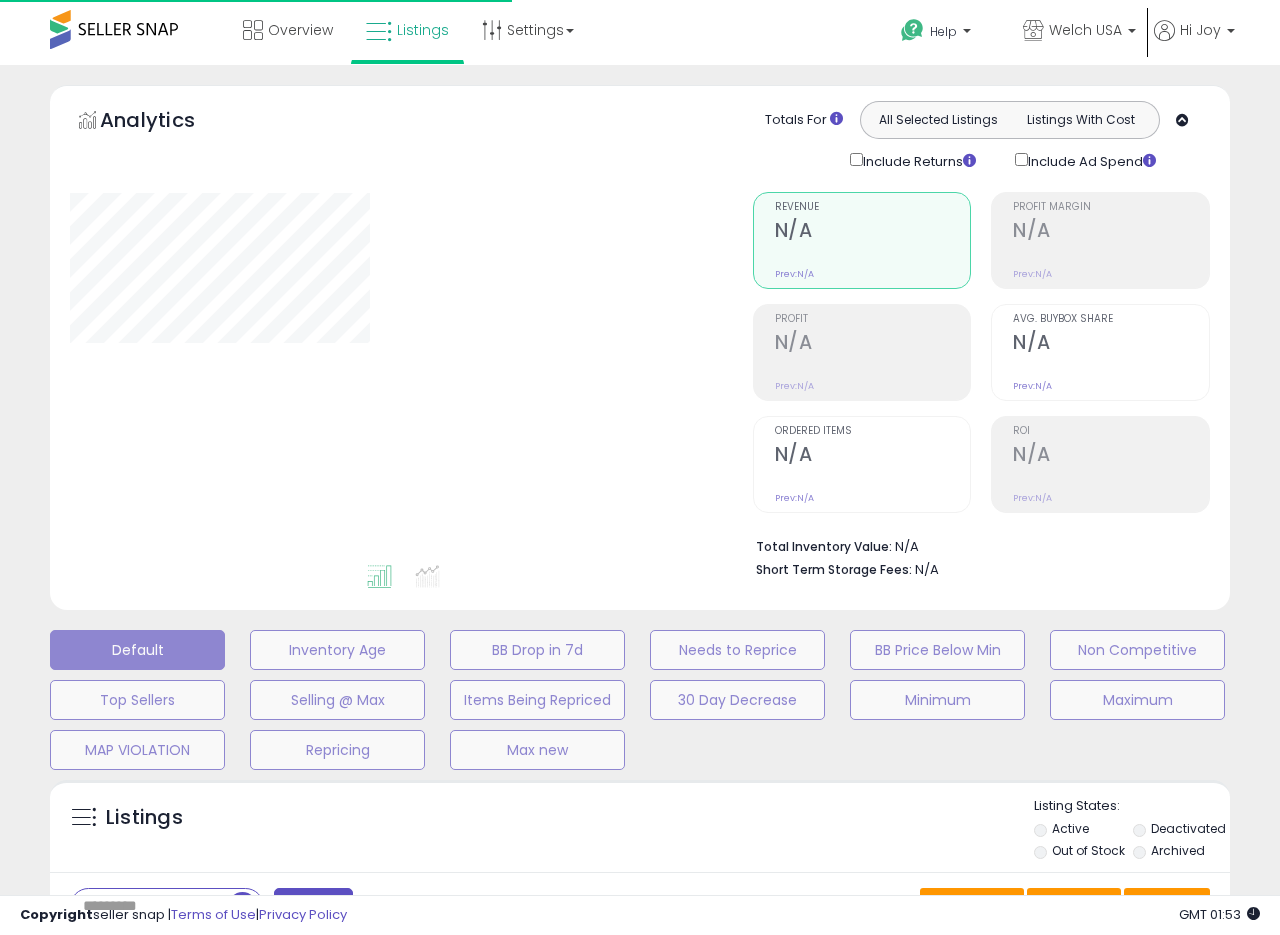 type on "**********" 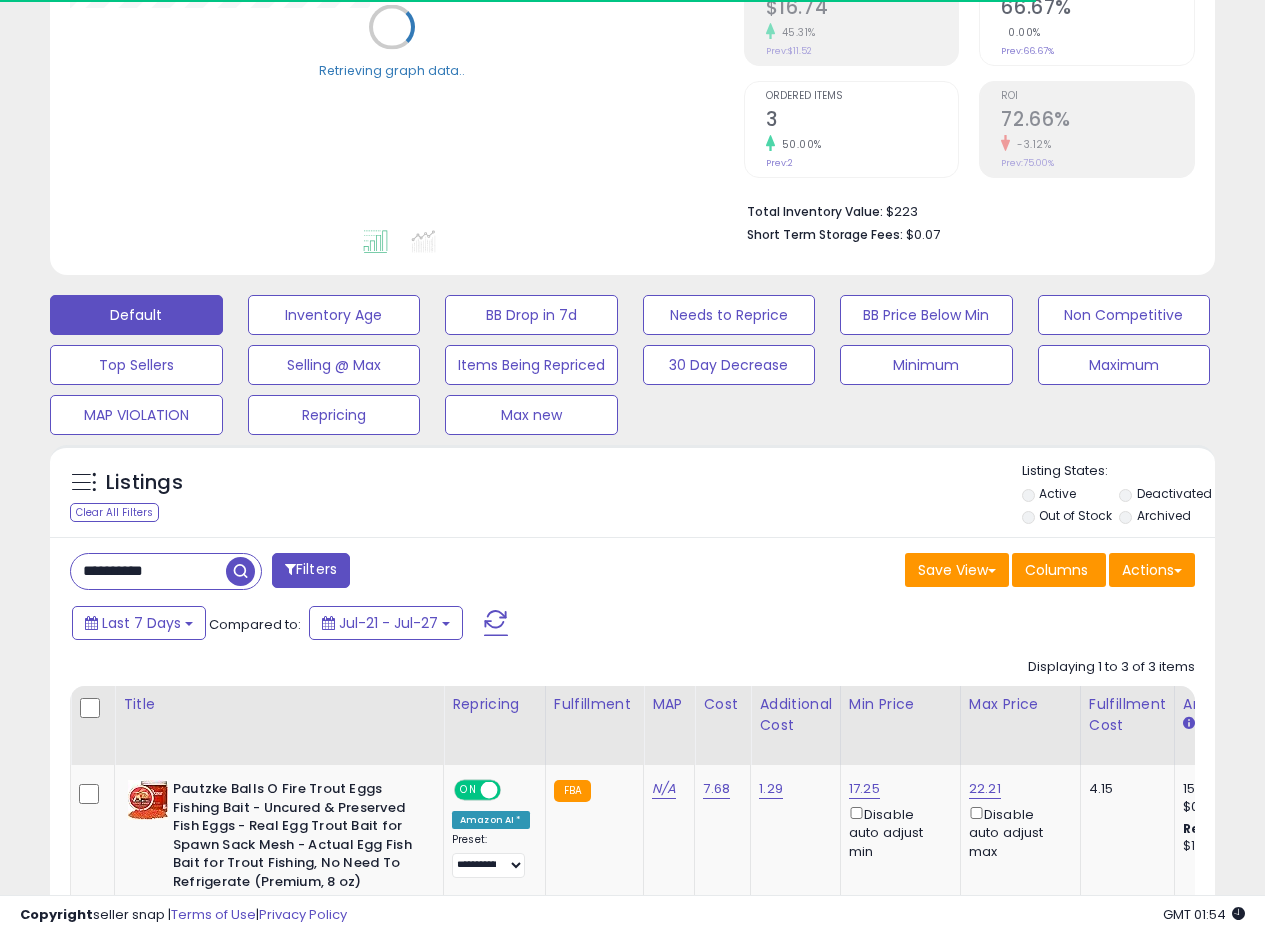 scroll, scrollTop: 335, scrollLeft: 0, axis: vertical 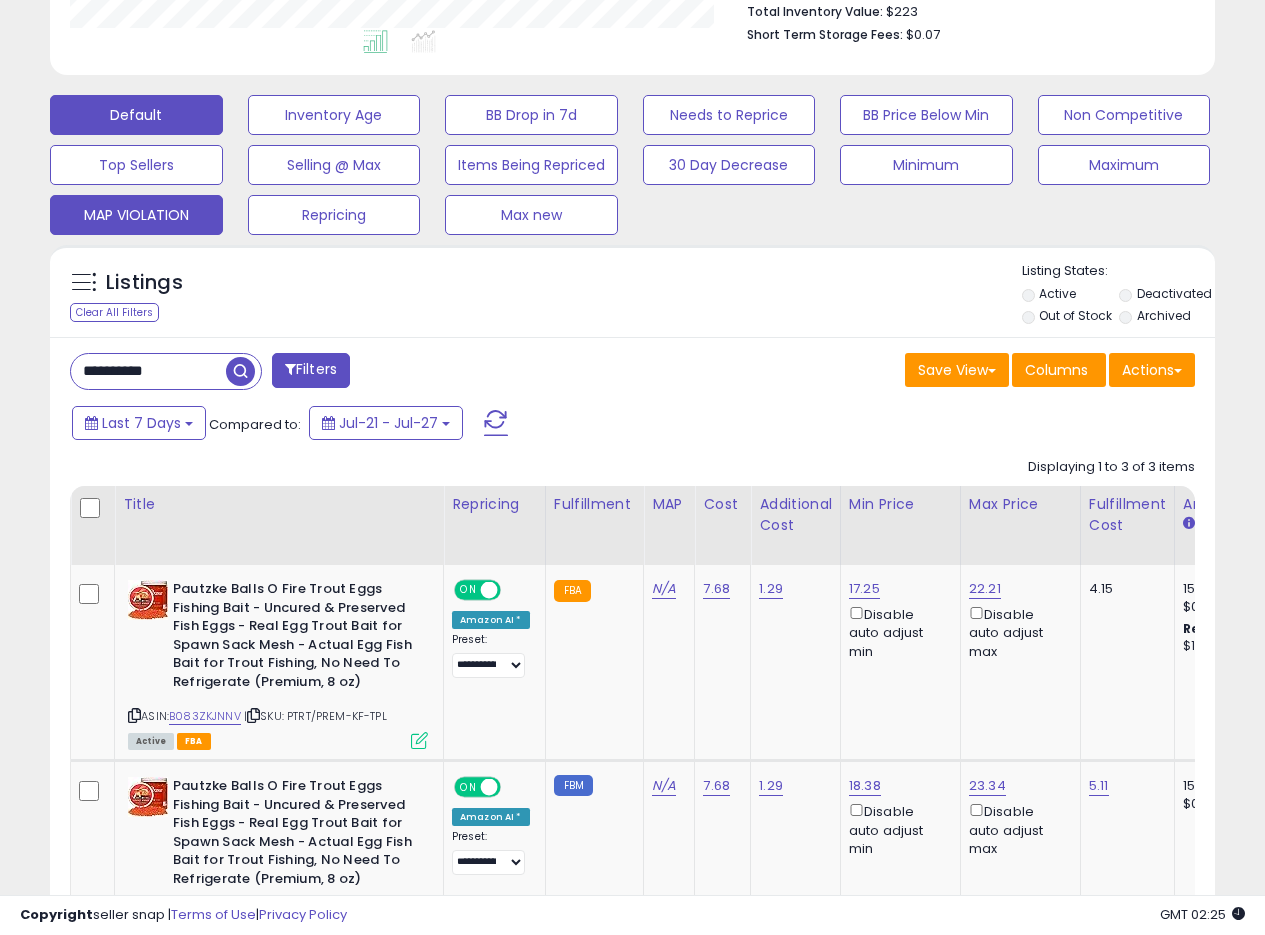 click on "MAP VIOLATION" at bounding box center (334, 115) 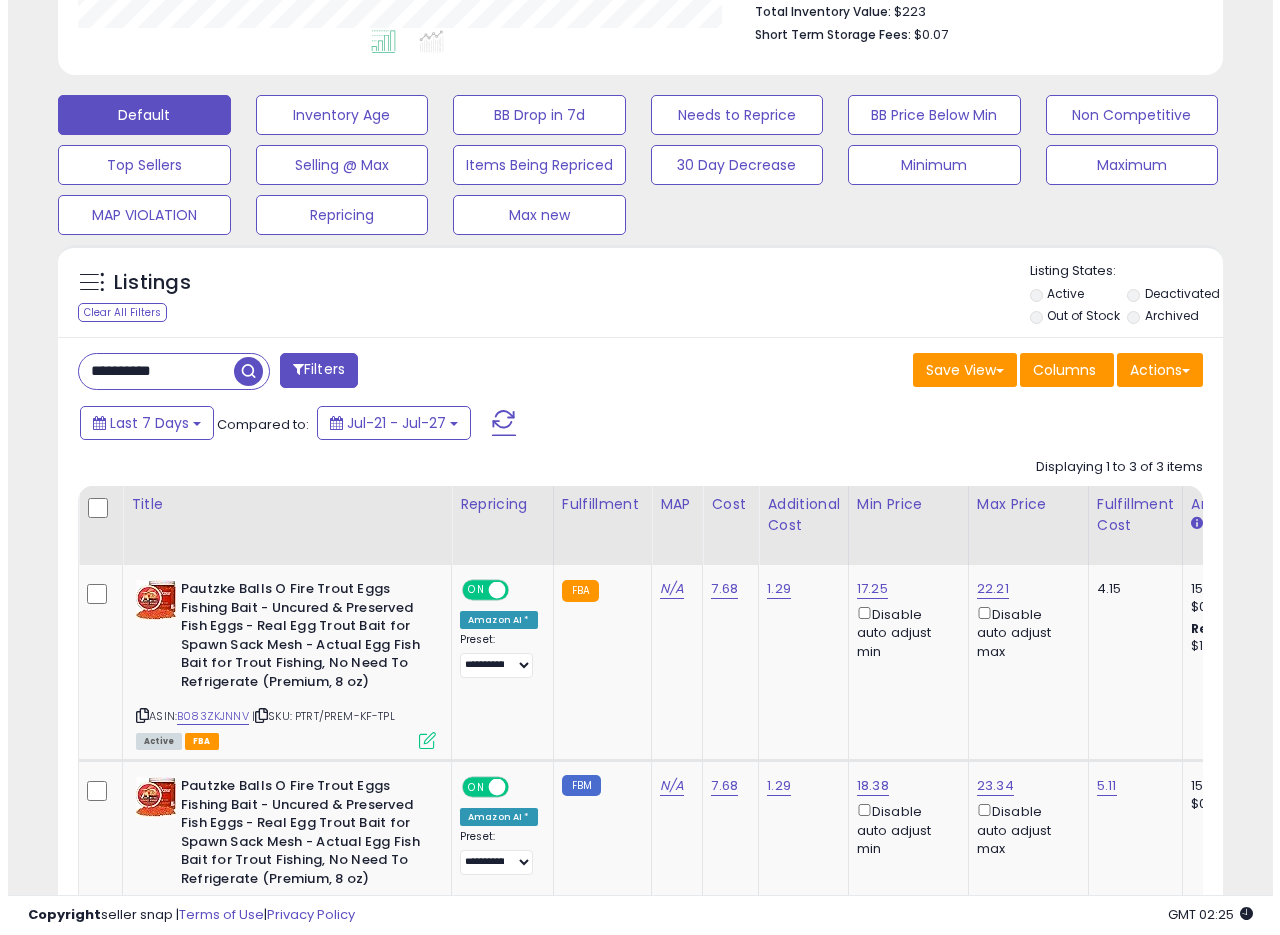 scroll, scrollTop: 335, scrollLeft: 0, axis: vertical 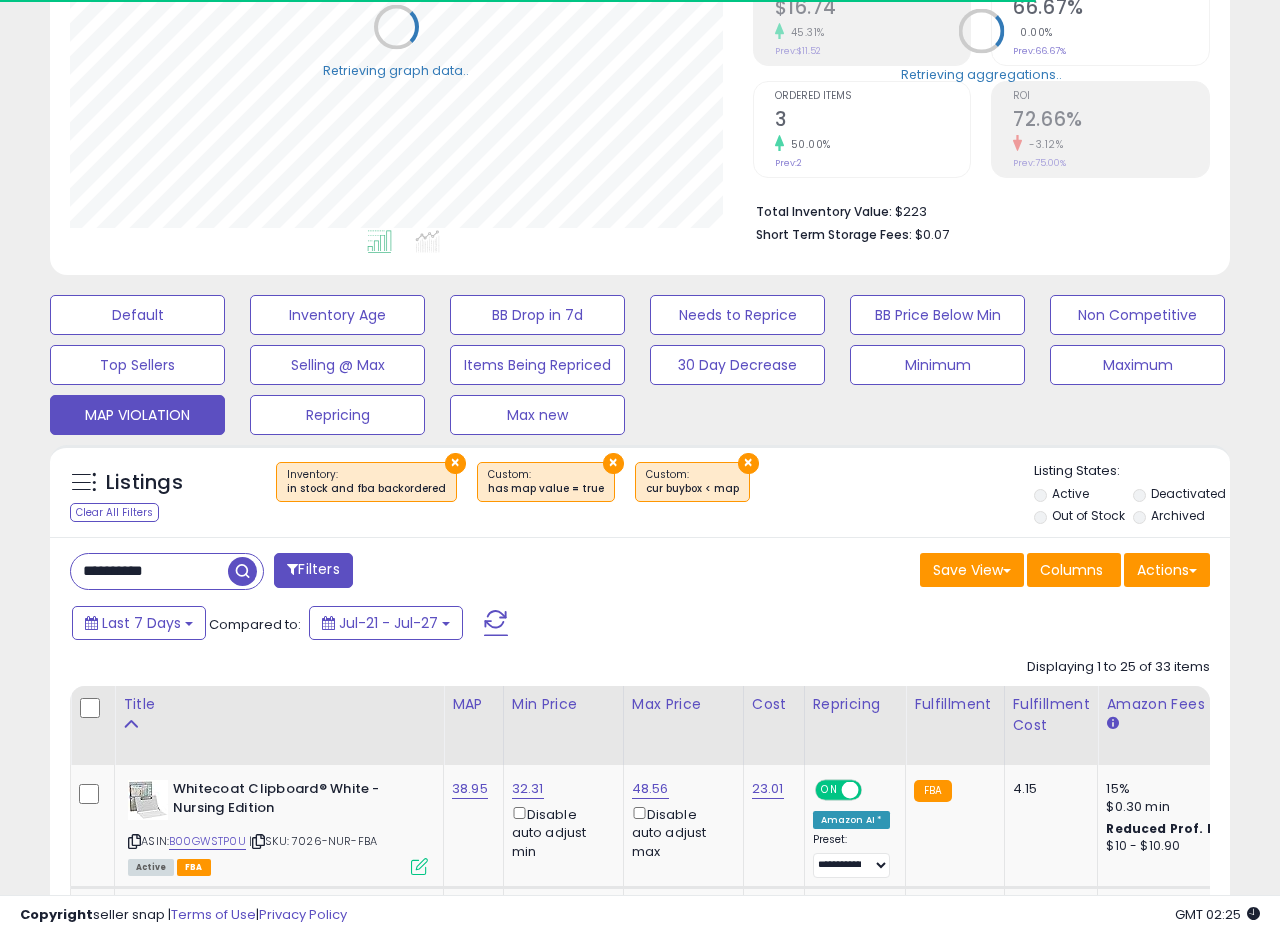 type 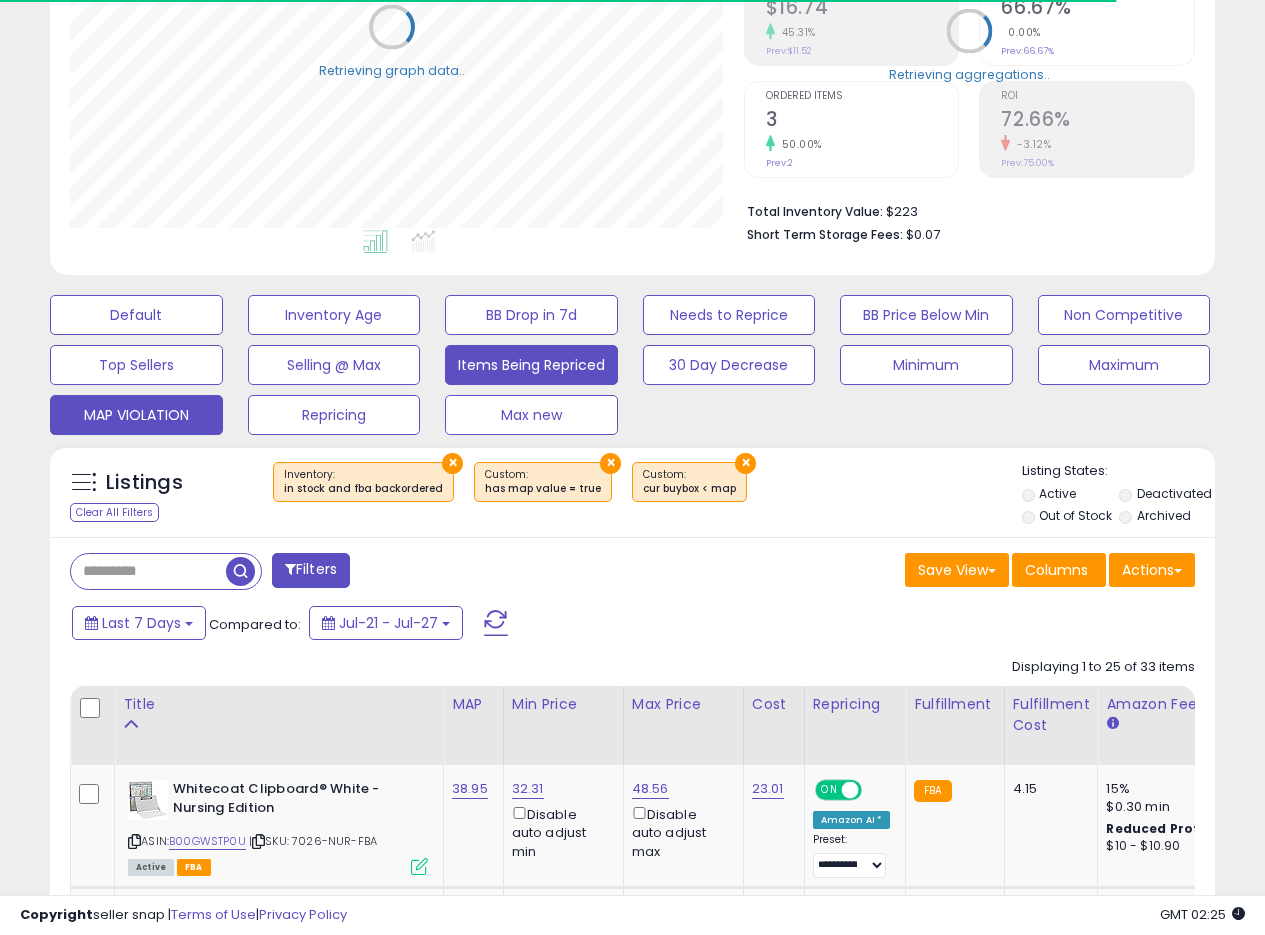 scroll, scrollTop: 410, scrollLeft: 674, axis: both 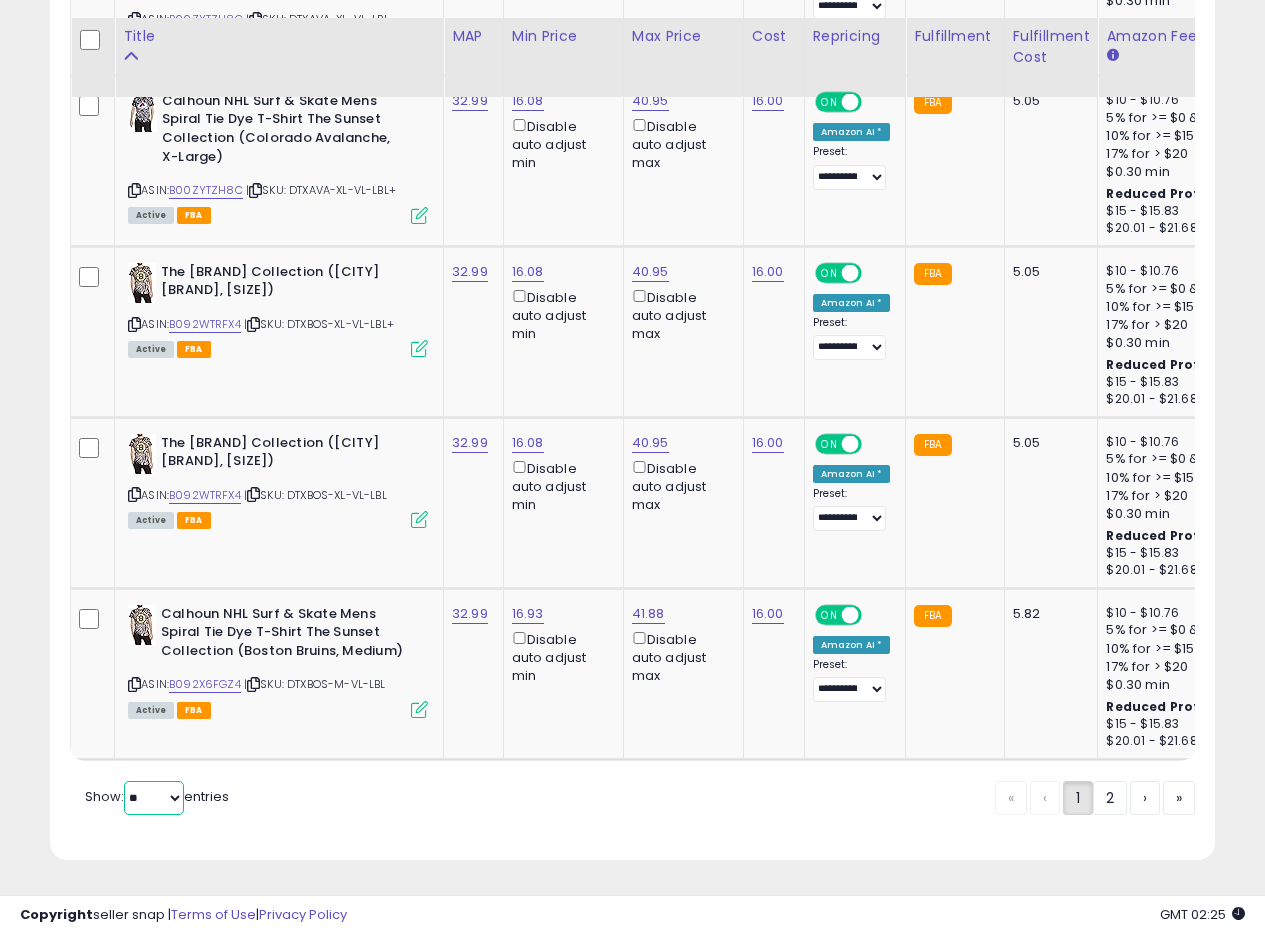 click on "**
**" at bounding box center [154, 798] 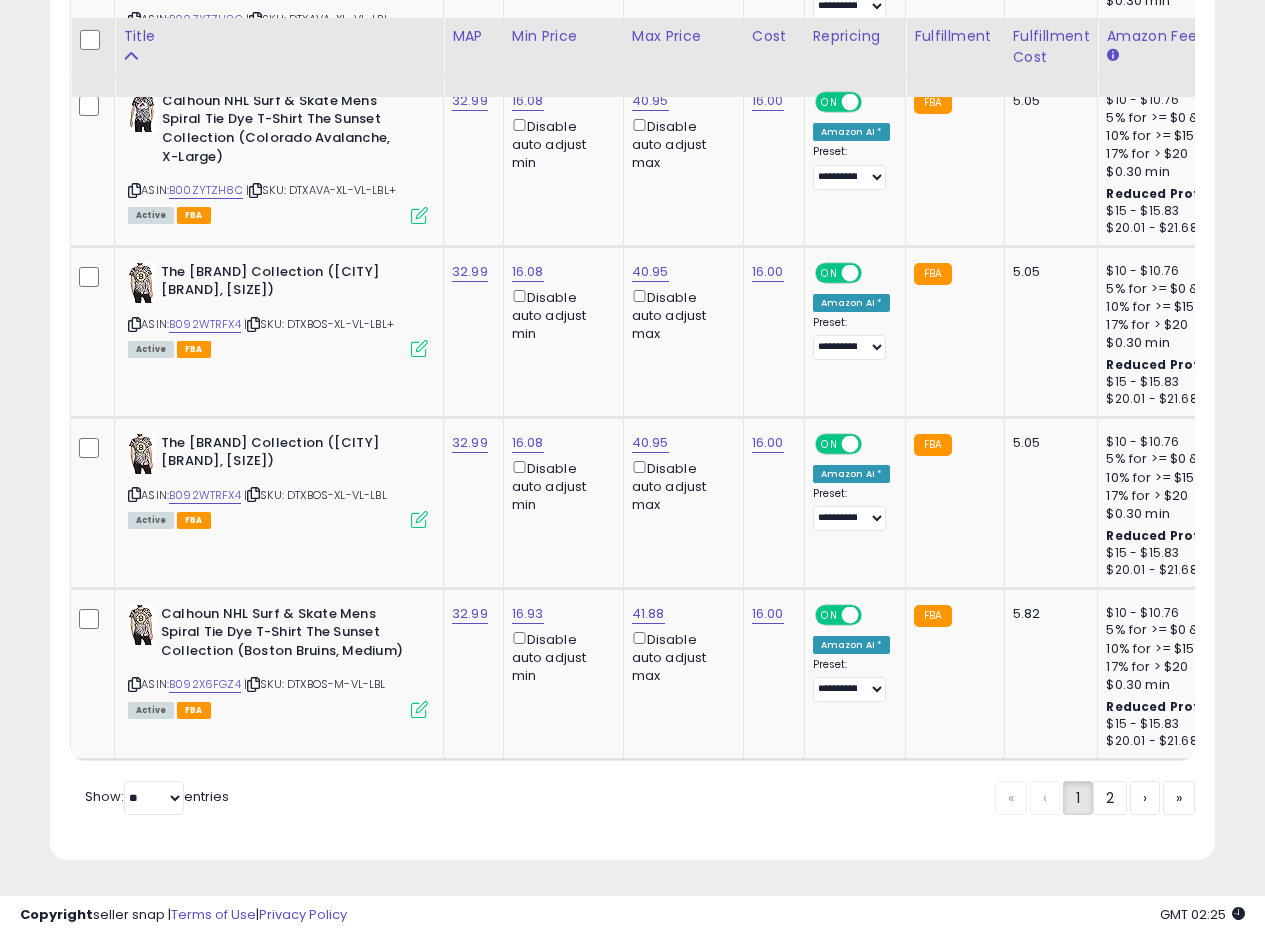 click on "Retrieving listings data..
Displaying 1 to 25 of 33 items
Title
MAP" at bounding box center (632, -1294) 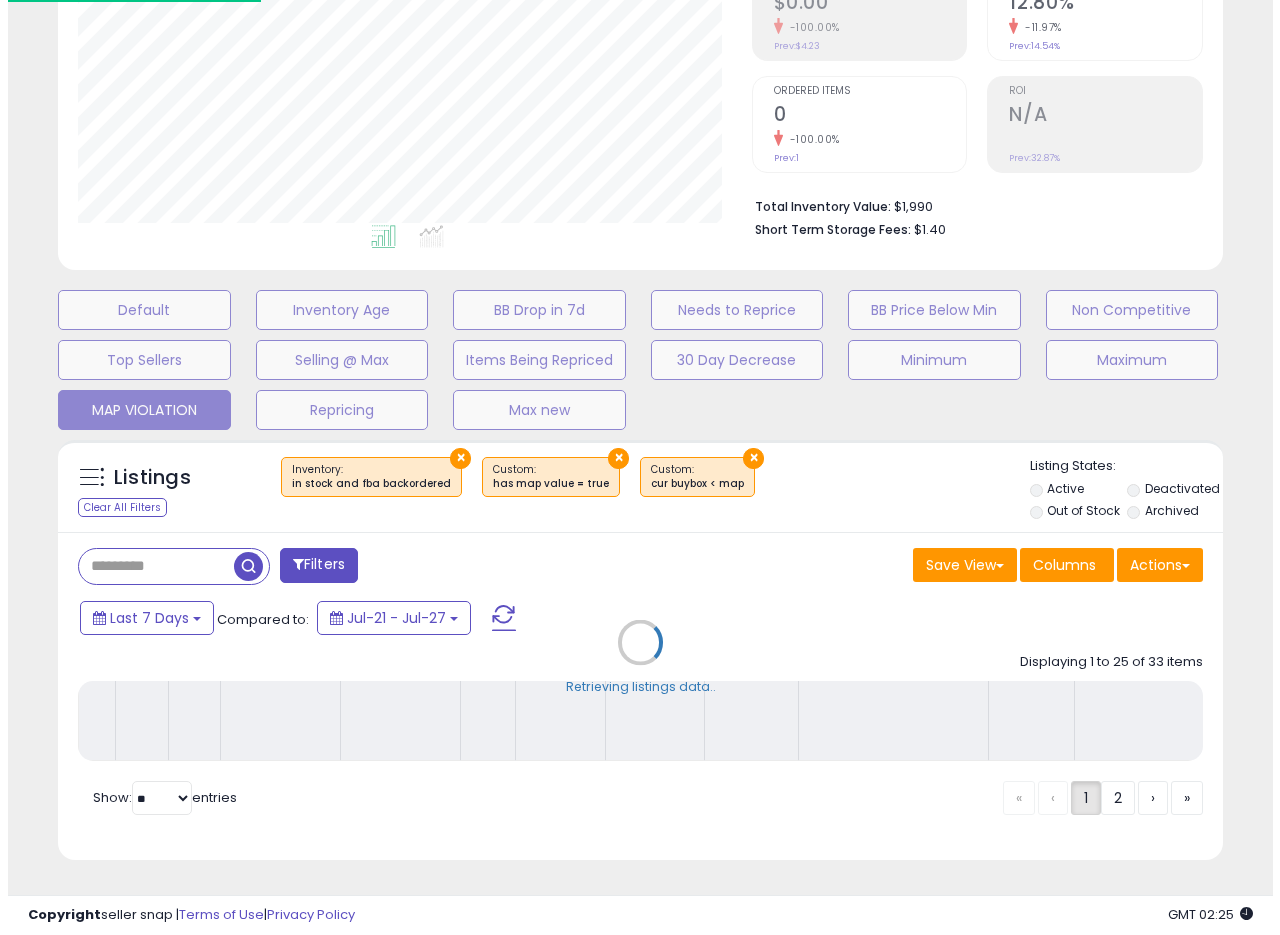 scroll, scrollTop: 355, scrollLeft: 0, axis: vertical 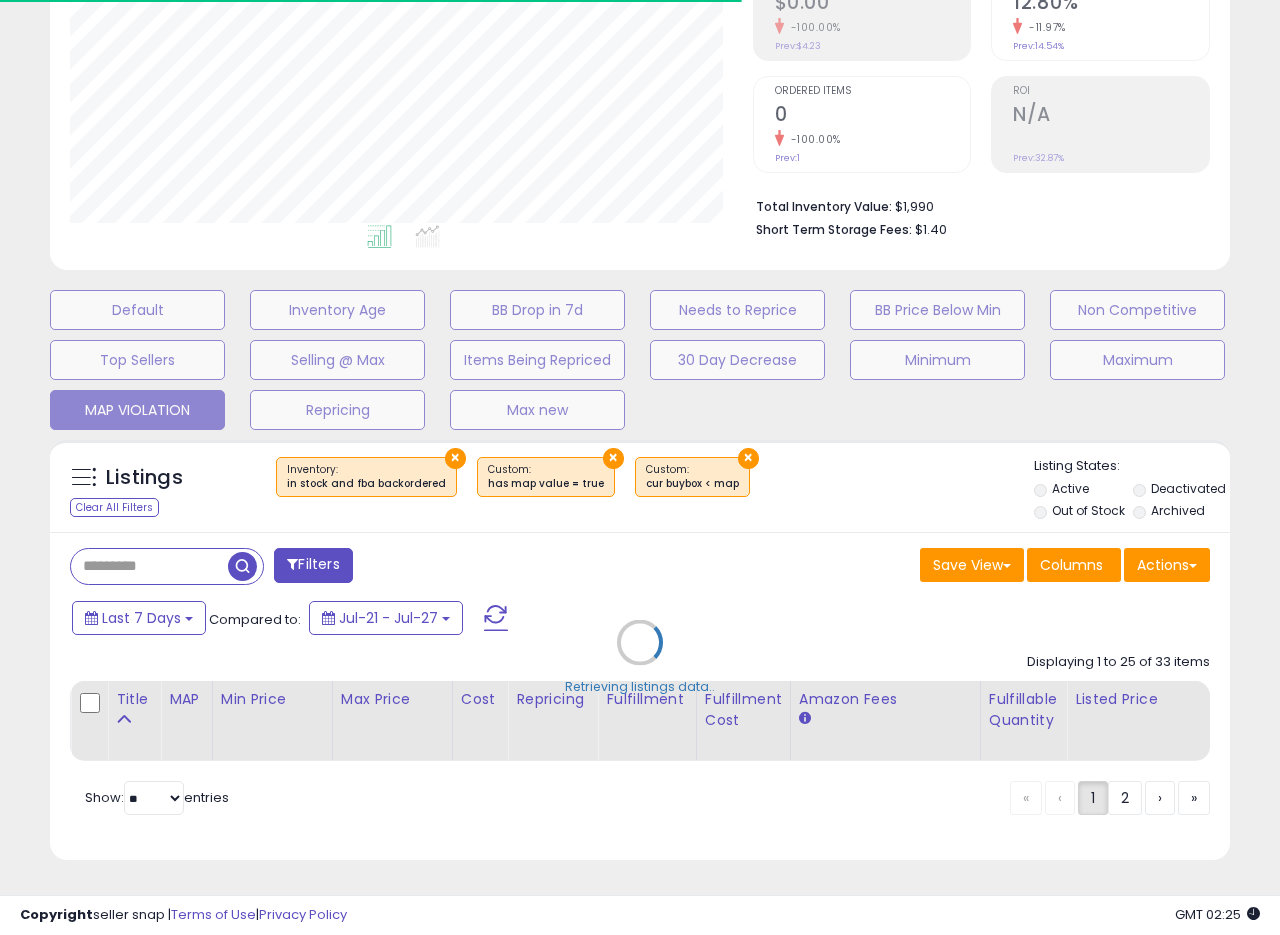 select on "**" 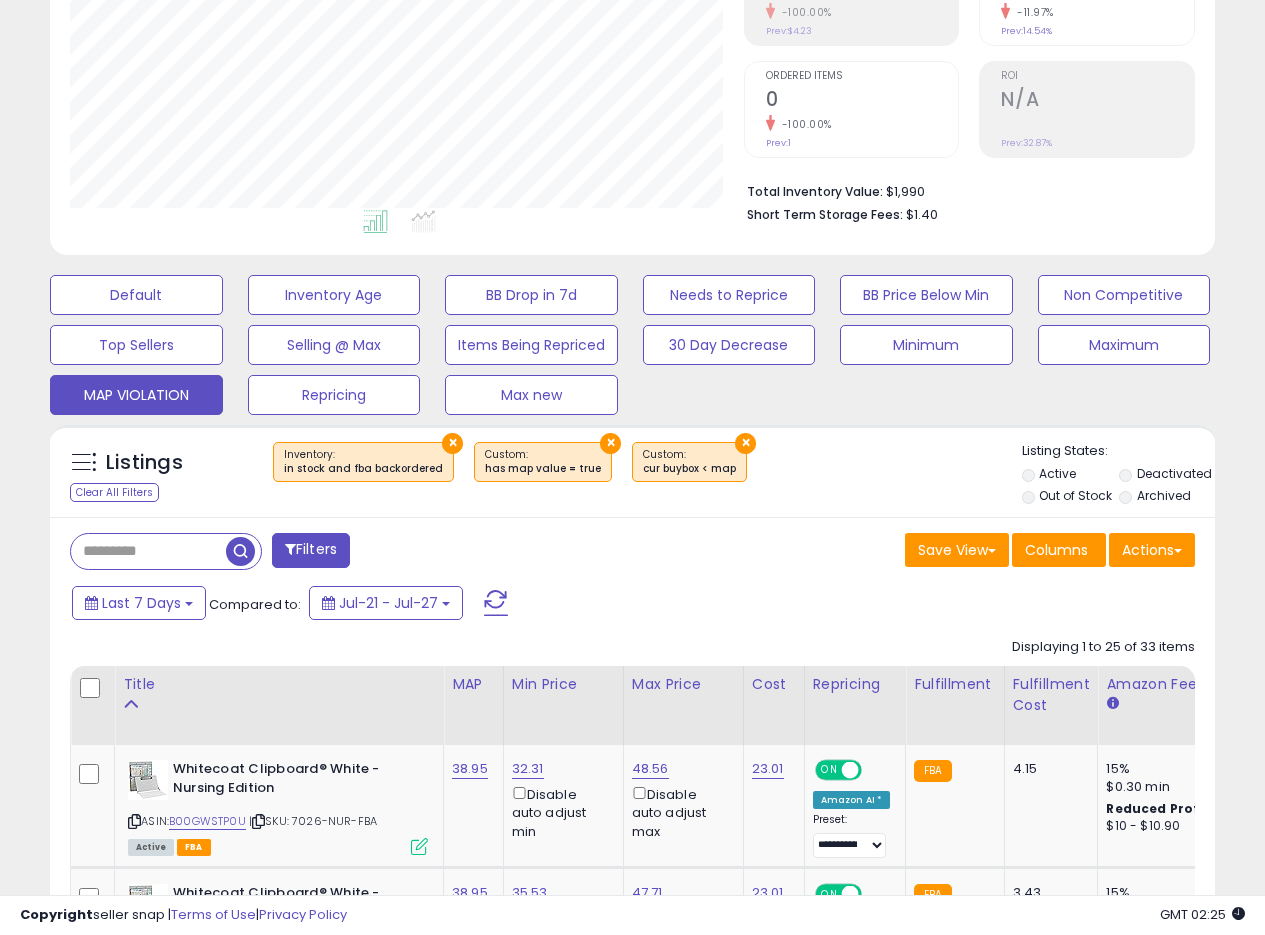 scroll, scrollTop: 410, scrollLeft: 674, axis: both 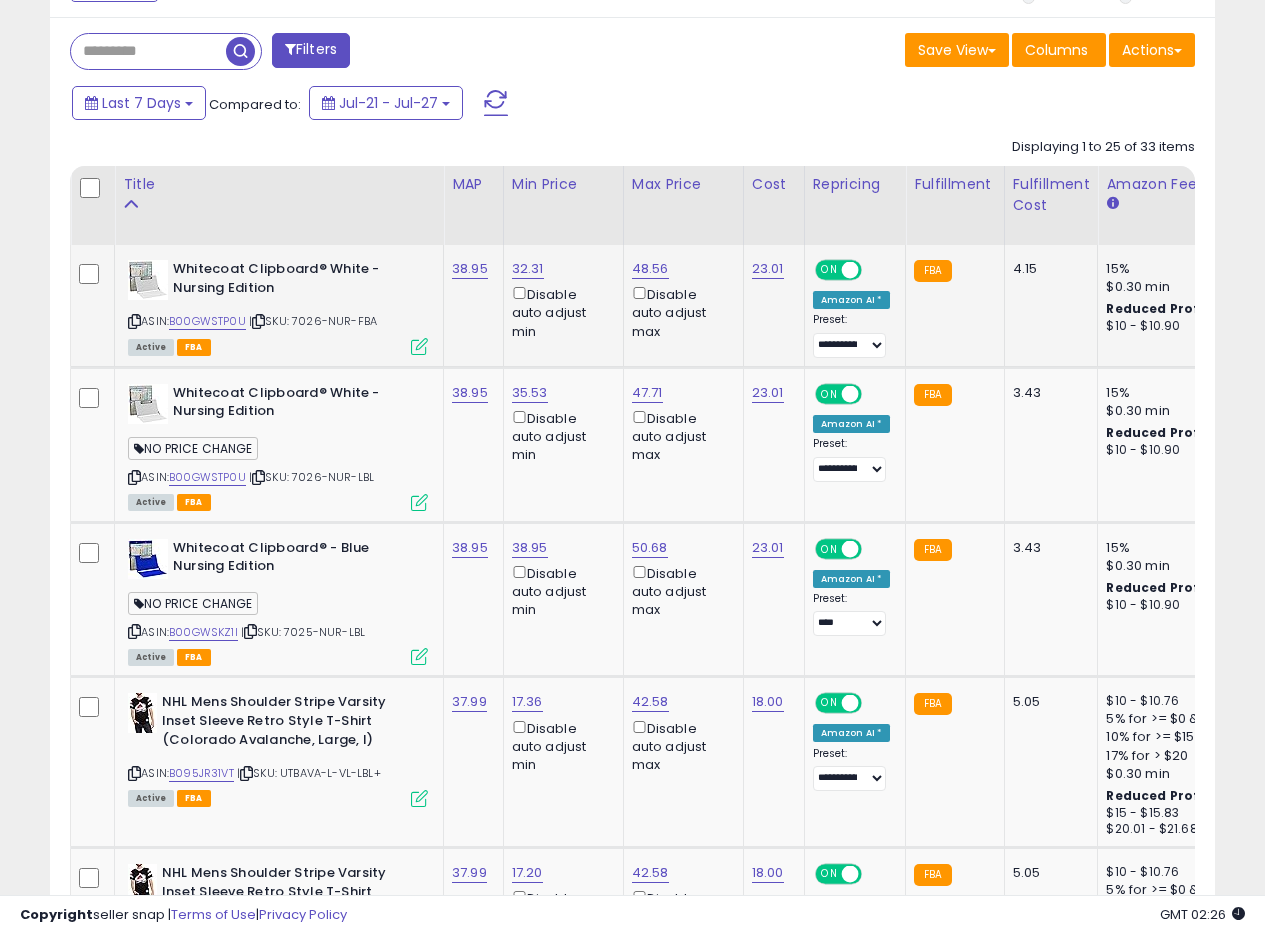 click at bounding box center (134, 321) 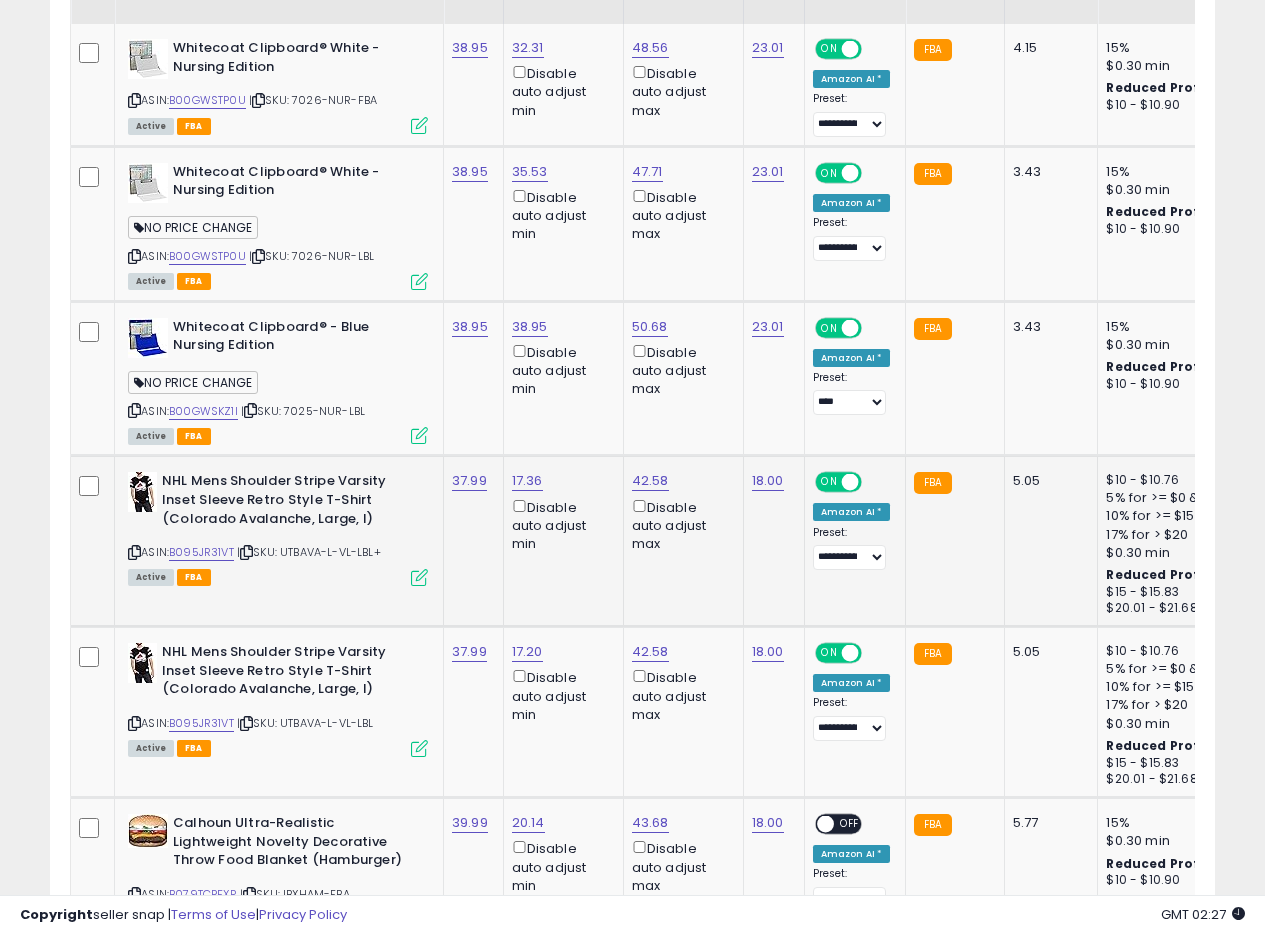 scroll, scrollTop: 1255, scrollLeft: 0, axis: vertical 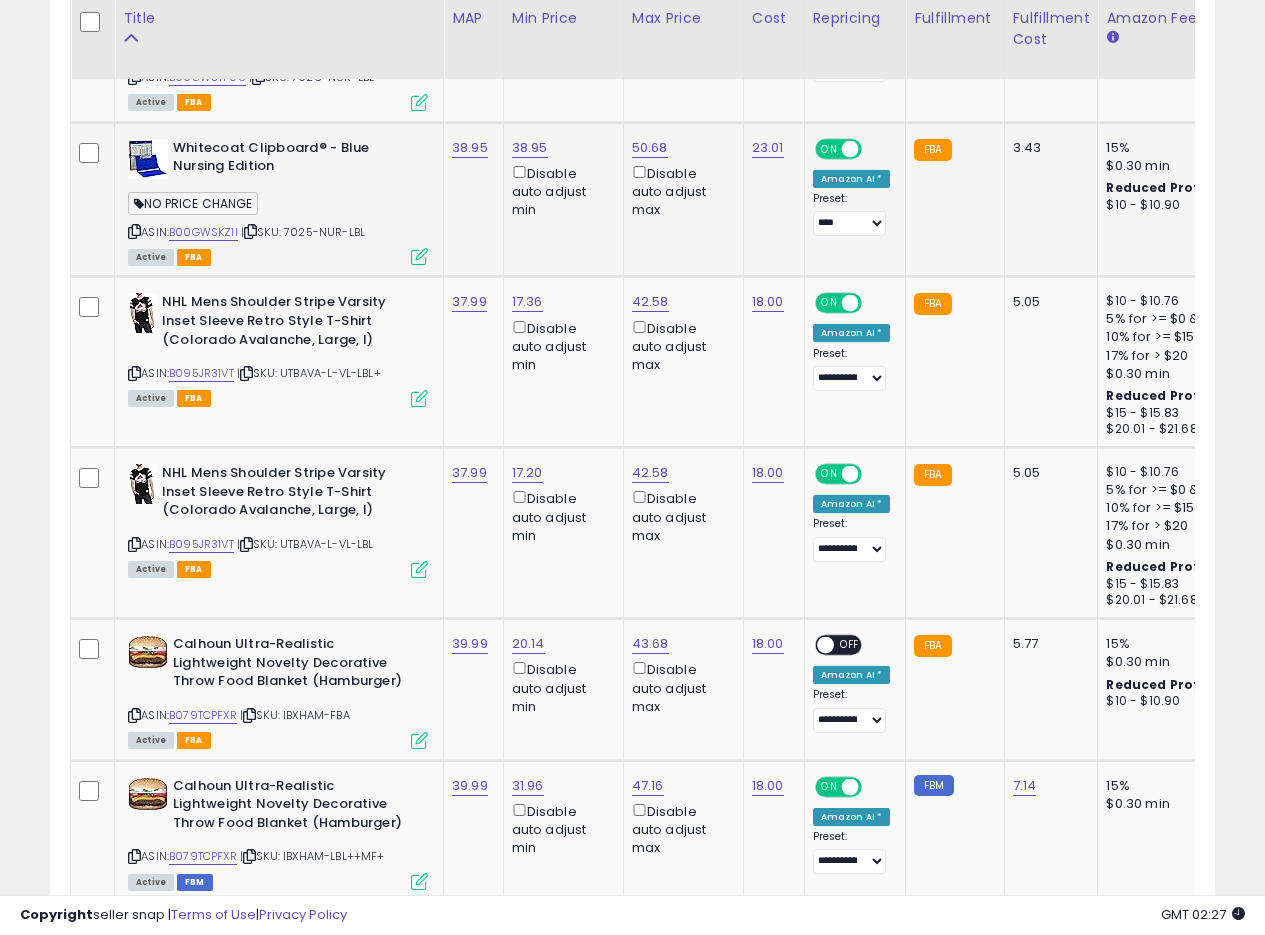 click at bounding box center (134, 231) 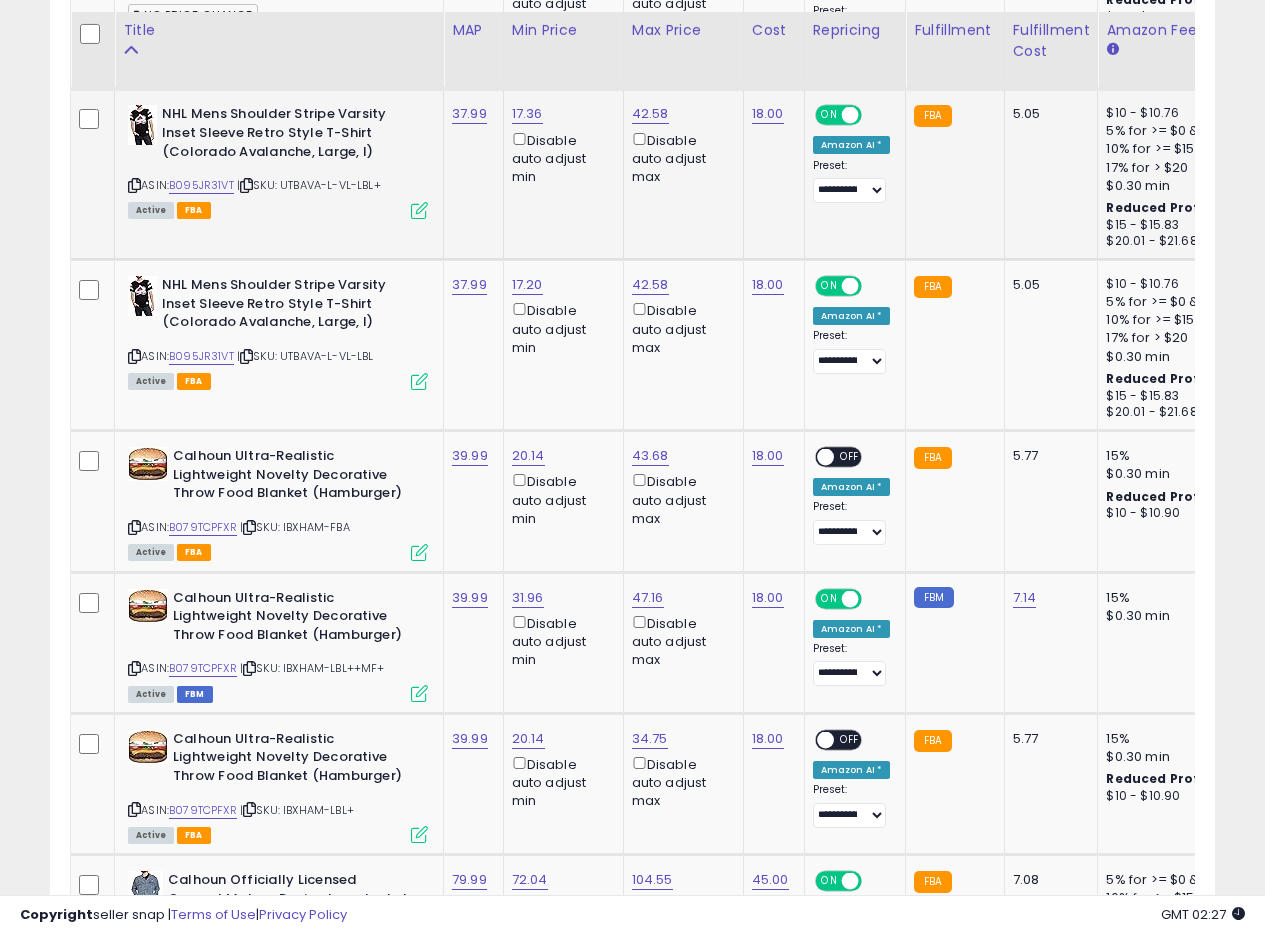 scroll, scrollTop: 1455, scrollLeft: 0, axis: vertical 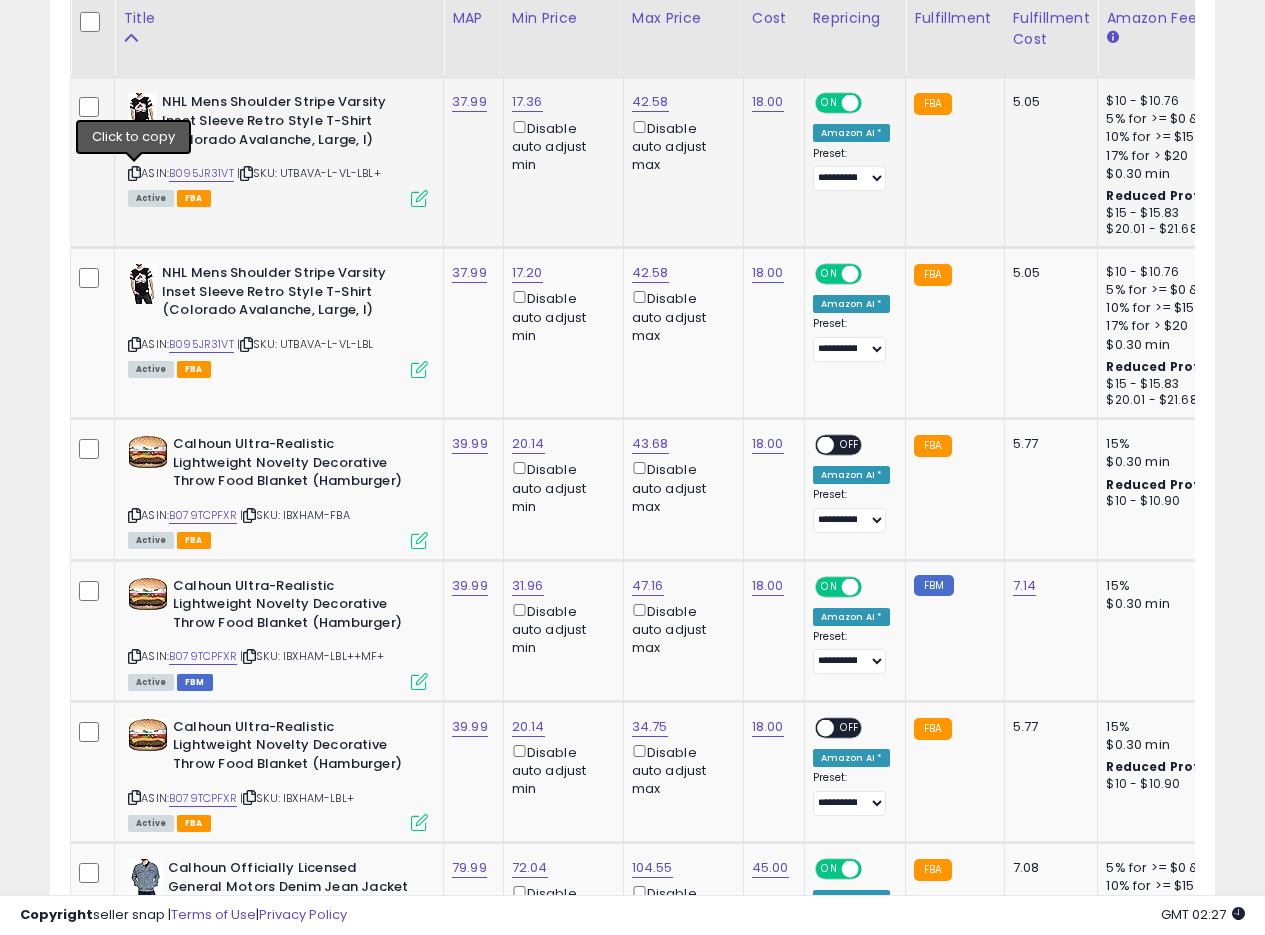 click at bounding box center (134, 173) 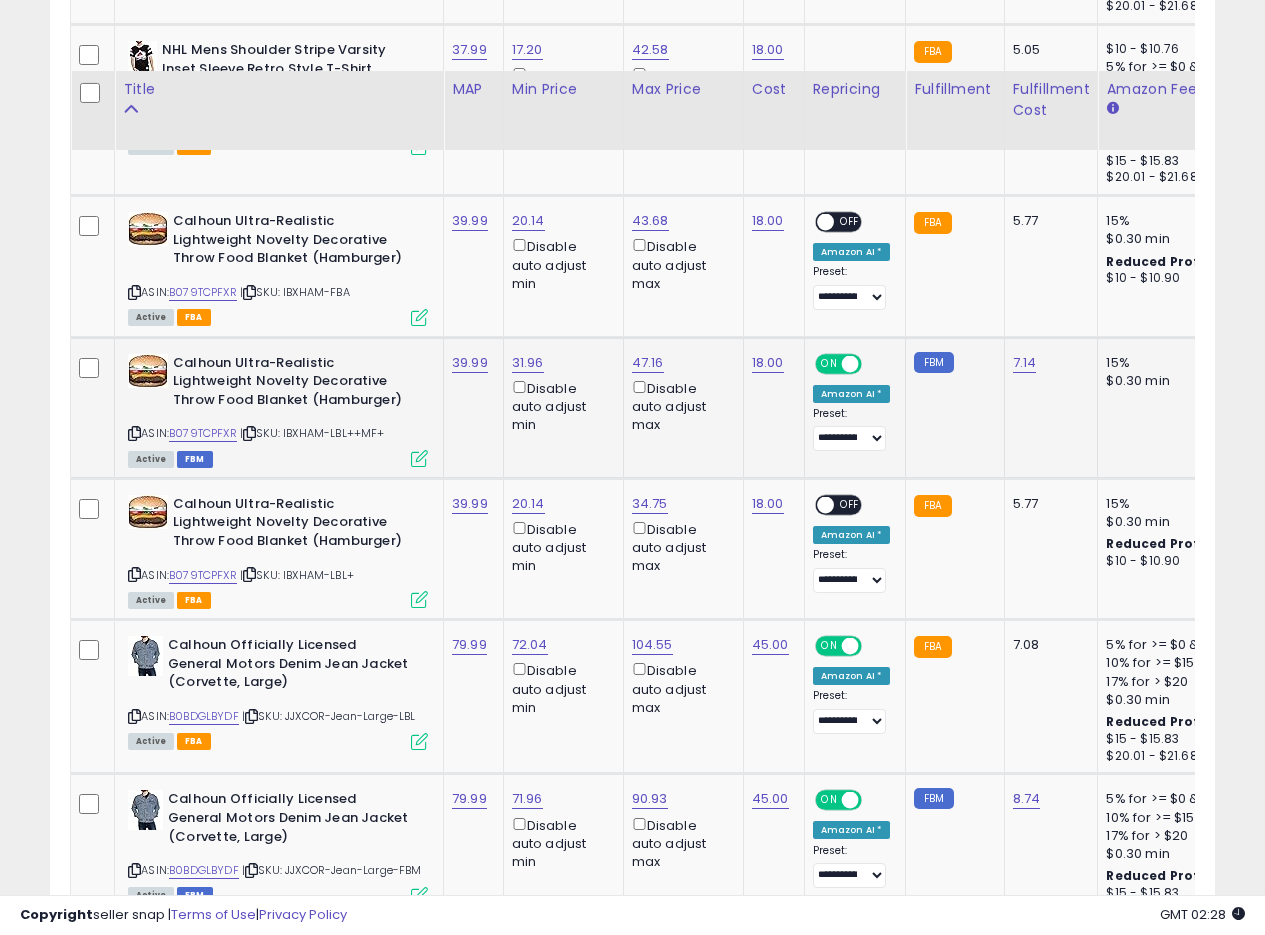 scroll, scrollTop: 1755, scrollLeft: 0, axis: vertical 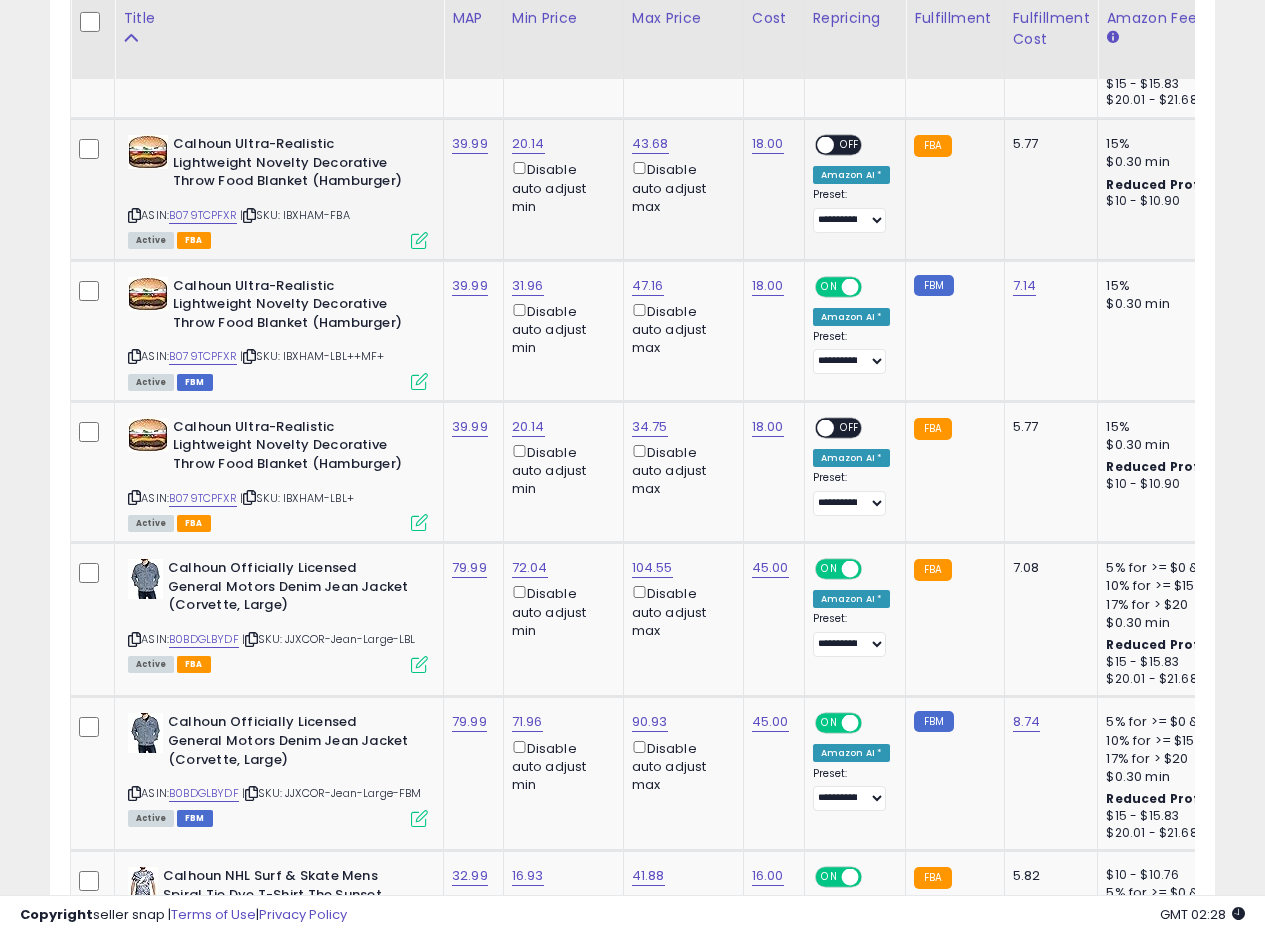 click at bounding box center (134, 215) 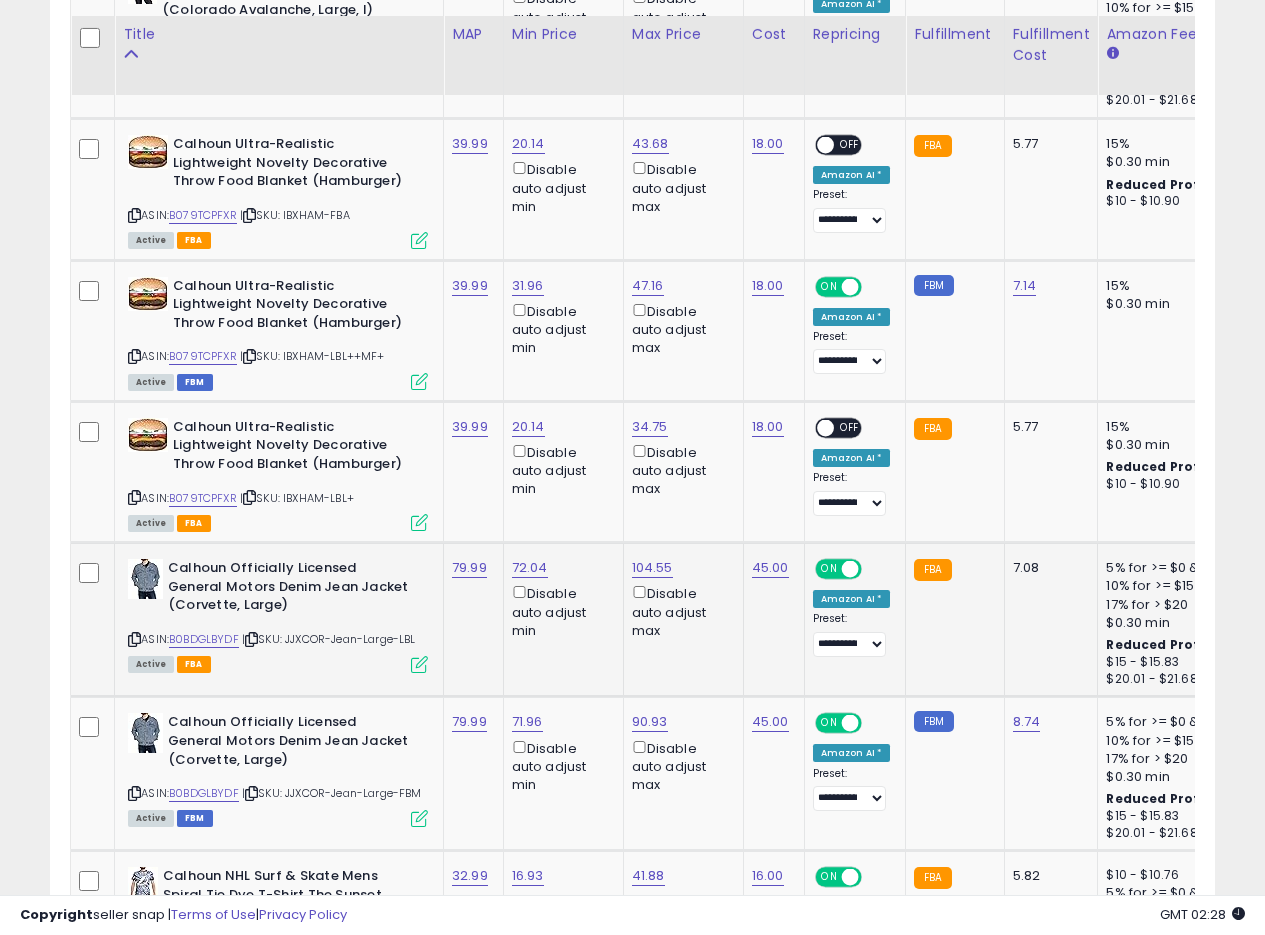 scroll, scrollTop: 2055, scrollLeft: 0, axis: vertical 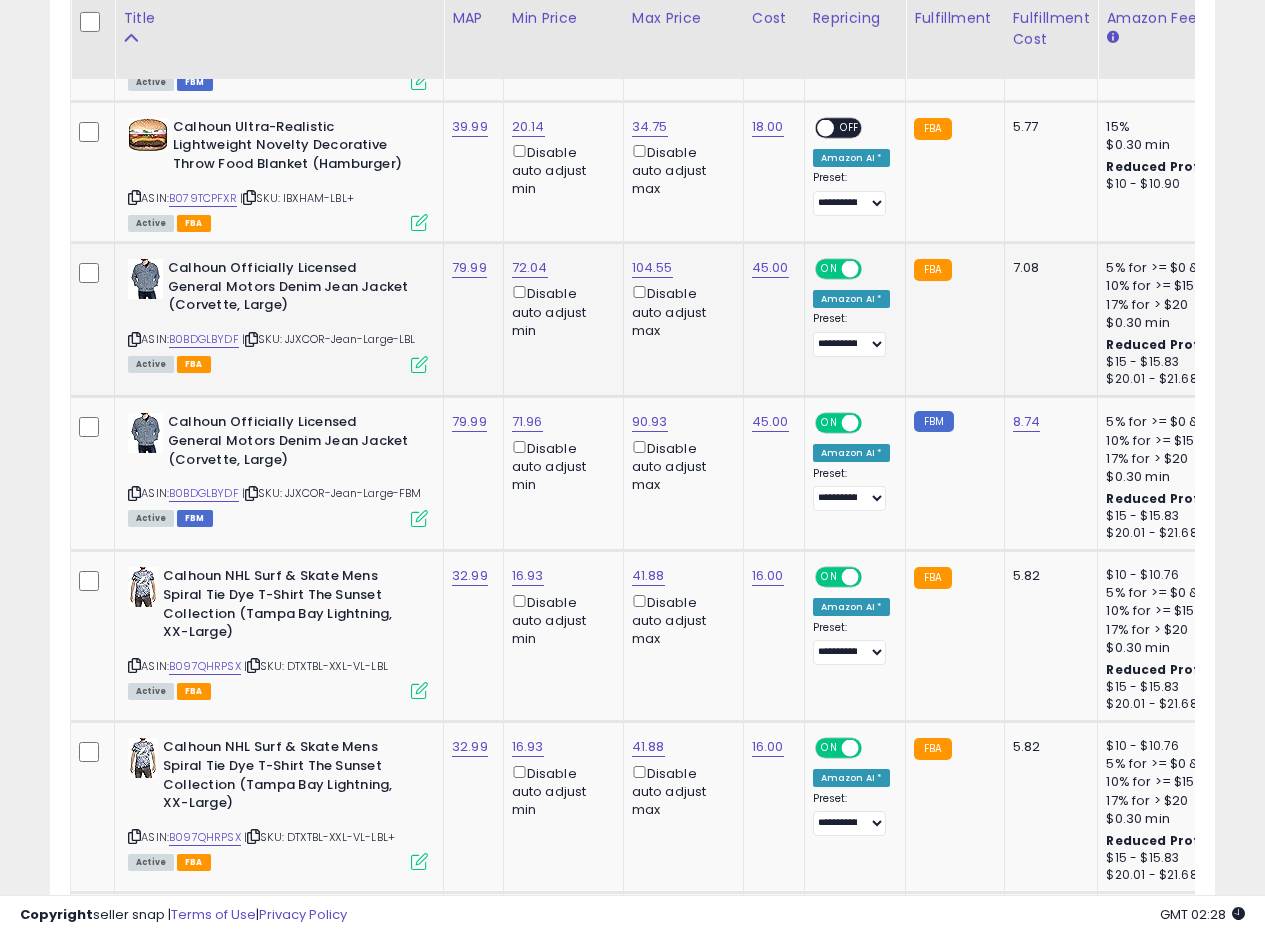 click at bounding box center [134, 339] 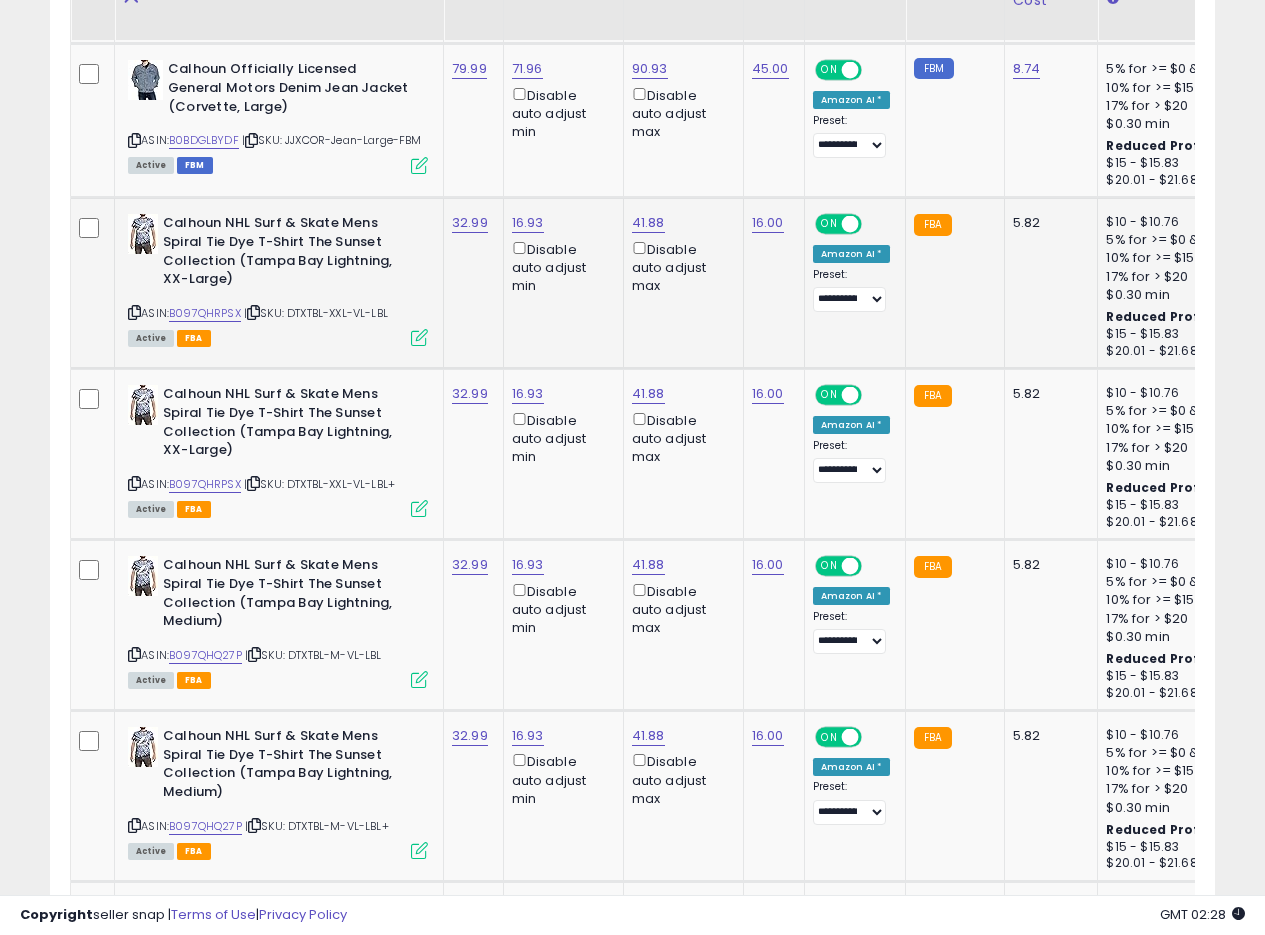 scroll, scrollTop: 2455, scrollLeft: 0, axis: vertical 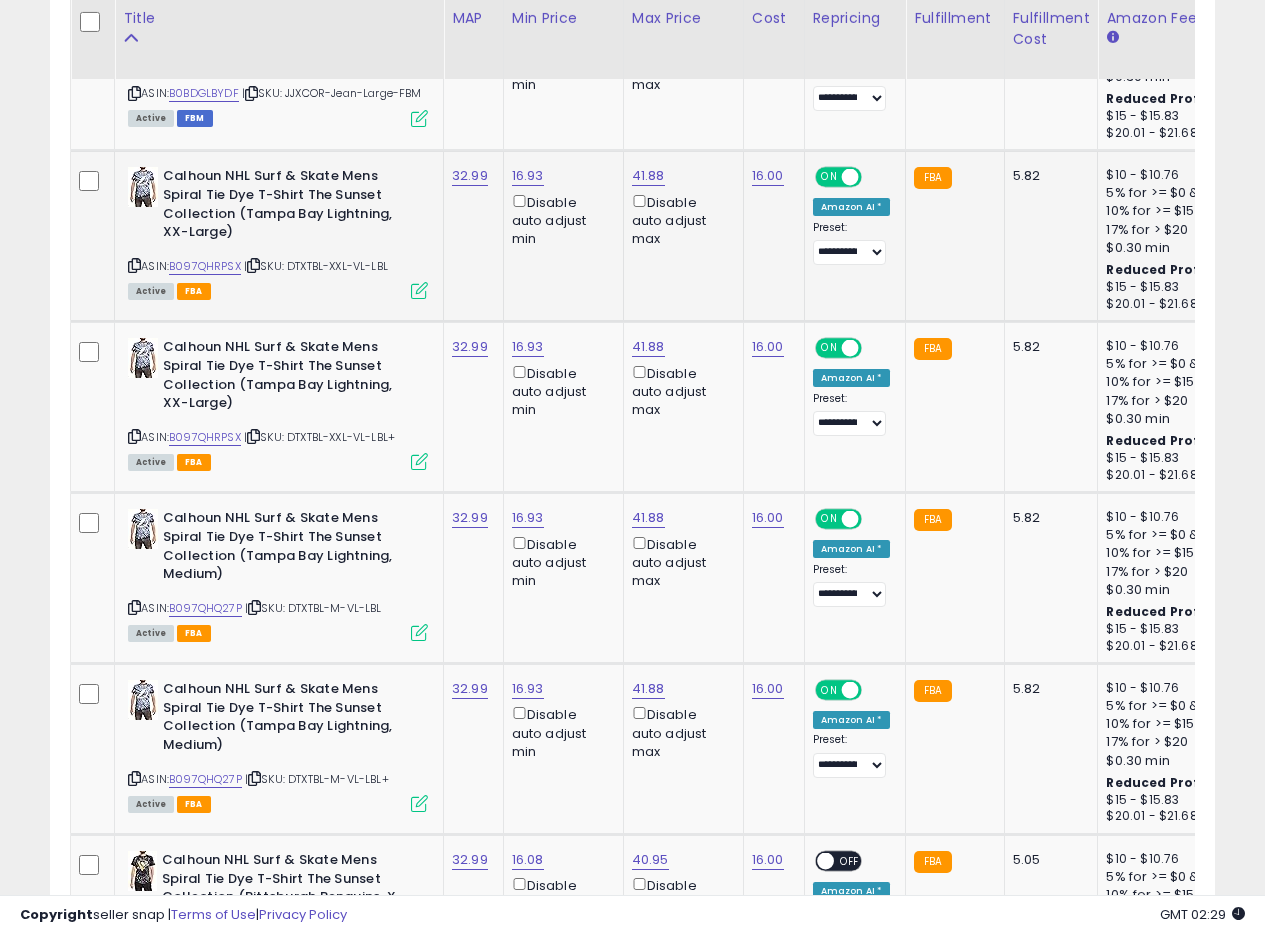 click at bounding box center [134, 265] 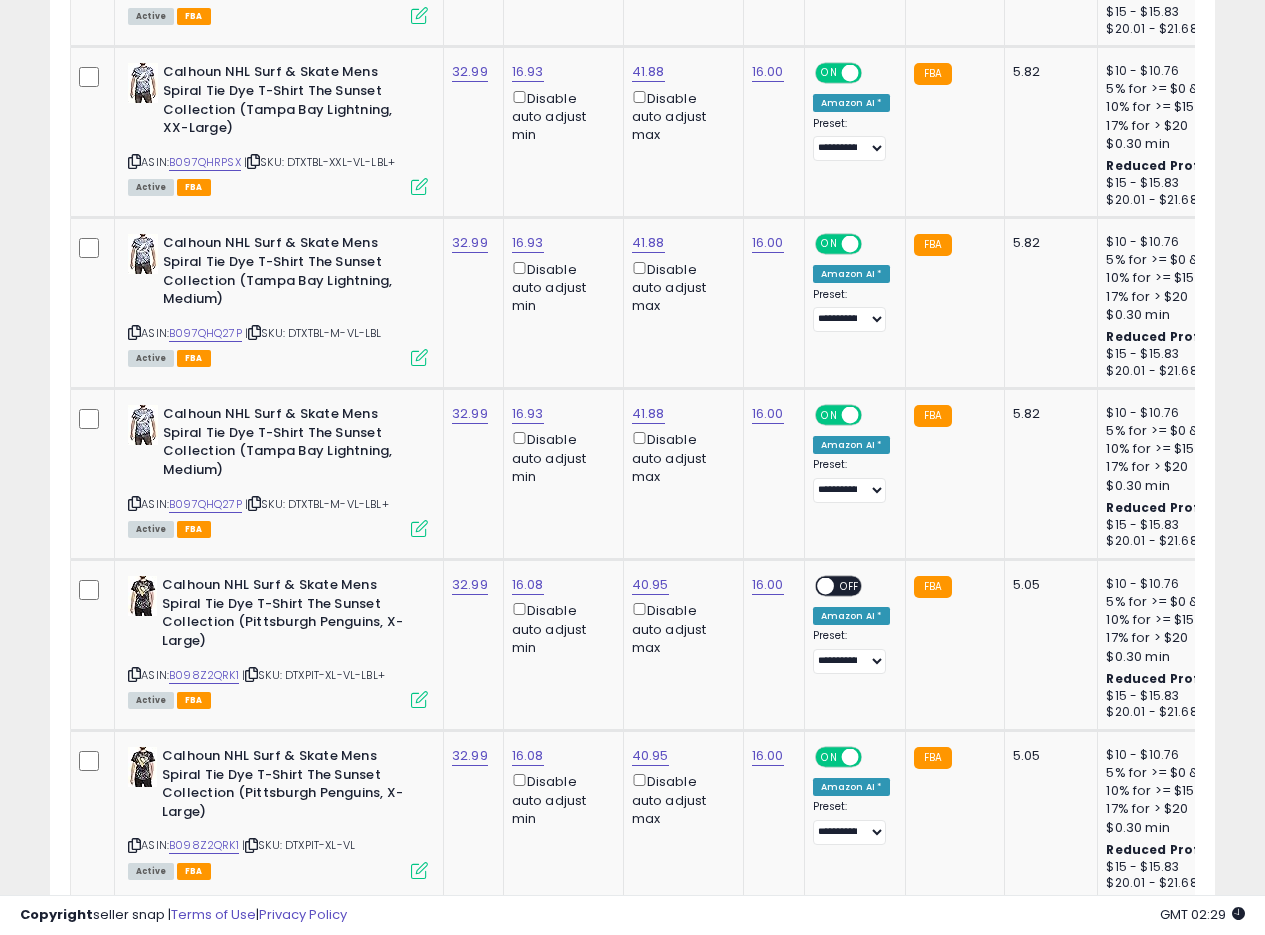 scroll, scrollTop: 2755, scrollLeft: 0, axis: vertical 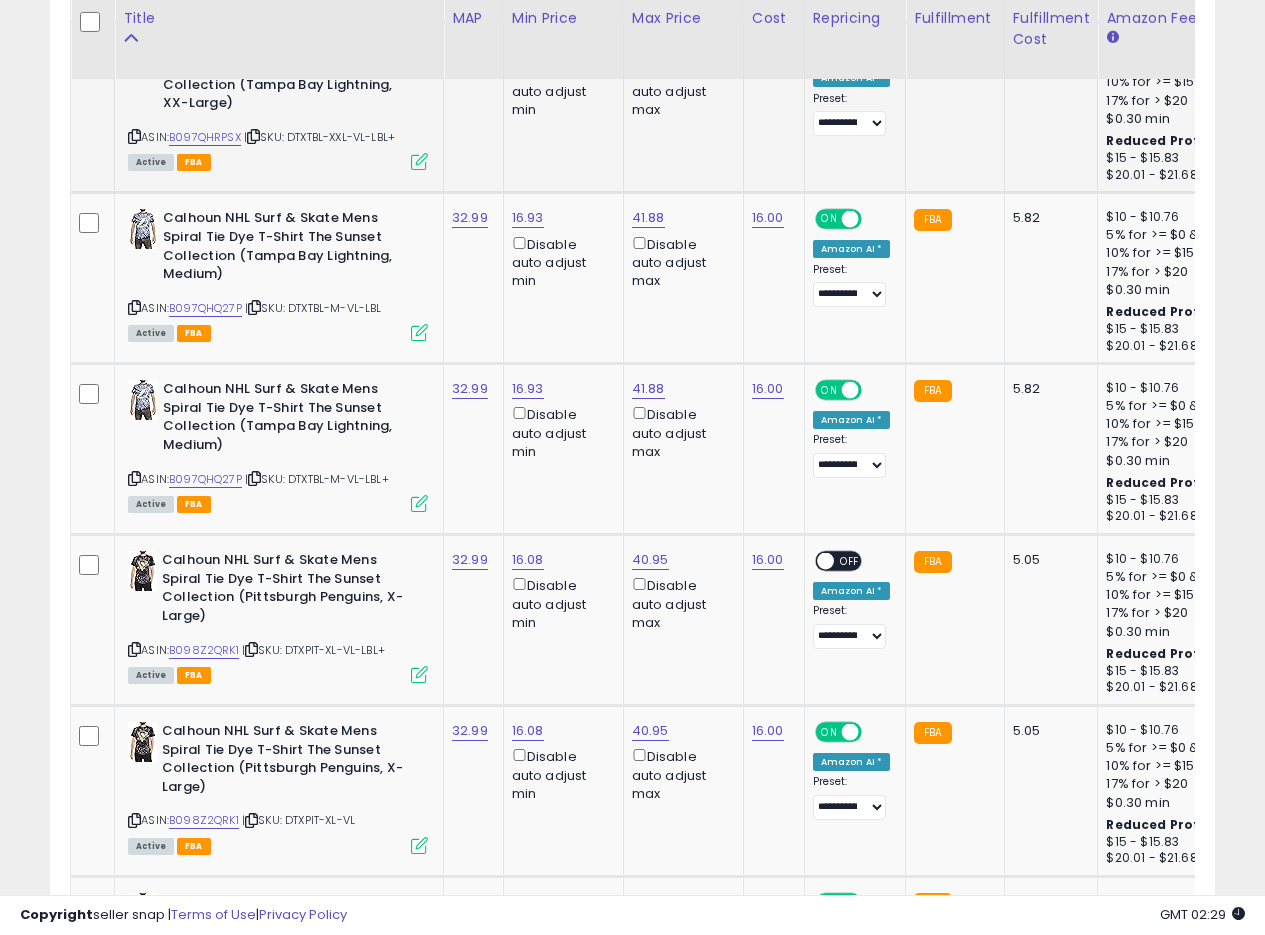 click on "ASIN:  B097QHRPSX    |   SKU: DTXTBL-XXL-VL-LBL+ Active FBA" at bounding box center [278, 103] 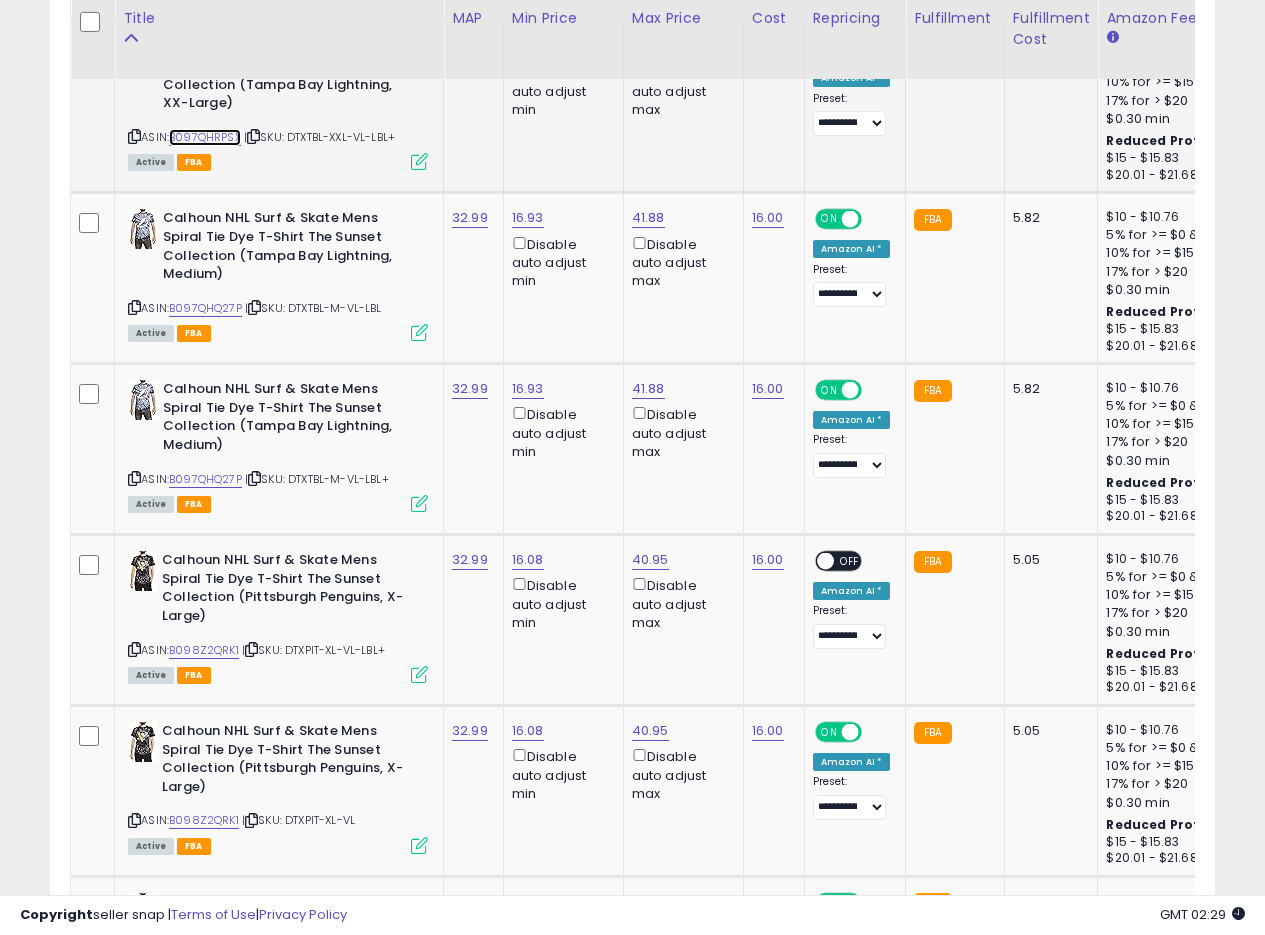 click on "B097QHRPSX" at bounding box center [205, 137] 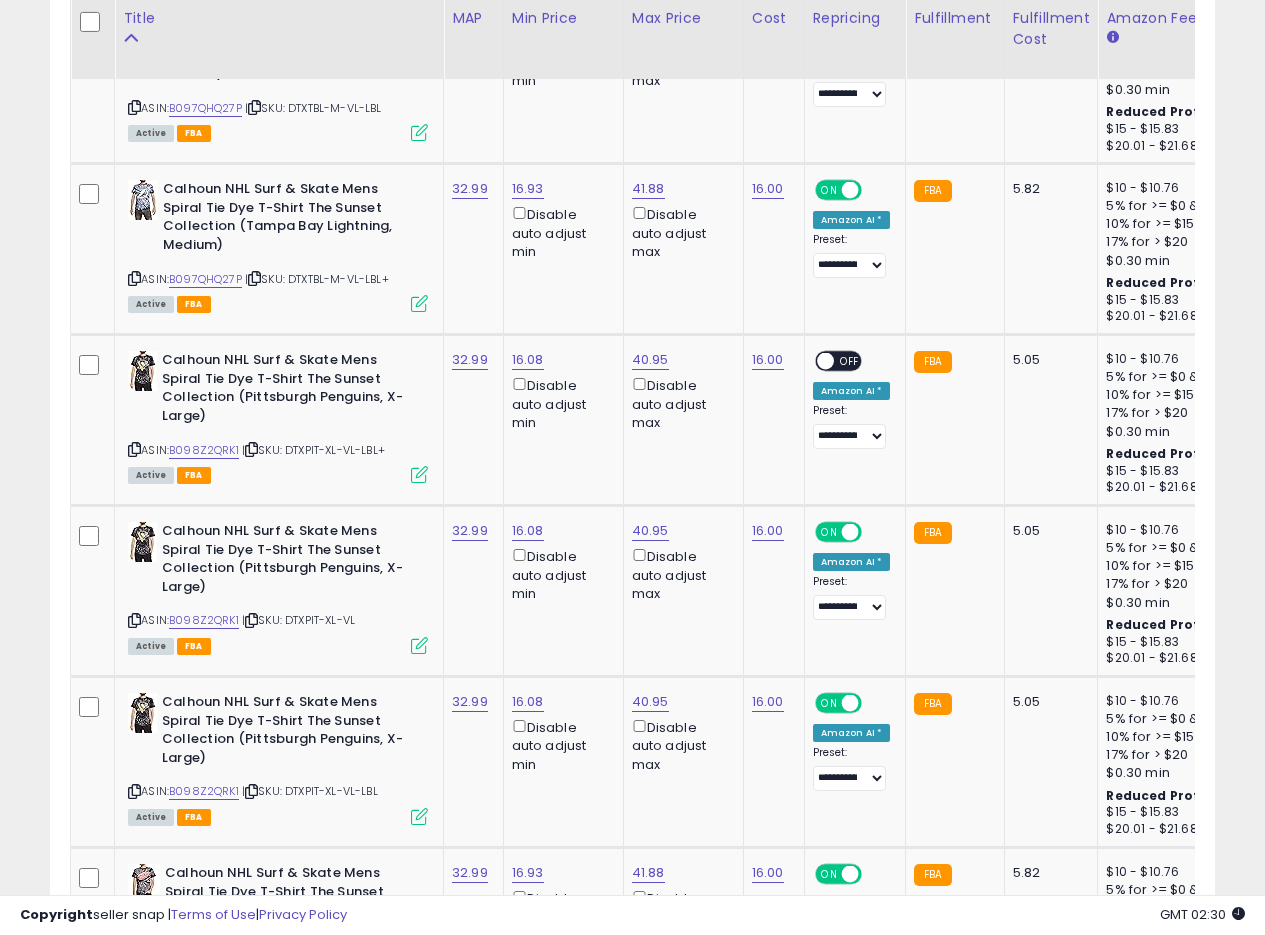 scroll, scrollTop: 2603, scrollLeft: 0, axis: vertical 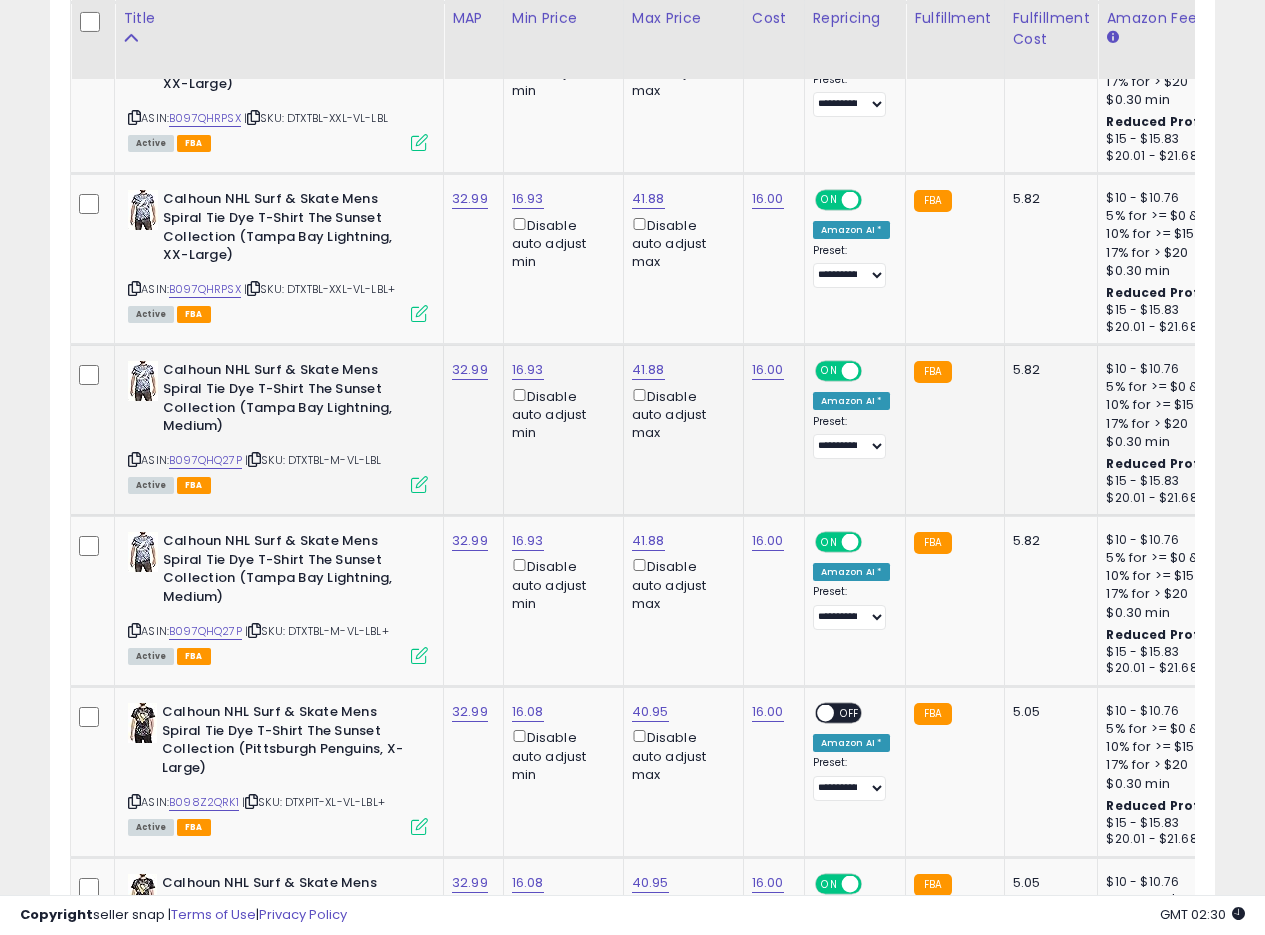 drag, startPoint x: 1255, startPoint y: 408, endPoint x: 1052, endPoint y: 395, distance: 203.41583 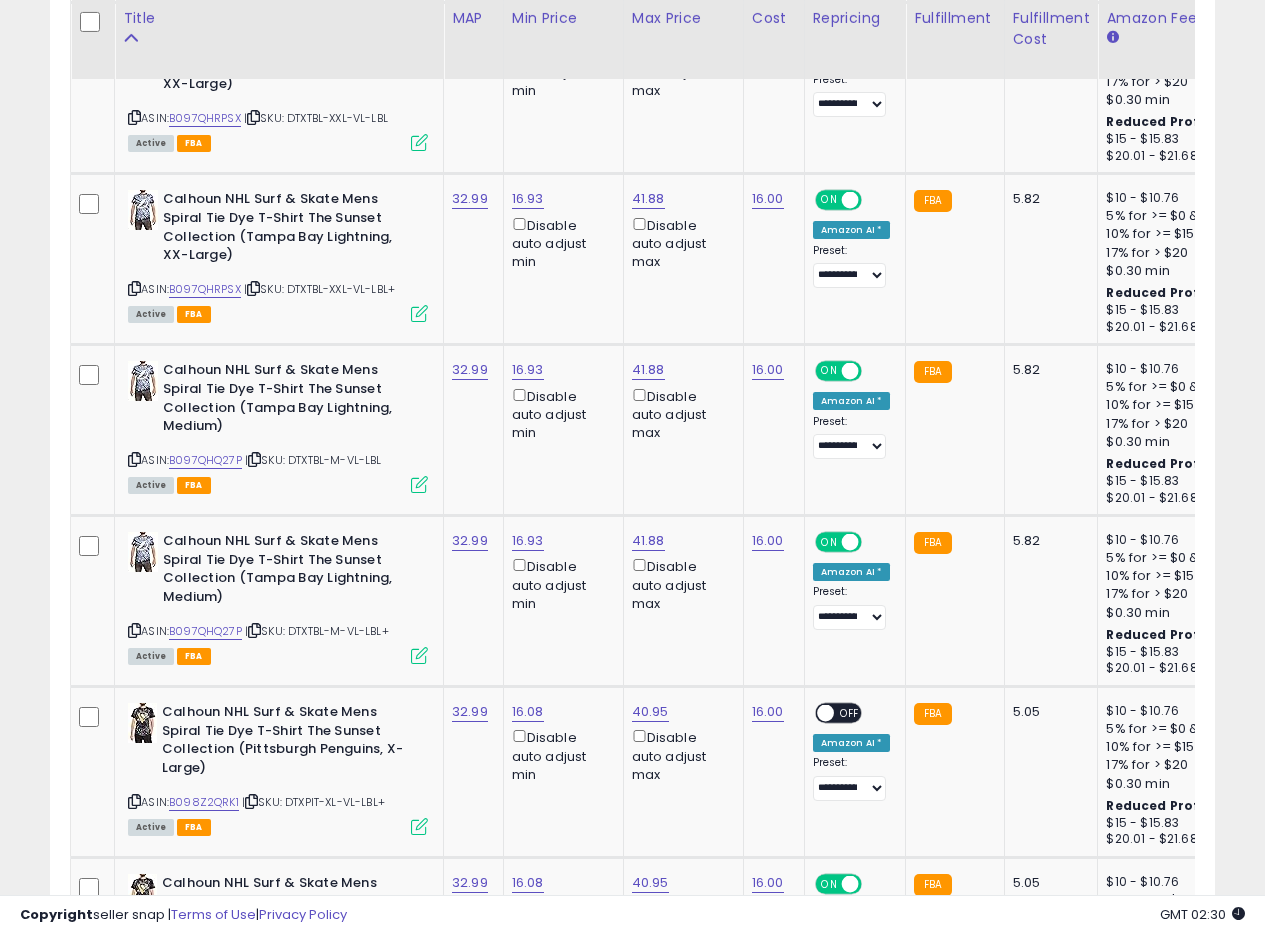 click on "Filters
Save View
Save As New View
Update Current View
Columns" at bounding box center (632, 468) 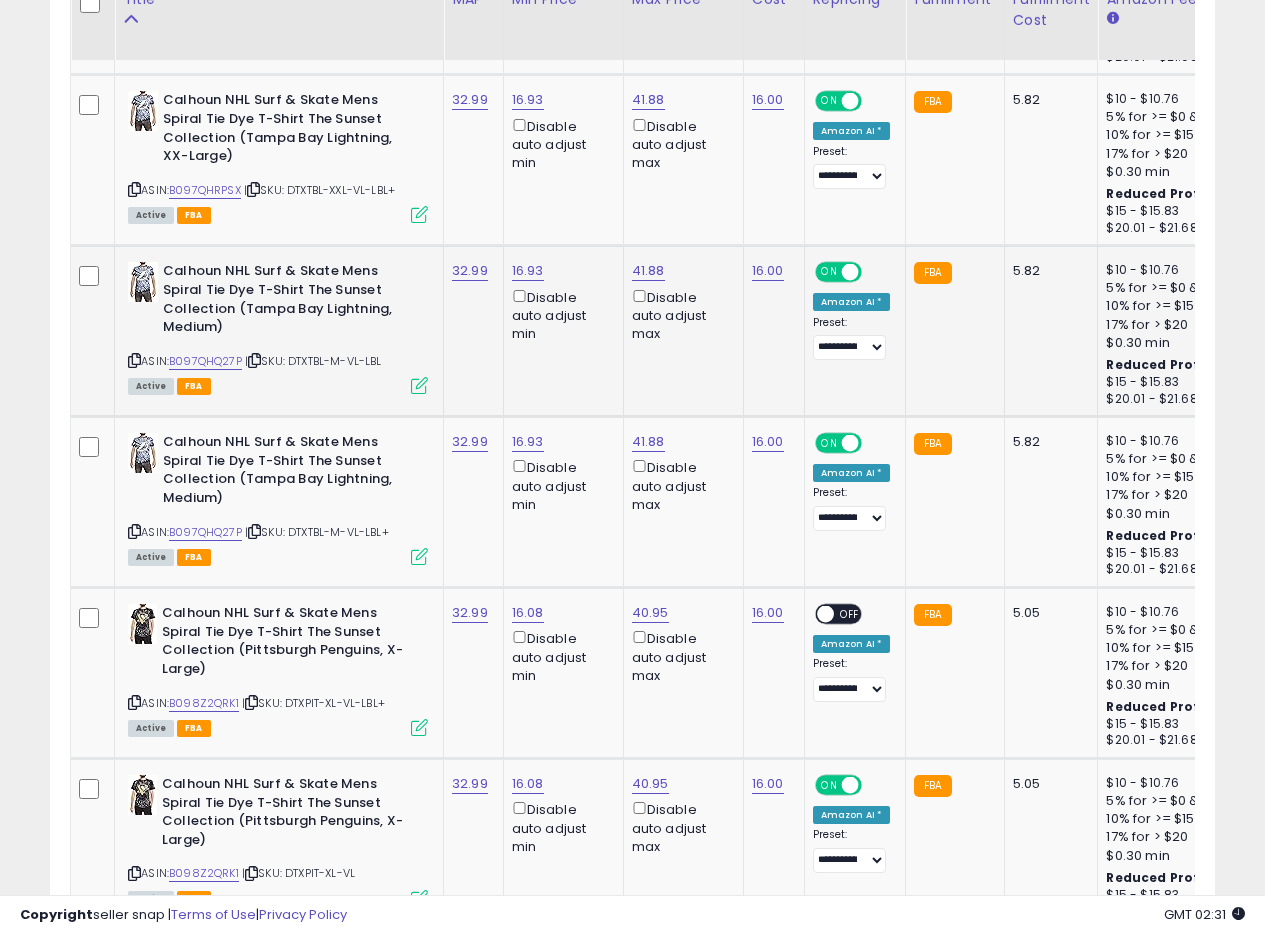 scroll, scrollTop: 2703, scrollLeft: 0, axis: vertical 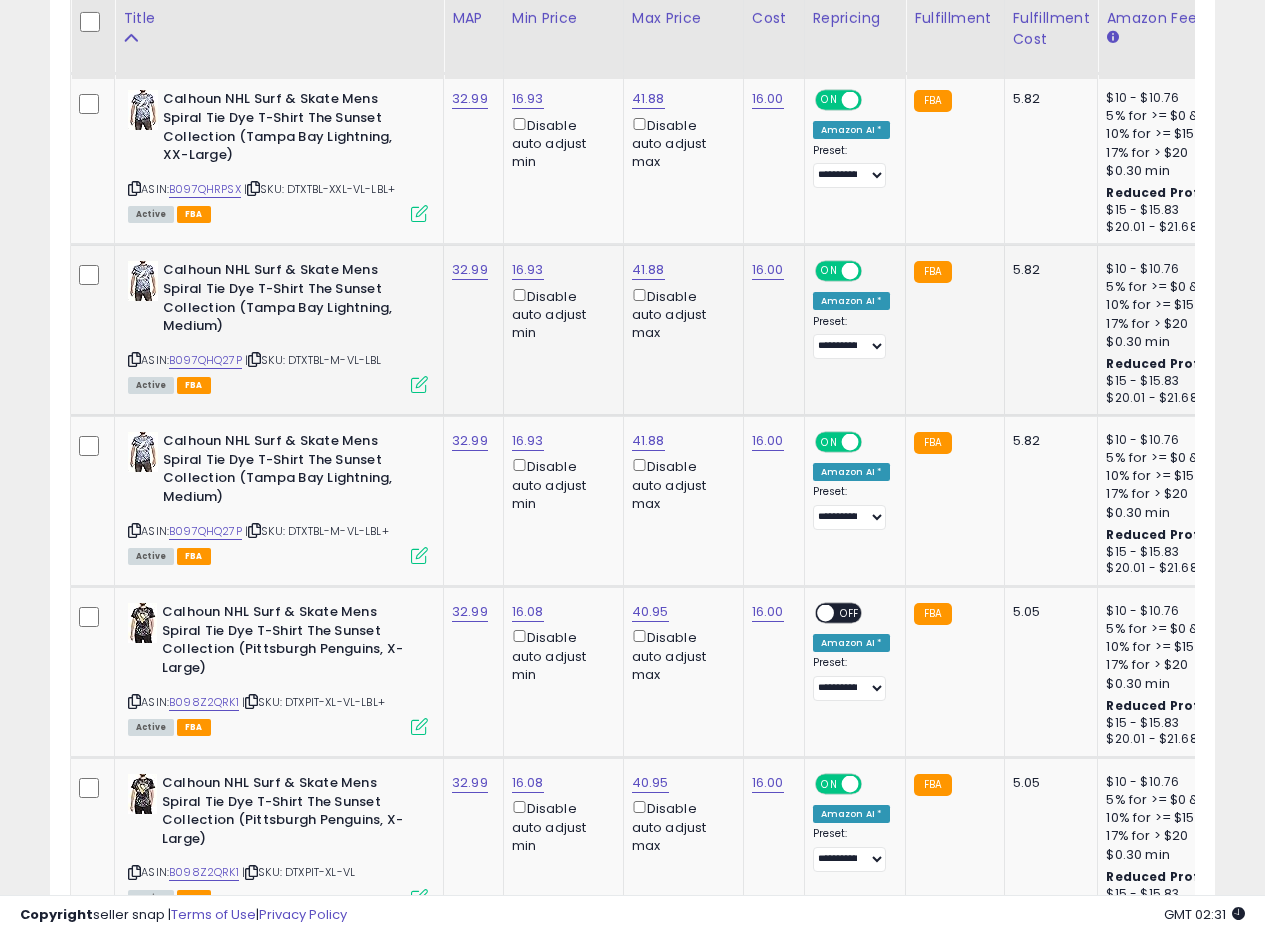 click at bounding box center (134, 359) 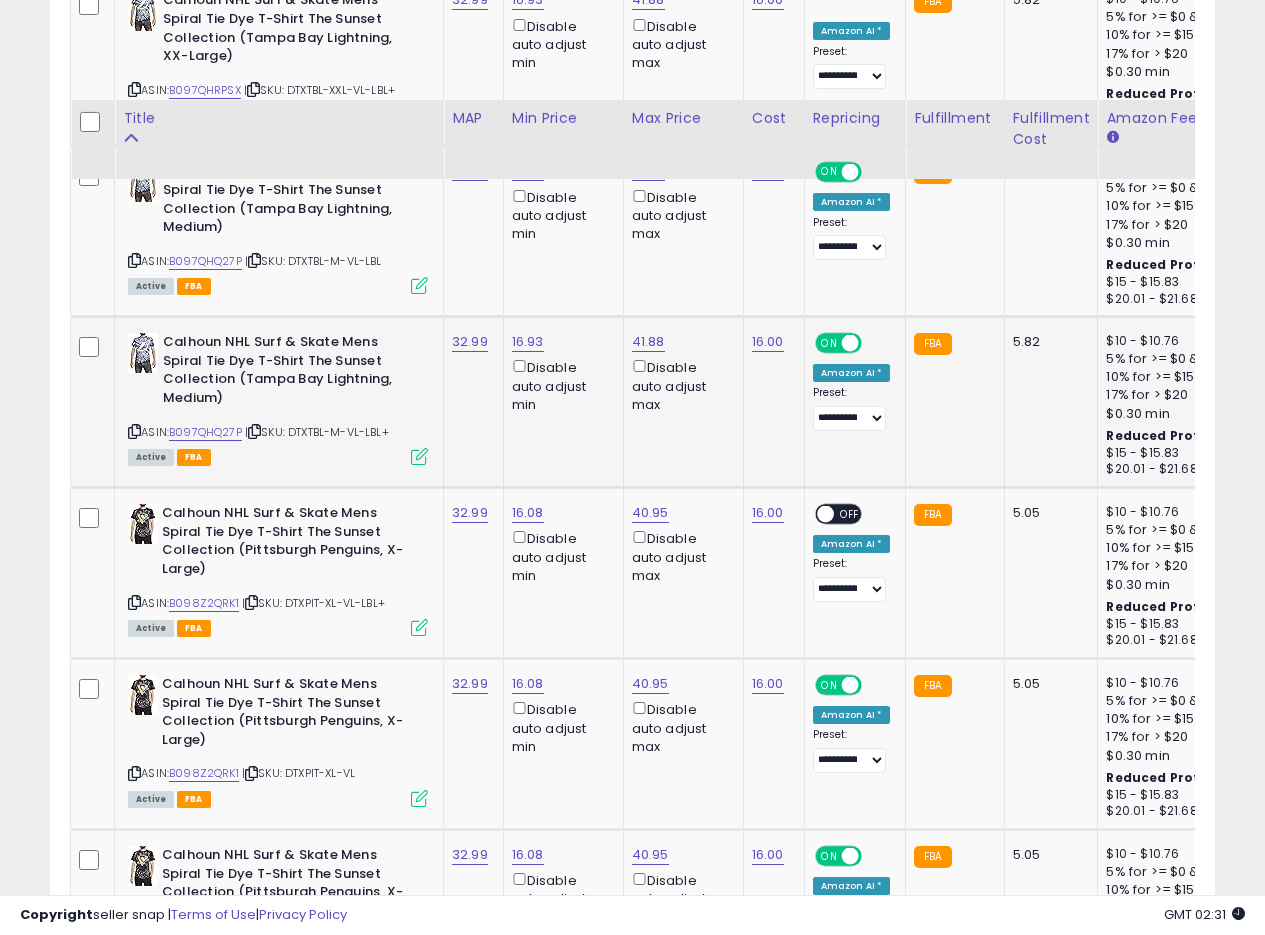 scroll, scrollTop: 2903, scrollLeft: 0, axis: vertical 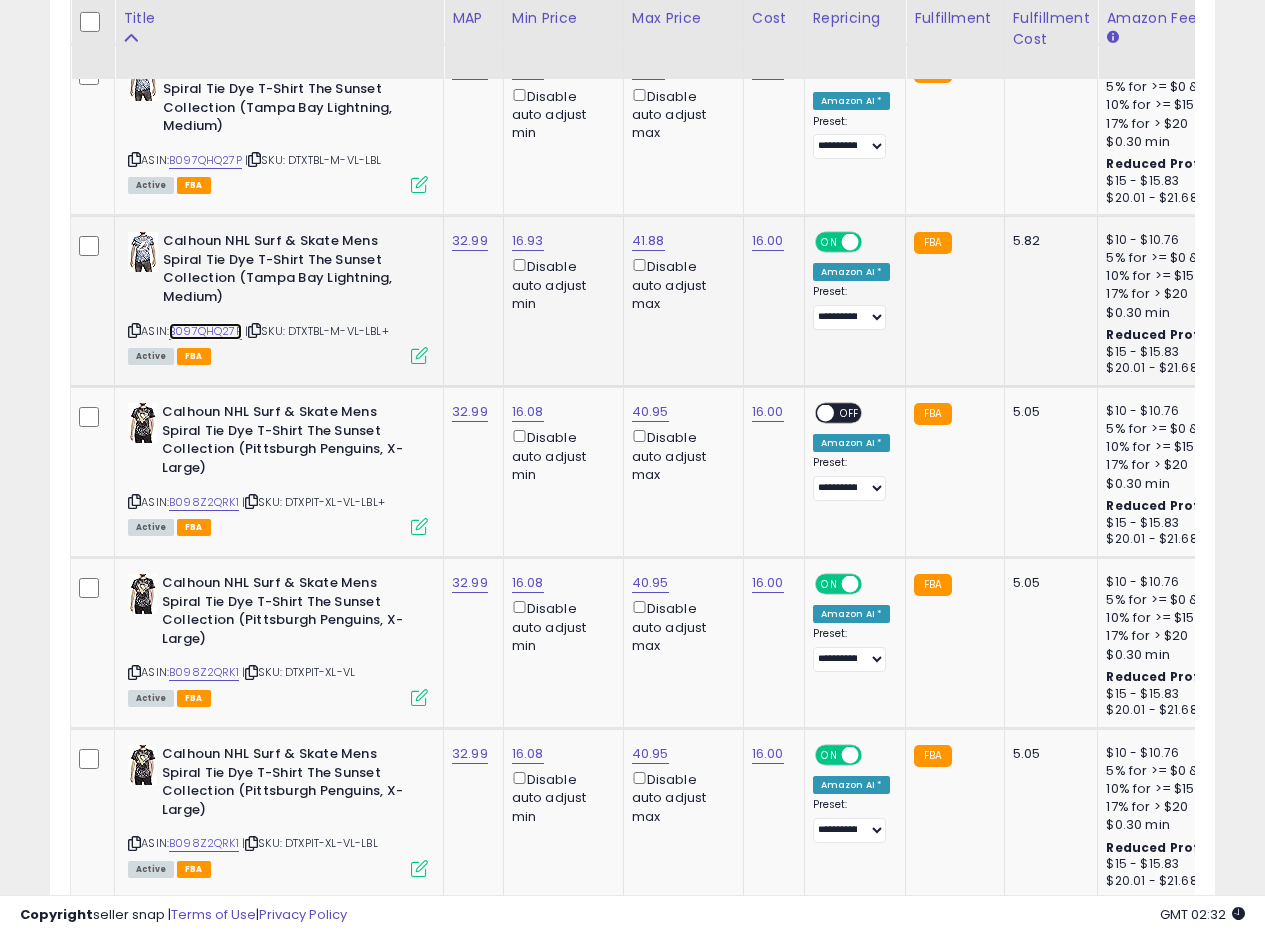 click on "B097QHQ27P" at bounding box center [205, 331] 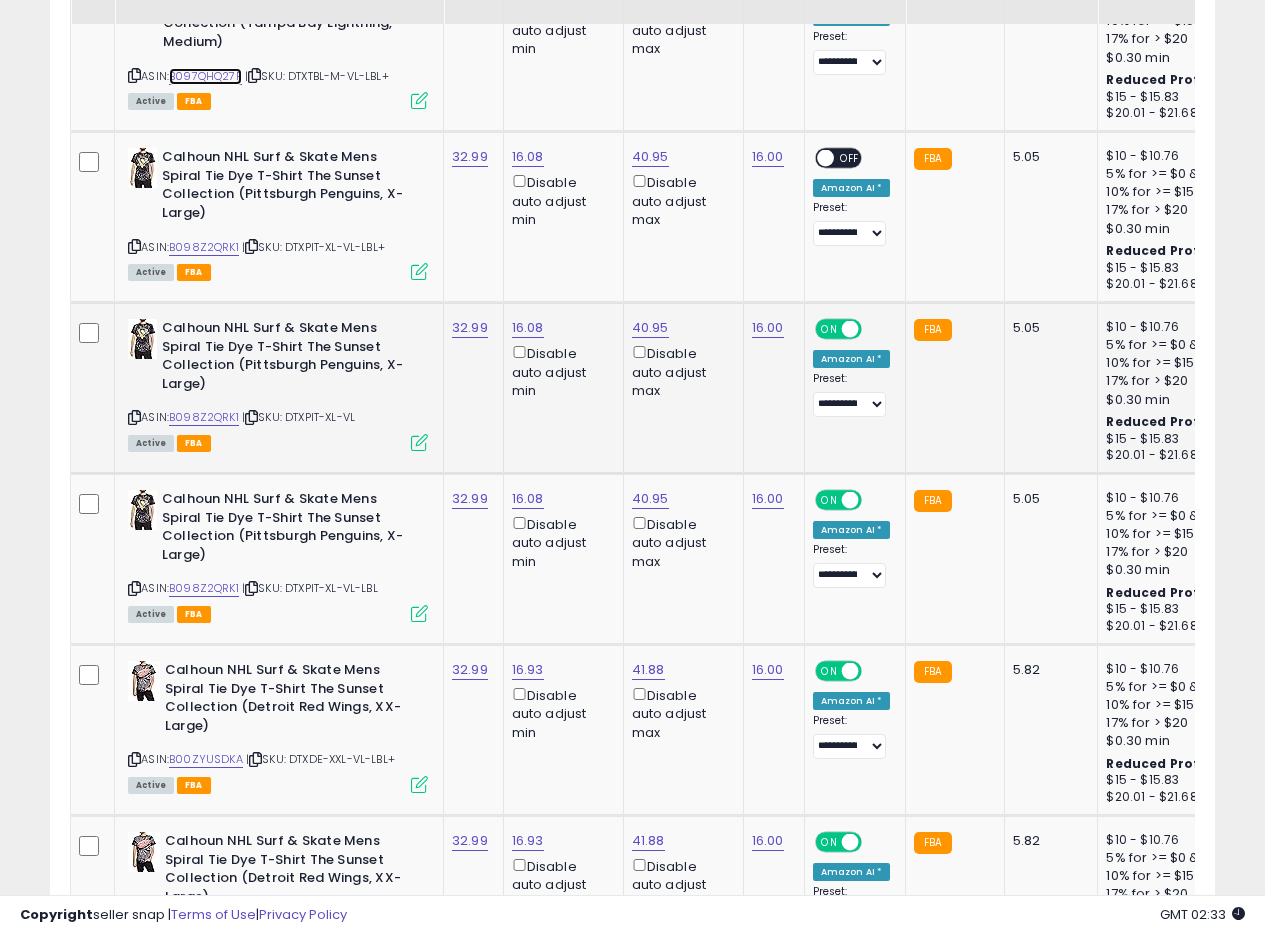scroll, scrollTop: 3203, scrollLeft: 0, axis: vertical 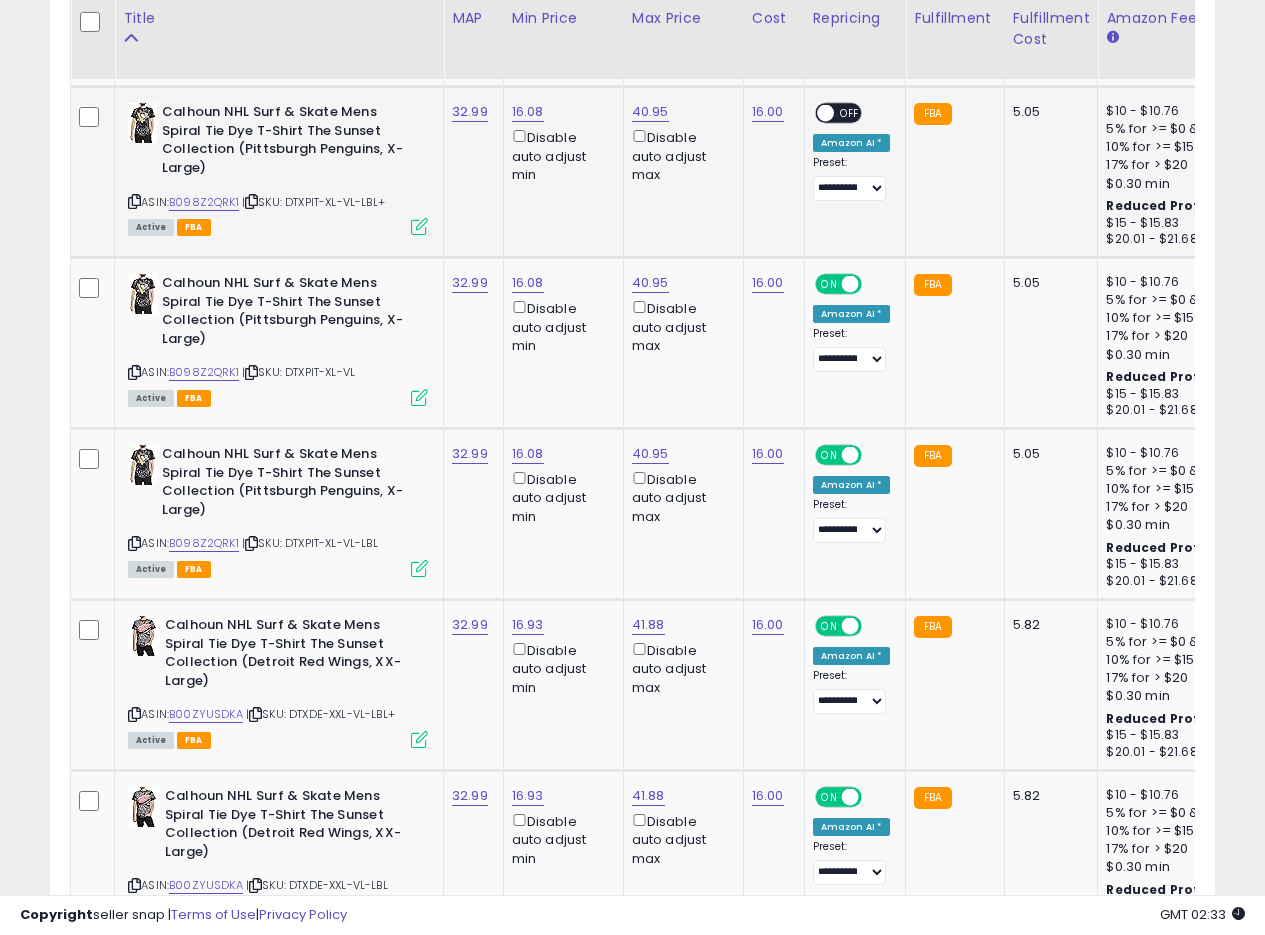 click at bounding box center (134, 201) 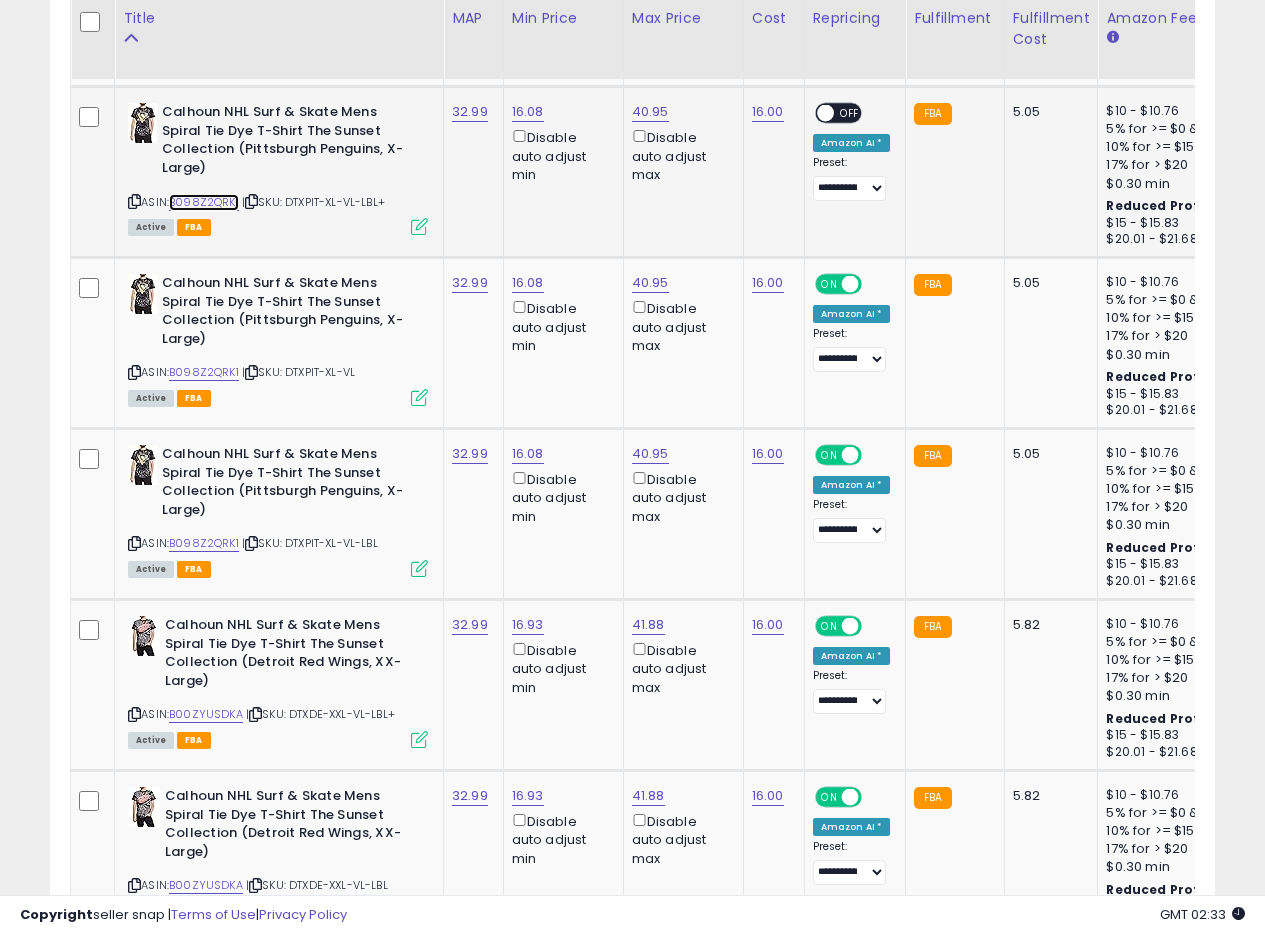click on "B098Z2QRK1" at bounding box center (204, 202) 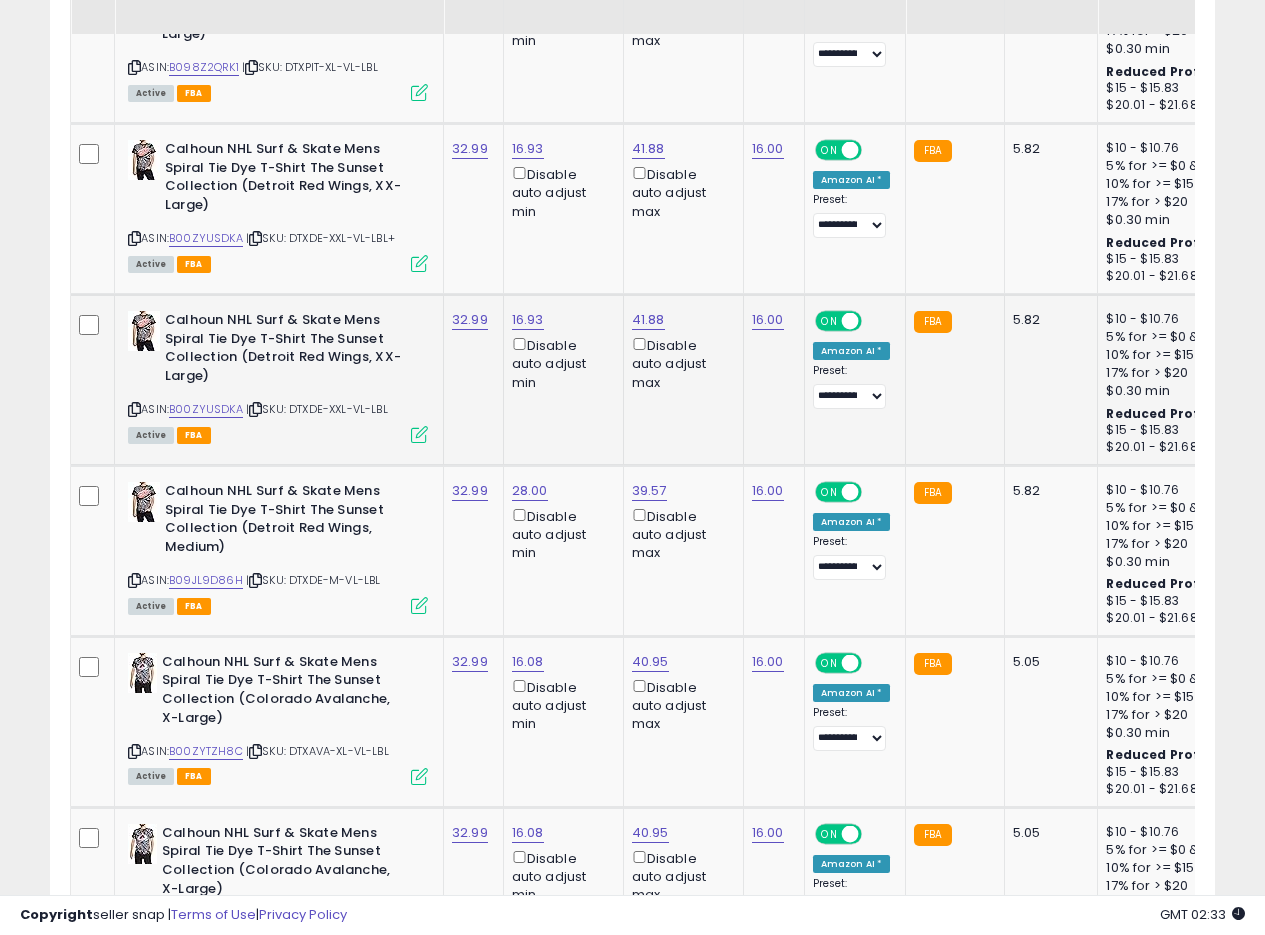 scroll, scrollTop: 3803, scrollLeft: 0, axis: vertical 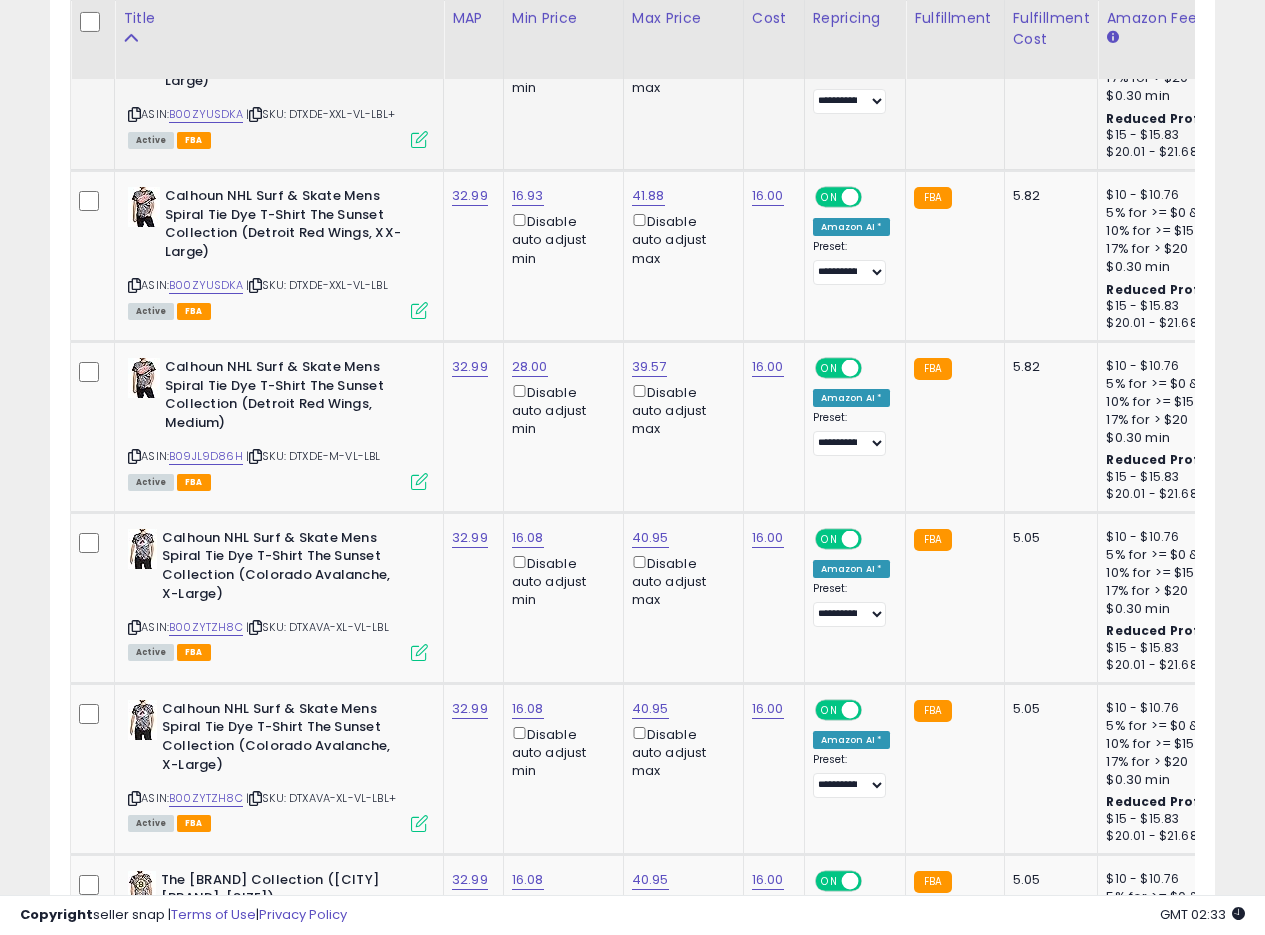click at bounding box center [134, 114] 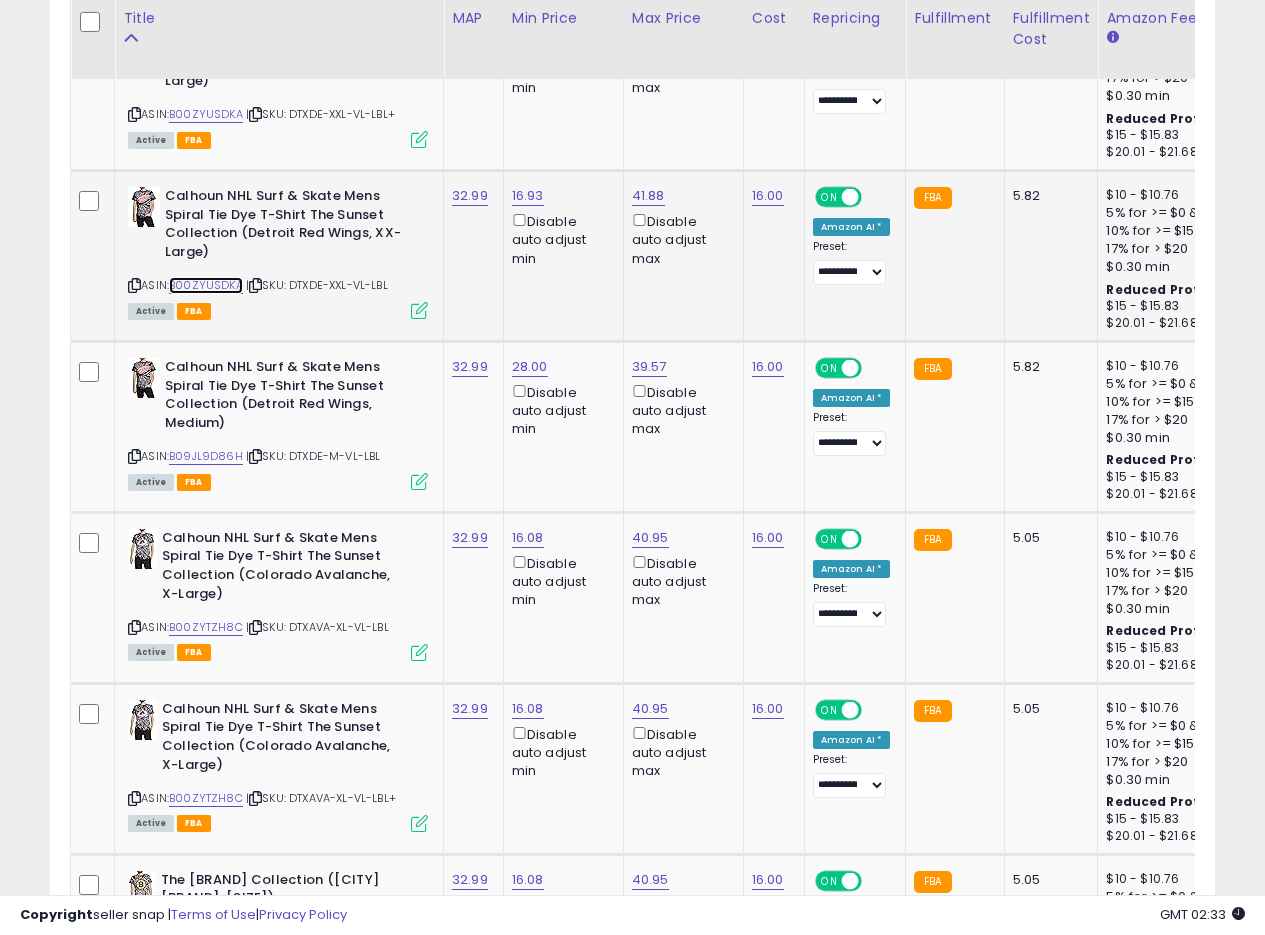 click on "B00ZYUSDKA" at bounding box center [206, 285] 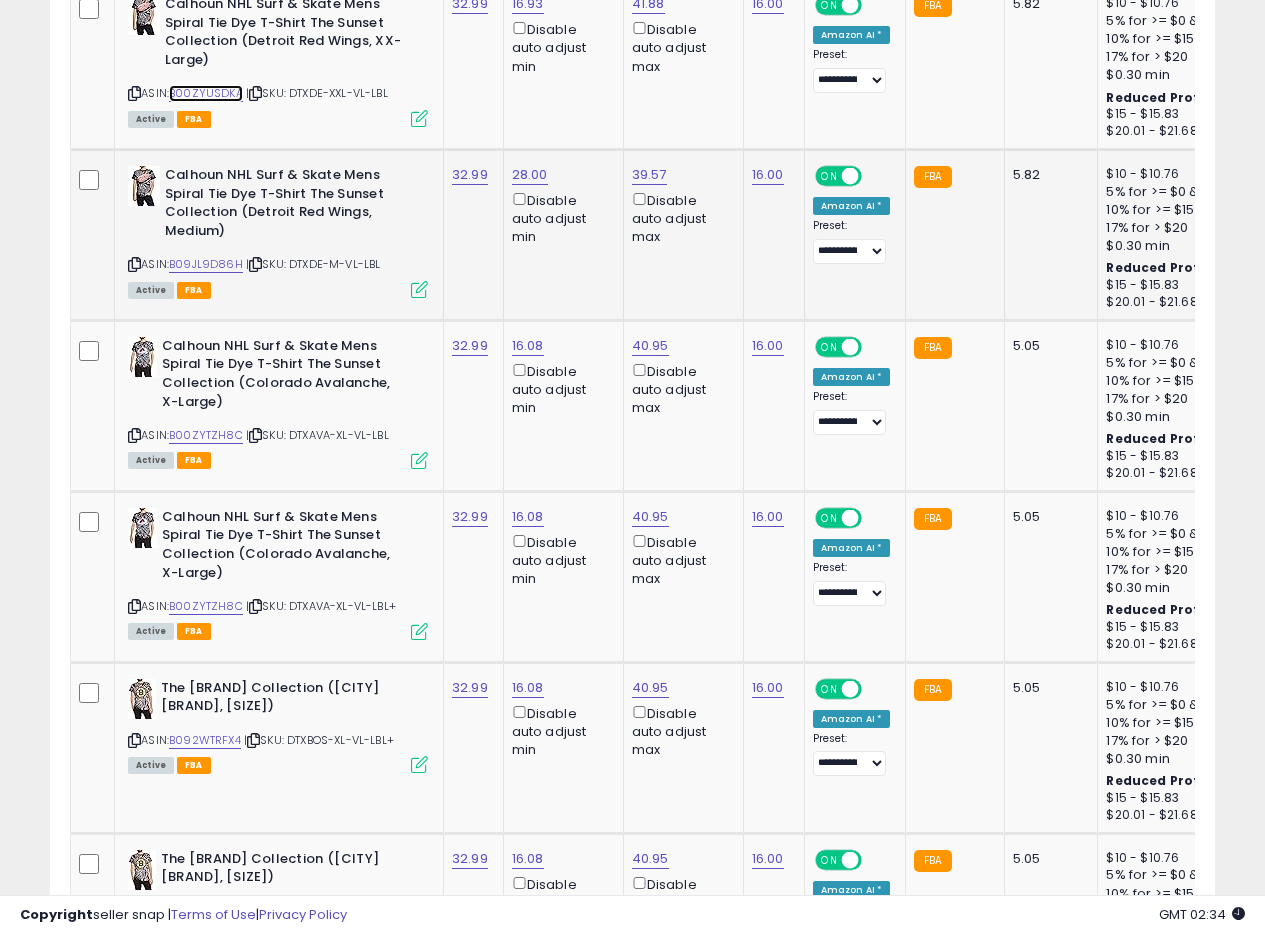 scroll, scrollTop: 4003, scrollLeft: 0, axis: vertical 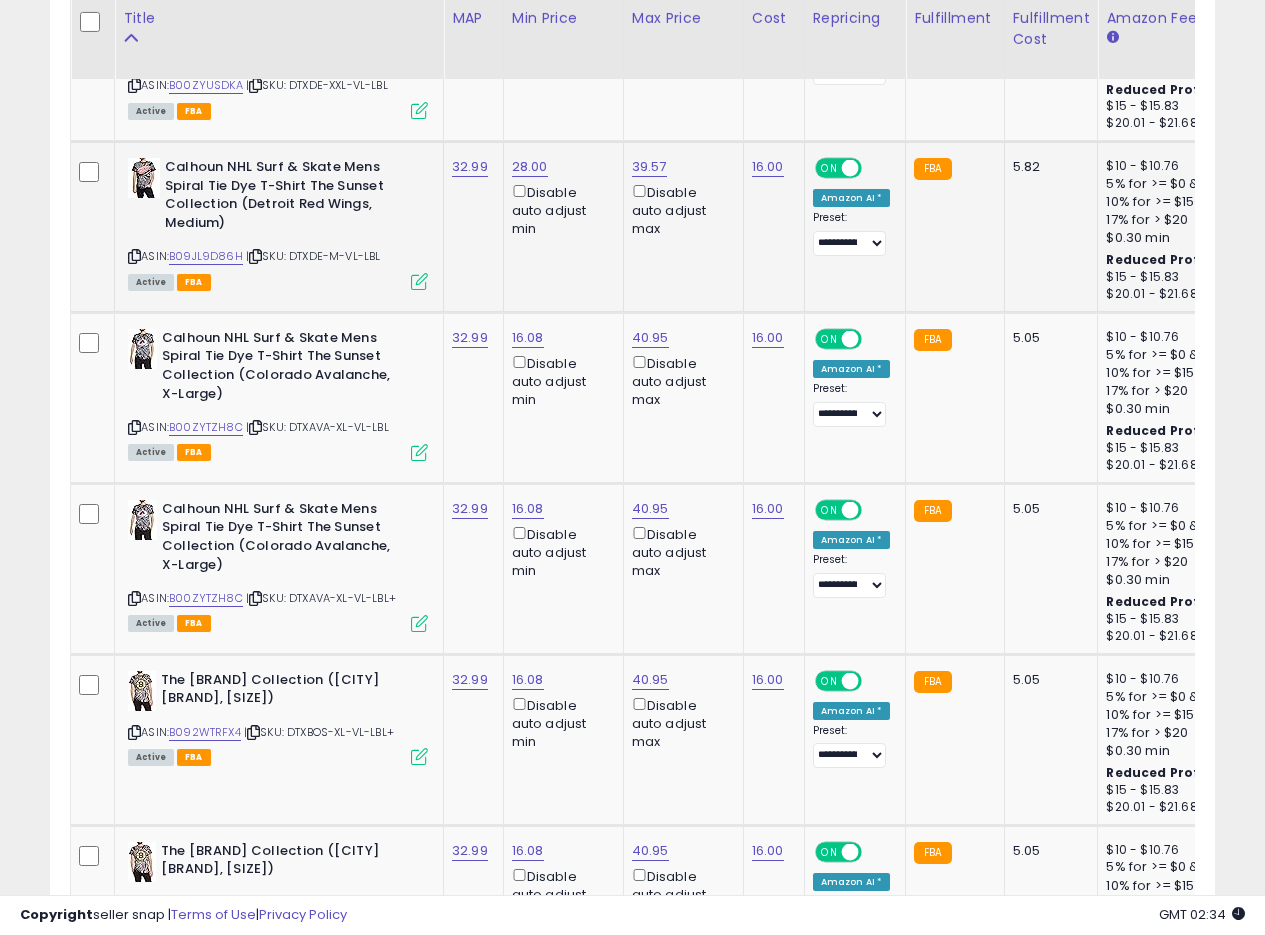 click at bounding box center [134, 256] 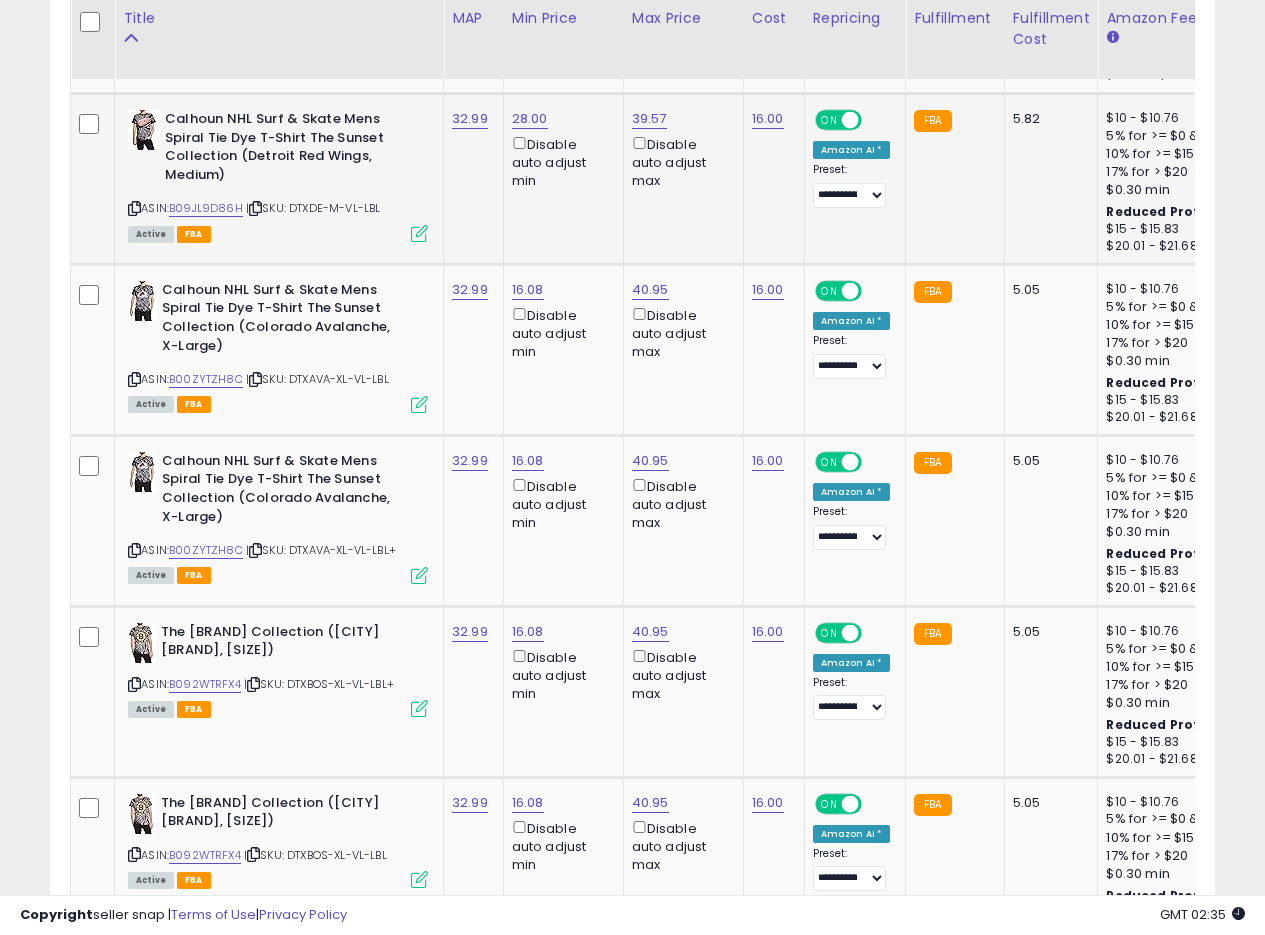 scroll, scrollTop: 4003, scrollLeft: 0, axis: vertical 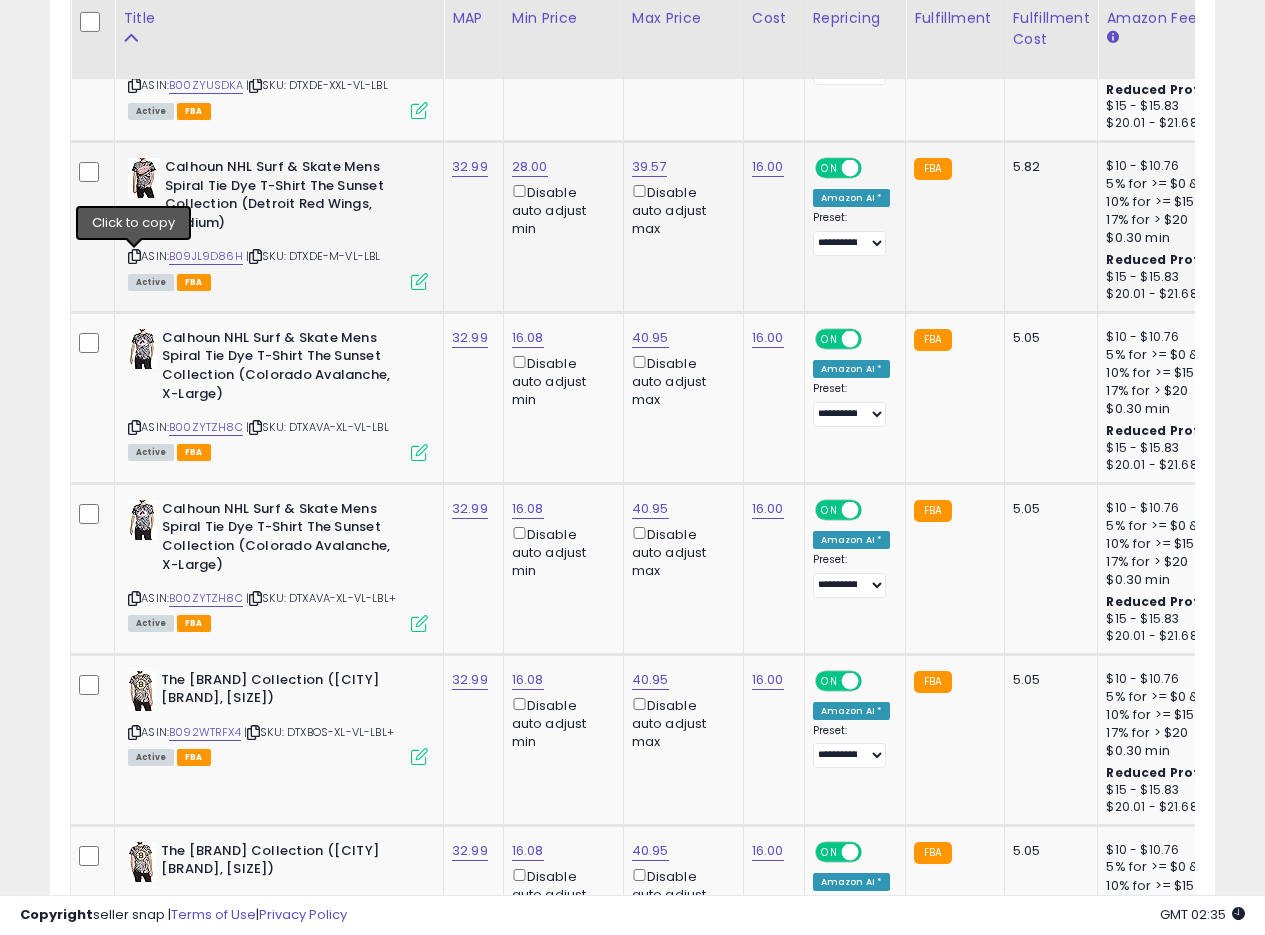 click at bounding box center [134, 256] 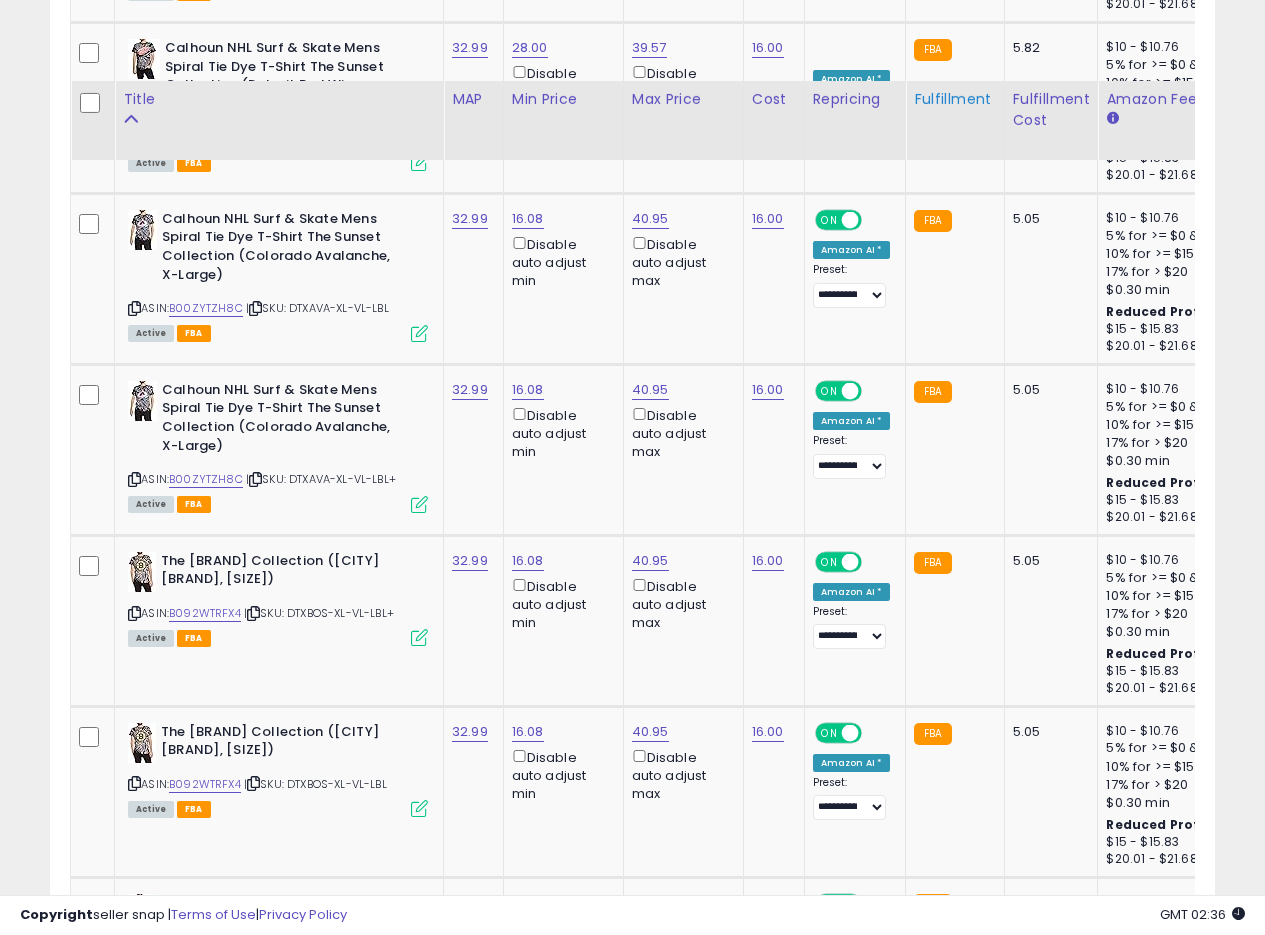 scroll, scrollTop: 4103, scrollLeft: 0, axis: vertical 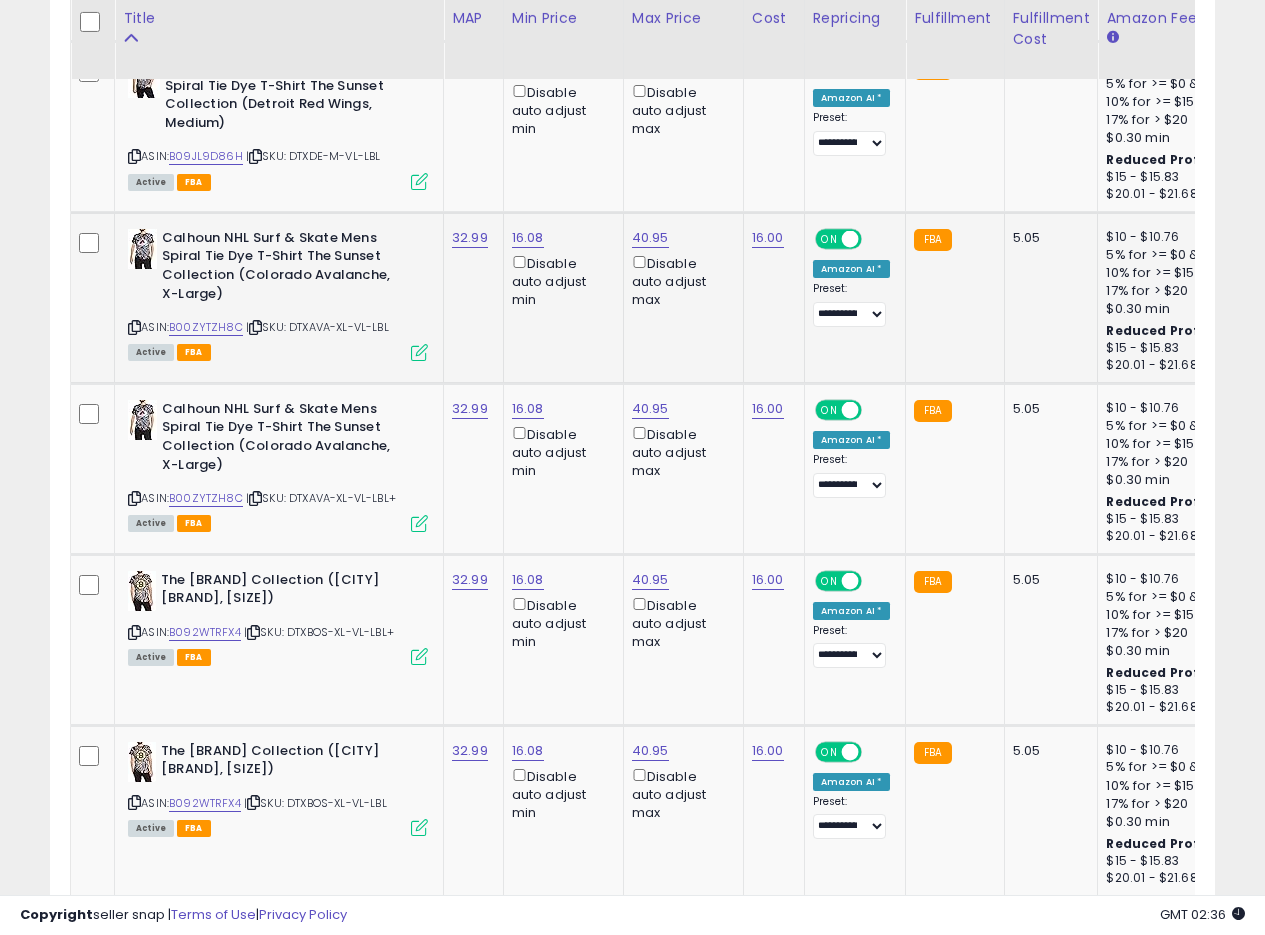 click on "32.99" 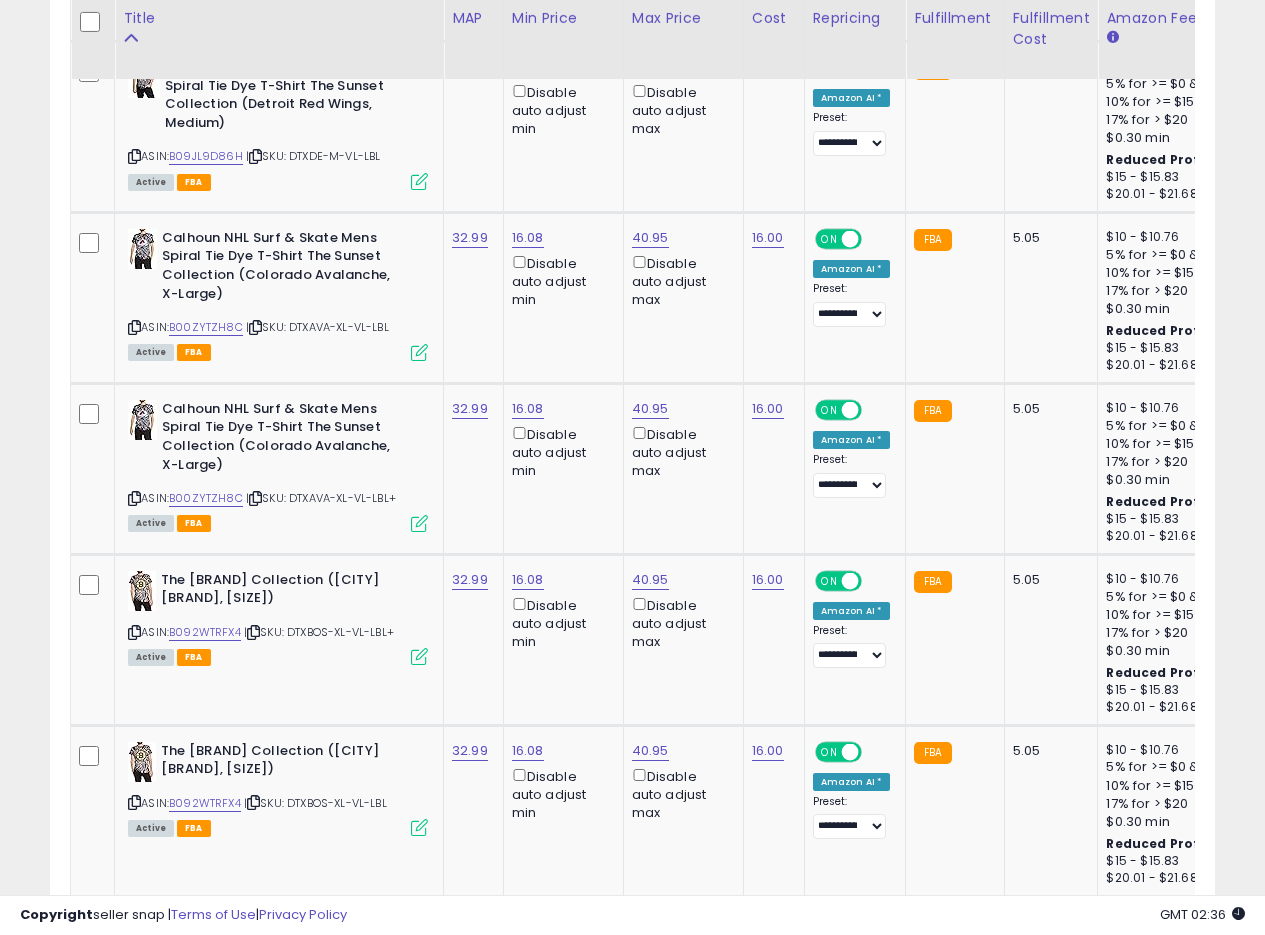 click on "Filters
Save View
Save As New View
Update Current View
Columns" at bounding box center [632, -1032] 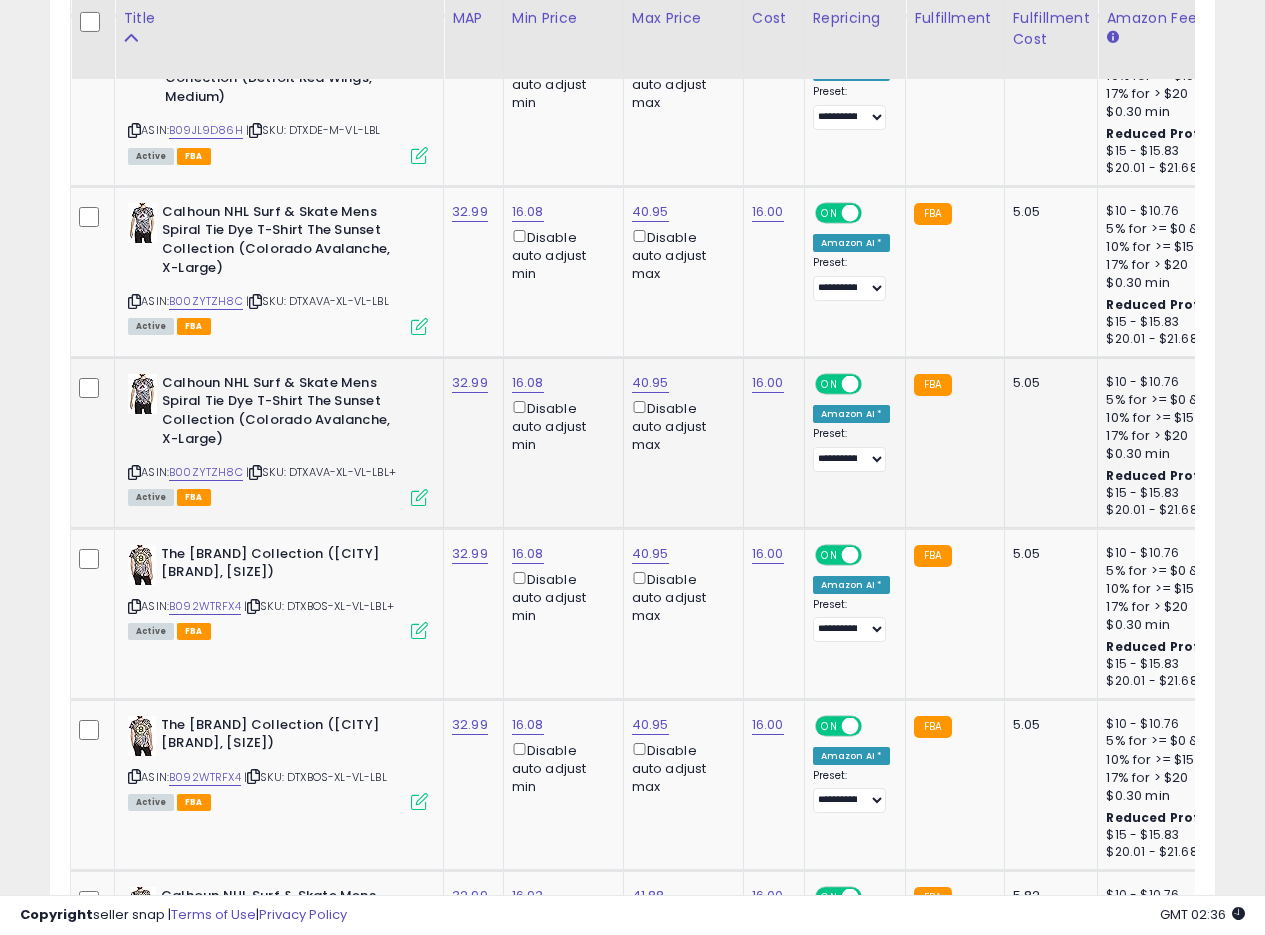 scroll, scrollTop: 4229, scrollLeft: 0, axis: vertical 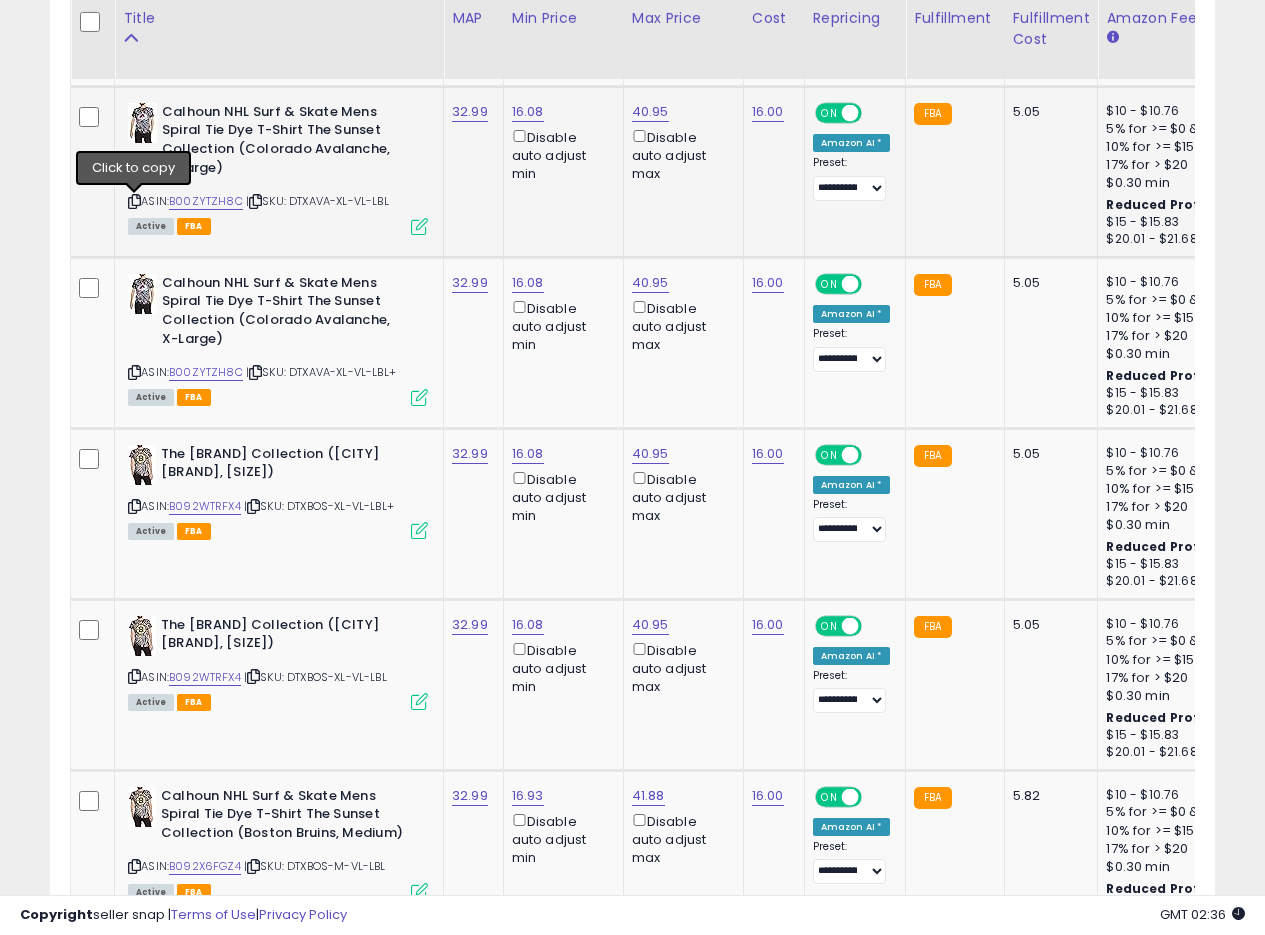 click at bounding box center (134, 201) 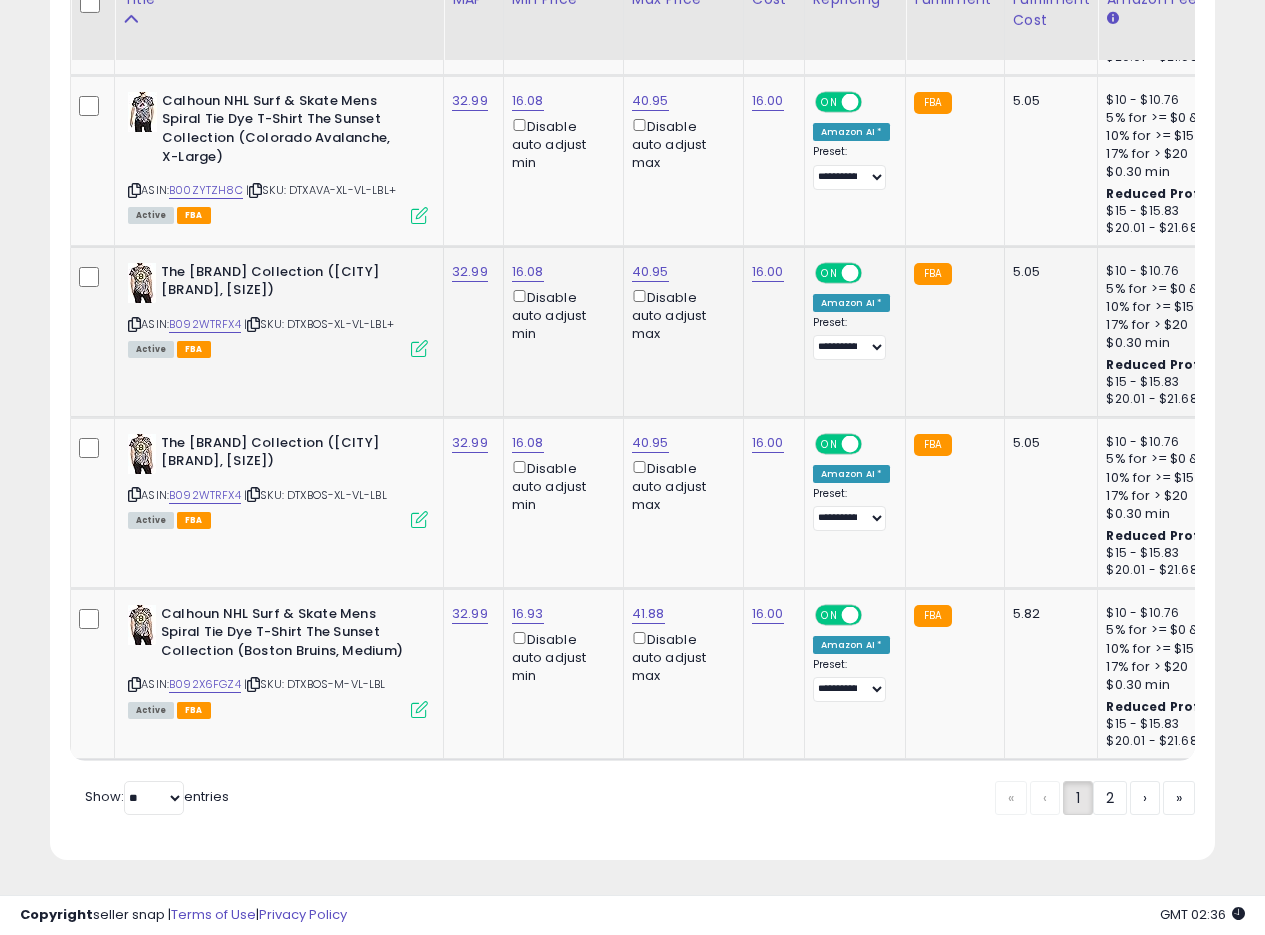 scroll, scrollTop: 4429, scrollLeft: 0, axis: vertical 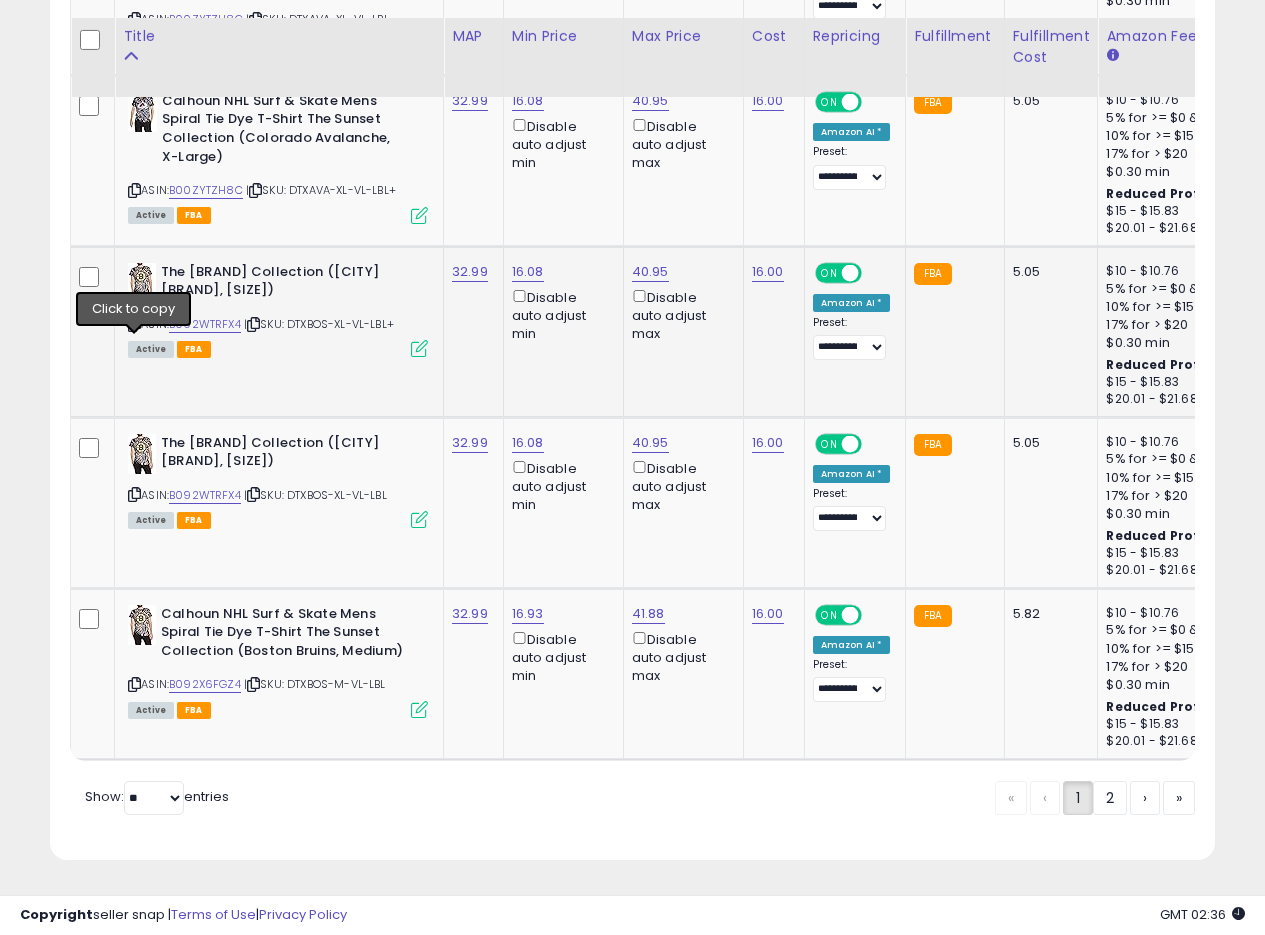 click at bounding box center (134, 324) 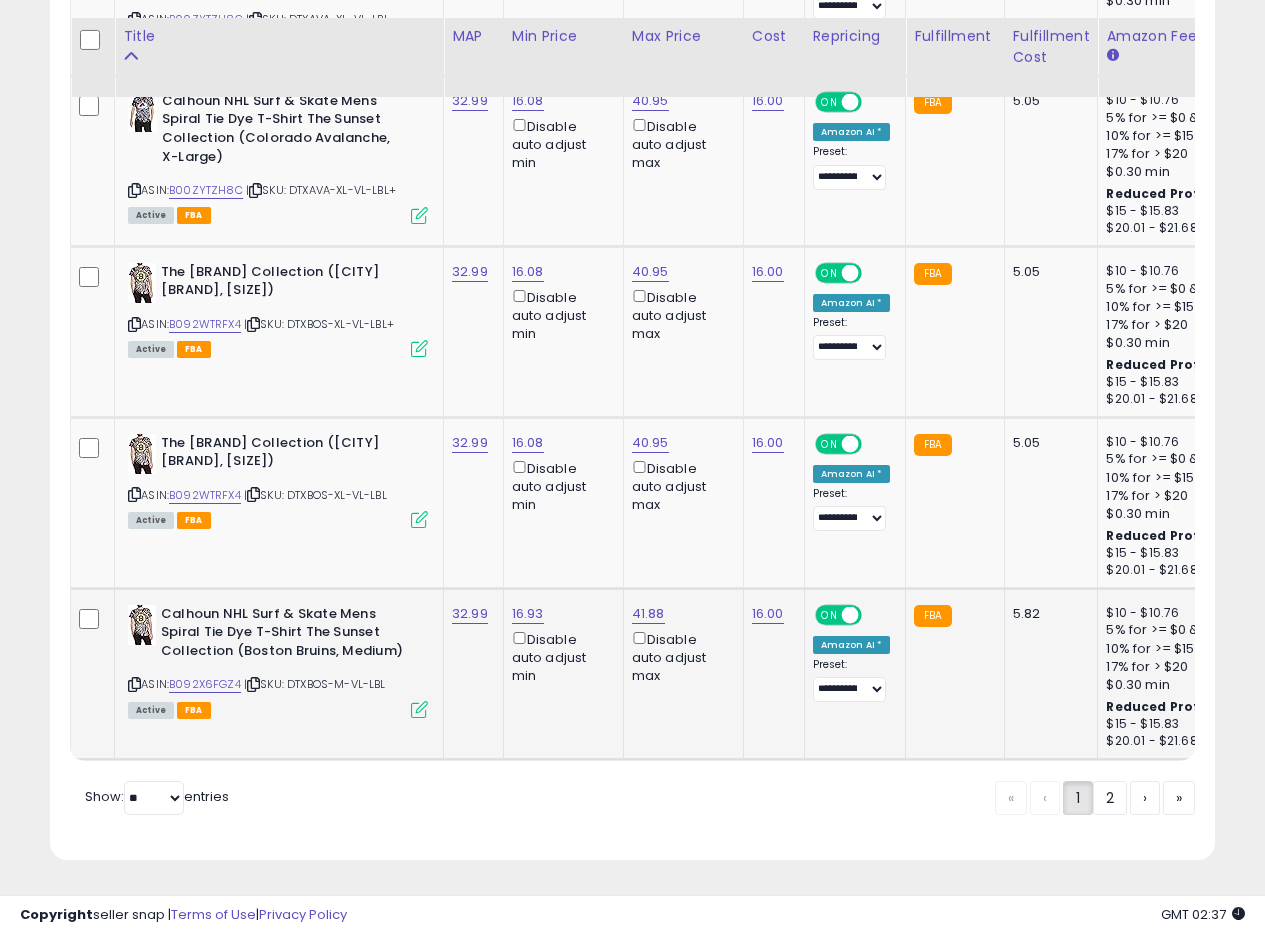 click at bounding box center [134, 684] 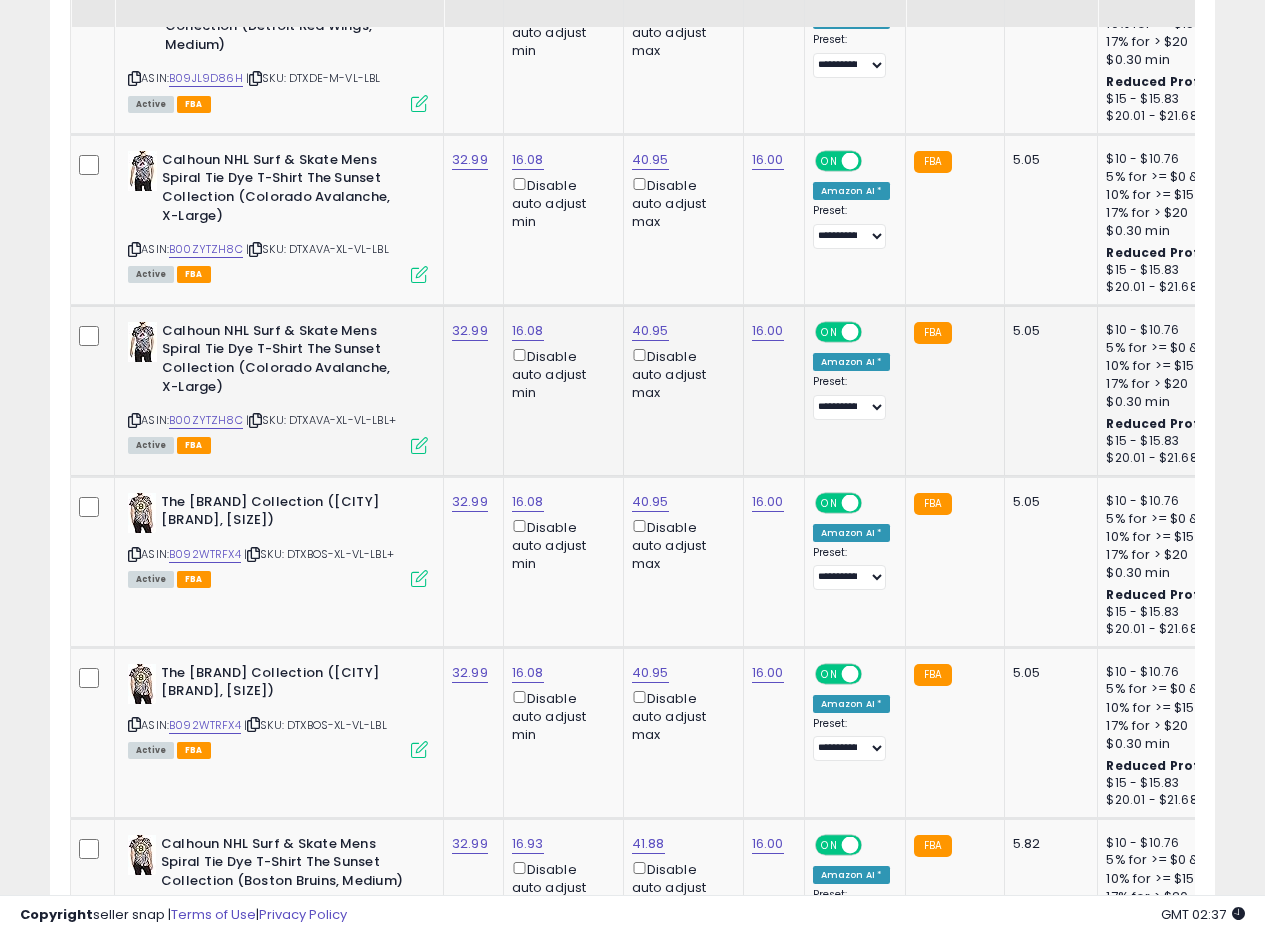 scroll, scrollTop: 4229, scrollLeft: 0, axis: vertical 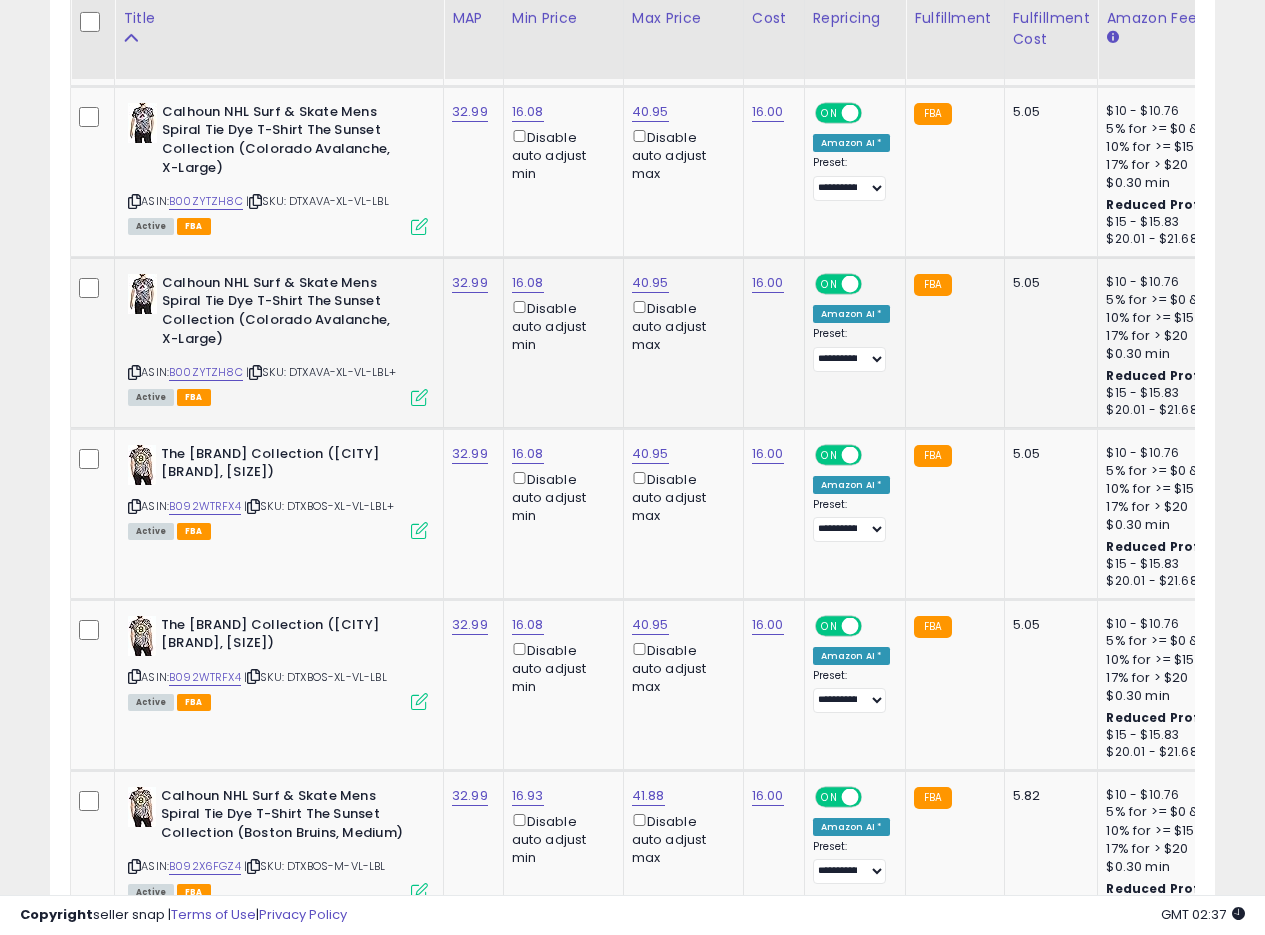 click at bounding box center (134, 372) 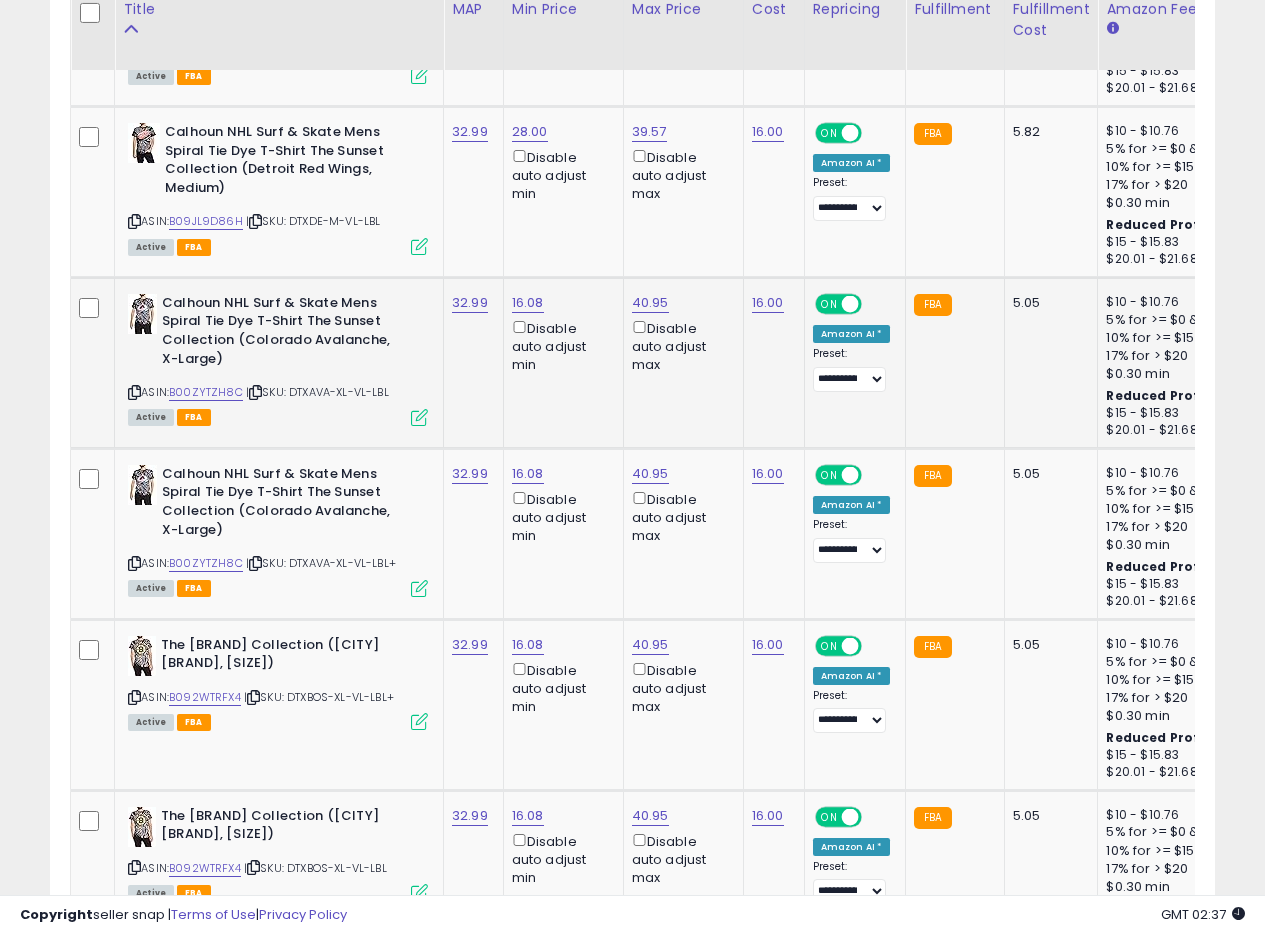 scroll, scrollTop: 4029, scrollLeft: 0, axis: vertical 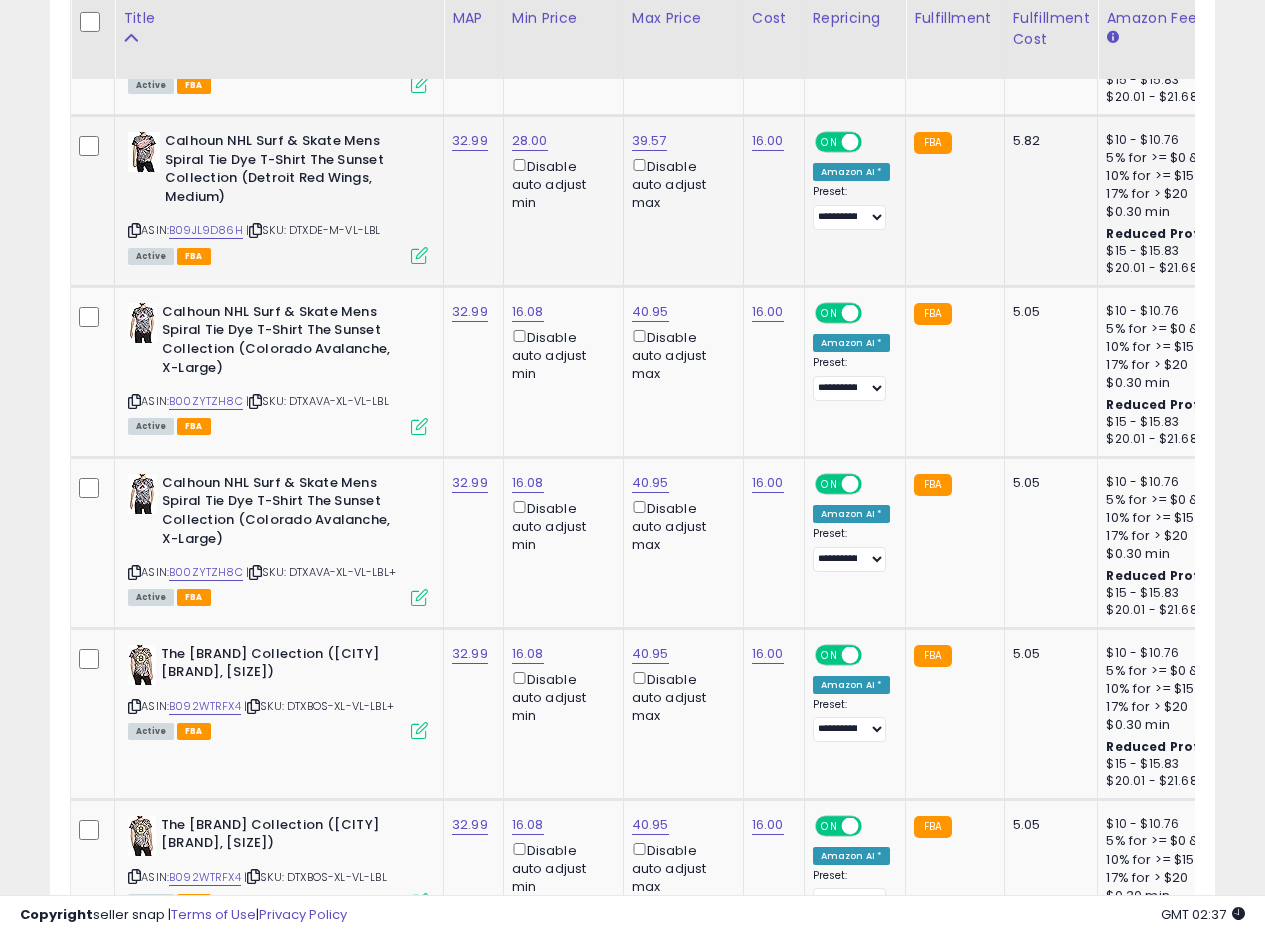 click at bounding box center (134, 230) 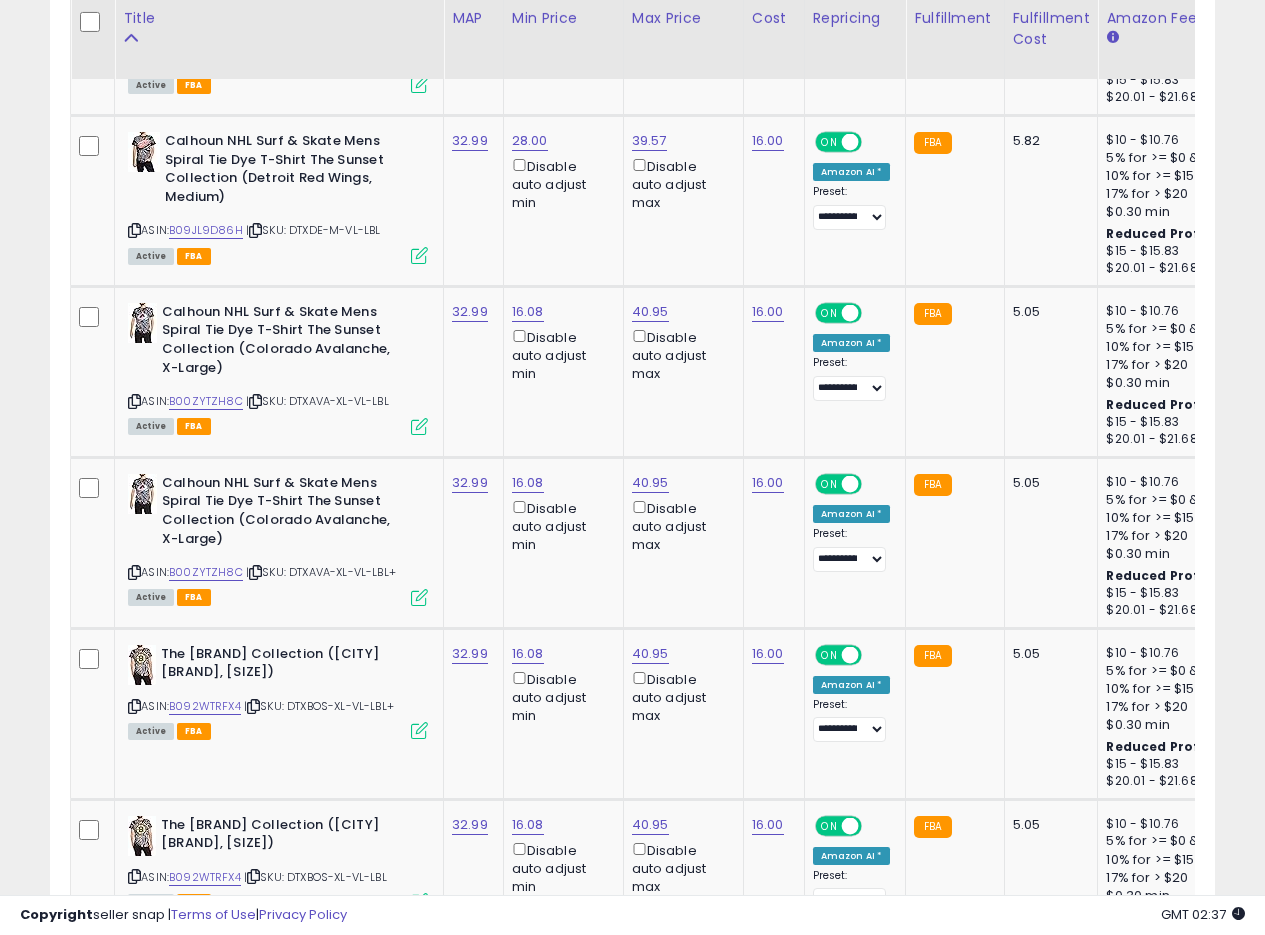 click on "**********" at bounding box center [632, -1339] 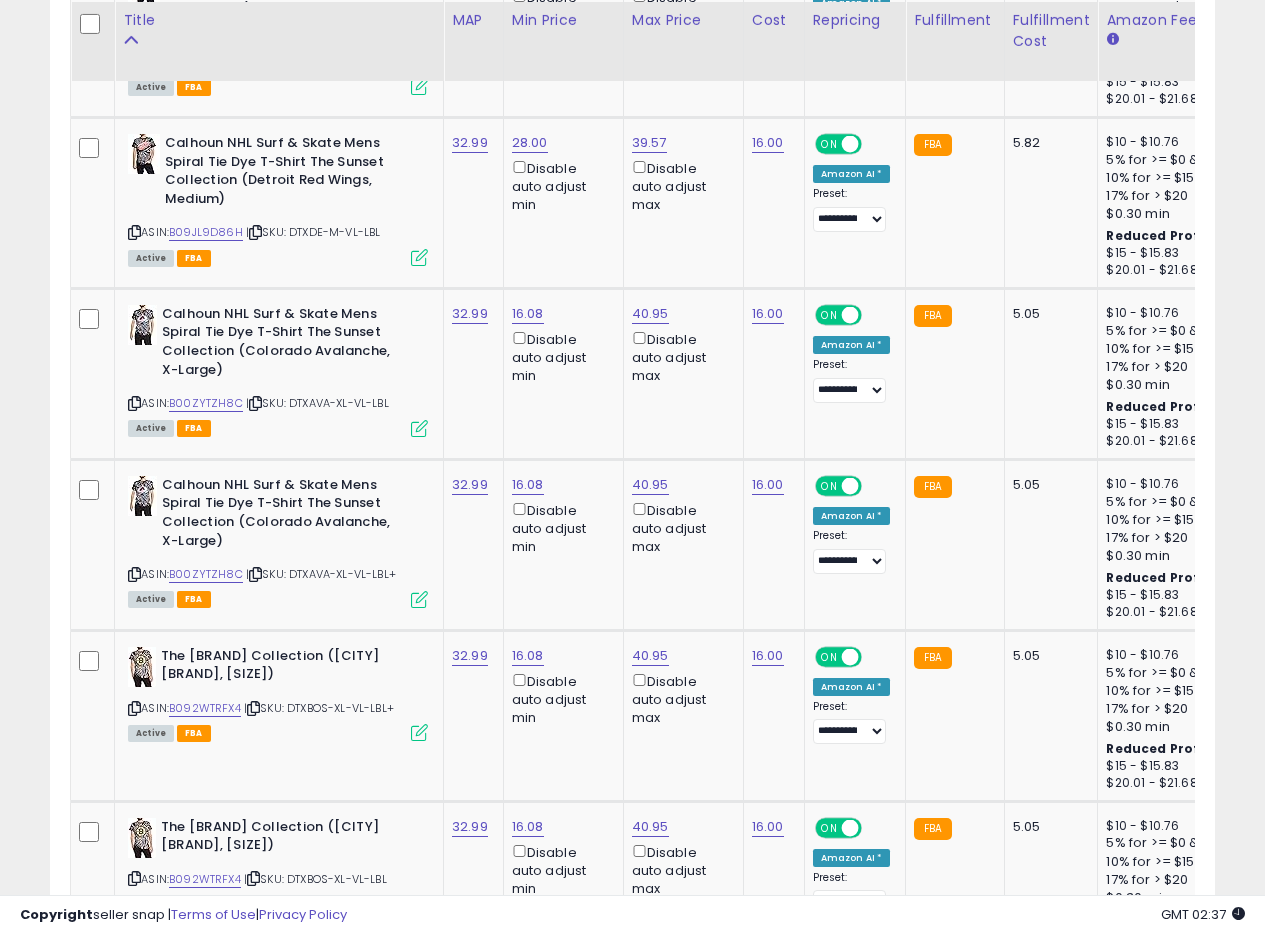 scroll, scrollTop: 4029, scrollLeft: 0, axis: vertical 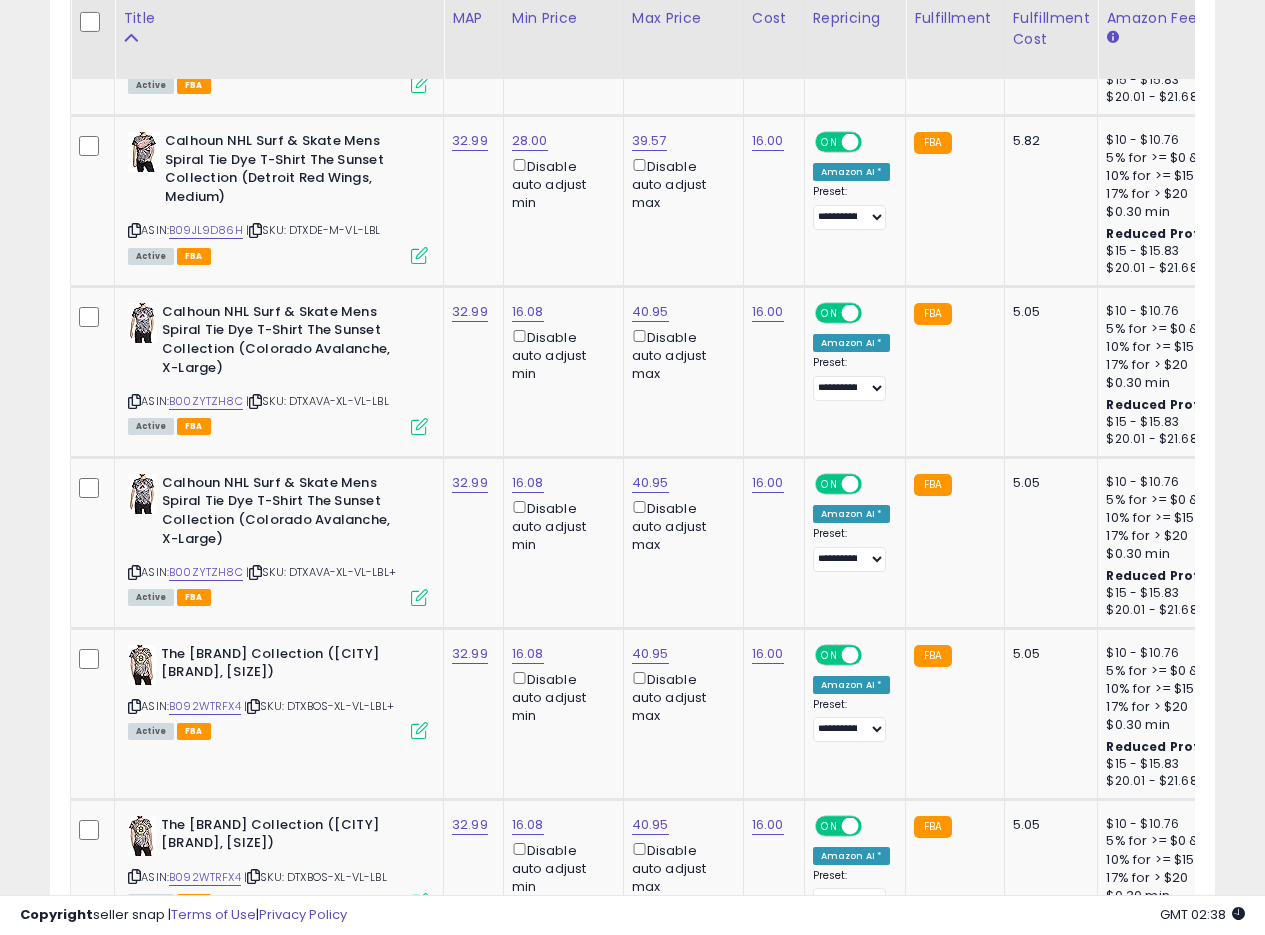 click on "**********" at bounding box center [632, -1339] 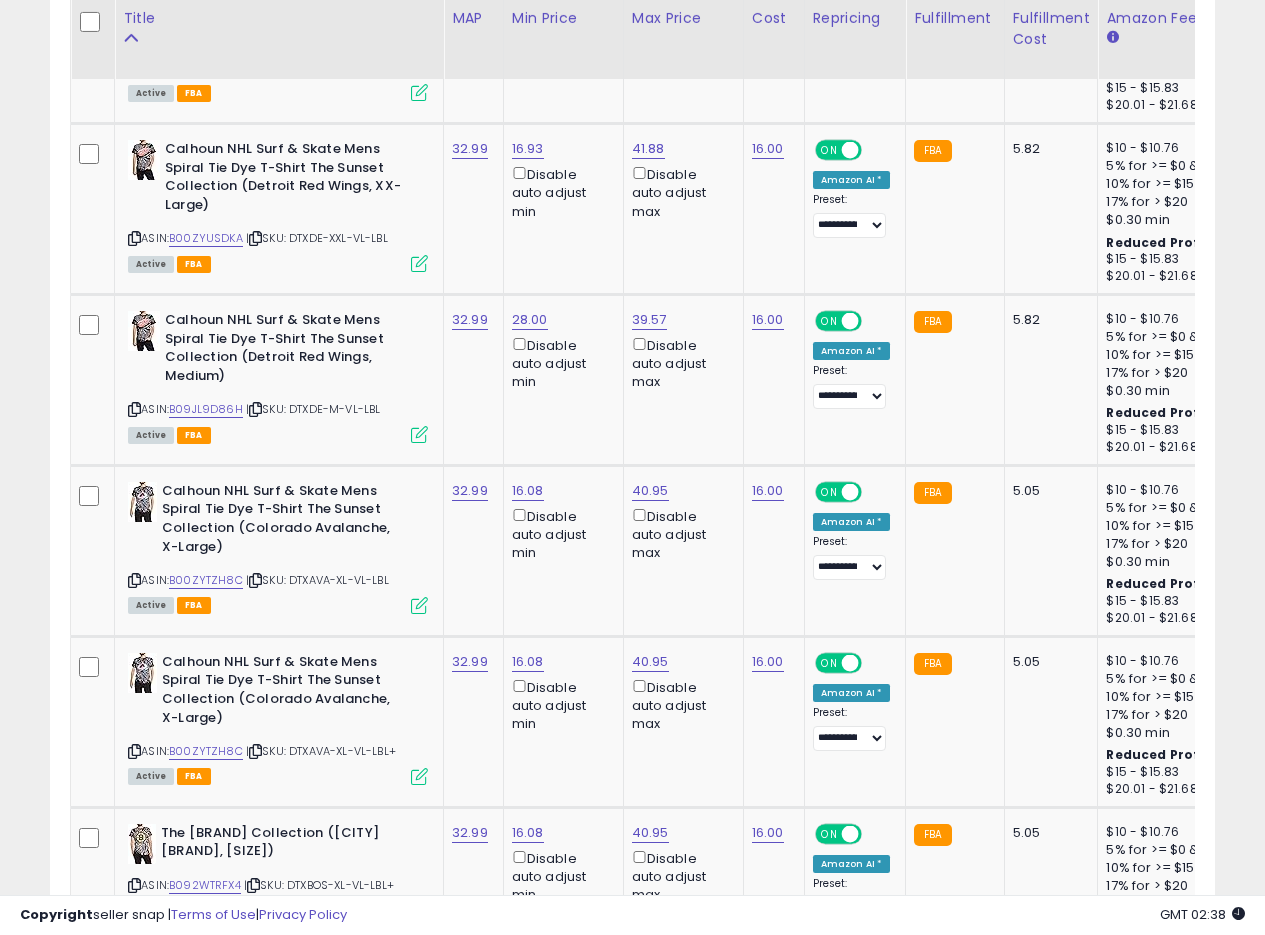 scroll, scrollTop: 3838, scrollLeft: 0, axis: vertical 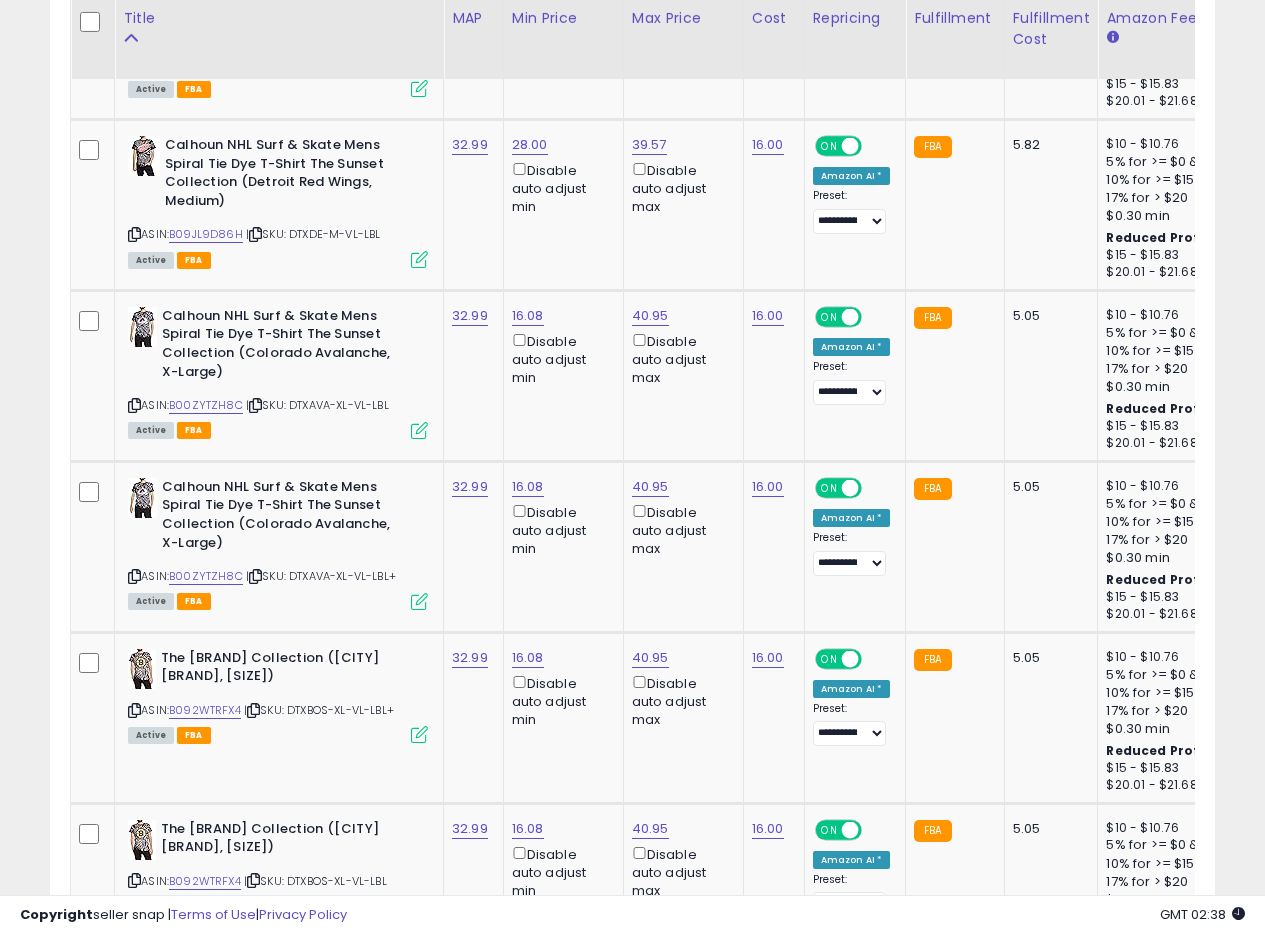 click on "Listings
Clear All Filters
× Inventory × × Active" at bounding box center (632, -992) 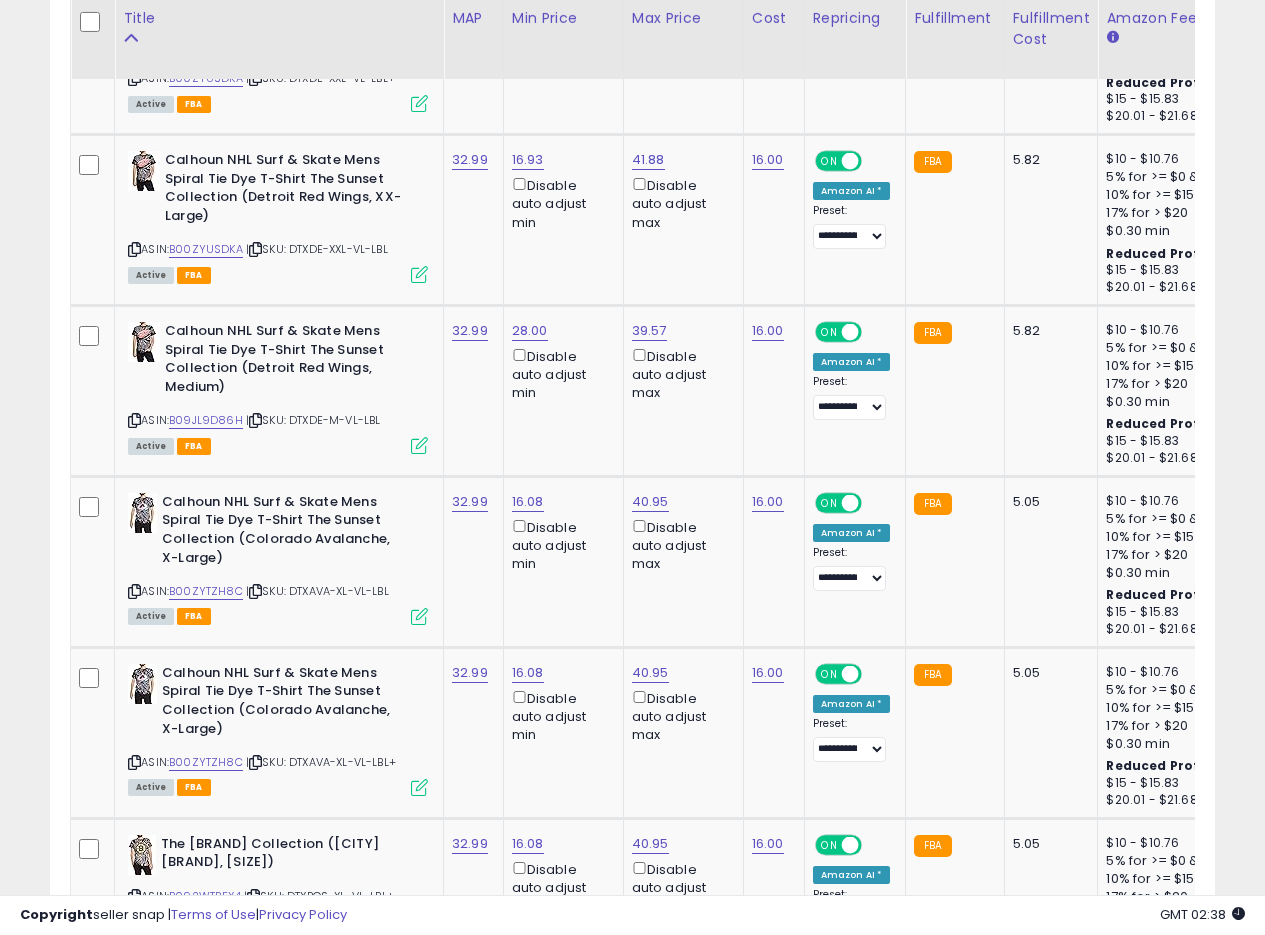 scroll, scrollTop: 3887, scrollLeft: 0, axis: vertical 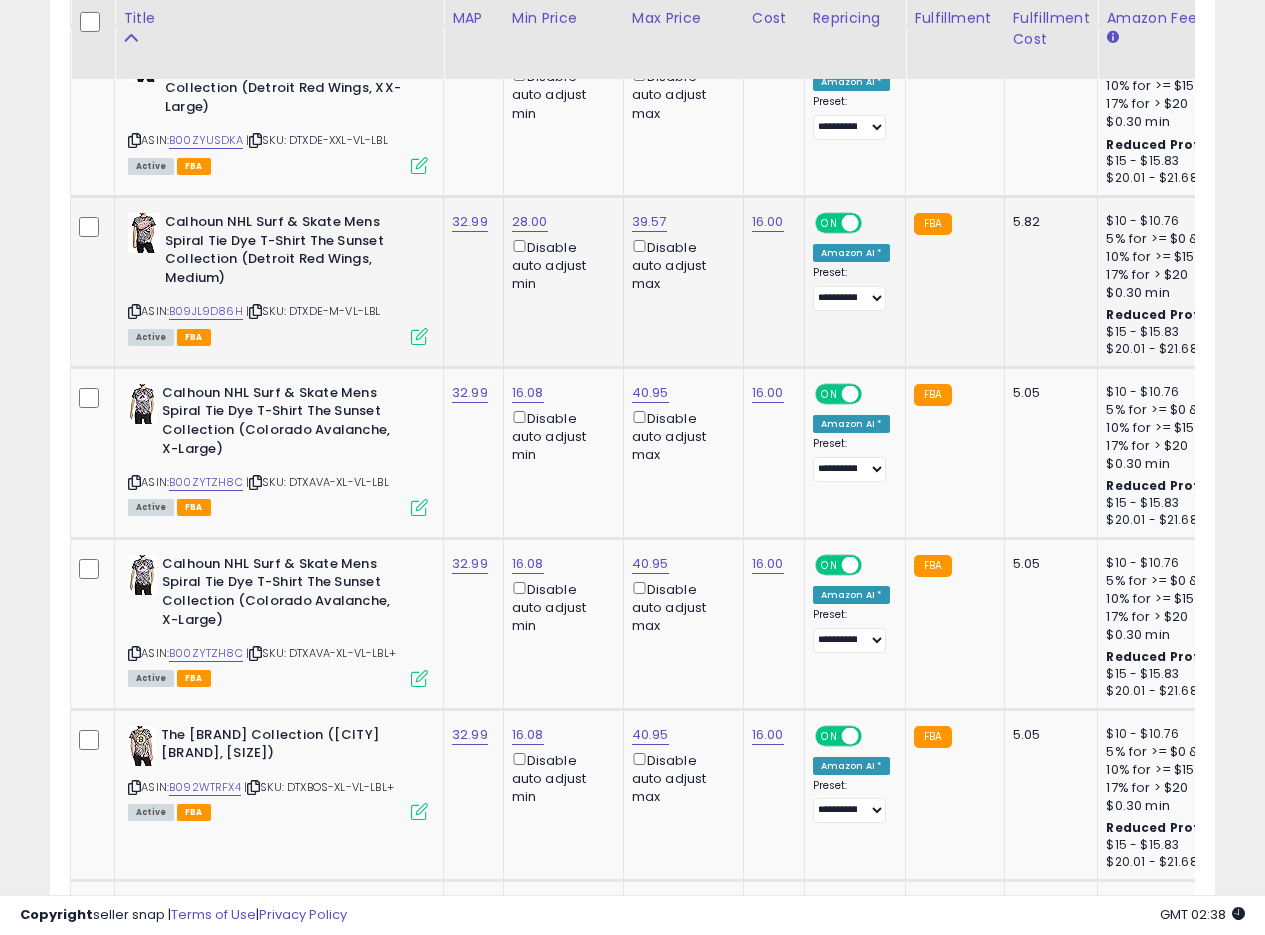 click on "Disable auto adjust min" at bounding box center (560, 265) 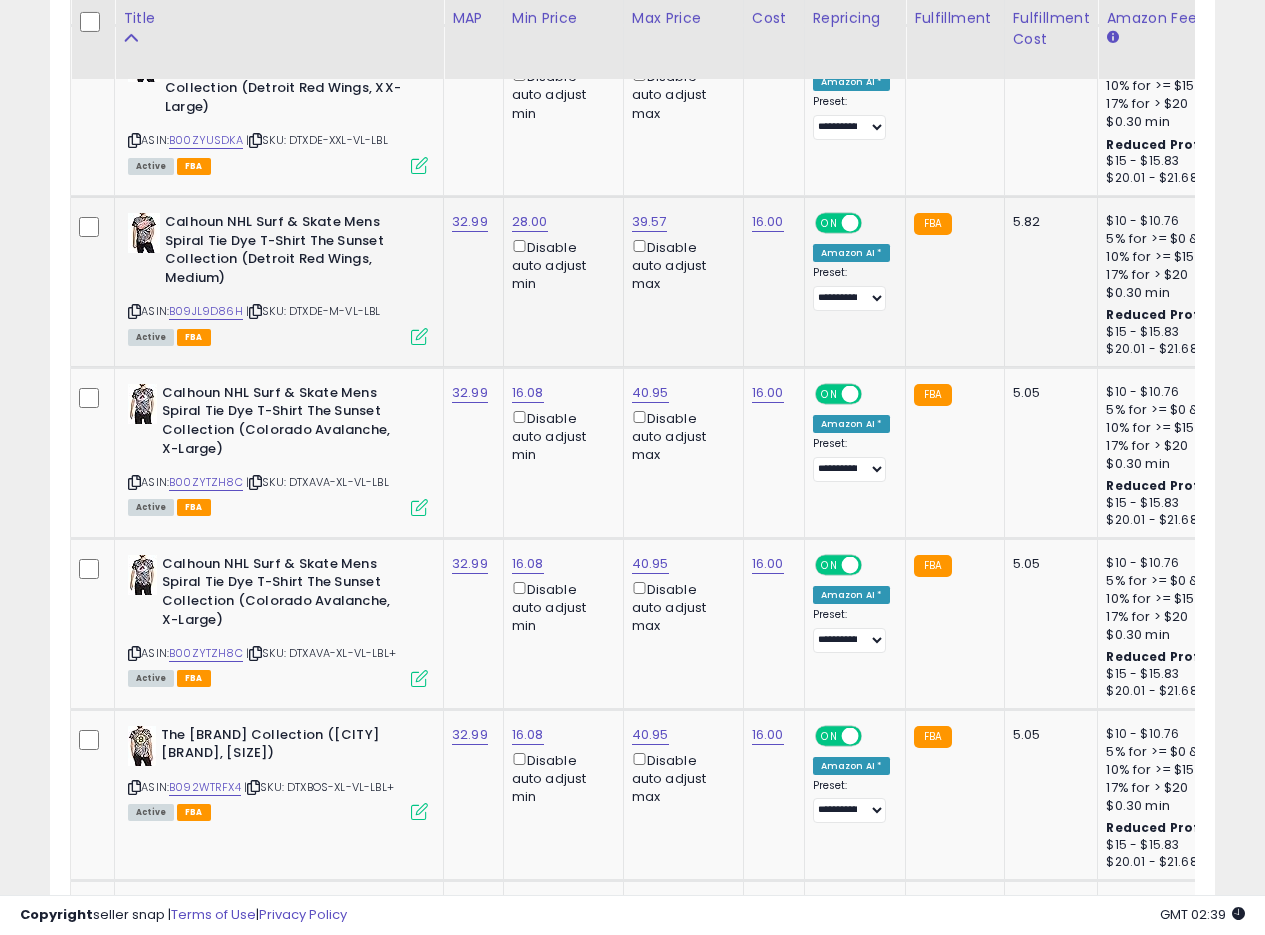 click on "Disable auto adjust min" at bounding box center [560, 265] 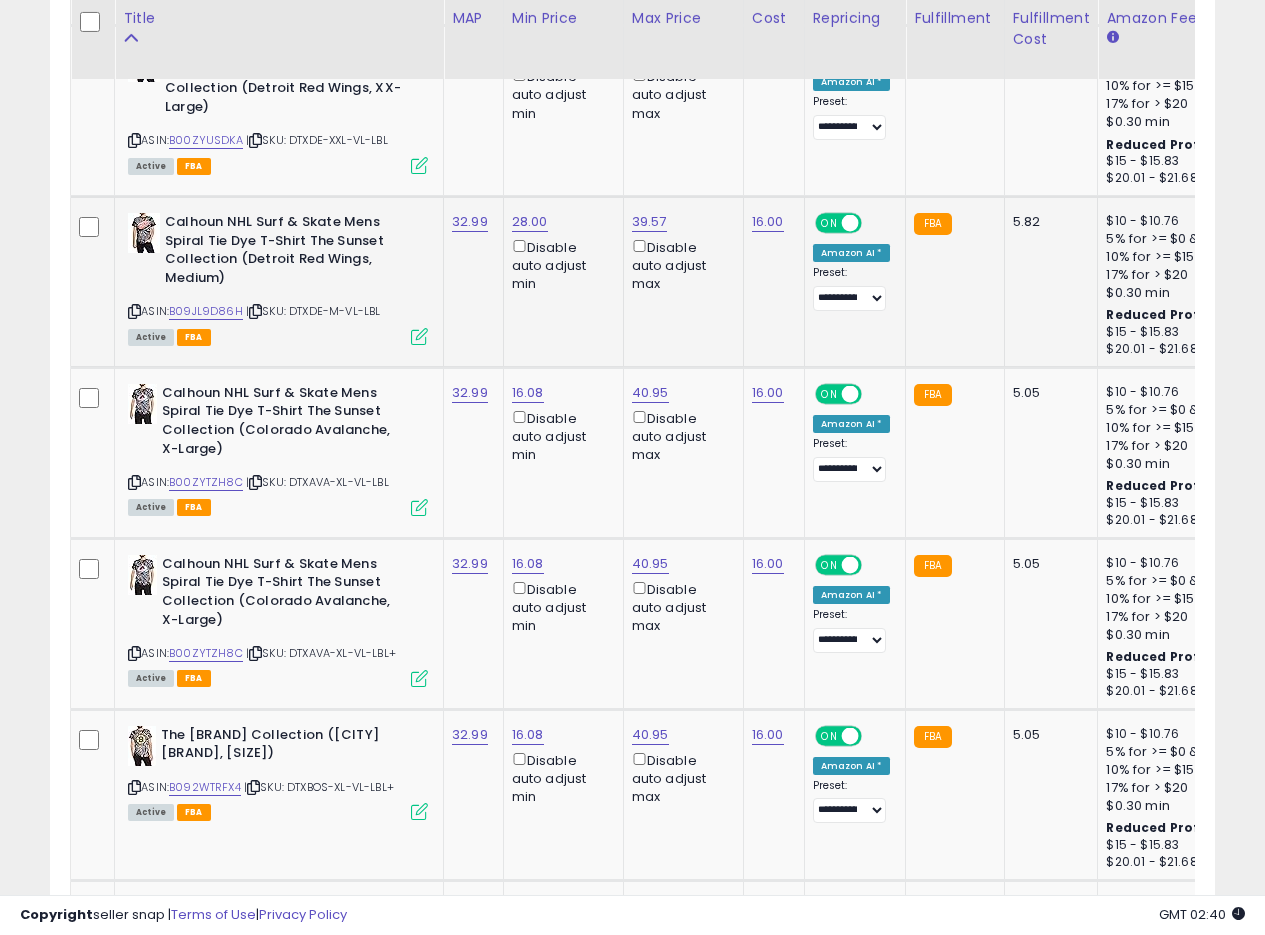 click on "28.00  Disable auto adjust min" 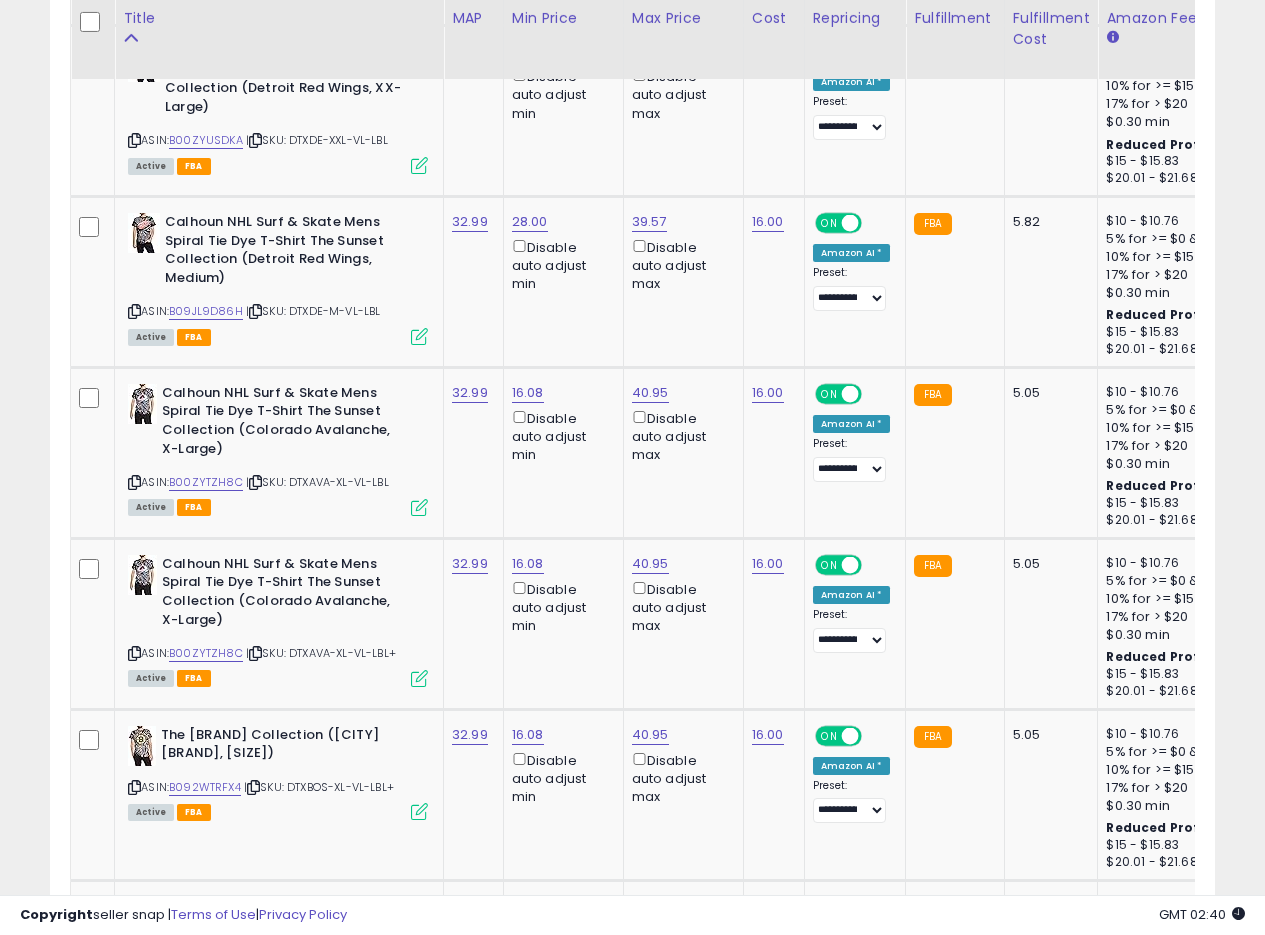 click on "Filters
Save View
Save As New View
Update Current View
Columns" at bounding box center [632, -877] 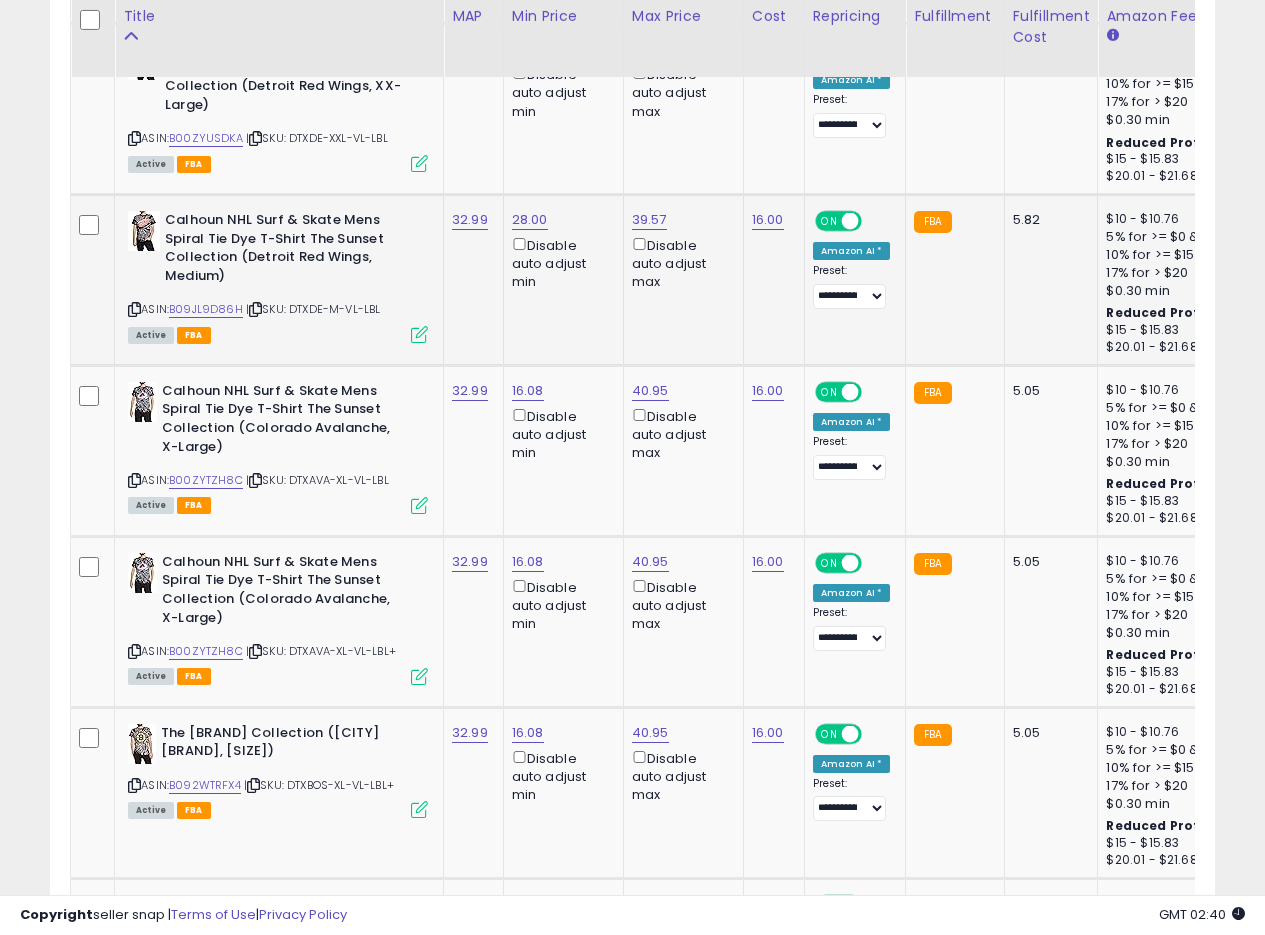 scroll, scrollTop: 3948, scrollLeft: 0, axis: vertical 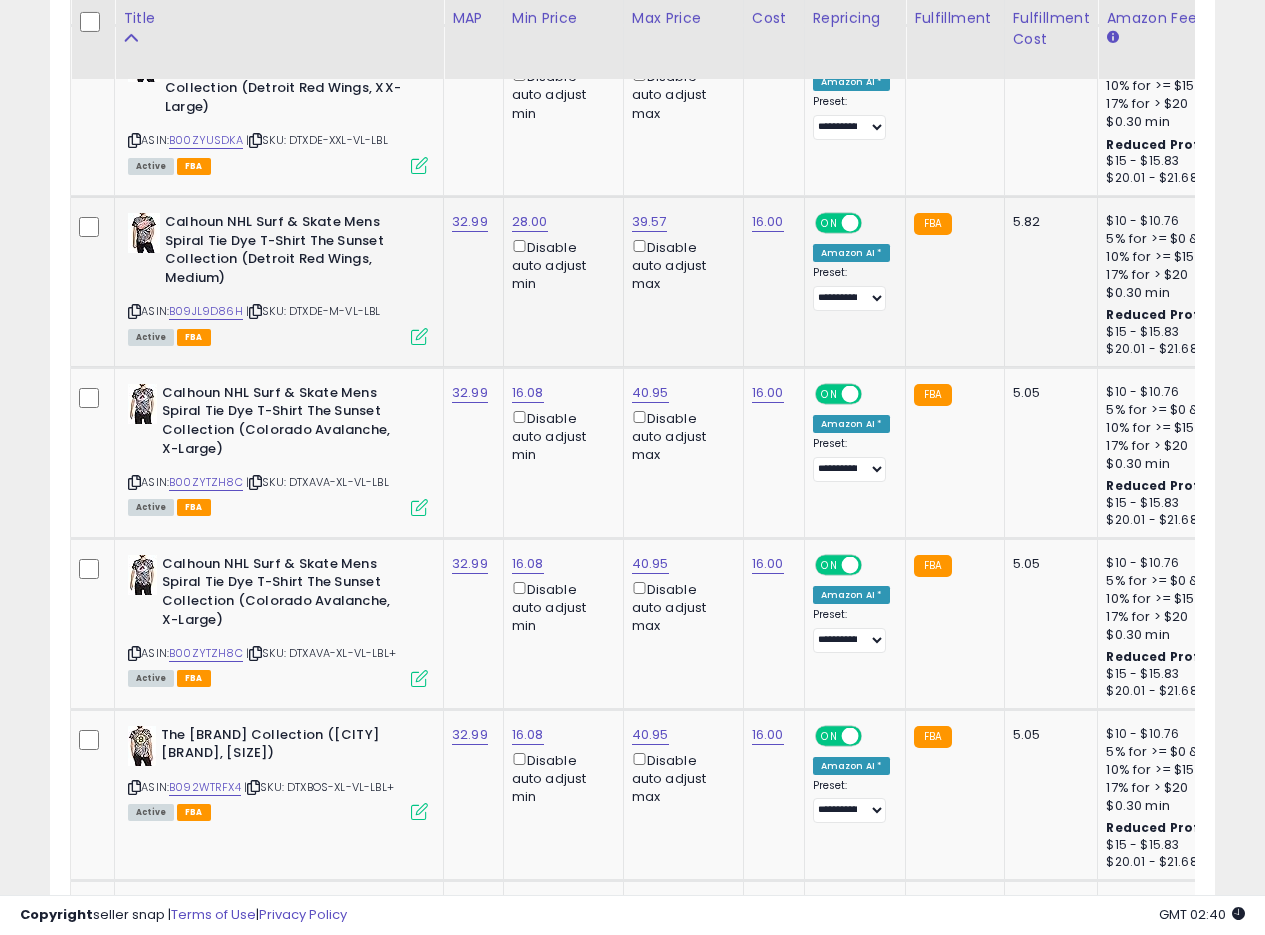 click on "32.99" 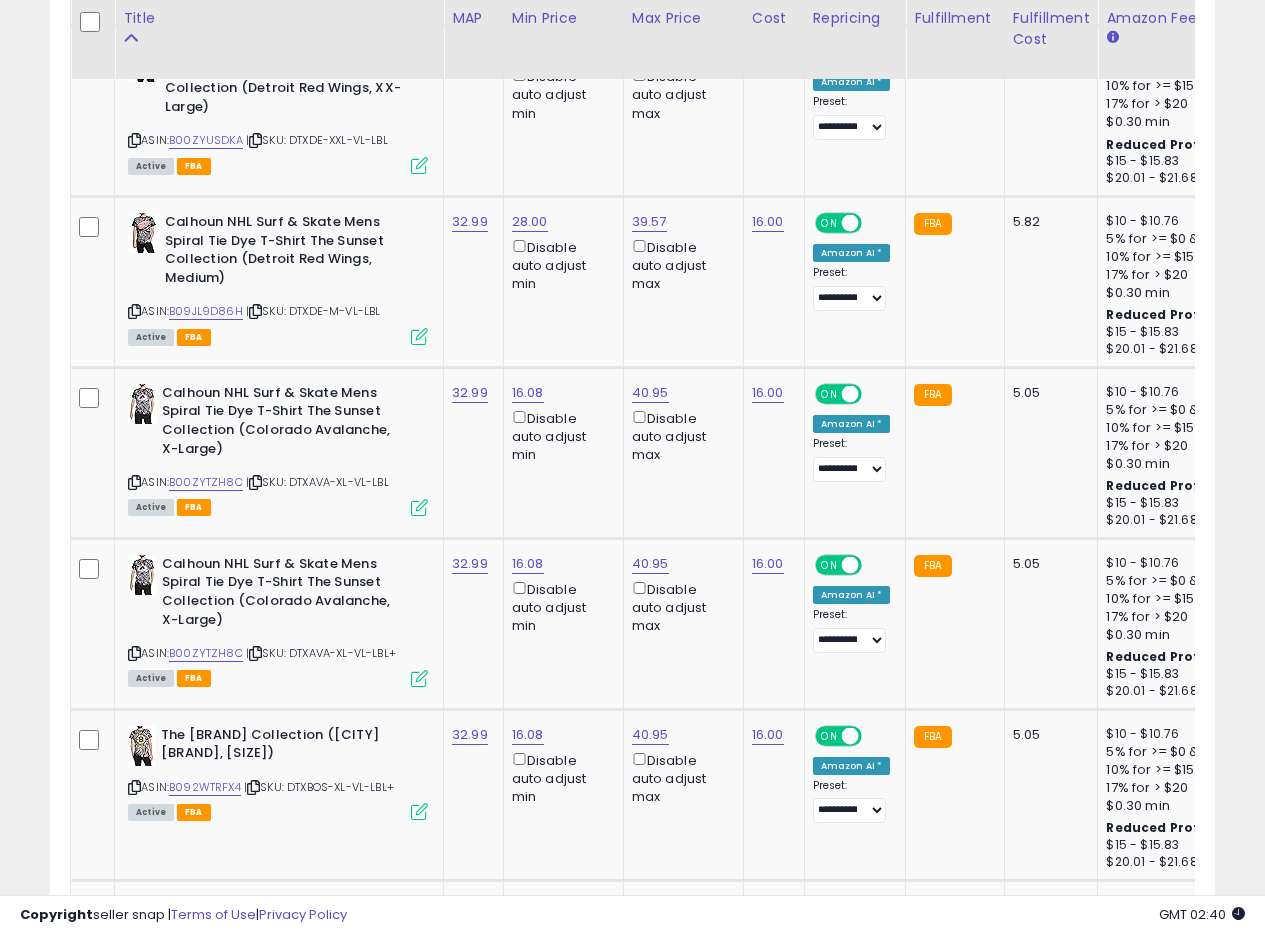 click on "Filters
Save View
Save As New View
Update Current View
Columns" at bounding box center (632, -877) 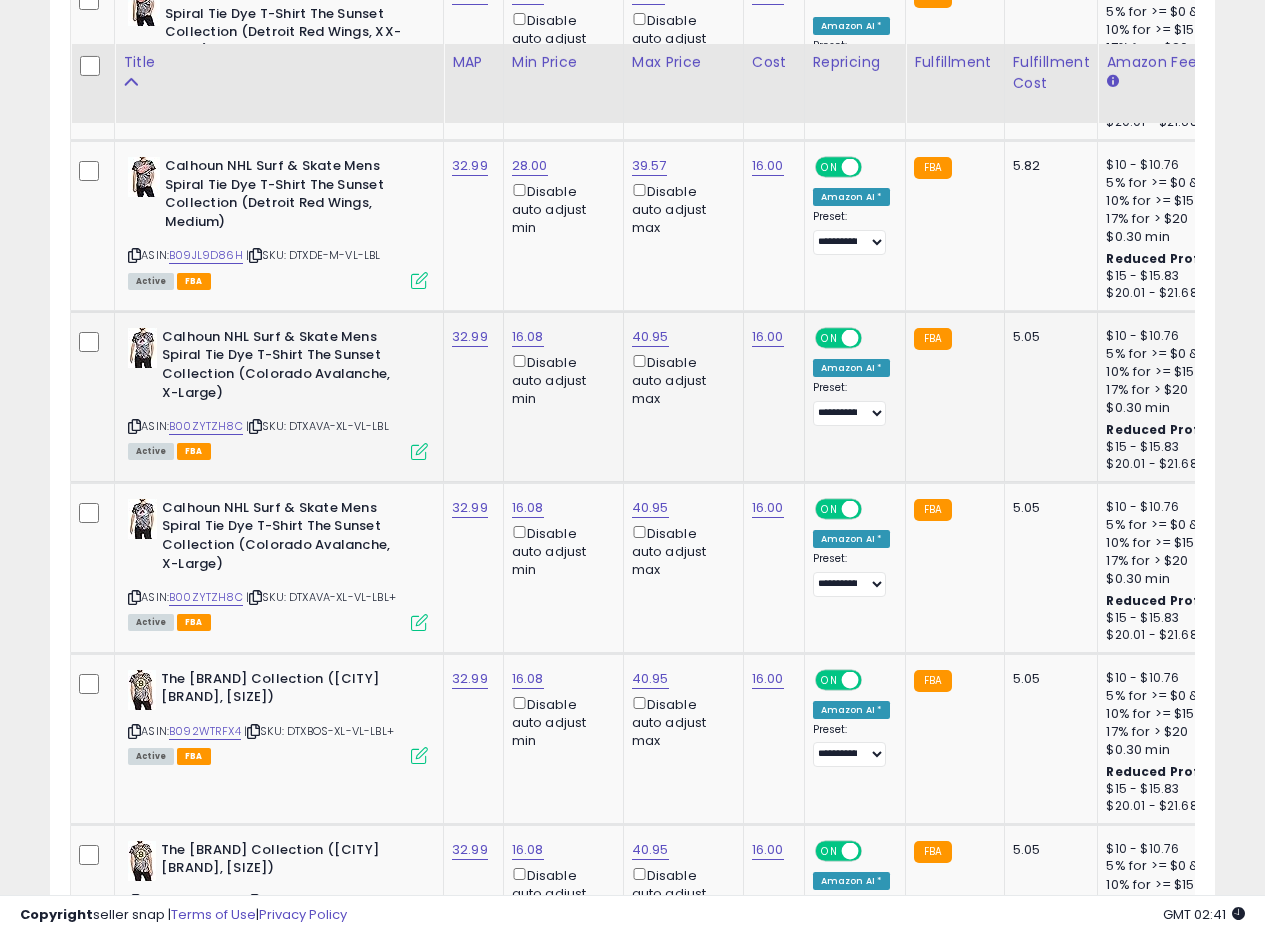 scroll, scrollTop: 4048, scrollLeft: 0, axis: vertical 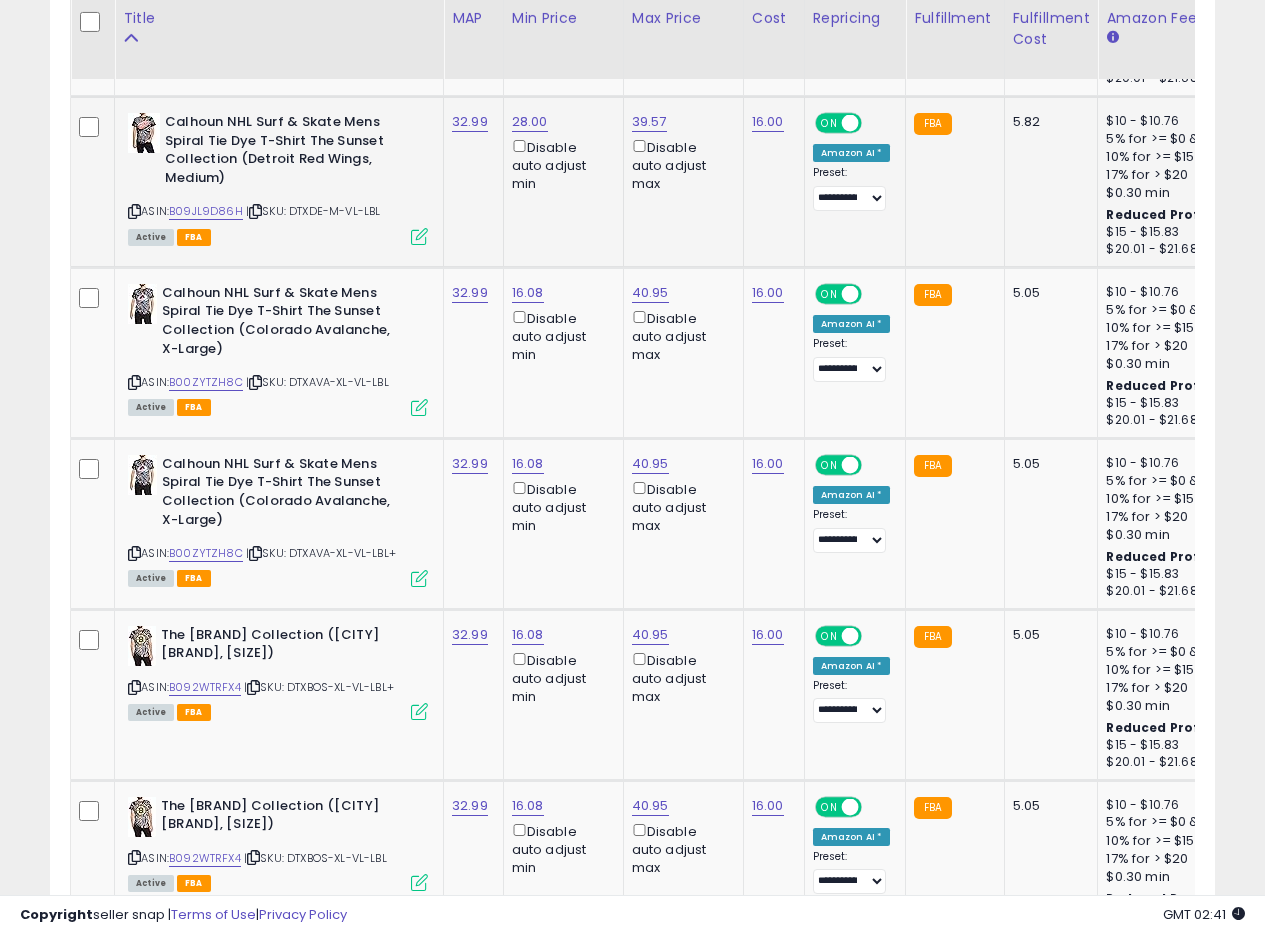 click on "ASIN:  B09JL9D86H    |   SKU: DTXDE-M-VL-LBL Active FBA" at bounding box center (278, 178) 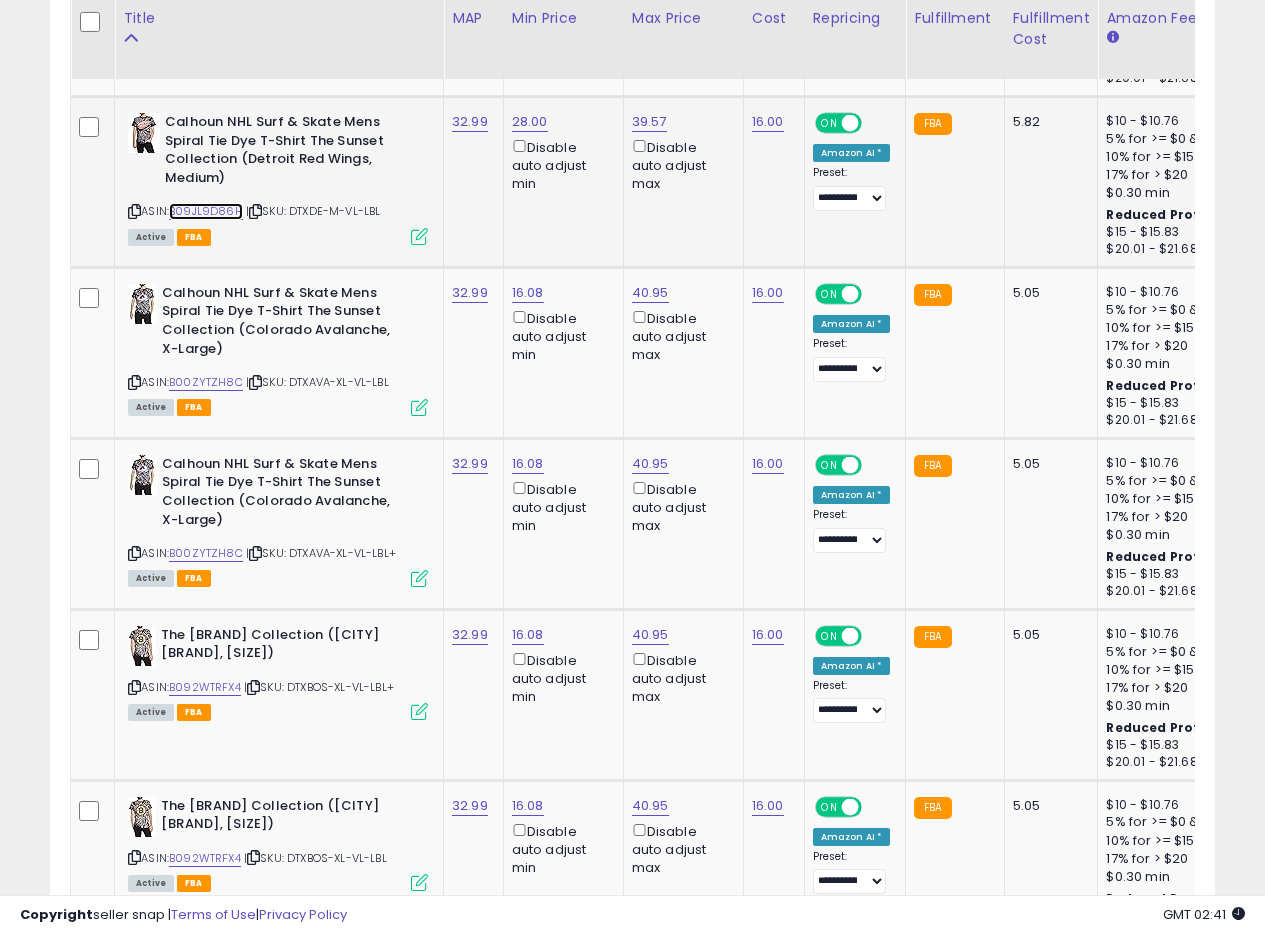 click on "B09JL9D86H" at bounding box center [206, 211] 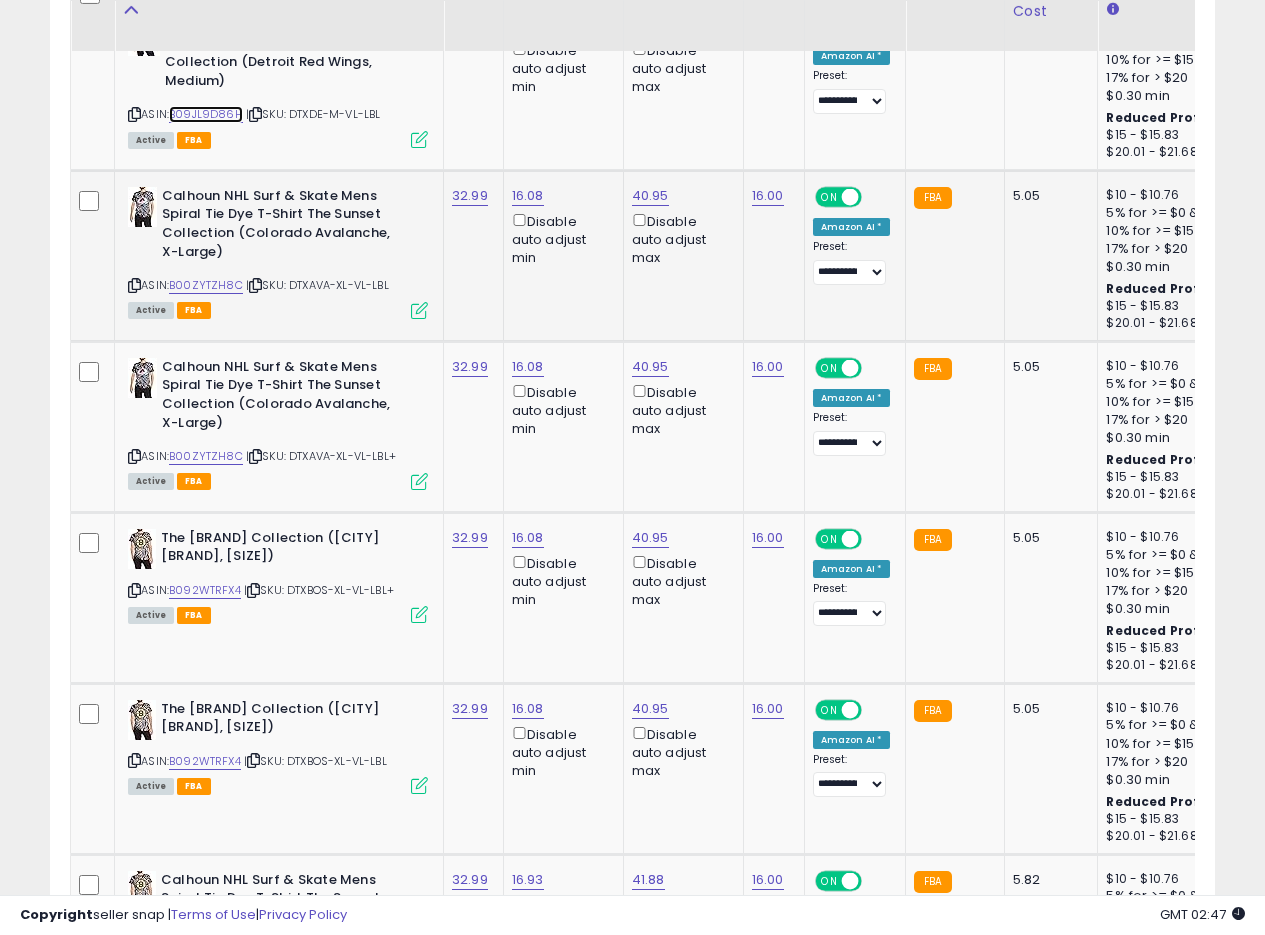 scroll, scrollTop: 4148, scrollLeft: 0, axis: vertical 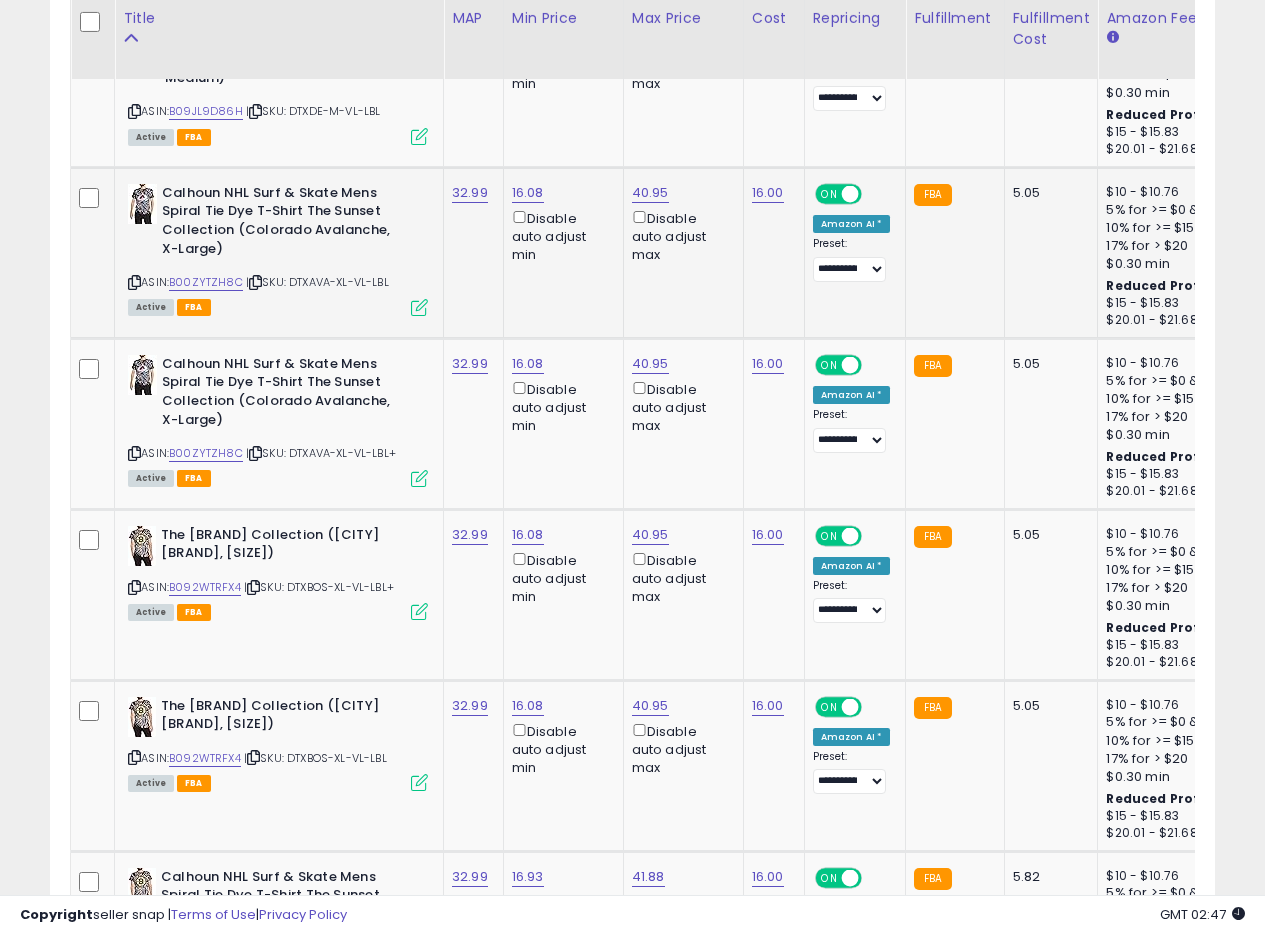 click at bounding box center [134, 282] 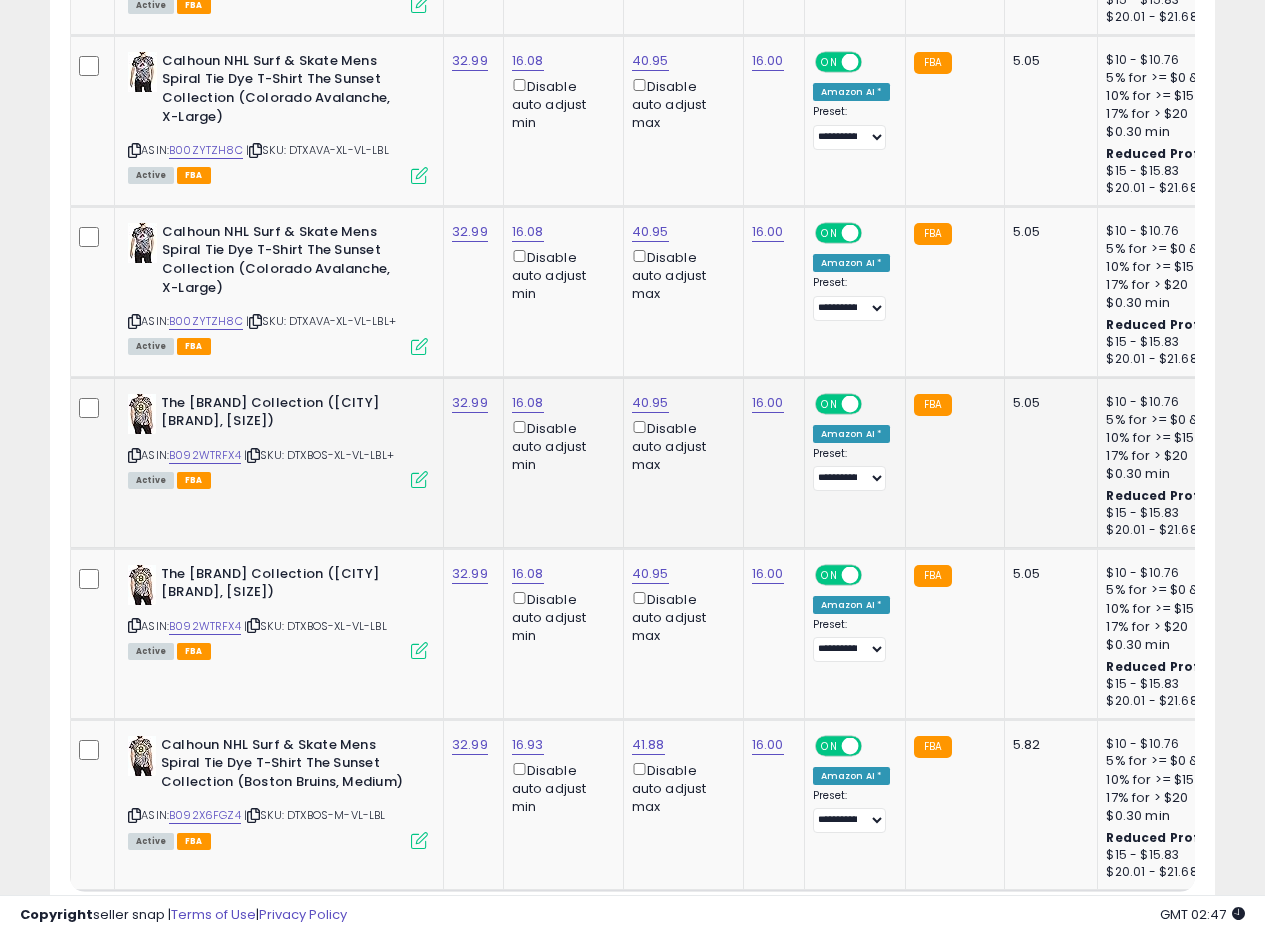 scroll, scrollTop: 4348, scrollLeft: 0, axis: vertical 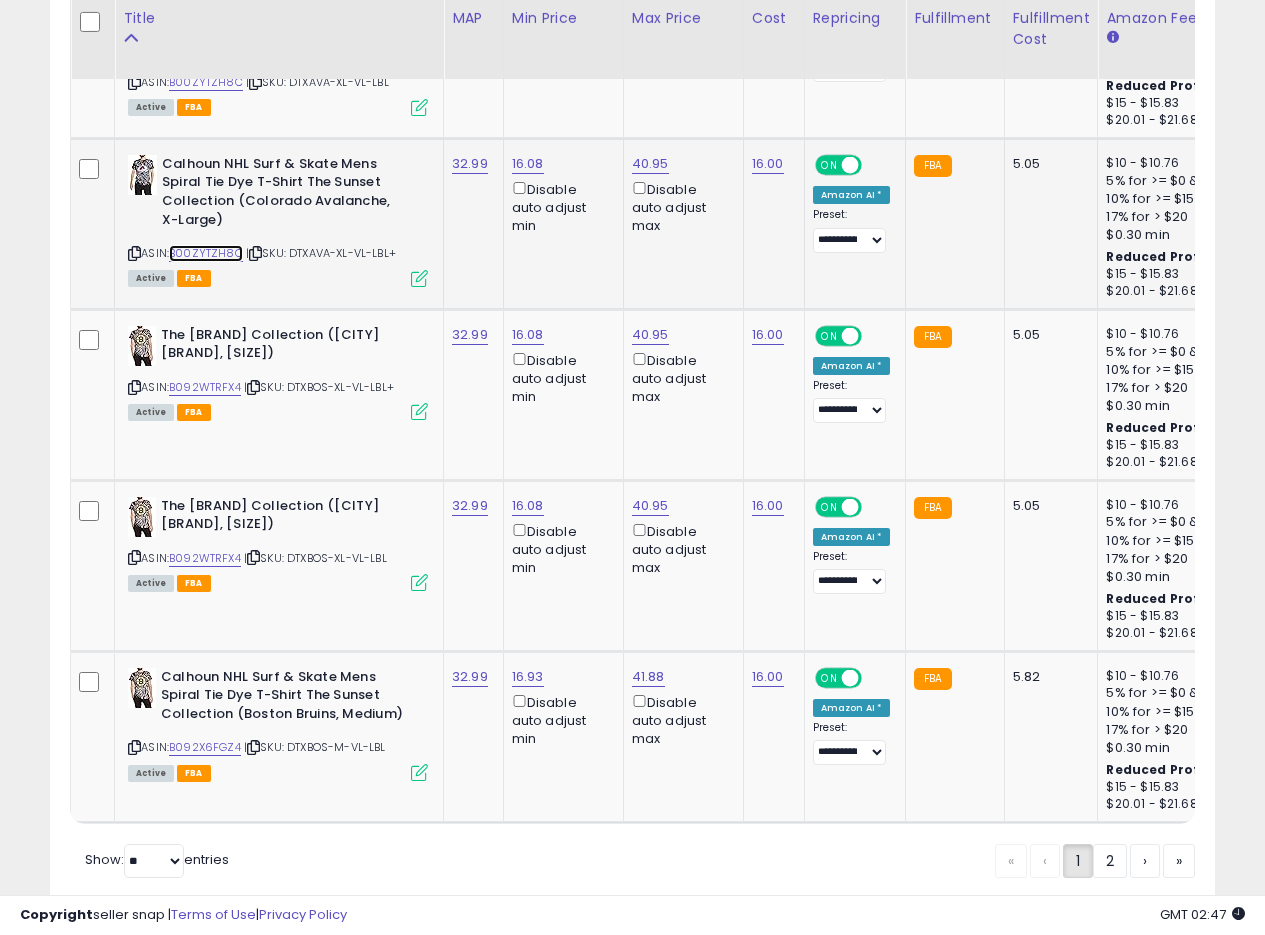 click on "B00ZYTZH8C" at bounding box center [206, 253] 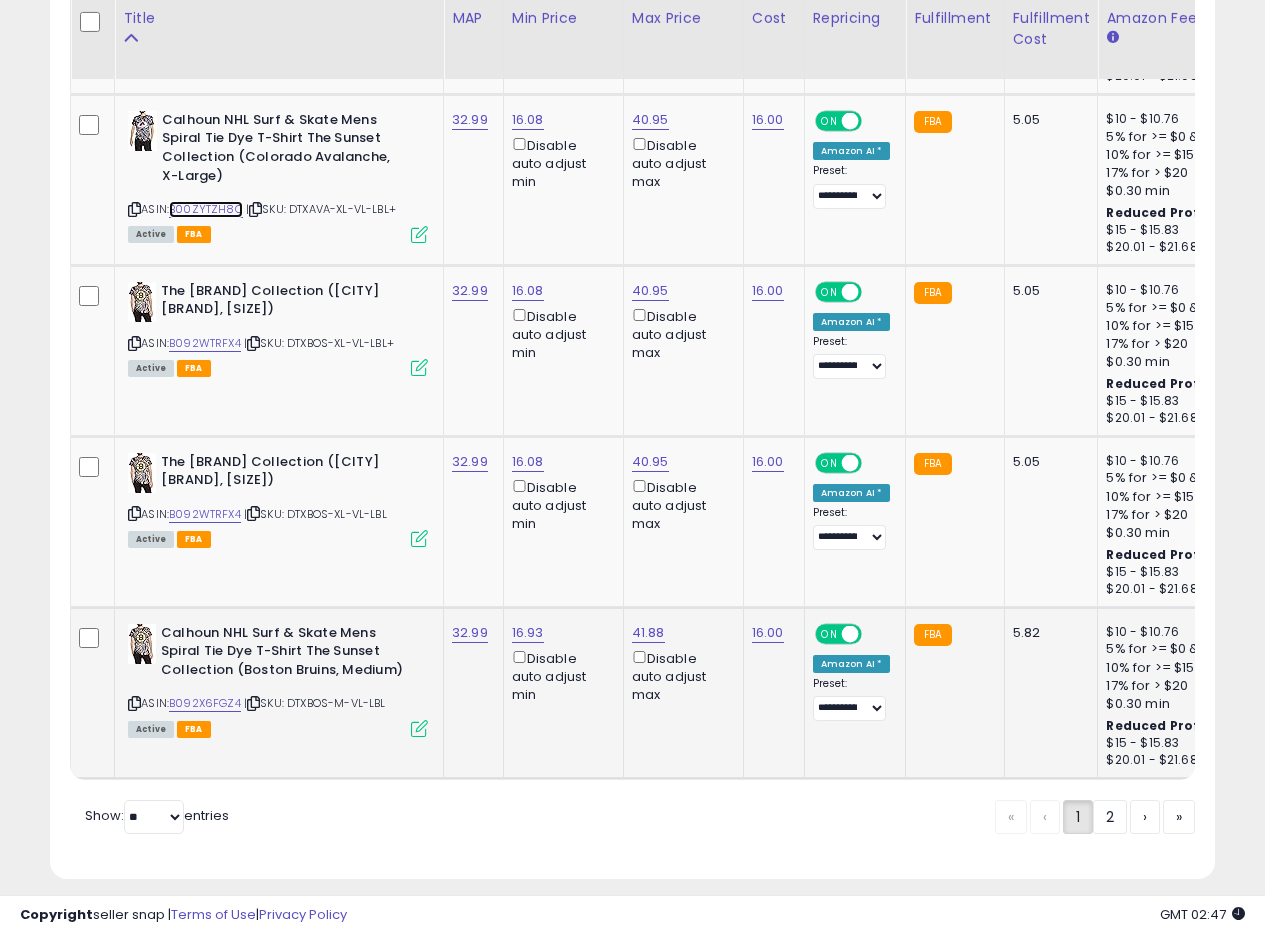 scroll, scrollTop: 4429, scrollLeft: 0, axis: vertical 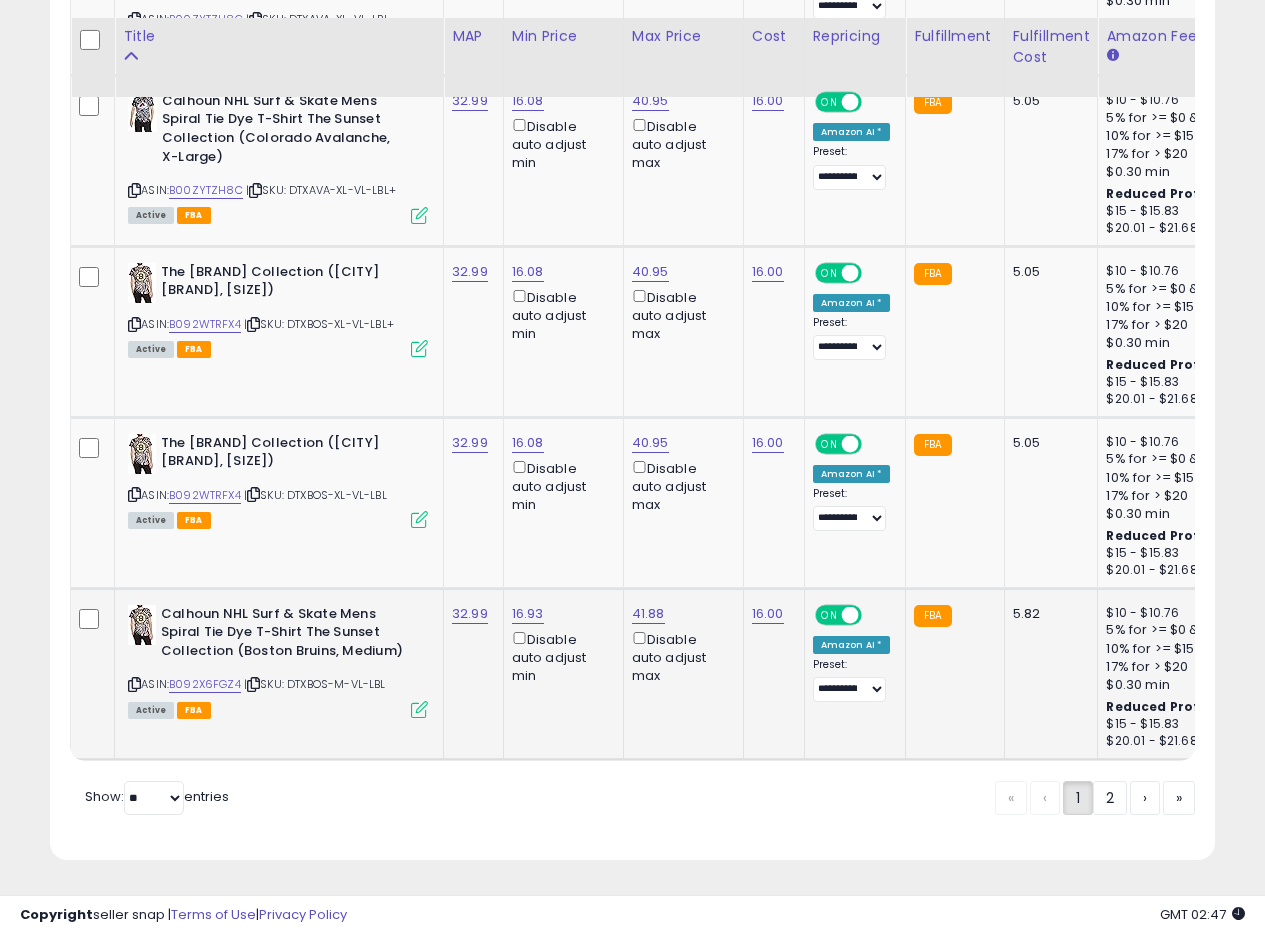 click at bounding box center (134, 684) 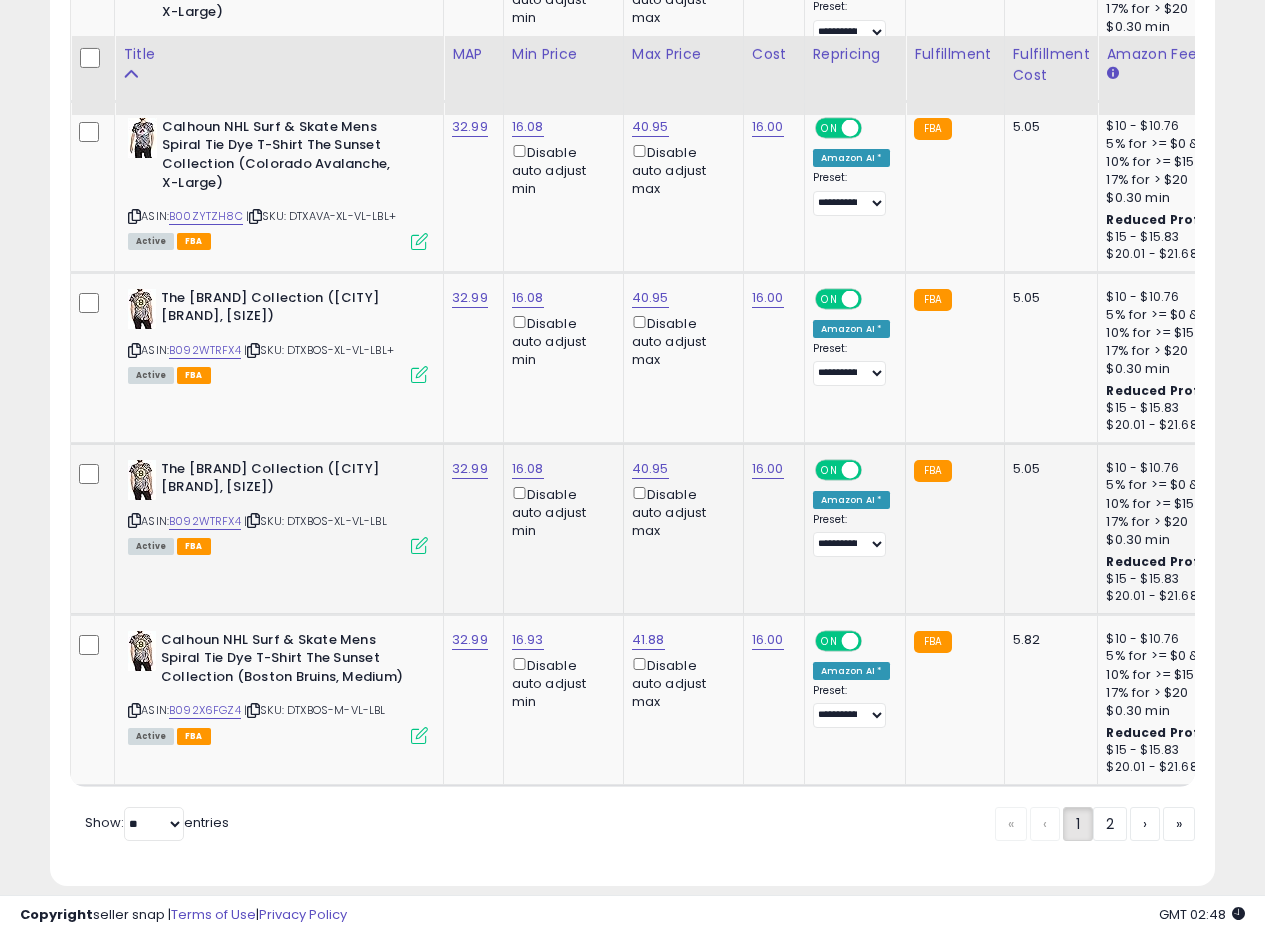 scroll, scrollTop: 4429, scrollLeft: 0, axis: vertical 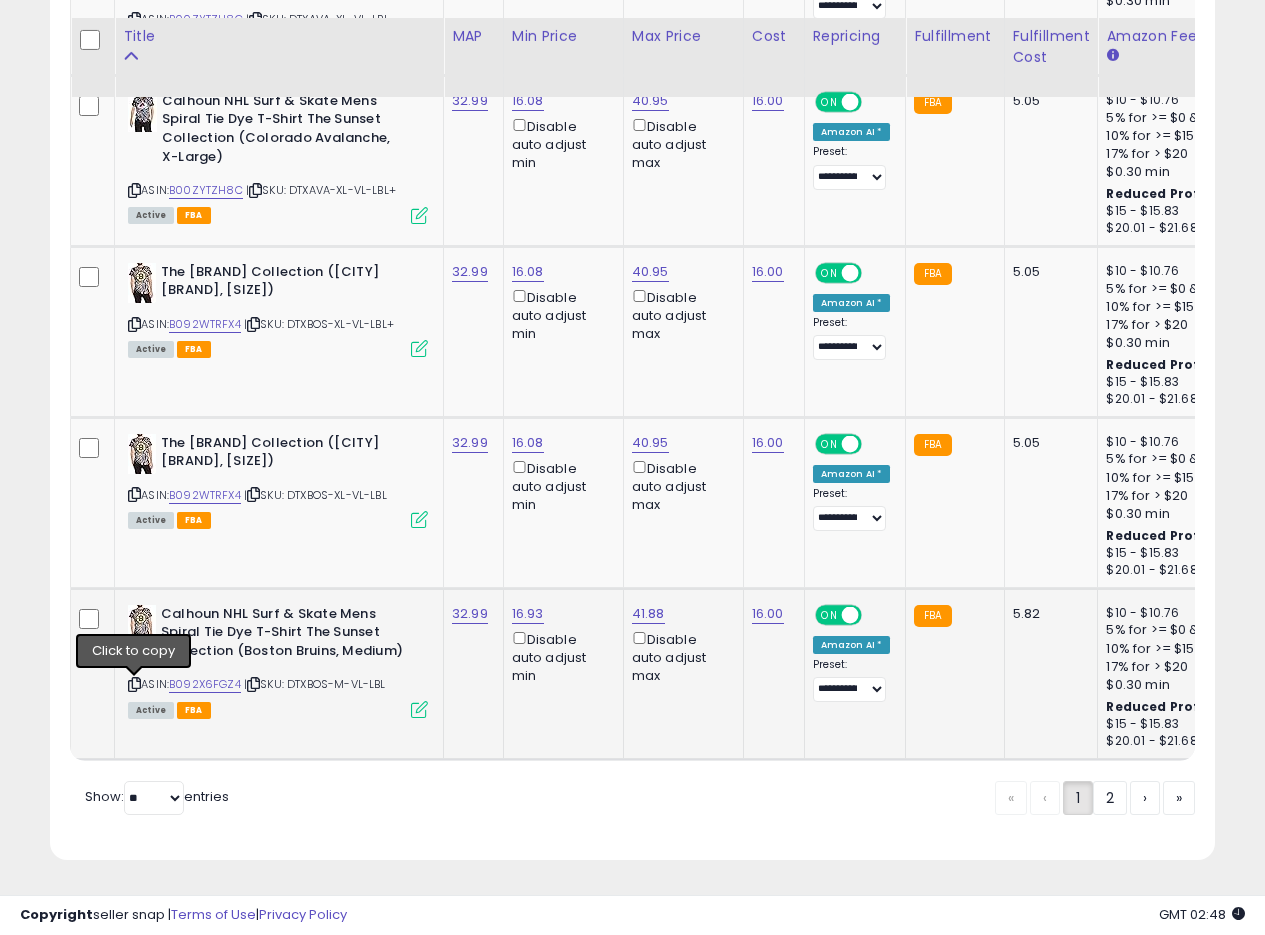 click at bounding box center (134, 684) 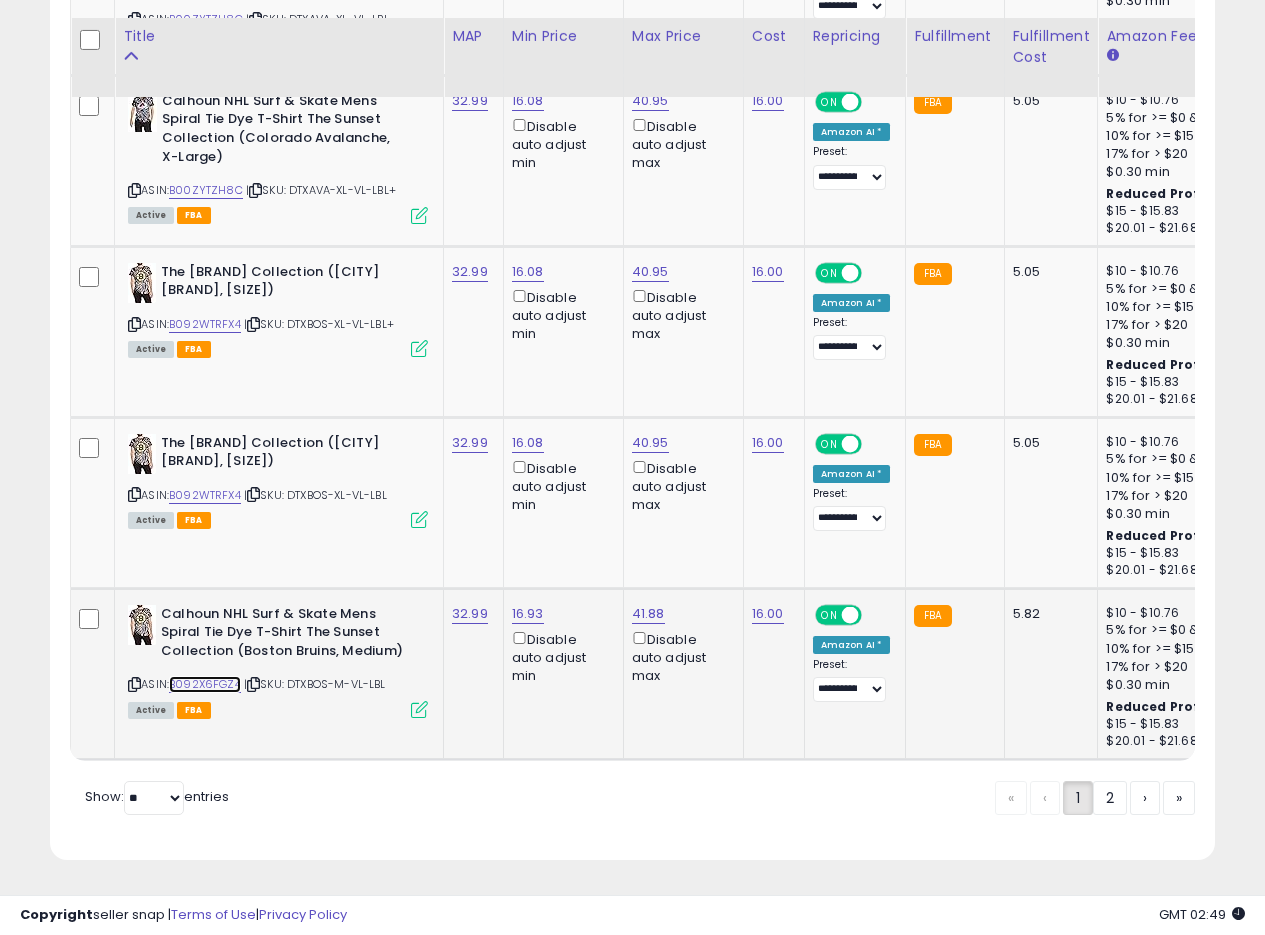 click on "B092X6FGZ4" at bounding box center (205, 684) 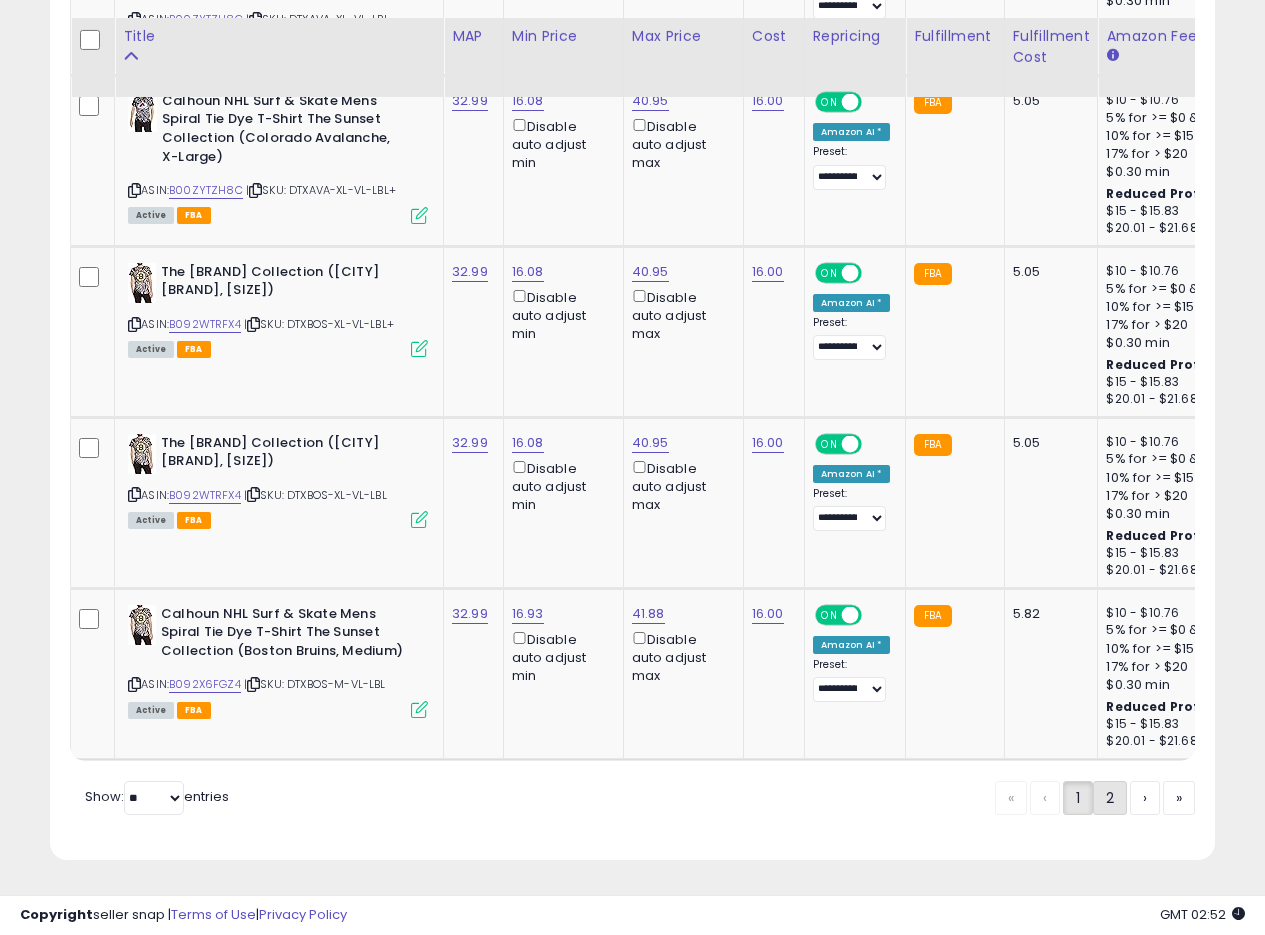 click on "2" 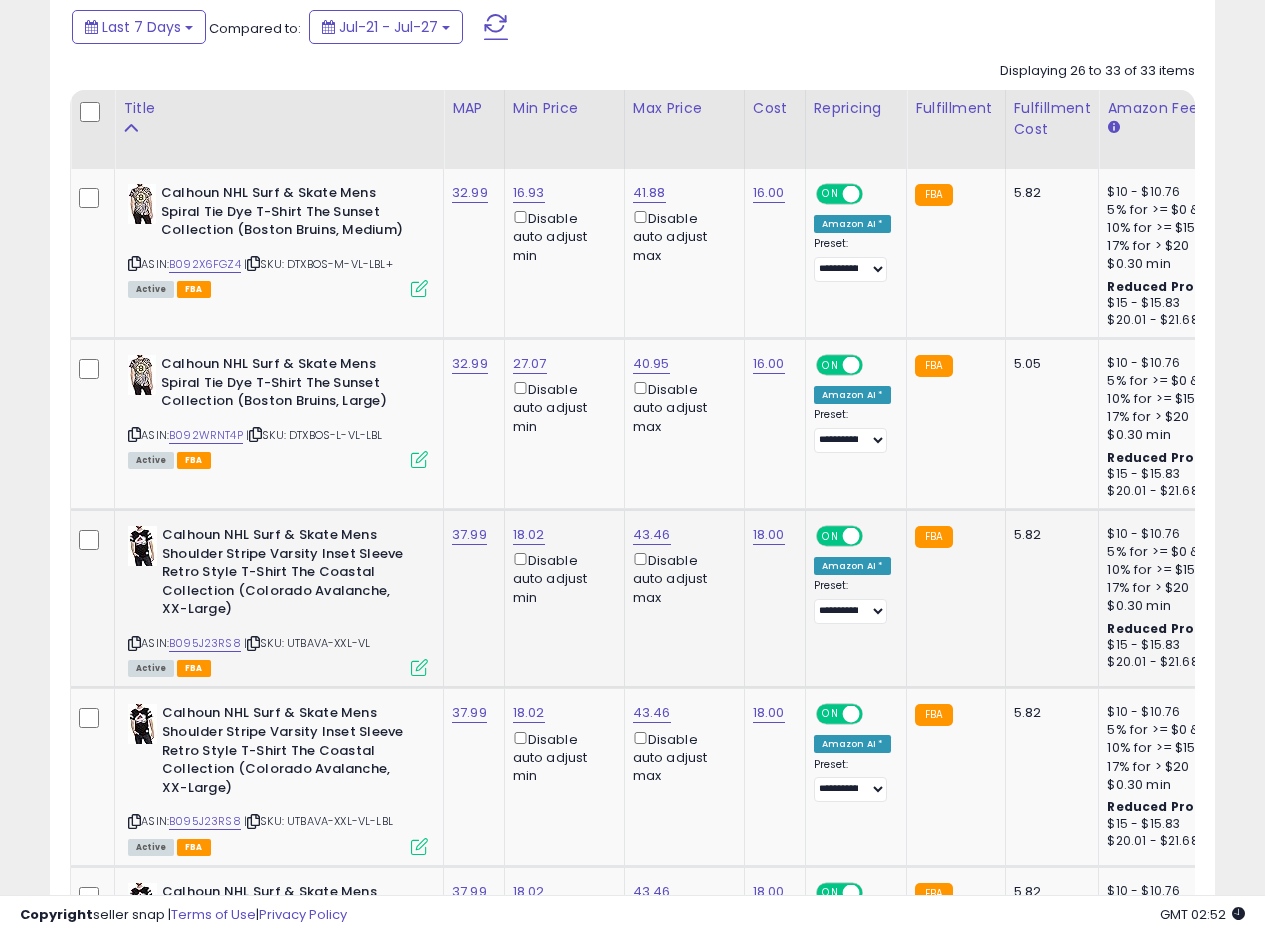 scroll, scrollTop: 955, scrollLeft: 0, axis: vertical 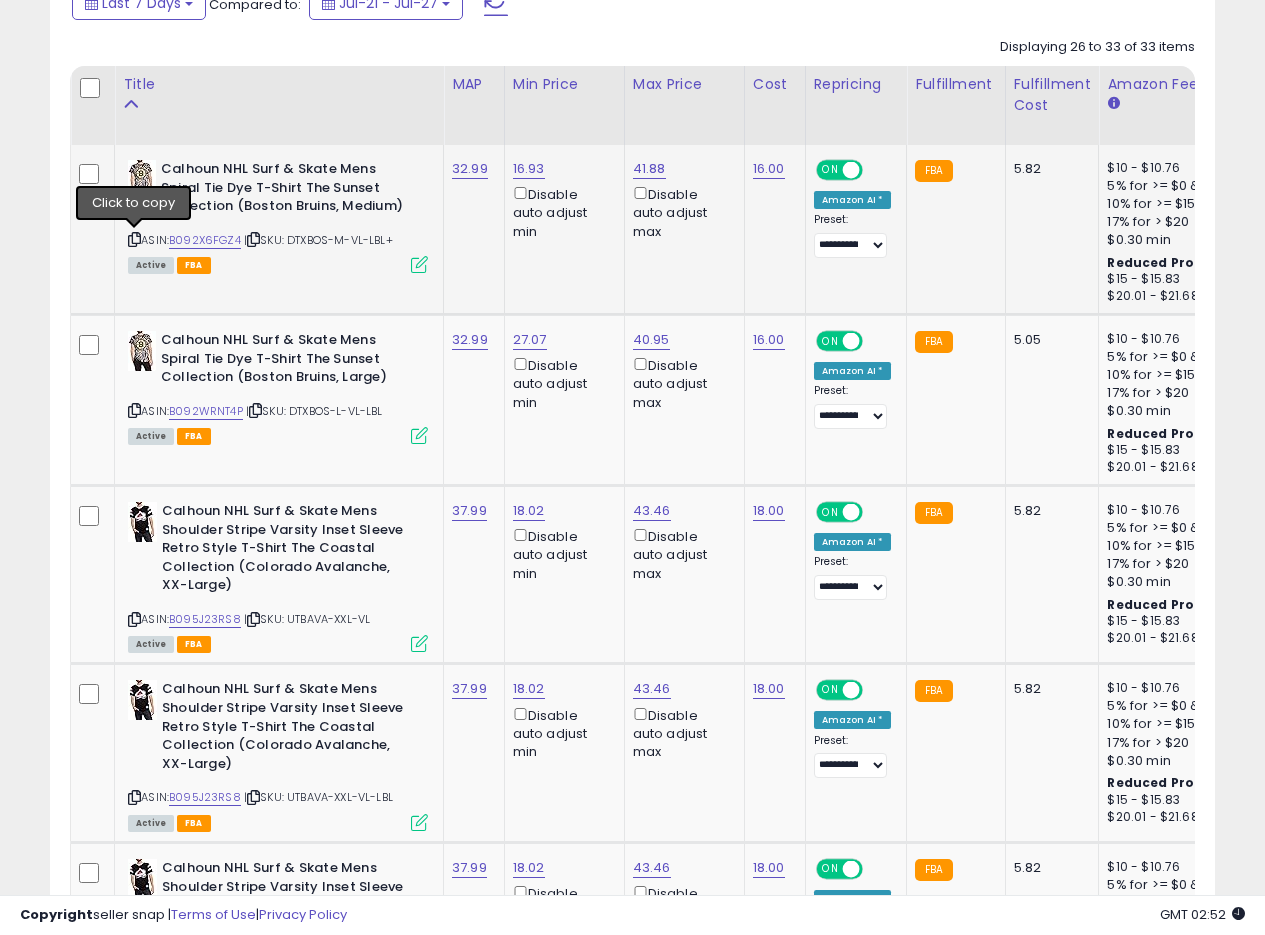click at bounding box center (134, 239) 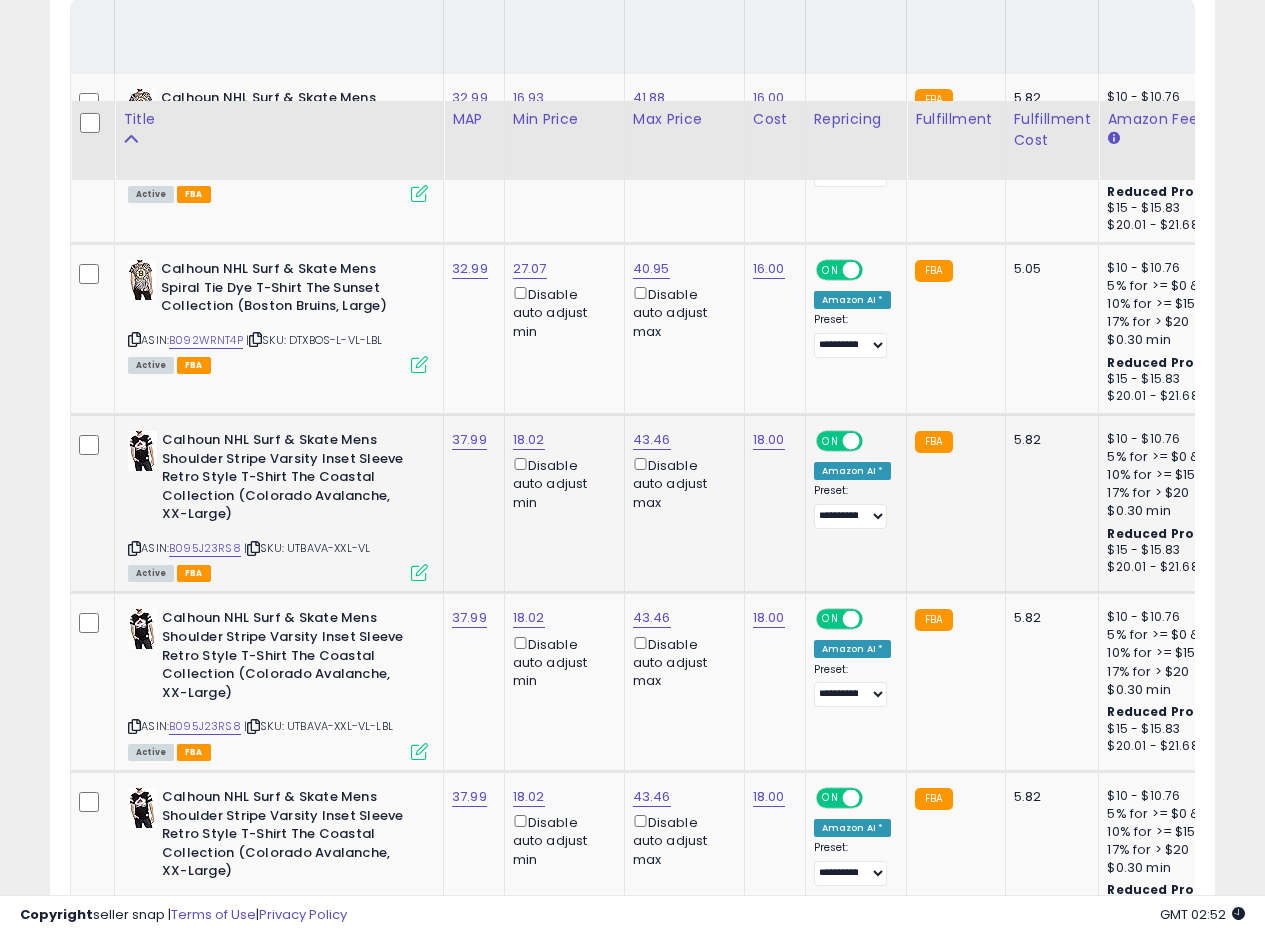 scroll, scrollTop: 1155, scrollLeft: 0, axis: vertical 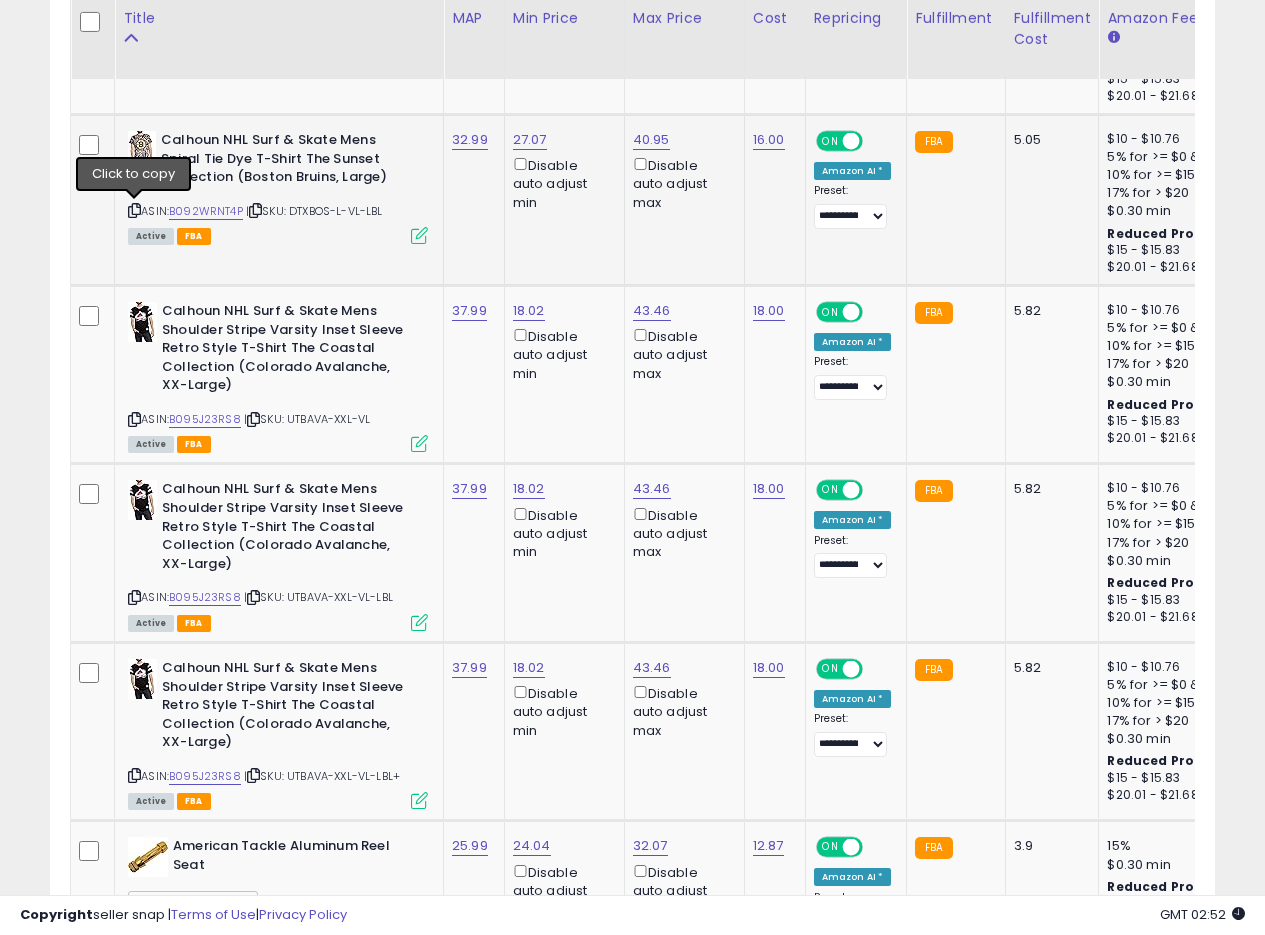 click at bounding box center (134, 210) 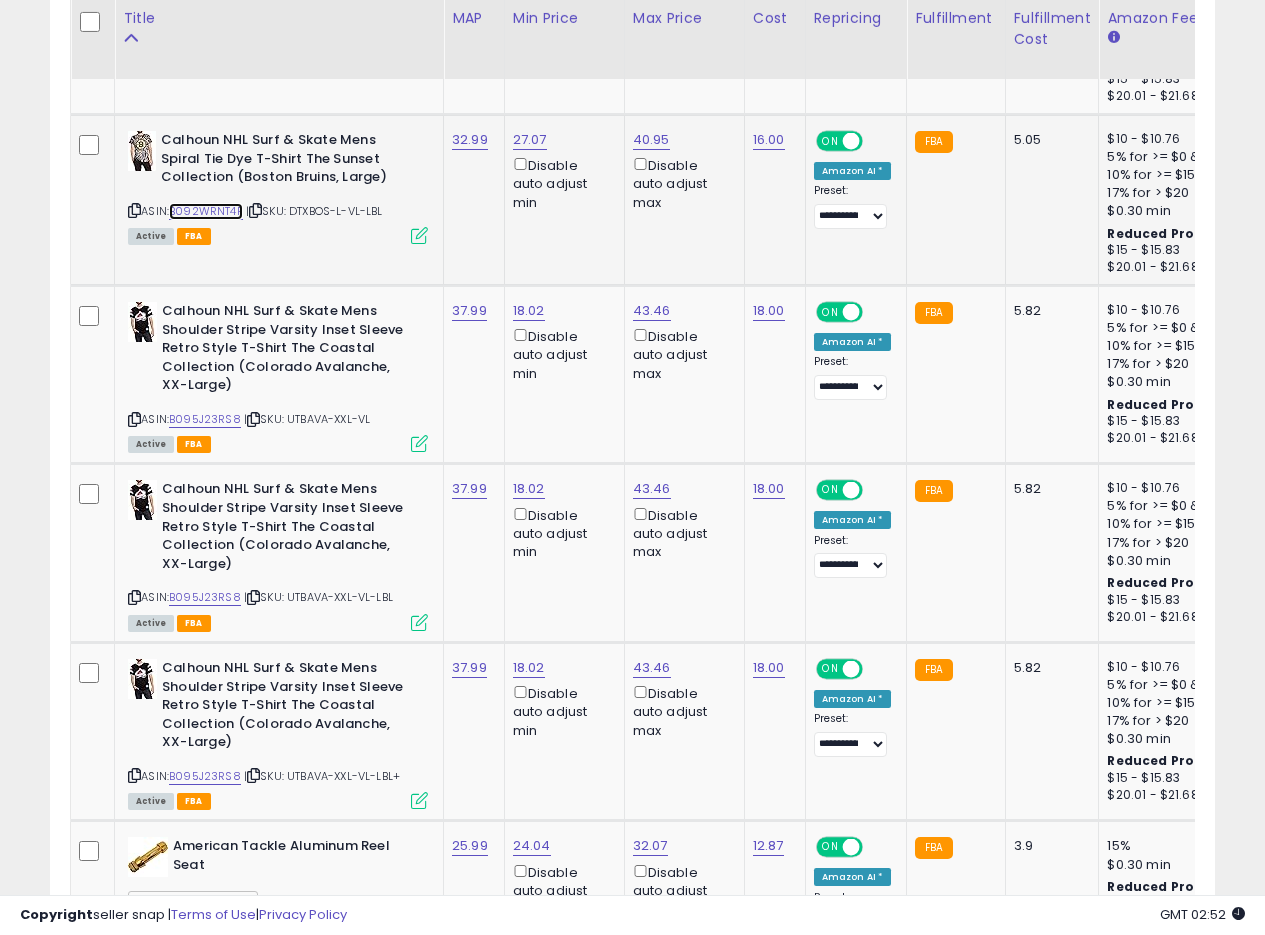 click on "B092WRNT4P" at bounding box center [206, 211] 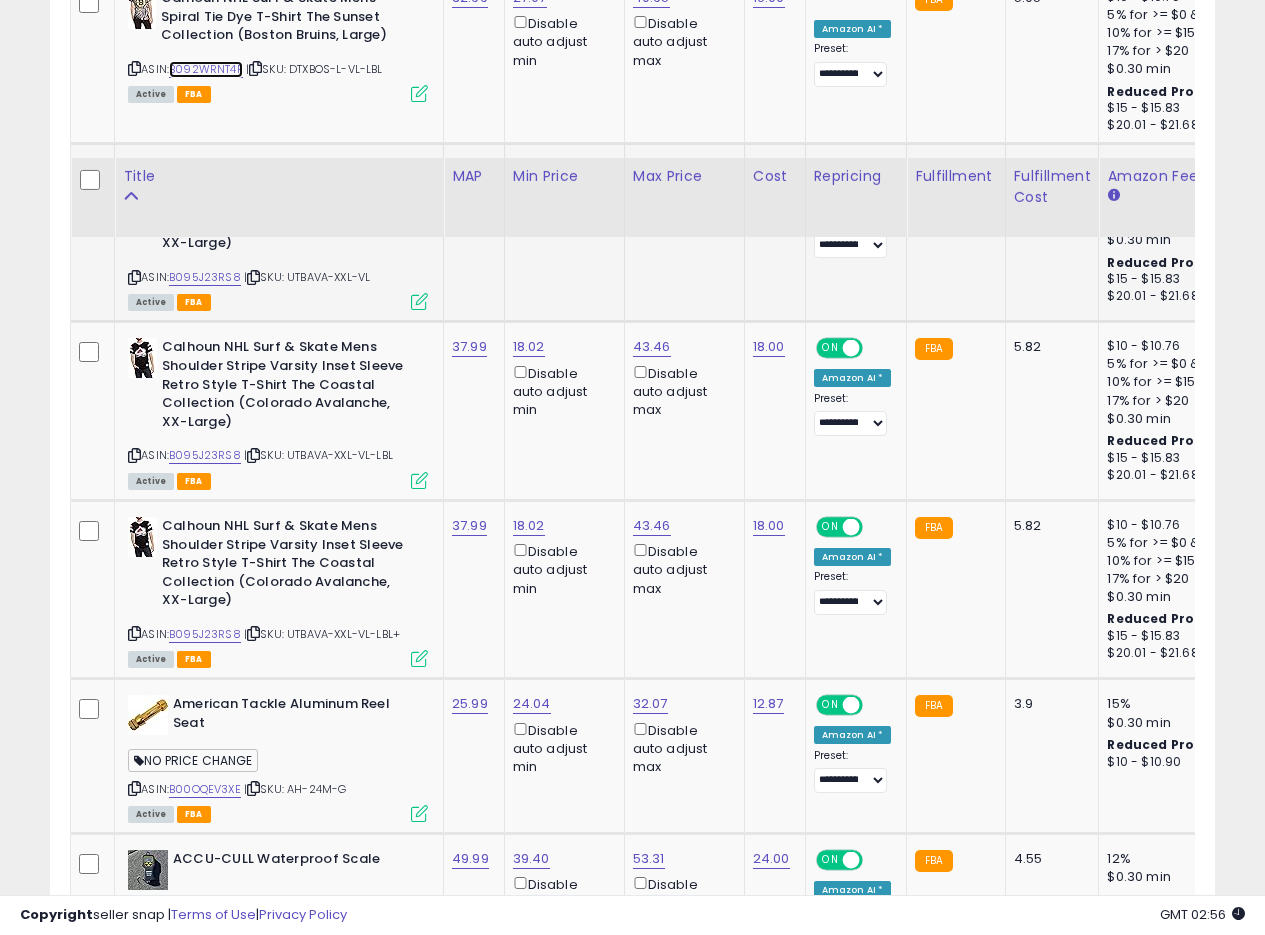 scroll, scrollTop: 1255, scrollLeft: 0, axis: vertical 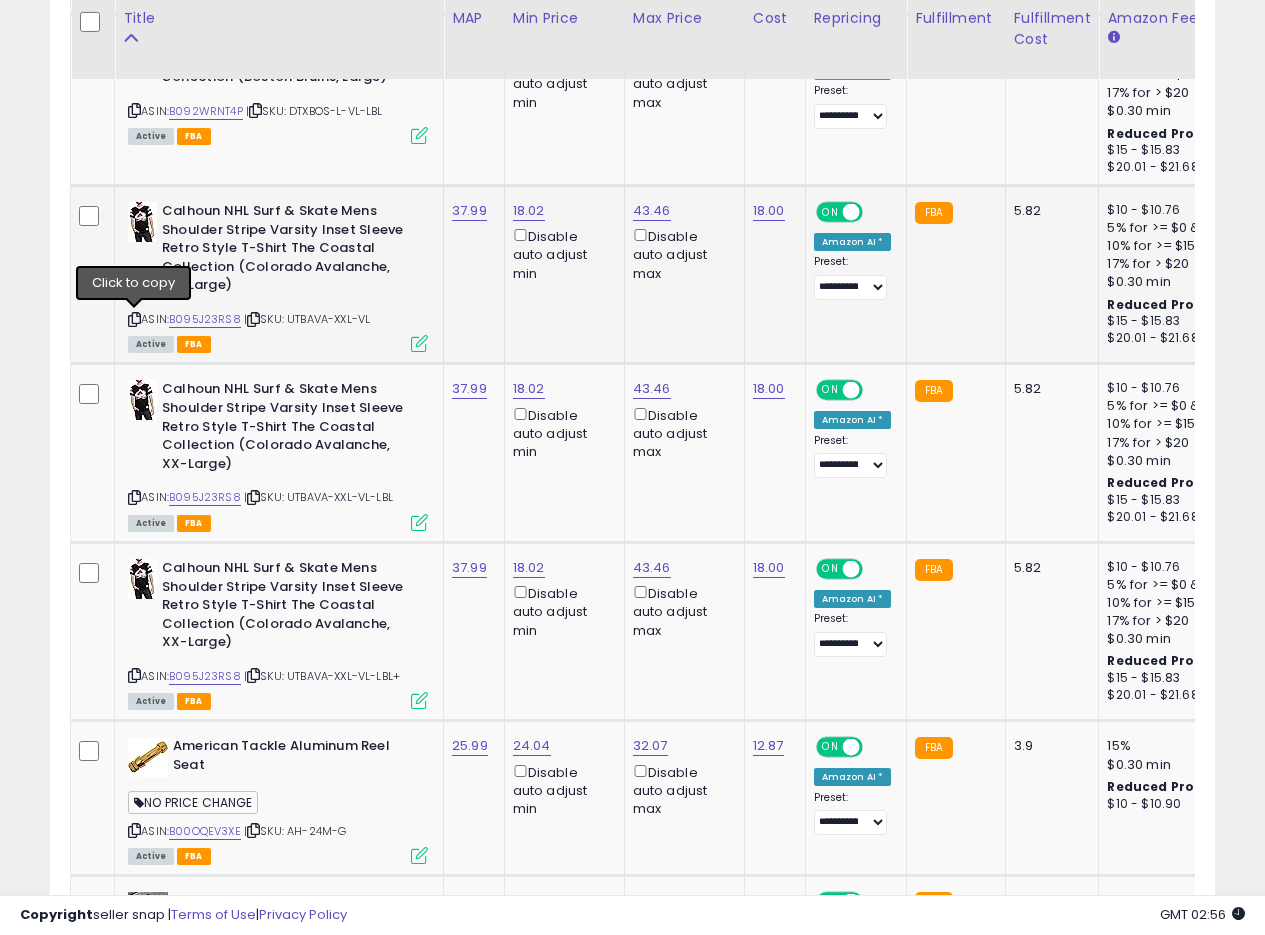 click at bounding box center [134, 319] 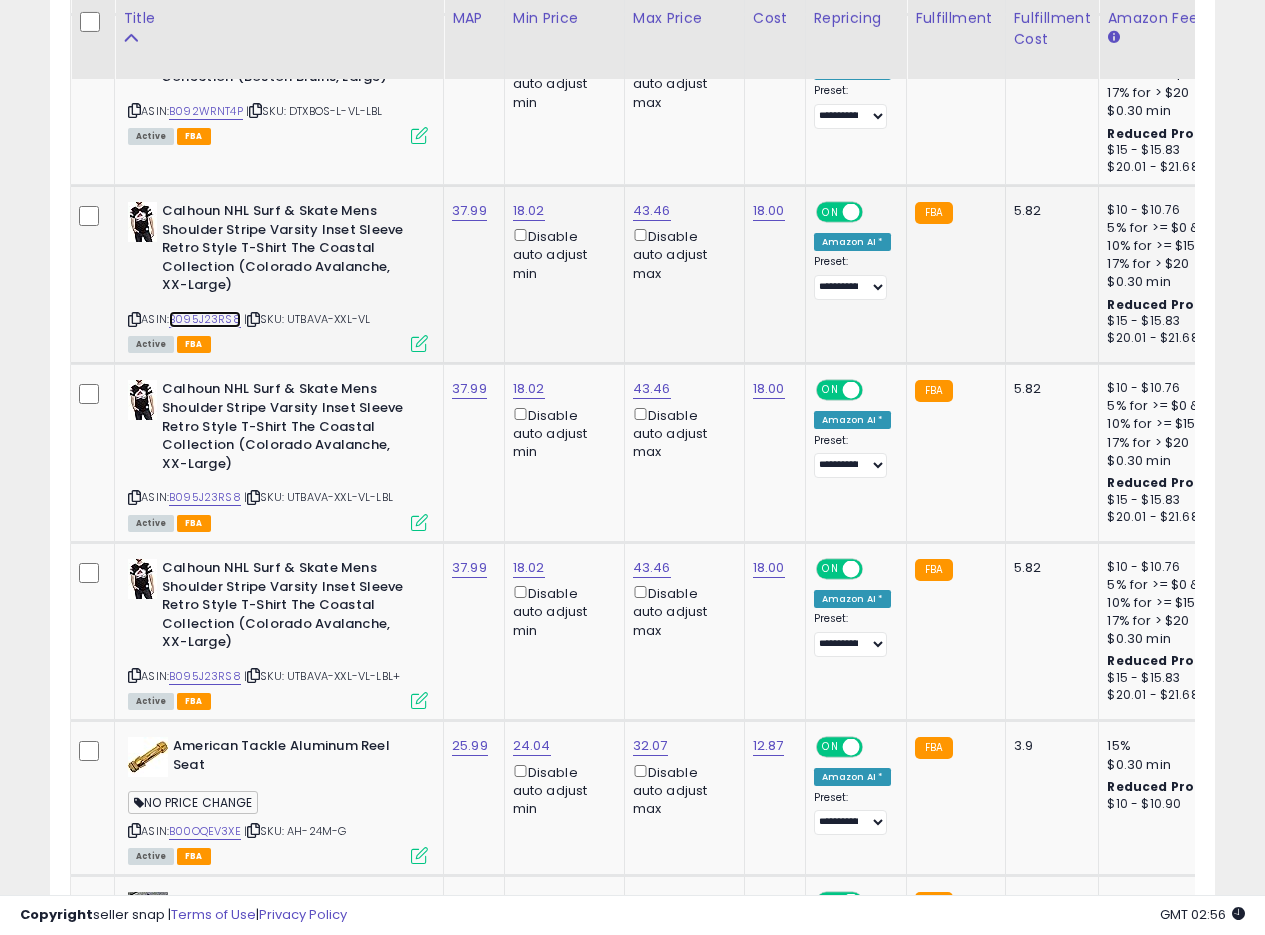 click on "B095J23RS8" at bounding box center [205, 319] 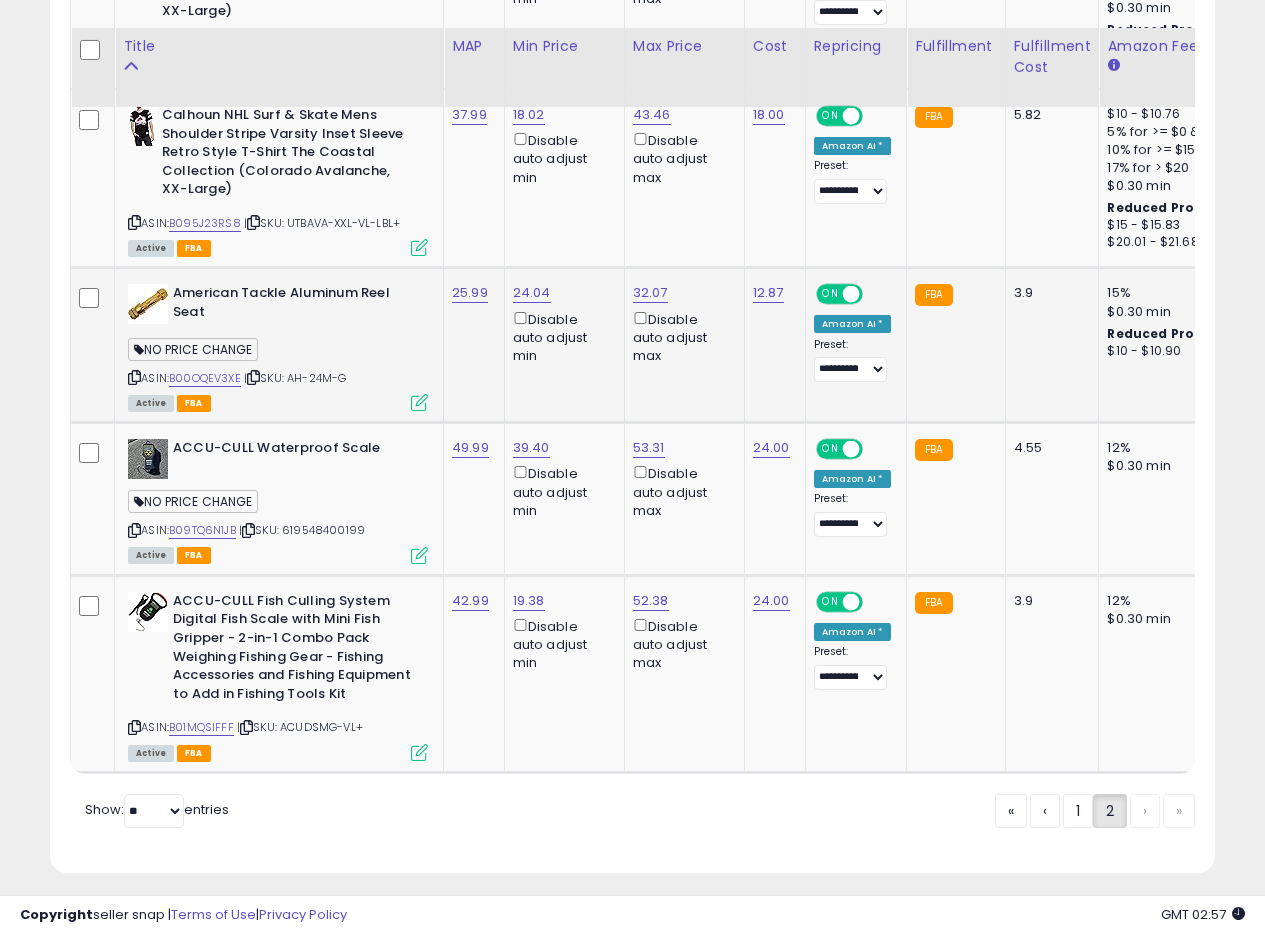 scroll, scrollTop: 1736, scrollLeft: 0, axis: vertical 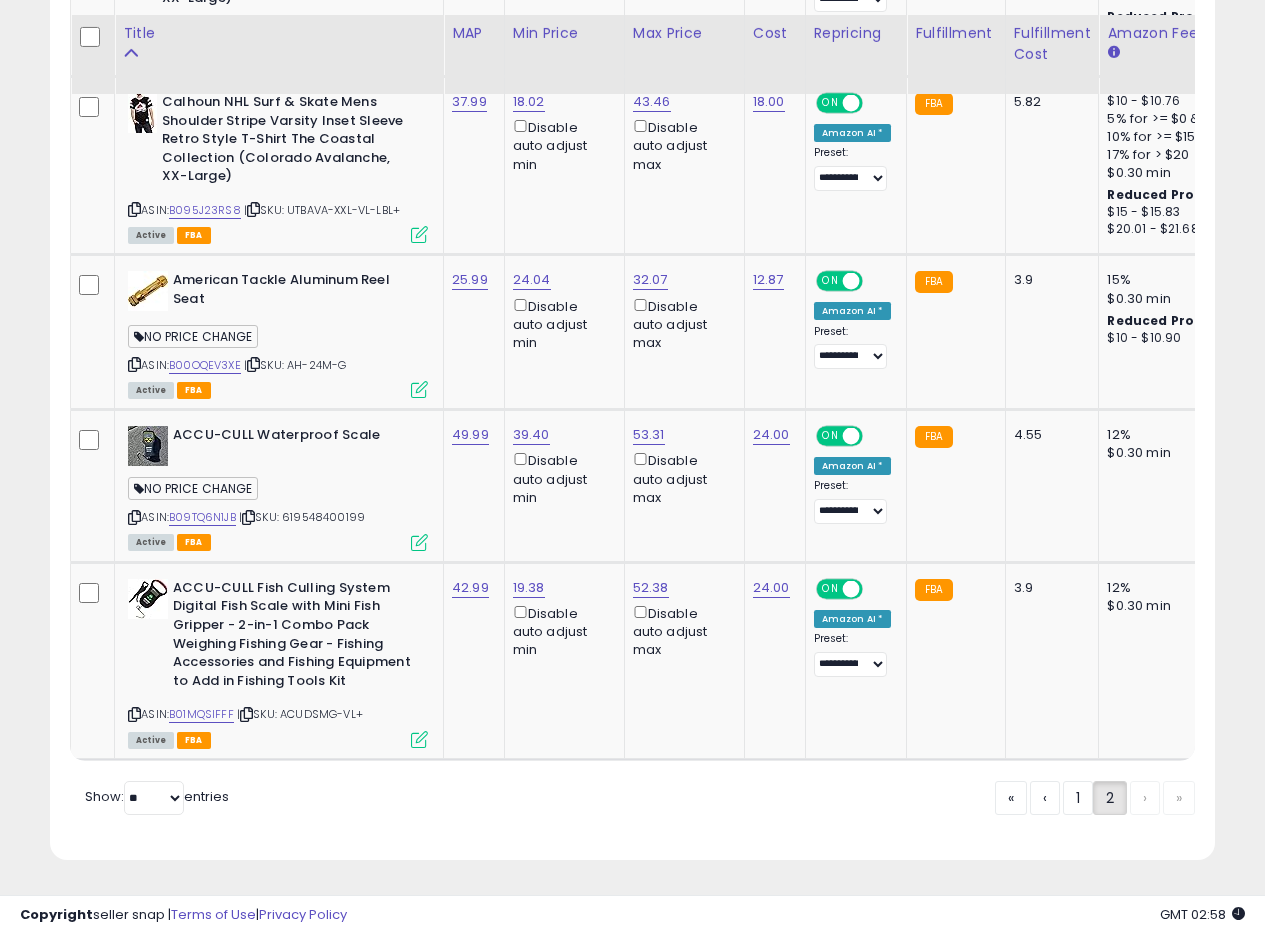 click on "**********" at bounding box center [632, -361] 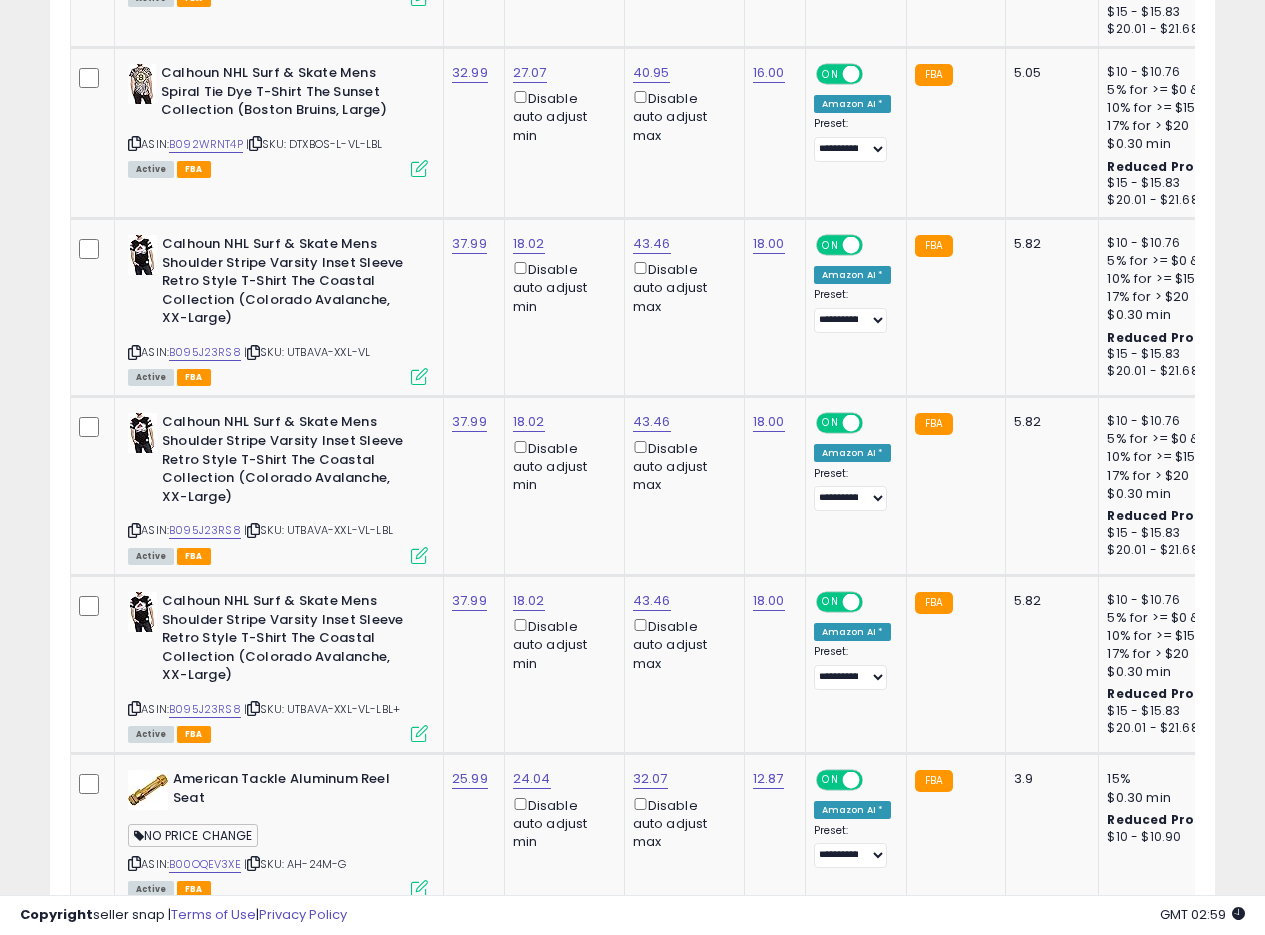 scroll, scrollTop: 0, scrollLeft: 0, axis: both 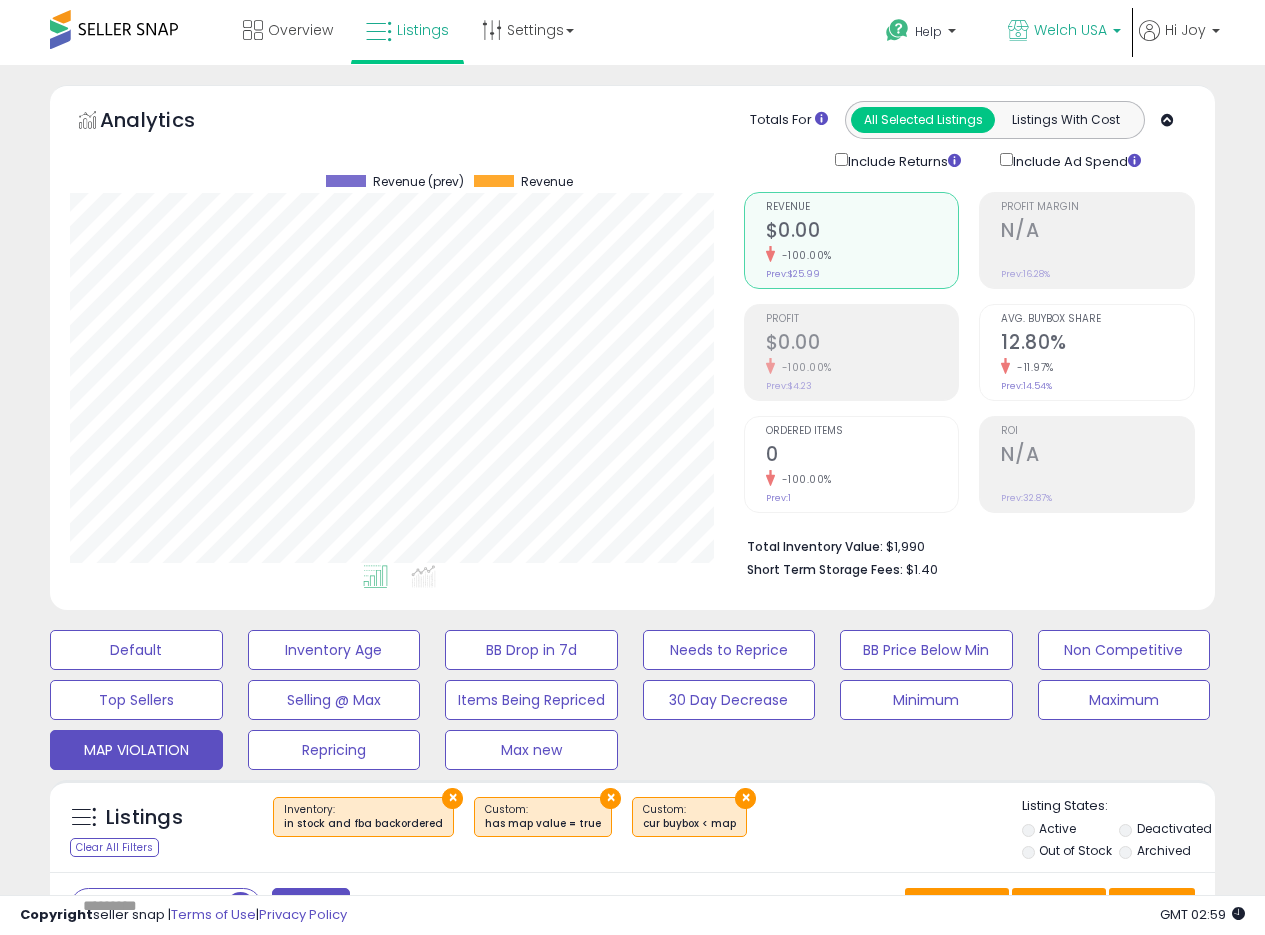 click on "Welch USA" at bounding box center (1064, 32) 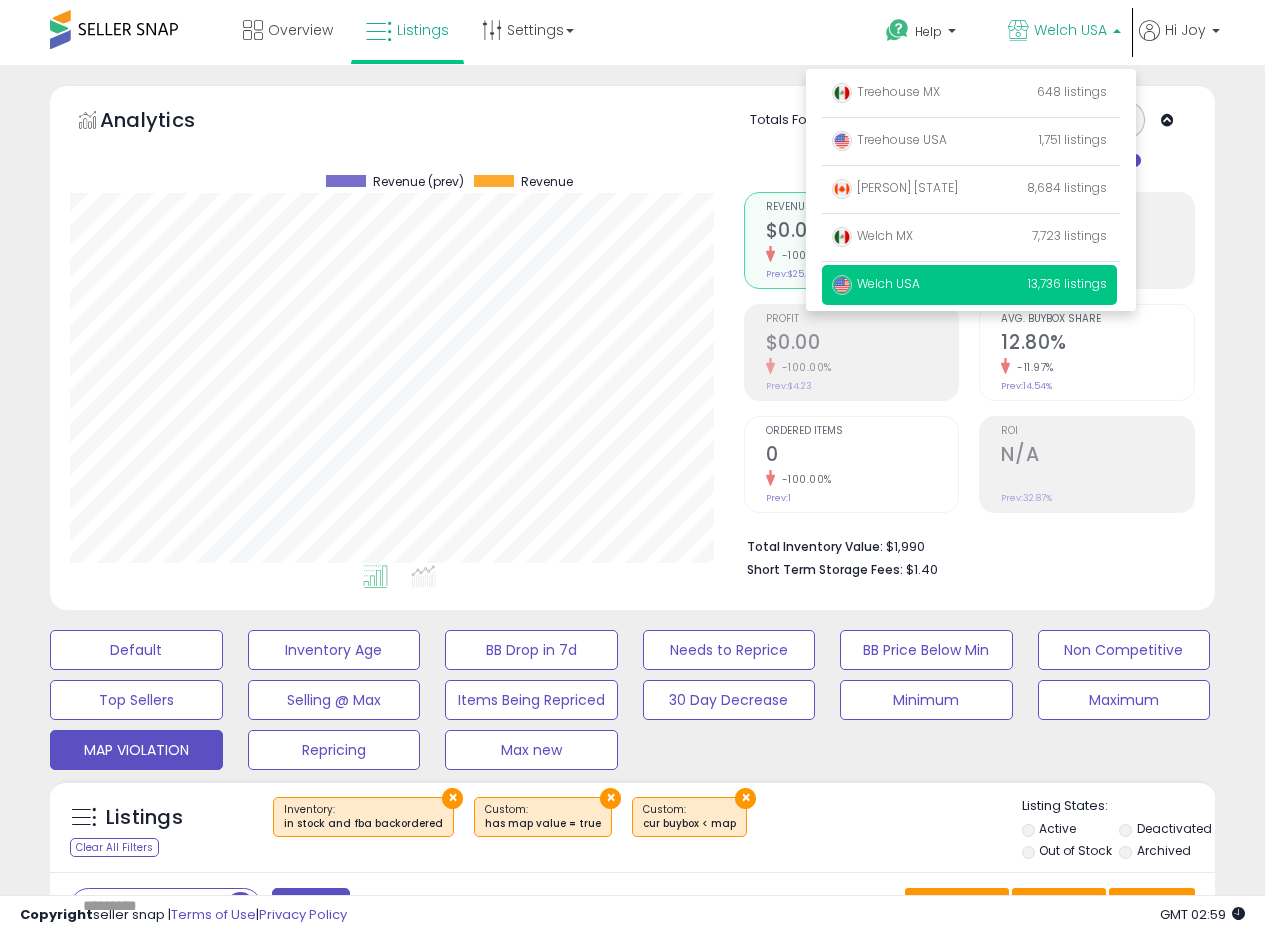 scroll, scrollTop: 1736, scrollLeft: 0, axis: vertical 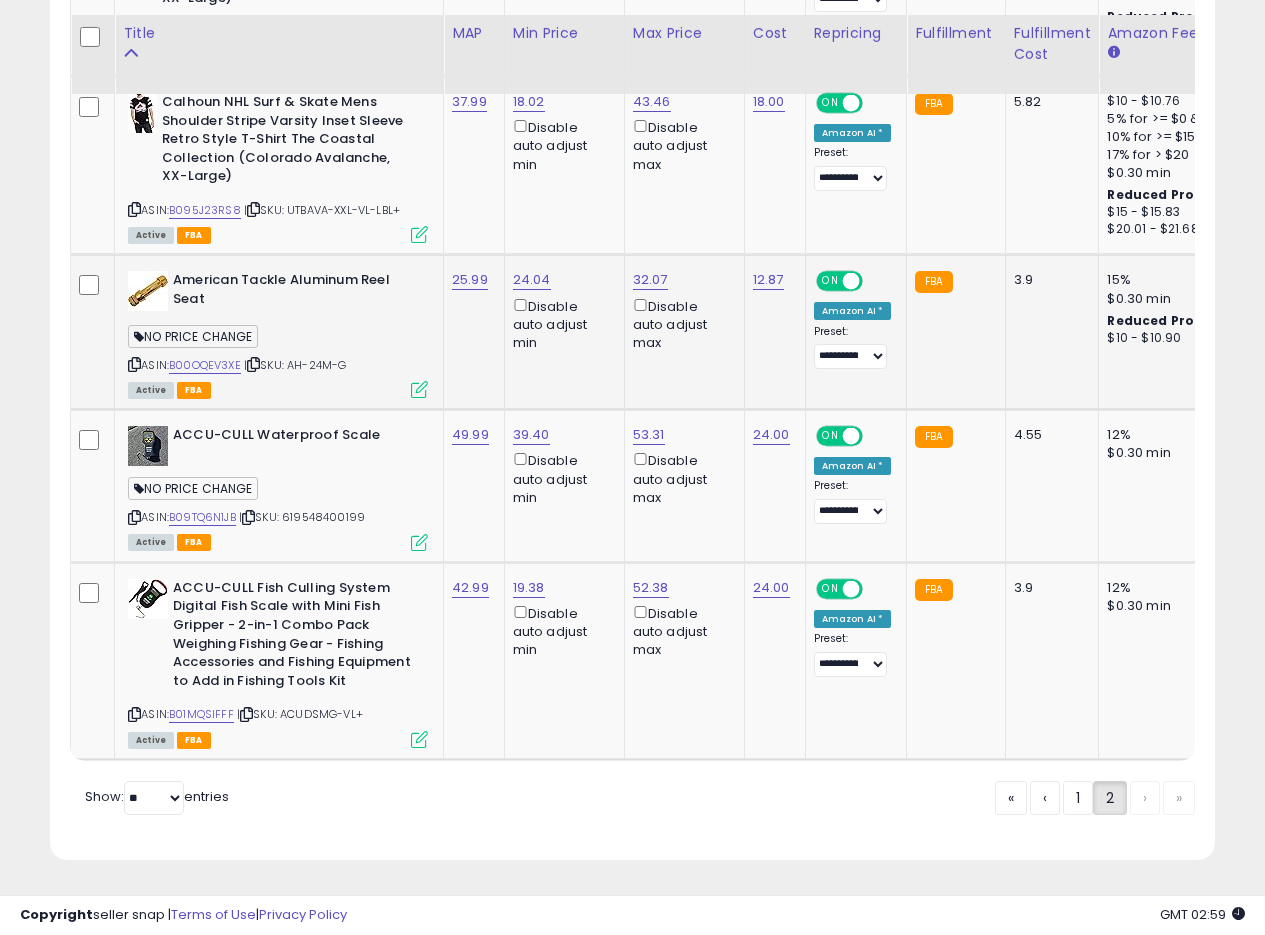 click at bounding box center (134, 364) 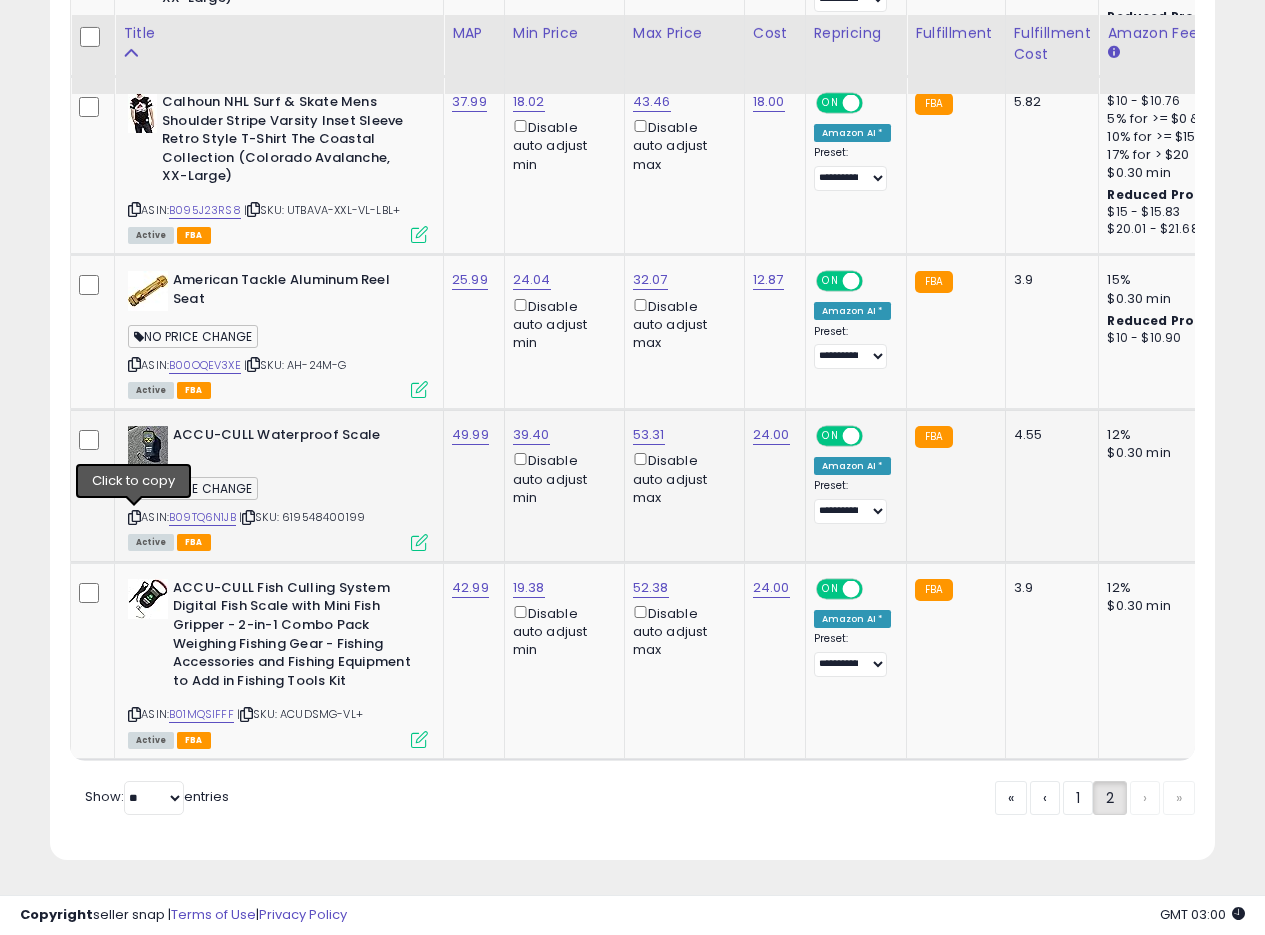 click at bounding box center (134, 517) 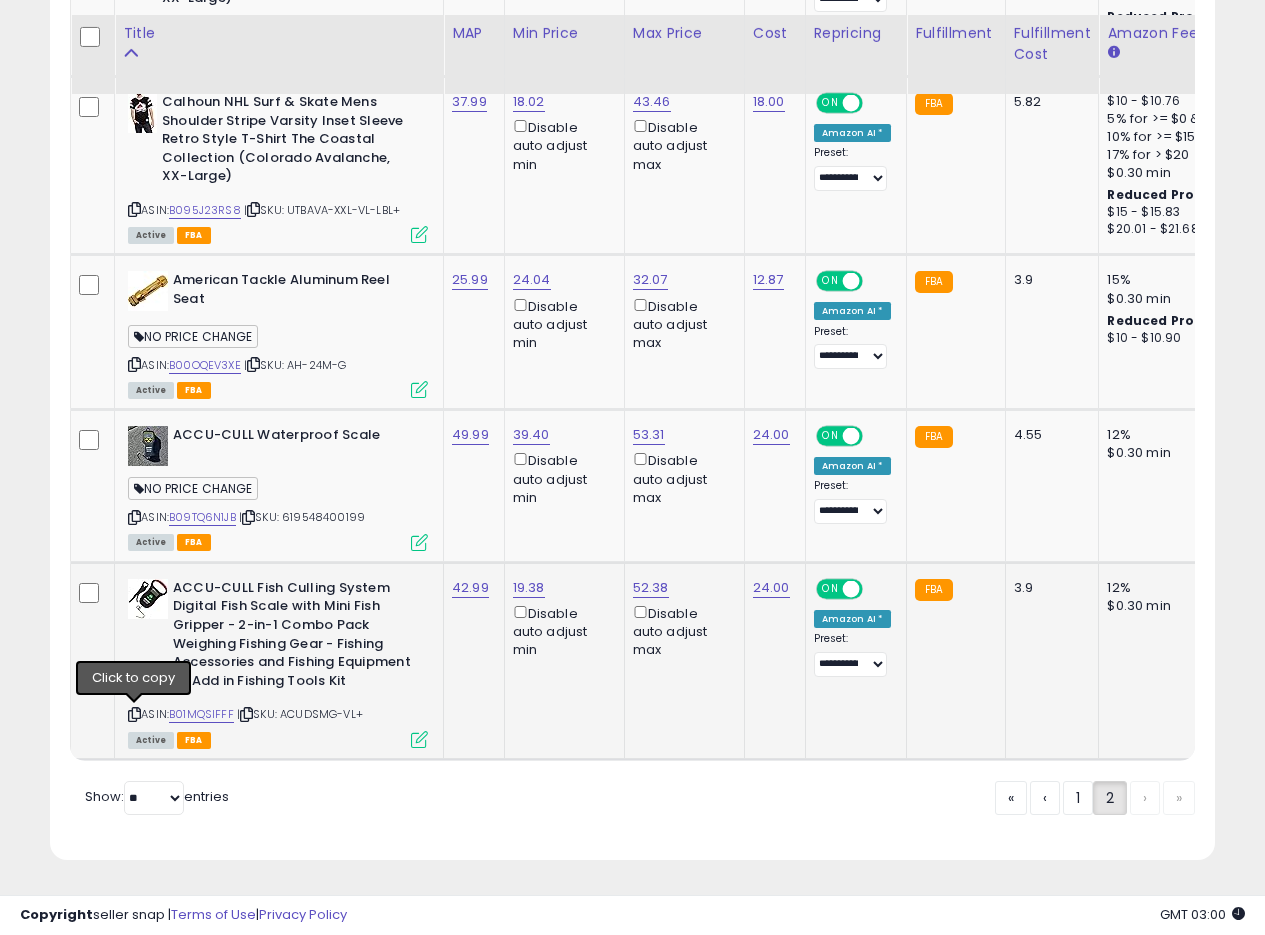 click at bounding box center [134, 714] 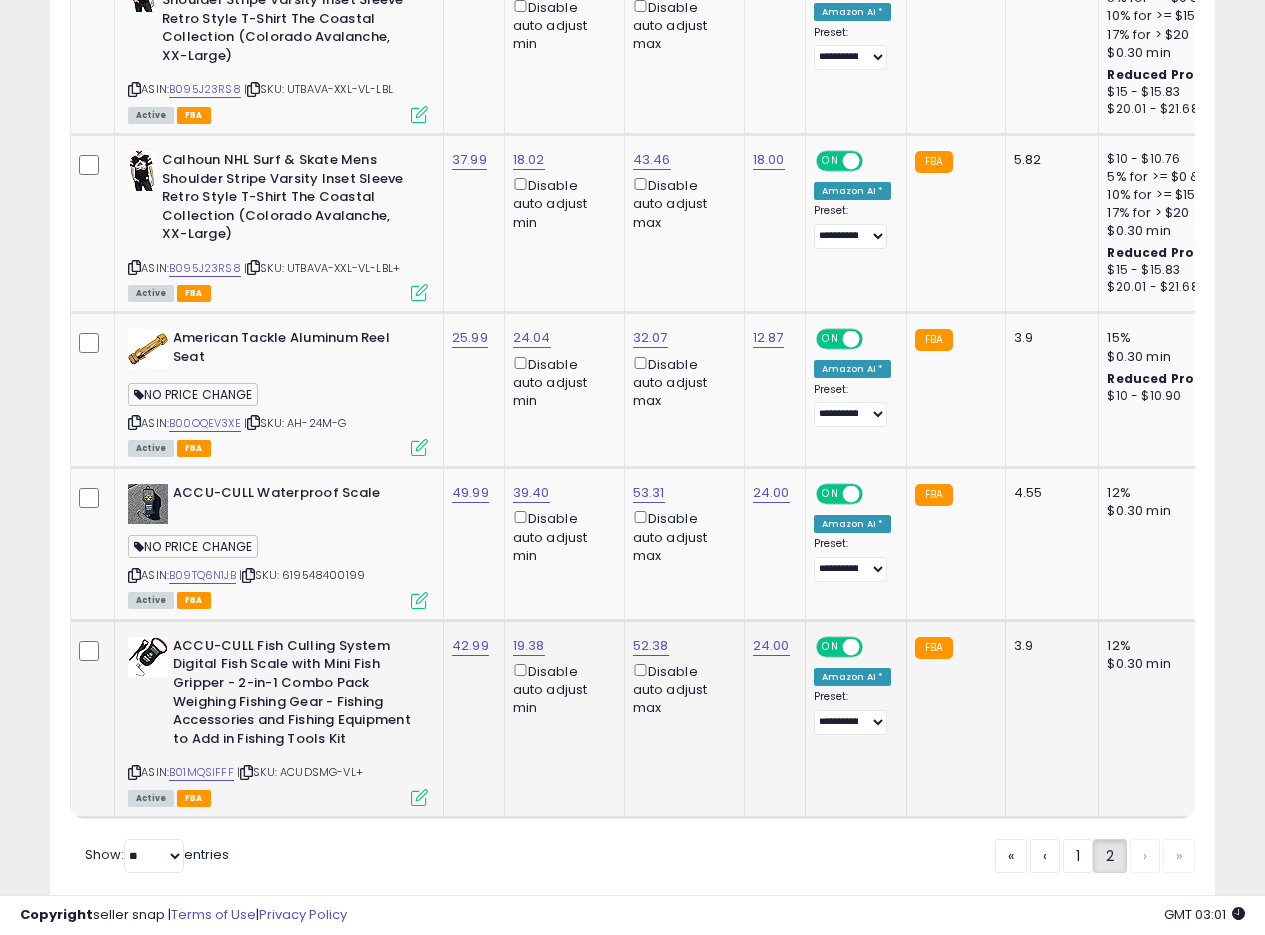 scroll, scrollTop: 1736, scrollLeft: 0, axis: vertical 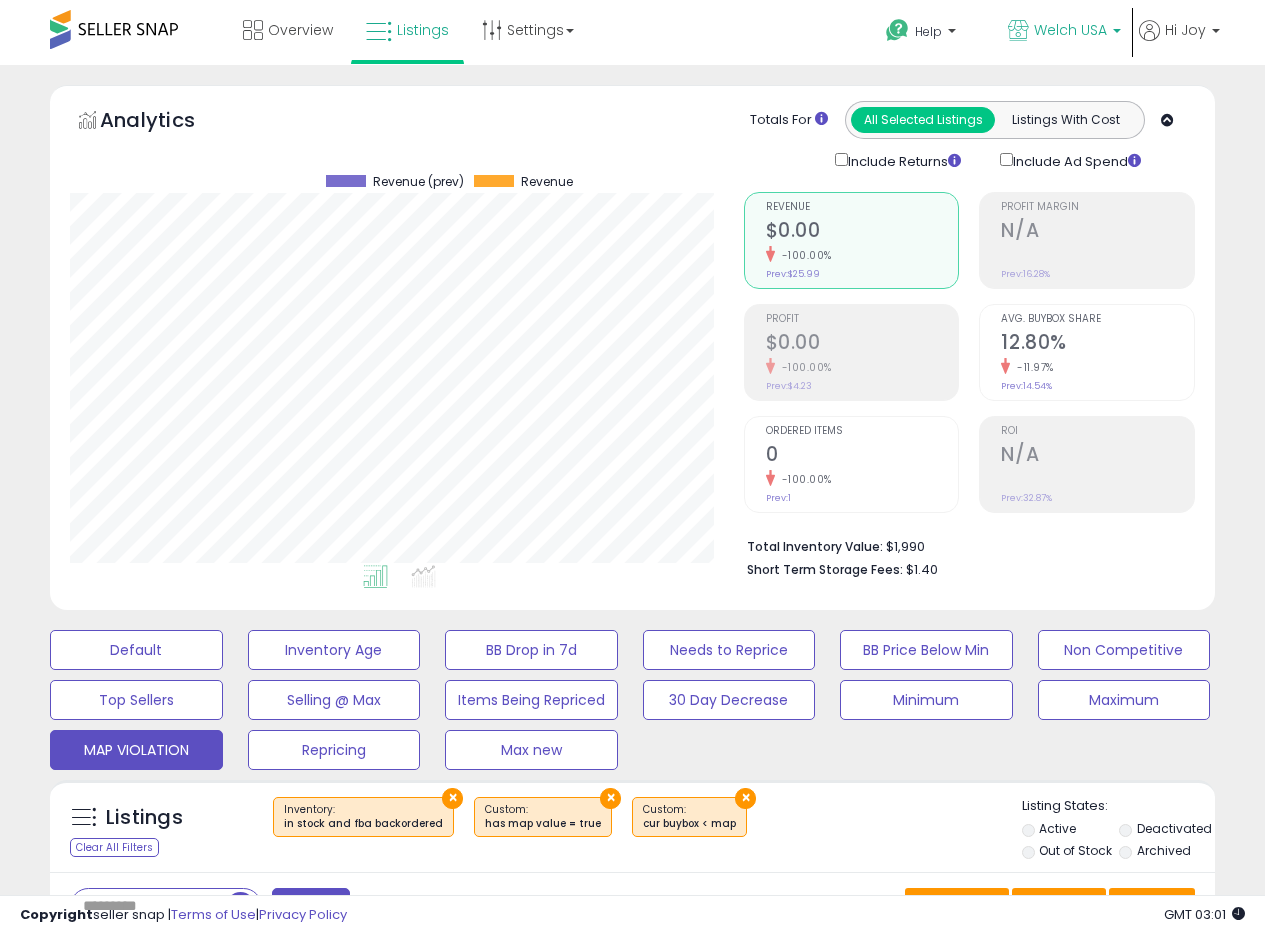 click on "Welch USA" at bounding box center (1070, 30) 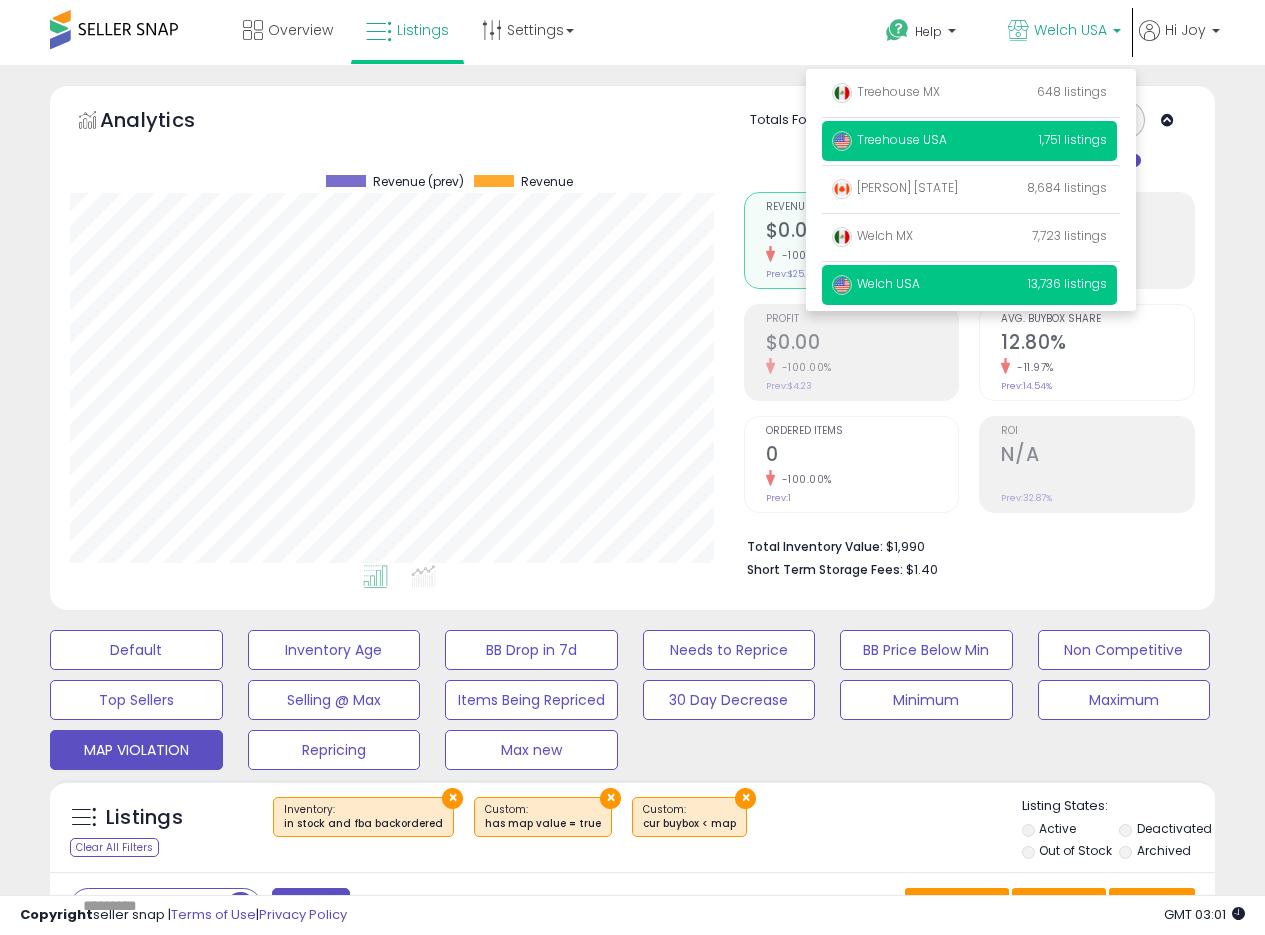 click on "Treehouse USA" at bounding box center (889, 139) 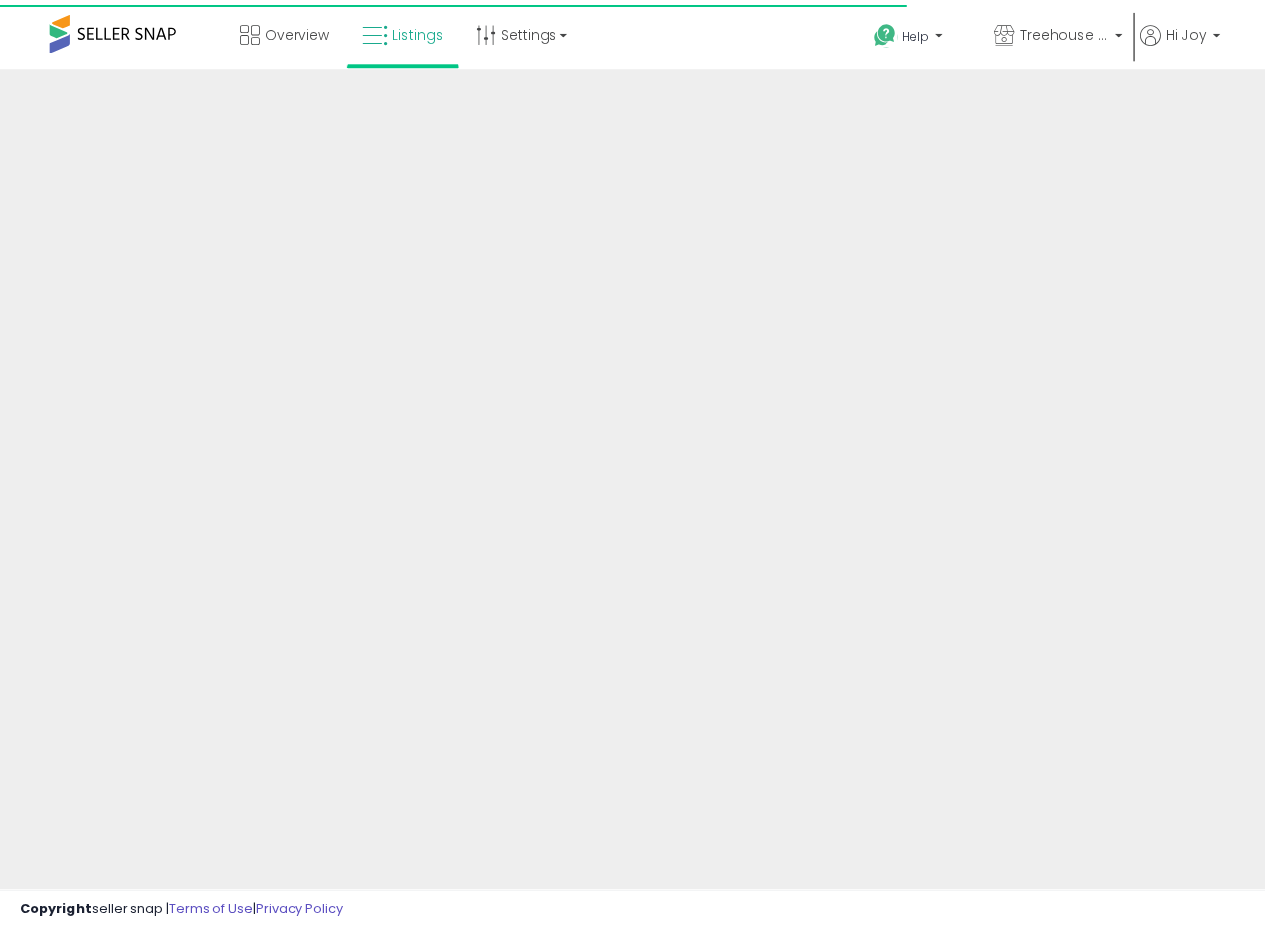 scroll, scrollTop: 0, scrollLeft: 0, axis: both 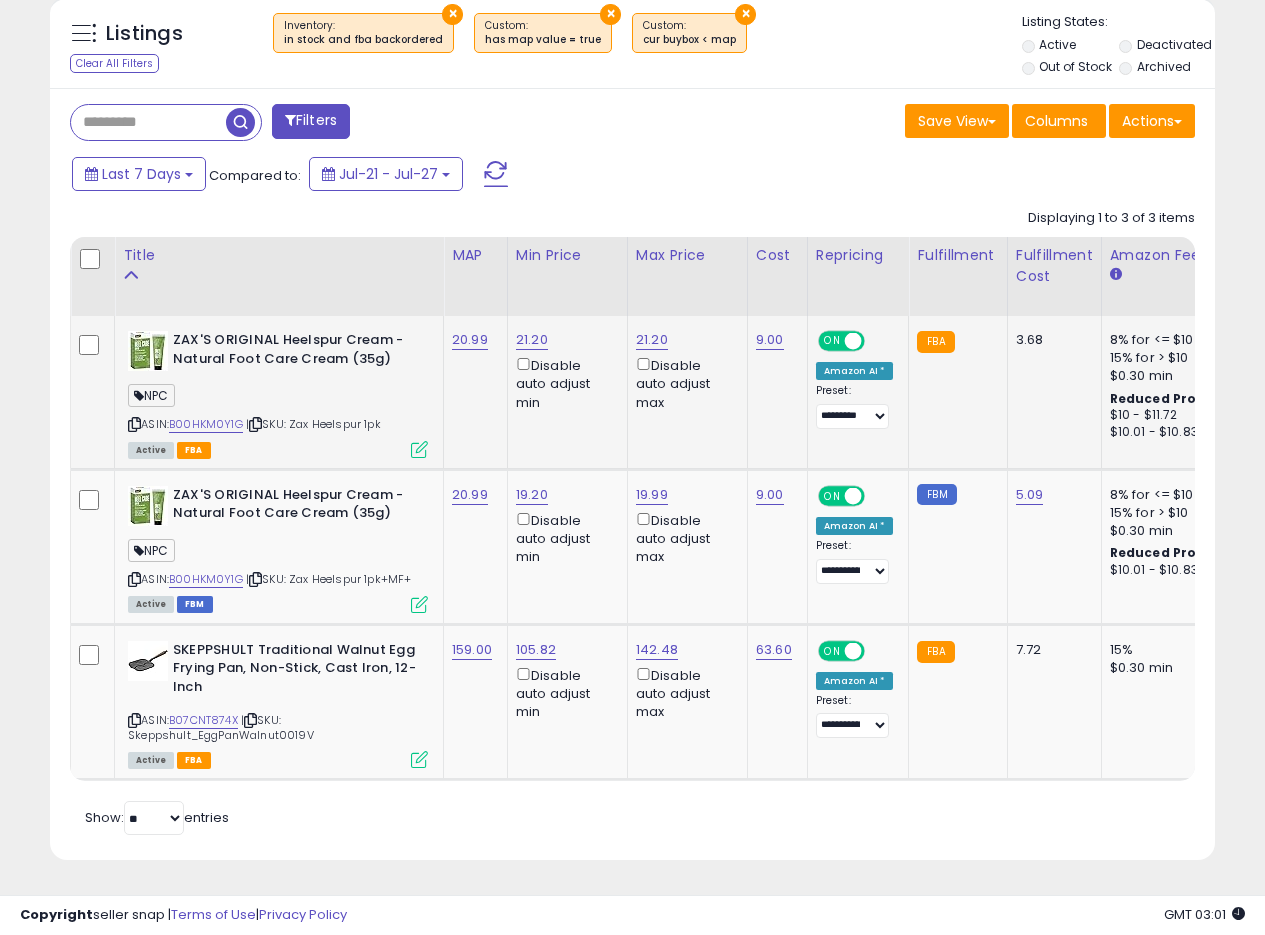 click at bounding box center (134, 424) 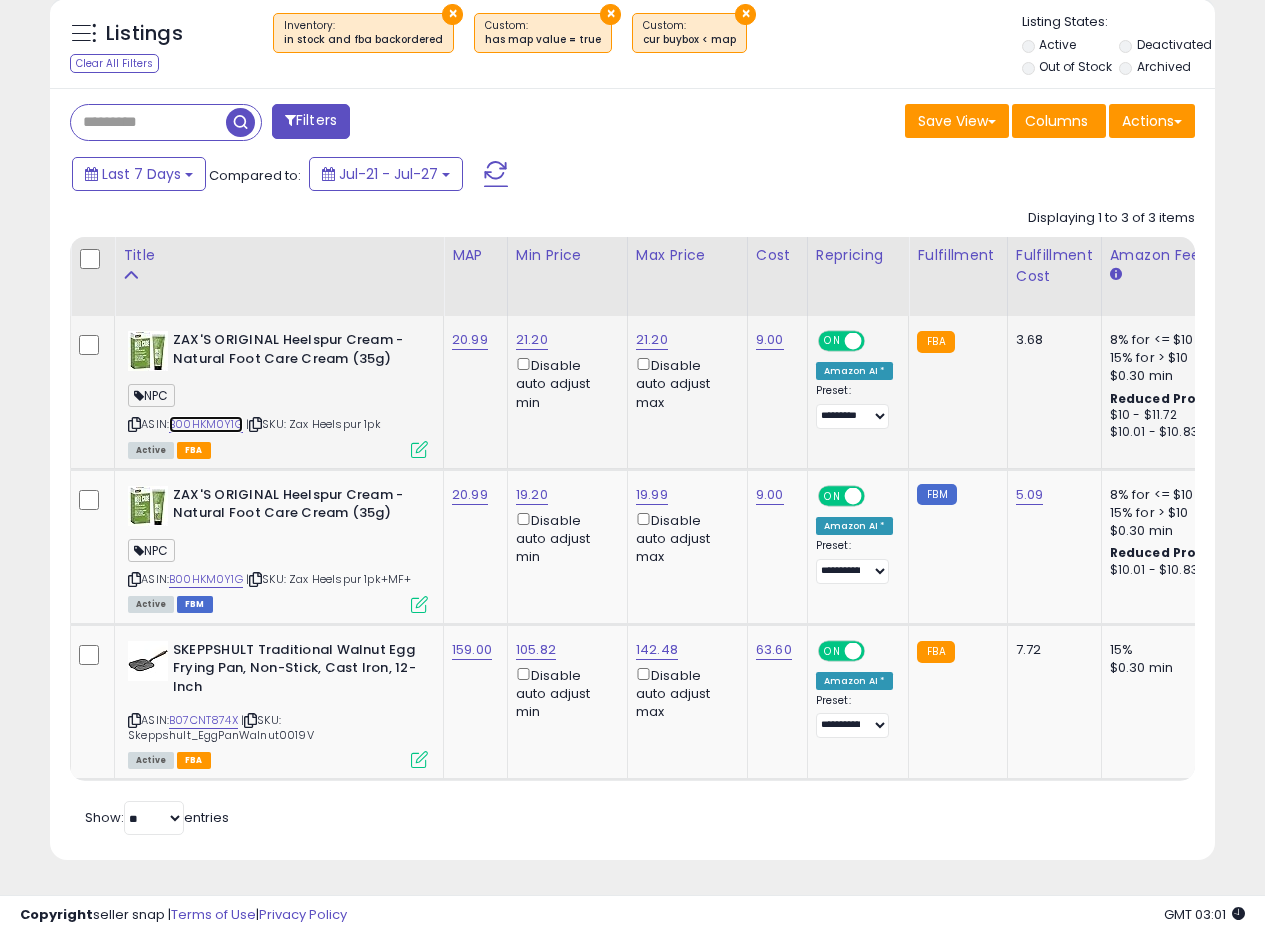 click on "B00HKM0Y1G" at bounding box center (206, 424) 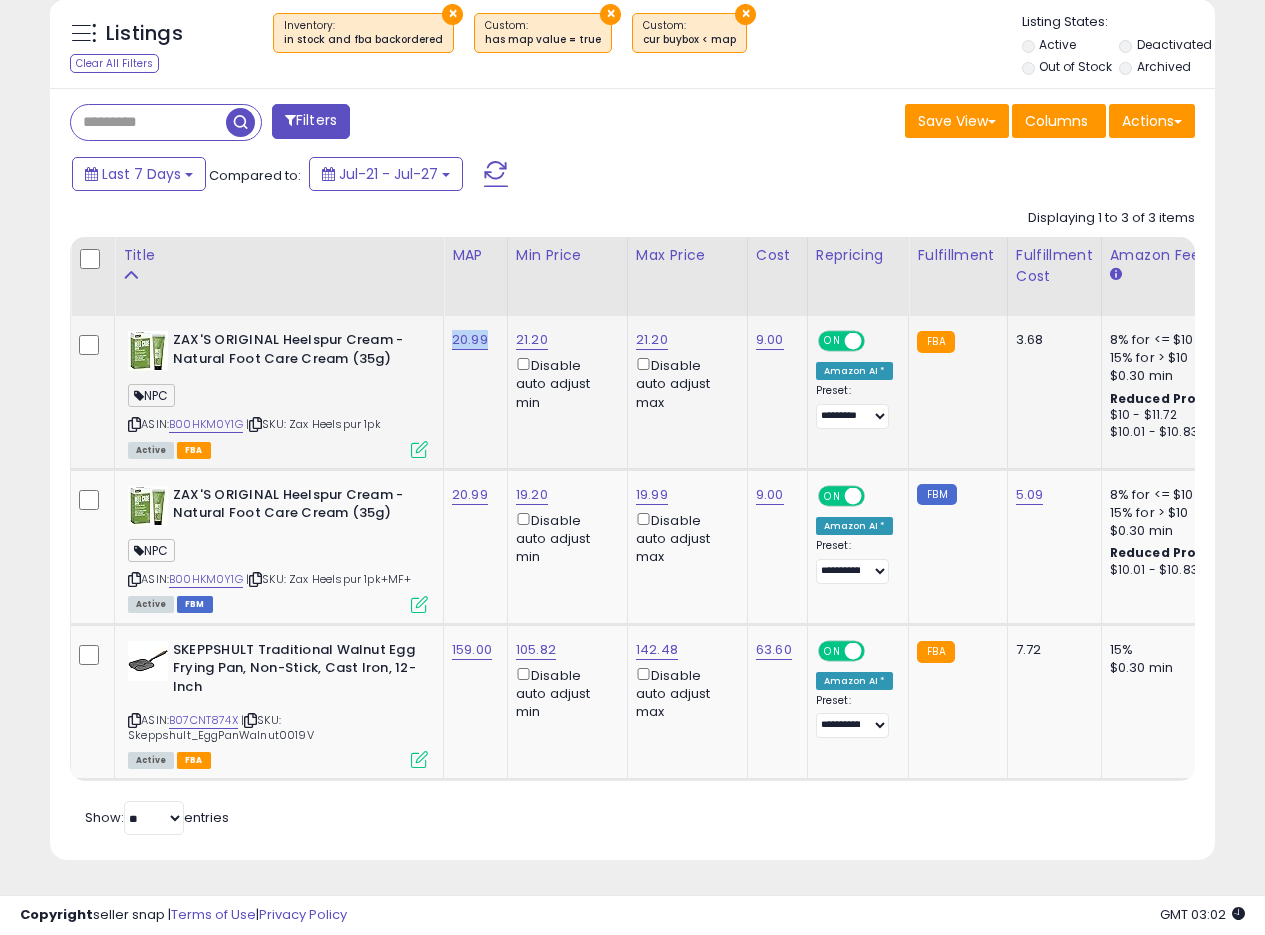 drag, startPoint x: 496, startPoint y: 326, endPoint x: 450, endPoint y: 331, distance: 46.270943 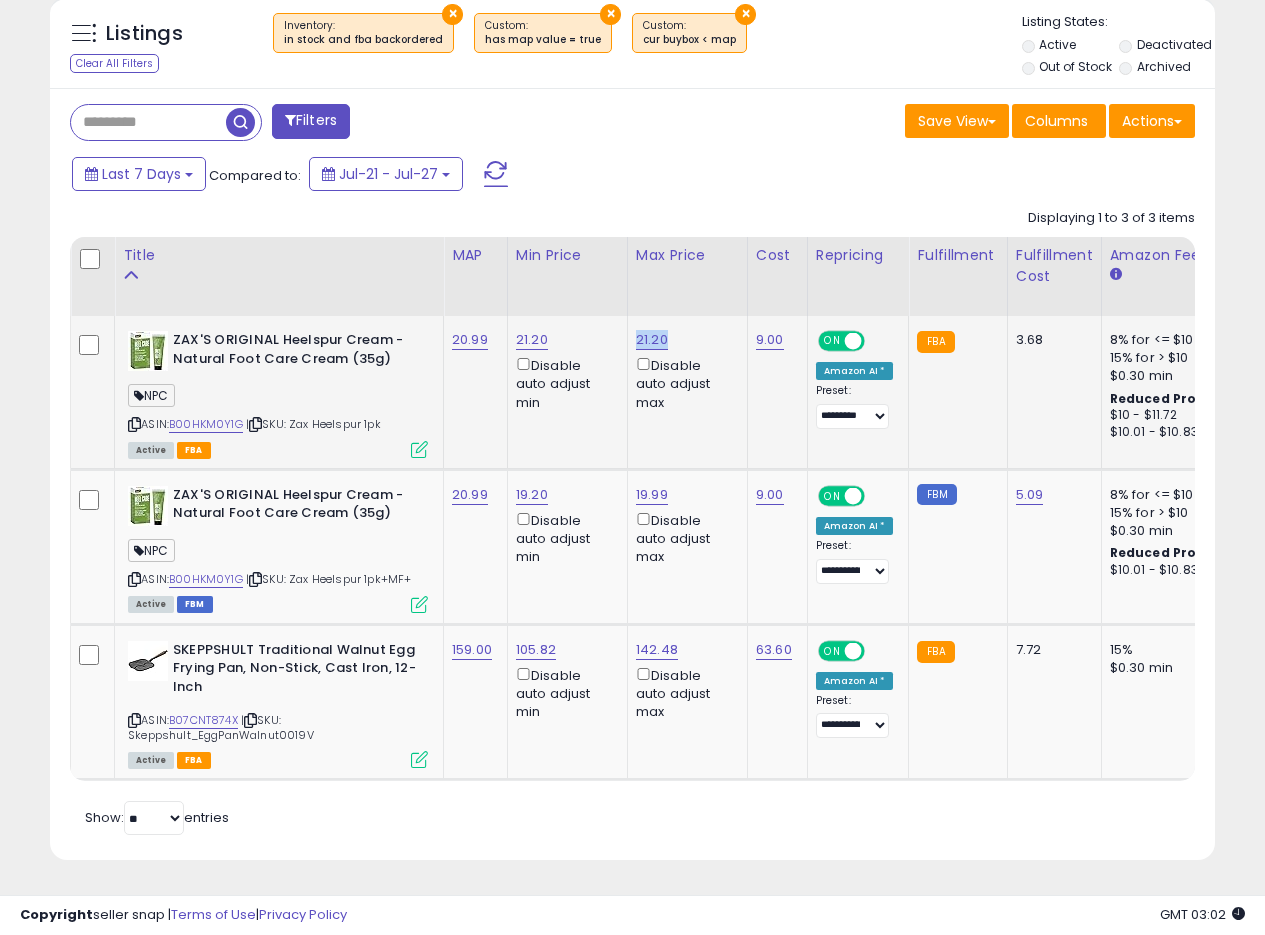 drag, startPoint x: 676, startPoint y: 323, endPoint x: 634, endPoint y: 329, distance: 42.426407 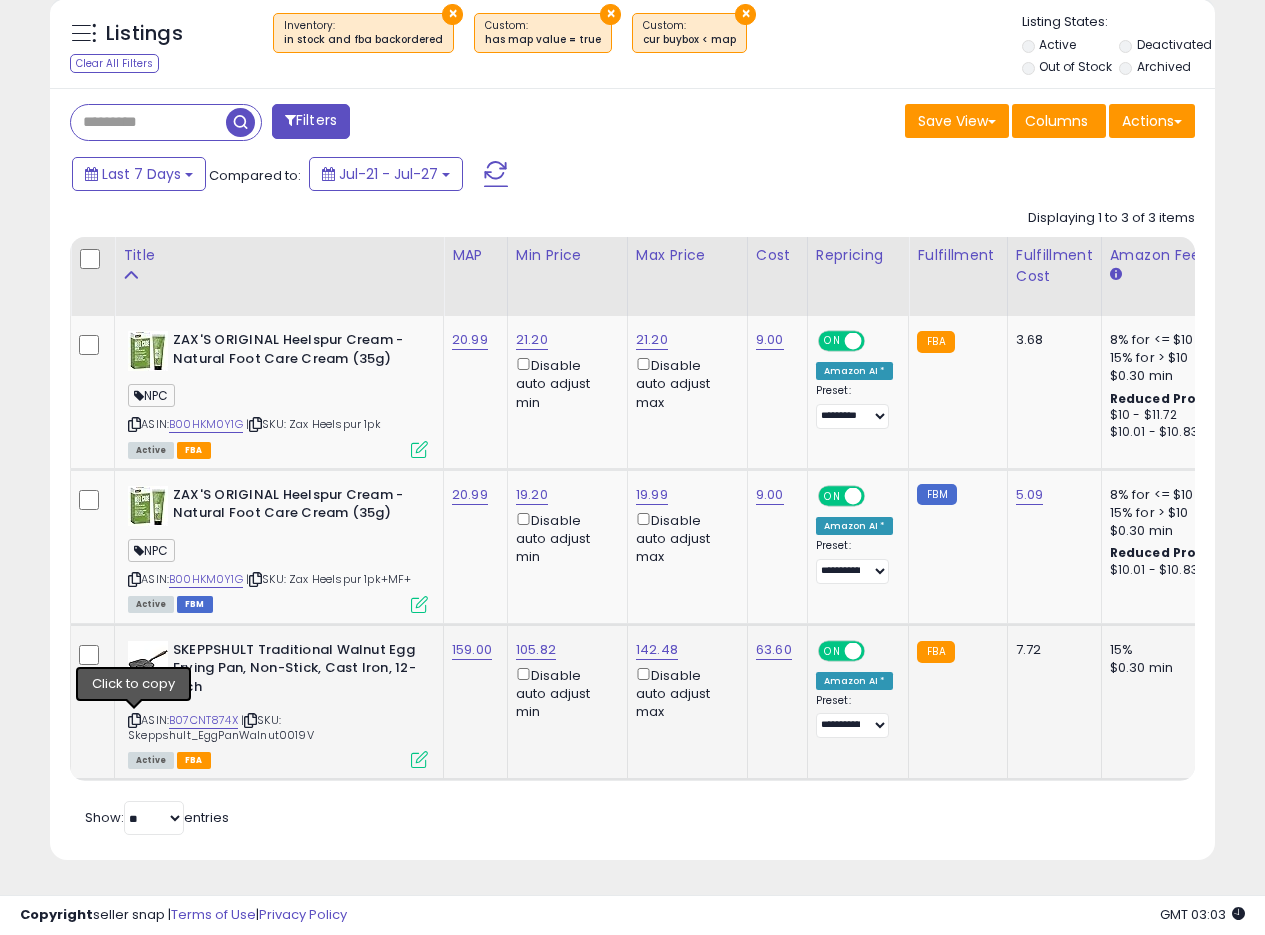 click at bounding box center (134, 720) 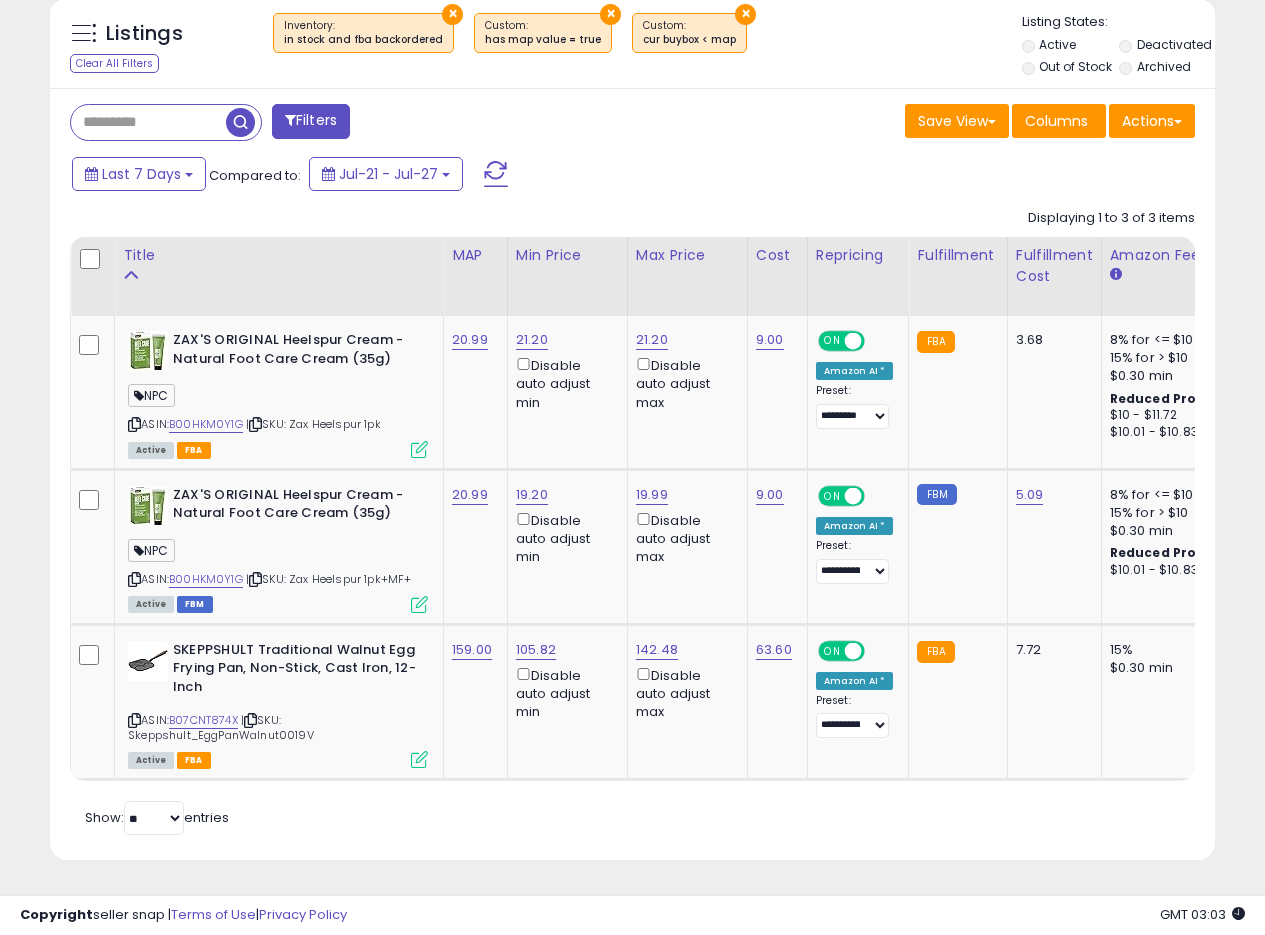 scroll, scrollTop: 0, scrollLeft: 0, axis: both 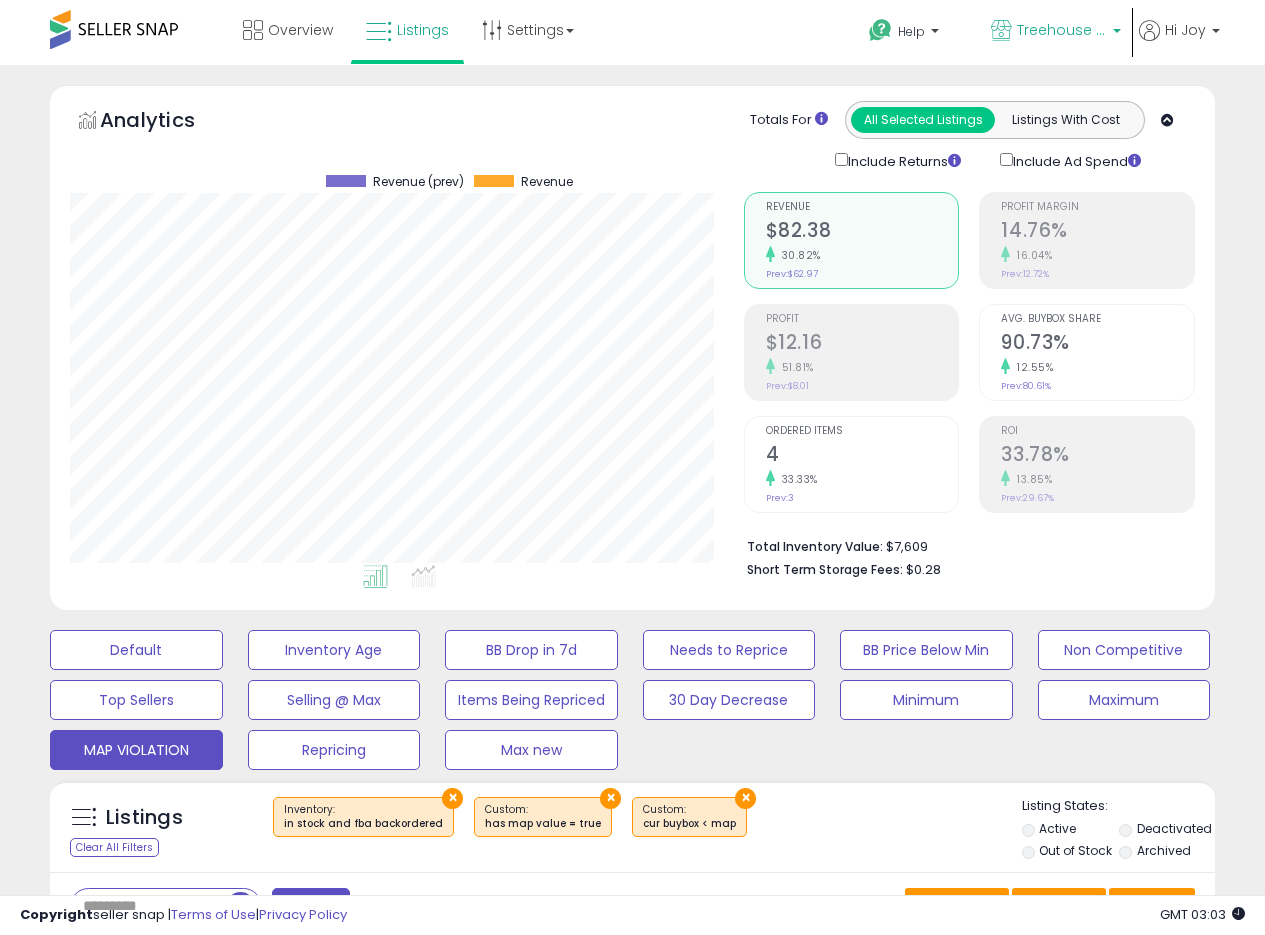 click on "Treehouse USA" at bounding box center [1062, 30] 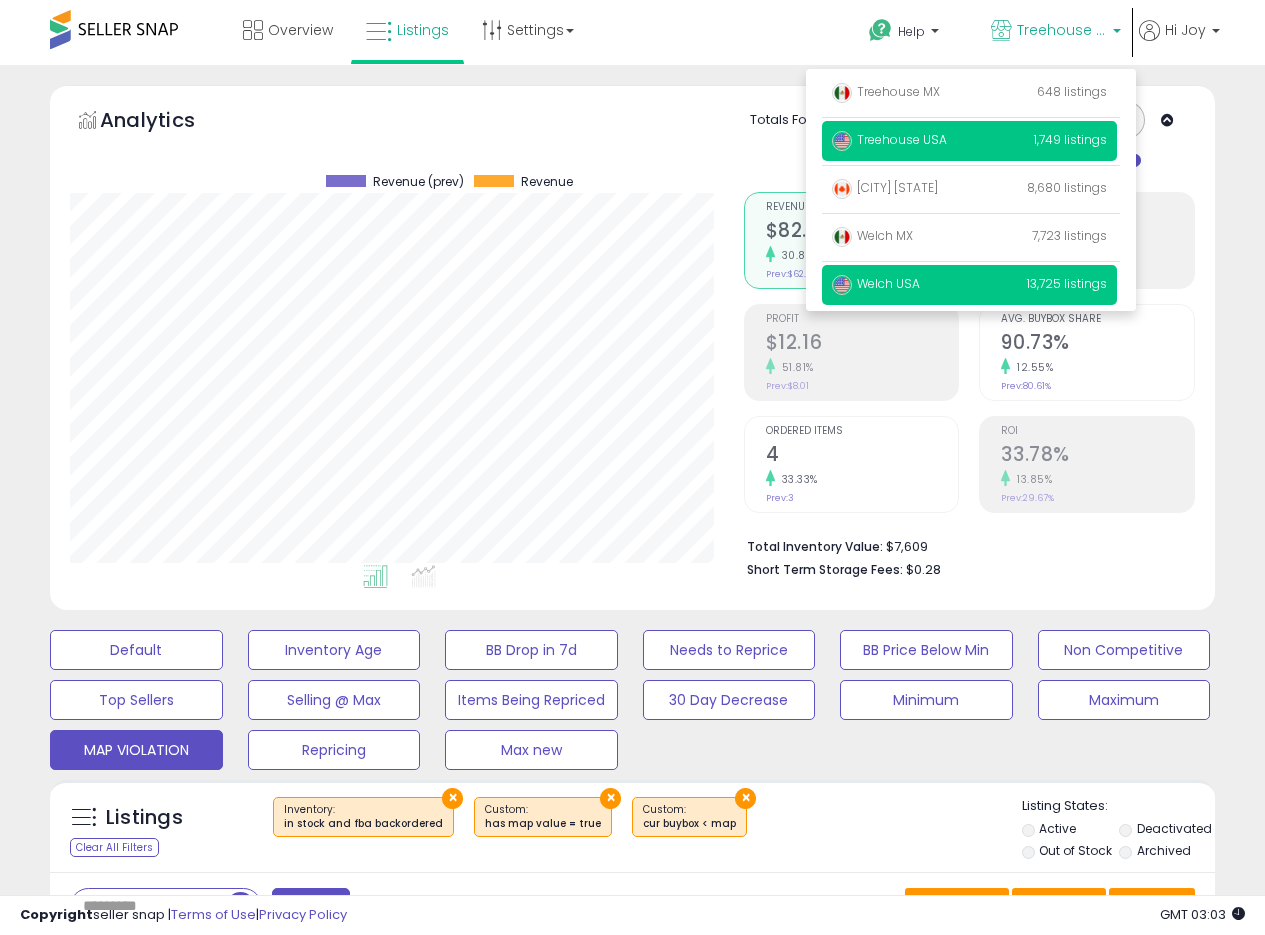 click on "Welch USA" at bounding box center [876, 283] 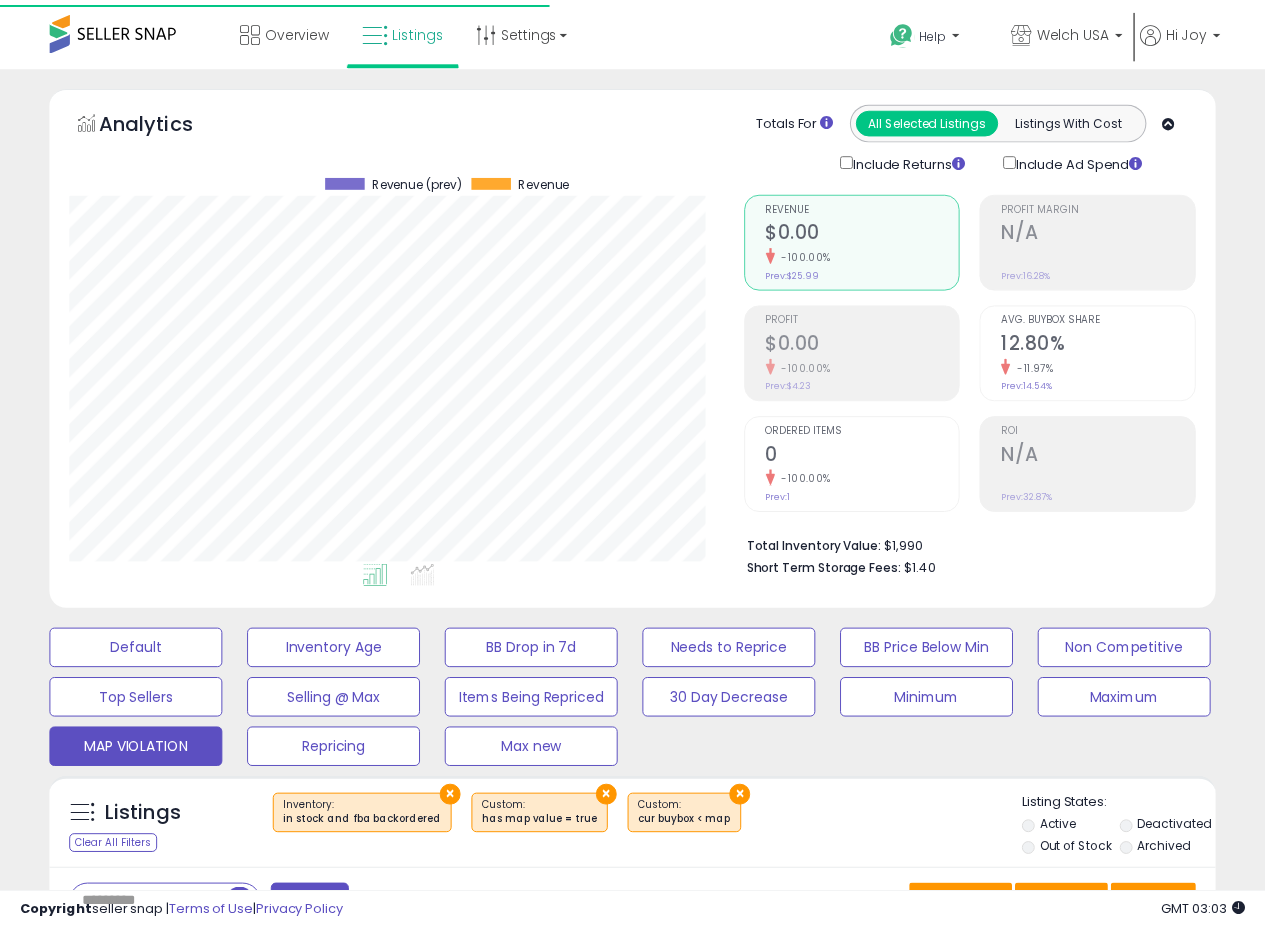 scroll, scrollTop: 0, scrollLeft: 0, axis: both 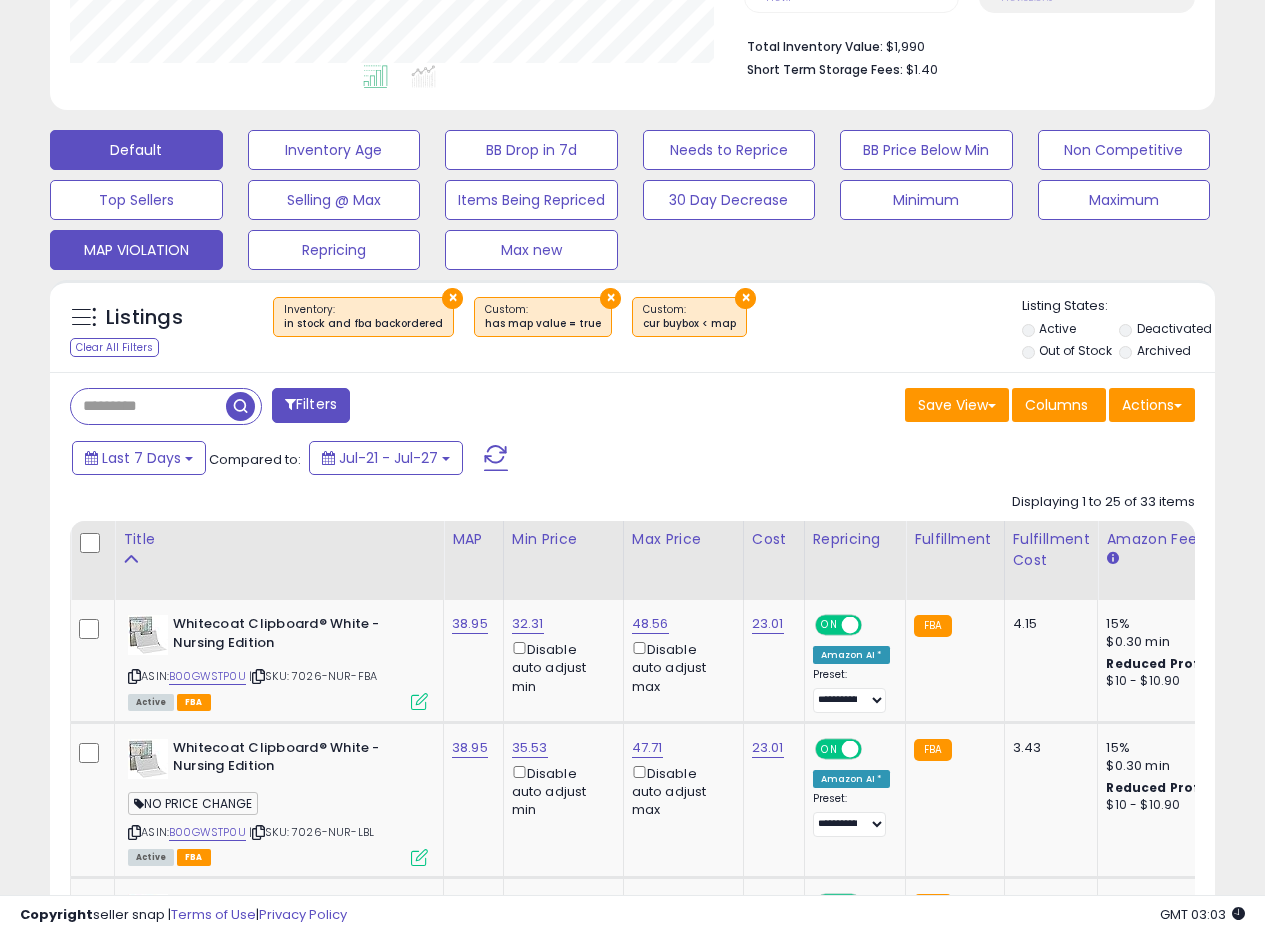 click on "Default" at bounding box center [136, 150] 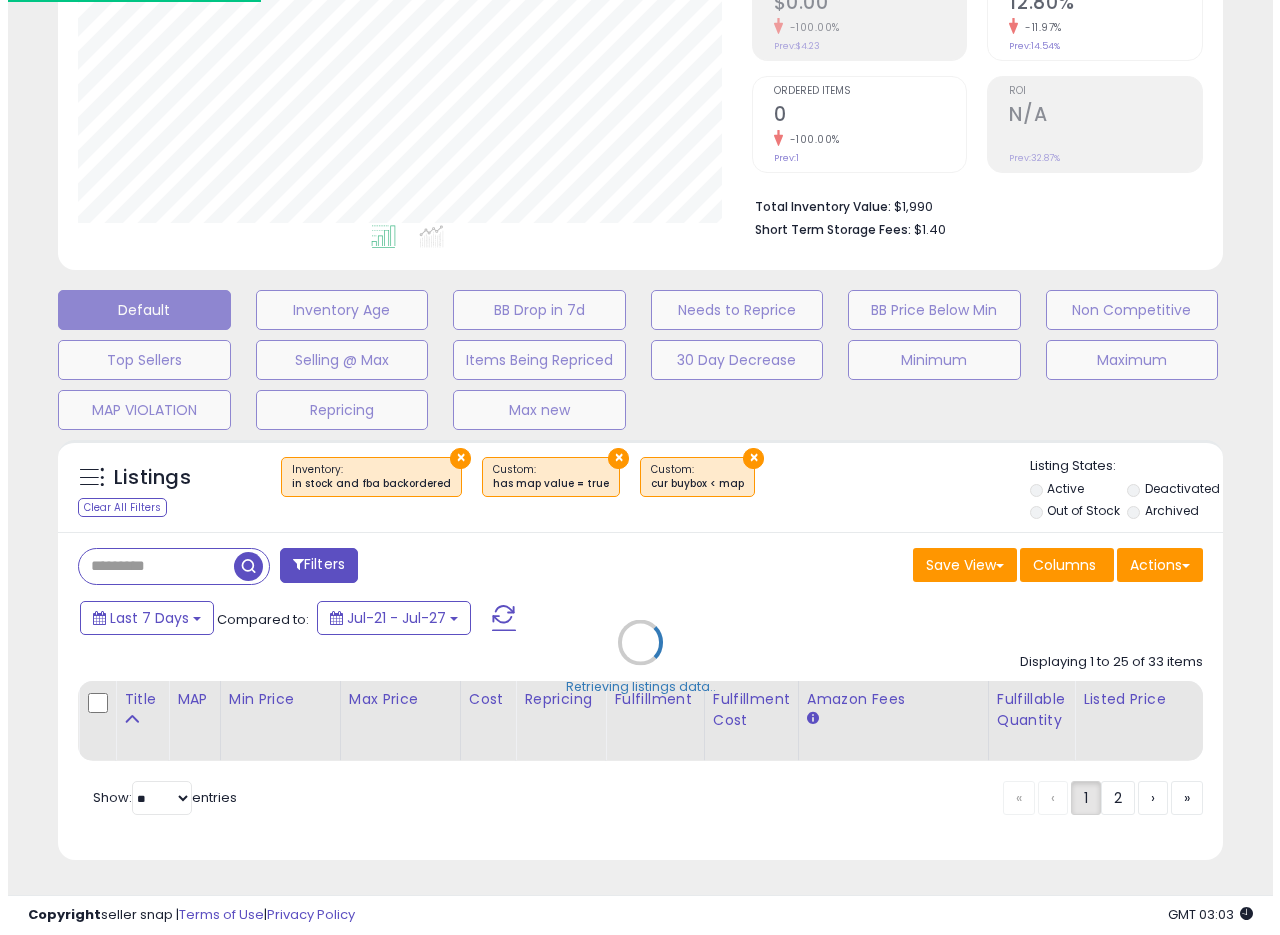 scroll, scrollTop: 355, scrollLeft: 0, axis: vertical 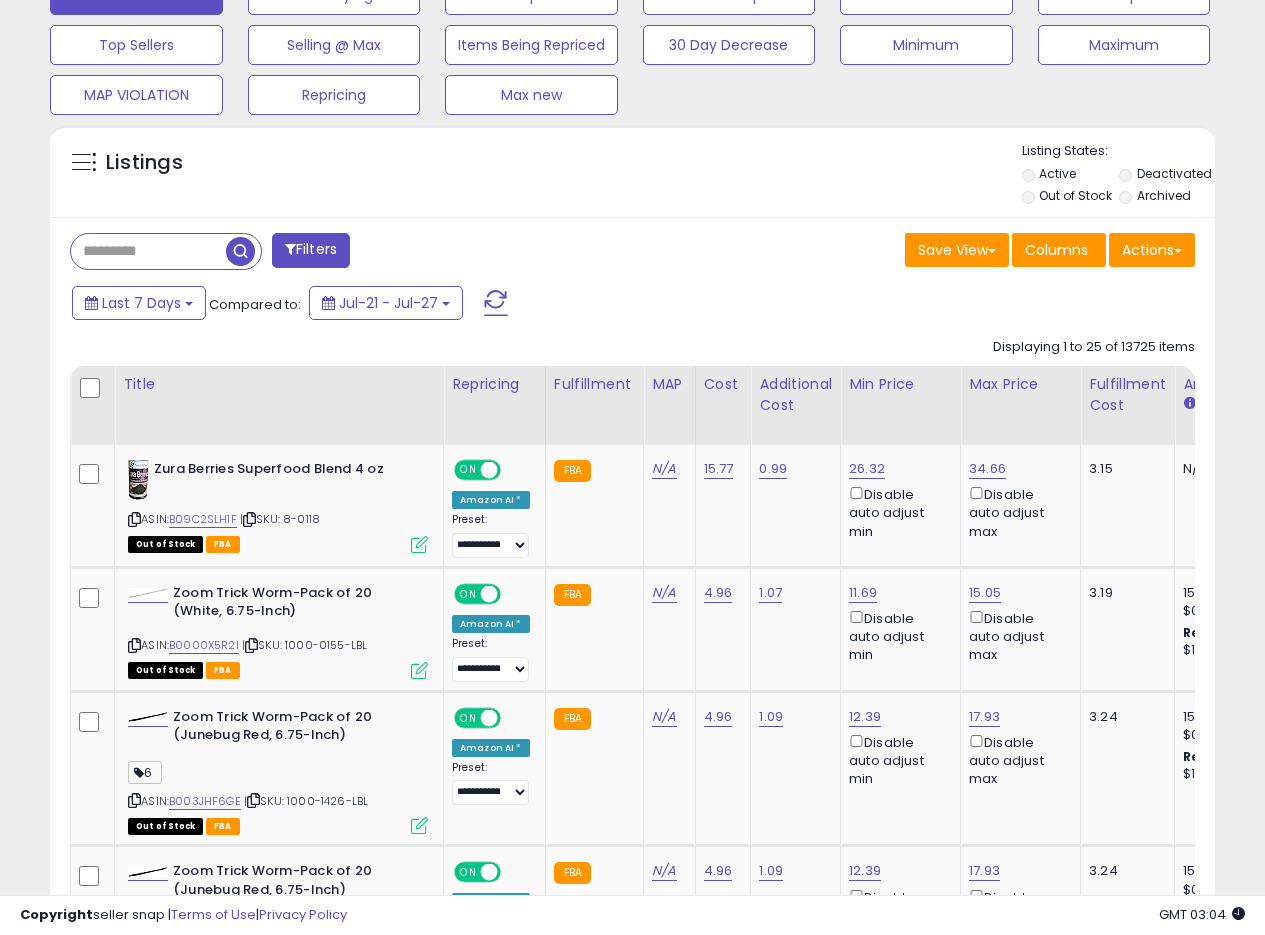 click on "Deactivated" at bounding box center [1174, 173] 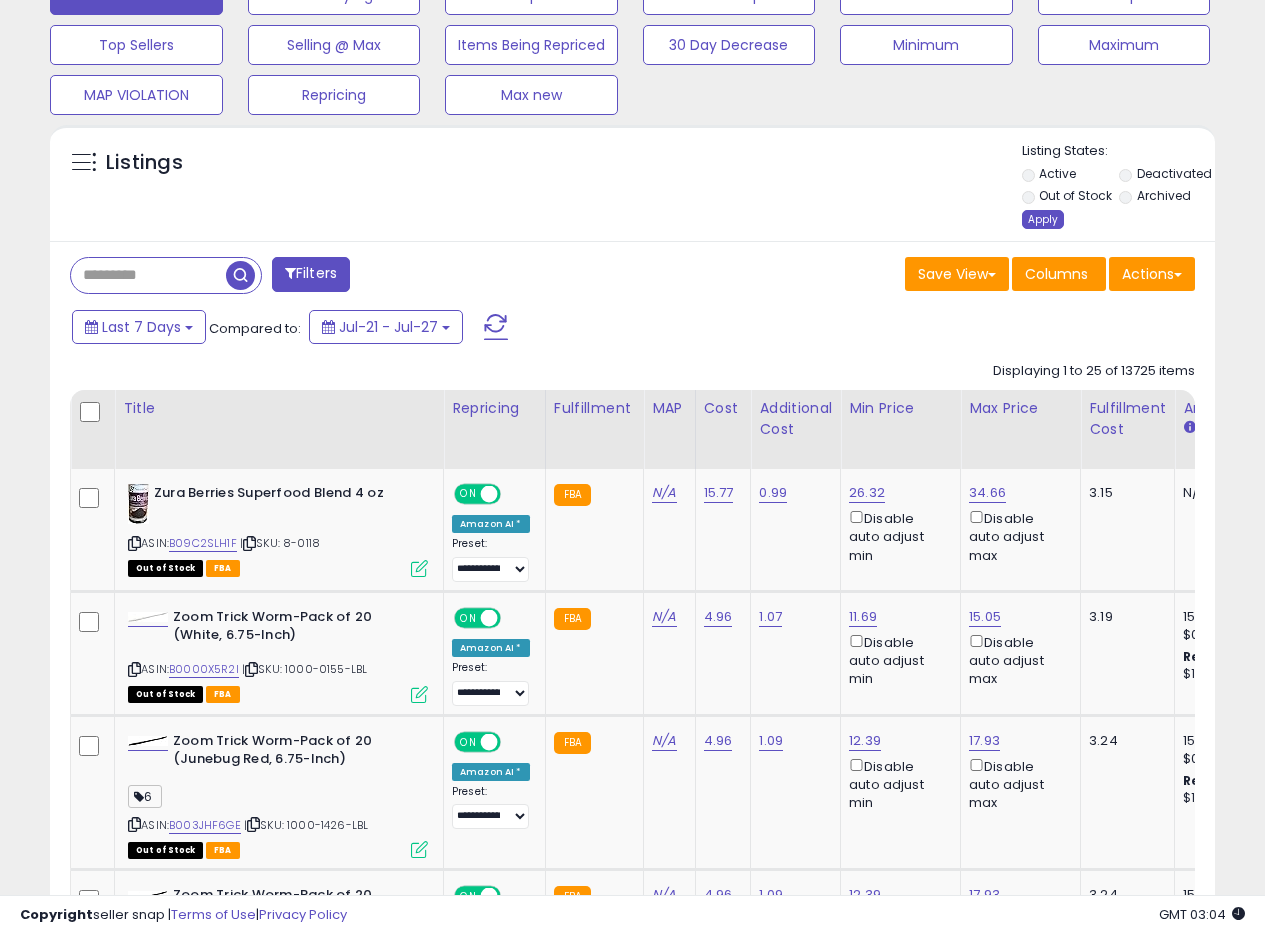 click on "Apply" at bounding box center [1043, 219] 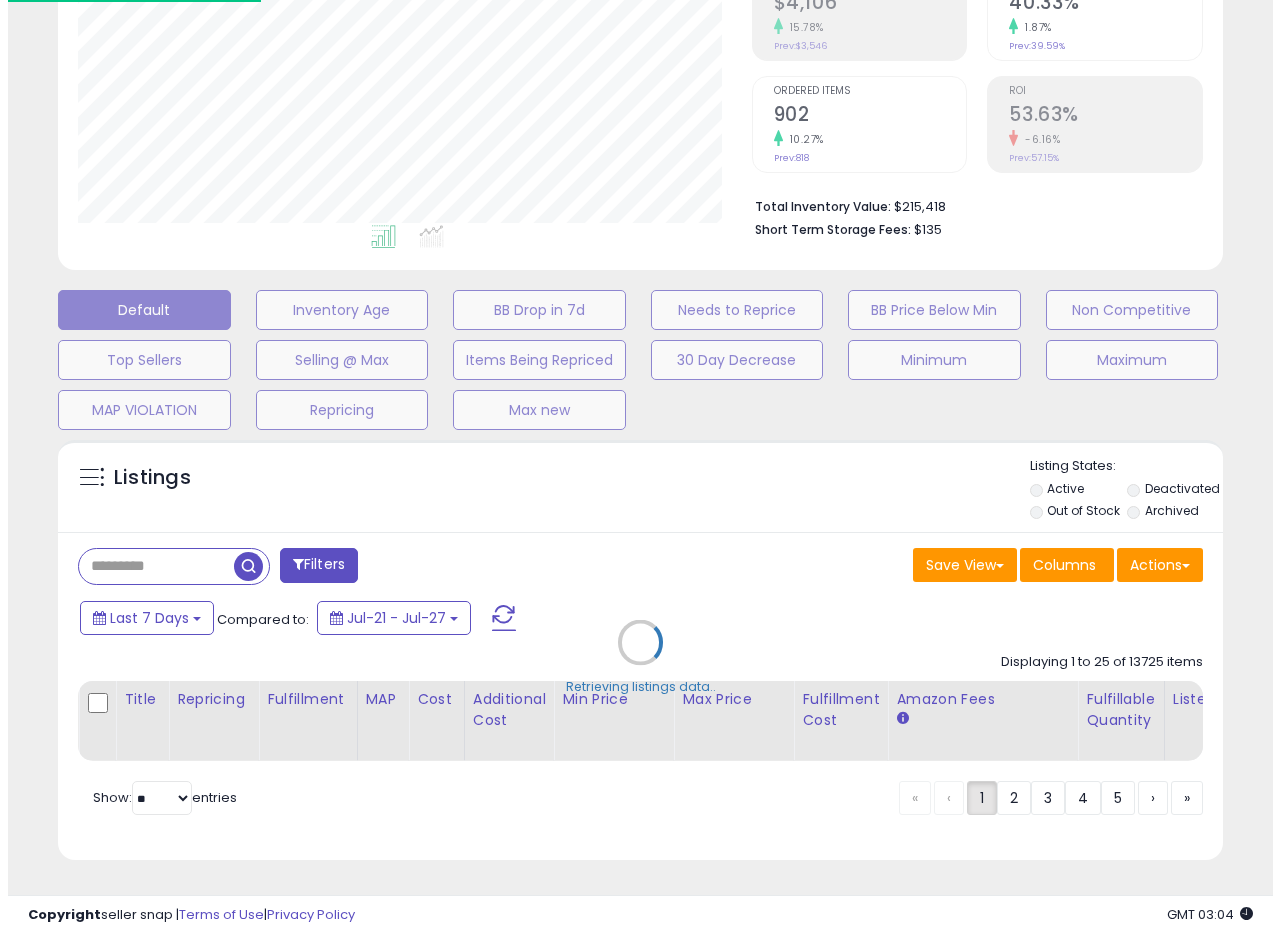 scroll, scrollTop: 355, scrollLeft: 0, axis: vertical 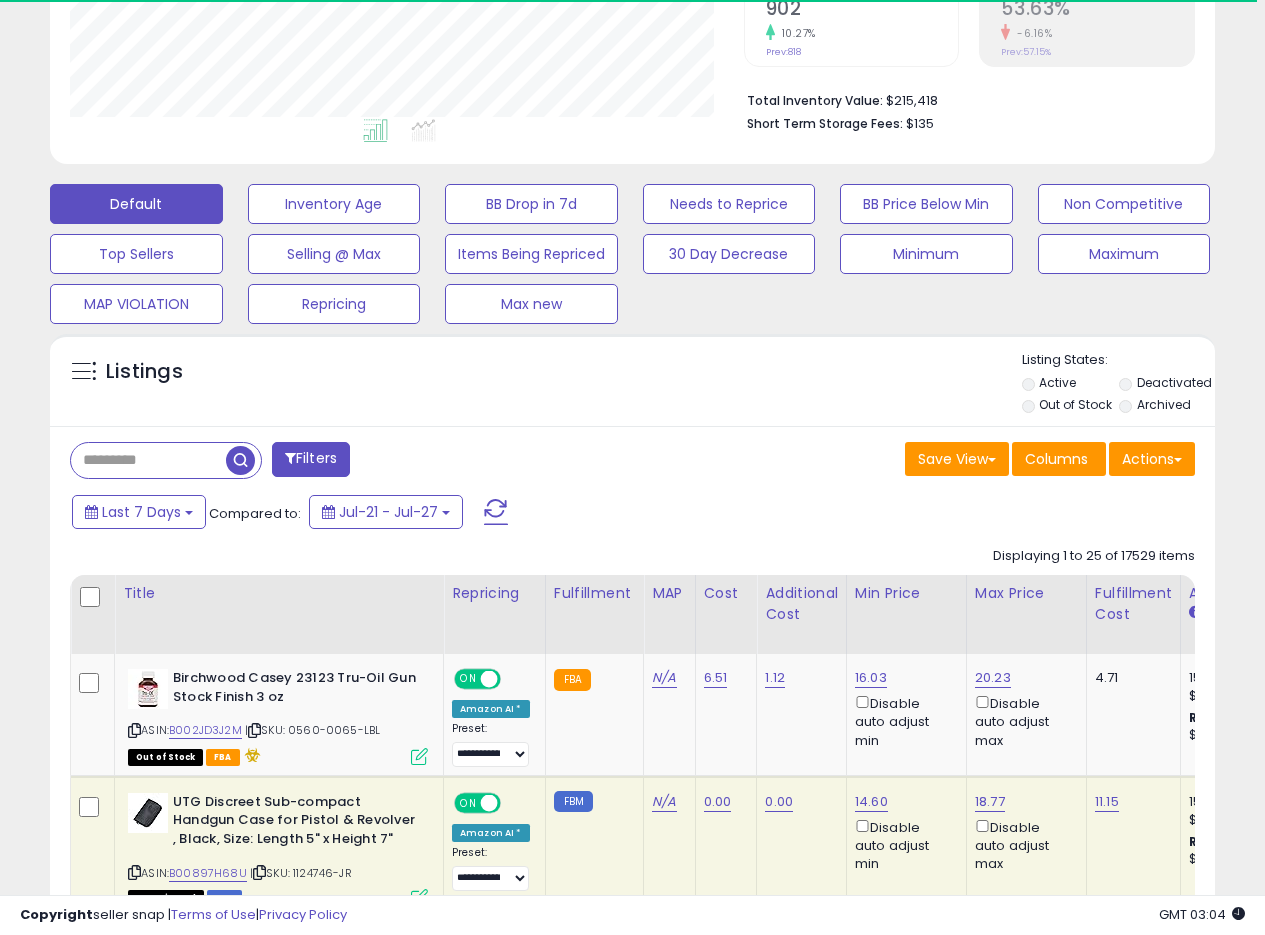 click on "Listings" at bounding box center [632, 385] 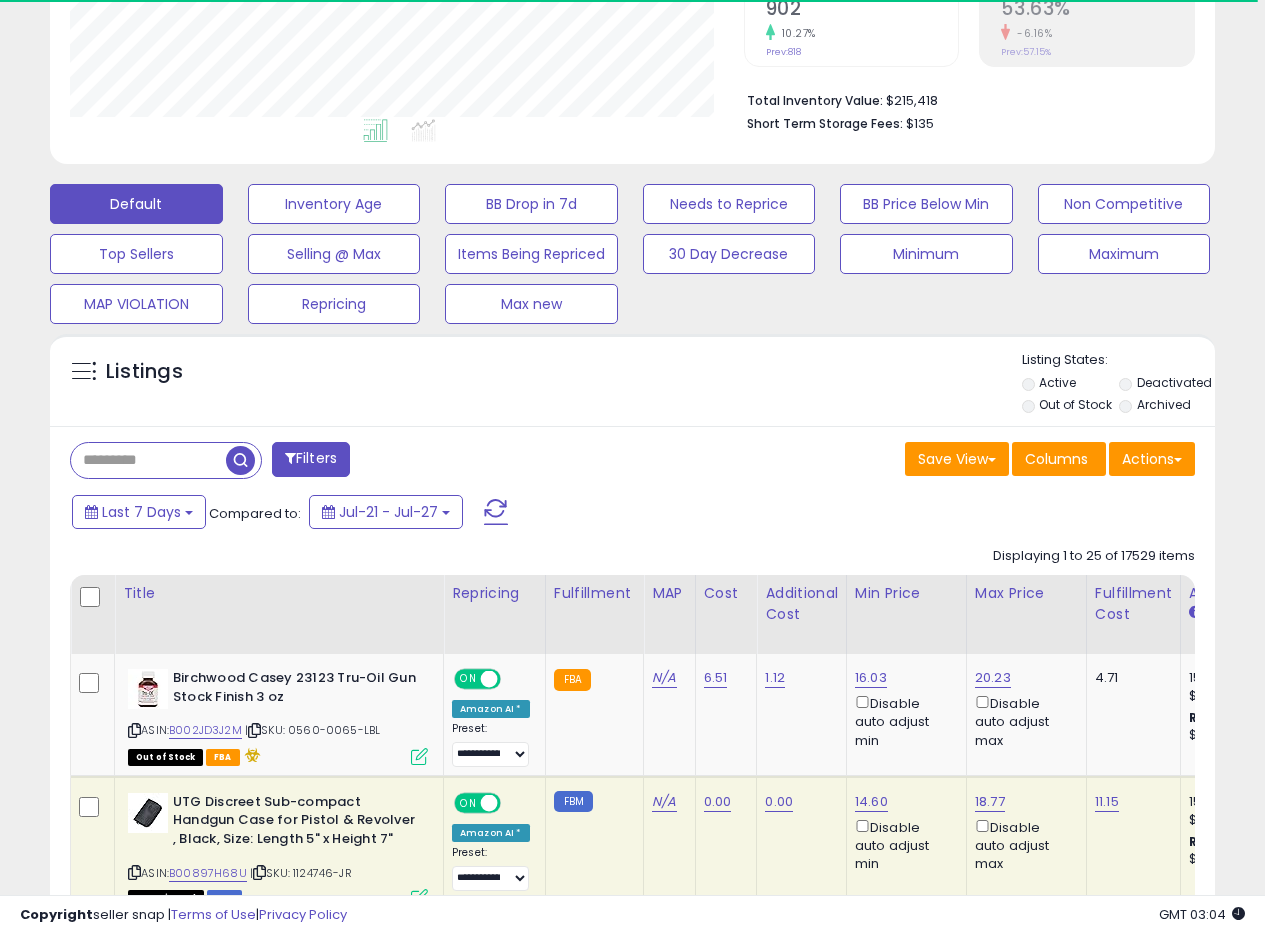 scroll, scrollTop: 999590, scrollLeft: 999326, axis: both 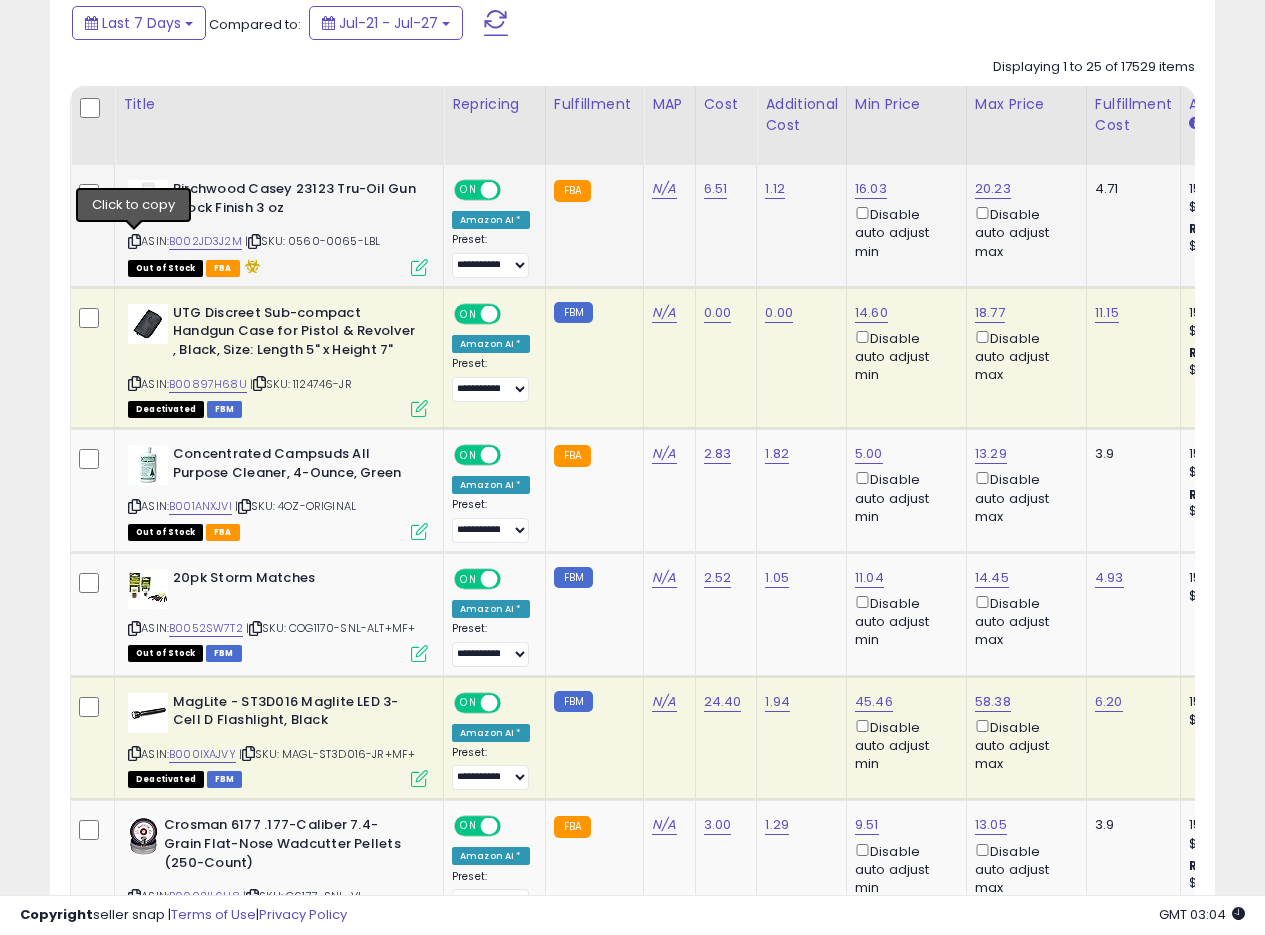 click at bounding box center (134, 241) 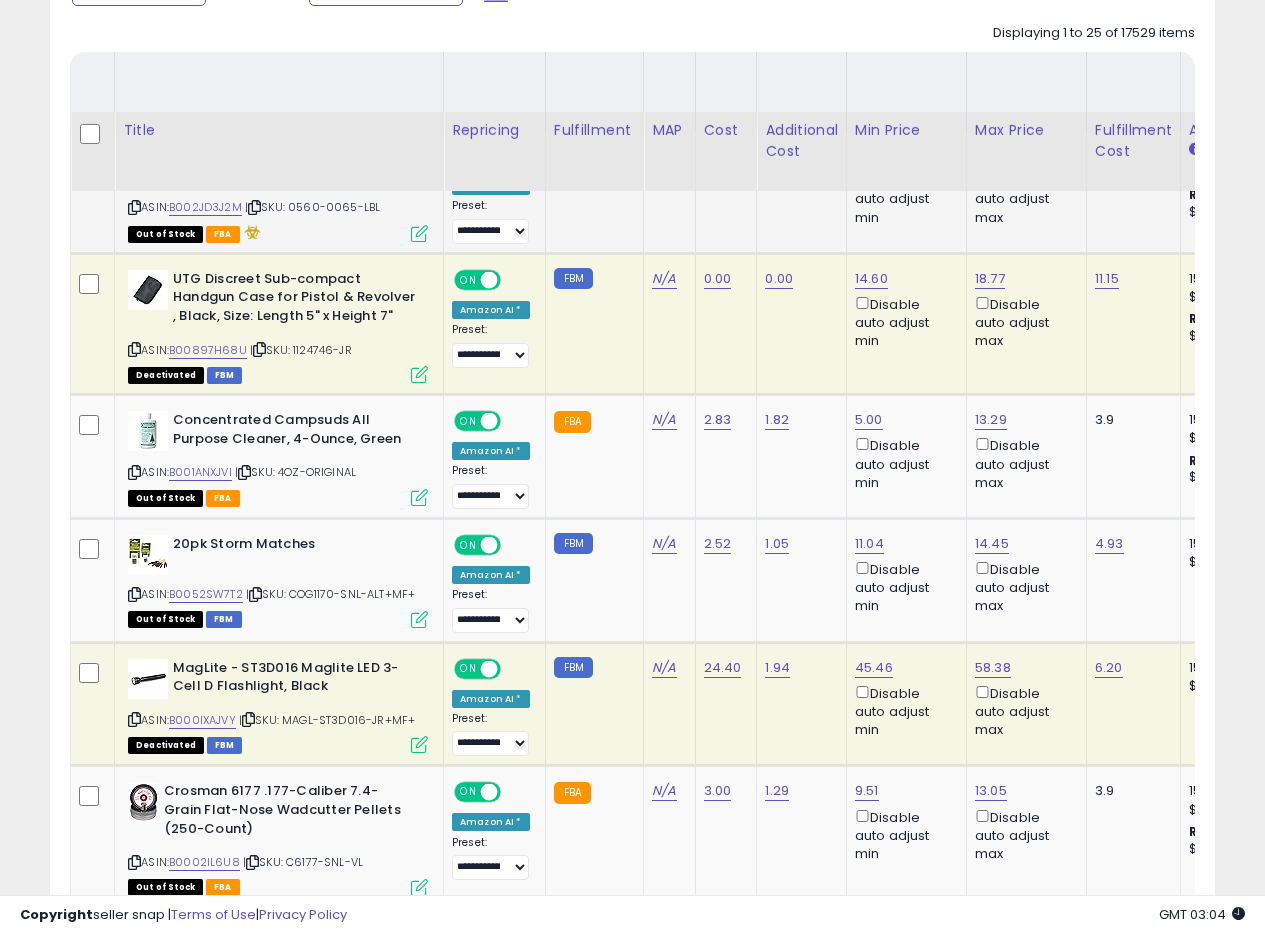 scroll, scrollTop: 835, scrollLeft: 0, axis: vertical 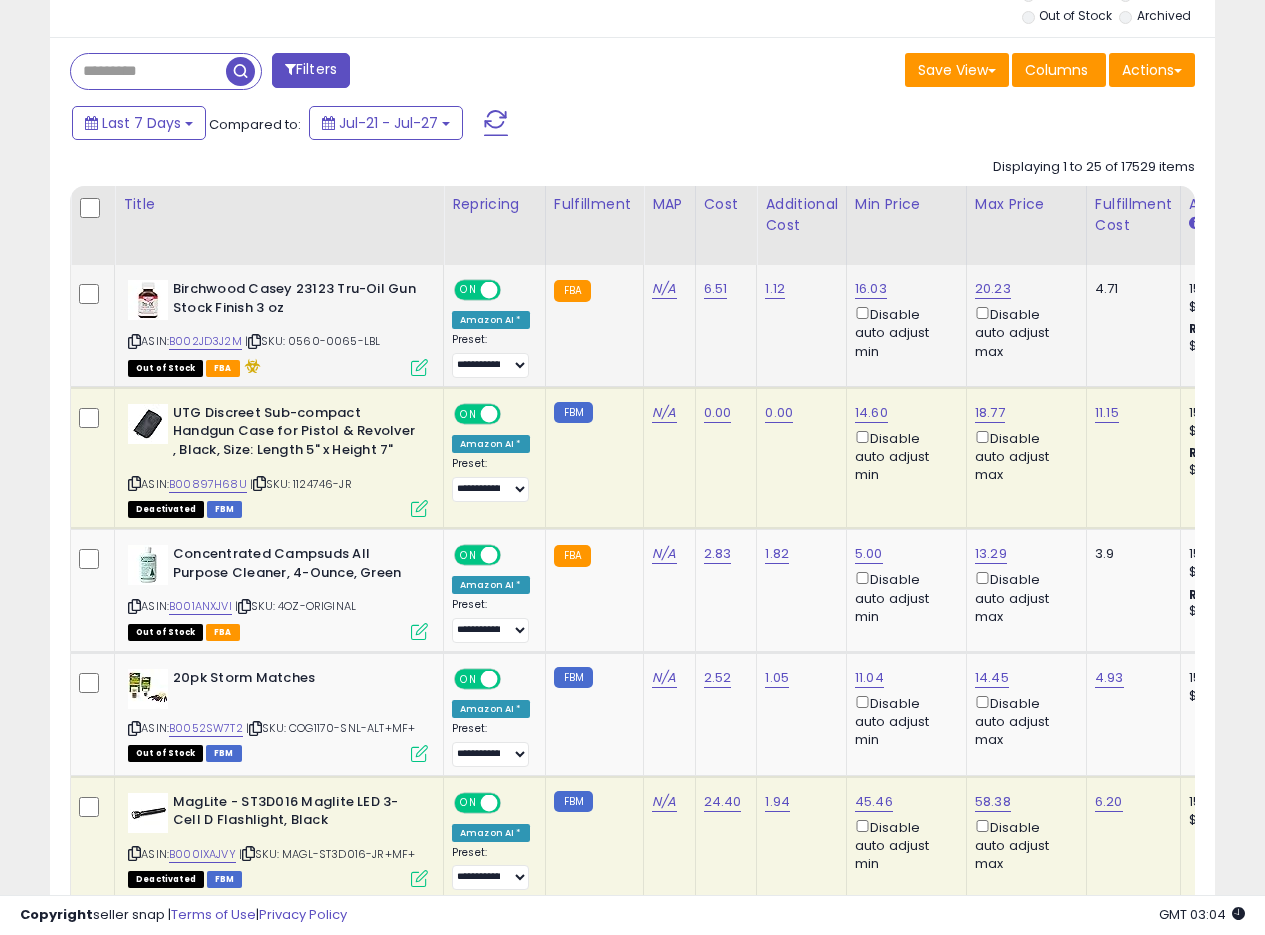 click on "6.51" 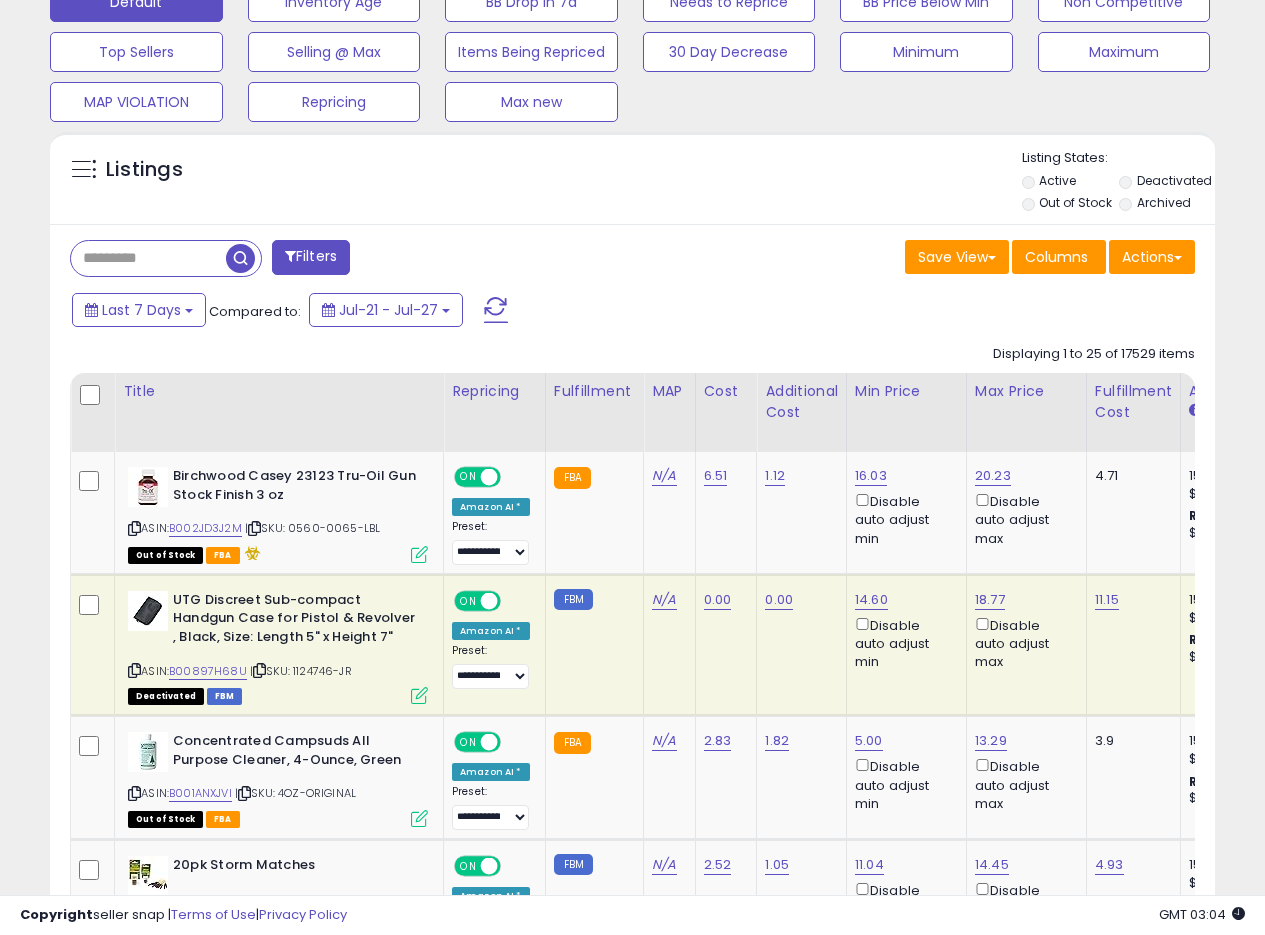 scroll, scrollTop: 635, scrollLeft: 0, axis: vertical 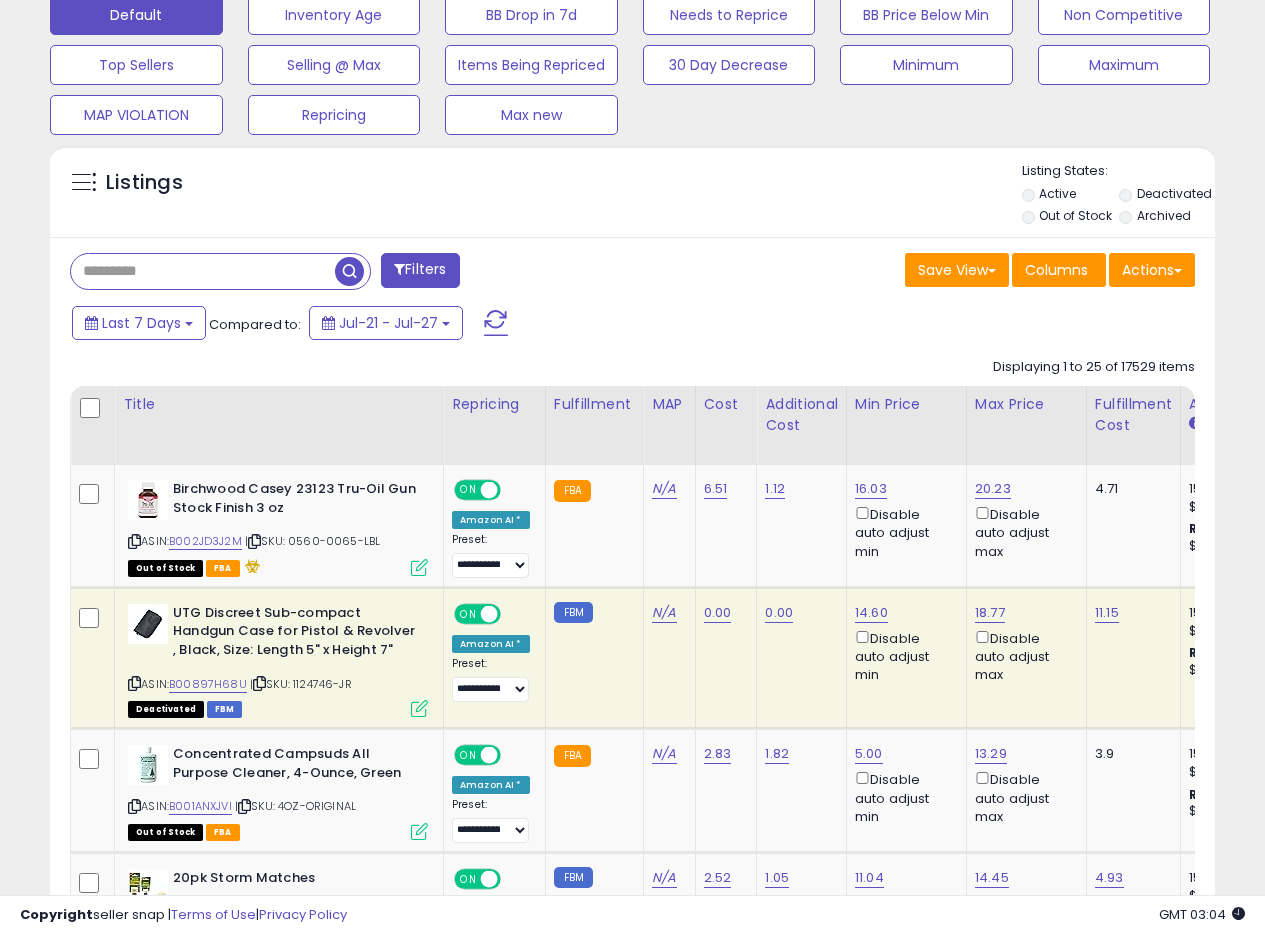 click at bounding box center [203, 271] 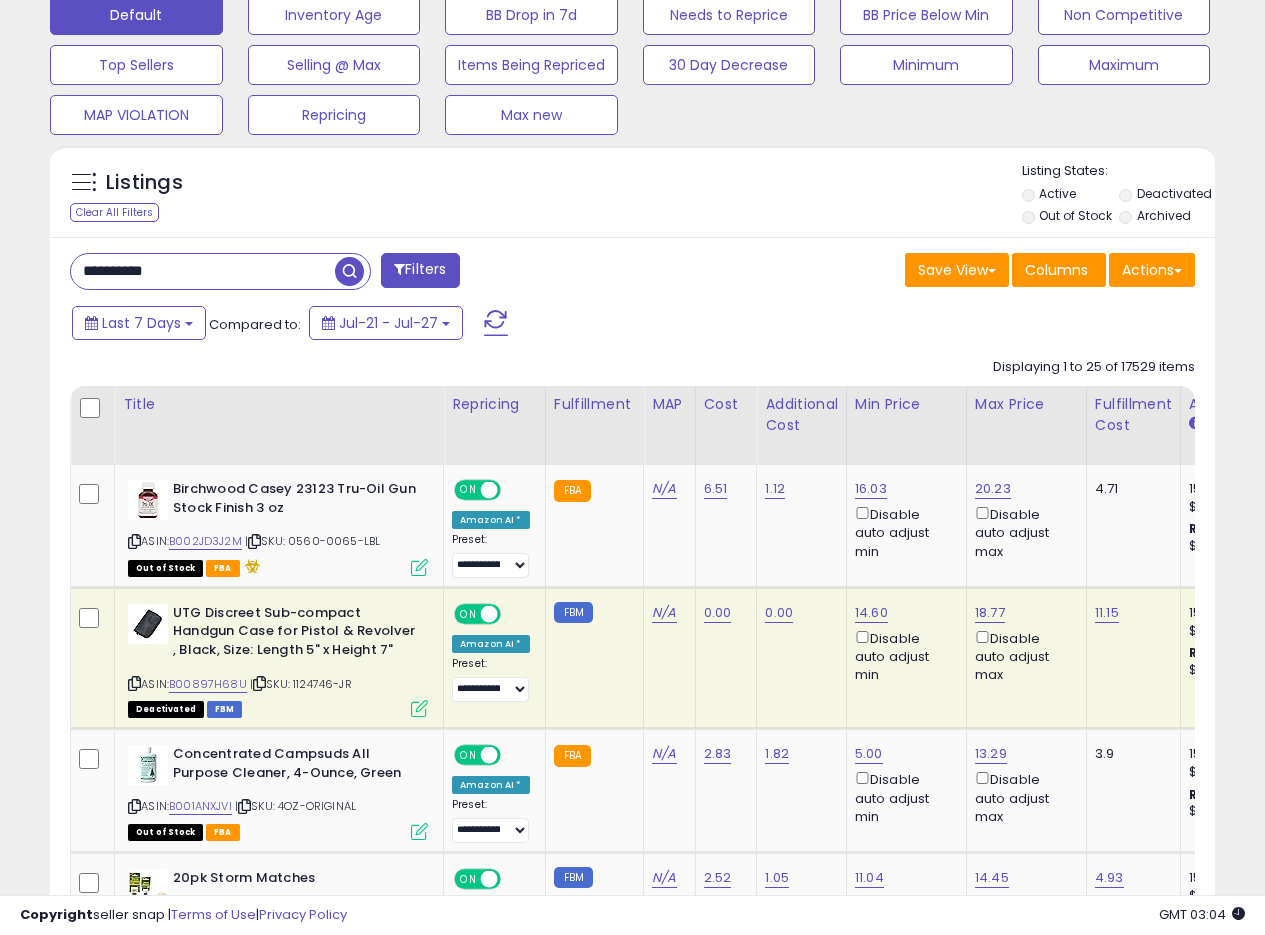 click at bounding box center [349, 271] 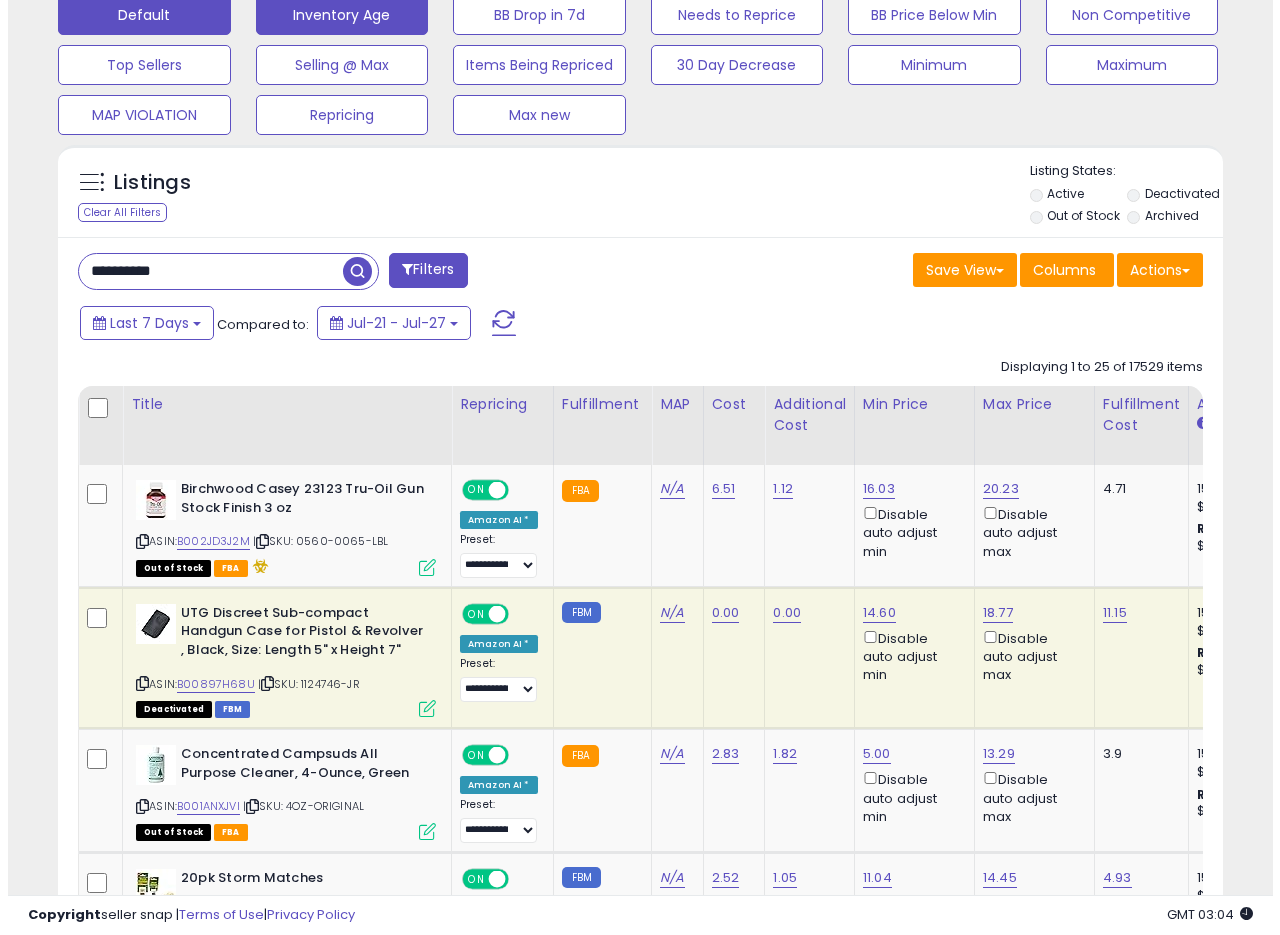 scroll, scrollTop: 355, scrollLeft: 0, axis: vertical 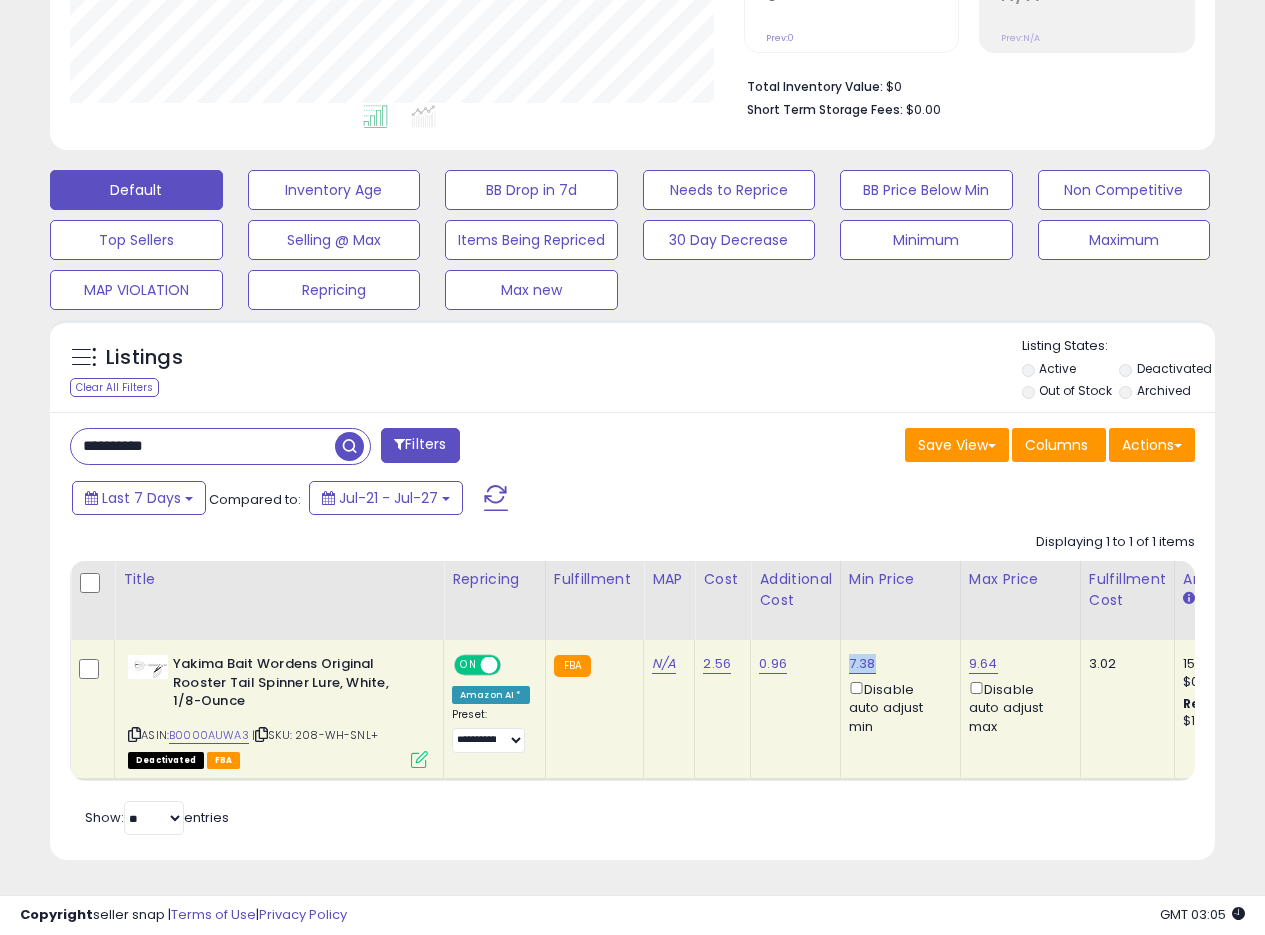 drag, startPoint x: 872, startPoint y: 650, endPoint x: 846, endPoint y: 651, distance: 26.019224 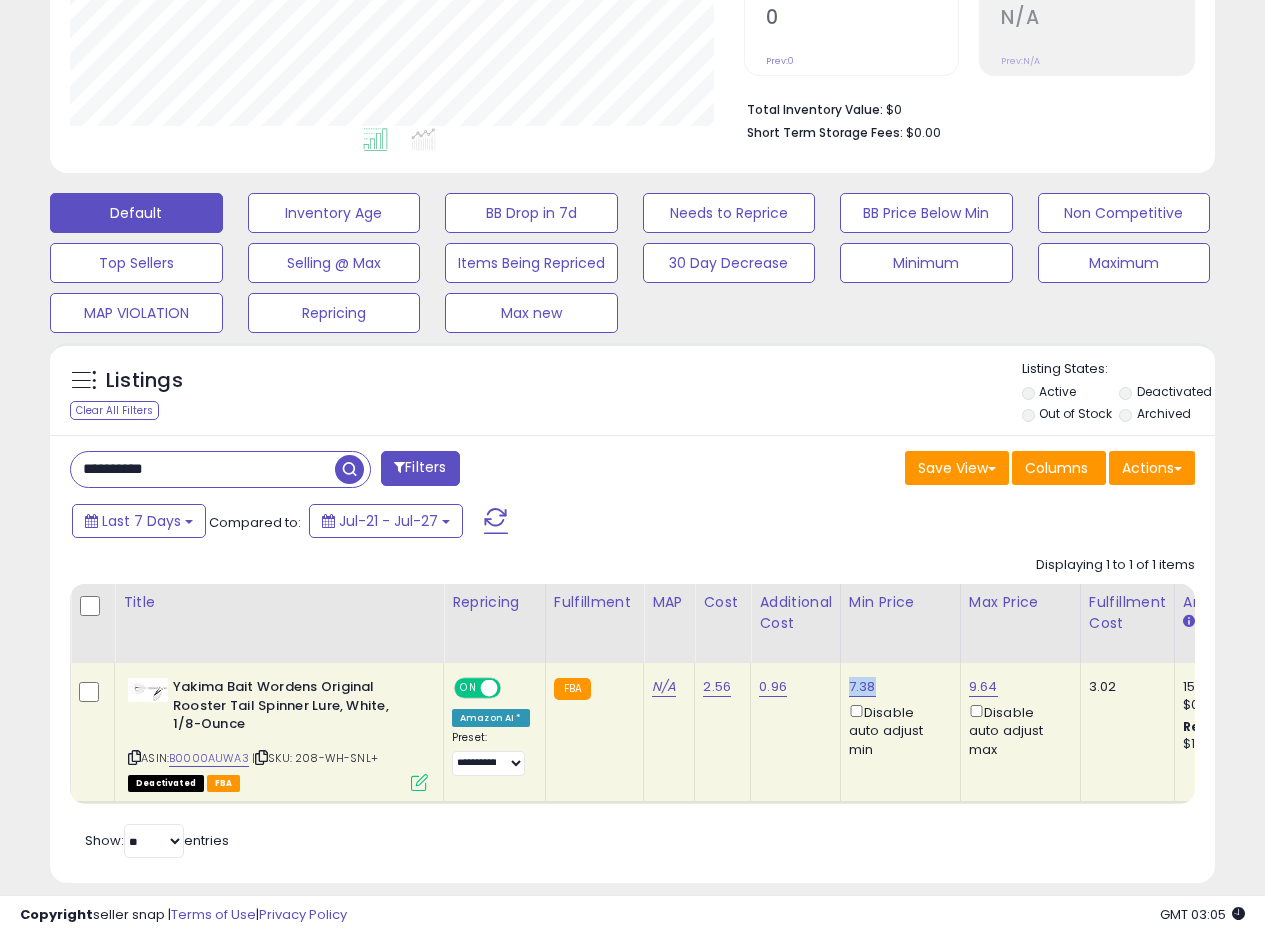scroll, scrollTop: 435, scrollLeft: 0, axis: vertical 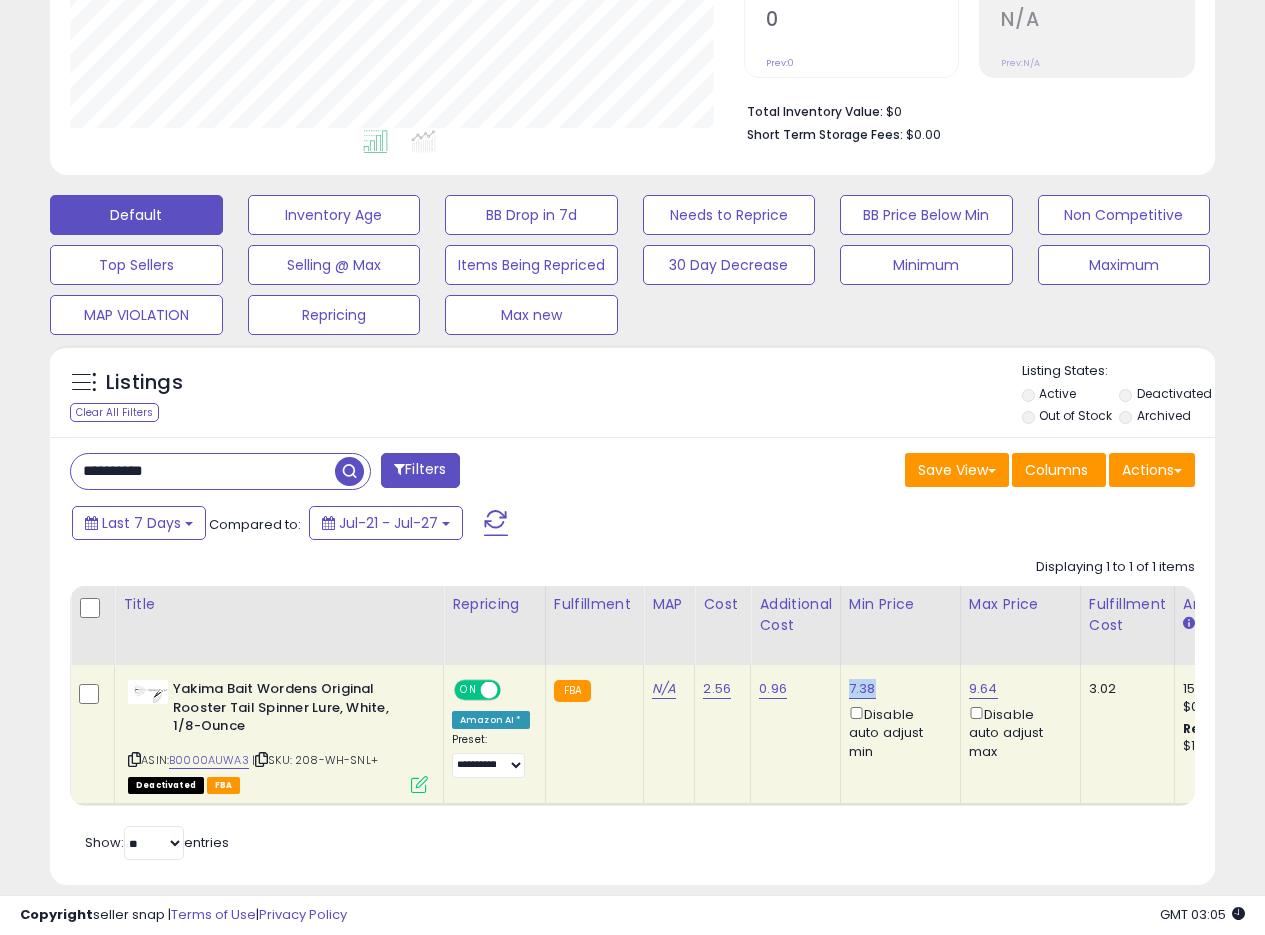click on "Listings
Clear All Filters
Listing States:" at bounding box center [632, 396] 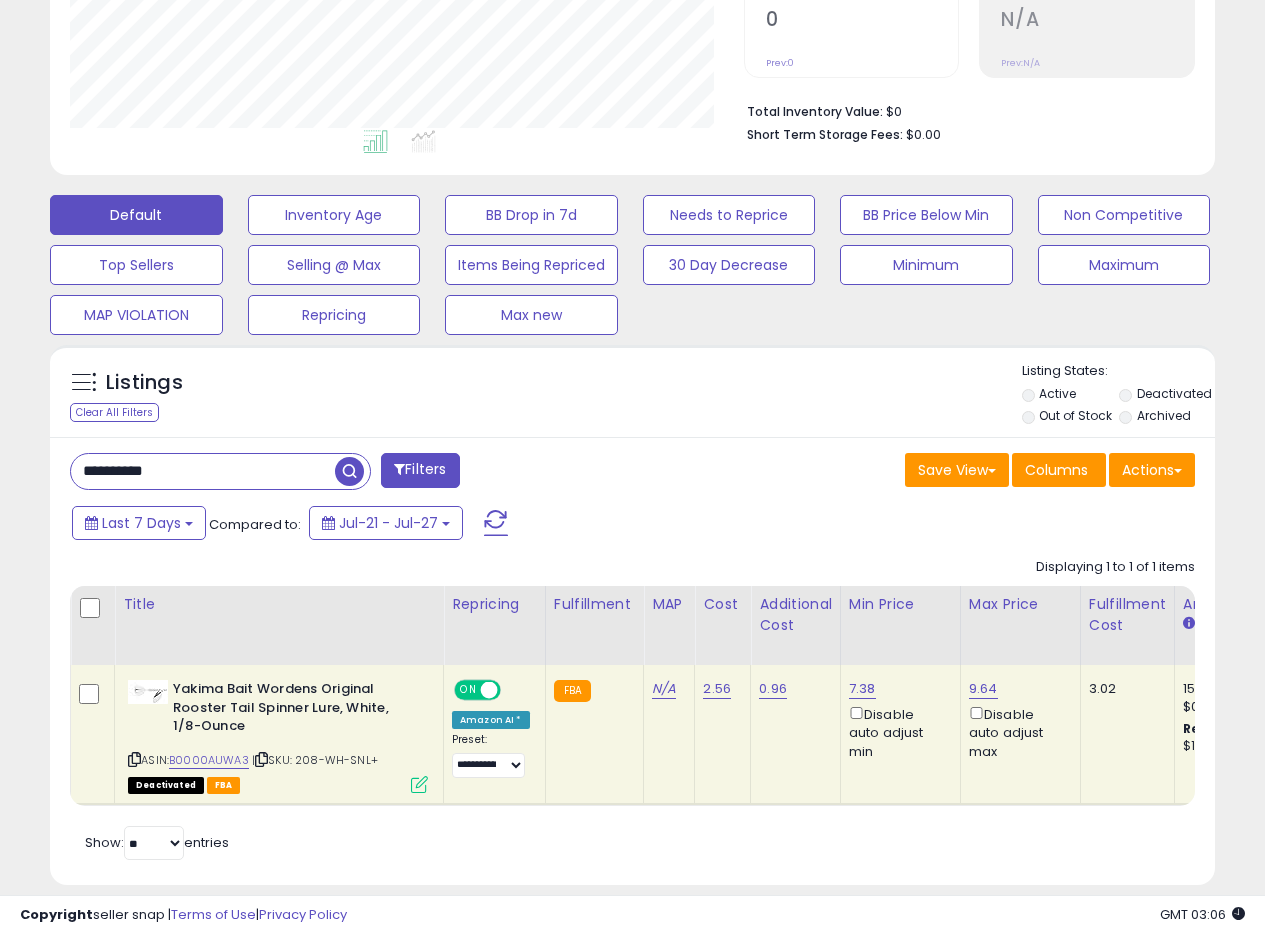 scroll, scrollTop: 475, scrollLeft: 0, axis: vertical 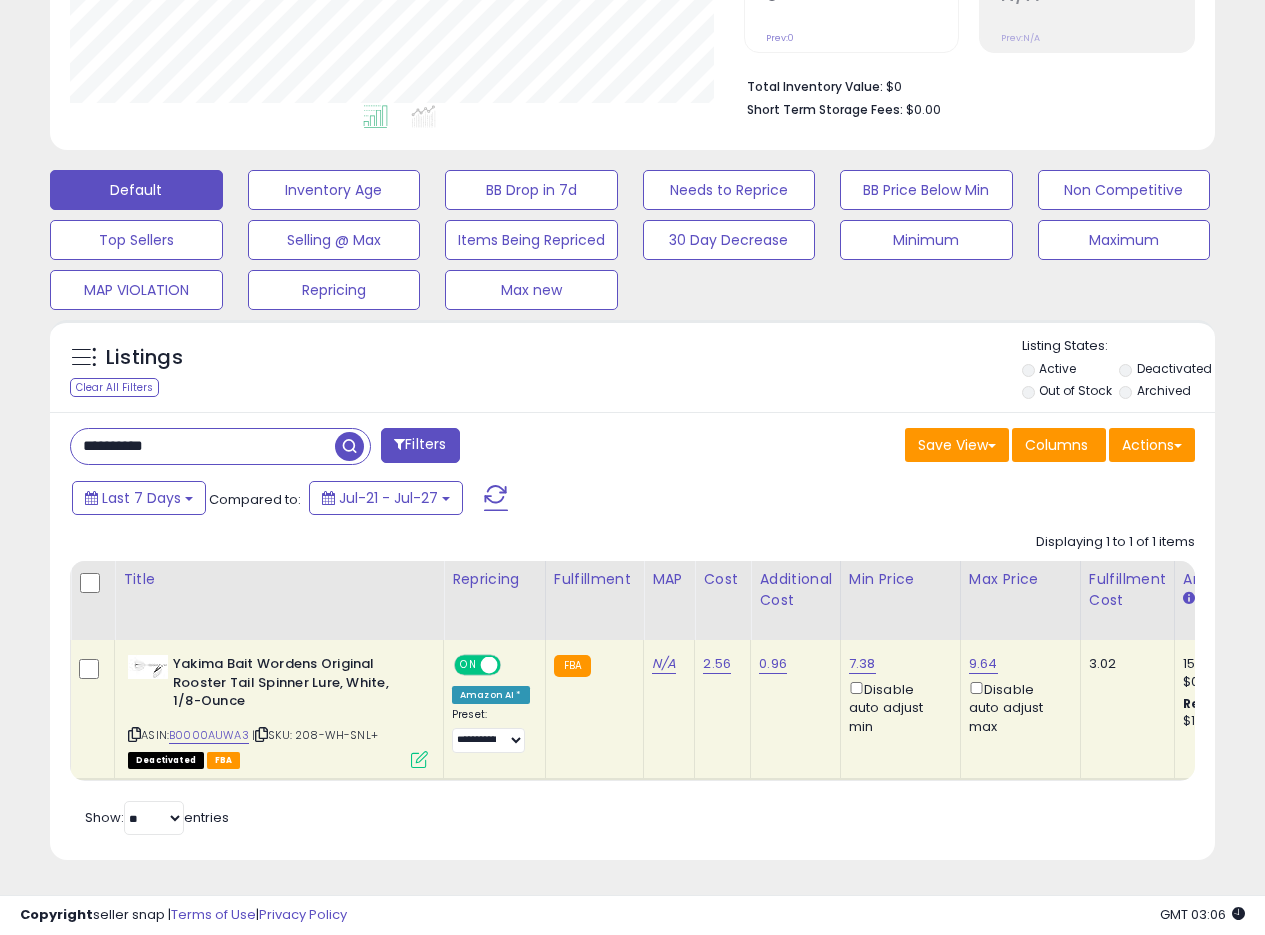 click on "Listings
Clear All Filters
Listing States:" at bounding box center [632, 371] 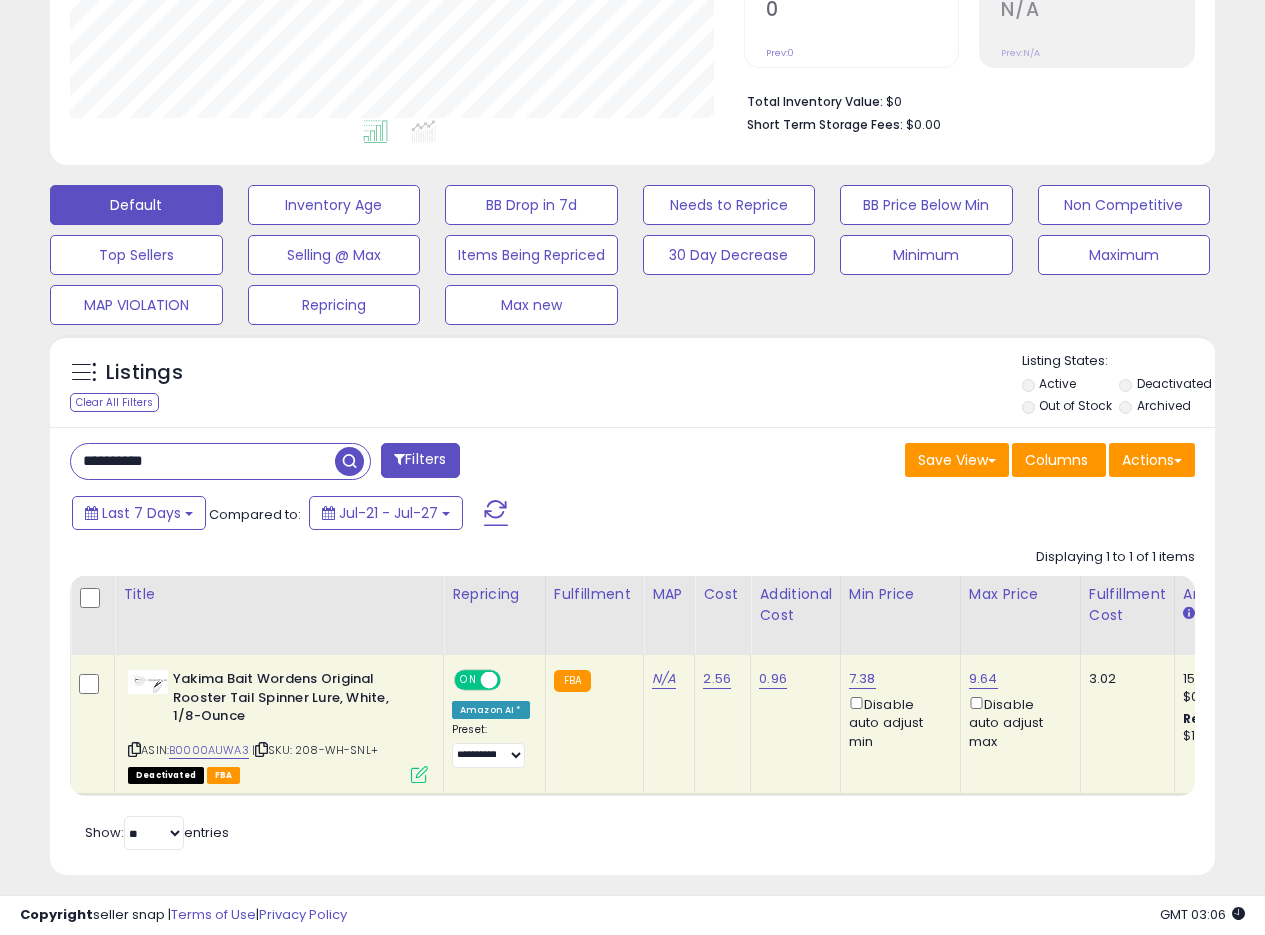 scroll, scrollTop: 451, scrollLeft: 0, axis: vertical 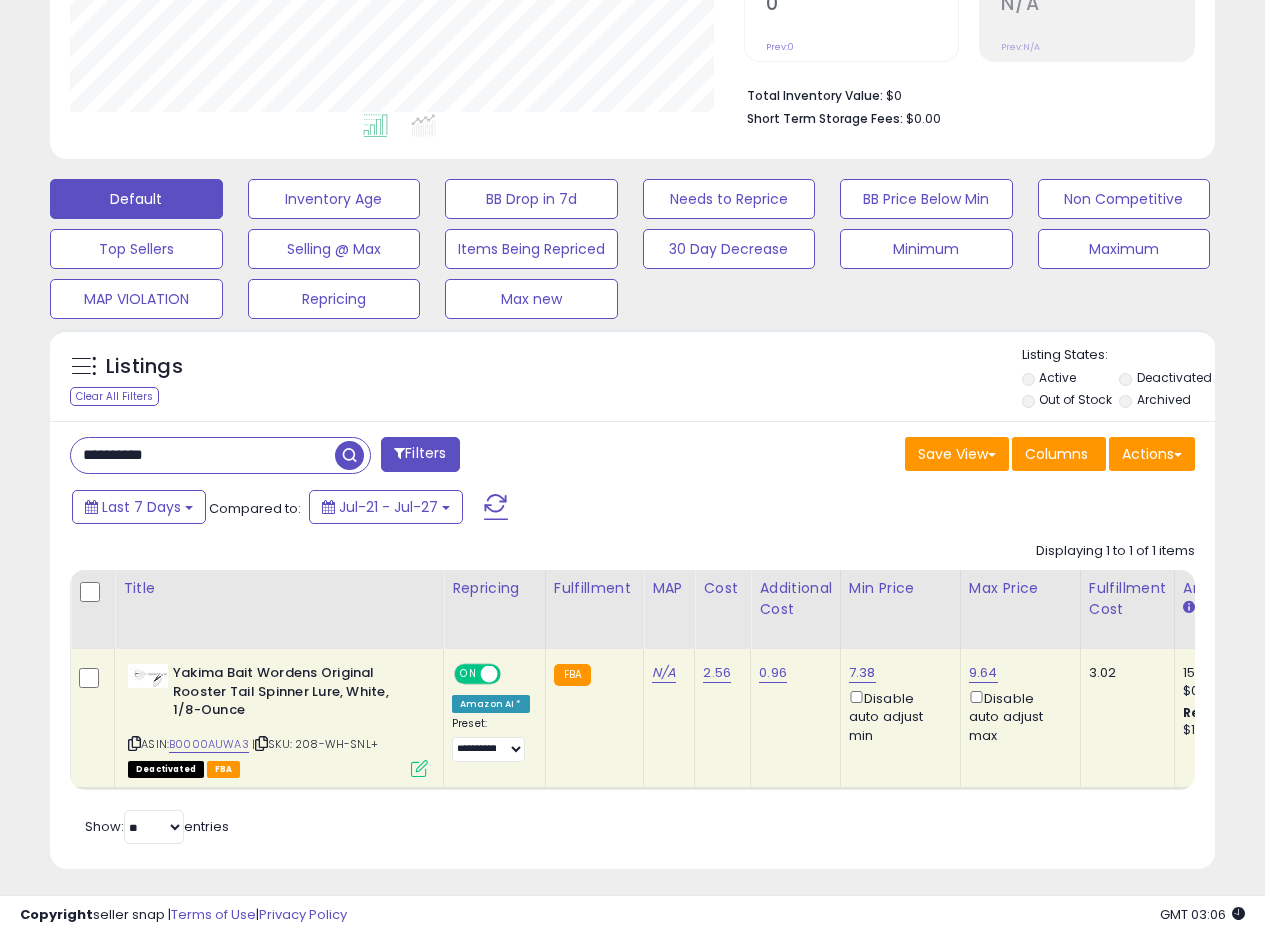 click on "Listings
Clear All Filters
Listing States:" at bounding box center [632, 380] 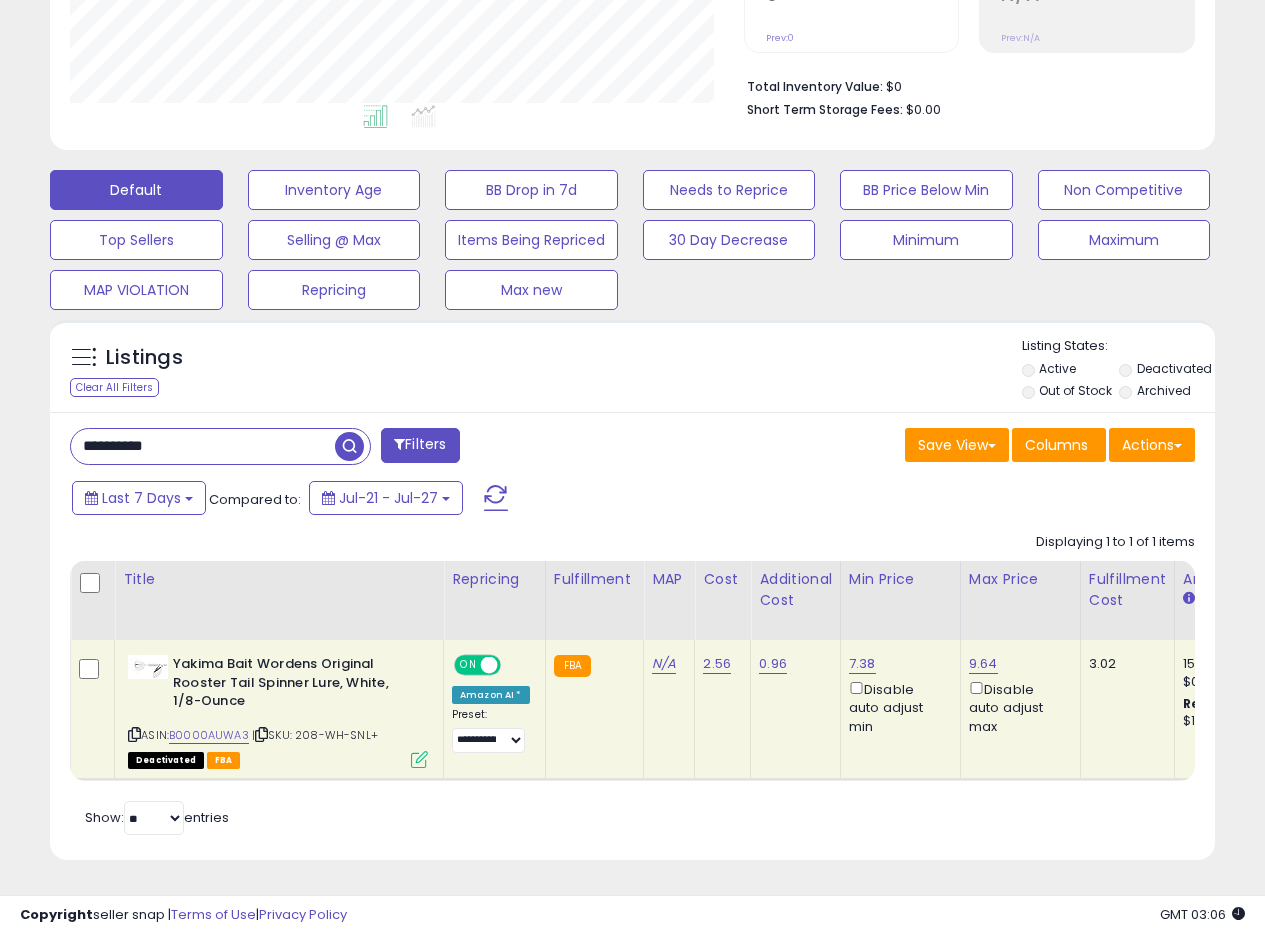 scroll, scrollTop: 475, scrollLeft: 0, axis: vertical 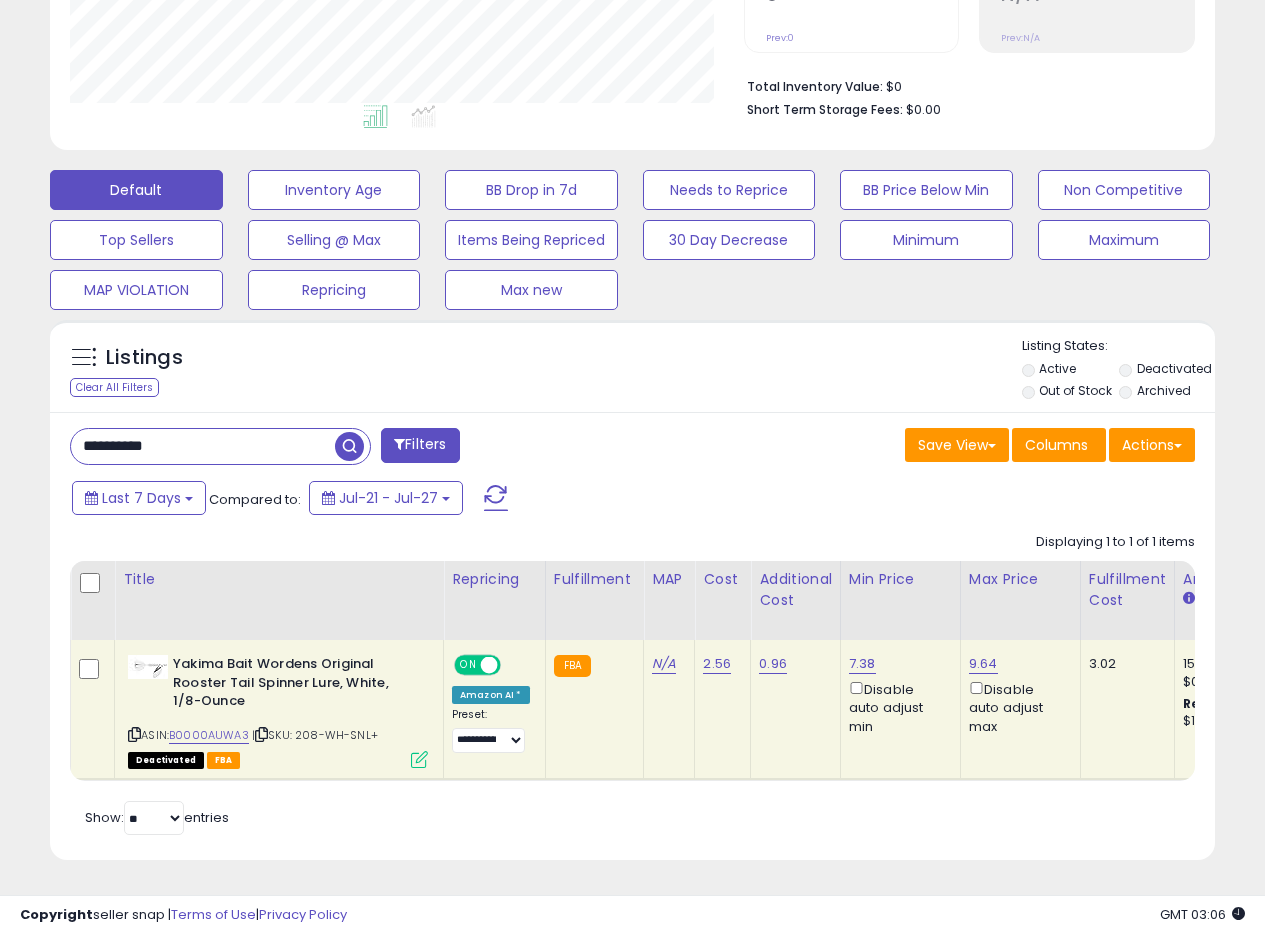 drag, startPoint x: 220, startPoint y: 437, endPoint x: 1, endPoint y: 418, distance: 219.82266 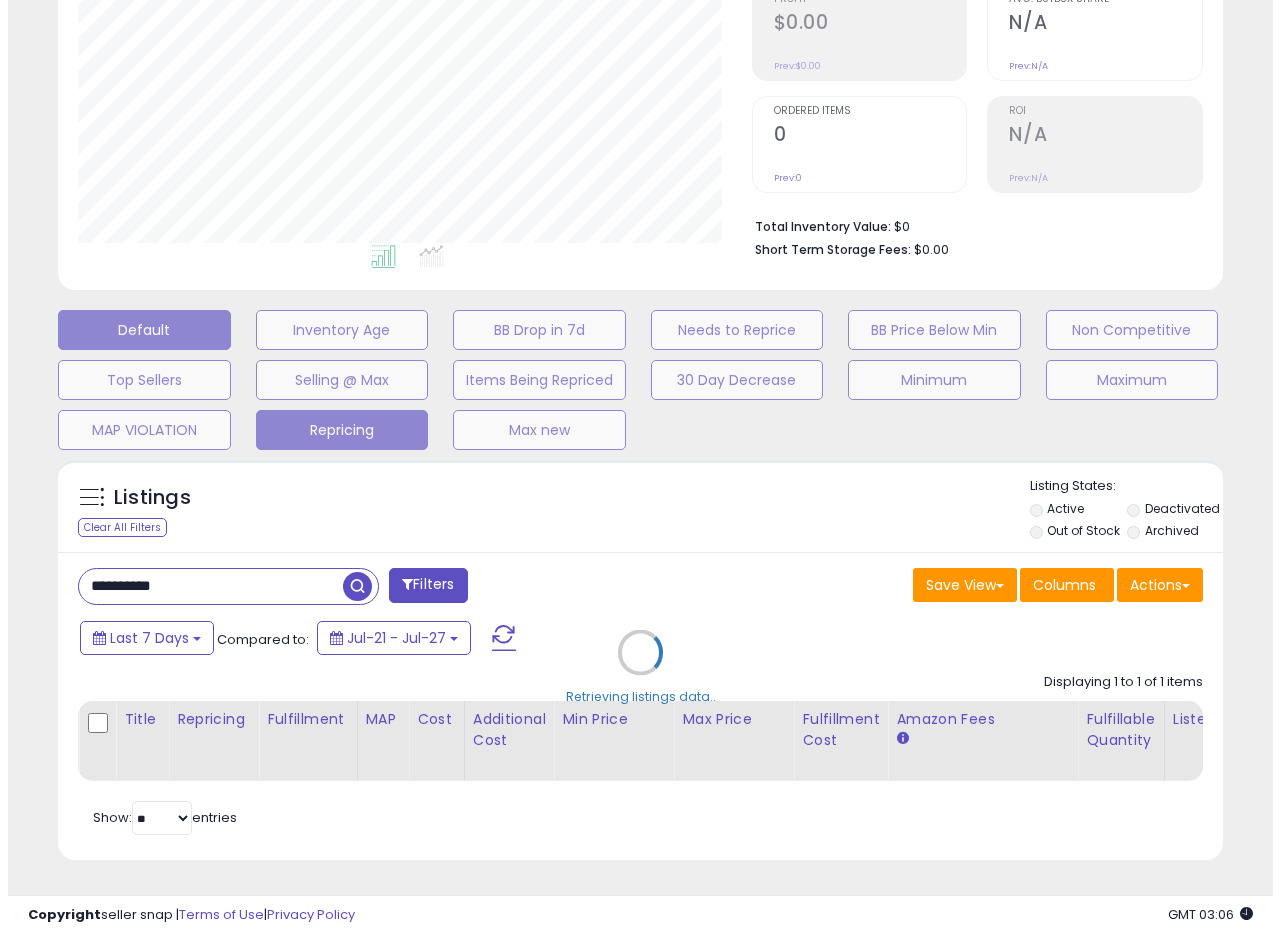 scroll, scrollTop: 335, scrollLeft: 0, axis: vertical 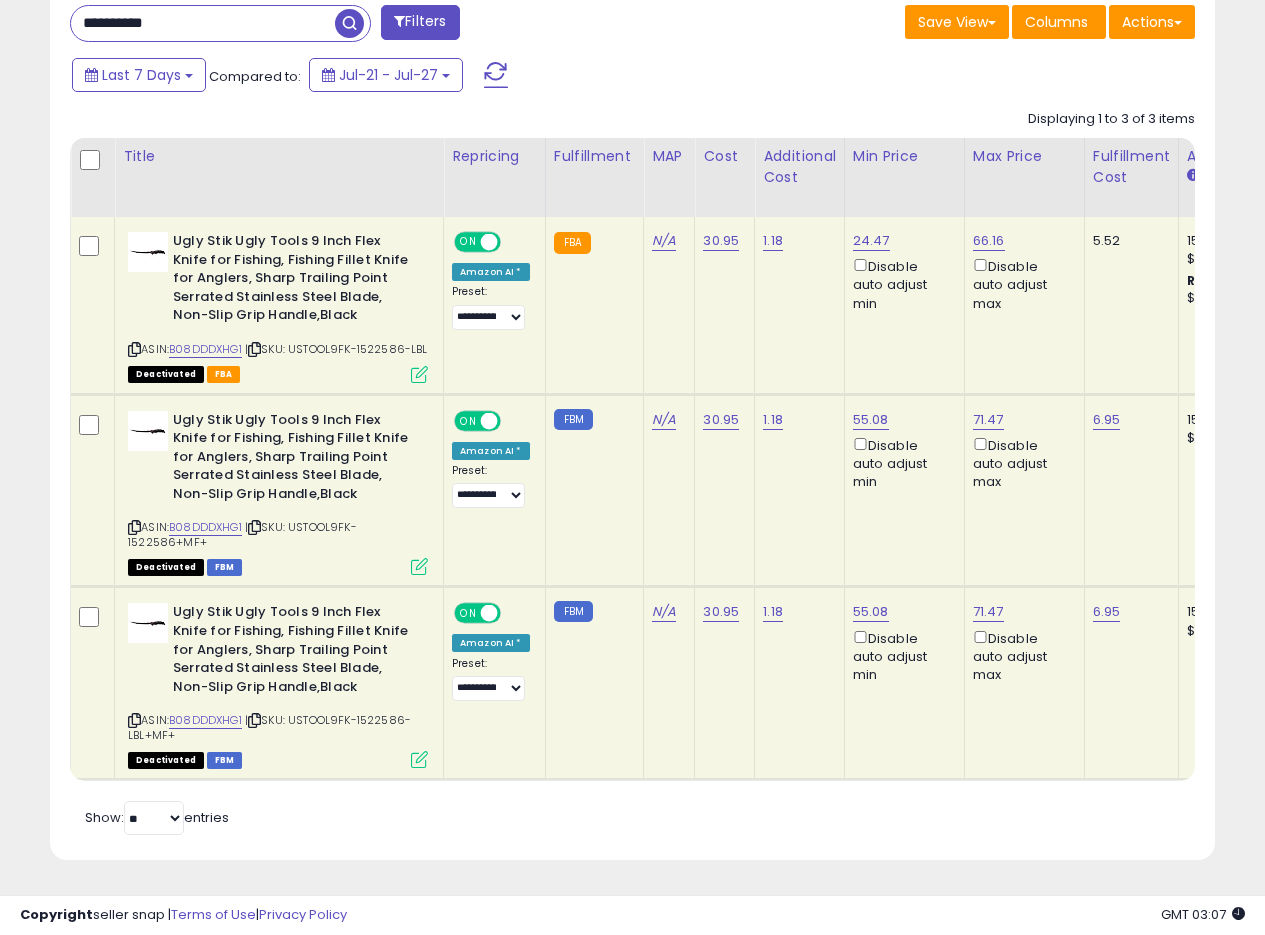 type 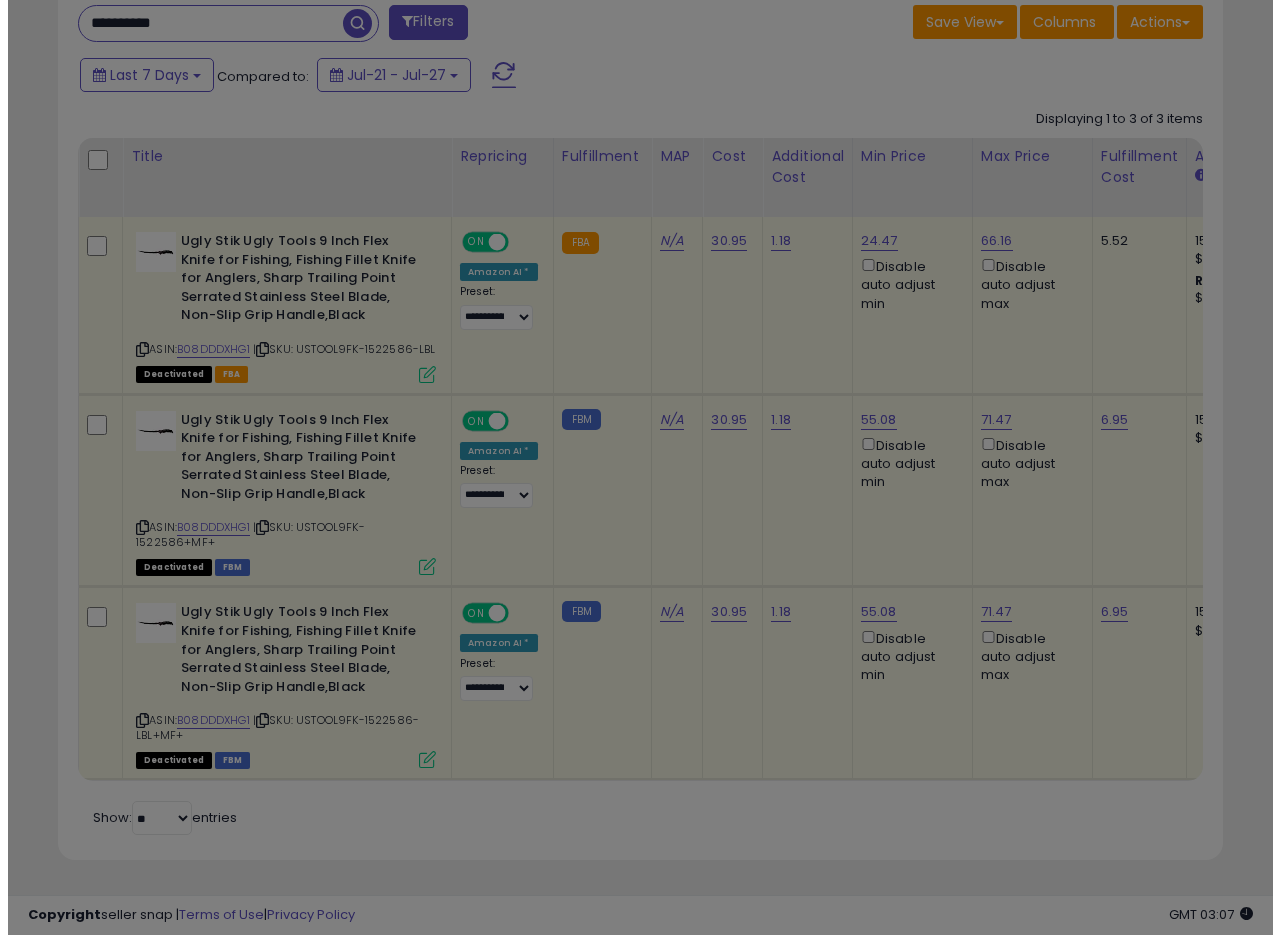 scroll, scrollTop: 999590, scrollLeft: 999317, axis: both 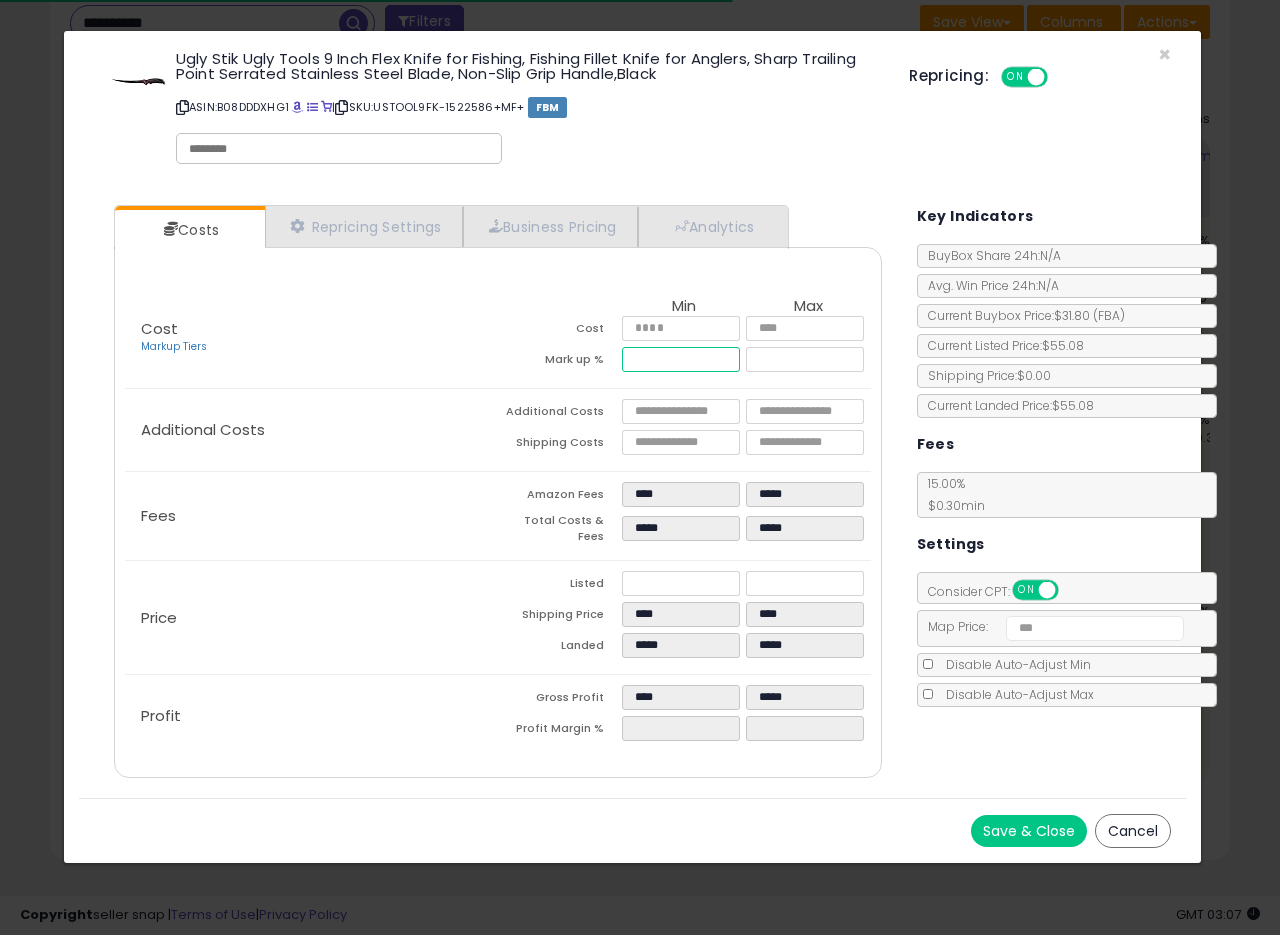 drag, startPoint x: 610, startPoint y: 361, endPoint x: 570, endPoint y: 362, distance: 40.012497 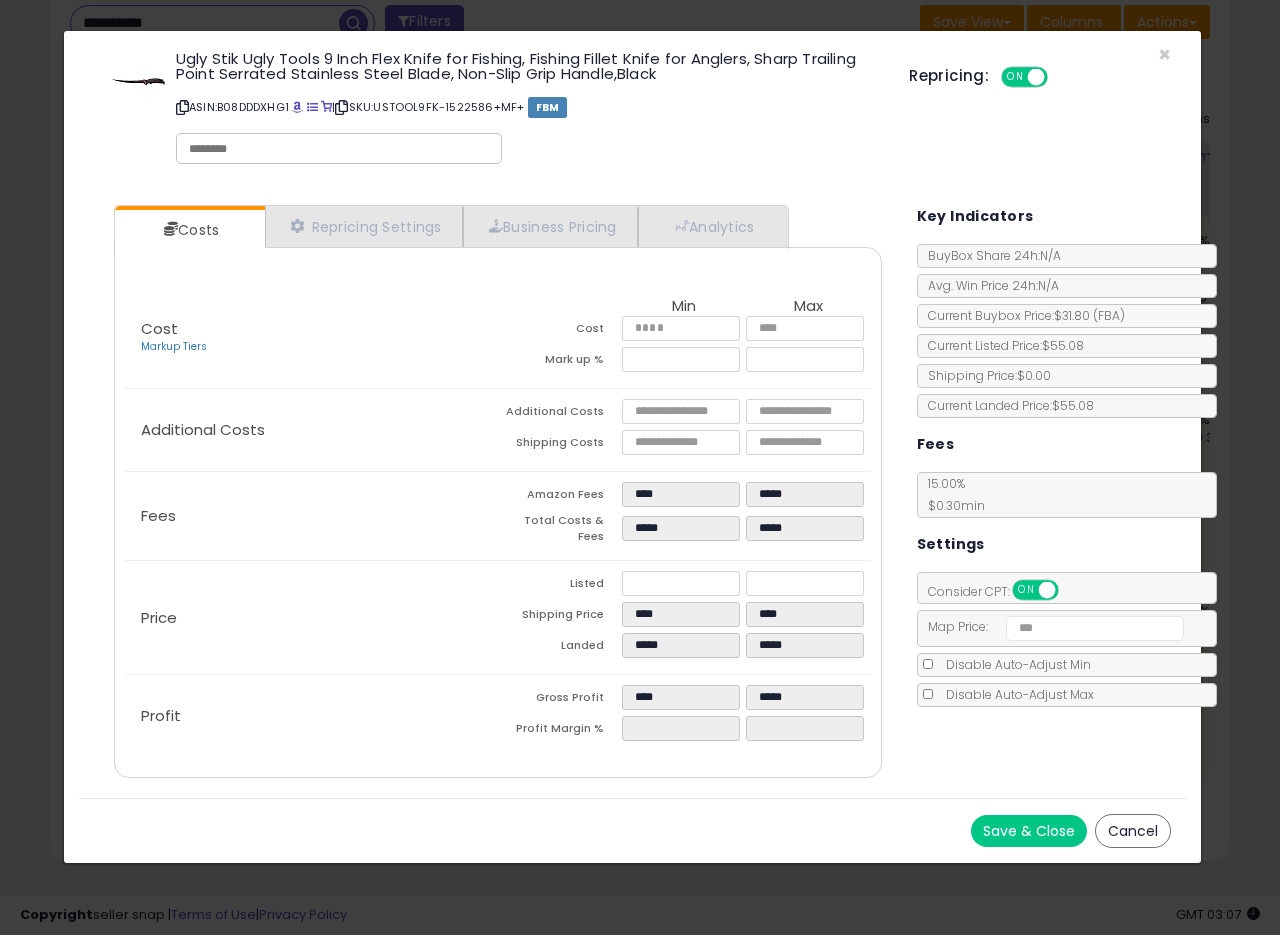 type on "*****" 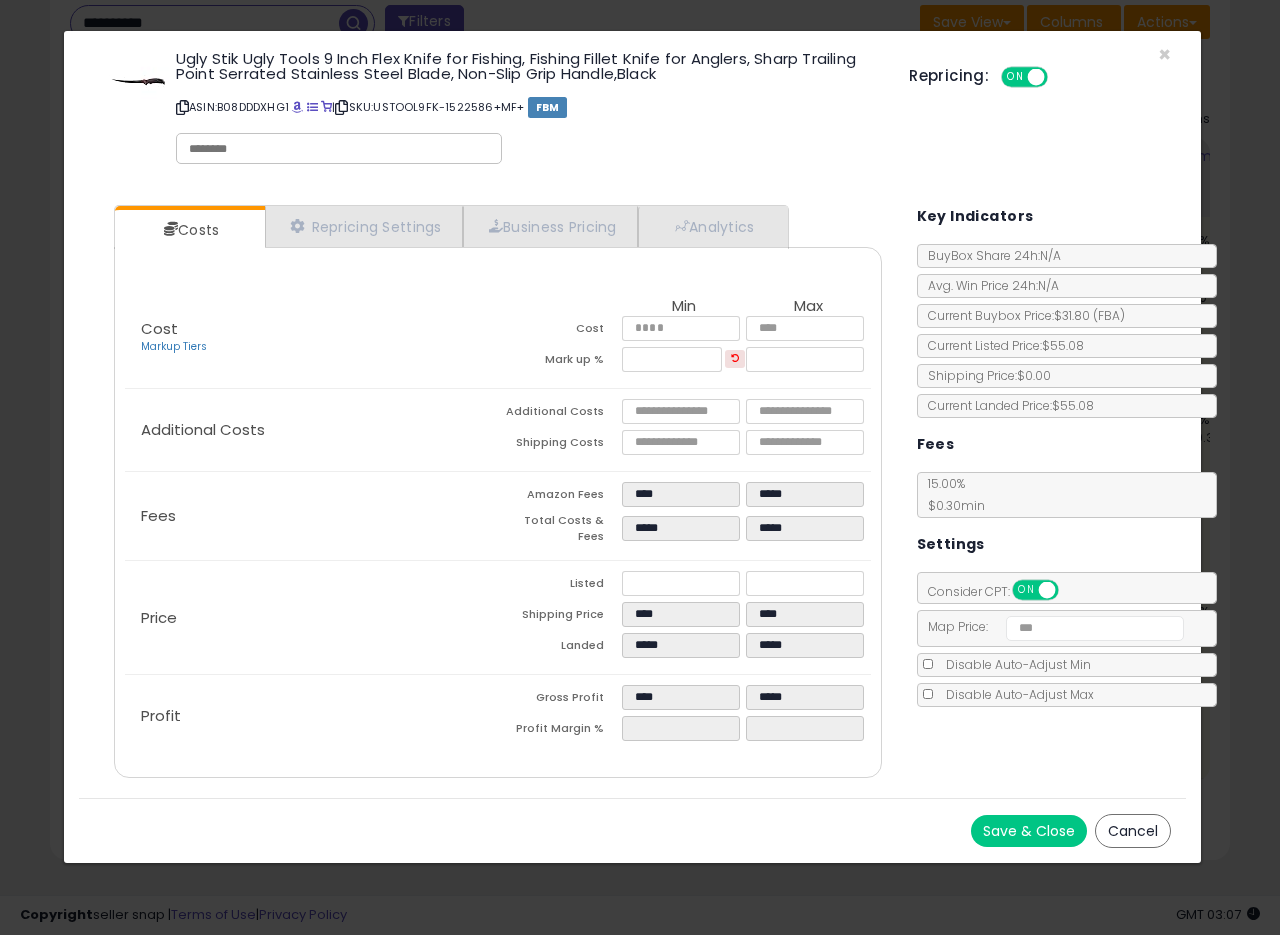 click on "Additional Costs" at bounding box center [560, 414] 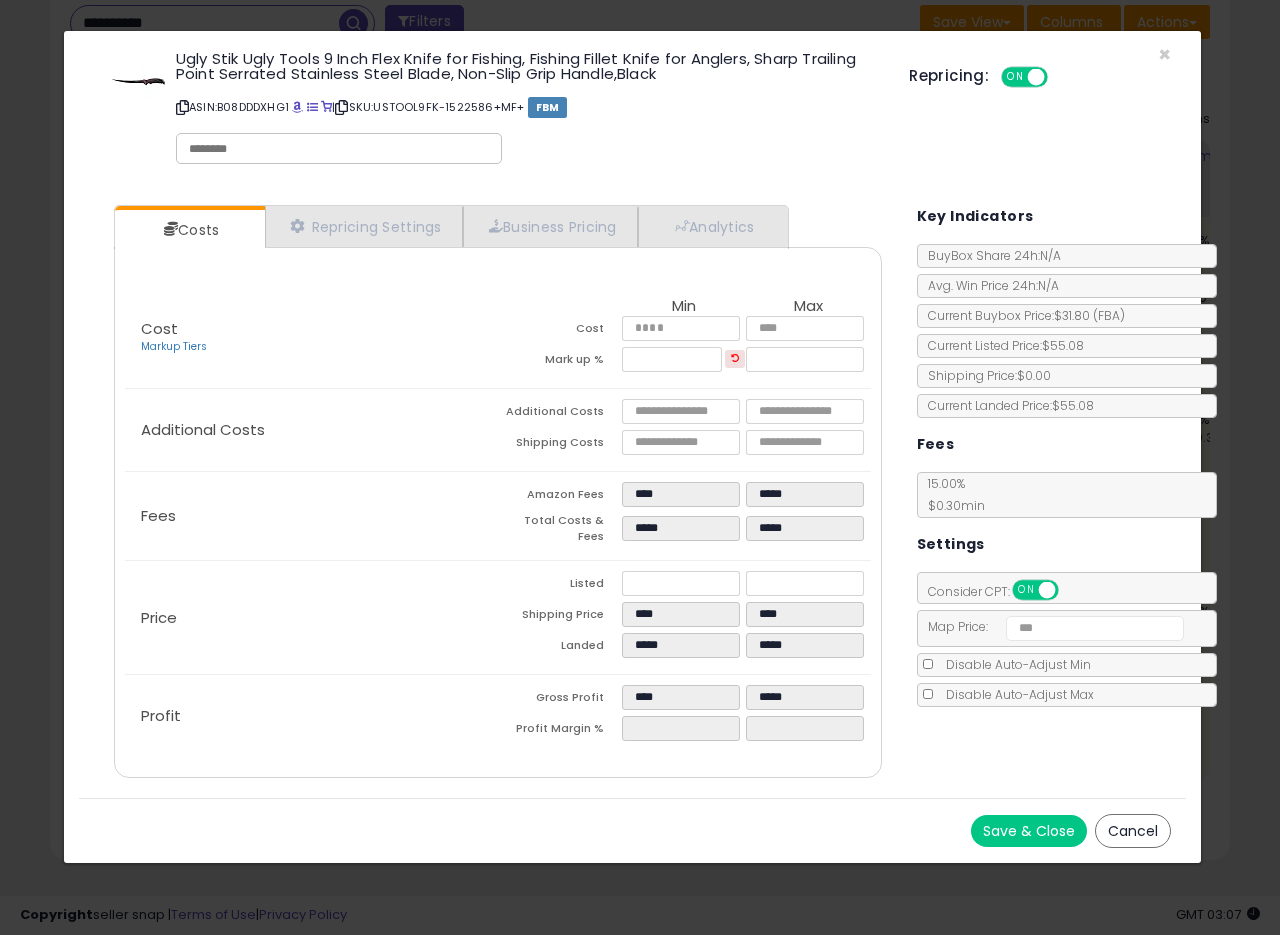 click on "Save & Close" at bounding box center (1029, 831) 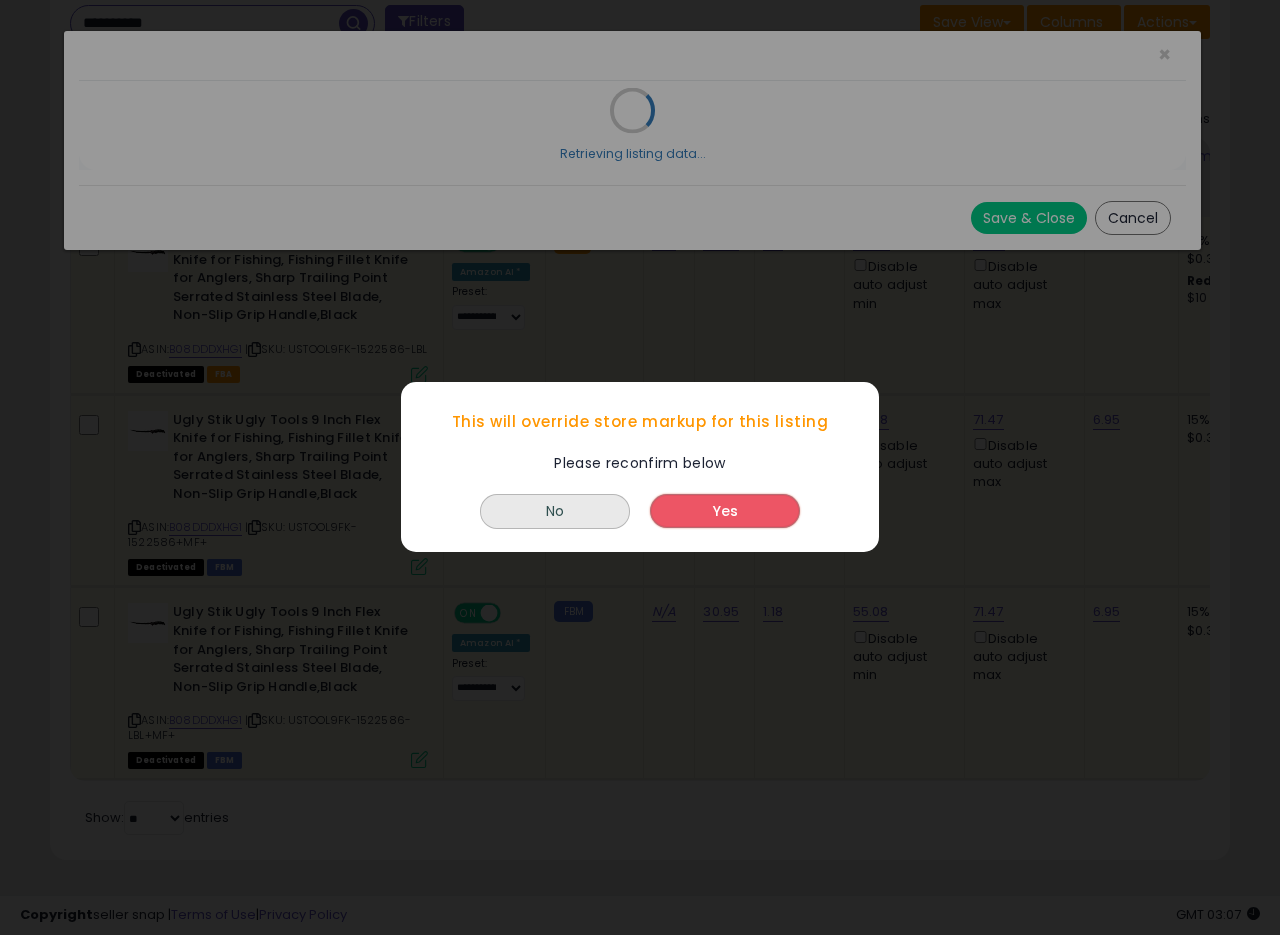 click on "Yes" at bounding box center (725, 512) 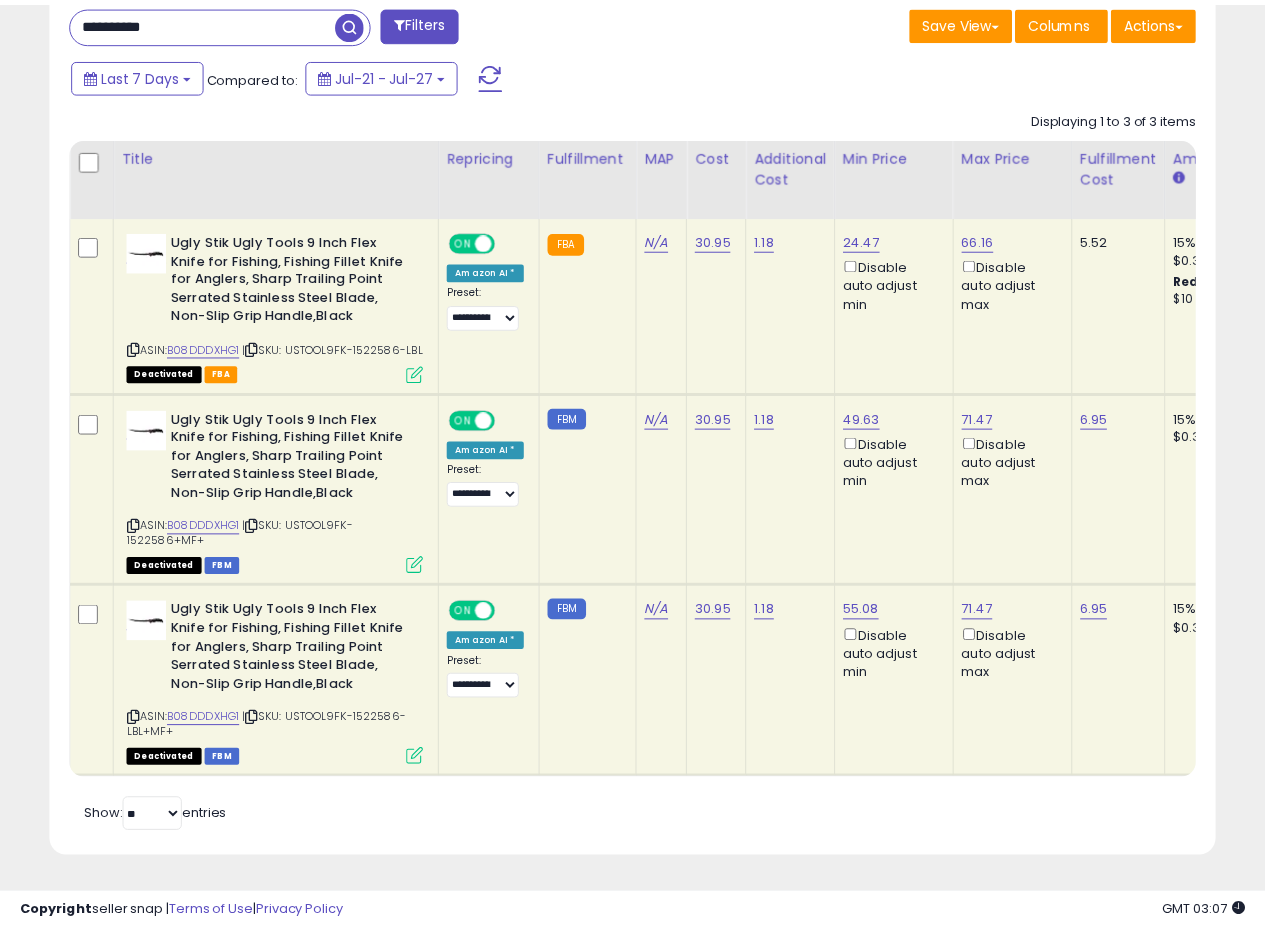 scroll, scrollTop: 410, scrollLeft: 674, axis: both 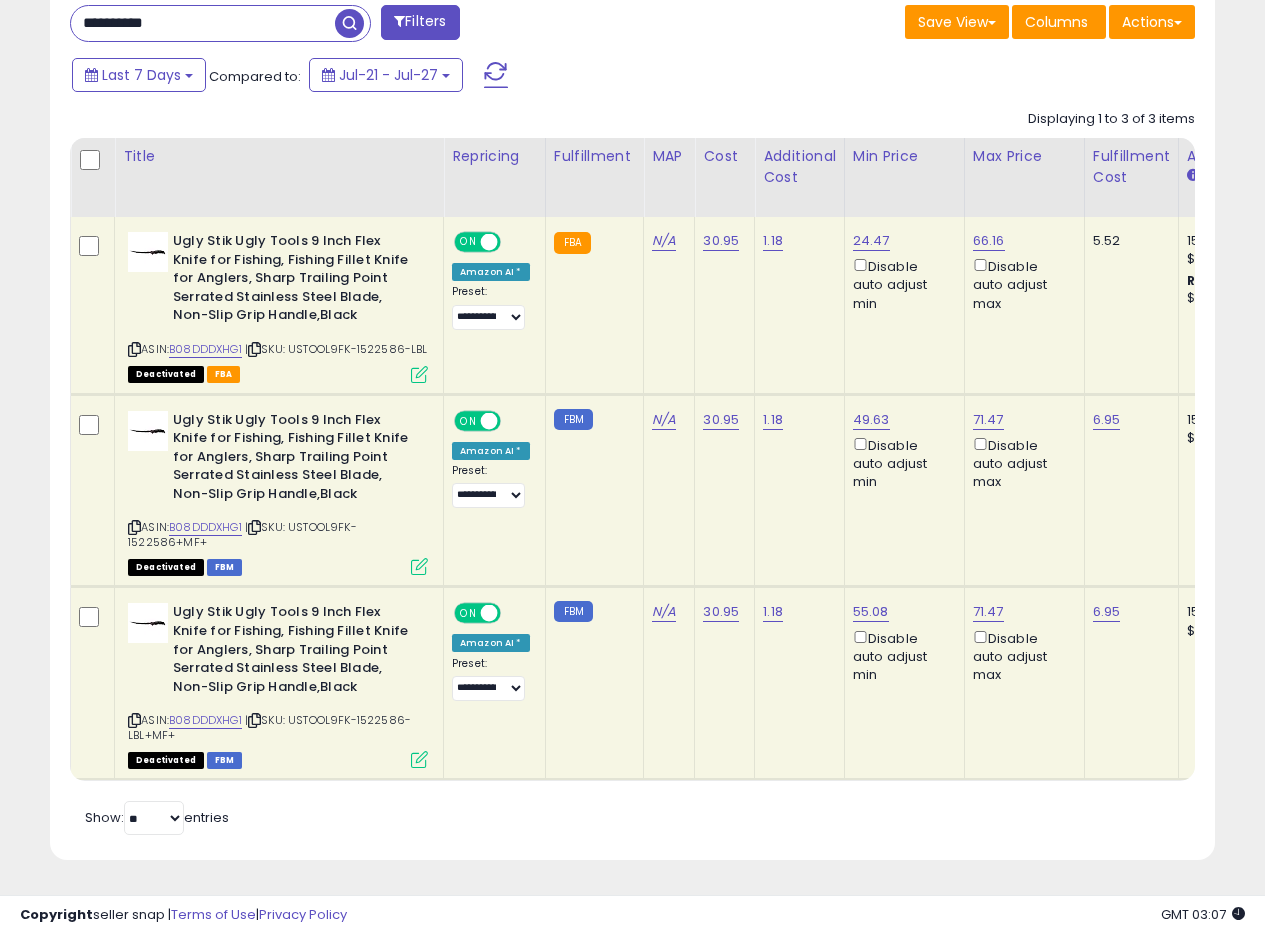 click at bounding box center (419, 759) 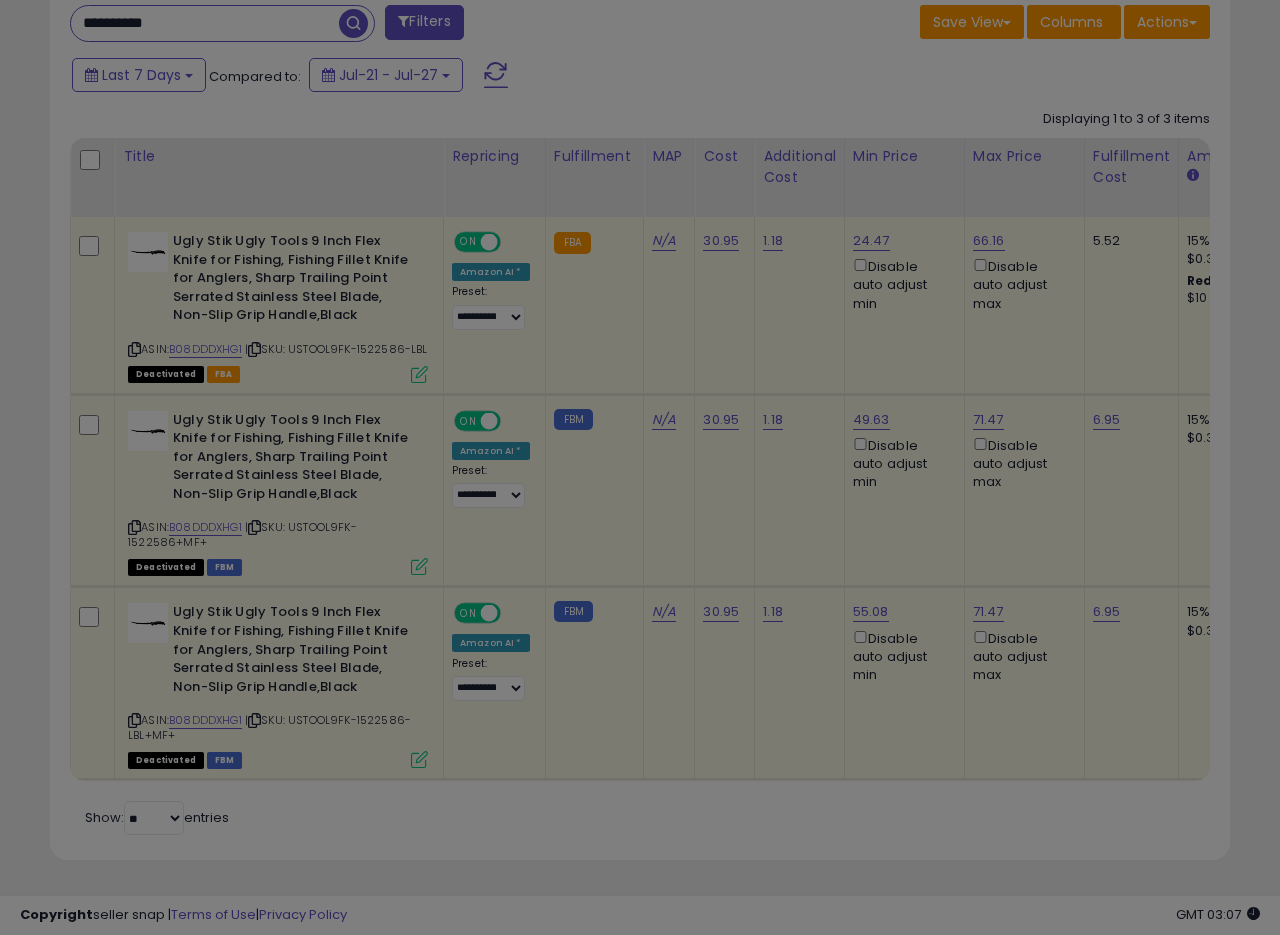 scroll, scrollTop: 999590, scrollLeft: 999317, axis: both 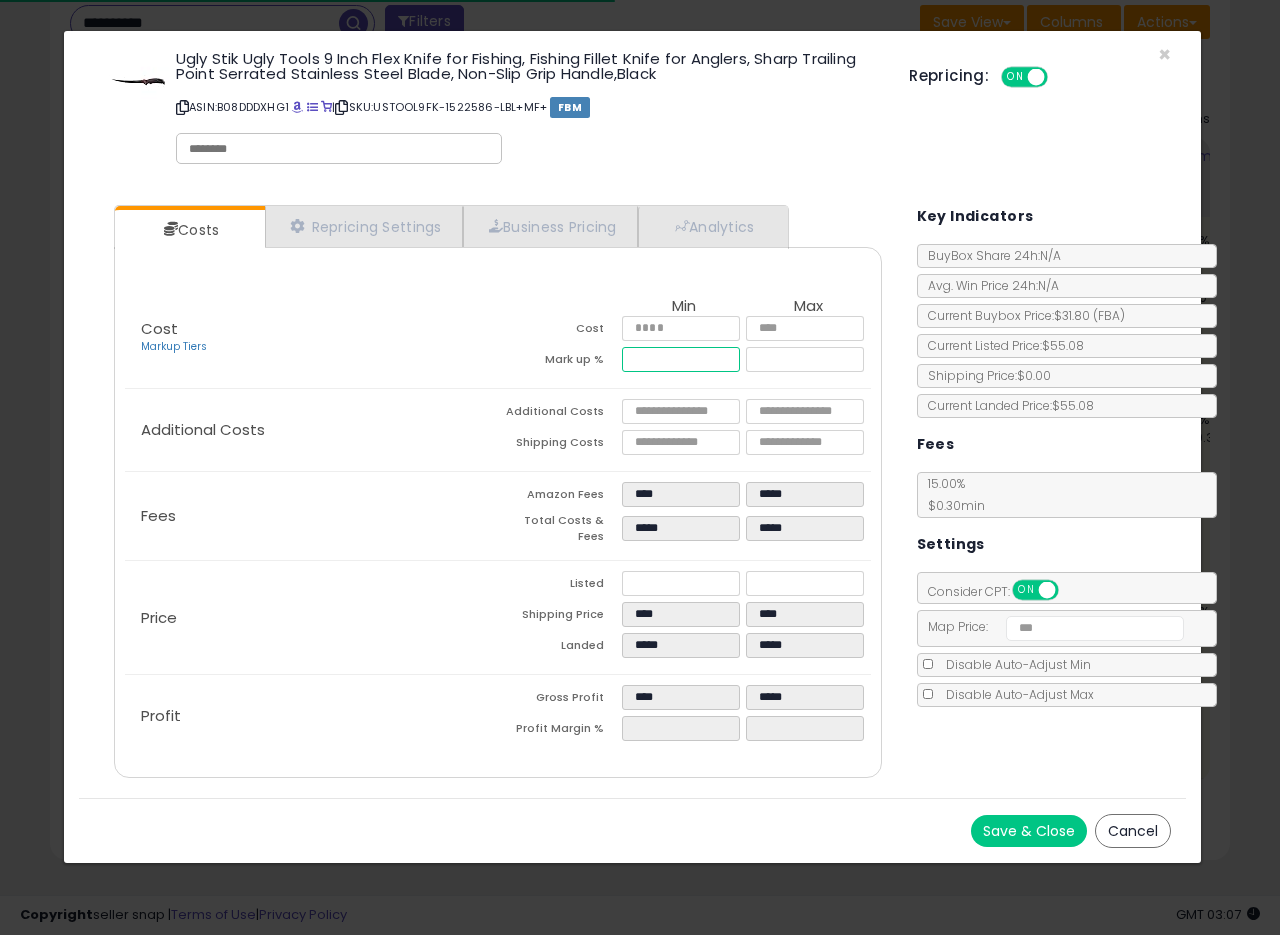 drag, startPoint x: 690, startPoint y: 359, endPoint x: 607, endPoint y: 369, distance: 83.60024 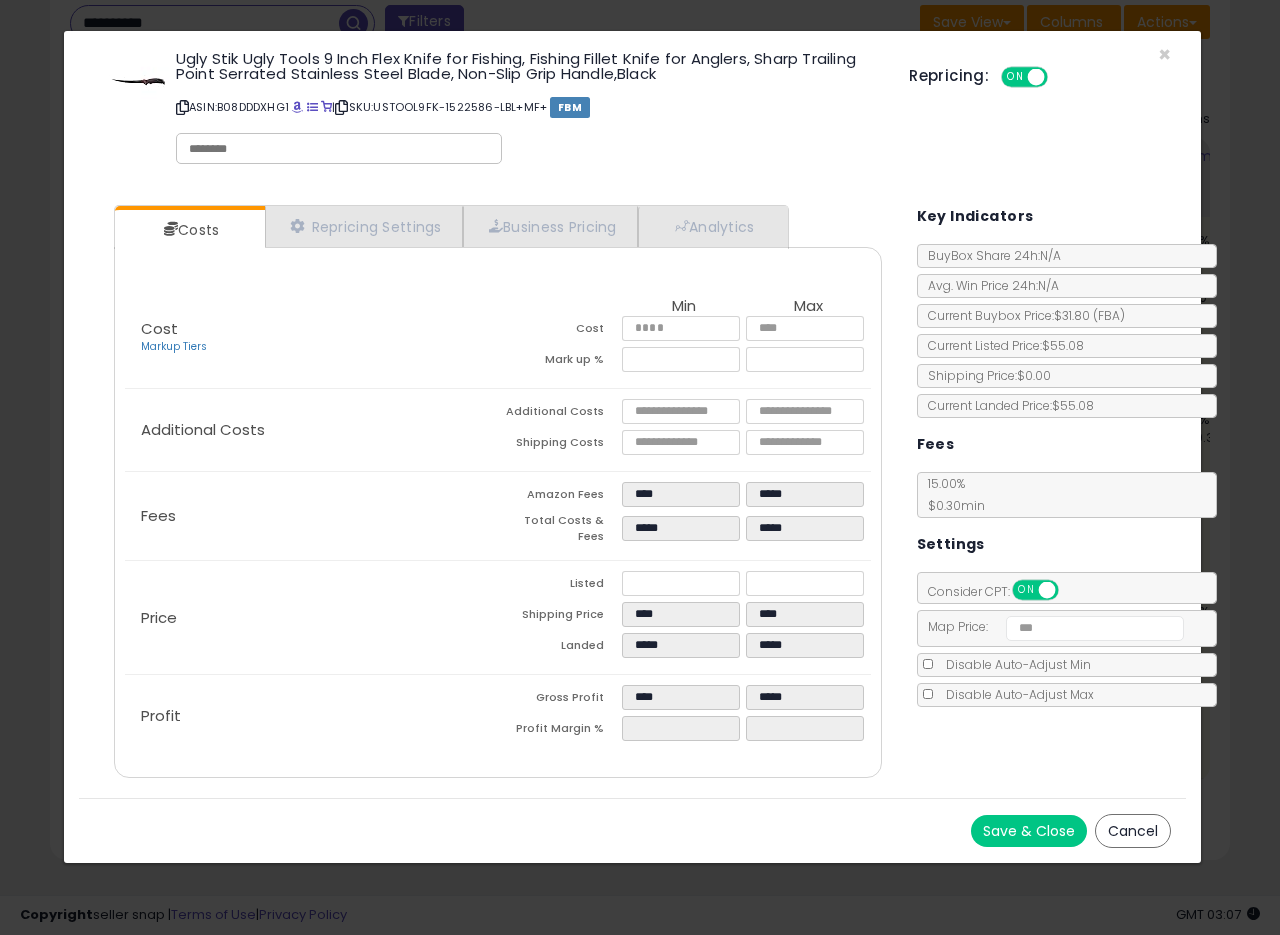 type on "*****" 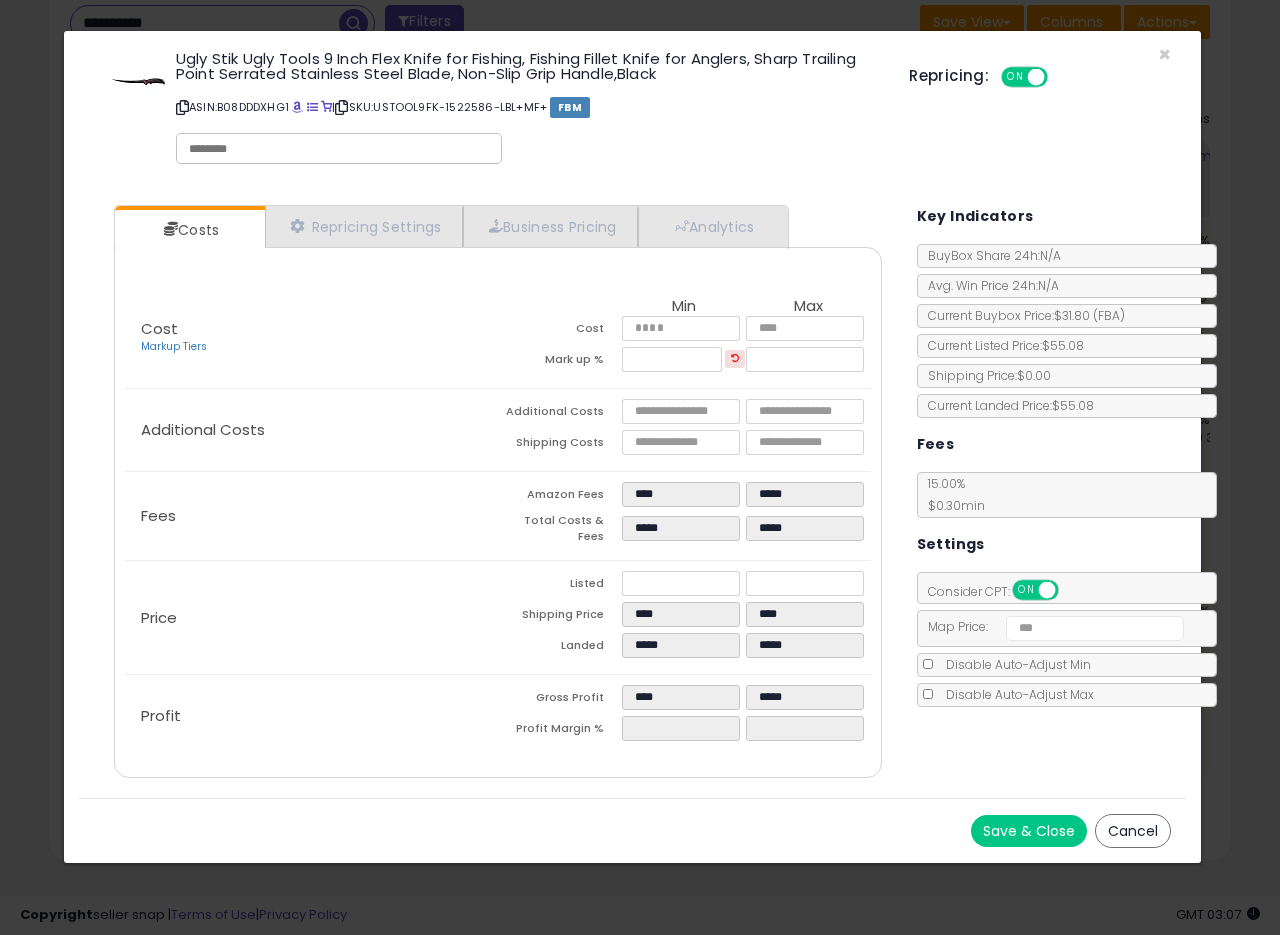 click on "Save & Close" at bounding box center (1029, 831) 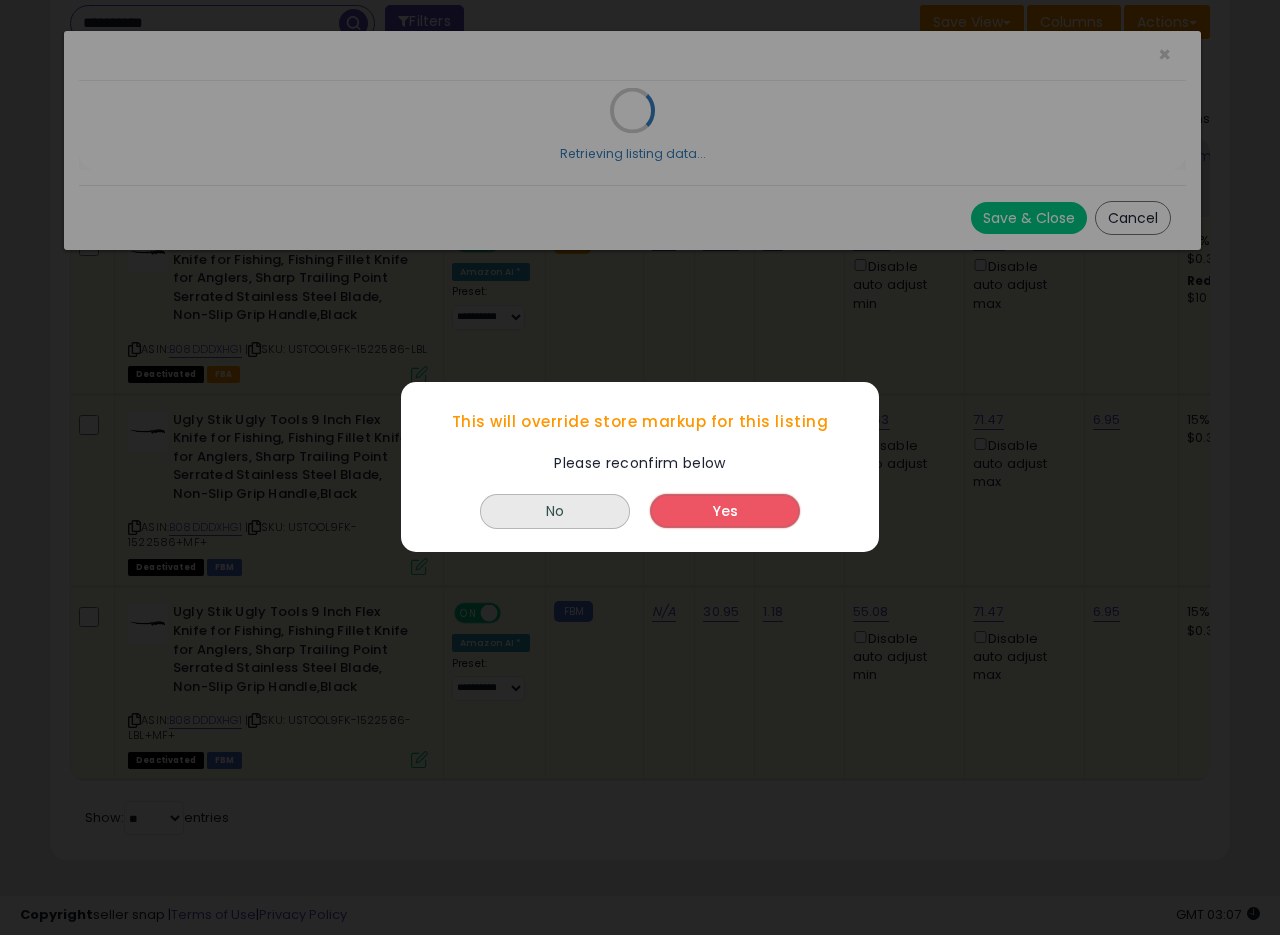 click on "Yes" at bounding box center (725, 512) 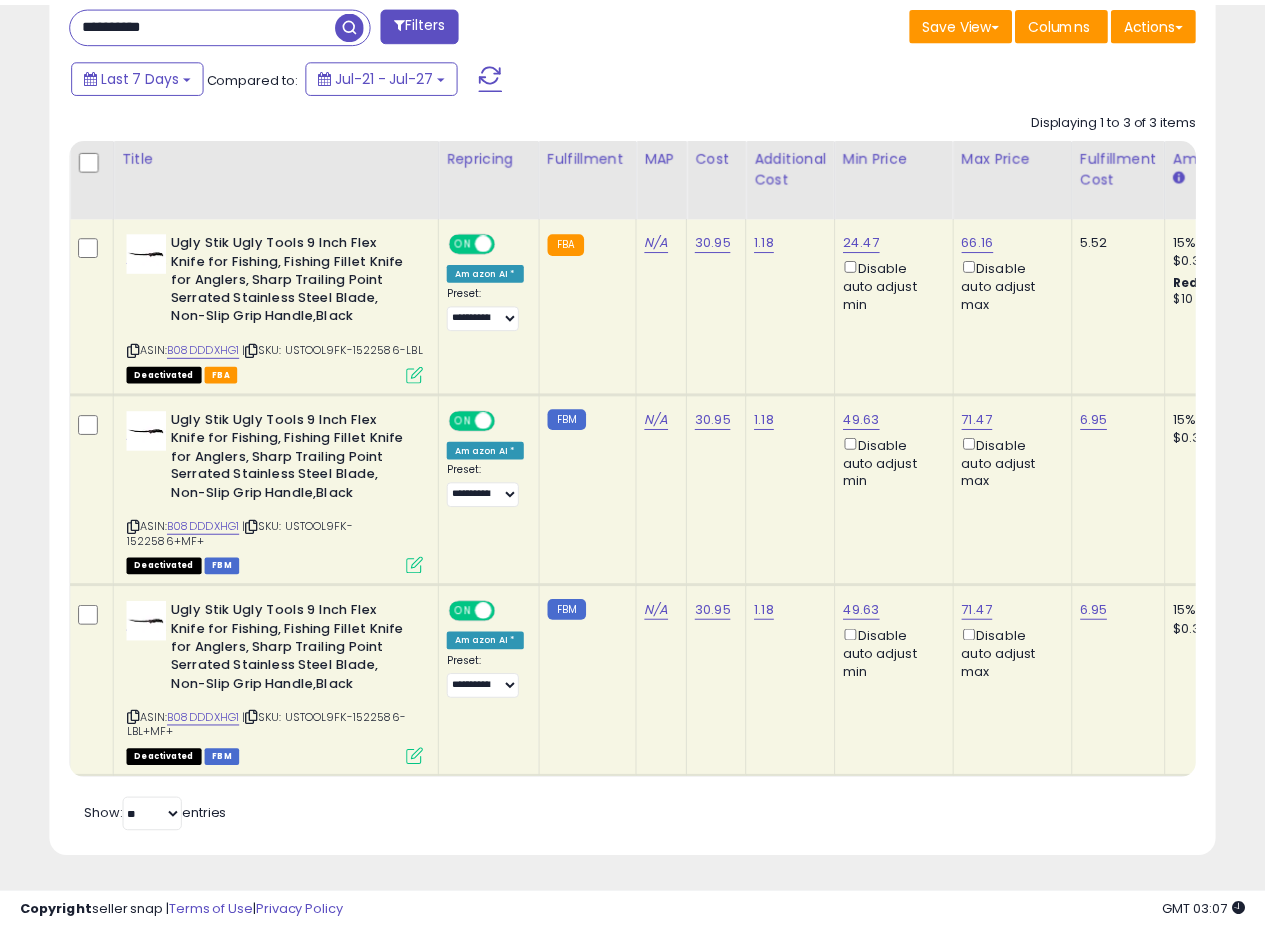 scroll, scrollTop: 410, scrollLeft: 674, axis: both 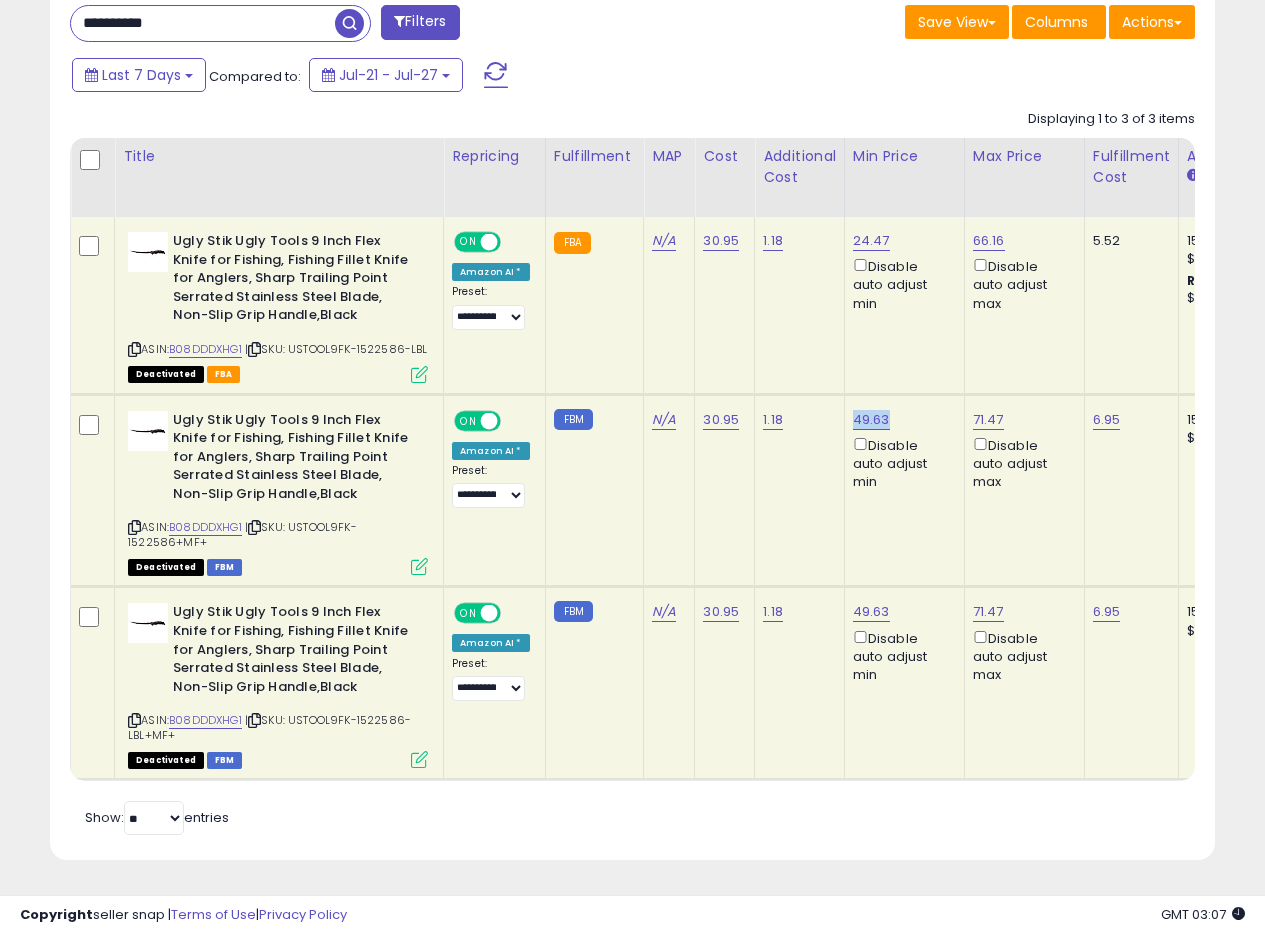 drag, startPoint x: 889, startPoint y: 398, endPoint x: 853, endPoint y: 407, distance: 37.107952 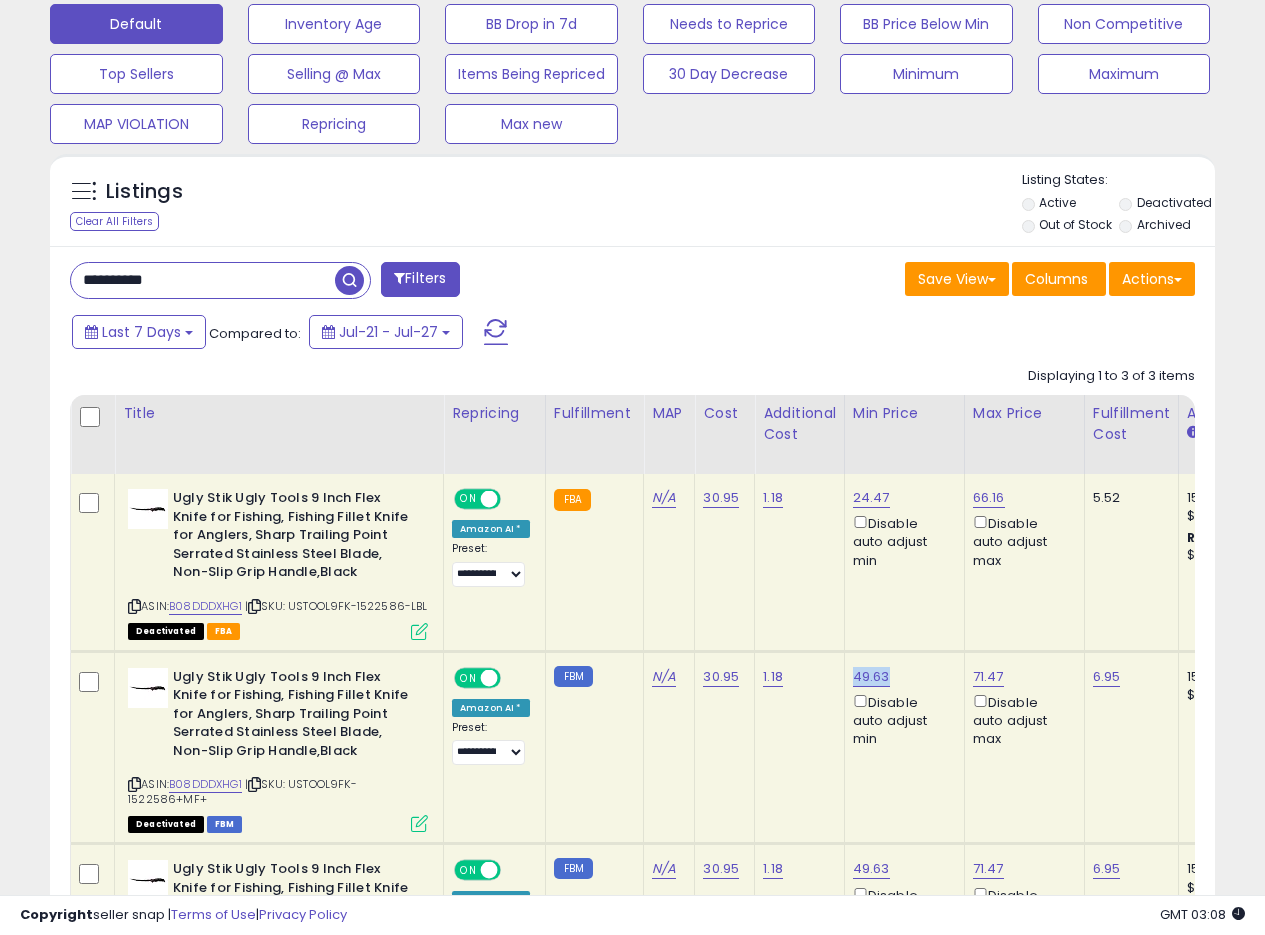 scroll, scrollTop: 612, scrollLeft: 0, axis: vertical 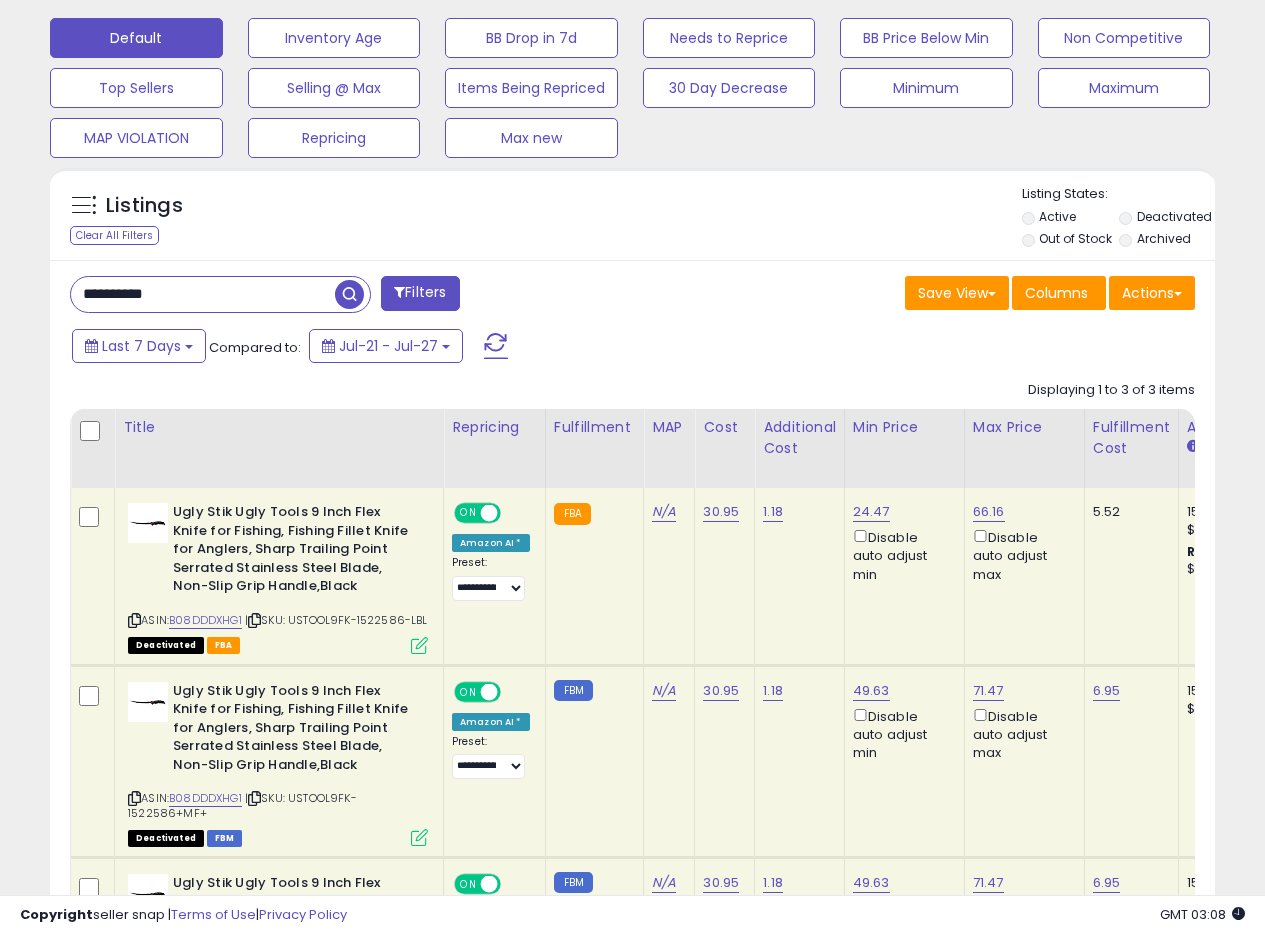 drag, startPoint x: 225, startPoint y: 287, endPoint x: 0, endPoint y: 268, distance: 225.8008 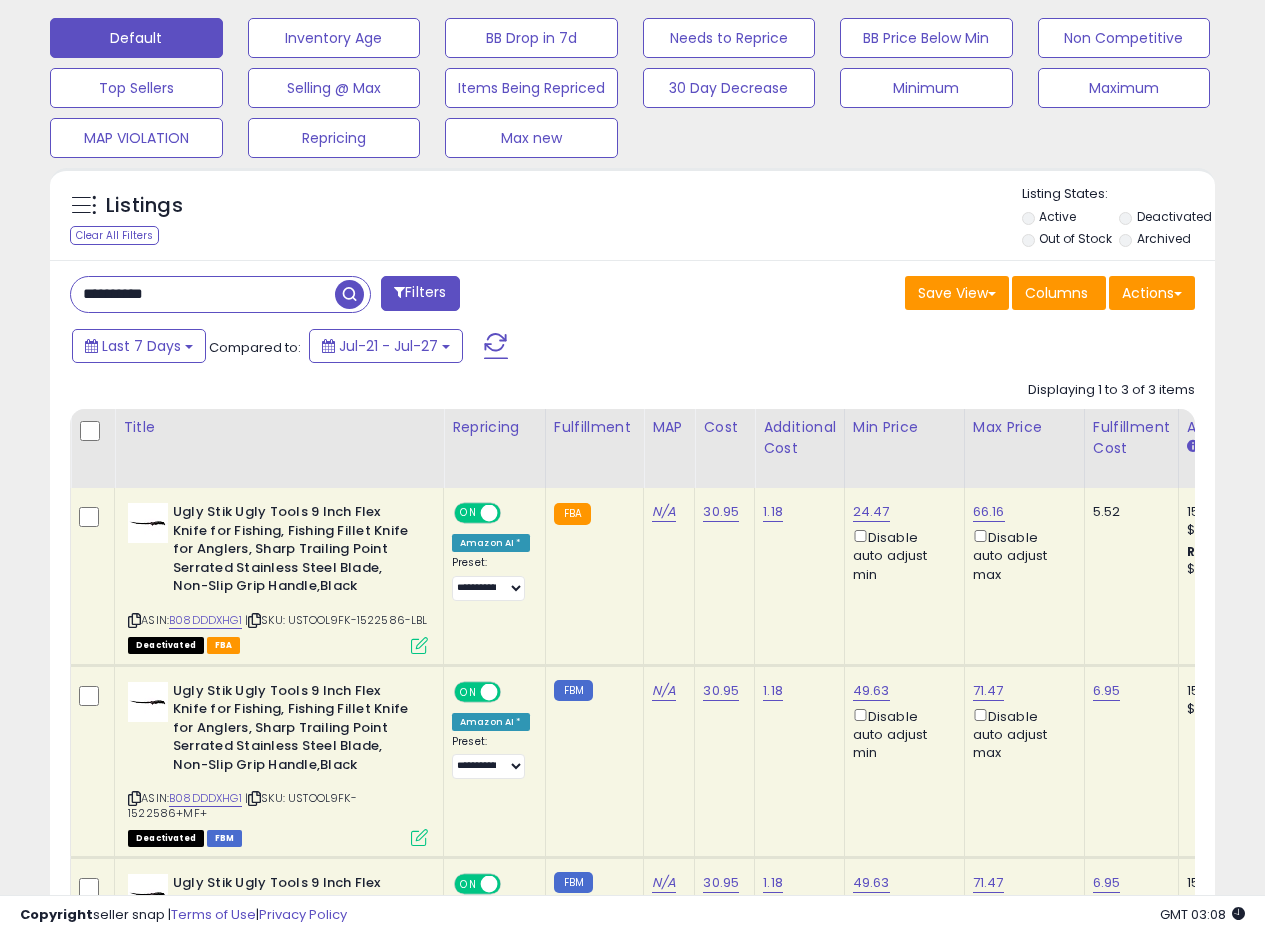 paste 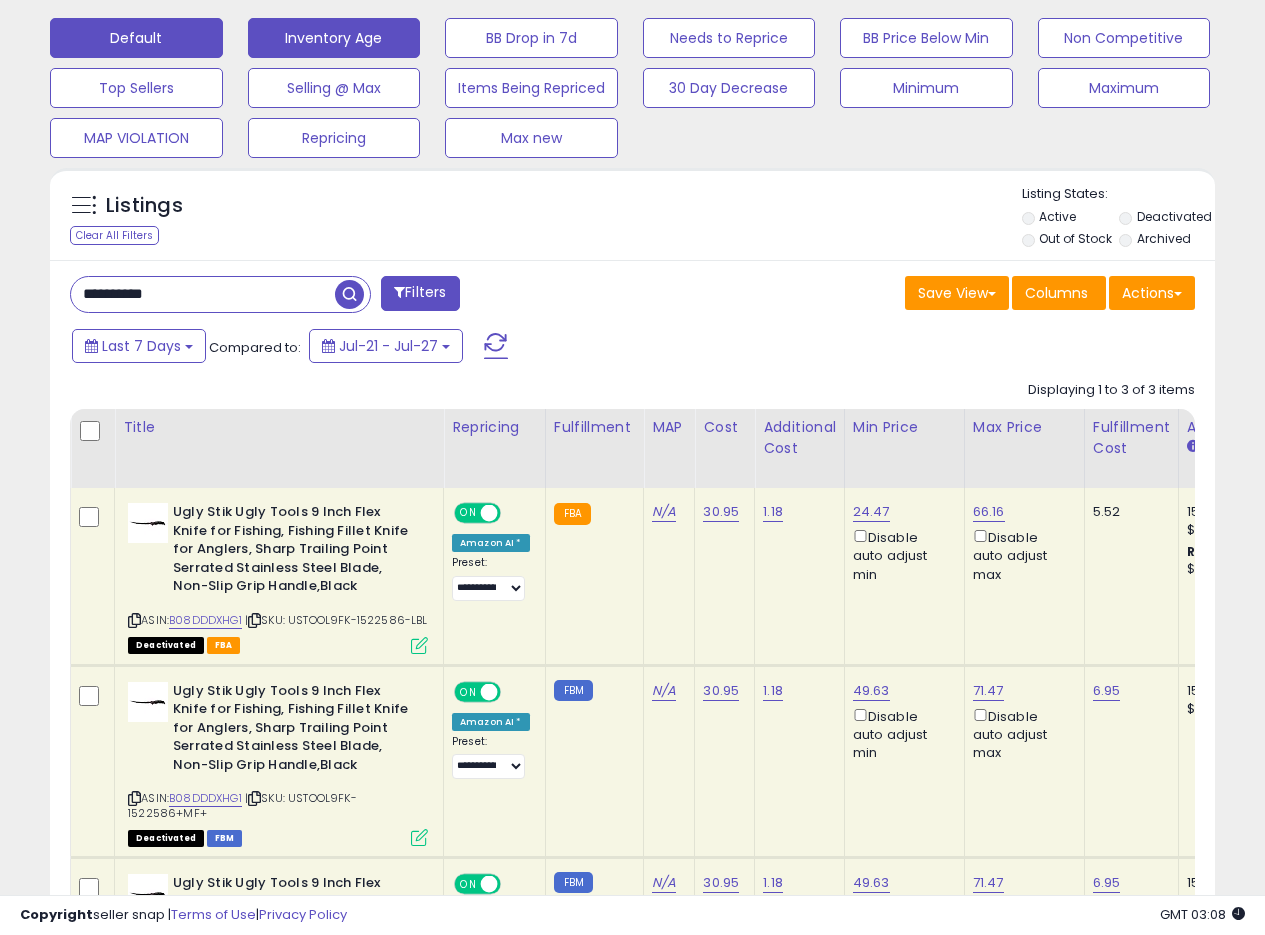 scroll, scrollTop: 999590, scrollLeft: 999317, axis: both 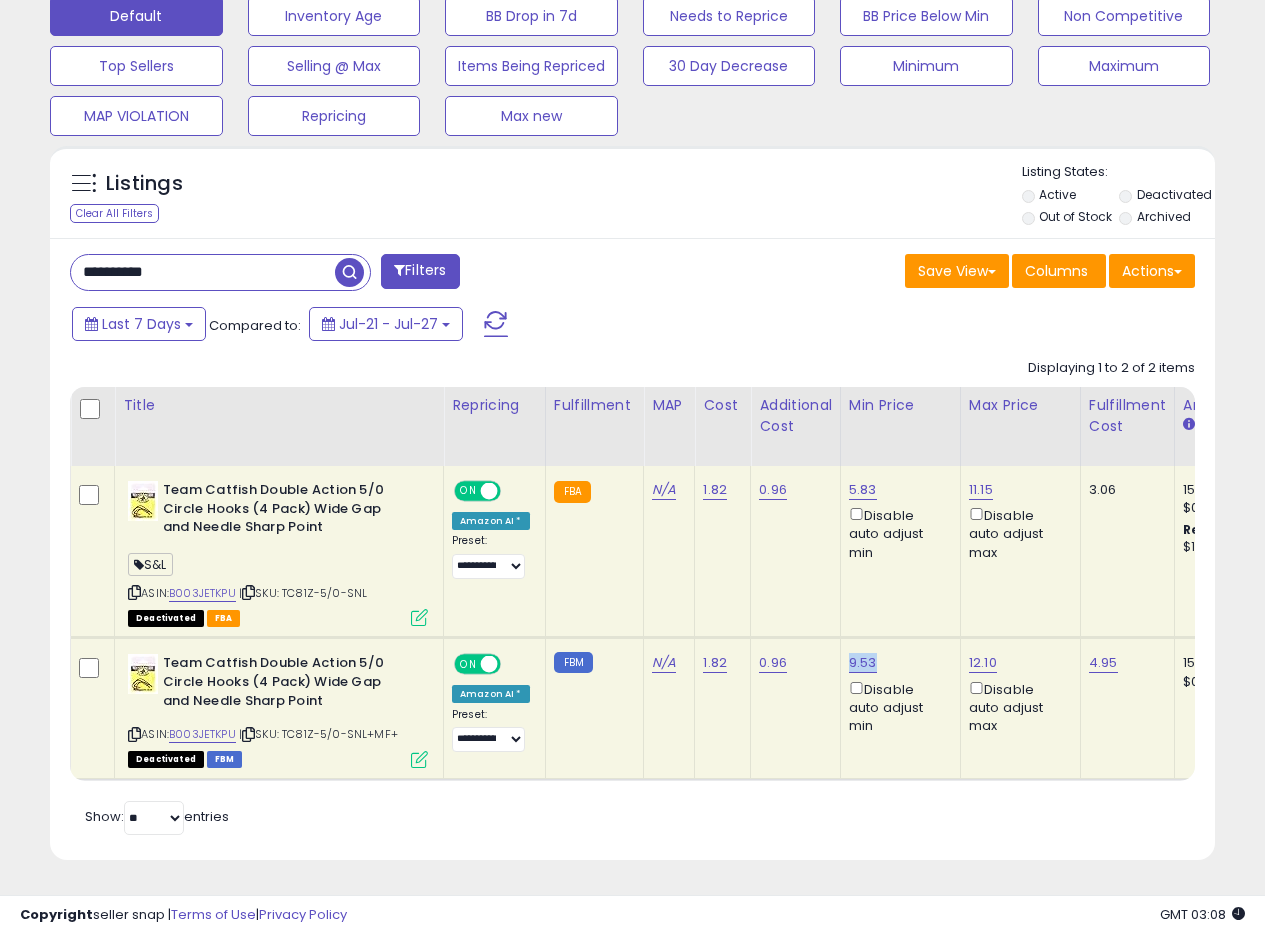 drag, startPoint x: 875, startPoint y: 639, endPoint x: 847, endPoint y: 647, distance: 29.12044 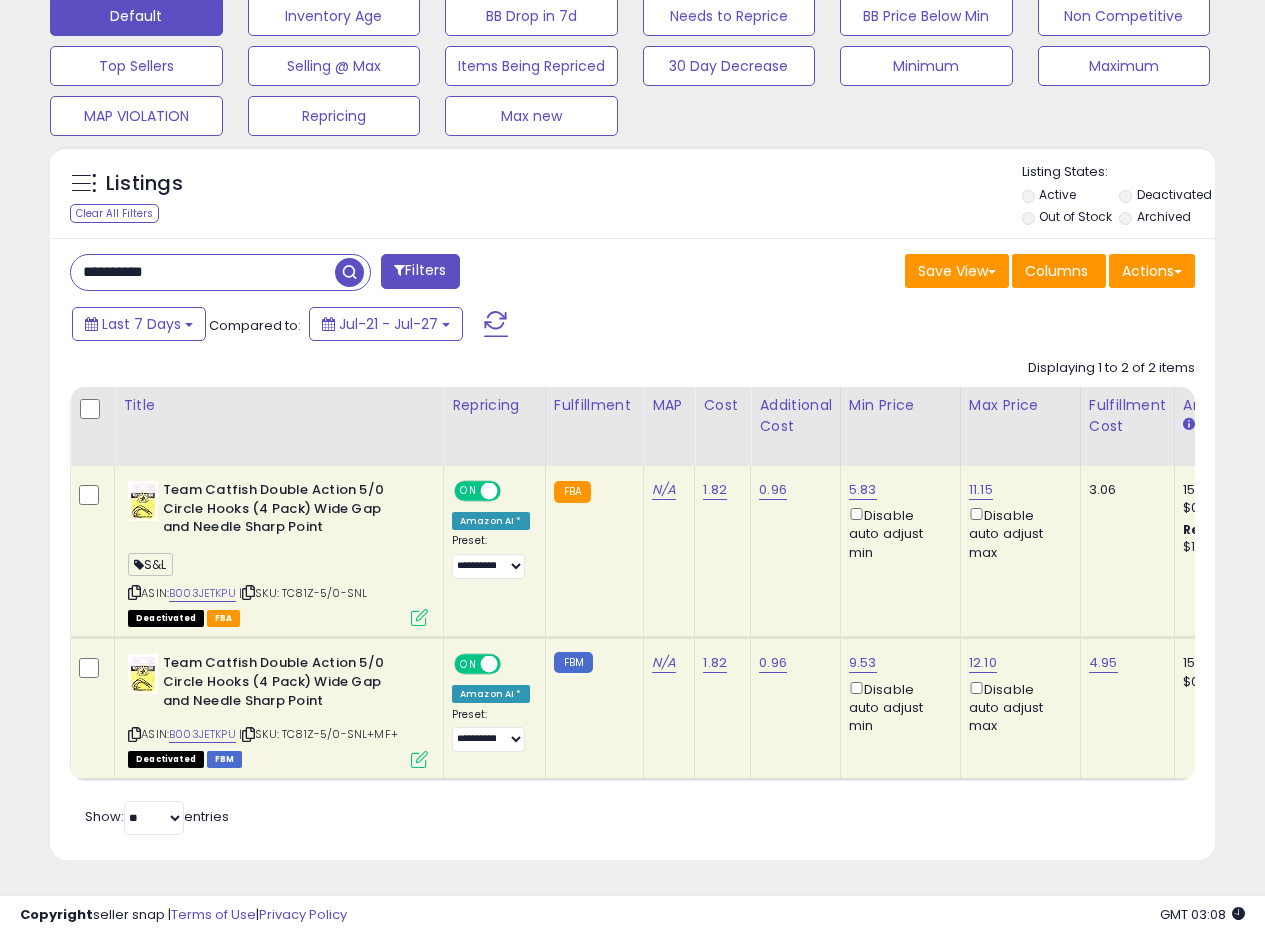drag, startPoint x: 204, startPoint y: 263, endPoint x: 35, endPoint y: 260, distance: 169.02663 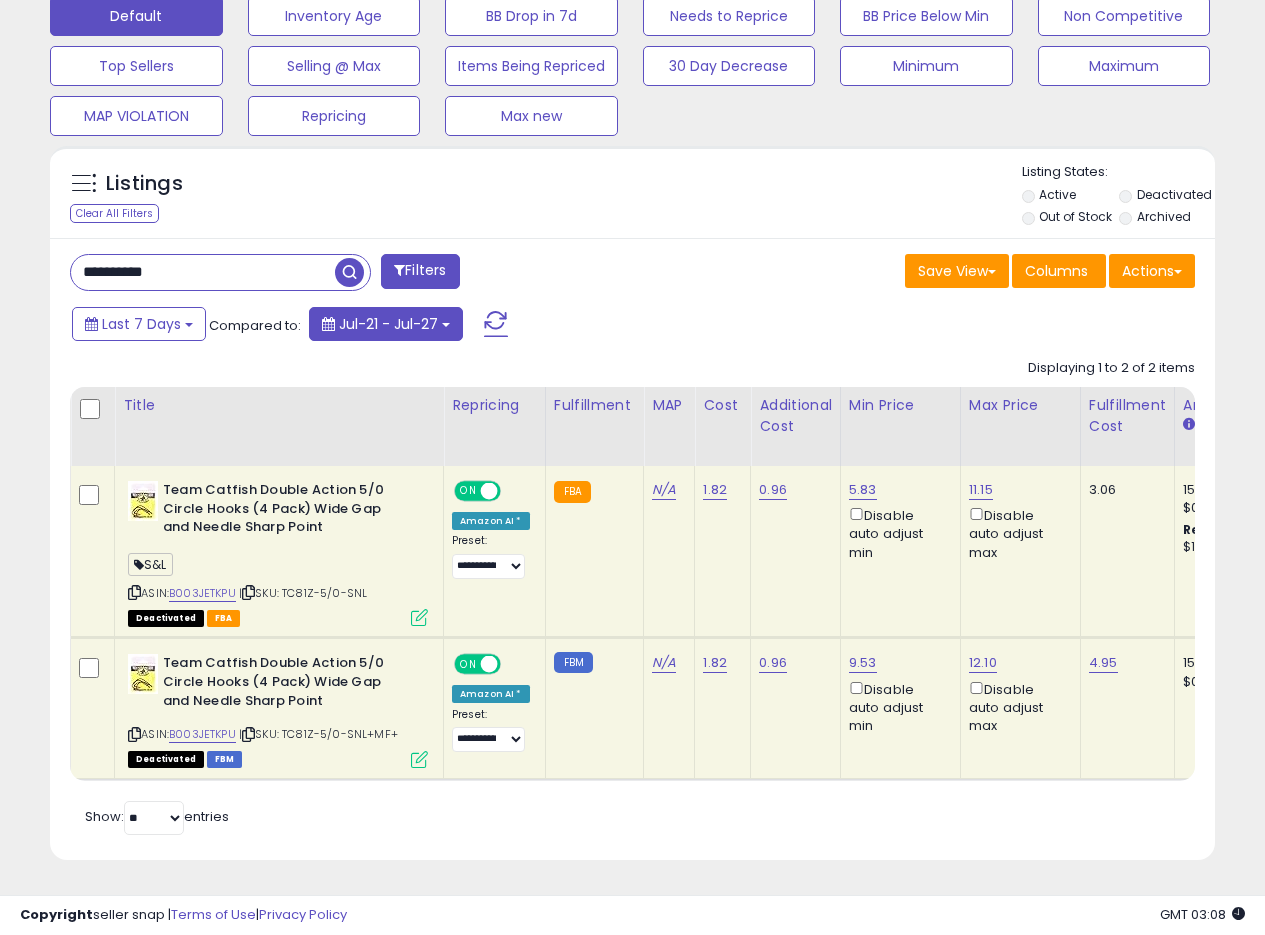 paste 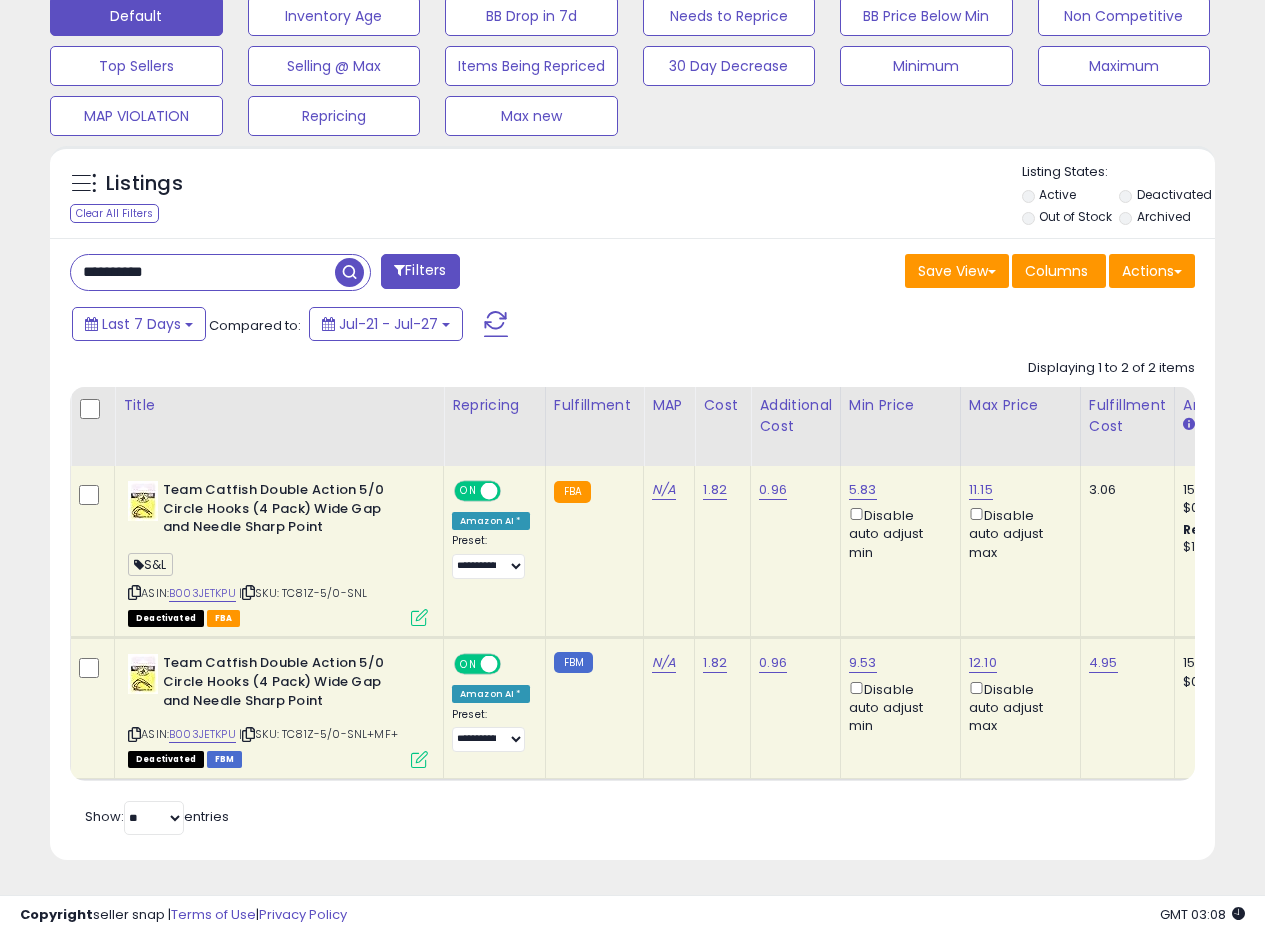 click at bounding box center (349, 272) 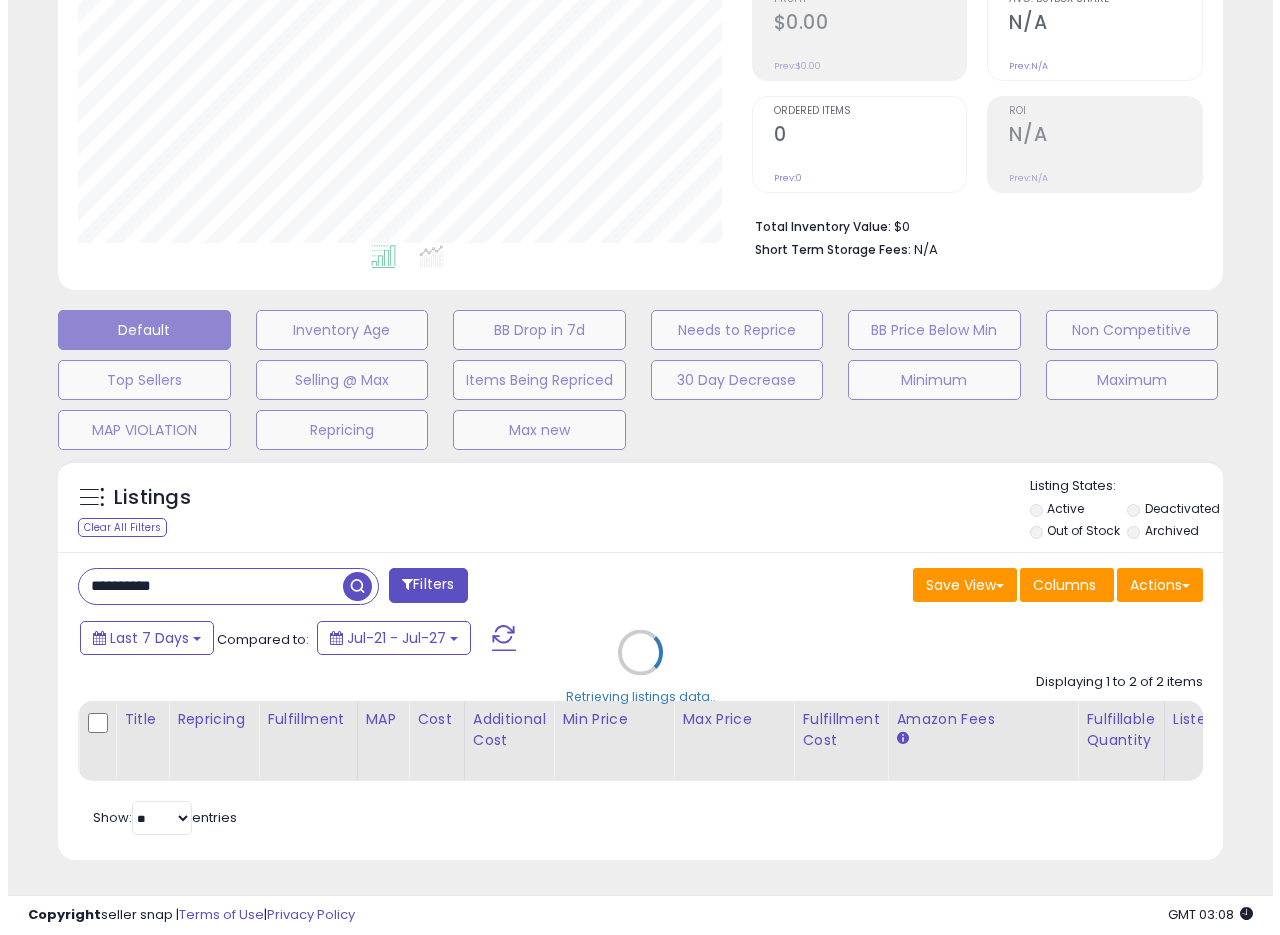 scroll, scrollTop: 335, scrollLeft: 0, axis: vertical 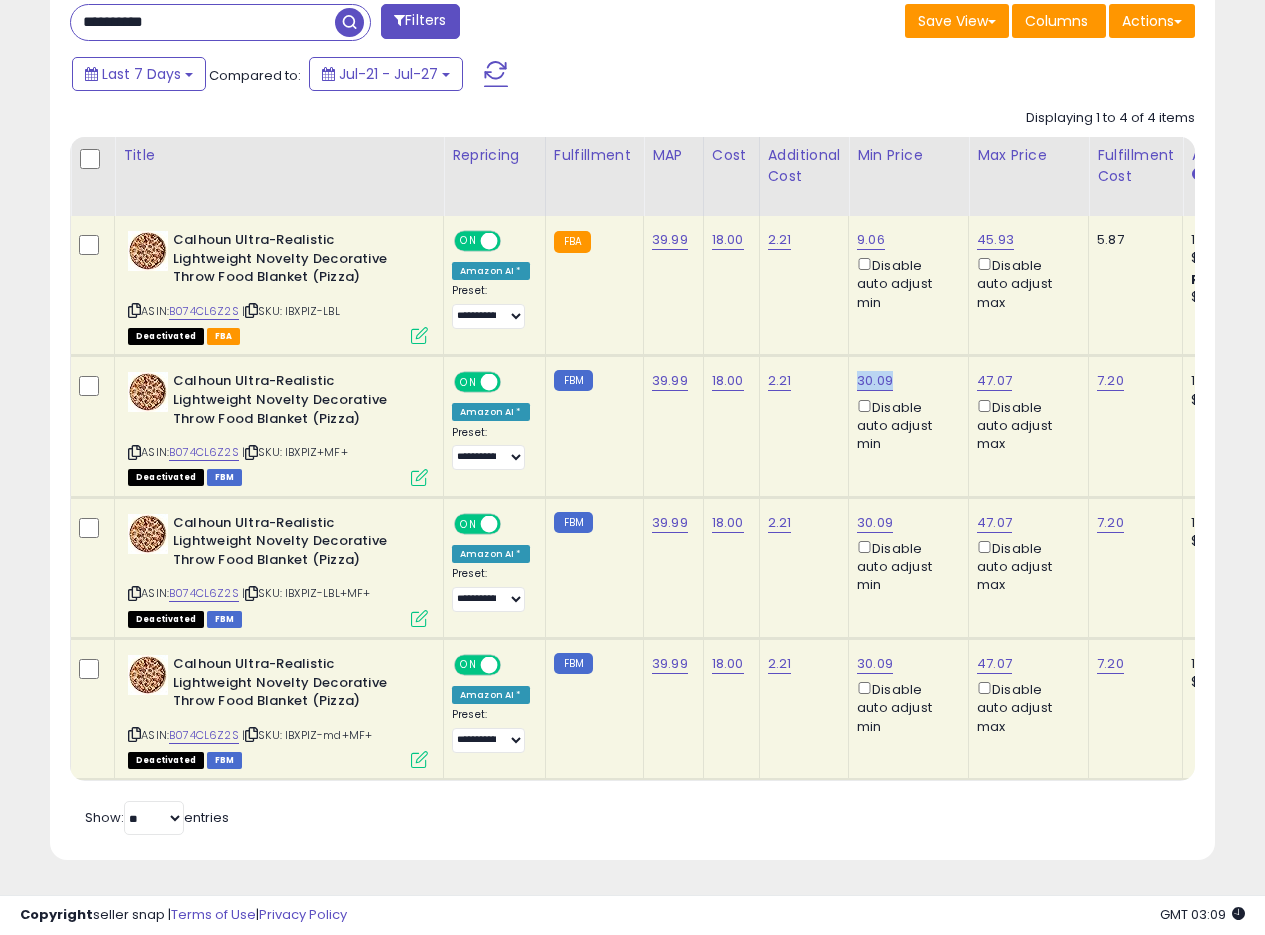 drag, startPoint x: 894, startPoint y: 368, endPoint x: 988, endPoint y: 40, distance: 341.20377 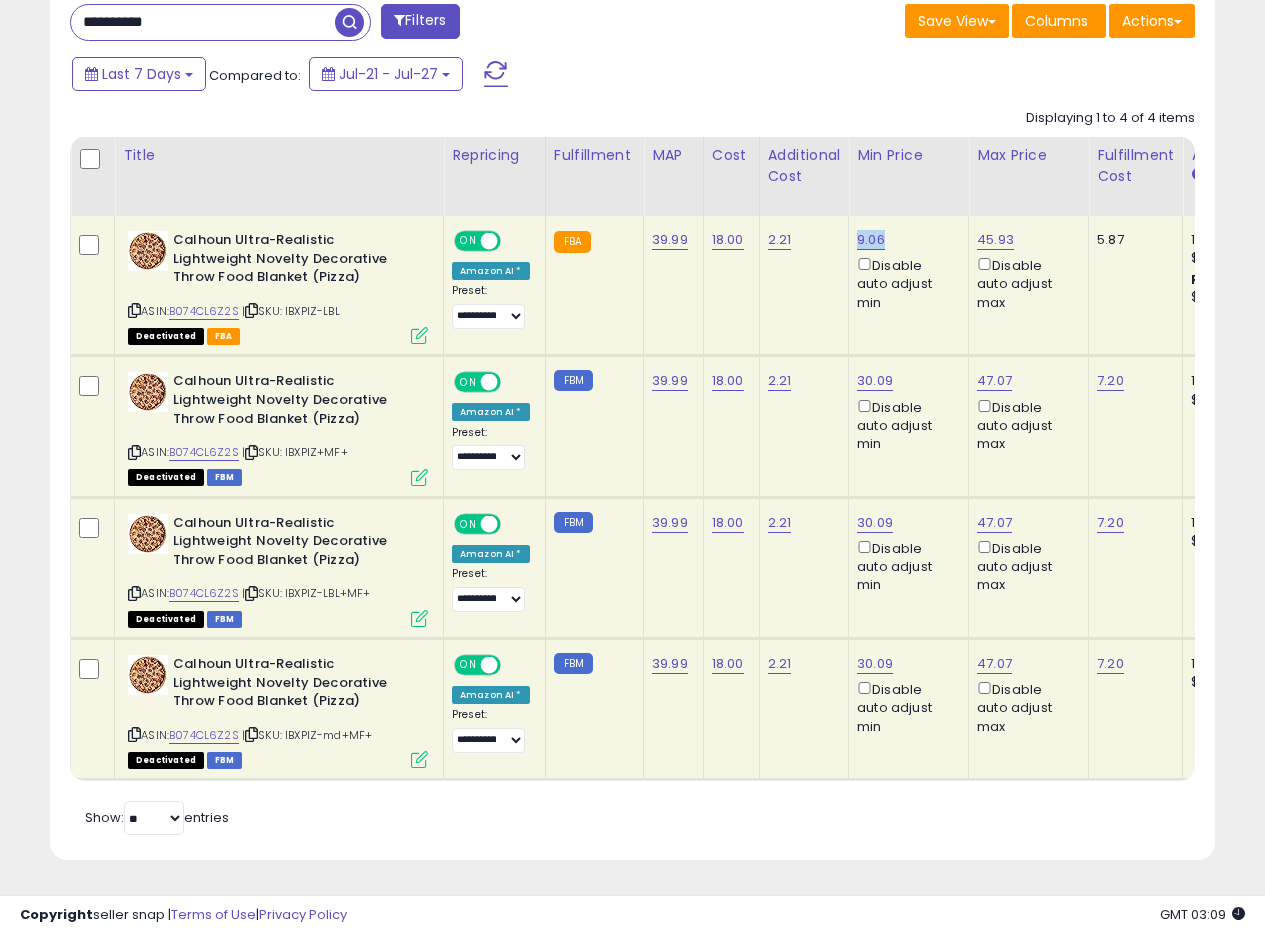 drag, startPoint x: 891, startPoint y: 231, endPoint x: 855, endPoint y: 231, distance: 36 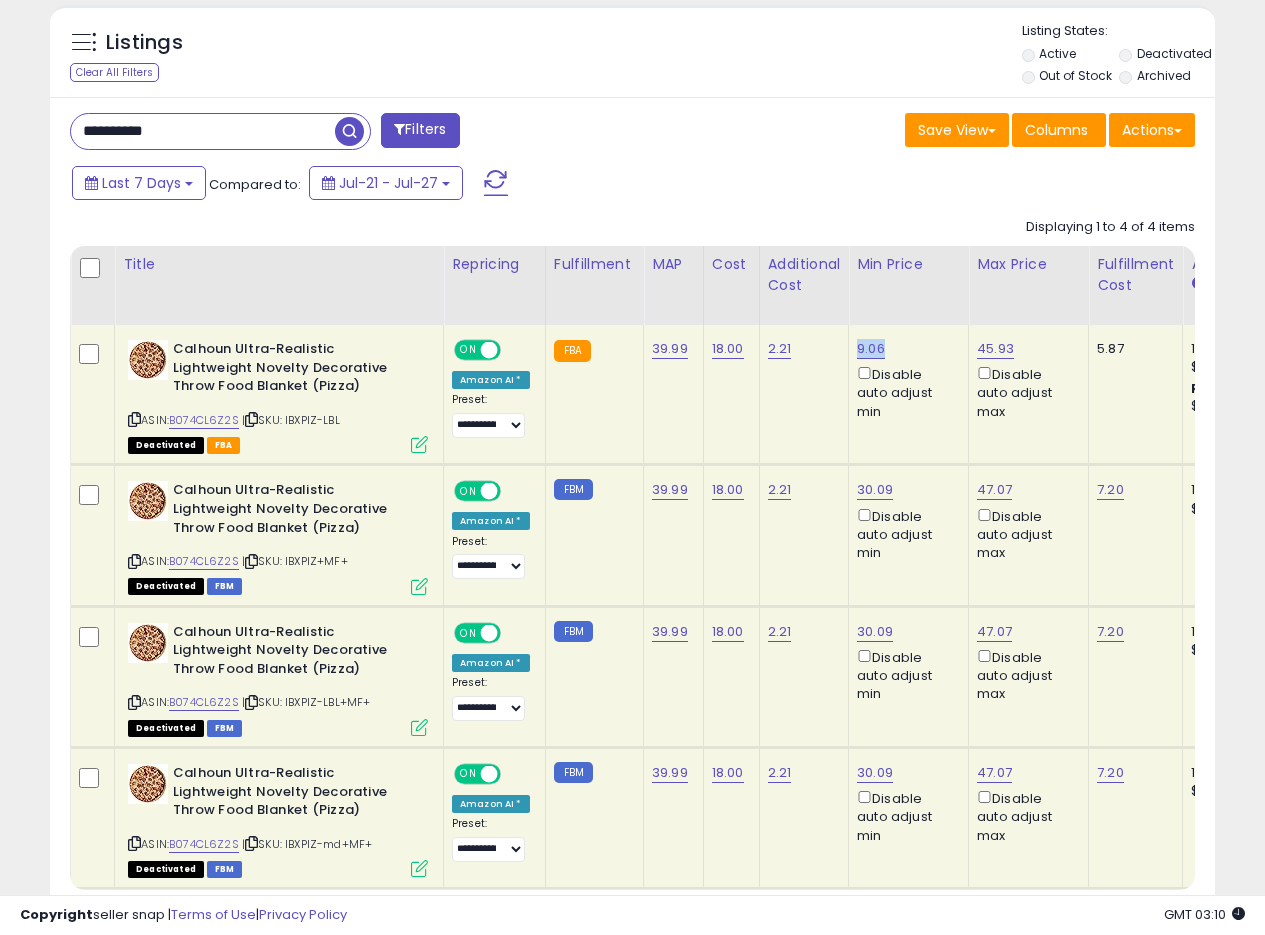 scroll, scrollTop: 772, scrollLeft: 0, axis: vertical 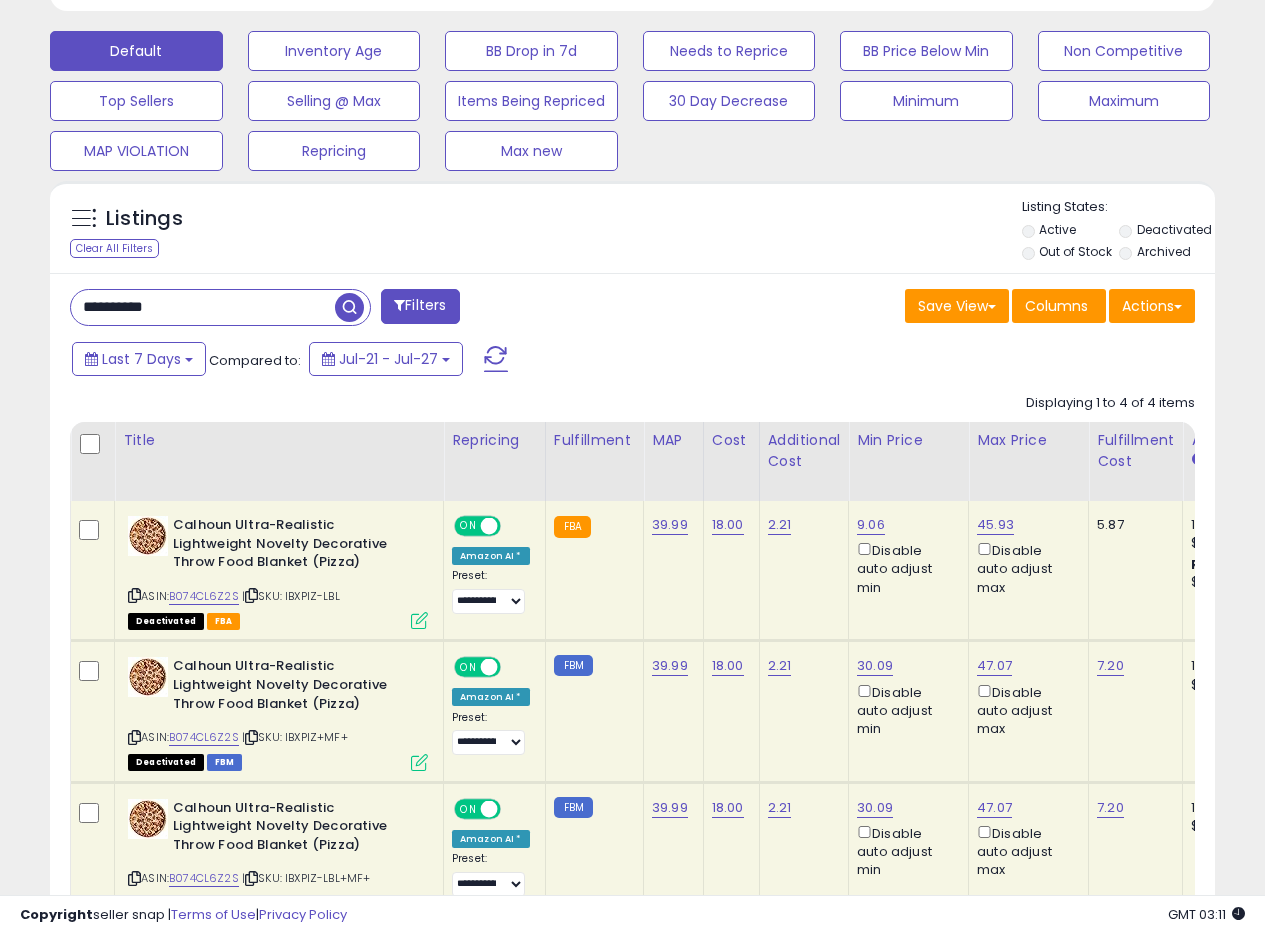 drag, startPoint x: 212, startPoint y: 310, endPoint x: 0, endPoint y: 291, distance: 212.84972 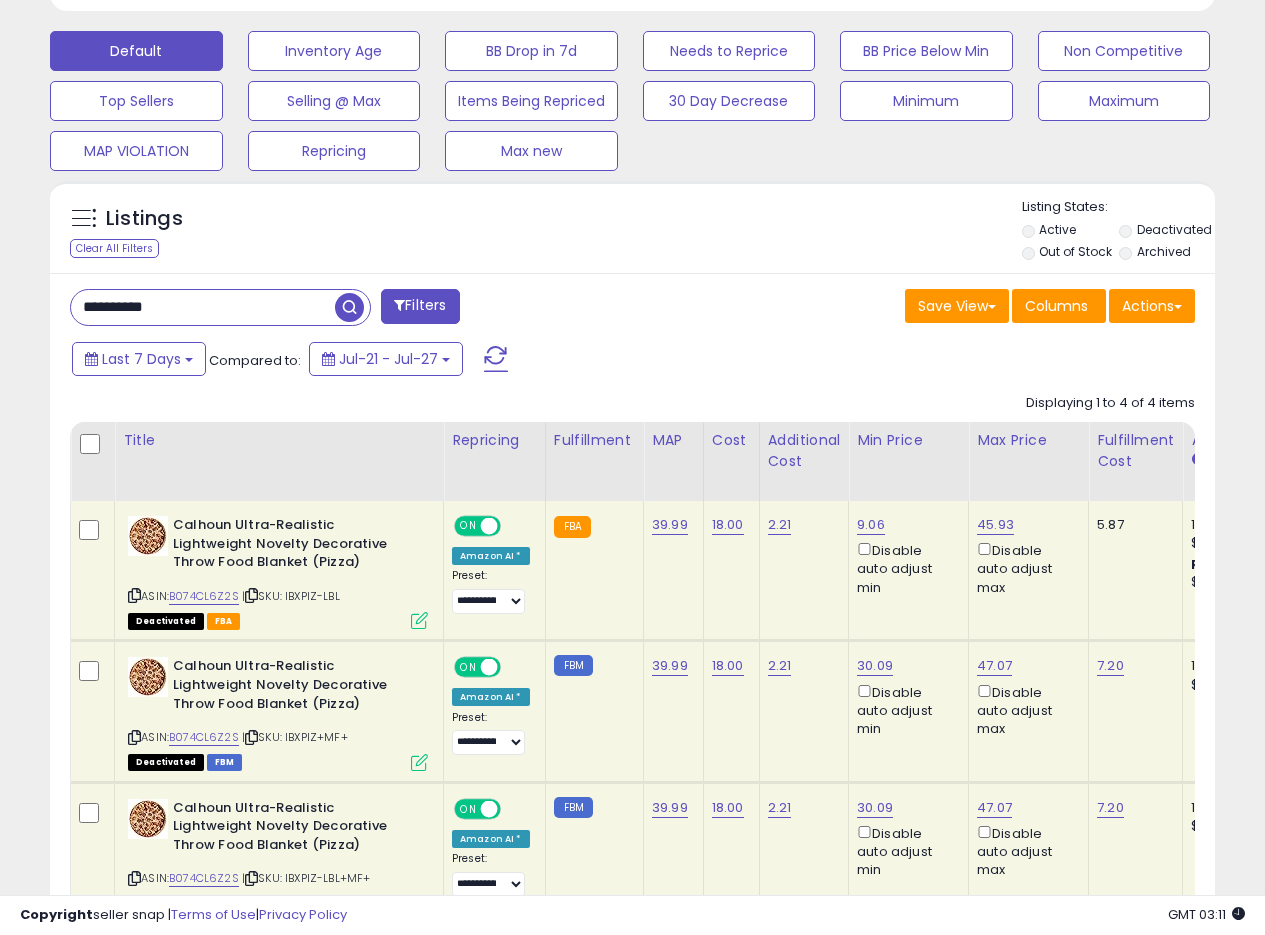 paste 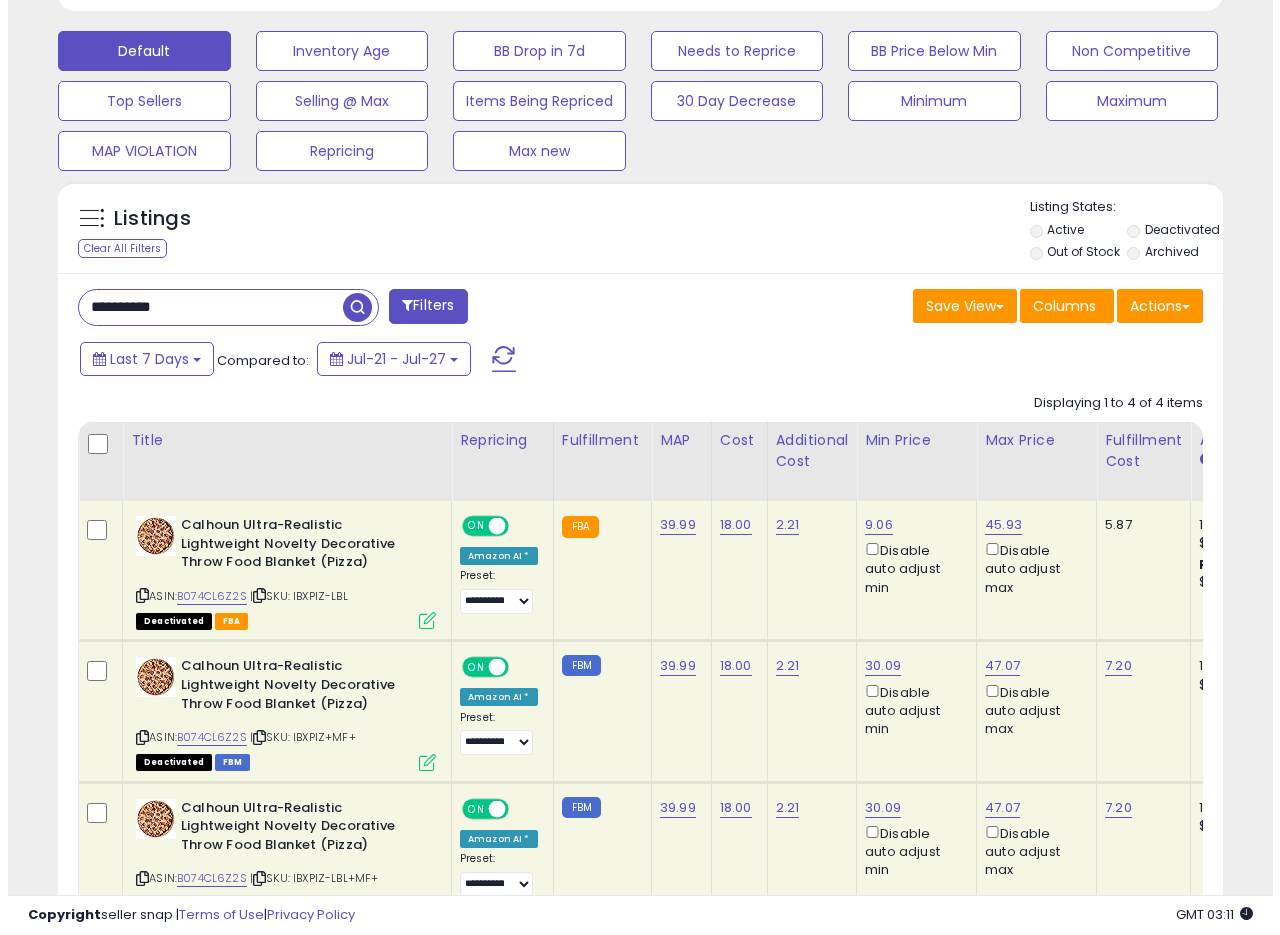 scroll, scrollTop: 335, scrollLeft: 0, axis: vertical 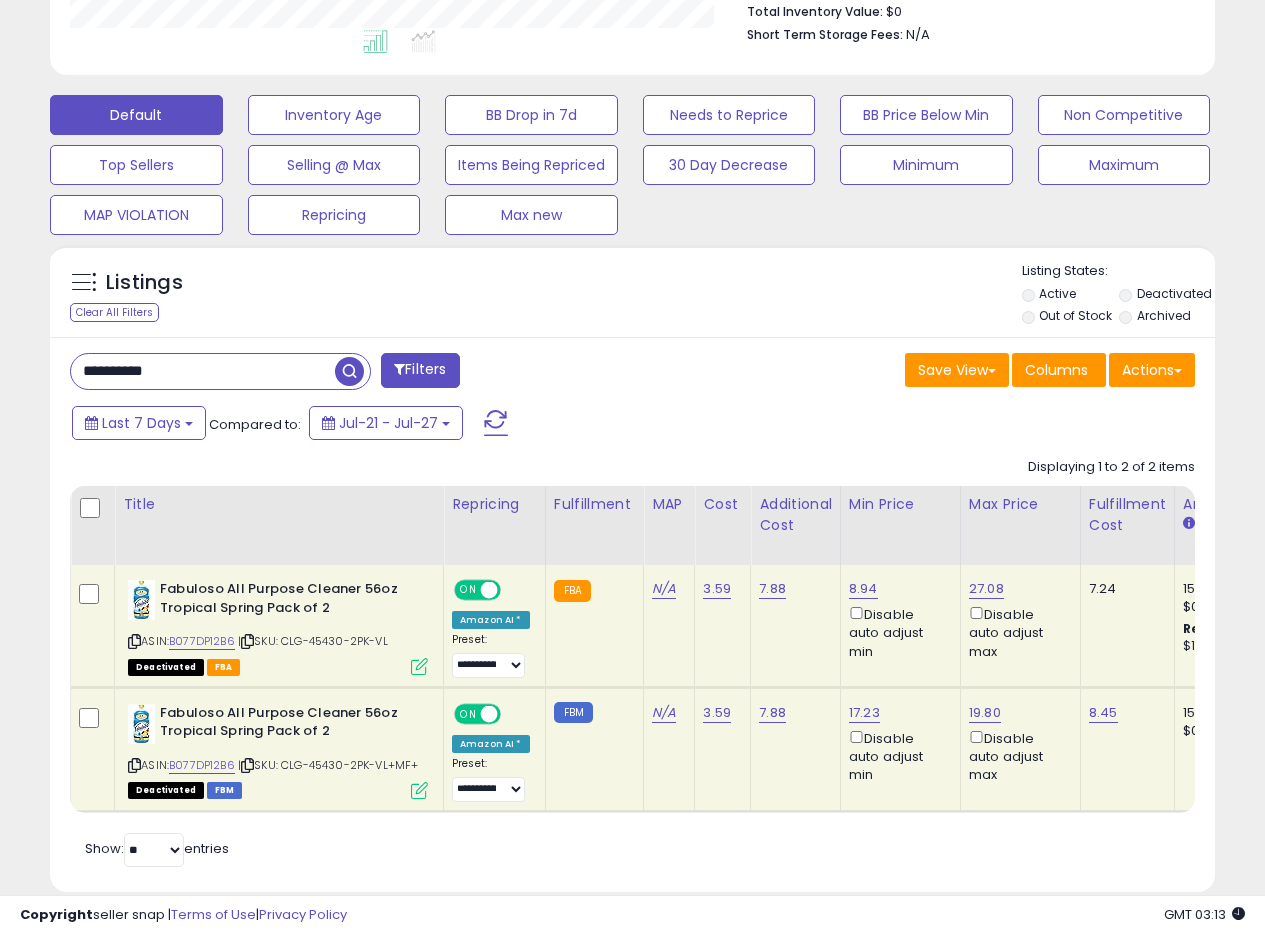 drag, startPoint x: 205, startPoint y: 378, endPoint x: 0, endPoint y: 350, distance: 206.90337 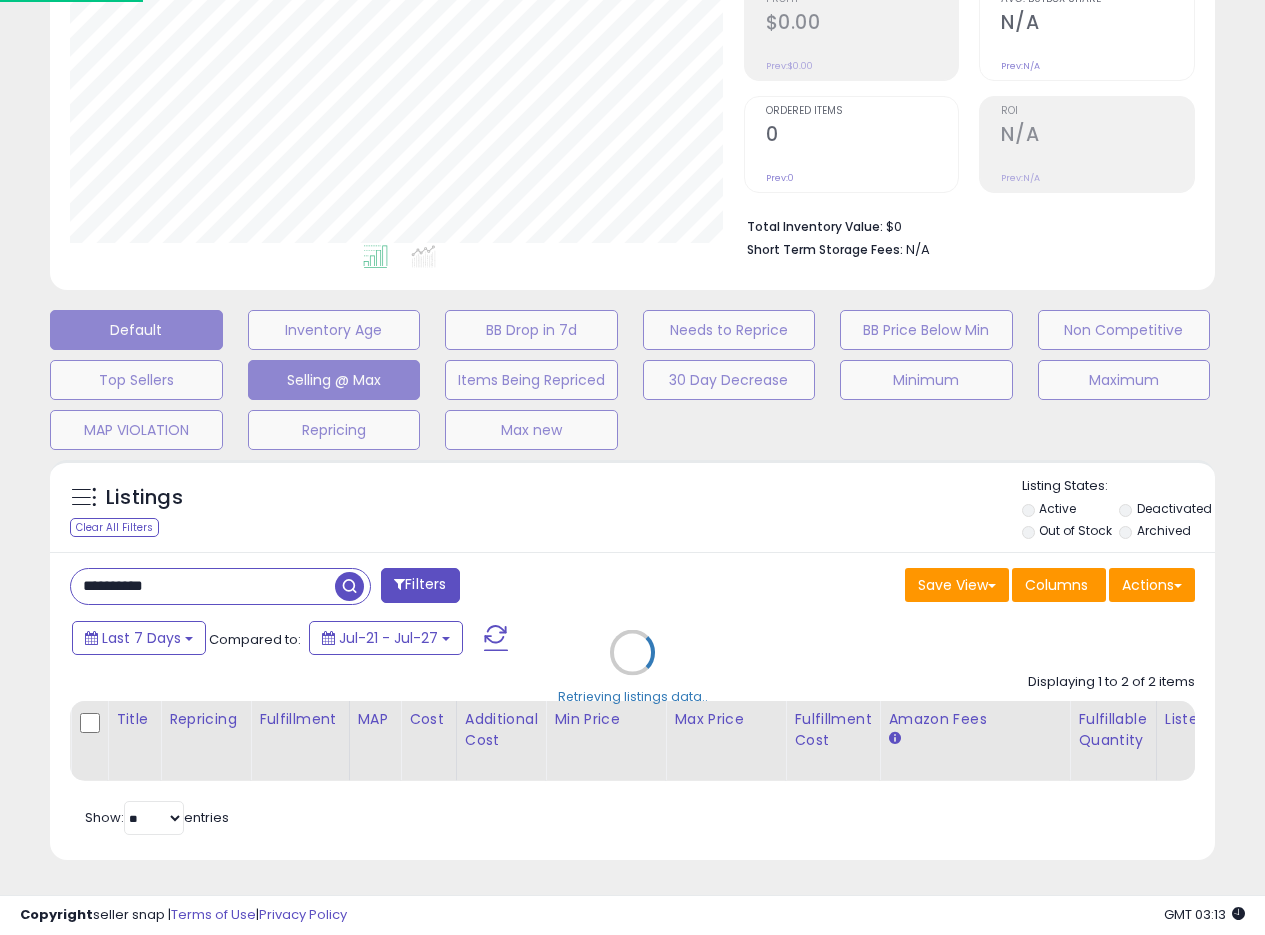 scroll, scrollTop: 999590, scrollLeft: 999317, axis: both 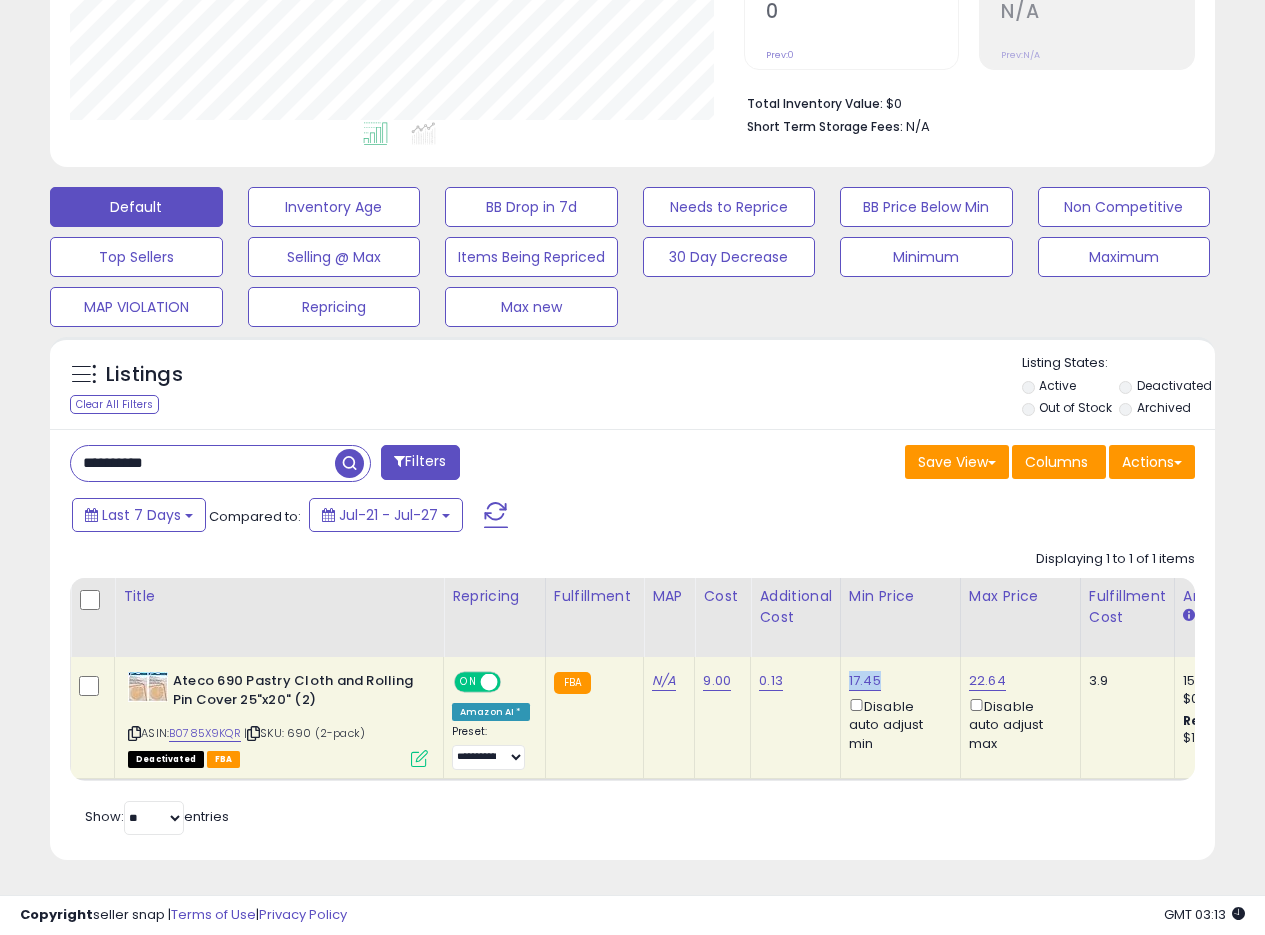 drag, startPoint x: 895, startPoint y: 655, endPoint x: 846, endPoint y: 665, distance: 50.01 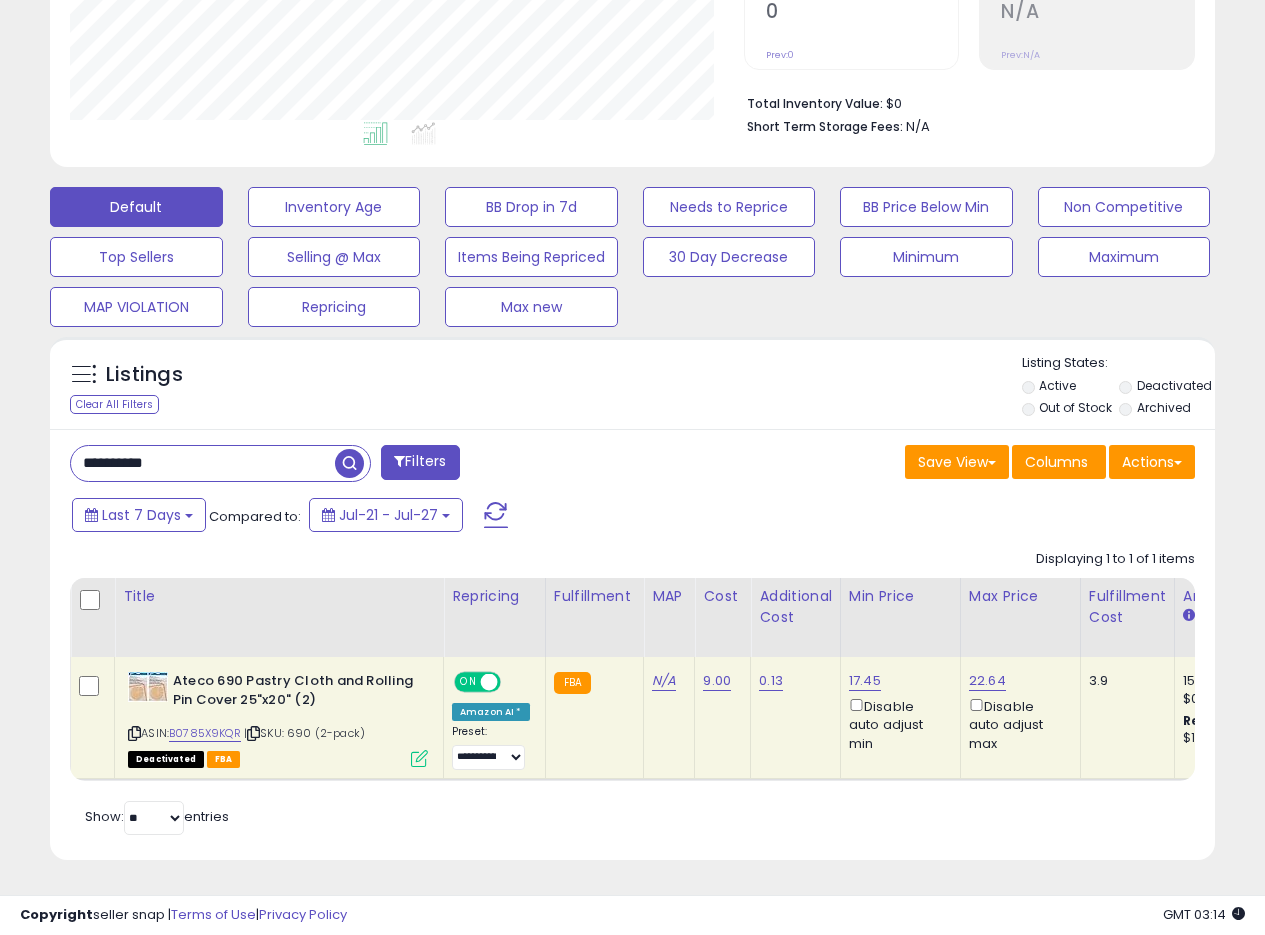 drag, startPoint x: 220, startPoint y: 451, endPoint x: 0, endPoint y: 448, distance: 220.02045 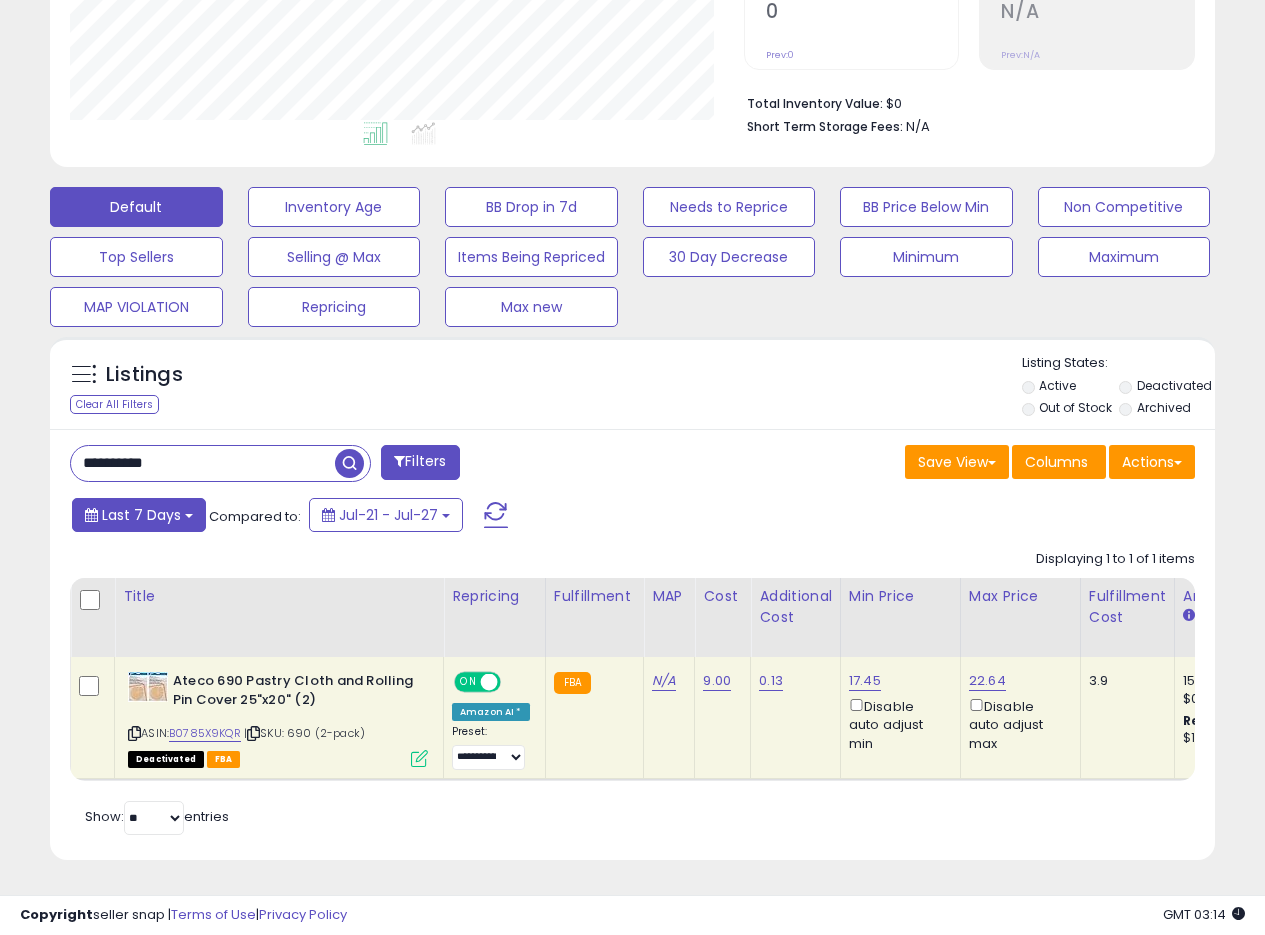 paste 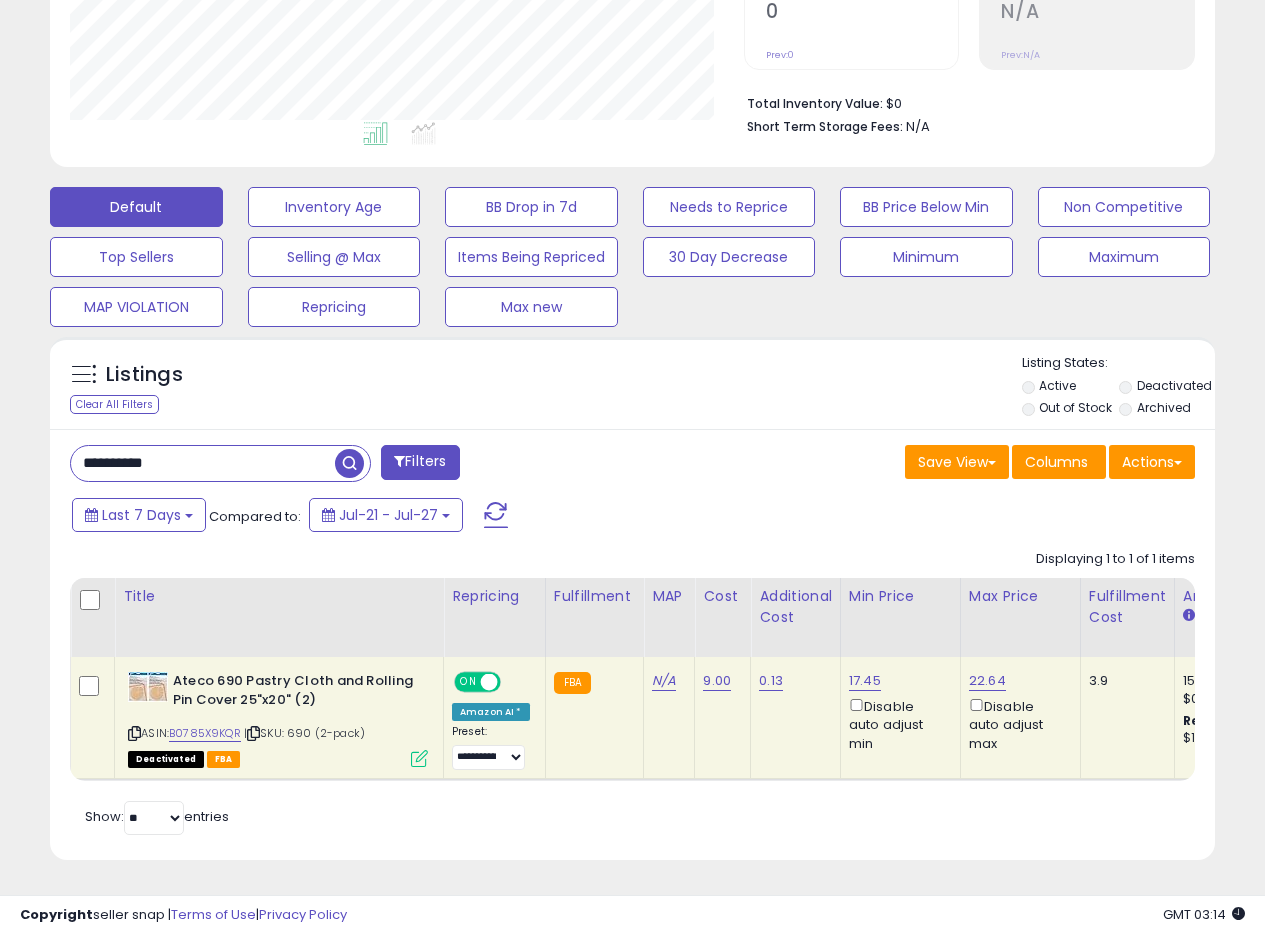 type on "**********" 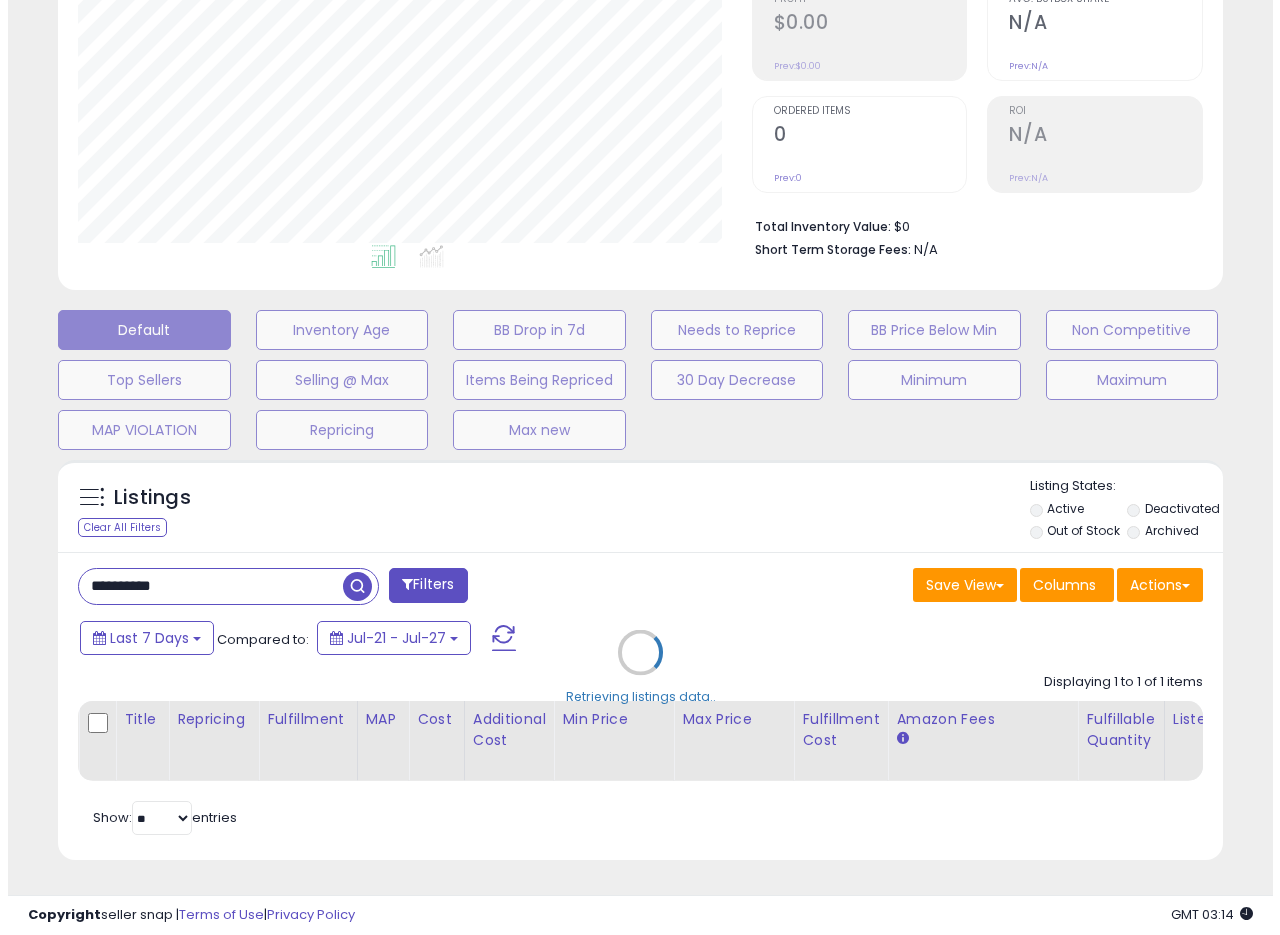 scroll, scrollTop: 335, scrollLeft: 0, axis: vertical 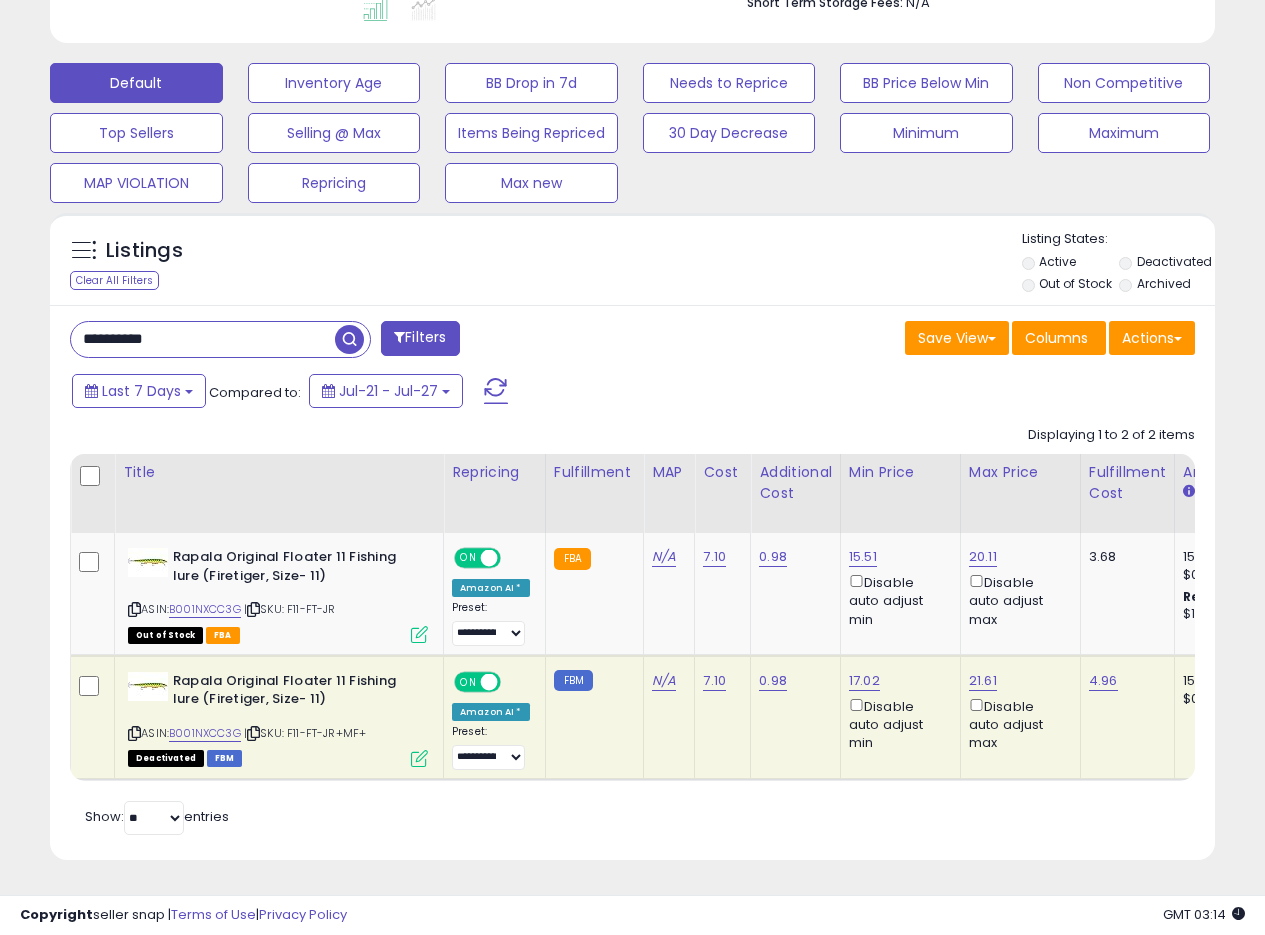 click on "Deactivated FBM" at bounding box center (278, 757) 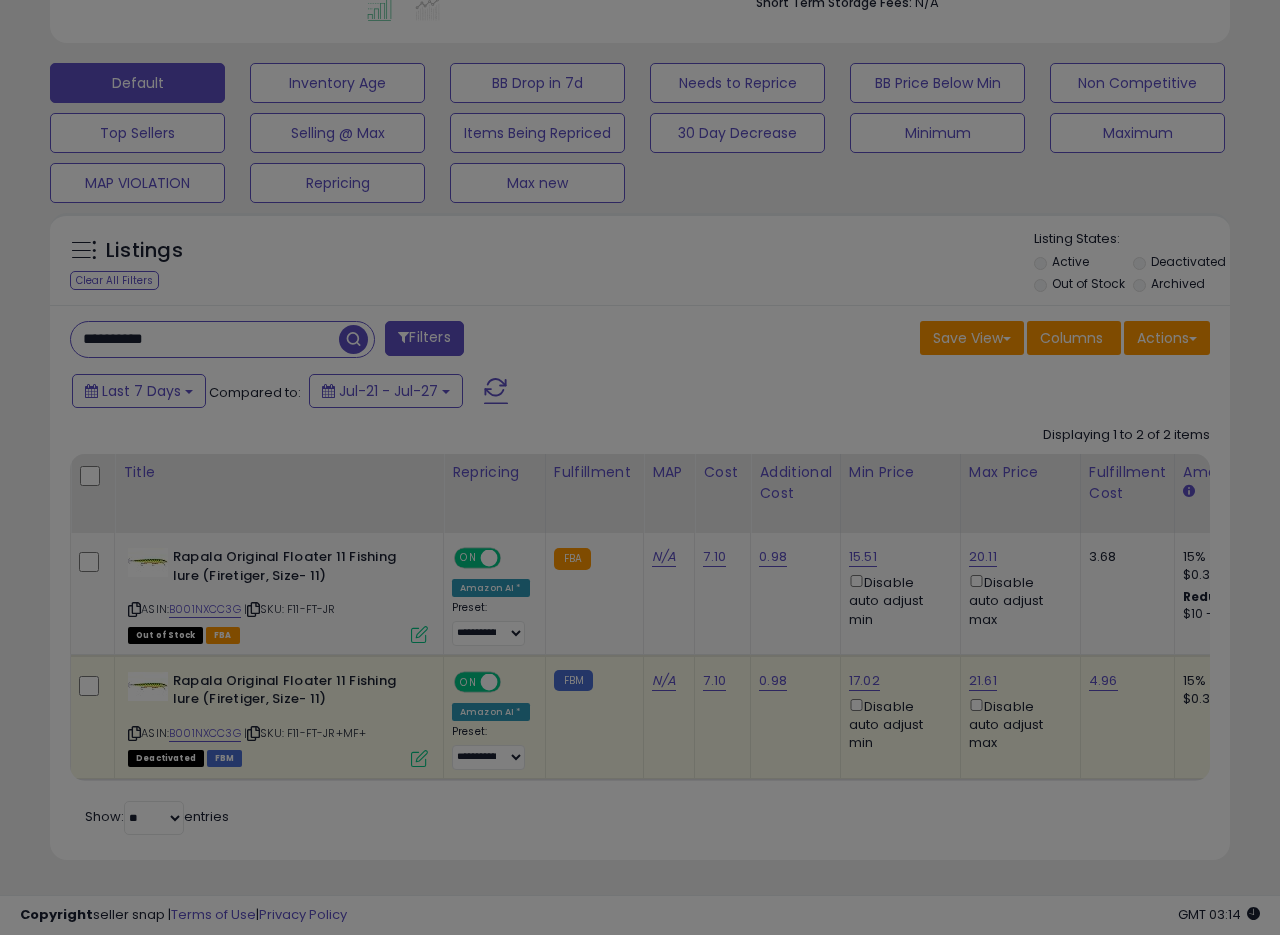 scroll, scrollTop: 999590, scrollLeft: 999317, axis: both 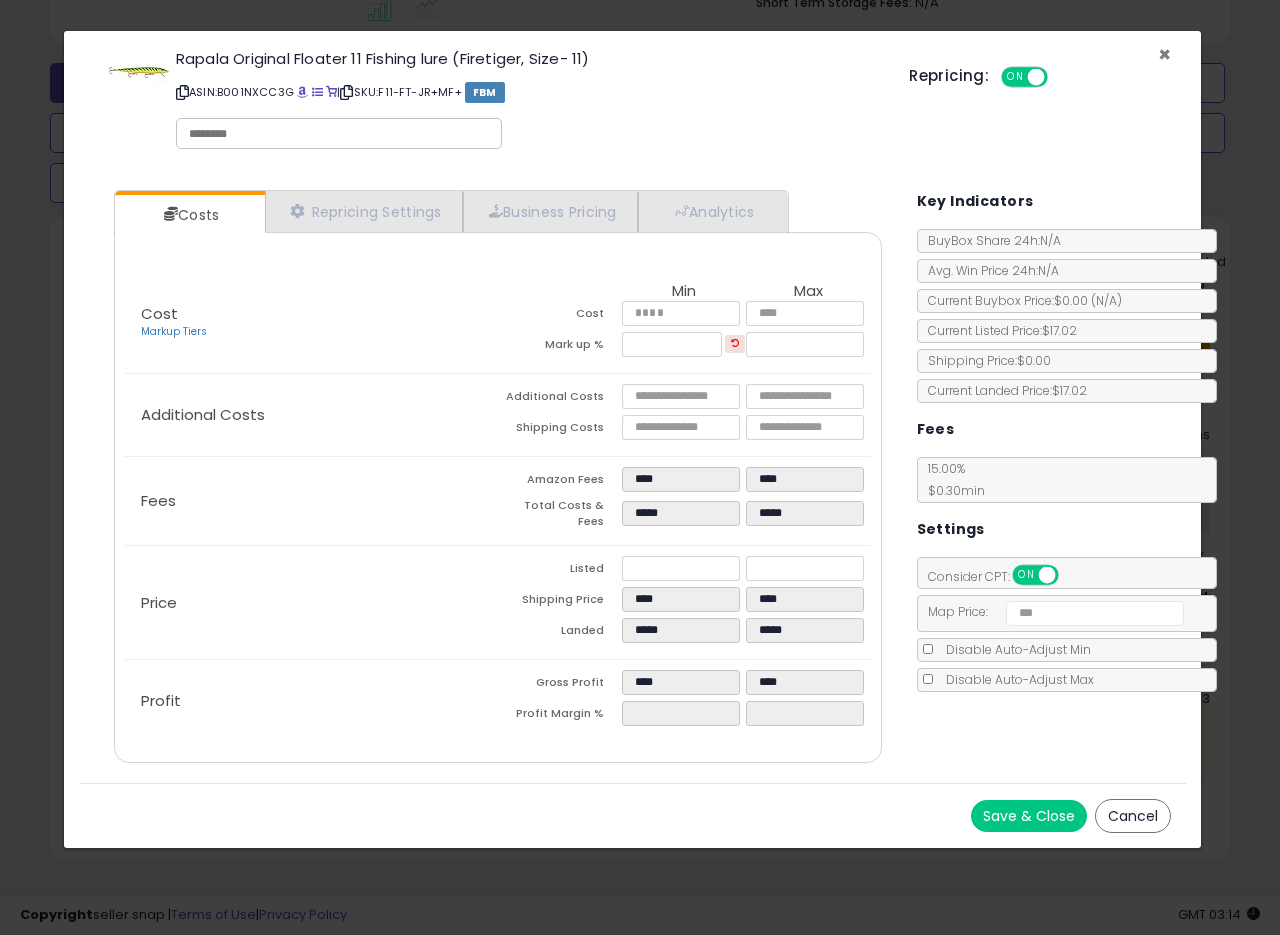 click on "×" at bounding box center [1164, 54] 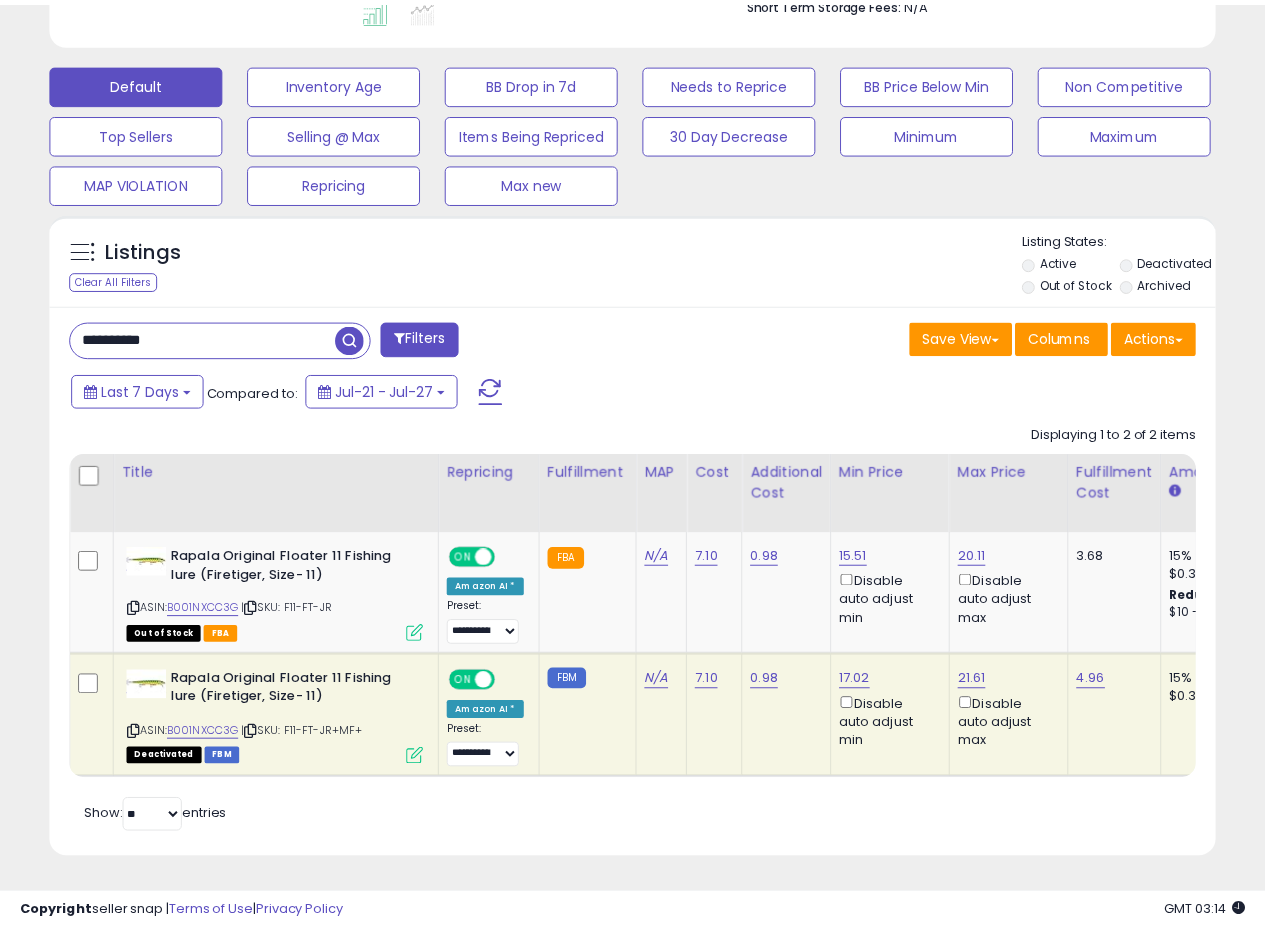 scroll, scrollTop: 410, scrollLeft: 674, axis: both 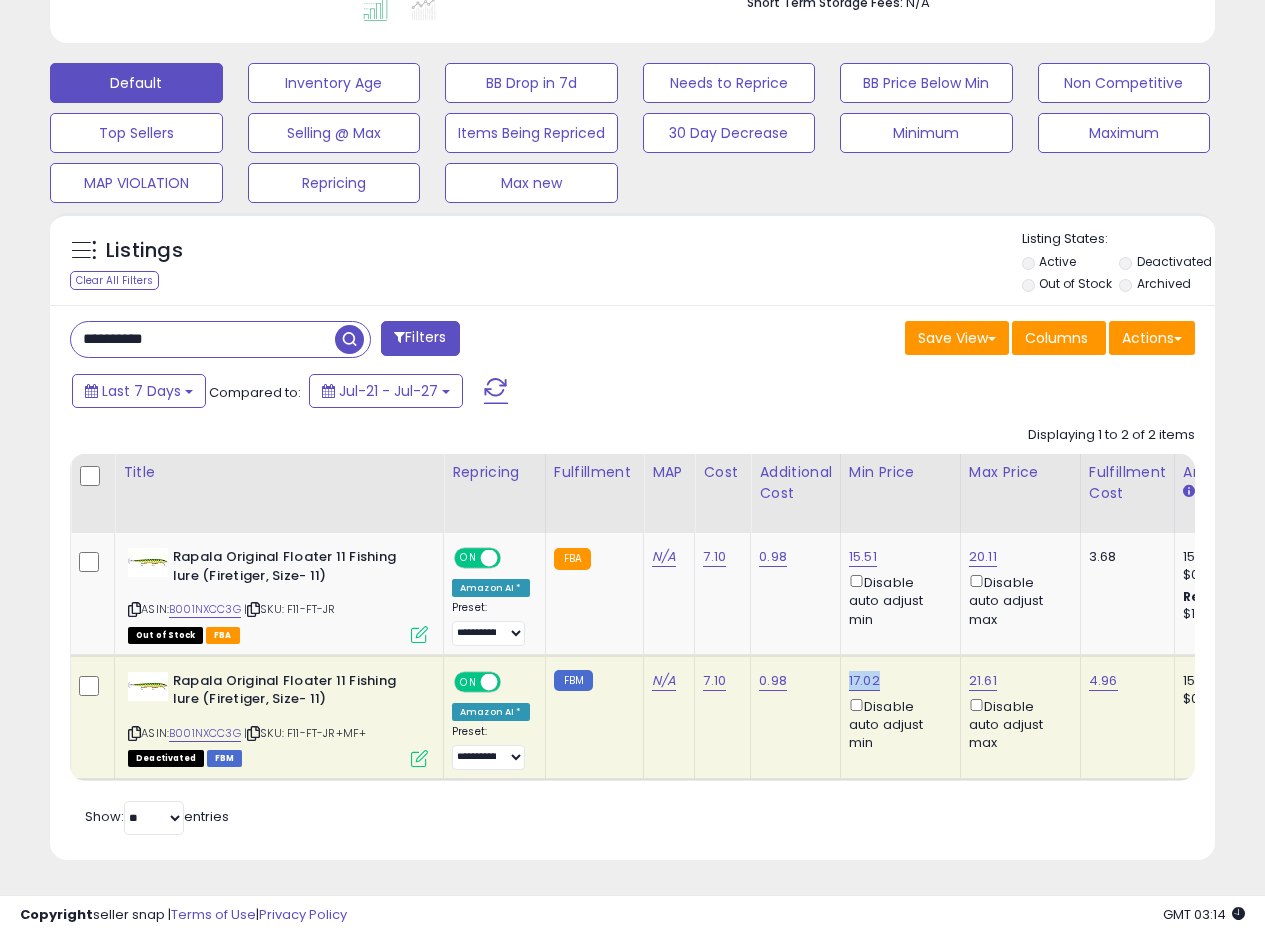 drag, startPoint x: 886, startPoint y: 668, endPoint x: 840, endPoint y: 660, distance: 46.69047 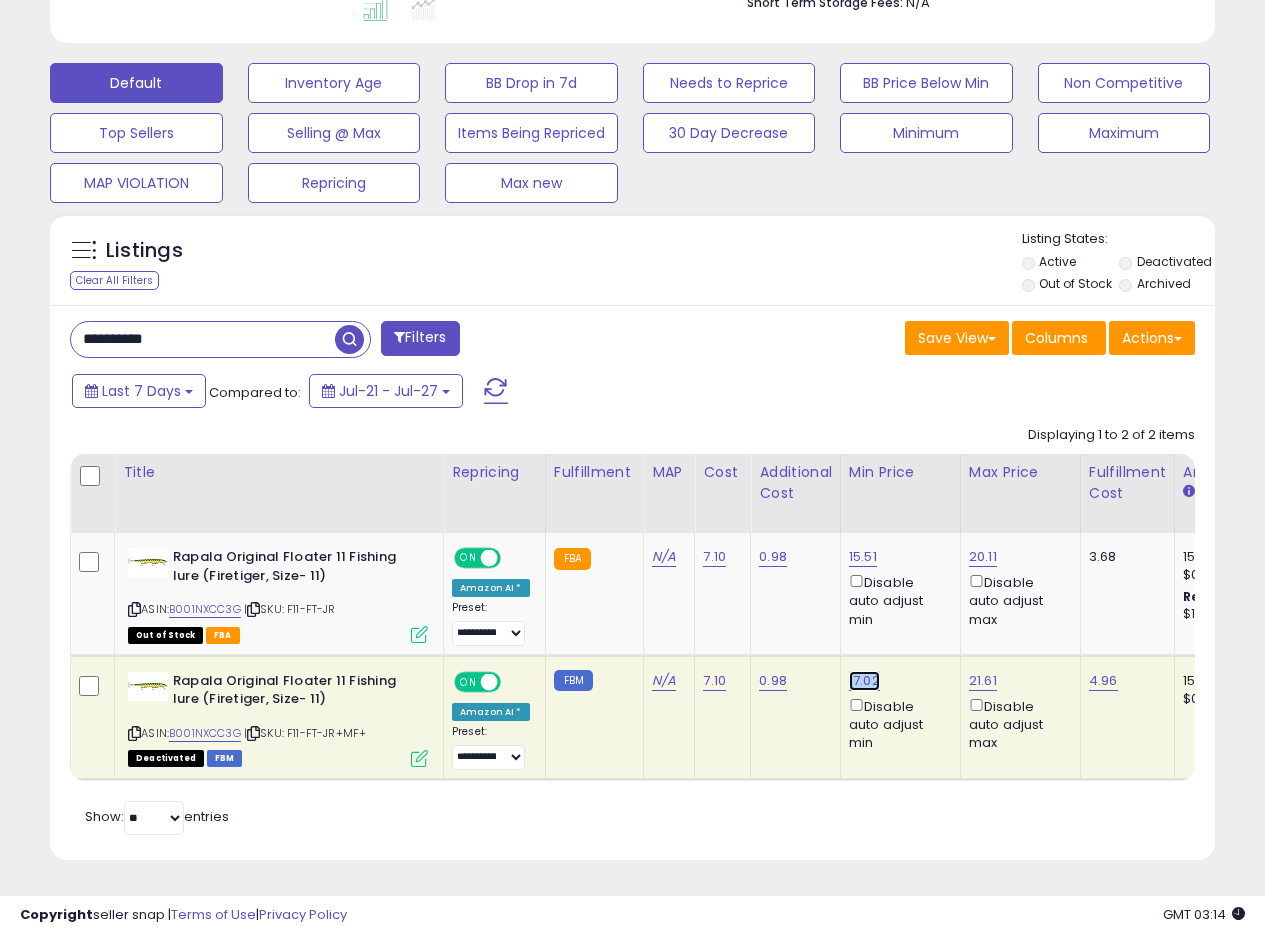 click on "17.02" at bounding box center [864, 681] 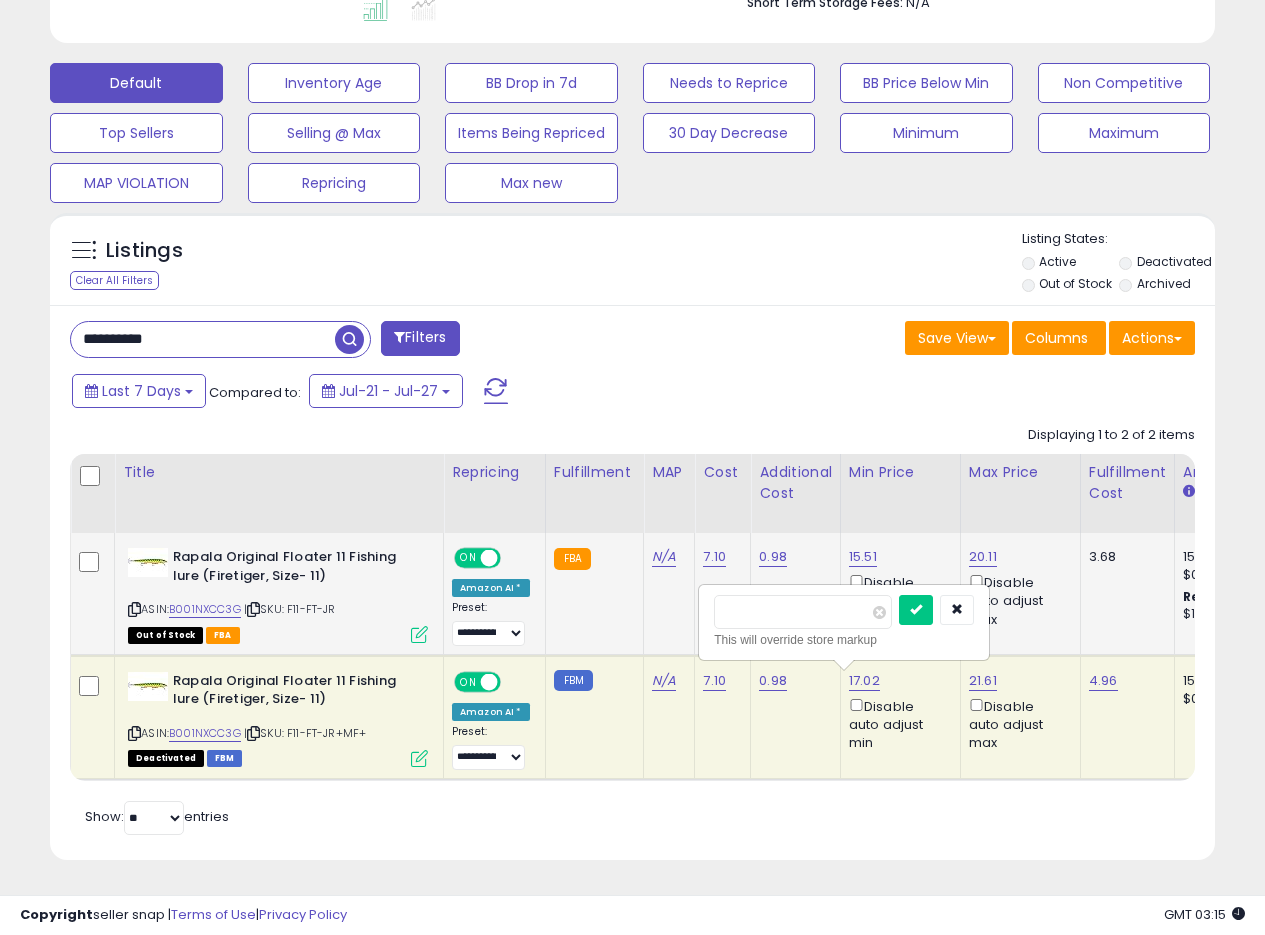 drag, startPoint x: 779, startPoint y: 589, endPoint x: 619, endPoint y: 584, distance: 160.07811 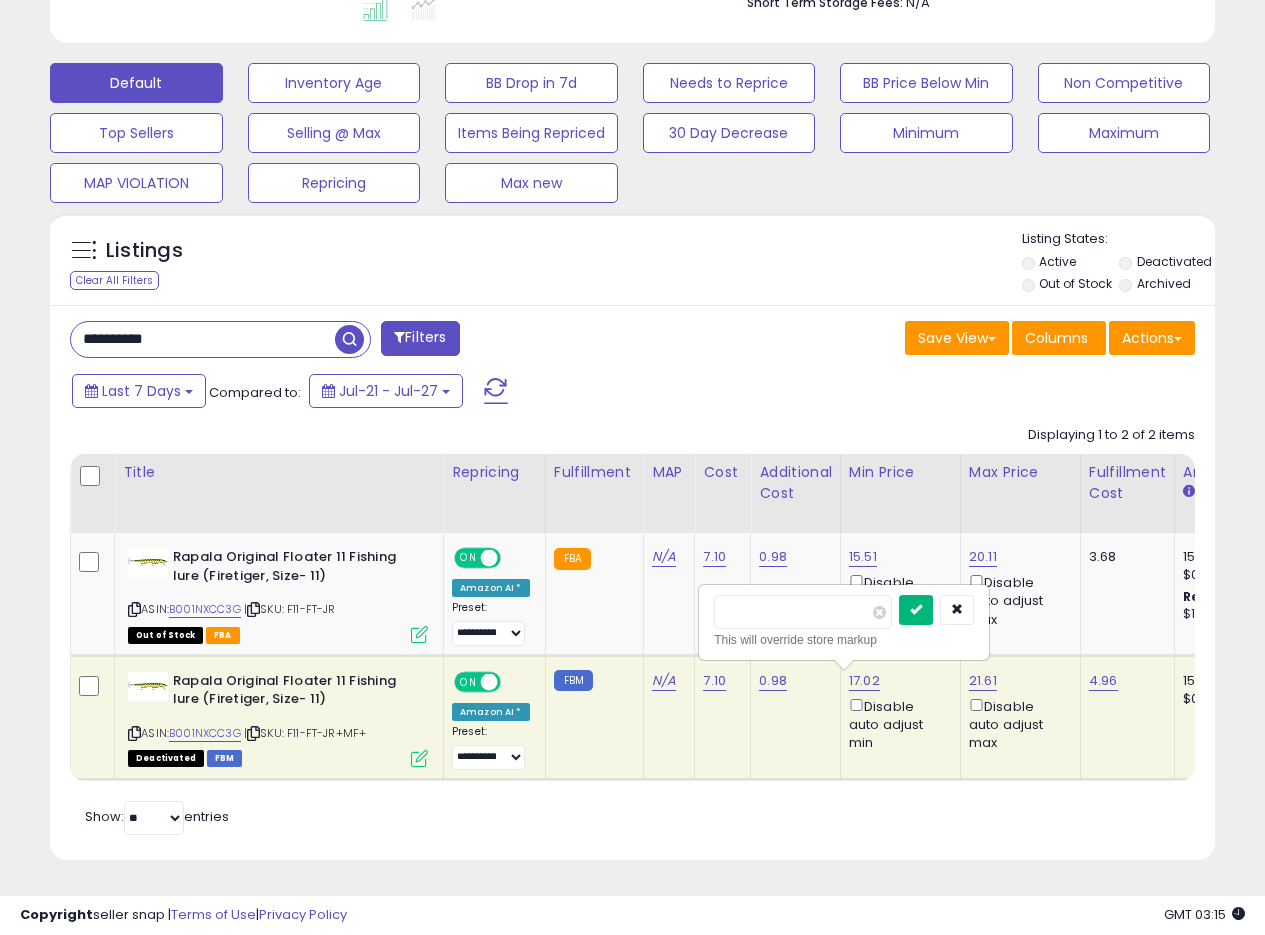 type on "*****" 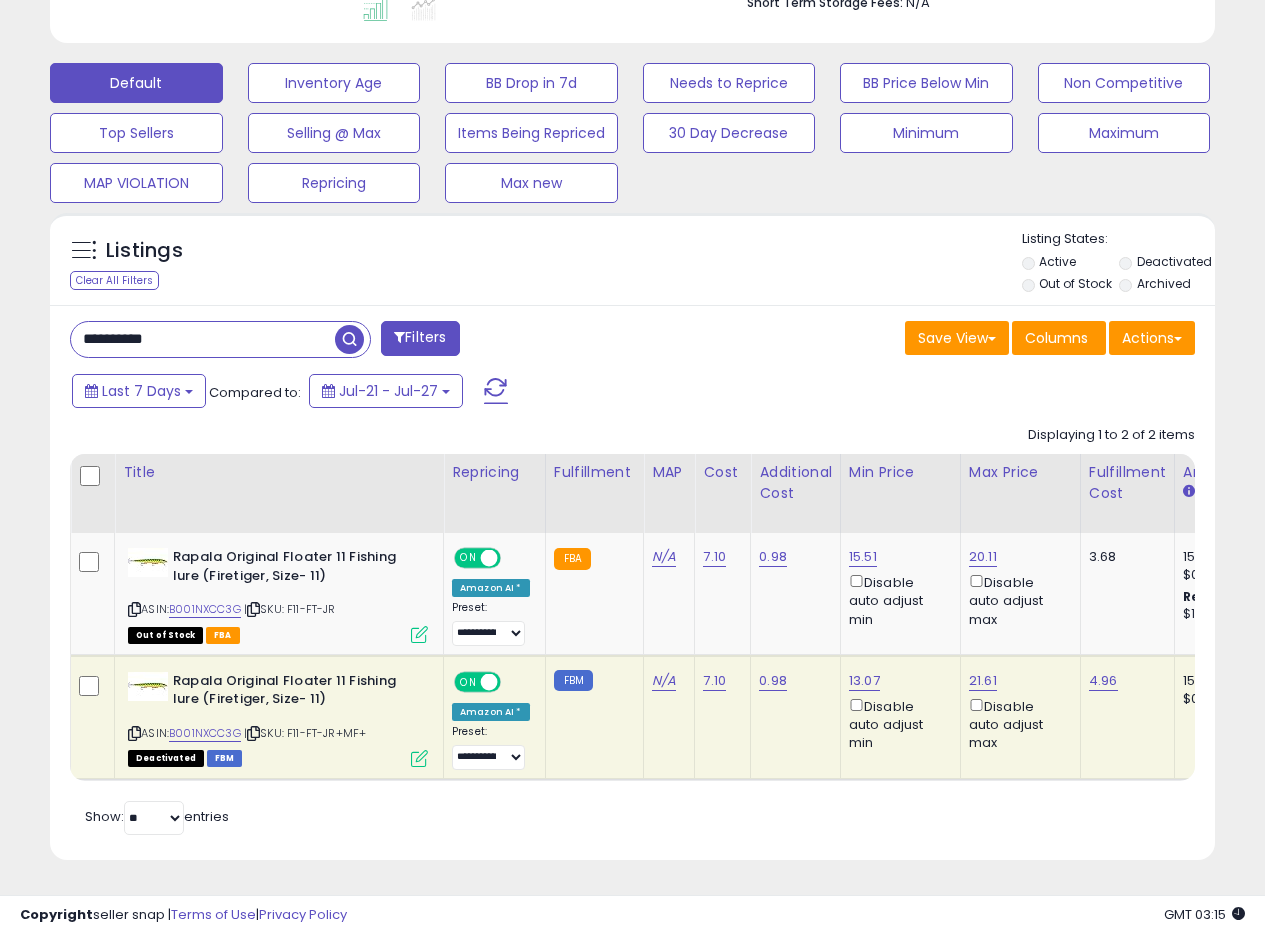scroll, scrollTop: 0, scrollLeft: 0, axis: both 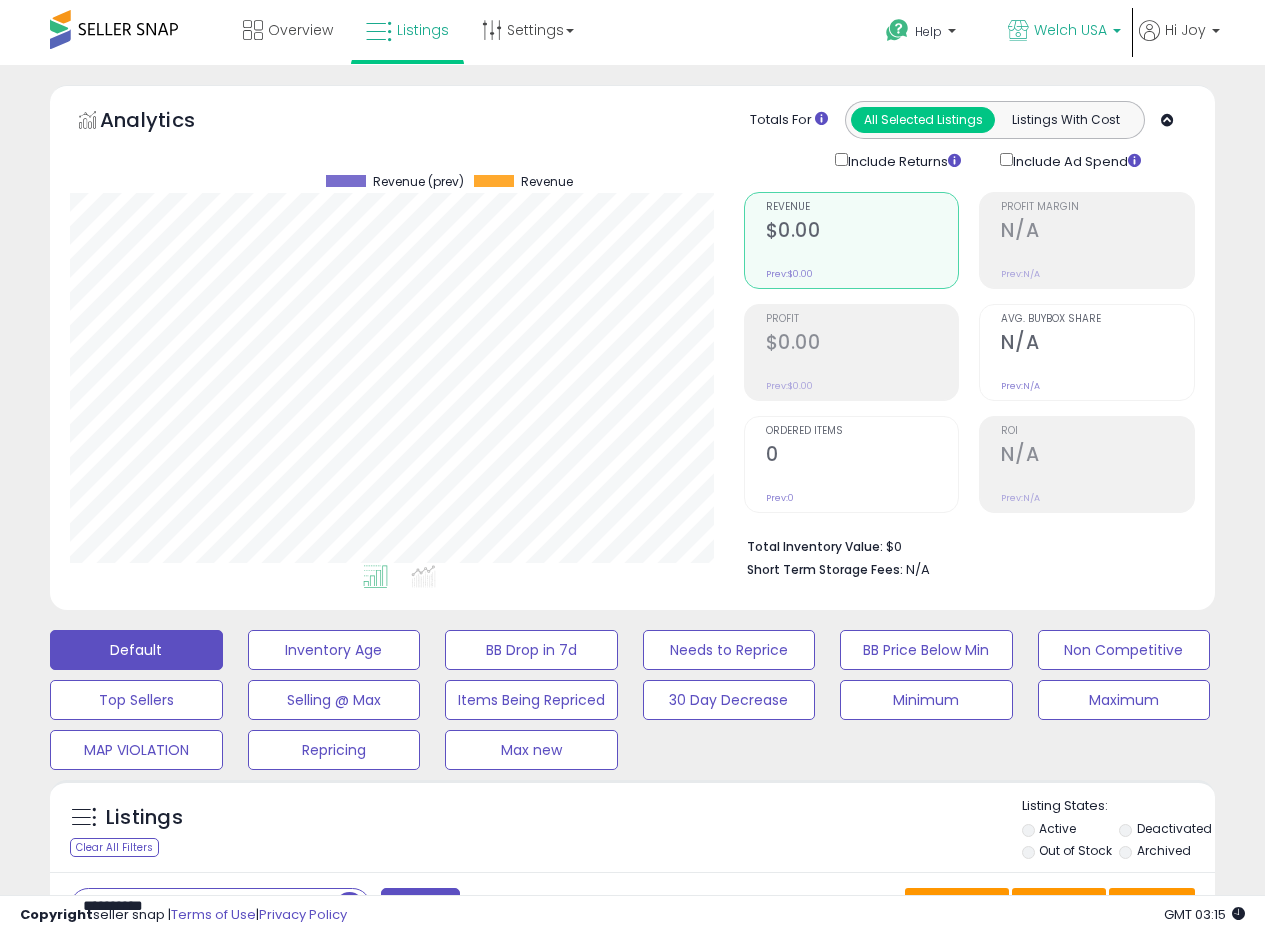 click on "Welch USA" at bounding box center (1064, 32) 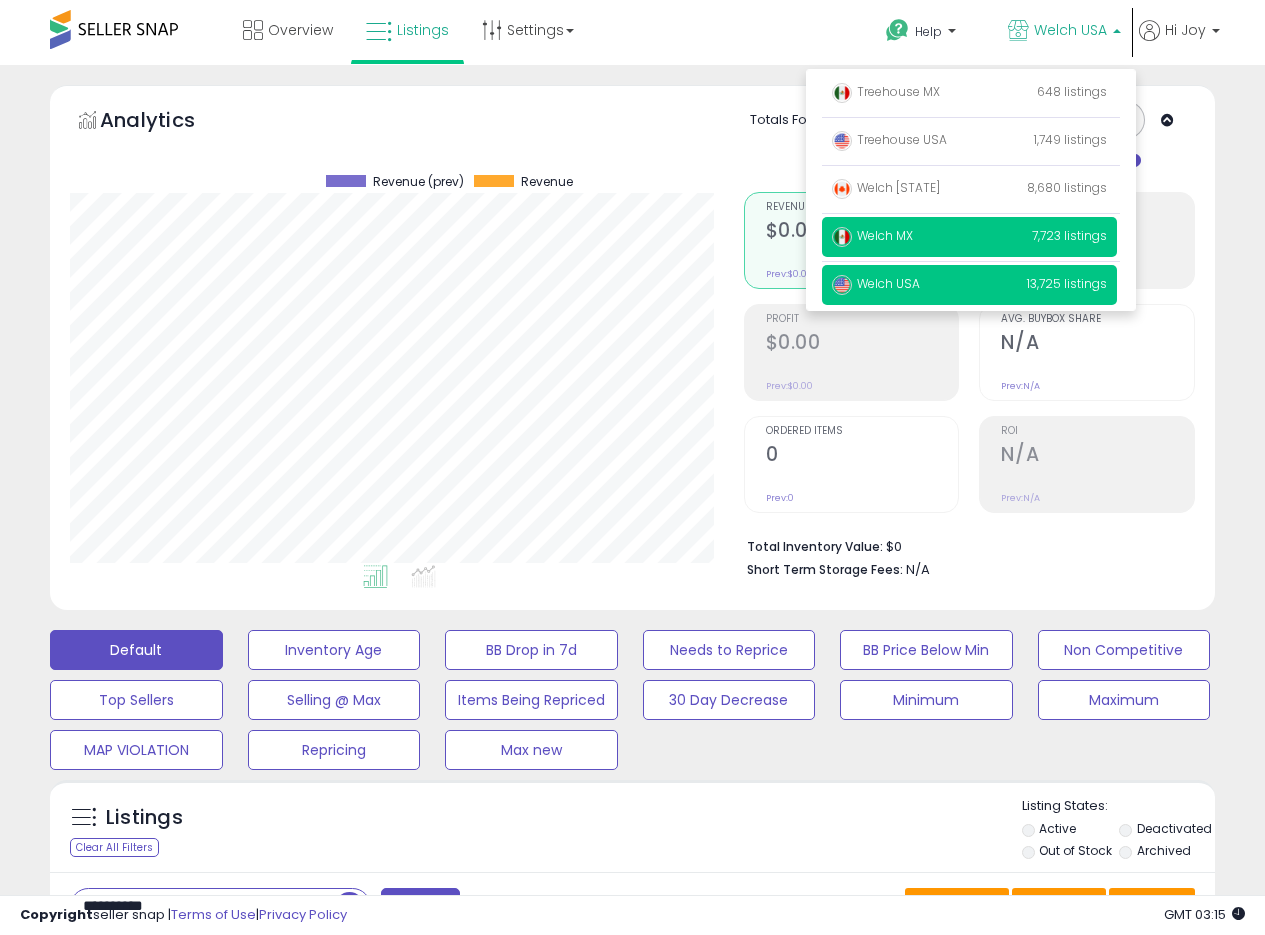 click on "Welch MX" at bounding box center (872, 235) 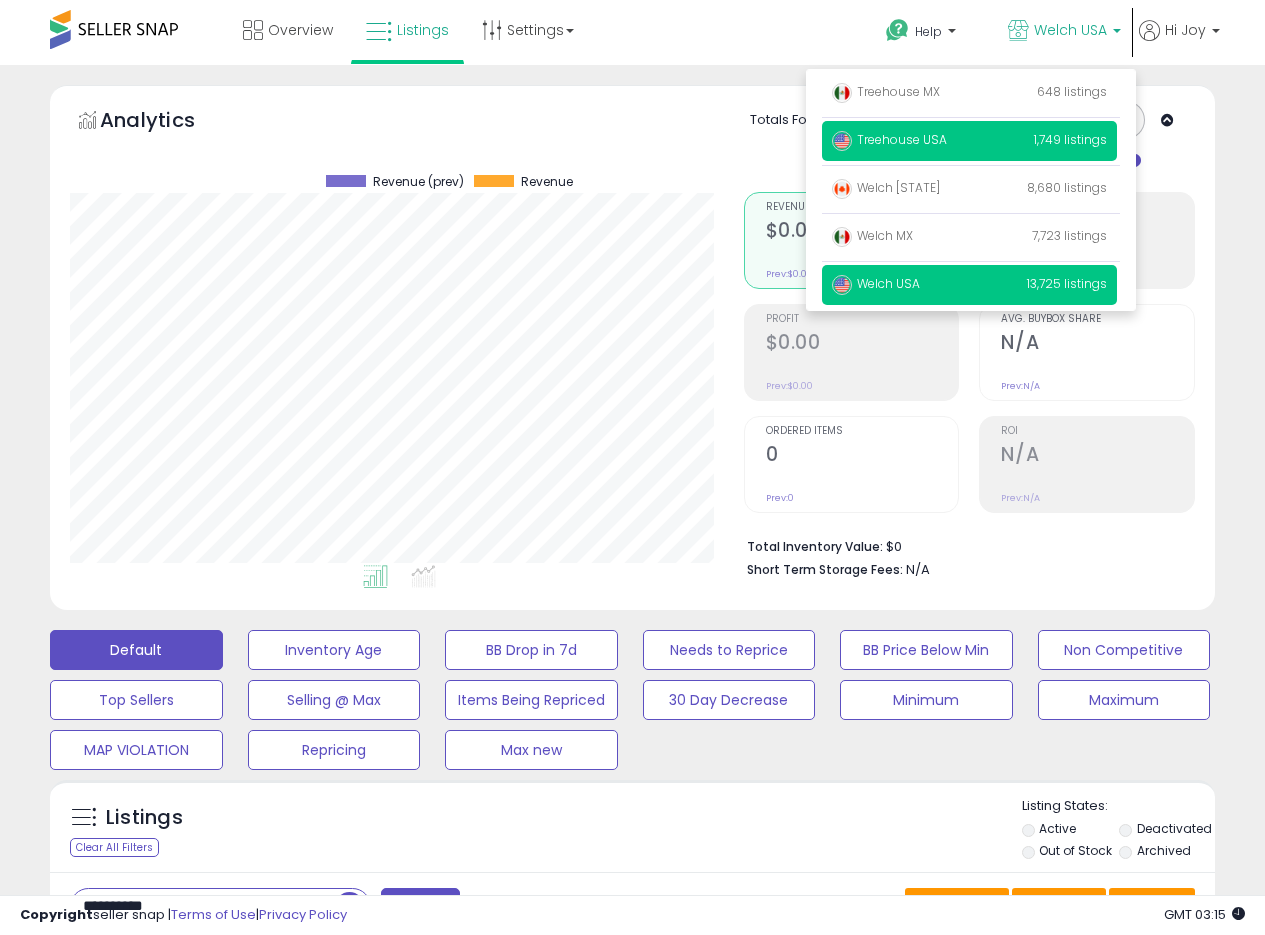 drag, startPoint x: 903, startPoint y: 232, endPoint x: 971, endPoint y: 138, distance: 116.01724 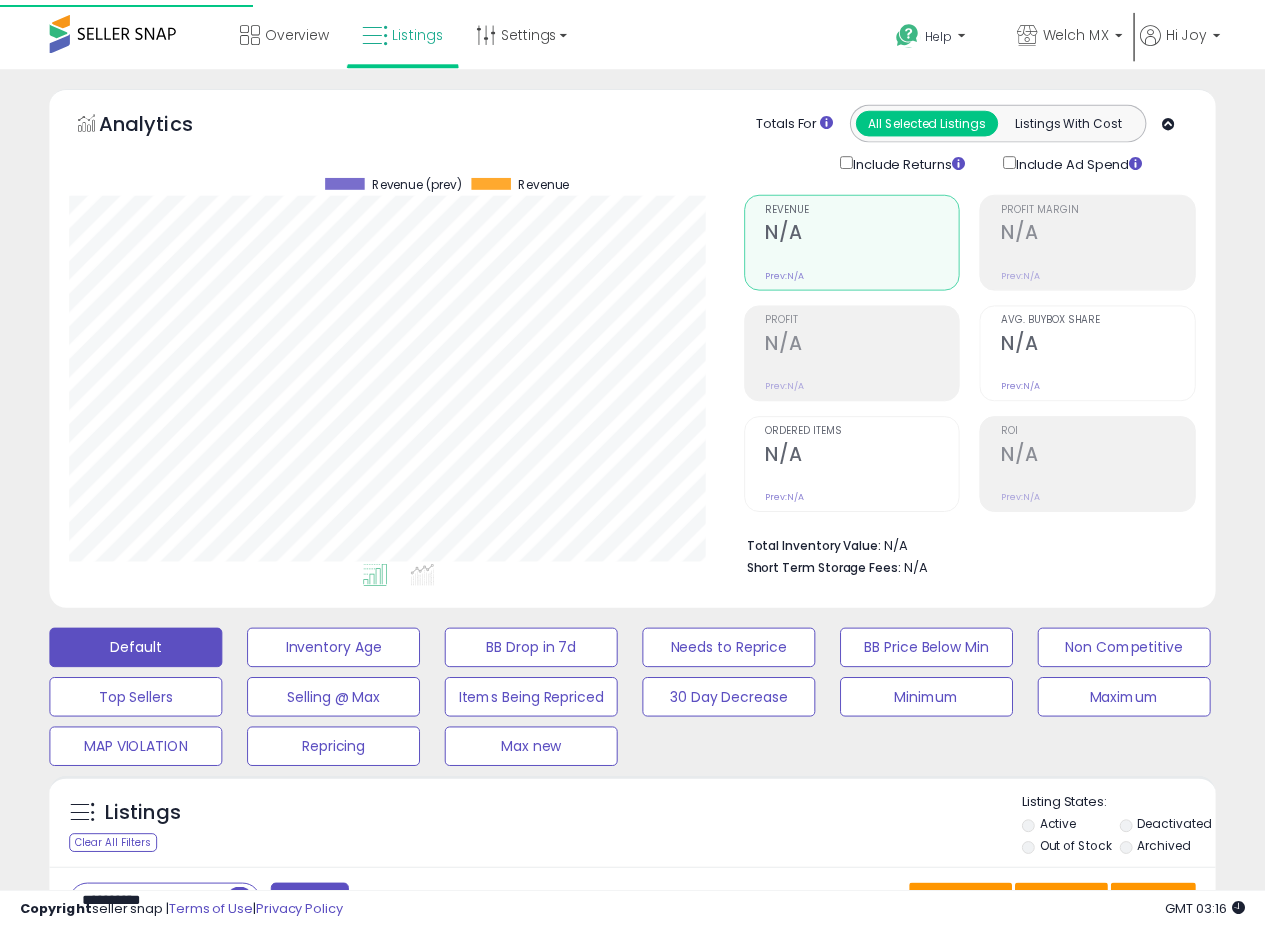 scroll, scrollTop: 0, scrollLeft: 0, axis: both 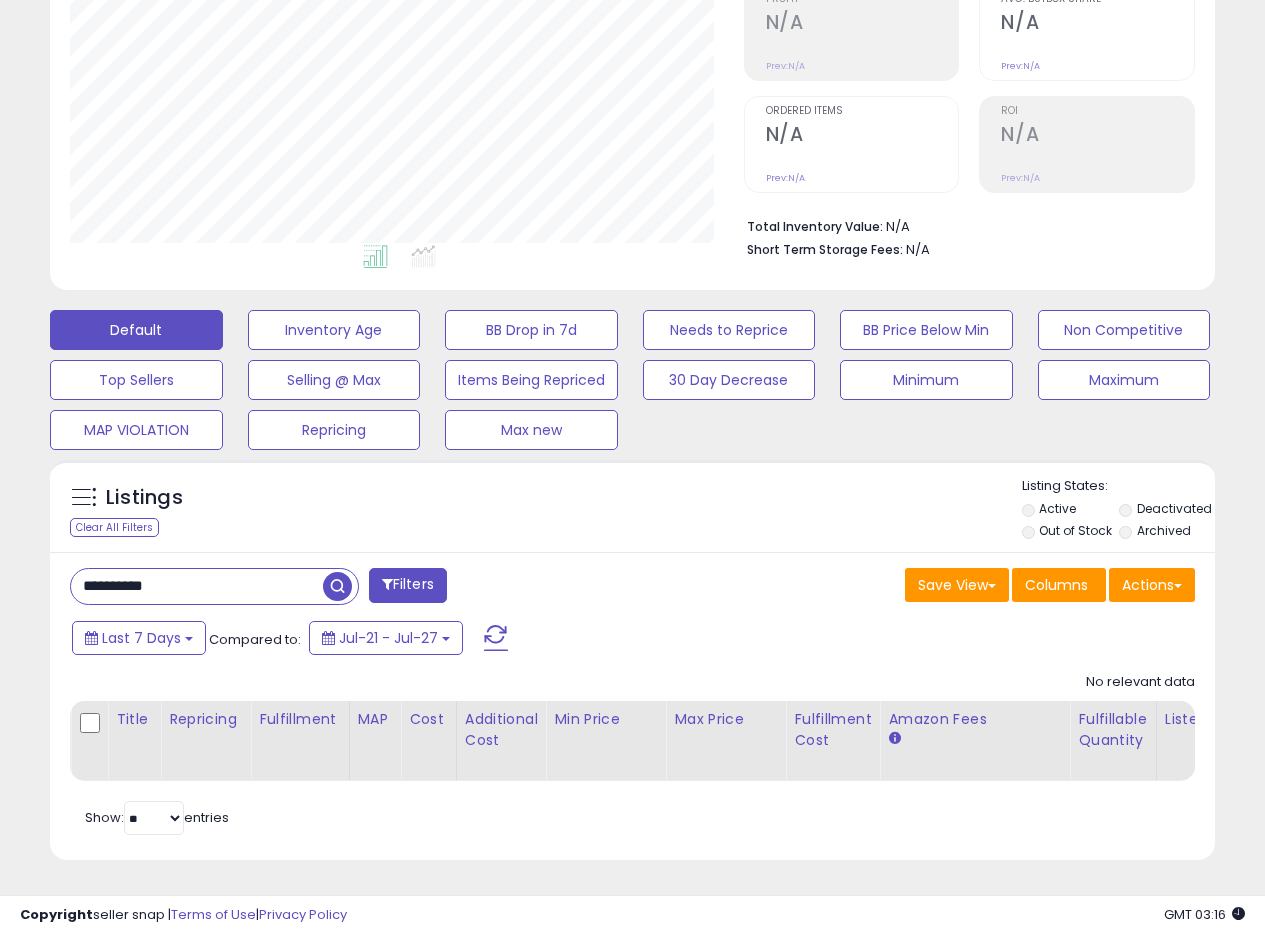 drag, startPoint x: 206, startPoint y: 569, endPoint x: 22, endPoint y: 561, distance: 184.17383 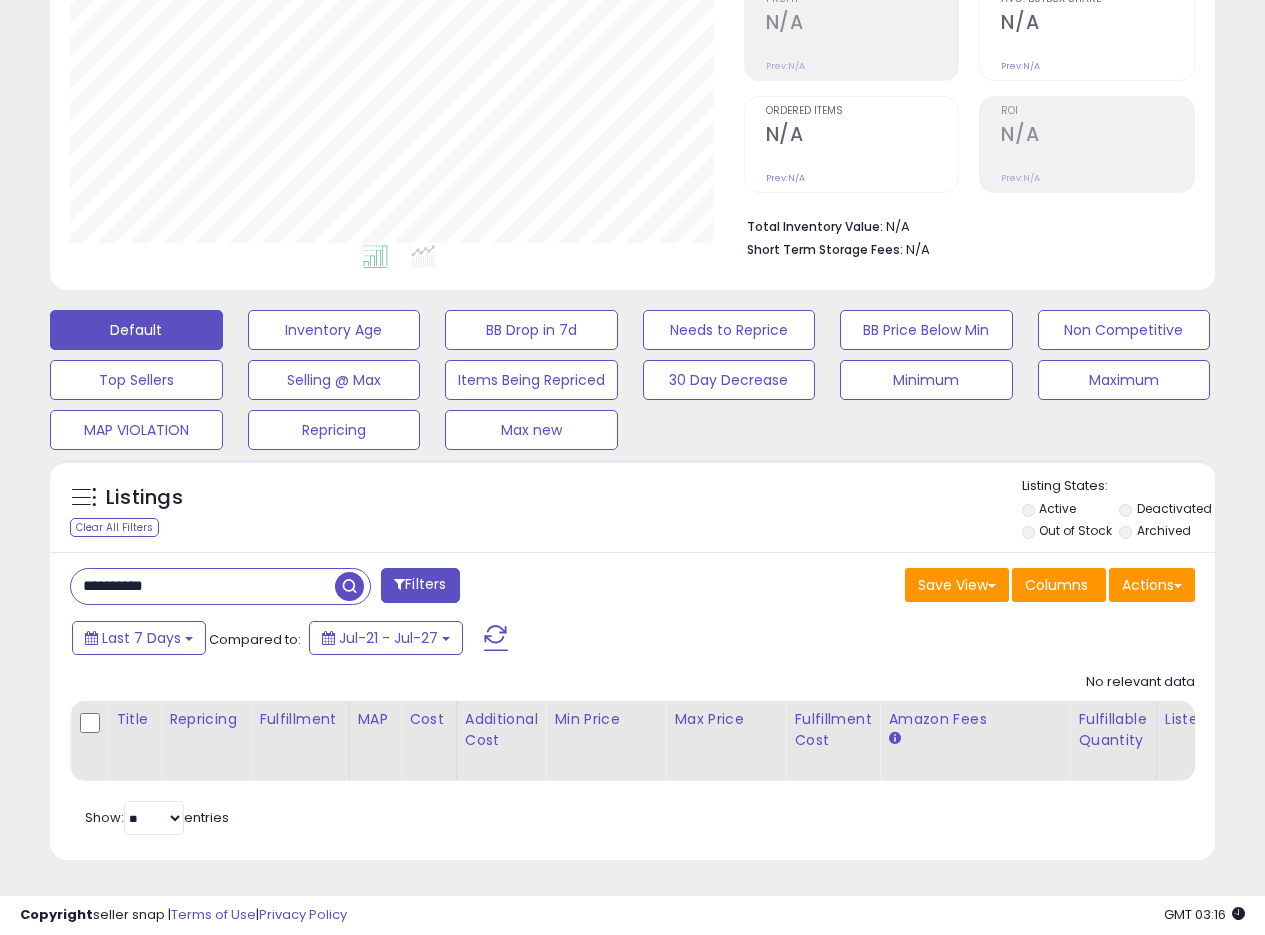 paste 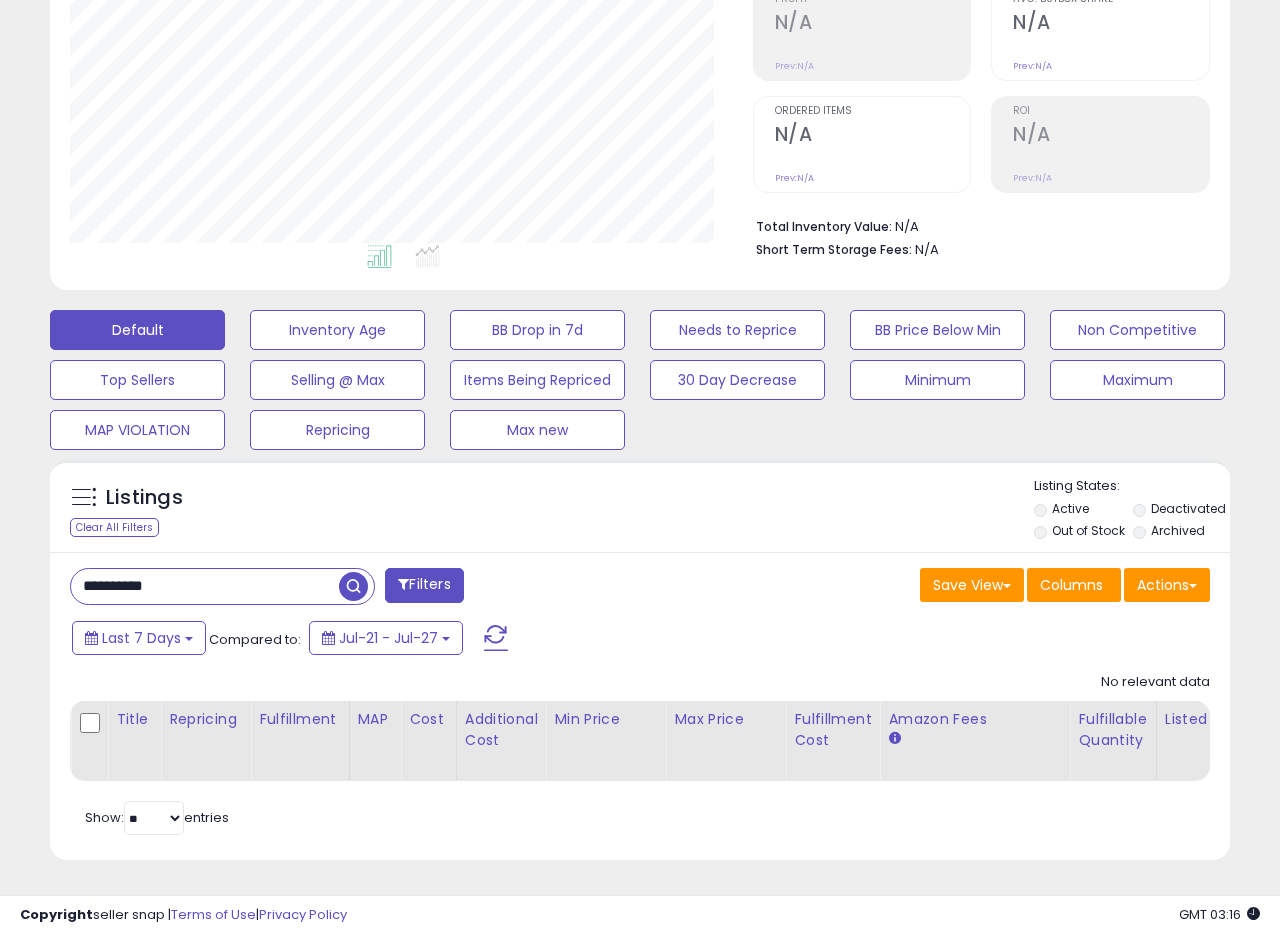 scroll, scrollTop: 999590, scrollLeft: 999317, axis: both 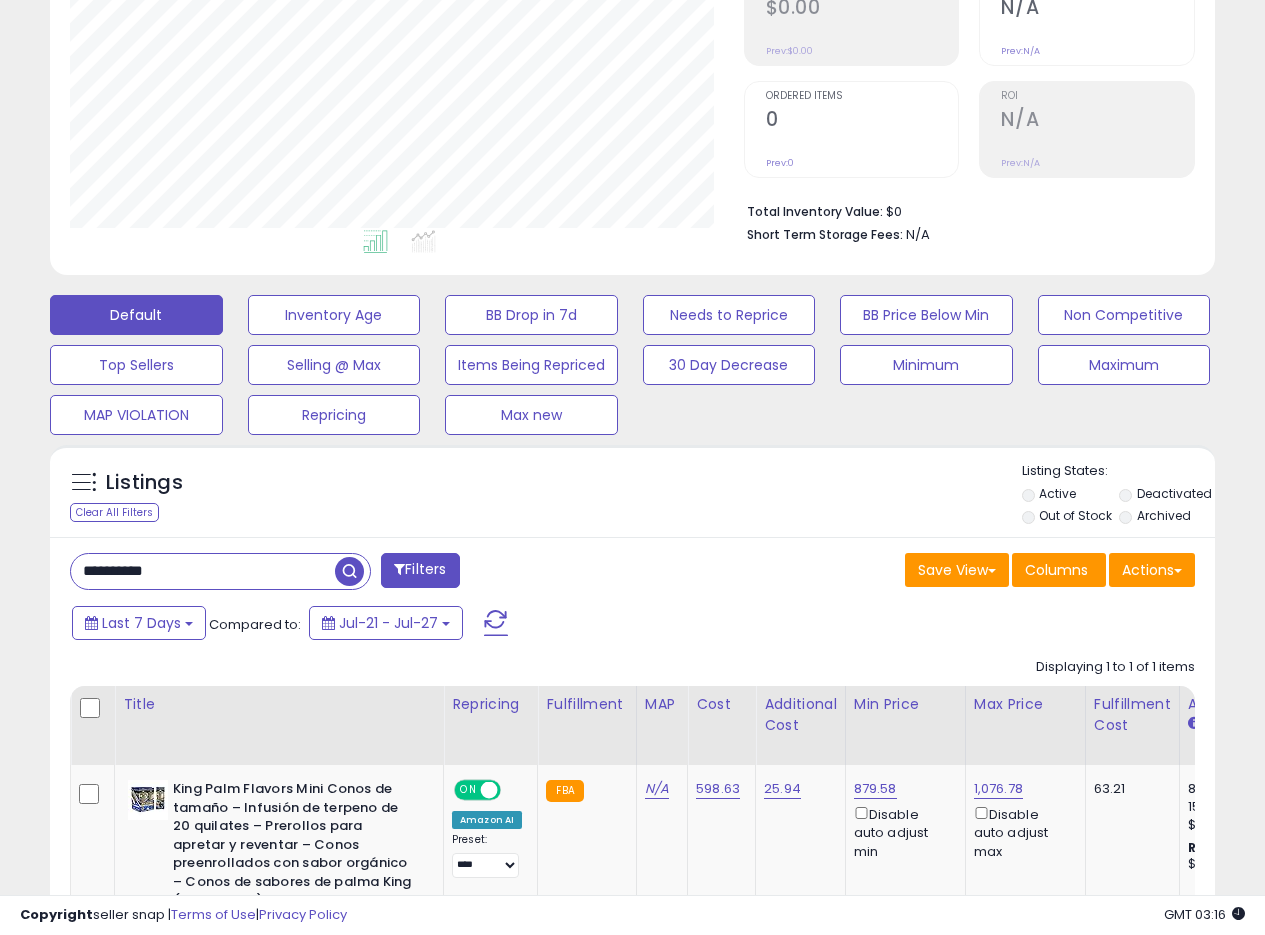 drag, startPoint x: 176, startPoint y: 583, endPoint x: 0, endPoint y: 571, distance: 176.40862 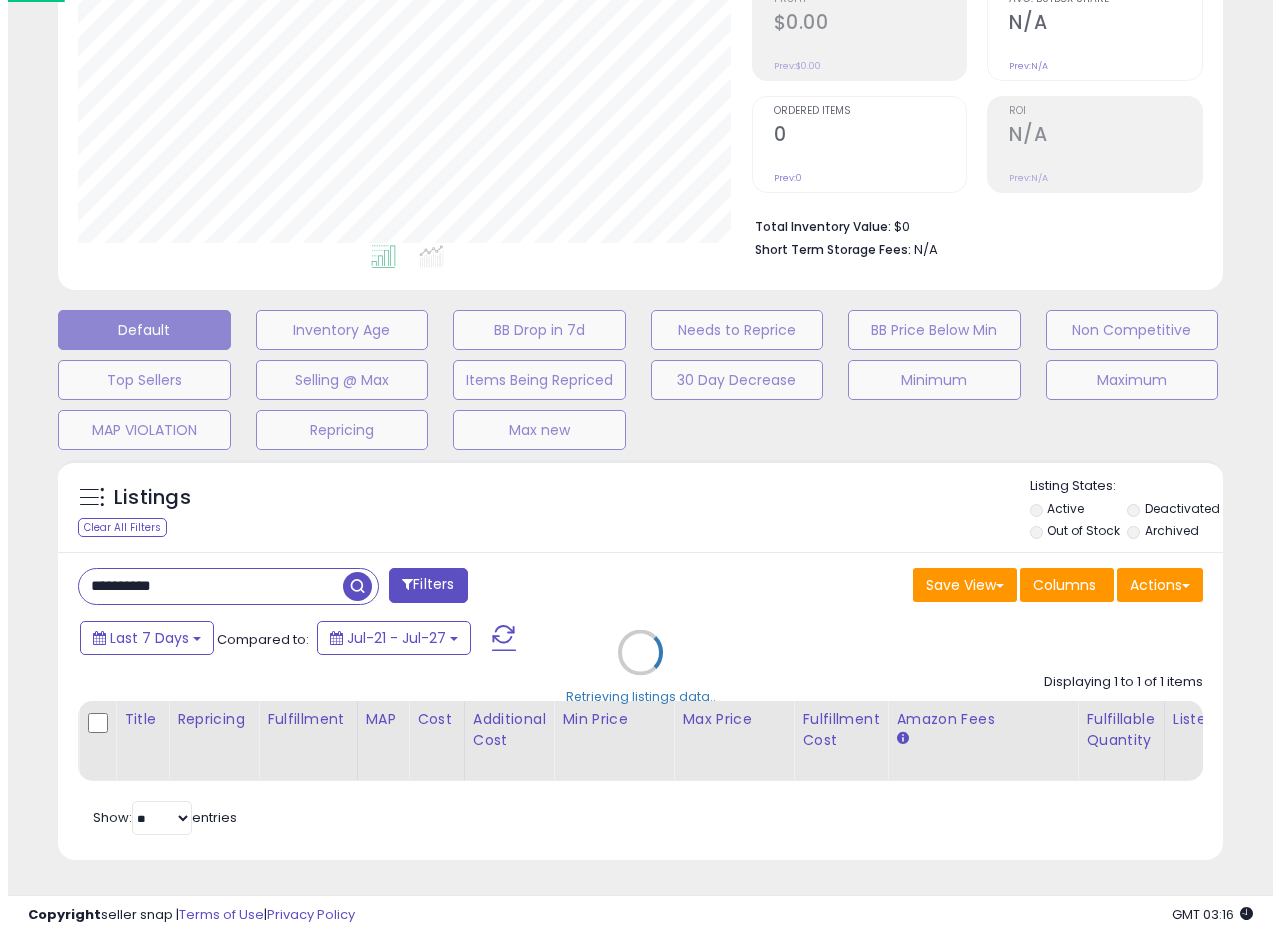 scroll, scrollTop: 999590, scrollLeft: 999317, axis: both 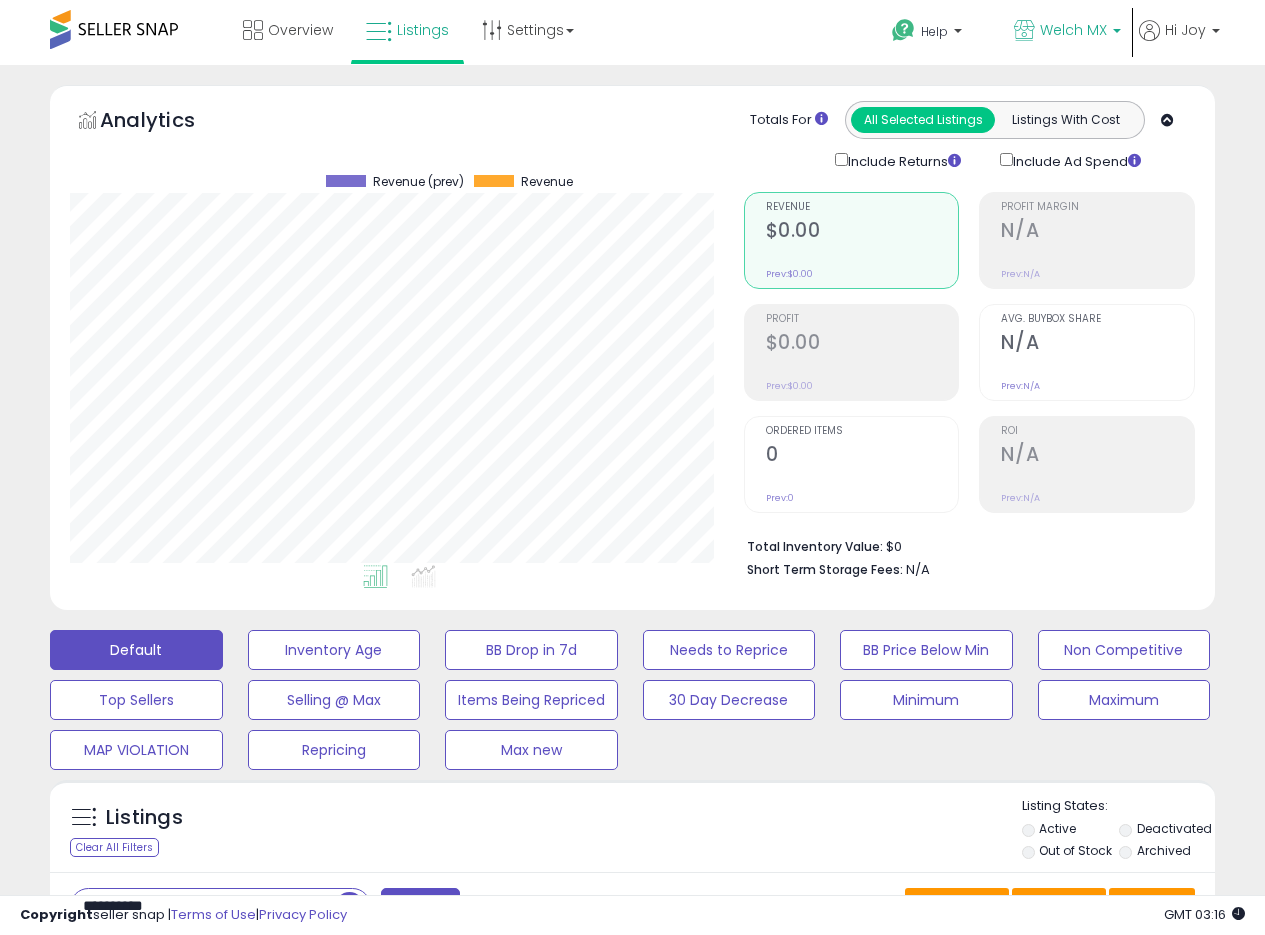 click on "Welch MX" at bounding box center (1073, 30) 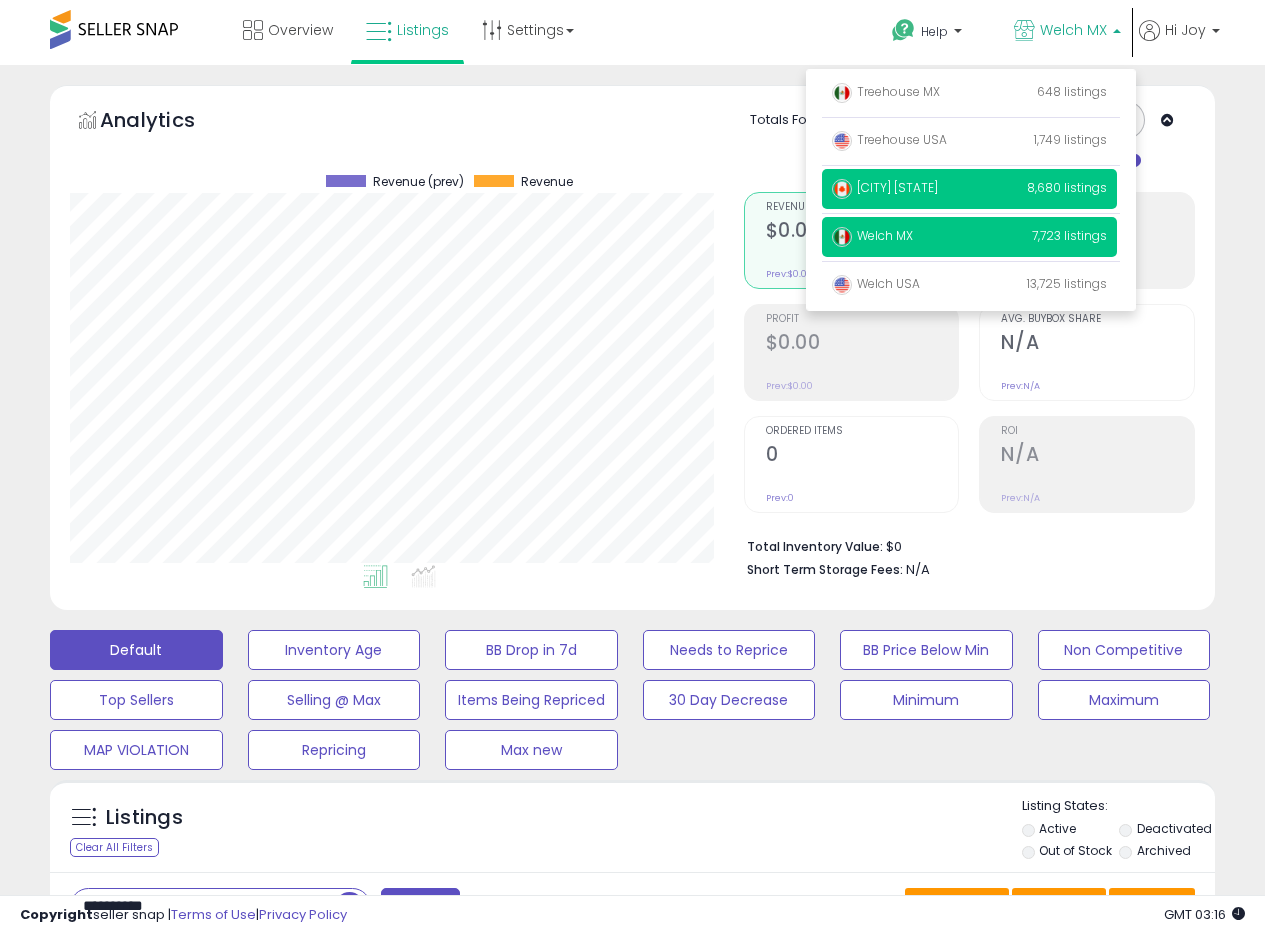 click on "Welch [STATE]" at bounding box center (885, 187) 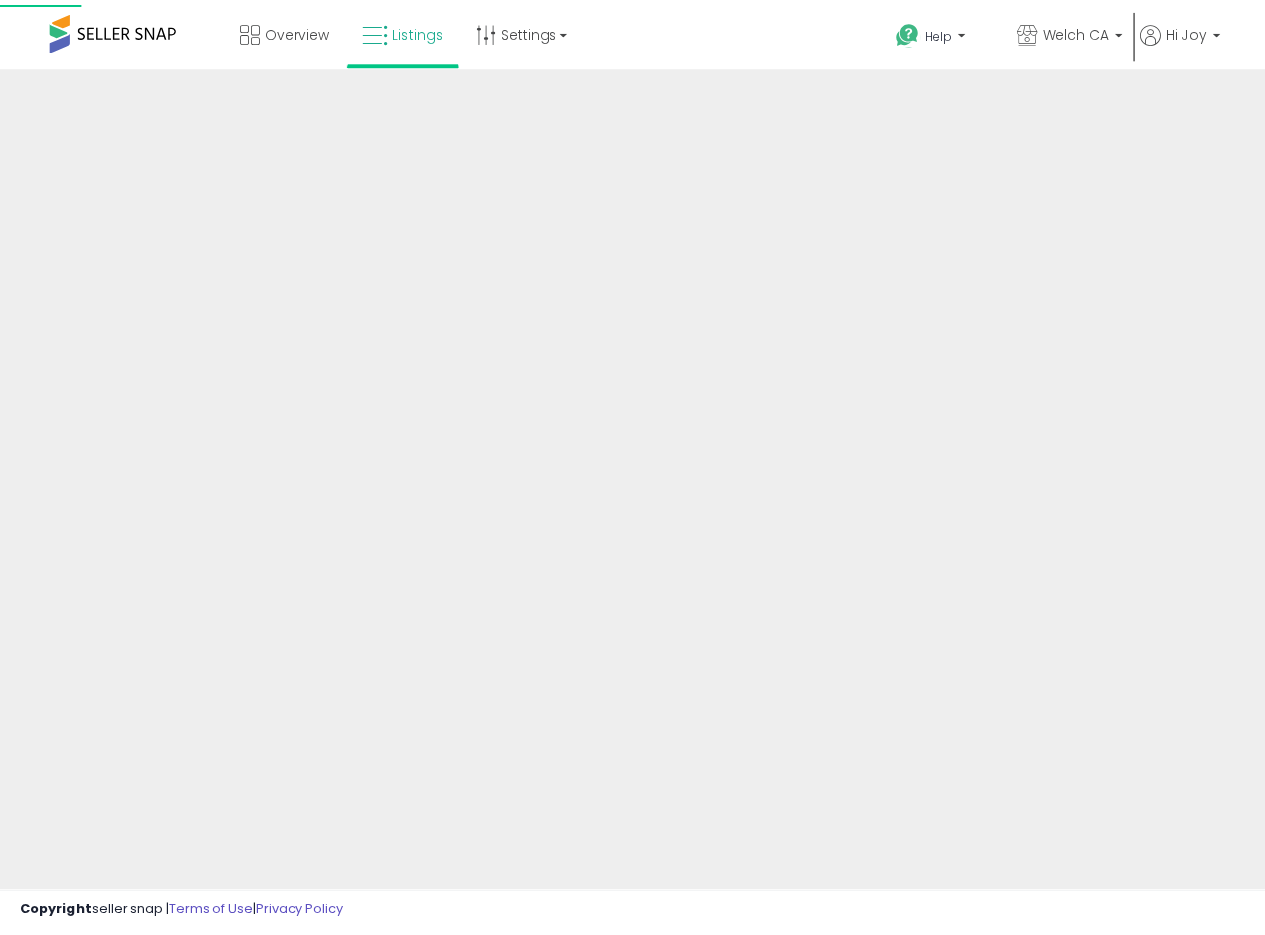 scroll, scrollTop: 0, scrollLeft: 0, axis: both 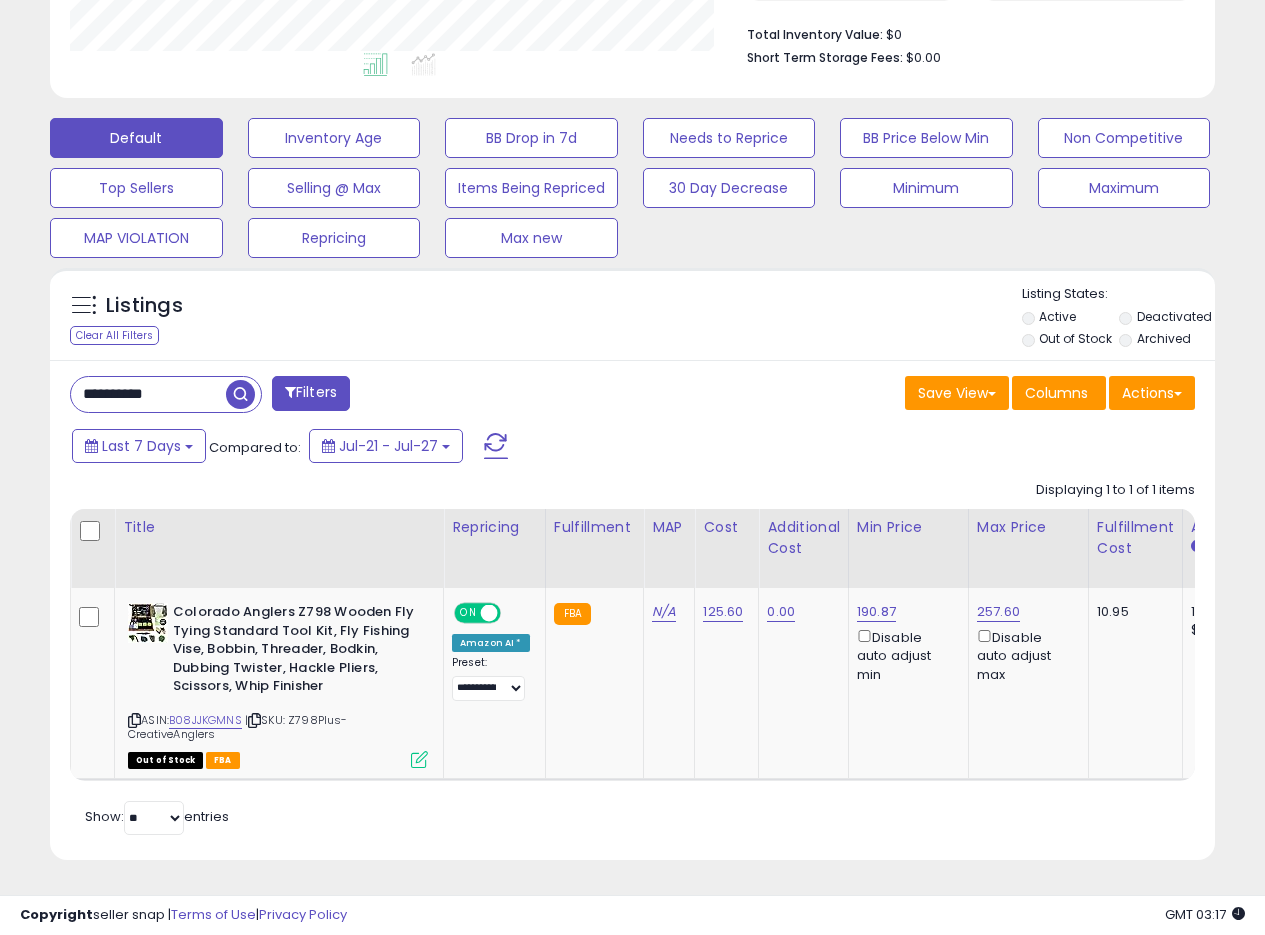 drag, startPoint x: 205, startPoint y: 385, endPoint x: 0, endPoint y: 359, distance: 206.6422 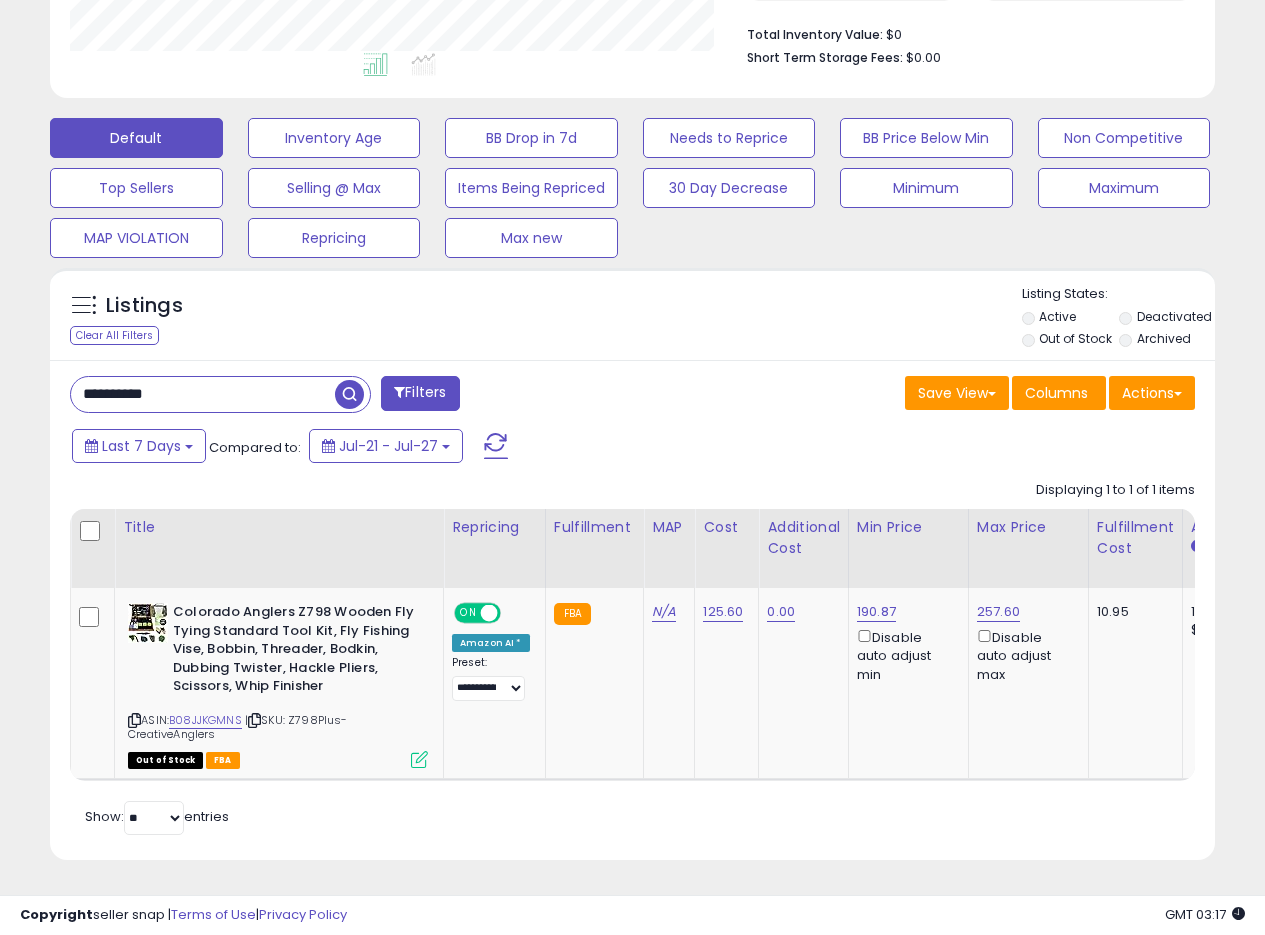 paste 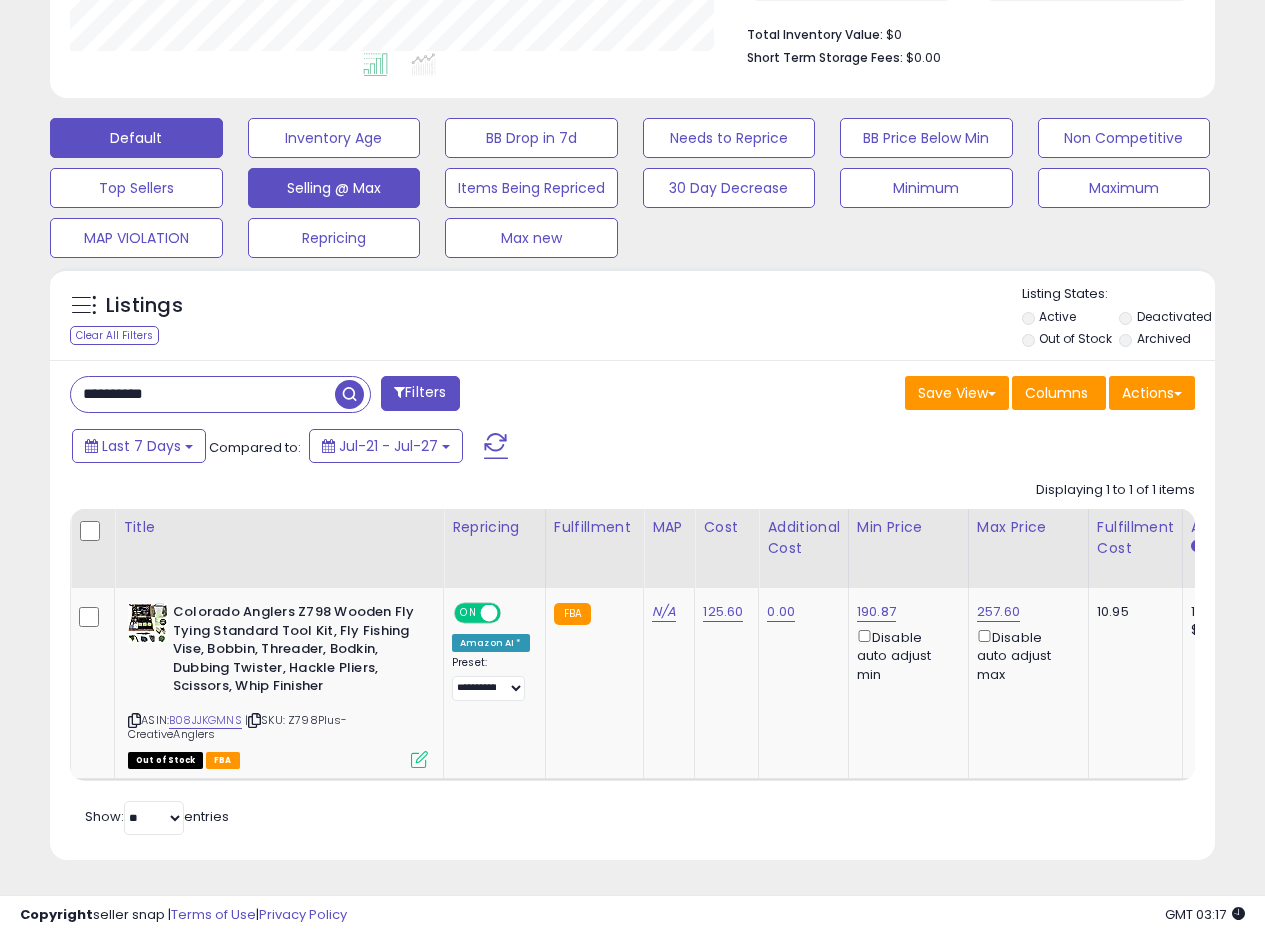 scroll, scrollTop: 999590, scrollLeft: 999317, axis: both 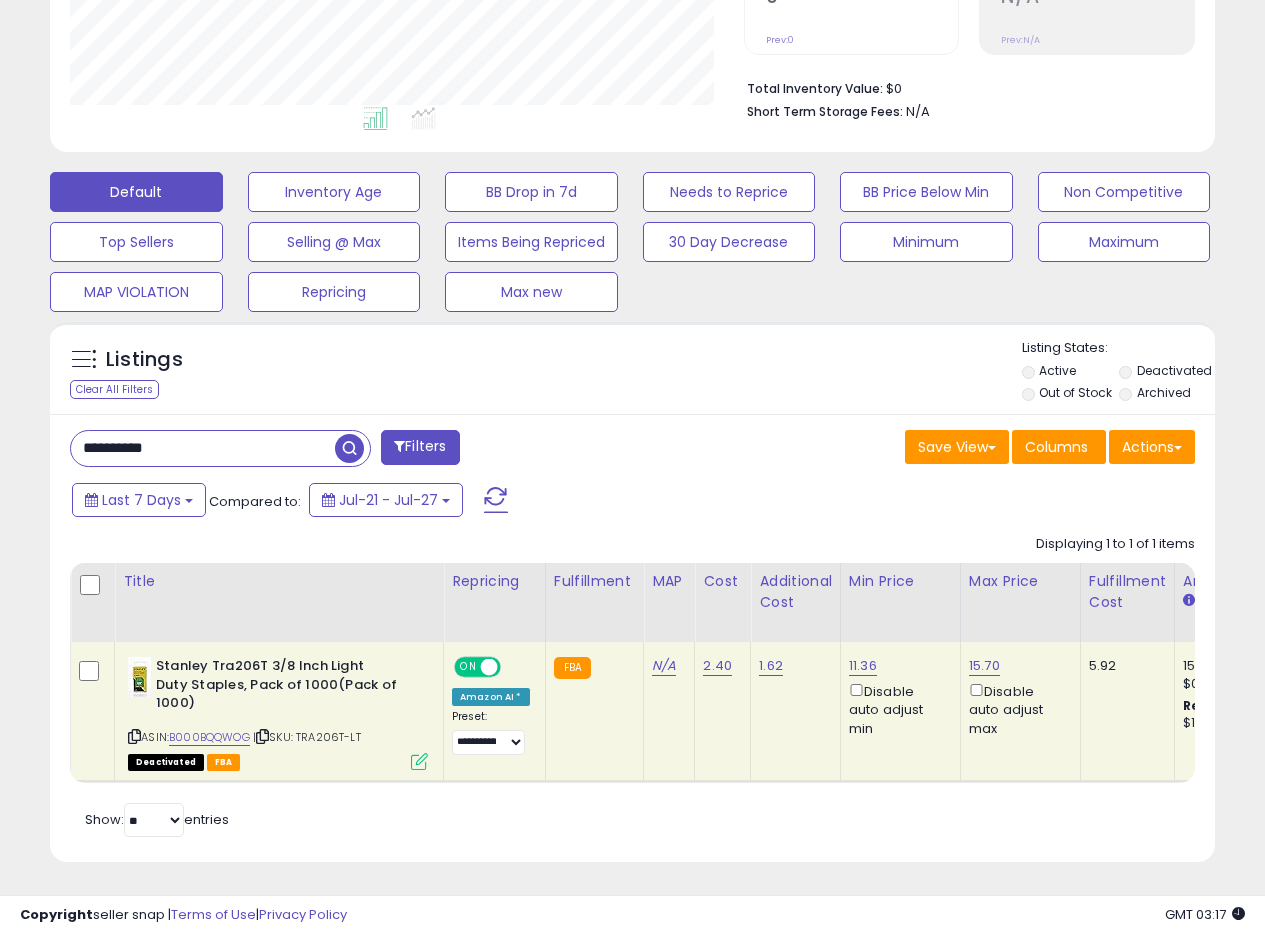 click at bounding box center (419, 761) 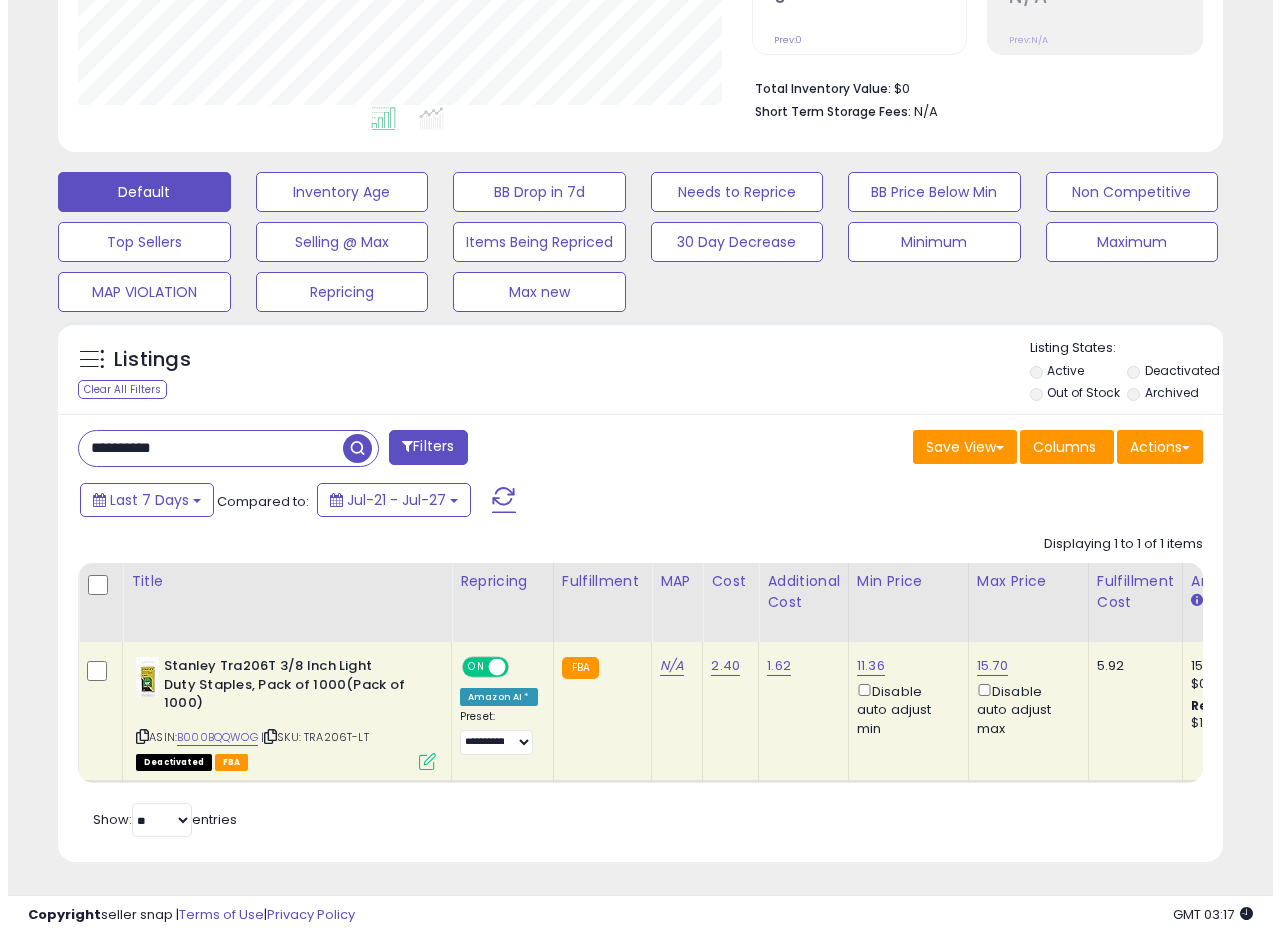 scroll, scrollTop: 999590, scrollLeft: 999317, axis: both 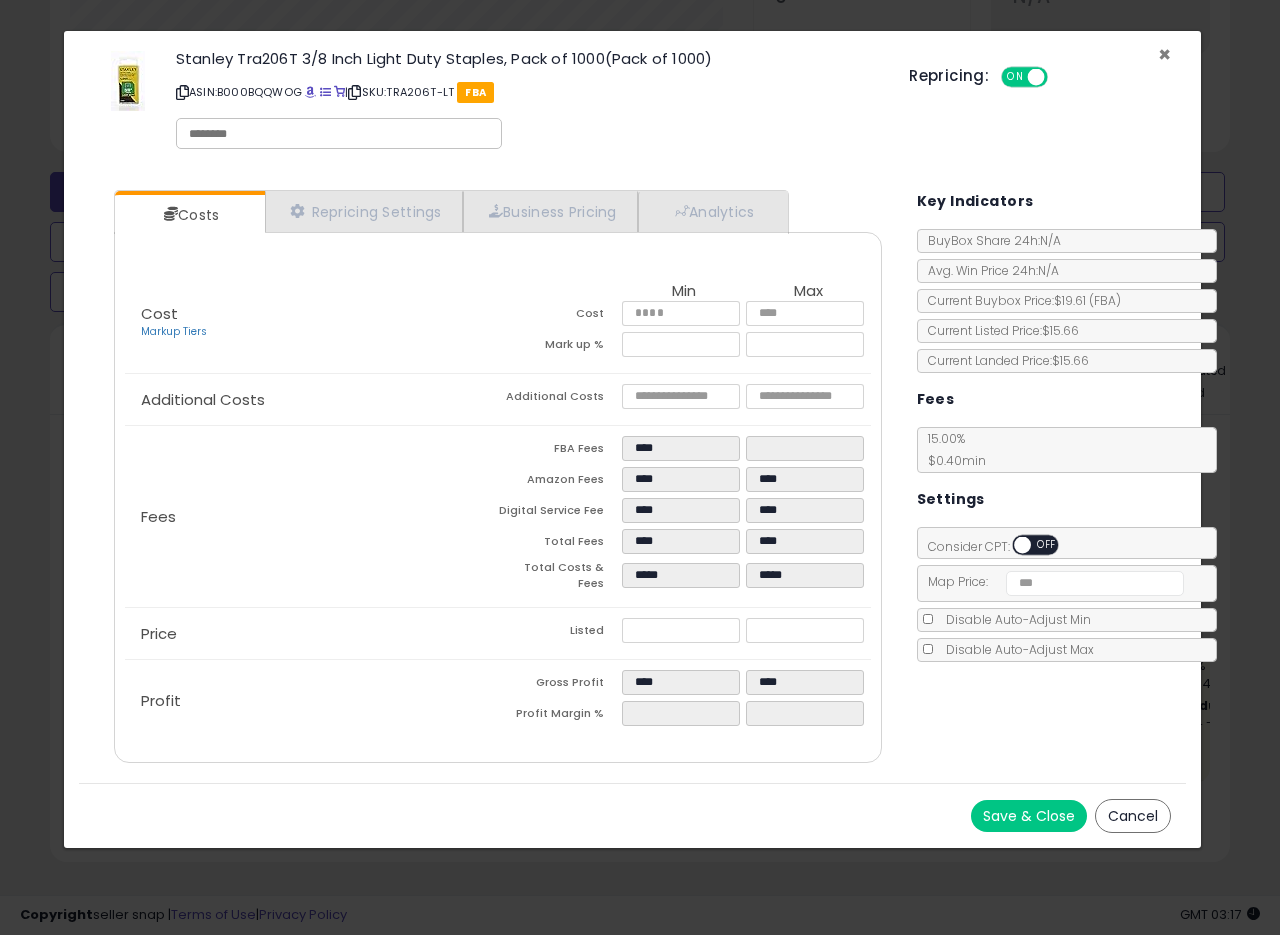 click on "×" at bounding box center [1164, 54] 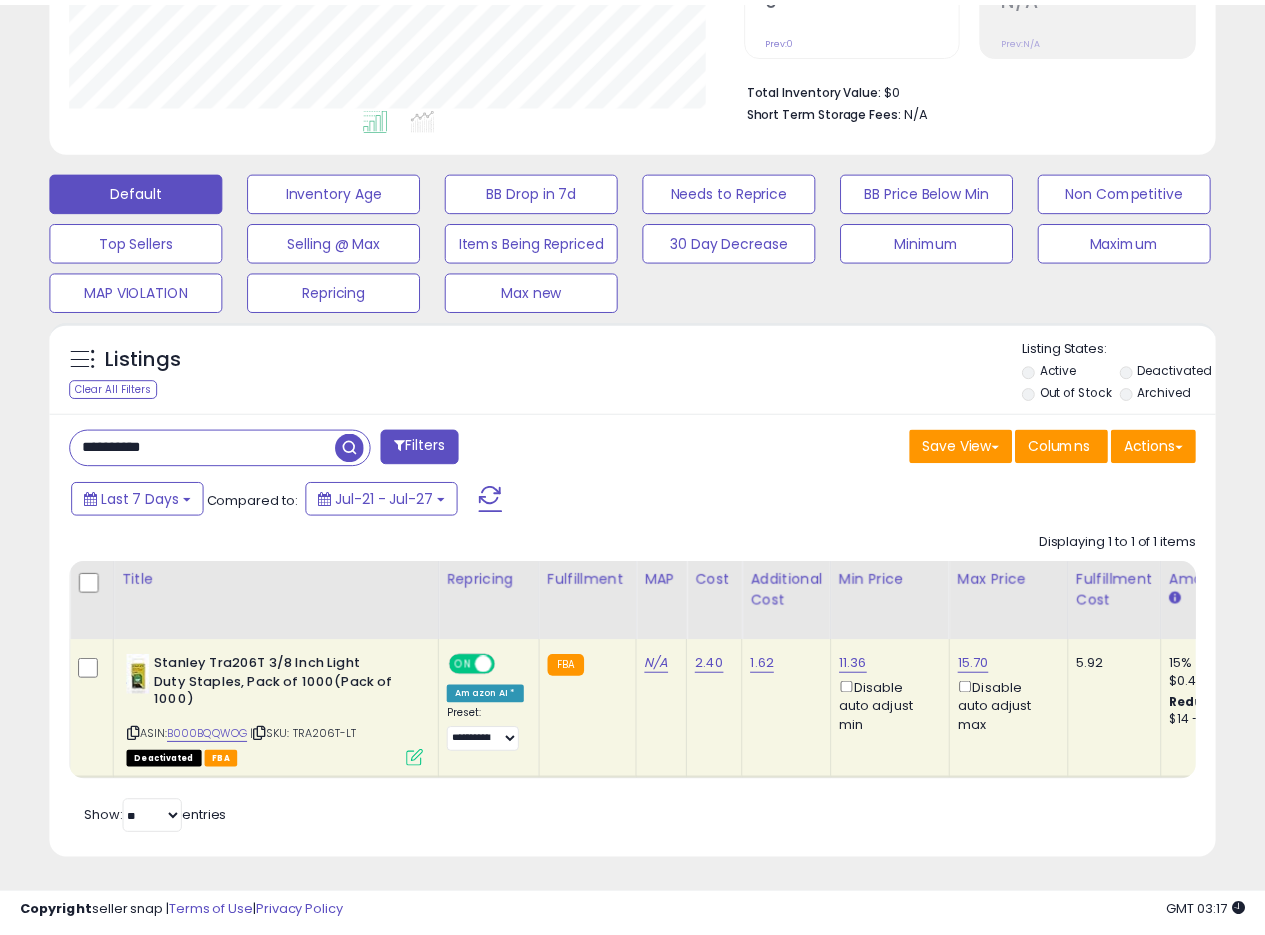 scroll, scrollTop: 410, scrollLeft: 674, axis: both 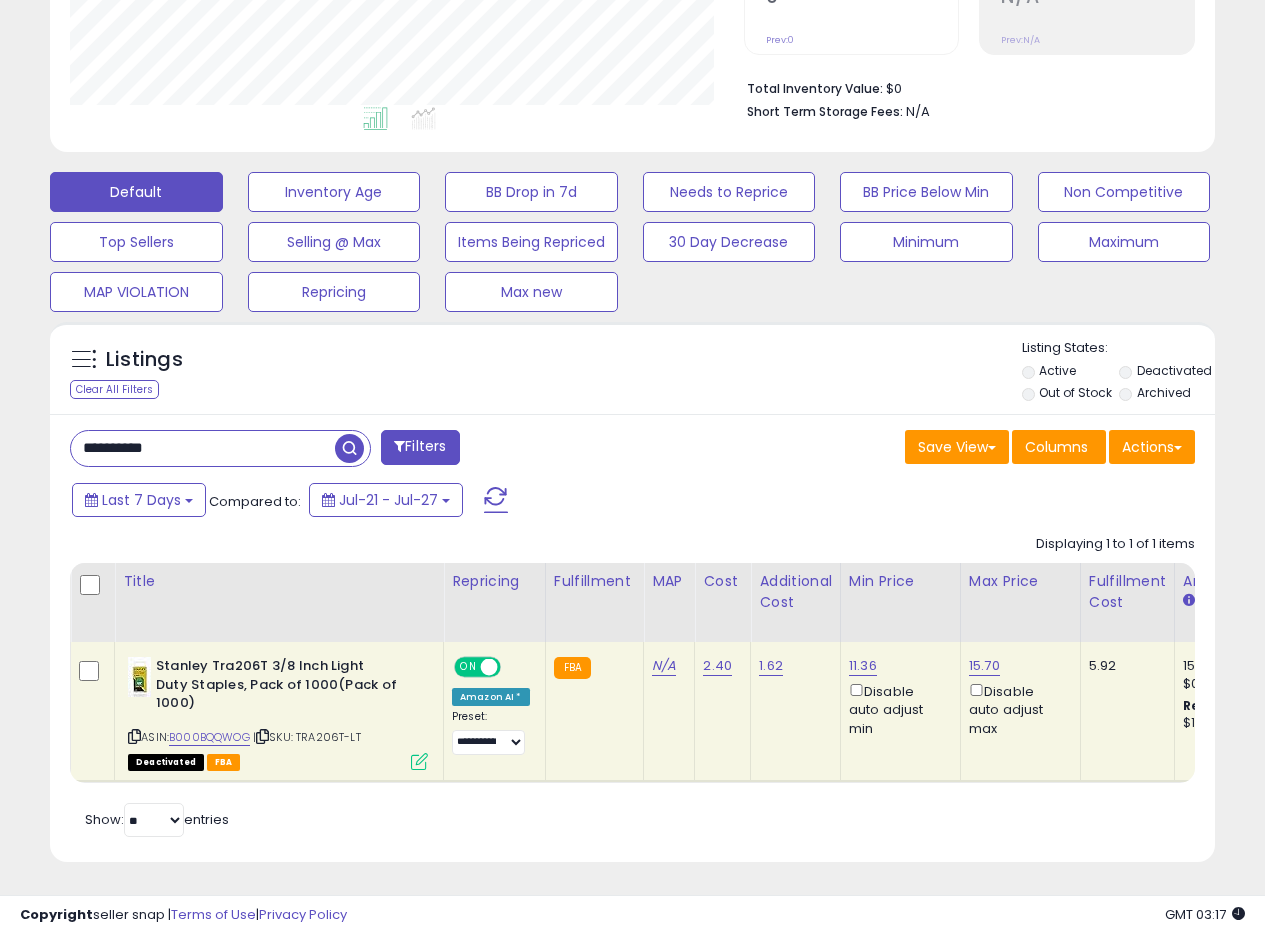click on "Listings
Clear All Filters
Listing States:" at bounding box center (632, 373) 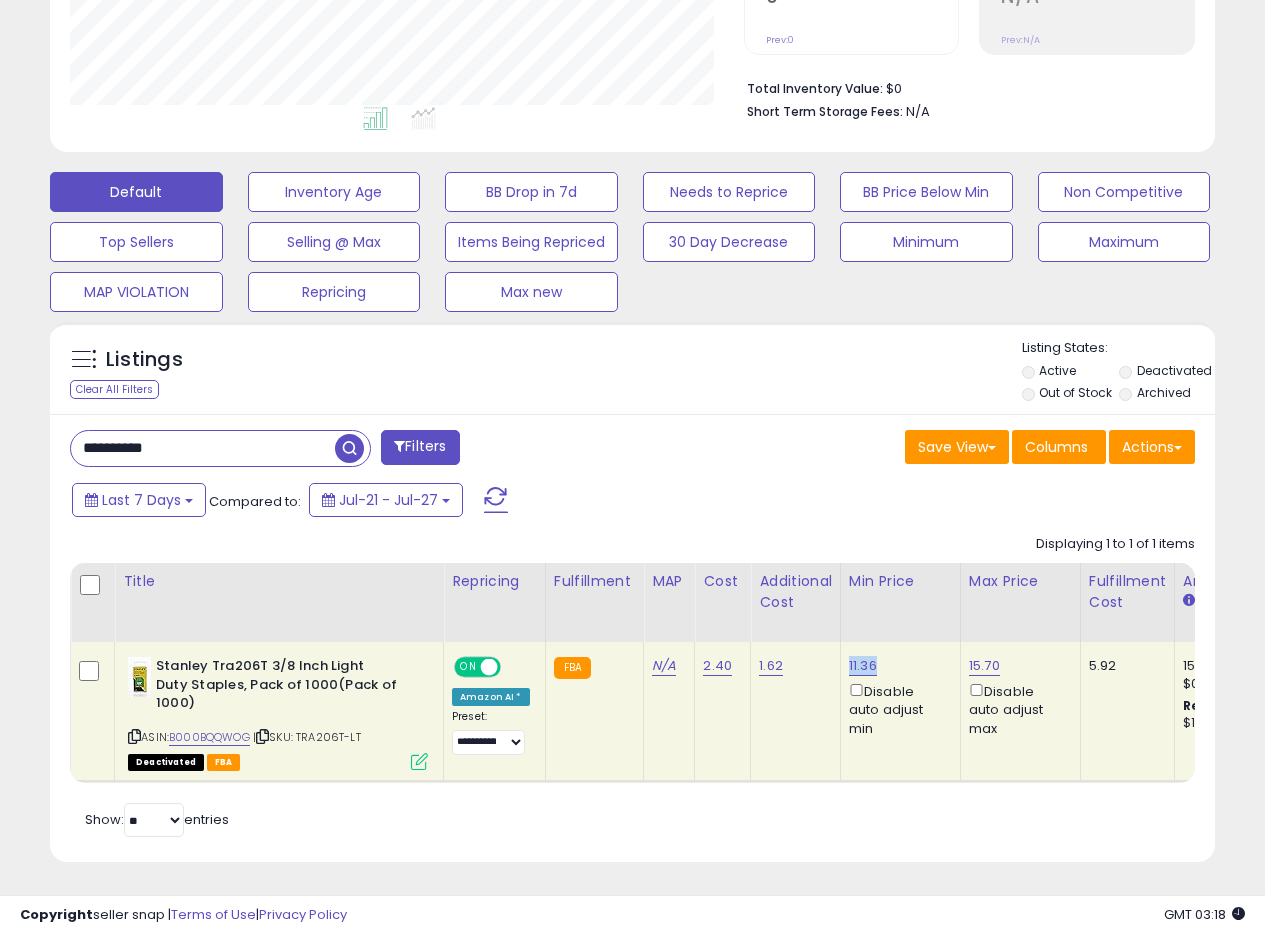 drag, startPoint x: 873, startPoint y: 671, endPoint x: 846, endPoint y: 675, distance: 27.294687 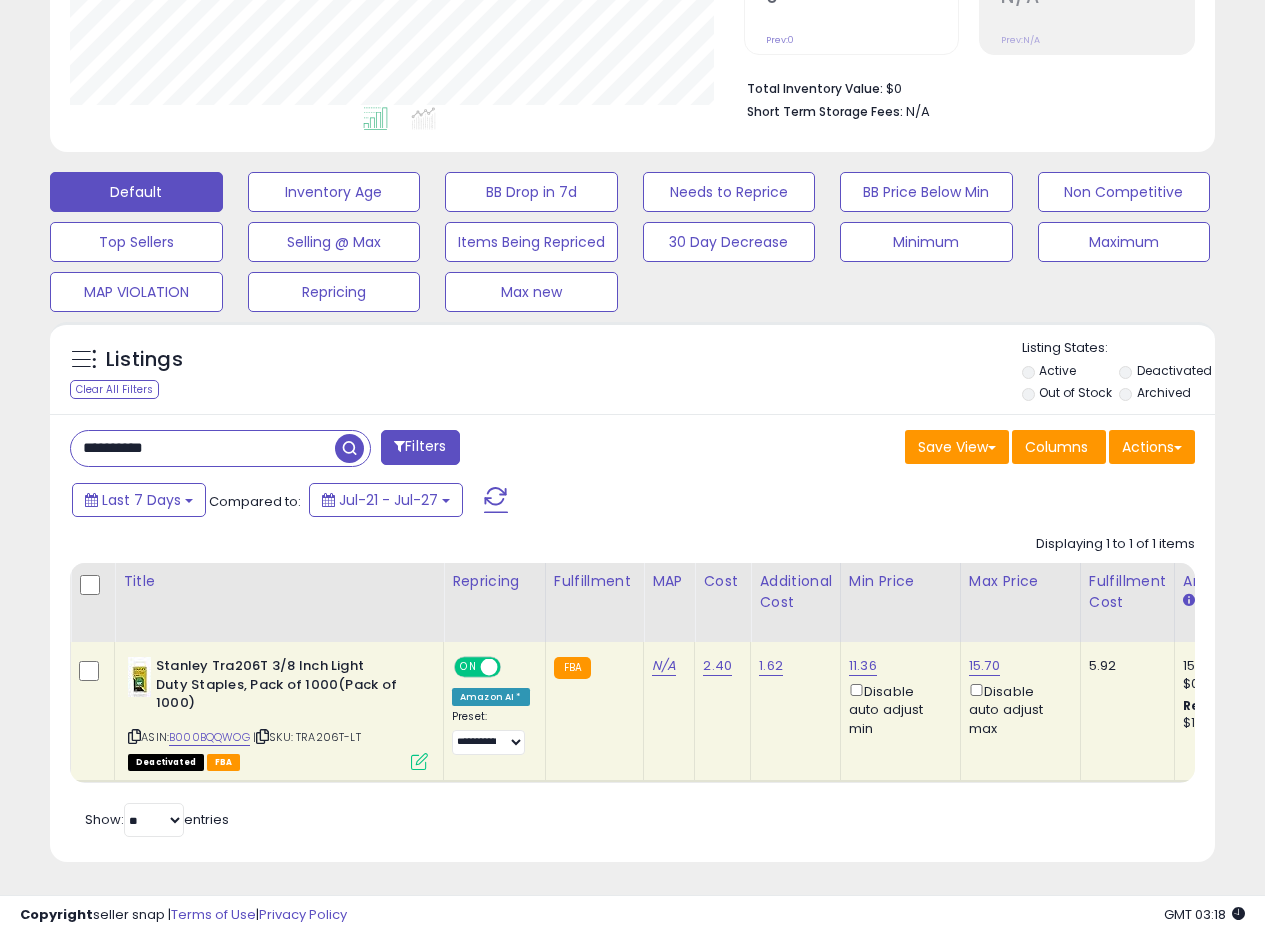 drag, startPoint x: 242, startPoint y: 444, endPoint x: 0, endPoint y: 447, distance: 242.0186 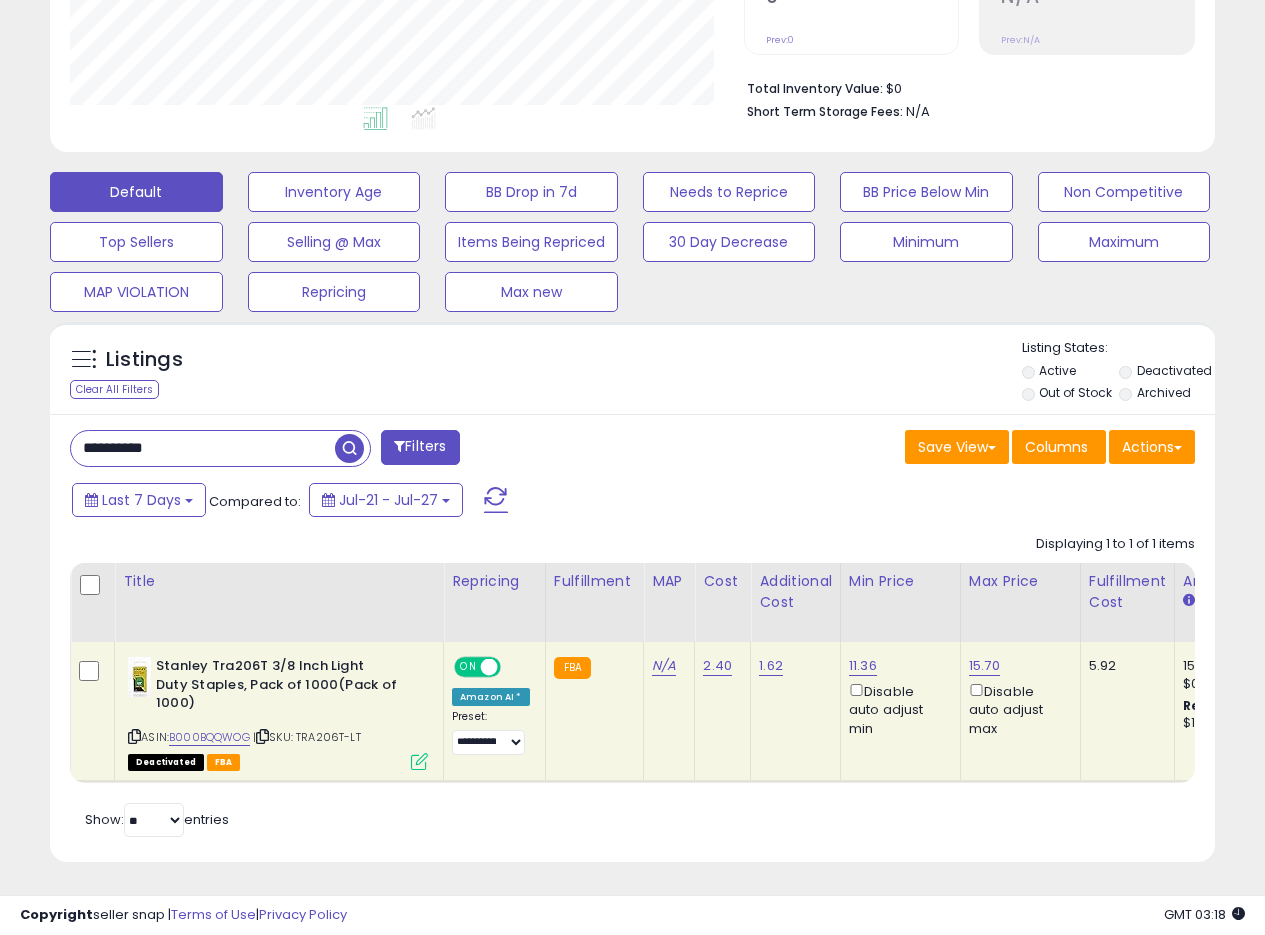 paste 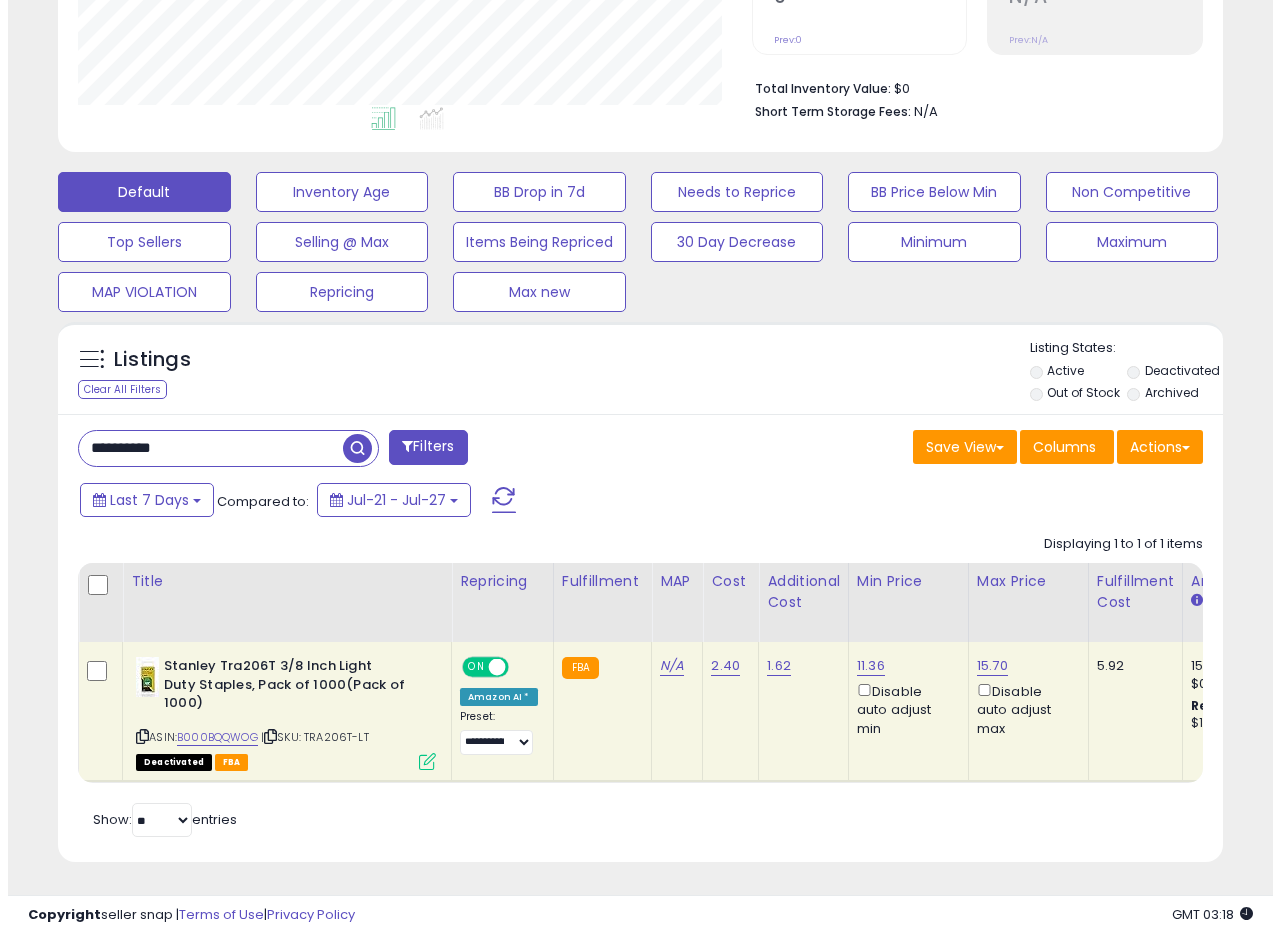 scroll, scrollTop: 335, scrollLeft: 0, axis: vertical 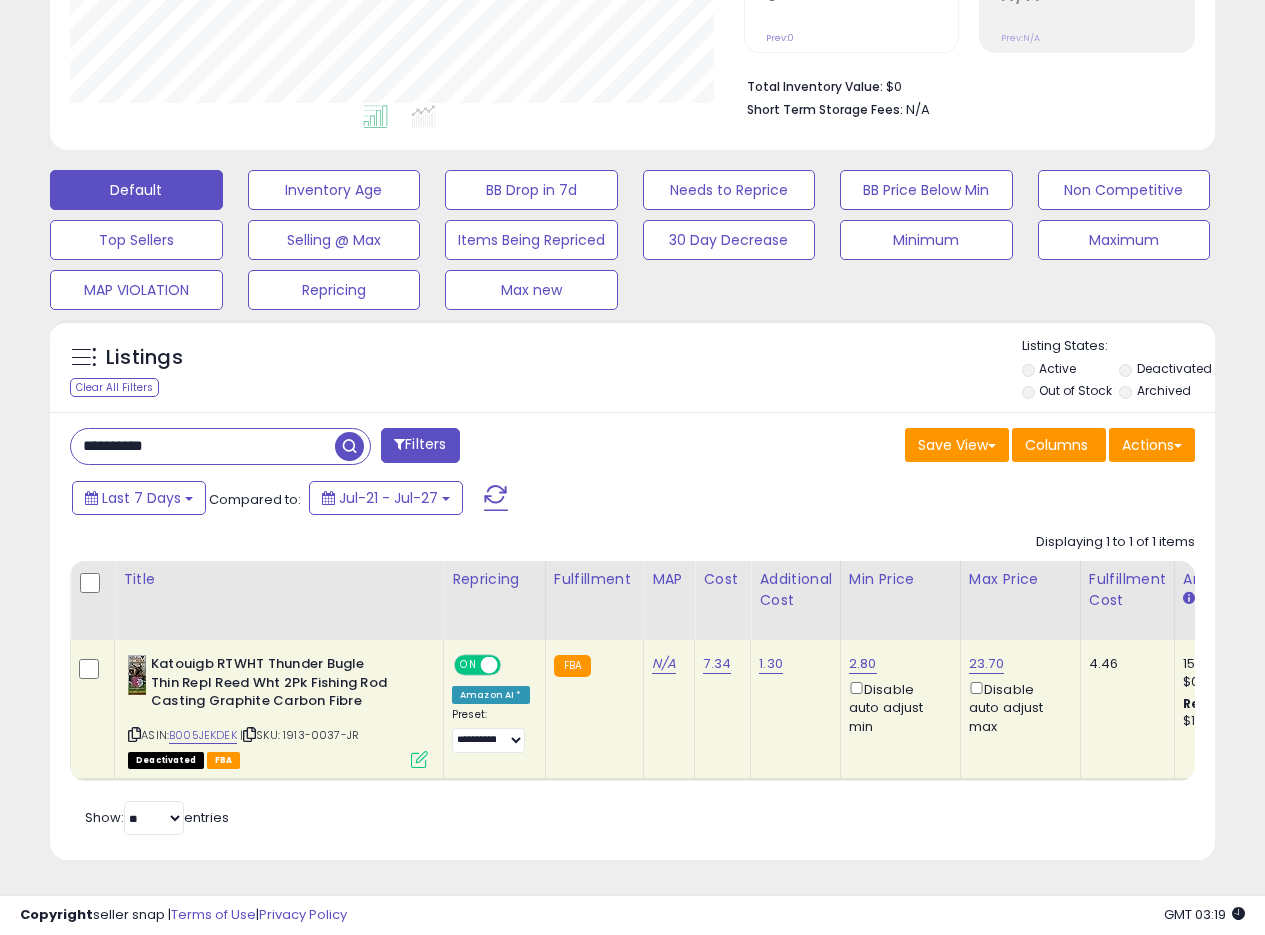 drag, startPoint x: 226, startPoint y: 441, endPoint x: 36, endPoint y: 433, distance: 190.16835 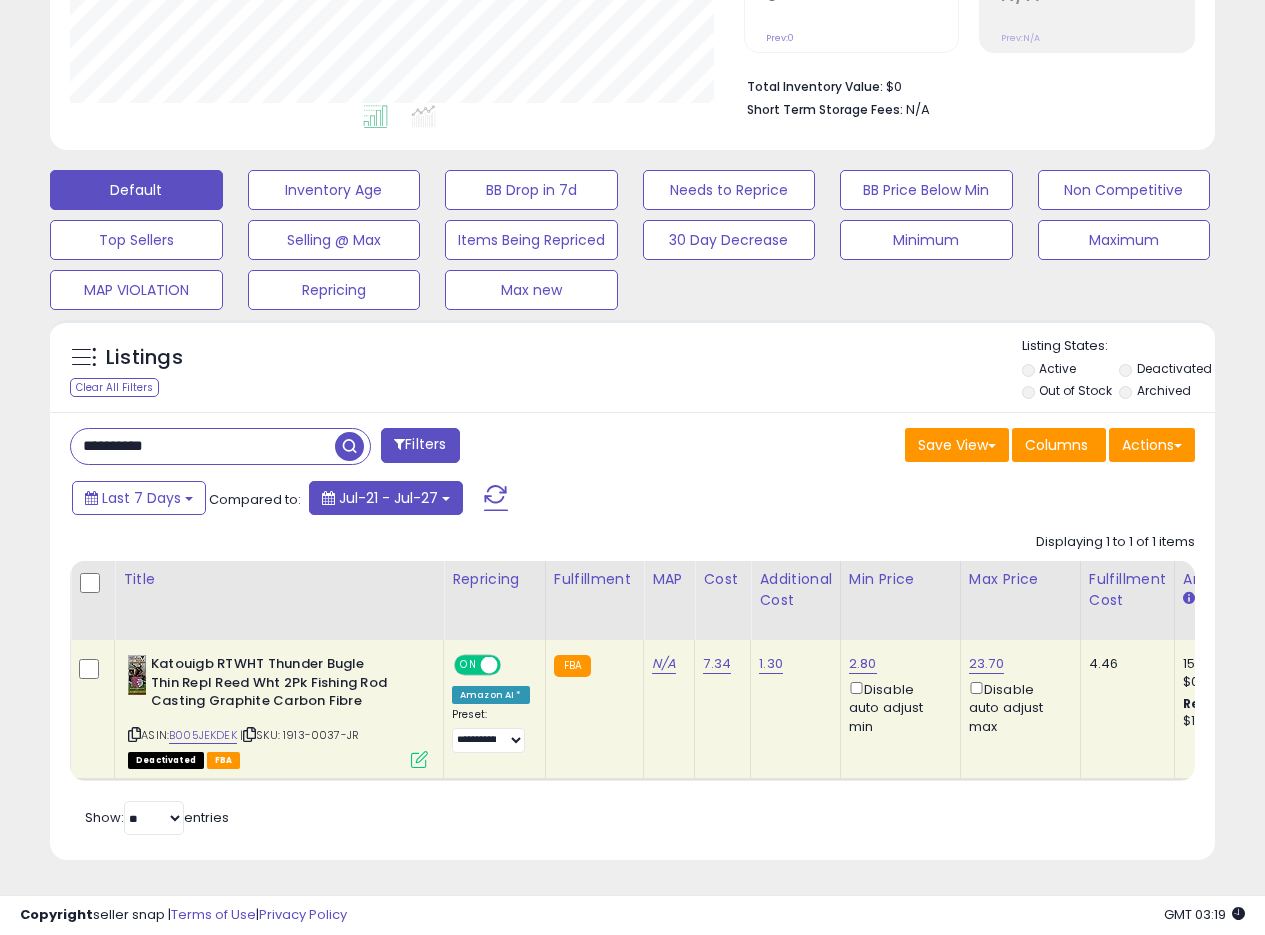 paste 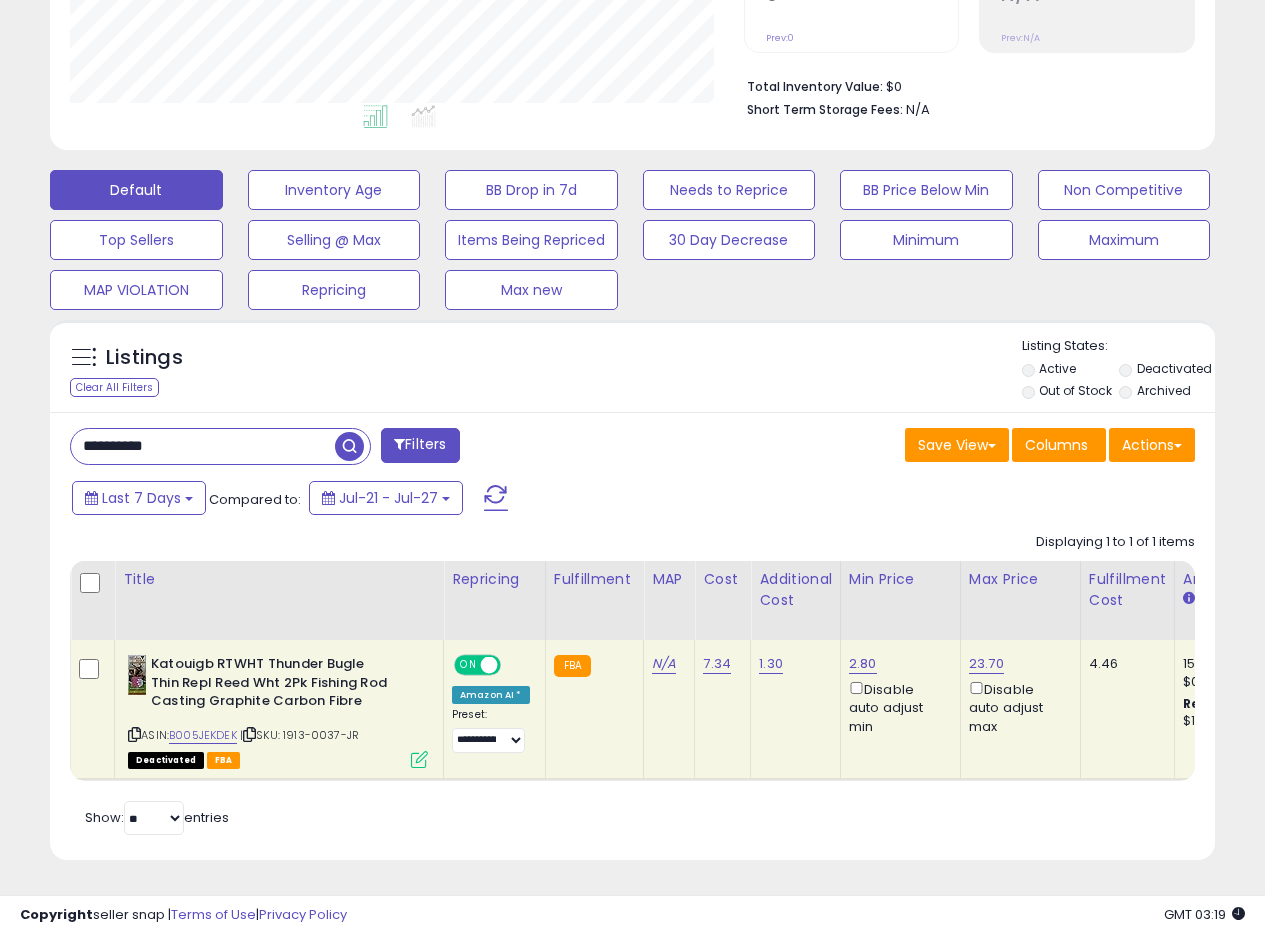 click at bounding box center [349, 446] 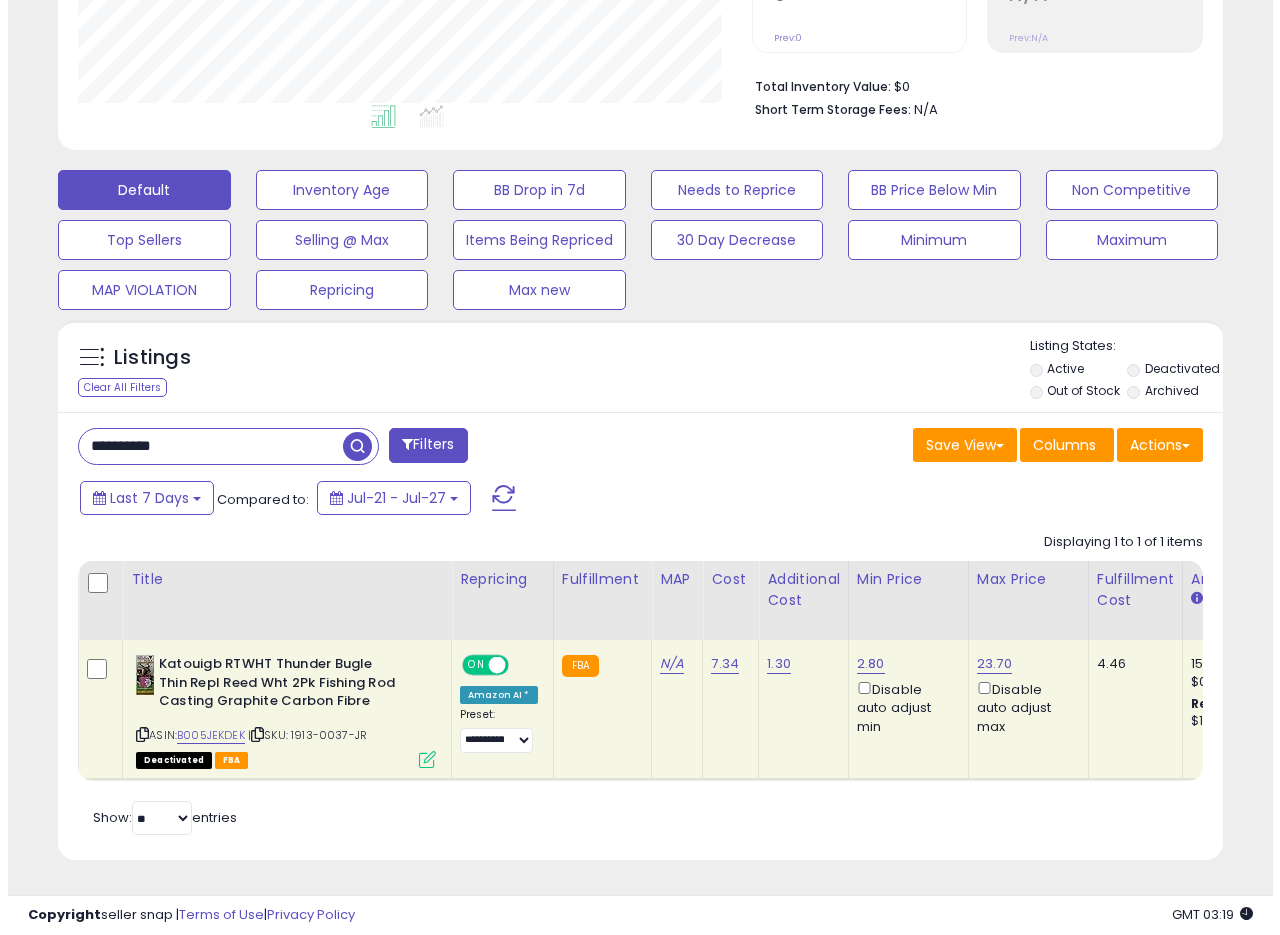 scroll, scrollTop: 335, scrollLeft: 0, axis: vertical 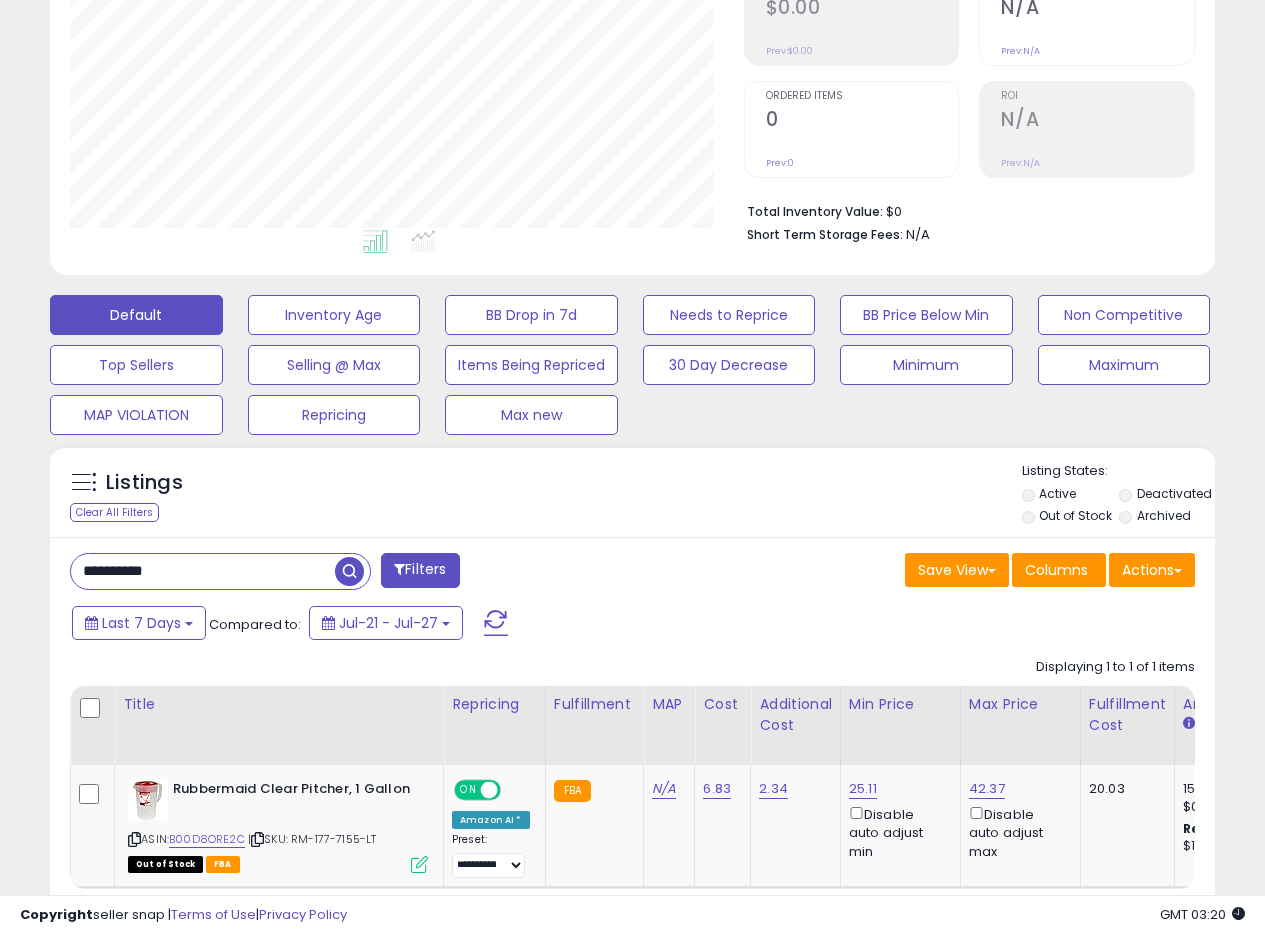 drag, startPoint x: 195, startPoint y: 572, endPoint x: 7, endPoint y: 544, distance: 190.07367 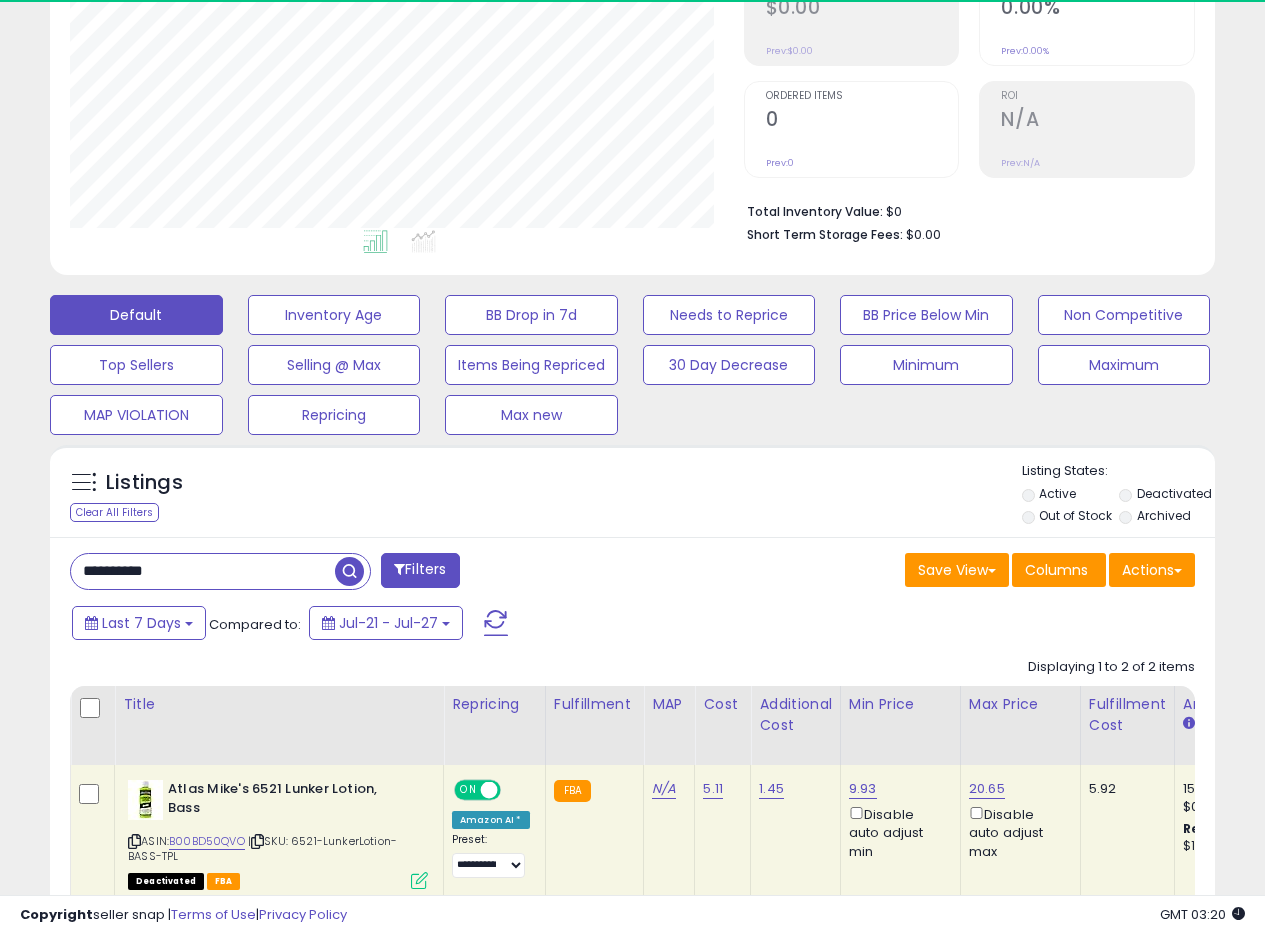 scroll, scrollTop: 999590, scrollLeft: 999326, axis: both 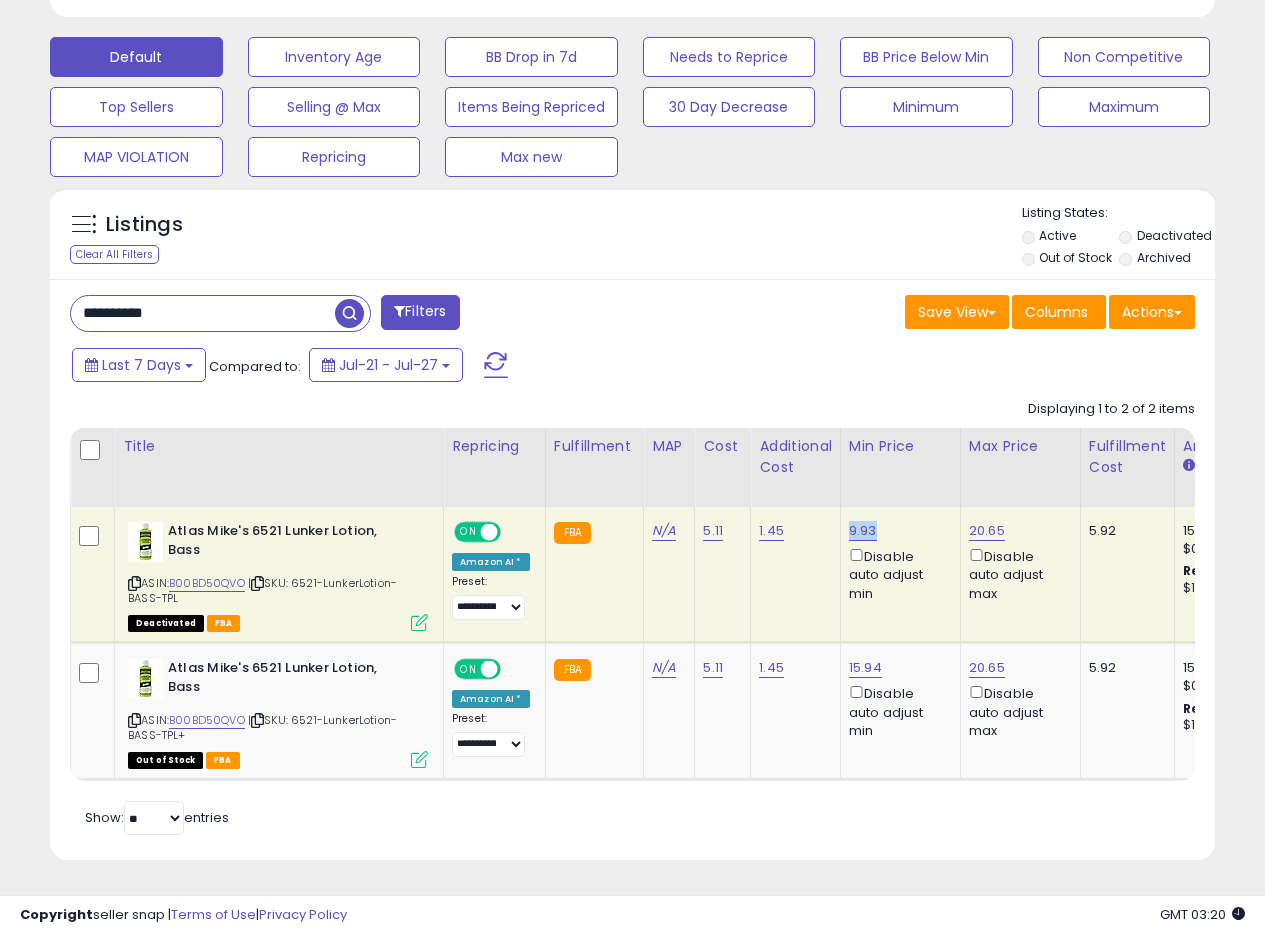 drag, startPoint x: 886, startPoint y: 520, endPoint x: 847, endPoint y: 521, distance: 39.012817 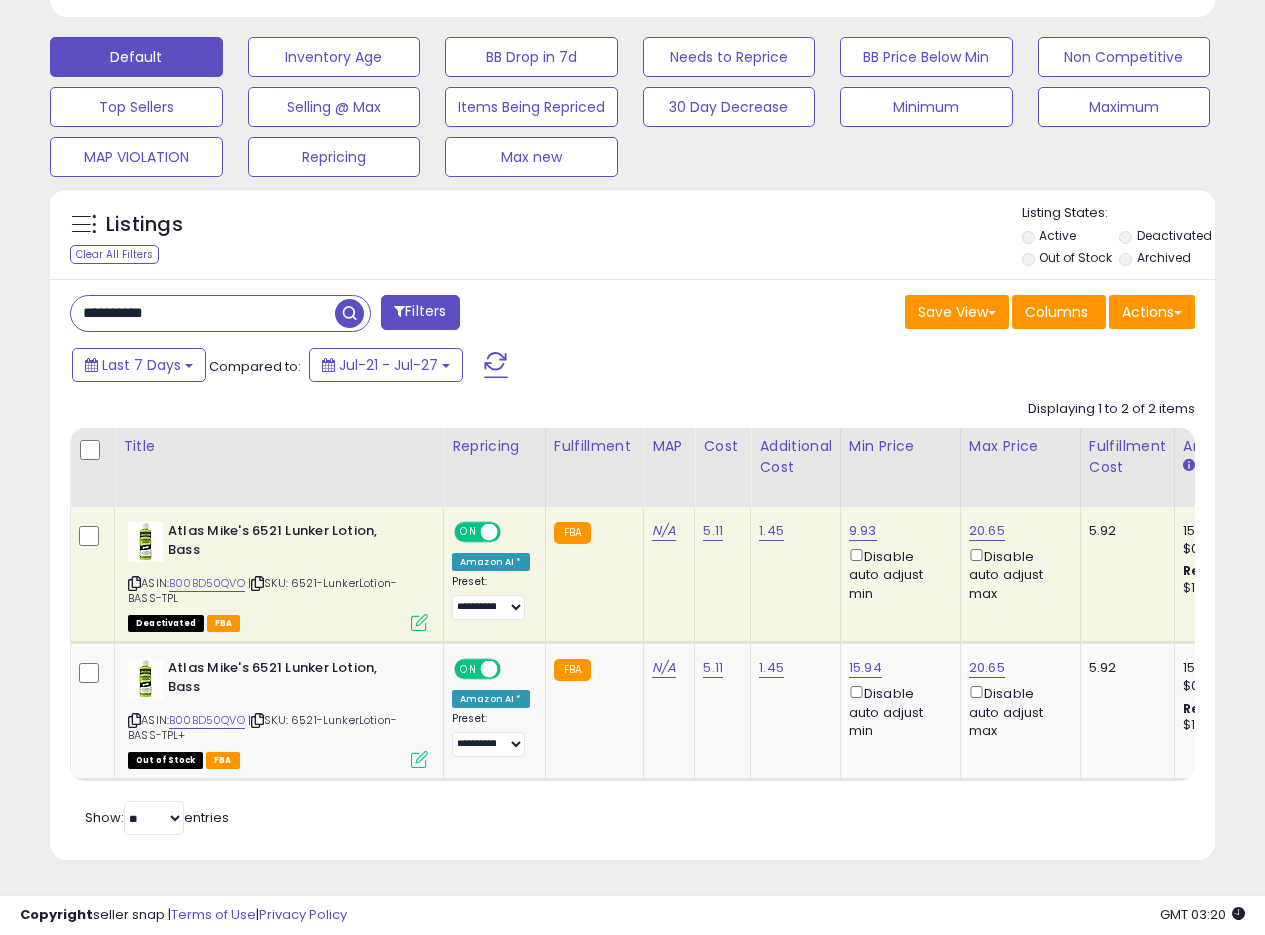 drag, startPoint x: 200, startPoint y: 322, endPoint x: 105, endPoint y: 312, distance: 95.524864 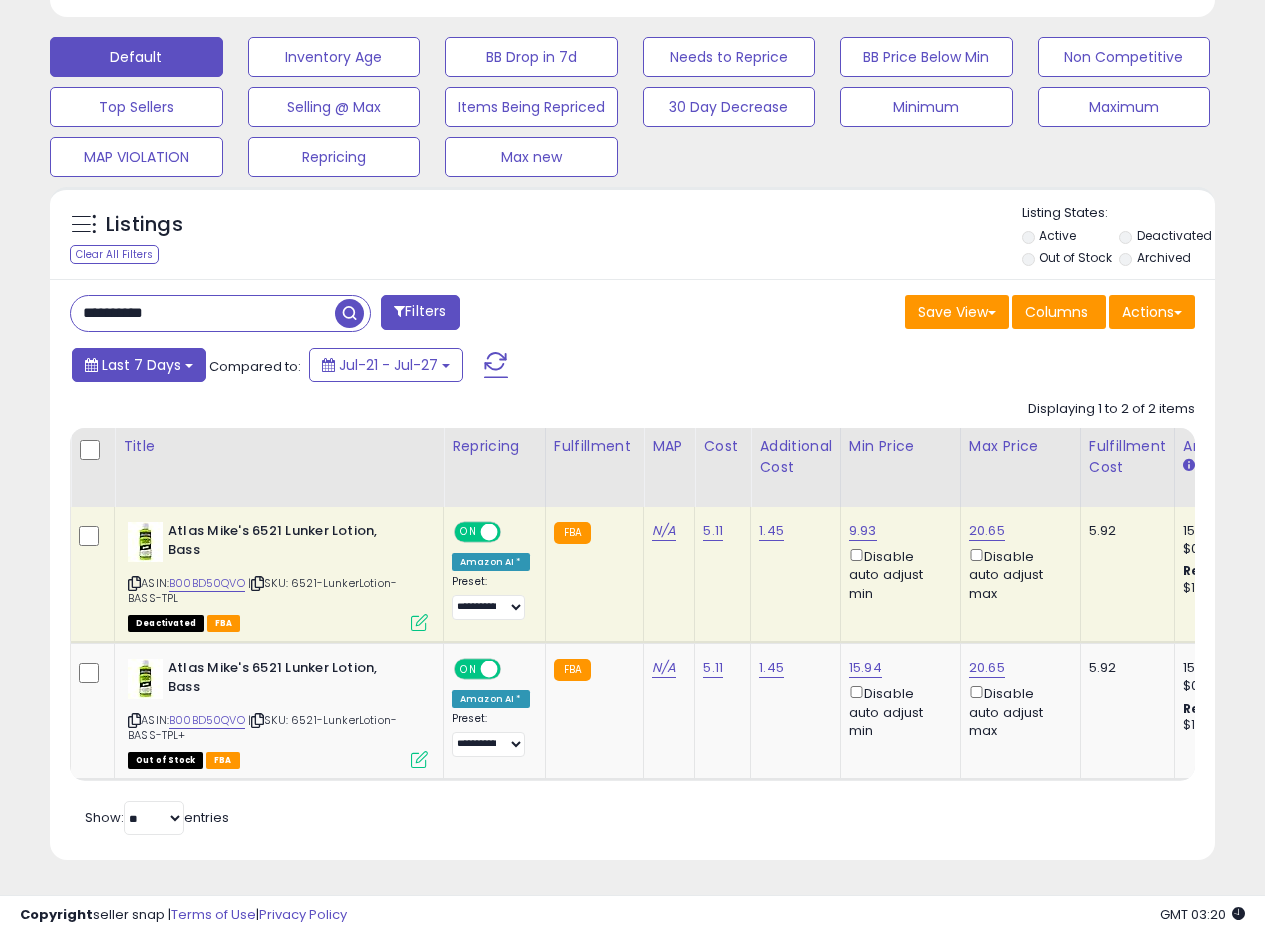 paste 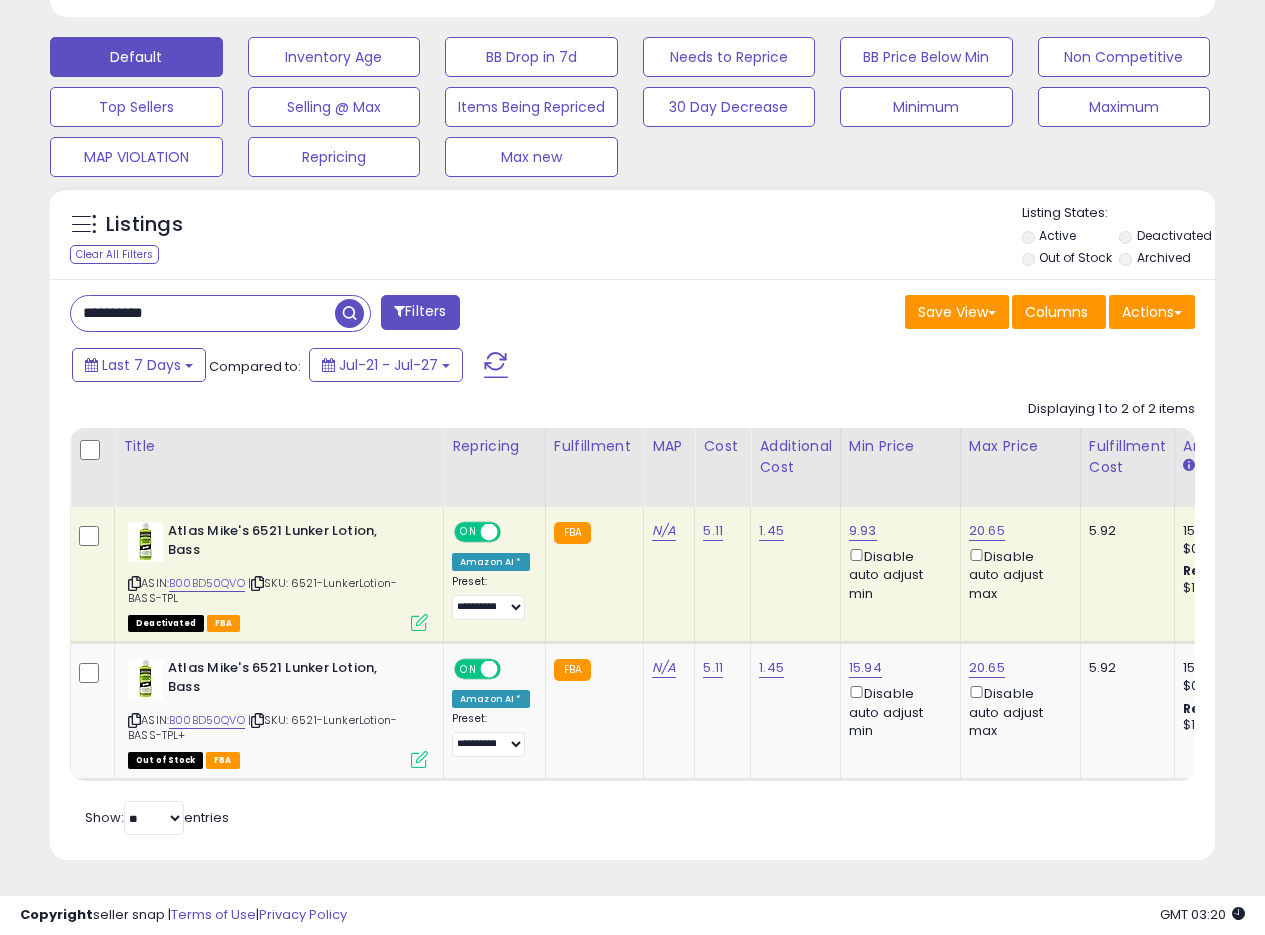 click at bounding box center [349, 313] 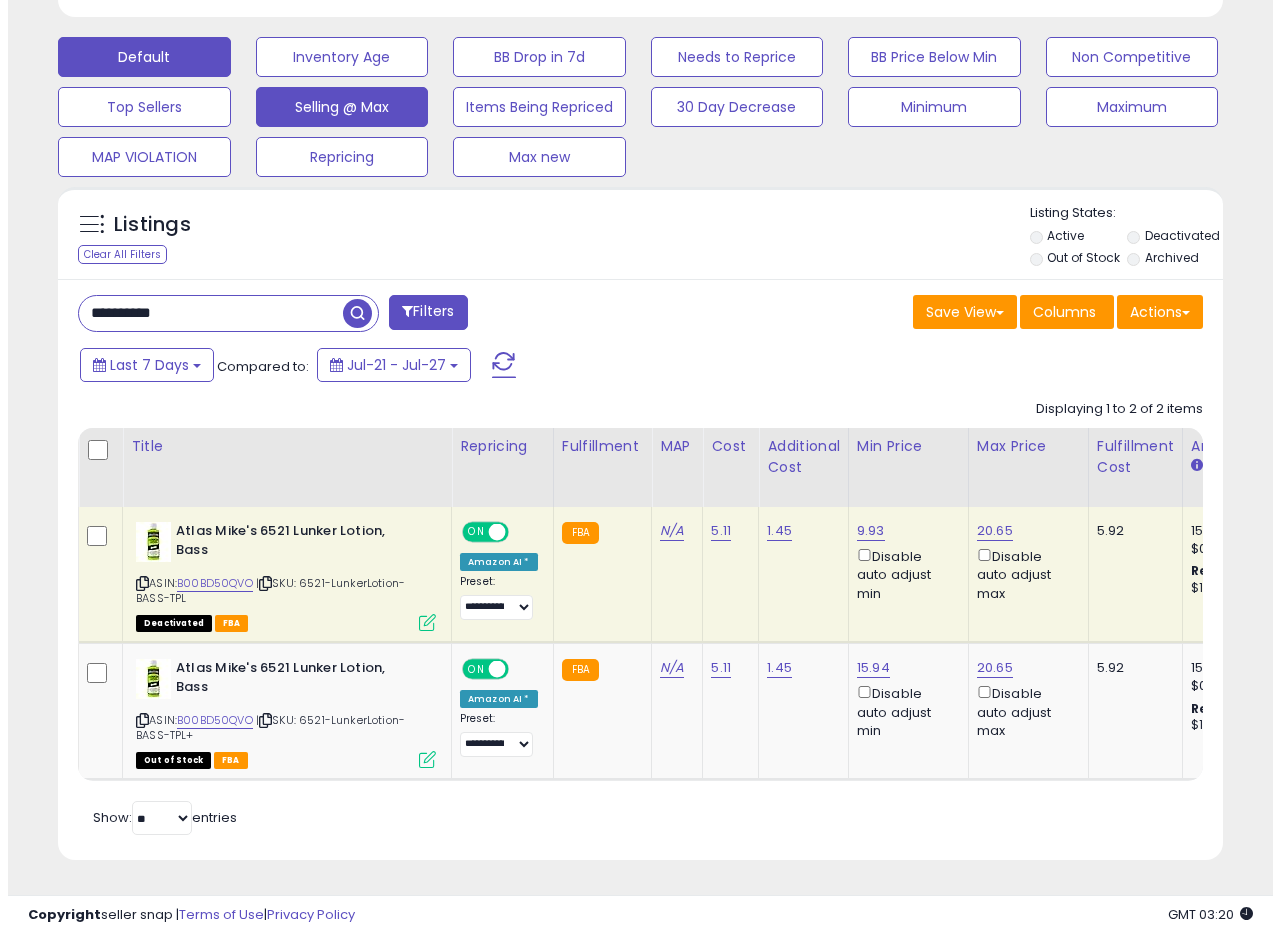 scroll, scrollTop: 335, scrollLeft: 0, axis: vertical 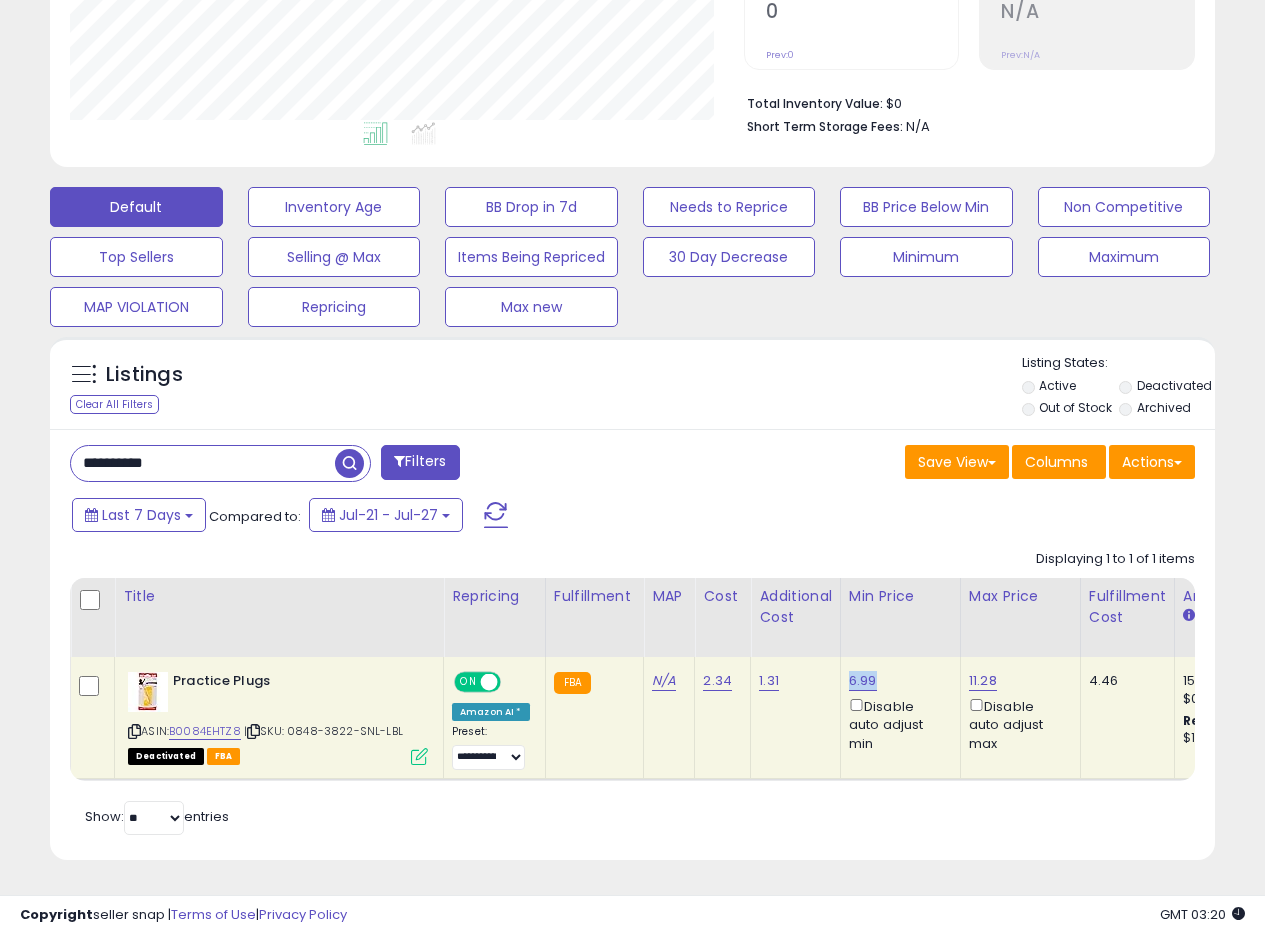 drag, startPoint x: 881, startPoint y: 663, endPoint x: 844, endPoint y: 665, distance: 37.054016 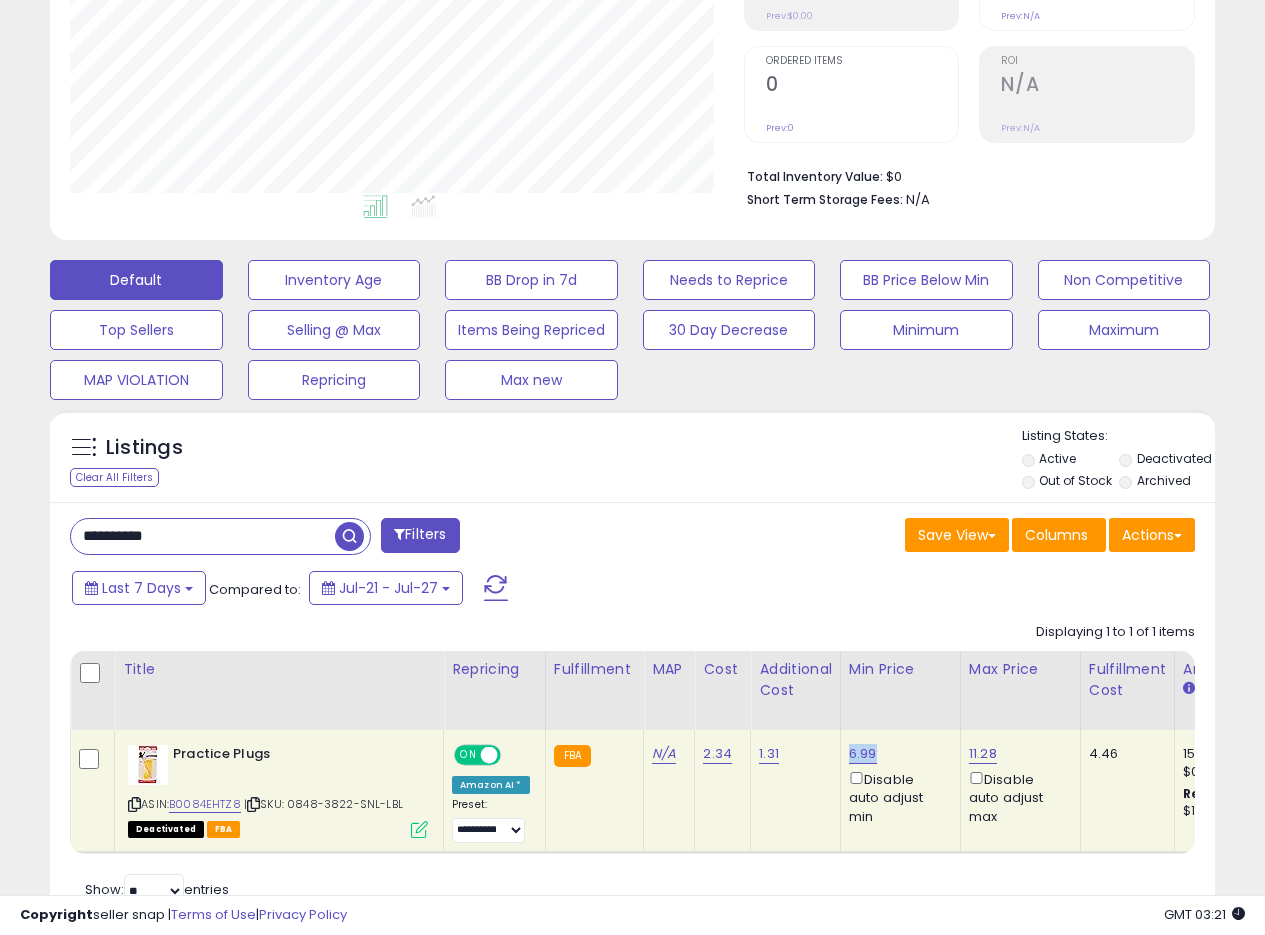 scroll, scrollTop: 458, scrollLeft: 0, axis: vertical 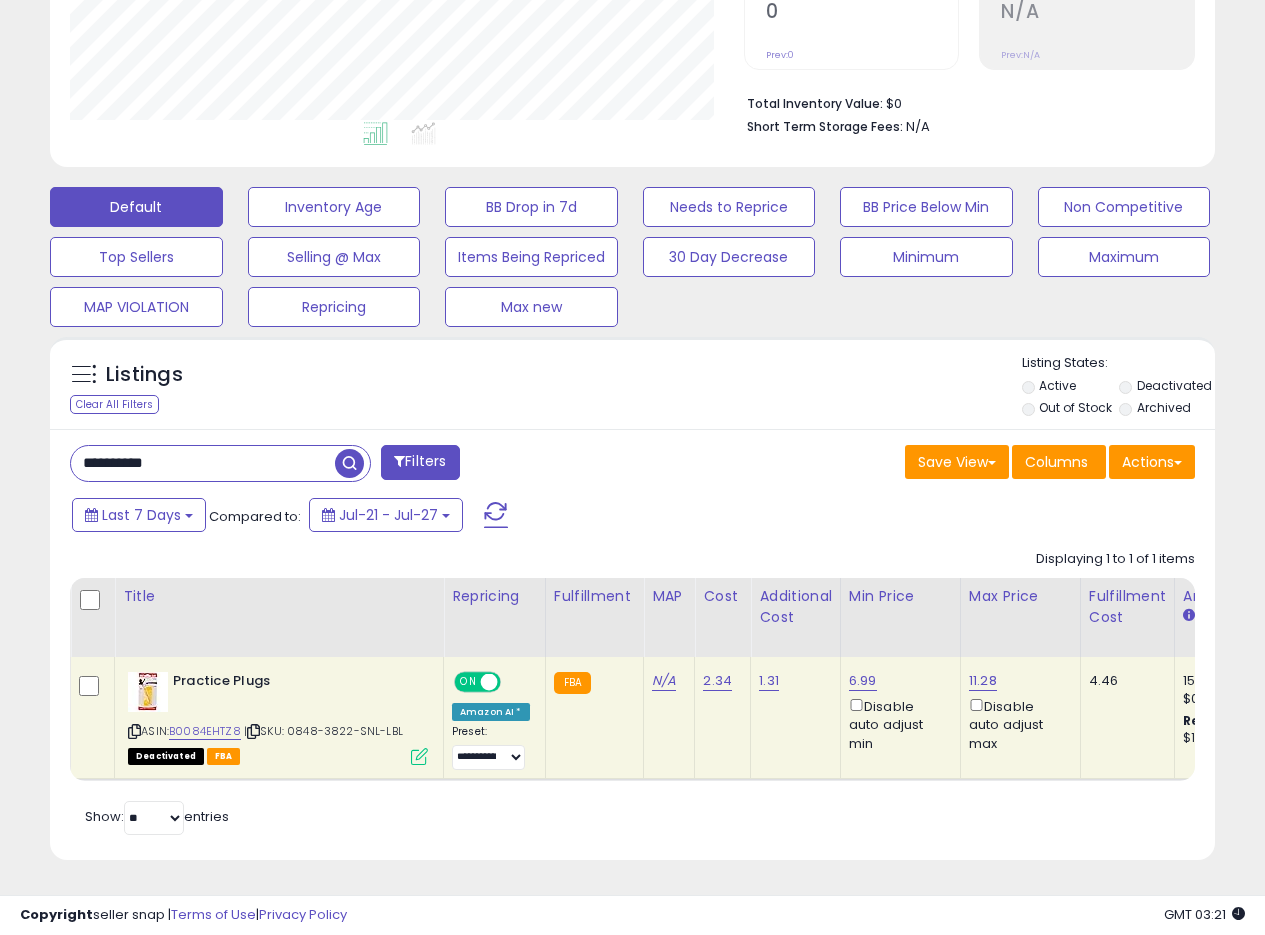 drag, startPoint x: 224, startPoint y: 448, endPoint x: 0, endPoint y: 439, distance: 224.18073 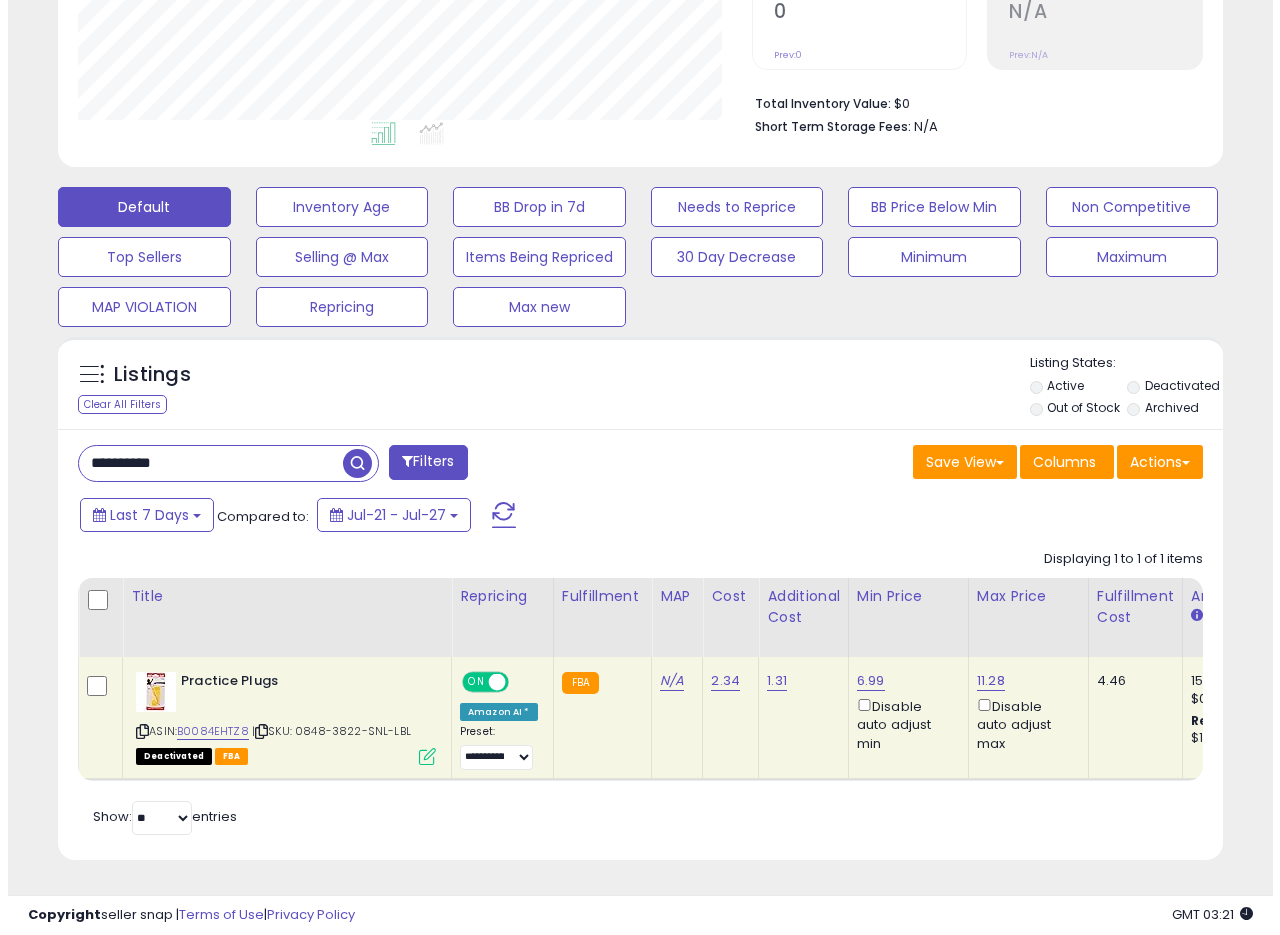 scroll, scrollTop: 335, scrollLeft: 0, axis: vertical 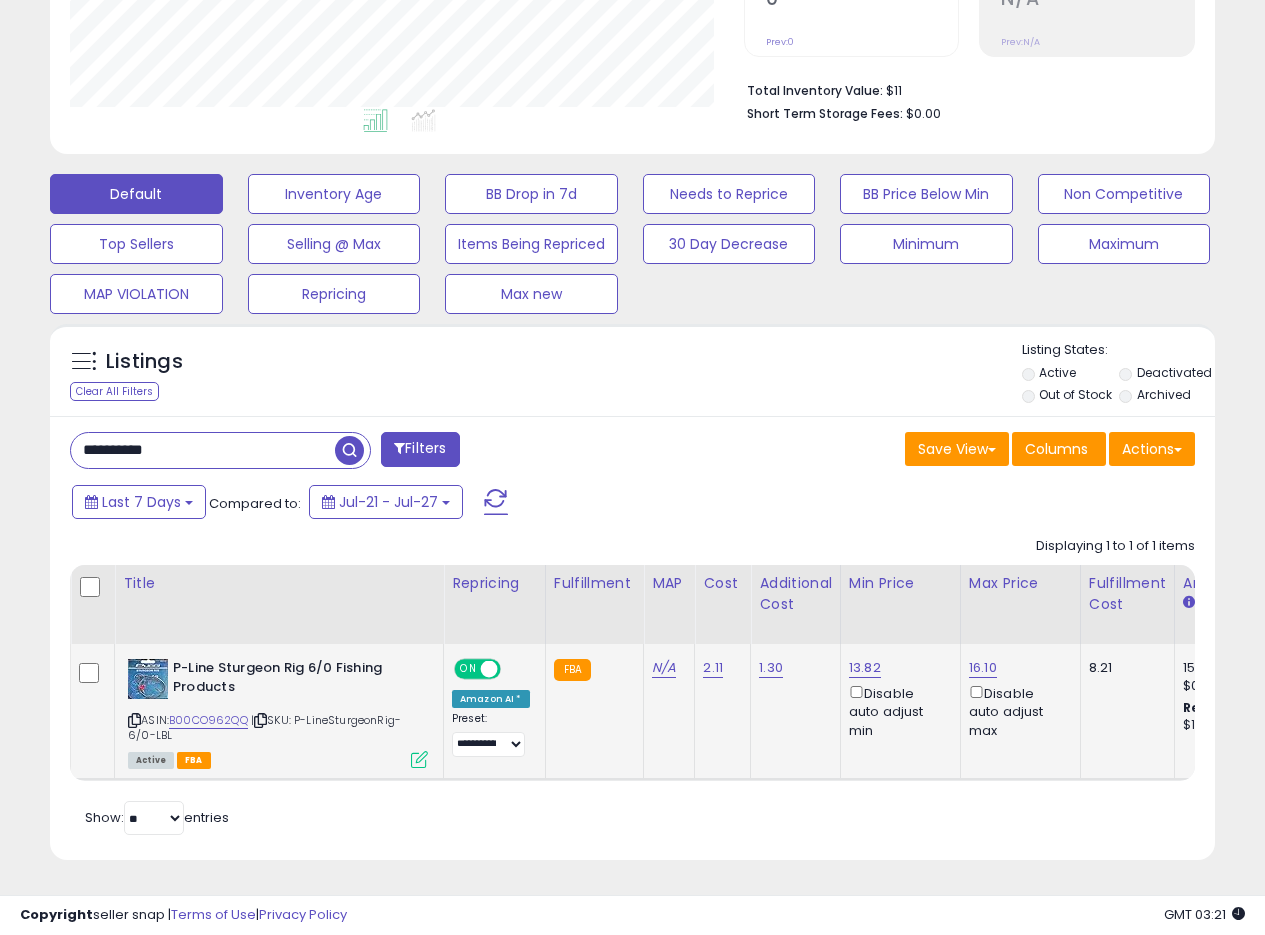 click at bounding box center [419, 759] 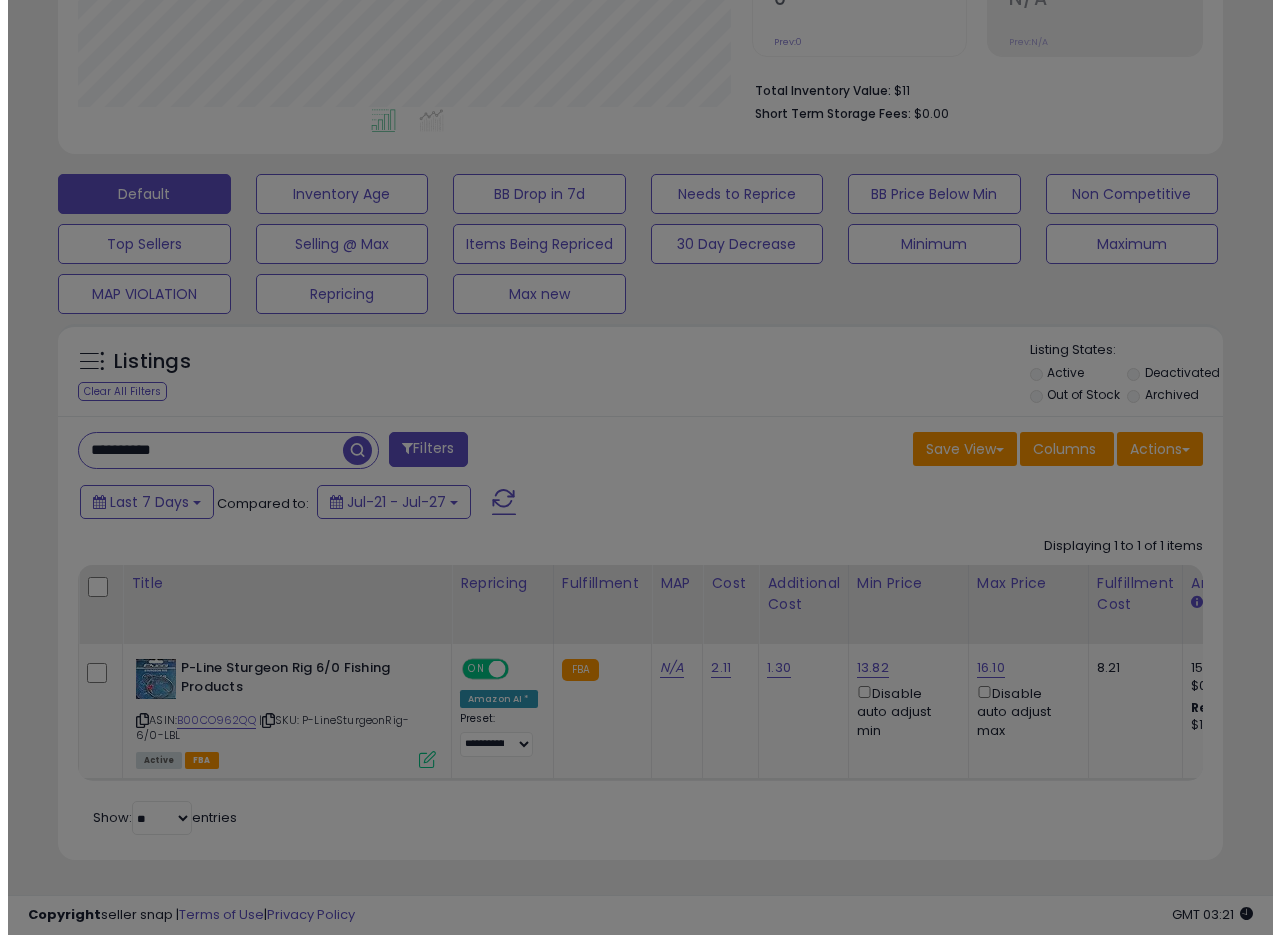 scroll, scrollTop: 999590, scrollLeft: 999317, axis: both 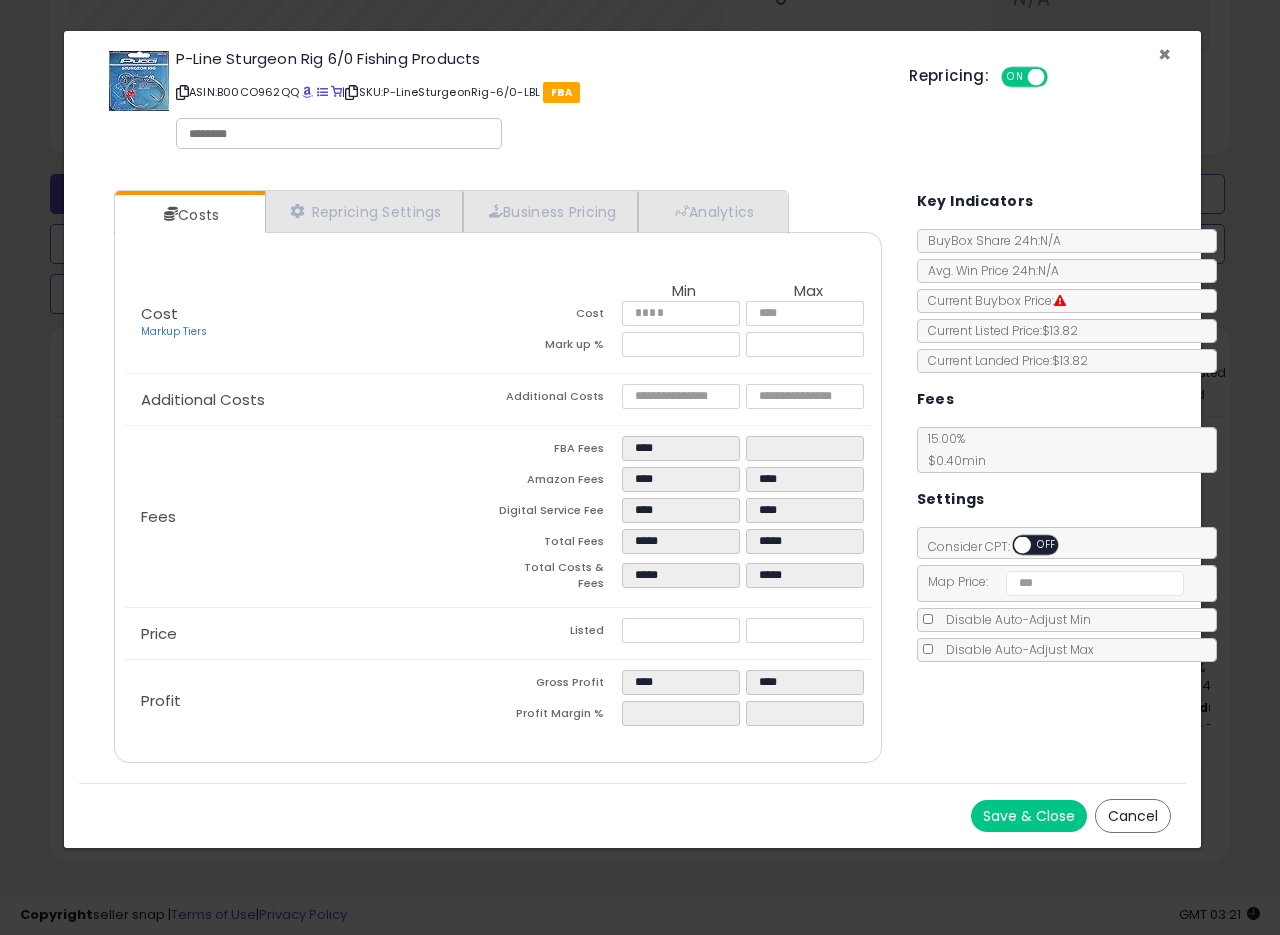 click on "×" at bounding box center (1164, 54) 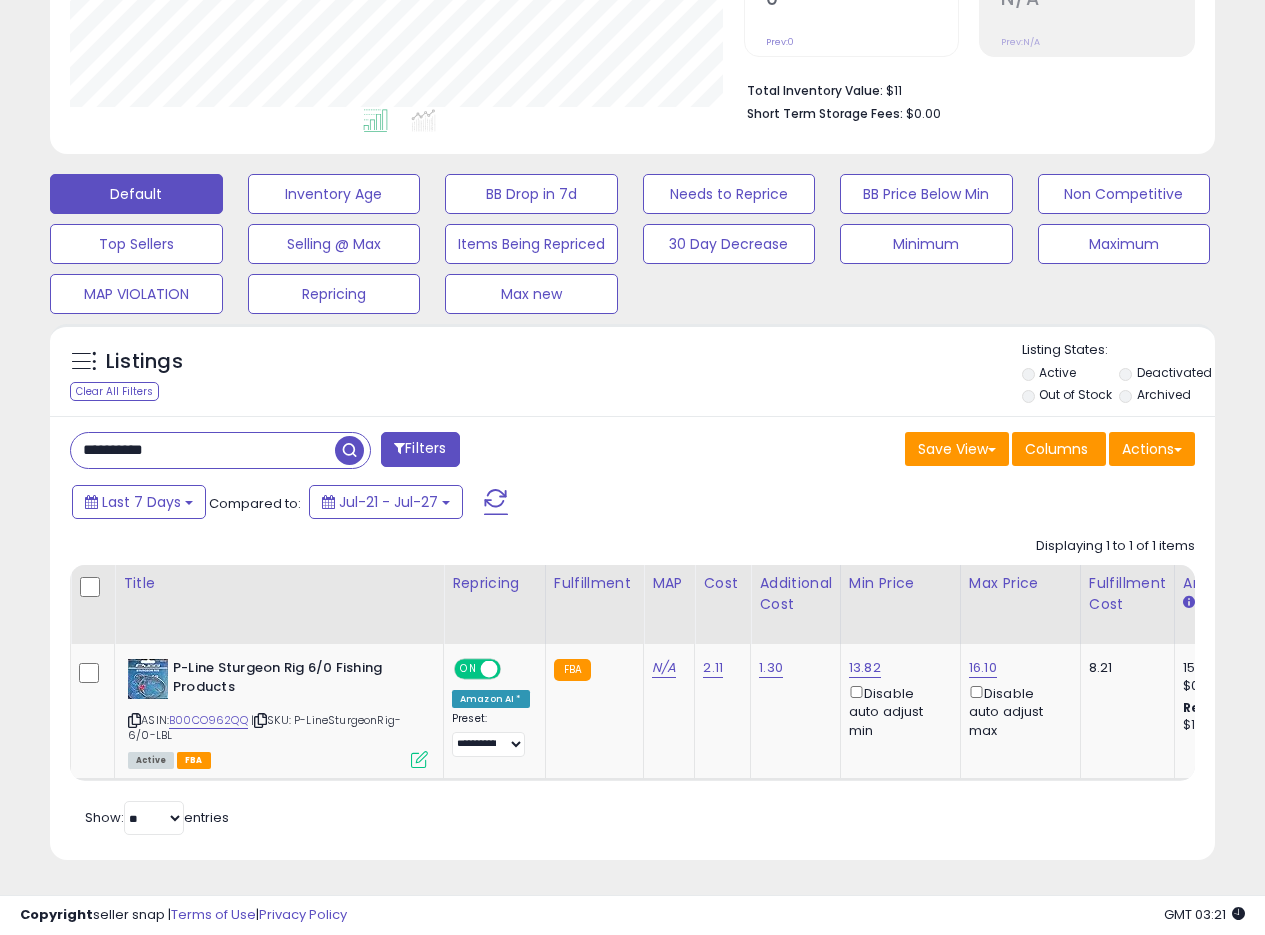 scroll, scrollTop: 410, scrollLeft: 674, axis: both 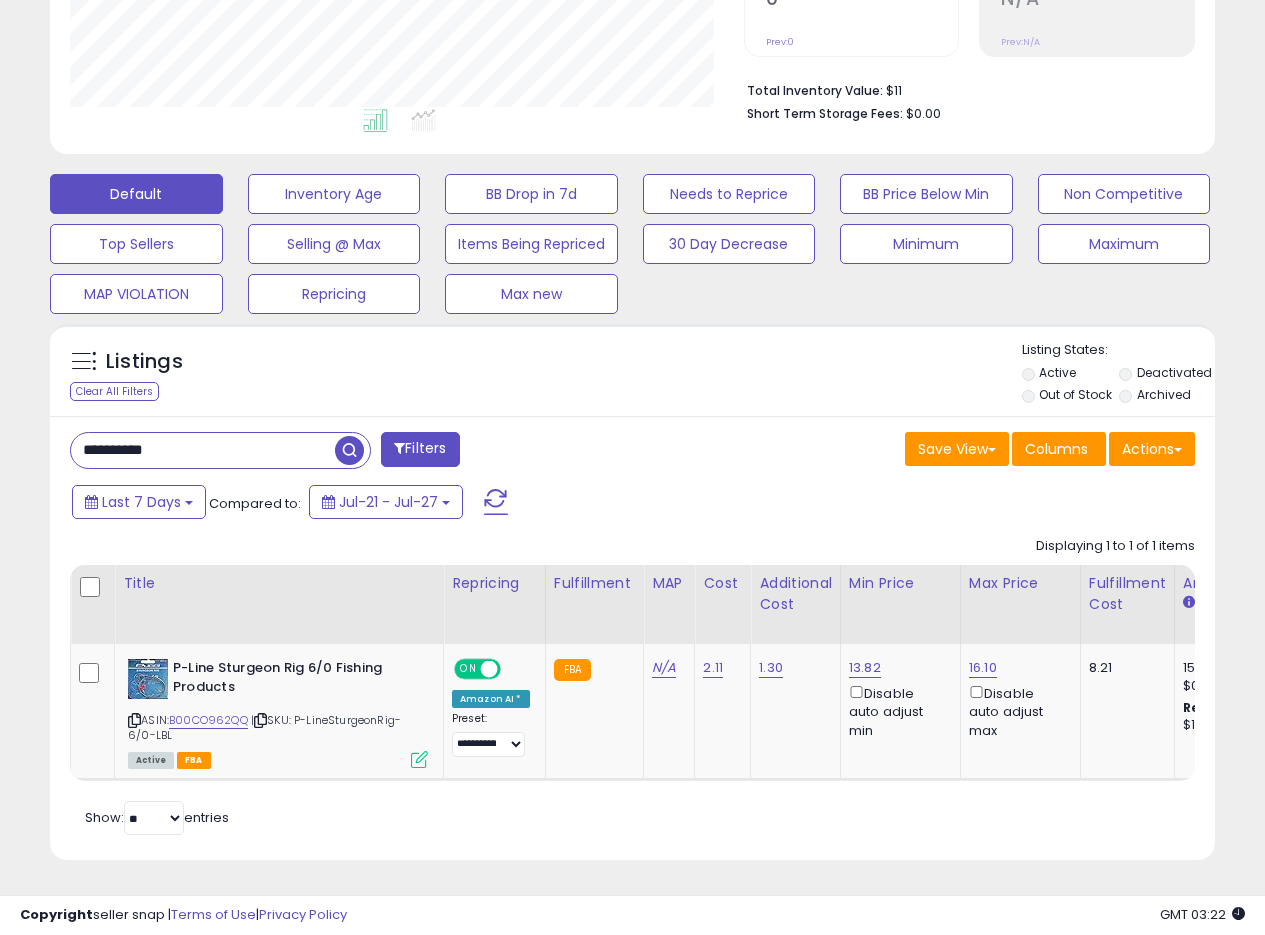 drag, startPoint x: 217, startPoint y: 438, endPoint x: 0, endPoint y: 422, distance: 217.58907 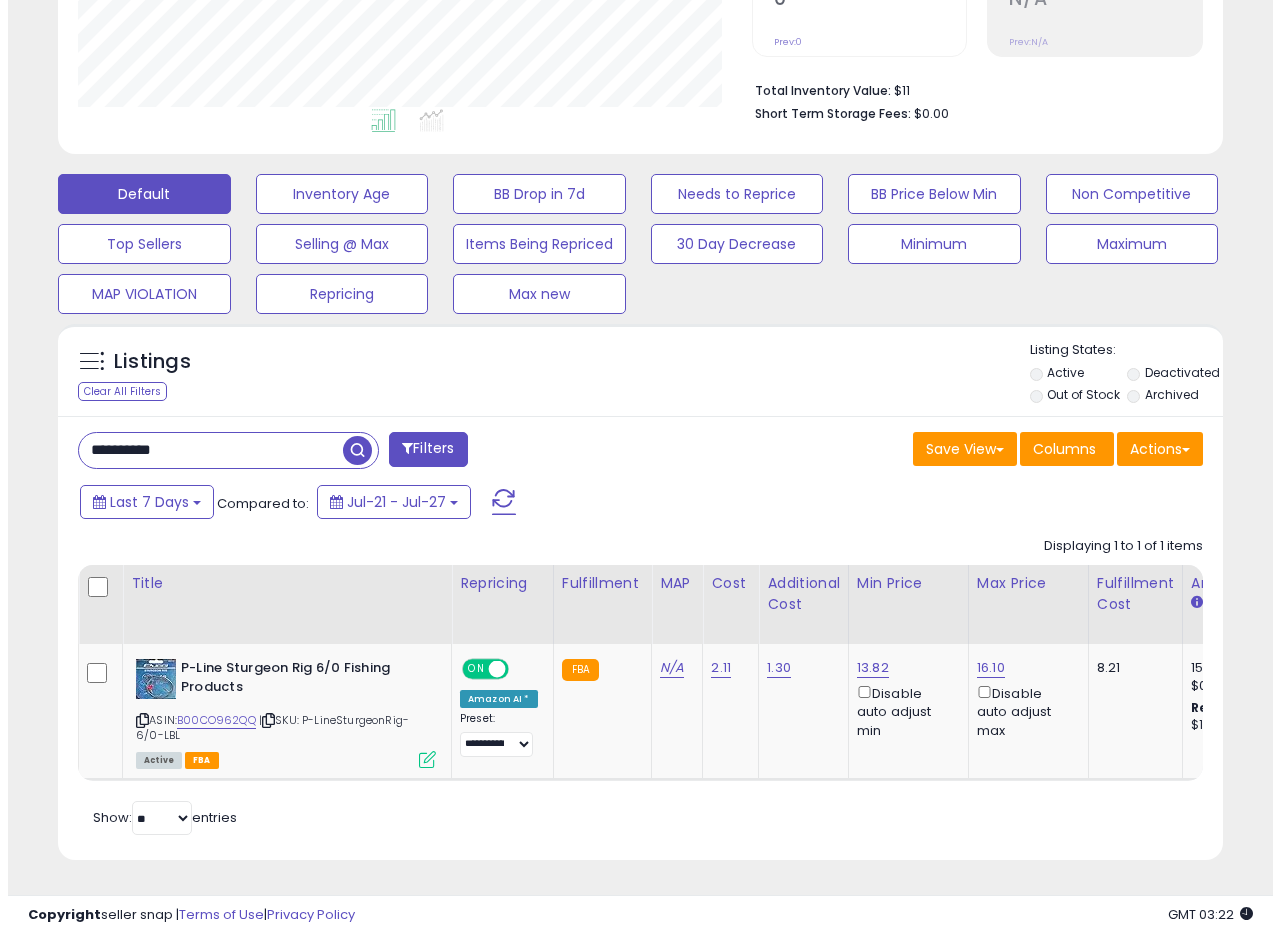 scroll, scrollTop: 335, scrollLeft: 0, axis: vertical 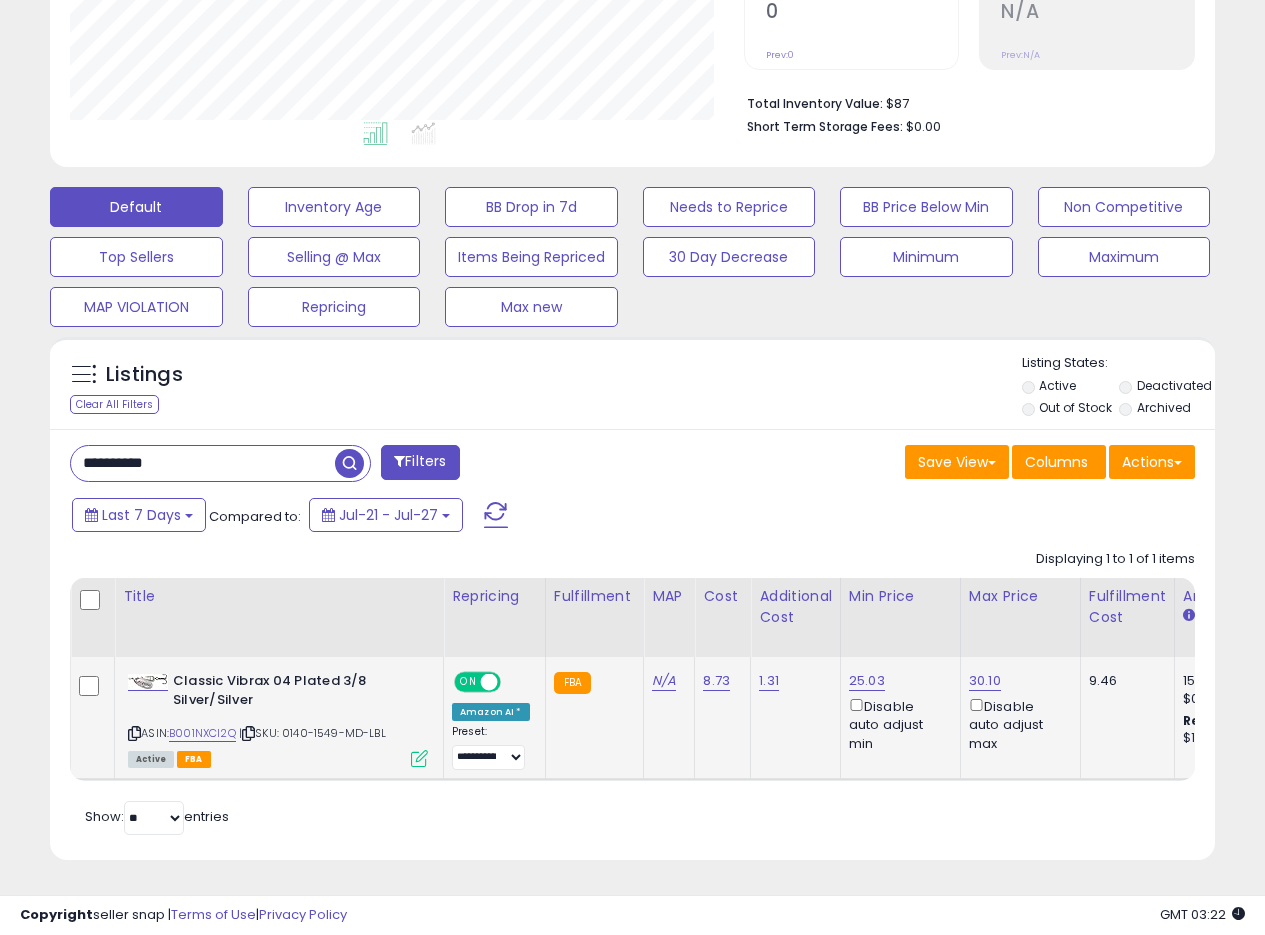 click at bounding box center [419, 758] 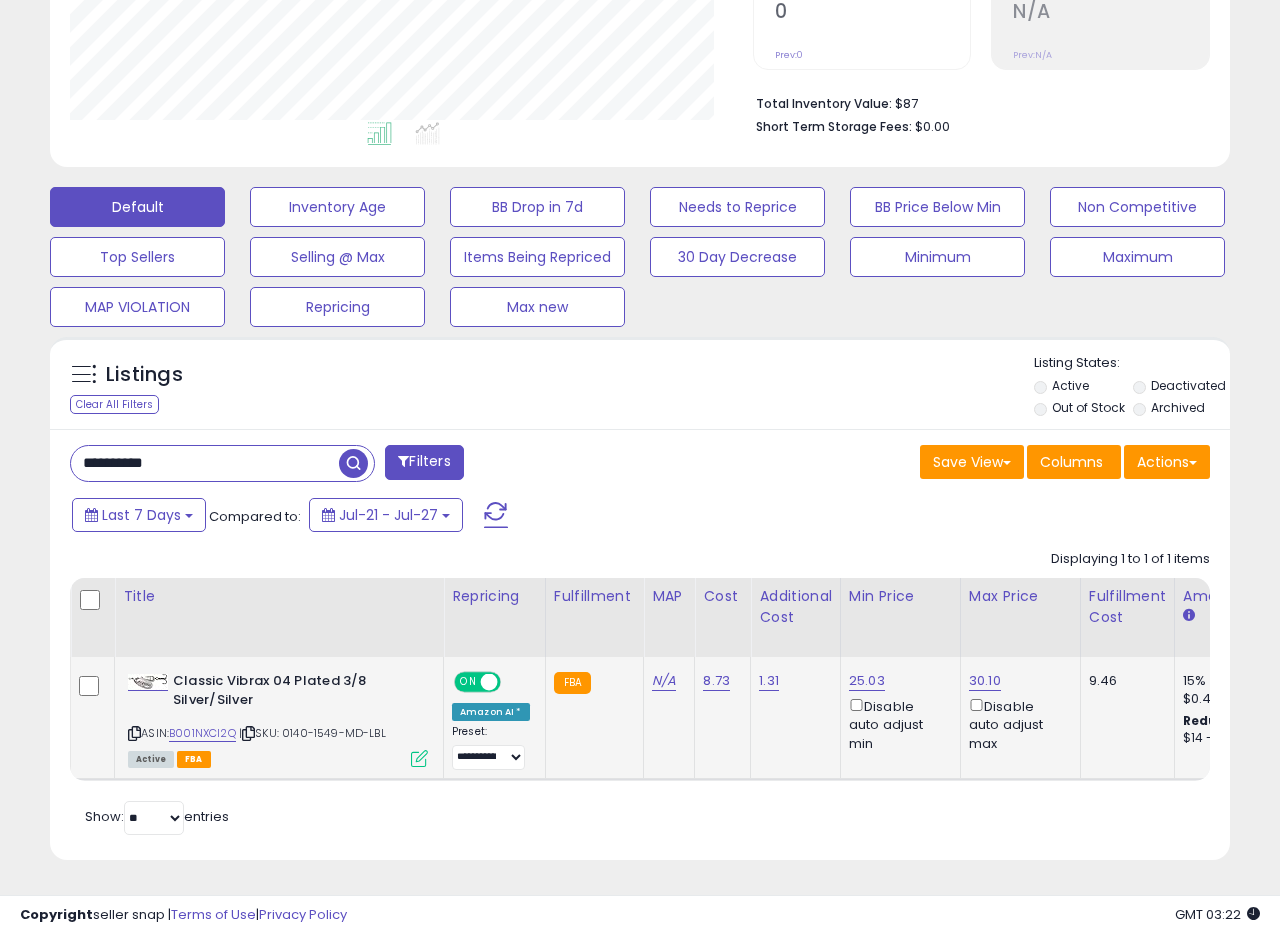 scroll, scrollTop: 999590, scrollLeft: 999317, axis: both 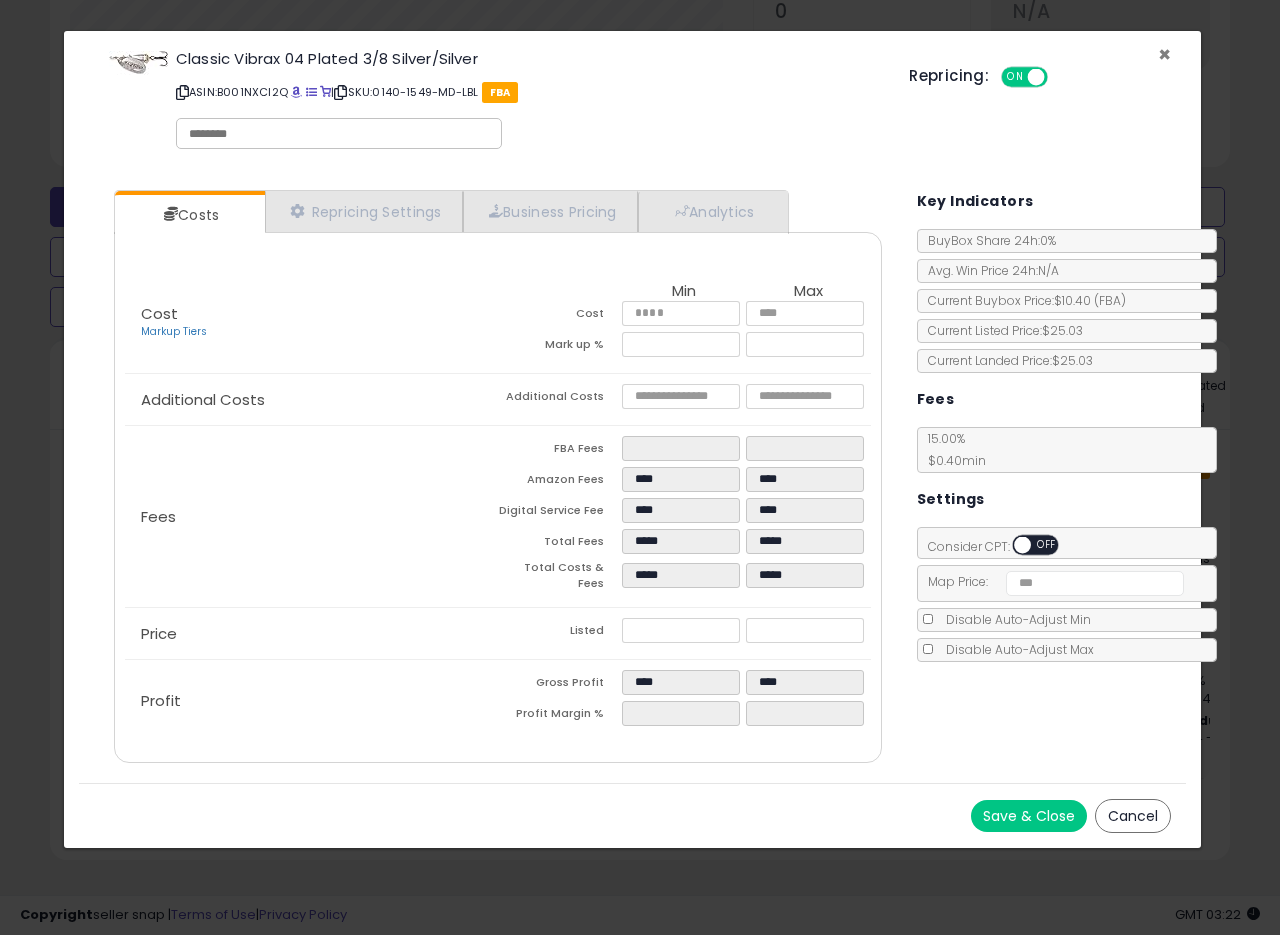 click on "×" at bounding box center [1164, 54] 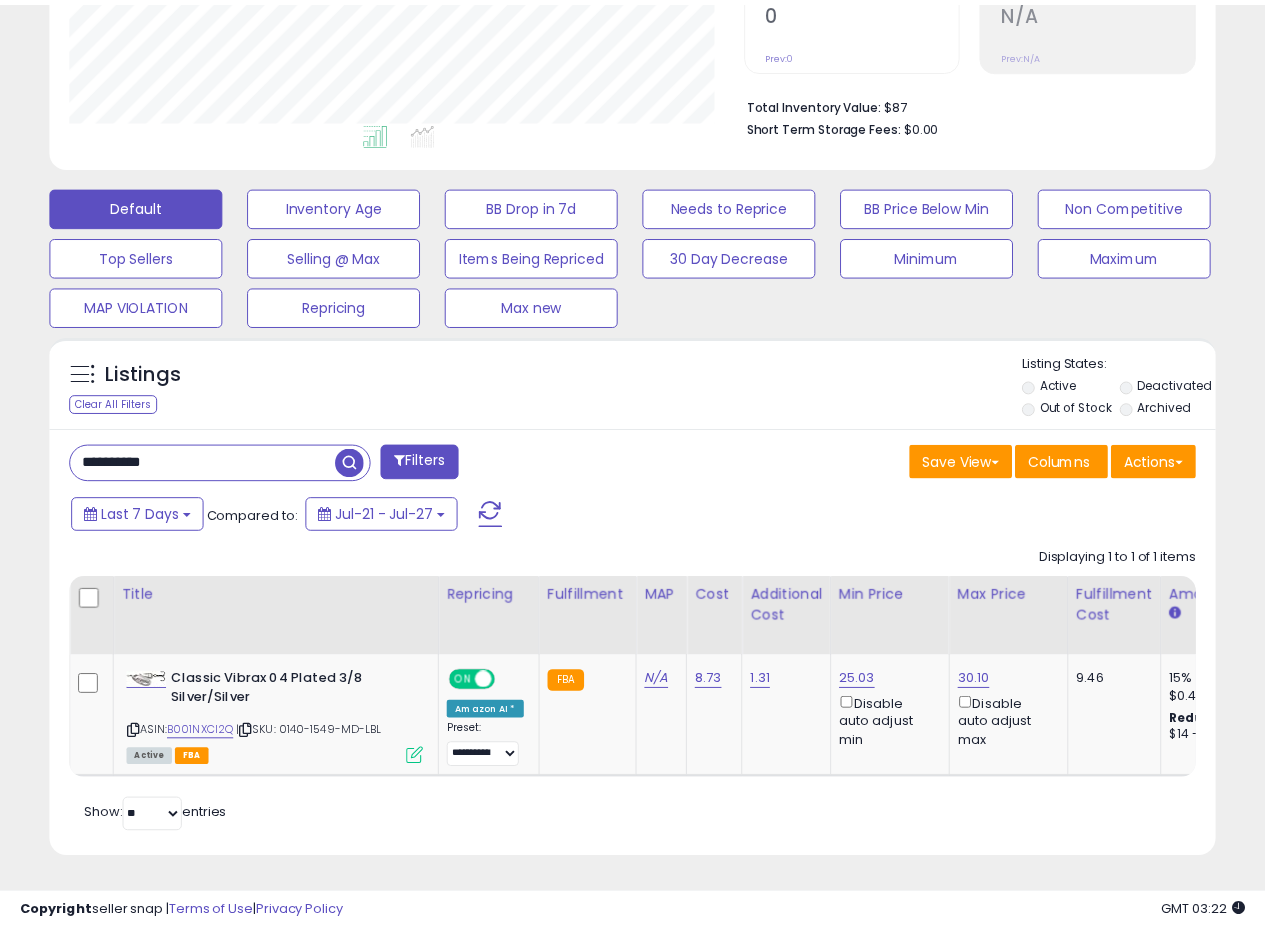 scroll, scrollTop: 433, scrollLeft: 0, axis: vertical 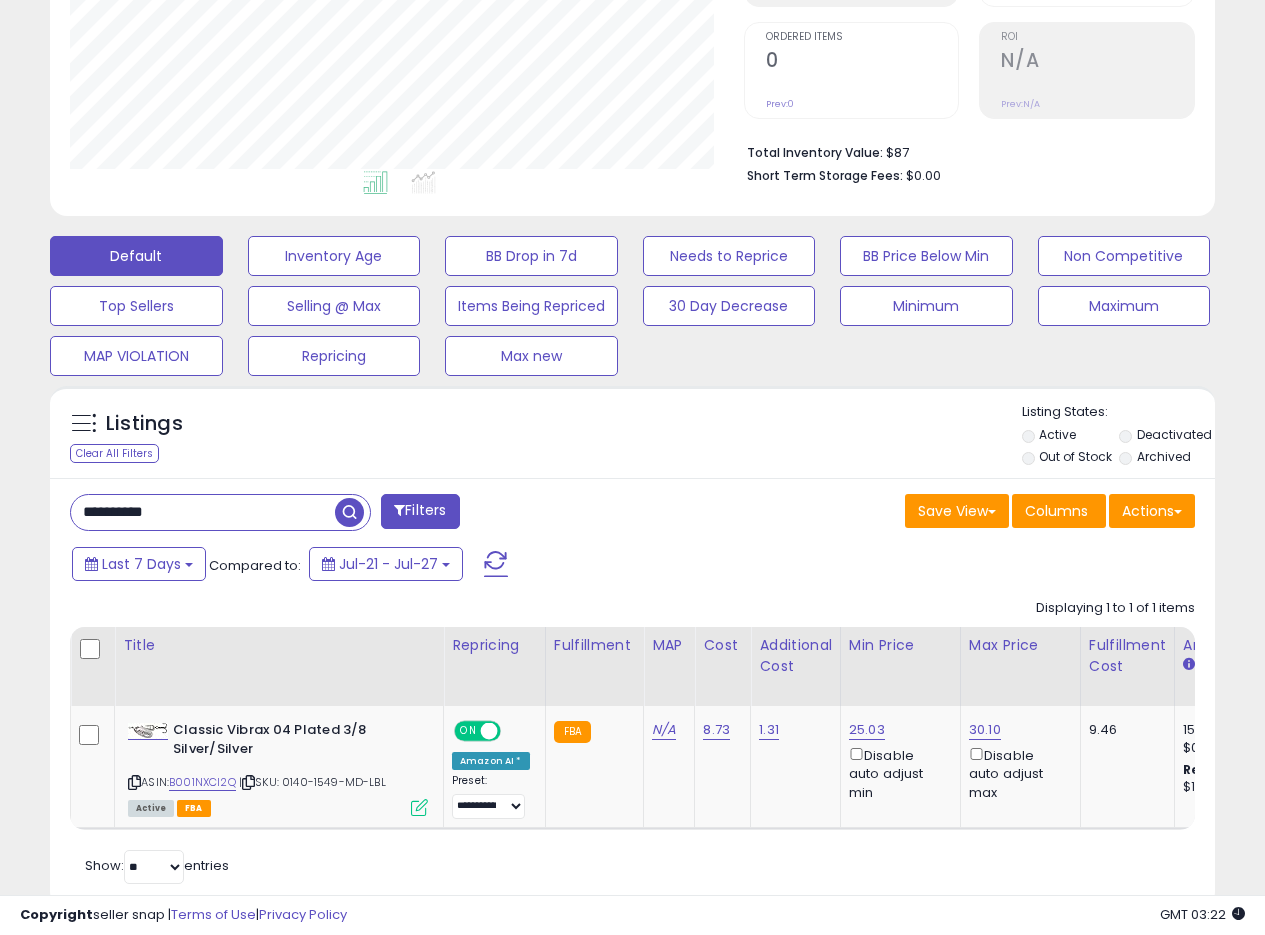 click on "Listings
Clear All Filters
Listing States:" at bounding box center (632, 437) 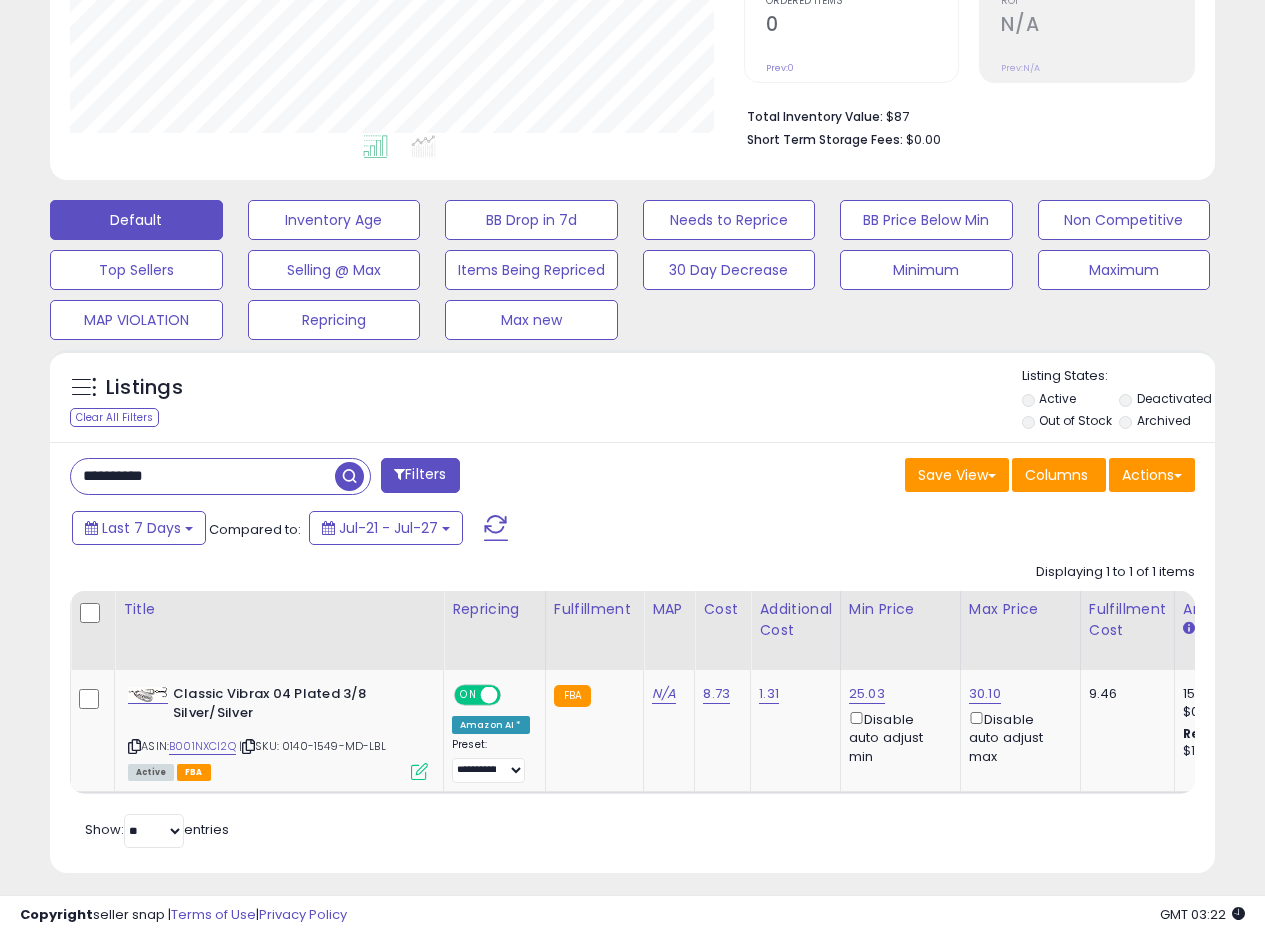 scroll, scrollTop: 431, scrollLeft: 0, axis: vertical 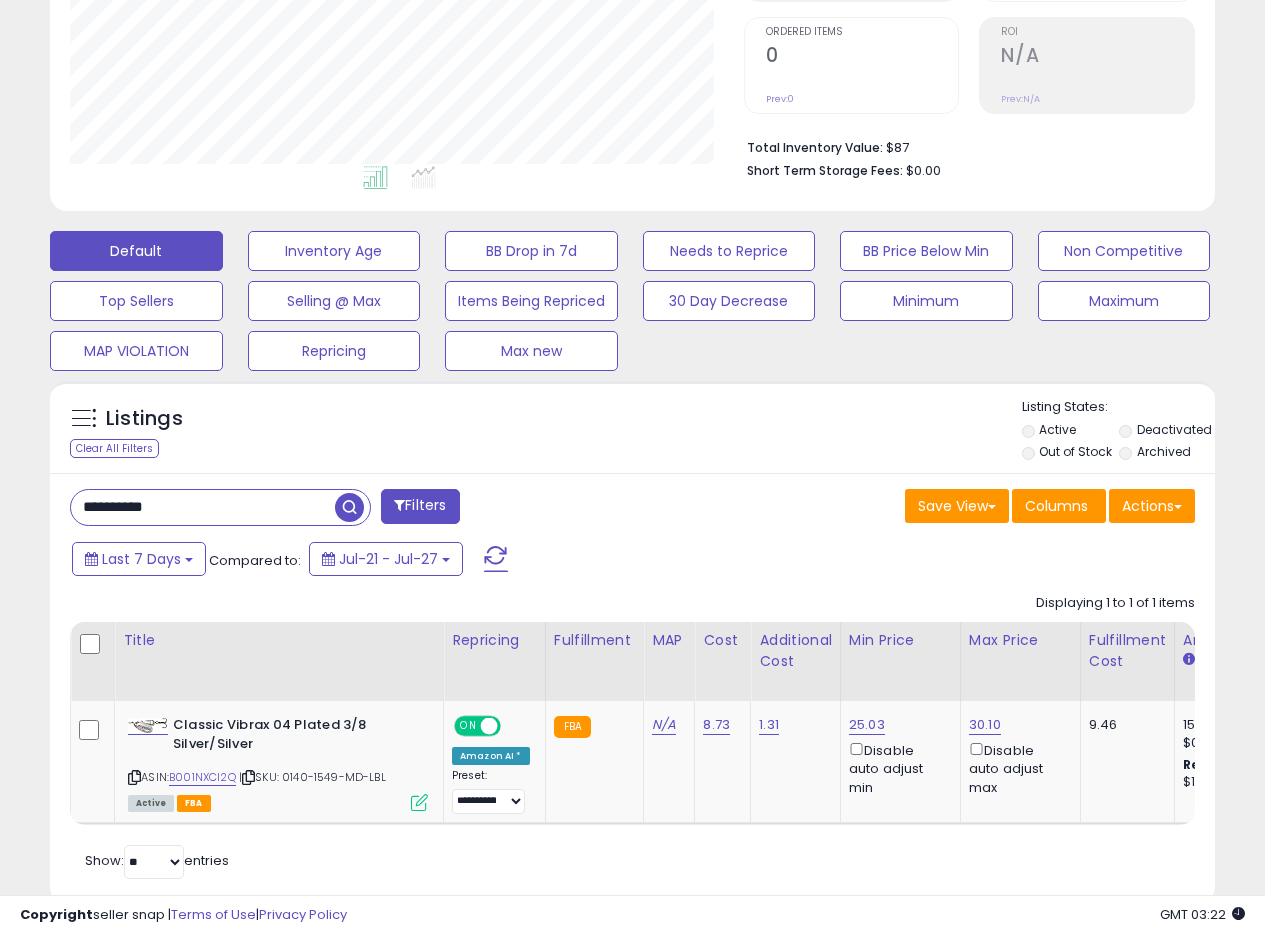 click on "**********" at bounding box center [632, 688] 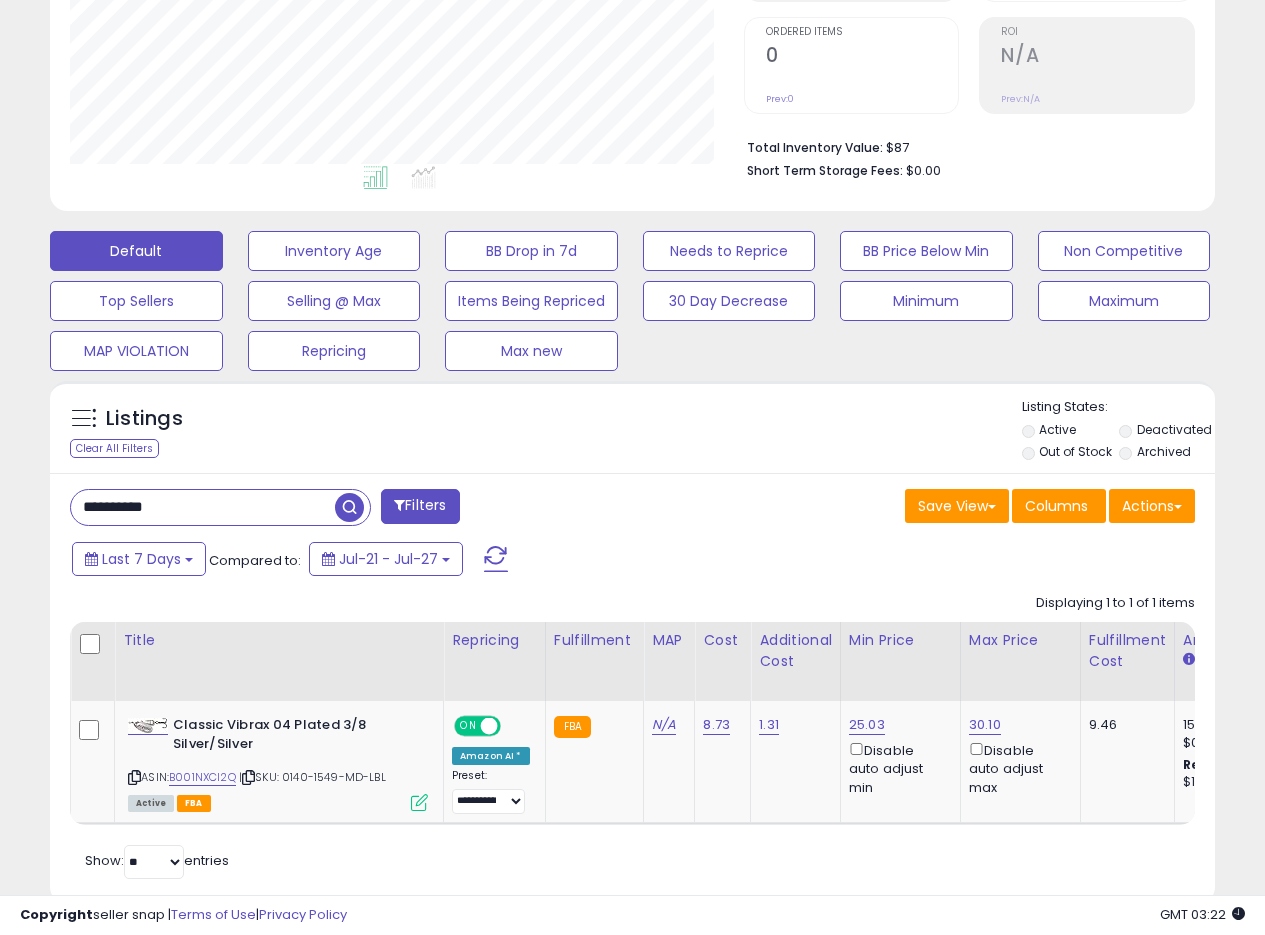drag, startPoint x: 204, startPoint y: 509, endPoint x: 15, endPoint y: 508, distance: 189.00264 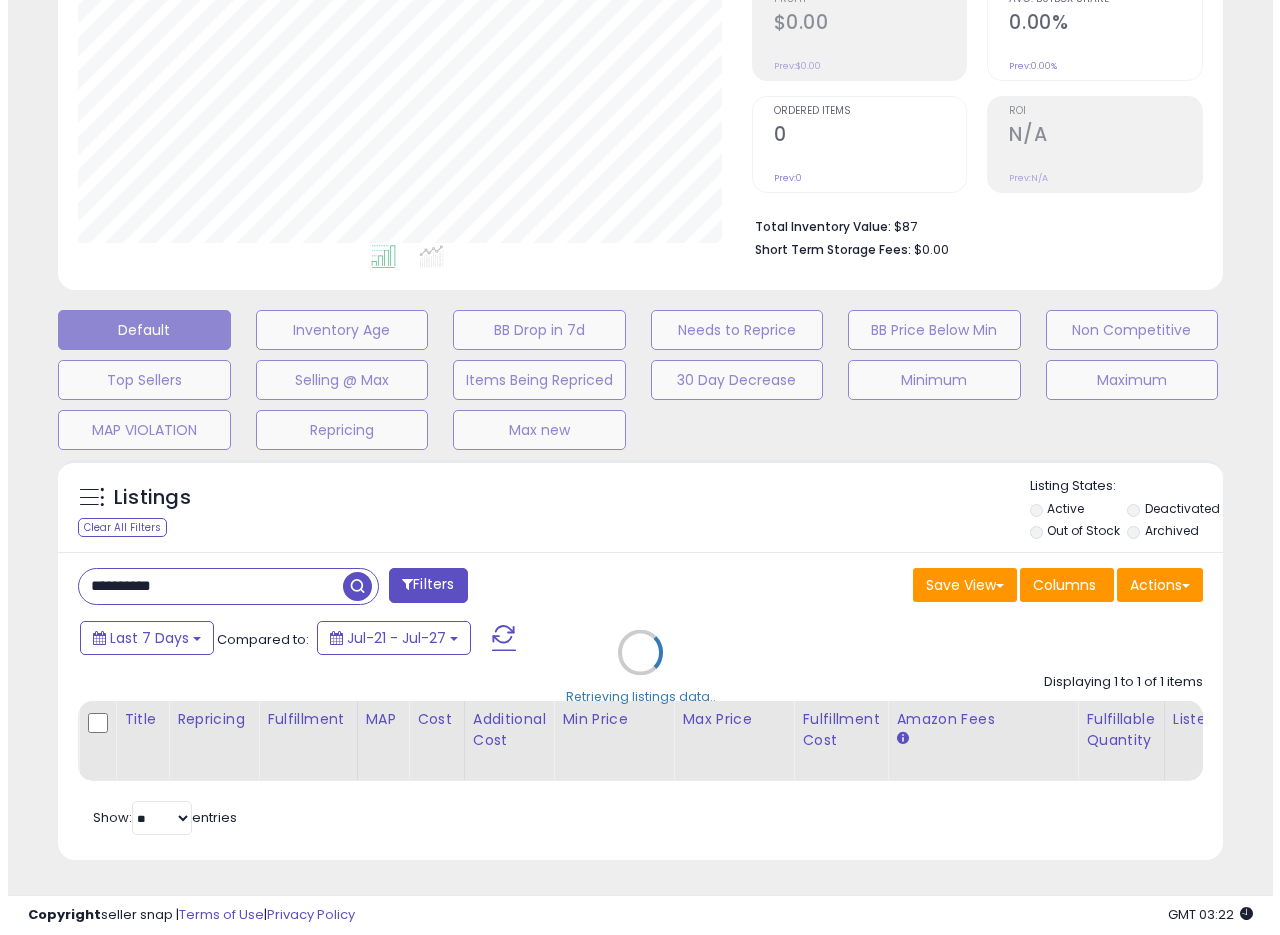 scroll, scrollTop: 335, scrollLeft: 0, axis: vertical 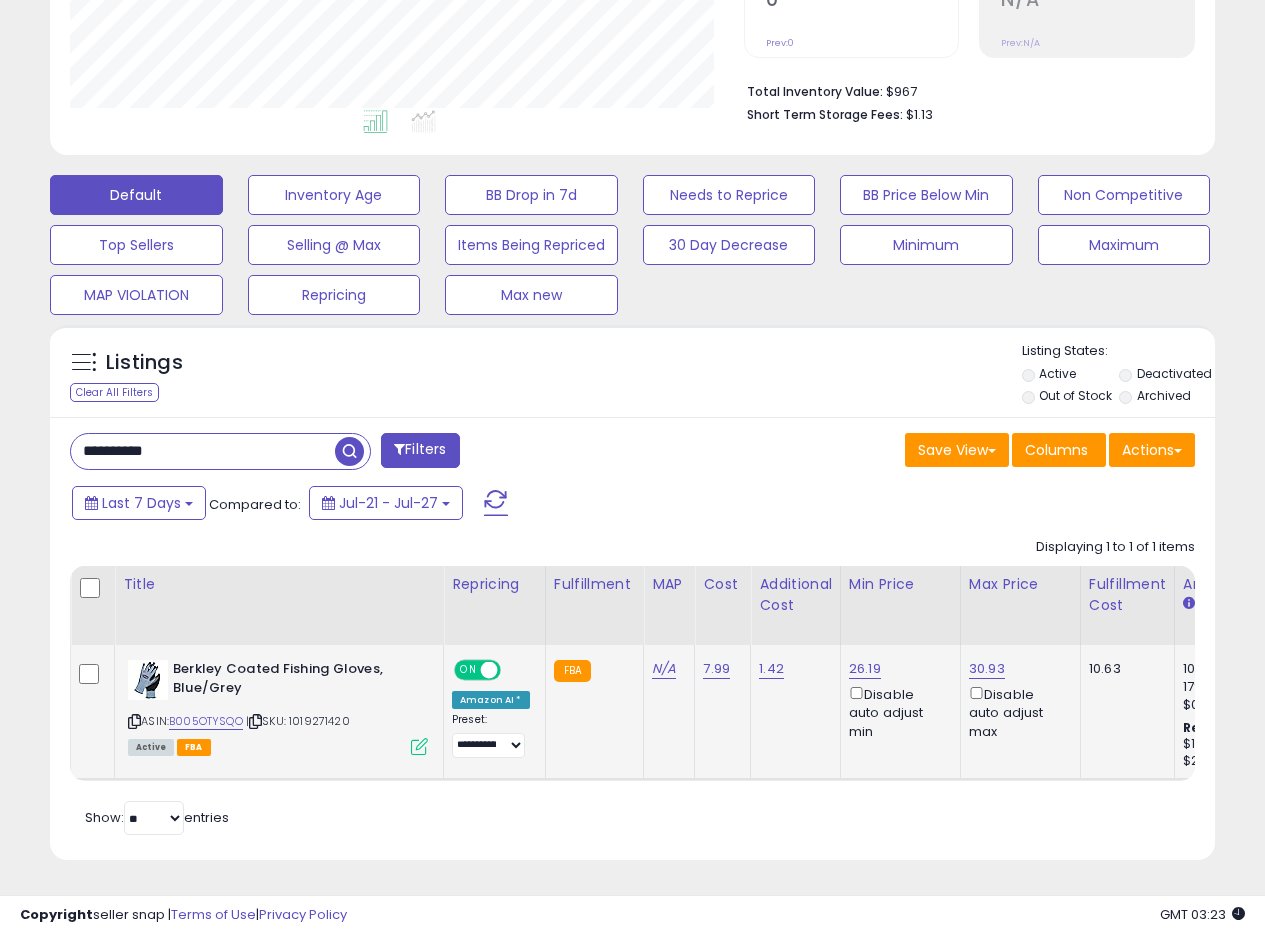 click at bounding box center (419, 746) 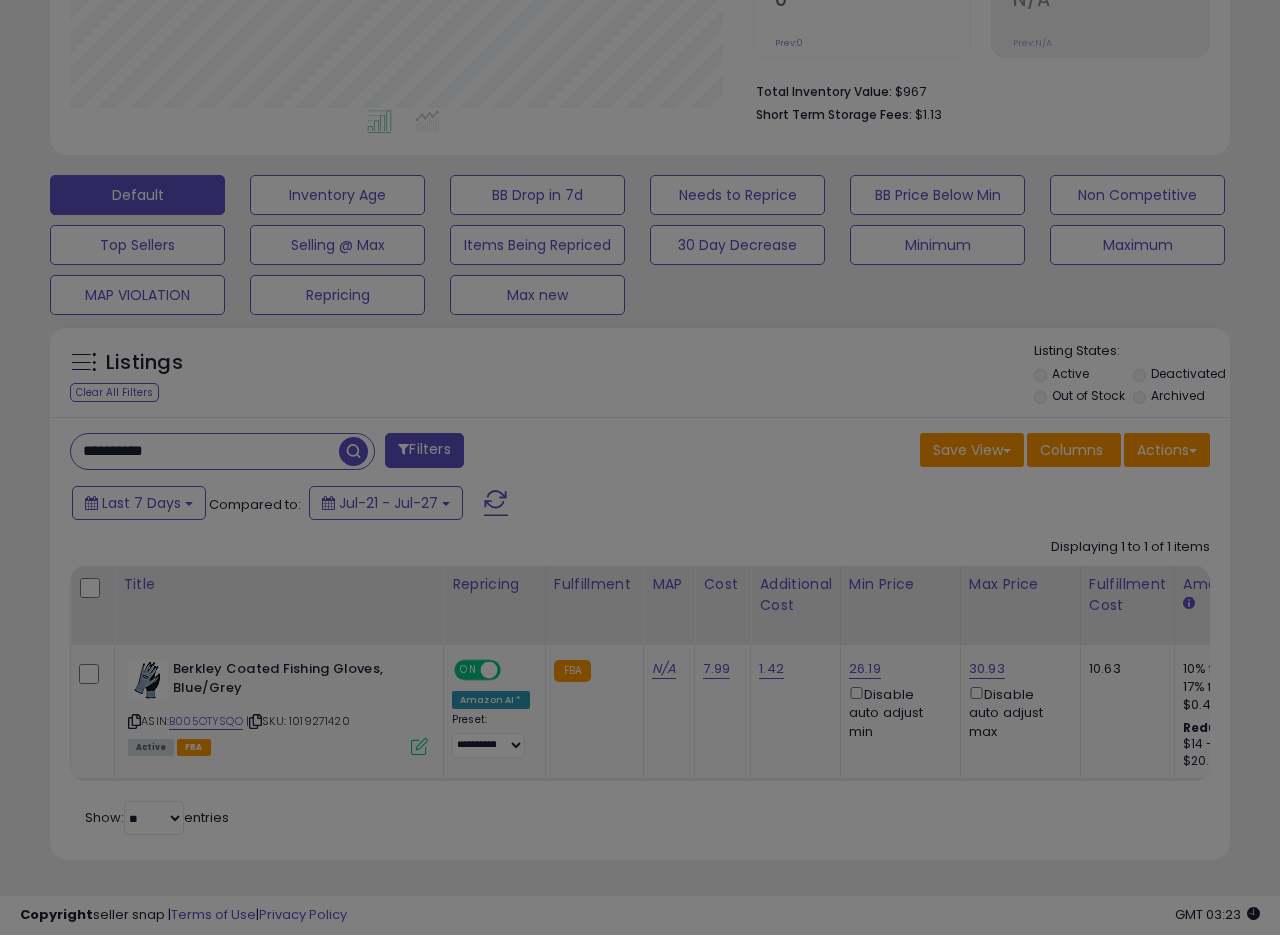 scroll, scrollTop: 999590, scrollLeft: 999317, axis: both 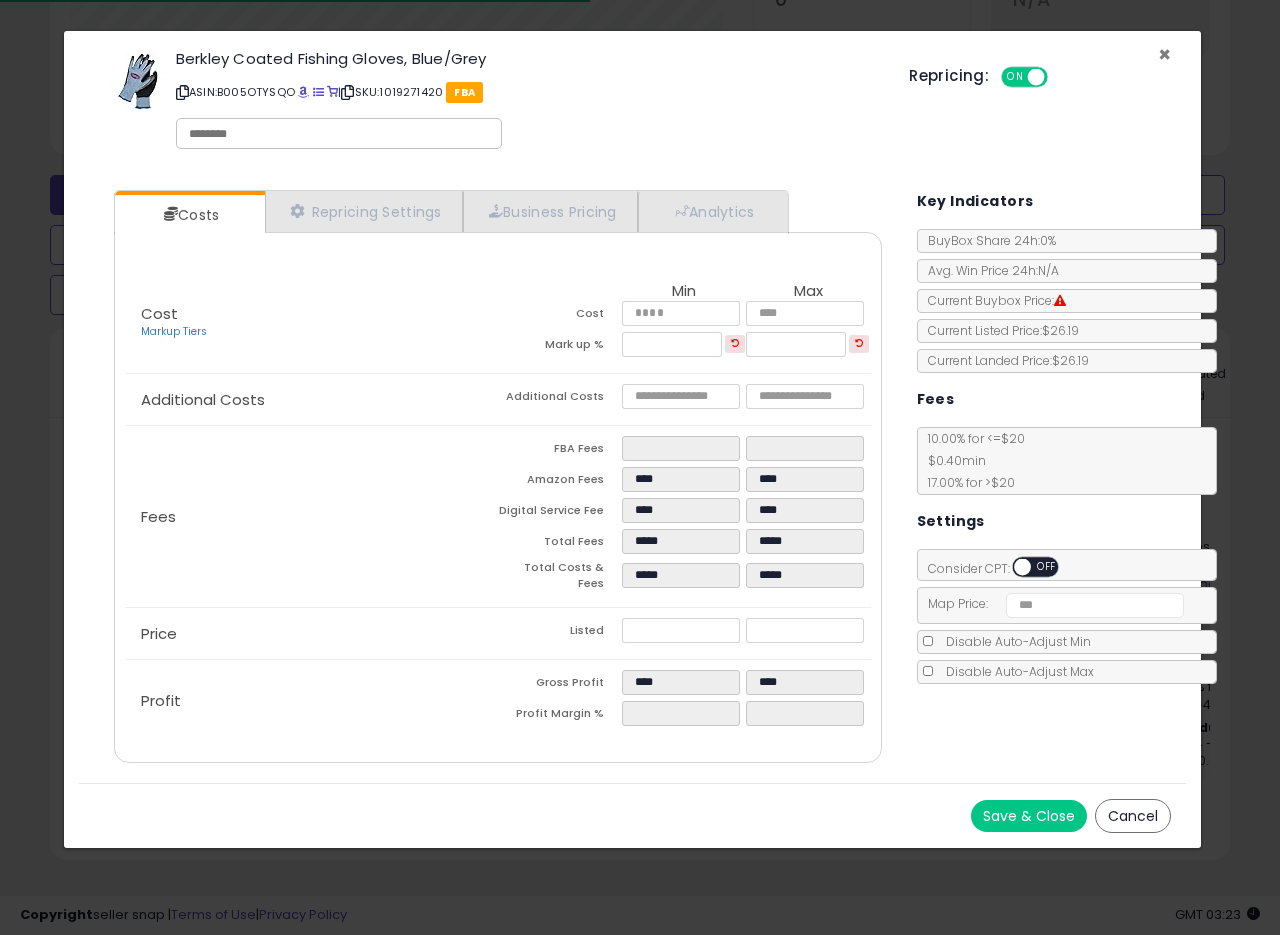 click on "×" at bounding box center [1164, 54] 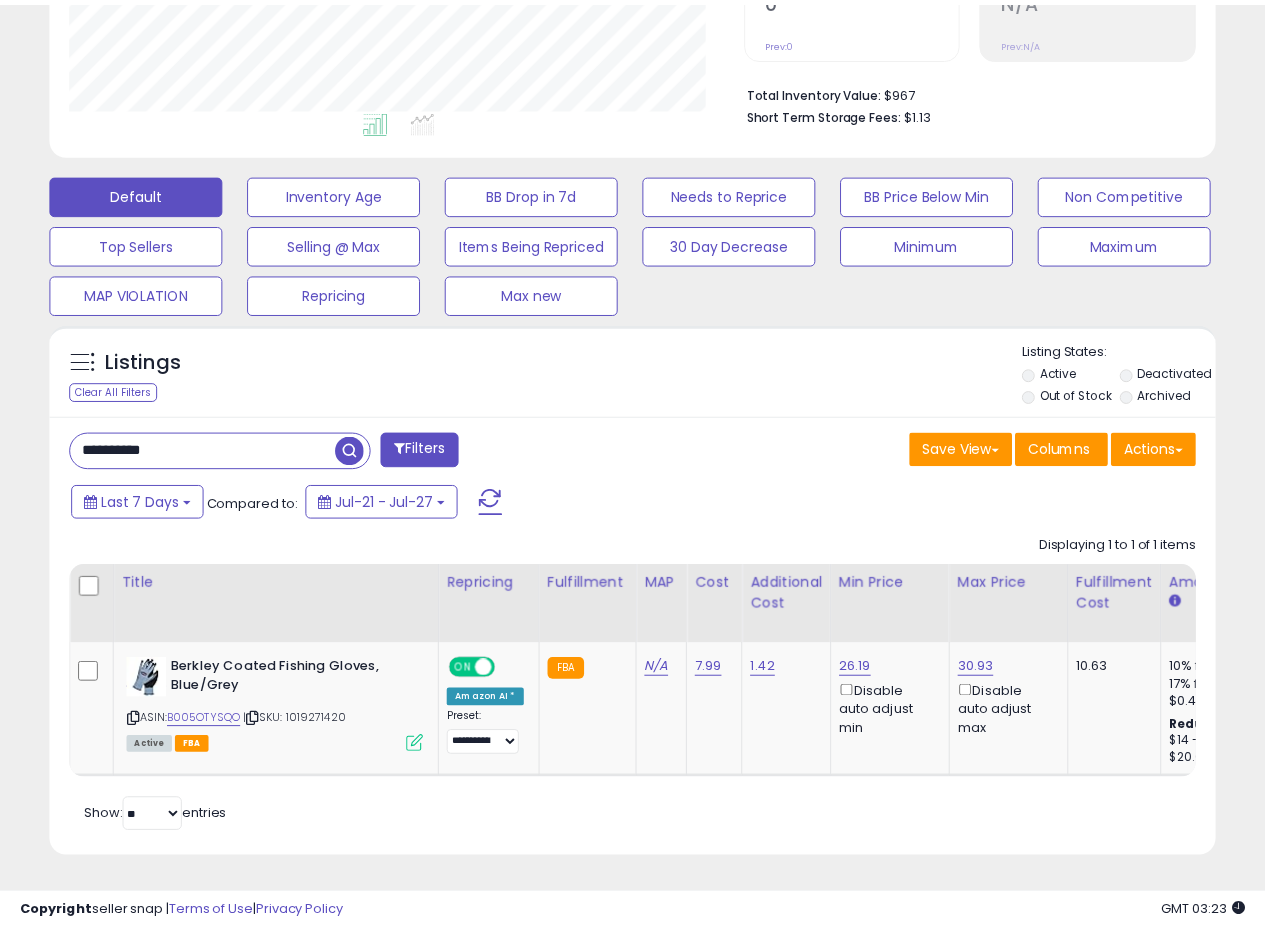 scroll, scrollTop: 410, scrollLeft: 674, axis: both 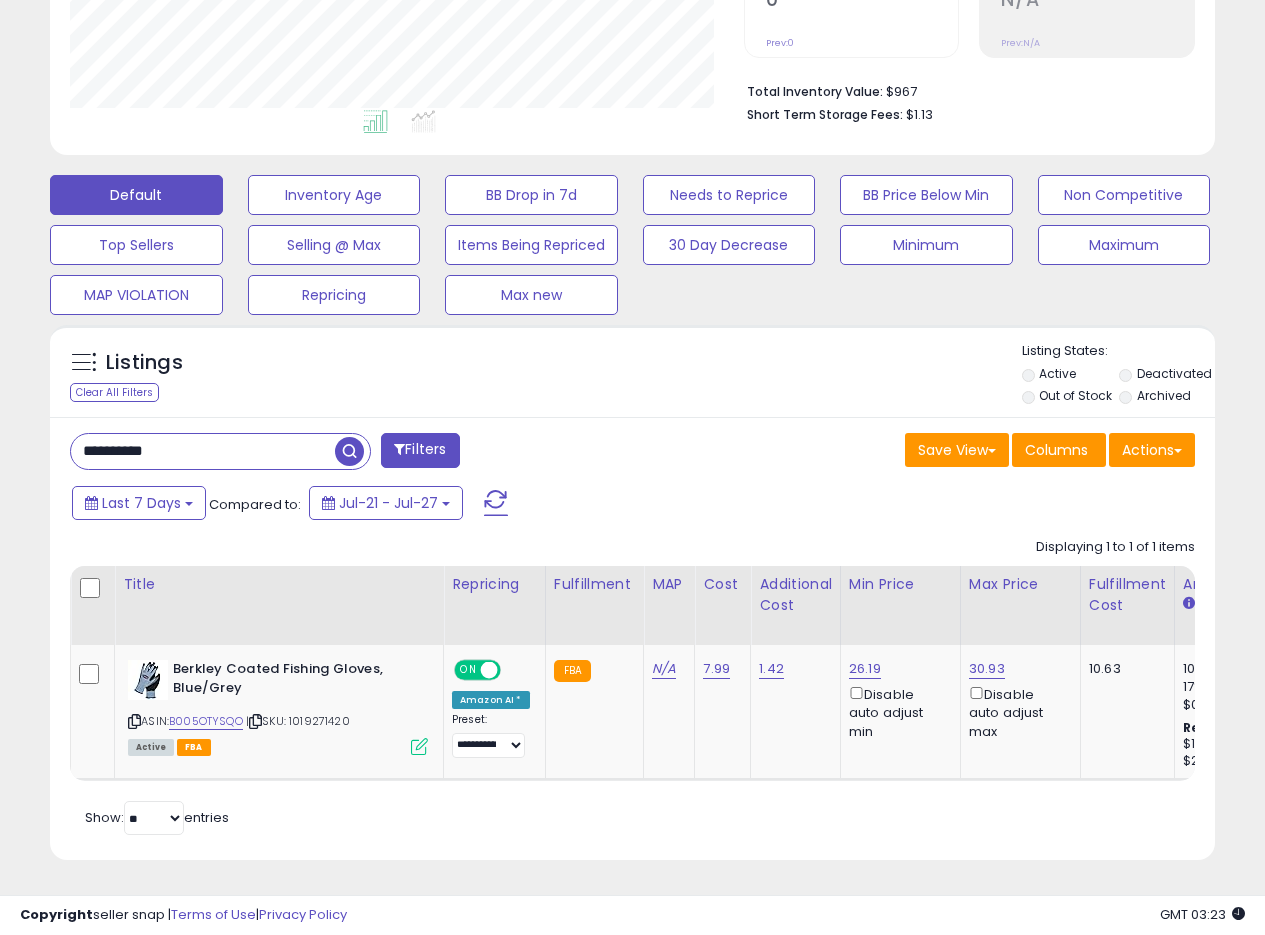 drag, startPoint x: 239, startPoint y: 429, endPoint x: 0, endPoint y: 415, distance: 239.40968 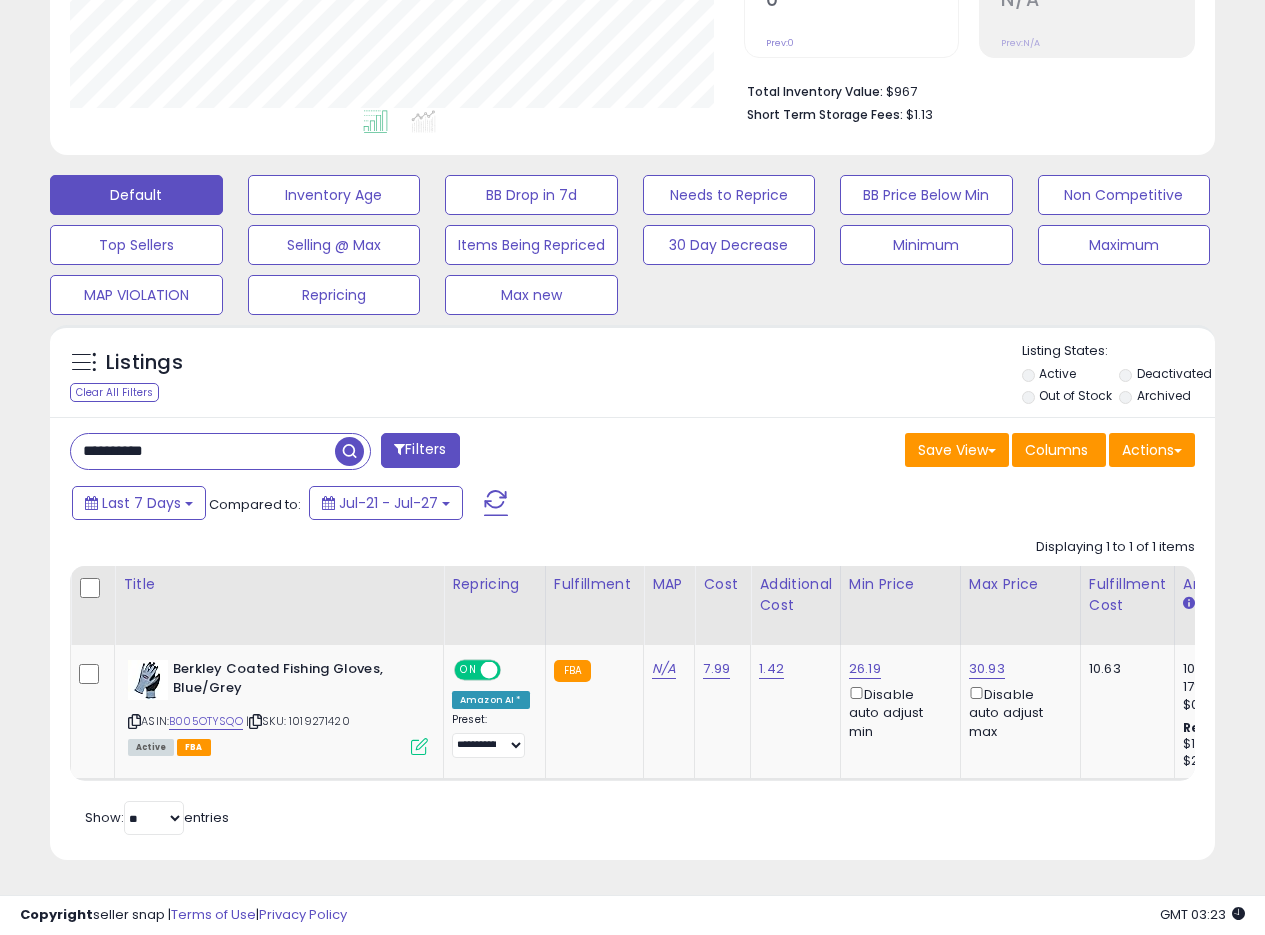 paste 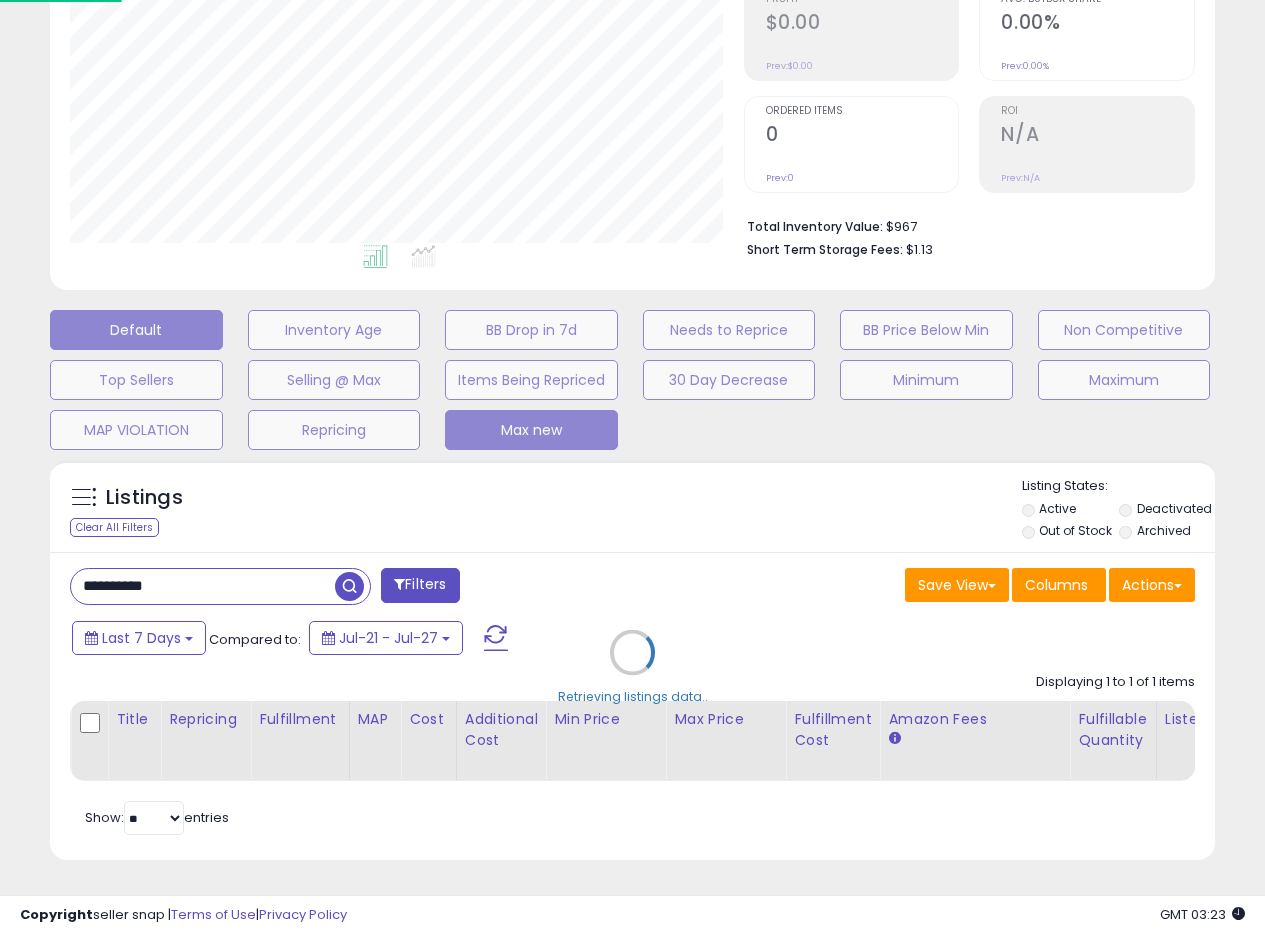 scroll, scrollTop: 999590, scrollLeft: 999317, axis: both 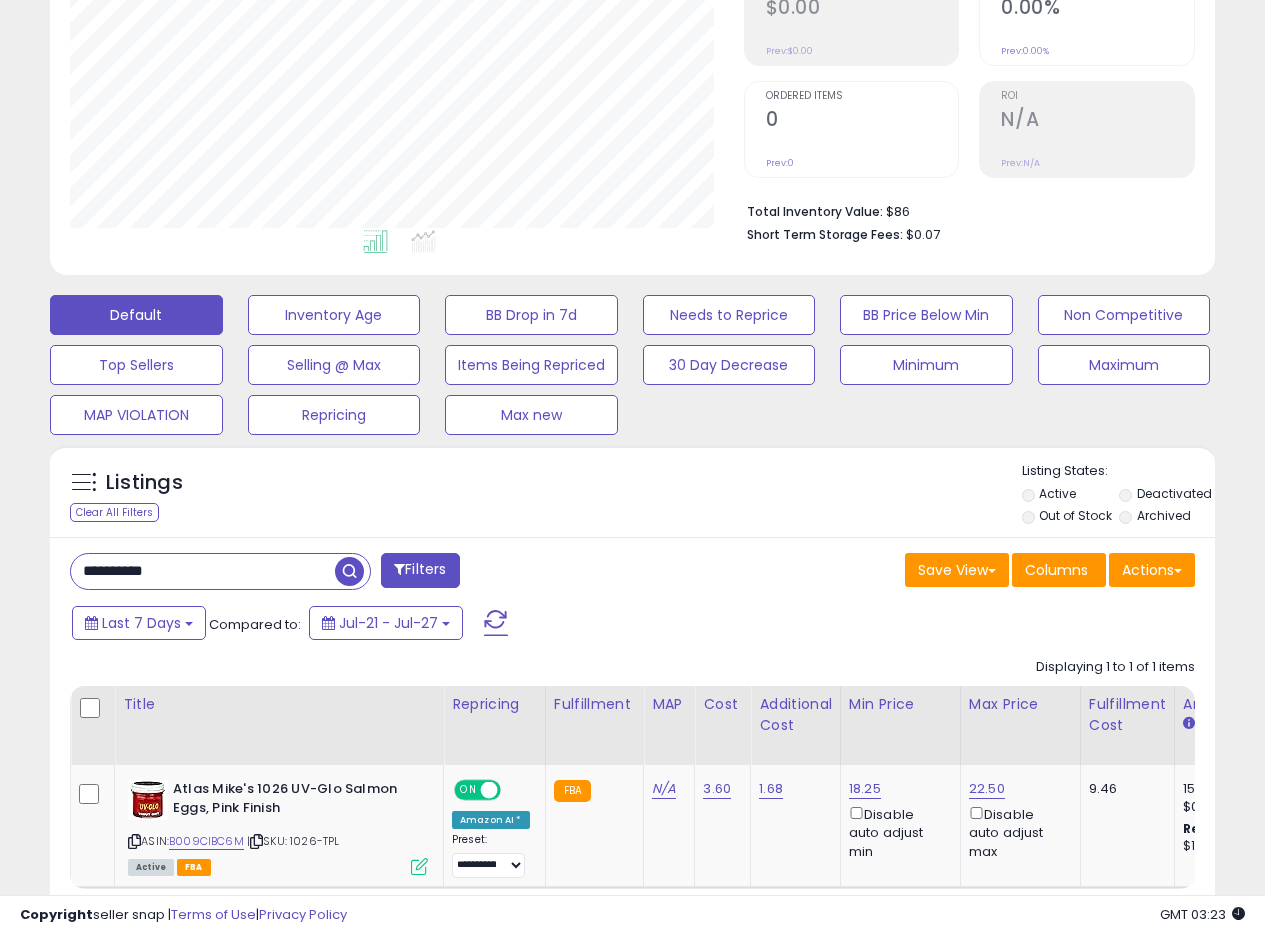 drag, startPoint x: 224, startPoint y: 560, endPoint x: 32, endPoint y: 544, distance: 192.66551 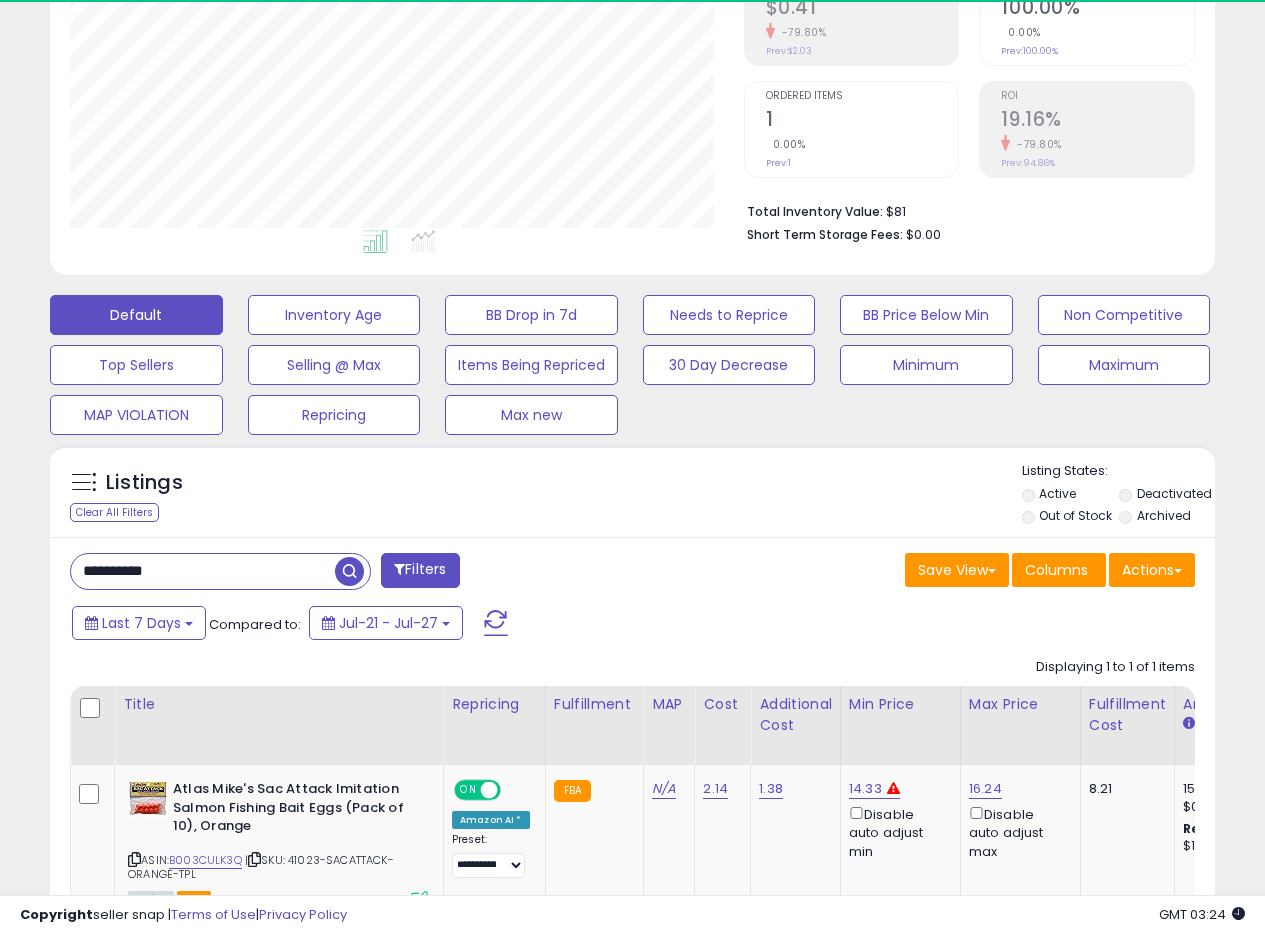 scroll, scrollTop: 999590, scrollLeft: 999326, axis: both 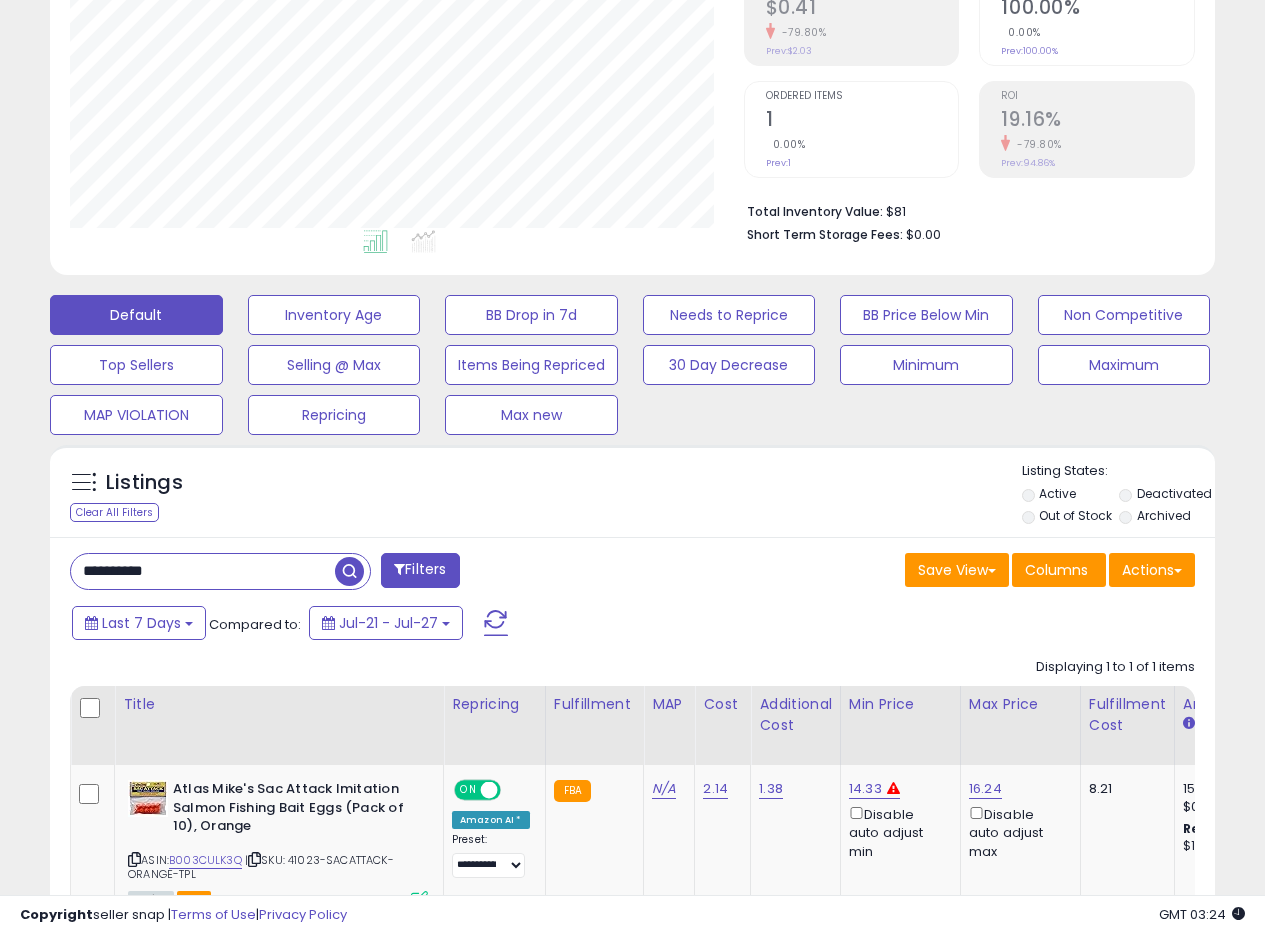 drag, startPoint x: 218, startPoint y: 584, endPoint x: 0, endPoint y: 562, distance: 219.10728 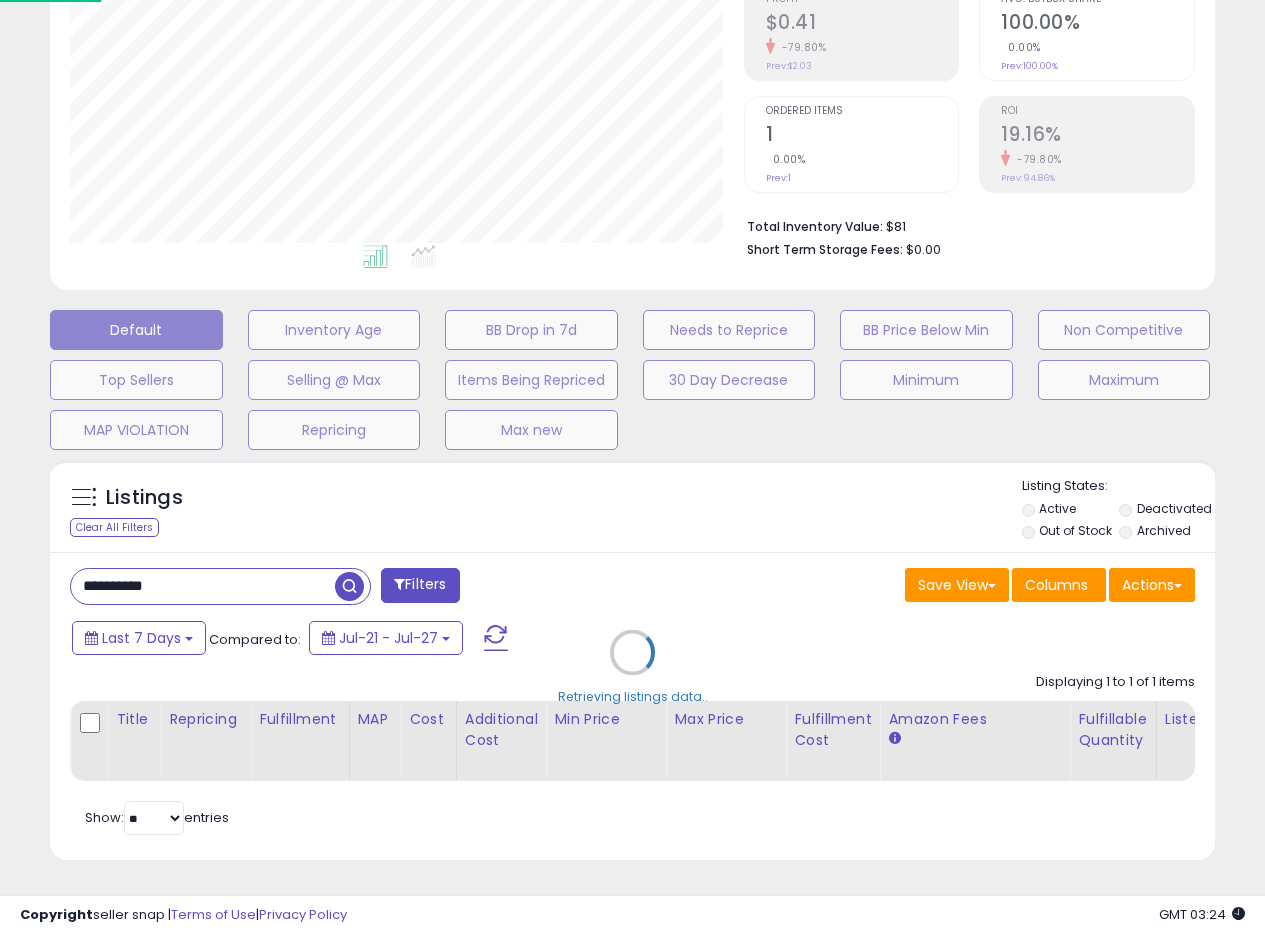scroll, scrollTop: 999590, scrollLeft: 999317, axis: both 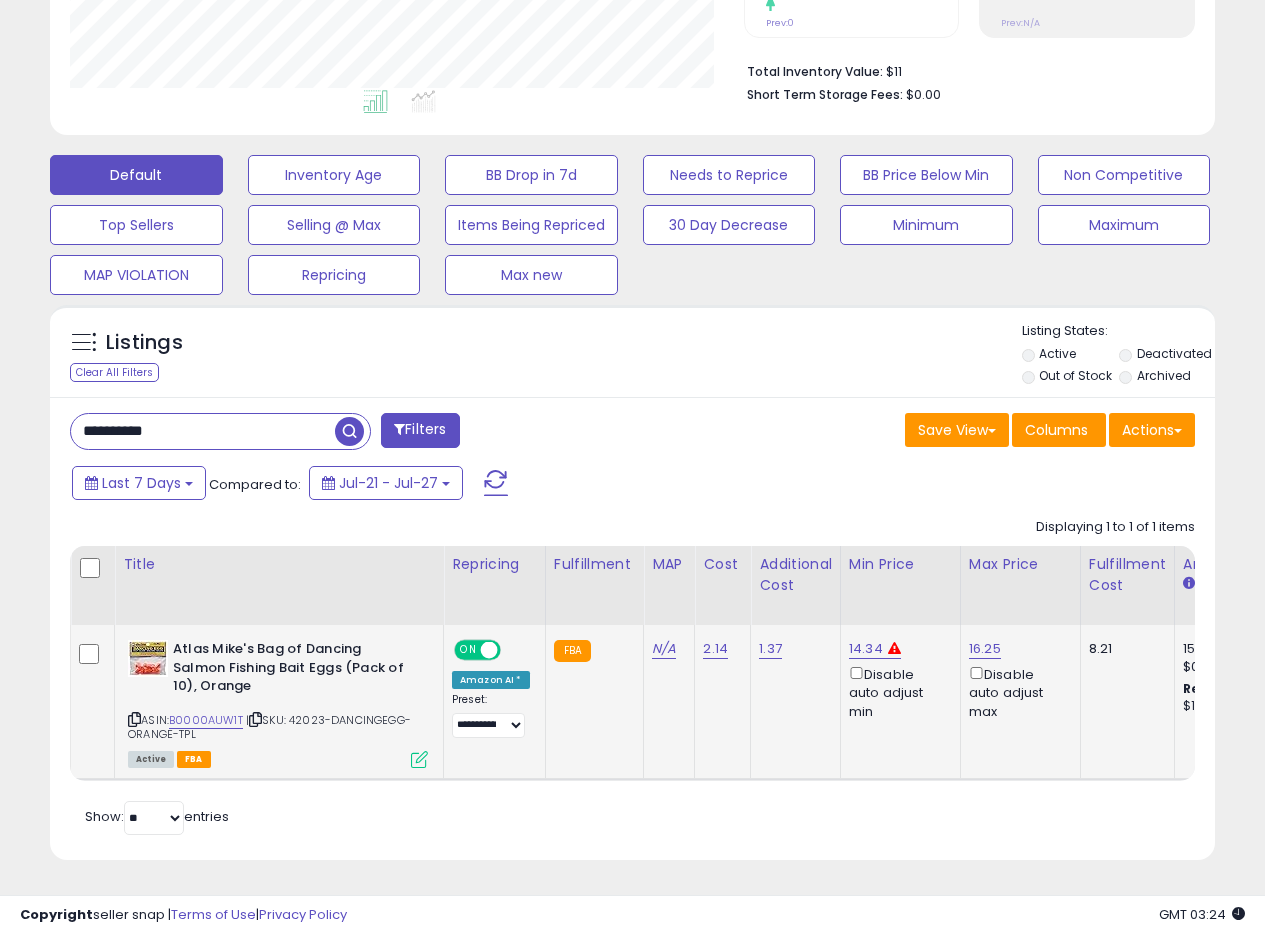 click at bounding box center (419, 759) 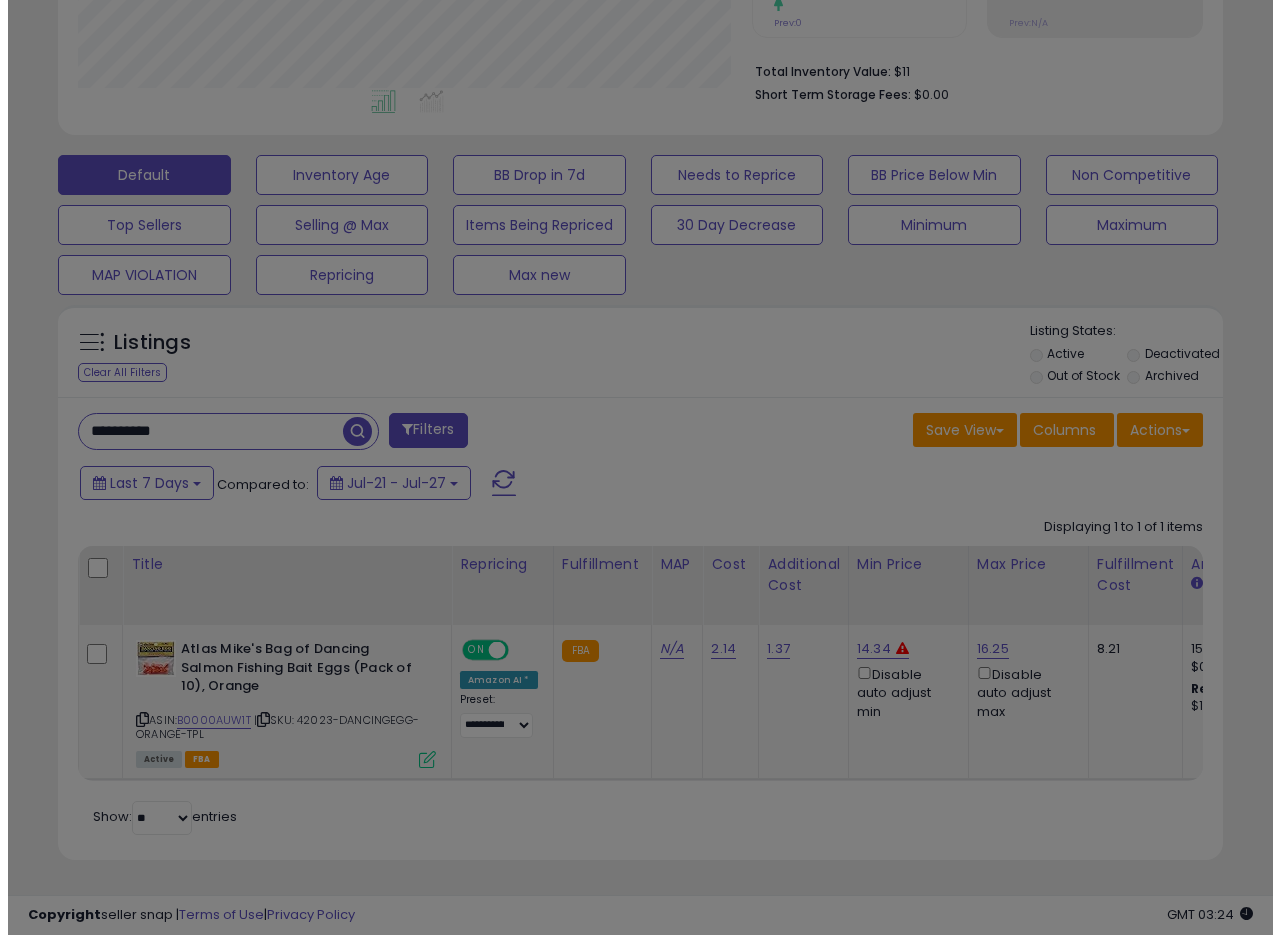 scroll, scrollTop: 999590, scrollLeft: 999317, axis: both 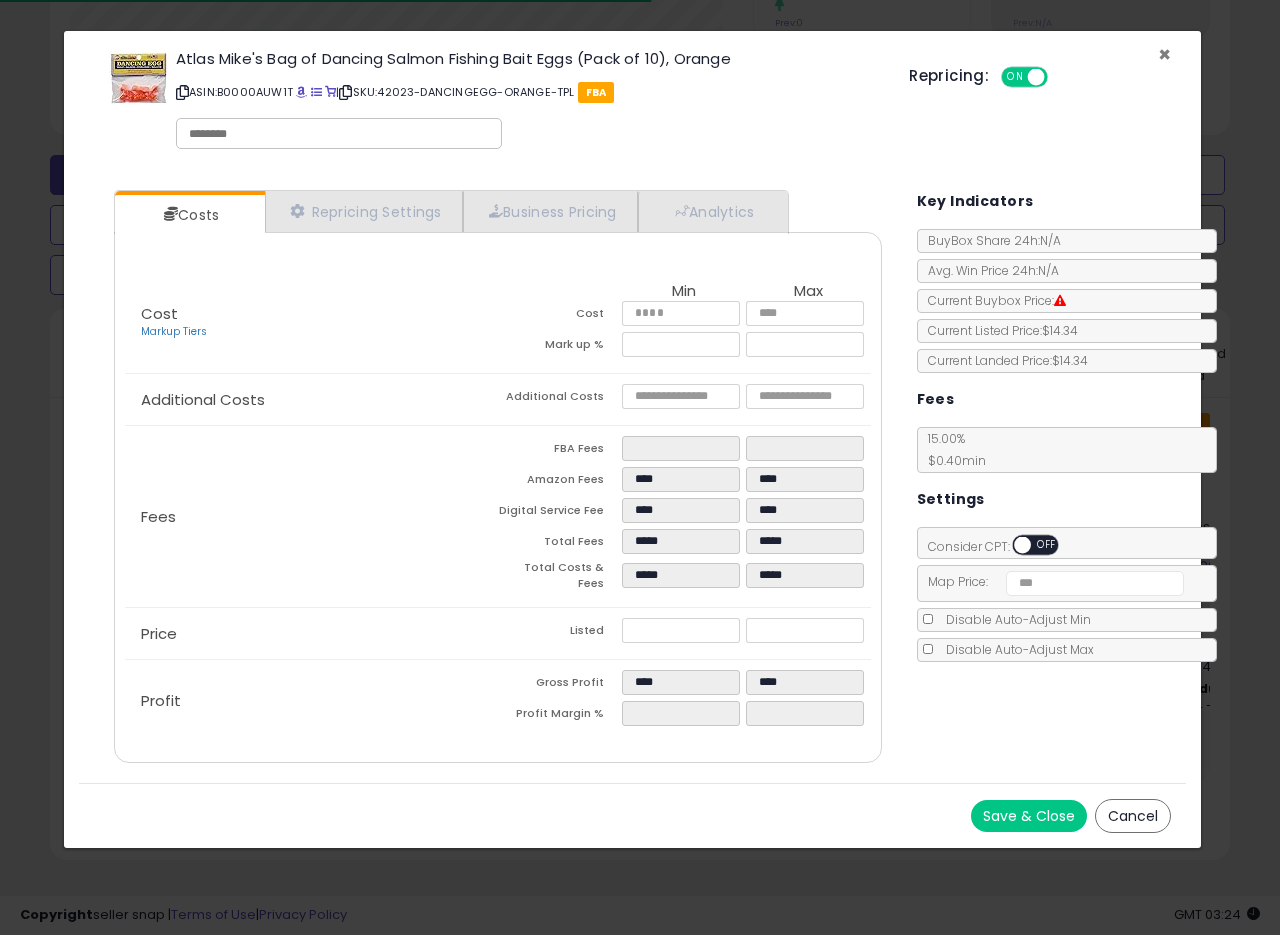 click on "×" at bounding box center (1164, 54) 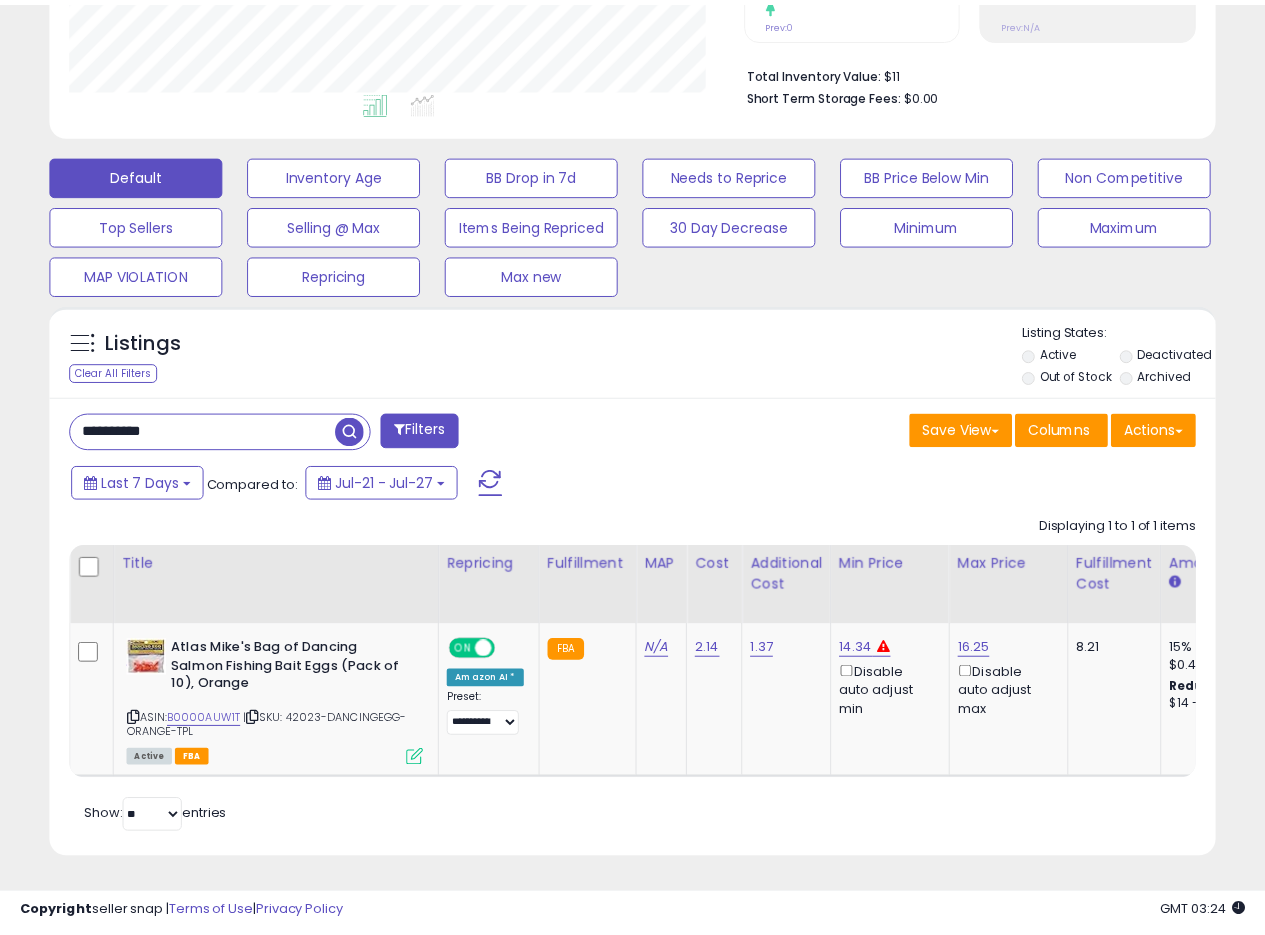 scroll, scrollTop: 410, scrollLeft: 674, axis: both 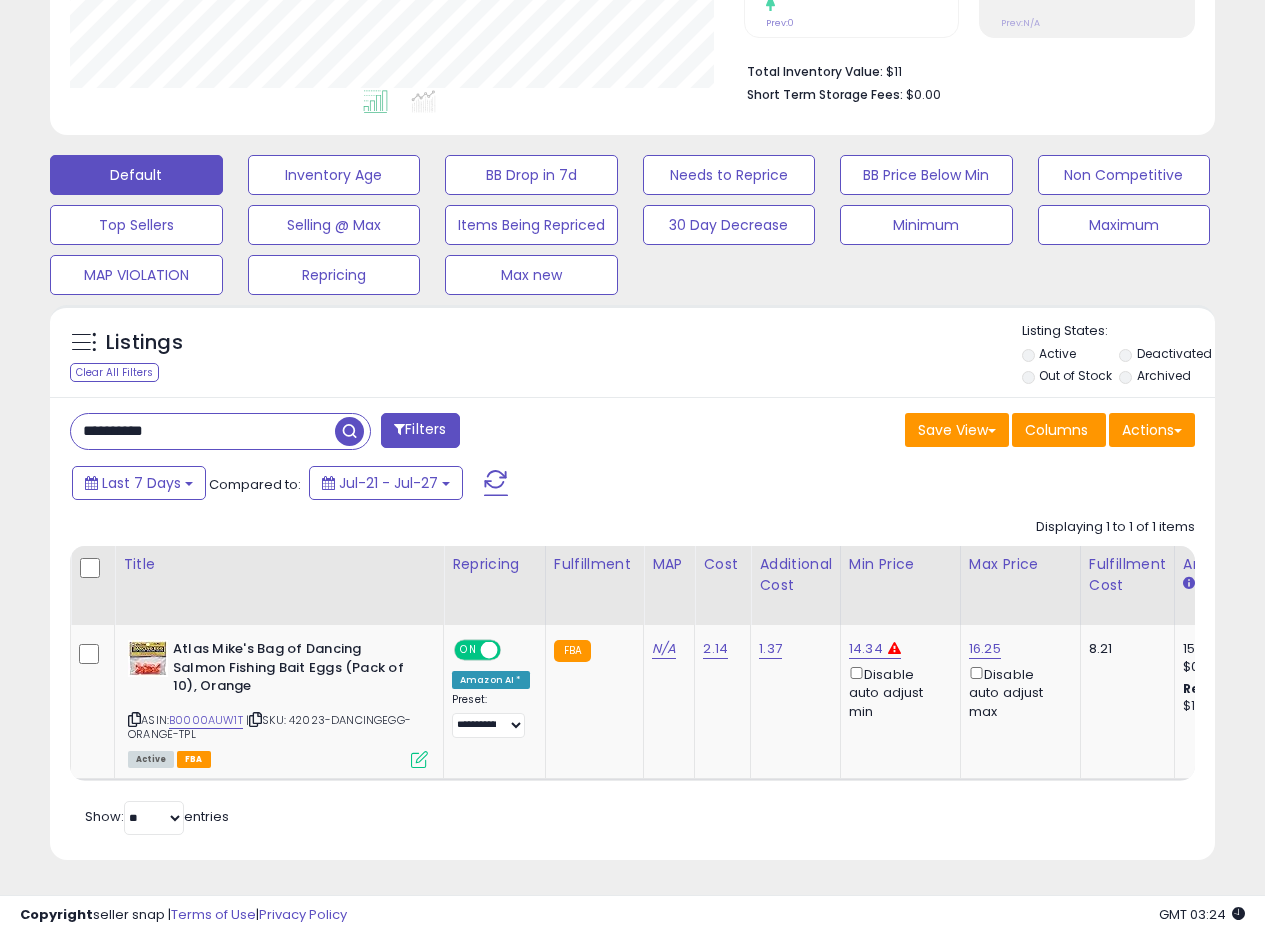 drag, startPoint x: 220, startPoint y: 410, endPoint x: 0, endPoint y: 418, distance: 220.1454 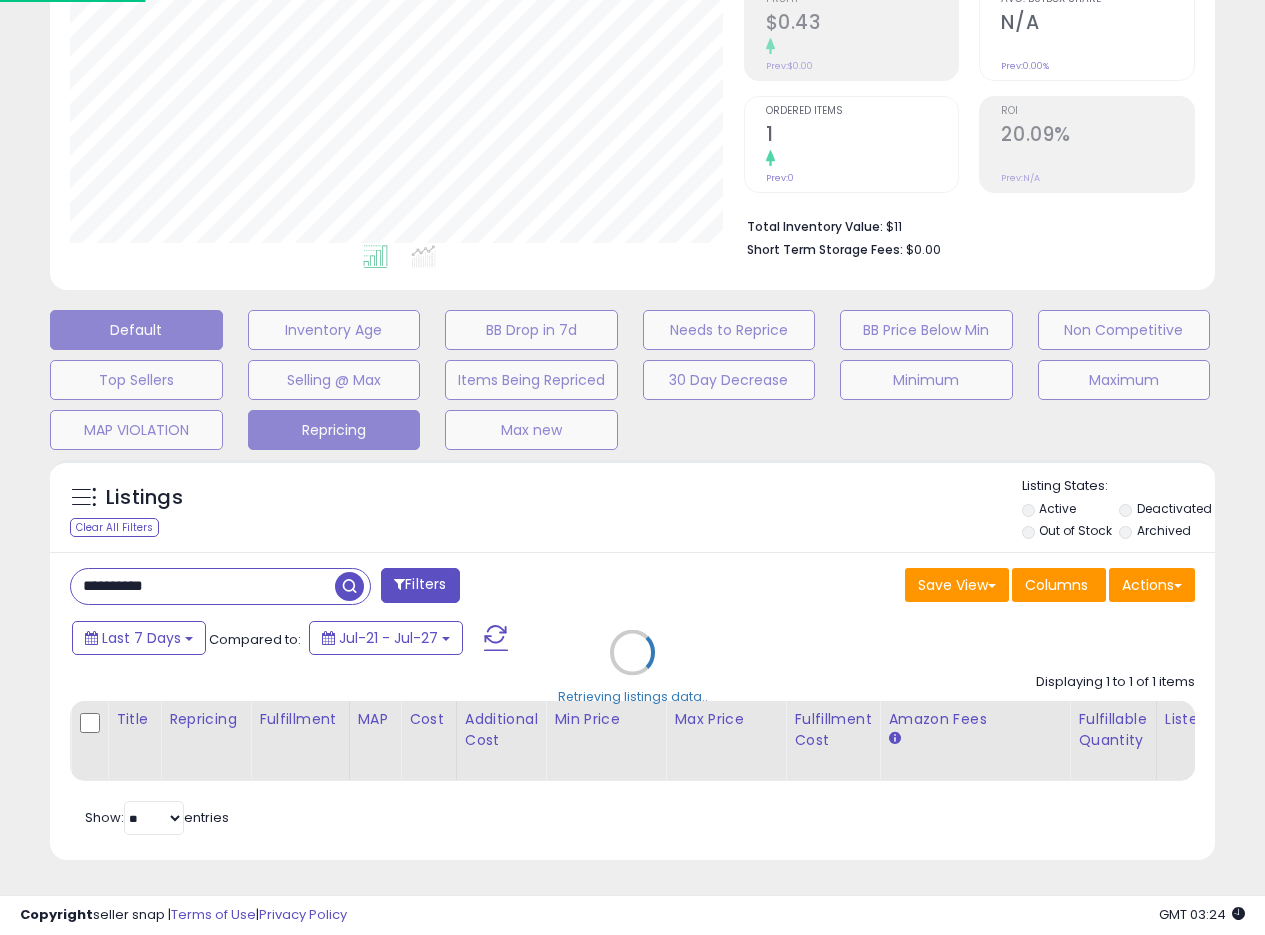scroll, scrollTop: 999590, scrollLeft: 999317, axis: both 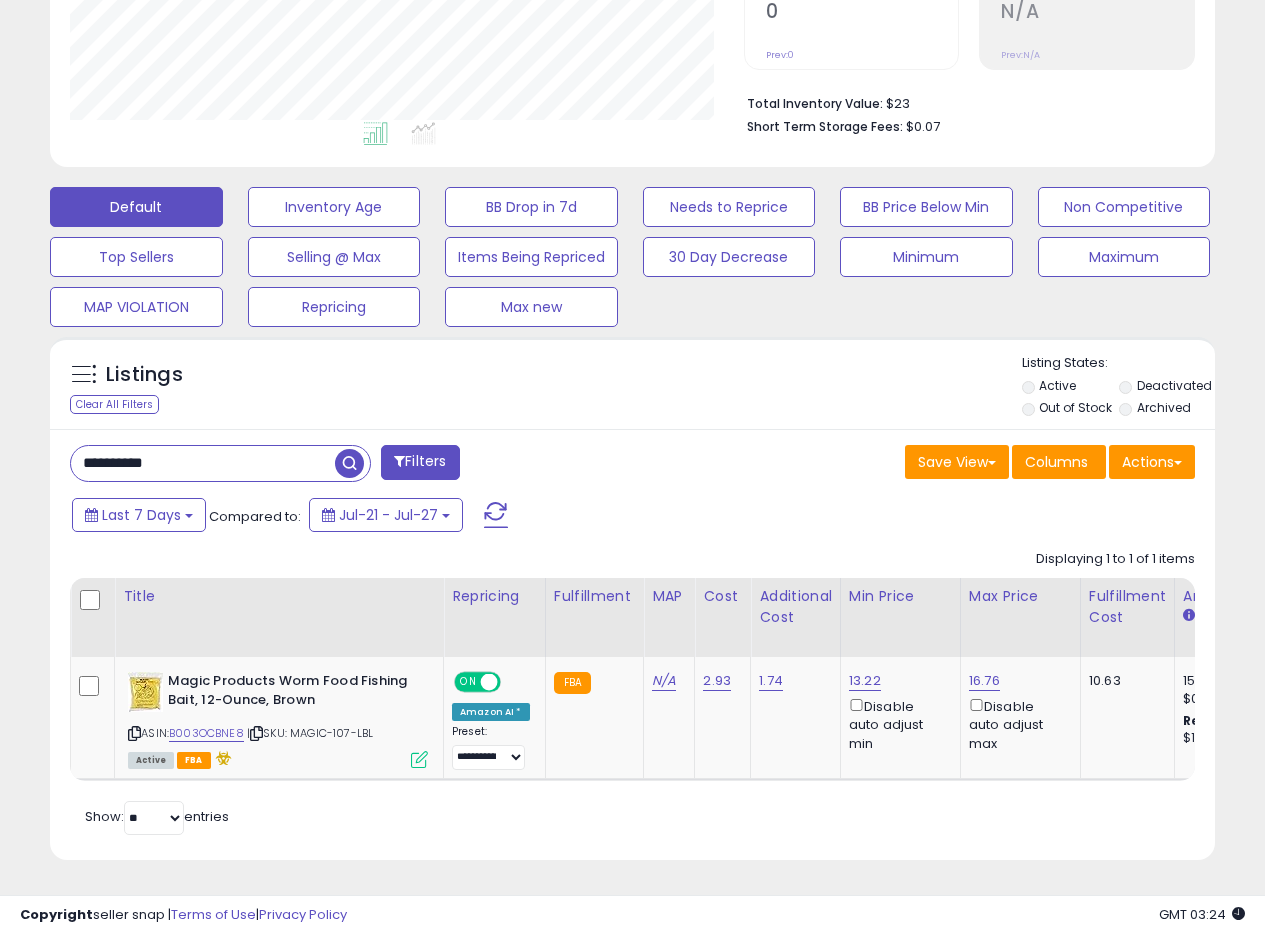 type 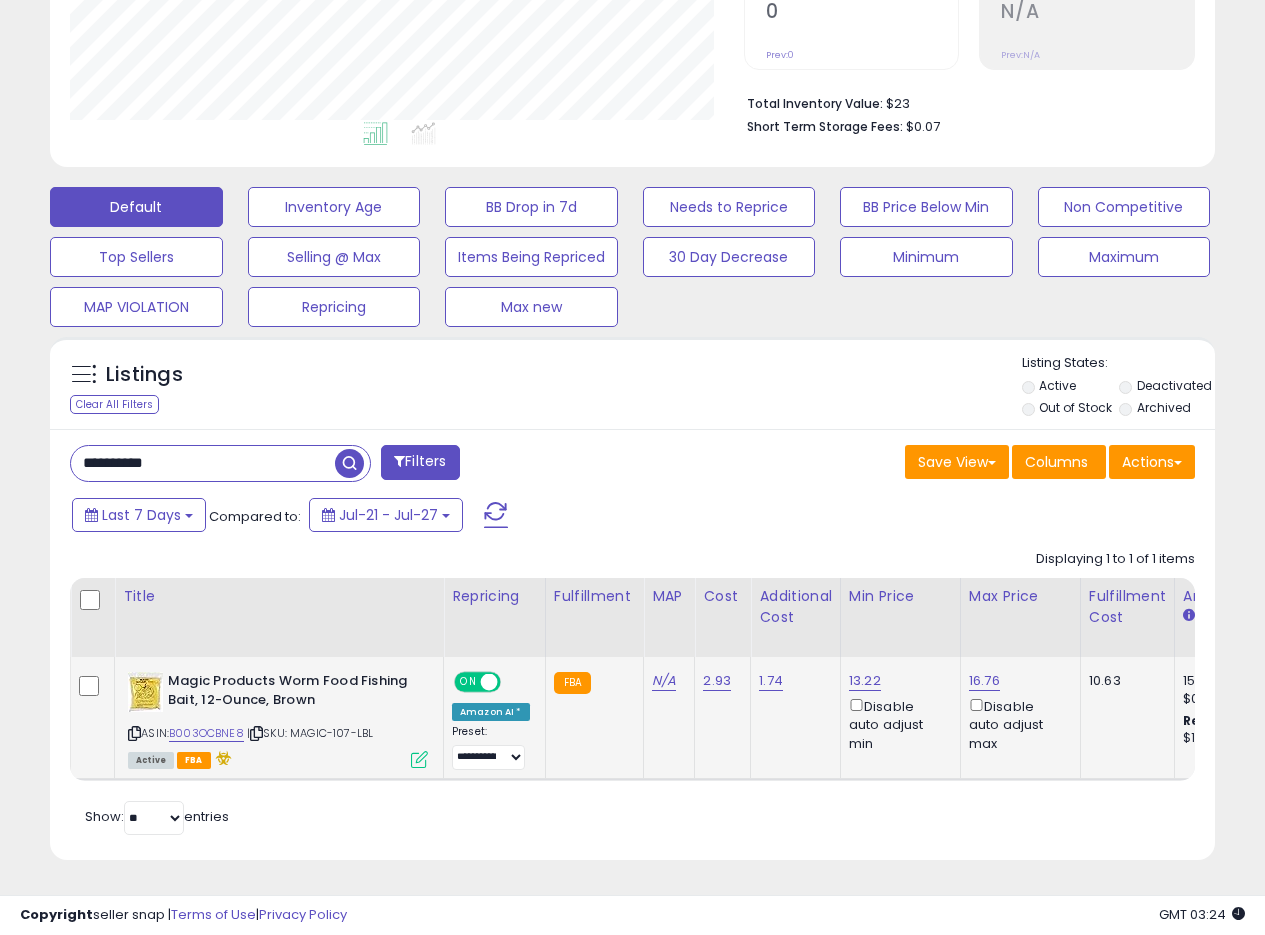 click at bounding box center (419, 759) 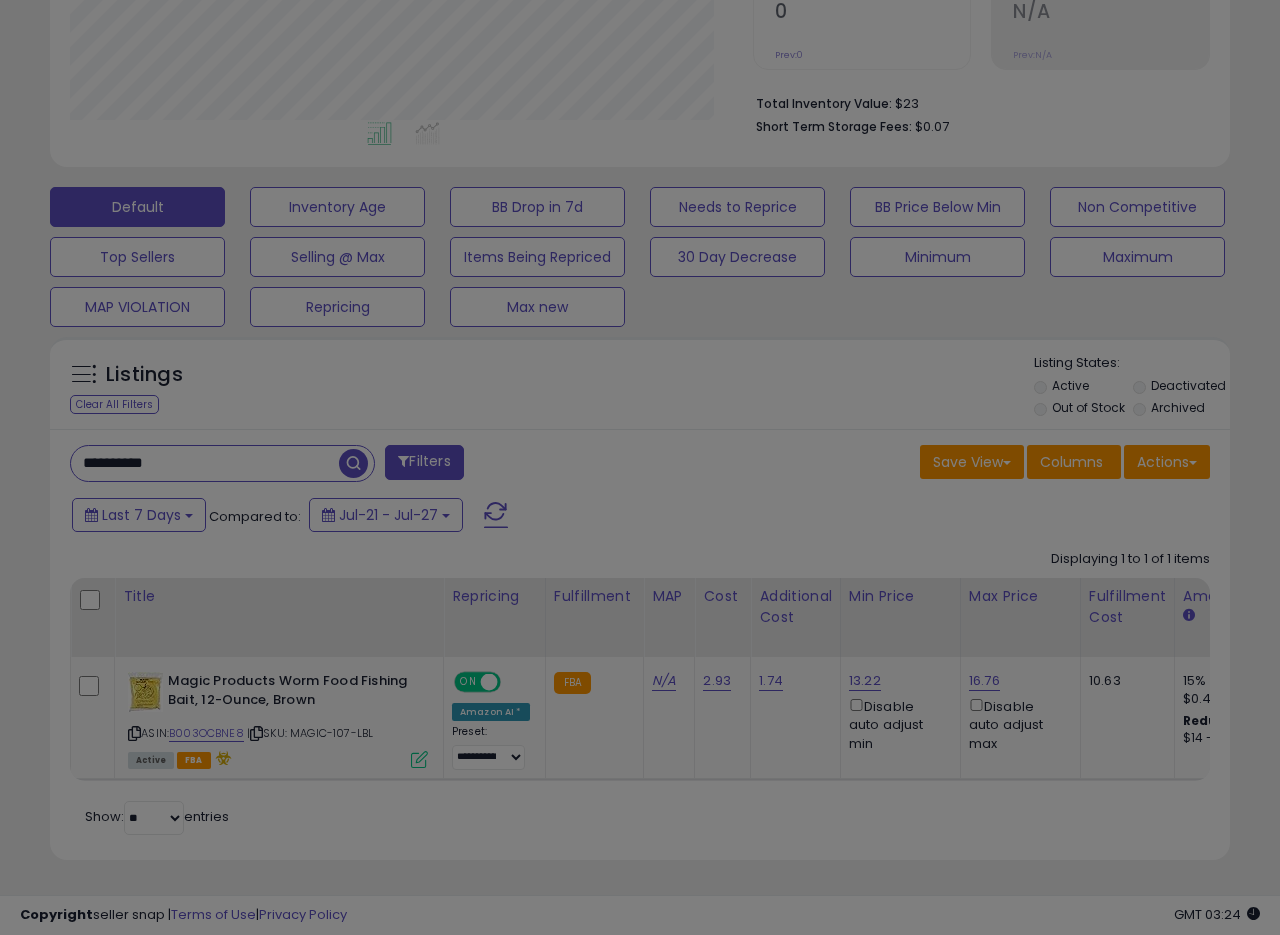 scroll, scrollTop: 999590, scrollLeft: 999317, axis: both 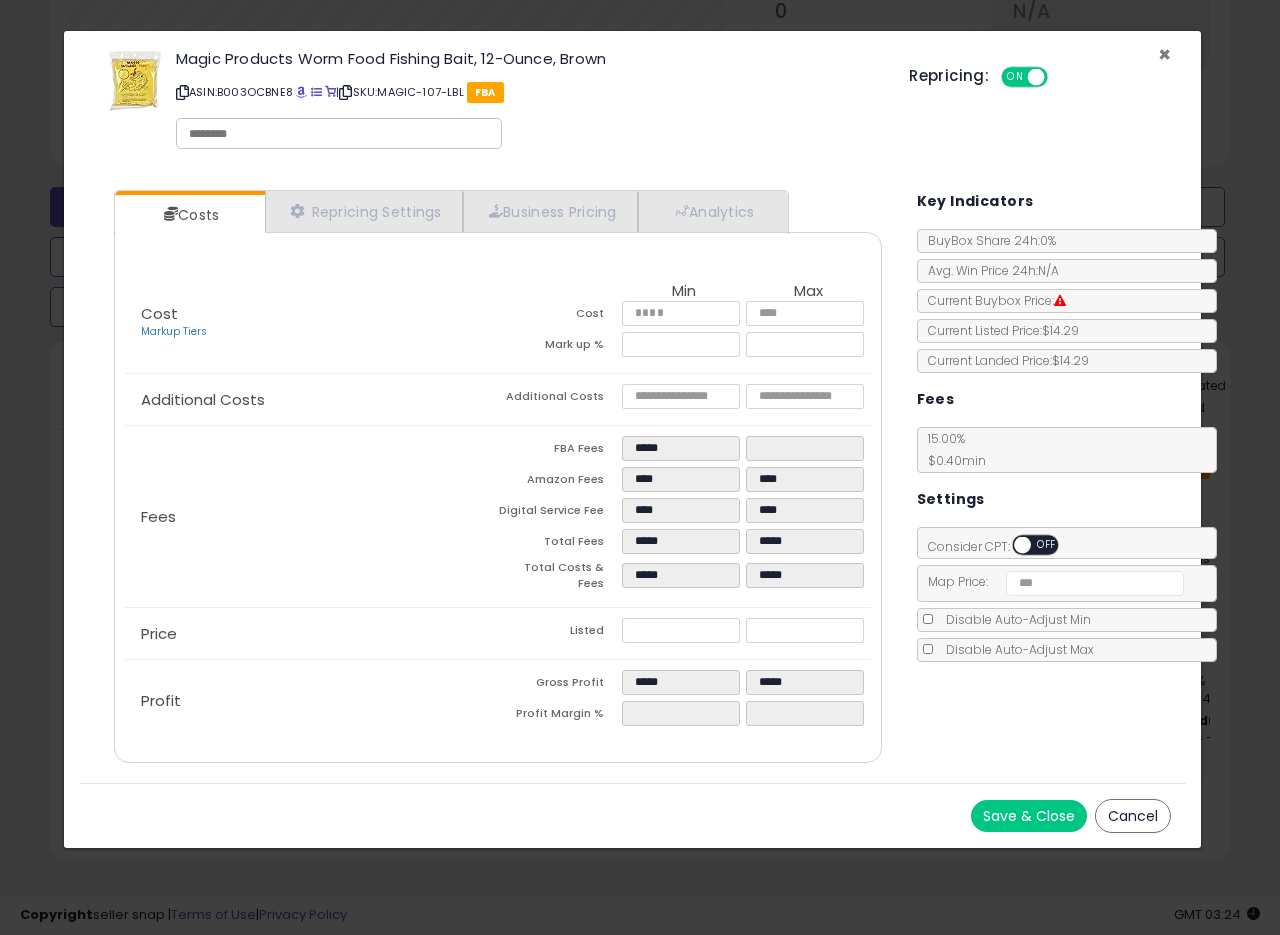 click on "×" at bounding box center (1164, 54) 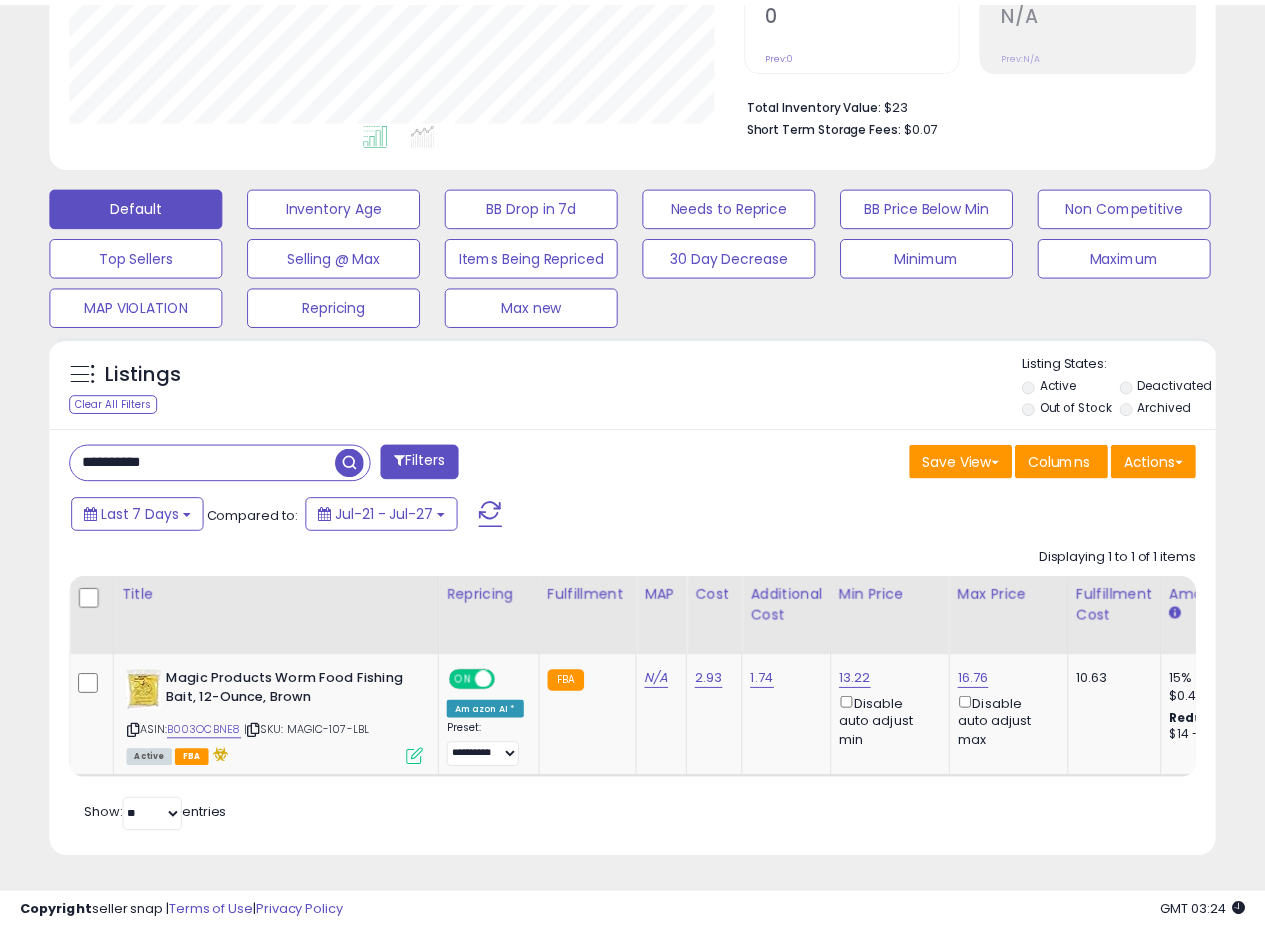 scroll, scrollTop: 410, scrollLeft: 674, axis: both 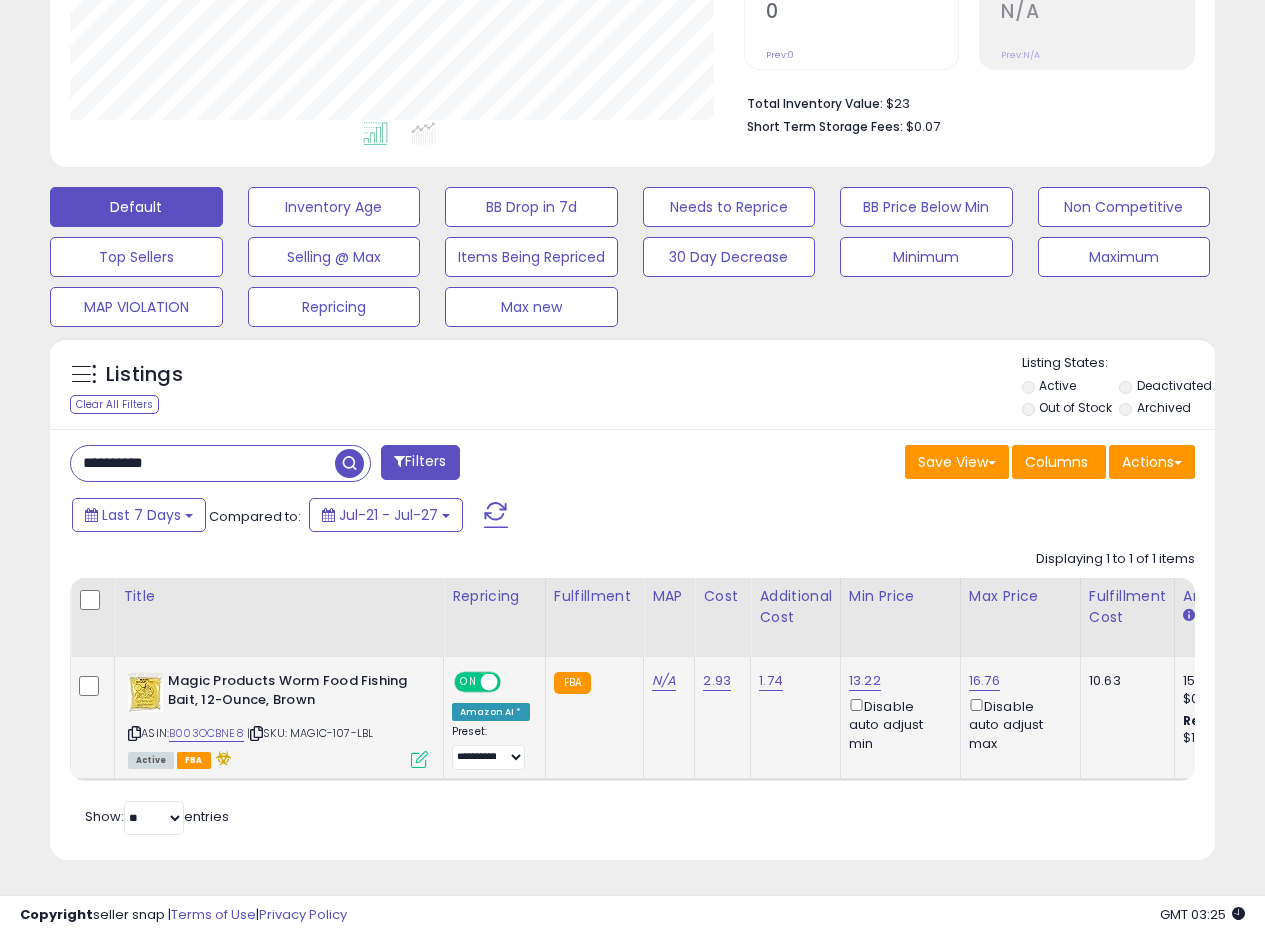 click at bounding box center (419, 759) 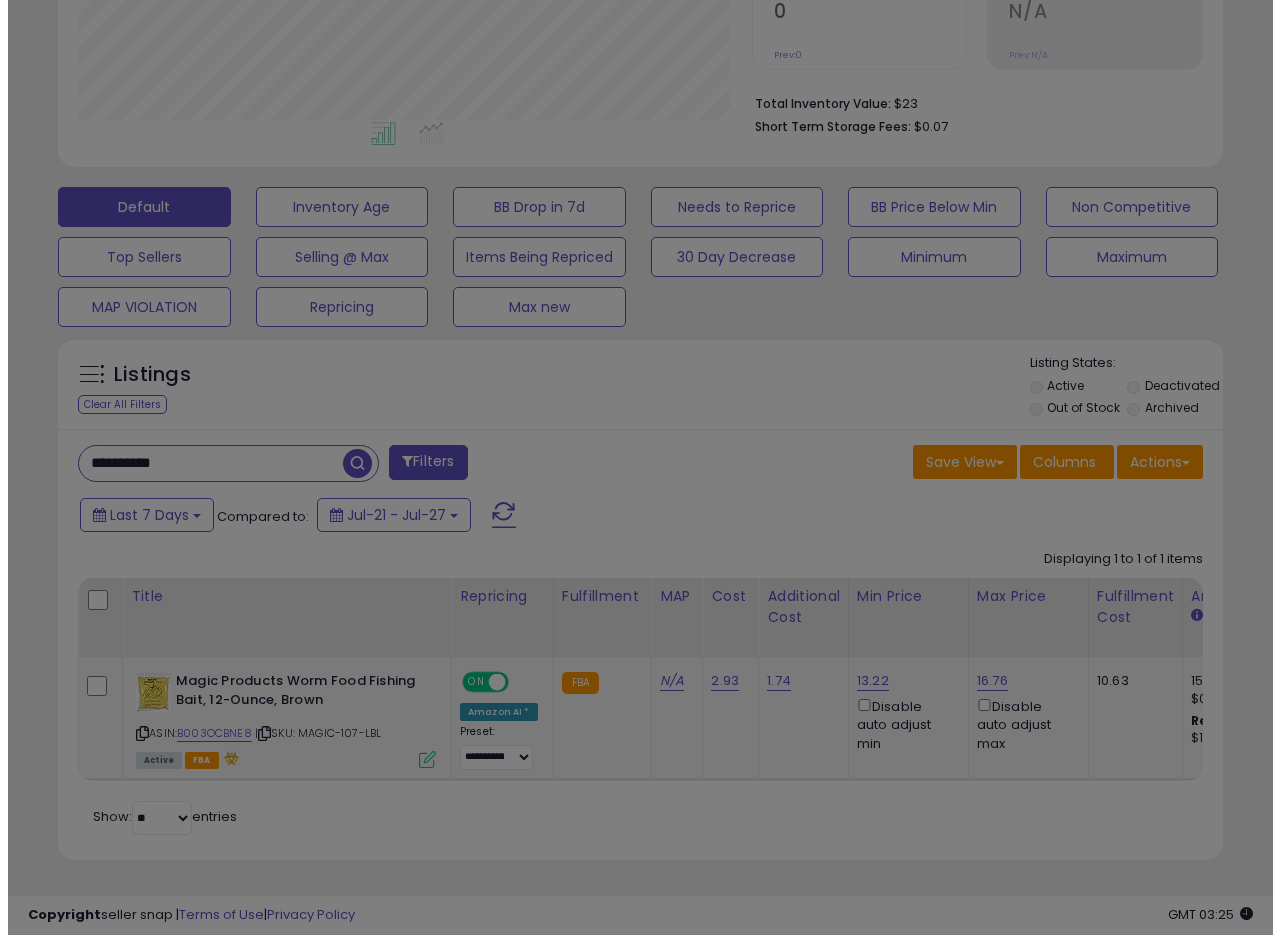 scroll, scrollTop: 999590, scrollLeft: 999317, axis: both 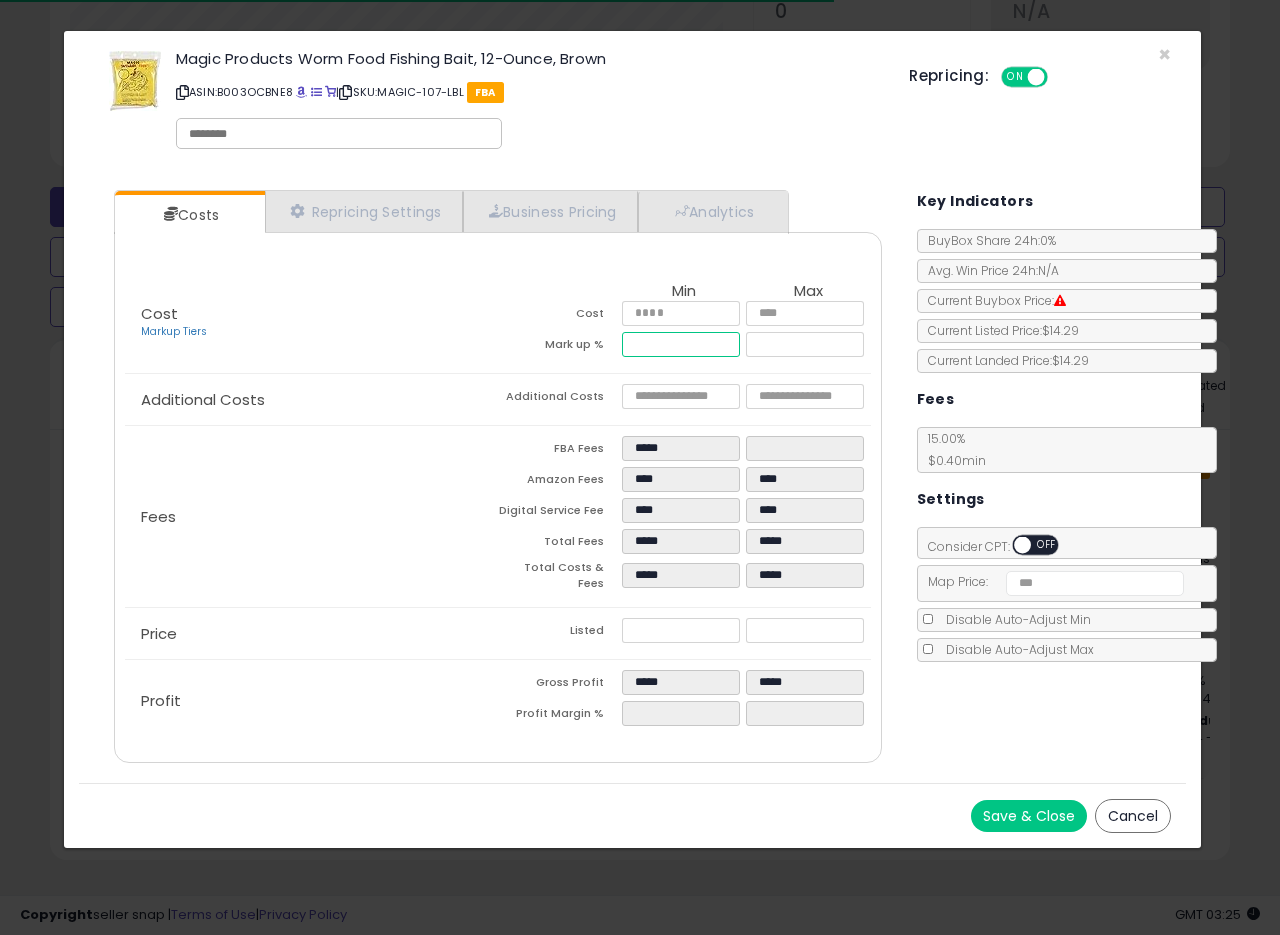 drag, startPoint x: 691, startPoint y: 346, endPoint x: 520, endPoint y: 348, distance: 171.01169 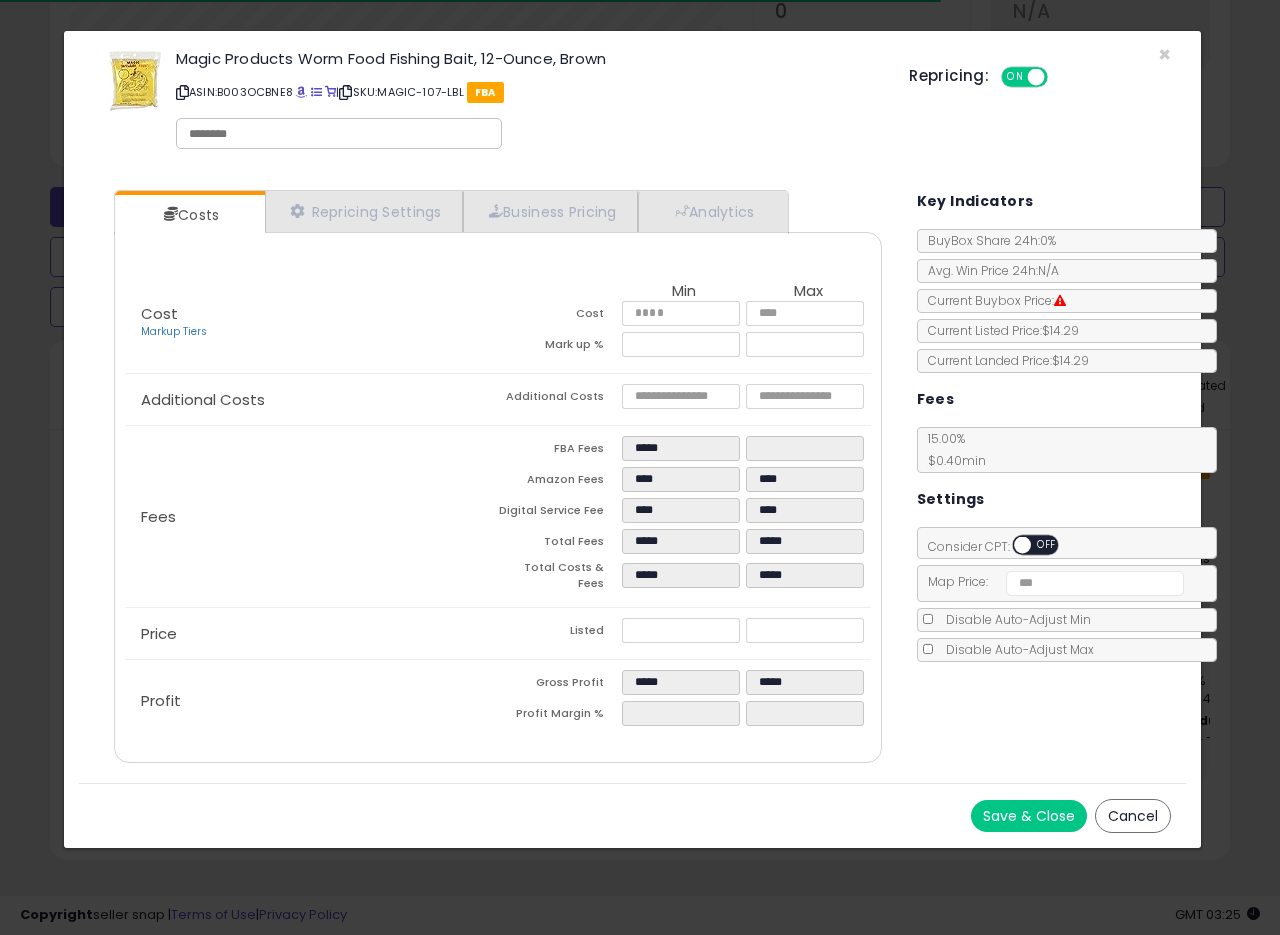 type on "*****" 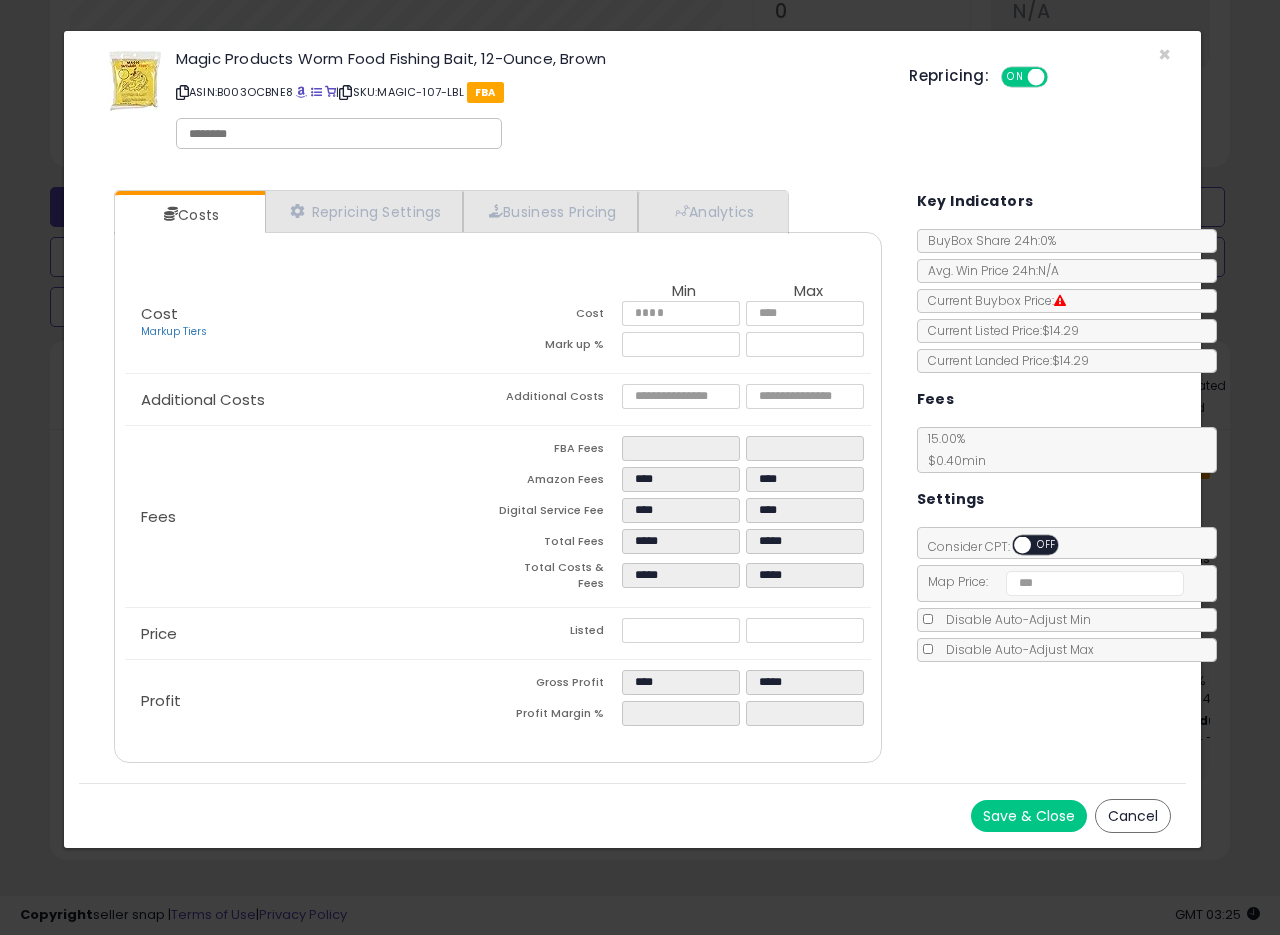 click on "Fees
FBA Fees
*****
*****
Amazon Fees
****
****
Digital Service Fee
****
****
Total Fees
*****
*****
Total Costs & Fees
*****
*****" 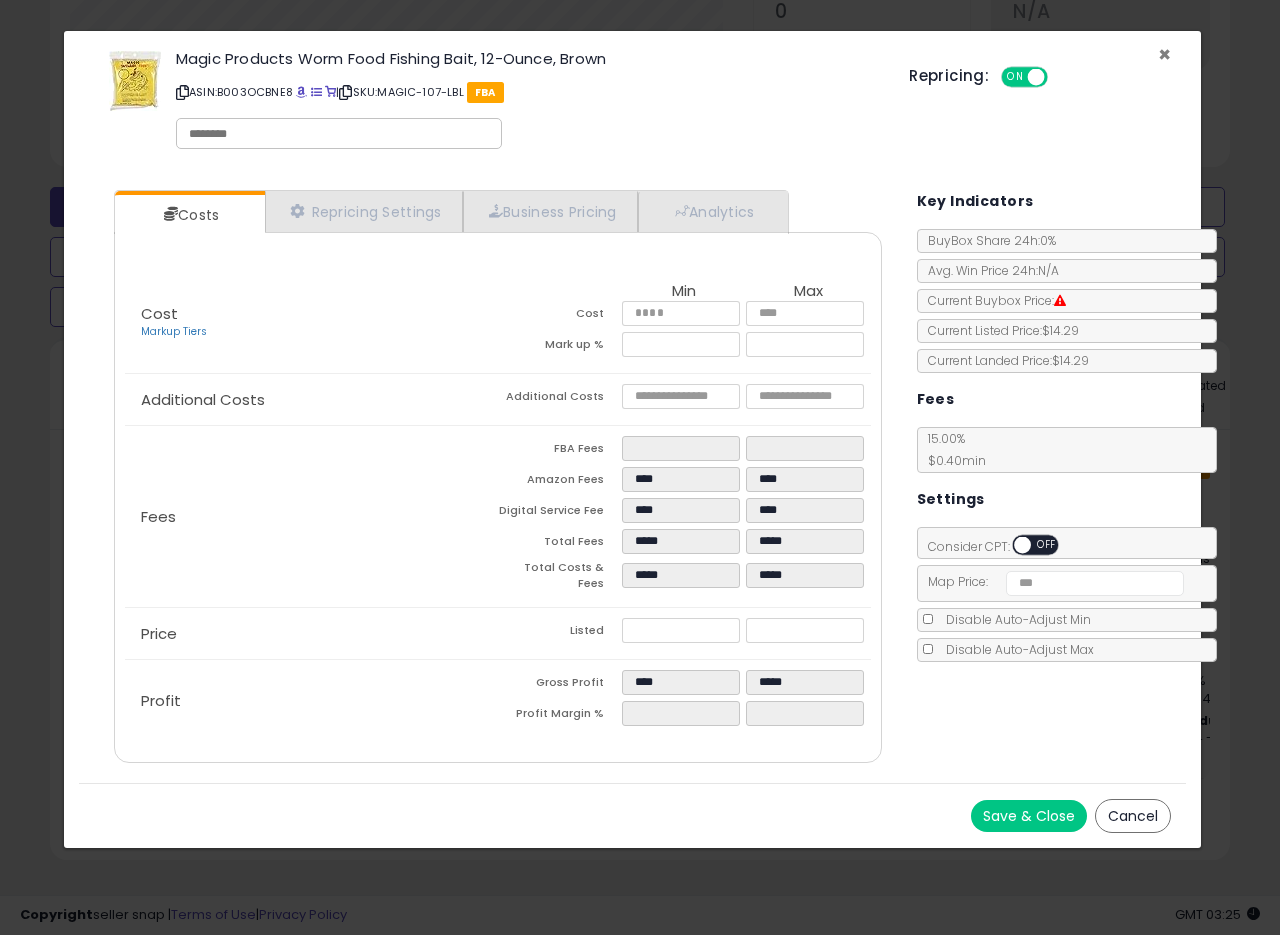 drag, startPoint x: 1173, startPoint y: 52, endPoint x: 1159, endPoint y: 55, distance: 14.3178215 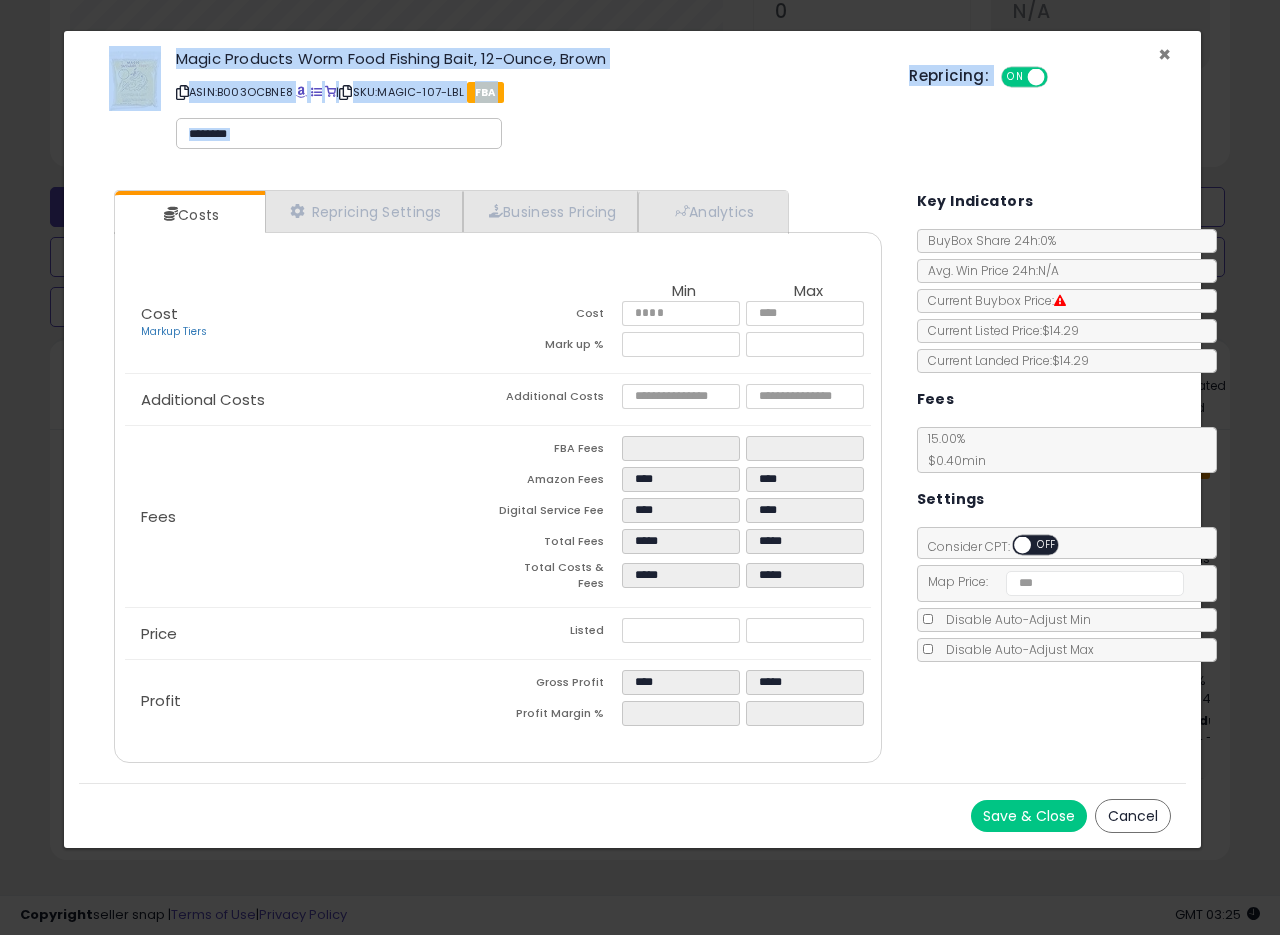click on "×" at bounding box center (1164, 54) 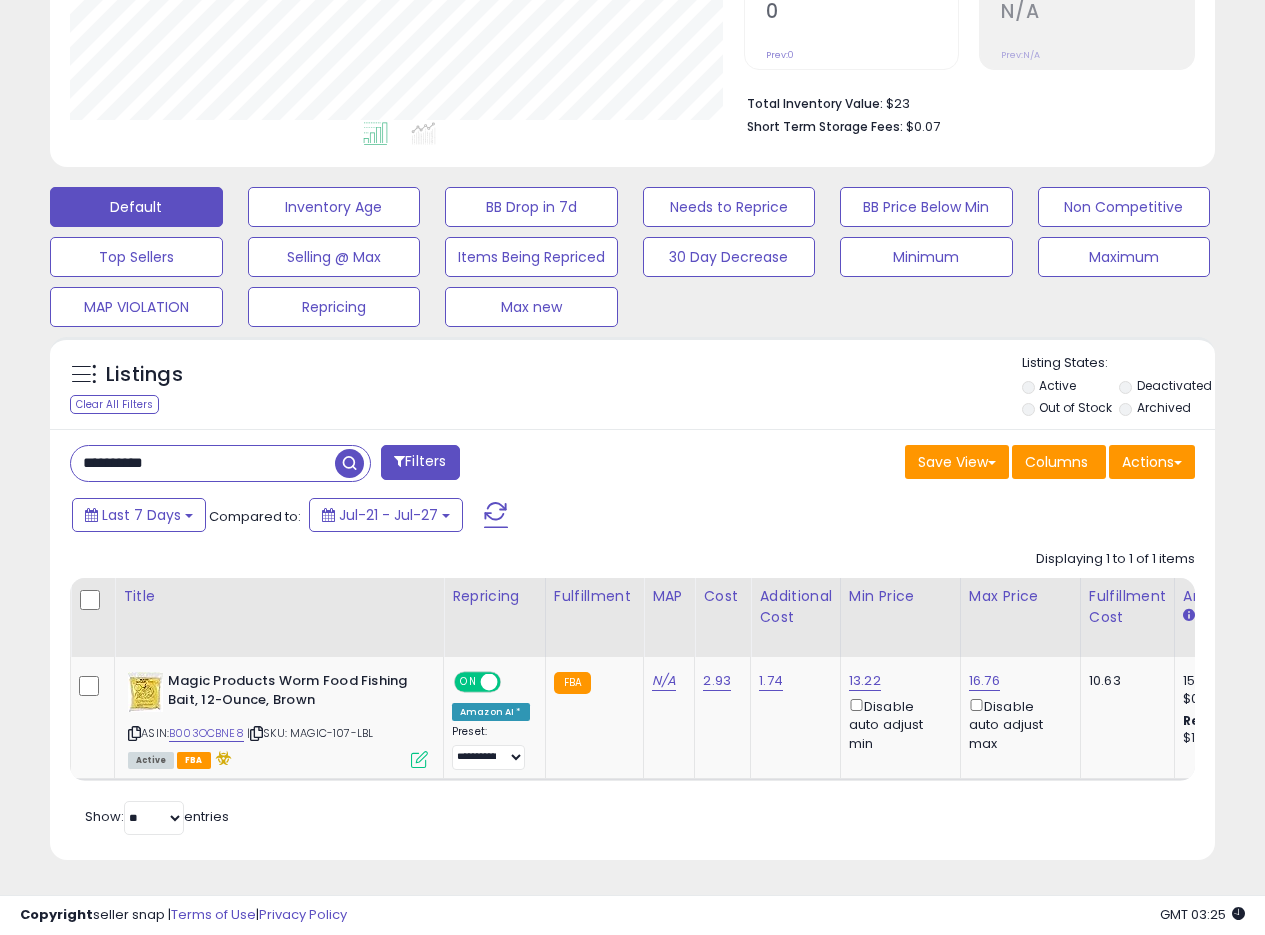 scroll, scrollTop: 410, scrollLeft: 674, axis: both 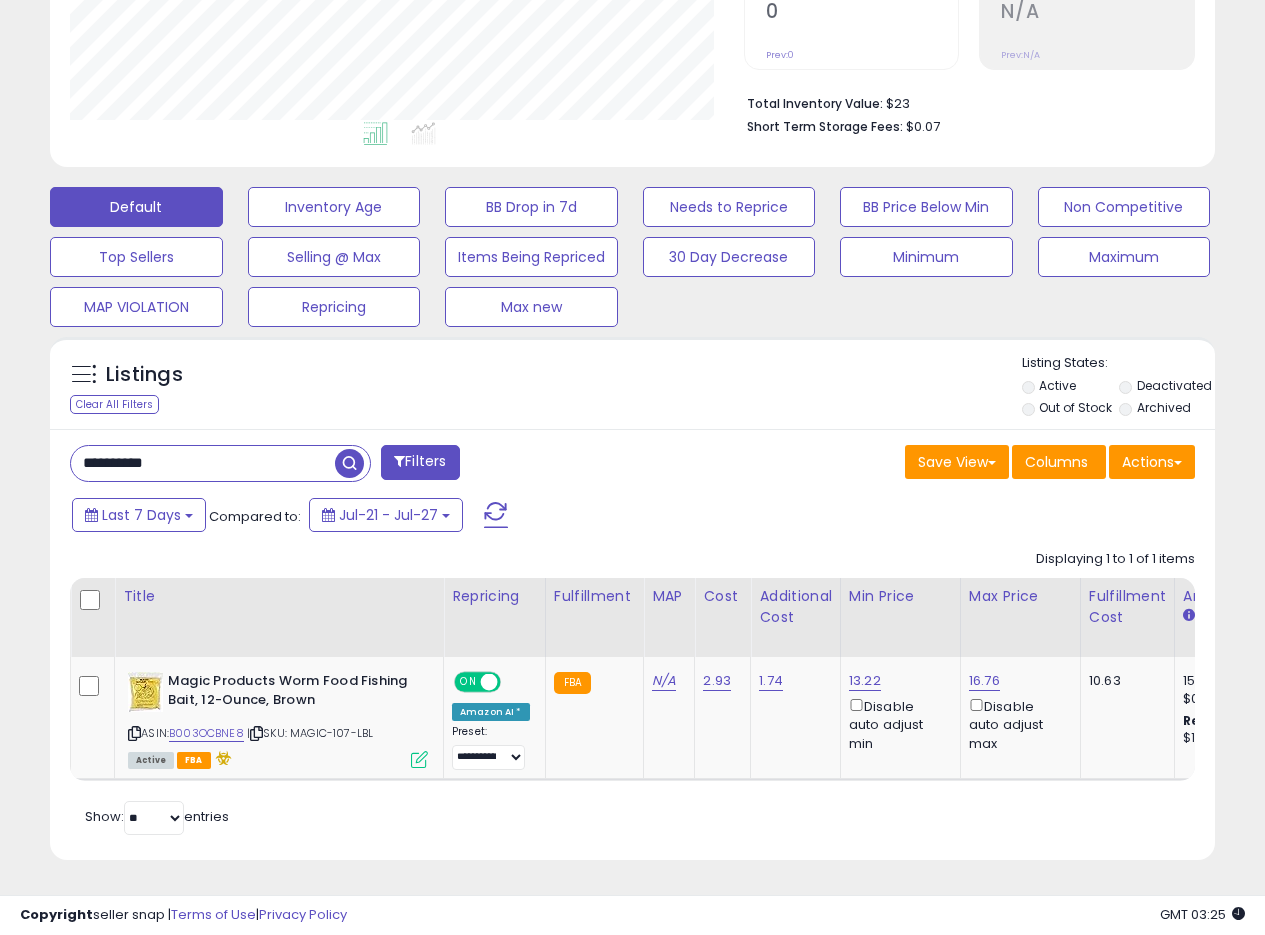 drag, startPoint x: 211, startPoint y: 442, endPoint x: 0, endPoint y: 422, distance: 211.94576 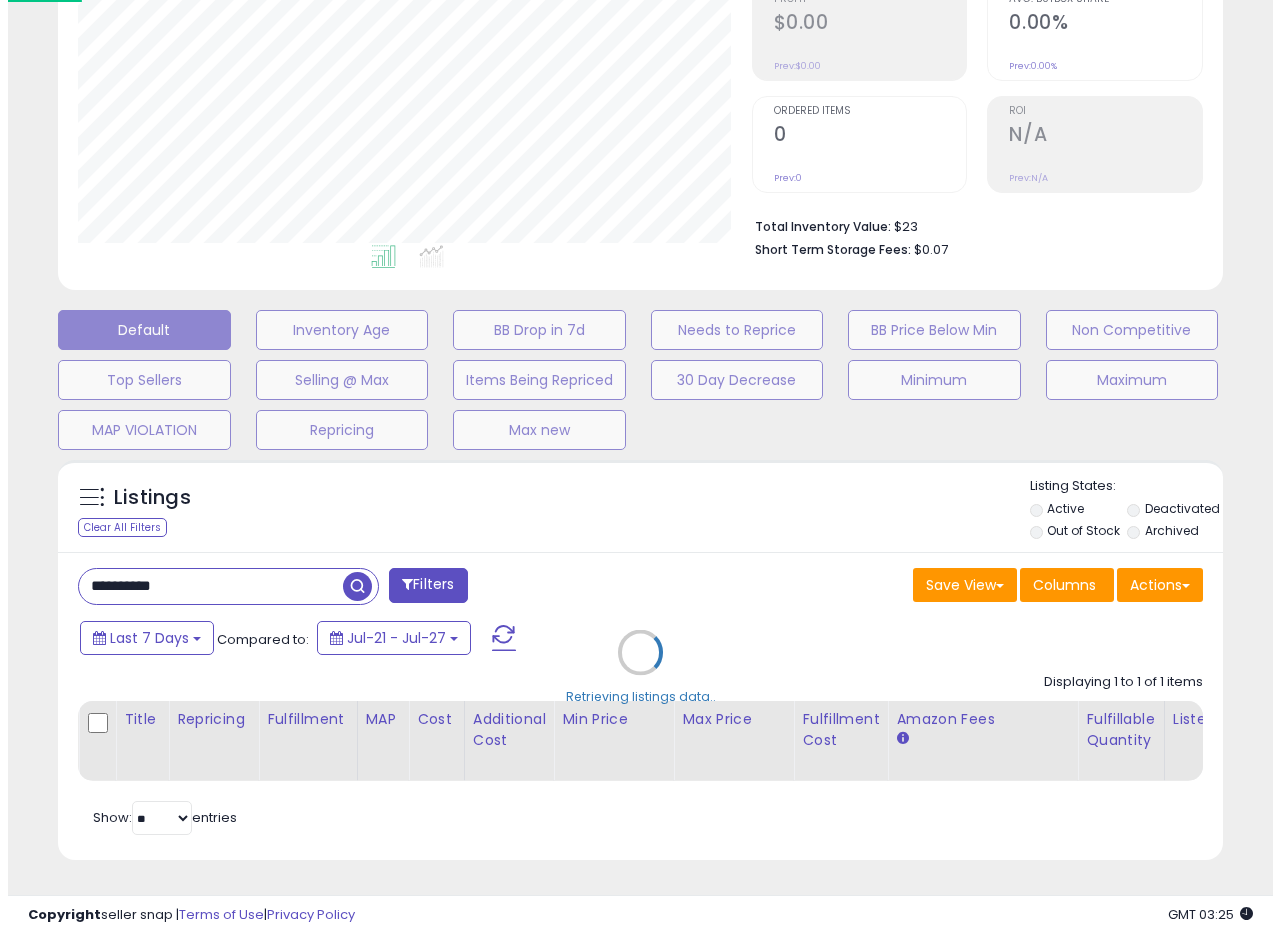 scroll, scrollTop: 335, scrollLeft: 0, axis: vertical 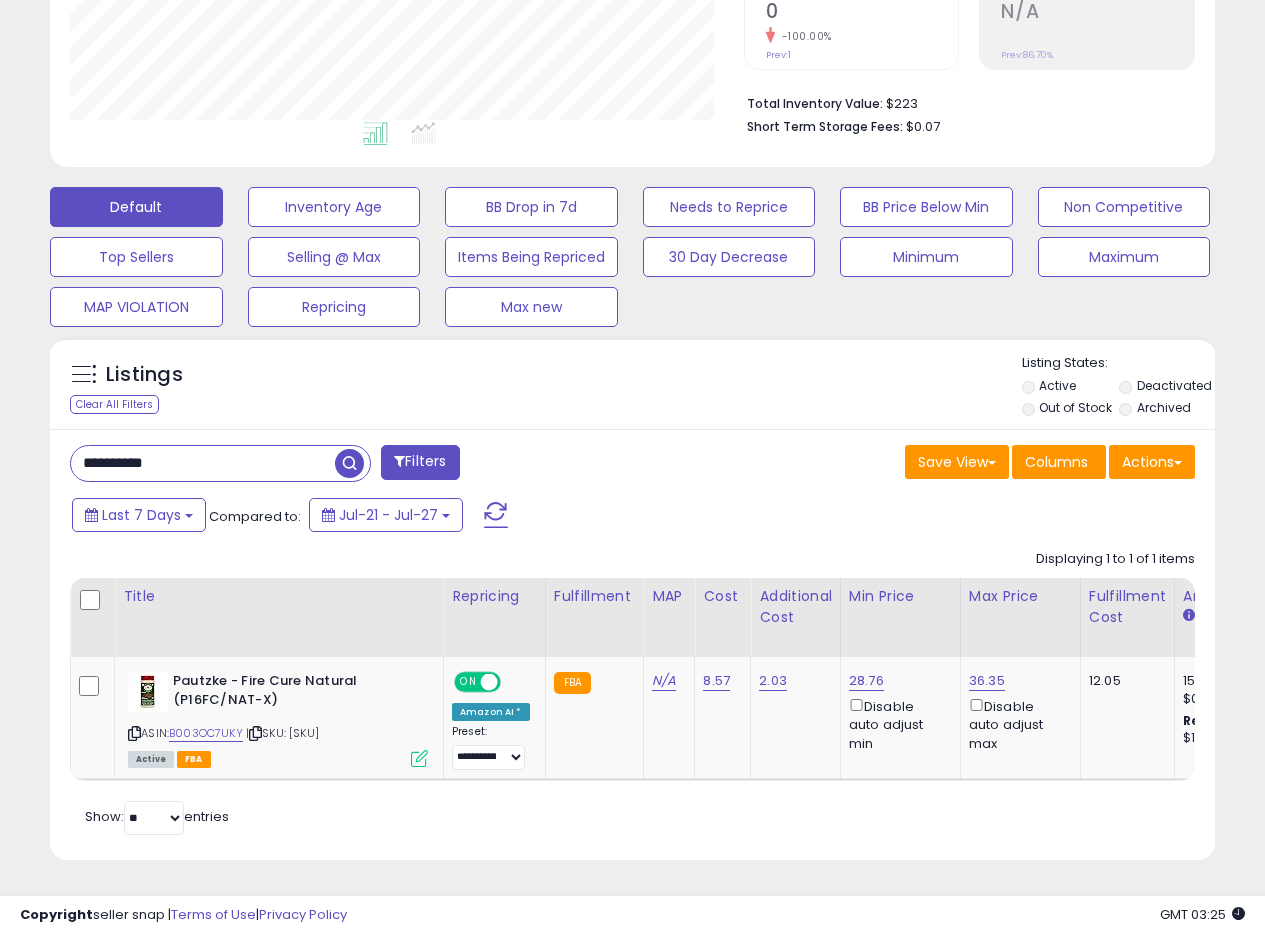 drag, startPoint x: 713, startPoint y: 384, endPoint x: 734, endPoint y: 375, distance: 22.847319 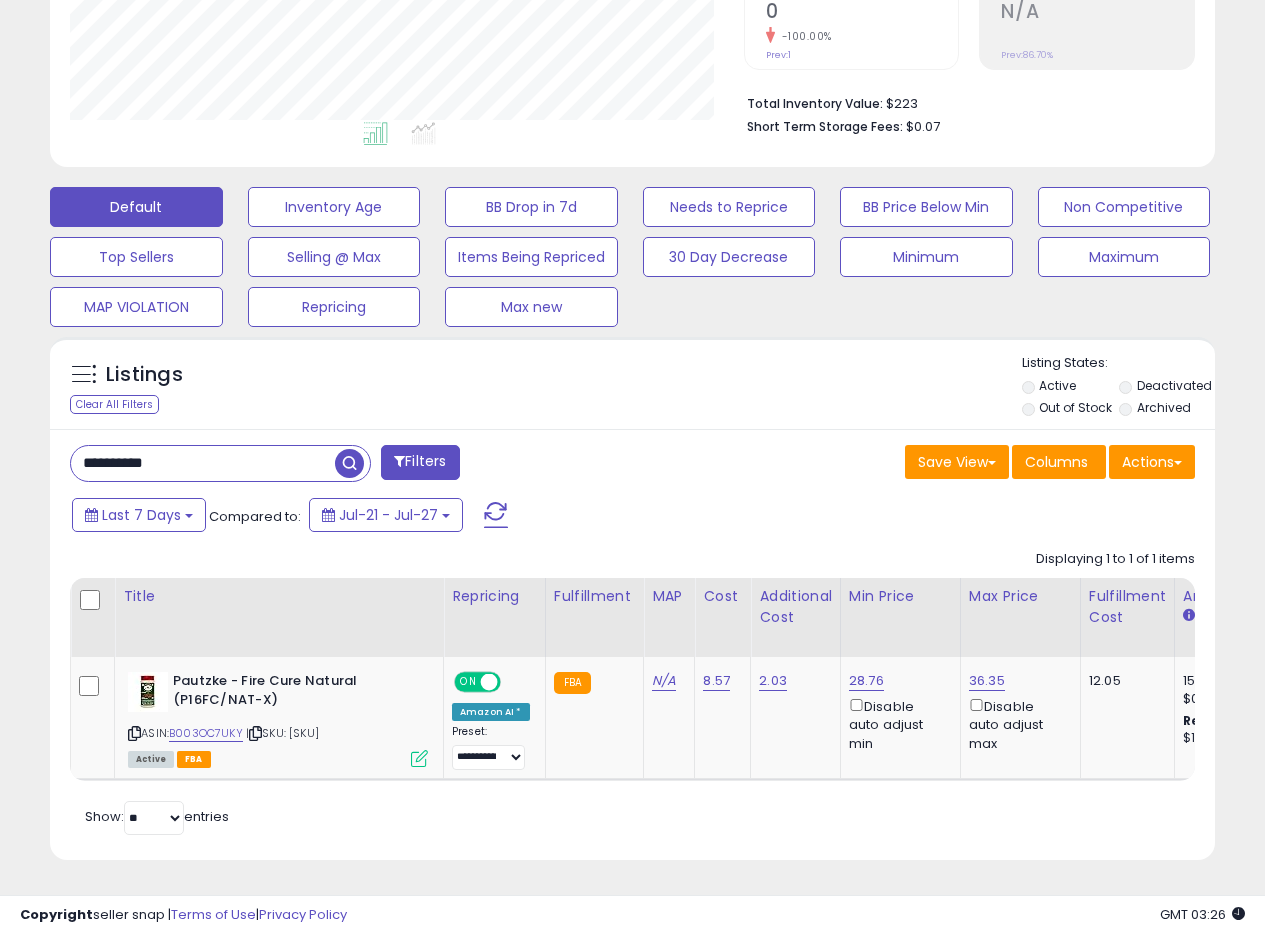 drag, startPoint x: 208, startPoint y: 451, endPoint x: 0, endPoint y: 419, distance: 210.44714 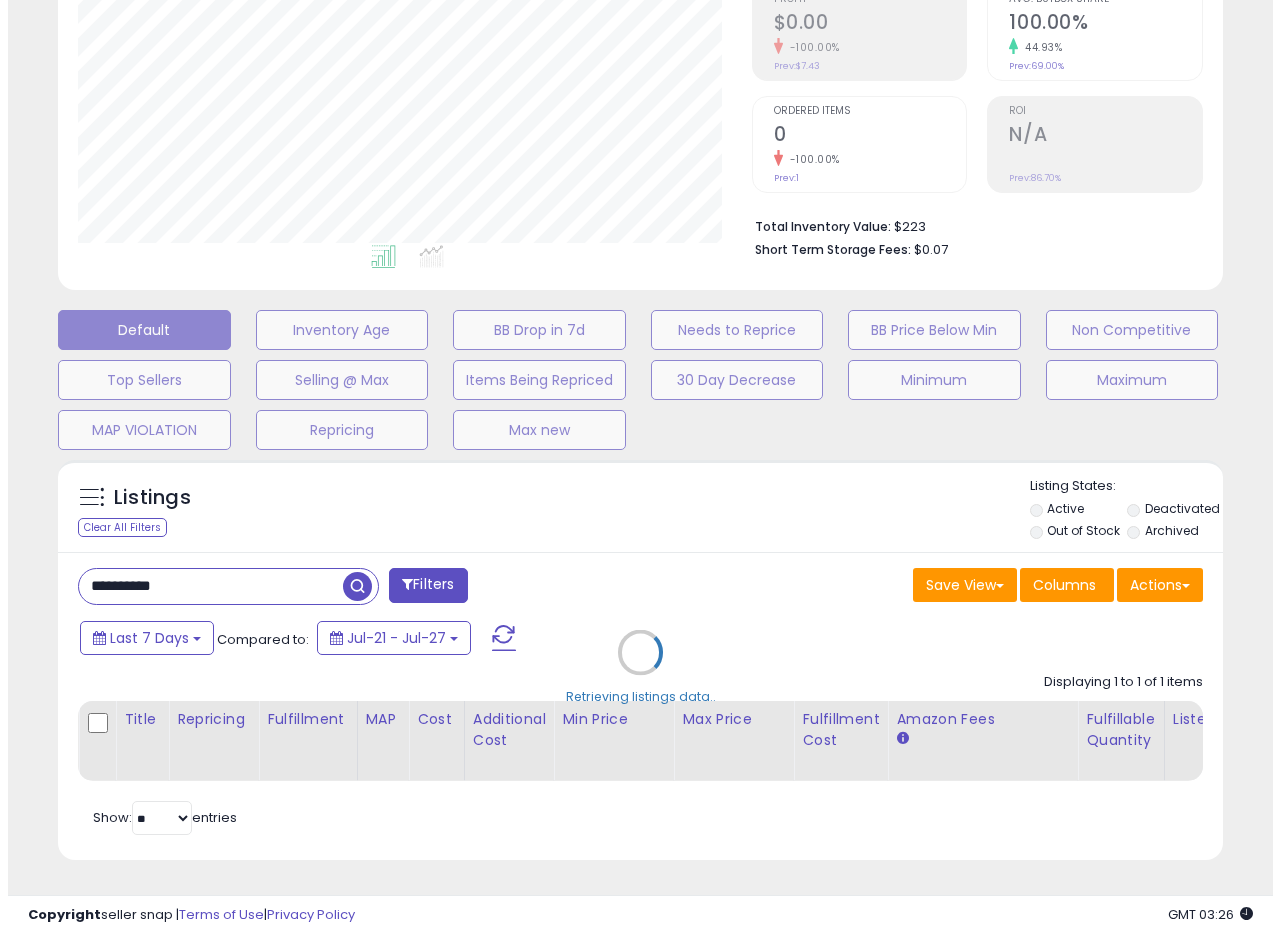 scroll, scrollTop: 335, scrollLeft: 0, axis: vertical 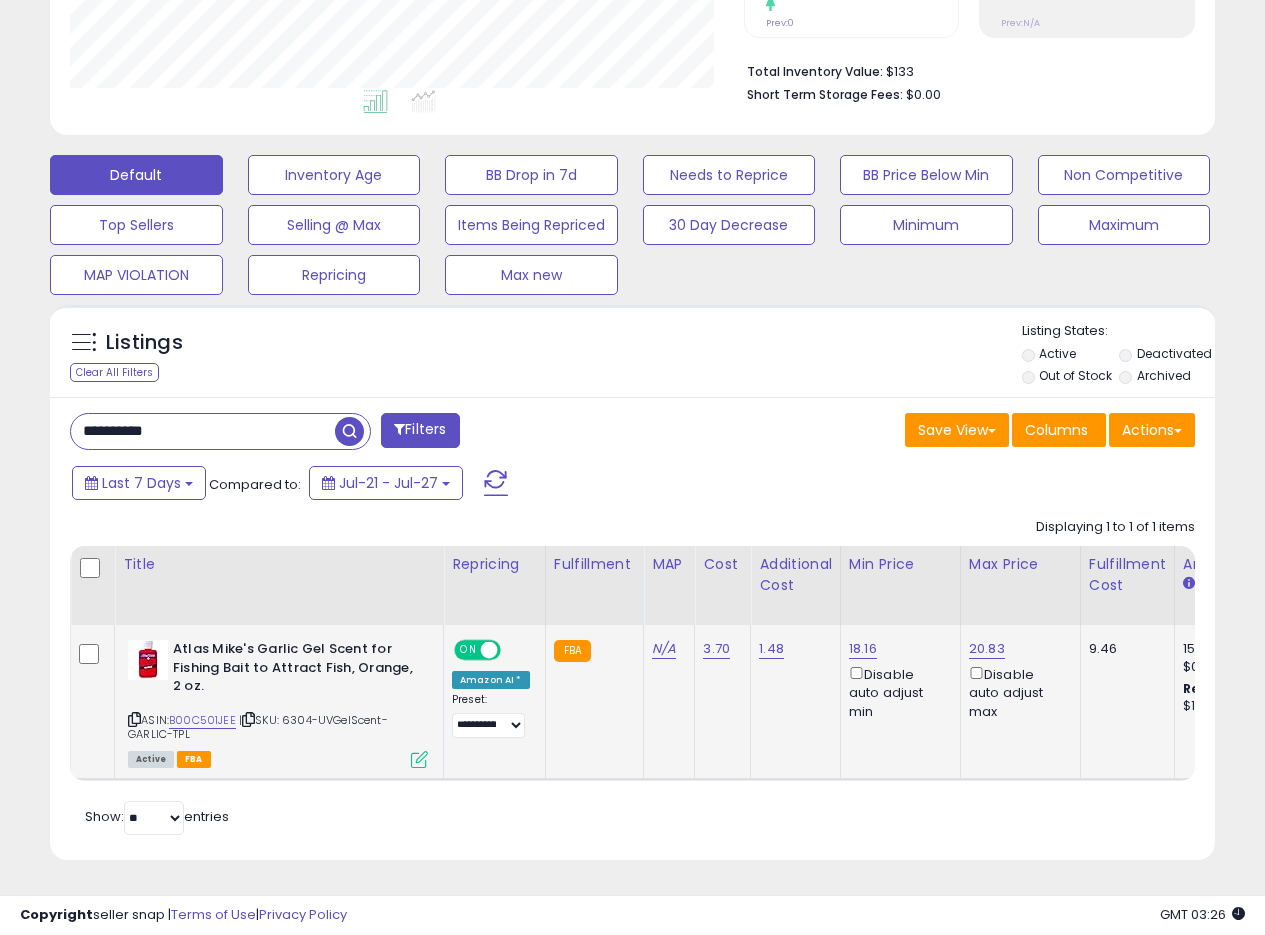 click on "Atlas Mike's Garlic Gel Scent for Fishing Bait to Attract Fish, Orange, 2 oz.  ASIN:  B00C501JEE    |   SKU: 6304-UVGelScent-GARLIC-TPL Active FBA" 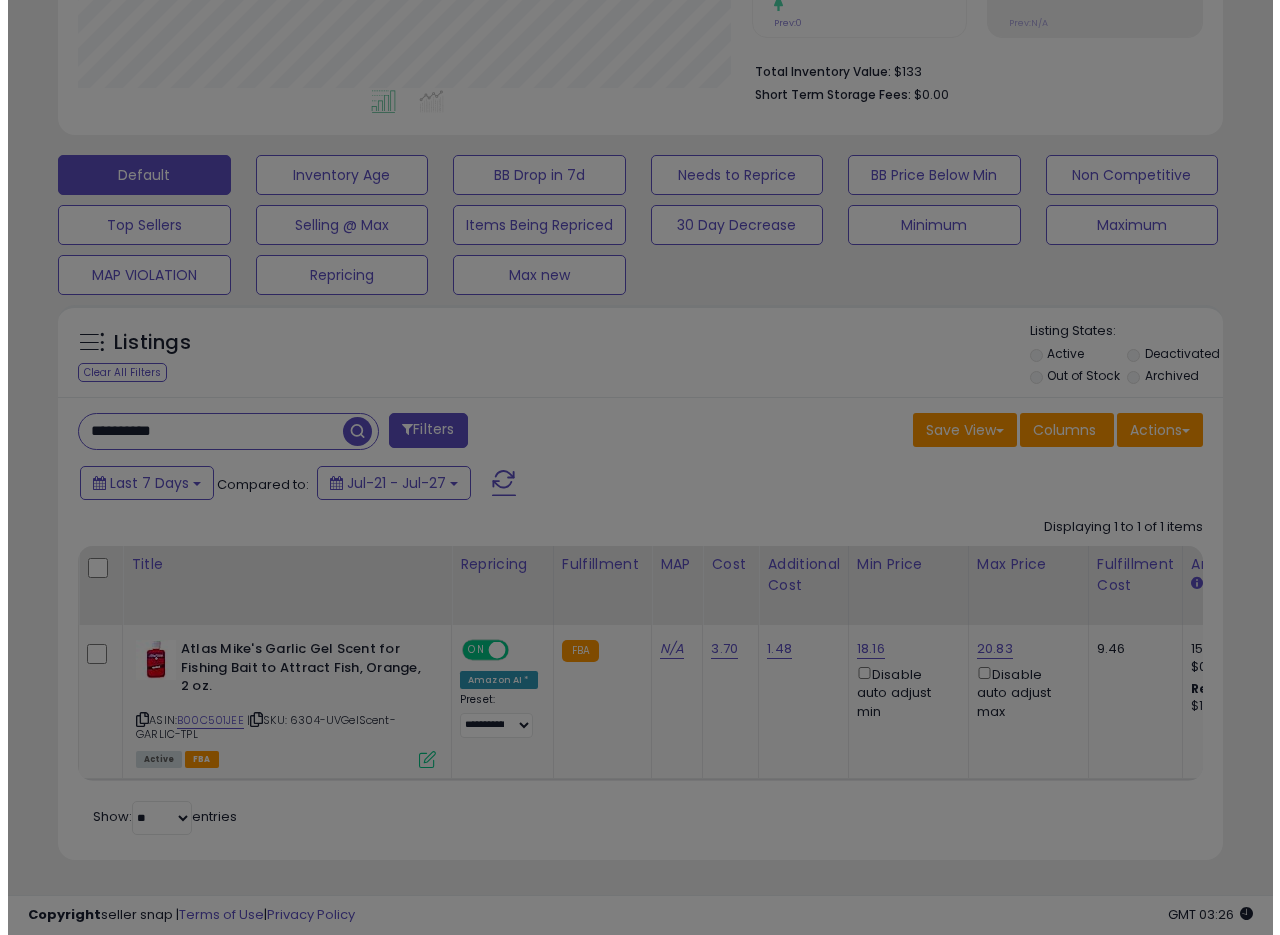 scroll, scrollTop: 999590, scrollLeft: 999317, axis: both 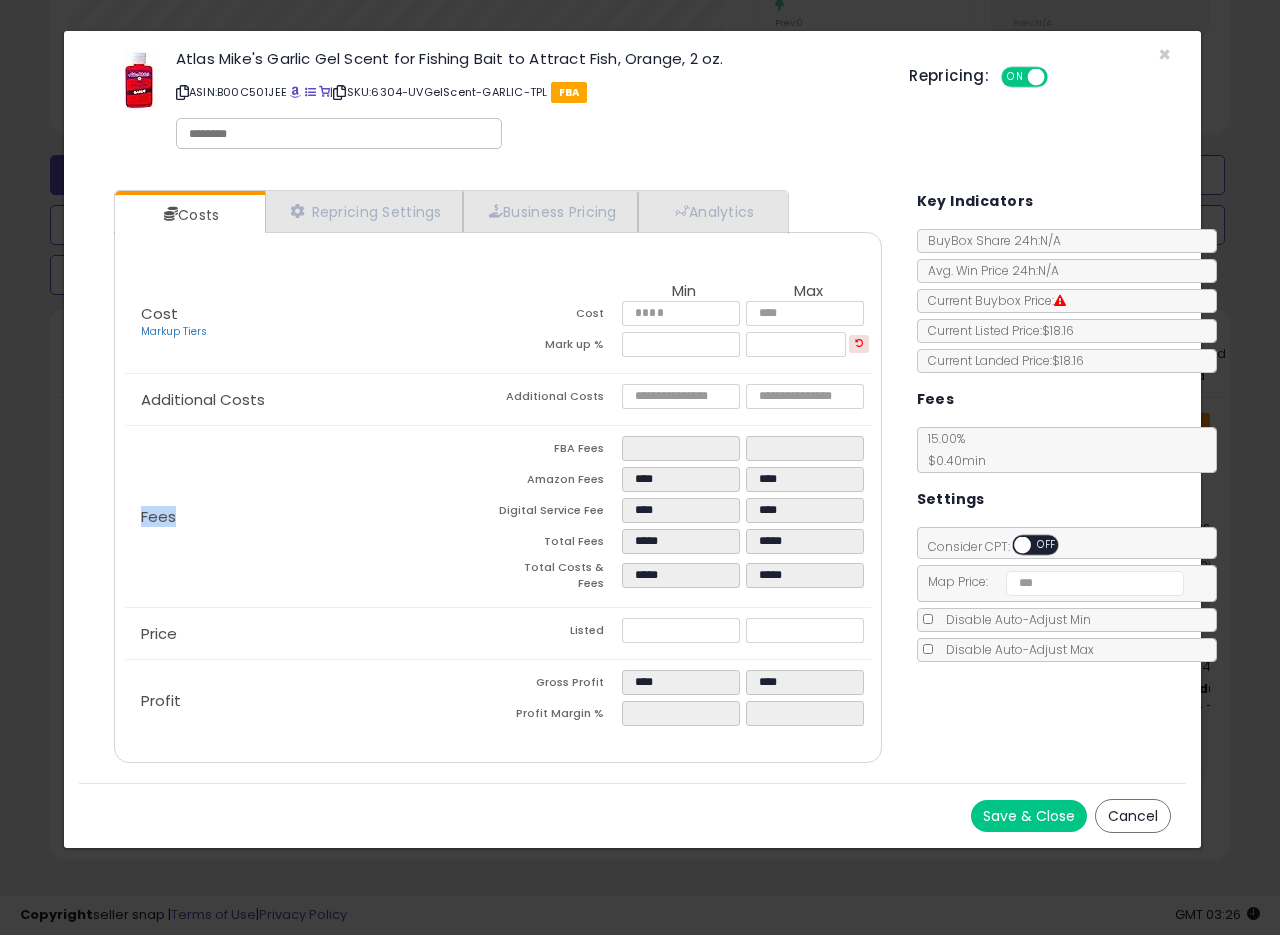 click on "Cost
Markup Tiers
Min
Max
Cost
****
****
Mark up %
*****
*****
Additional Costs
Additional Costs
****
****" at bounding box center (497, 507) 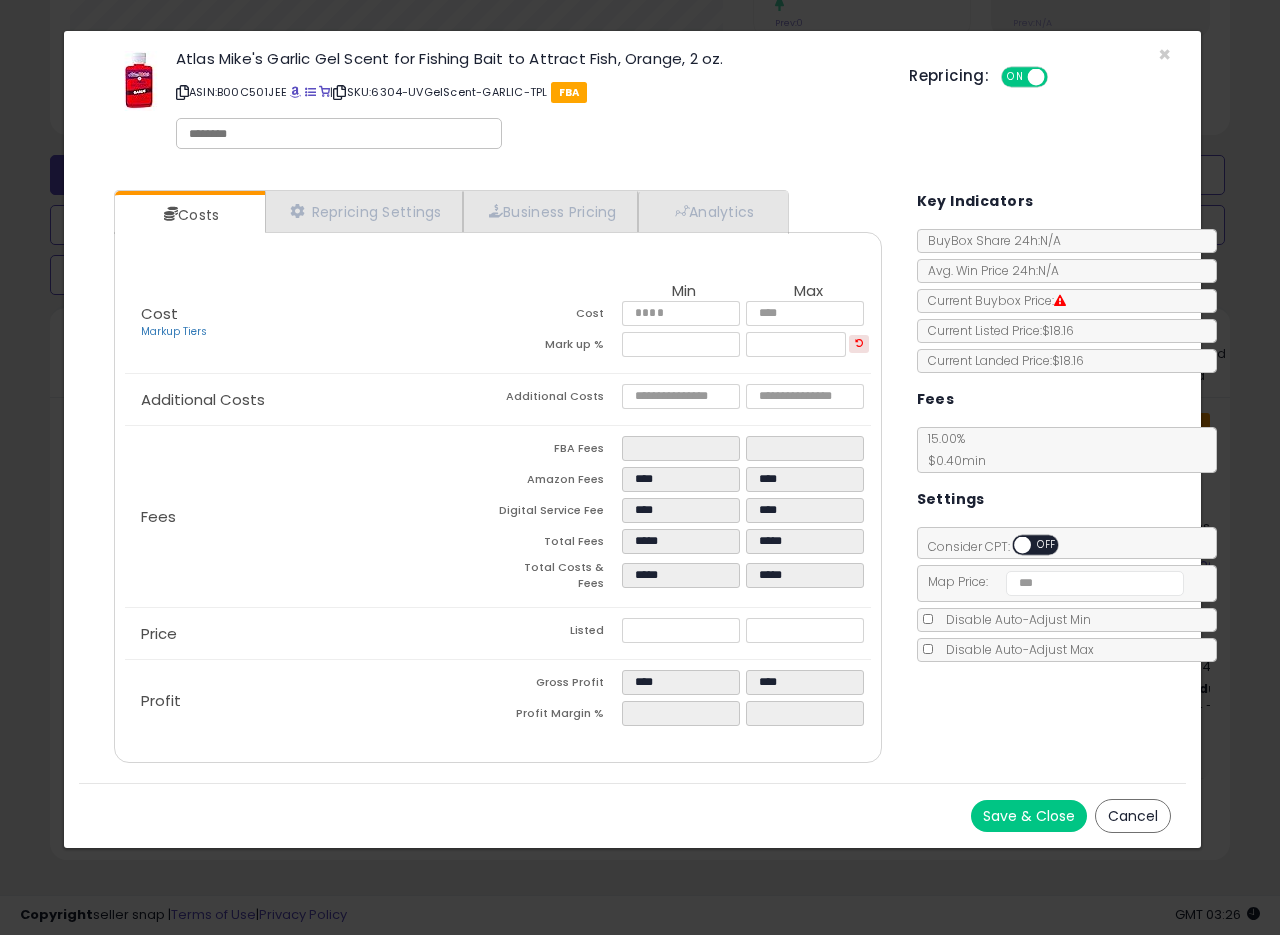 click on "Additional Costs" at bounding box center [560, 399] 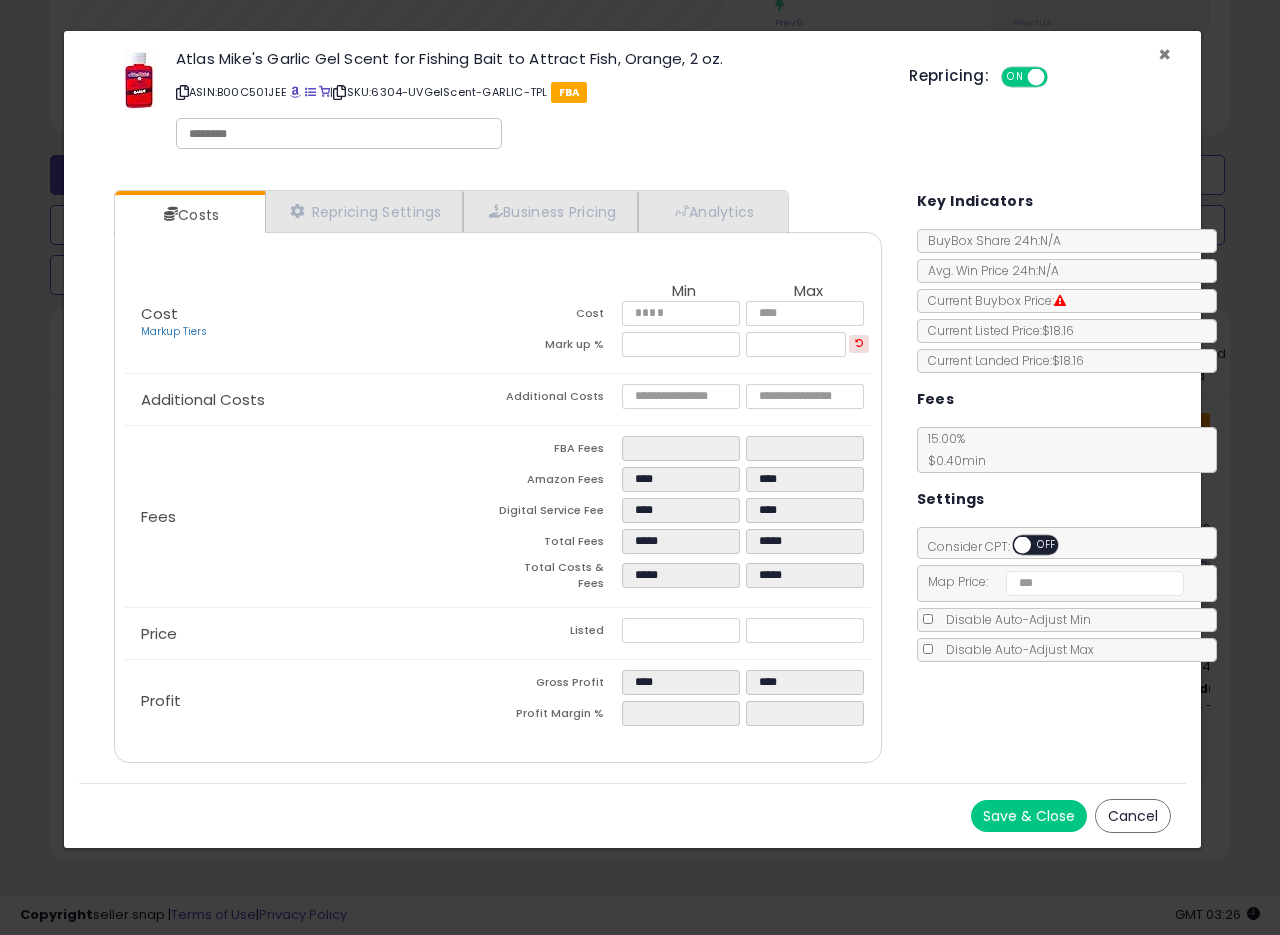 click on "×" at bounding box center (1164, 54) 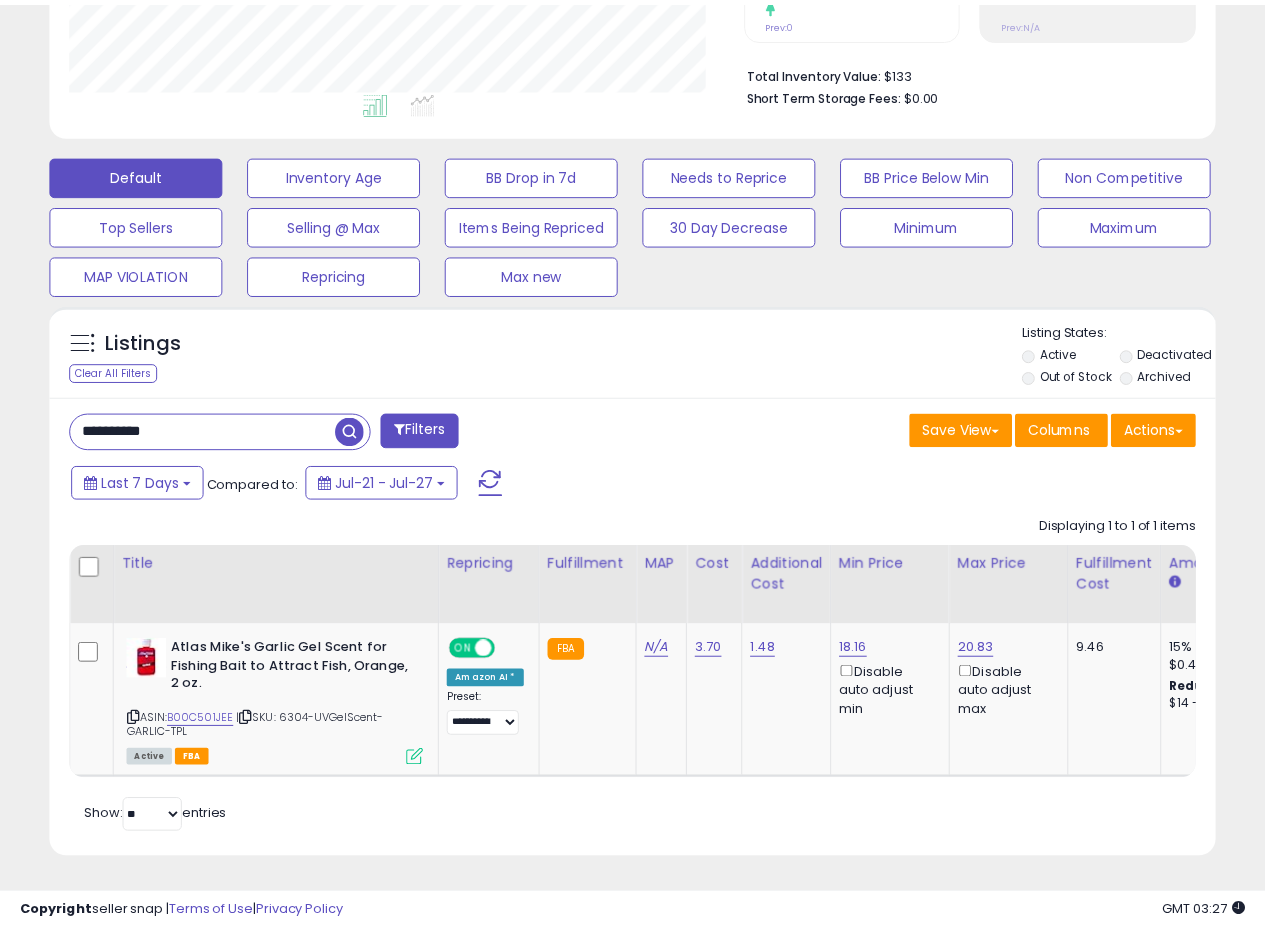 scroll, scrollTop: 410, scrollLeft: 674, axis: both 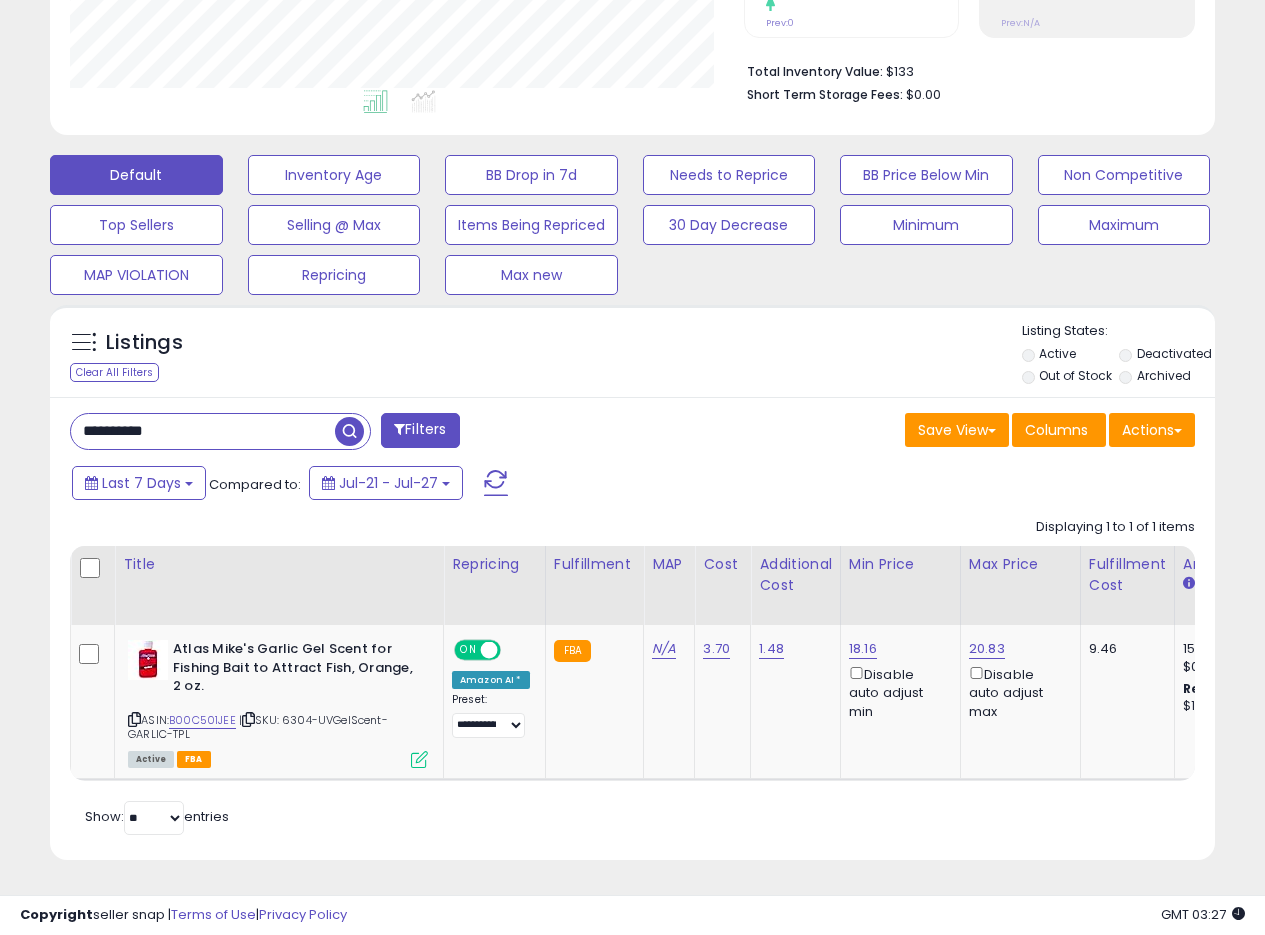 drag, startPoint x: 200, startPoint y: 416, endPoint x: 0, endPoint y: 423, distance: 200.12247 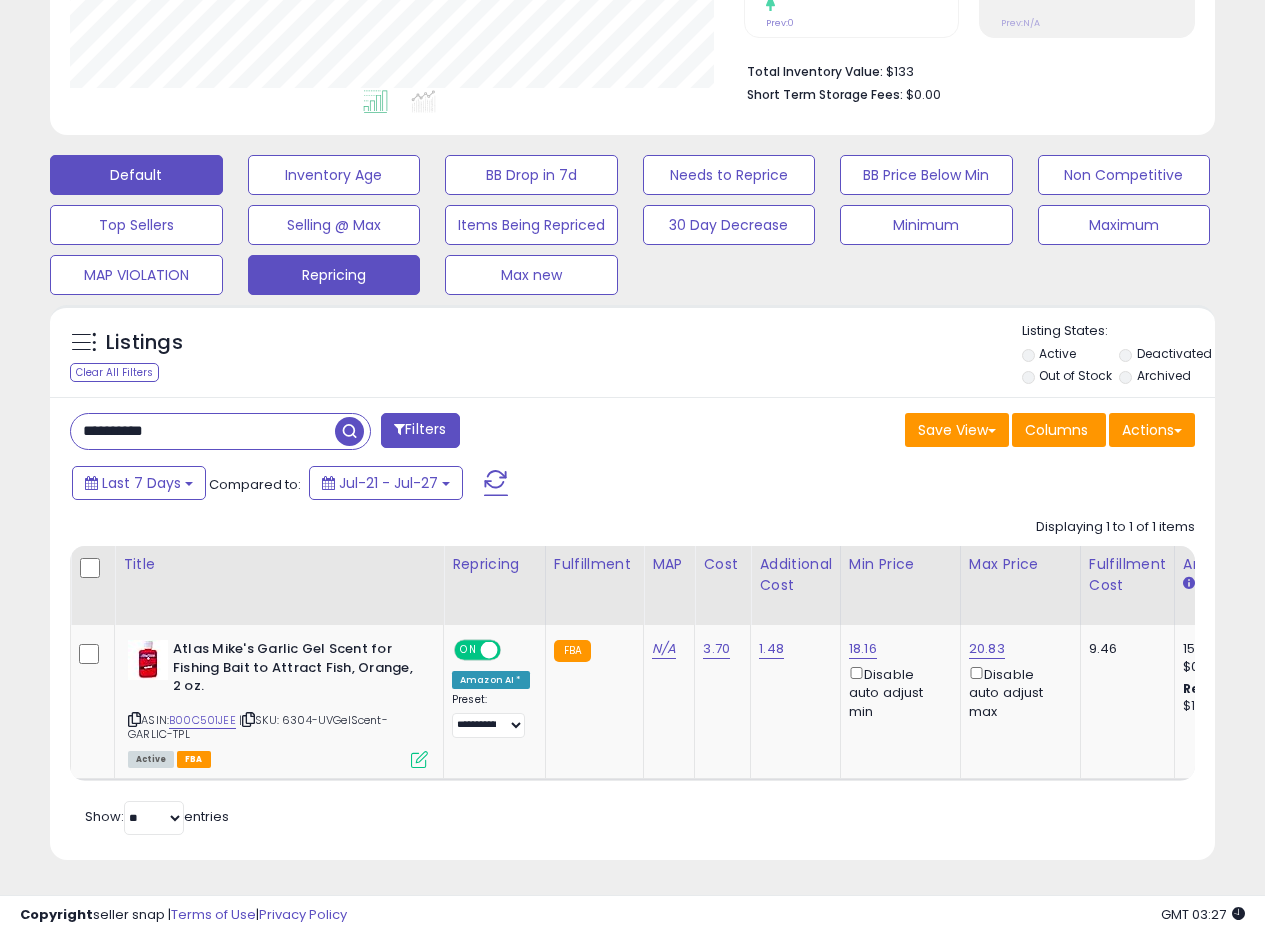 scroll, scrollTop: 999590, scrollLeft: 999317, axis: both 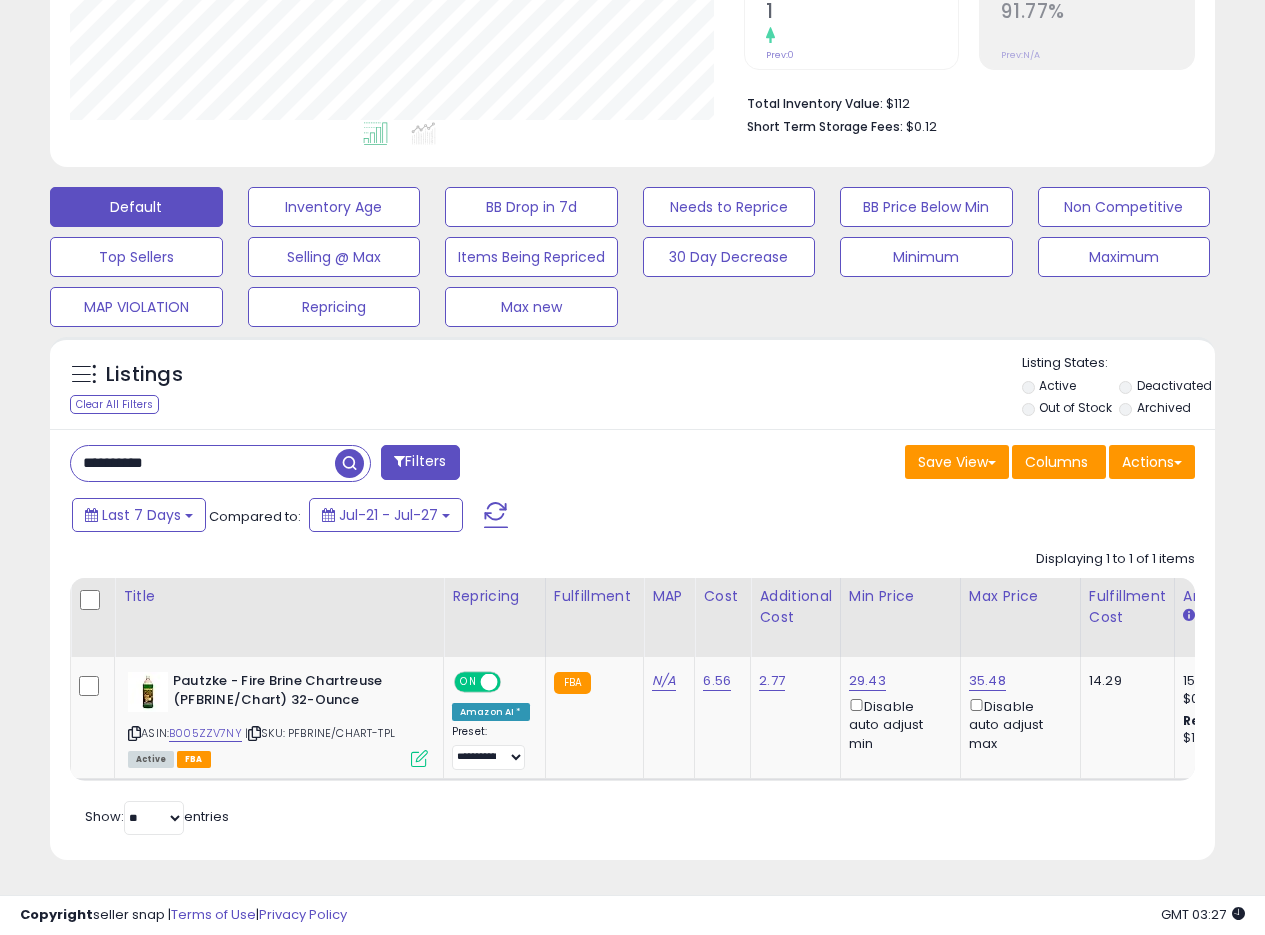 drag, startPoint x: 729, startPoint y: 399, endPoint x: 845, endPoint y: 394, distance: 116.10771 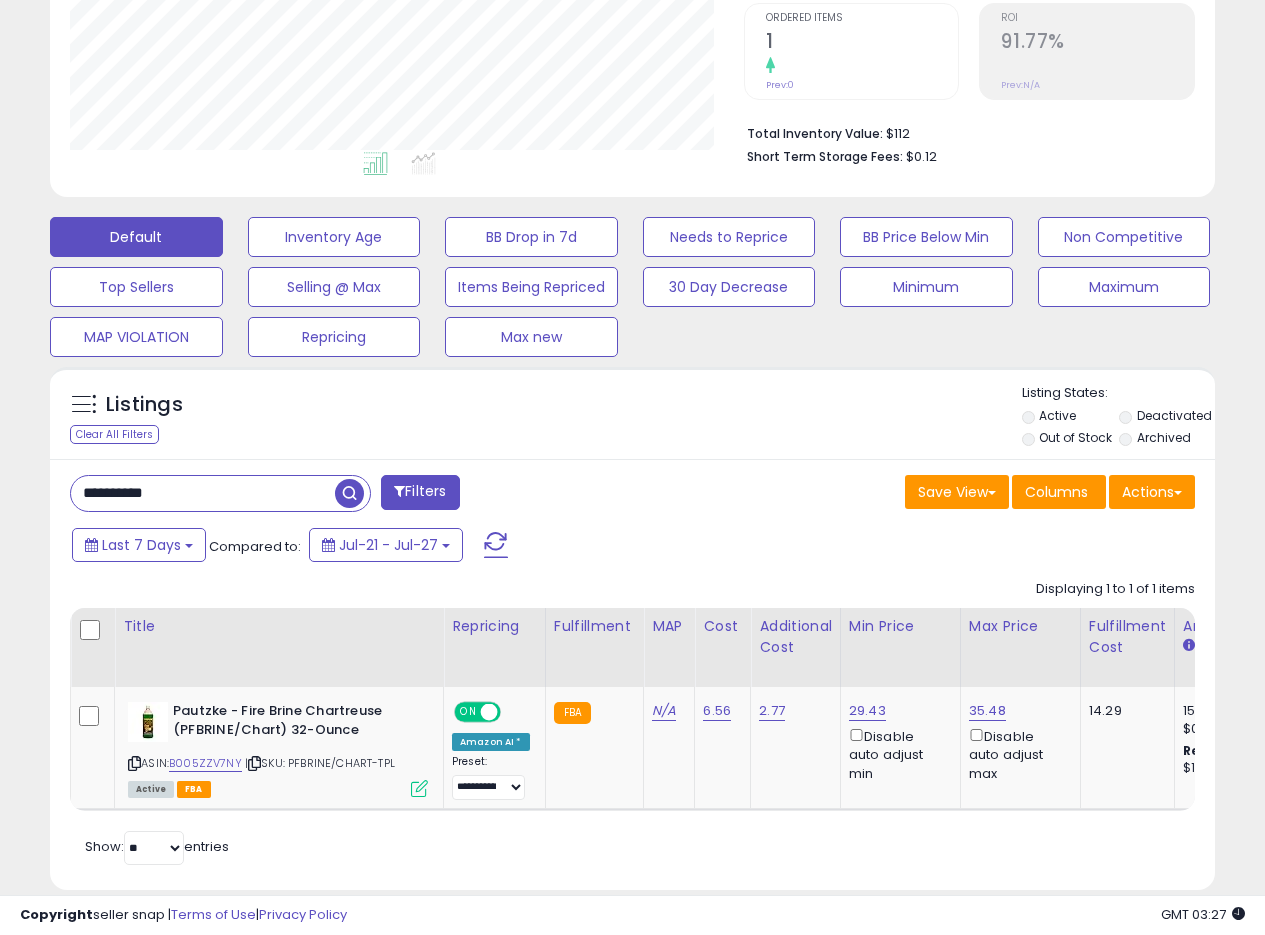 click on "Save View
Save As New View
Update Current View
Columns
Actions
Import  Export Visible Columns" at bounding box center [922, 494] 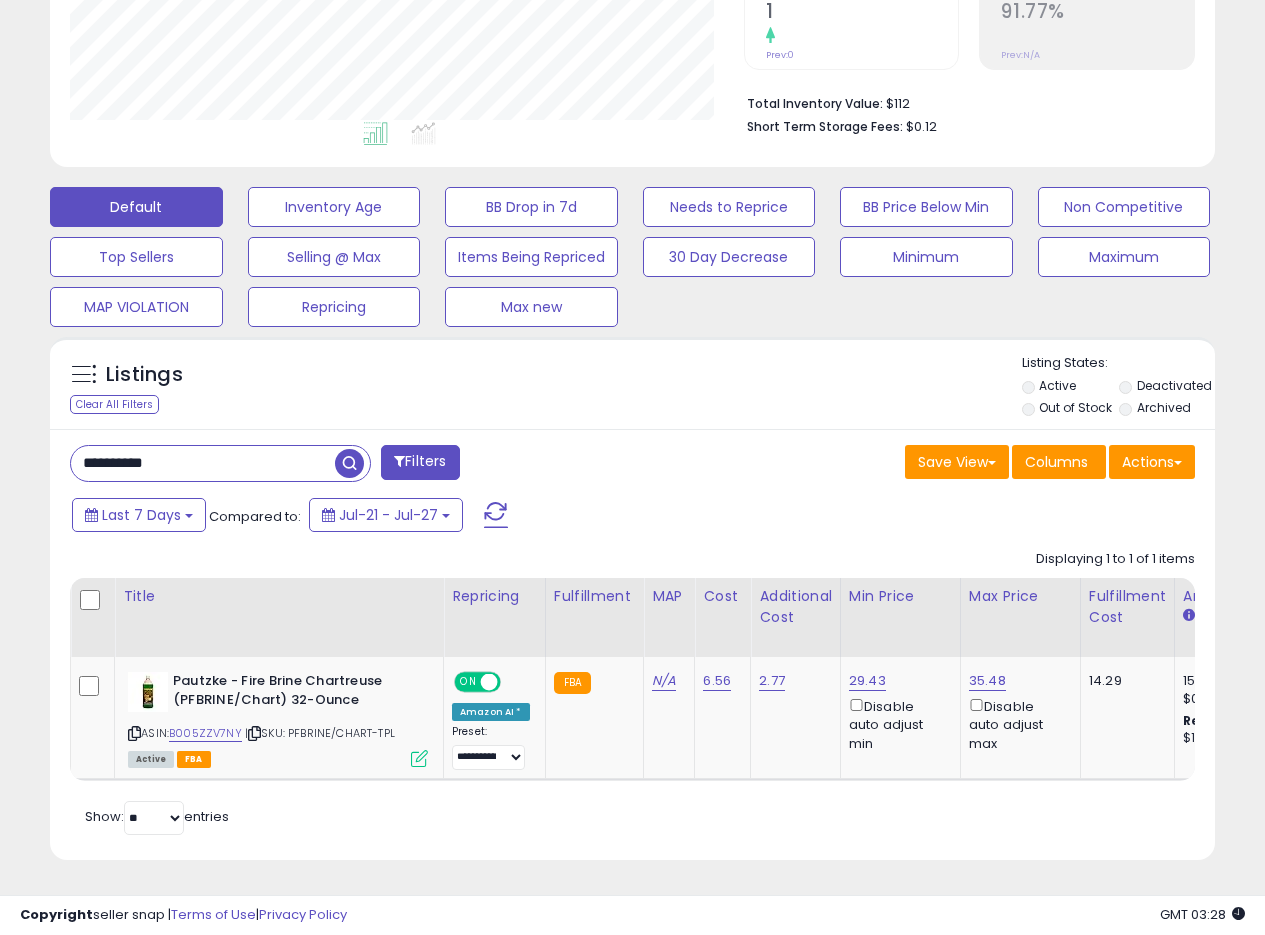 scroll, scrollTop: 458, scrollLeft: 0, axis: vertical 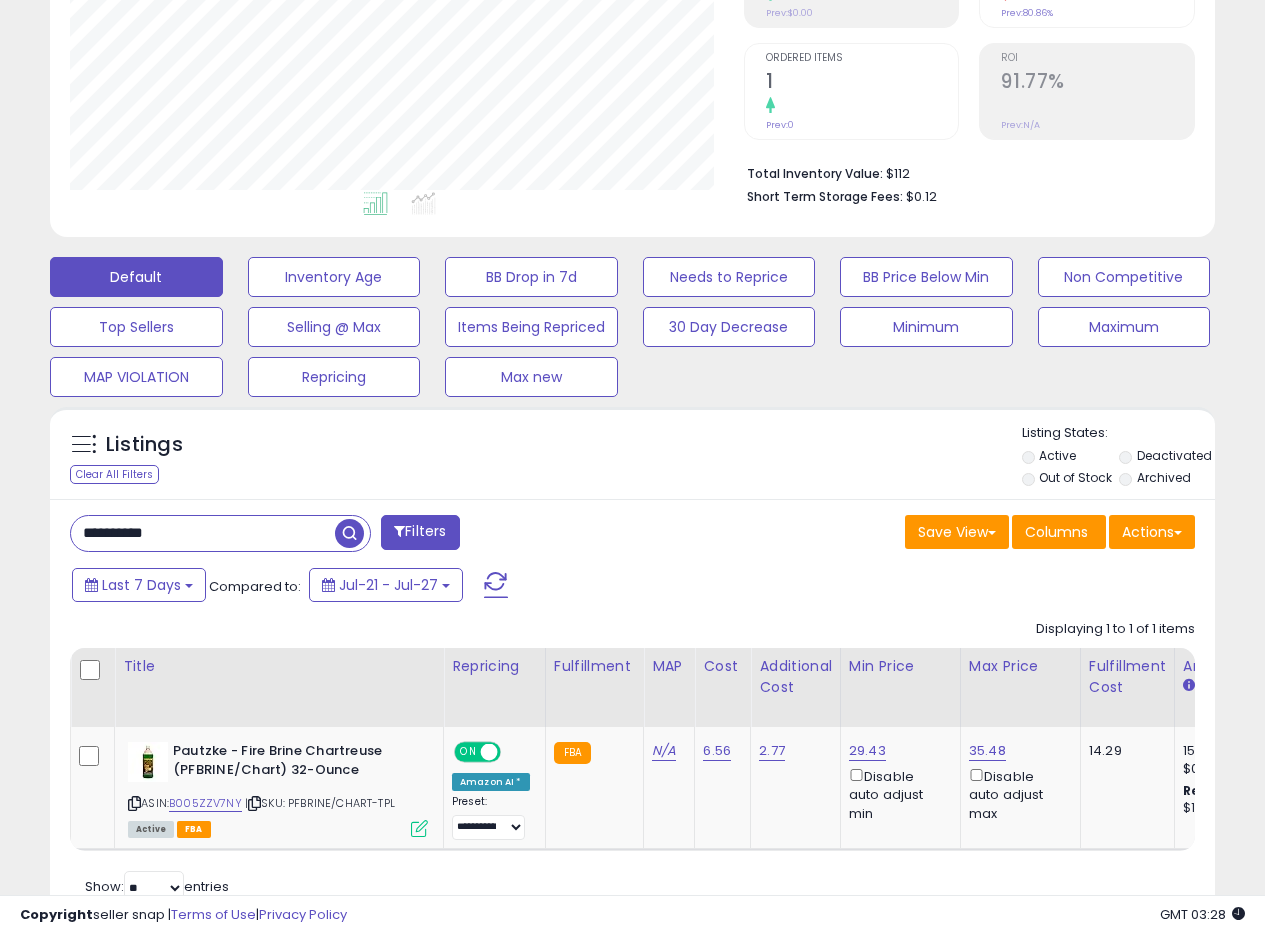 drag, startPoint x: 745, startPoint y: 531, endPoint x: 756, endPoint y: 530, distance: 11.045361 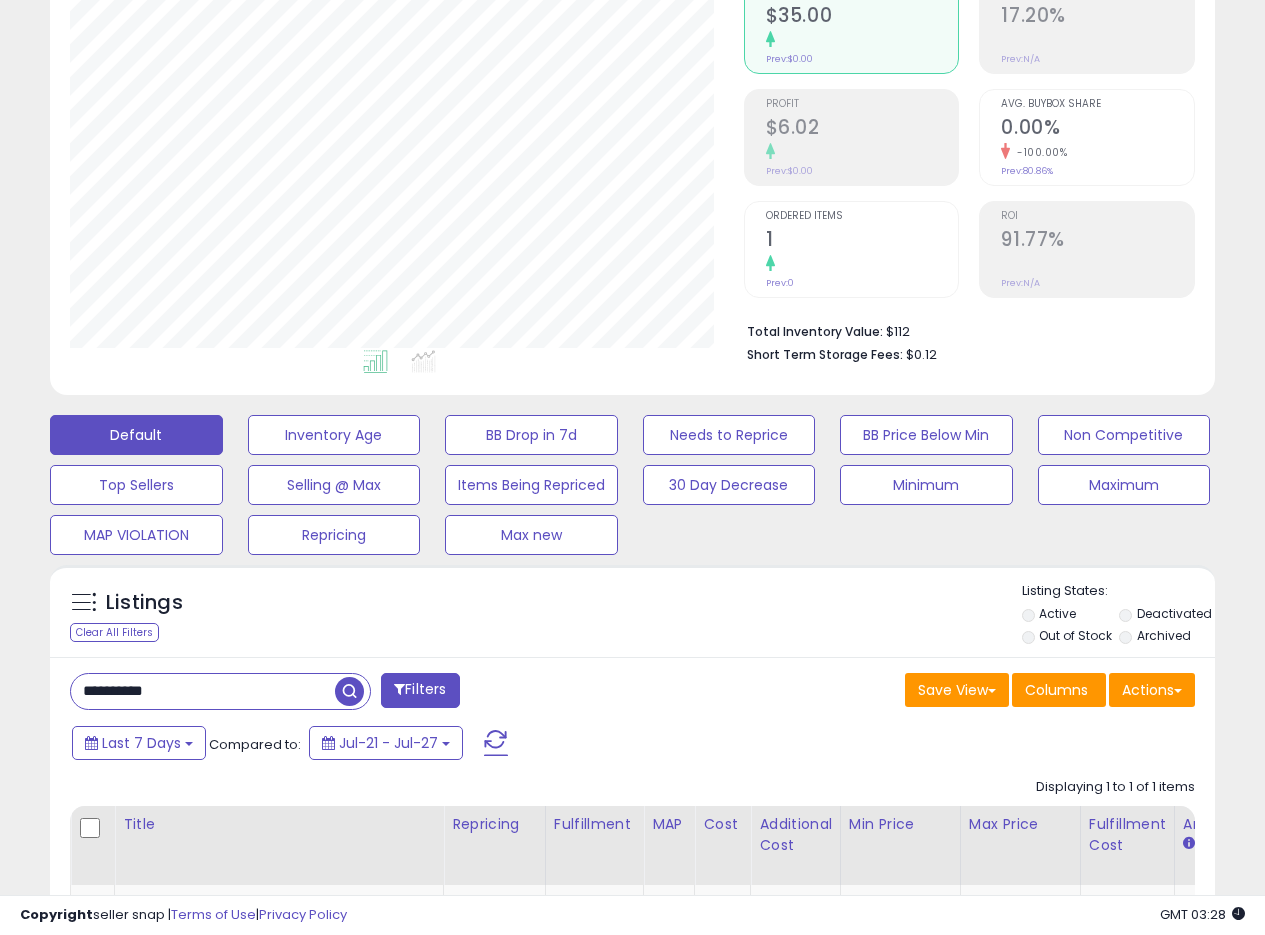 scroll, scrollTop: 326, scrollLeft: 0, axis: vertical 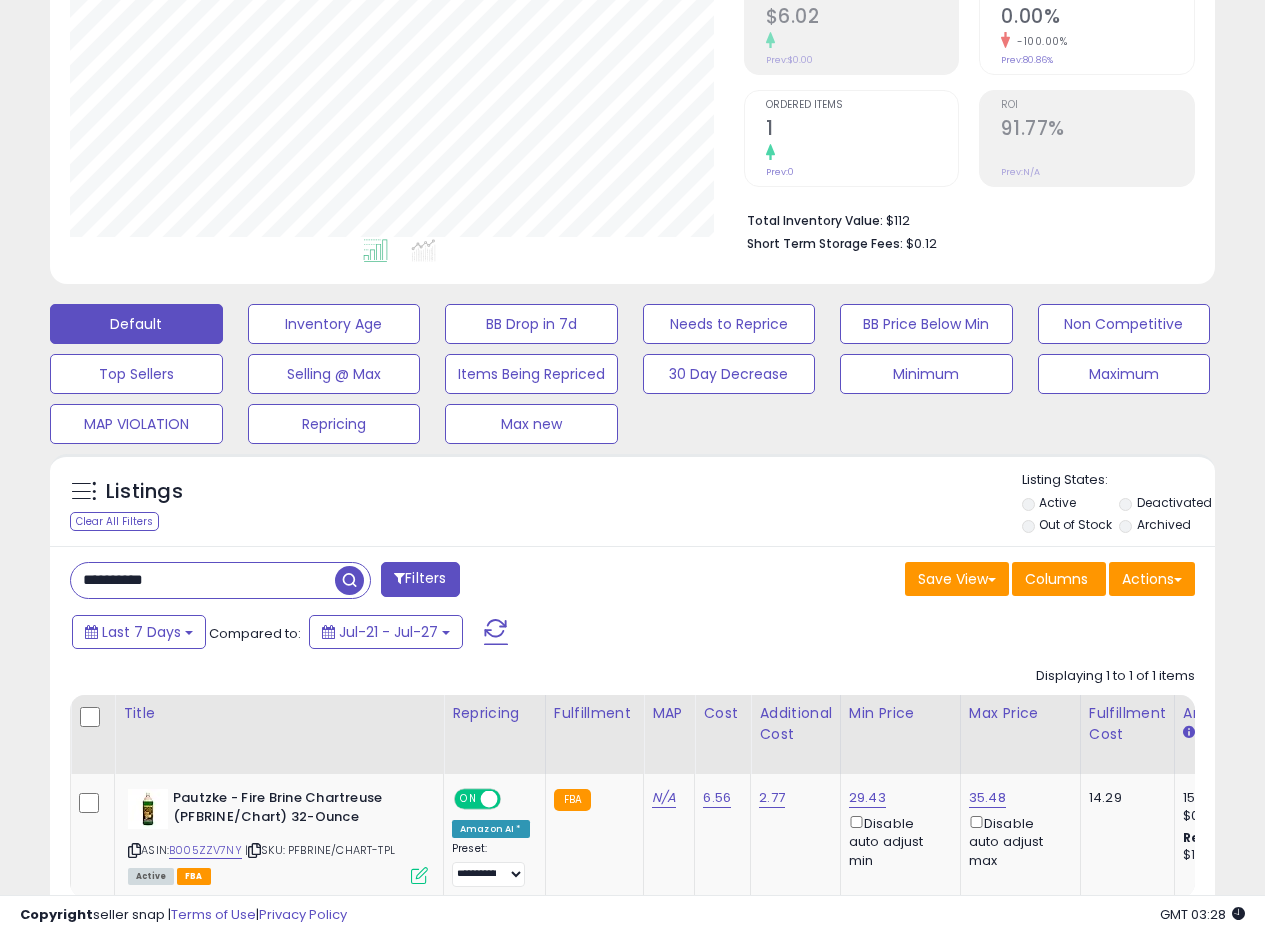drag, startPoint x: 608, startPoint y: 493, endPoint x: 554, endPoint y: 594, distance: 114.52947 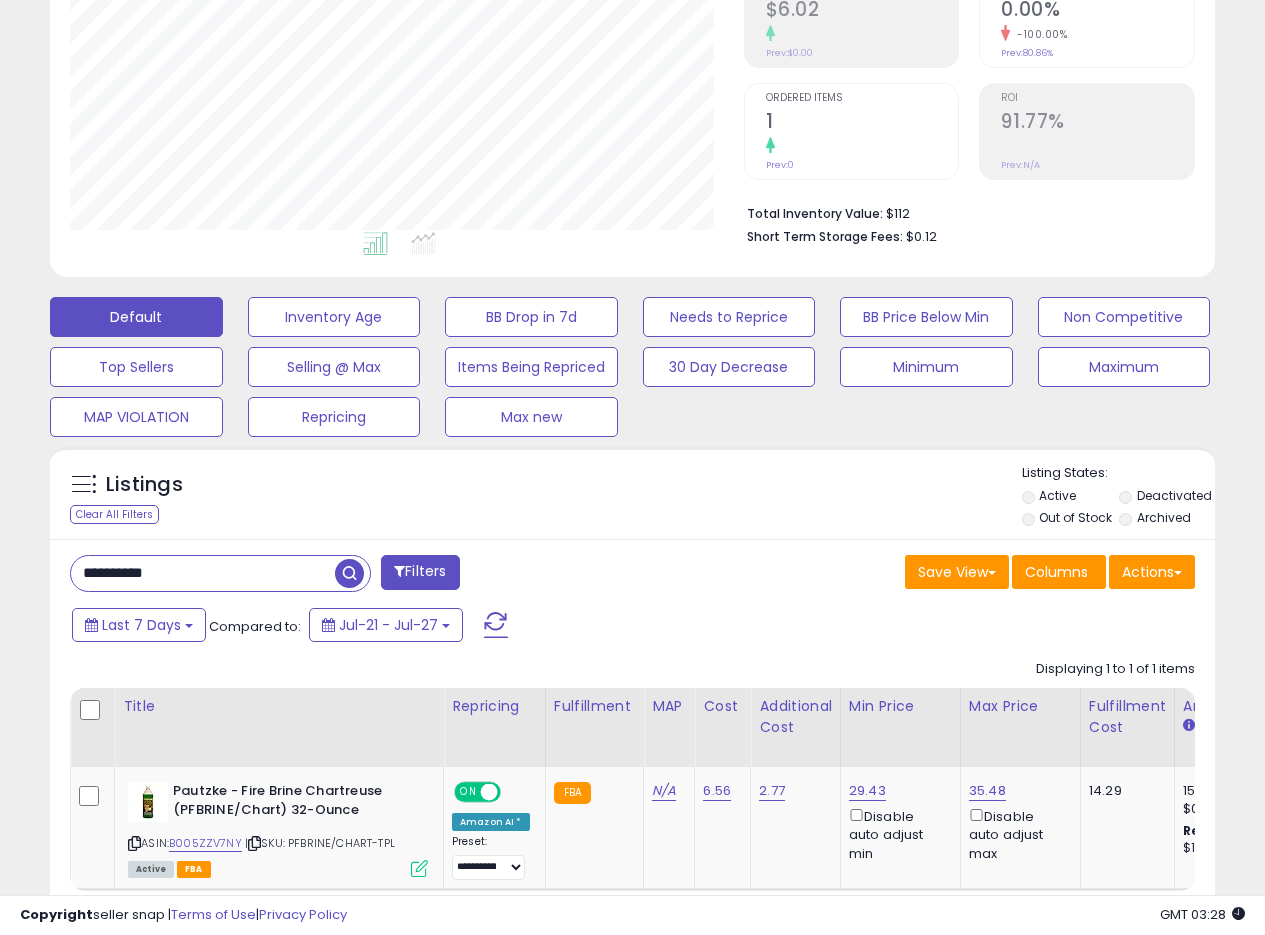 scroll, scrollTop: 326, scrollLeft: 0, axis: vertical 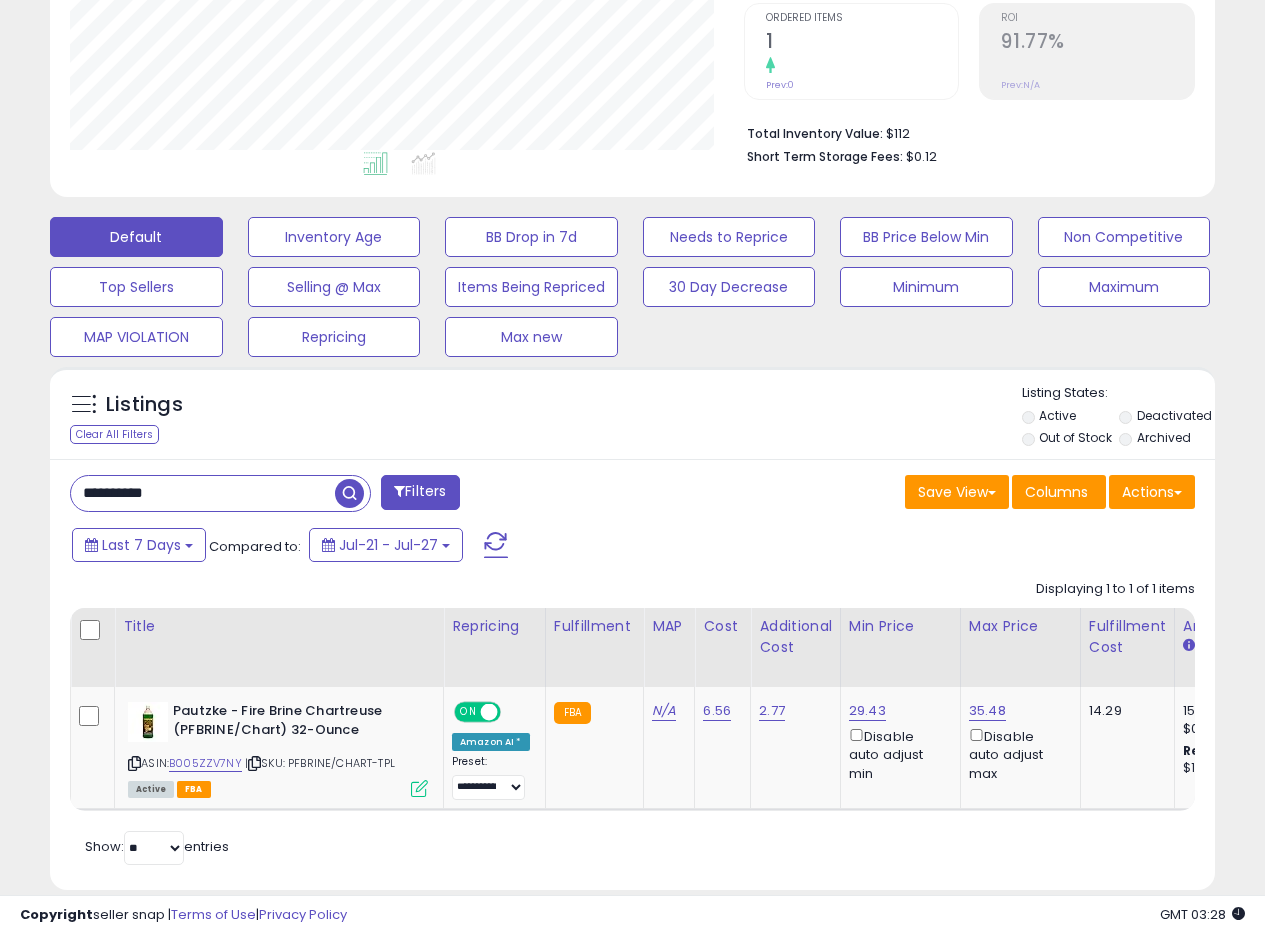 click on "Save View
Save As New View
Update Current View
Columns
Actions
Import  Export Visible Columns" at bounding box center [922, 494] 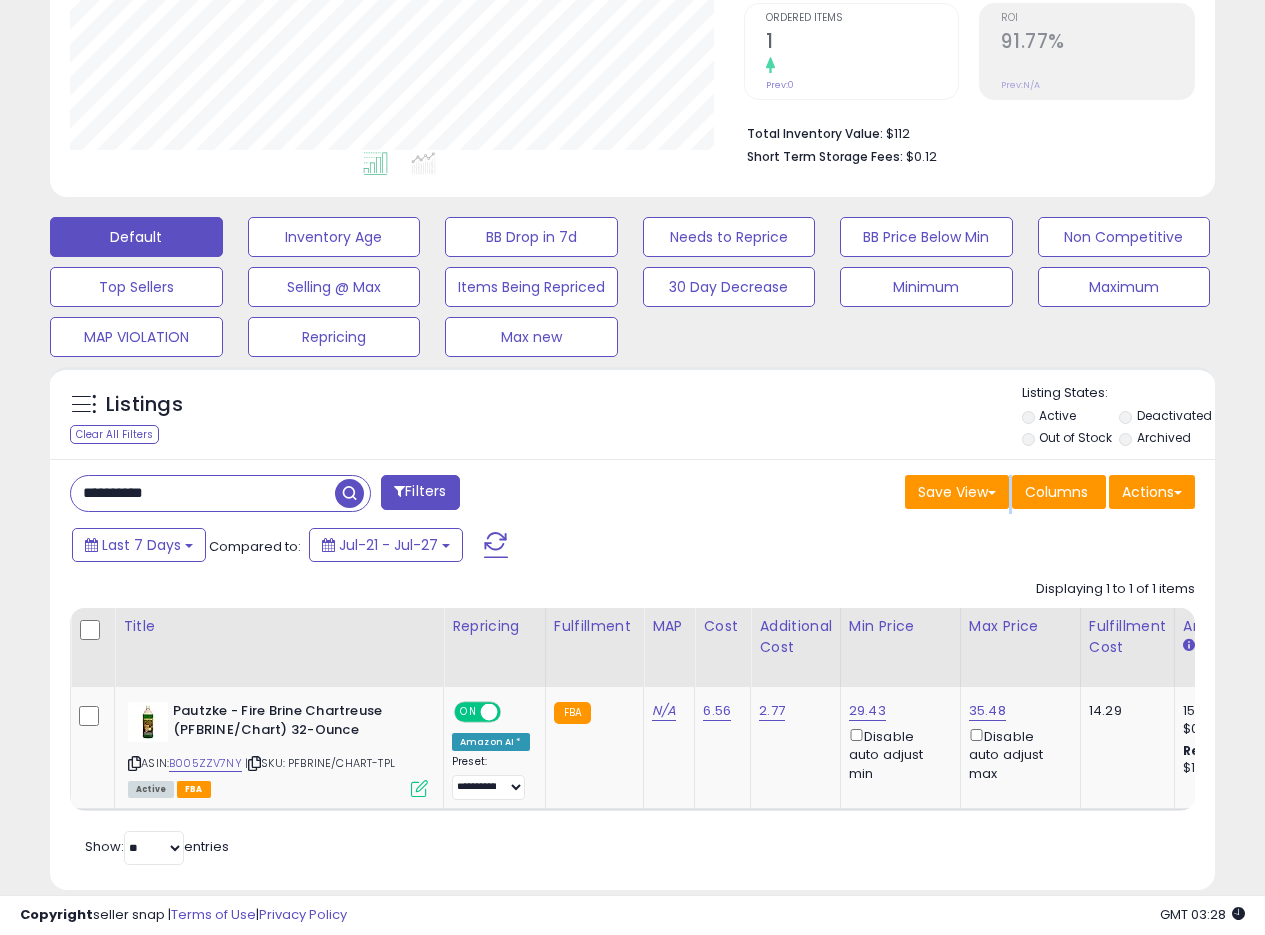 click on "Save View
Save As New View
Update Current View
Columns
Actions
Import  Export Visible Columns" at bounding box center (922, 494) 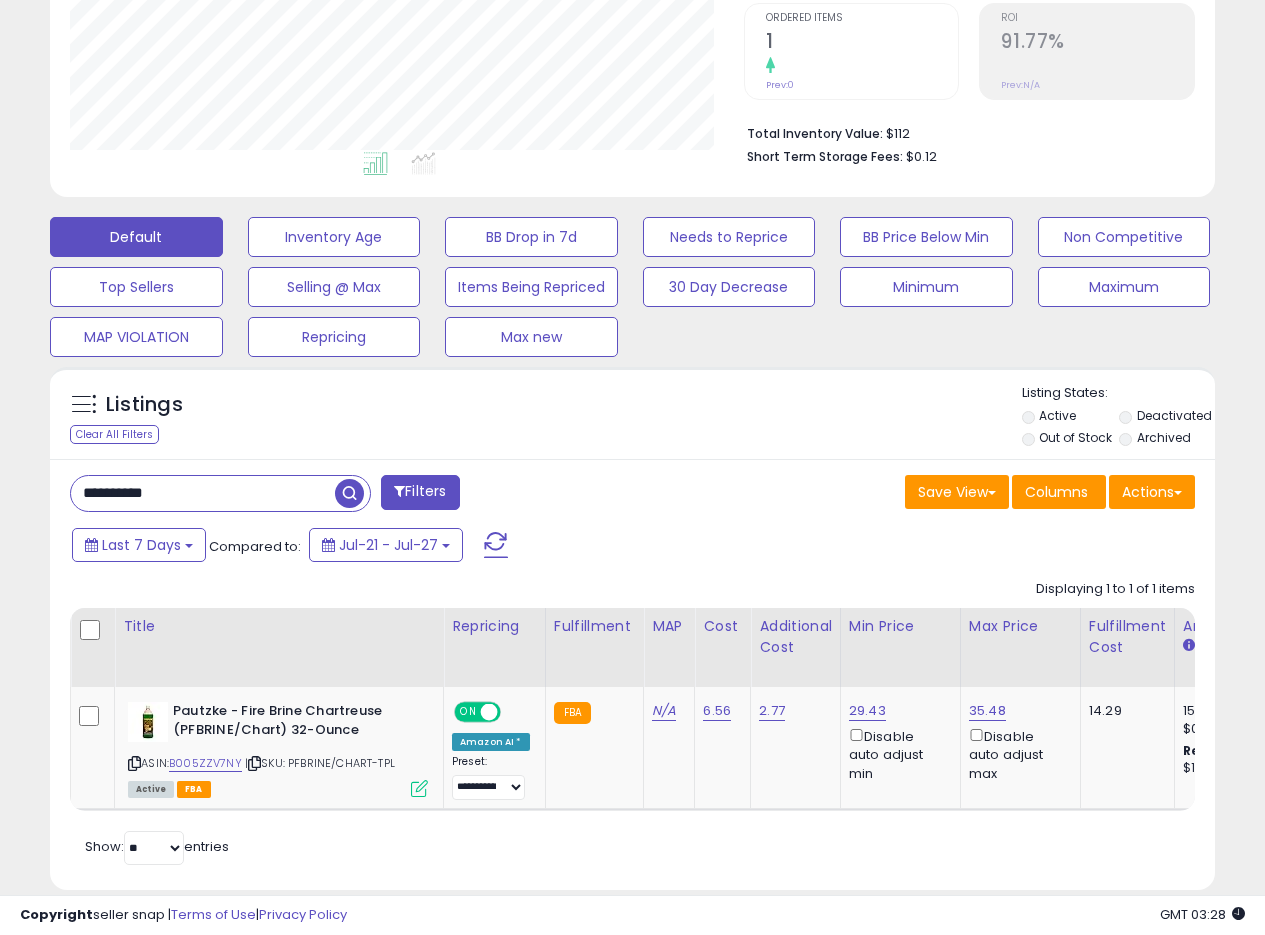 click on "**********" at bounding box center [632, 674] 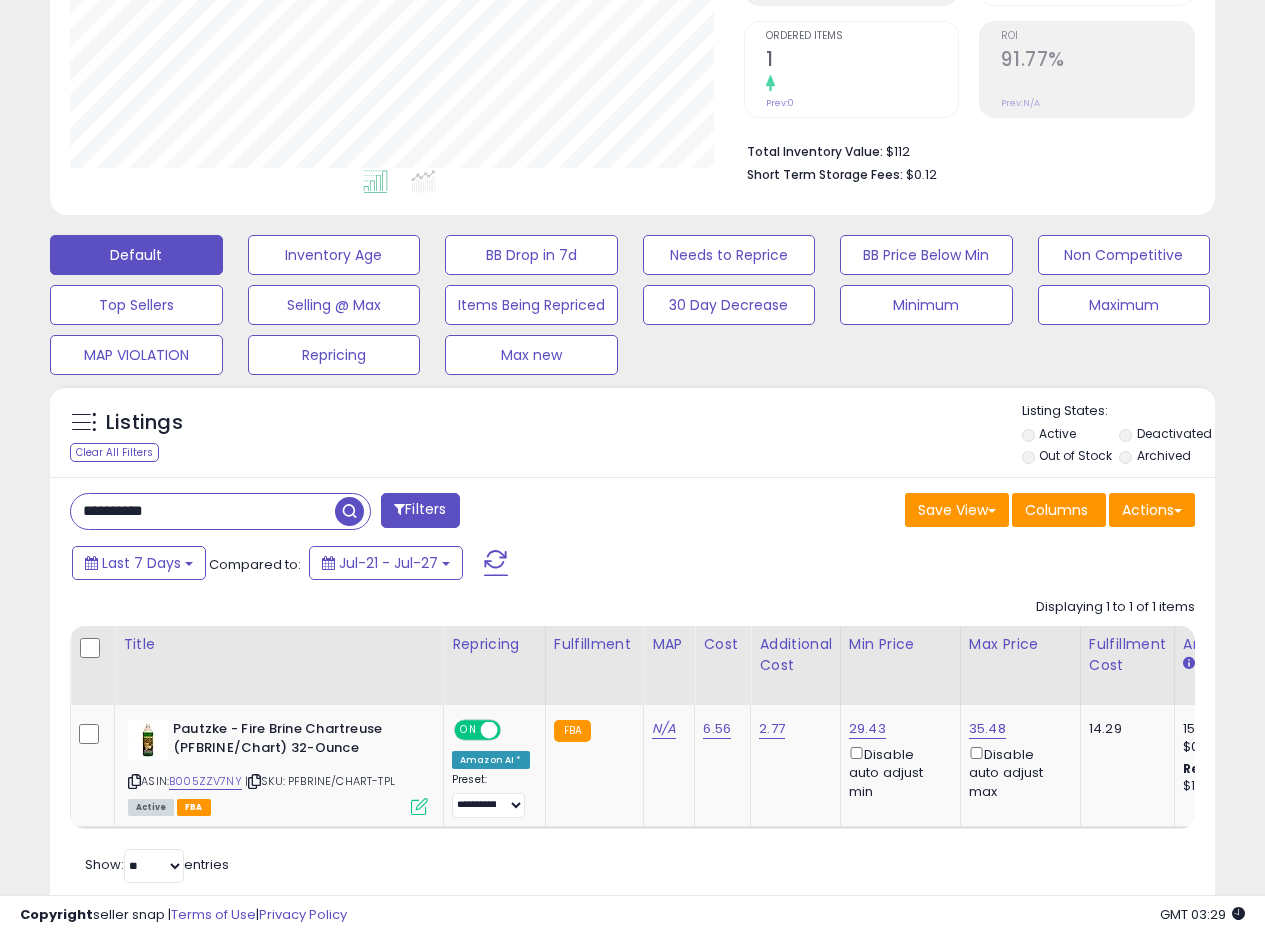 scroll, scrollTop: 458, scrollLeft: 0, axis: vertical 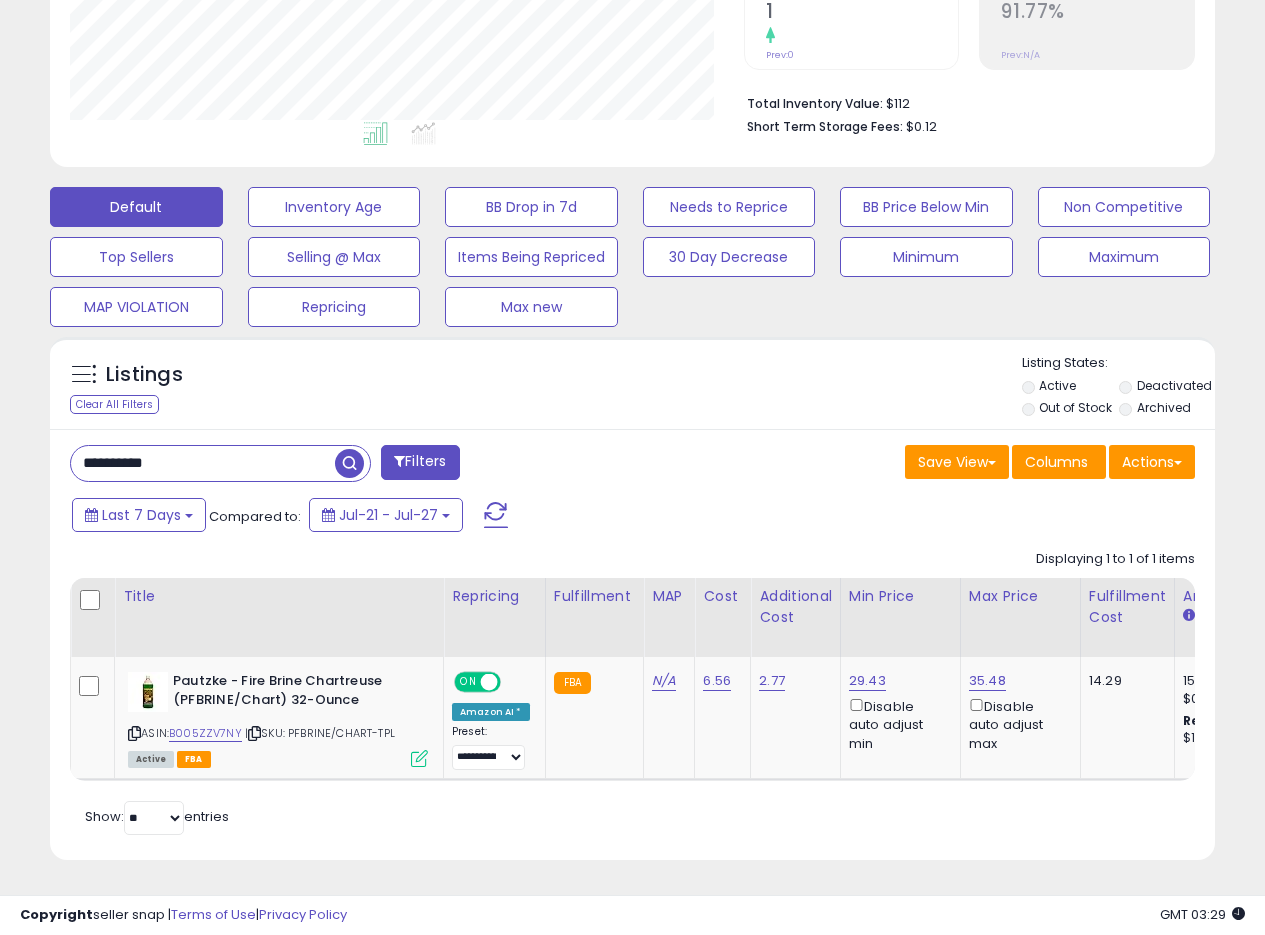 click on "**********" at bounding box center (632, 644) 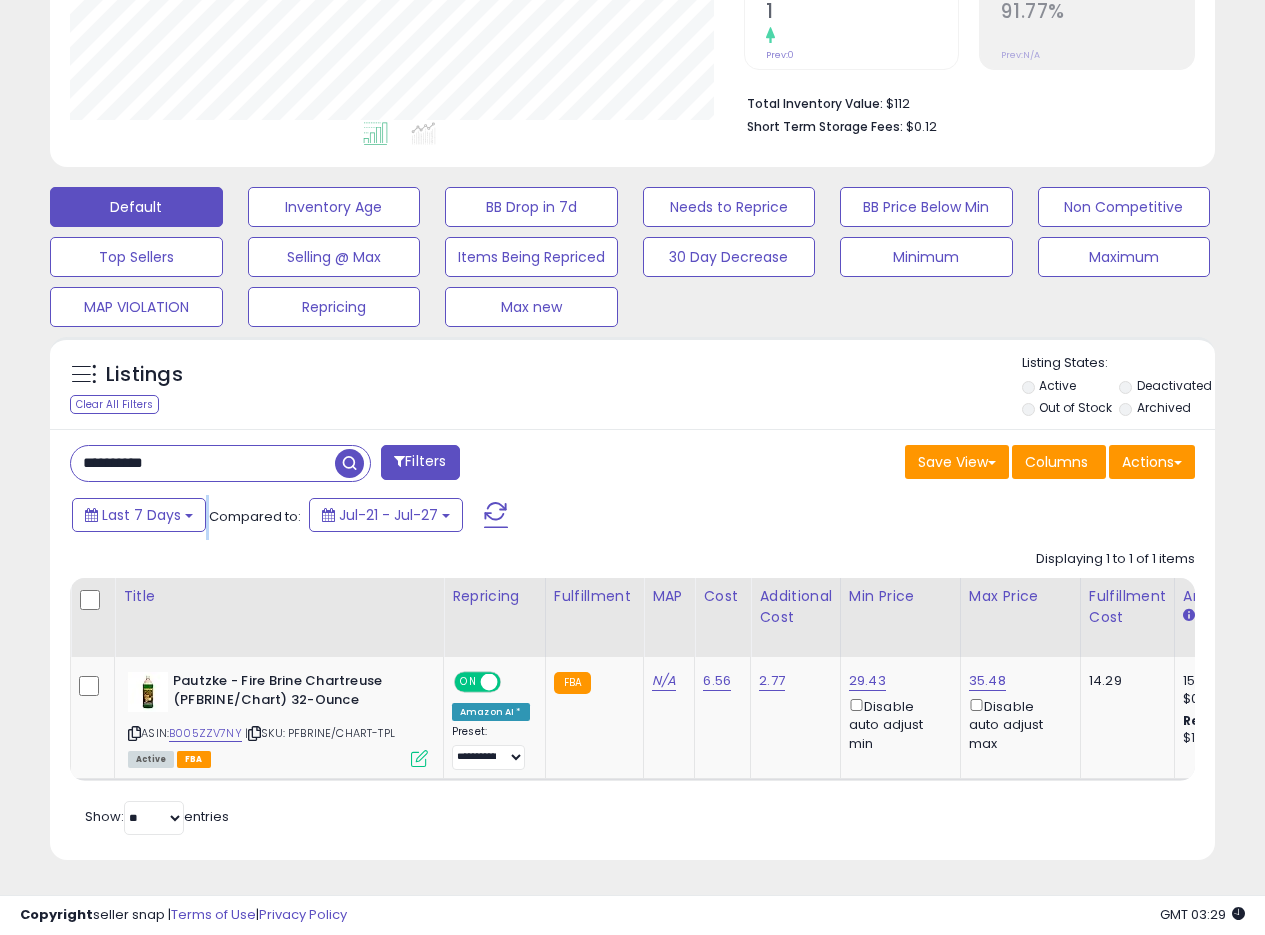 click on "**********" at bounding box center [632, 644] 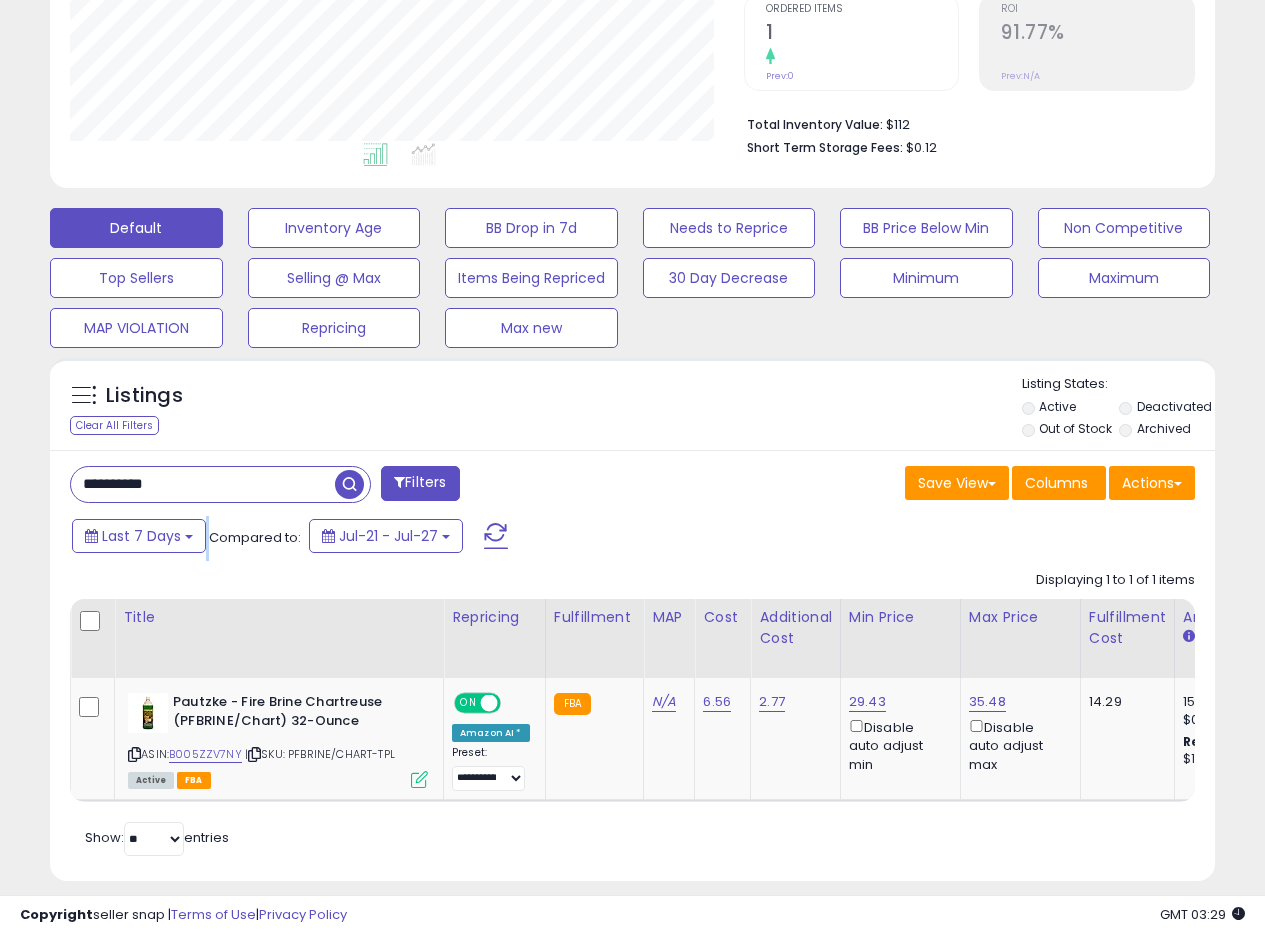 scroll, scrollTop: 421, scrollLeft: 0, axis: vertical 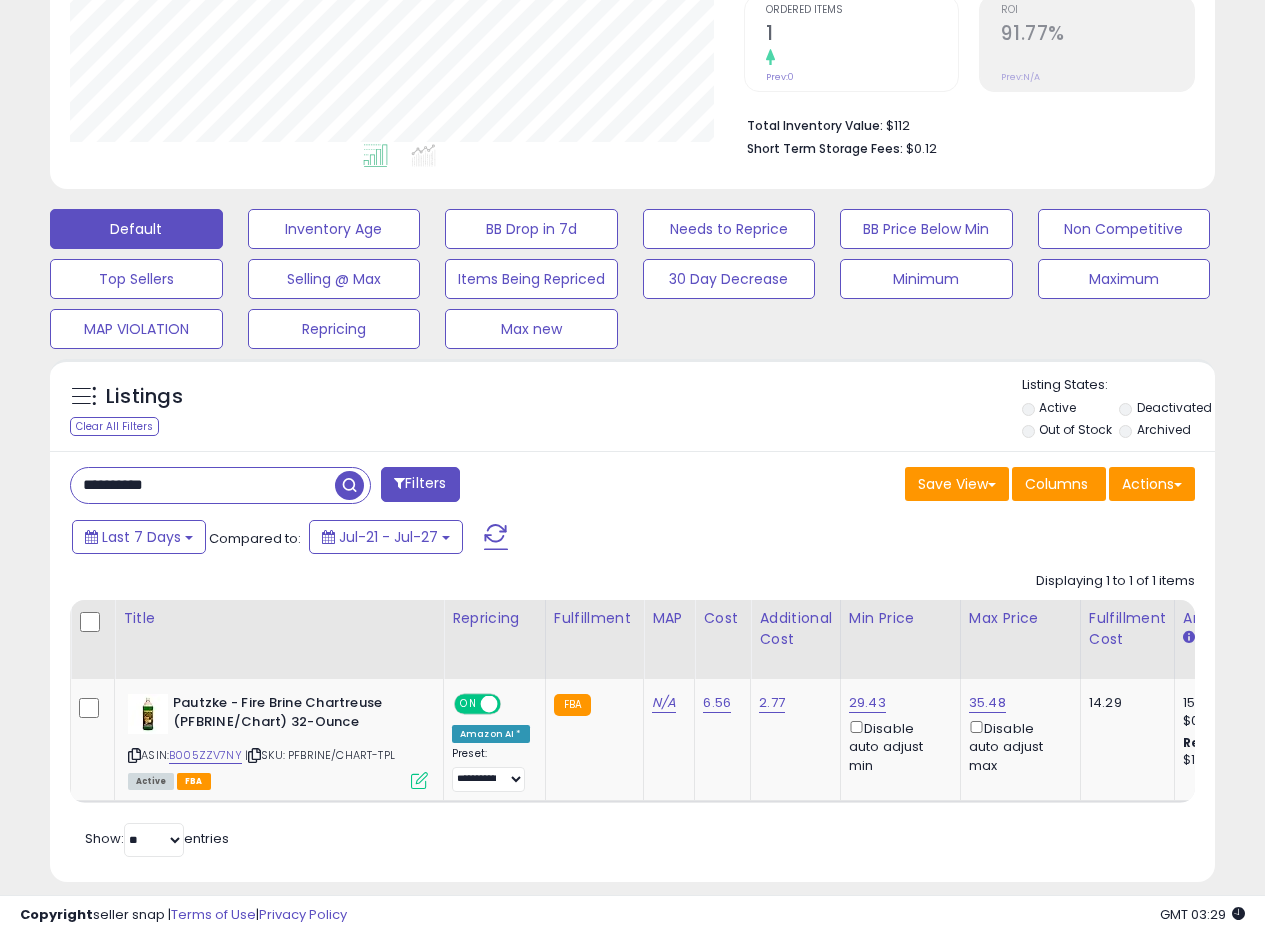 drag, startPoint x: 668, startPoint y: 455, endPoint x: 666, endPoint y: 433, distance: 22.090721 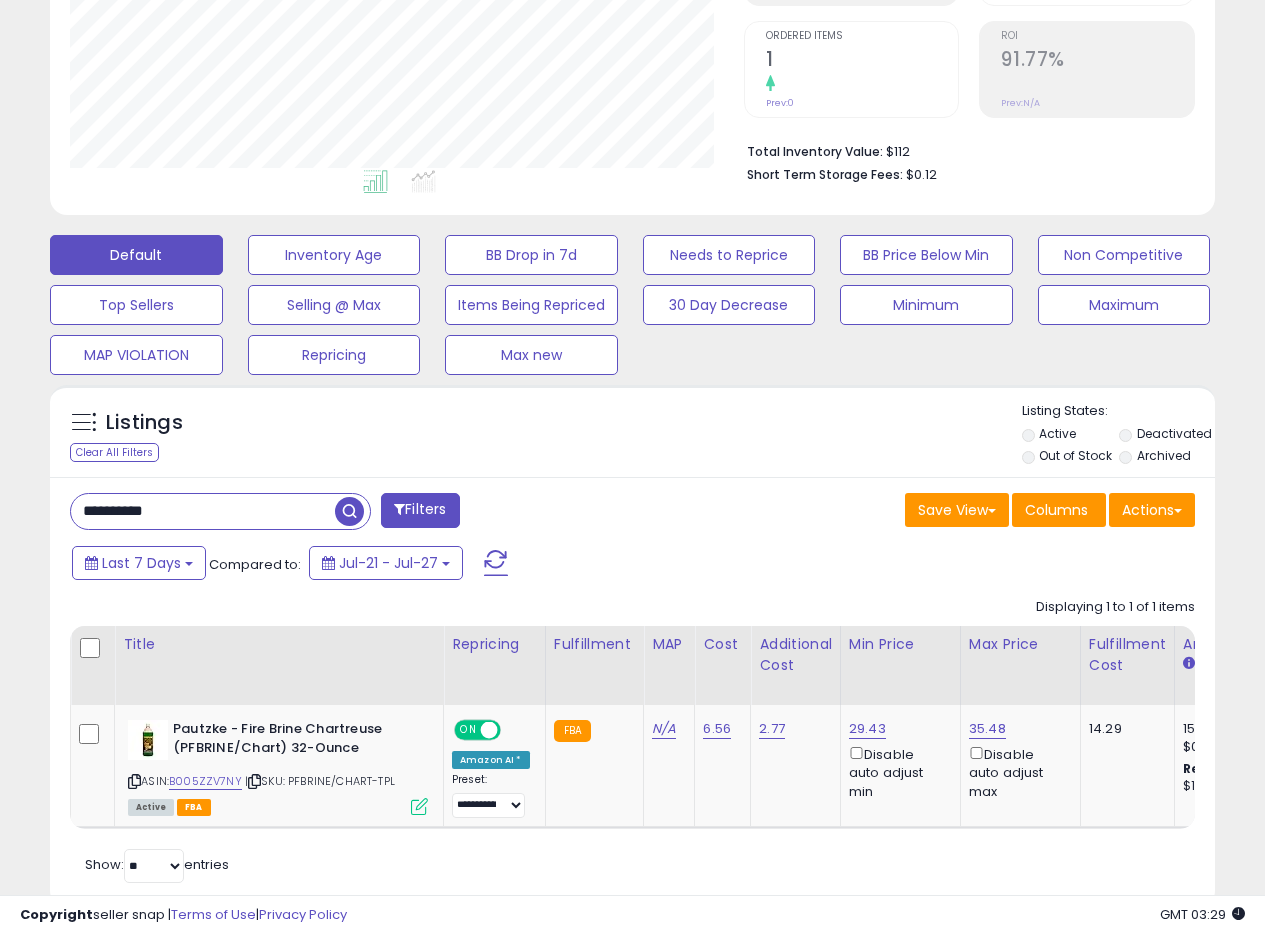 scroll, scrollTop: 404, scrollLeft: 0, axis: vertical 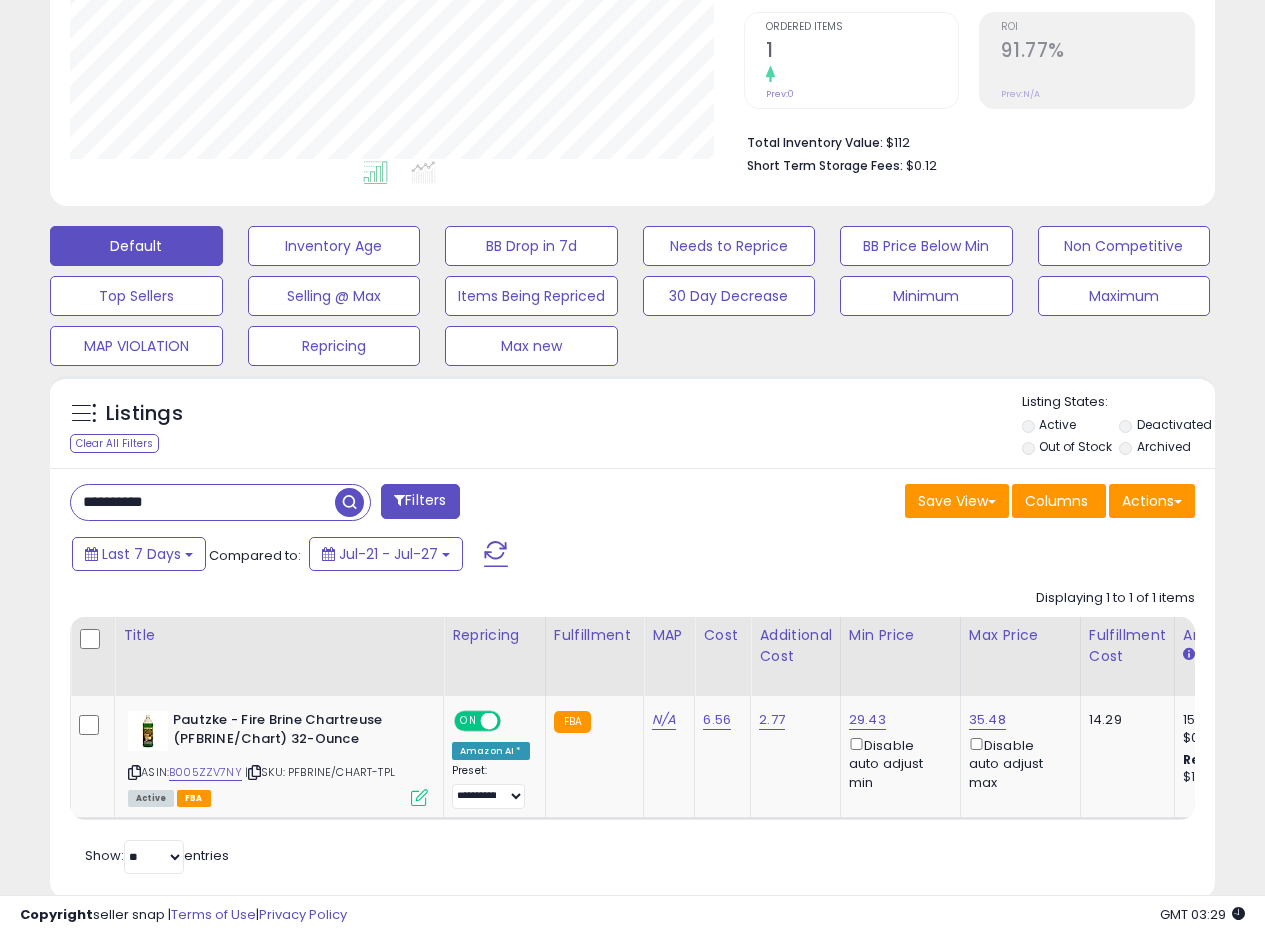 click on "Listings
Clear All Filters
Listing States:" at bounding box center (632, 427) 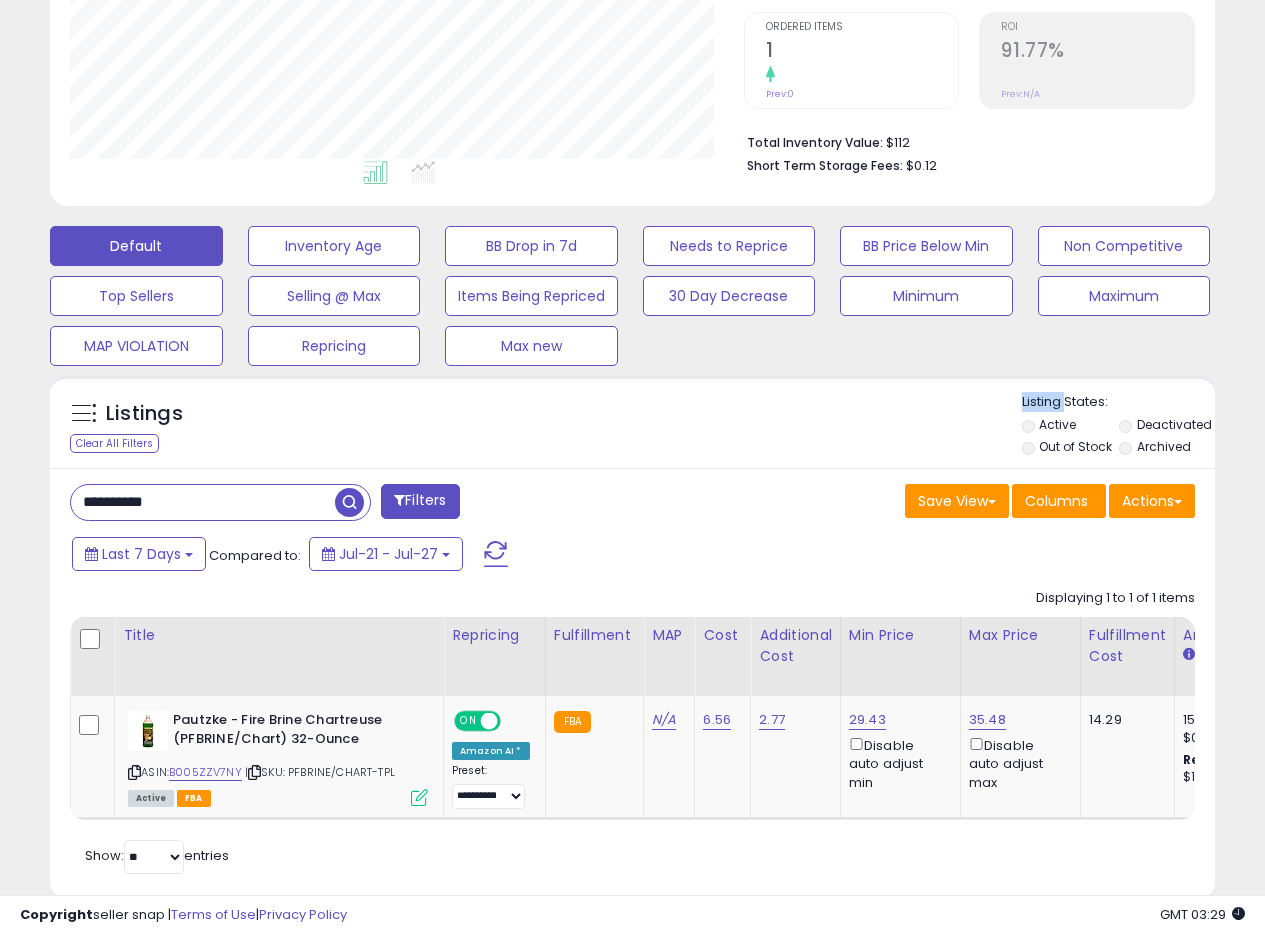click on "Listings
Clear All Filters
Listing States:" at bounding box center (632, 427) 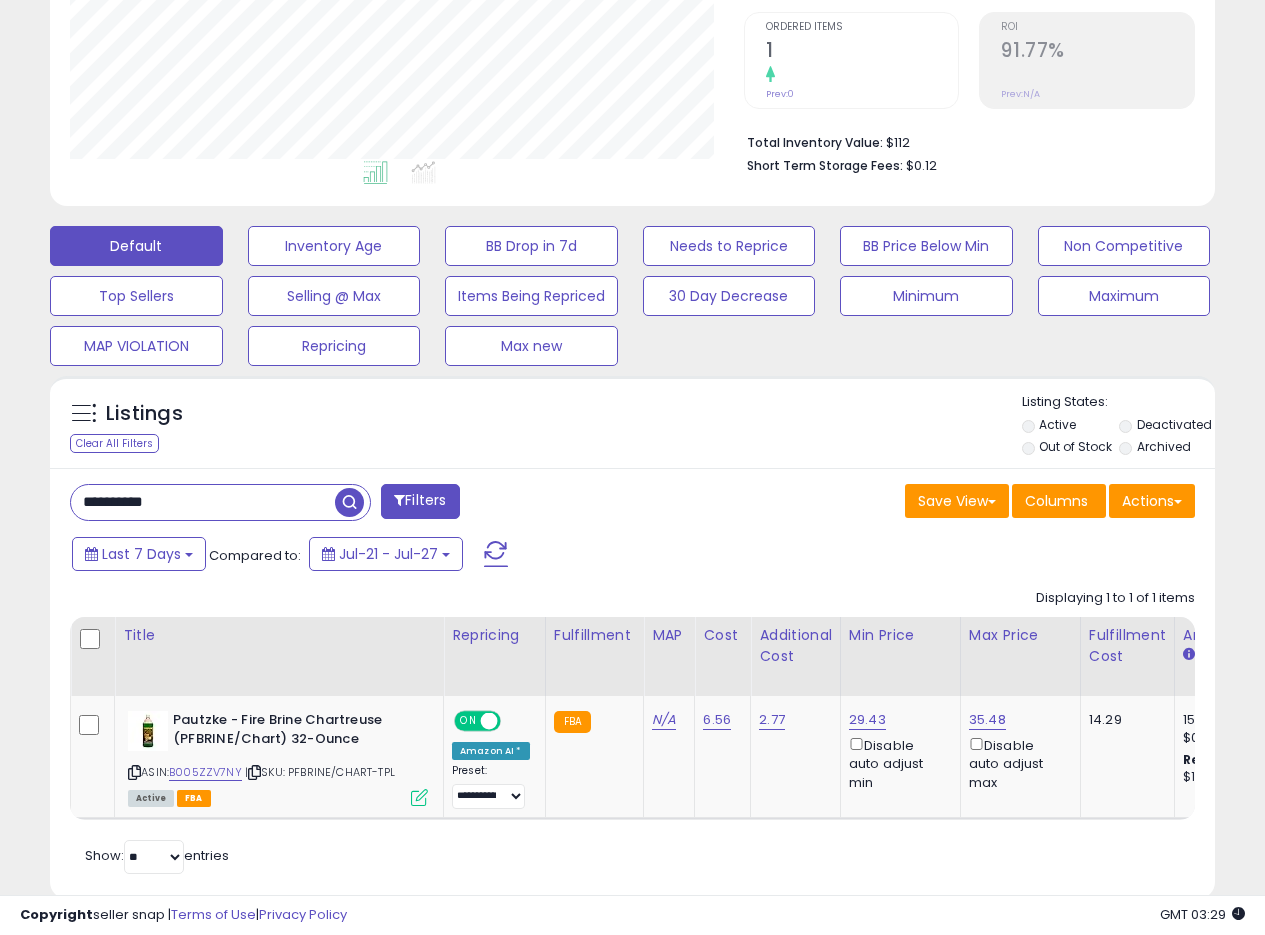 click on "Listings
Clear All Filters
Listing States:" at bounding box center (632, 427) 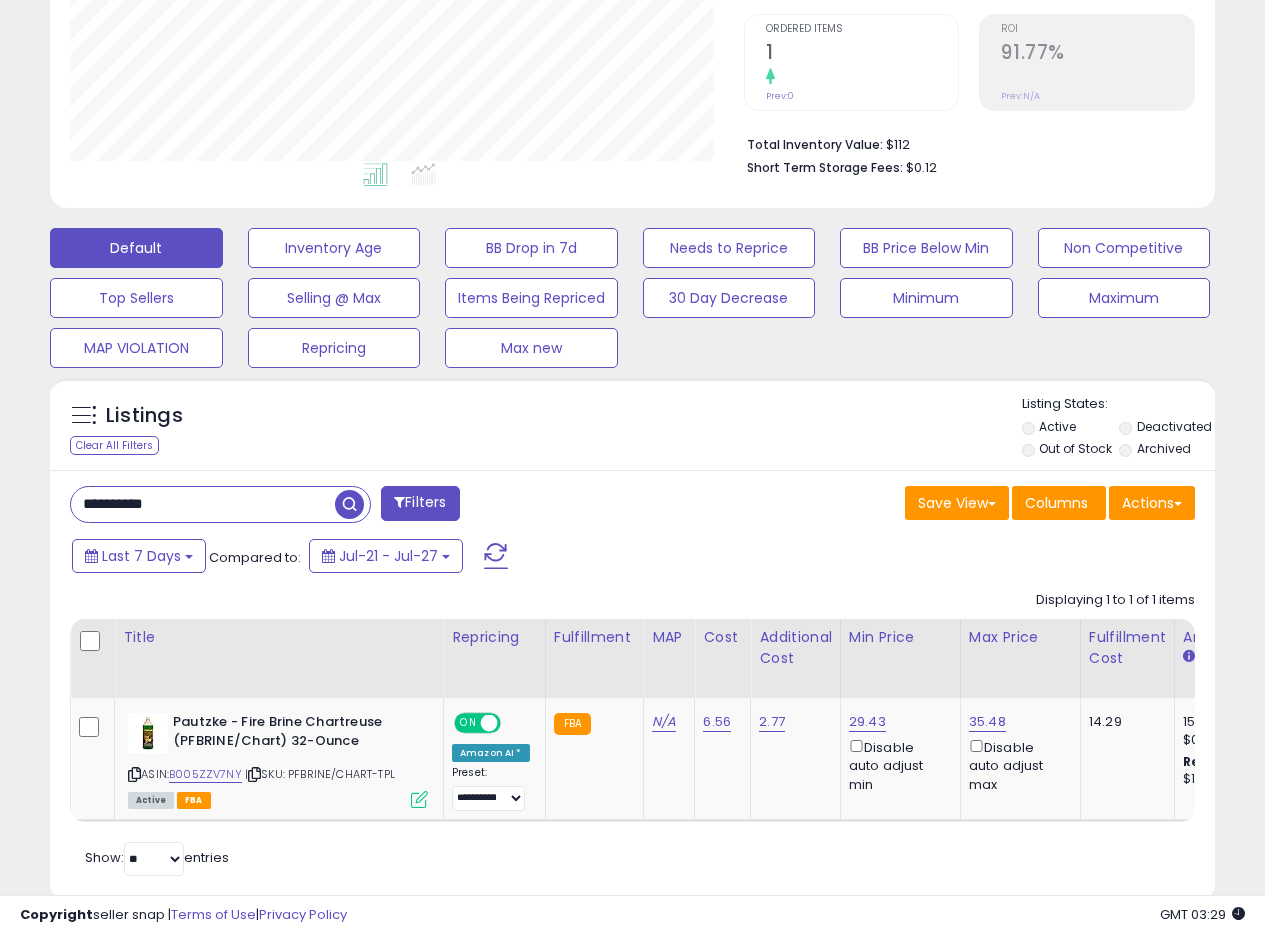 drag, startPoint x: 648, startPoint y: 455, endPoint x: 668, endPoint y: 449, distance: 20.880613 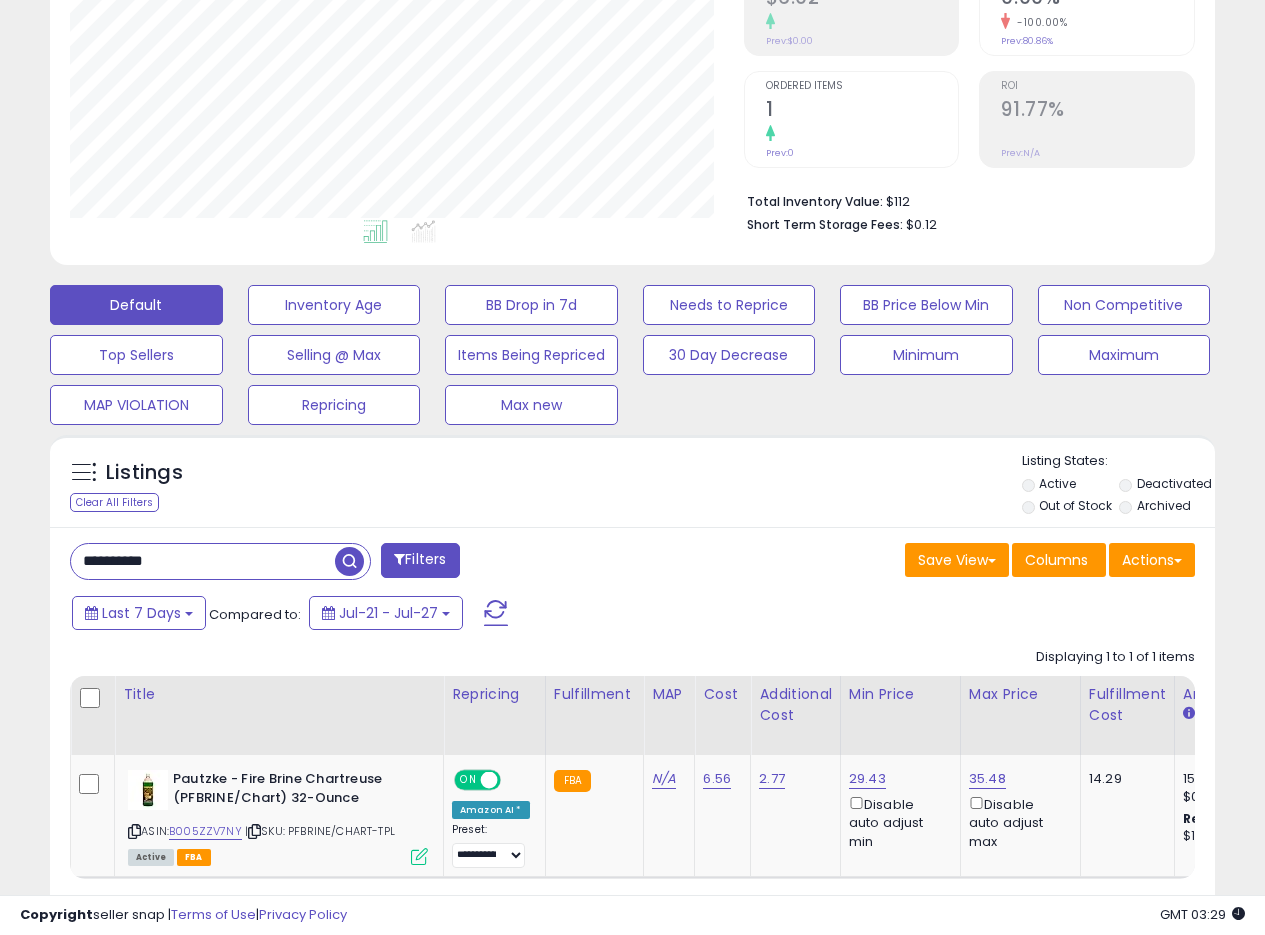 scroll, scrollTop: 362, scrollLeft: 0, axis: vertical 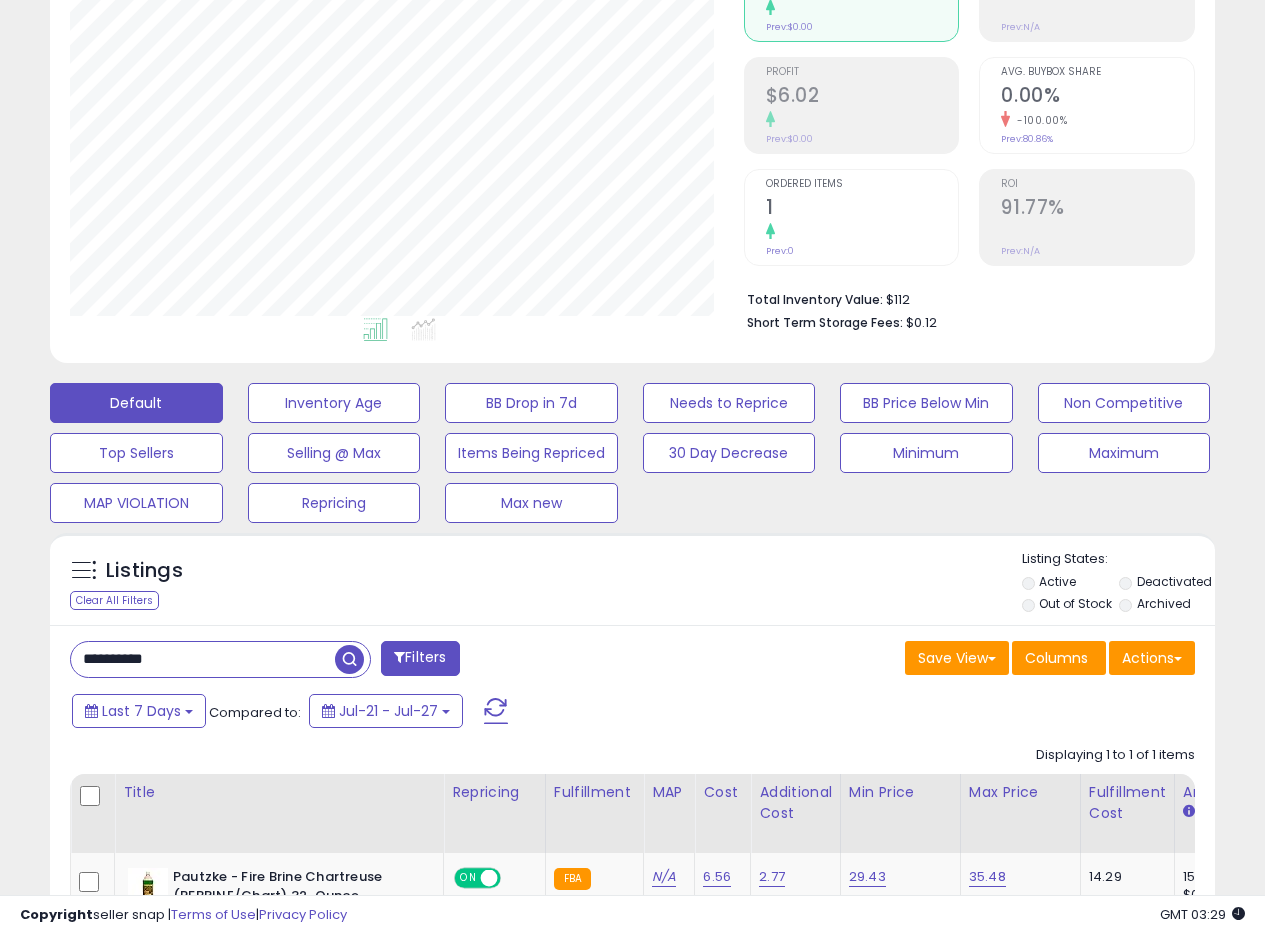 click on "Listings
Clear All Filters
Listing States:" at bounding box center [632, 584] 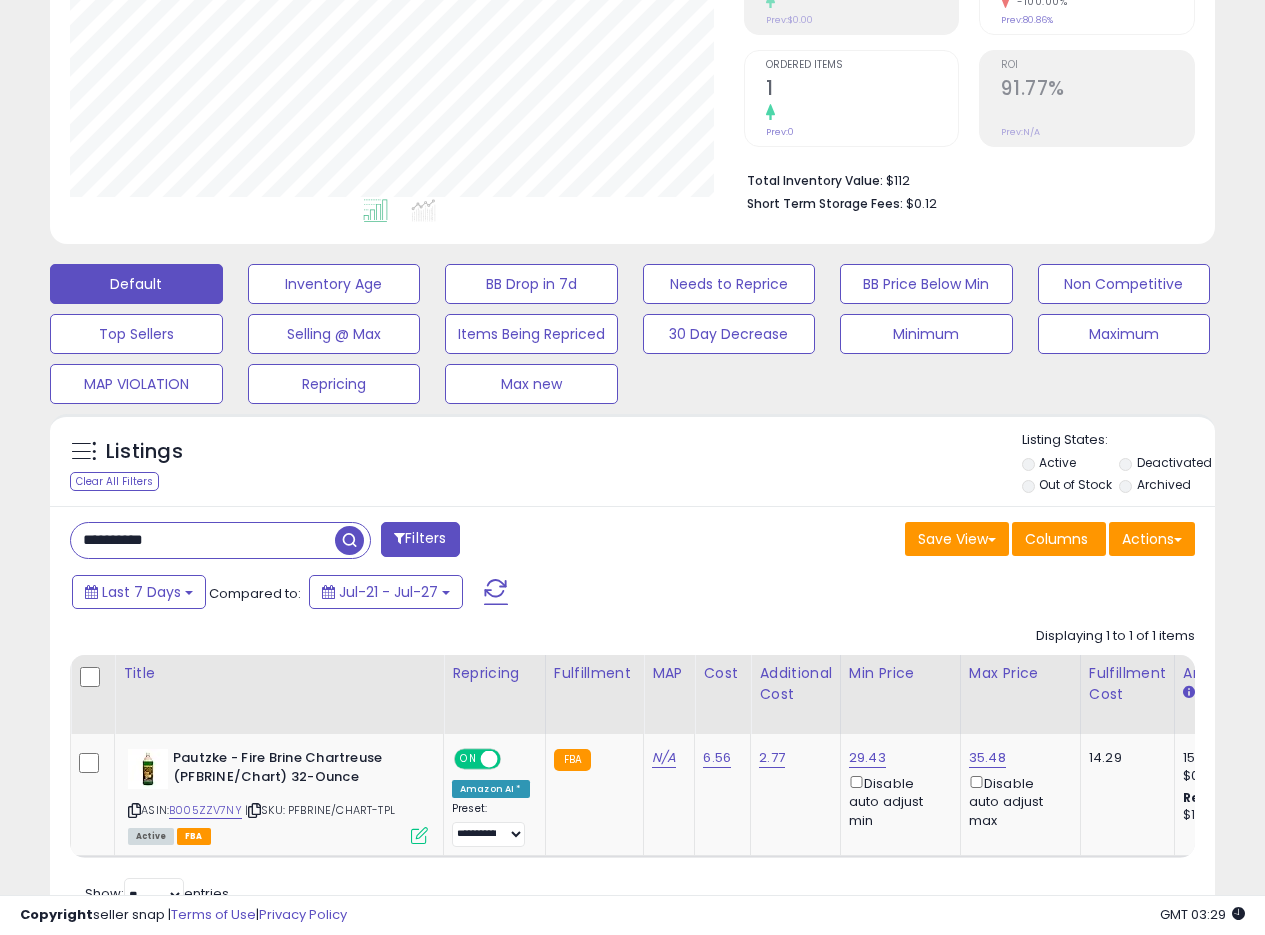 scroll, scrollTop: 367, scrollLeft: 0, axis: vertical 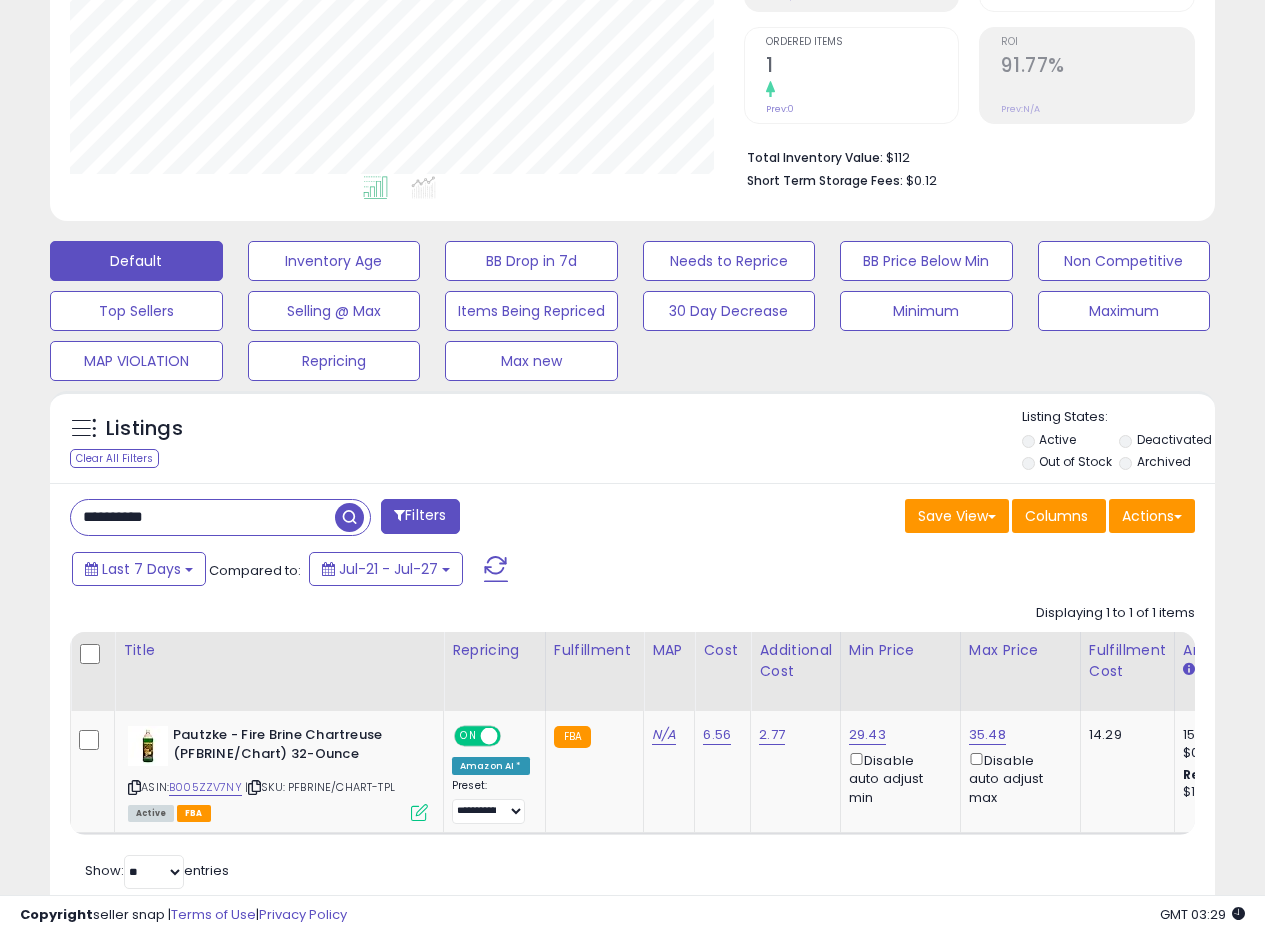 click on "**********" at bounding box center (632, 698) 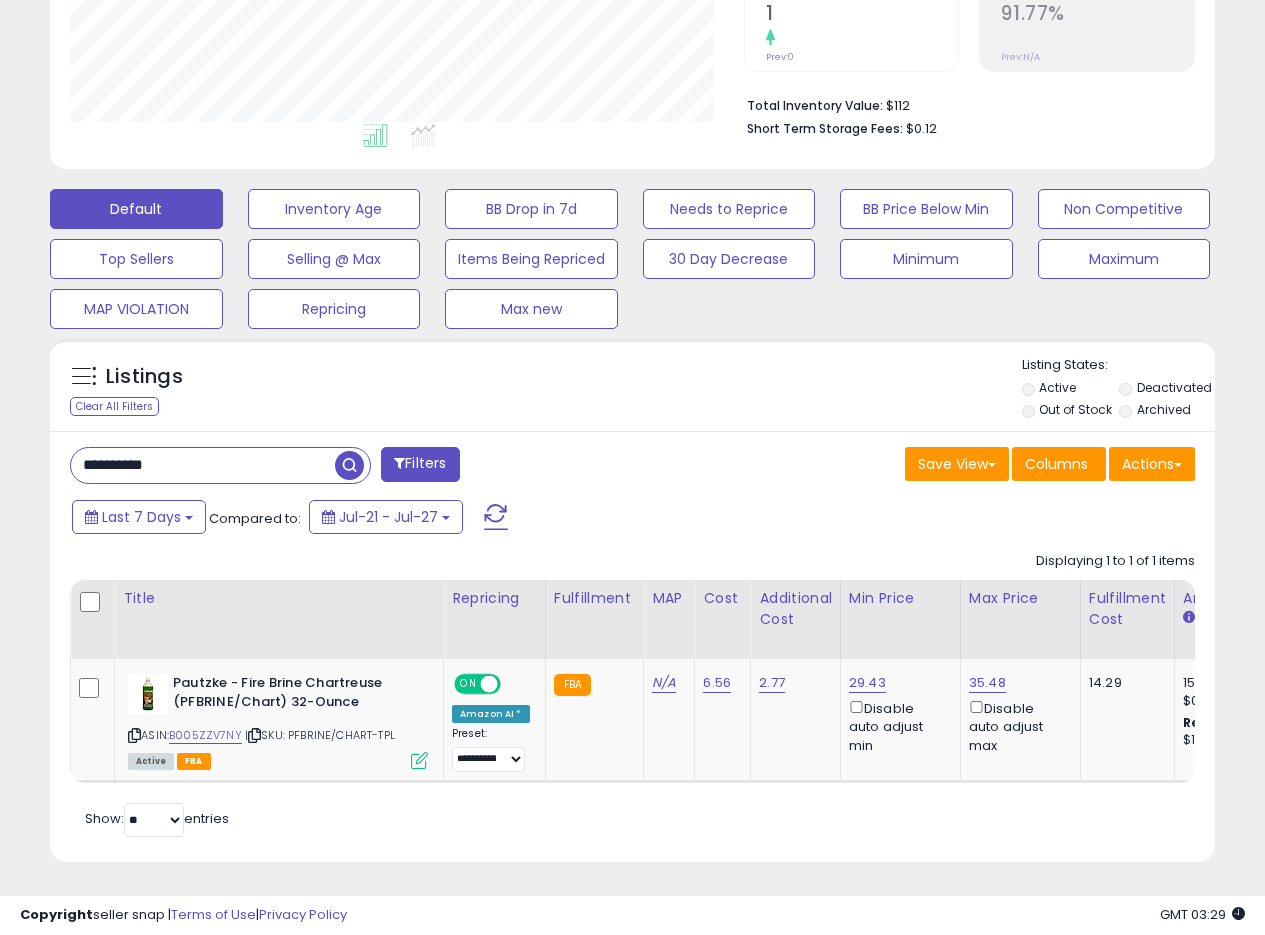 scroll, scrollTop: 413, scrollLeft: 0, axis: vertical 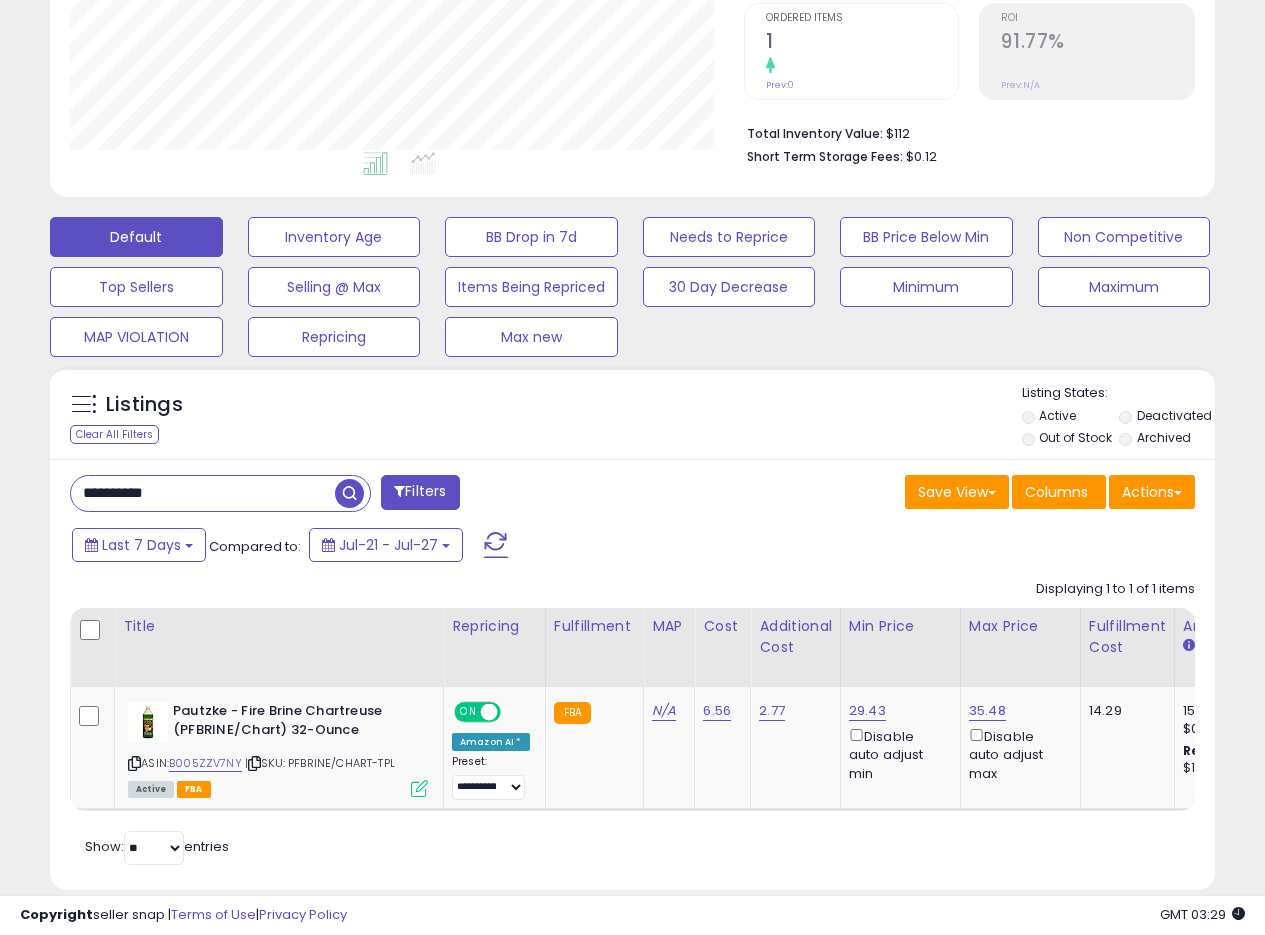 click on "**********" at bounding box center [344, 495] 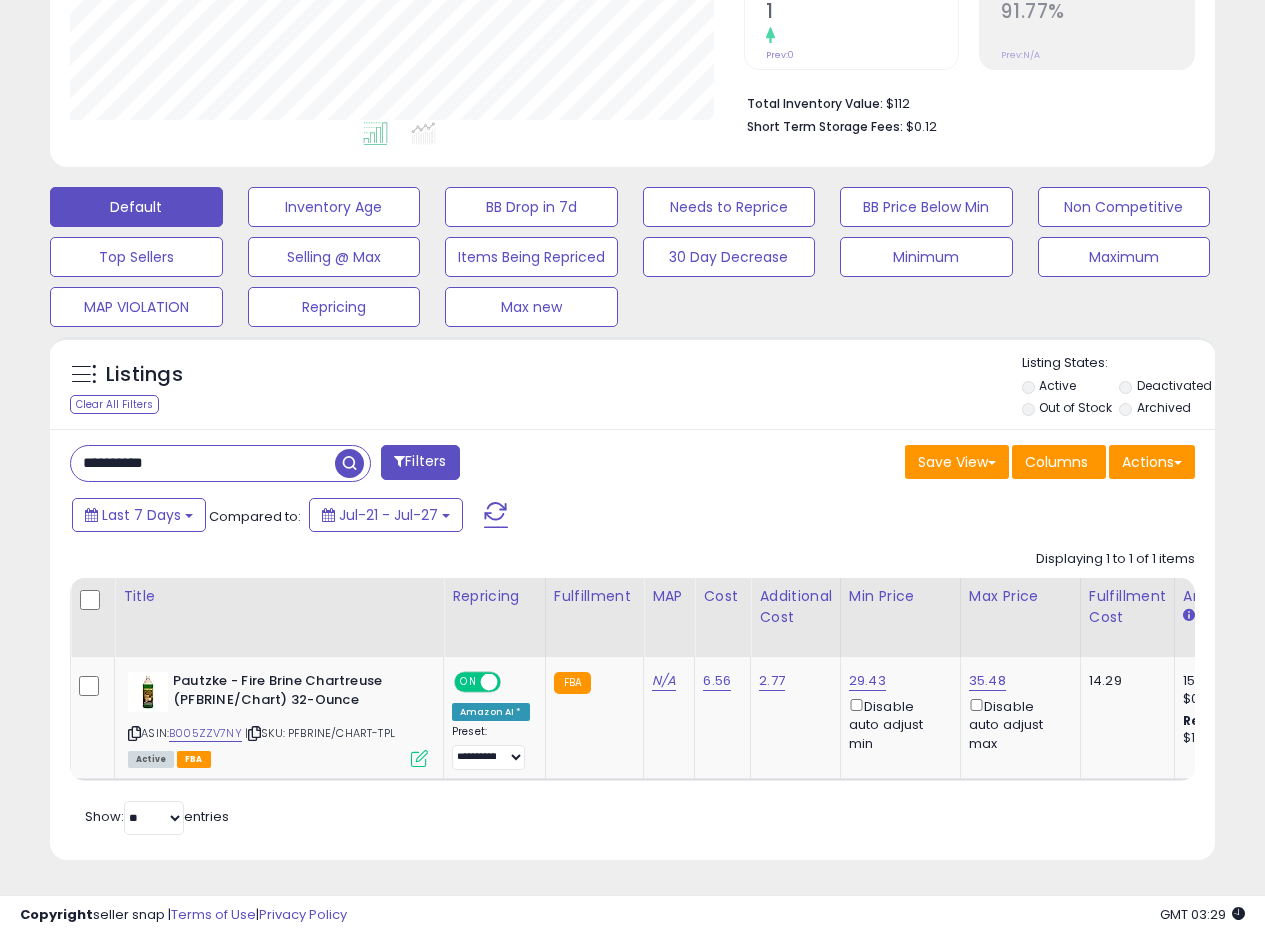 scroll, scrollTop: 453, scrollLeft: 0, axis: vertical 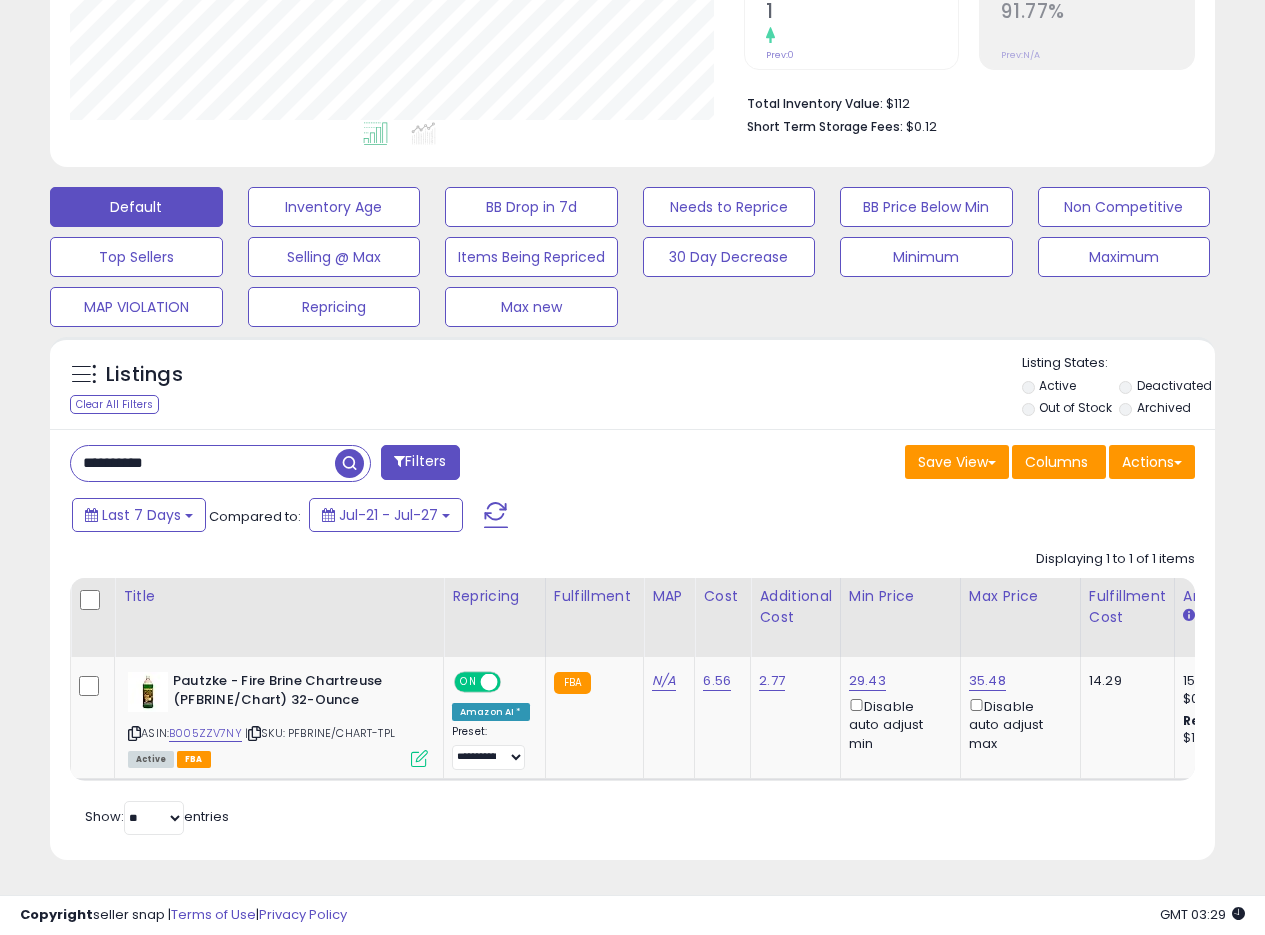 drag, startPoint x: 670, startPoint y: 391, endPoint x: 693, endPoint y: 382, distance: 24.698177 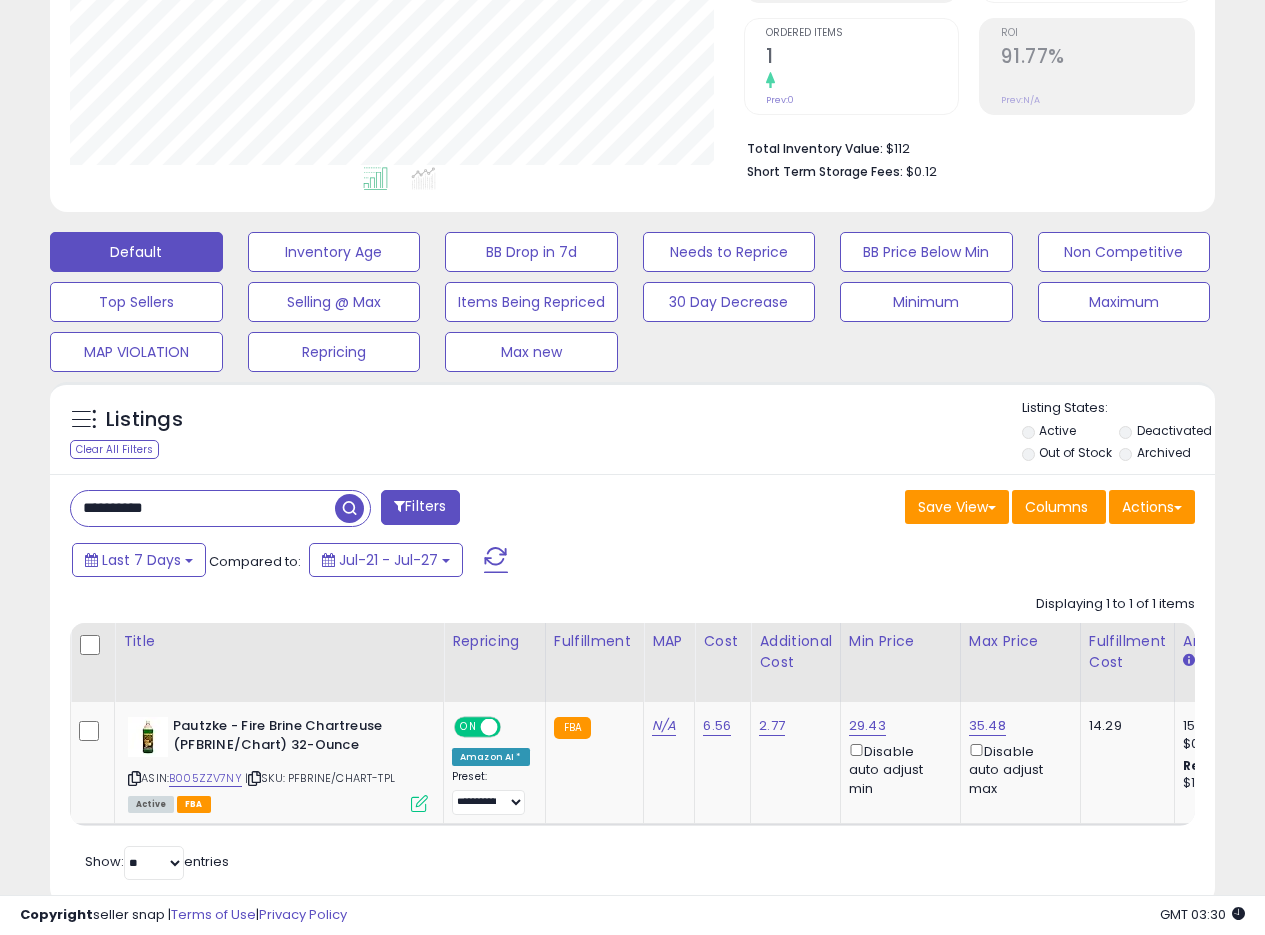 scroll, scrollTop: 358, scrollLeft: 0, axis: vertical 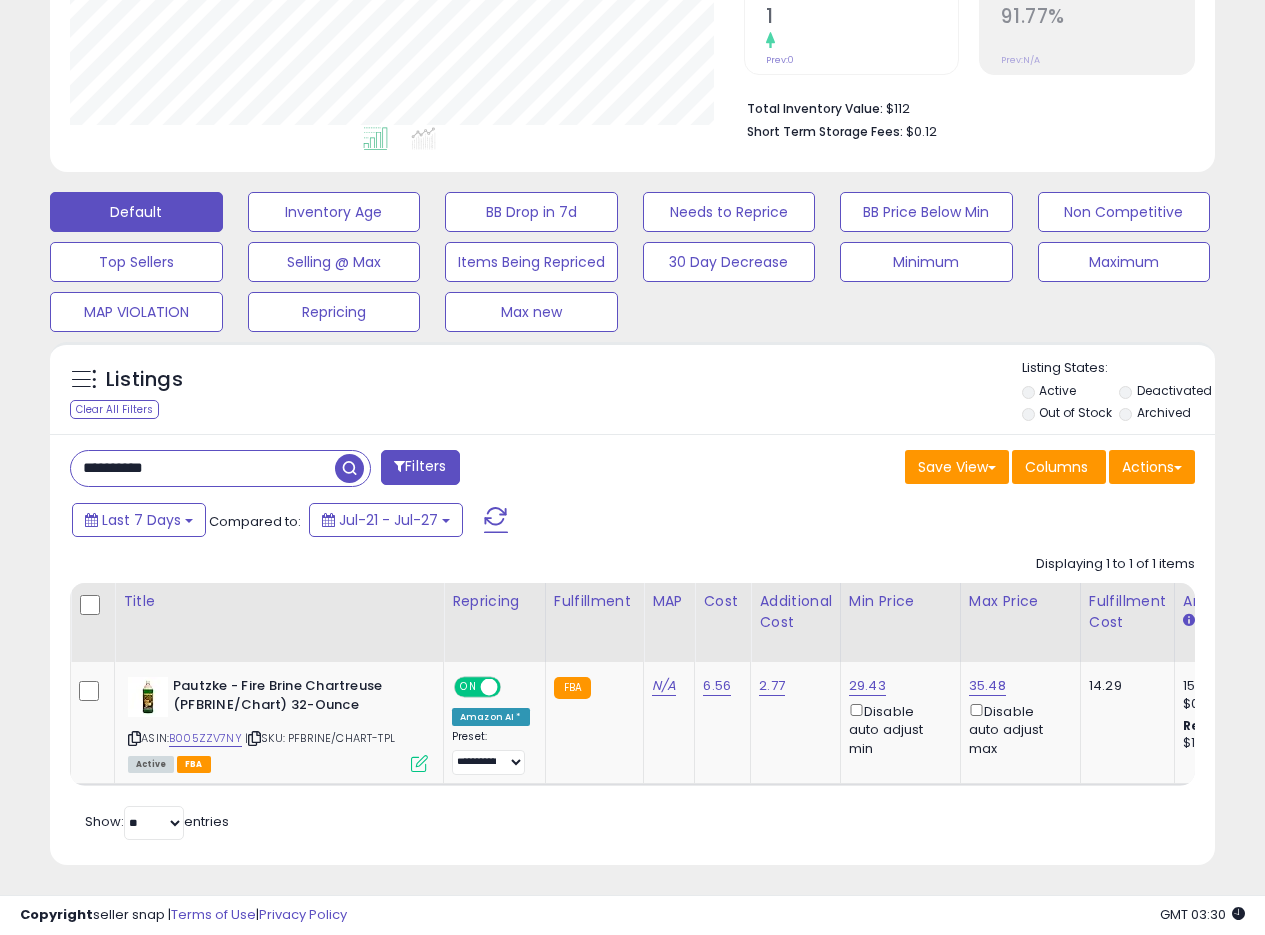 click on "Listings
Clear All Filters
Listing States:" at bounding box center (632, 393) 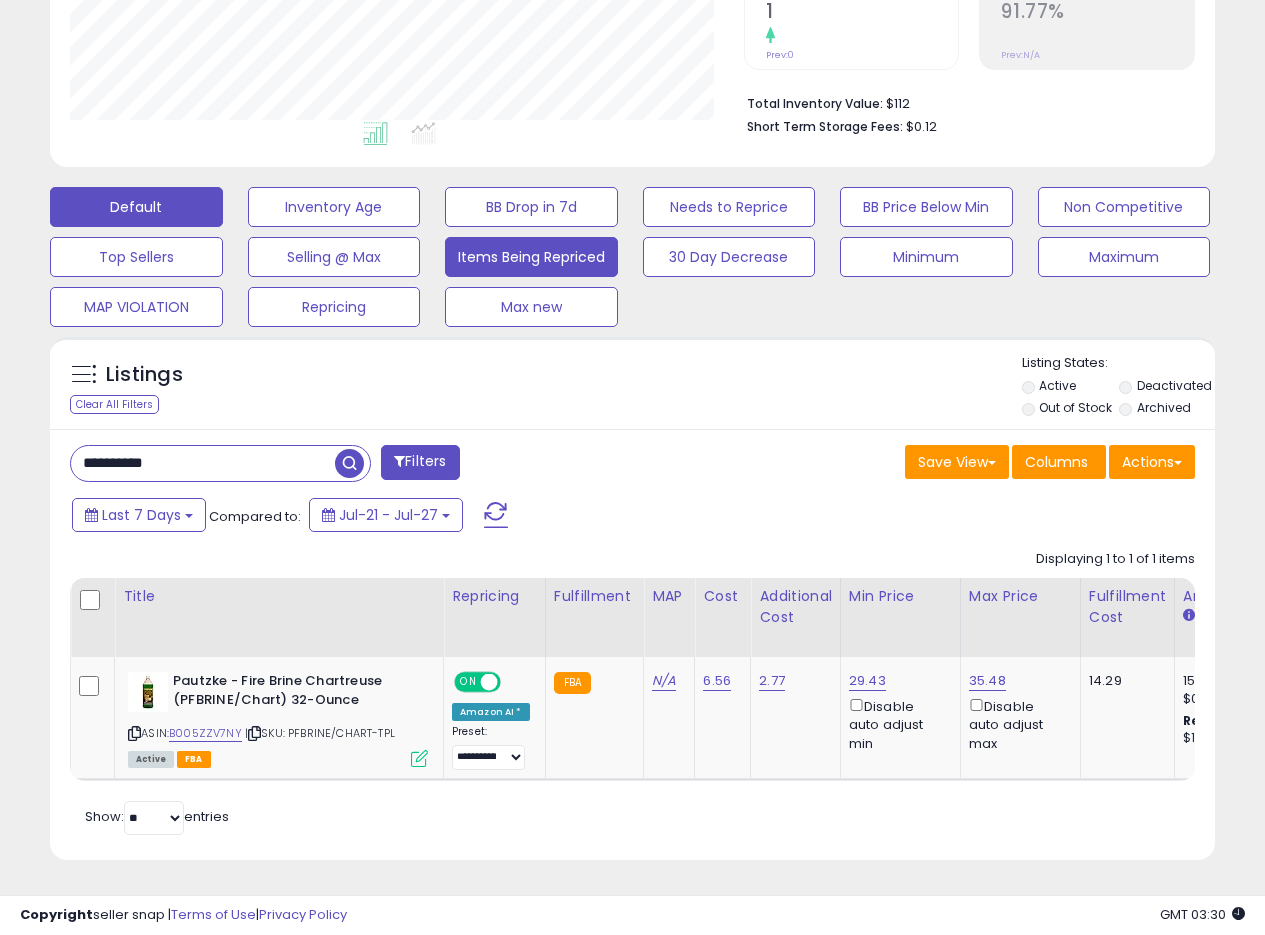 scroll, scrollTop: 458, scrollLeft: 0, axis: vertical 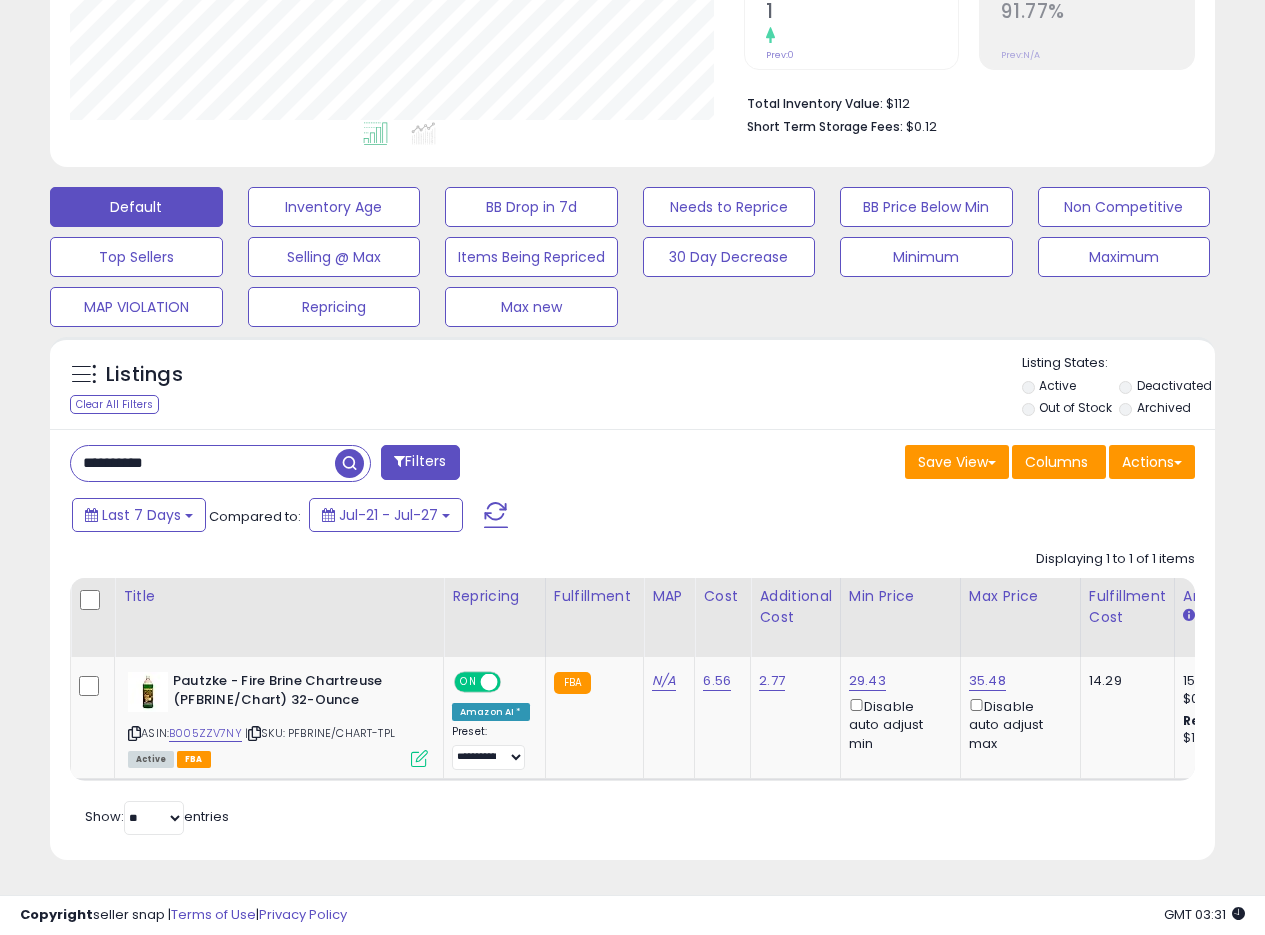 drag, startPoint x: 239, startPoint y: 436, endPoint x: 0, endPoint y: 428, distance: 239.13385 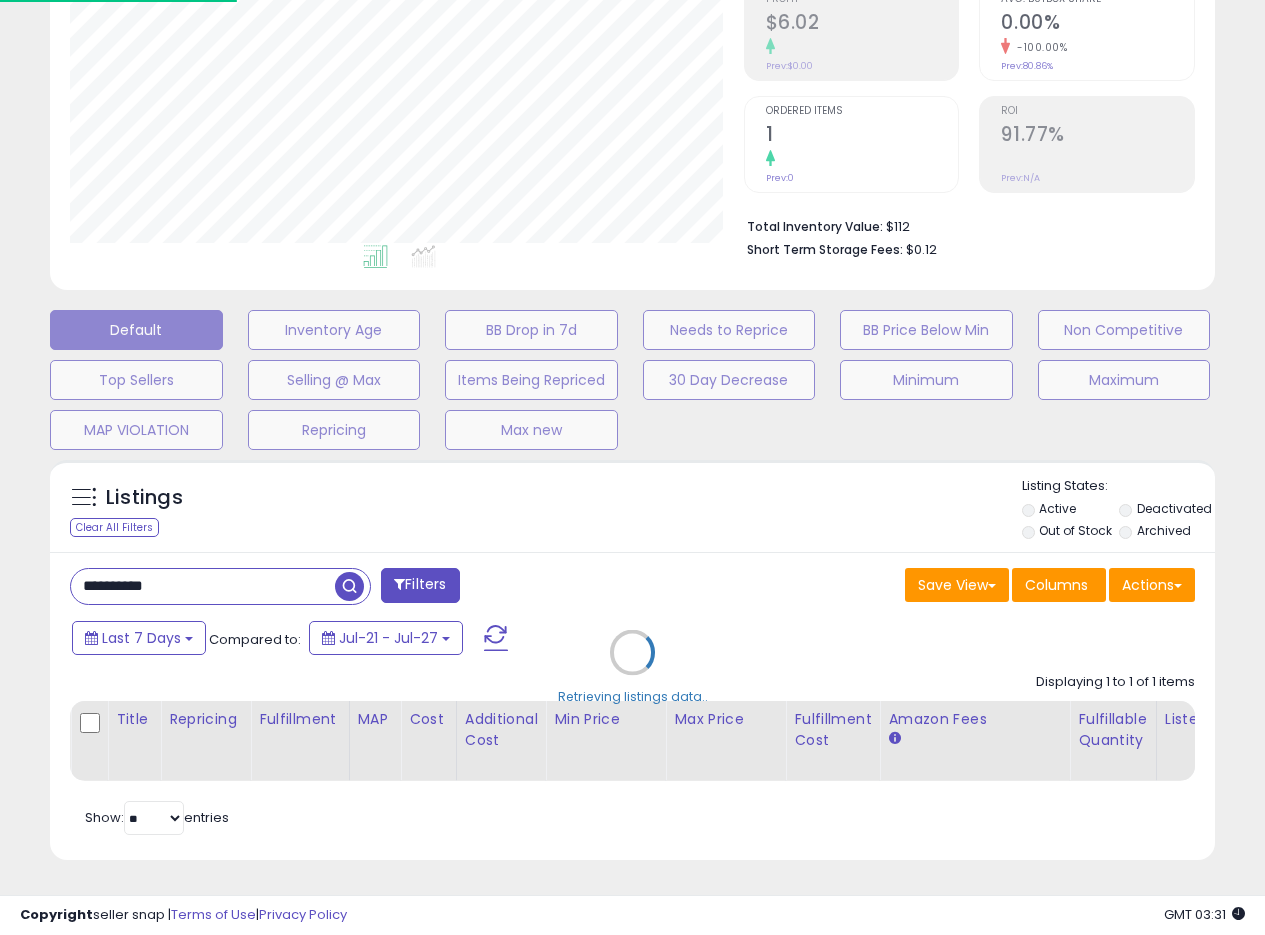 scroll, scrollTop: 999590, scrollLeft: 999317, axis: both 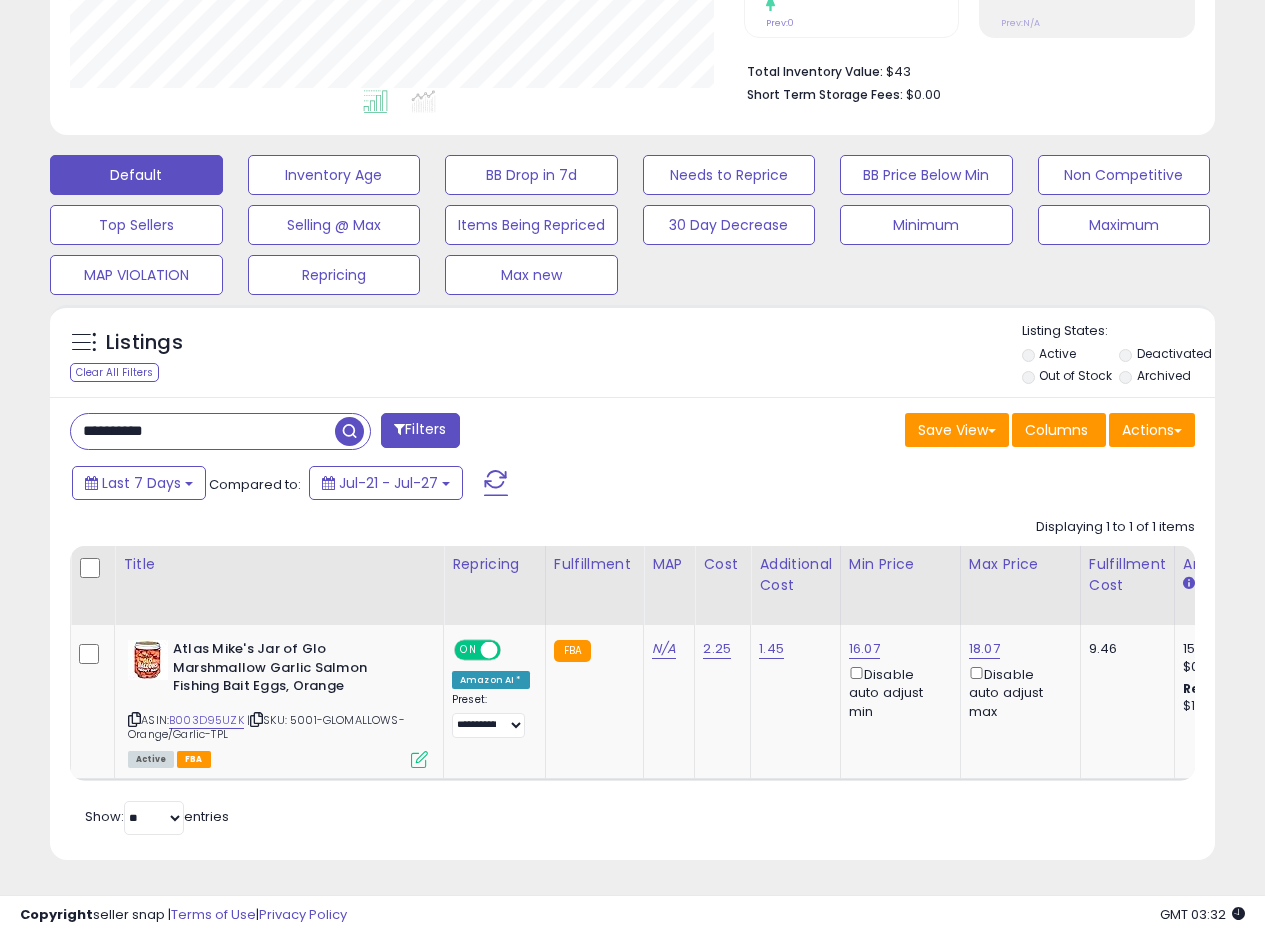 drag, startPoint x: 230, startPoint y: 414, endPoint x: 0, endPoint y: 424, distance: 230.21729 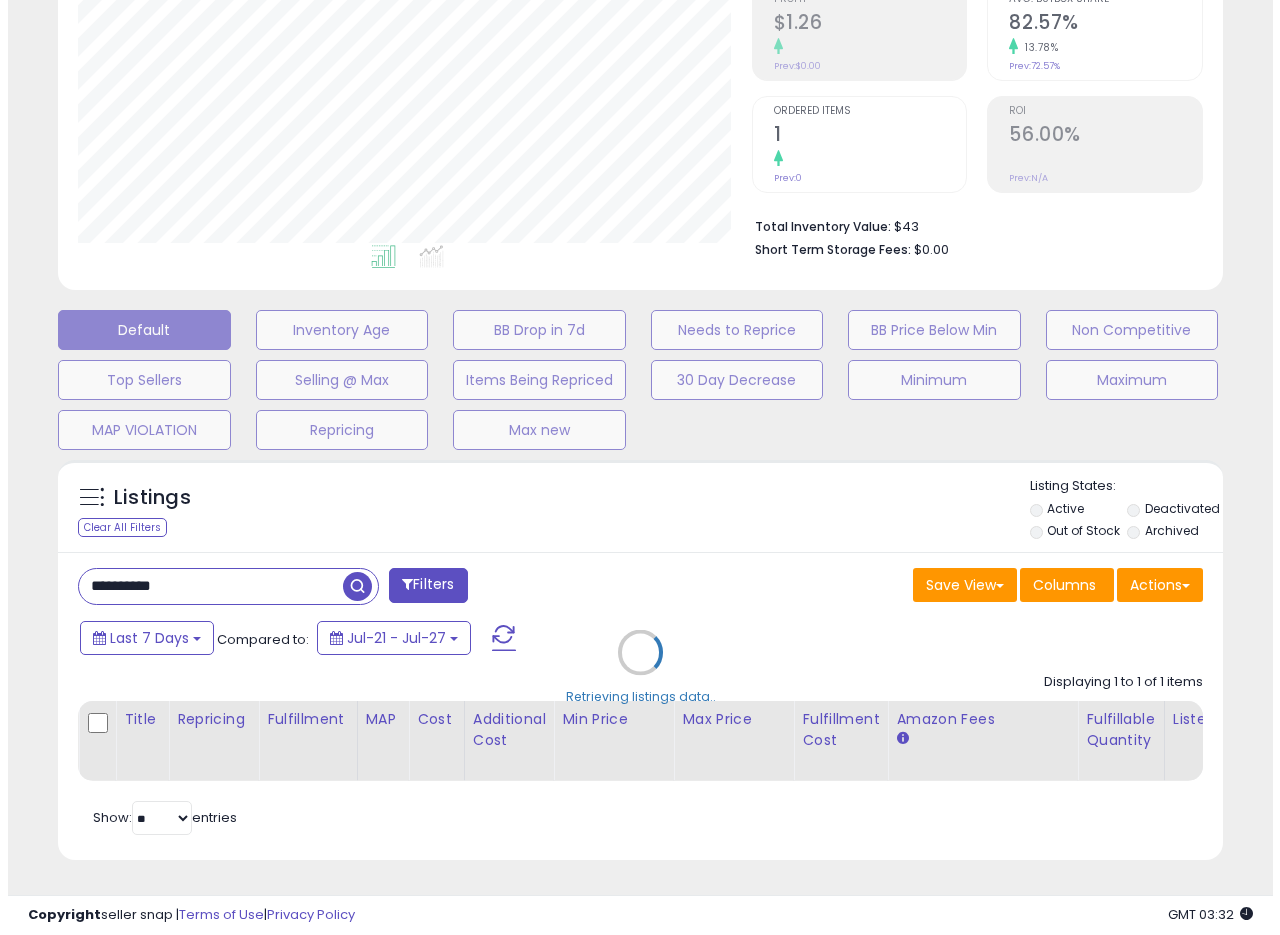 scroll, scrollTop: 335, scrollLeft: 0, axis: vertical 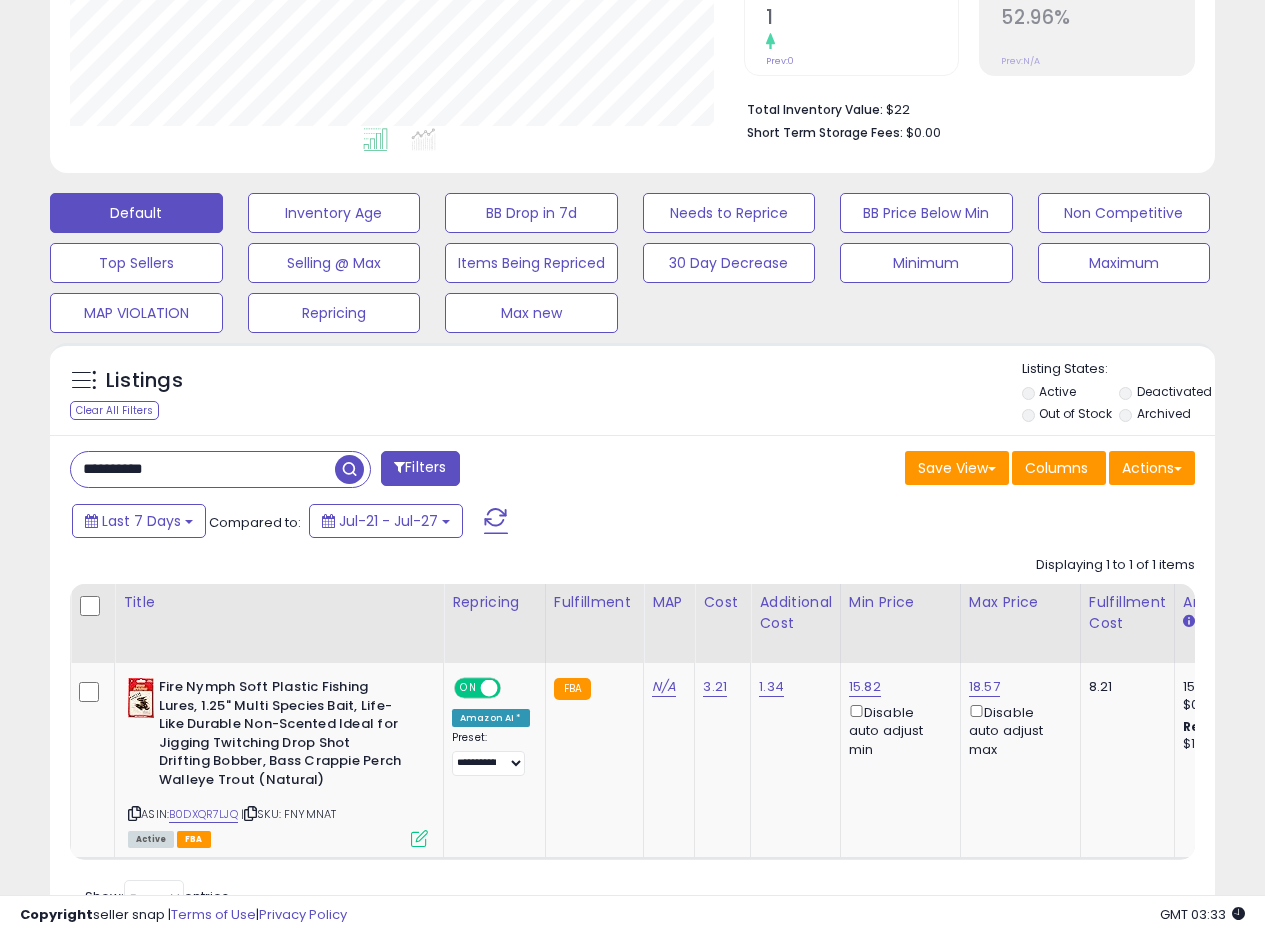 drag, startPoint x: 680, startPoint y: 411, endPoint x: 691, endPoint y: 409, distance: 11.18034 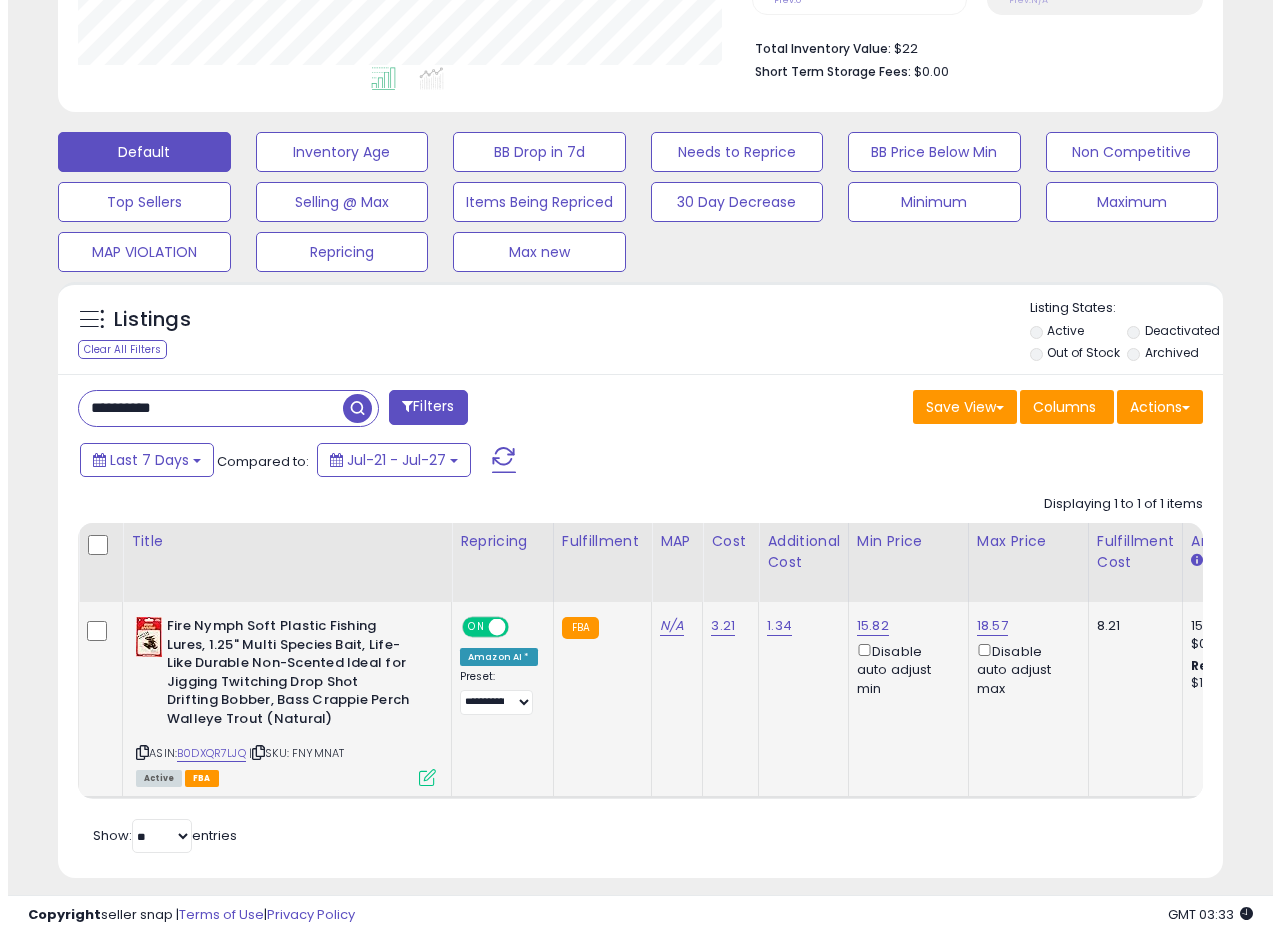 scroll, scrollTop: 531, scrollLeft: 0, axis: vertical 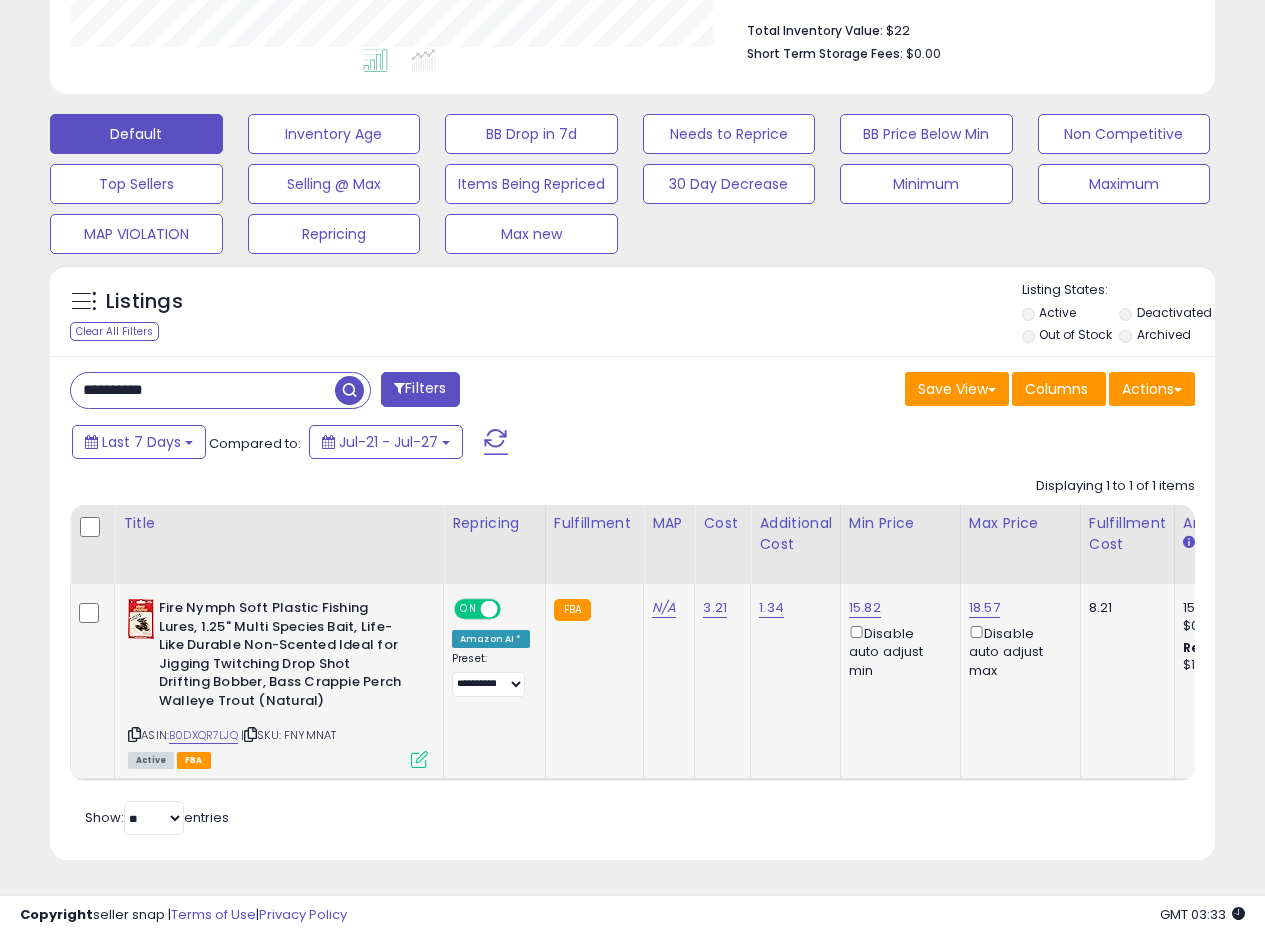 click at bounding box center [419, 759] 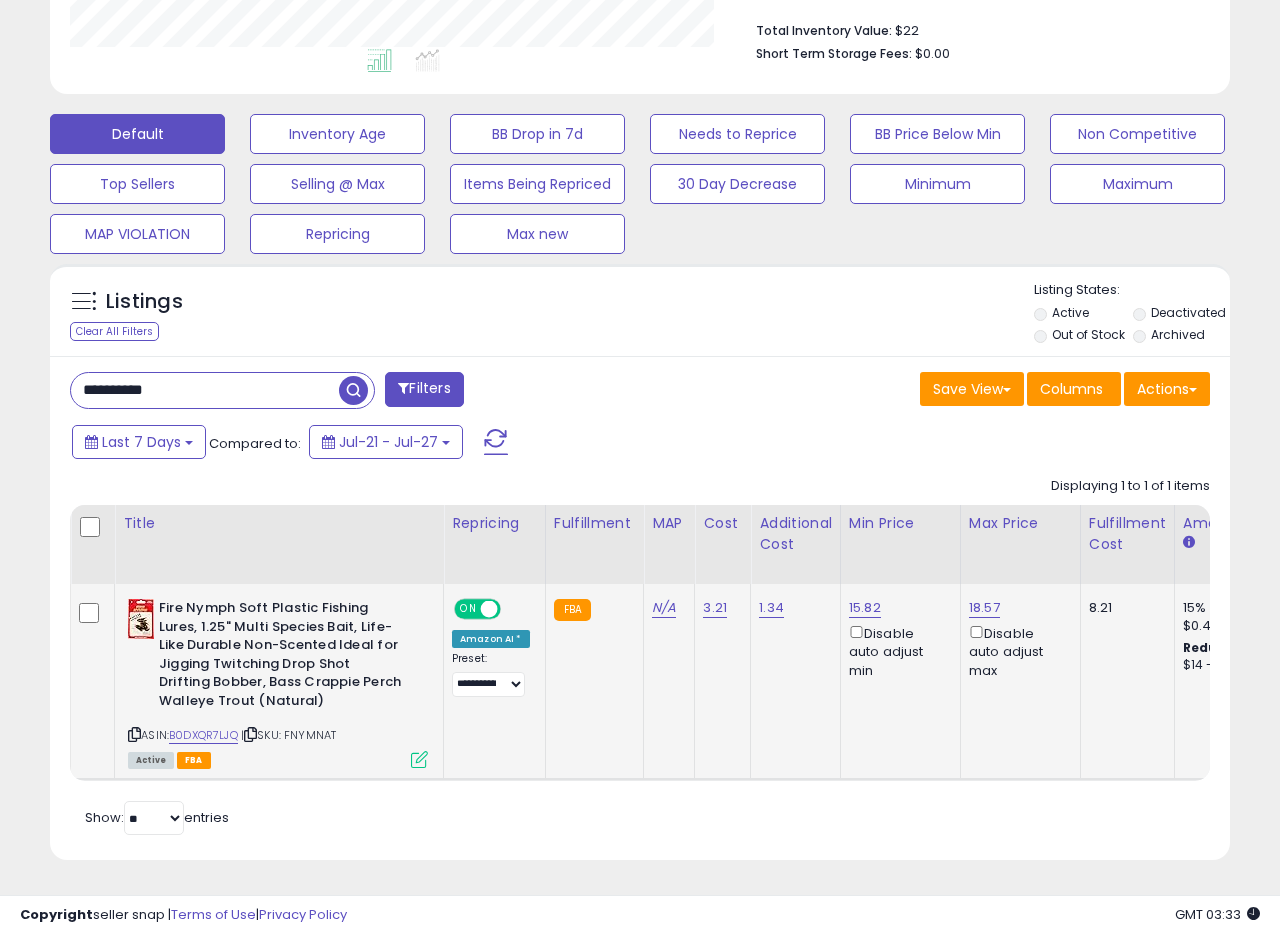 scroll, scrollTop: 999590, scrollLeft: 999317, axis: both 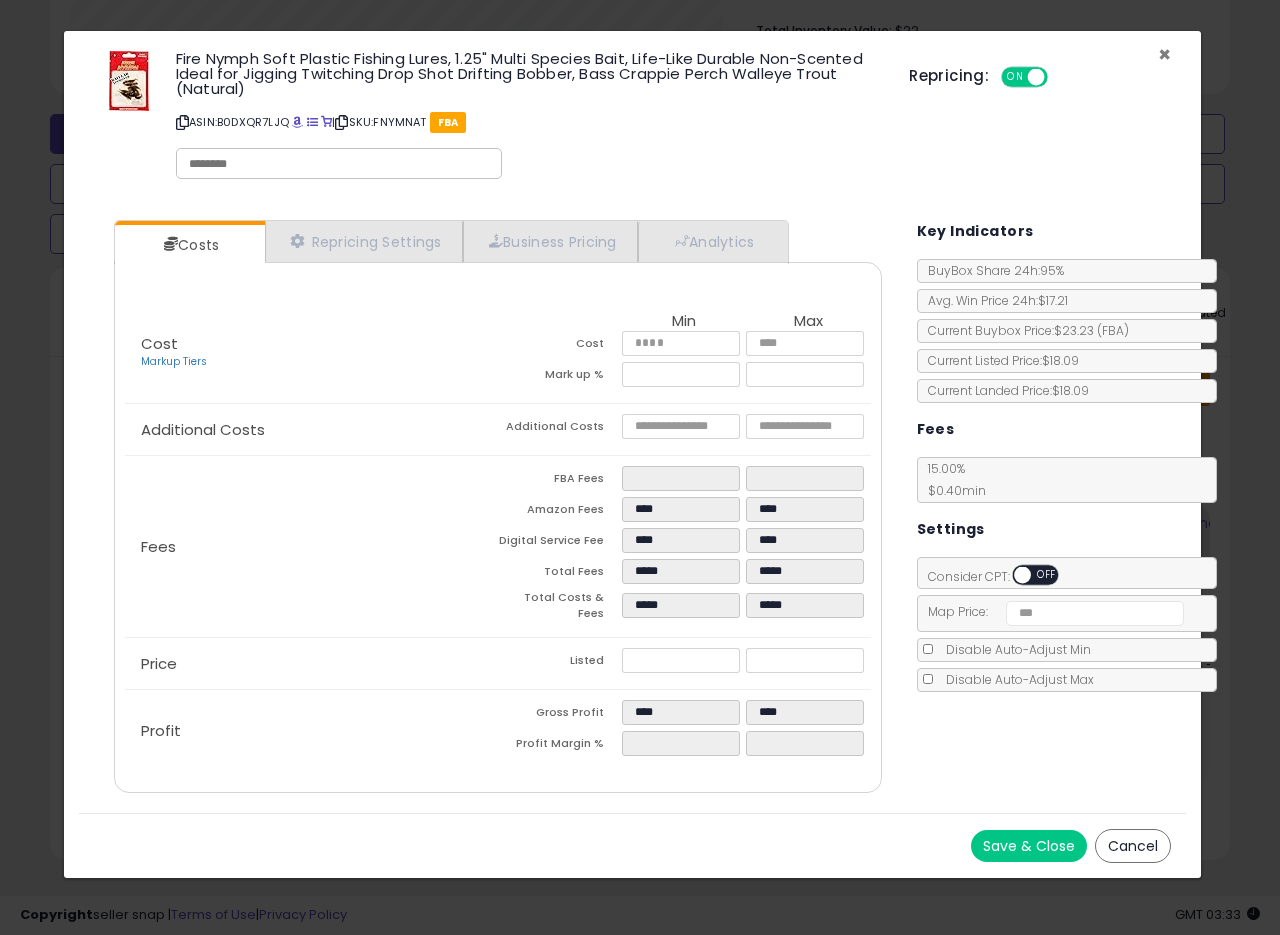 click on "×" at bounding box center (1164, 54) 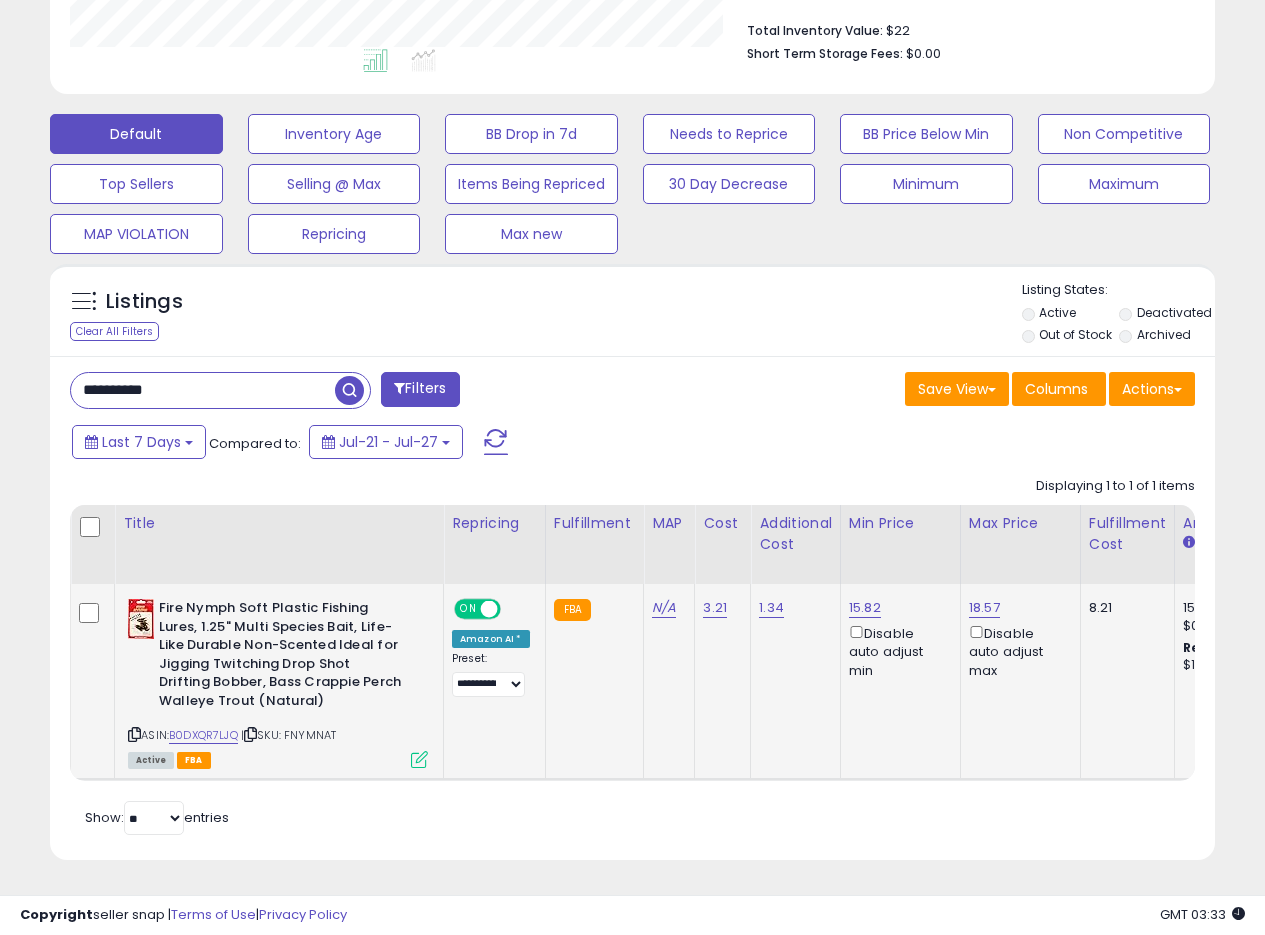 scroll, scrollTop: 410, scrollLeft: 674, axis: both 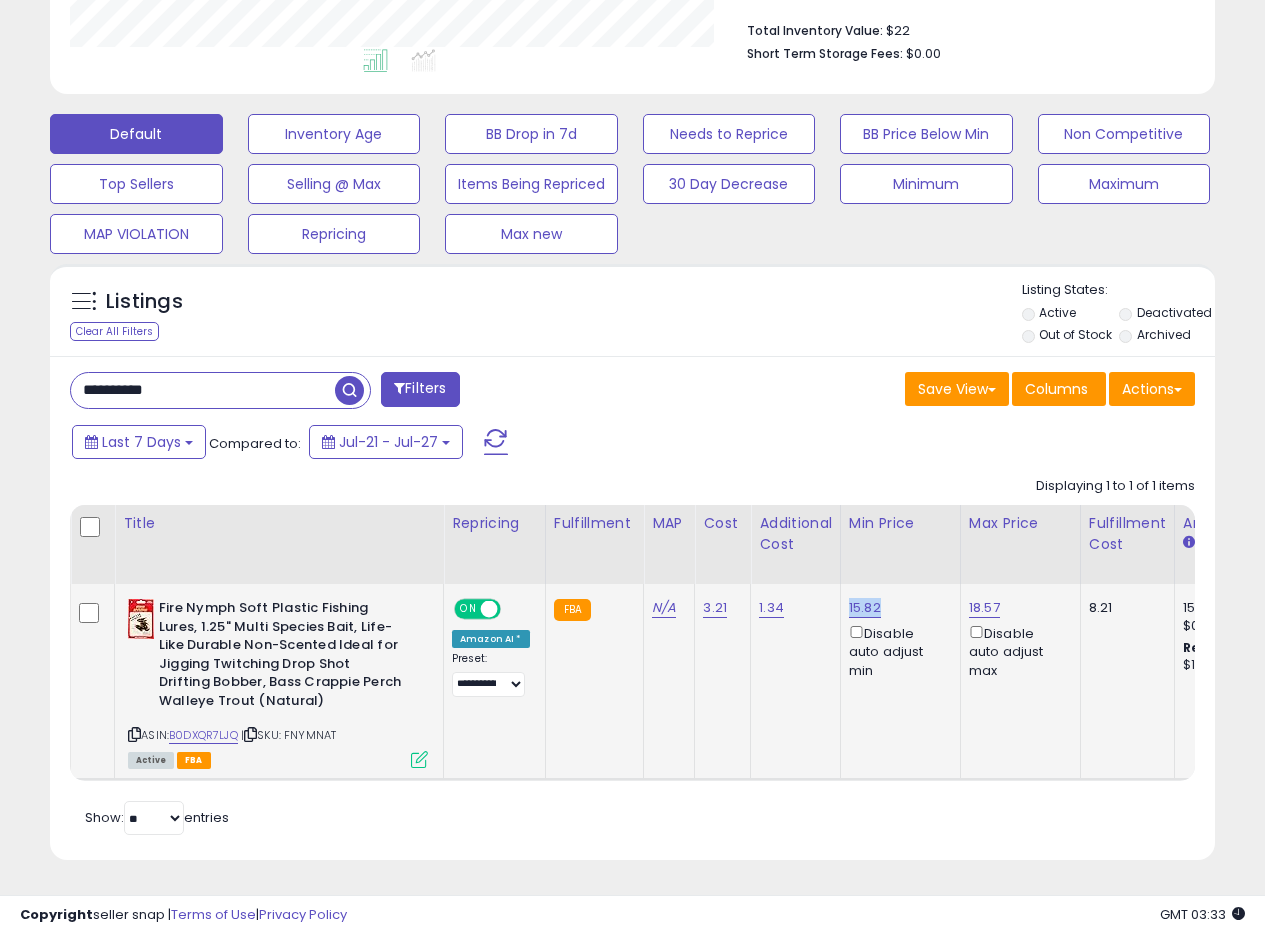 drag, startPoint x: 883, startPoint y: 593, endPoint x: 845, endPoint y: 595, distance: 38.052597 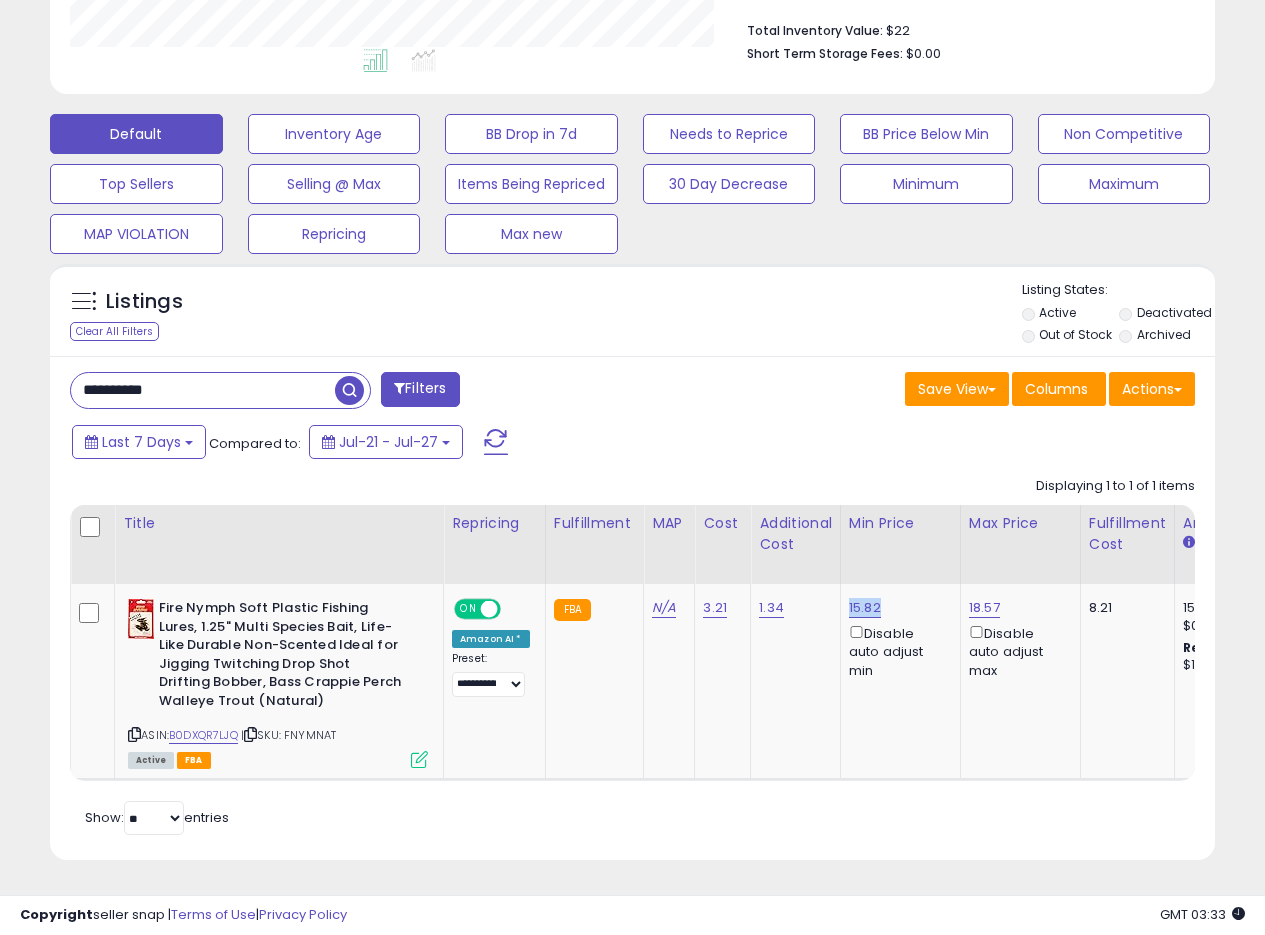 copy on "15.82" 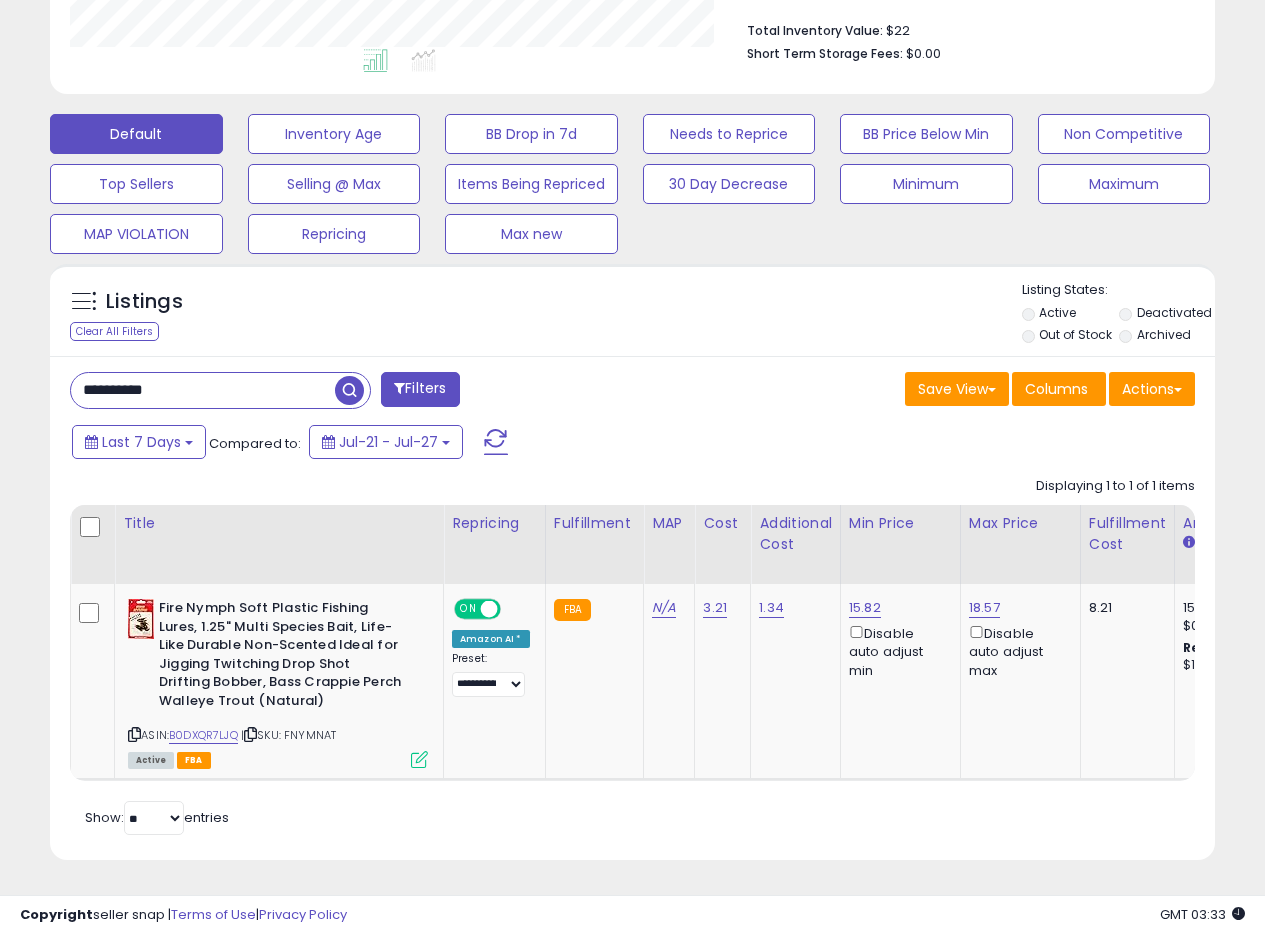 drag, startPoint x: 244, startPoint y: 380, endPoint x: 0, endPoint y: 380, distance: 244 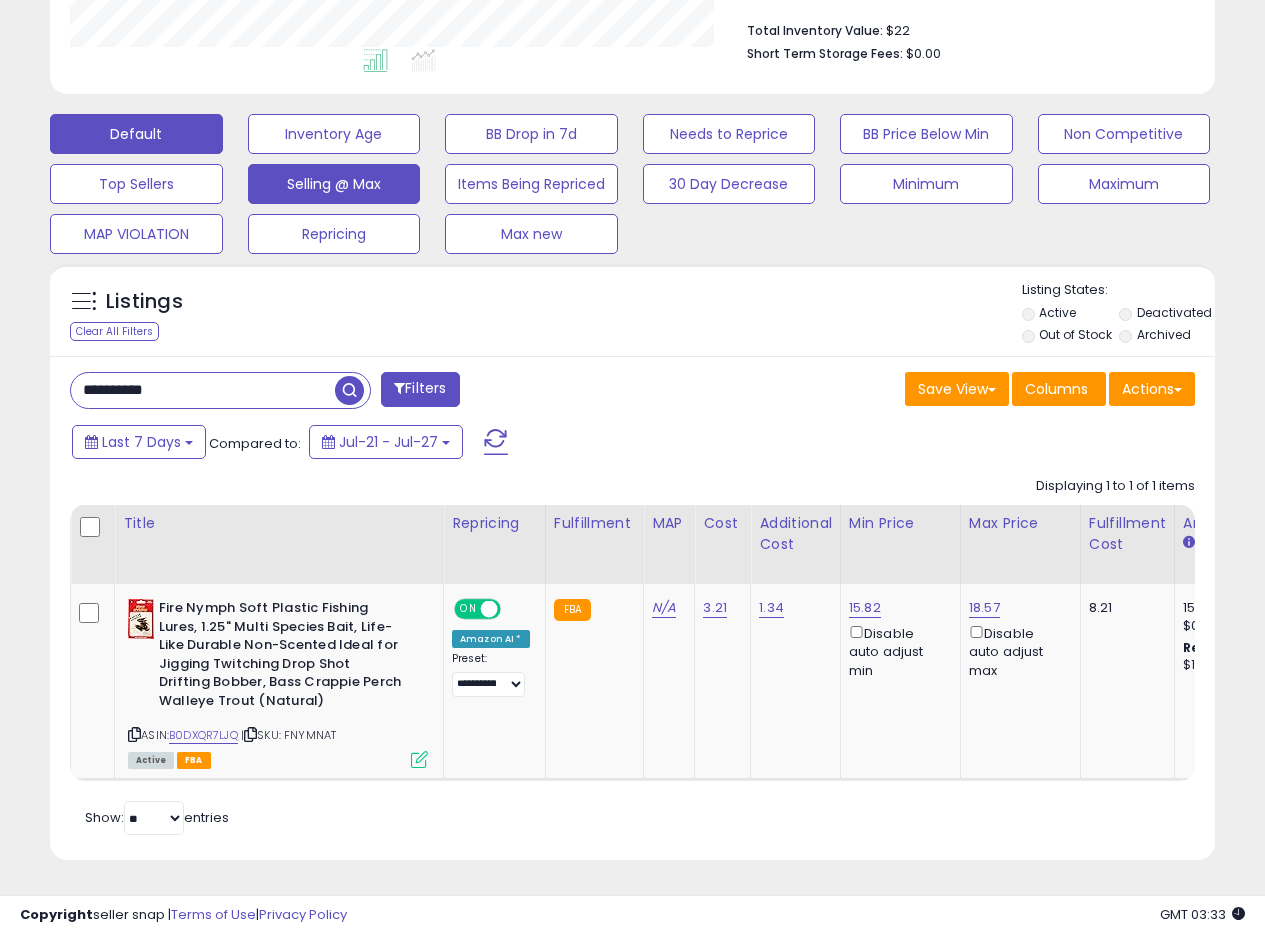 click at bounding box center [349, 390] 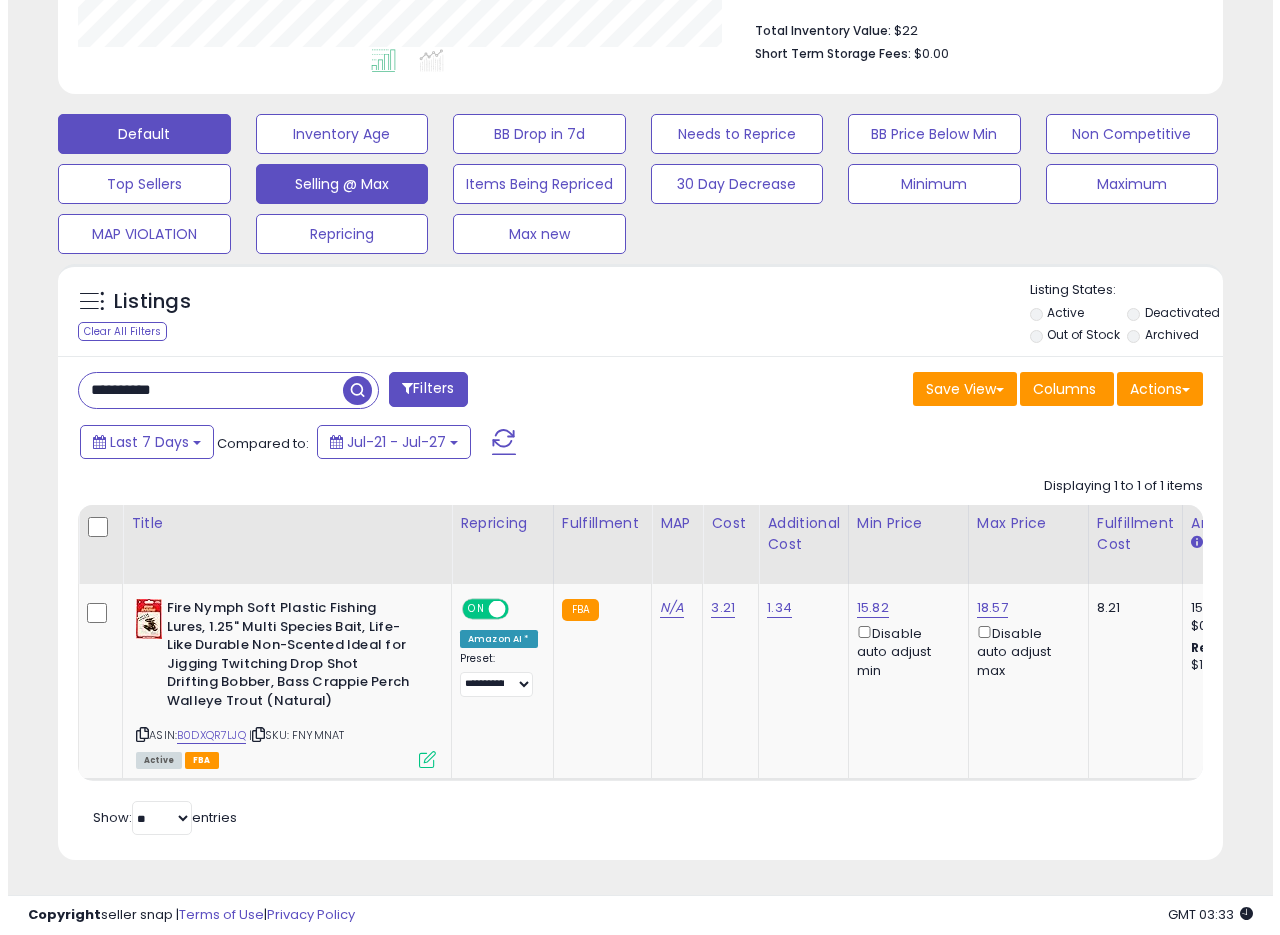 scroll, scrollTop: 335, scrollLeft: 0, axis: vertical 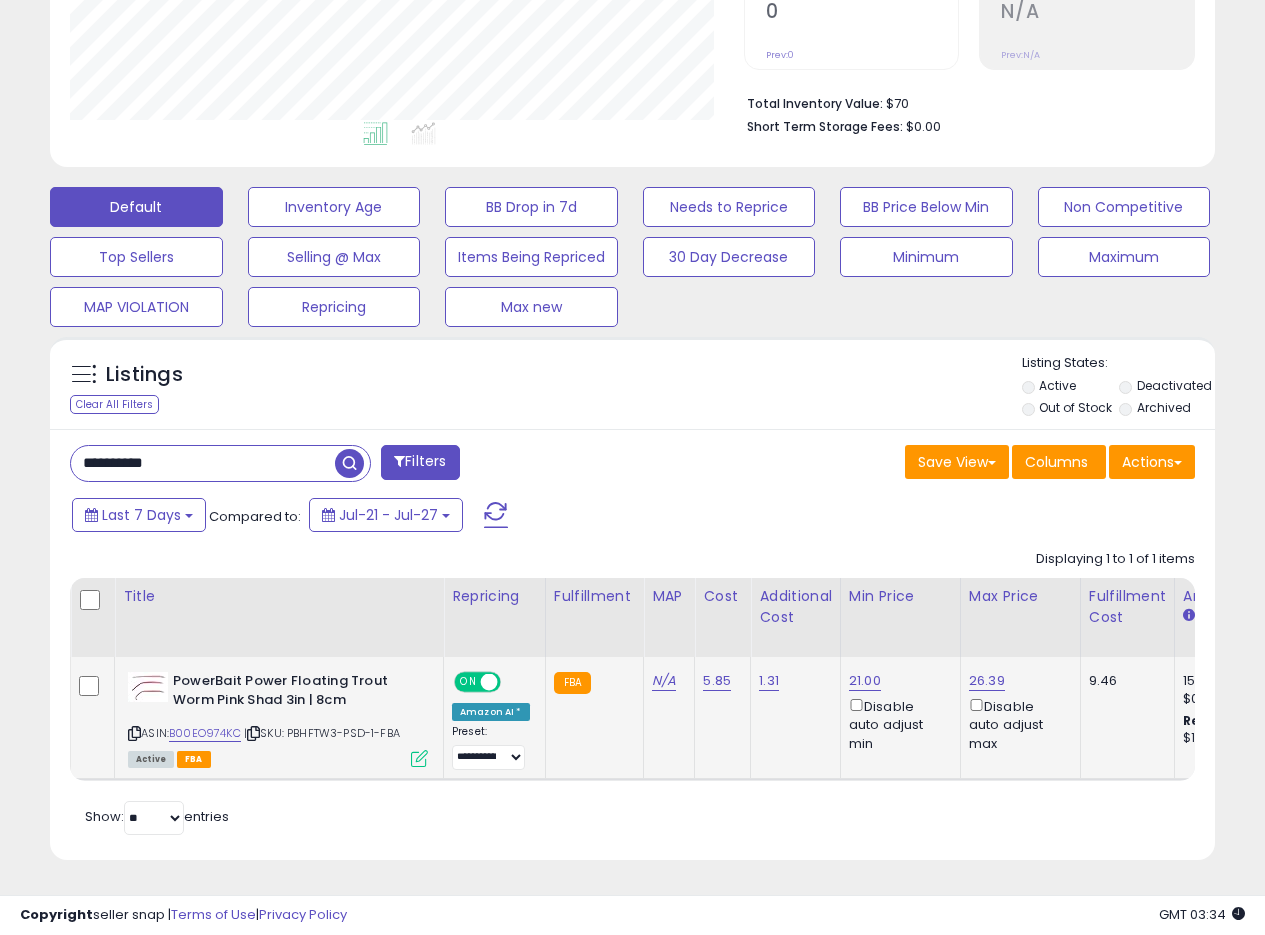 click at bounding box center (419, 758) 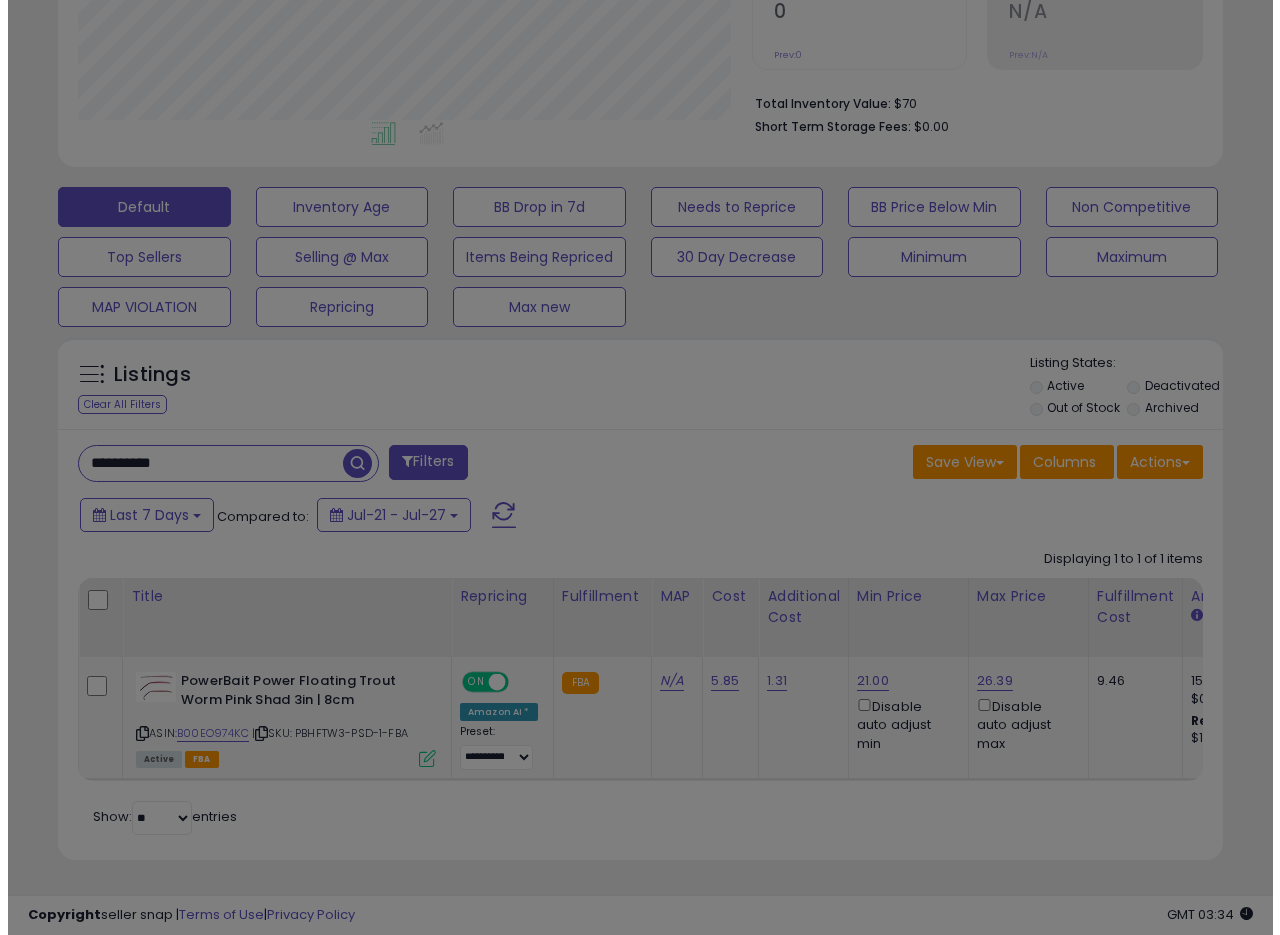 scroll, scrollTop: 999590, scrollLeft: 999317, axis: both 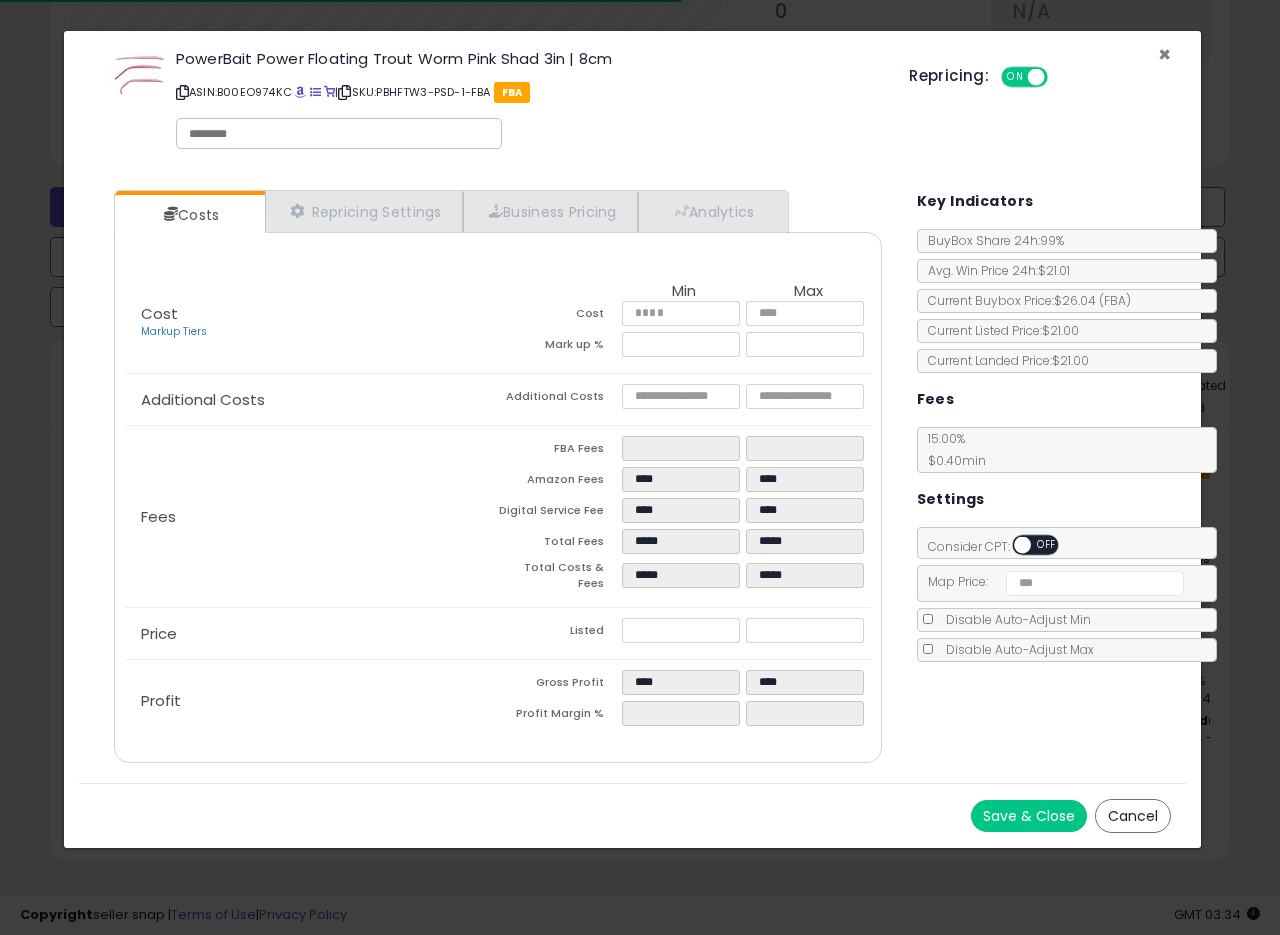 click on "×" at bounding box center [1164, 54] 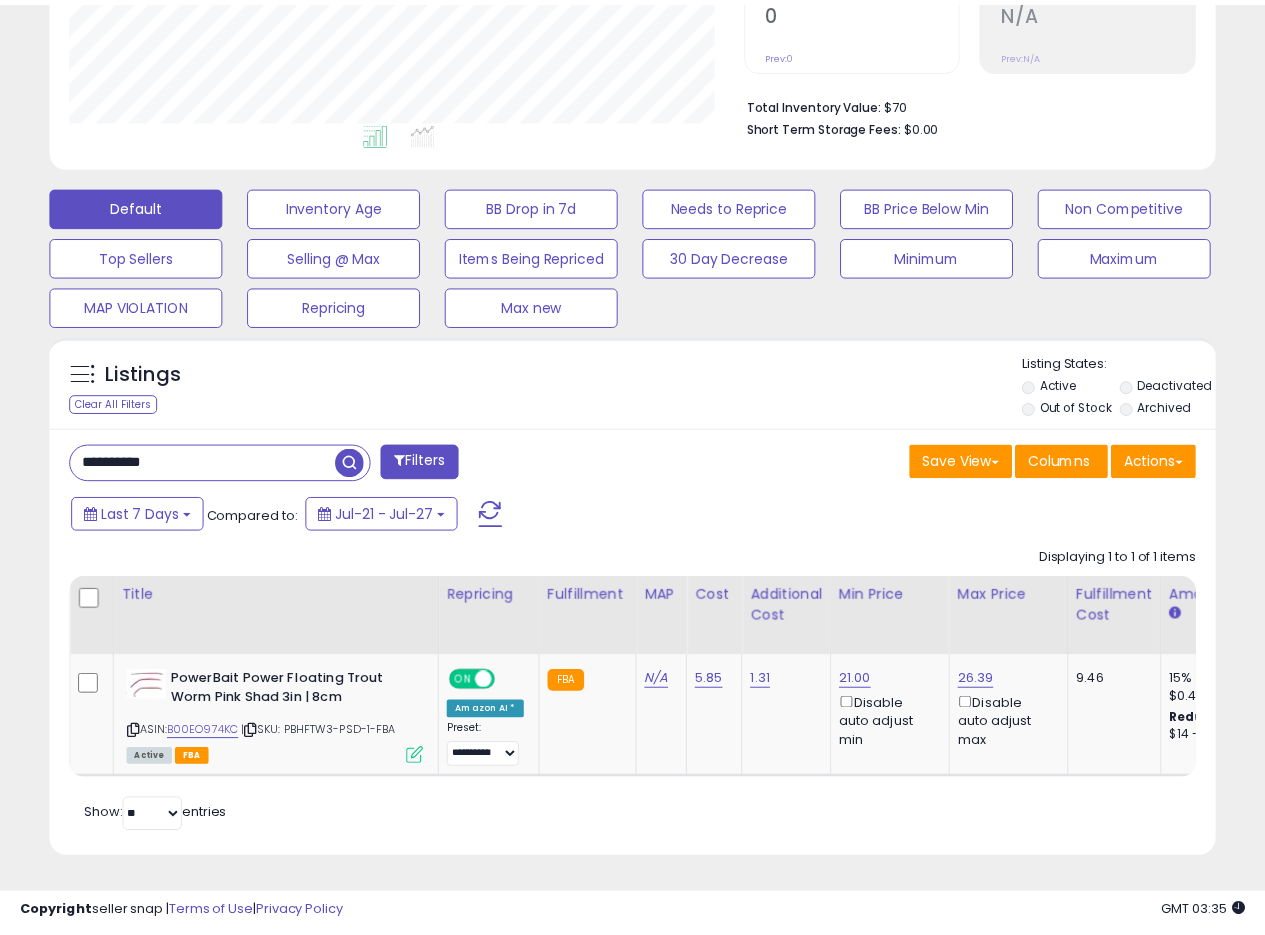 scroll, scrollTop: 410, scrollLeft: 674, axis: both 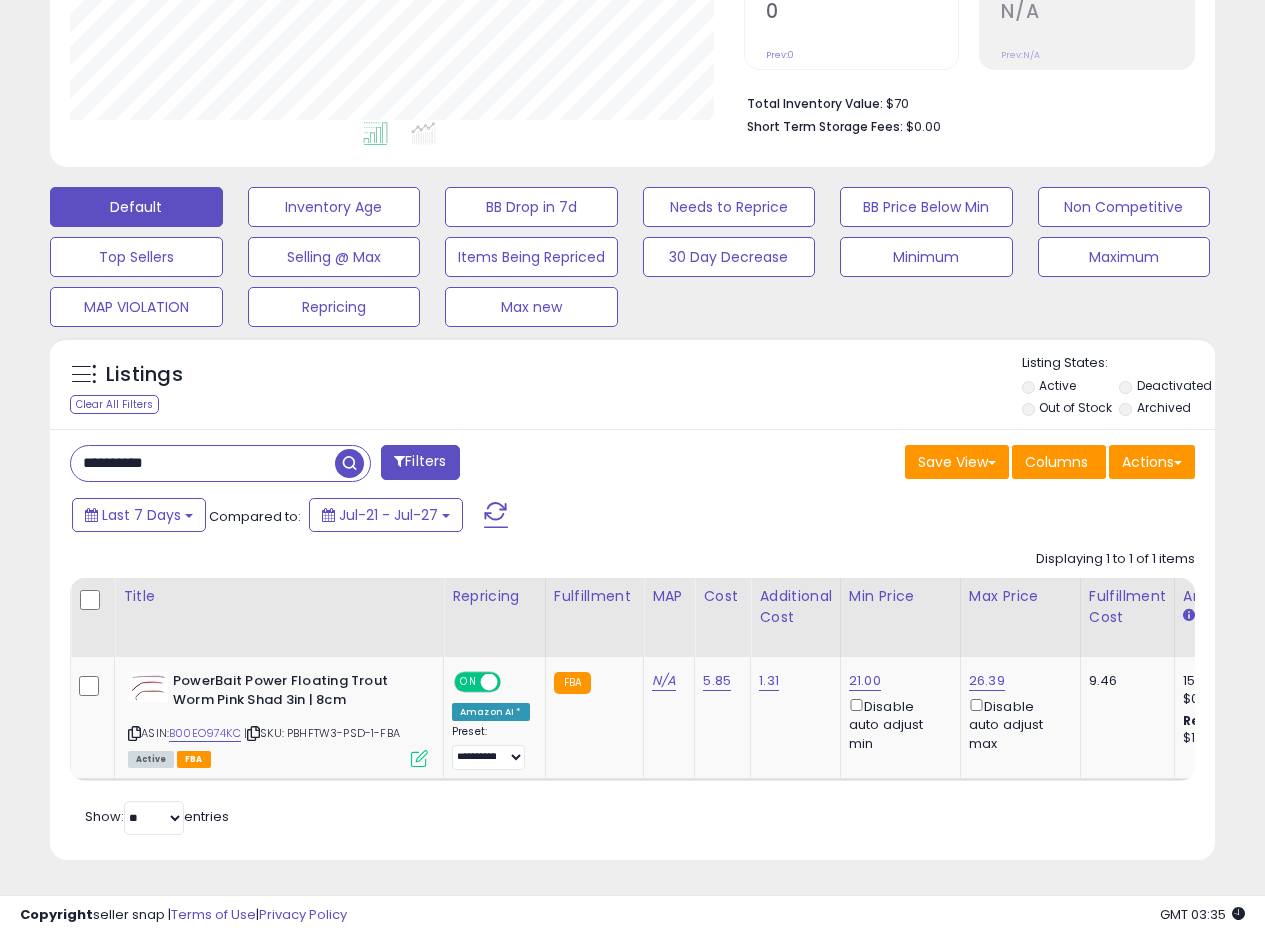 drag, startPoint x: 195, startPoint y: 460, endPoint x: 9, endPoint y: 451, distance: 186.21762 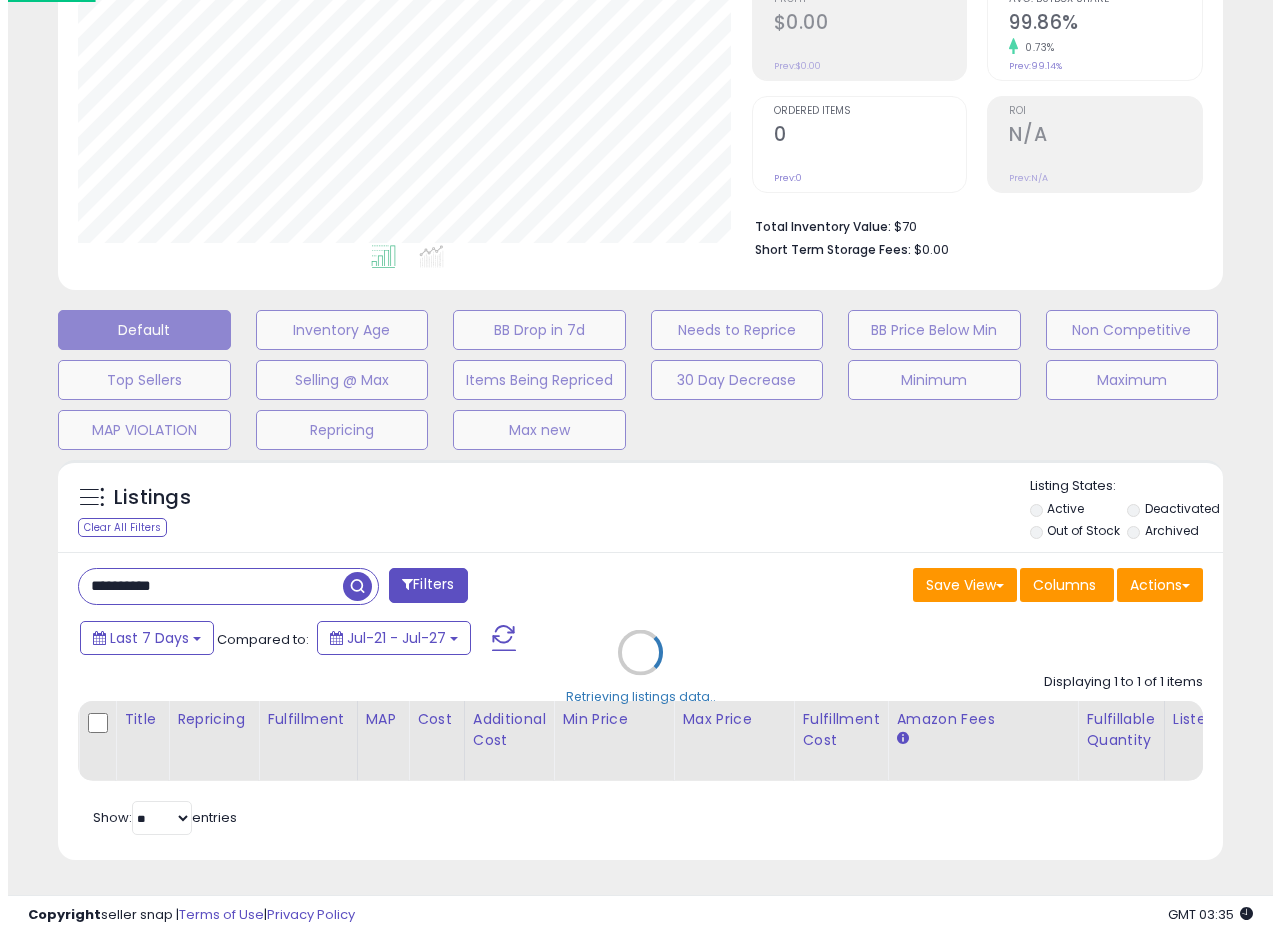 scroll, scrollTop: 335, scrollLeft: 0, axis: vertical 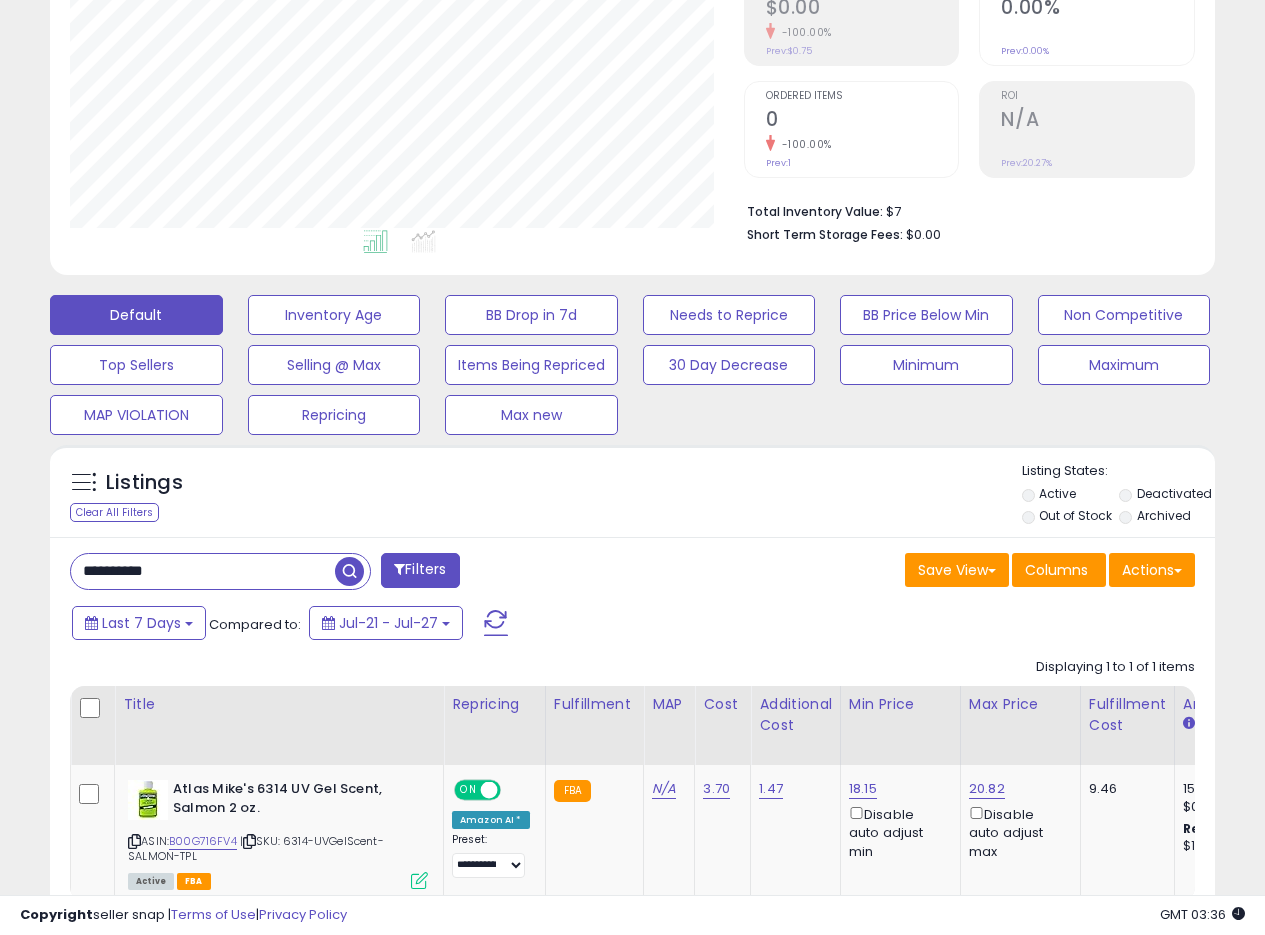 drag, startPoint x: 150, startPoint y: 563, endPoint x: 10, endPoint y: 544, distance: 141.2834 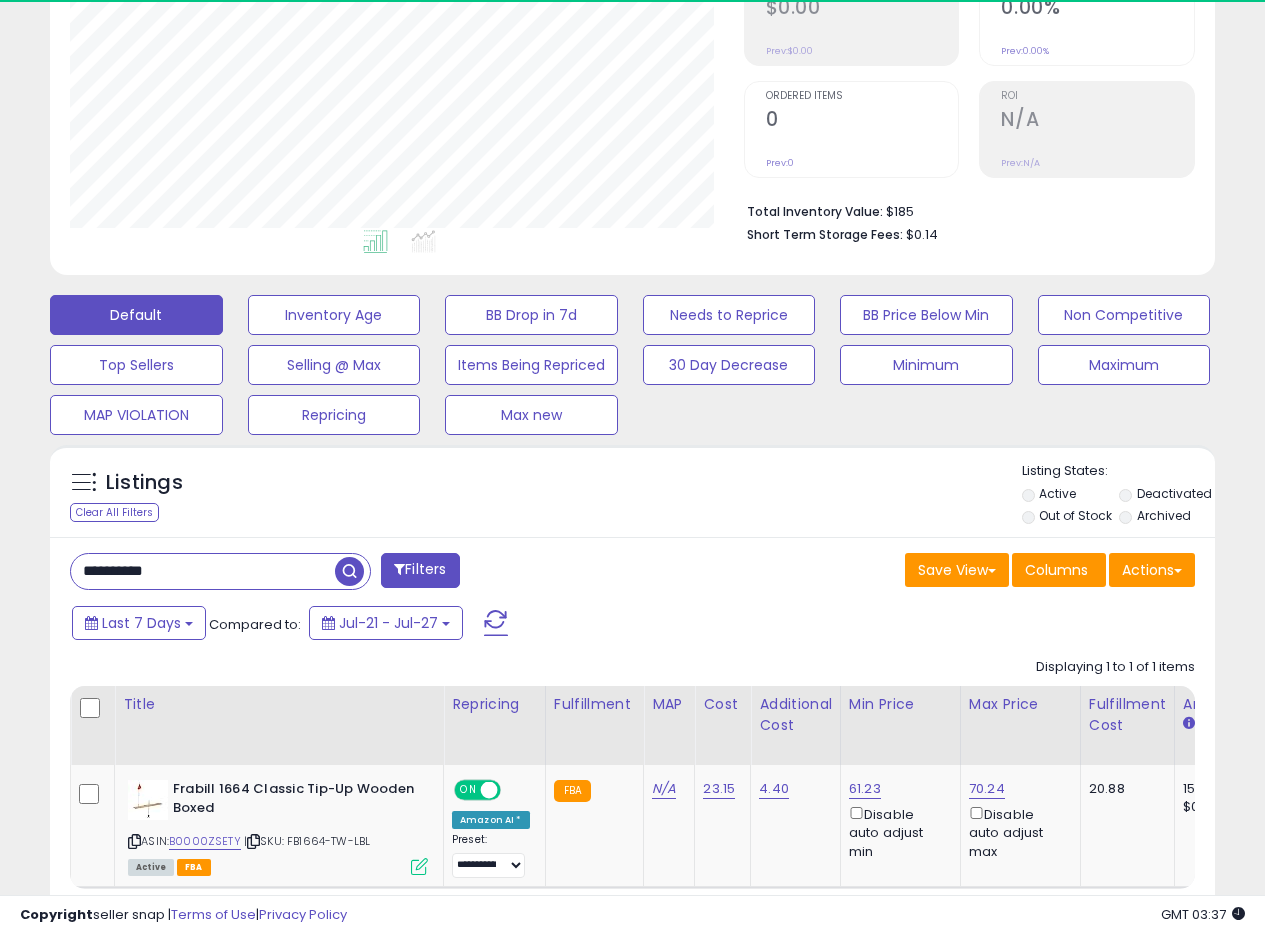 scroll, scrollTop: 999590, scrollLeft: 999326, axis: both 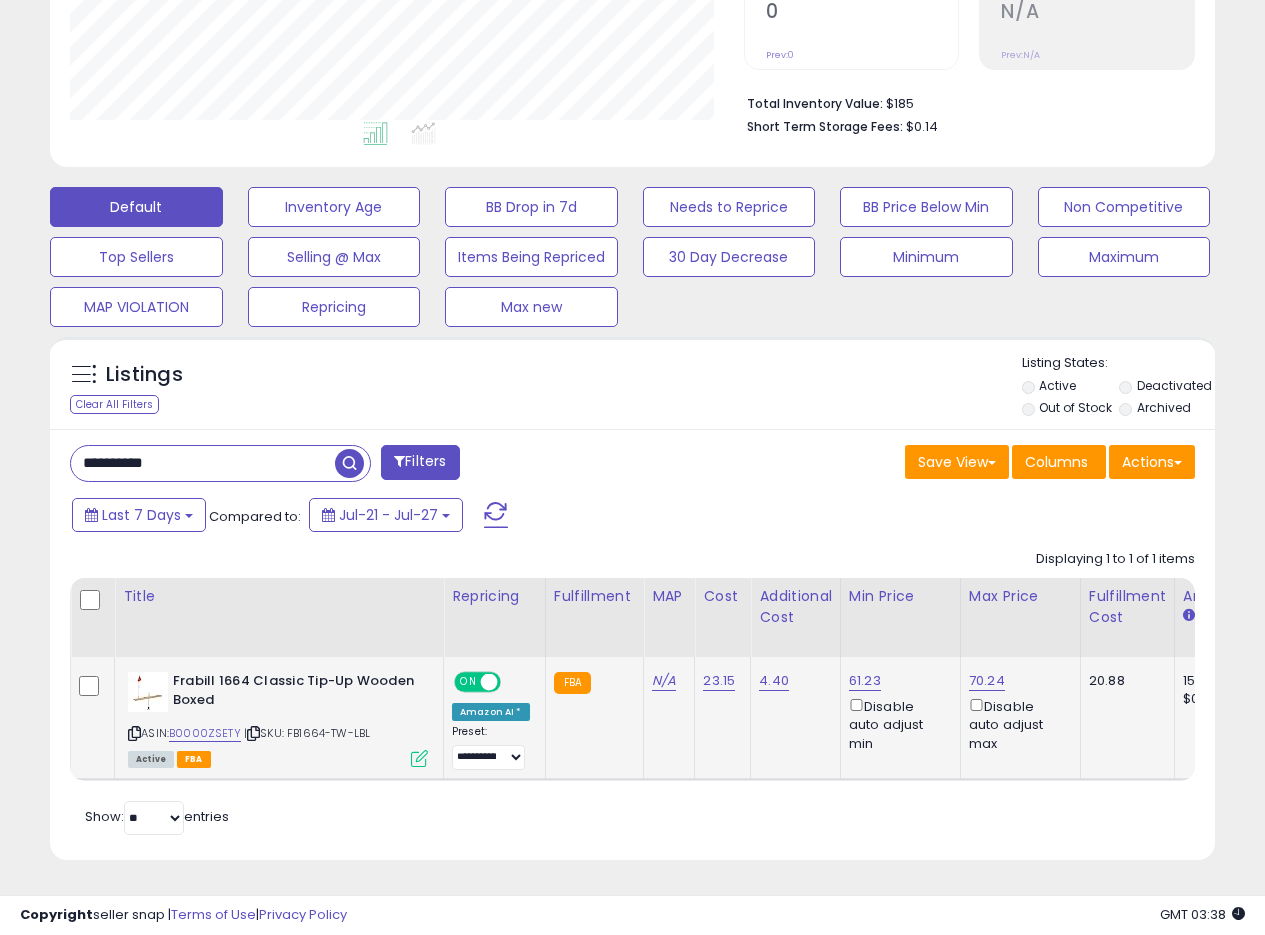 click at bounding box center [419, 758] 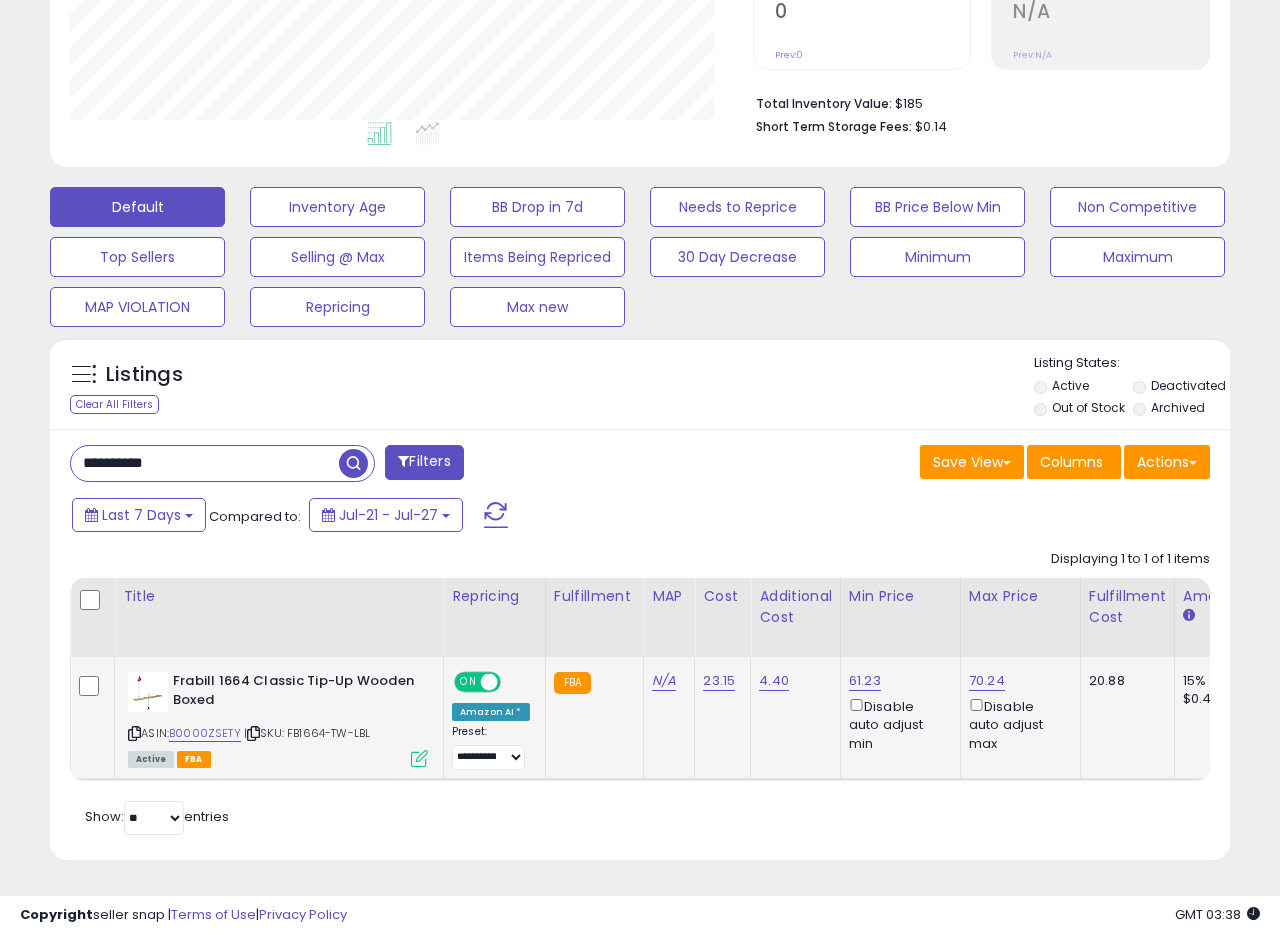 scroll, scrollTop: 999590, scrollLeft: 999317, axis: both 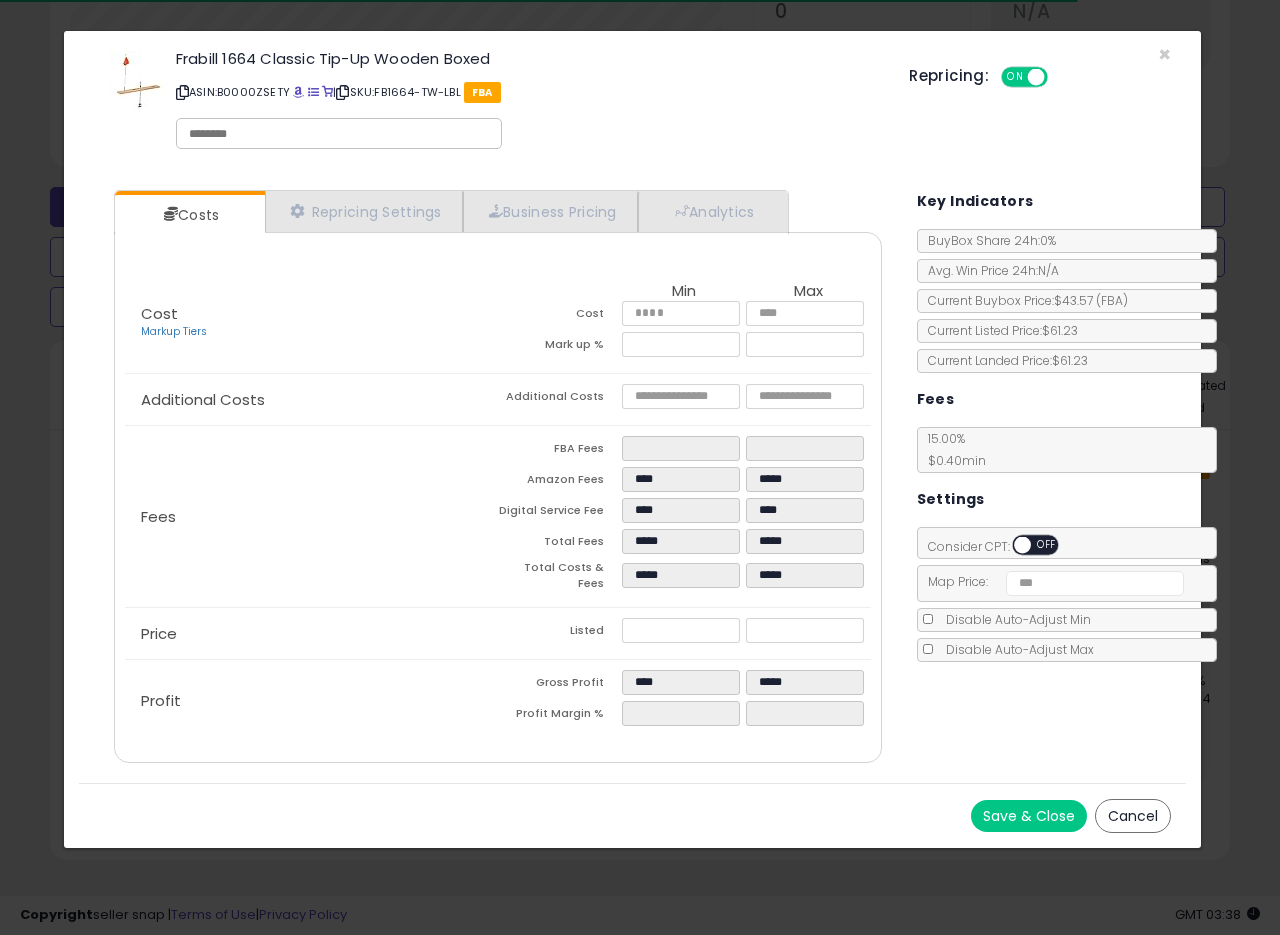 click on "Frabill 1664 Classic Tip-Up Wooden Boxed
ASIN:  B0000ZSETY
|
SKU:  FB1664-TW-LBL
FBA
Repricing:
ON   OFF" at bounding box center [632, 103] 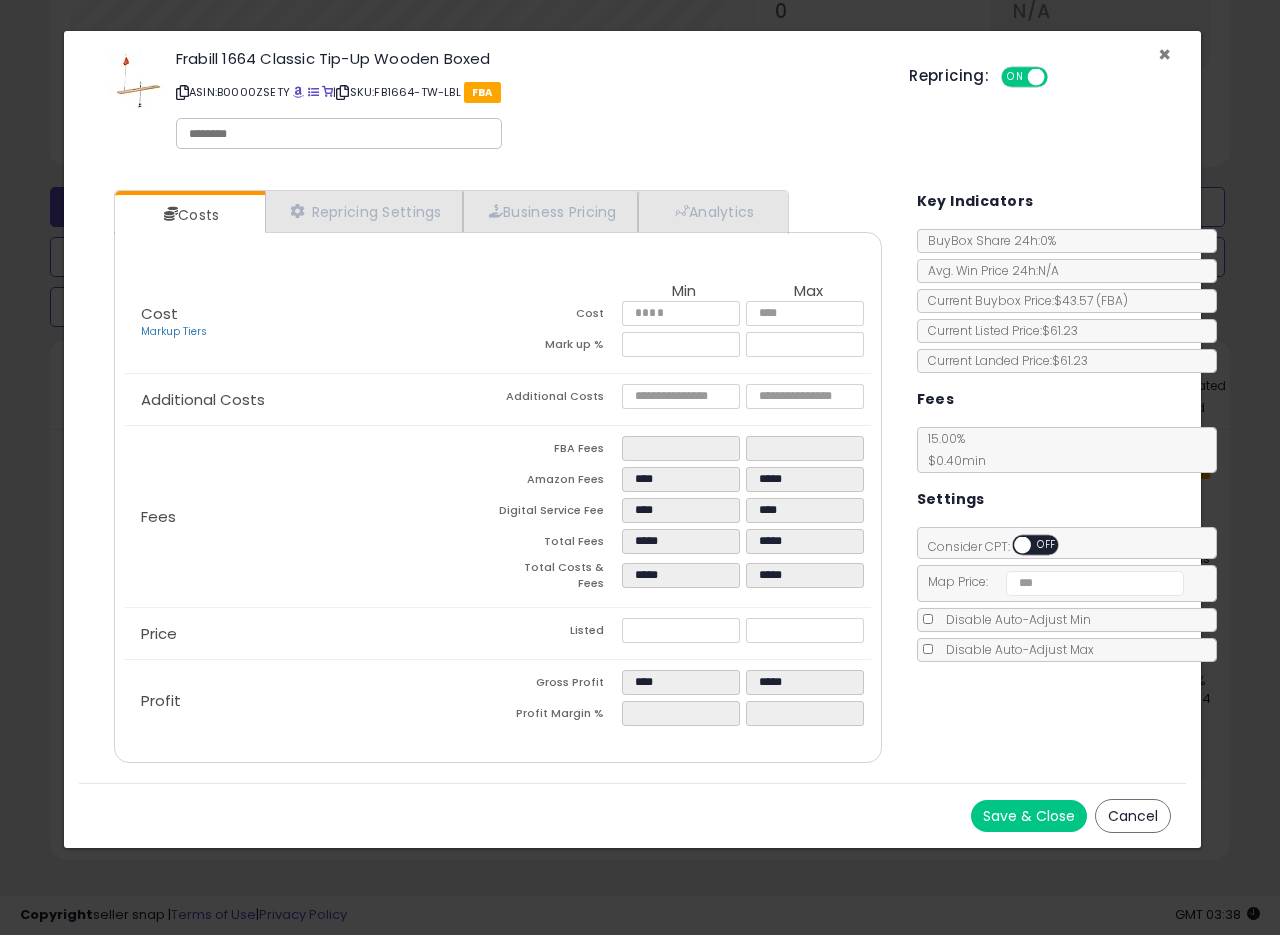 click on "×" at bounding box center (1164, 54) 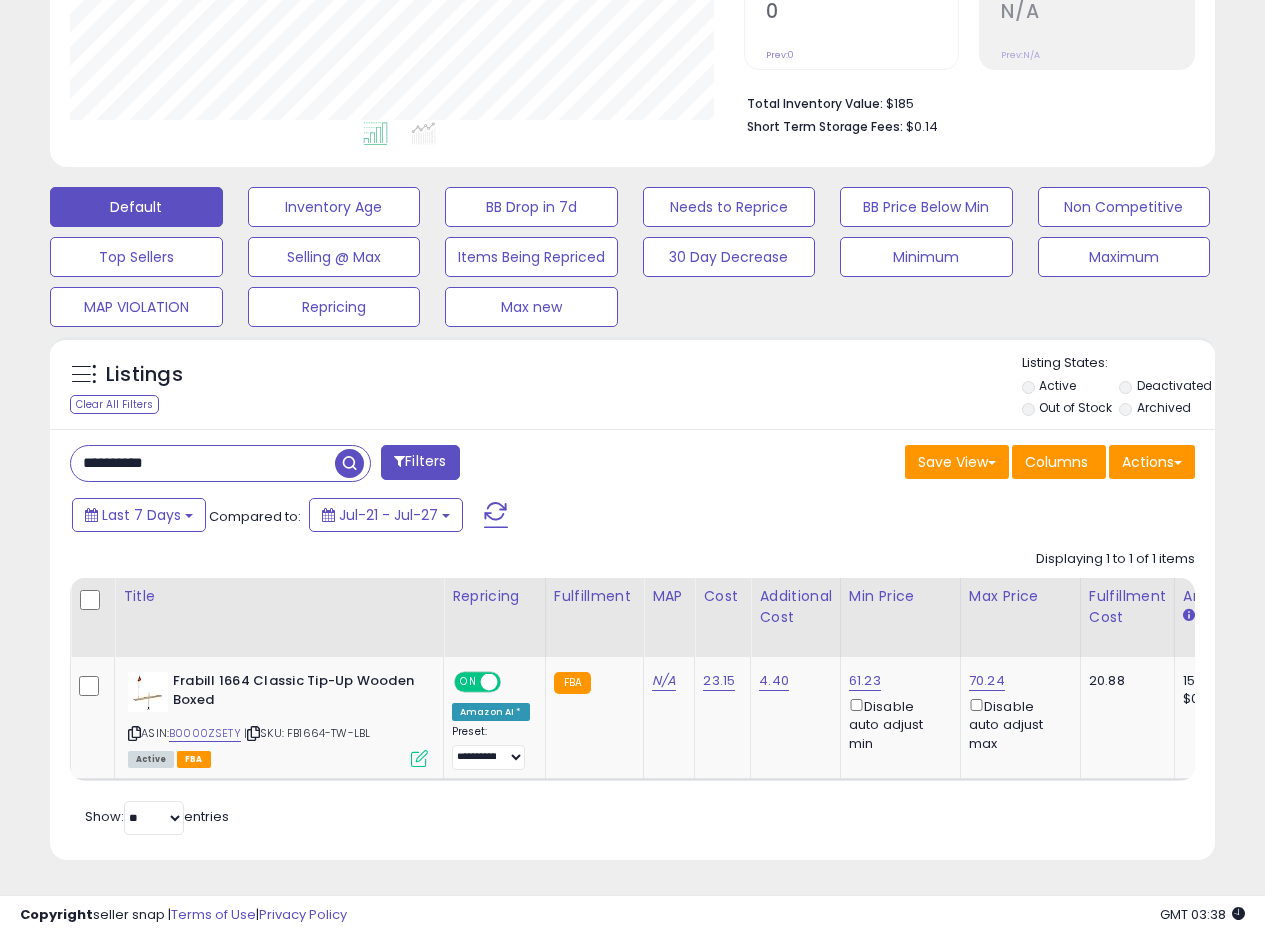scroll, scrollTop: 410, scrollLeft: 674, axis: both 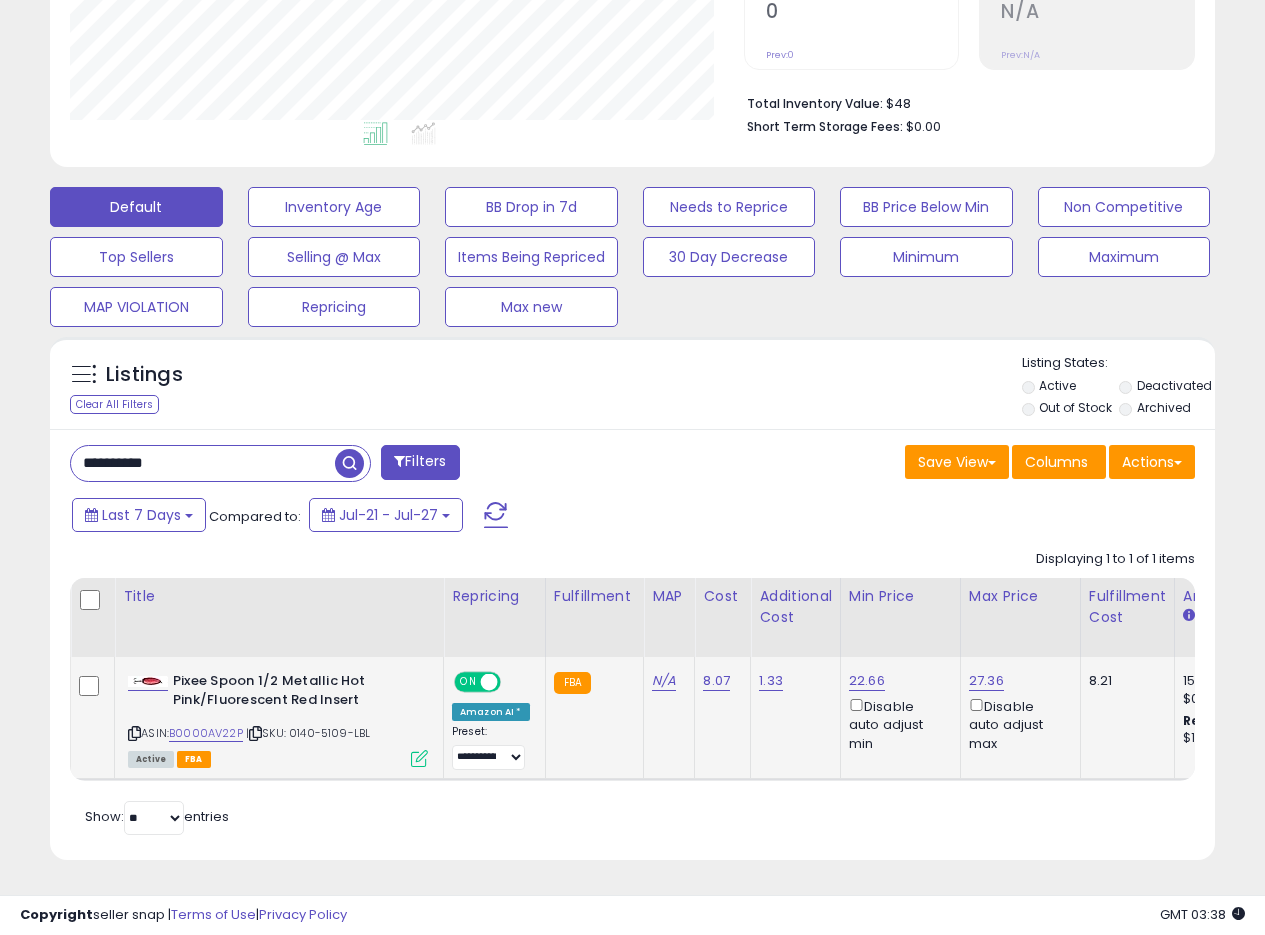 click at bounding box center [419, 758] 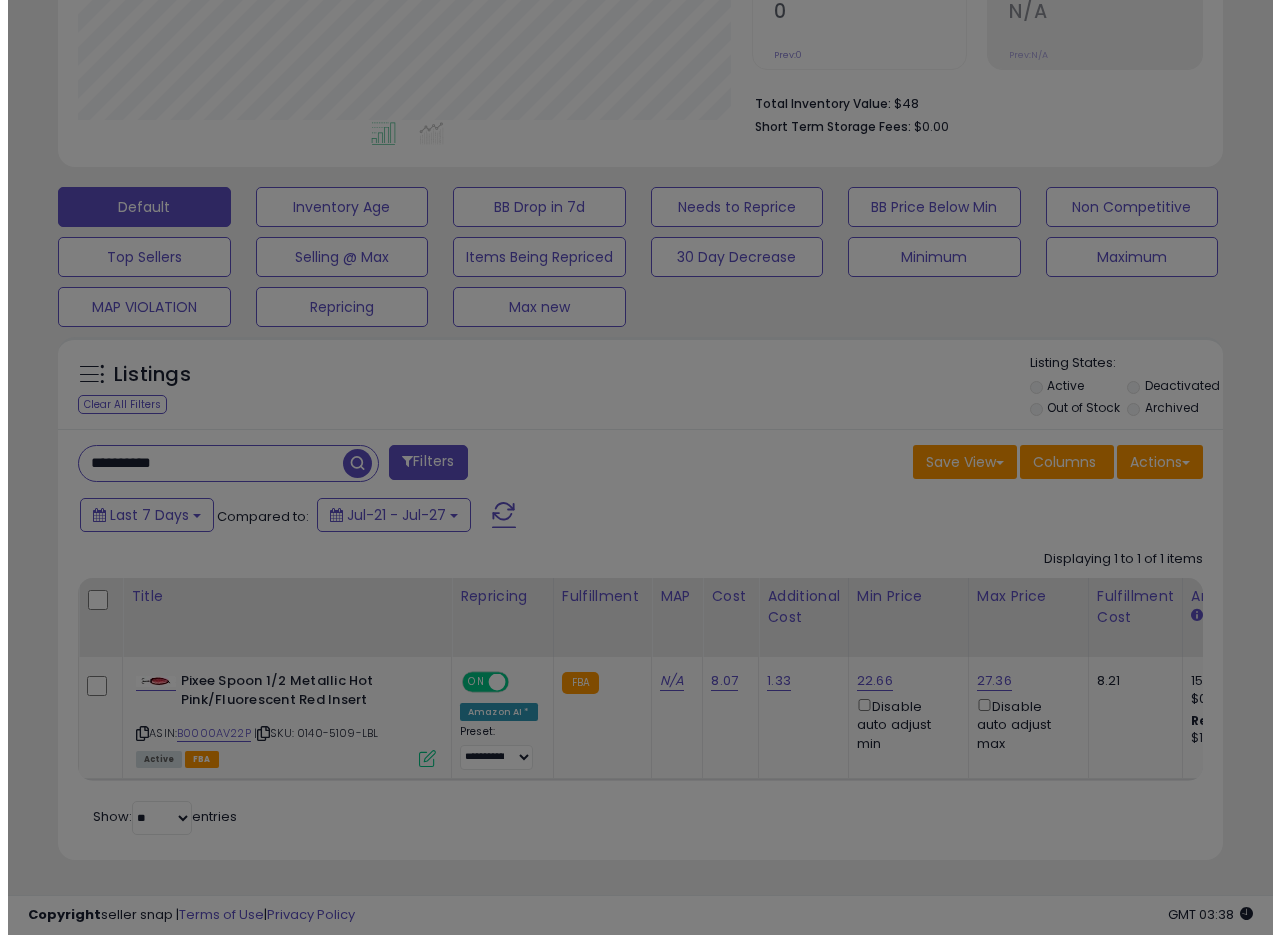 scroll, scrollTop: 999590, scrollLeft: 999317, axis: both 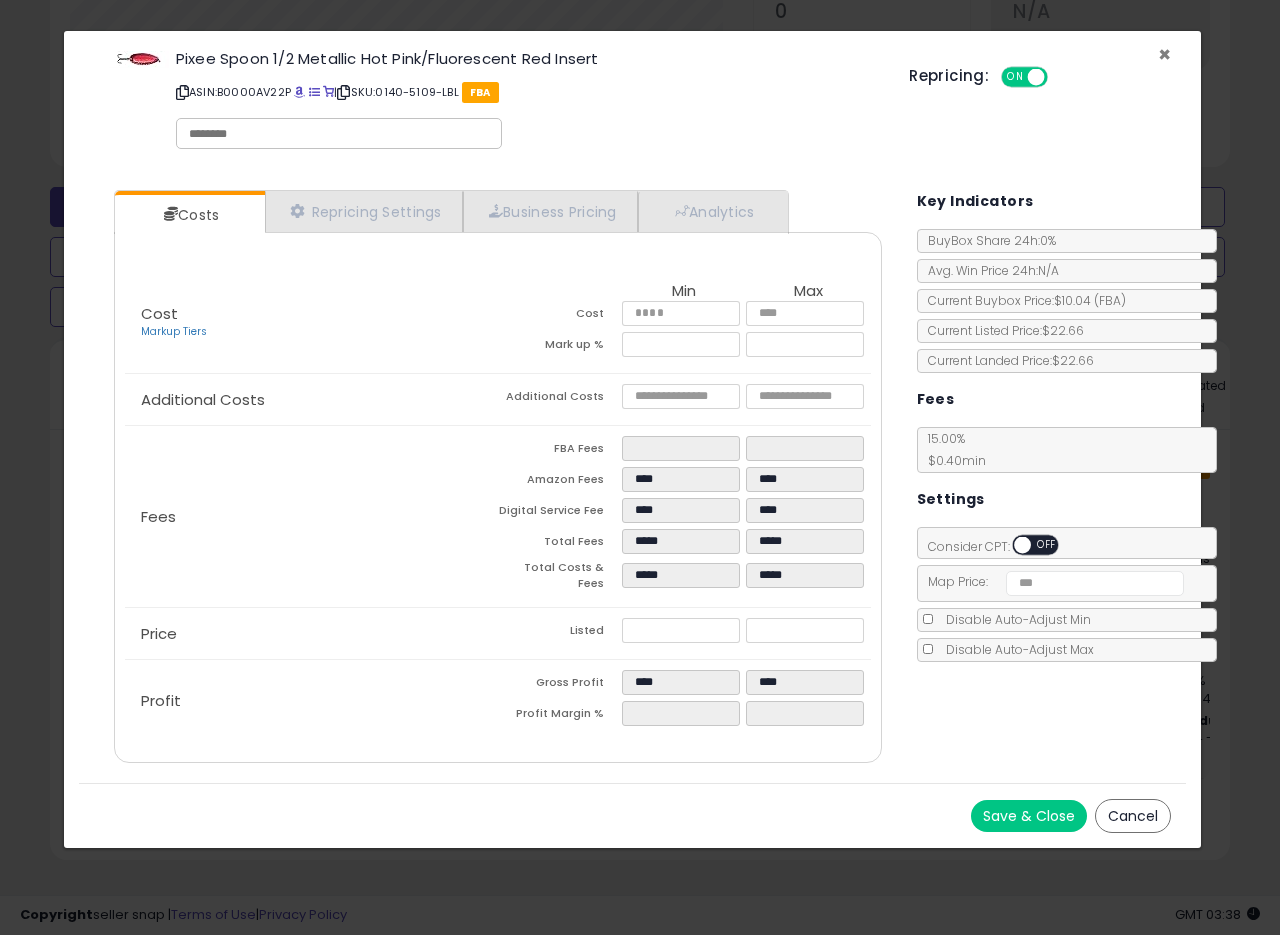 click on "×" at bounding box center (1164, 54) 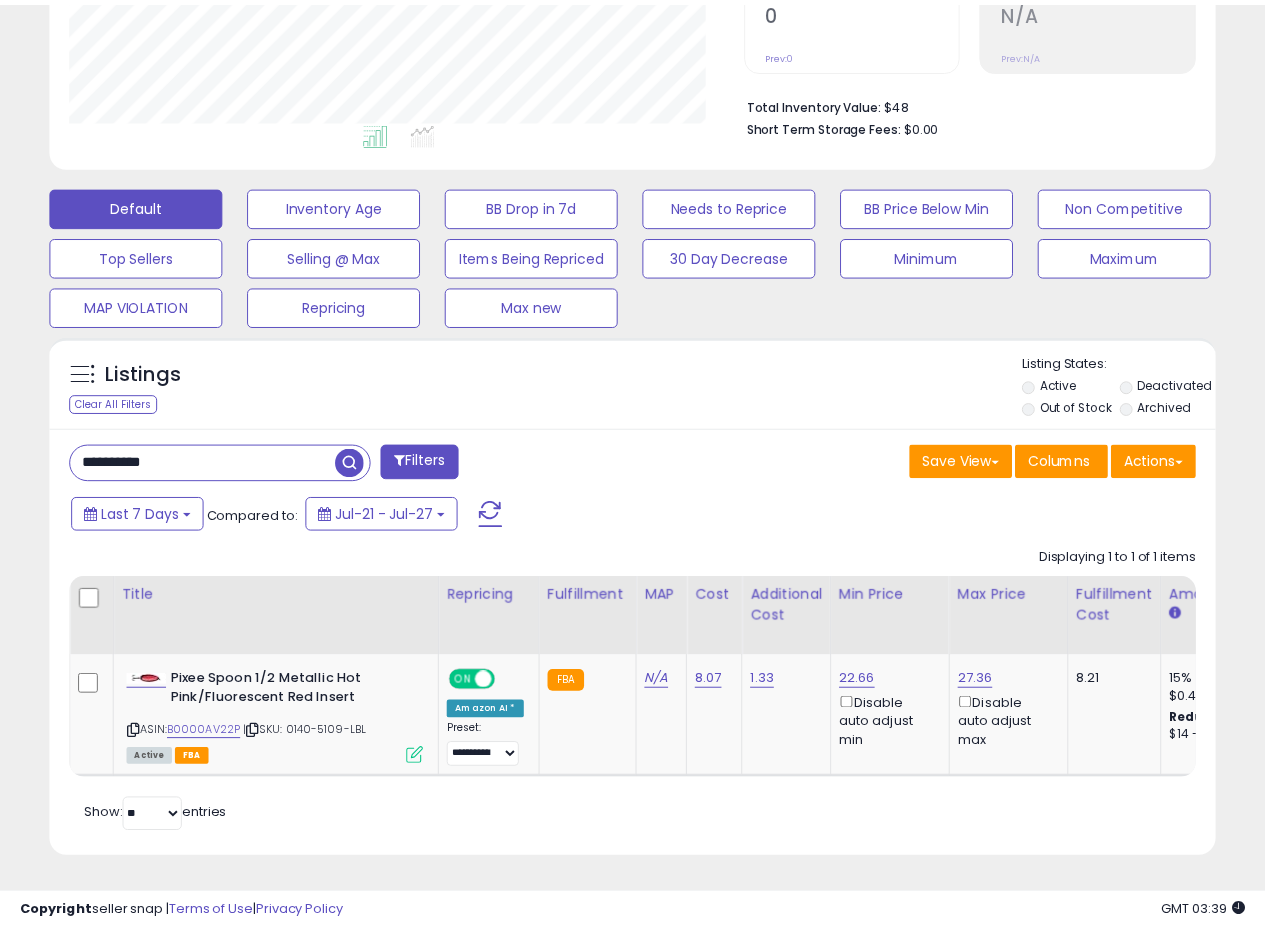 scroll, scrollTop: 410, scrollLeft: 674, axis: both 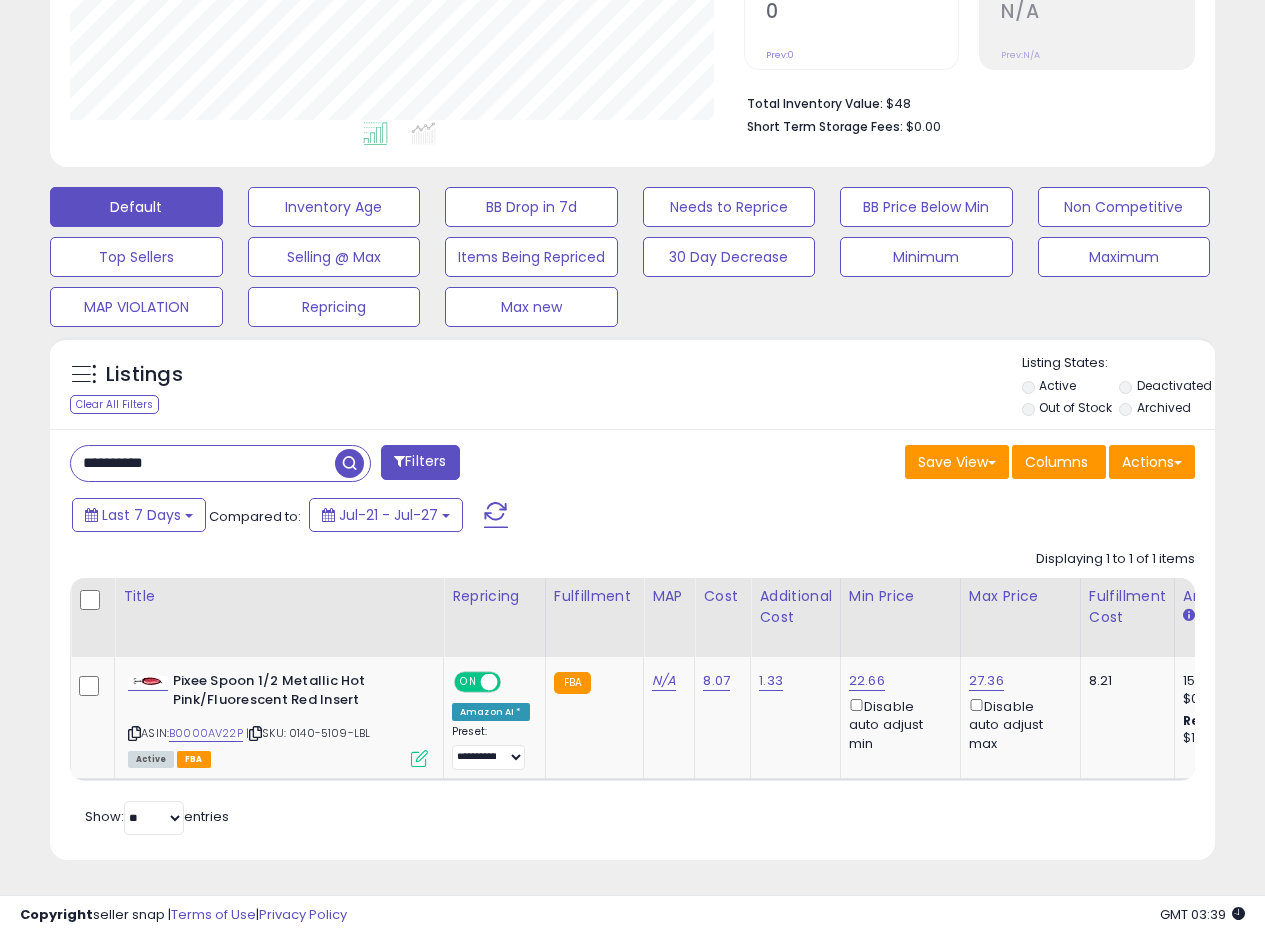 drag, startPoint x: 84, startPoint y: 453, endPoint x: 5, endPoint y: 437, distance: 80.60397 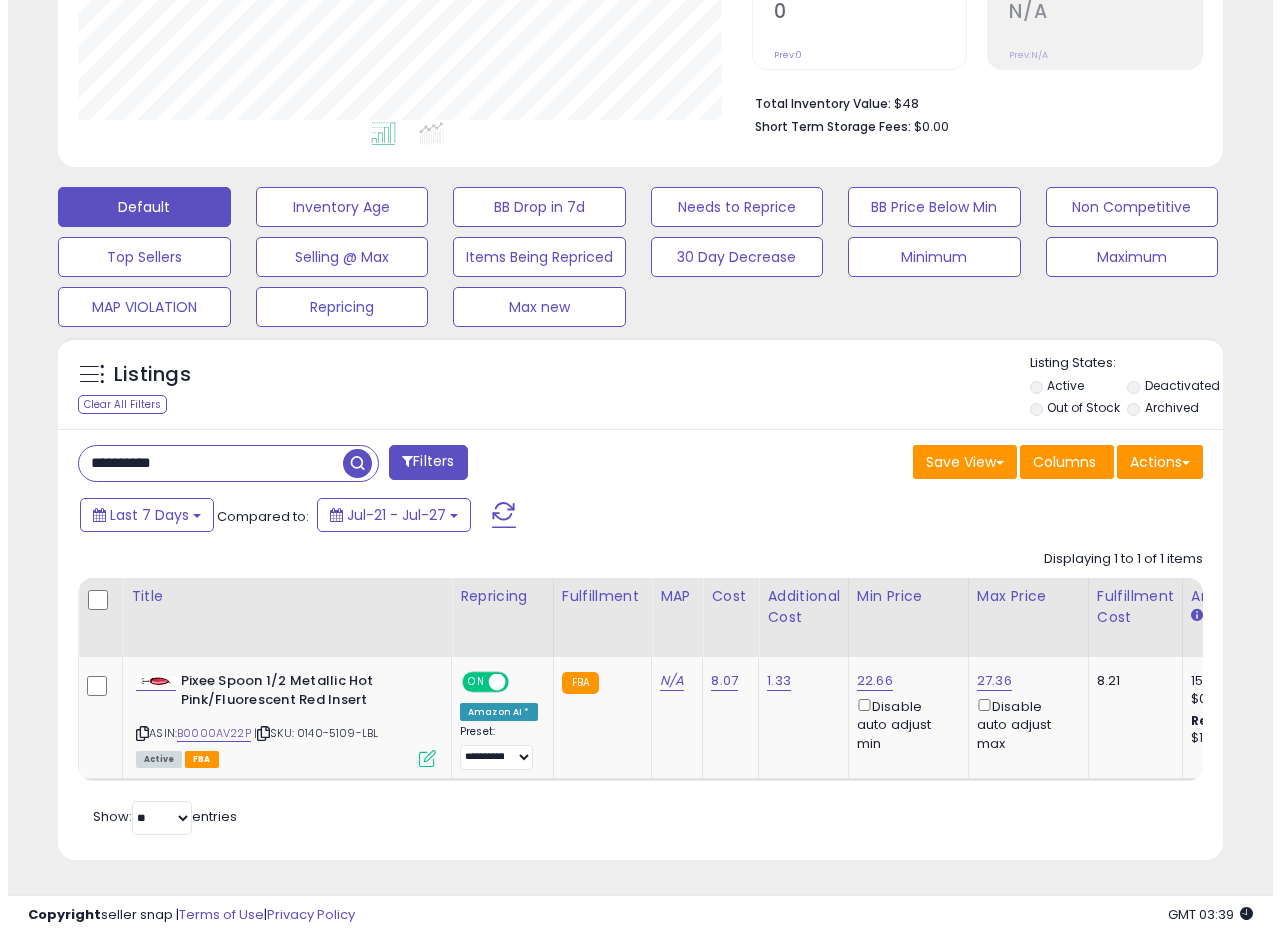 scroll, scrollTop: 335, scrollLeft: 0, axis: vertical 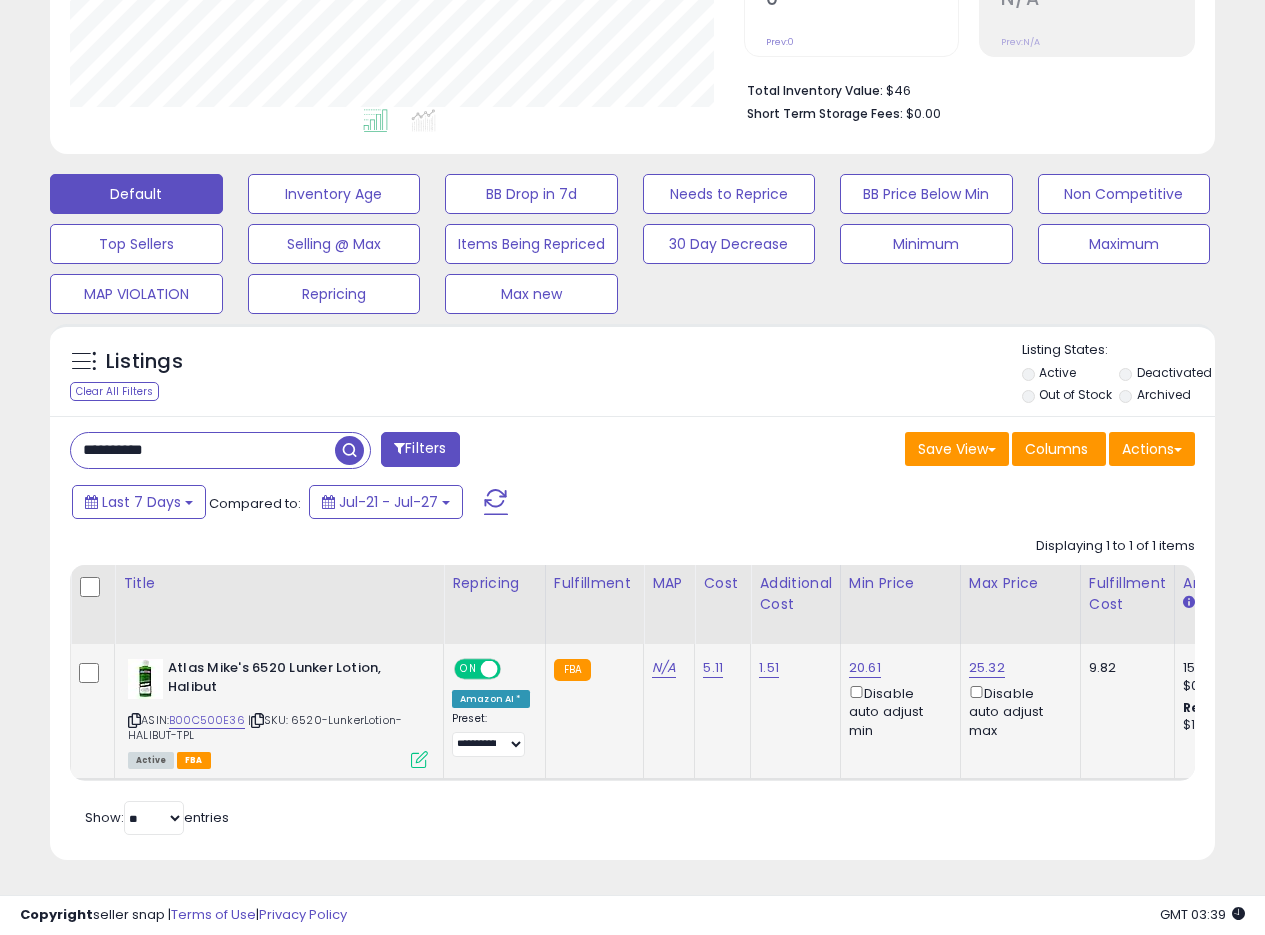 click at bounding box center [419, 759] 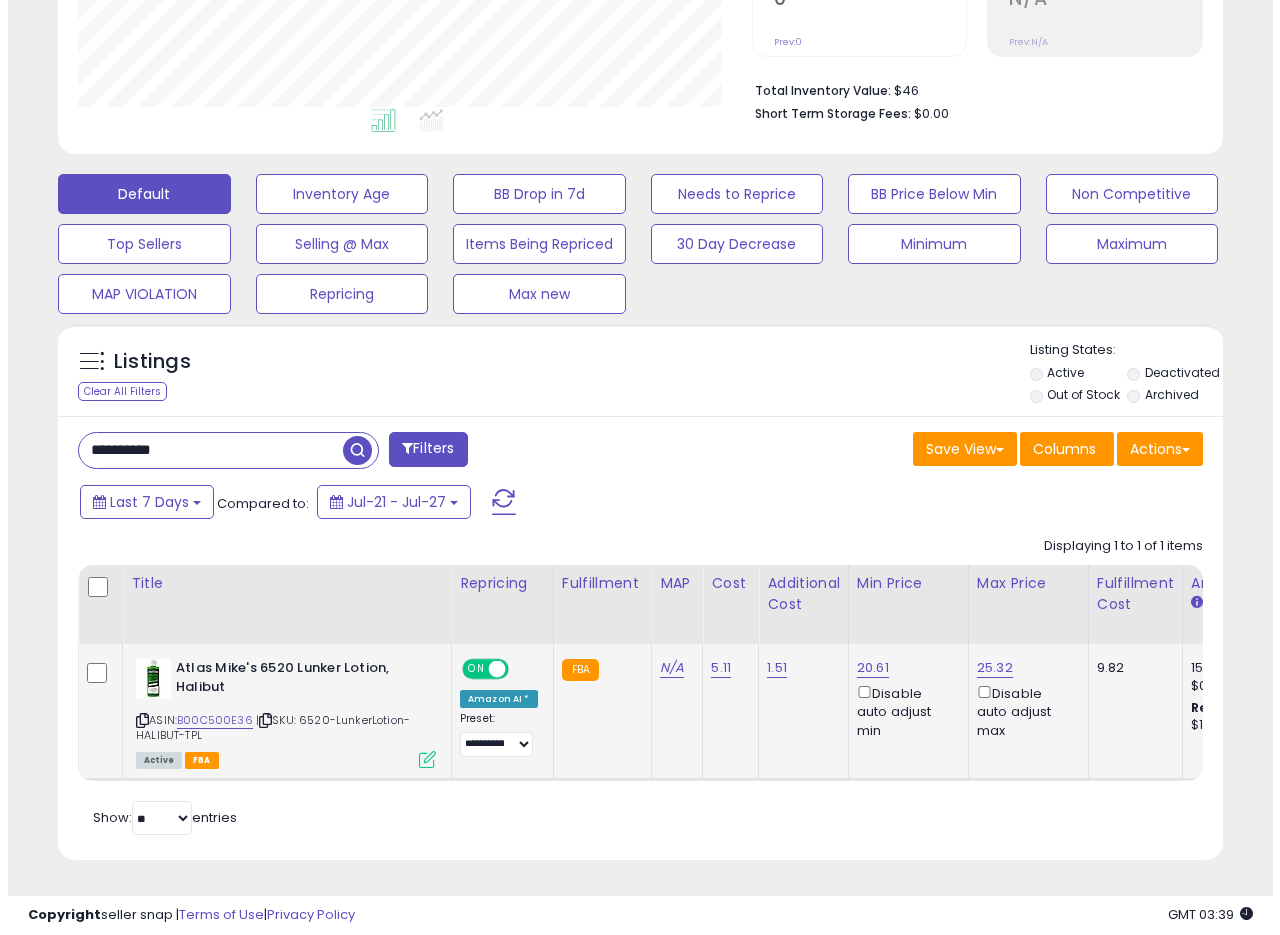 scroll, scrollTop: 999590, scrollLeft: 999317, axis: both 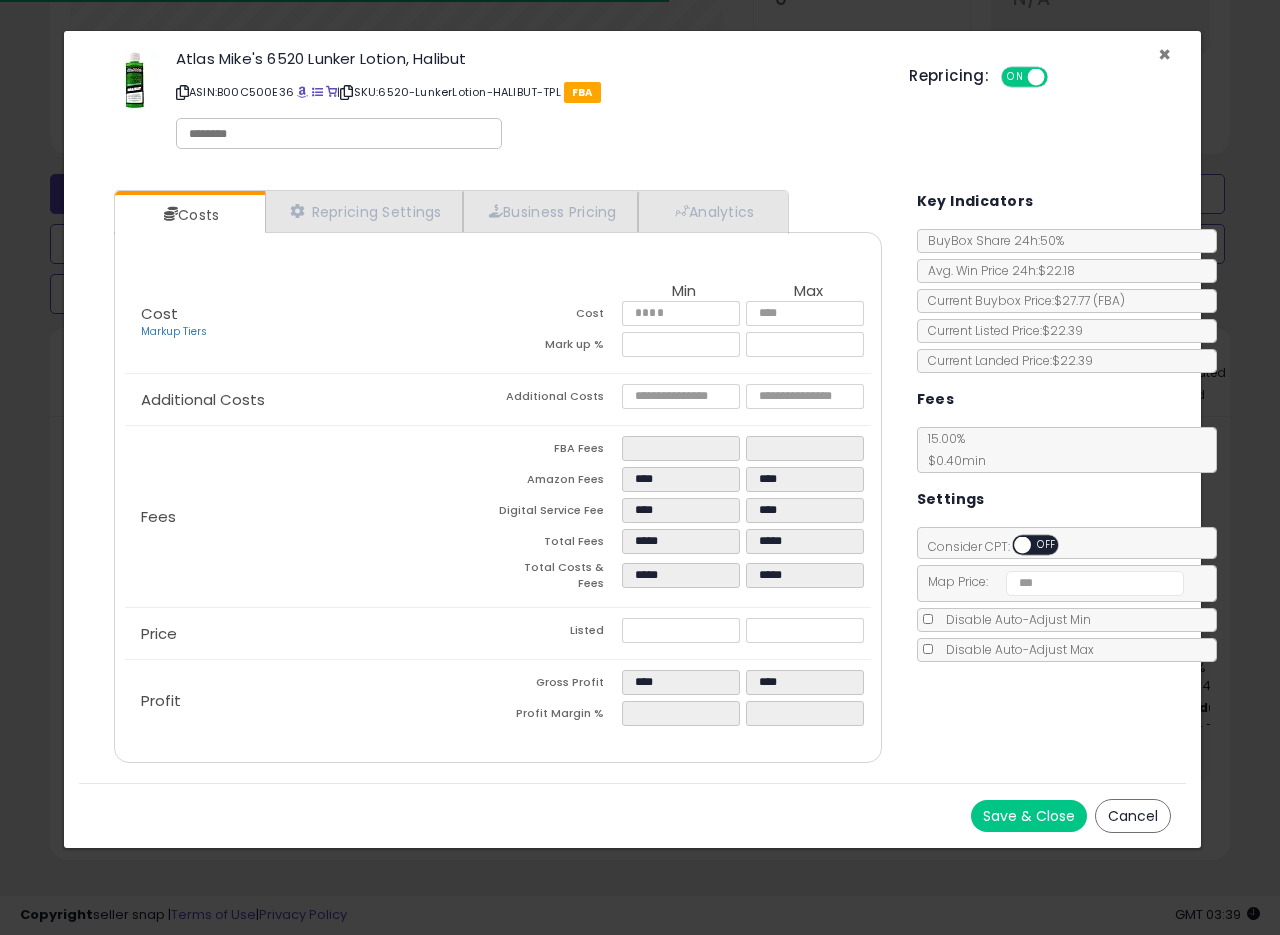 click on "×" at bounding box center (1164, 54) 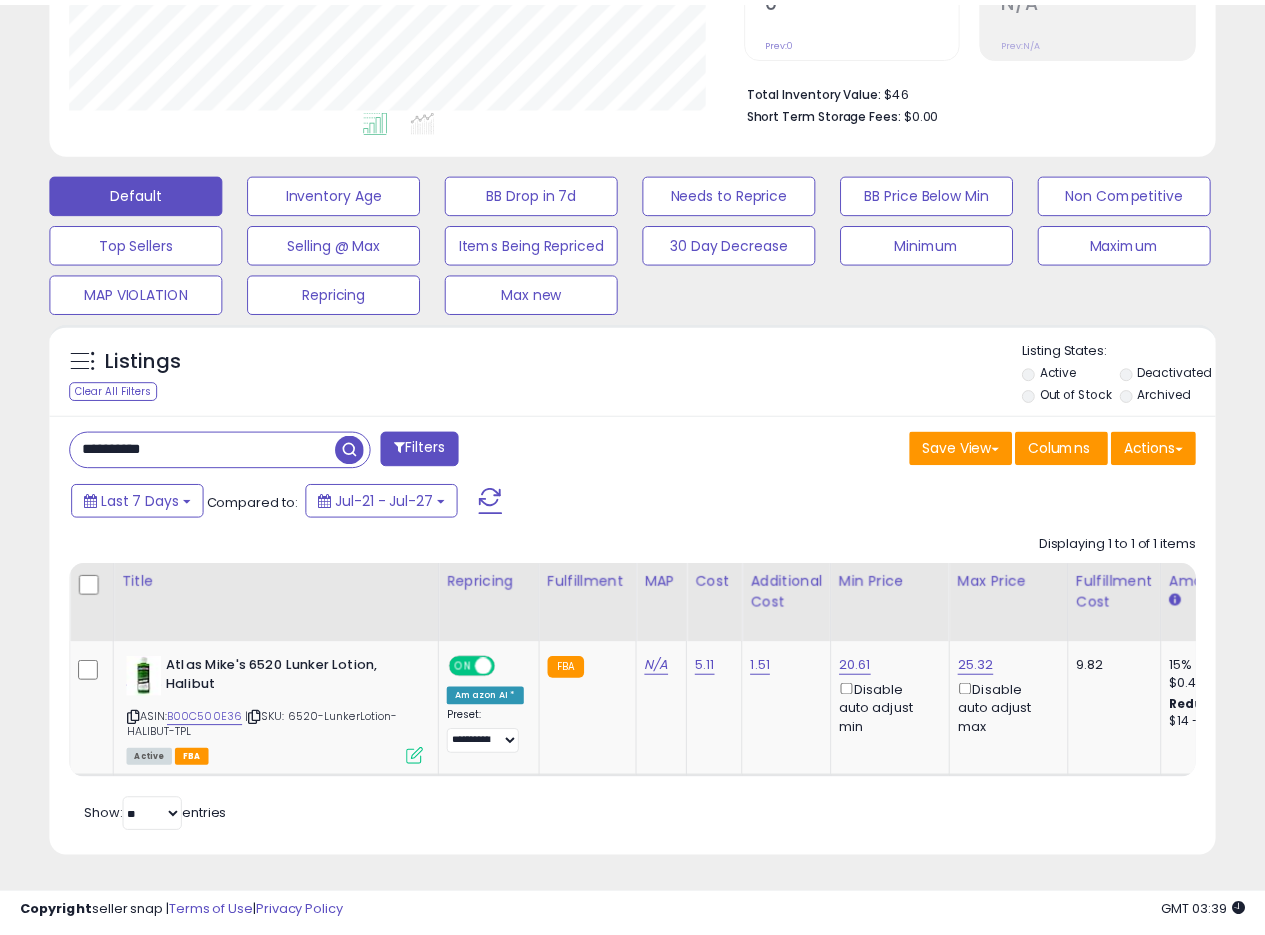 scroll, scrollTop: 410, scrollLeft: 674, axis: both 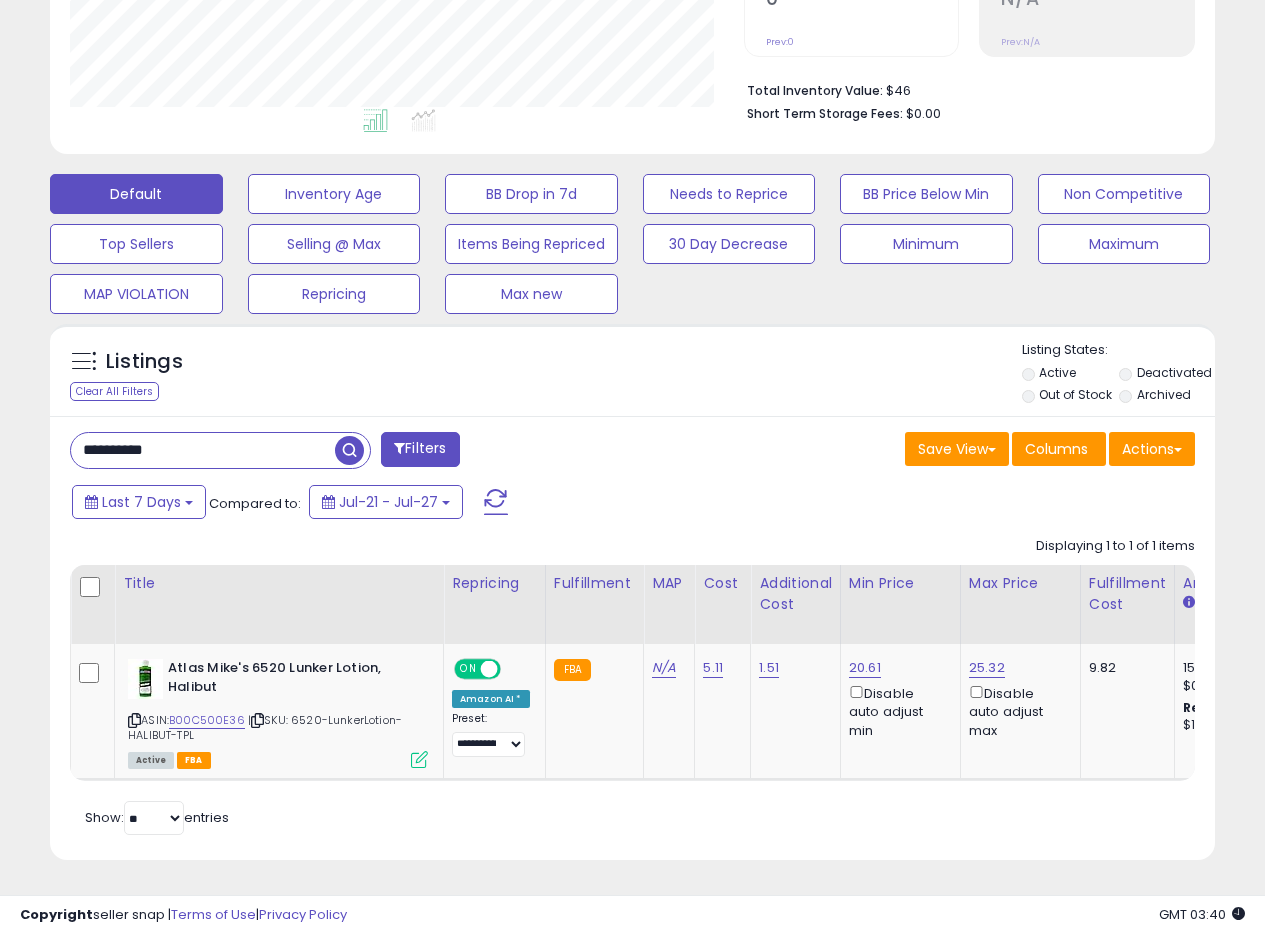 drag, startPoint x: 195, startPoint y: 434, endPoint x: 125, endPoint y: 404, distance: 76.15773 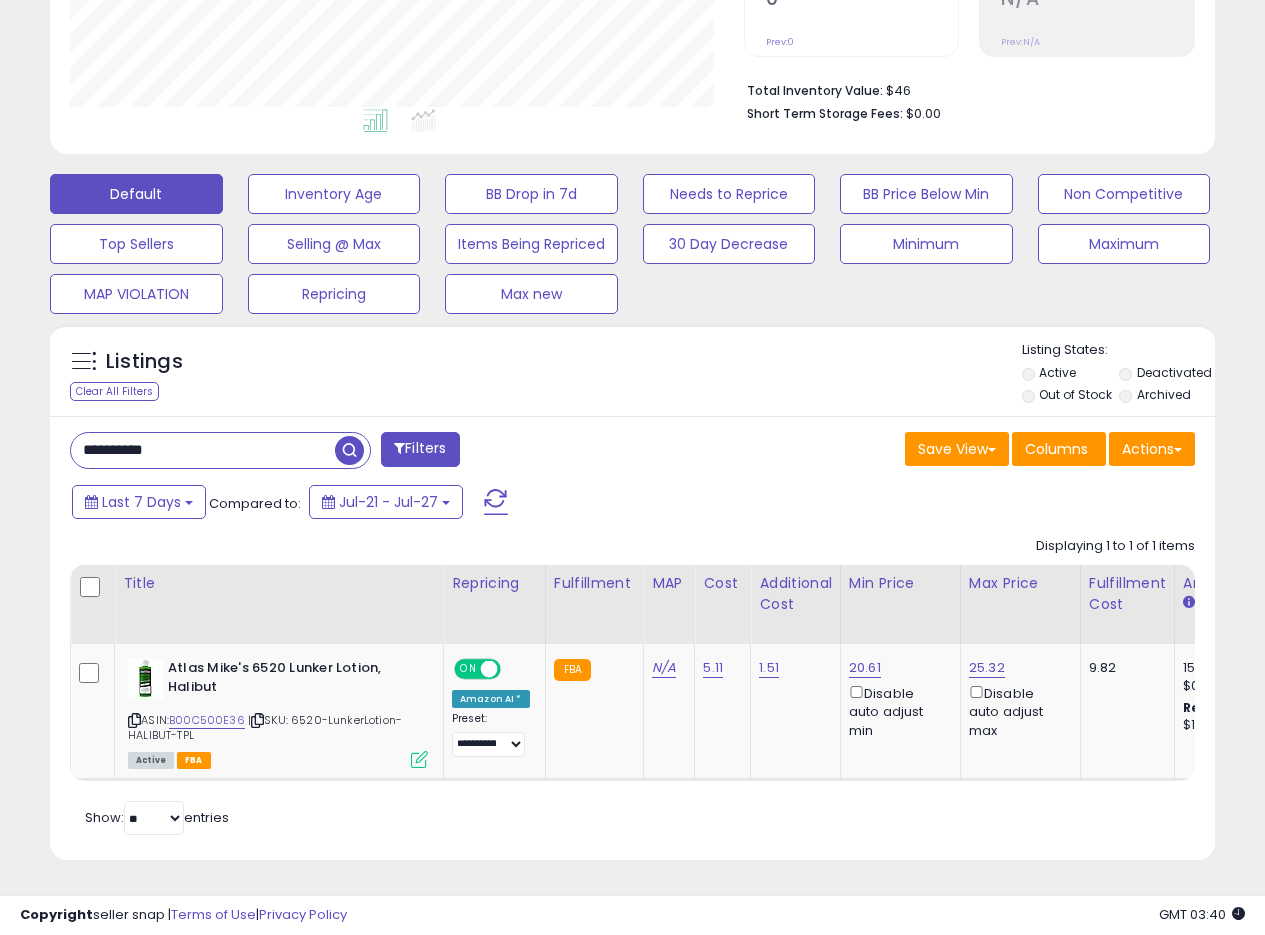 paste 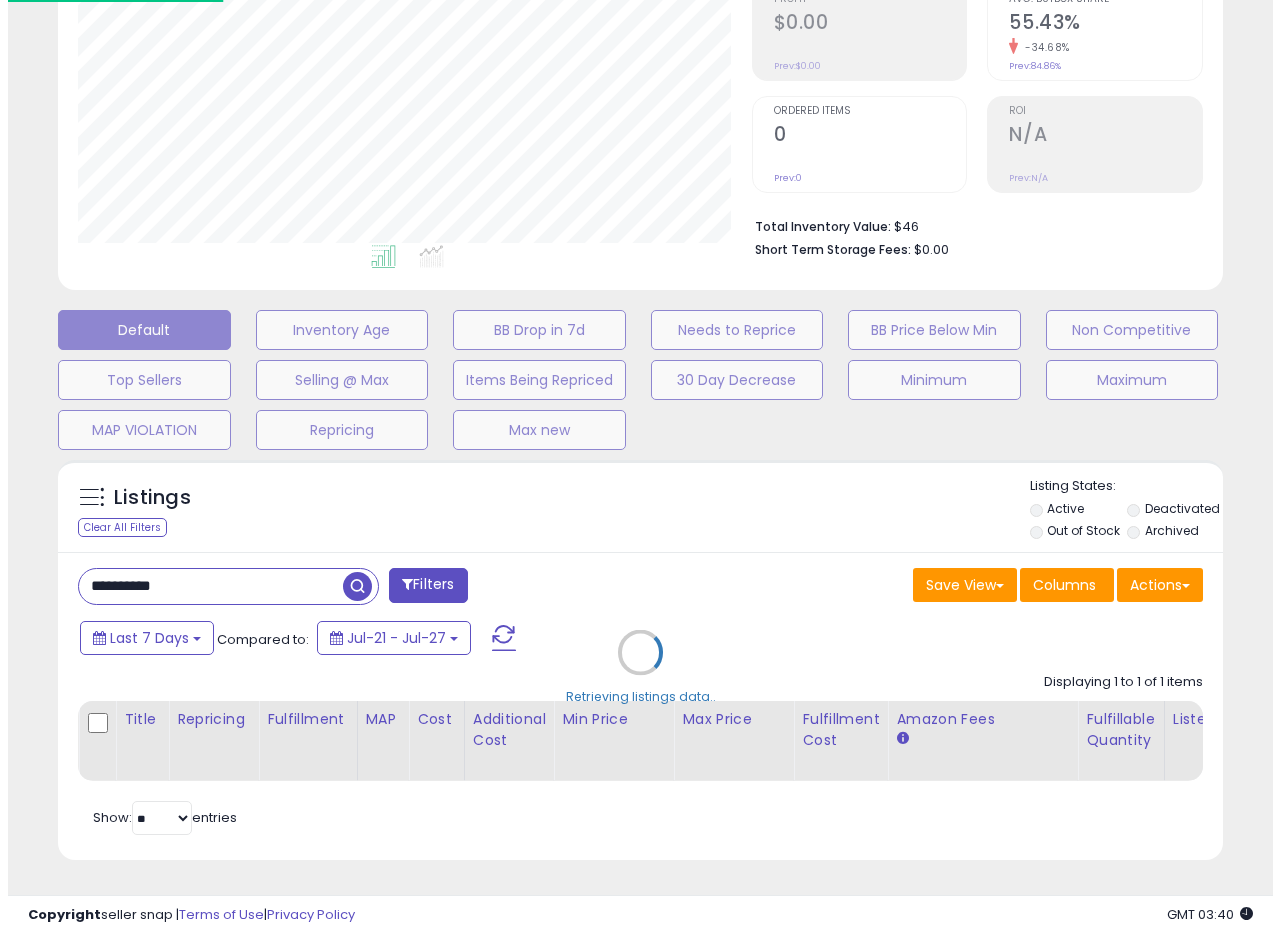 scroll, scrollTop: 335, scrollLeft: 0, axis: vertical 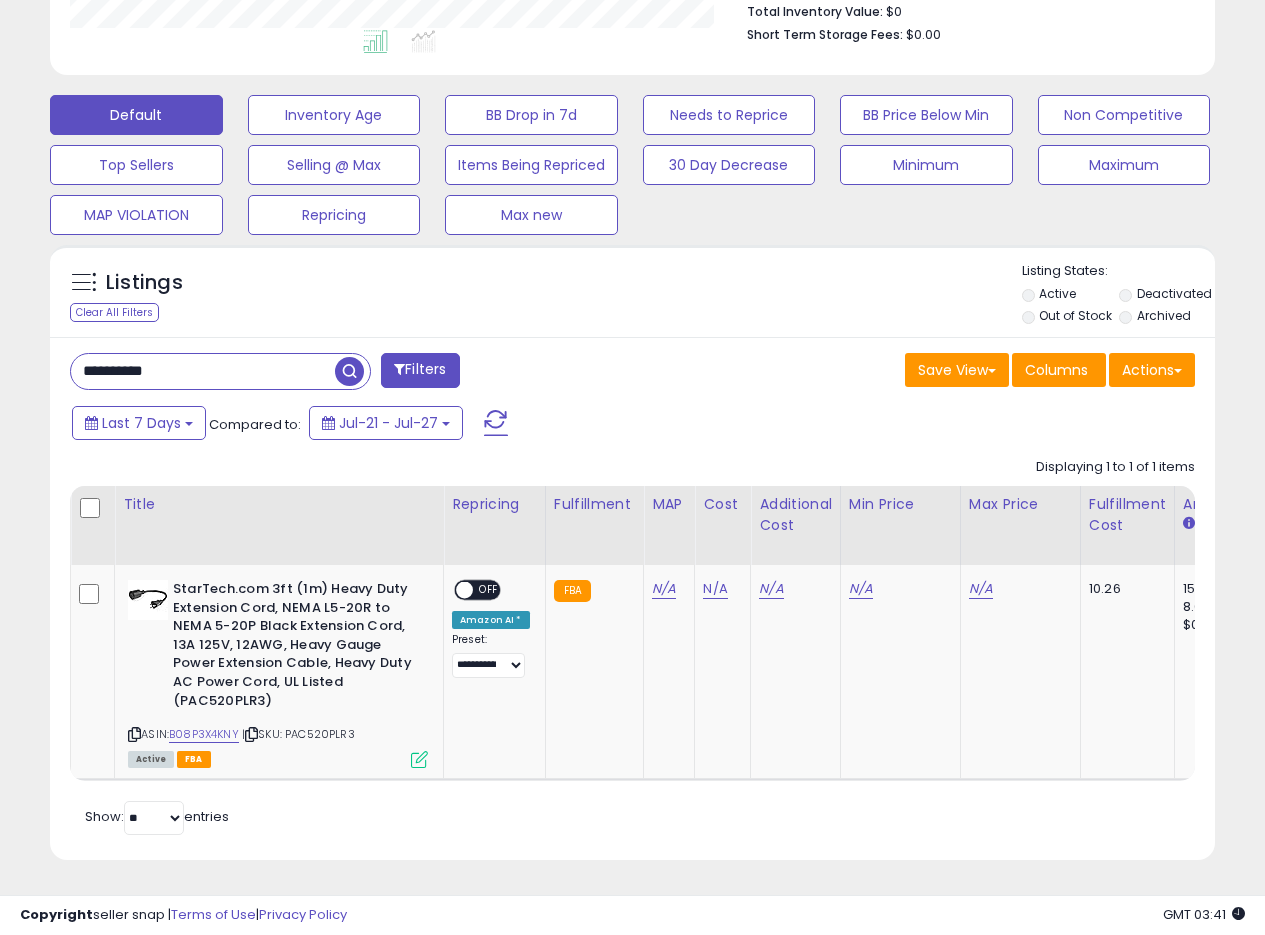 click on "Save View
Save As New View
Update Current View
Columns
Actions
Import  Export Visible Columns" at bounding box center (922, 372) 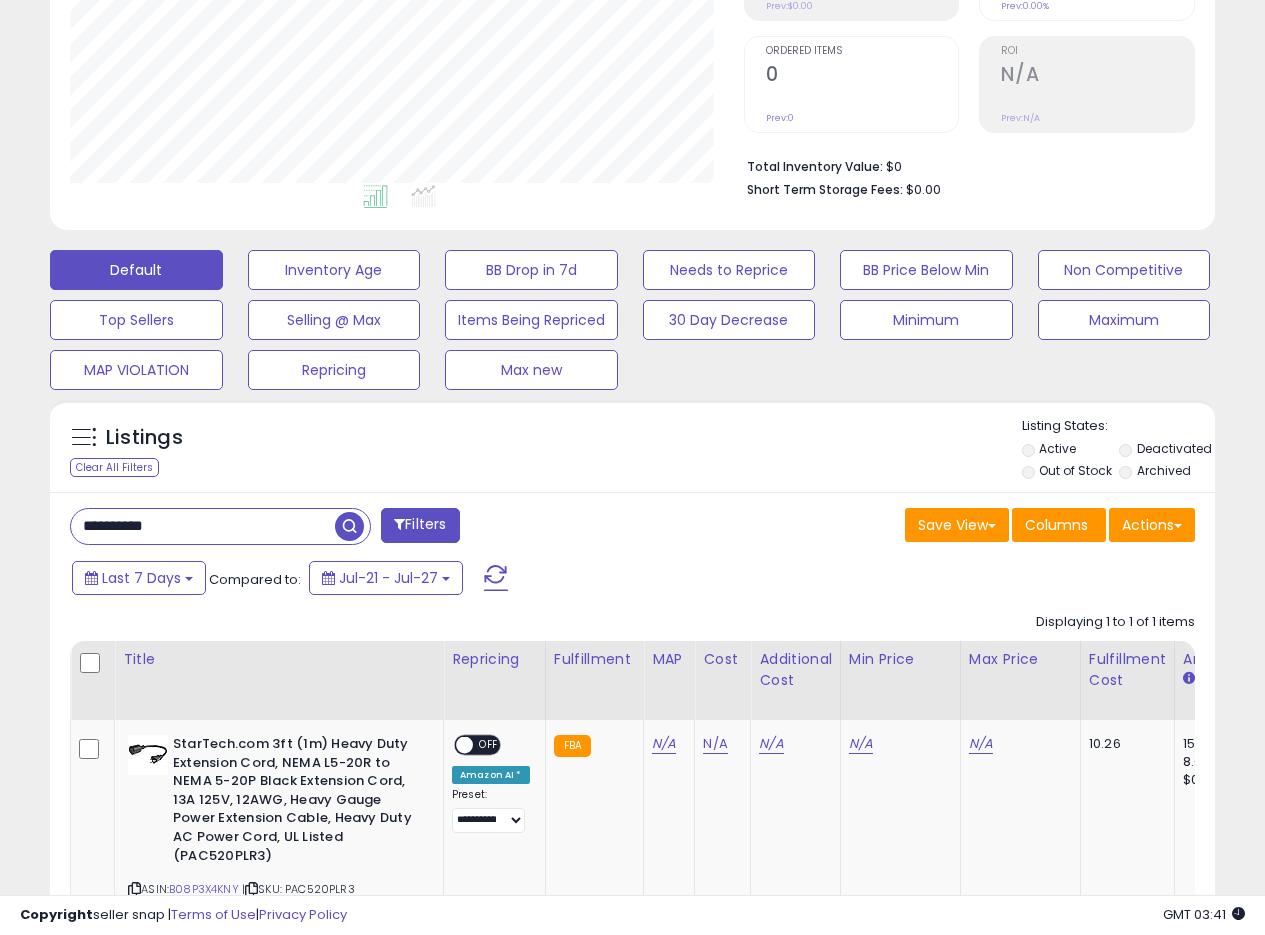 scroll, scrollTop: 390, scrollLeft: 0, axis: vertical 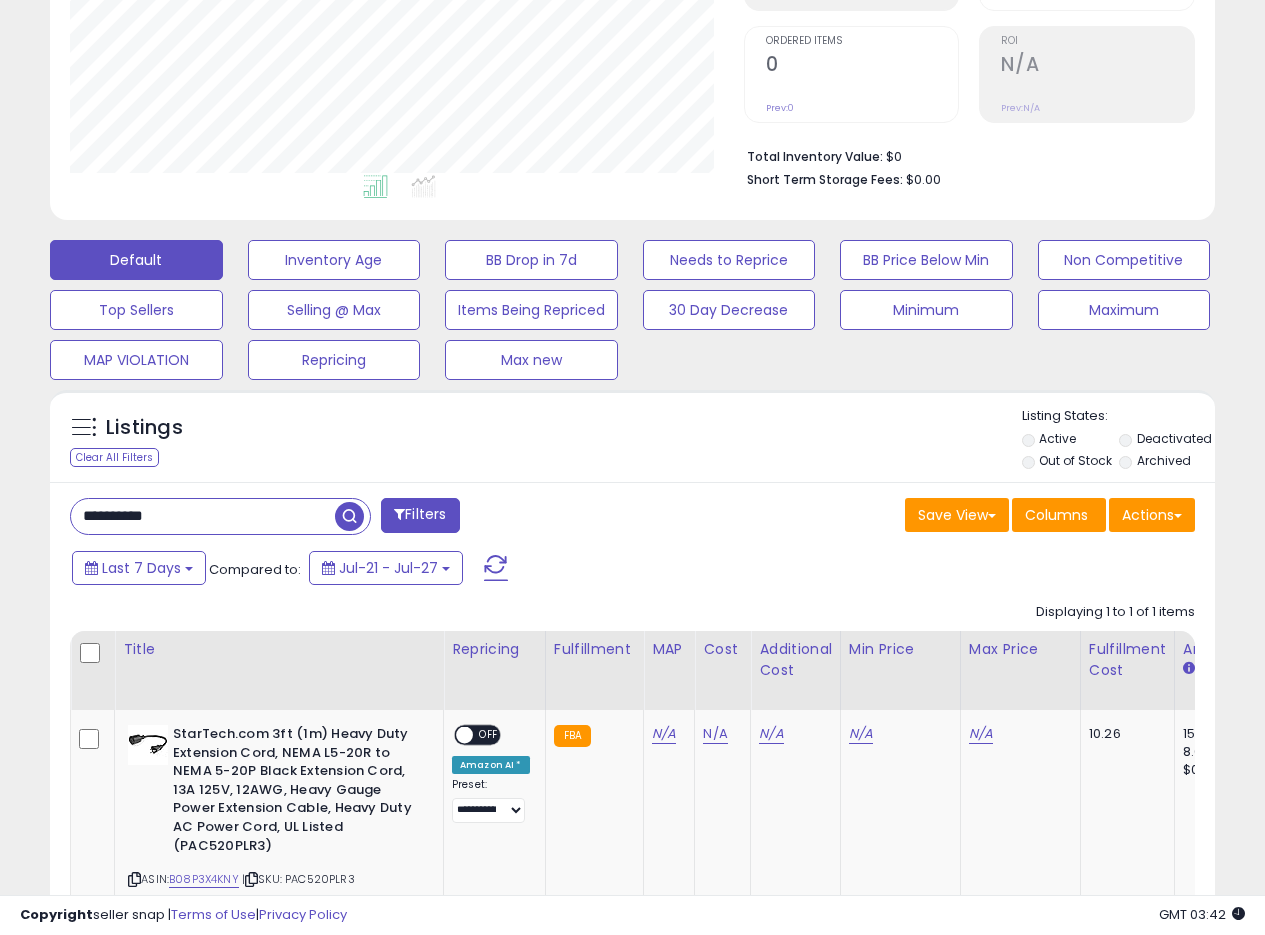drag, startPoint x: 225, startPoint y: 525, endPoint x: 2, endPoint y: 509, distance: 223.57326 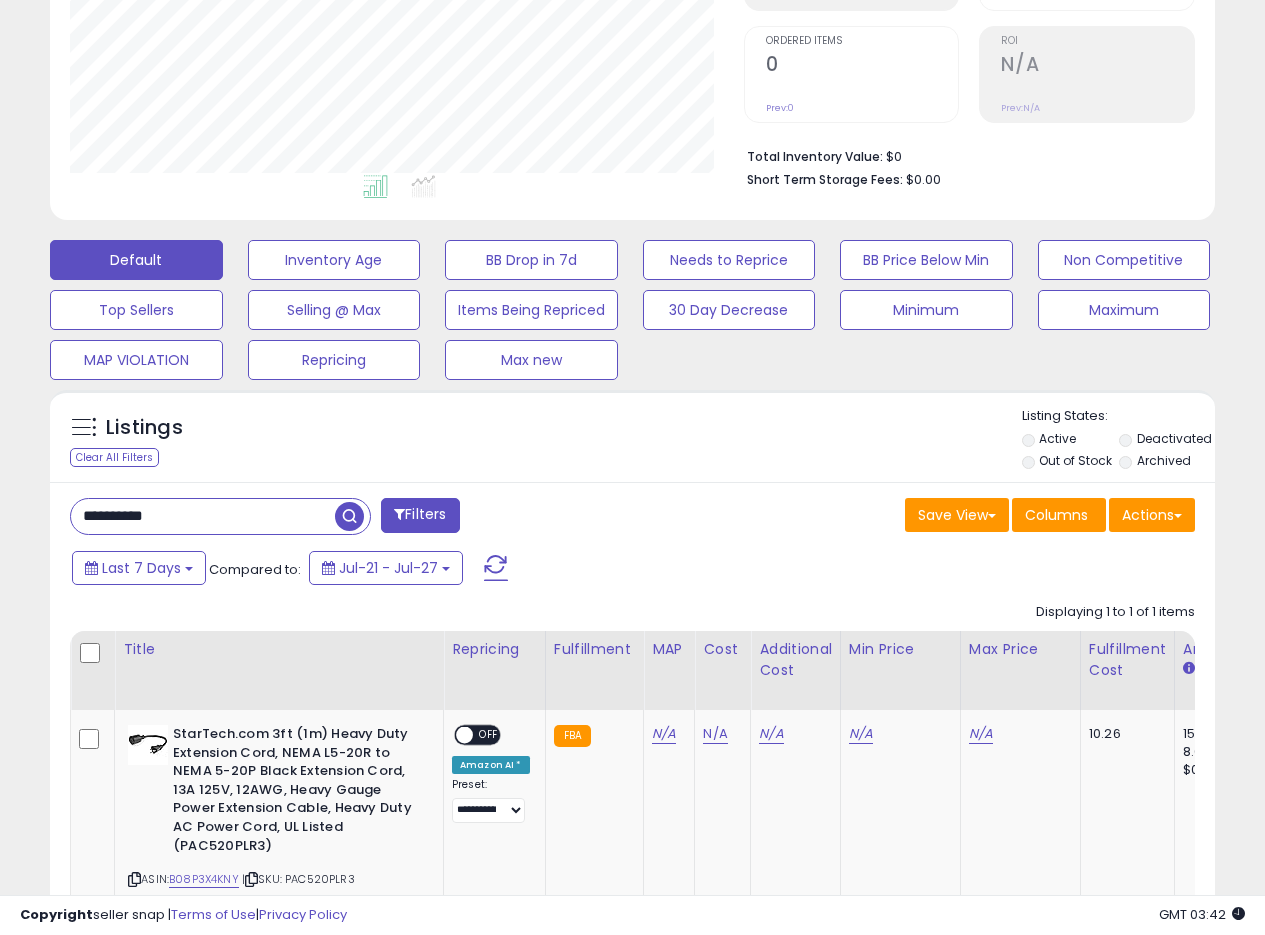 paste 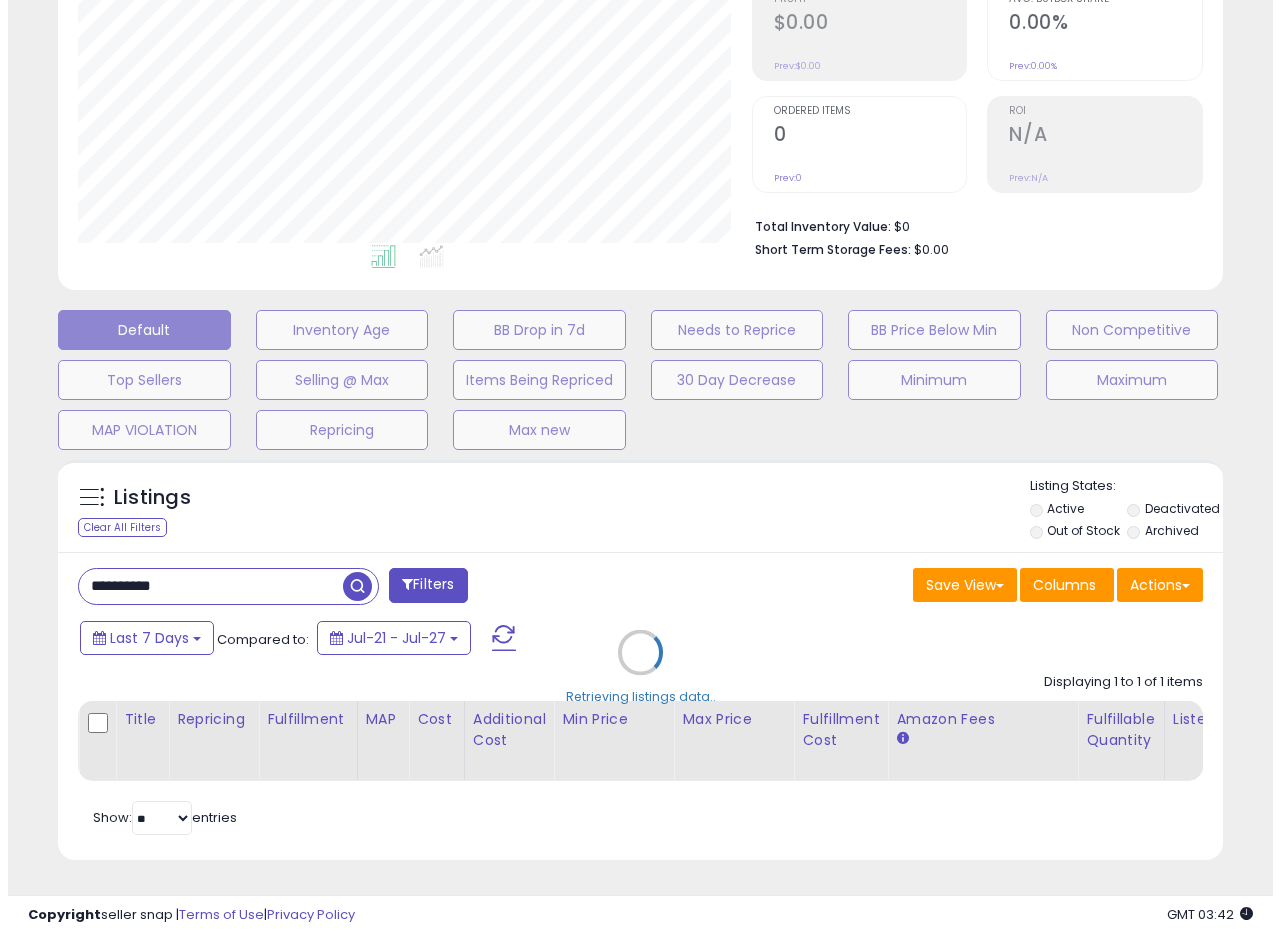 scroll, scrollTop: 335, scrollLeft: 0, axis: vertical 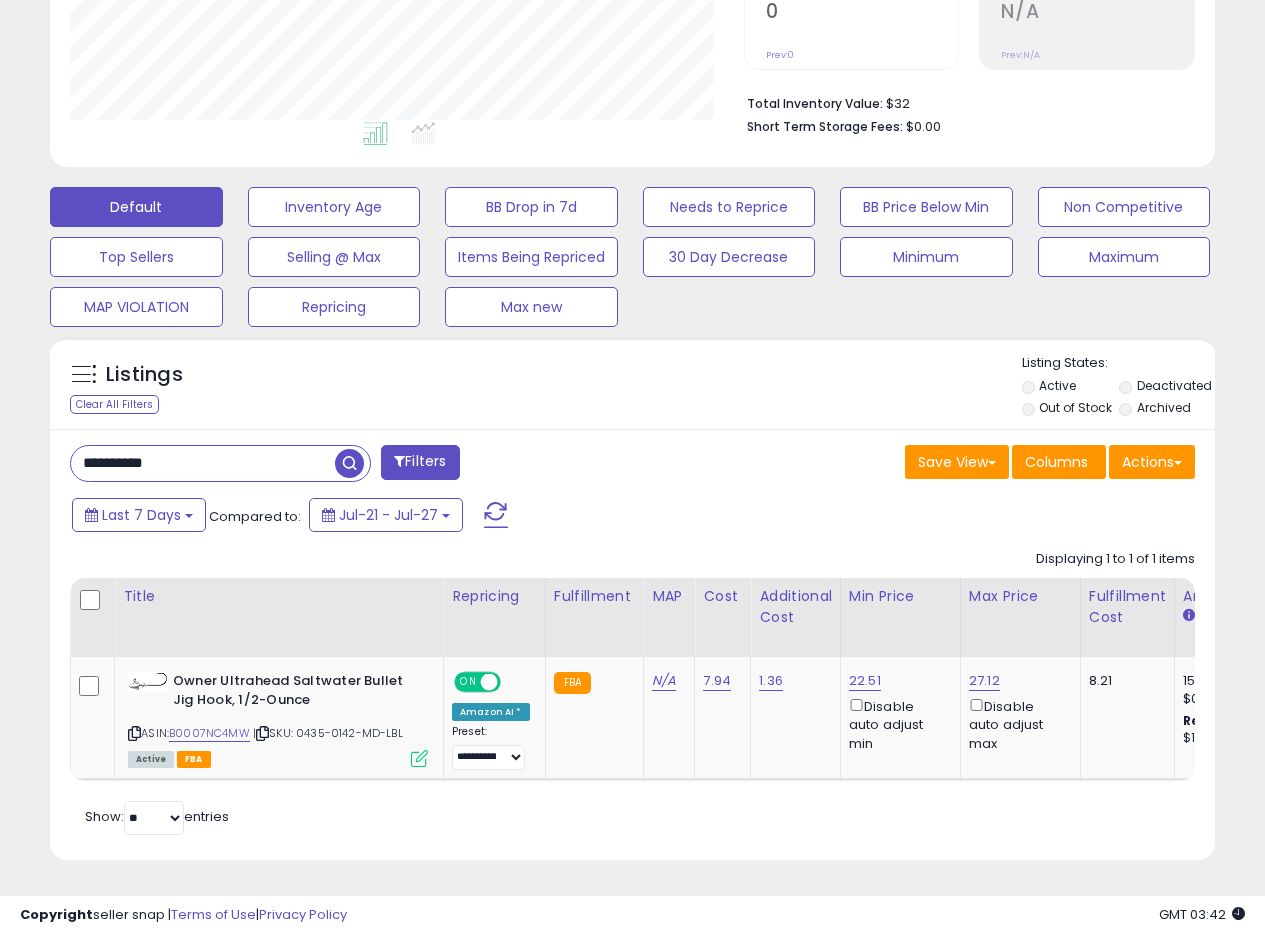 click on "Last 7 Days
Compared to:
Jul-21 - Jul-27" at bounding box center [489, 517] 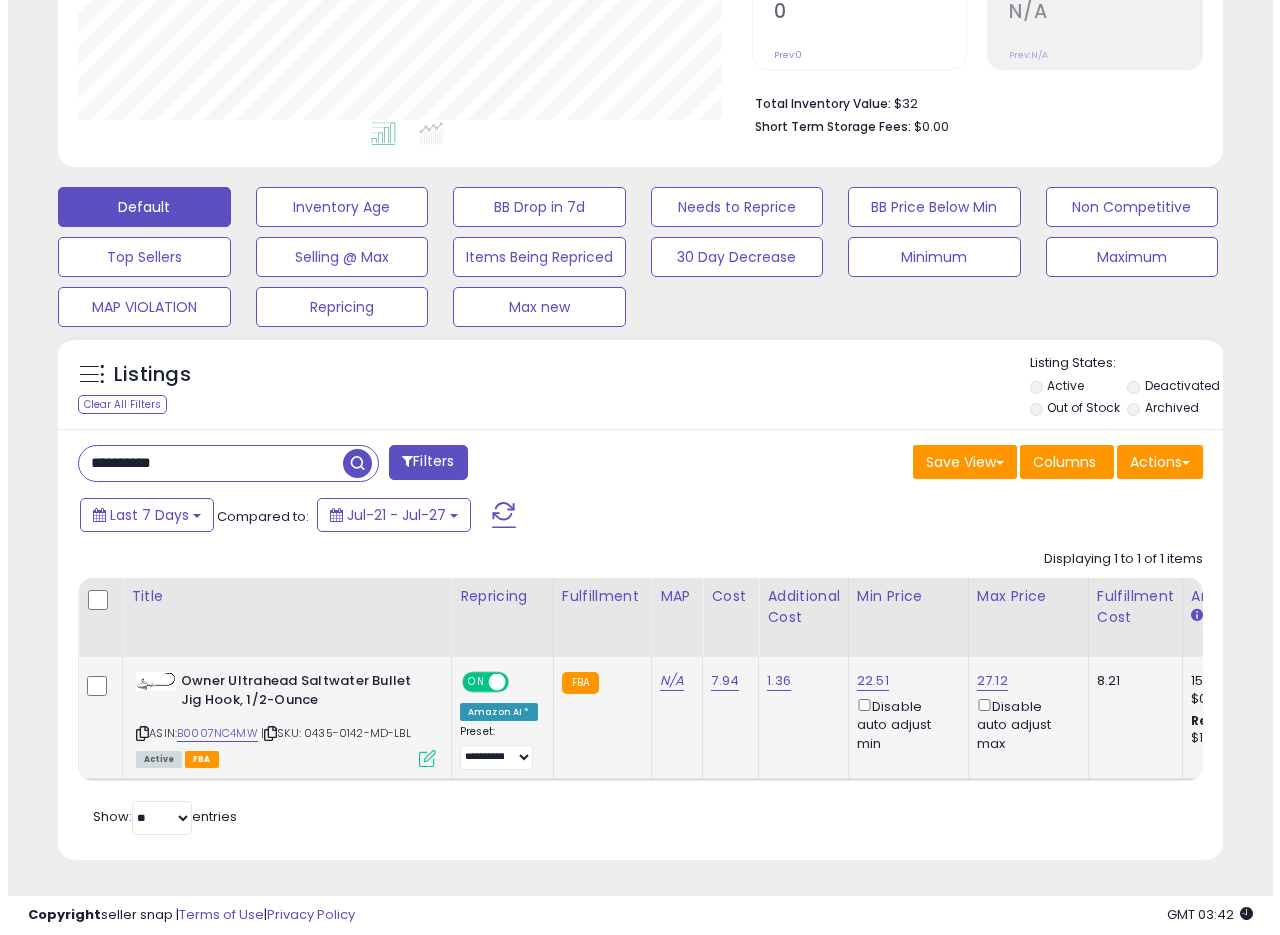 scroll, scrollTop: 458, scrollLeft: 0, axis: vertical 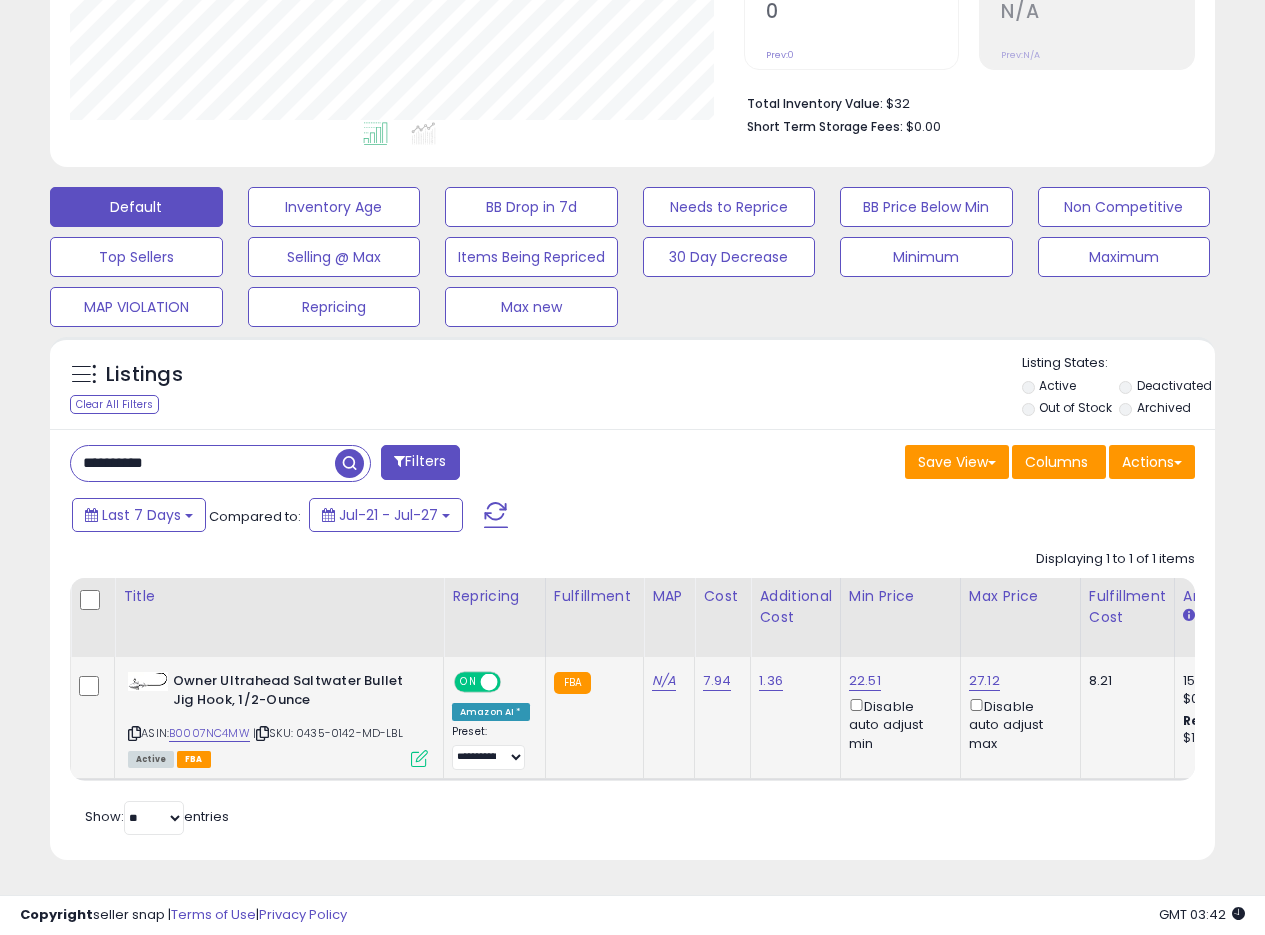 click at bounding box center (419, 758) 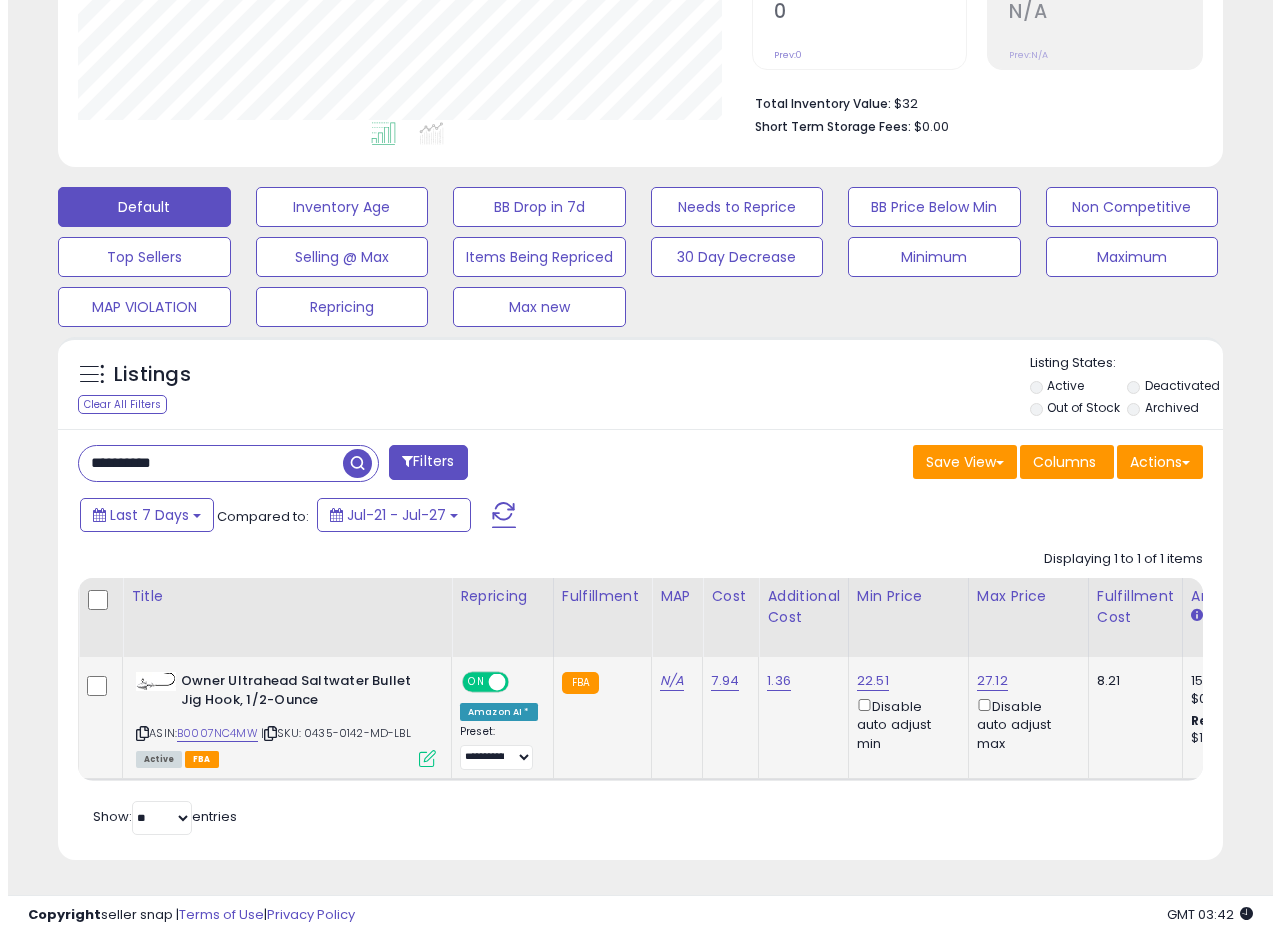scroll, scrollTop: 999590, scrollLeft: 999317, axis: both 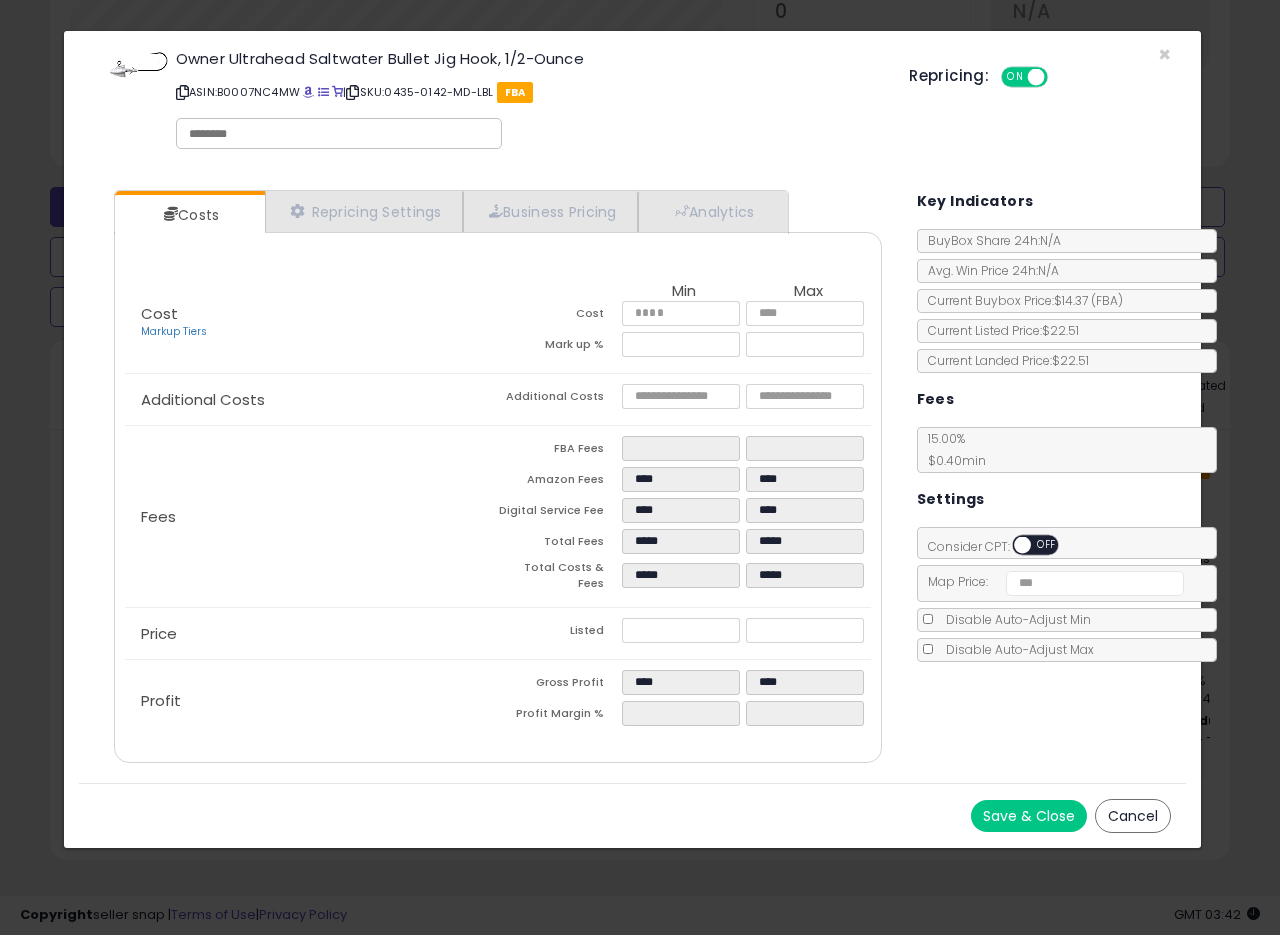 drag, startPoint x: 1163, startPoint y: 61, endPoint x: 1125, endPoint y: 8, distance: 65.21503 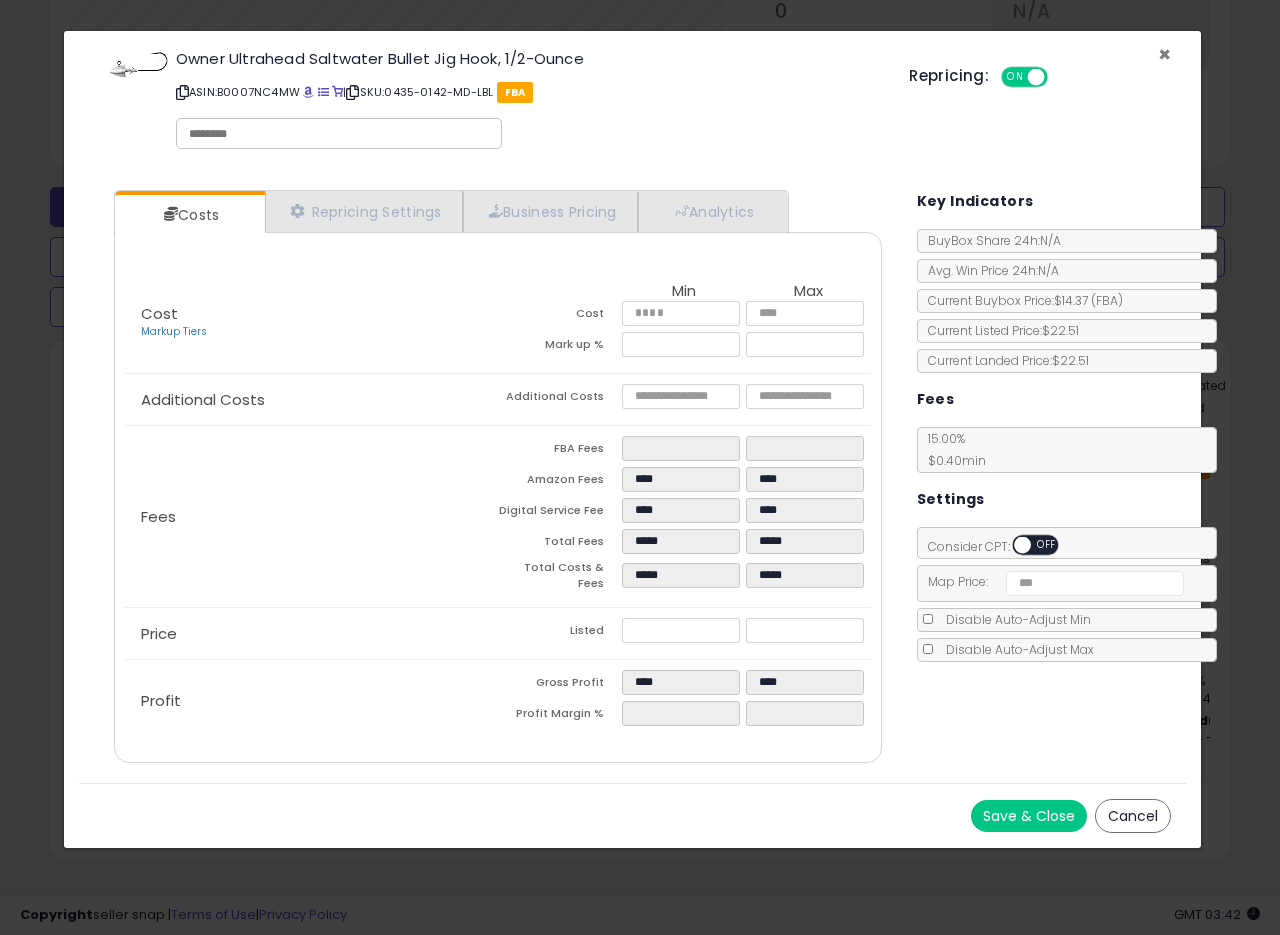 click on "×" at bounding box center (1164, 54) 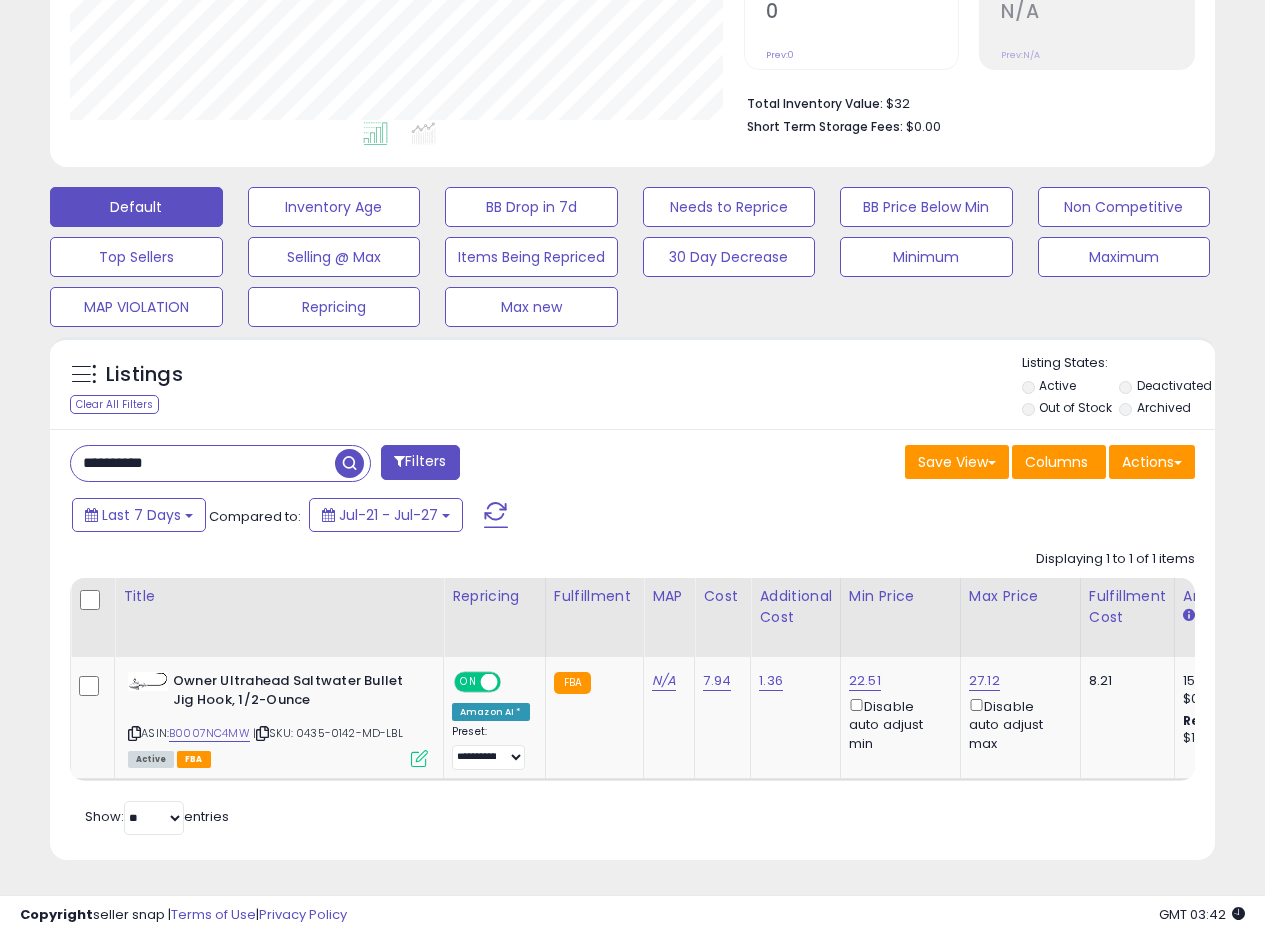 scroll, scrollTop: 410, scrollLeft: 674, axis: both 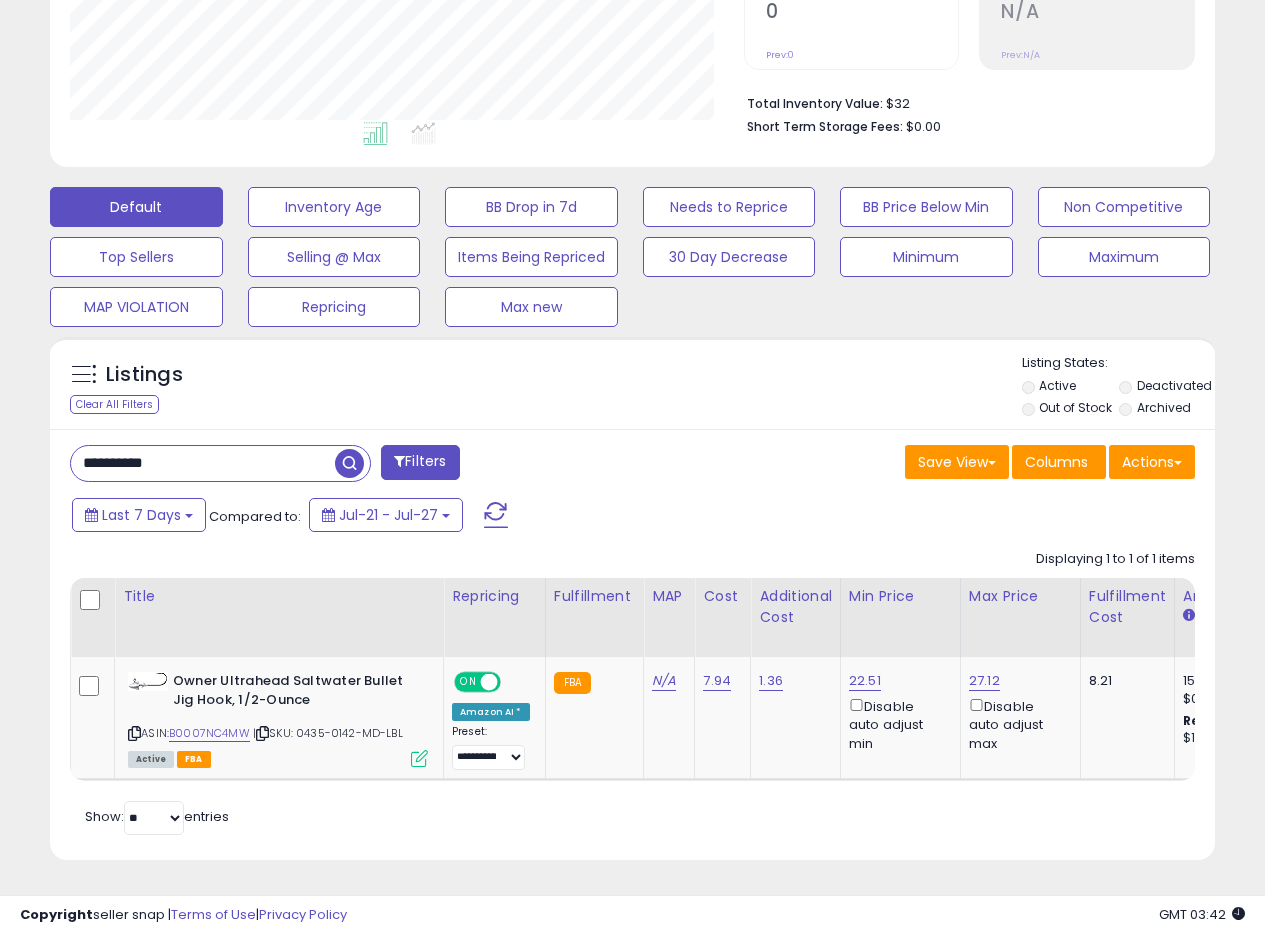 drag, startPoint x: 93, startPoint y: 464, endPoint x: 2, endPoint y: 460, distance: 91.08787 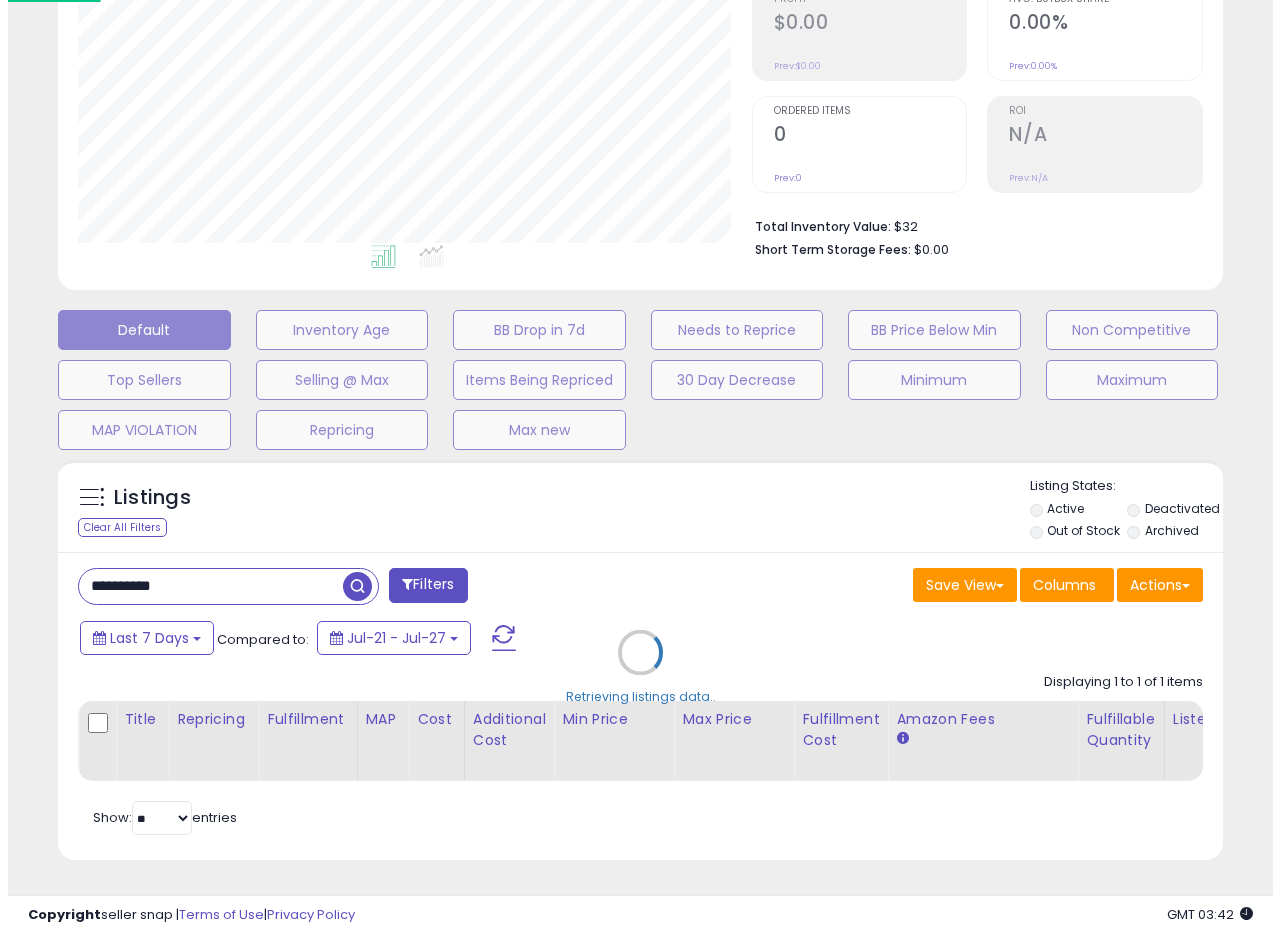 scroll, scrollTop: 335, scrollLeft: 0, axis: vertical 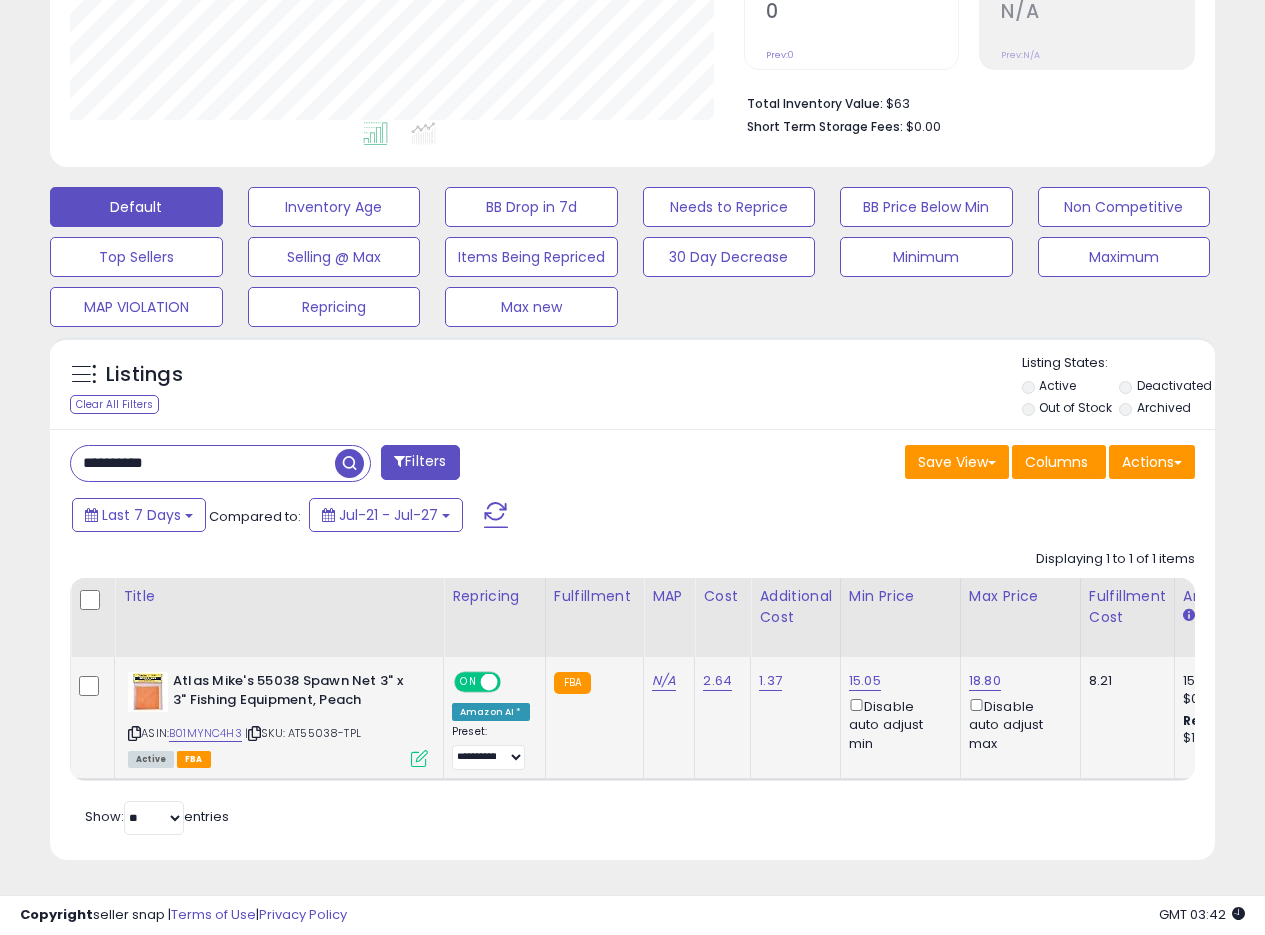 click at bounding box center (419, 758) 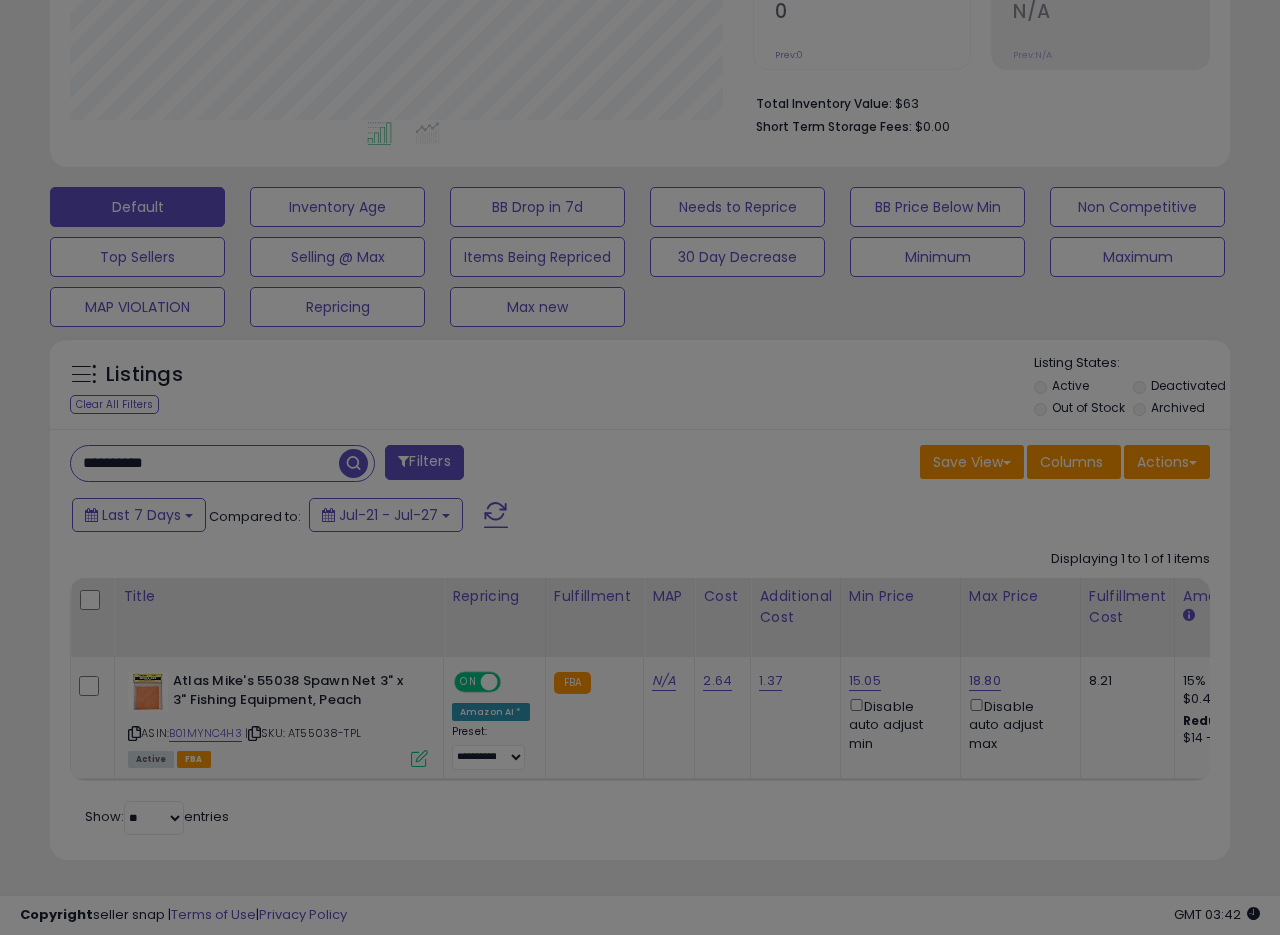 scroll, scrollTop: 999590, scrollLeft: 999317, axis: both 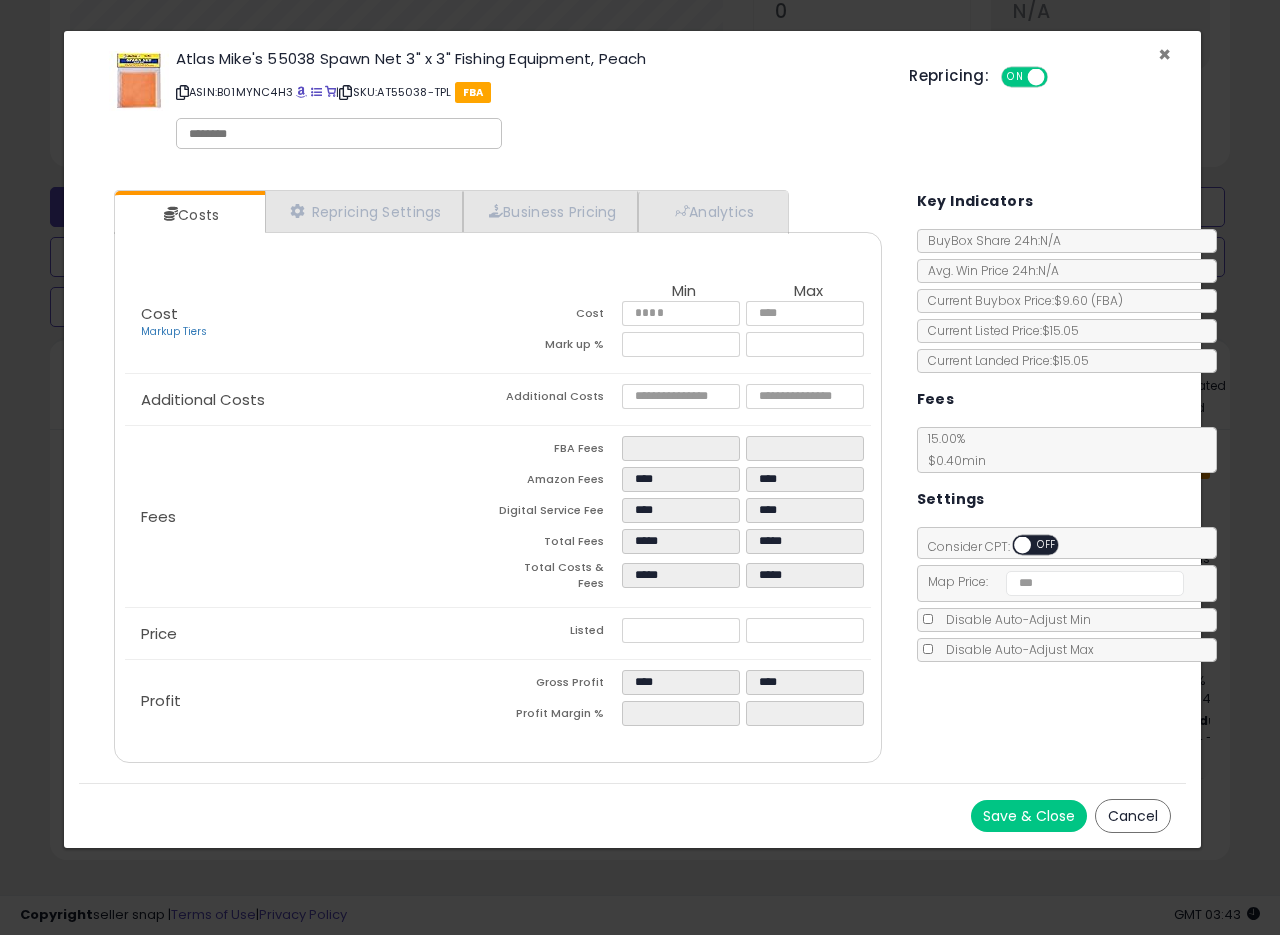 click on "×" at bounding box center [1164, 54] 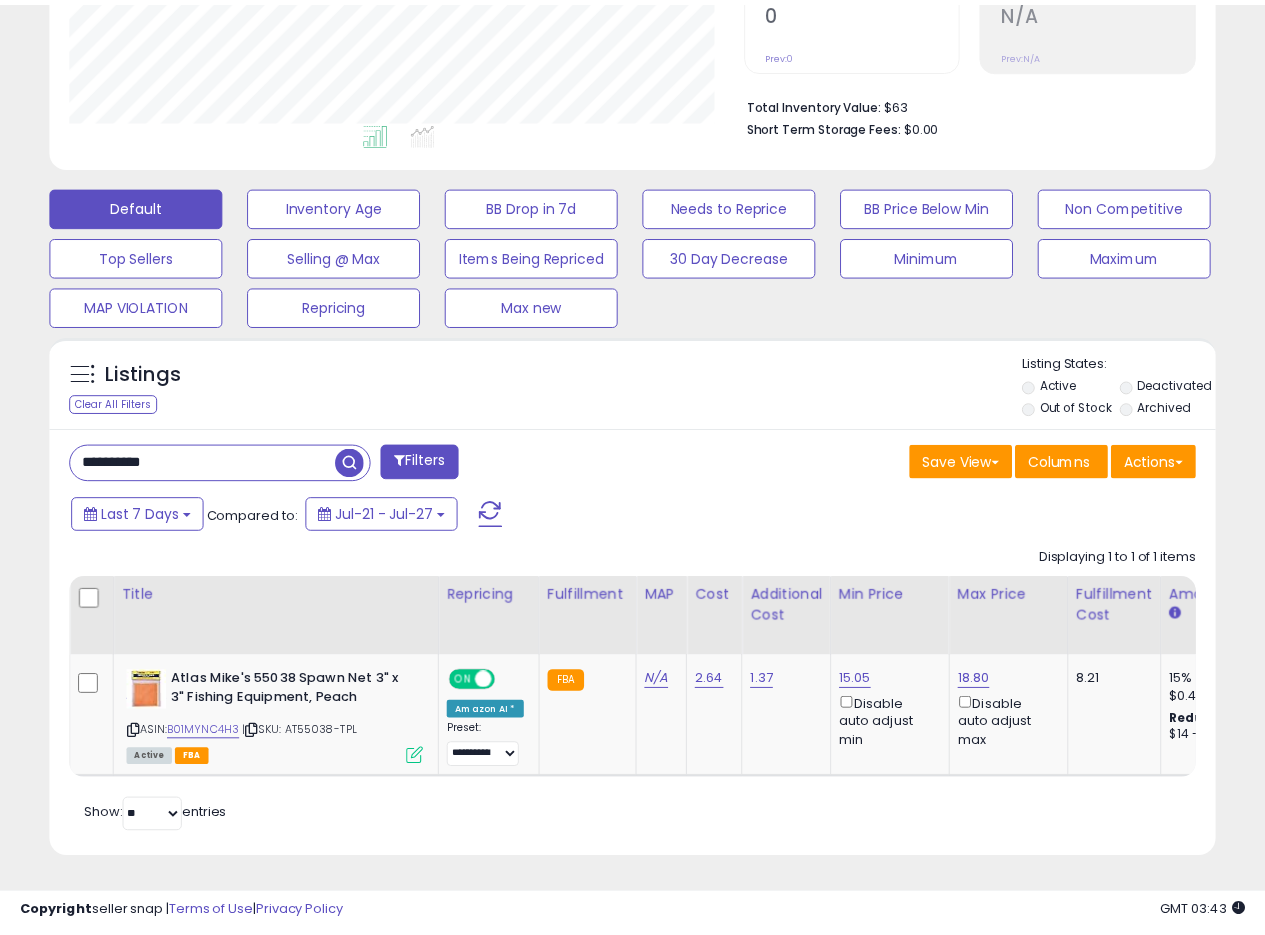 scroll, scrollTop: 410, scrollLeft: 674, axis: both 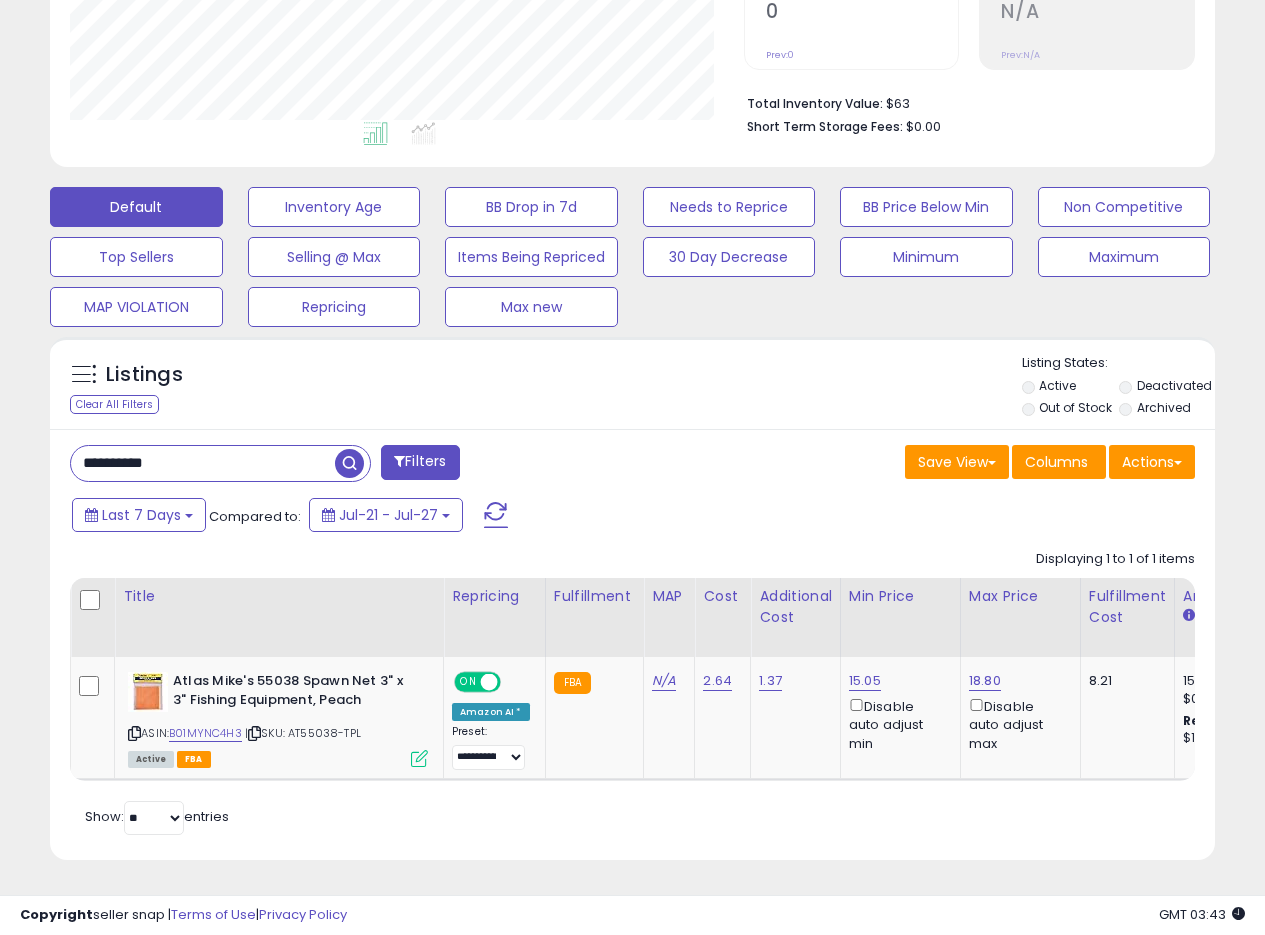 drag, startPoint x: 237, startPoint y: 439, endPoint x: 41, endPoint y: 446, distance: 196.12495 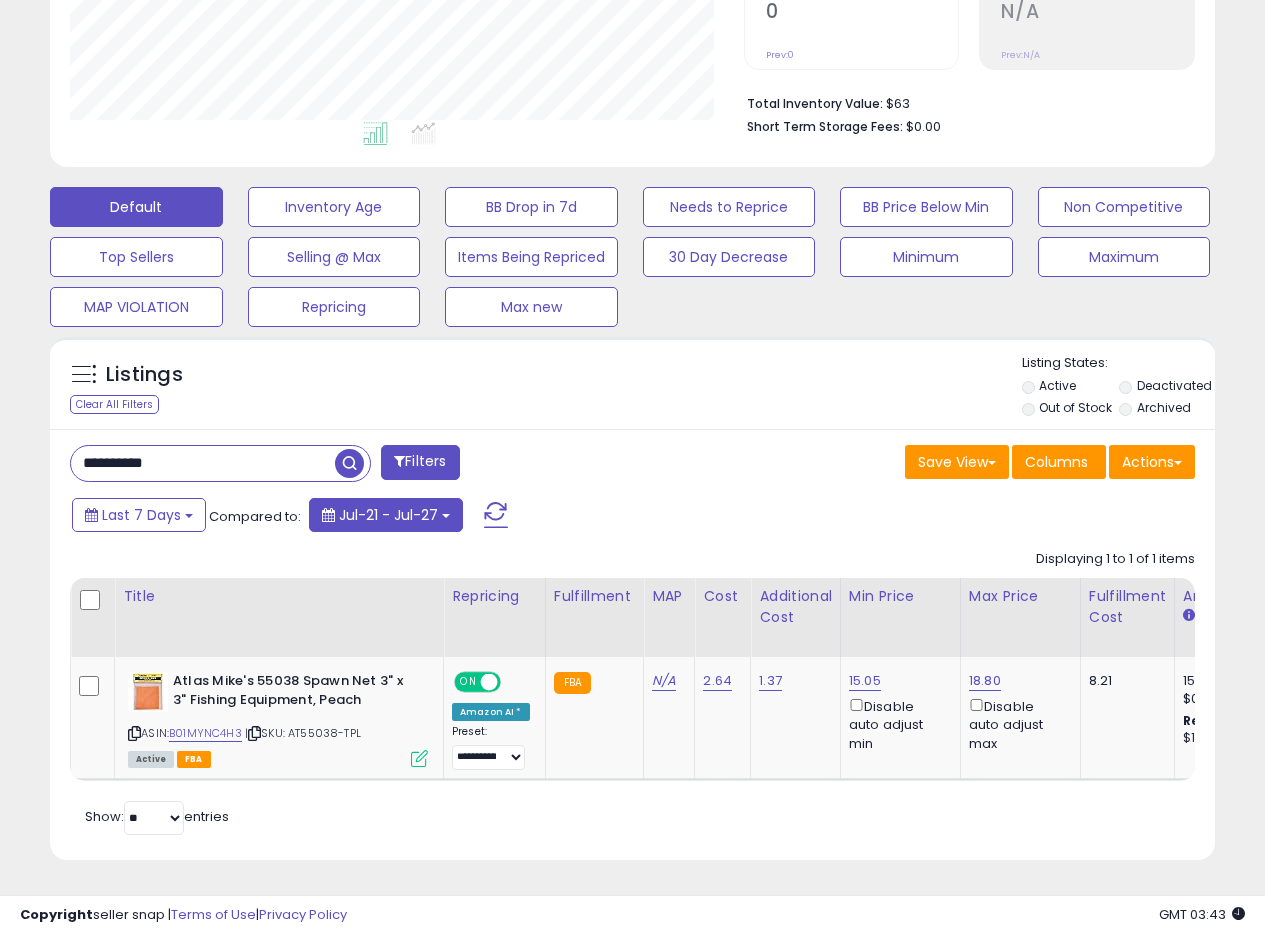 paste 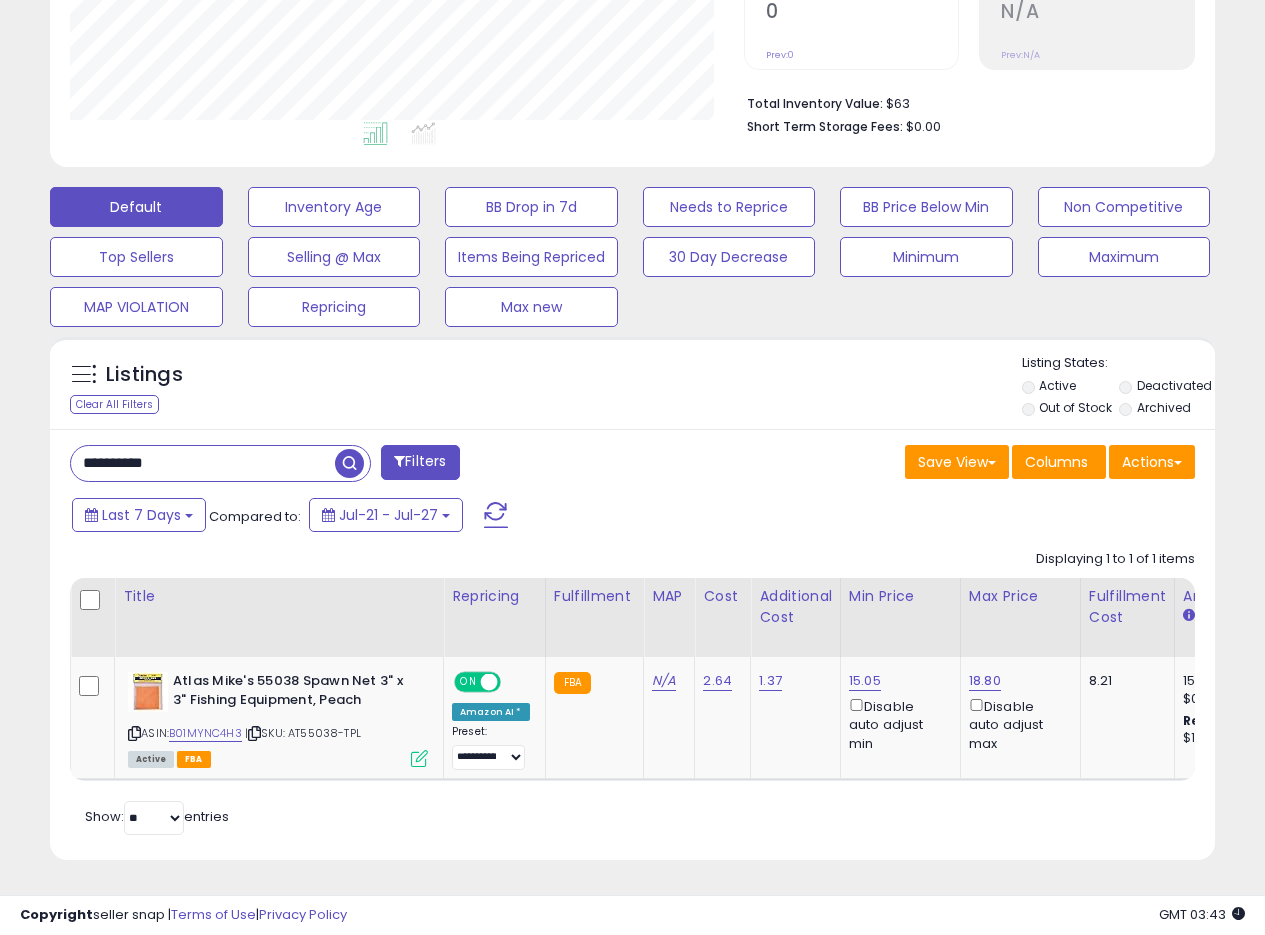 click at bounding box center (349, 463) 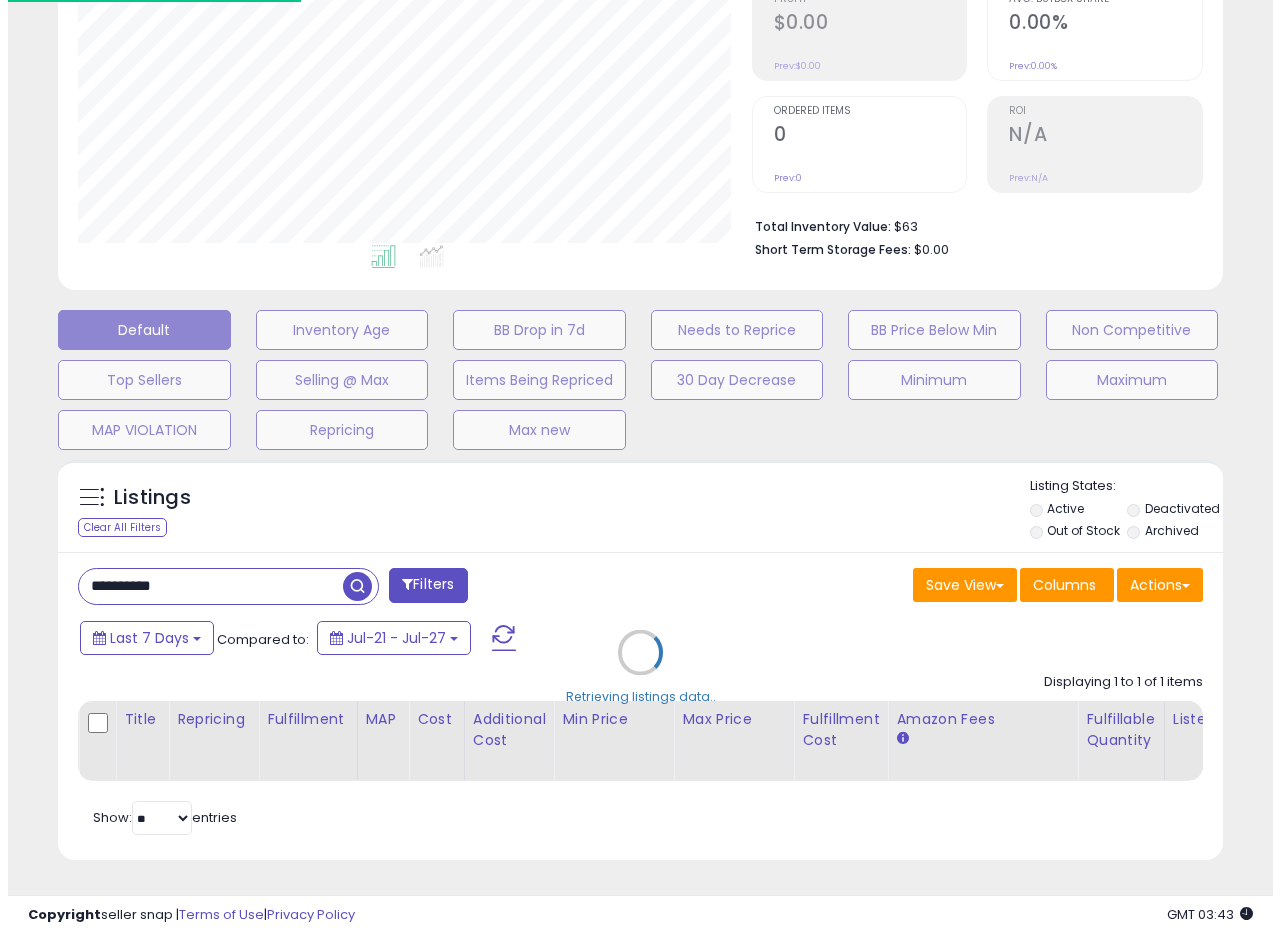 scroll, scrollTop: 335, scrollLeft: 0, axis: vertical 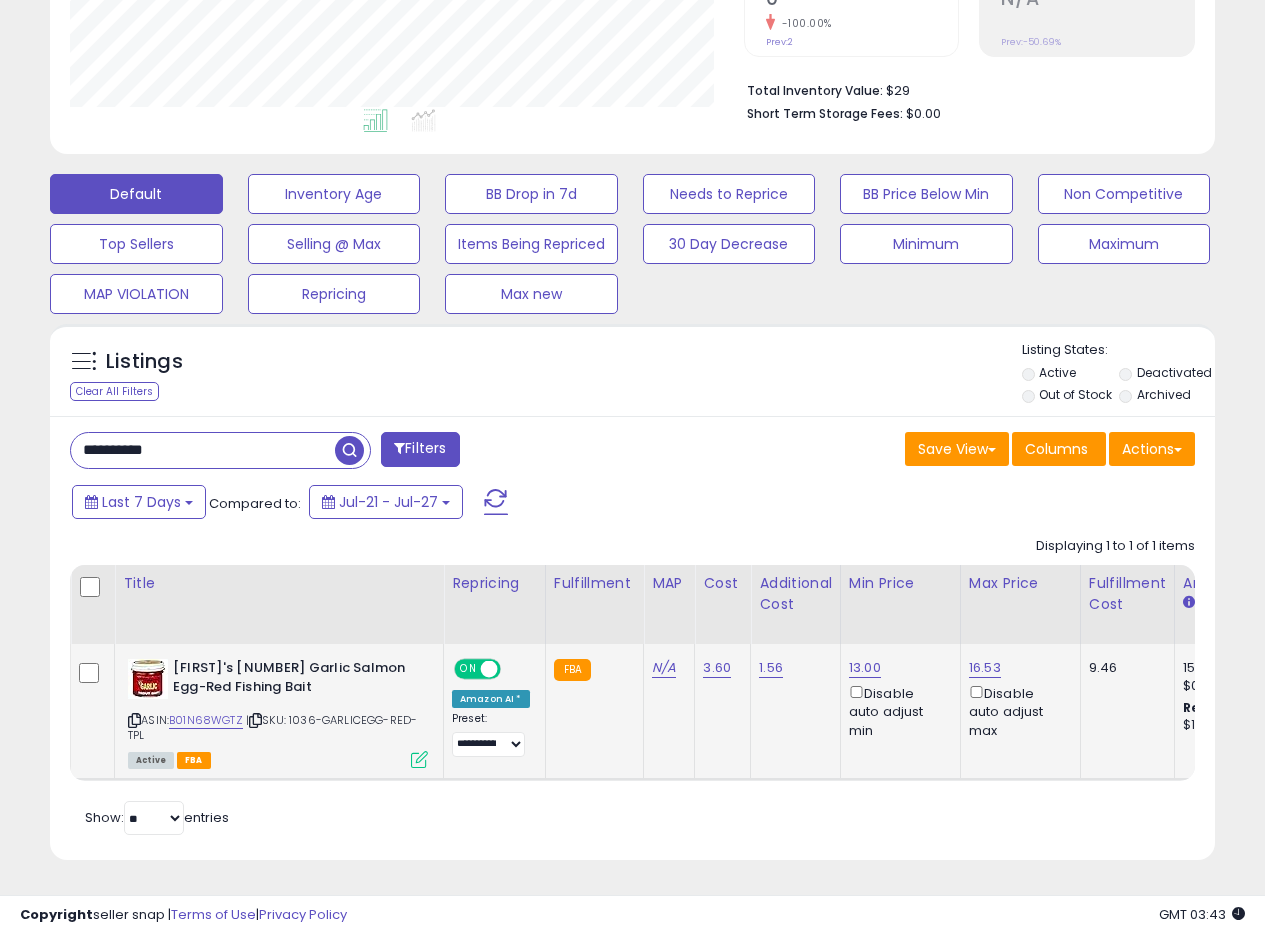 click at bounding box center (419, 759) 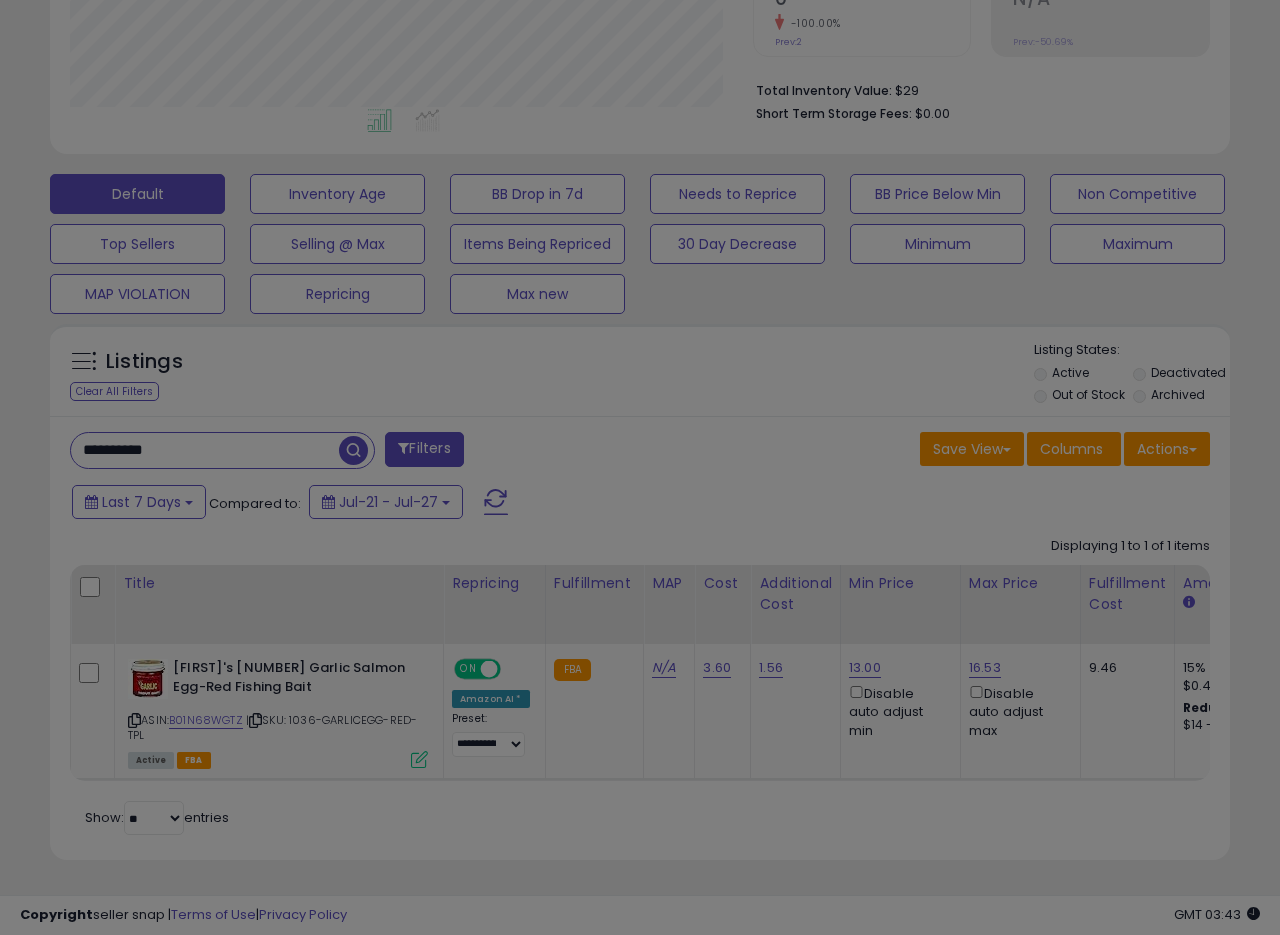 scroll, scrollTop: 999590, scrollLeft: 999317, axis: both 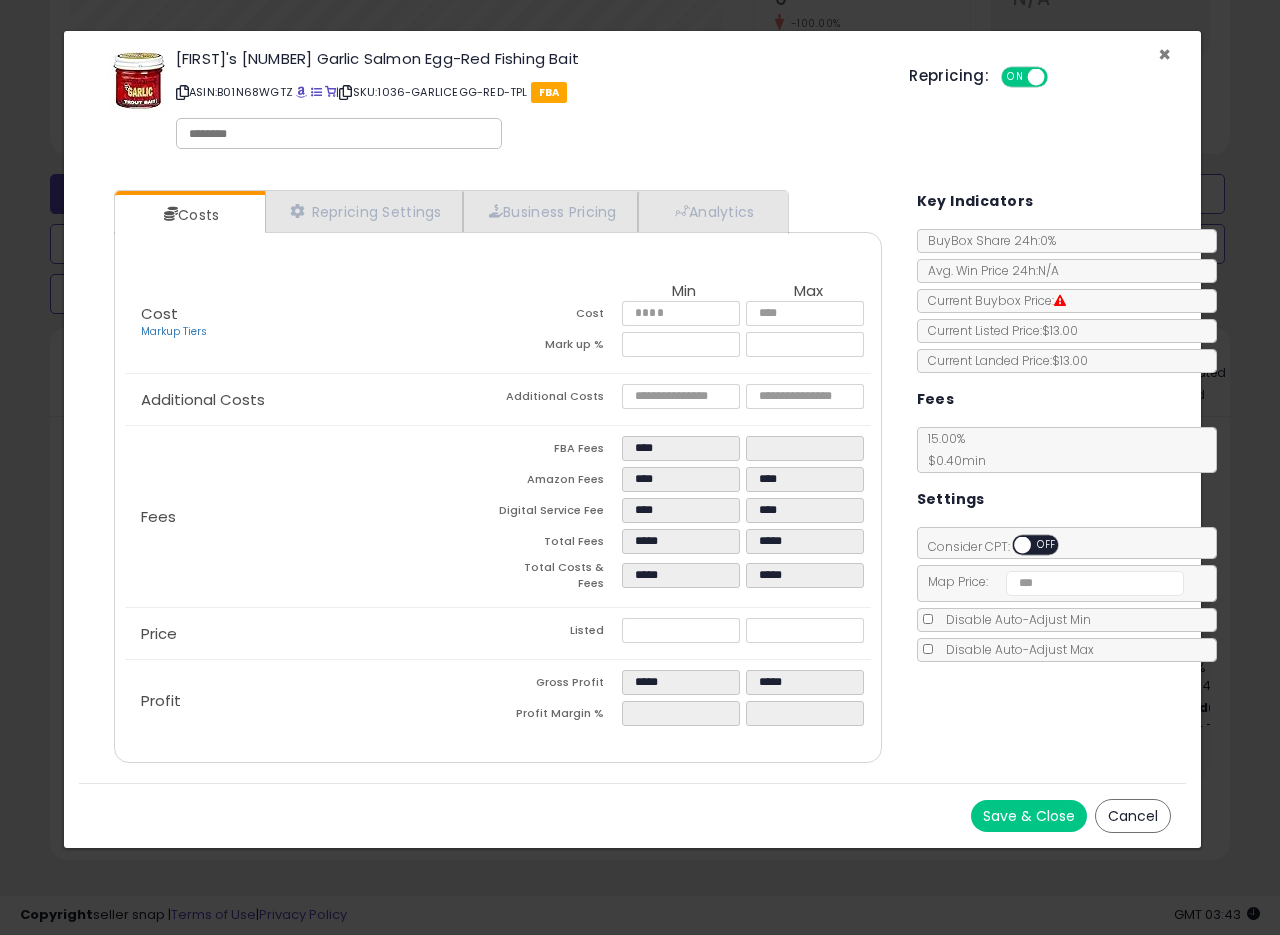 click on "×" at bounding box center [1164, 54] 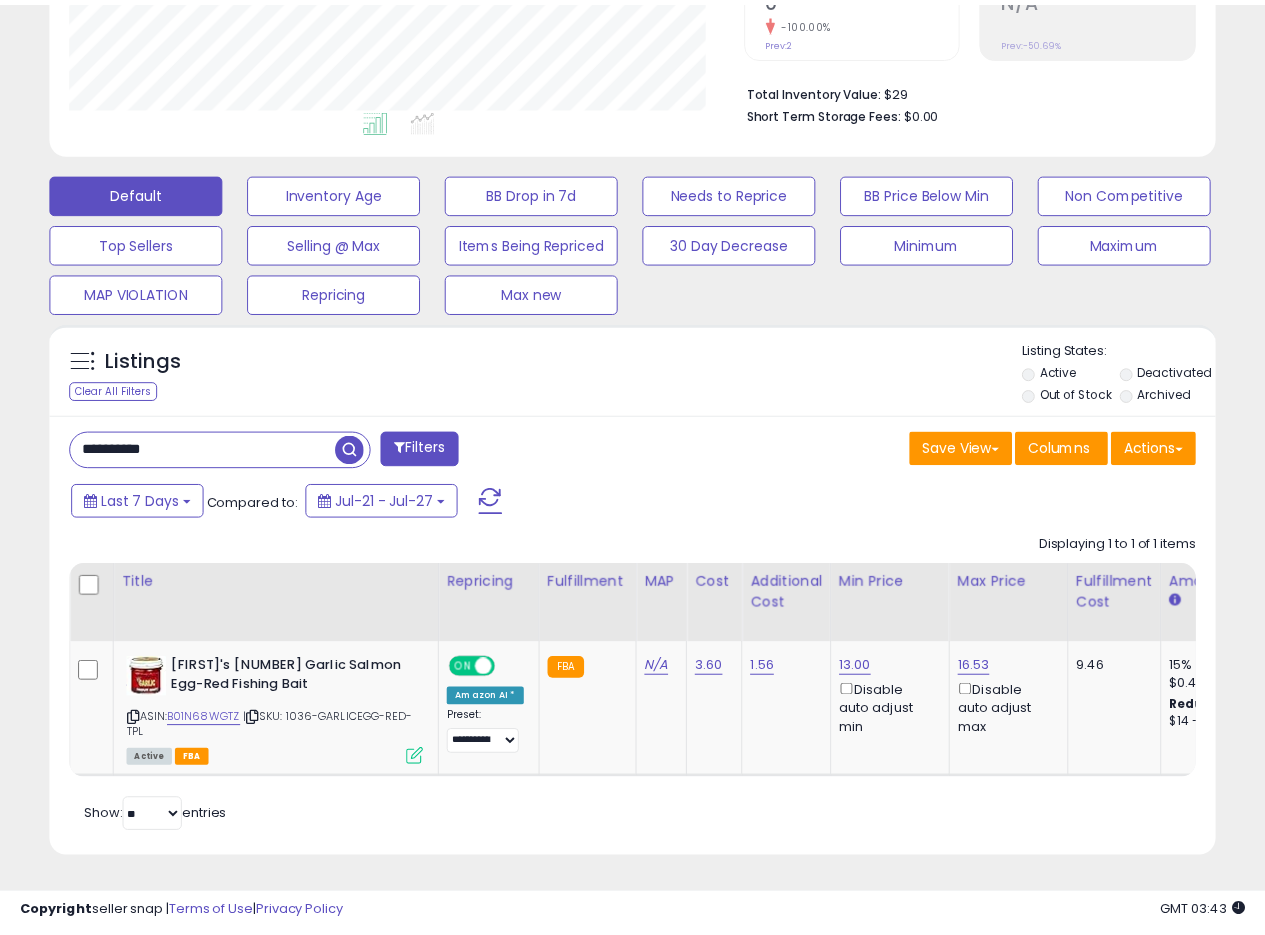 scroll, scrollTop: 410, scrollLeft: 674, axis: both 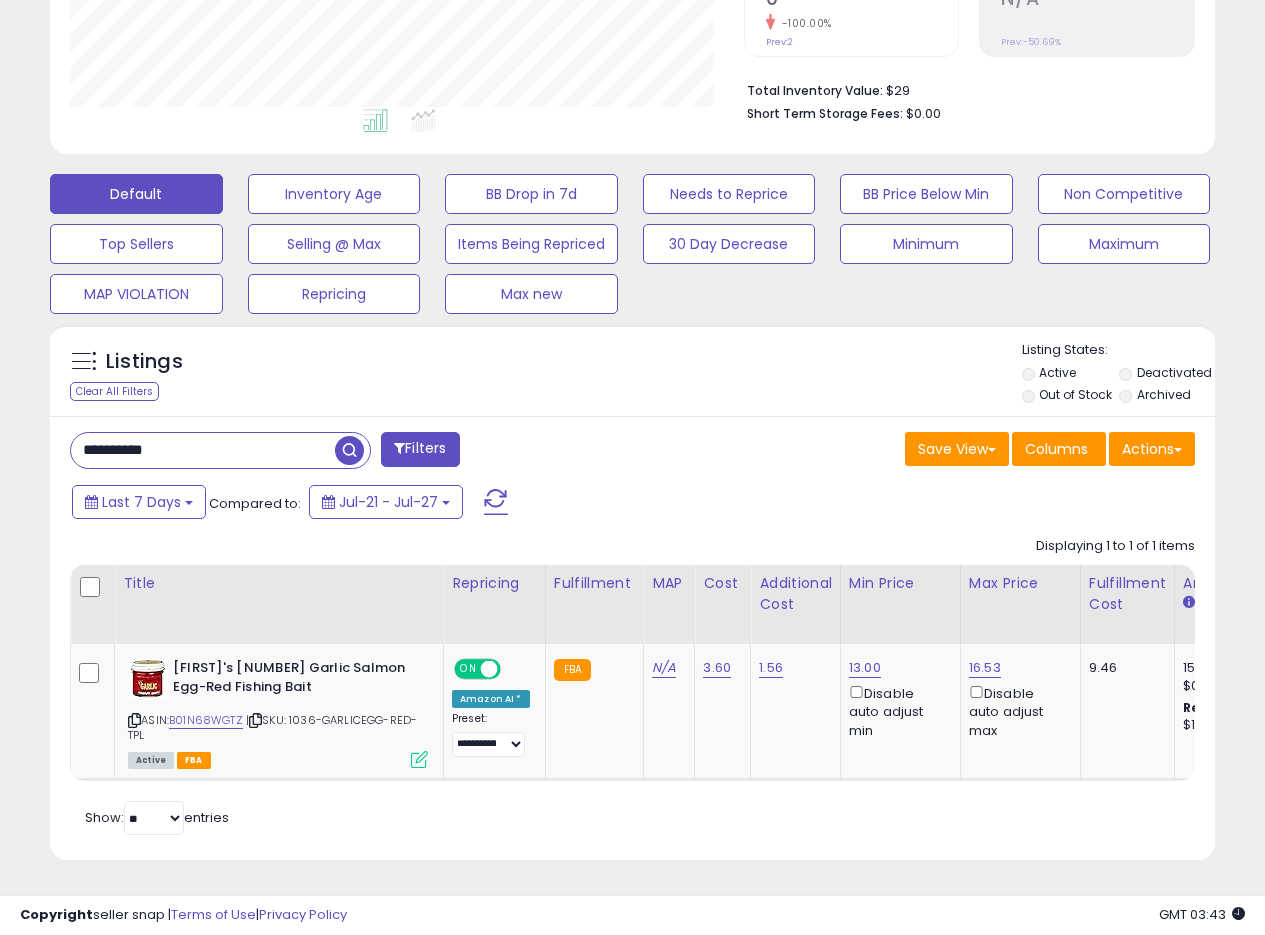 drag, startPoint x: 198, startPoint y: 426, endPoint x: 0, endPoint y: 431, distance: 198.06313 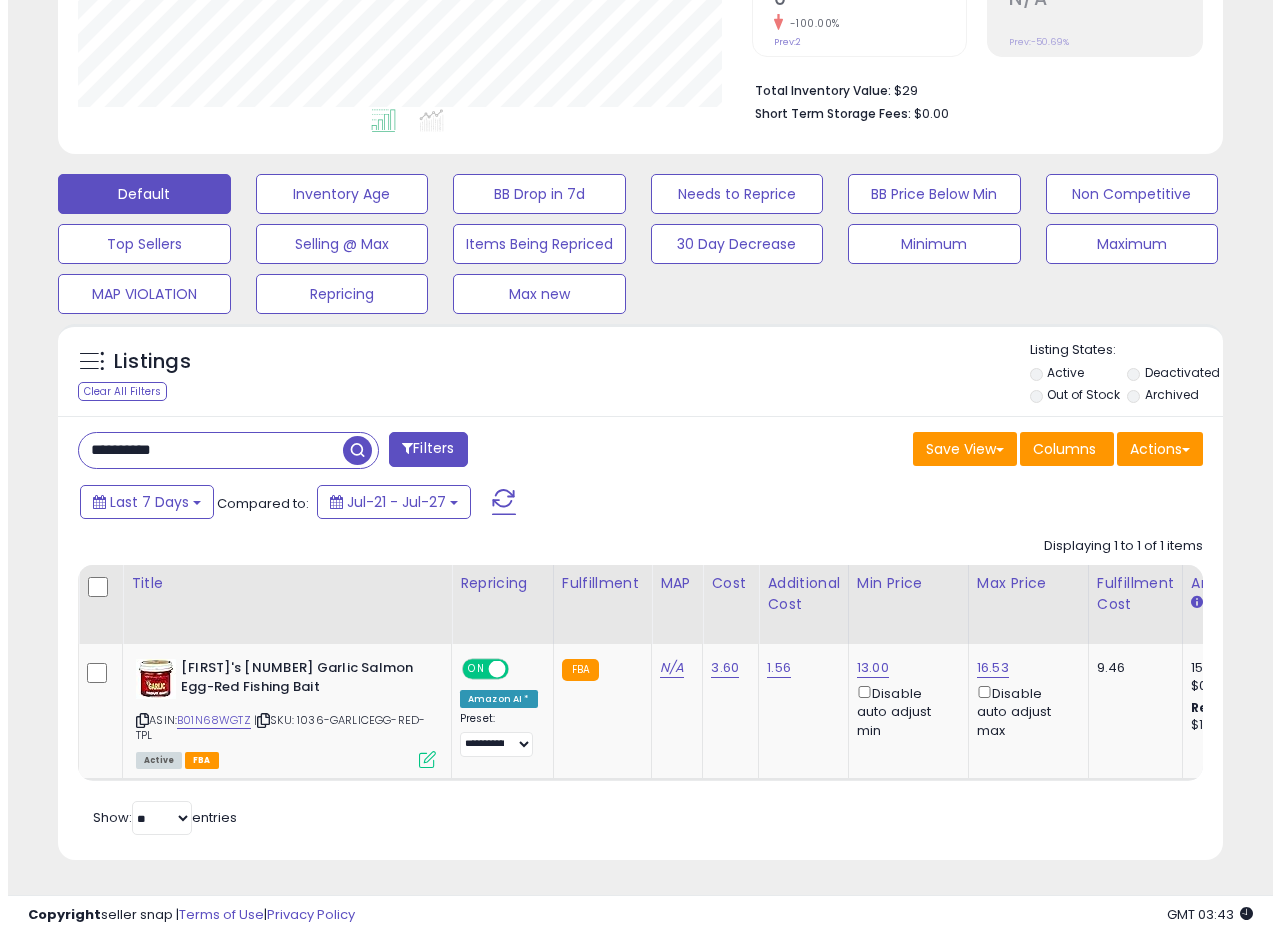 scroll, scrollTop: 335, scrollLeft: 0, axis: vertical 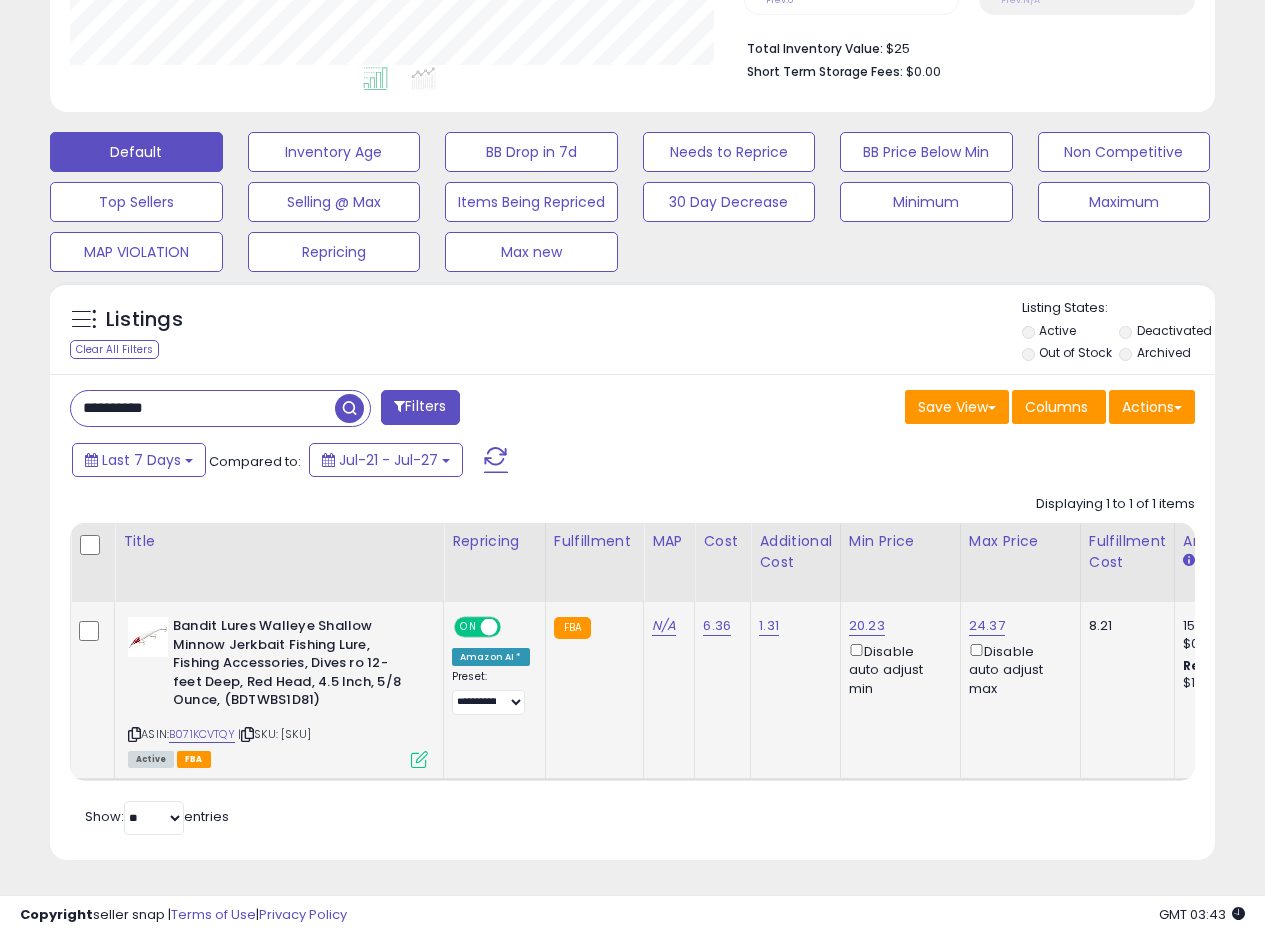 click at bounding box center (419, 759) 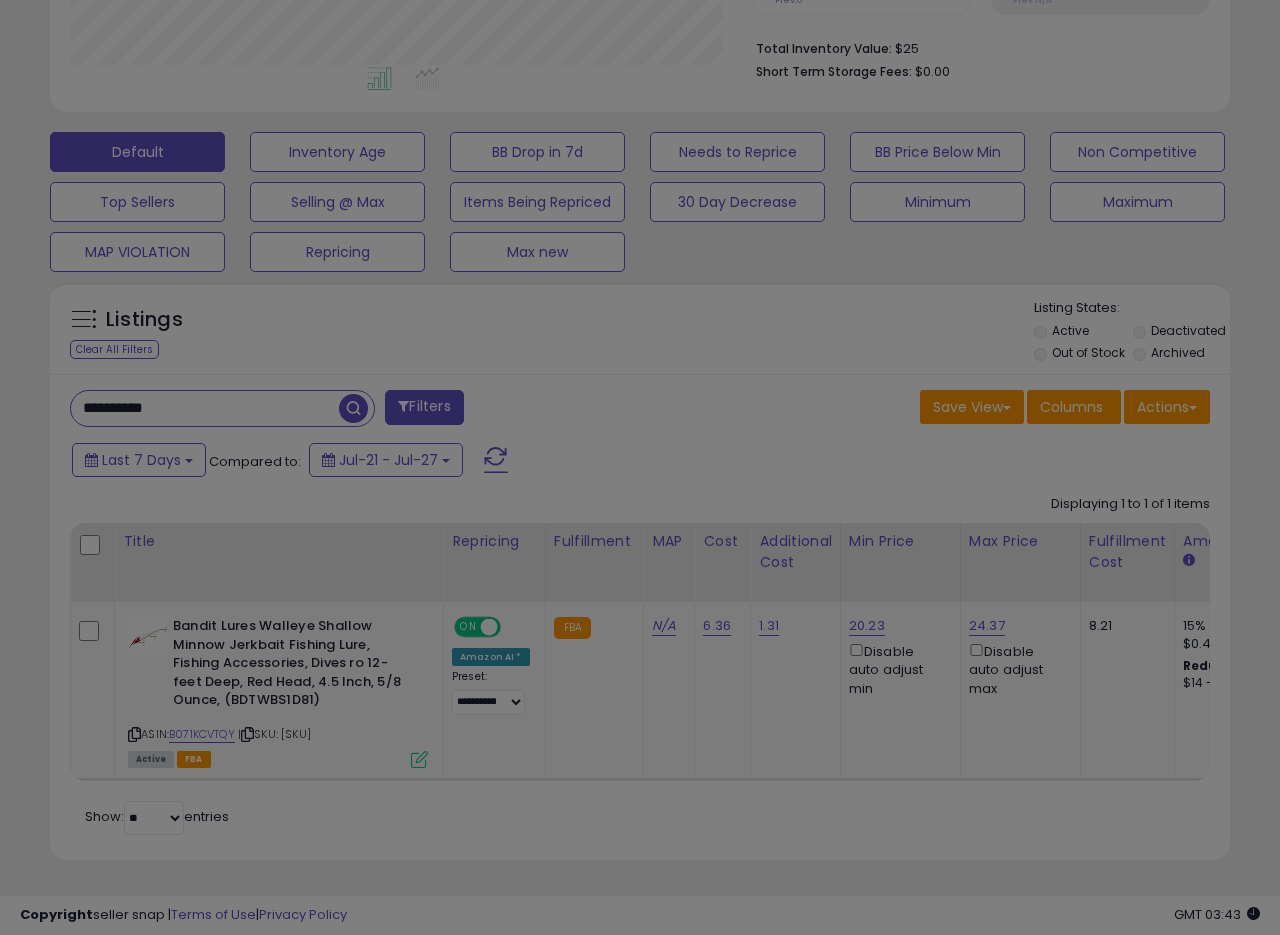 scroll, scrollTop: 999590, scrollLeft: 999317, axis: both 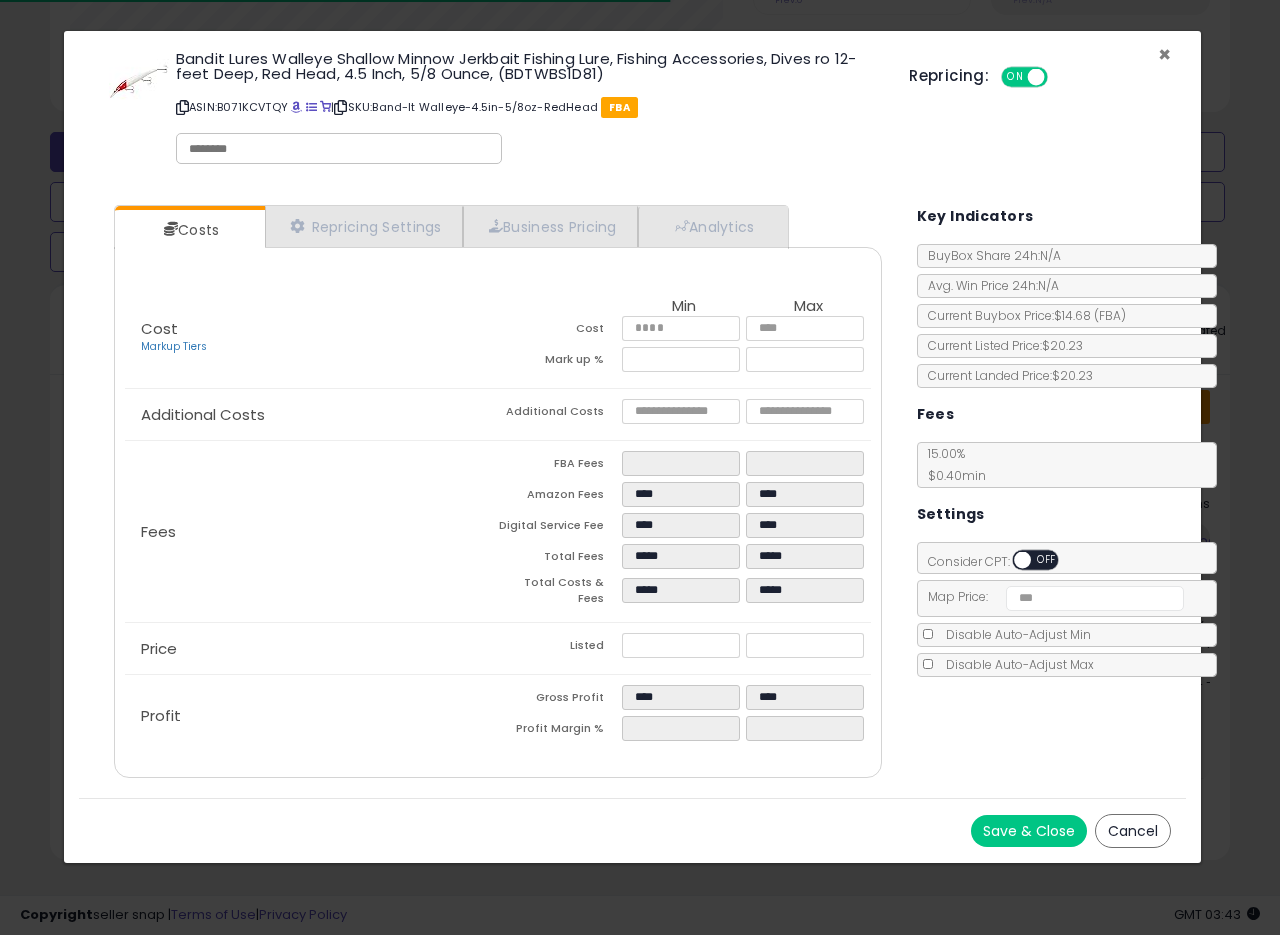 click on "×" at bounding box center (1164, 54) 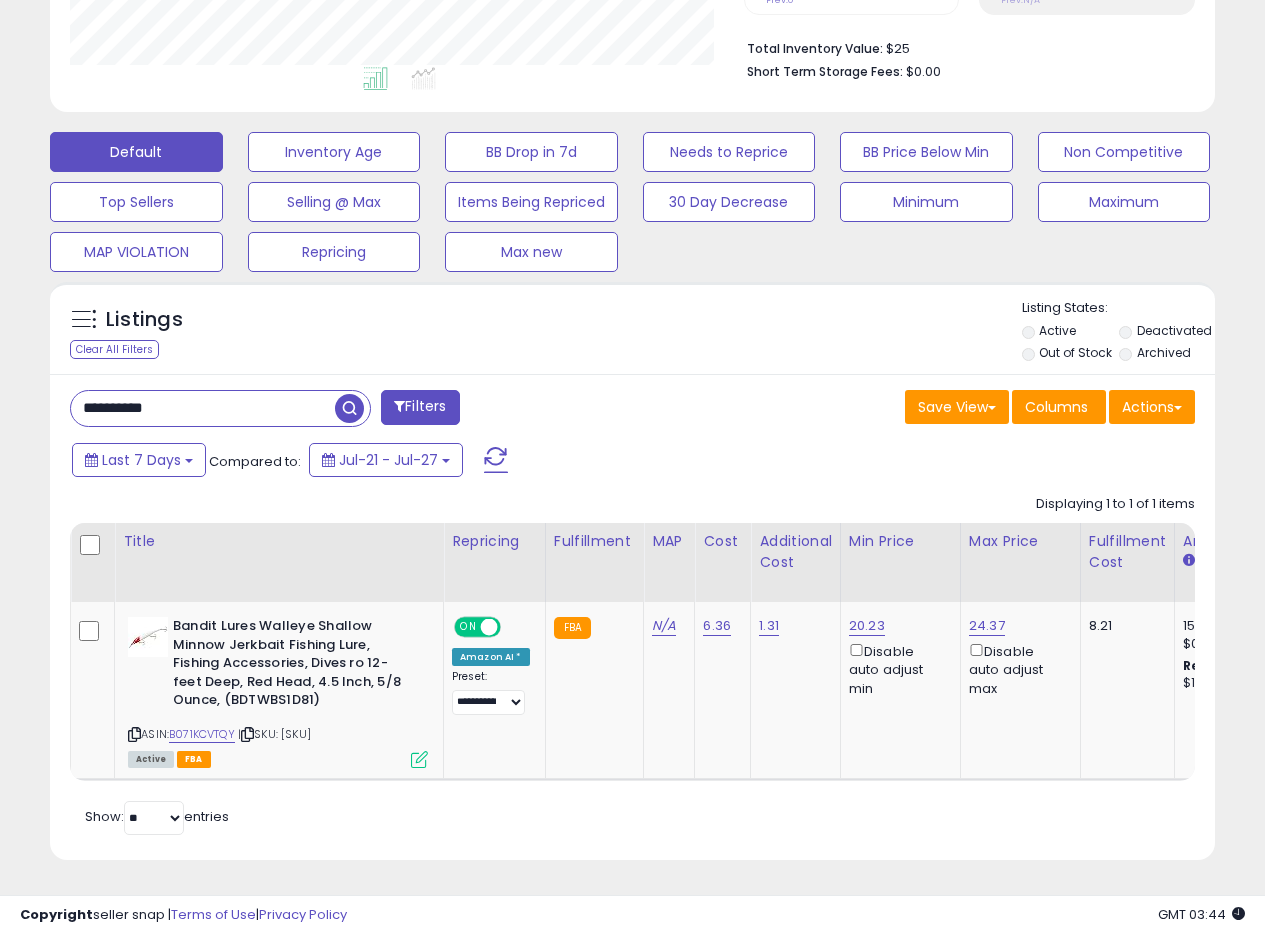 scroll, scrollTop: 410, scrollLeft: 674, axis: both 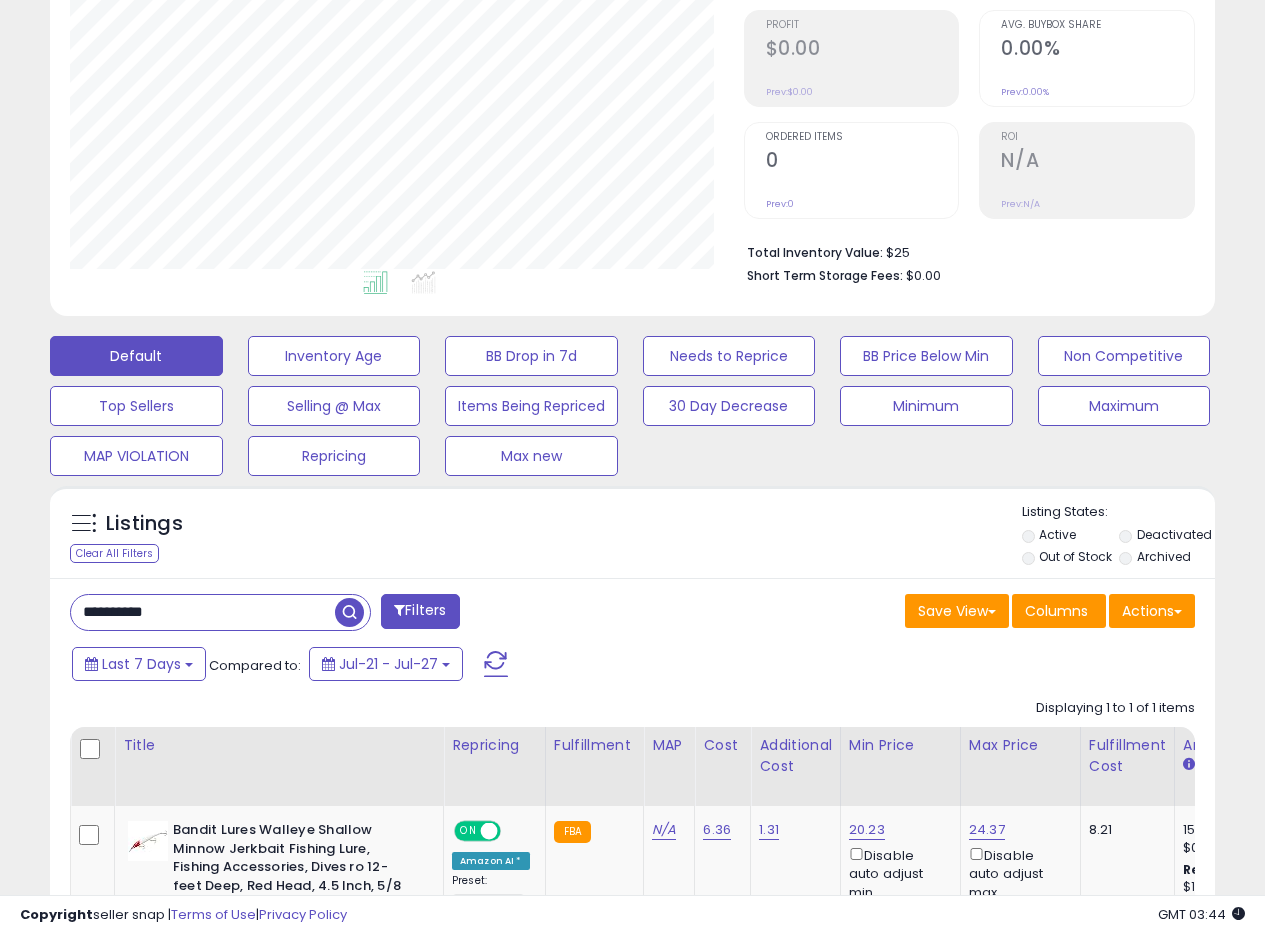 click on "Listings
Clear All Filters
Listing States:" at bounding box center [632, 537] 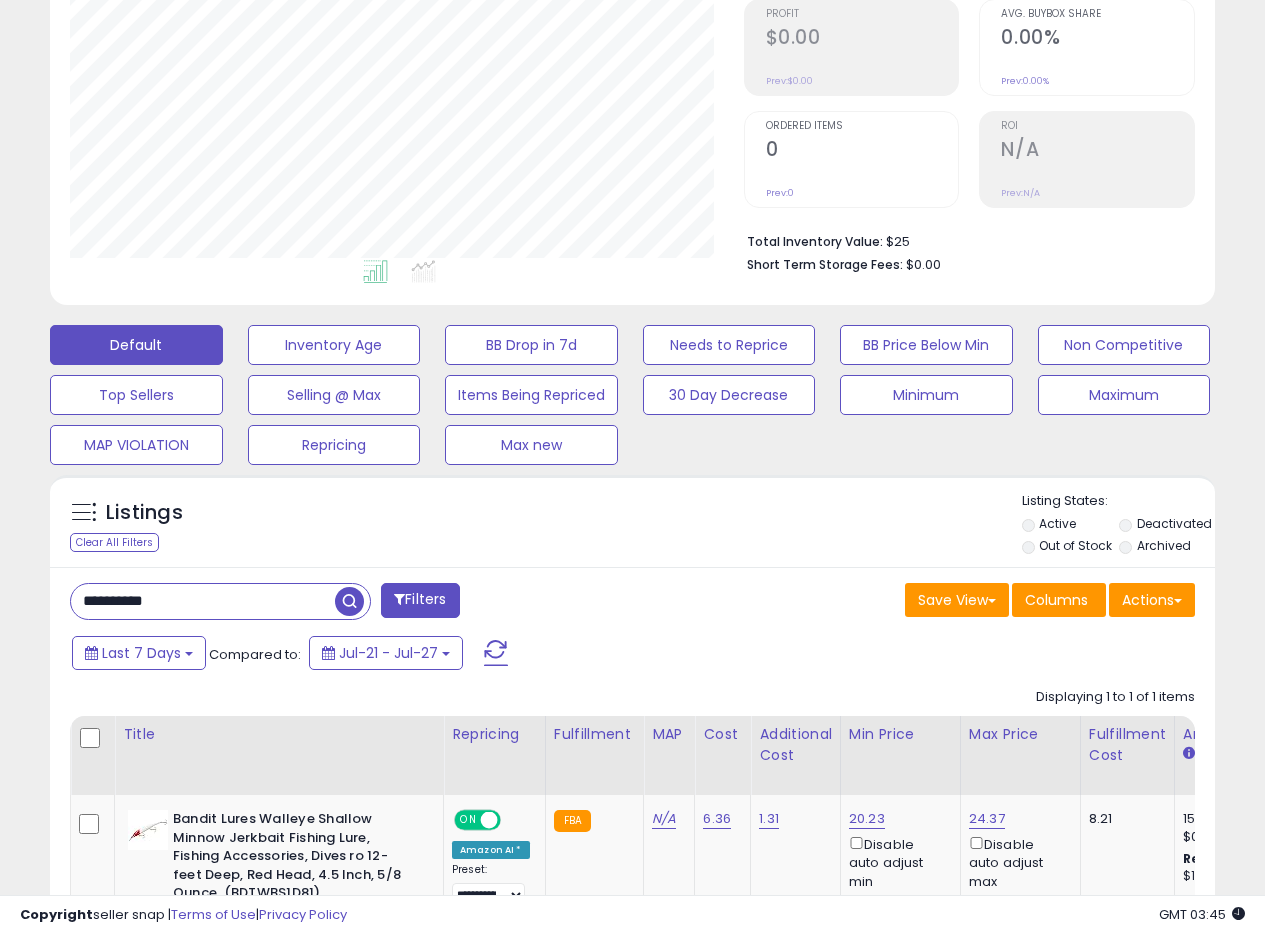 scroll, scrollTop: 334, scrollLeft: 0, axis: vertical 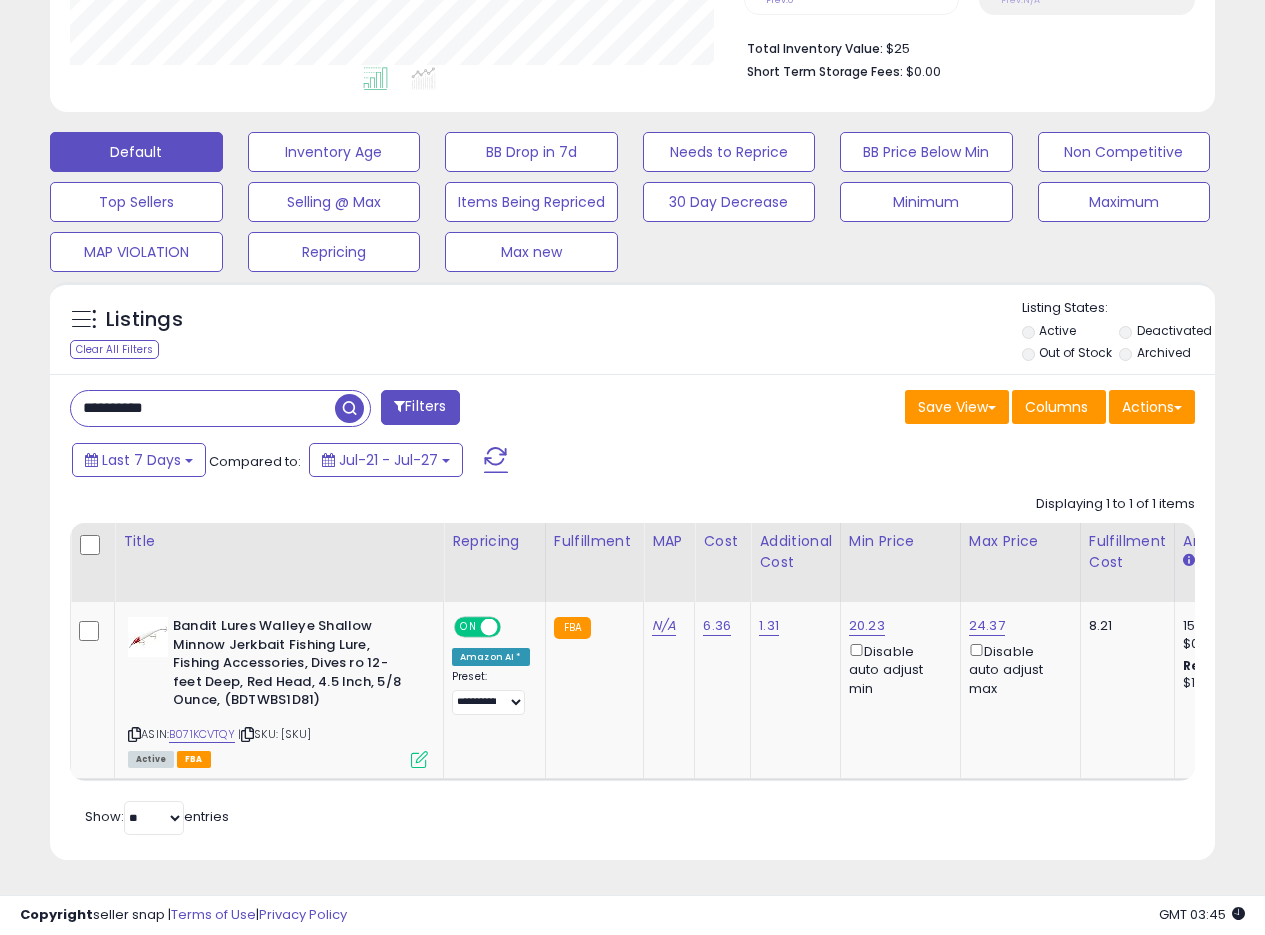 drag, startPoint x: 202, startPoint y: 387, endPoint x: 0, endPoint y: 377, distance: 202.24738 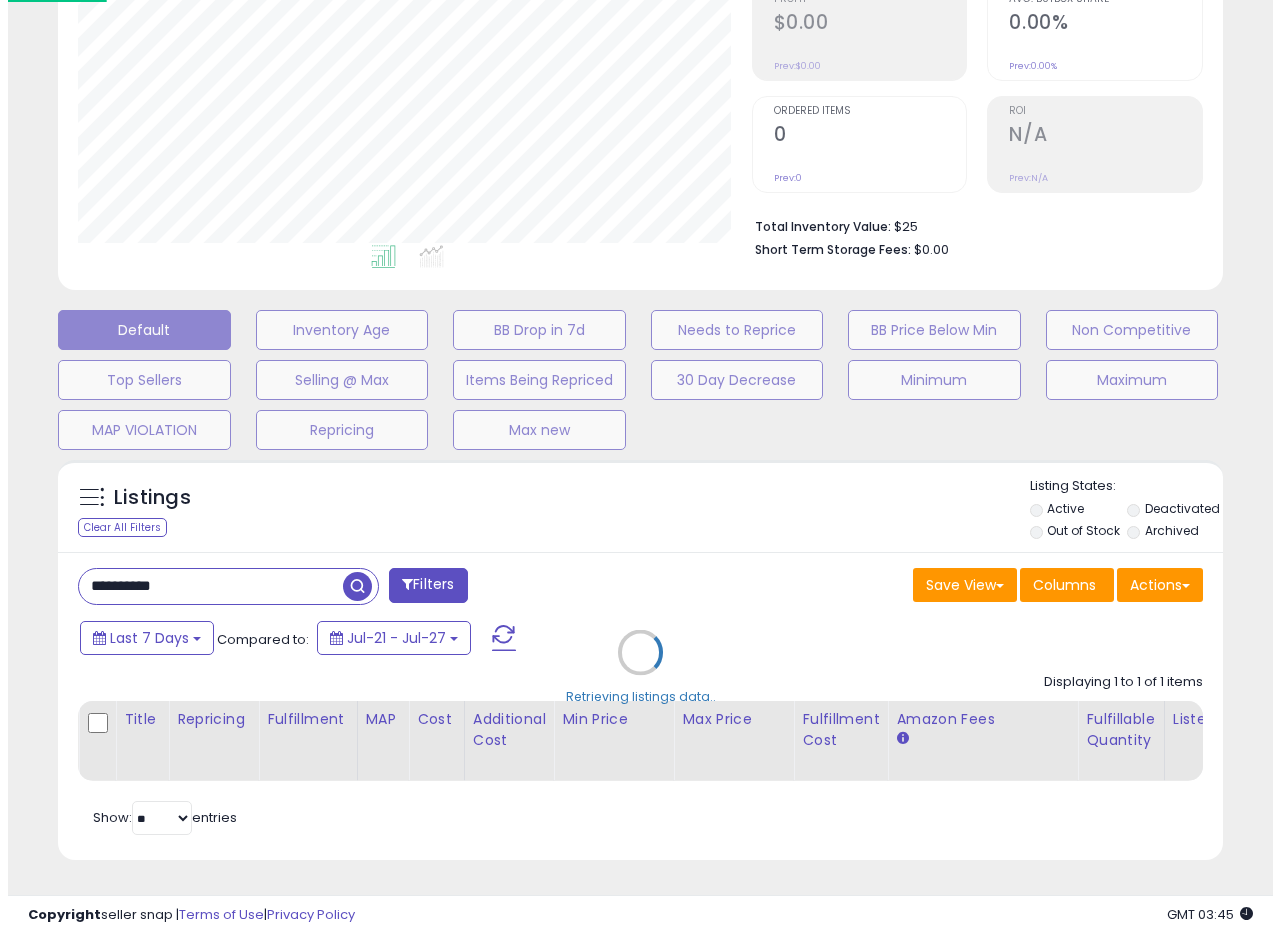scroll, scrollTop: 335, scrollLeft: 0, axis: vertical 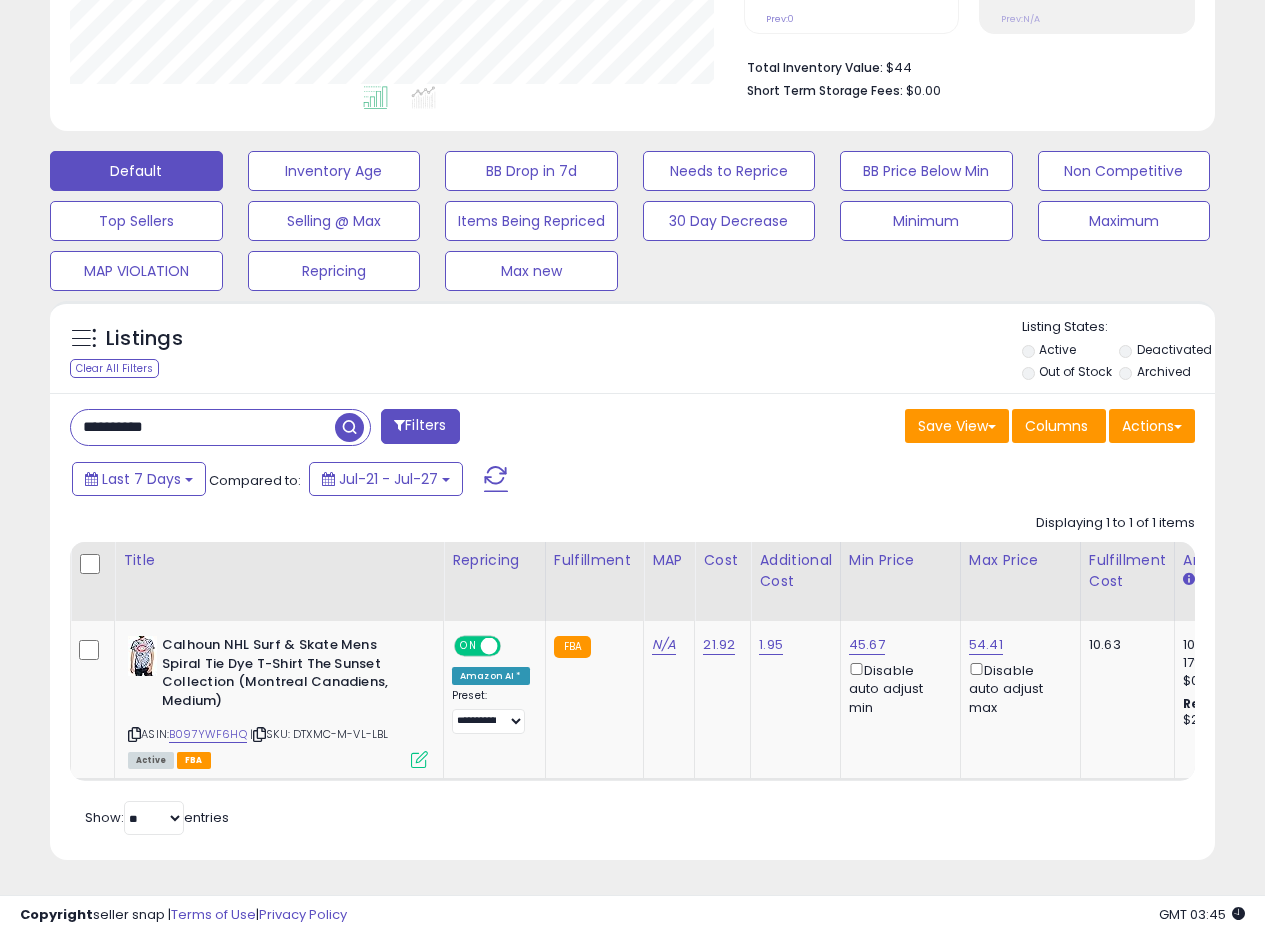click on "Last 7 Days
Compared to:
Jul-21 - Jul-27" at bounding box center [489, 481] 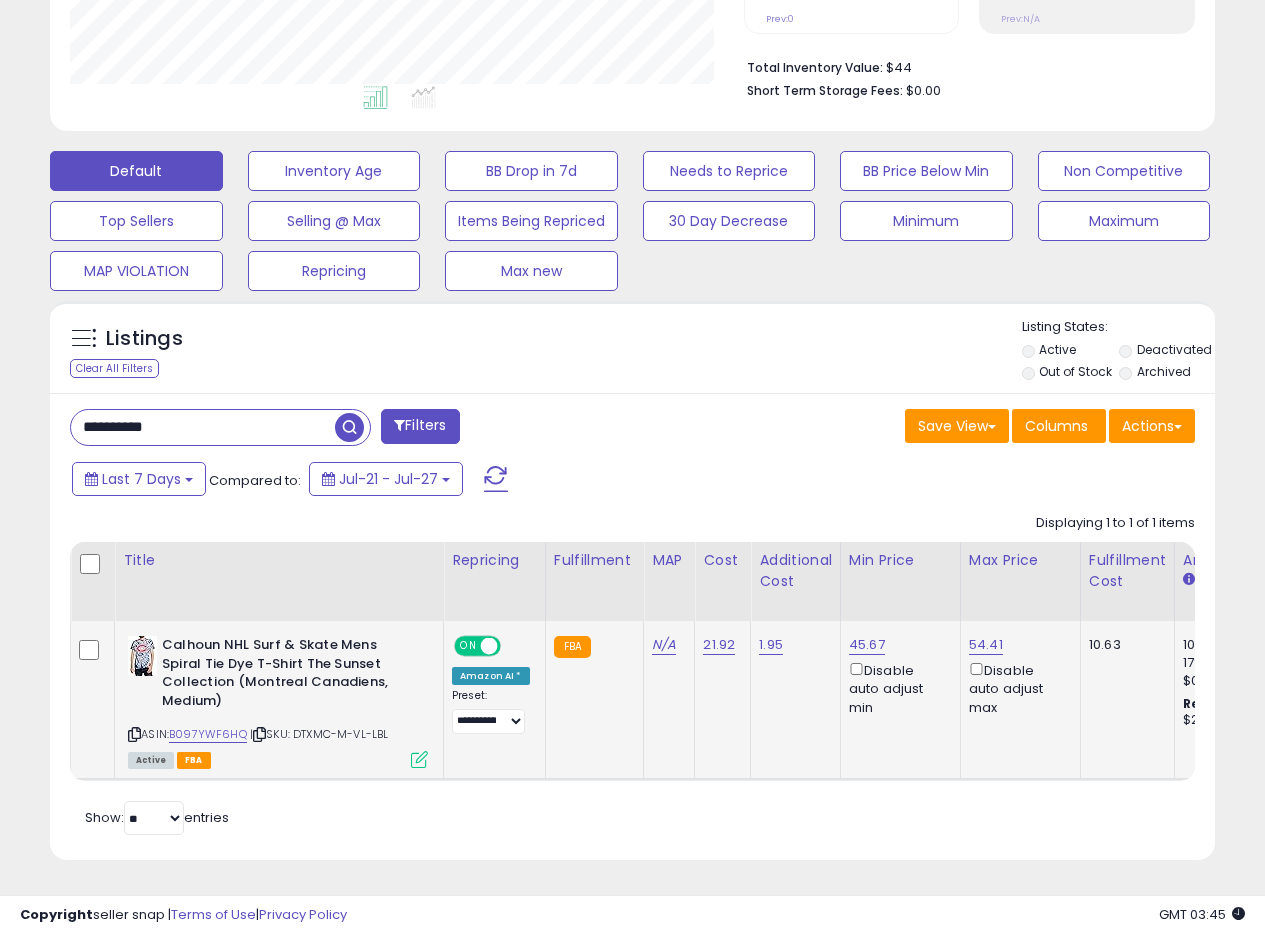 click at bounding box center (419, 759) 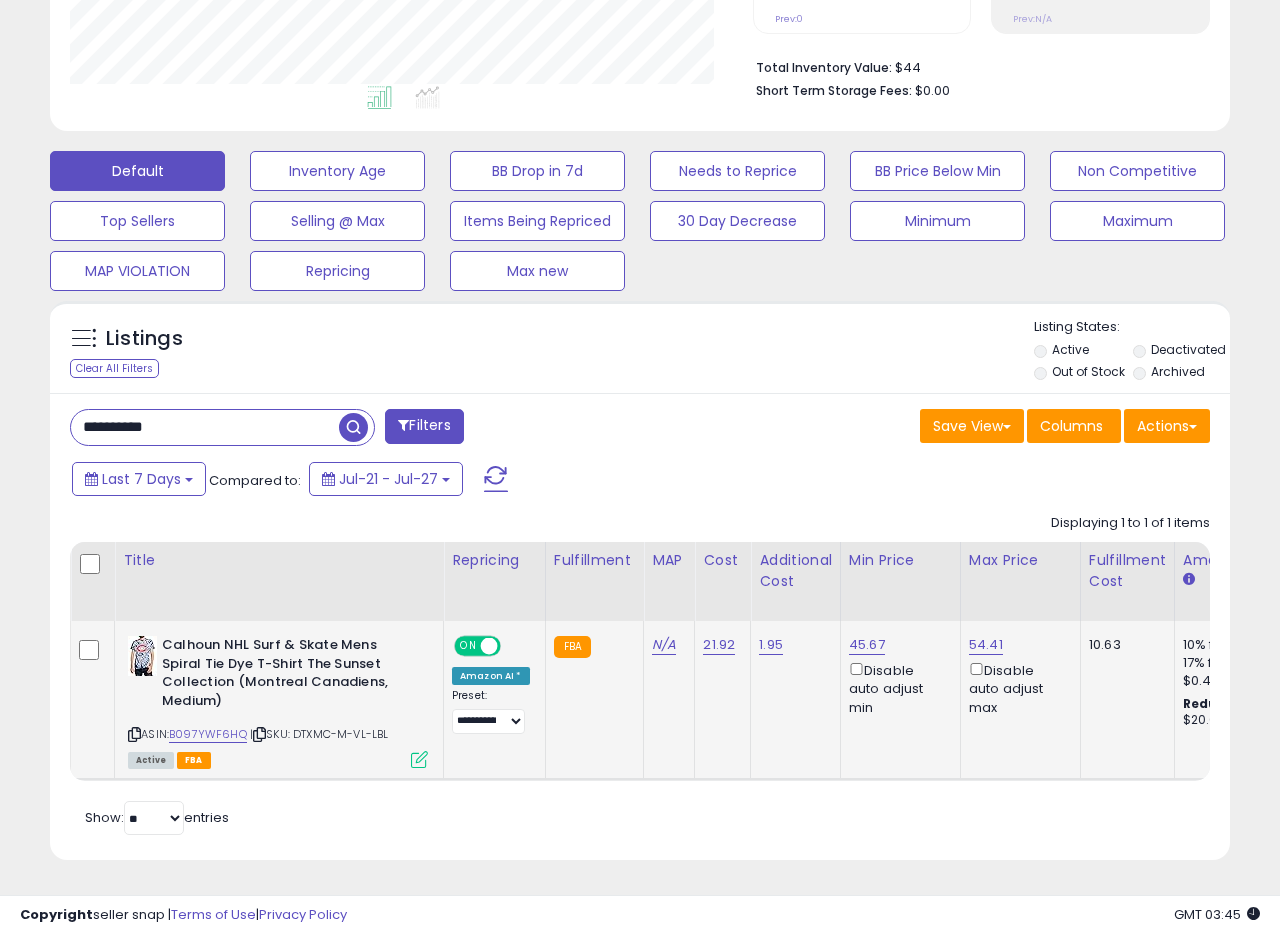 scroll, scrollTop: 999590, scrollLeft: 999317, axis: both 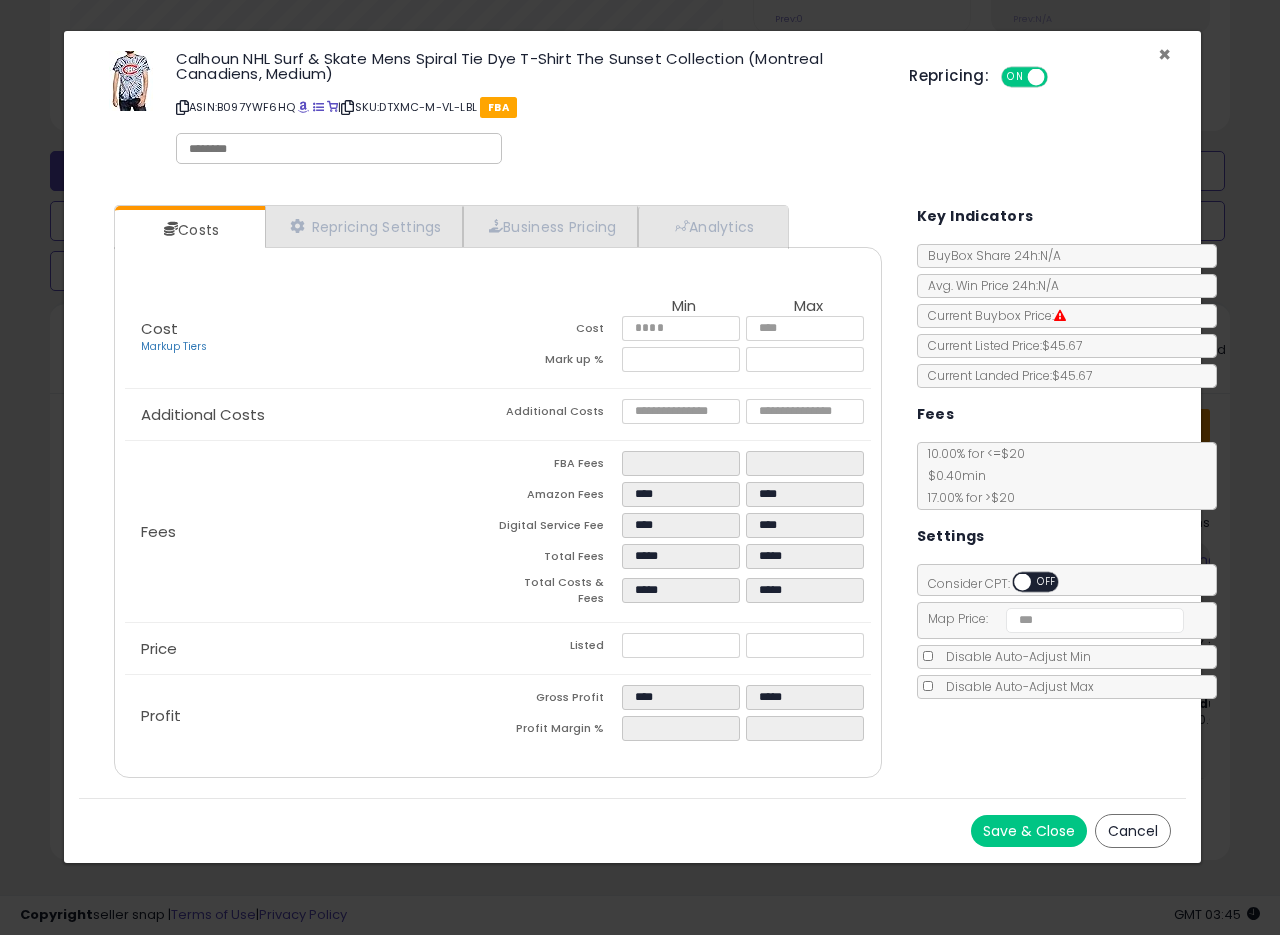 click on "×" at bounding box center [1164, 54] 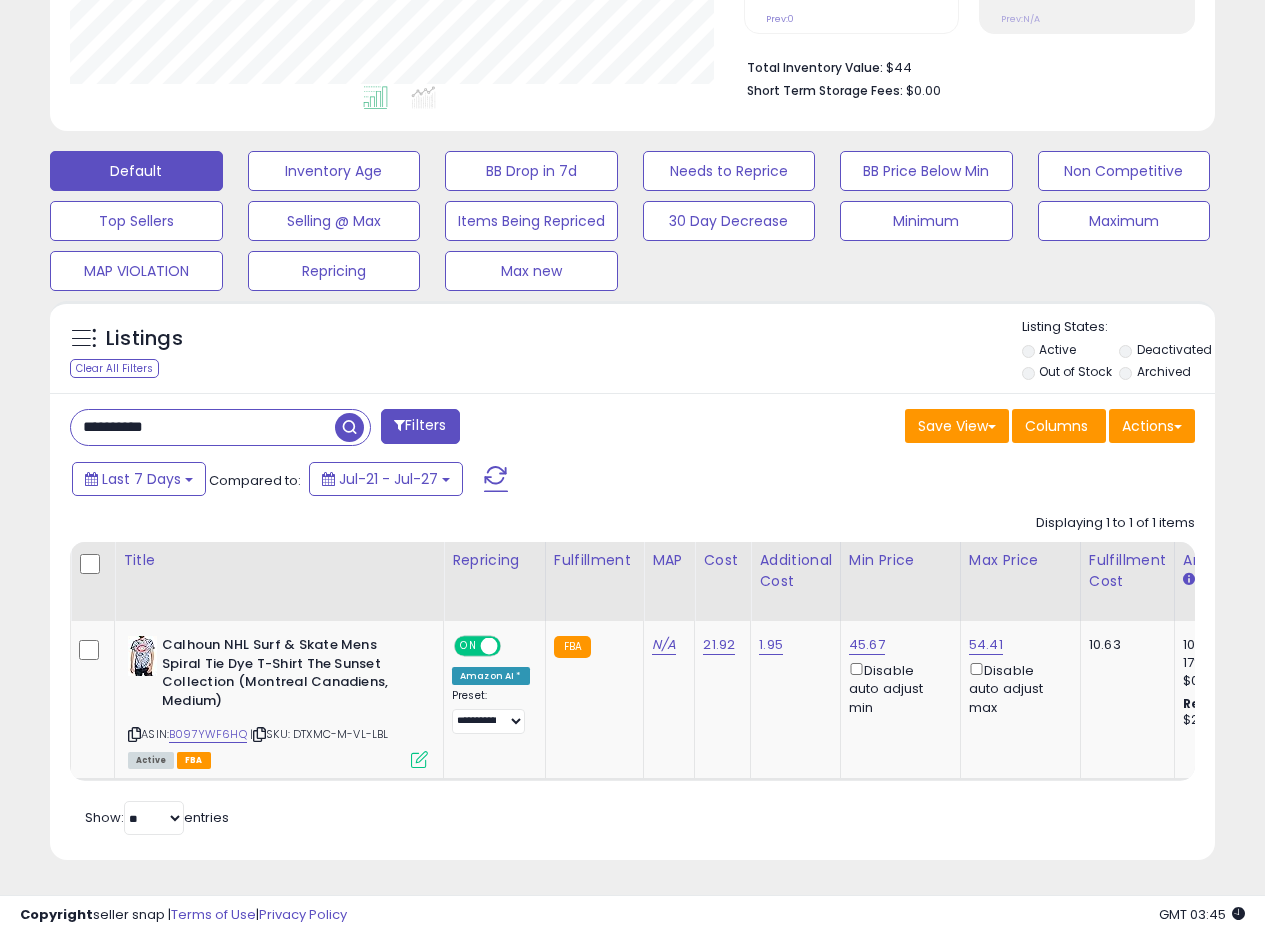 scroll, scrollTop: 410, scrollLeft: 674, axis: both 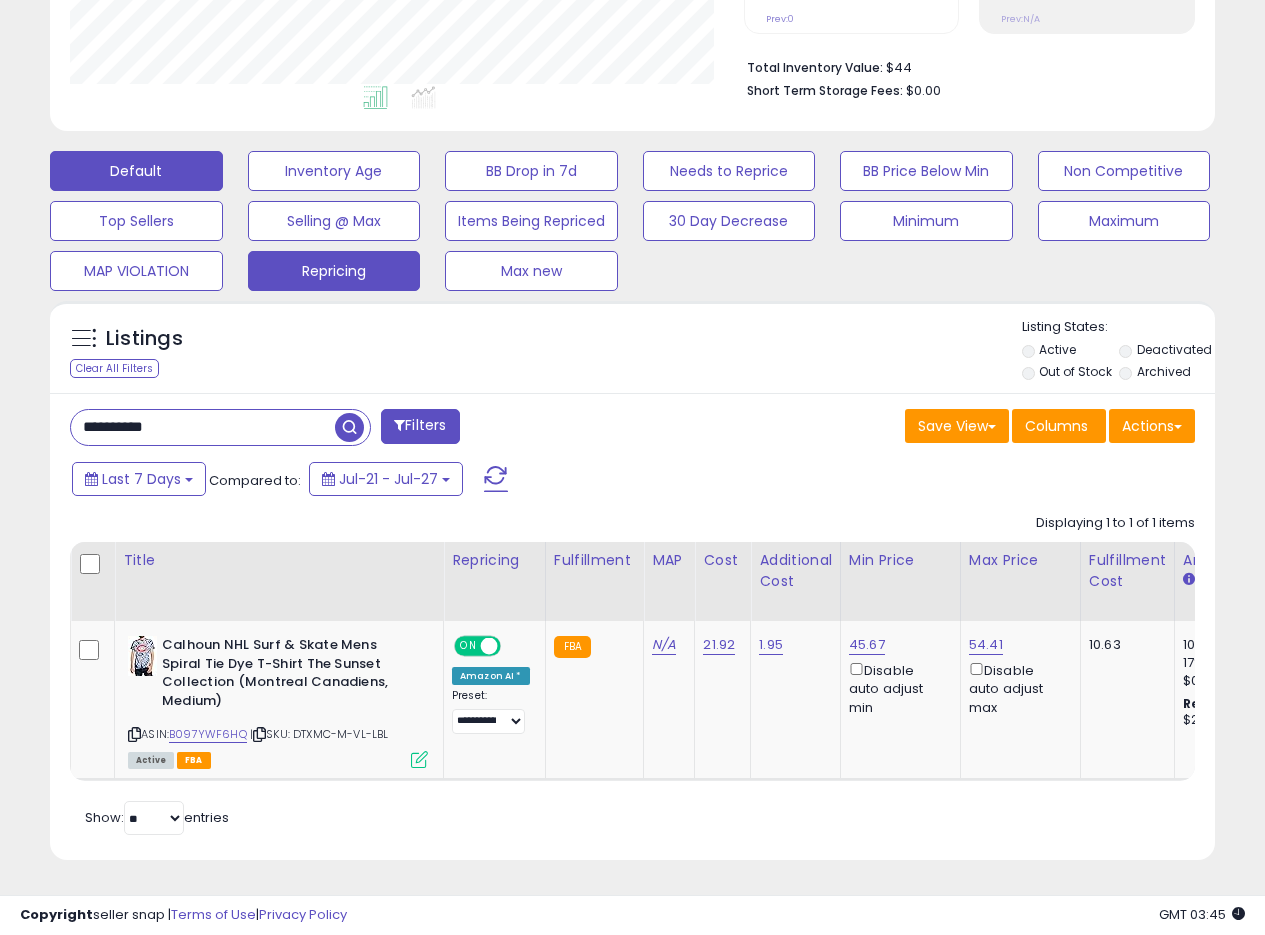 drag, startPoint x: 348, startPoint y: 408, endPoint x: 352, endPoint y: 398, distance: 10.770329 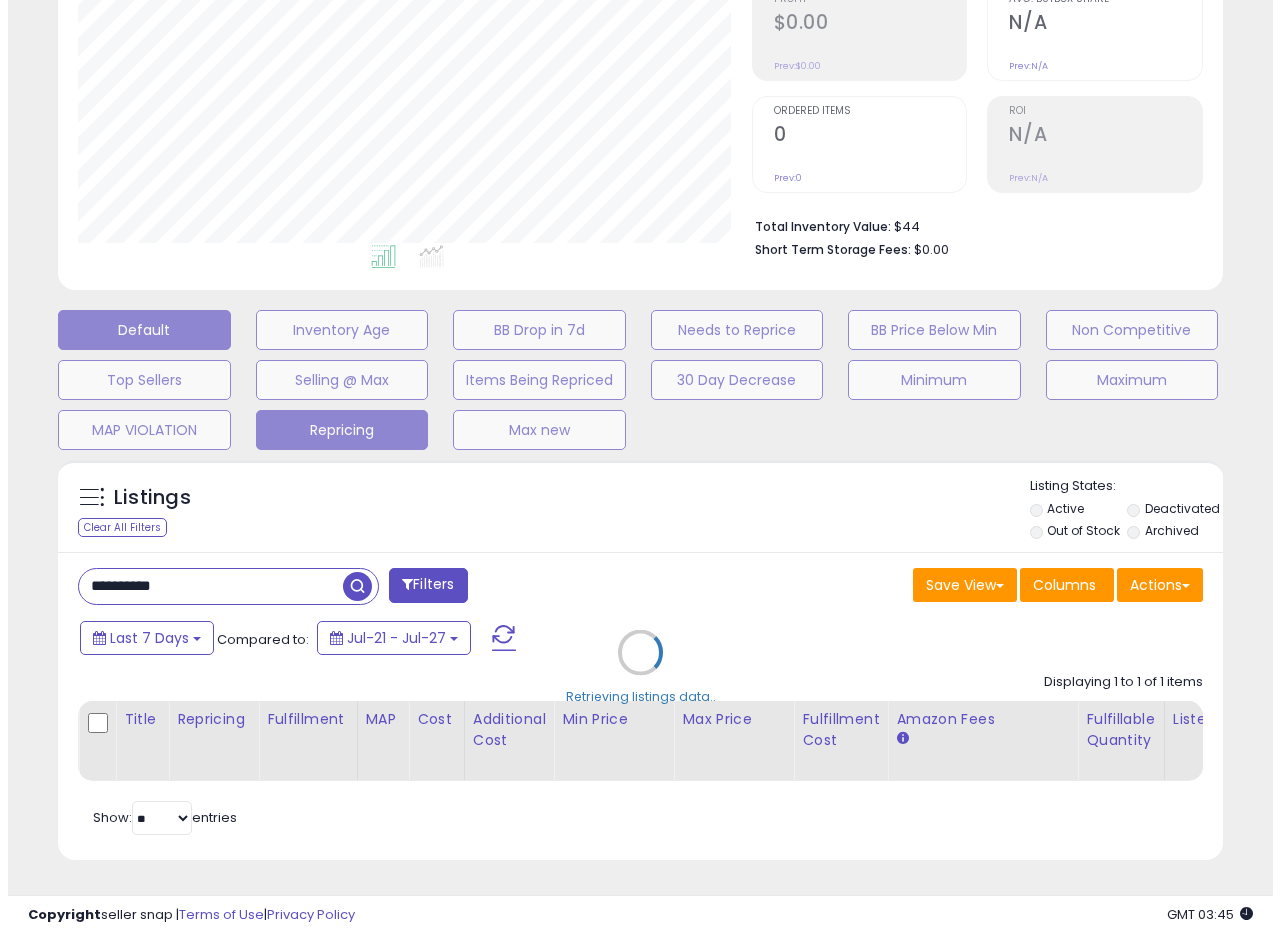 scroll, scrollTop: 335, scrollLeft: 0, axis: vertical 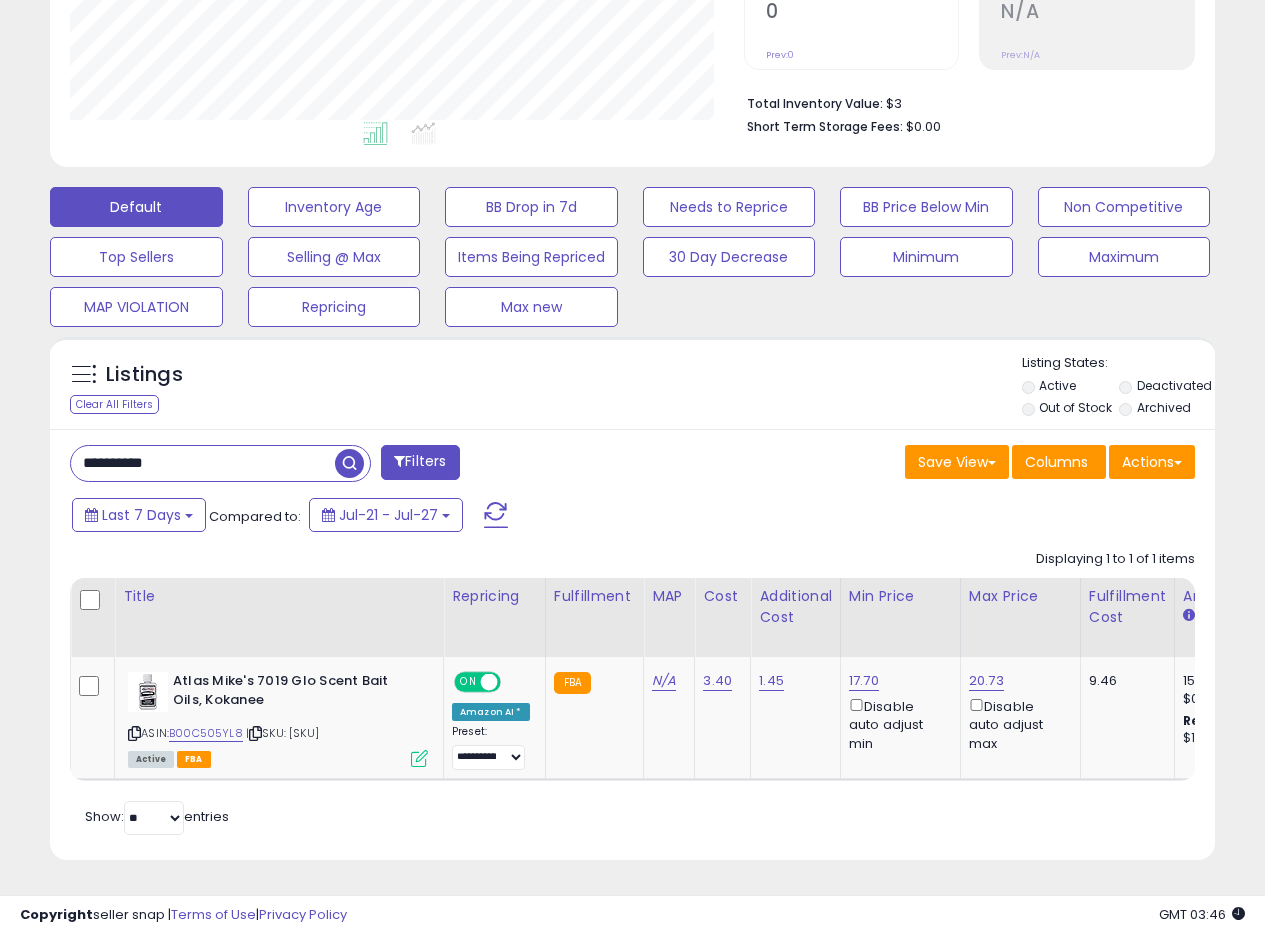 drag, startPoint x: 227, startPoint y: 439, endPoint x: 0, endPoint y: 448, distance: 227.17834 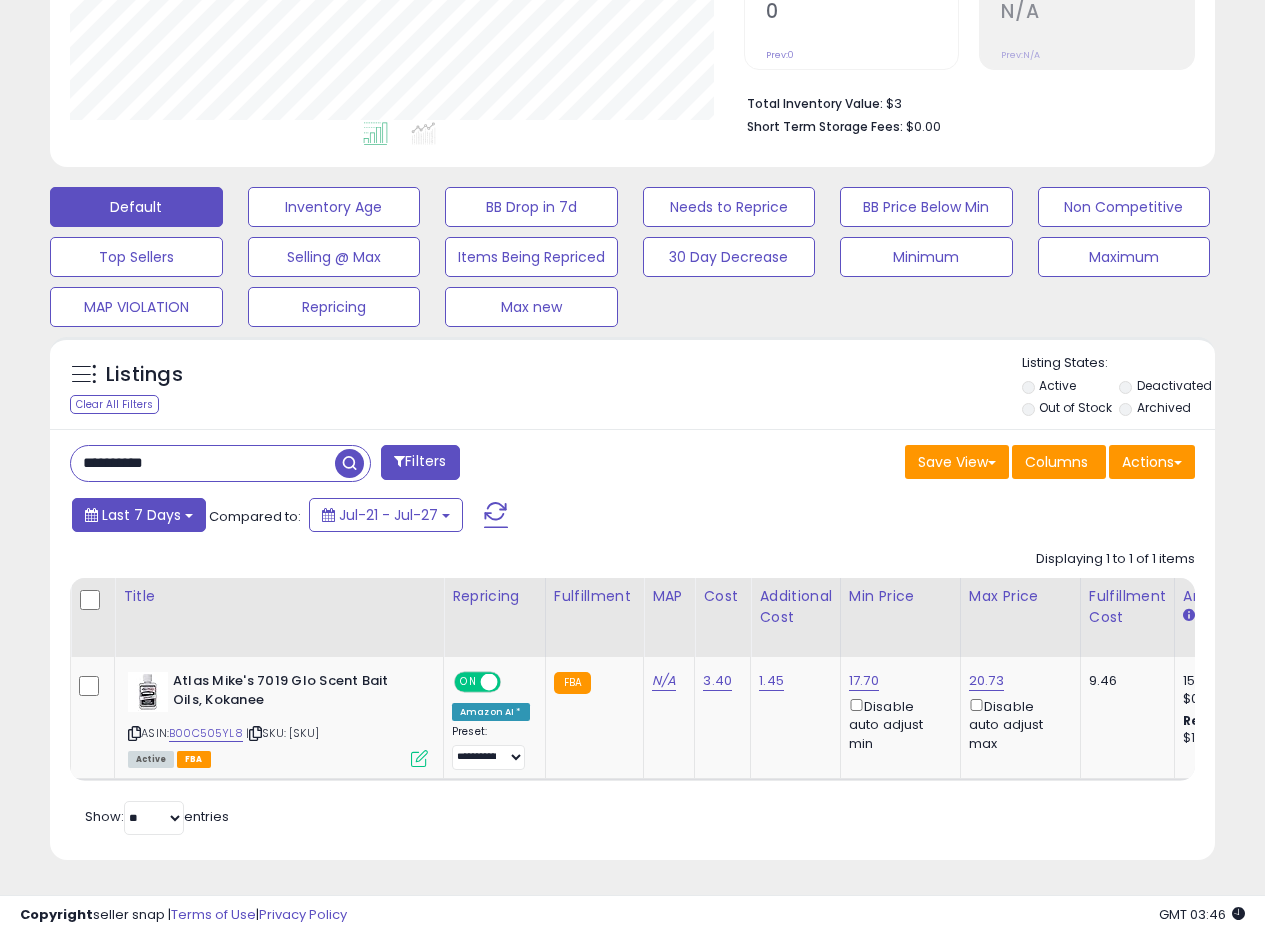 paste 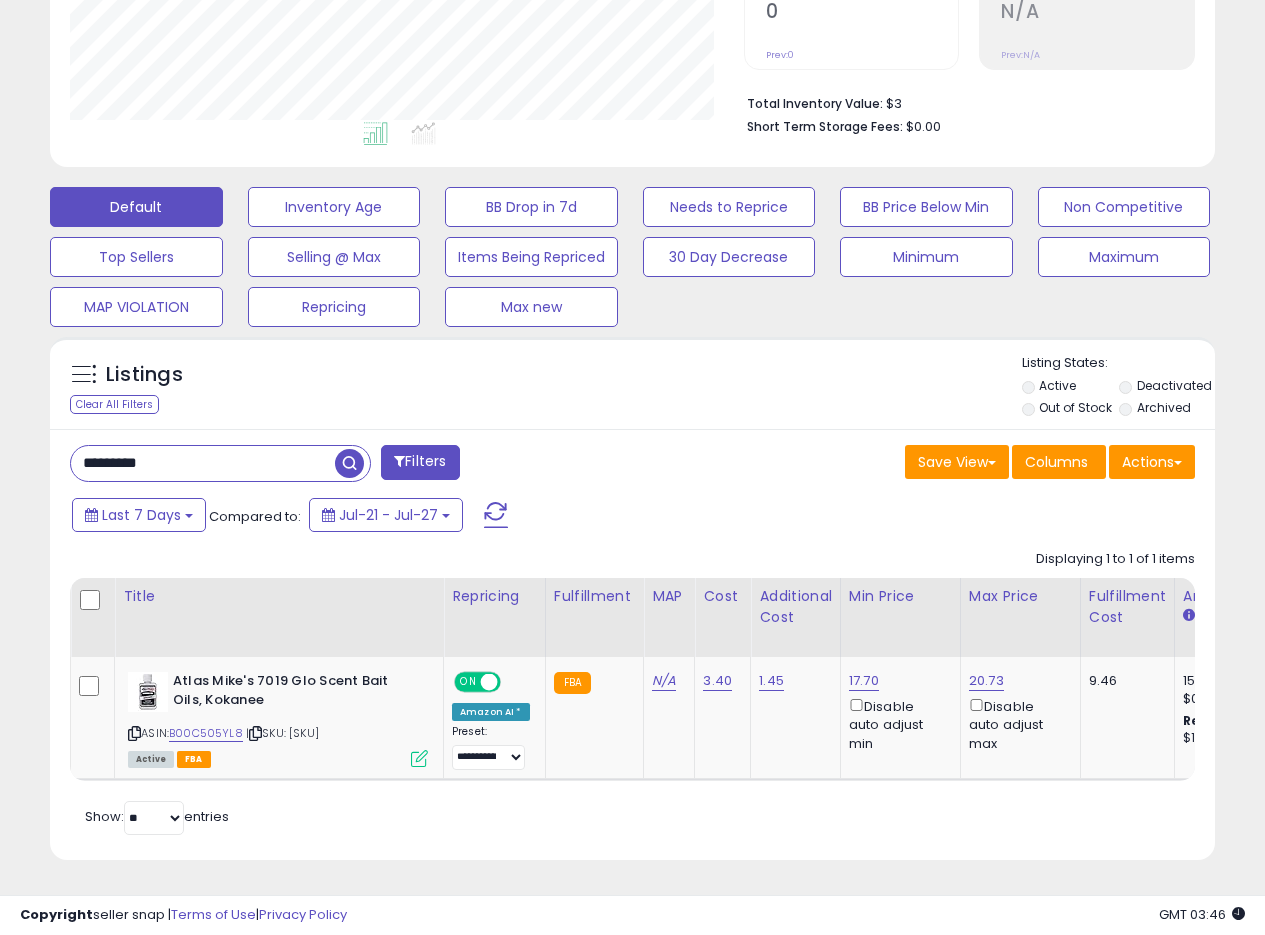 click at bounding box center (349, 463) 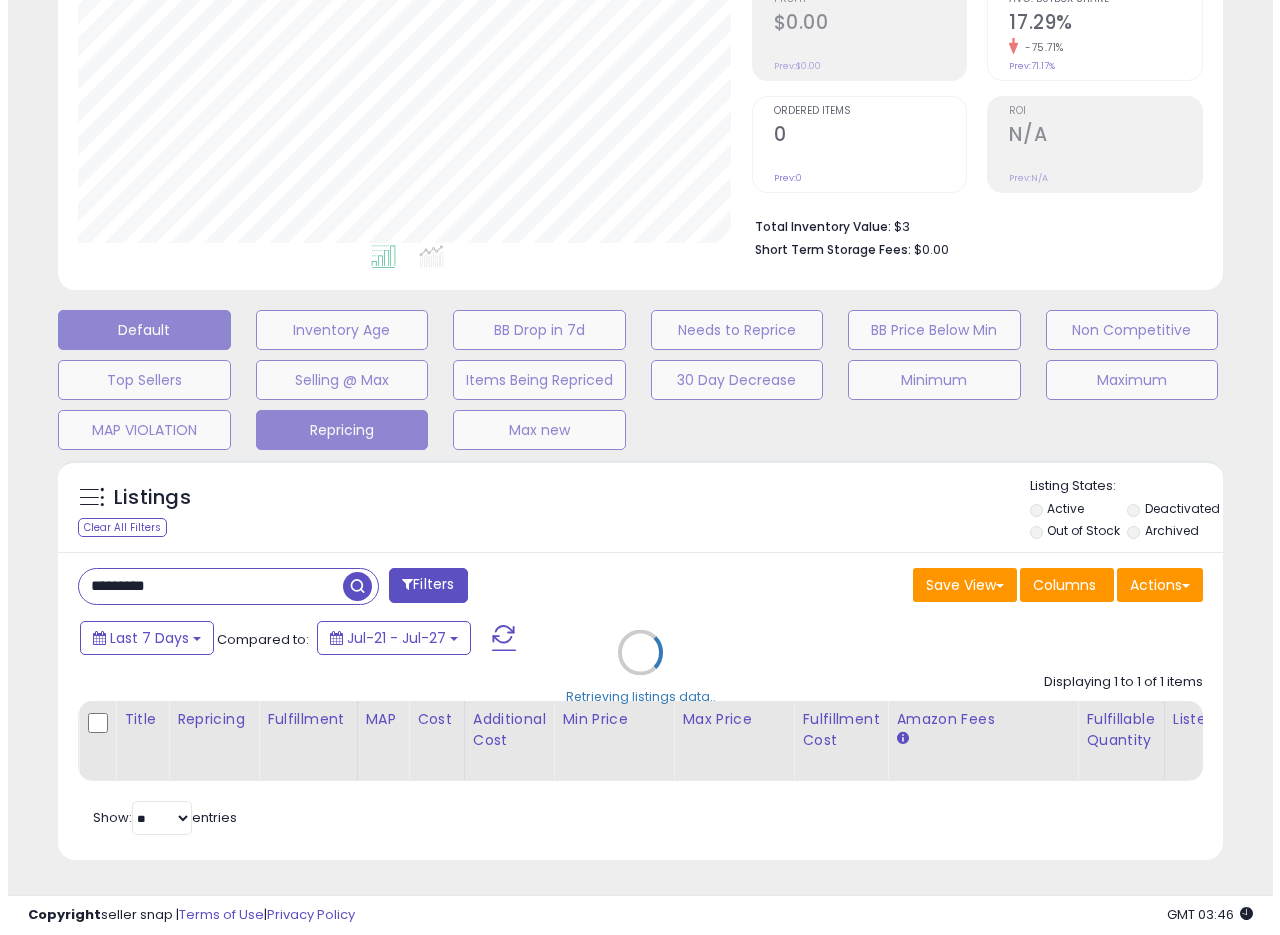 scroll, scrollTop: 335, scrollLeft: 0, axis: vertical 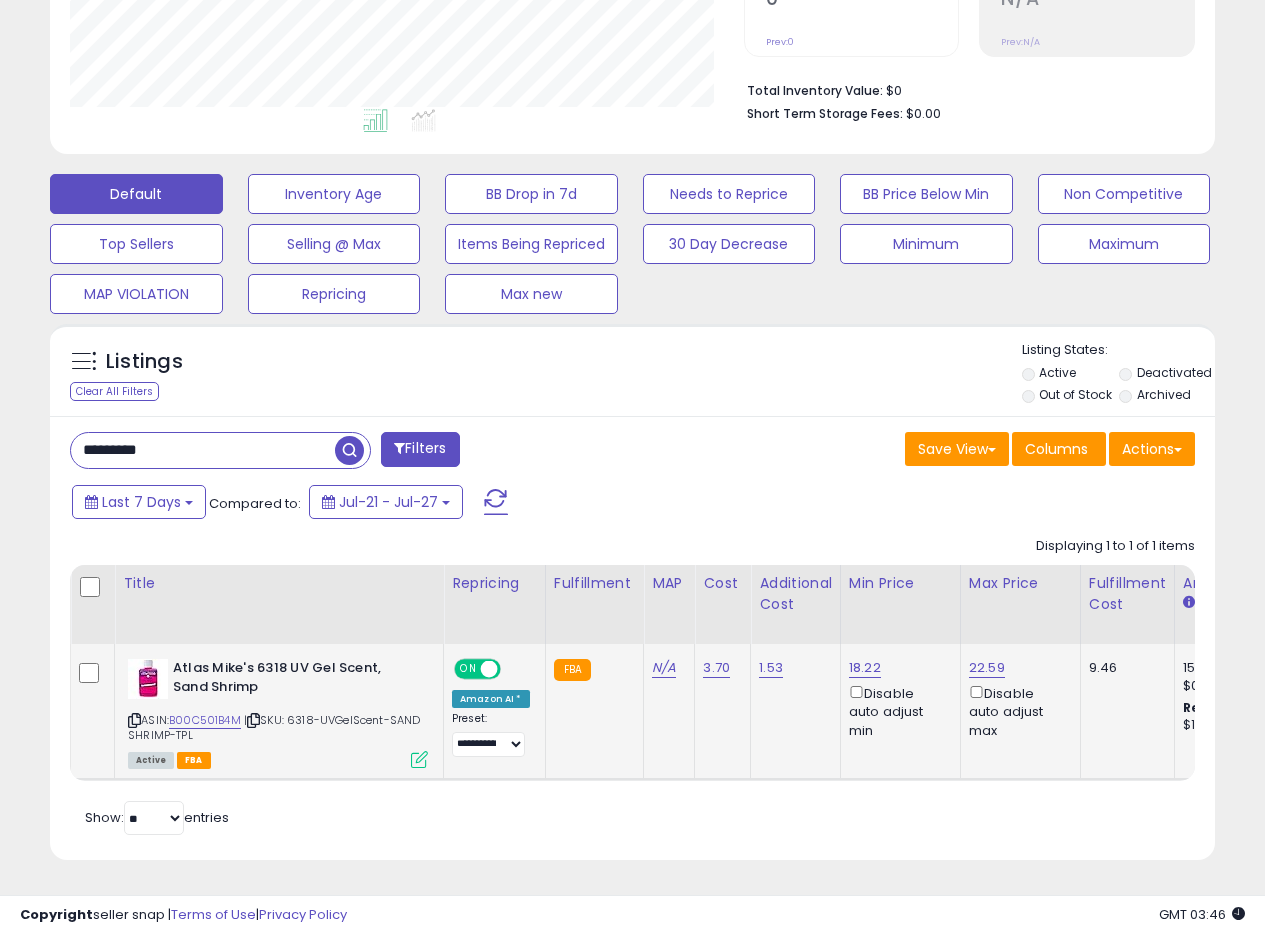 click on "ASIN:  B00C501B4M    |   SKU: 6318-UVGelScent-SAND SHRIMP-TPL Active FBA" at bounding box center [278, 712] 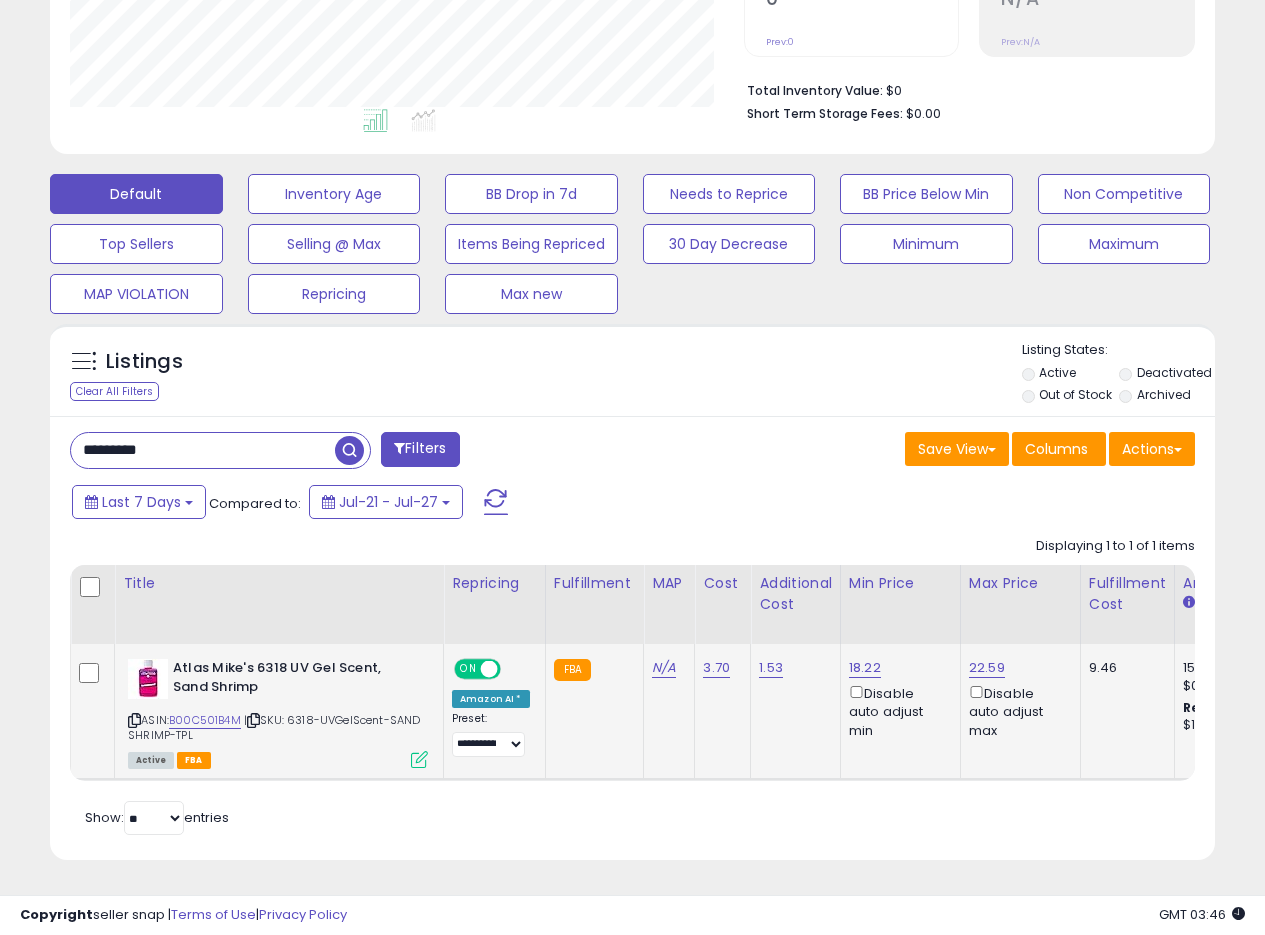 click on "Atlas Mike's 6318 UV Gel Scent, Sand Shrimp  ASIN:  B00C501B4M    |   SKU: 6318-UVGelScent-SAND SHRIMP-TPL Active FBA" 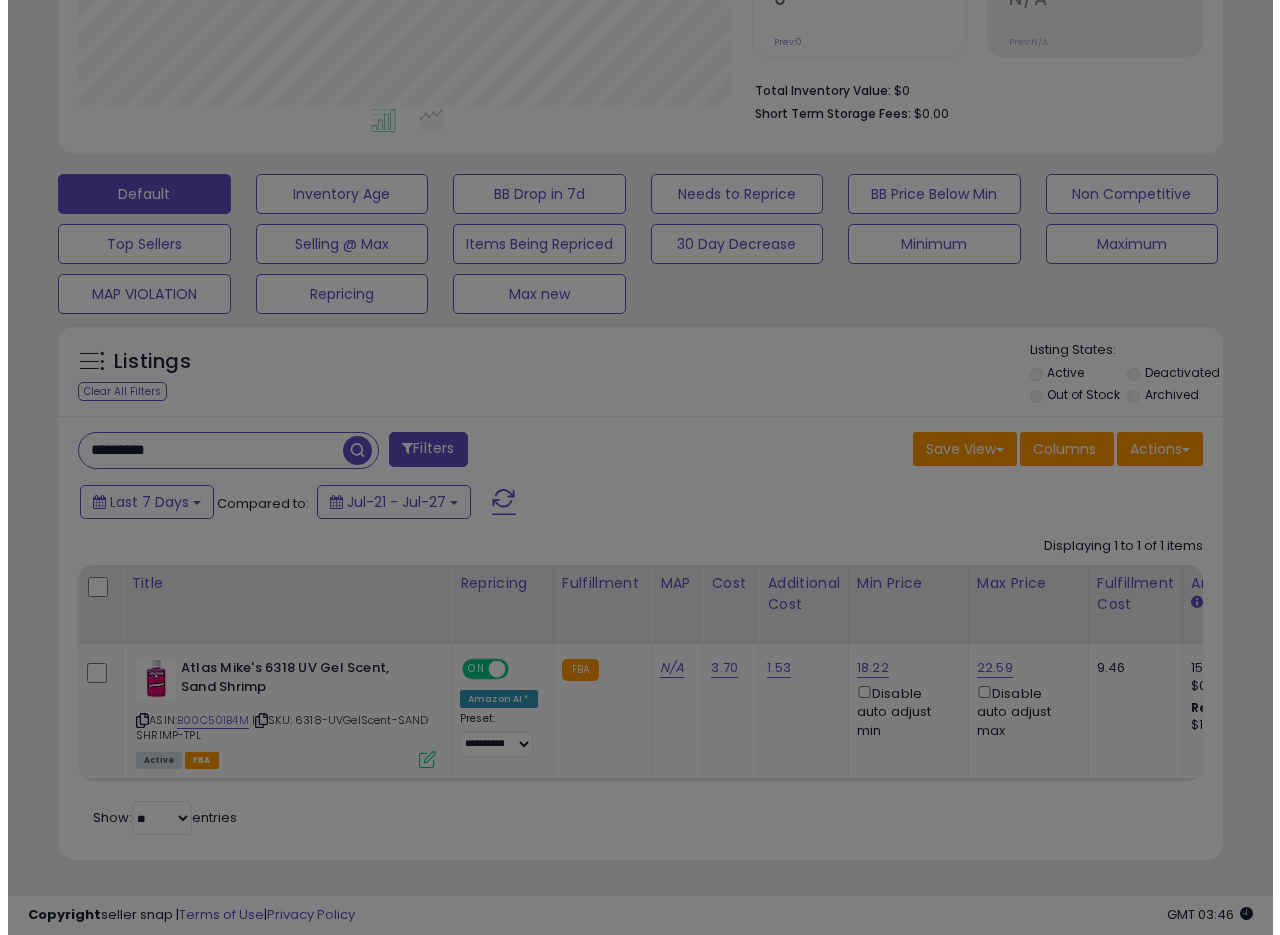scroll, scrollTop: 999590, scrollLeft: 999317, axis: both 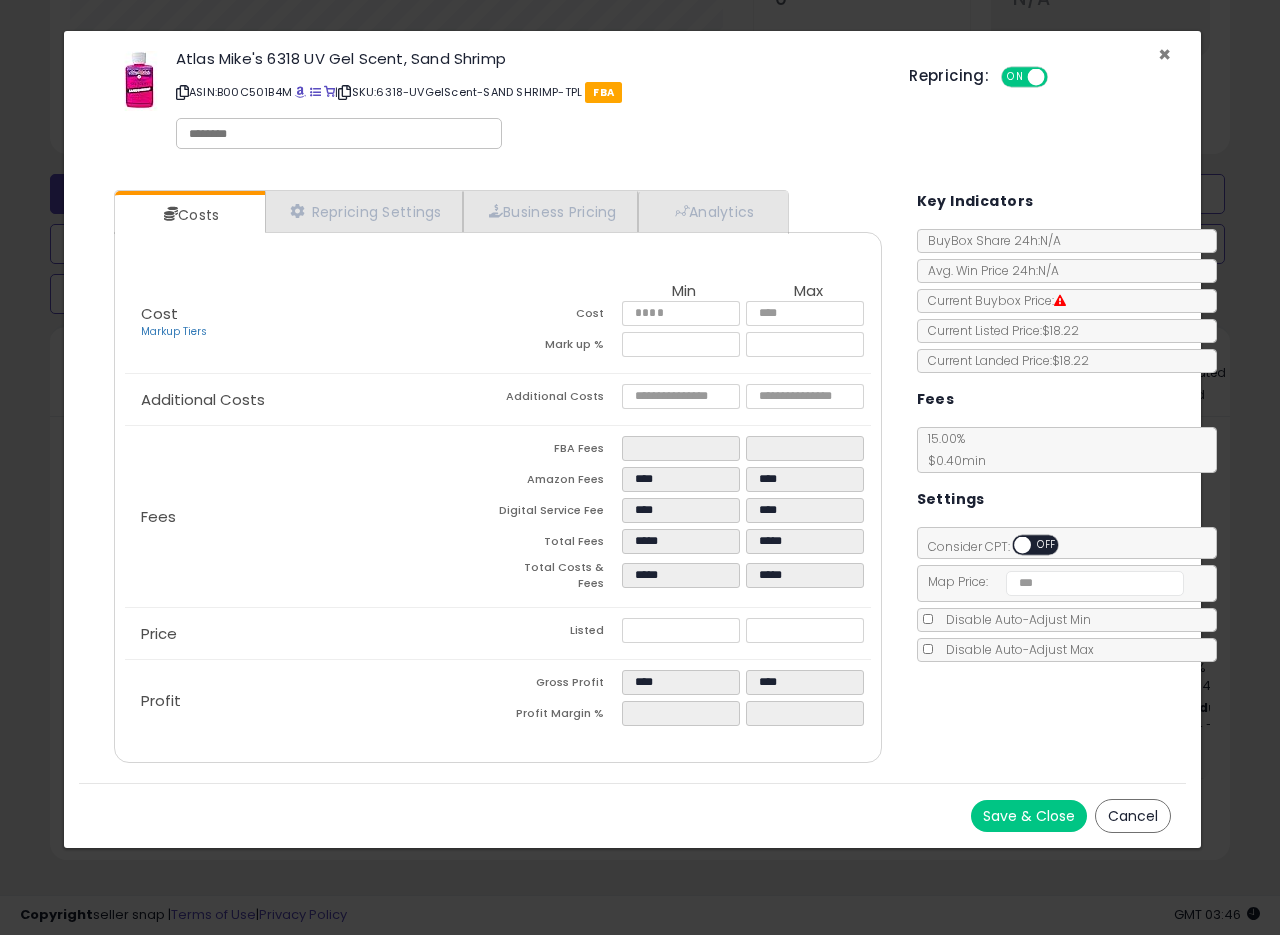 click on "×" at bounding box center [1164, 54] 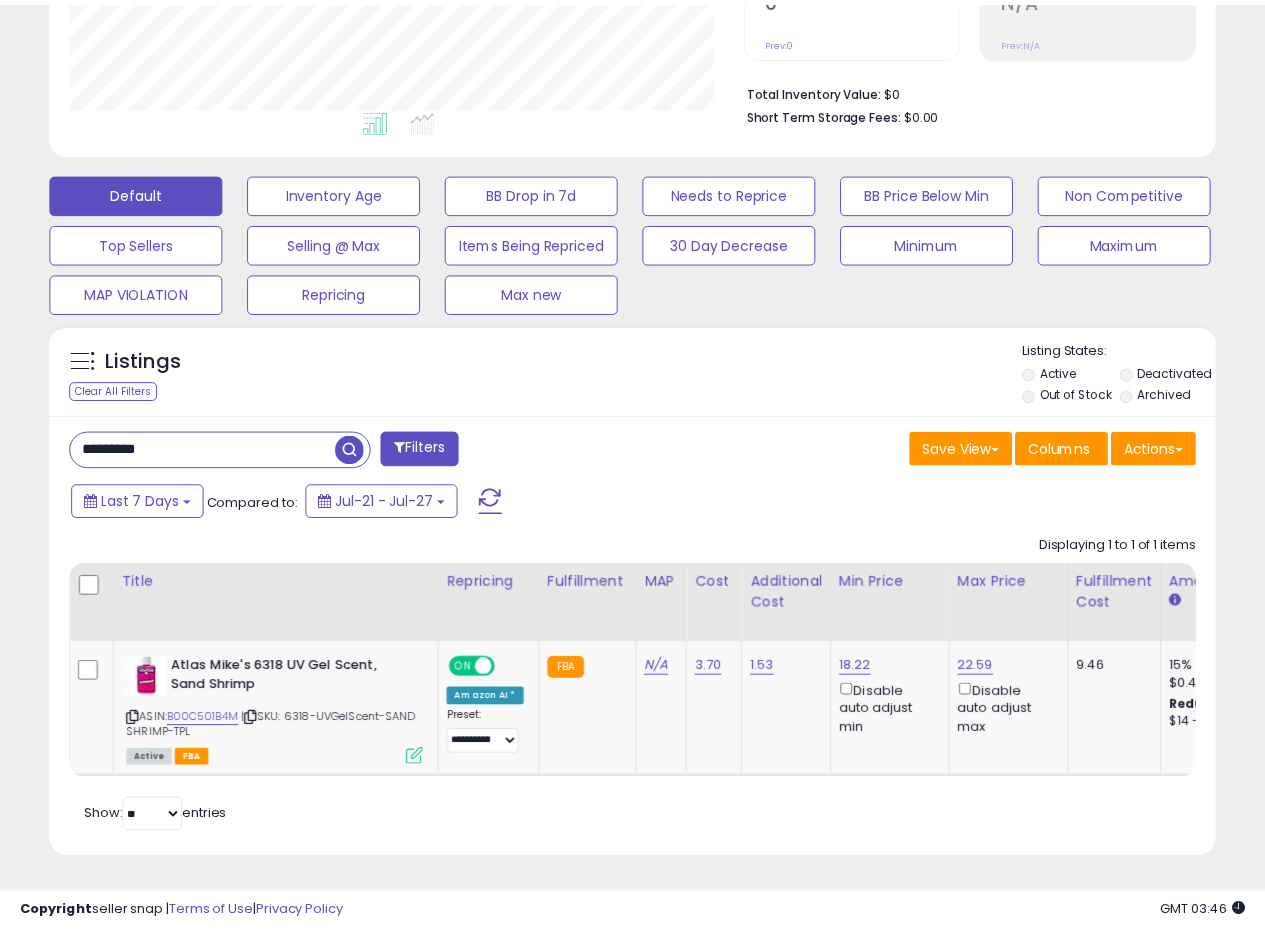 scroll, scrollTop: 410, scrollLeft: 674, axis: both 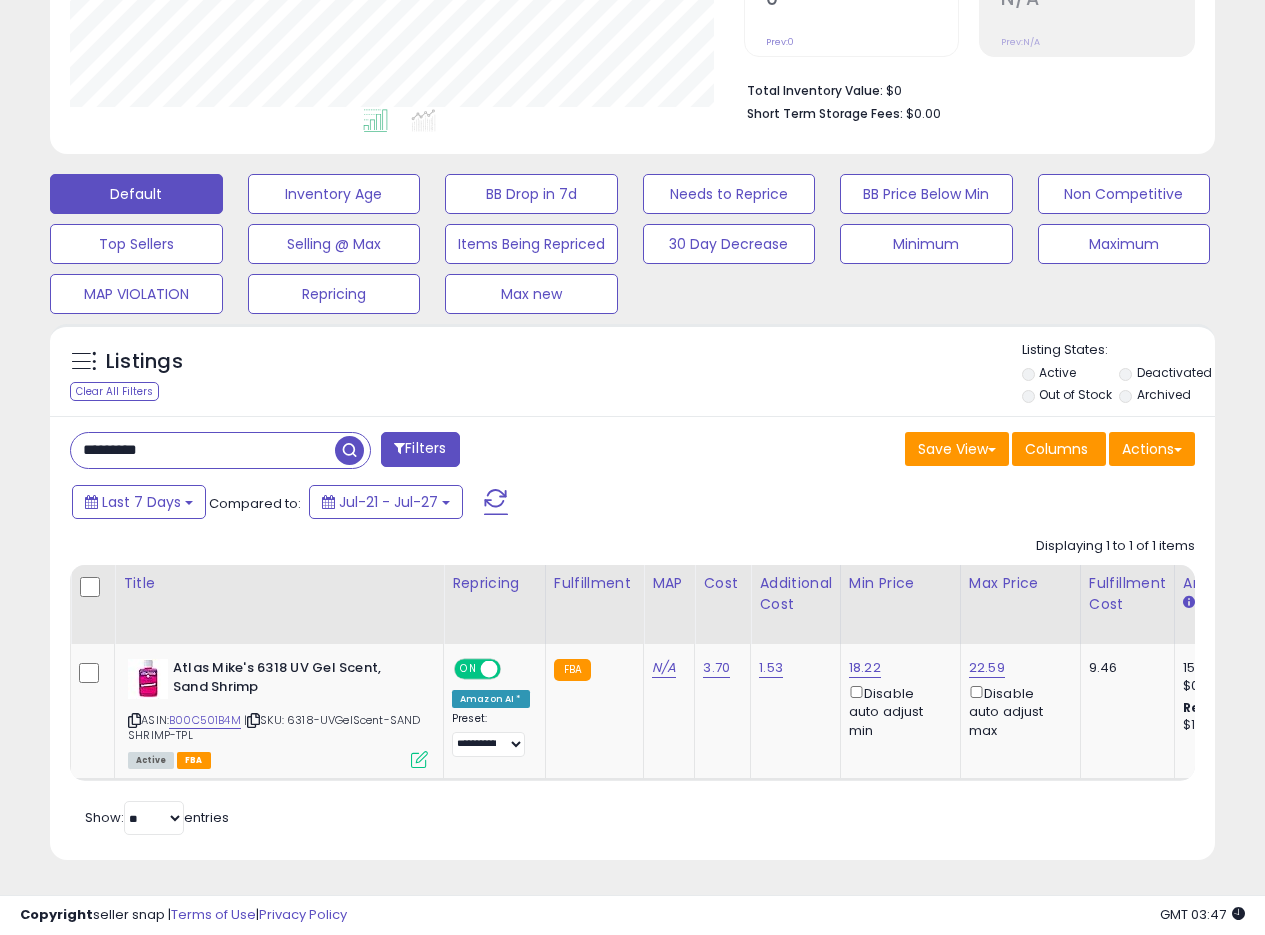 drag, startPoint x: 228, startPoint y: 449, endPoint x: 36, endPoint y: 427, distance: 193.2563 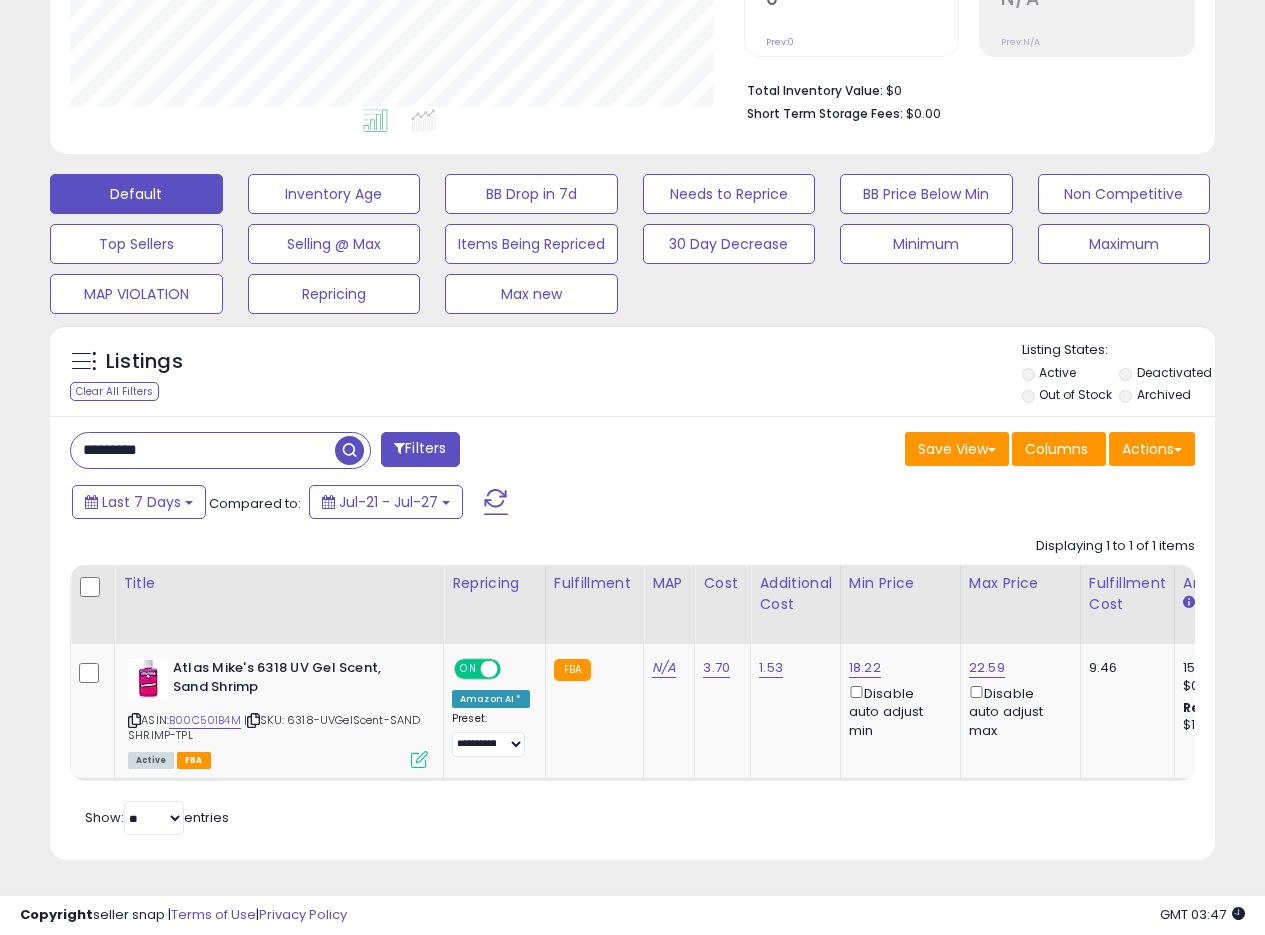 paste on "*" 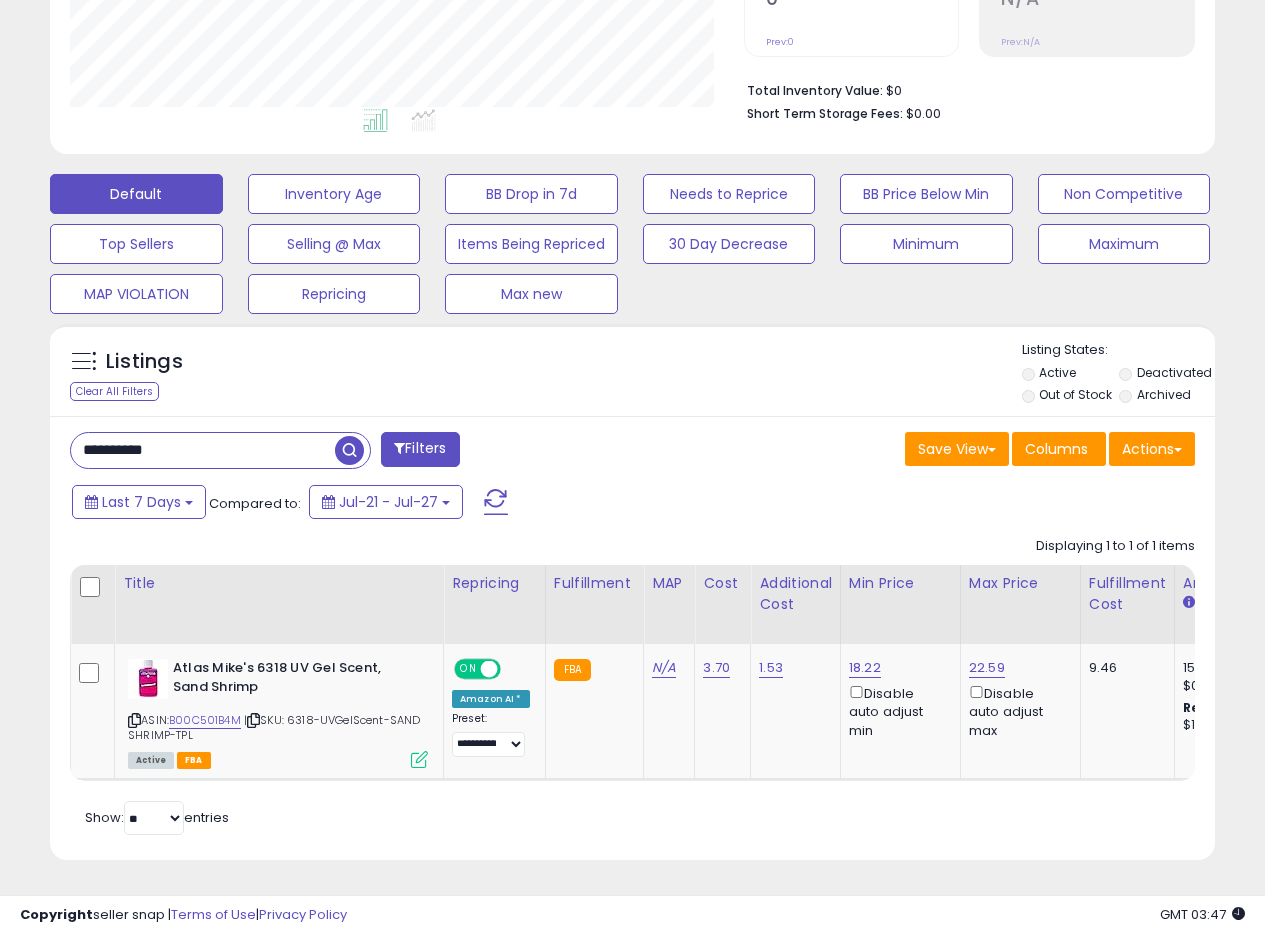click at bounding box center (349, 450) 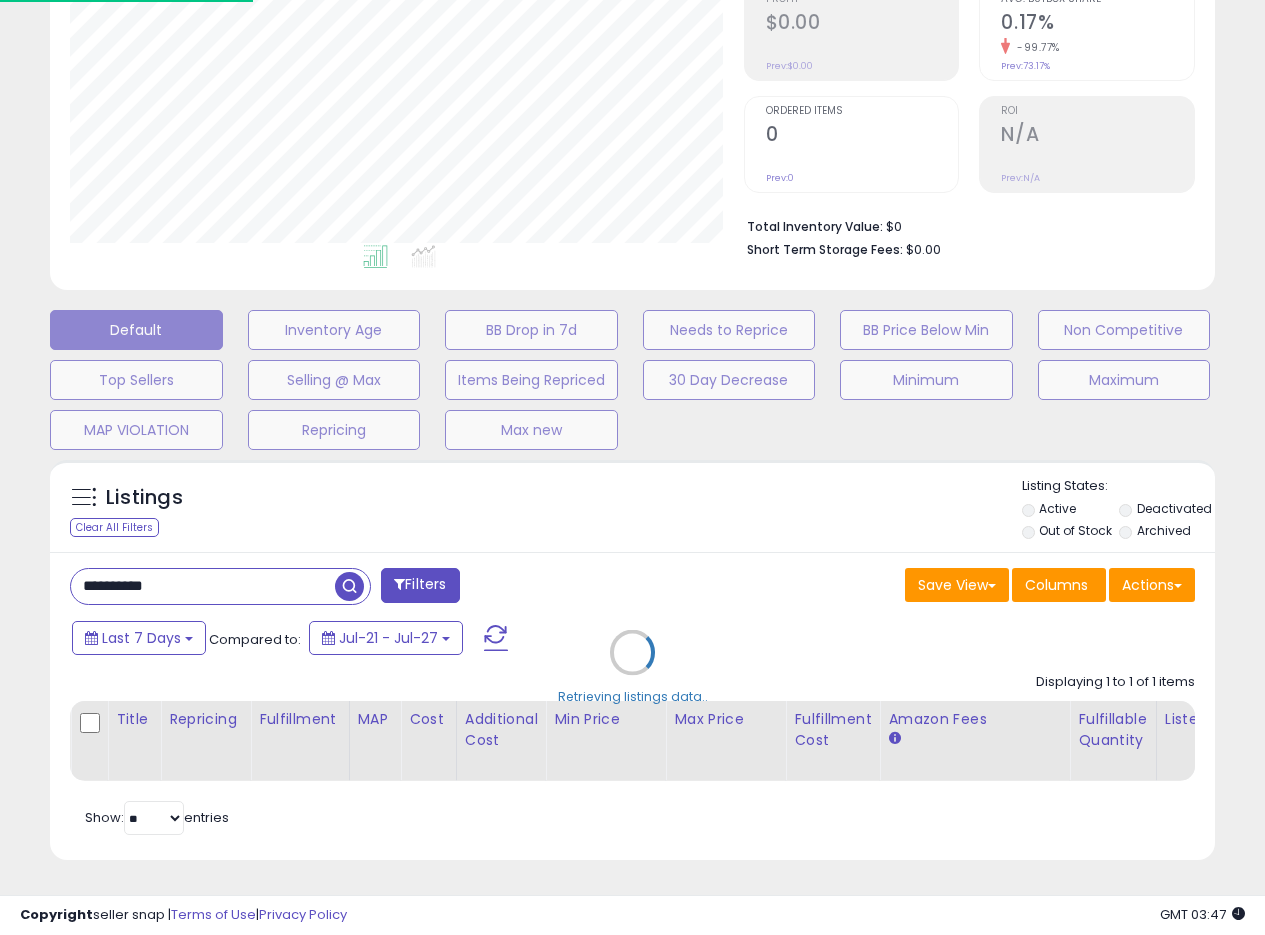 scroll, scrollTop: 999590, scrollLeft: 999317, axis: both 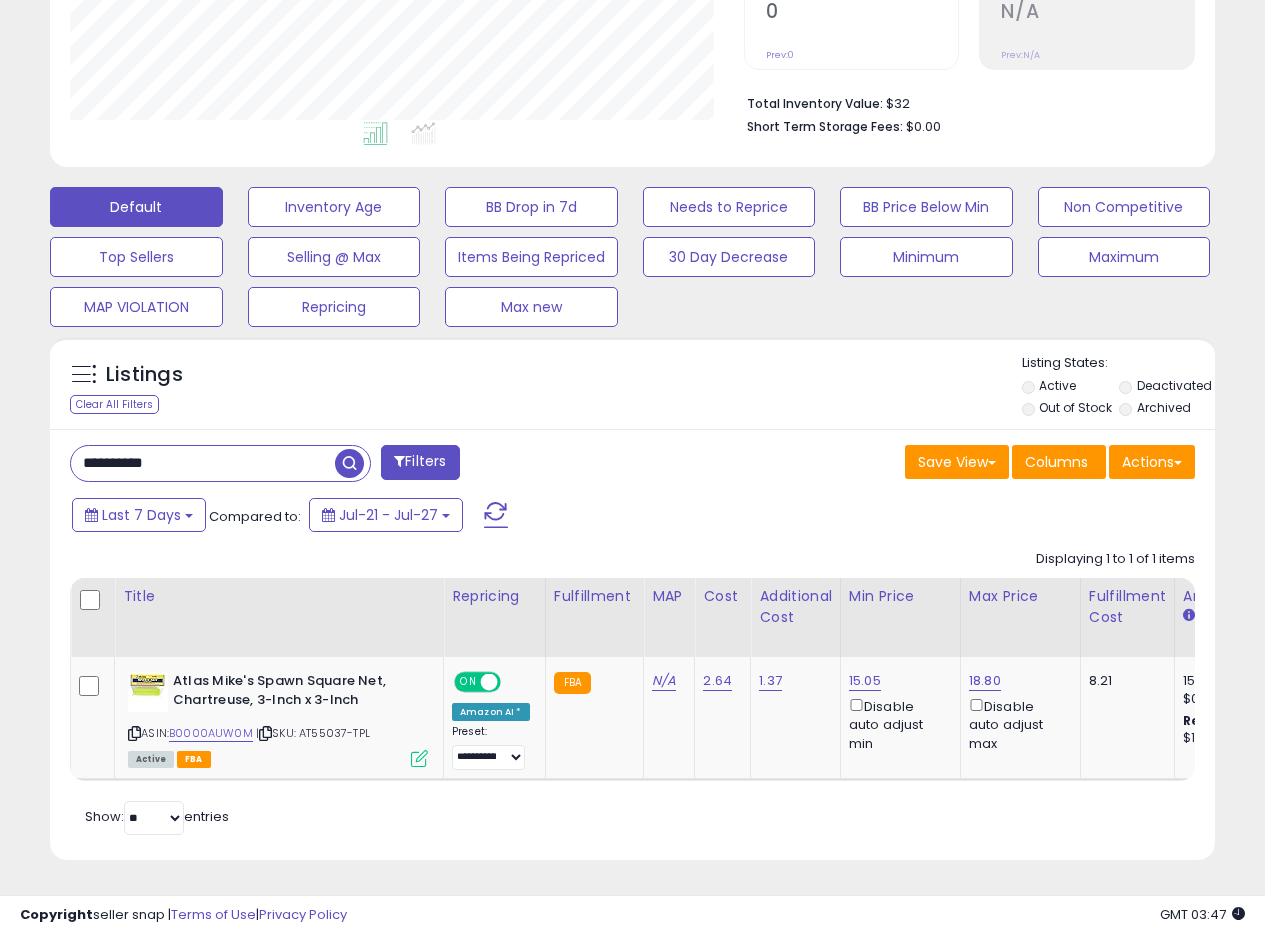 click on "Save View
Save As New View
Update Current View
Columns
Actions
Import  Export Visible Columns" at bounding box center (922, 464) 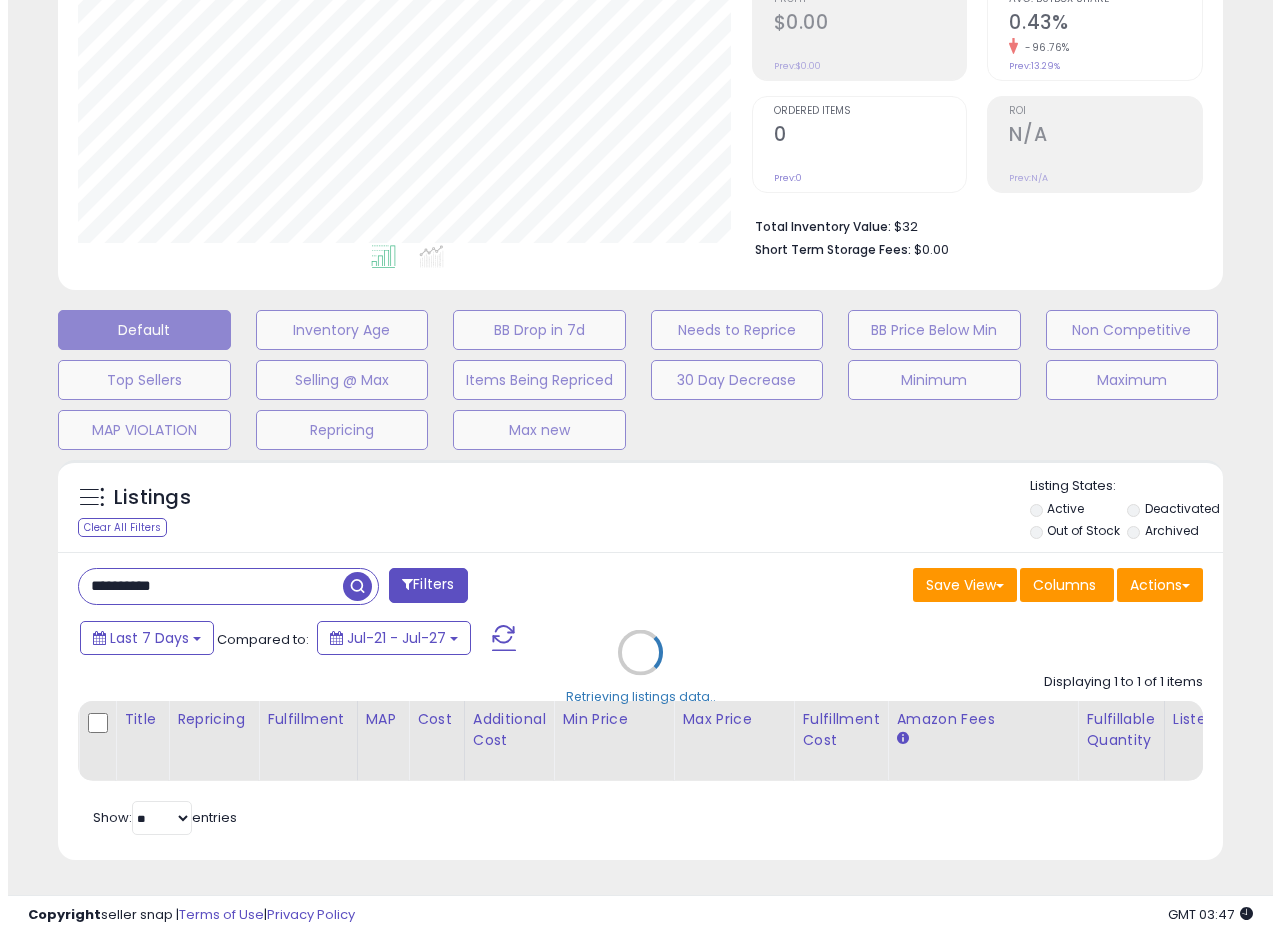scroll, scrollTop: 335, scrollLeft: 0, axis: vertical 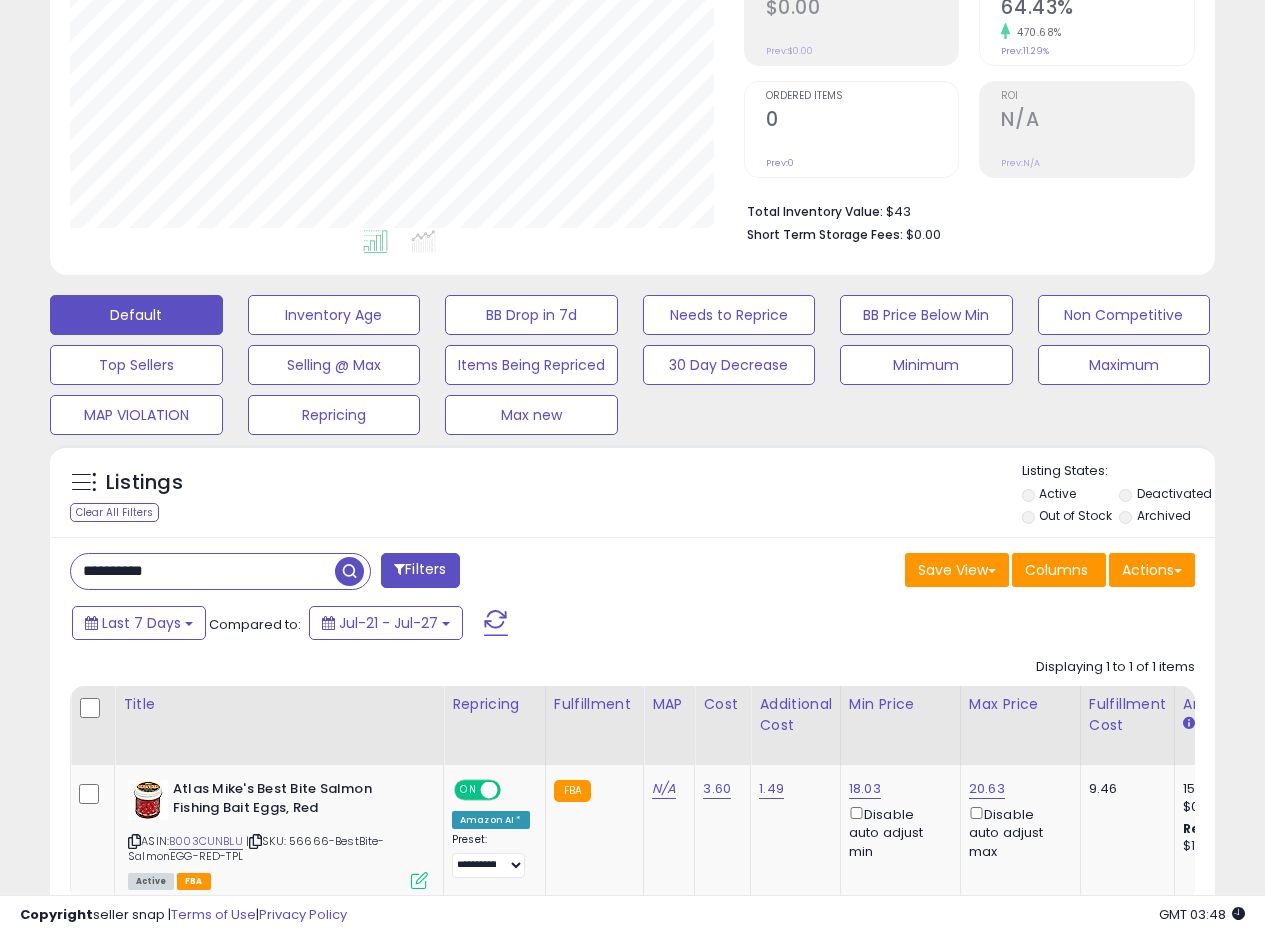 drag, startPoint x: 80, startPoint y: 570, endPoint x: 2, endPoint y: 535, distance: 85.49269 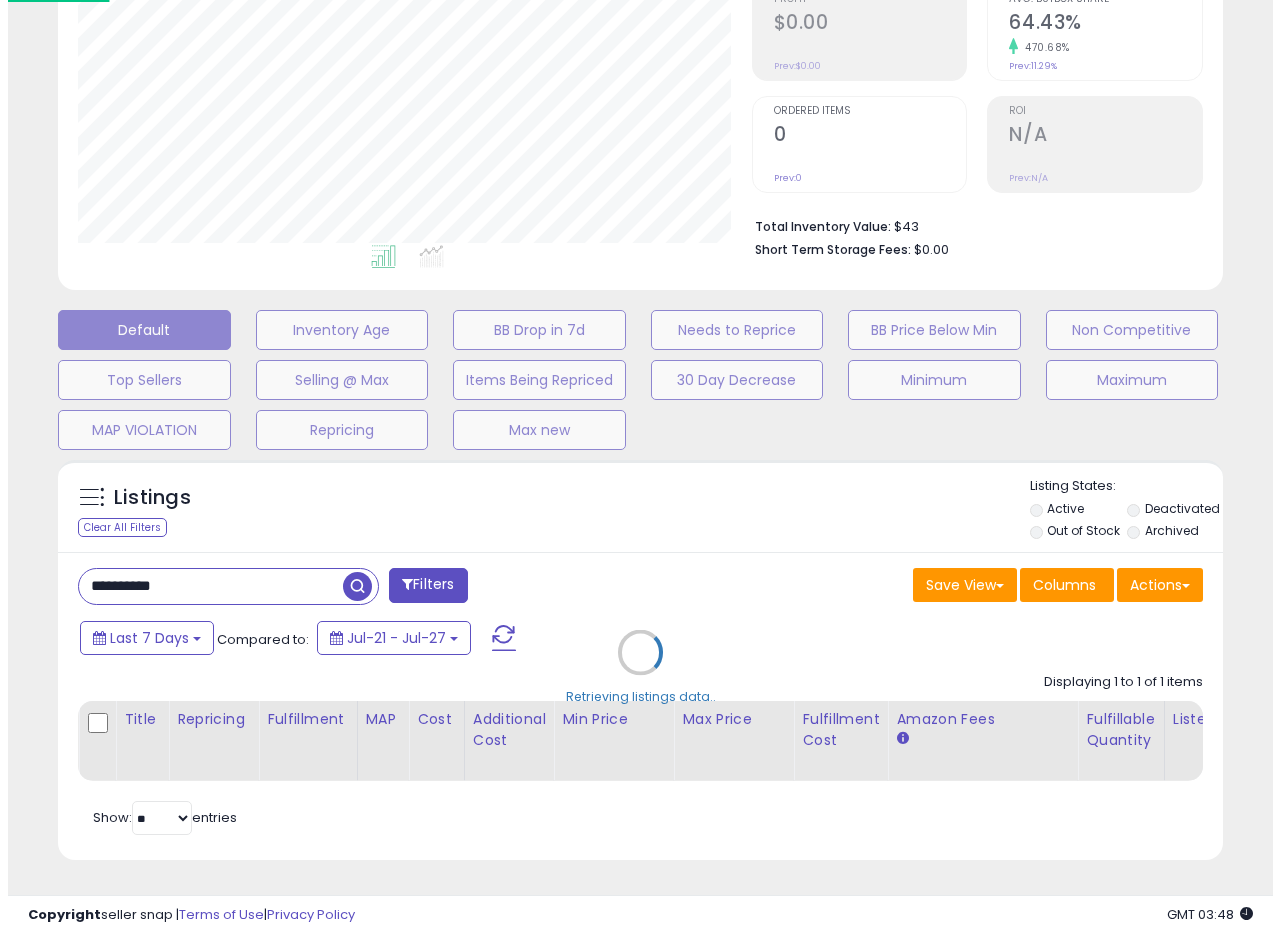 scroll, scrollTop: 999590, scrollLeft: 999317, axis: both 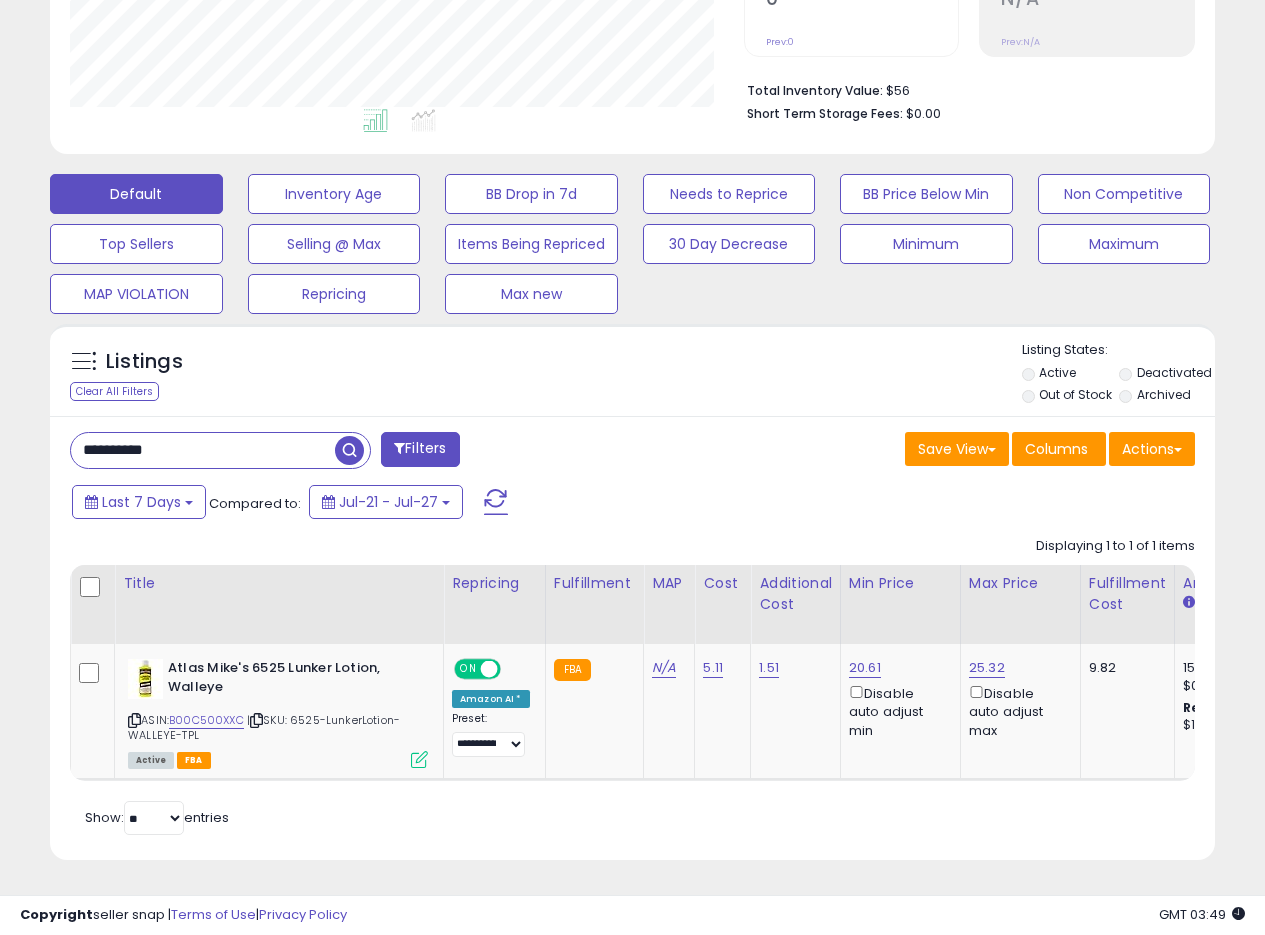 drag, startPoint x: 216, startPoint y: 444, endPoint x: 0, endPoint y: 438, distance: 216.08331 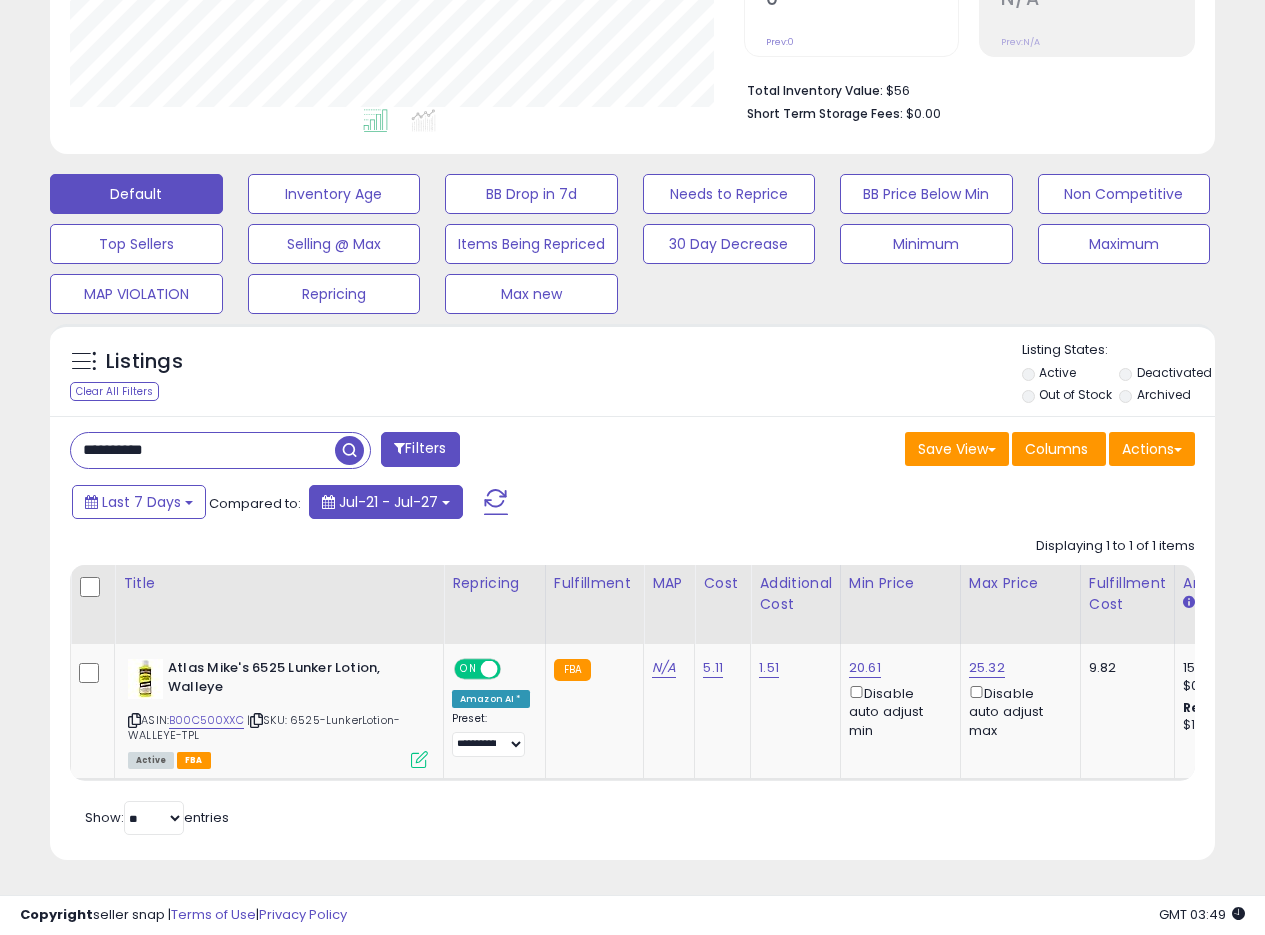 paste 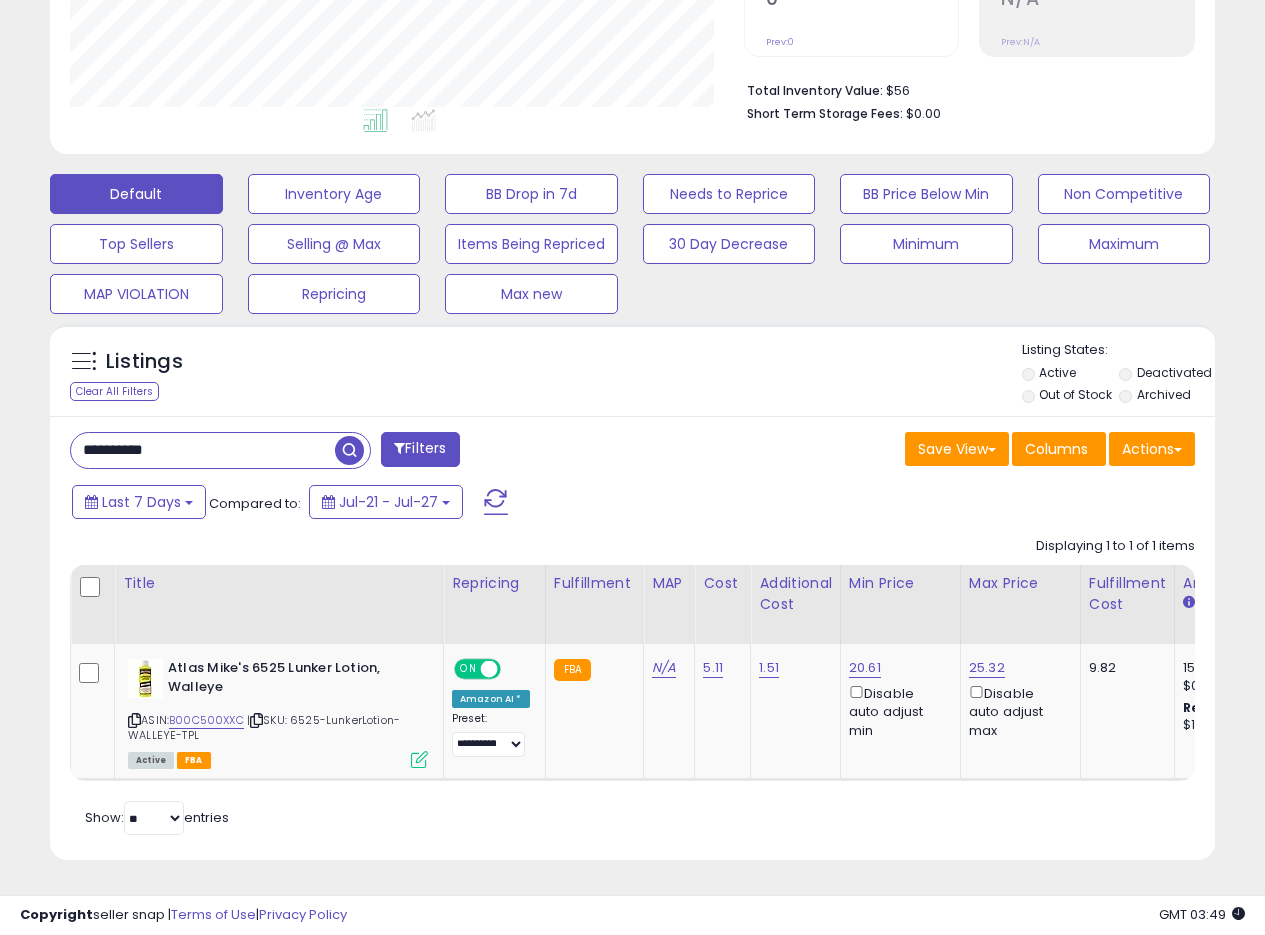 click at bounding box center [349, 450] 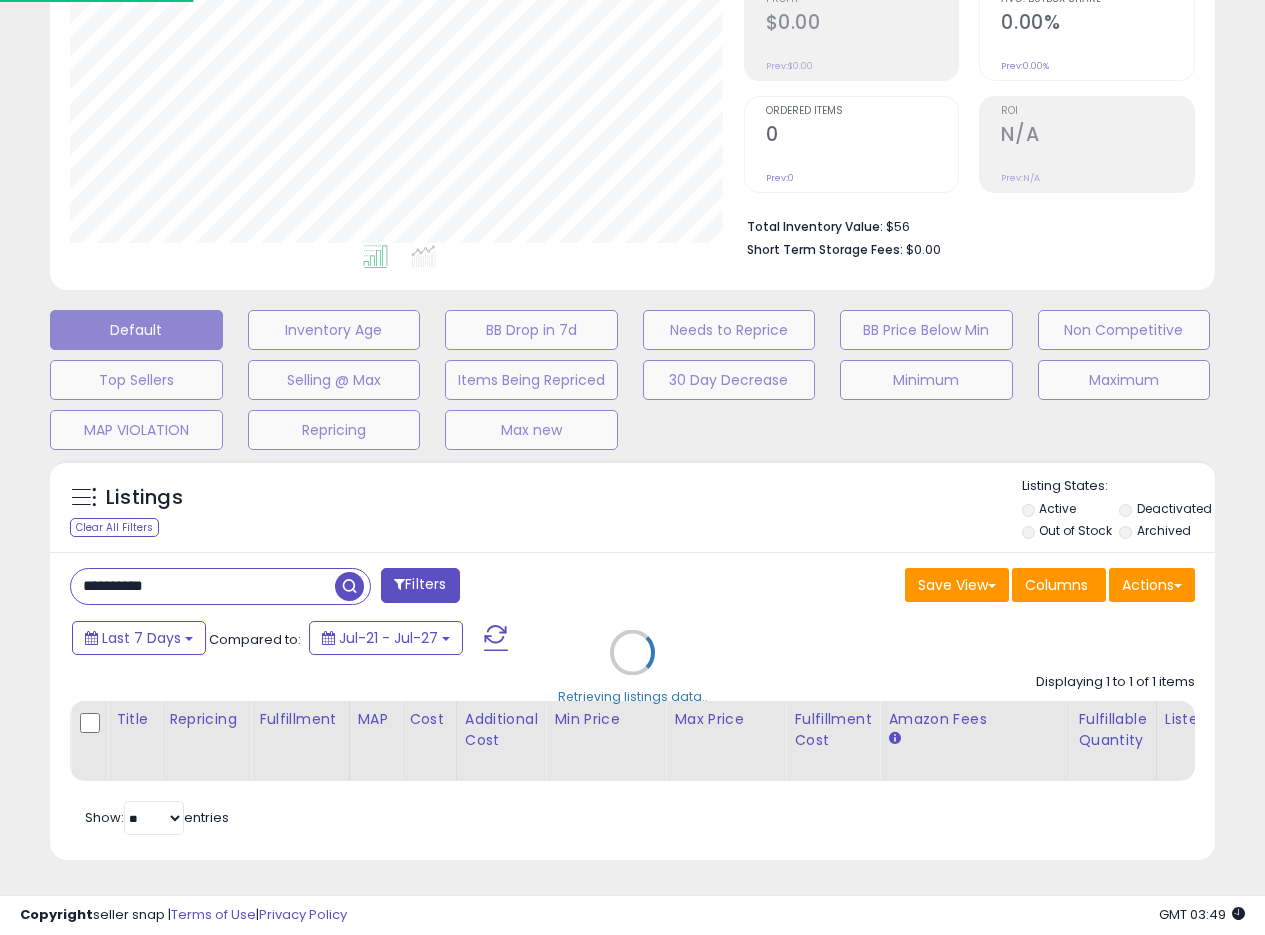 scroll, scrollTop: 999590, scrollLeft: 999317, axis: both 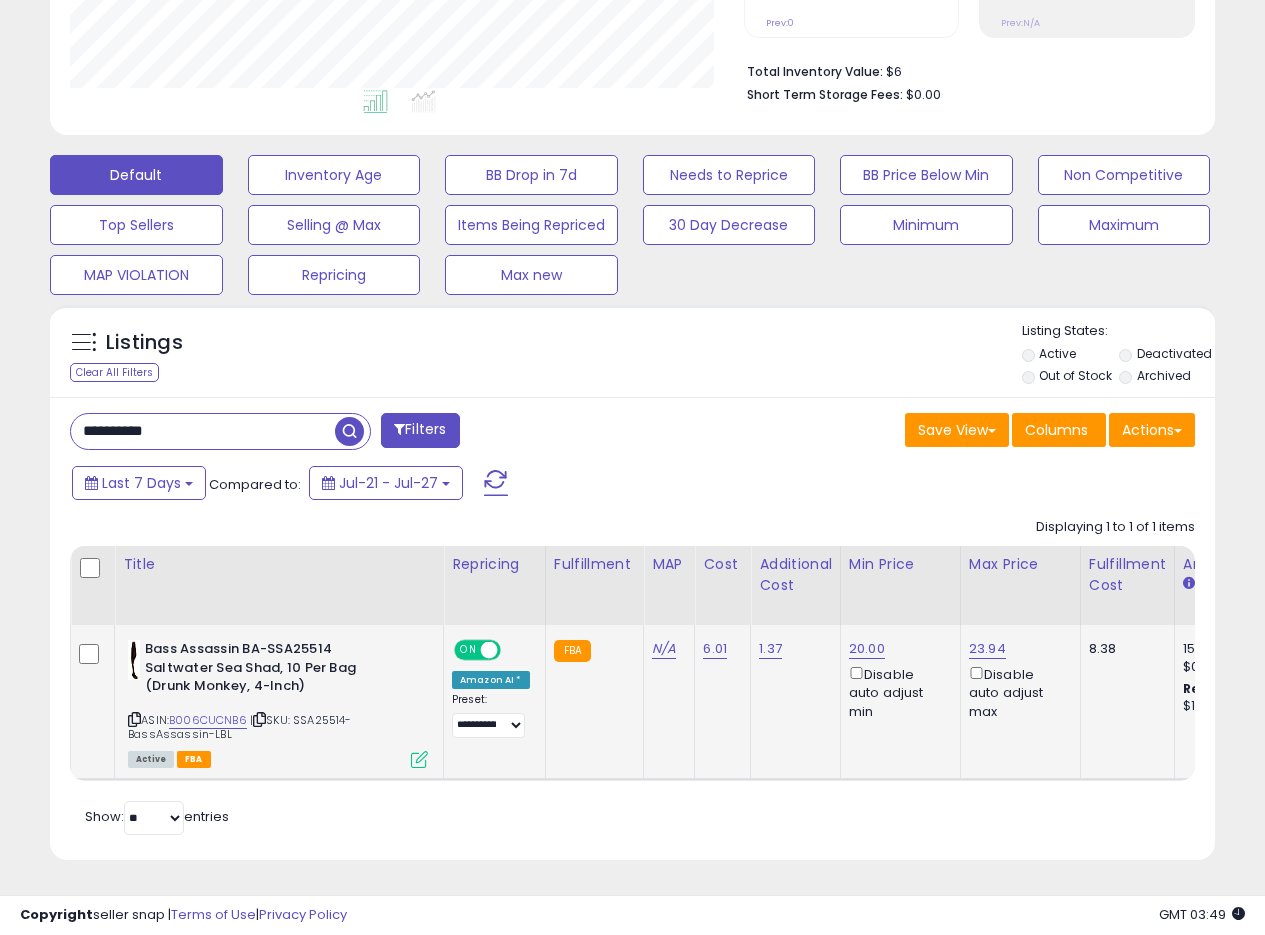 click on "Bass Assassin BA-SSA25514 Saltwater Sea Shad, 10 Per Bag (Drunk Monkey, 4-Inch)  ASIN:  B006CUCNB6    |   SKU: SSA25514-BassAssassin-LBL Active FBA" 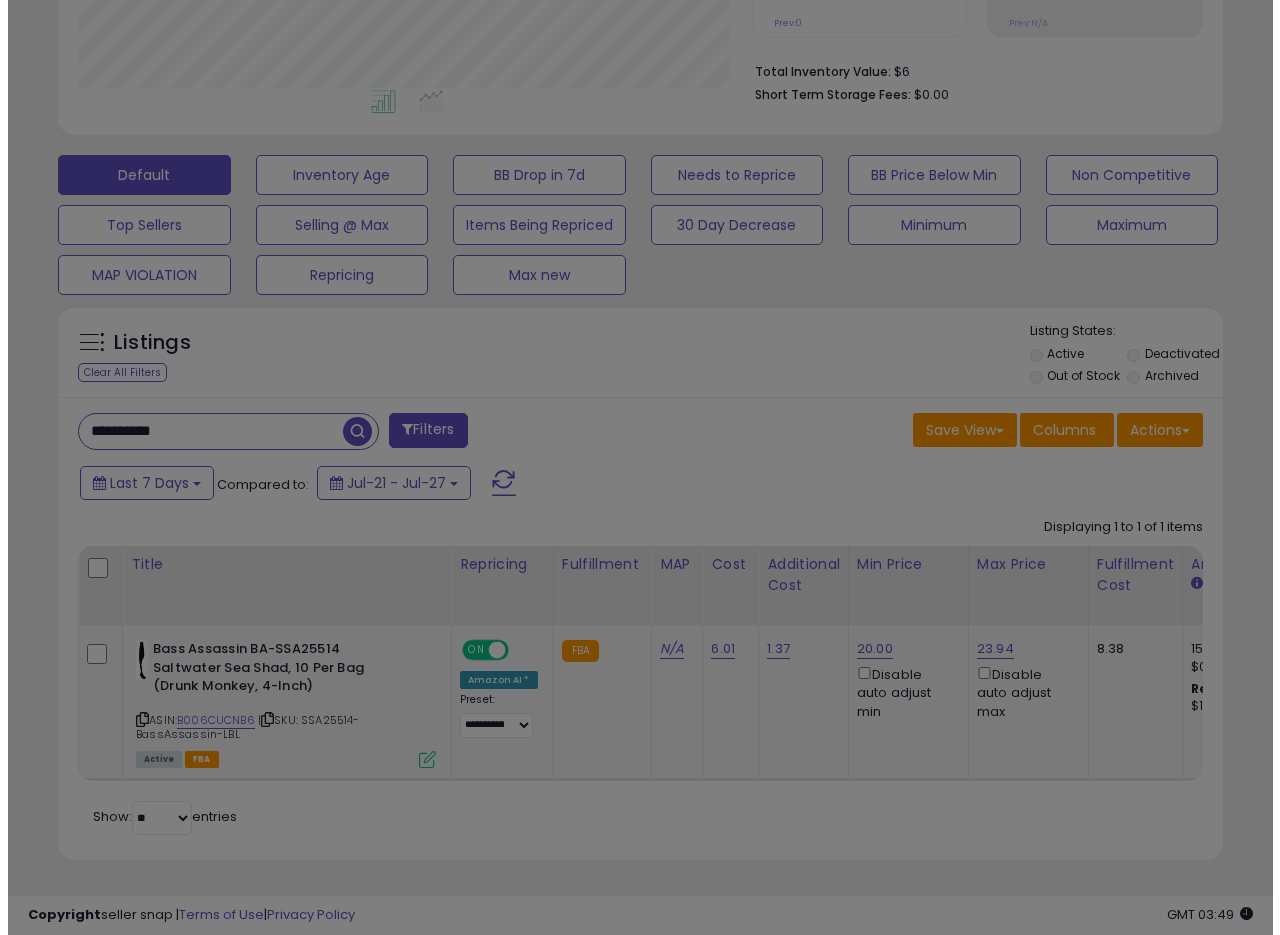 scroll, scrollTop: 999590, scrollLeft: 999317, axis: both 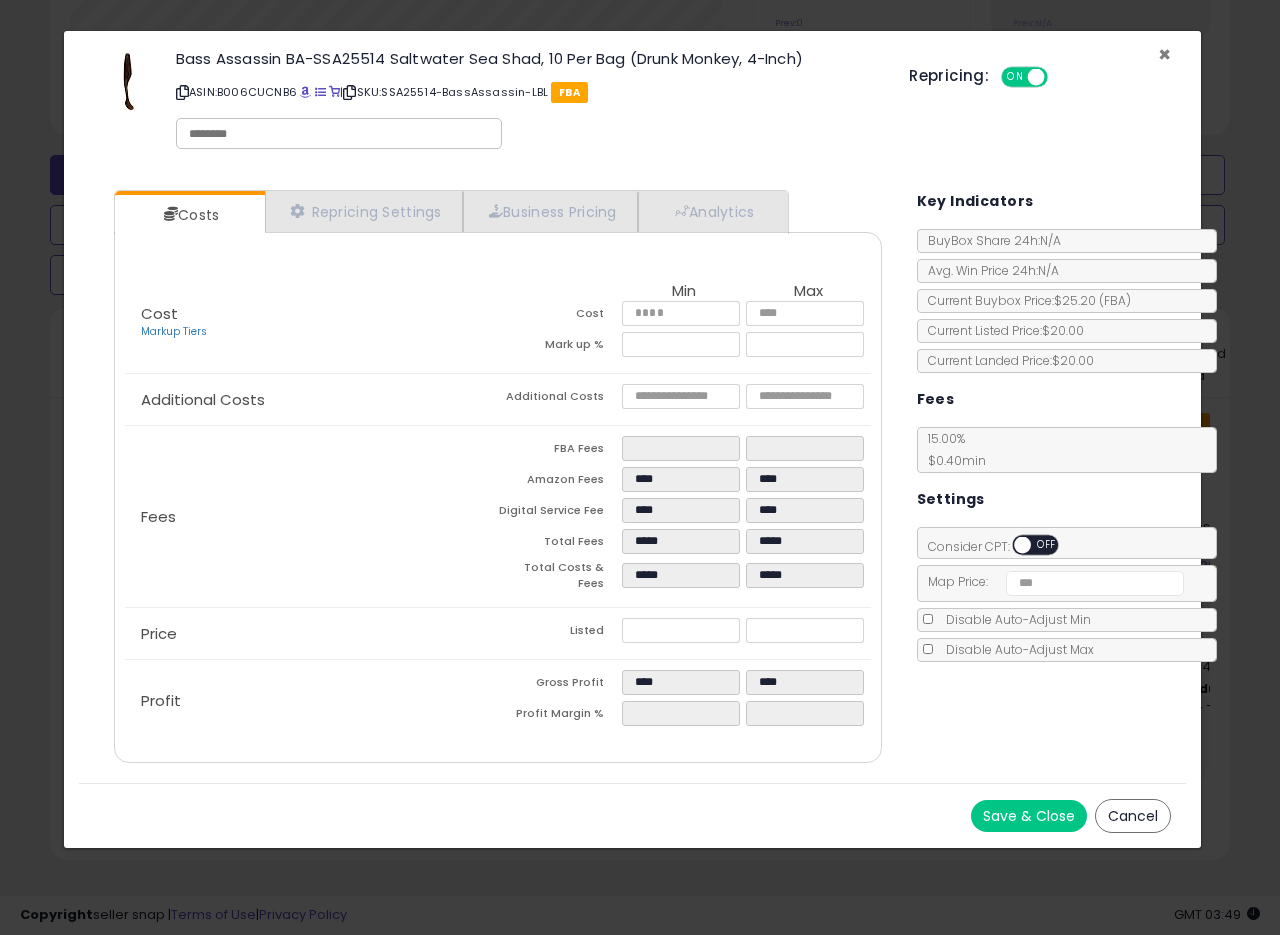 click on "×" at bounding box center [1164, 54] 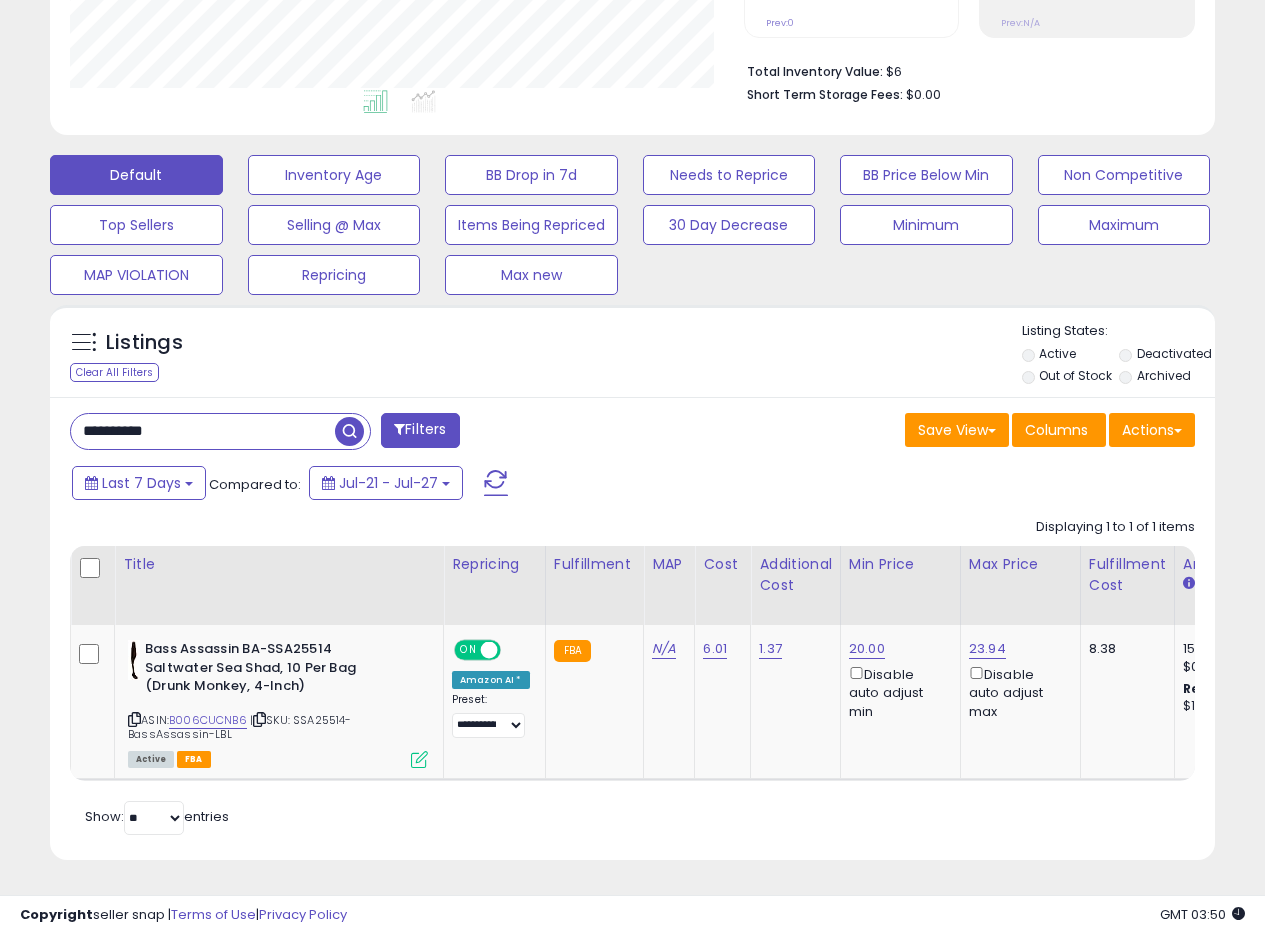 scroll, scrollTop: 410, scrollLeft: 674, axis: both 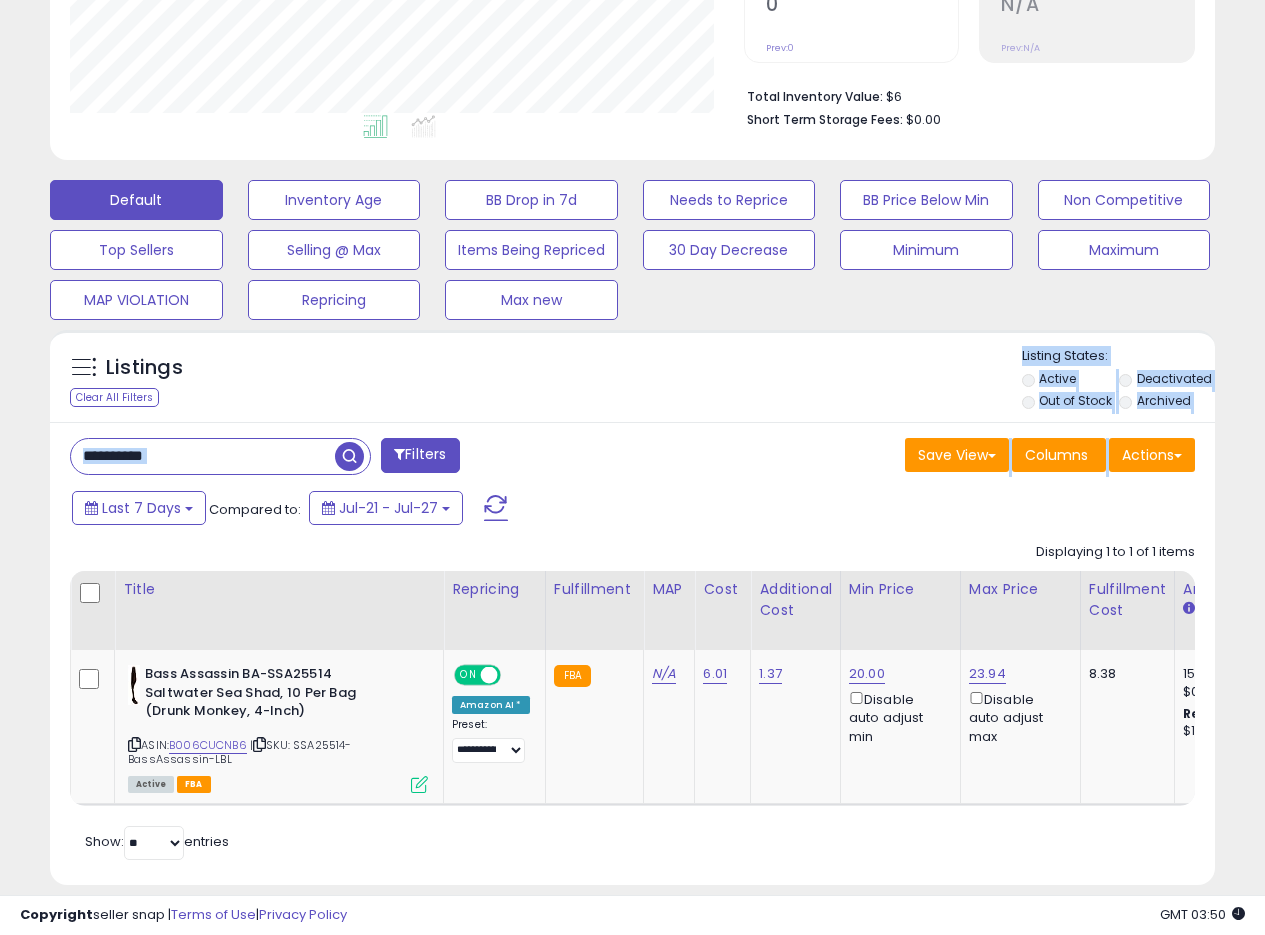 drag, startPoint x: 622, startPoint y: 454, endPoint x: 509, endPoint y: 393, distance: 128.41339 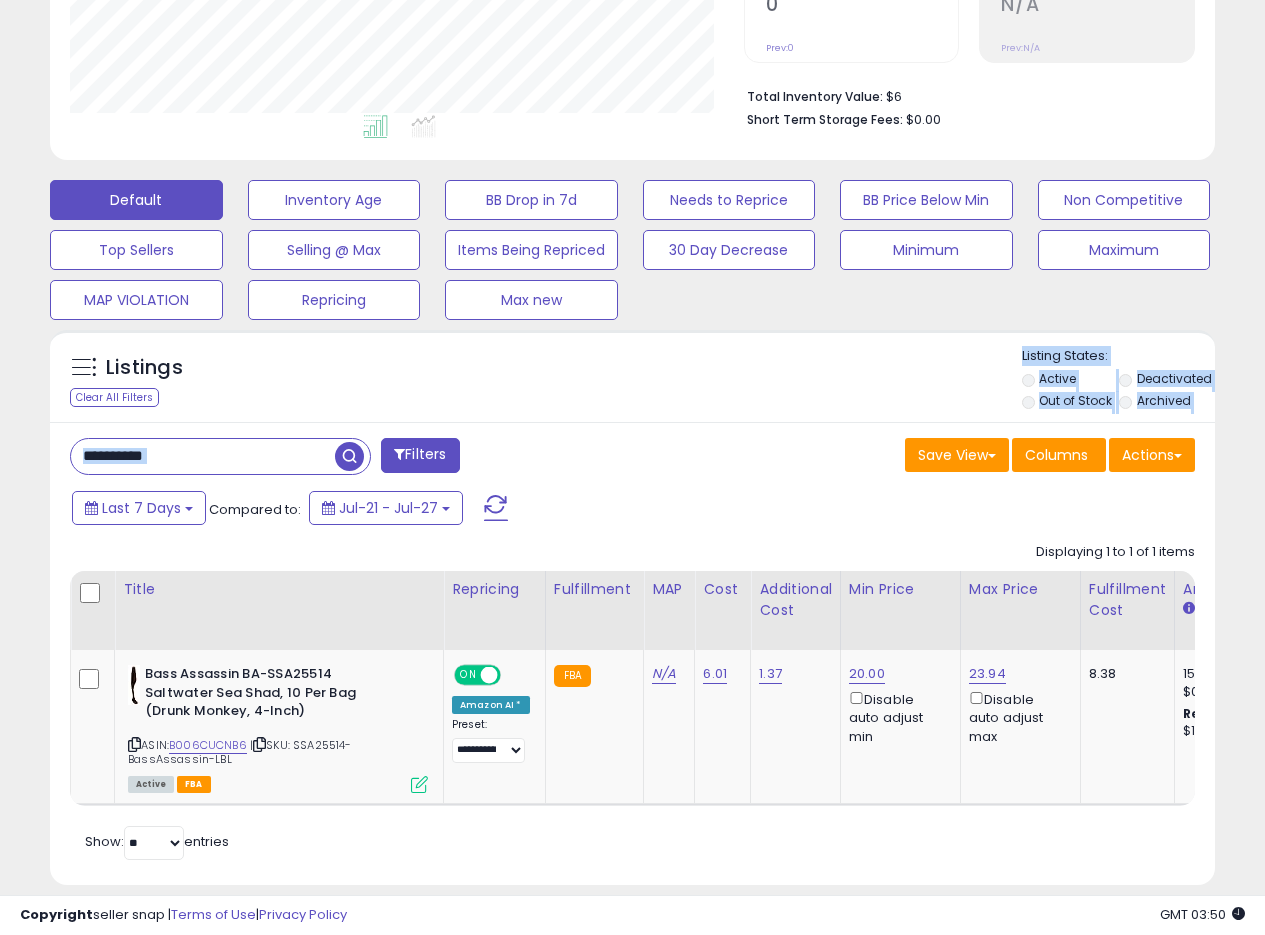 drag, startPoint x: 509, startPoint y: 391, endPoint x: 581, endPoint y: 456, distance: 97 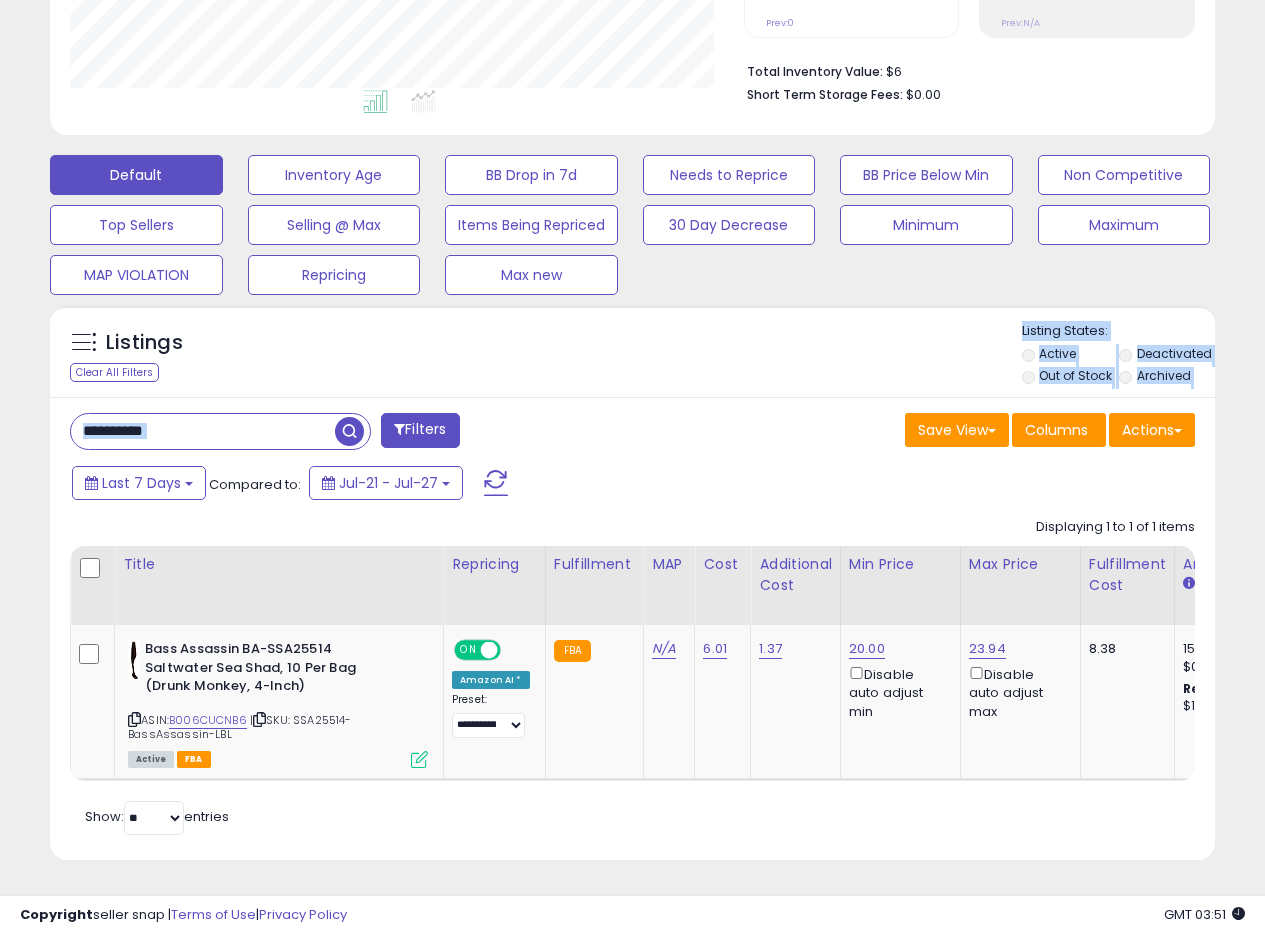 scroll, scrollTop: 490, scrollLeft: 0, axis: vertical 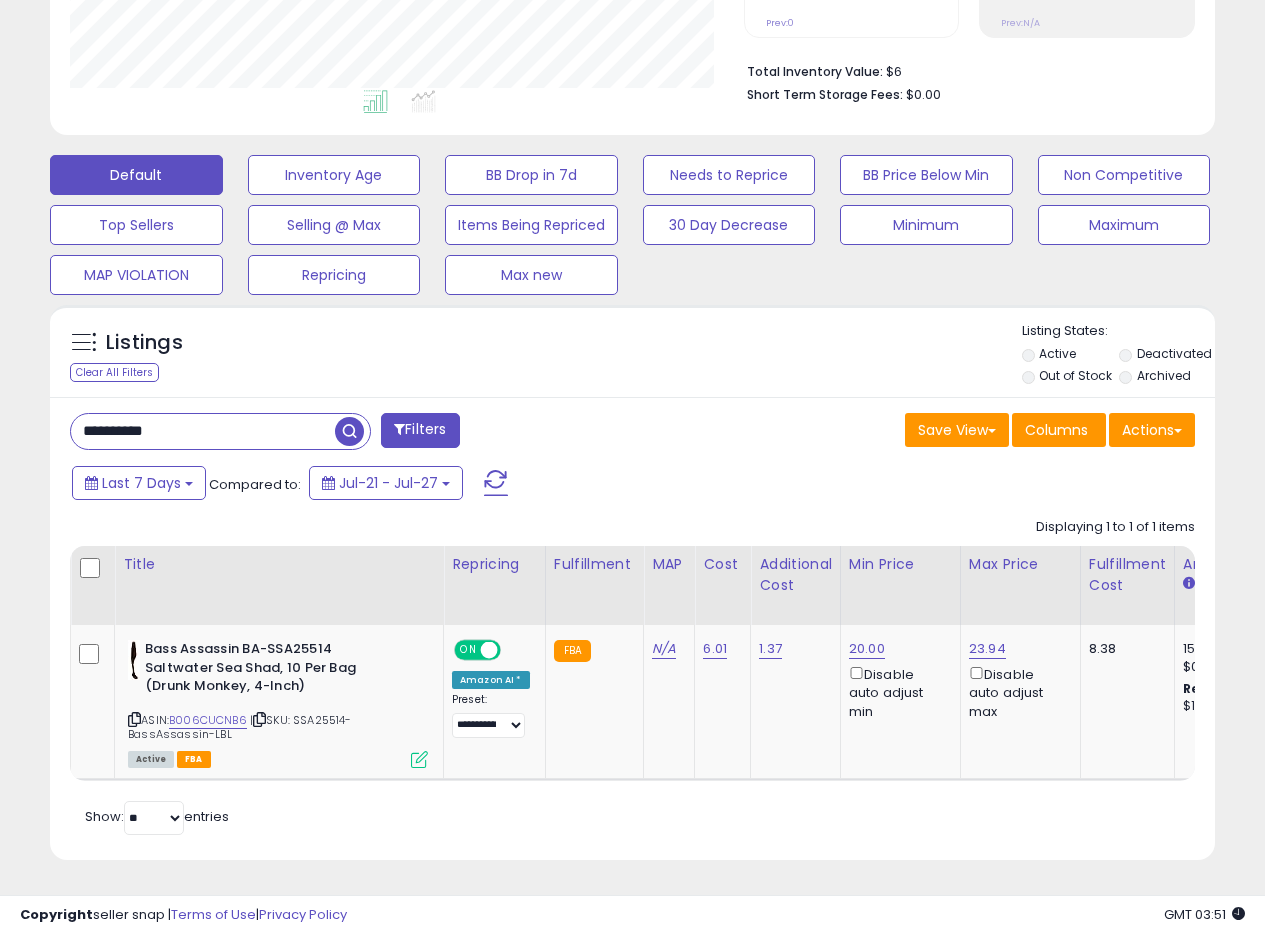 click on "Listings
Clear All Filters
Listing States:" at bounding box center [632, 356] 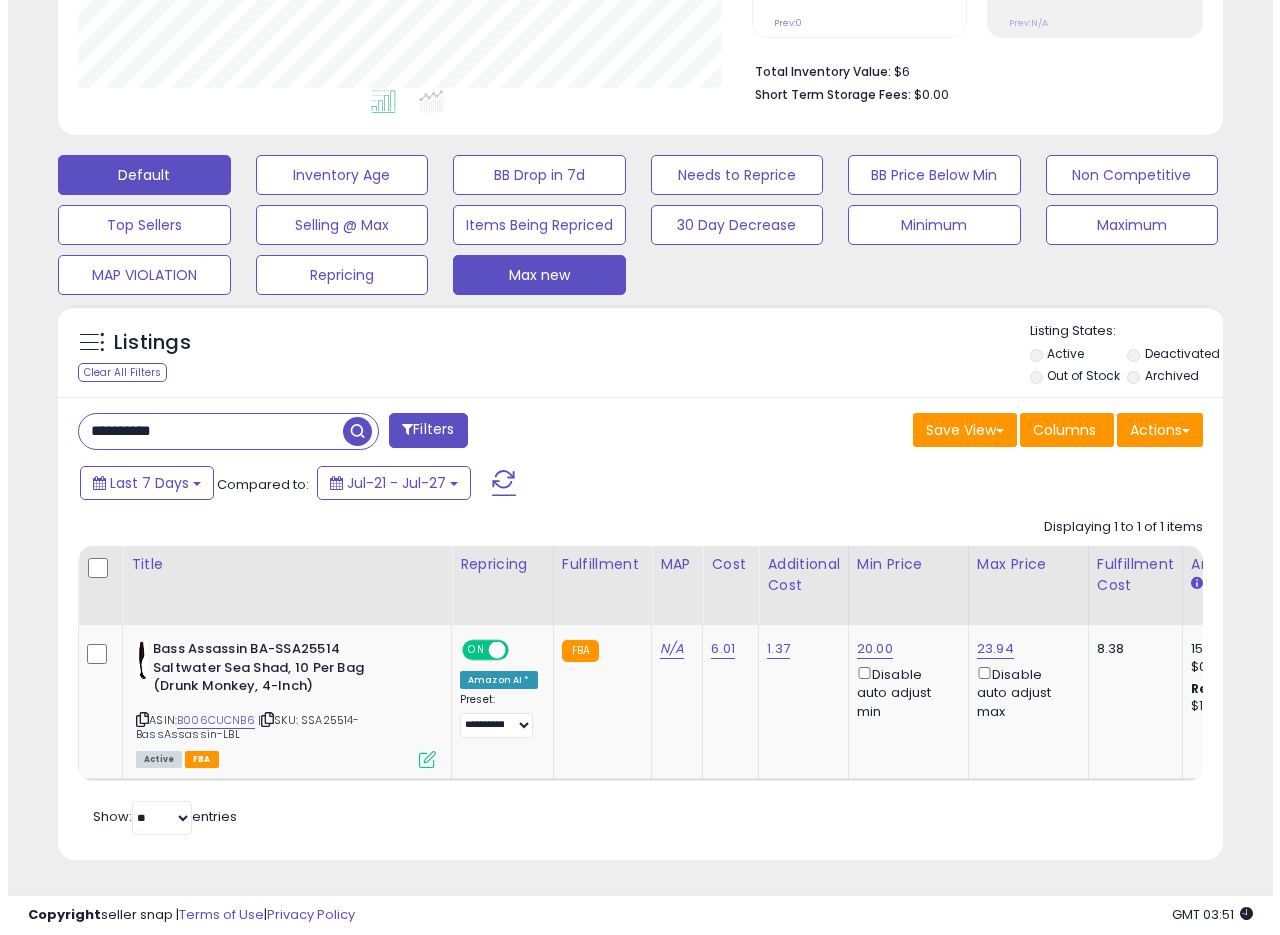 scroll, scrollTop: 335, scrollLeft: 0, axis: vertical 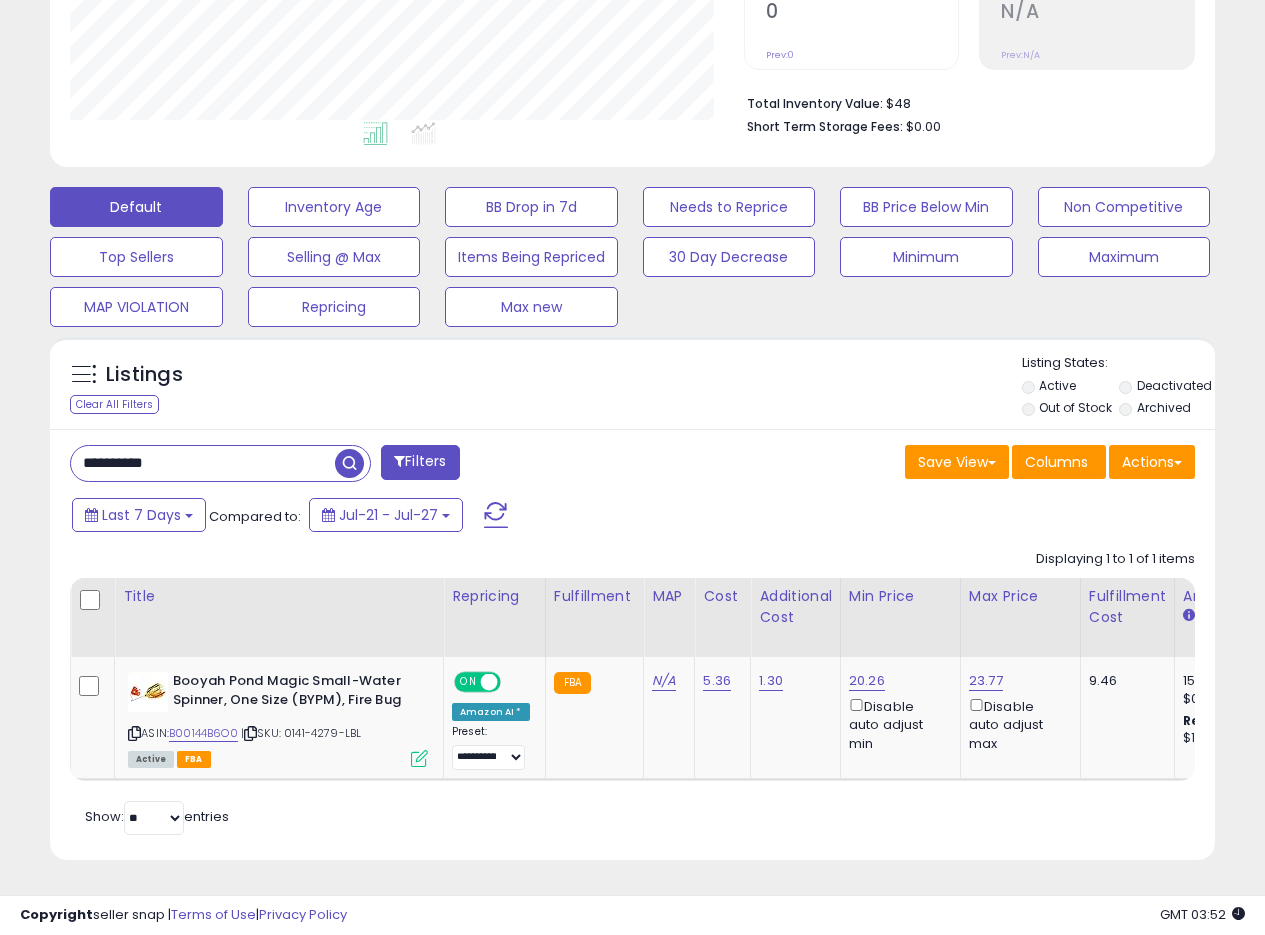 click on "**********" at bounding box center (632, 278) 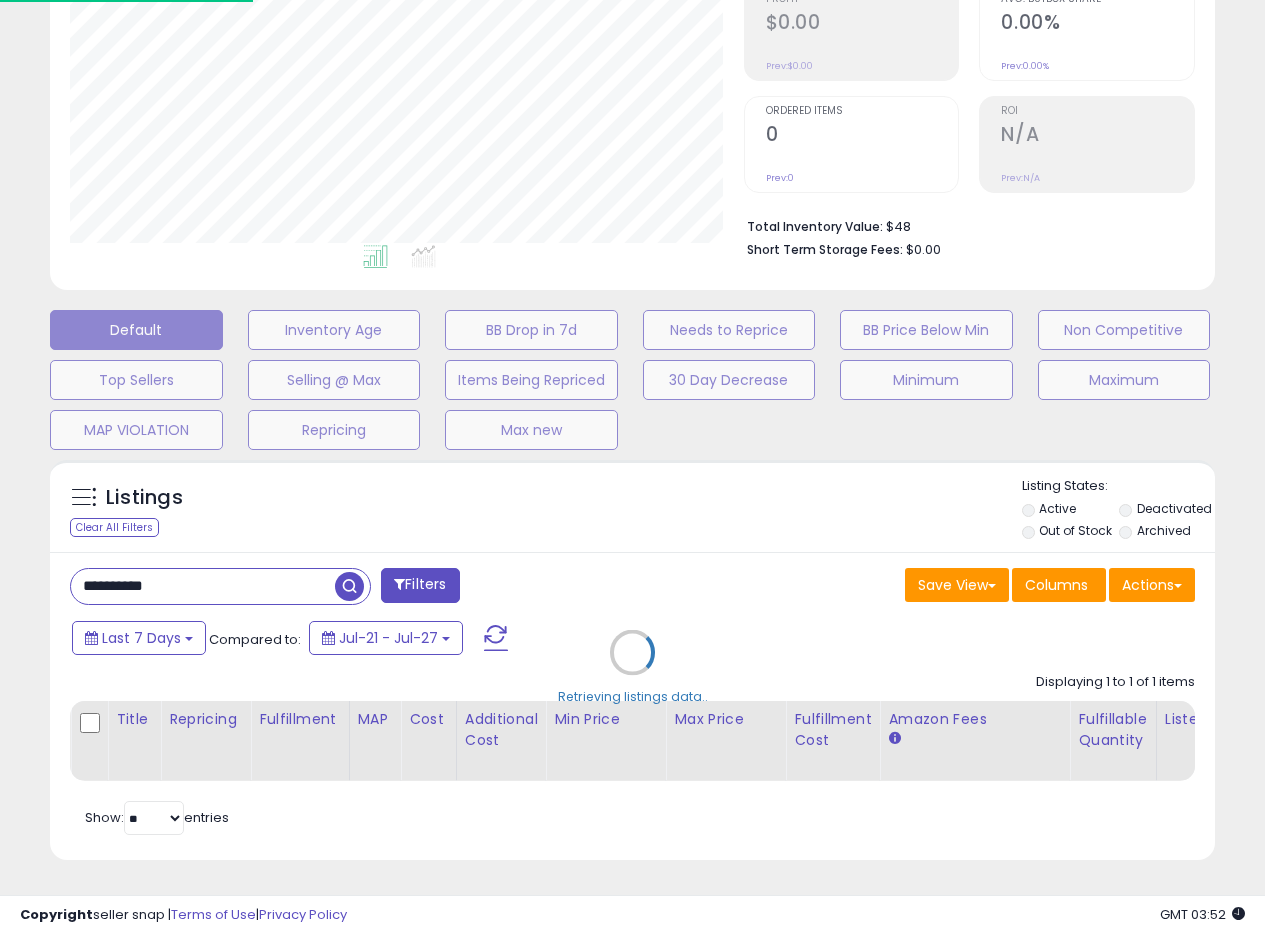 scroll, scrollTop: 999590, scrollLeft: 999317, axis: both 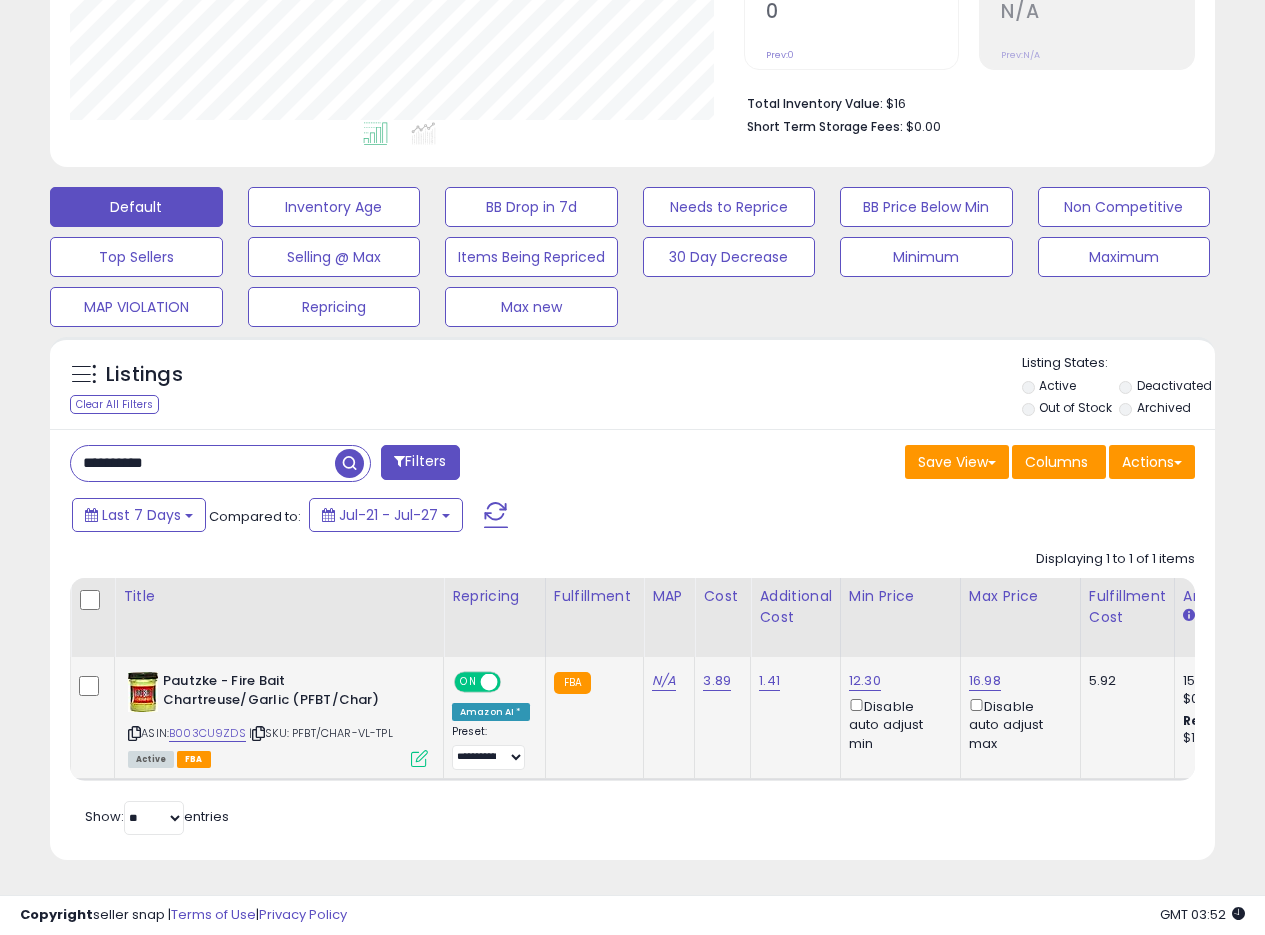 click at bounding box center [419, 758] 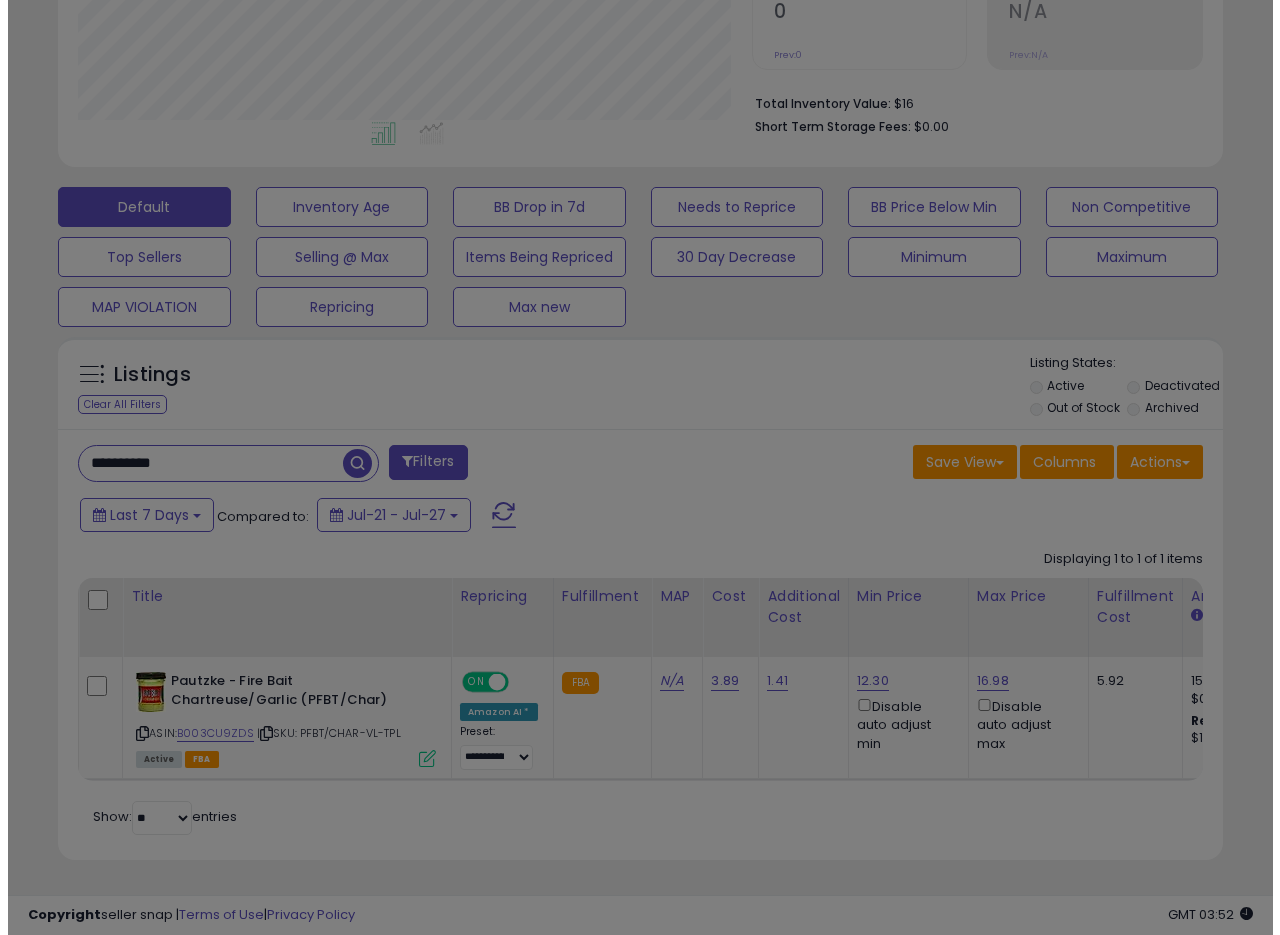 scroll, scrollTop: 999590, scrollLeft: 999317, axis: both 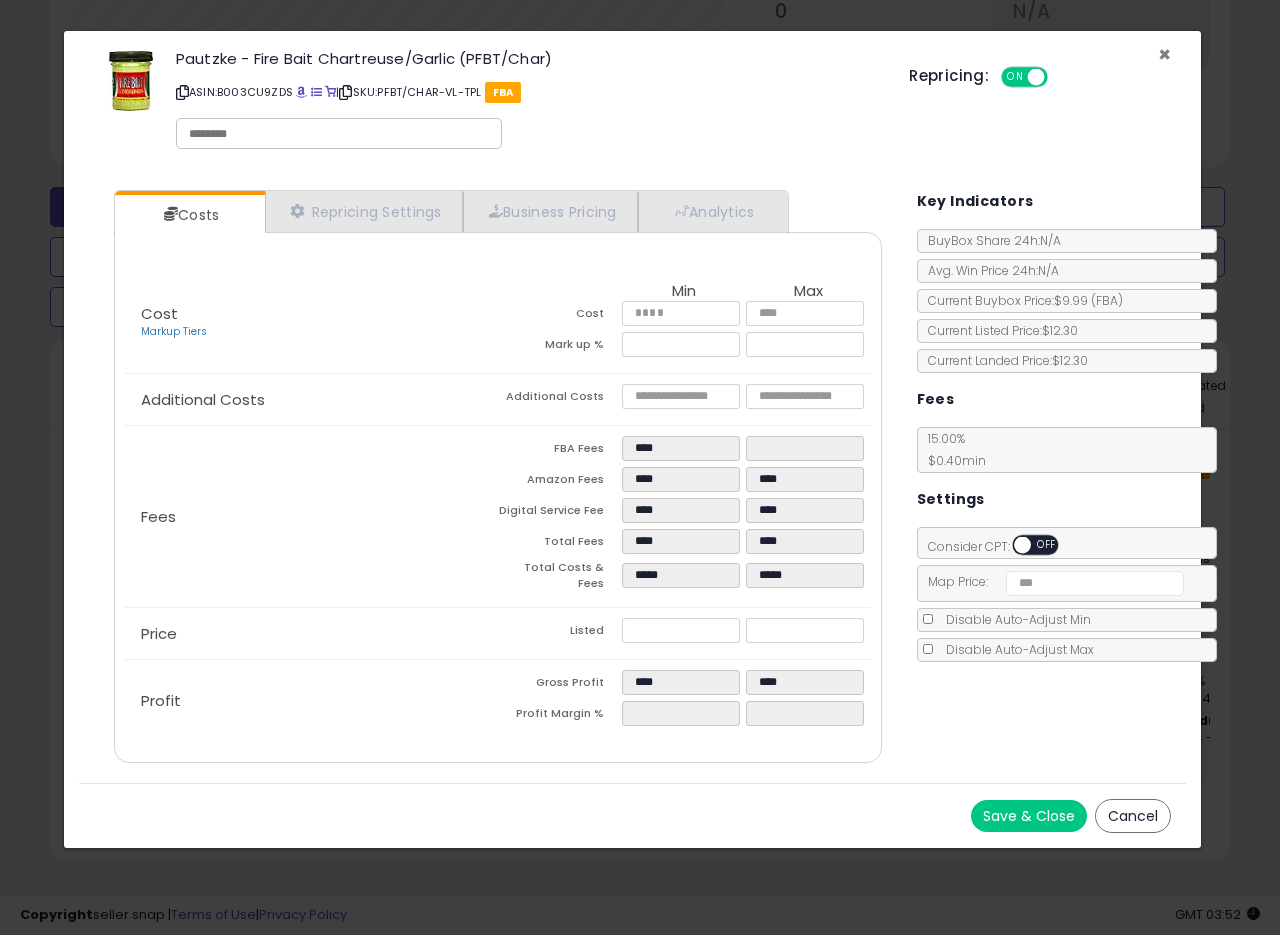 click on "×" at bounding box center (1164, 54) 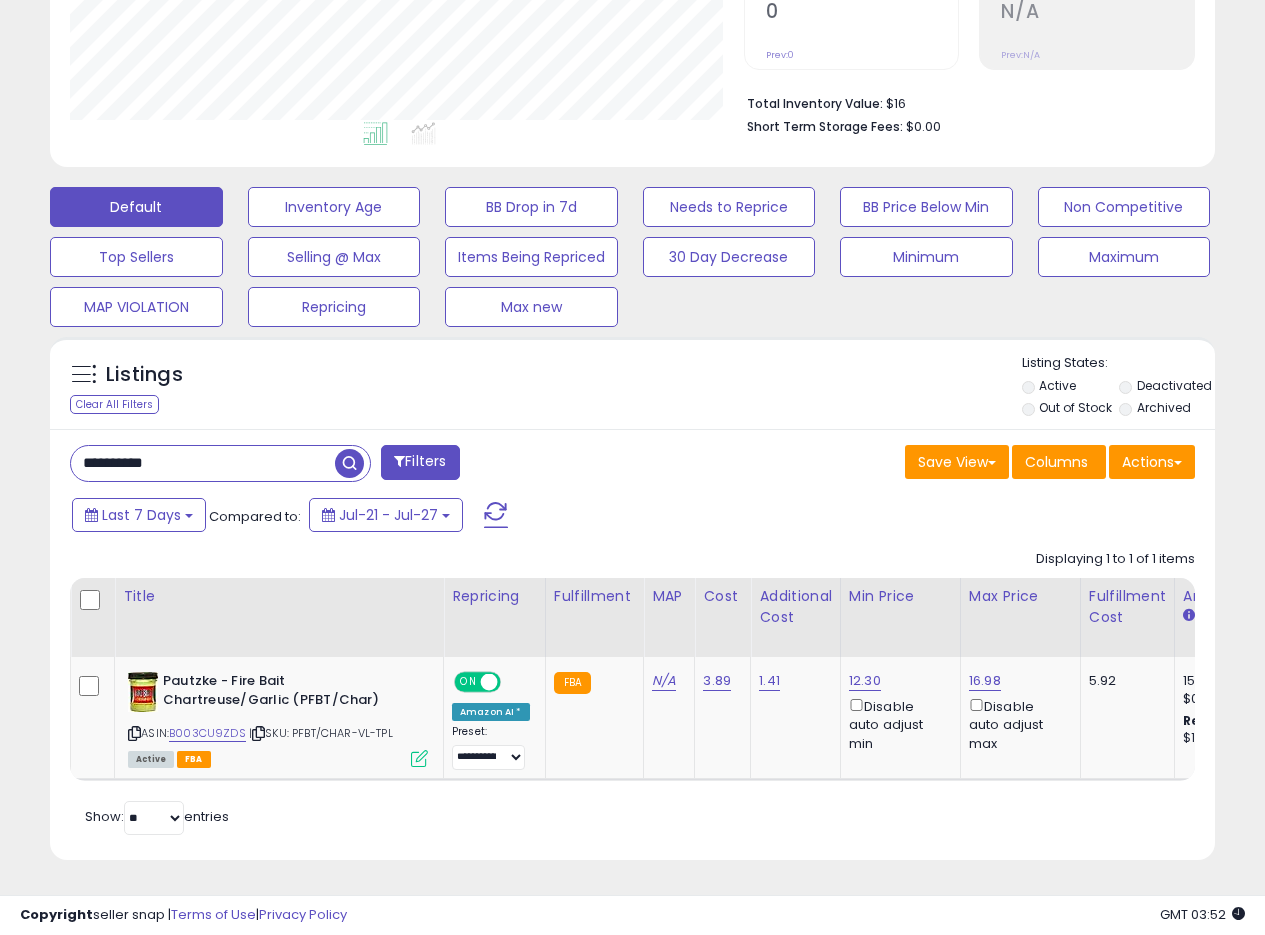 scroll, scrollTop: 410, scrollLeft: 674, axis: both 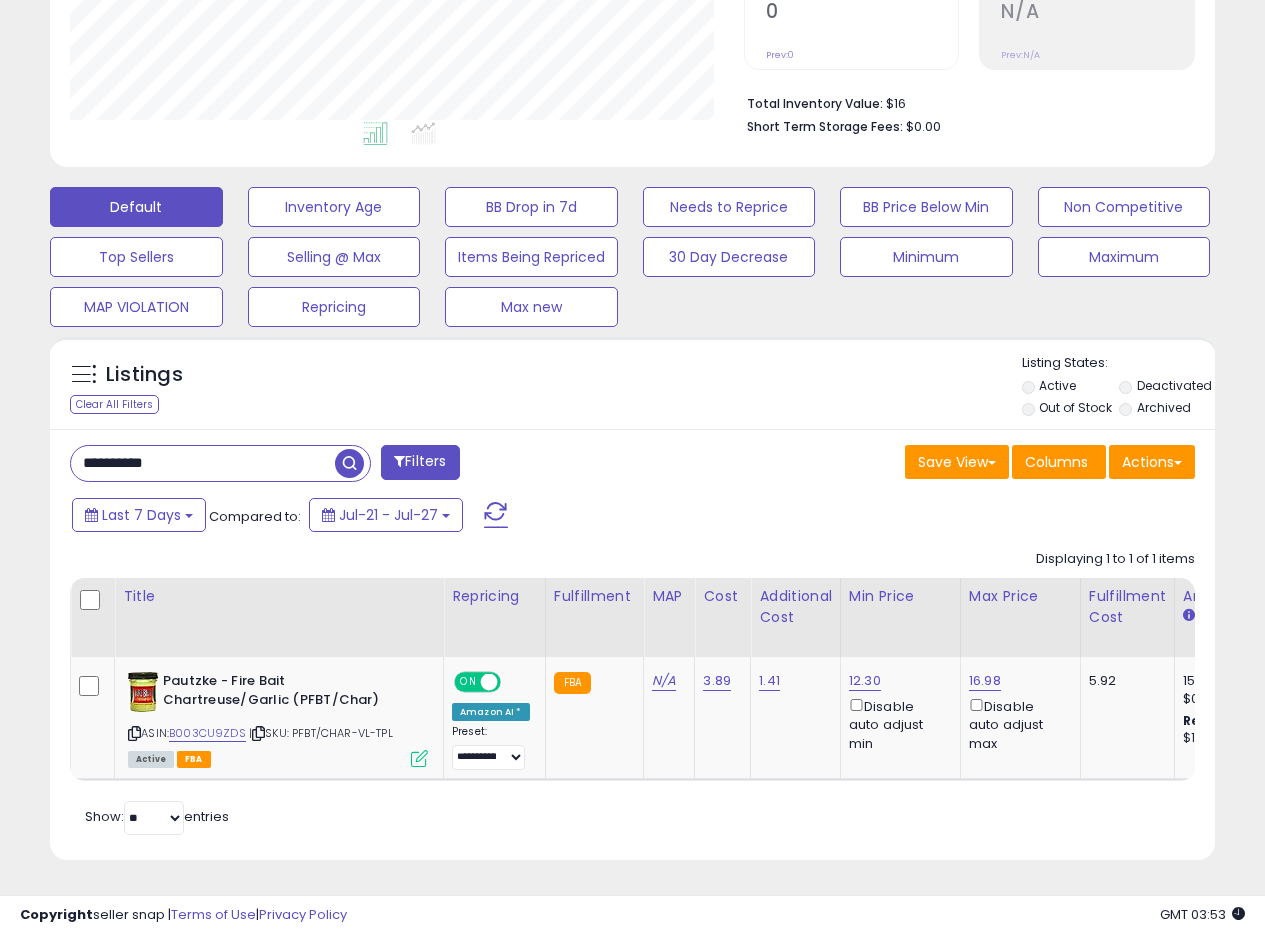 click on "Listings
Clear All Filters
Listing States:" at bounding box center [632, 388] 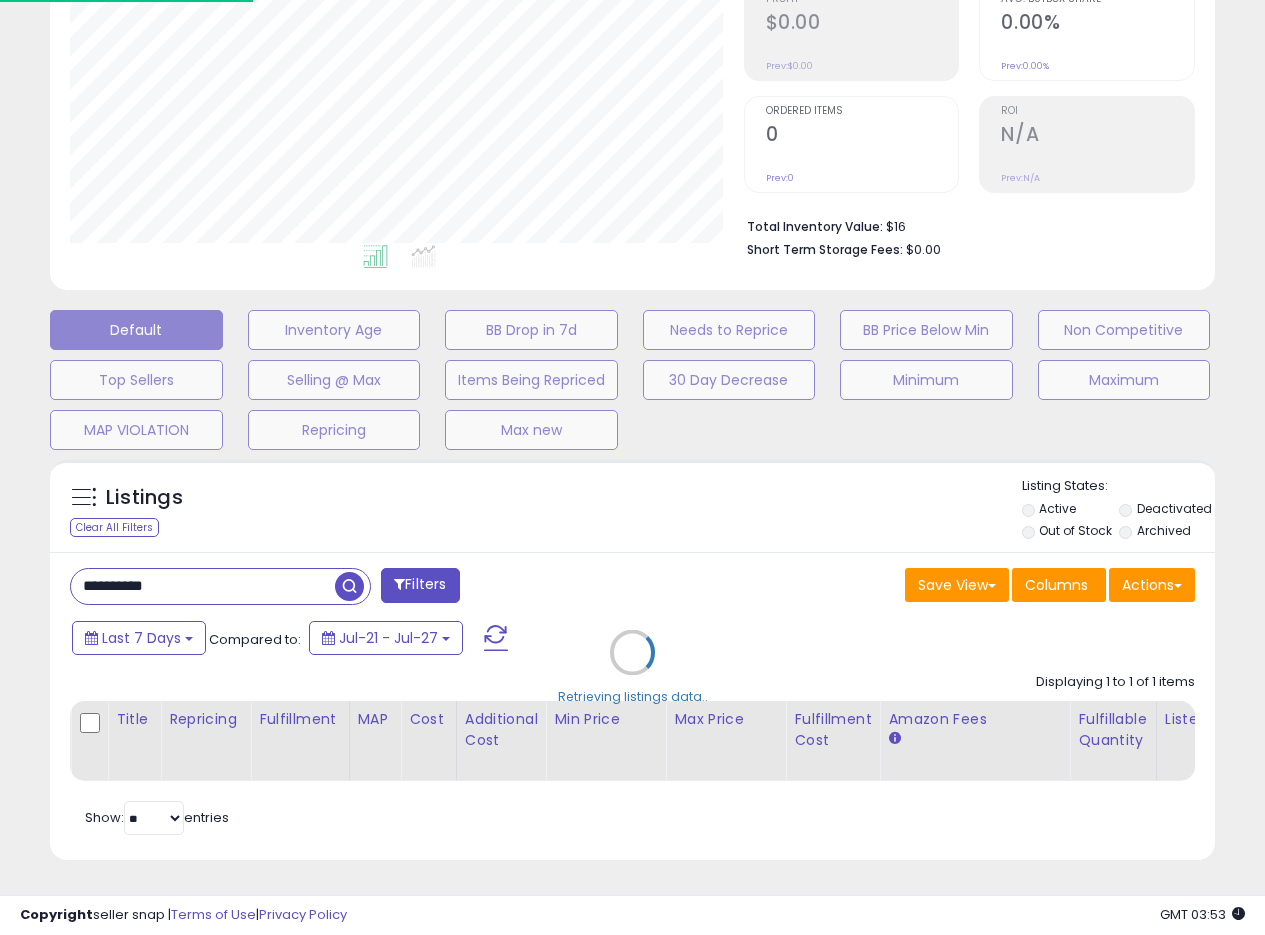scroll, scrollTop: 999590, scrollLeft: 999317, axis: both 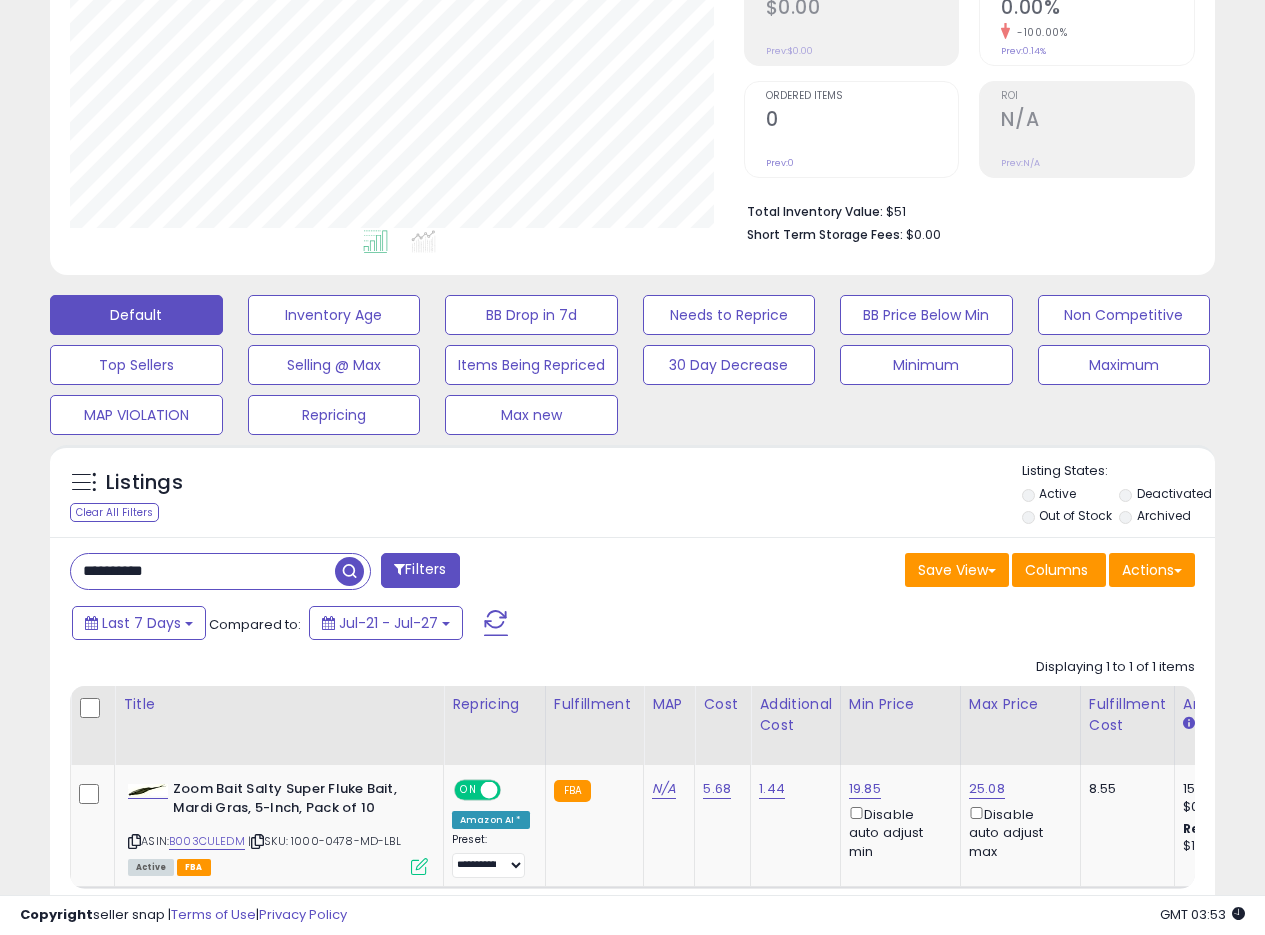 drag, startPoint x: 205, startPoint y: 566, endPoint x: 9, endPoint y: 525, distance: 200.24236 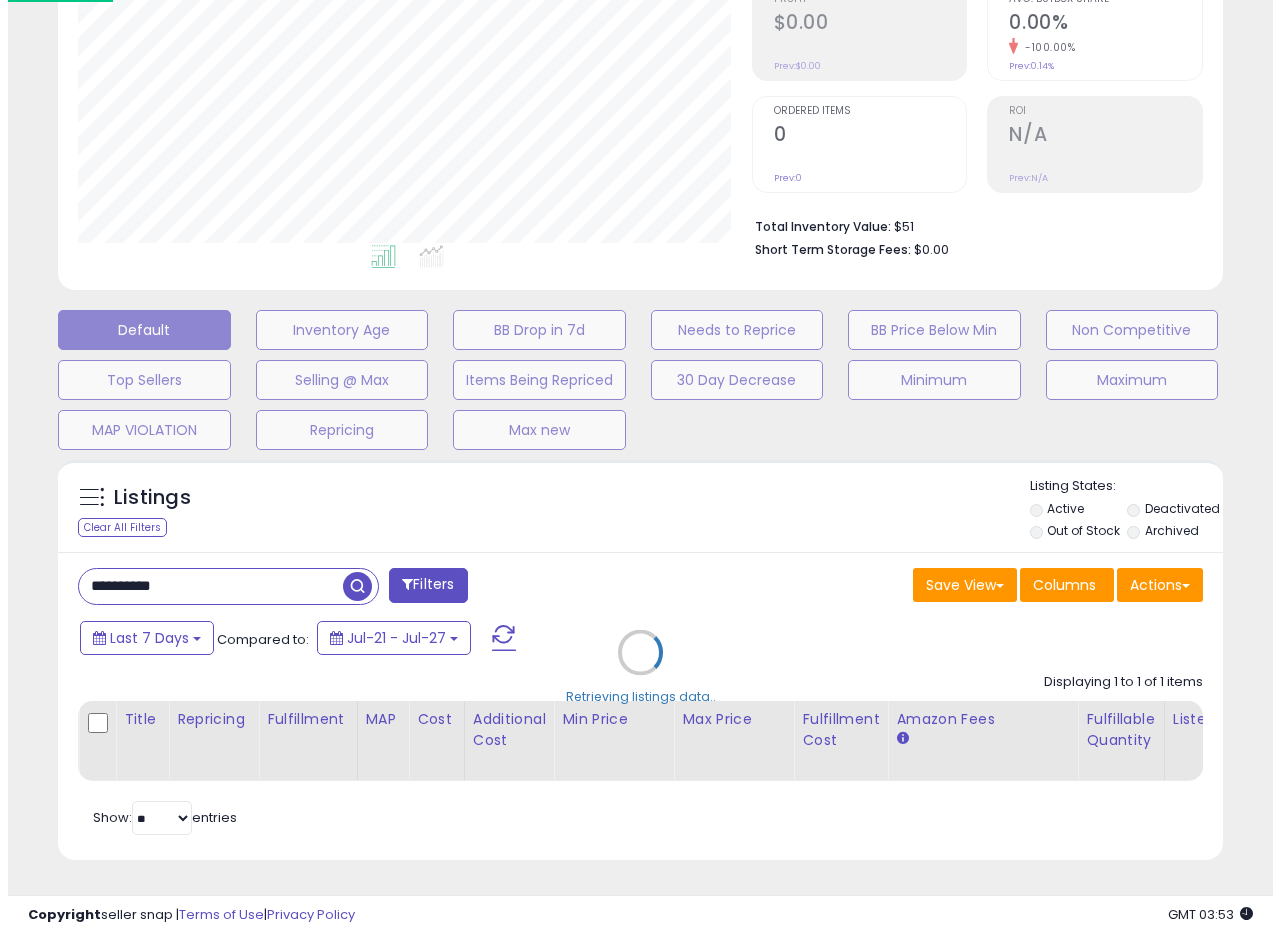 scroll, scrollTop: 999590, scrollLeft: 999317, axis: both 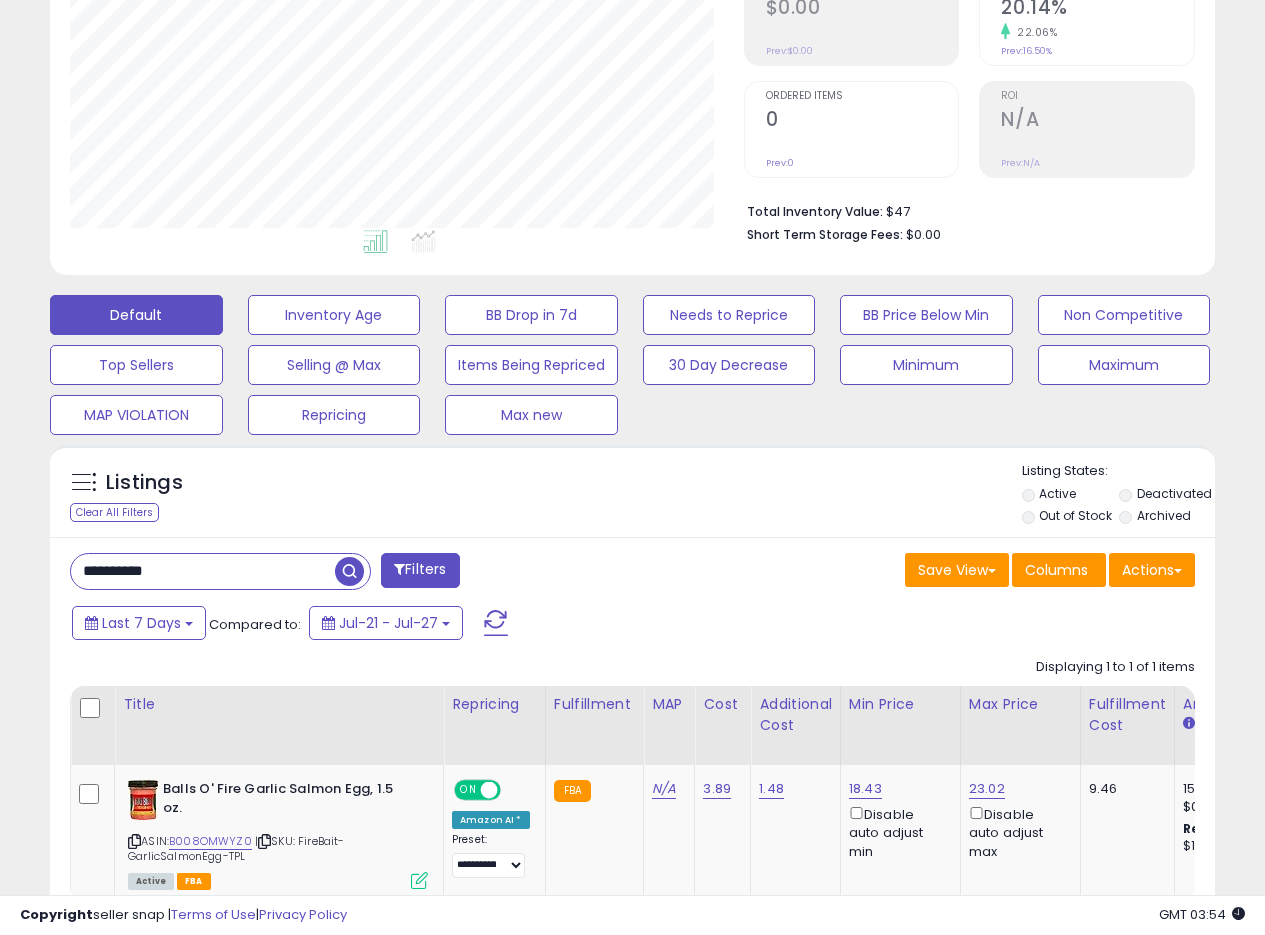 drag, startPoint x: 238, startPoint y: 567, endPoint x: 0, endPoint y: 531, distance: 240.70729 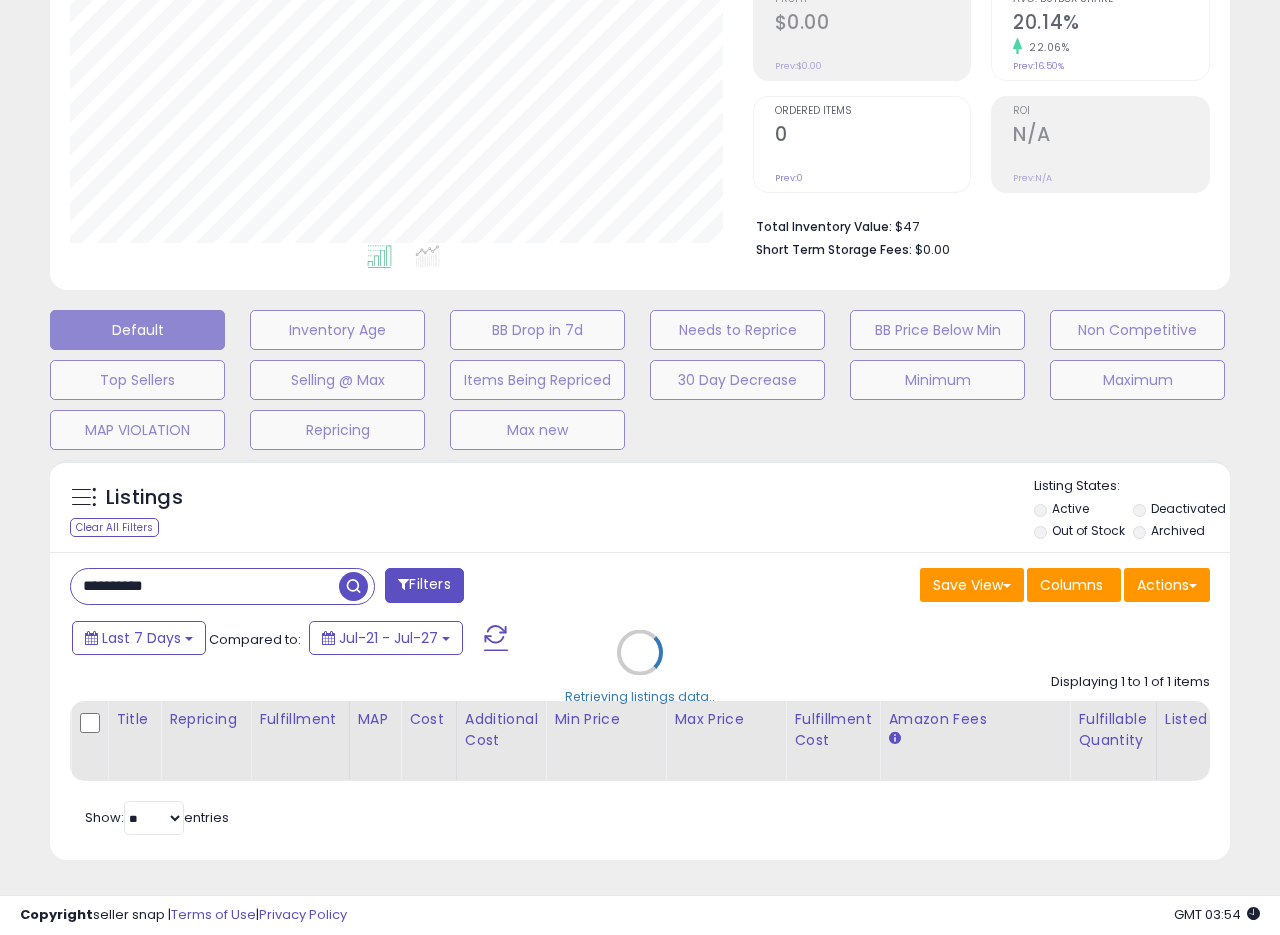scroll, scrollTop: 999590, scrollLeft: 999317, axis: both 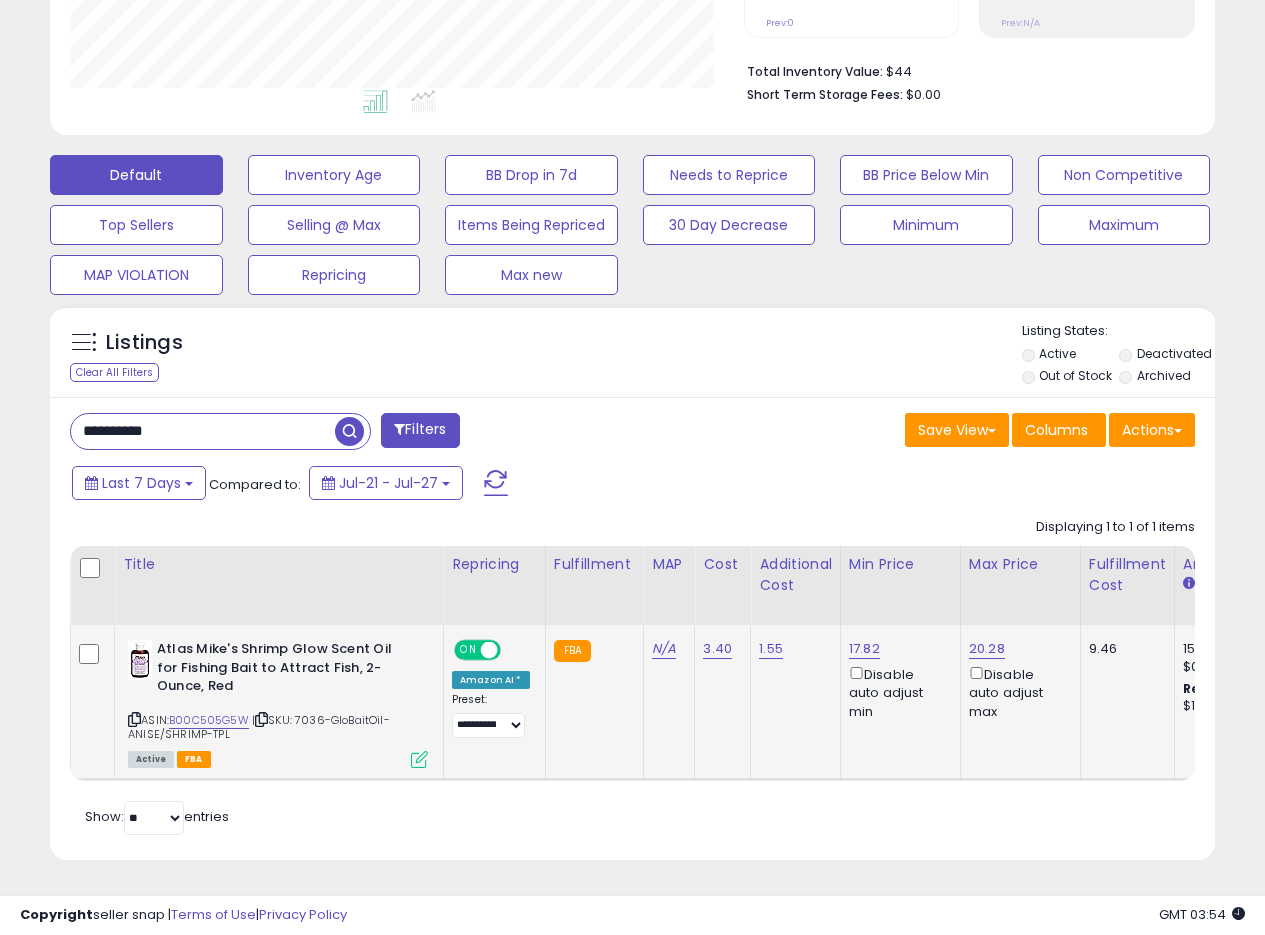 click at bounding box center [419, 759] 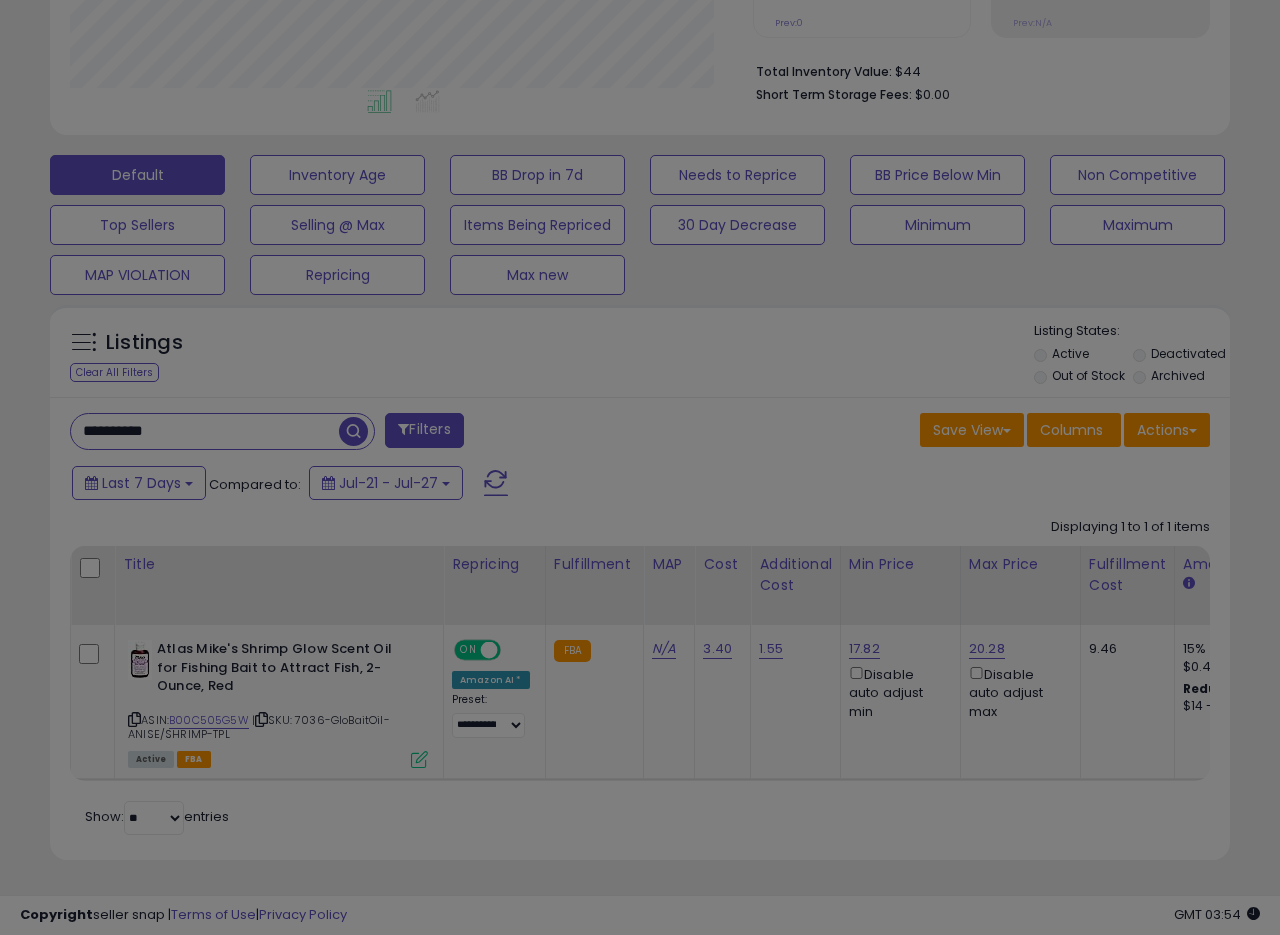 scroll, scrollTop: 999590, scrollLeft: 999317, axis: both 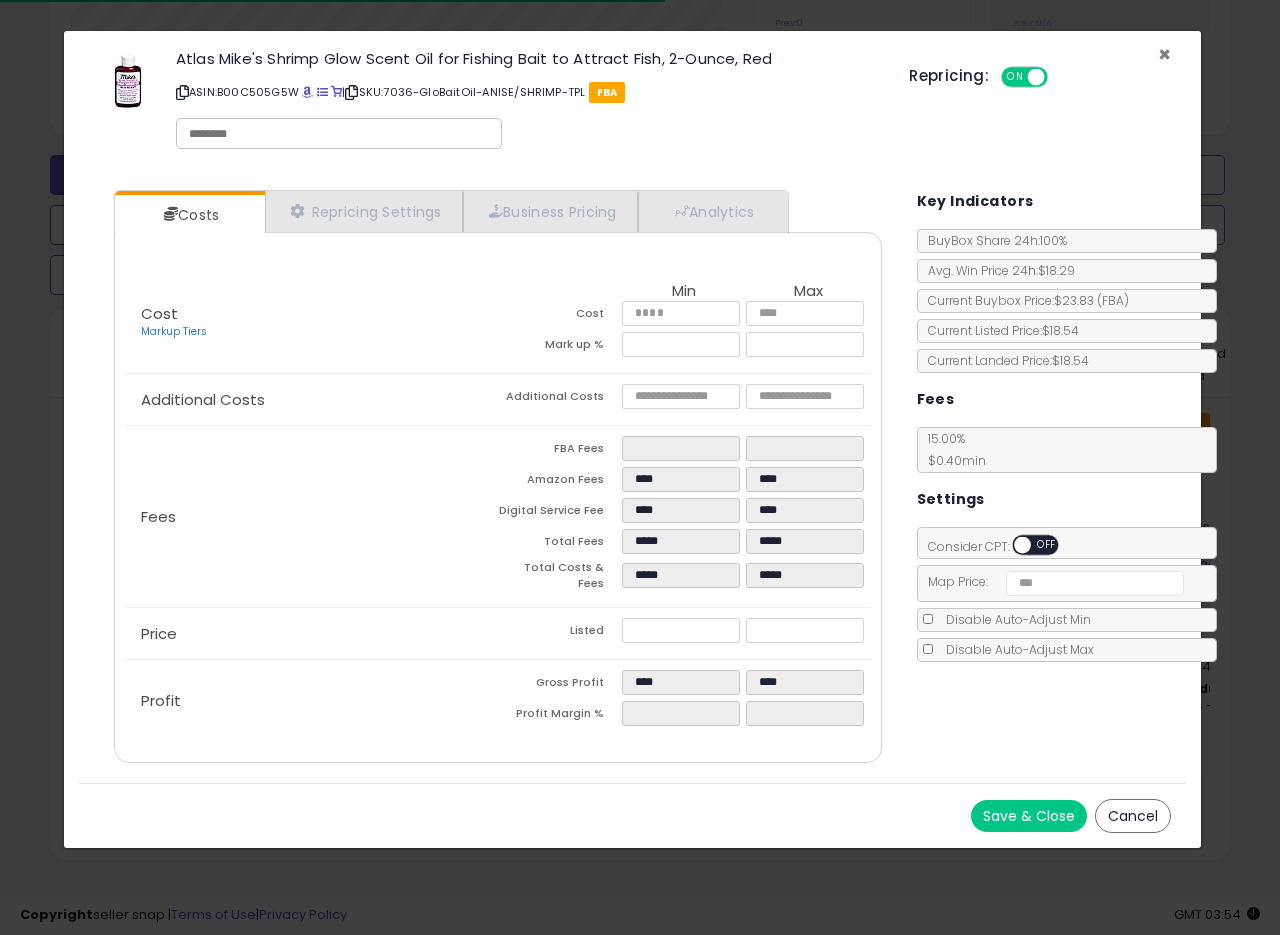 click on "×" at bounding box center [1164, 54] 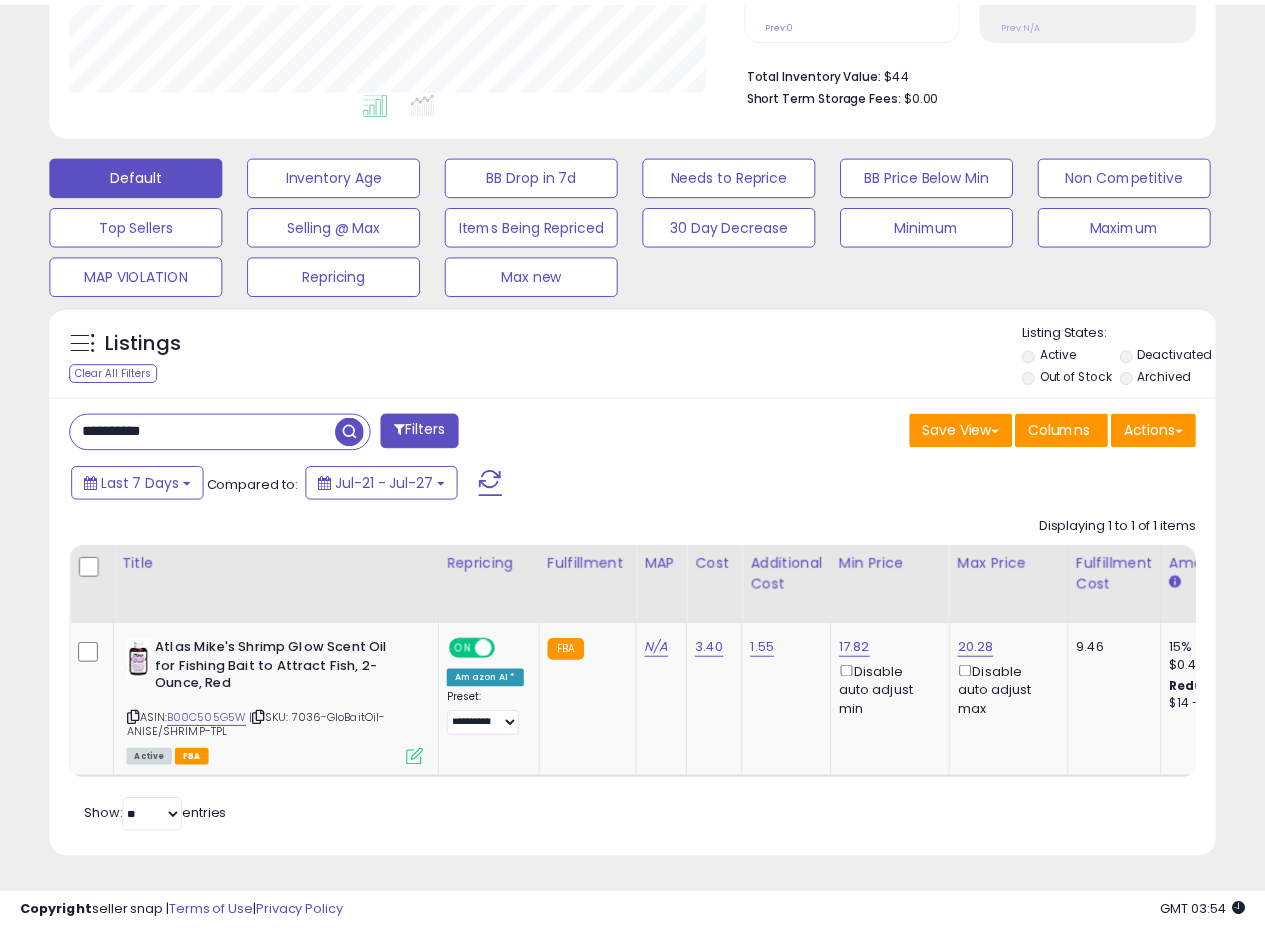 scroll, scrollTop: 410, scrollLeft: 674, axis: both 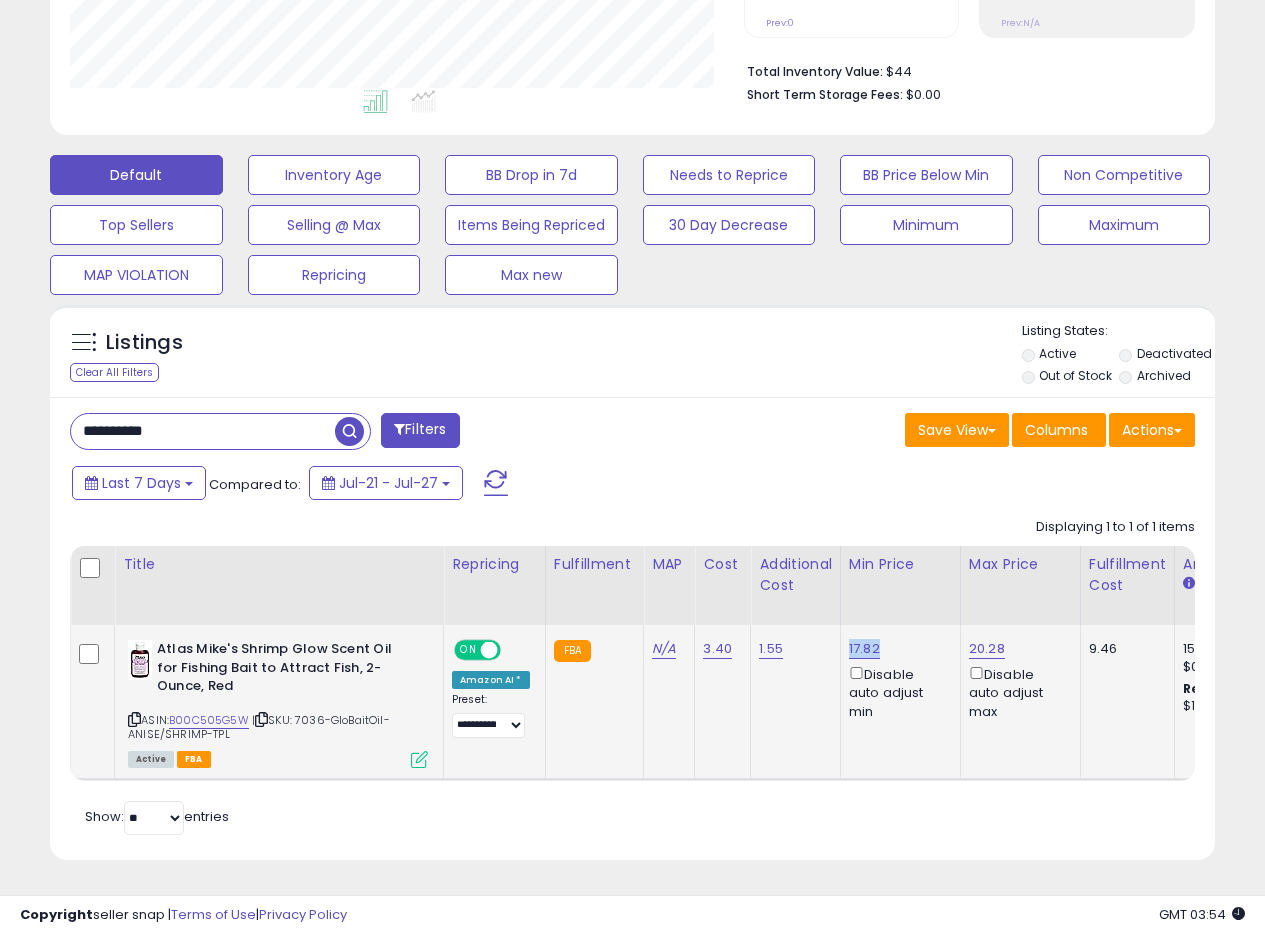 drag, startPoint x: 856, startPoint y: 638, endPoint x: 846, endPoint y: 640, distance: 10.198039 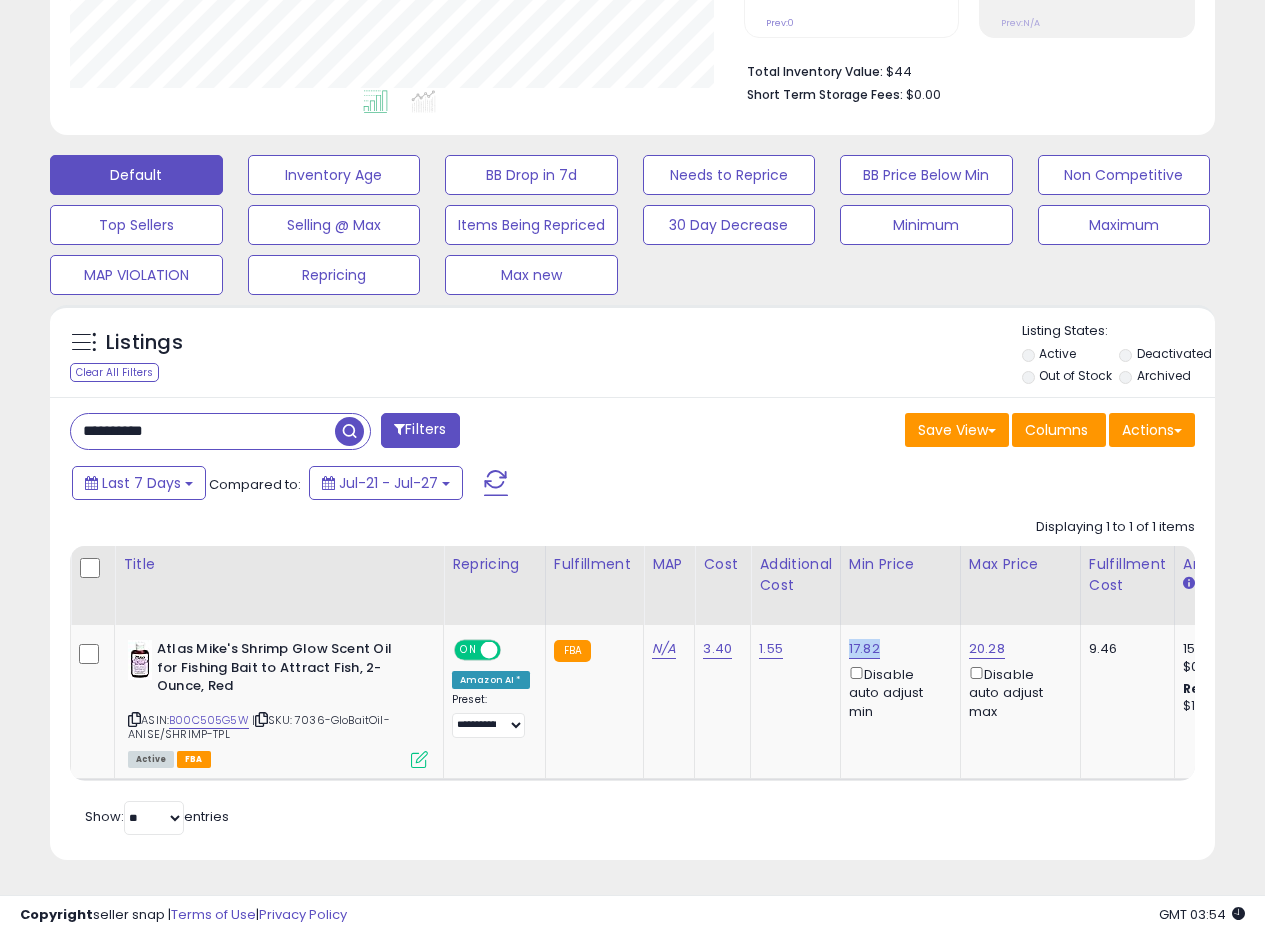 copy on "17.82" 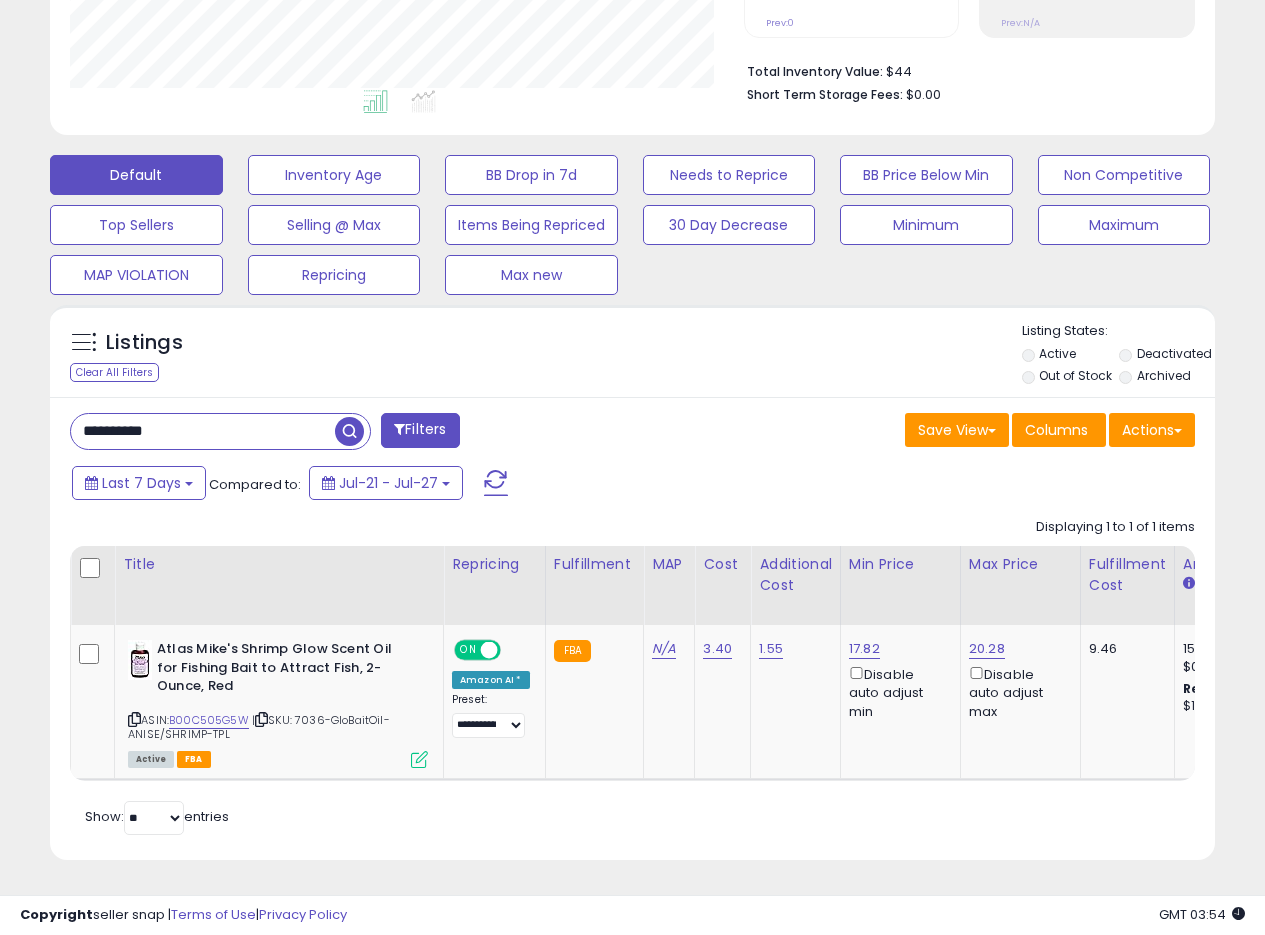 drag, startPoint x: 36, startPoint y: 413, endPoint x: 0, endPoint y: 406, distance: 36.67424 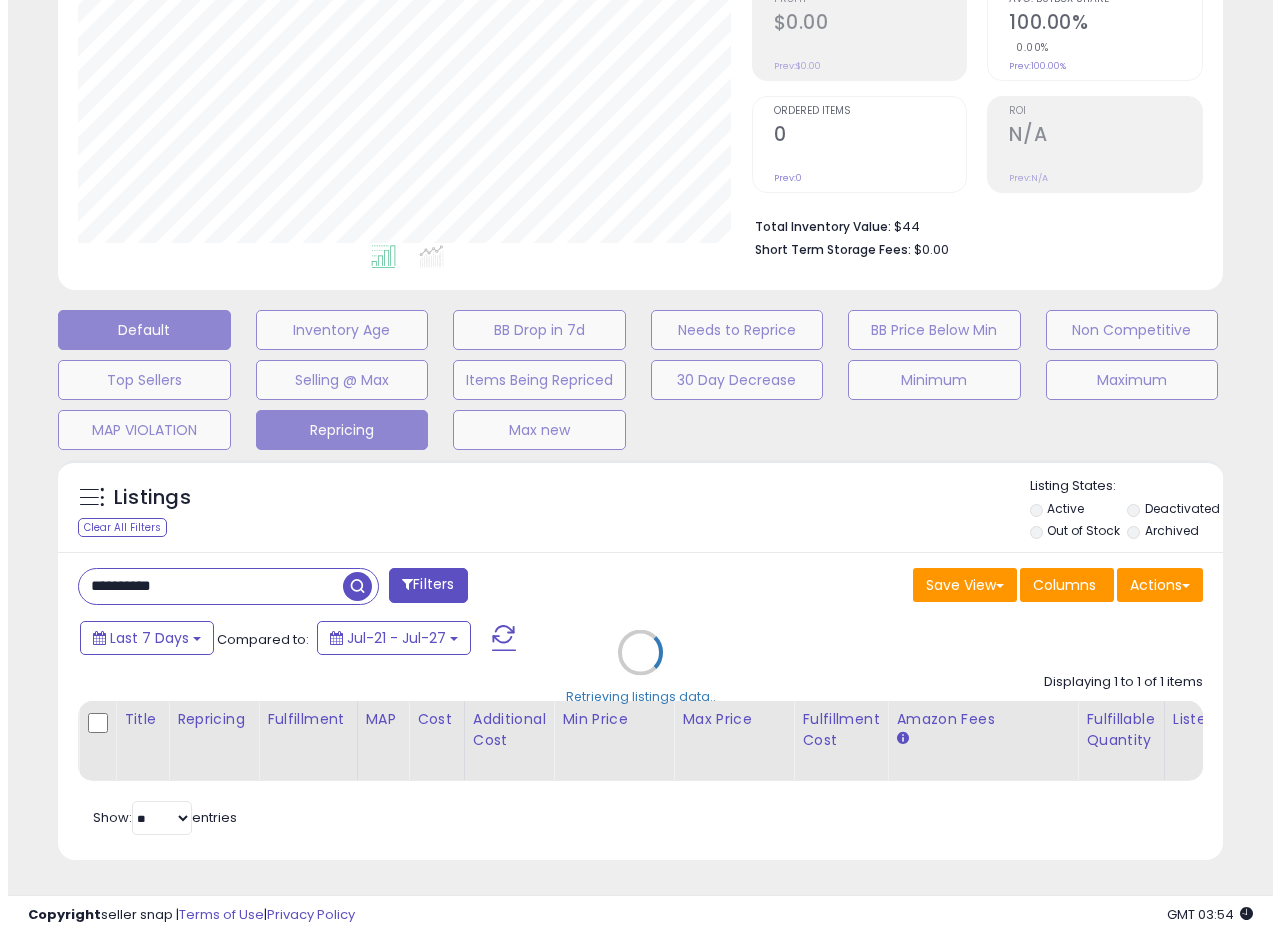 scroll, scrollTop: 335, scrollLeft: 0, axis: vertical 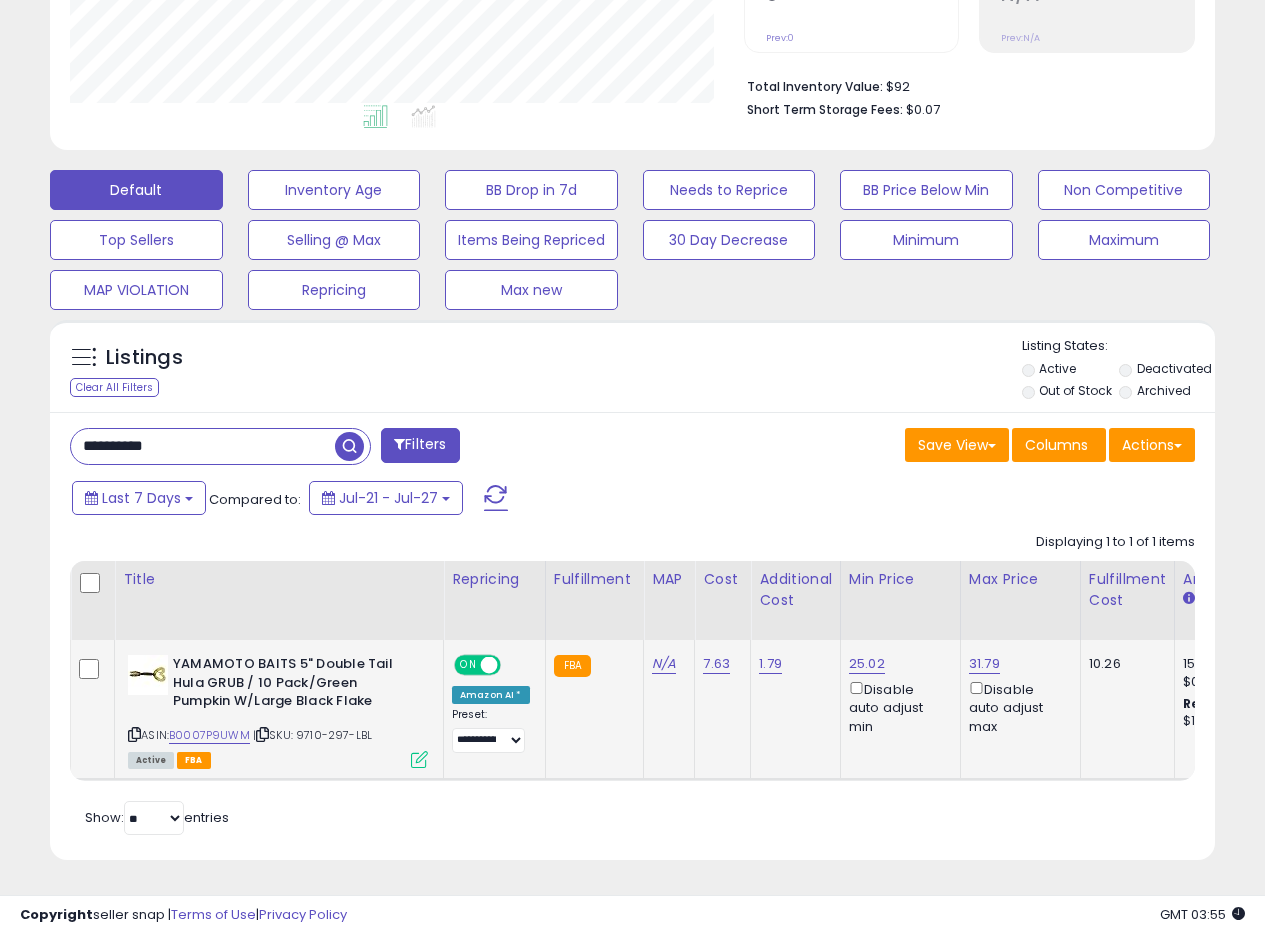 click at bounding box center [419, 759] 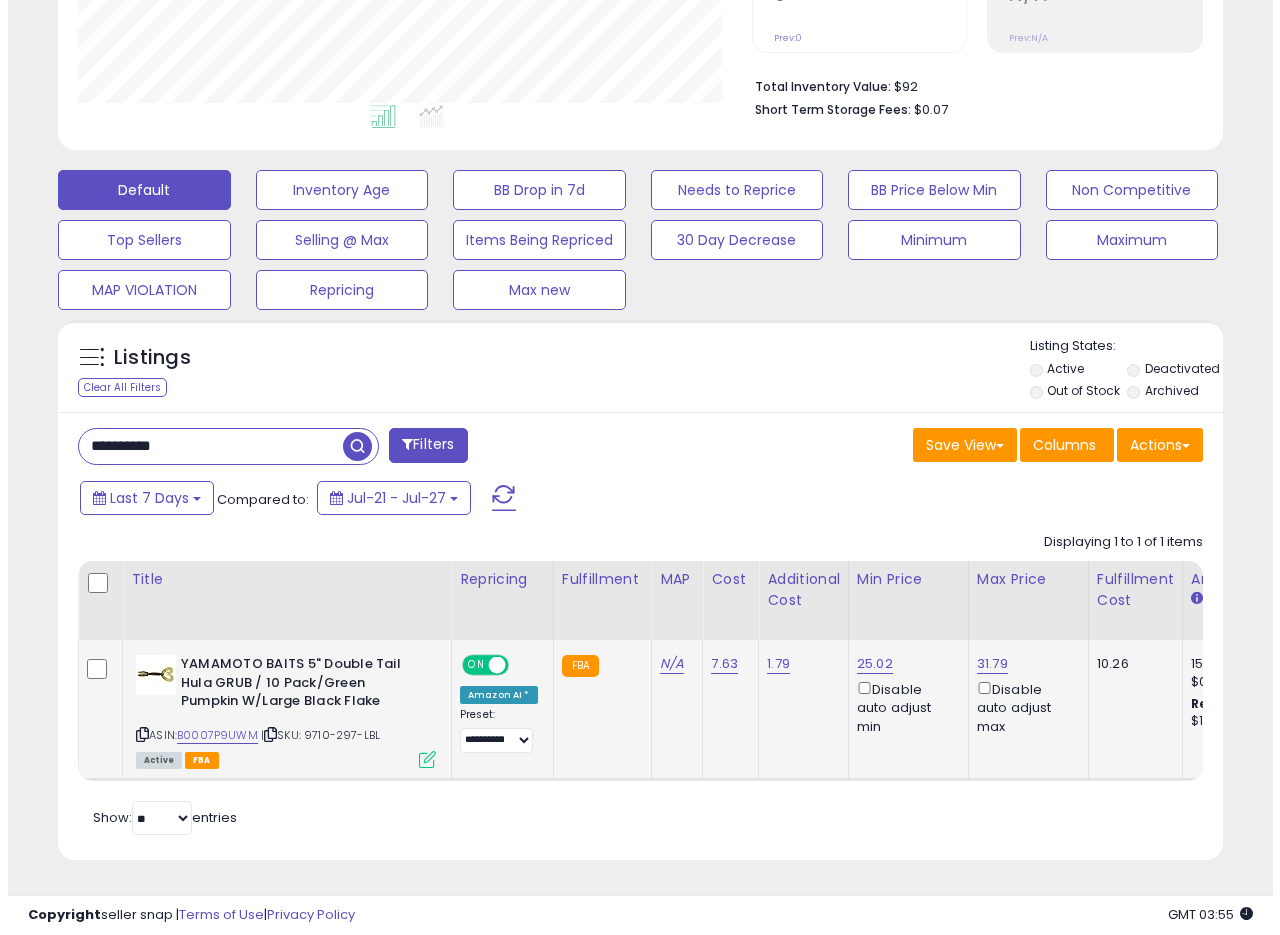 scroll, scrollTop: 999590, scrollLeft: 999317, axis: both 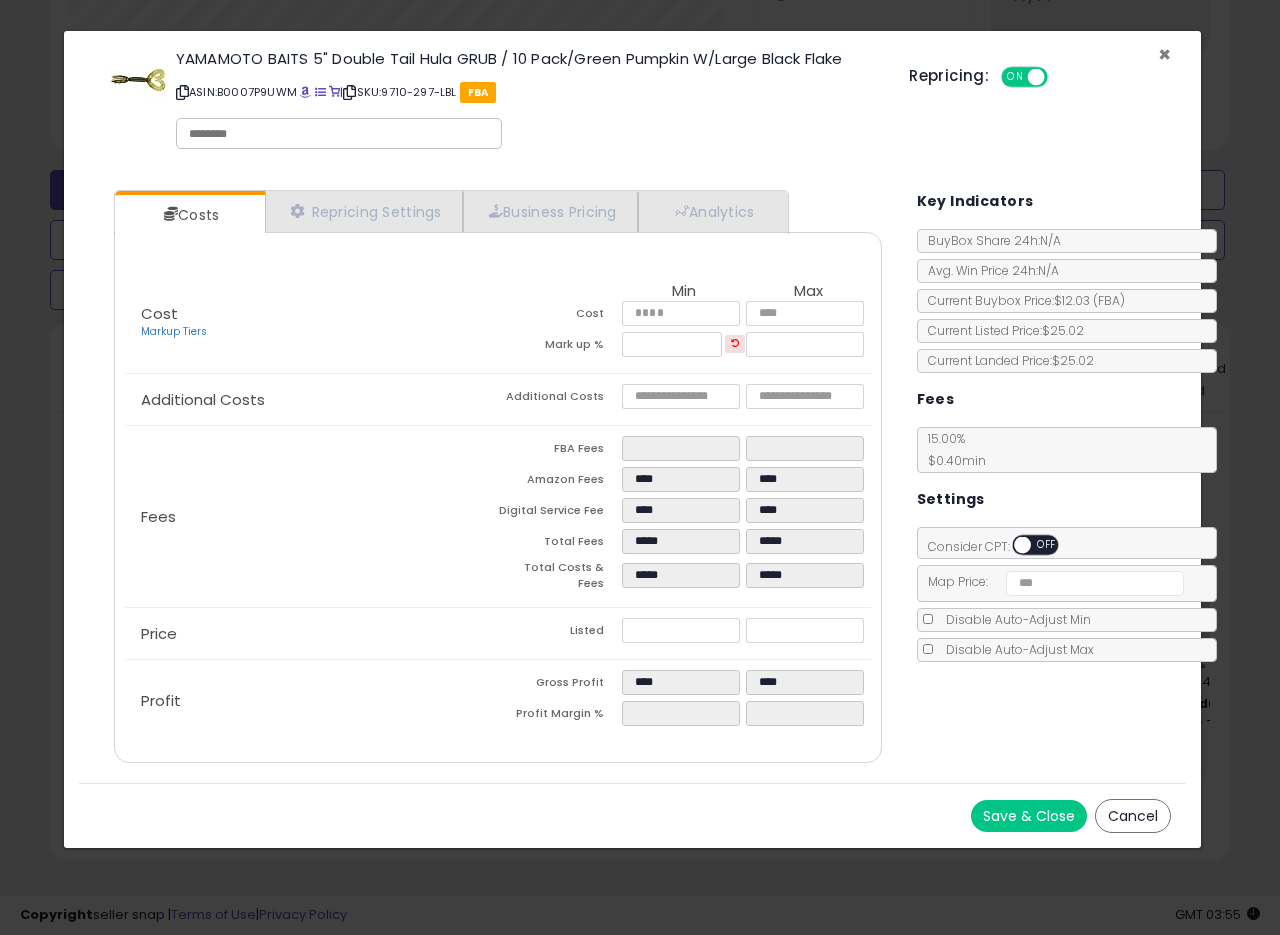 click on "×" at bounding box center (1164, 54) 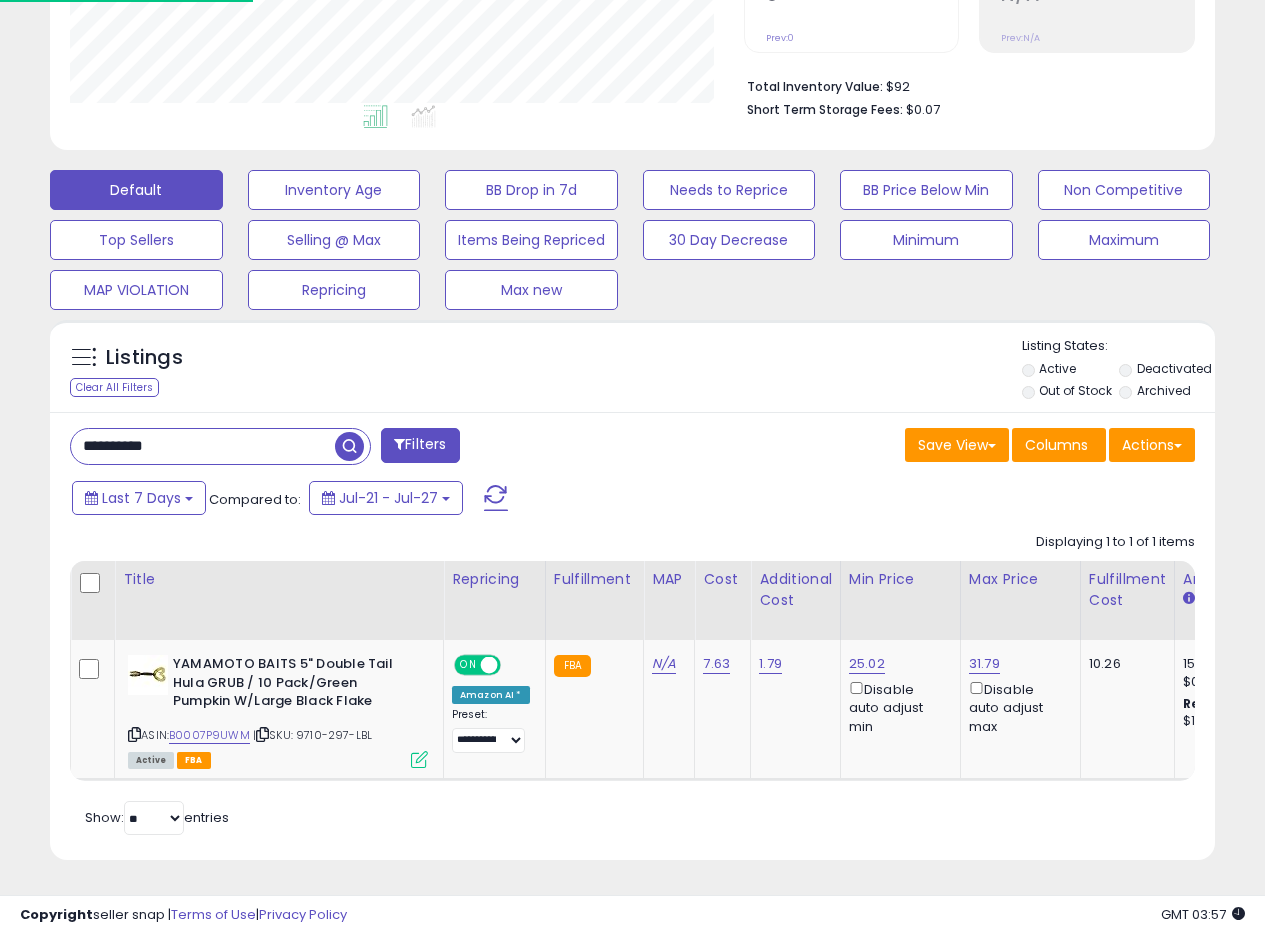 scroll, scrollTop: 410, scrollLeft: 674, axis: both 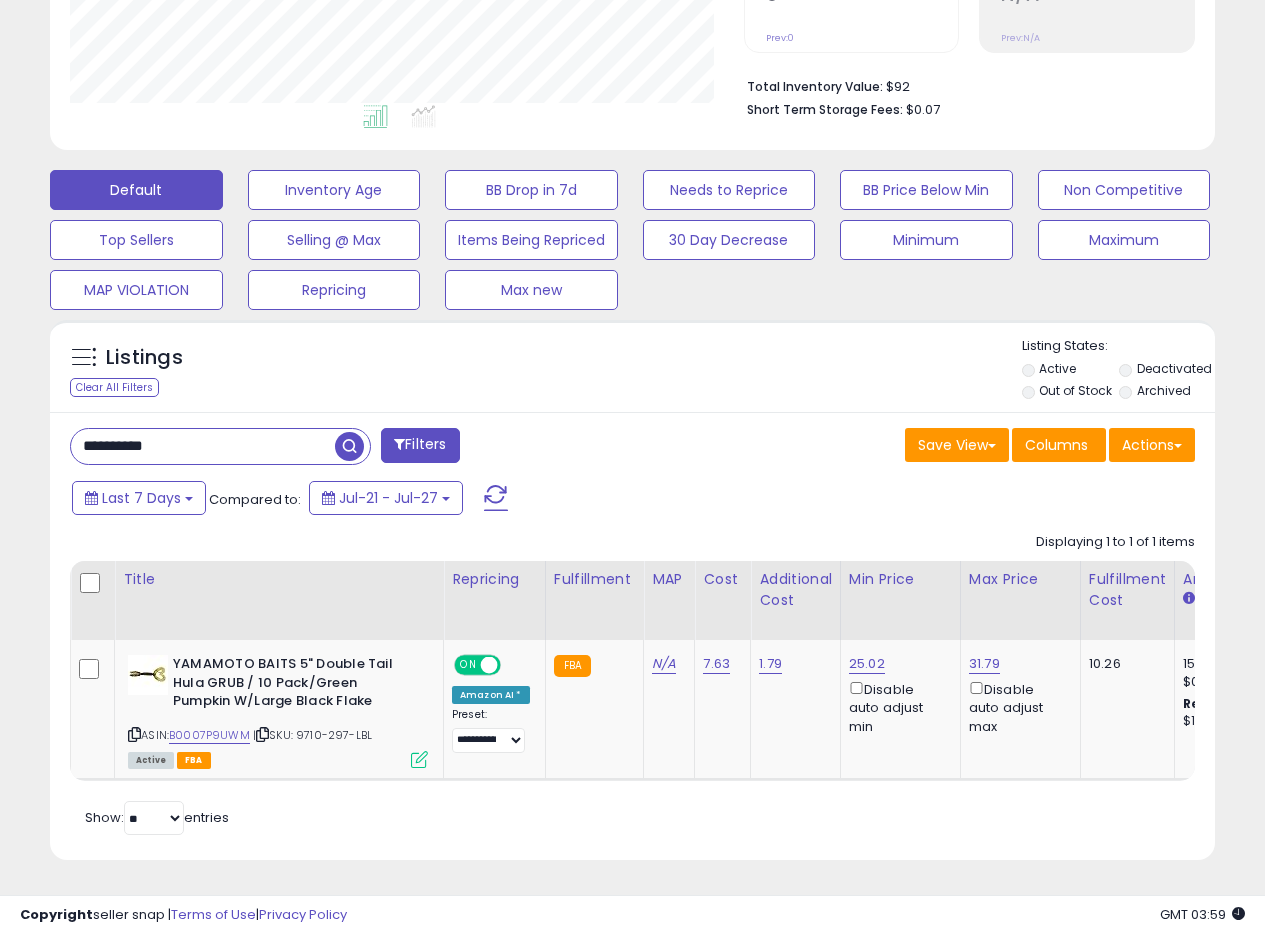 drag, startPoint x: 228, startPoint y: 434, endPoint x: 0, endPoint y: 417, distance: 228.63289 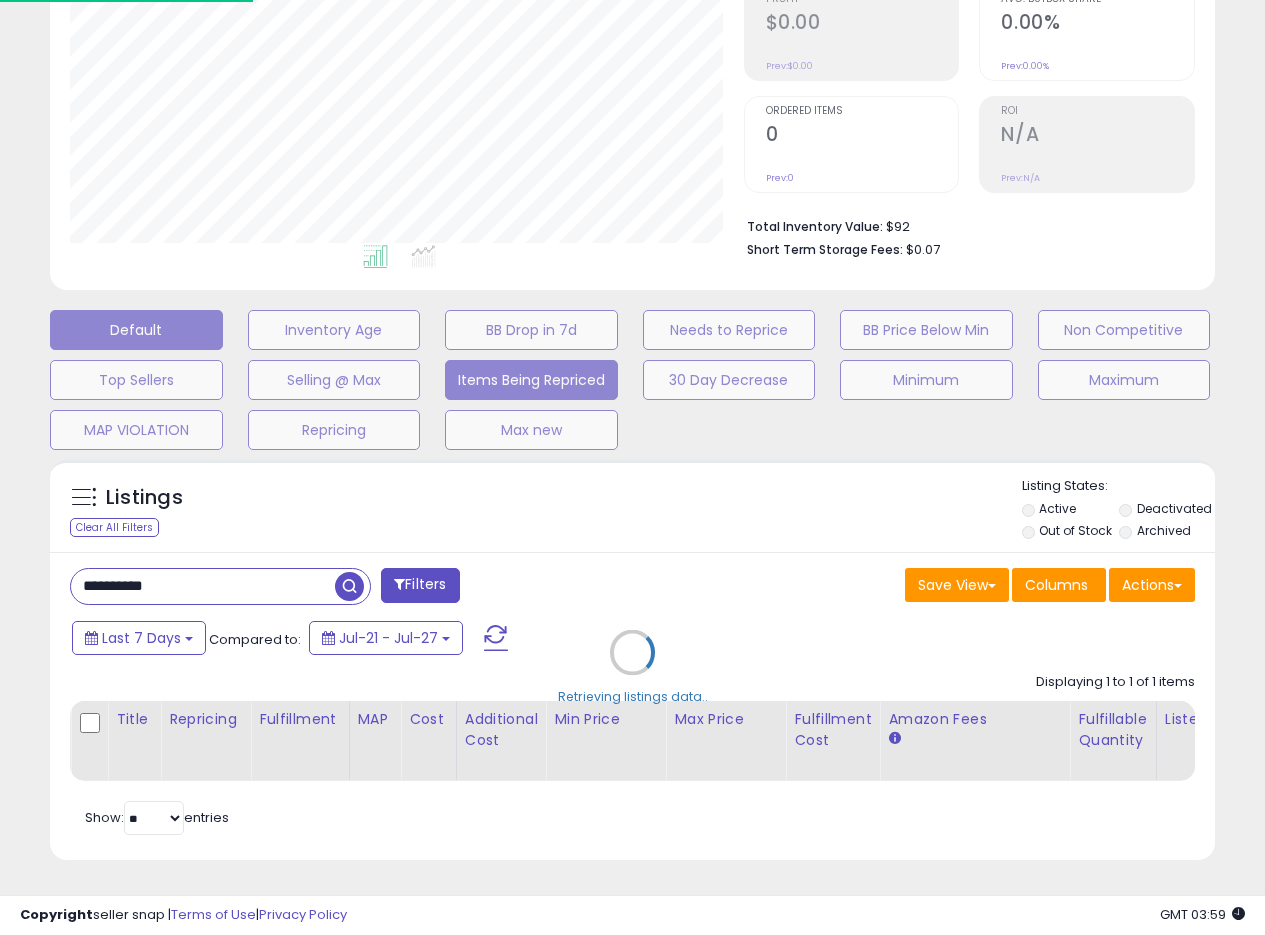 scroll, scrollTop: 999590, scrollLeft: 999317, axis: both 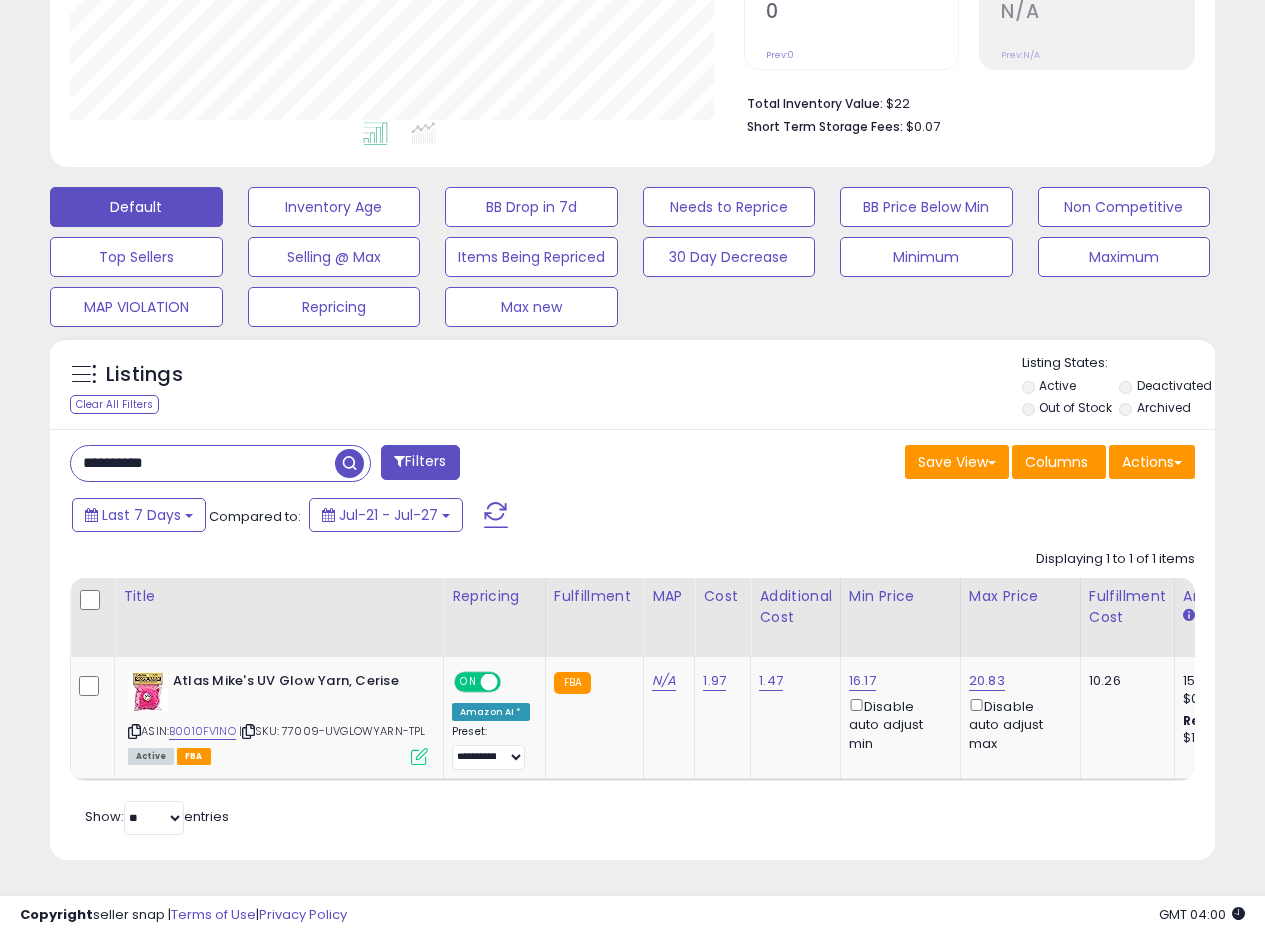 drag, startPoint x: 196, startPoint y: 458, endPoint x: 0, endPoint y: 458, distance: 196 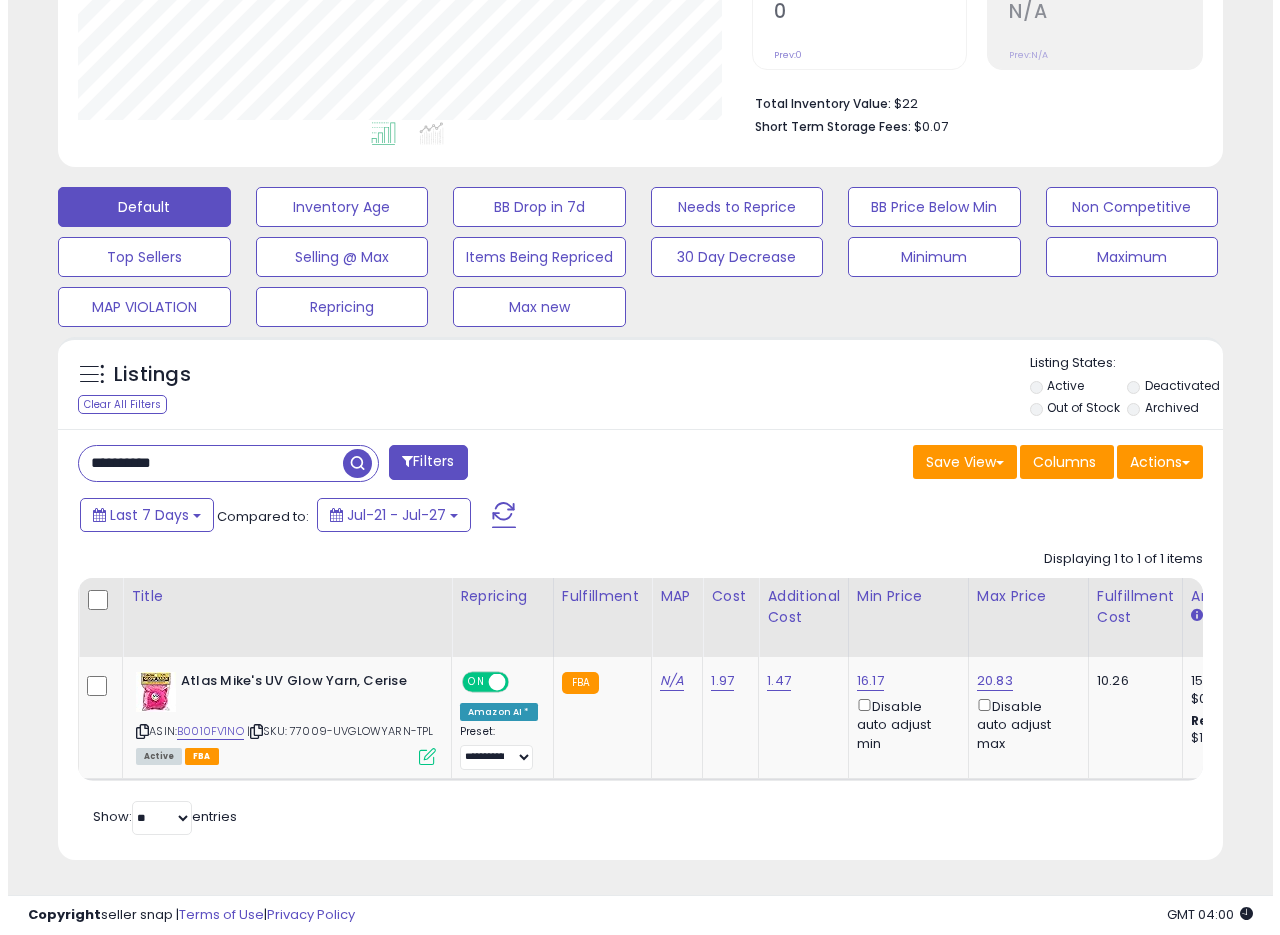 scroll, scrollTop: 335, scrollLeft: 0, axis: vertical 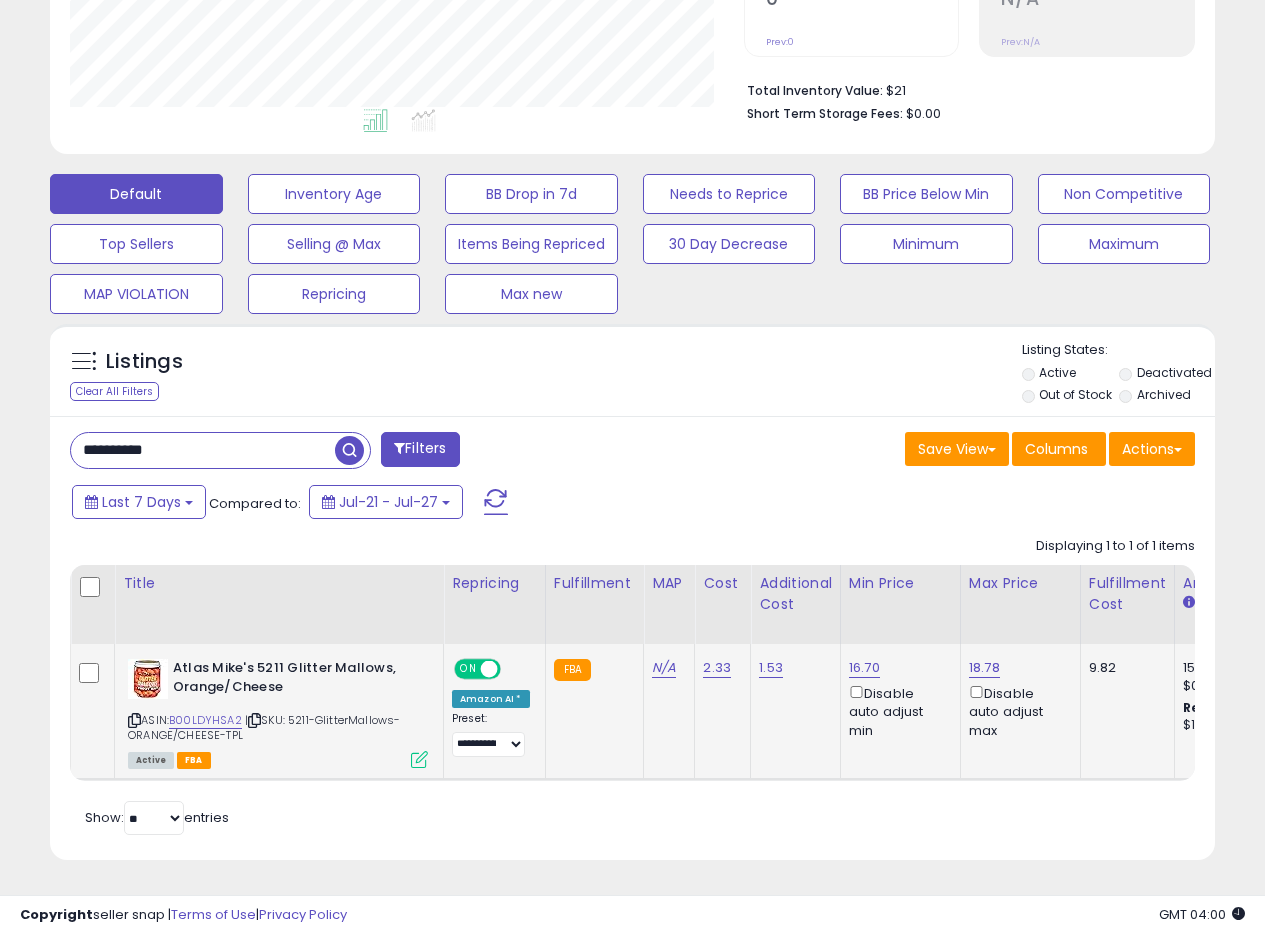 click at bounding box center (419, 759) 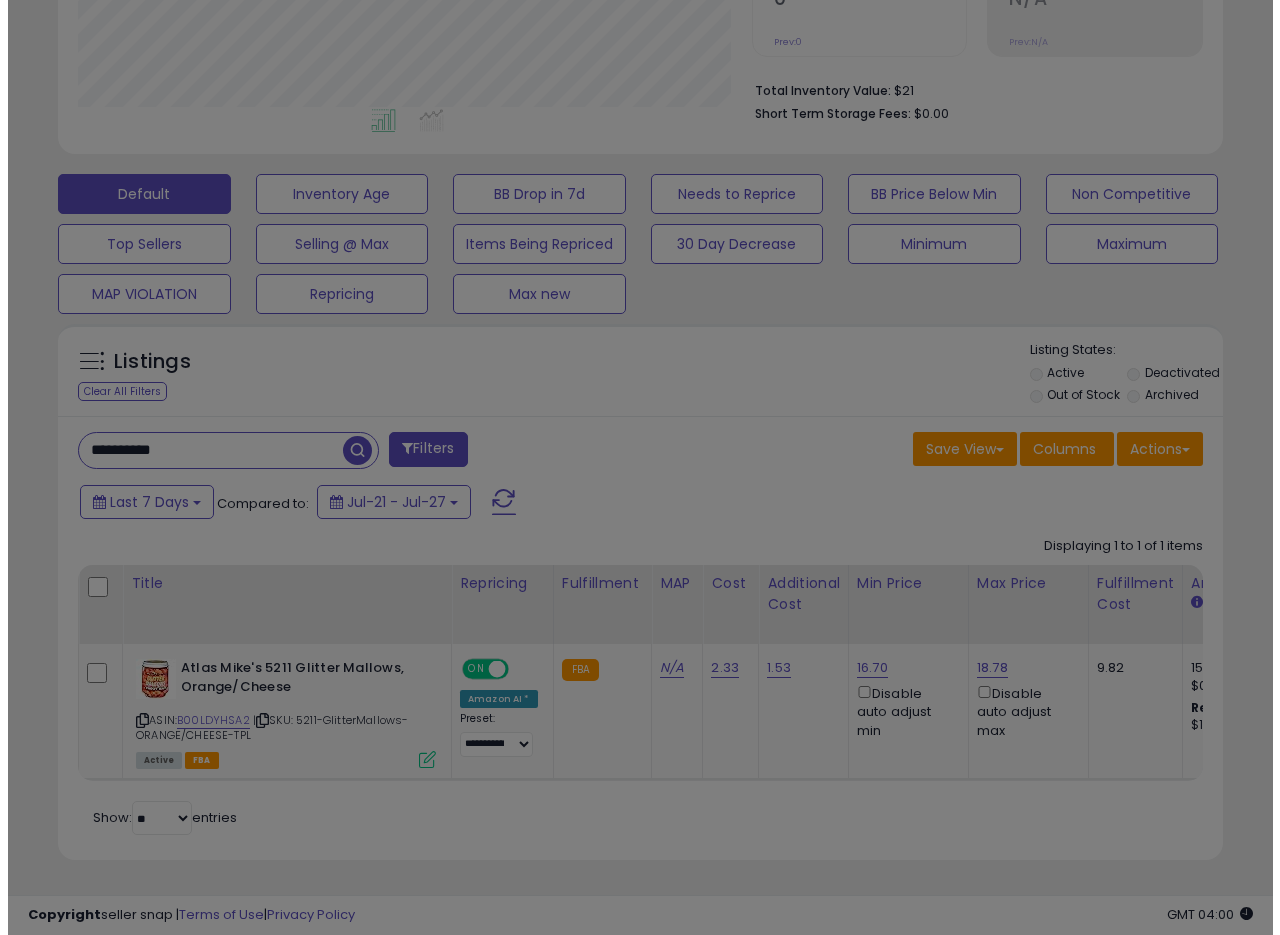 scroll, scrollTop: 999590, scrollLeft: 999317, axis: both 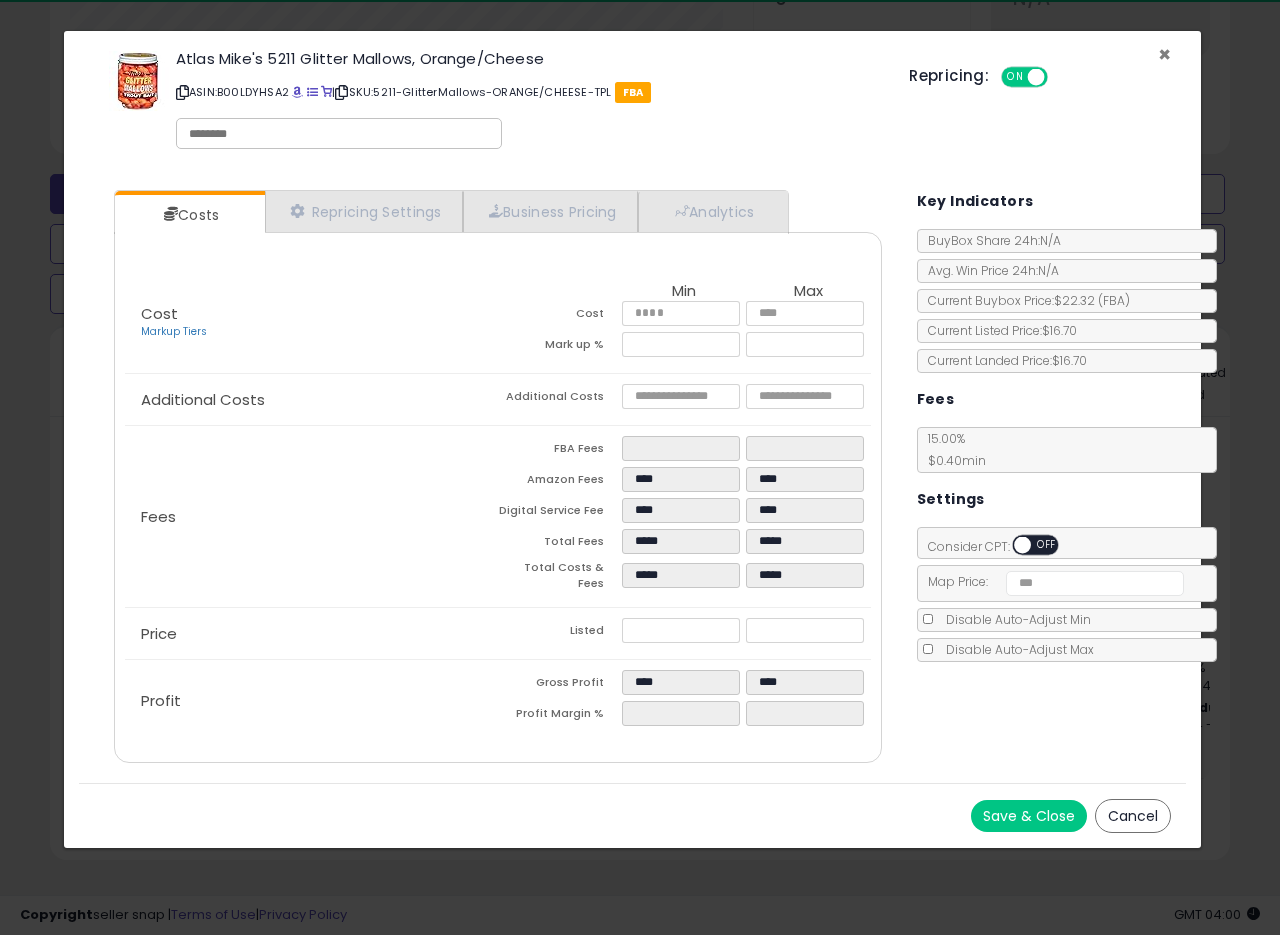 click on "×" at bounding box center (1164, 54) 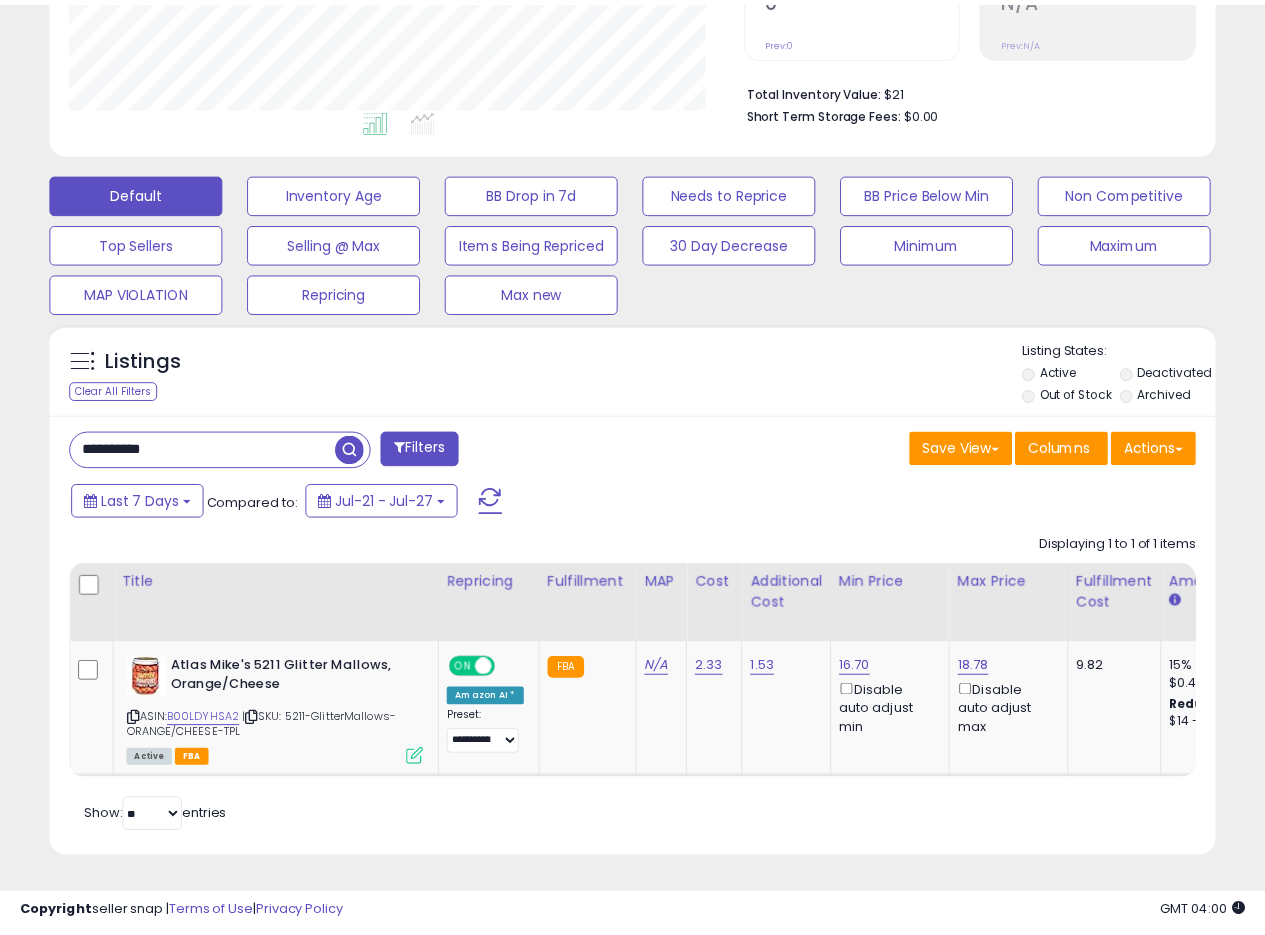 scroll, scrollTop: 410, scrollLeft: 674, axis: both 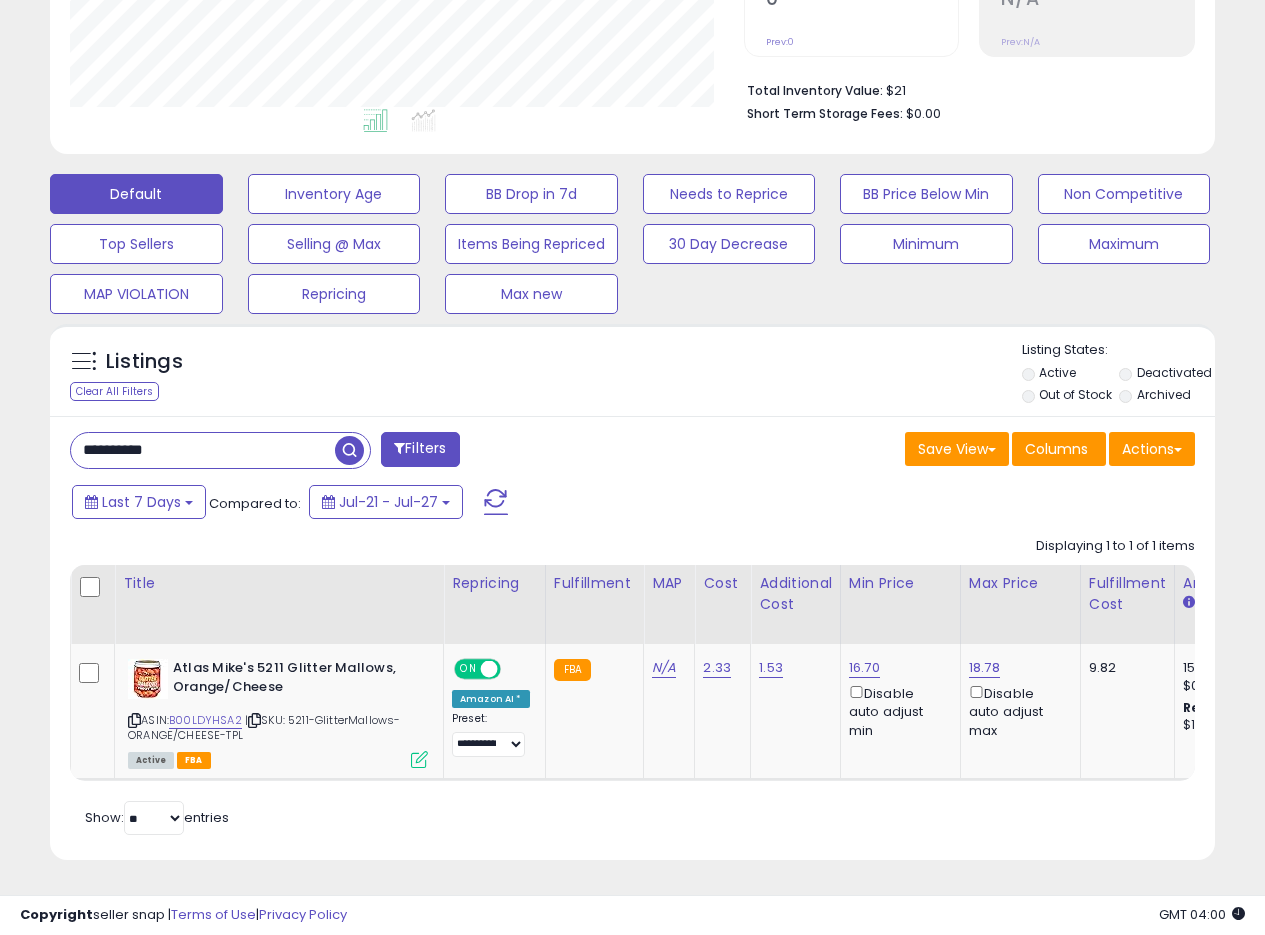 drag, startPoint x: 222, startPoint y: 438, endPoint x: 0, endPoint y: 437, distance: 222.00226 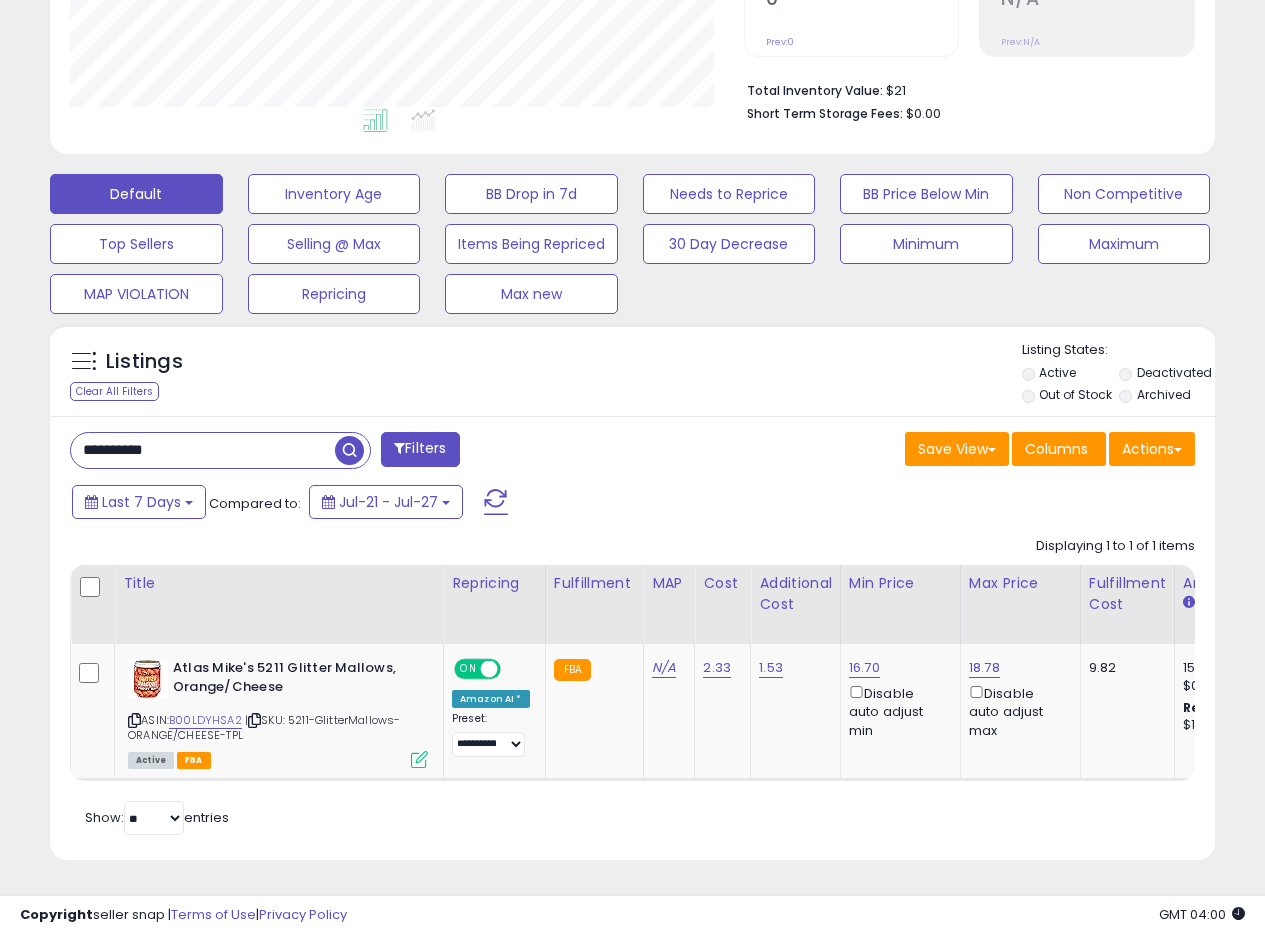 paste 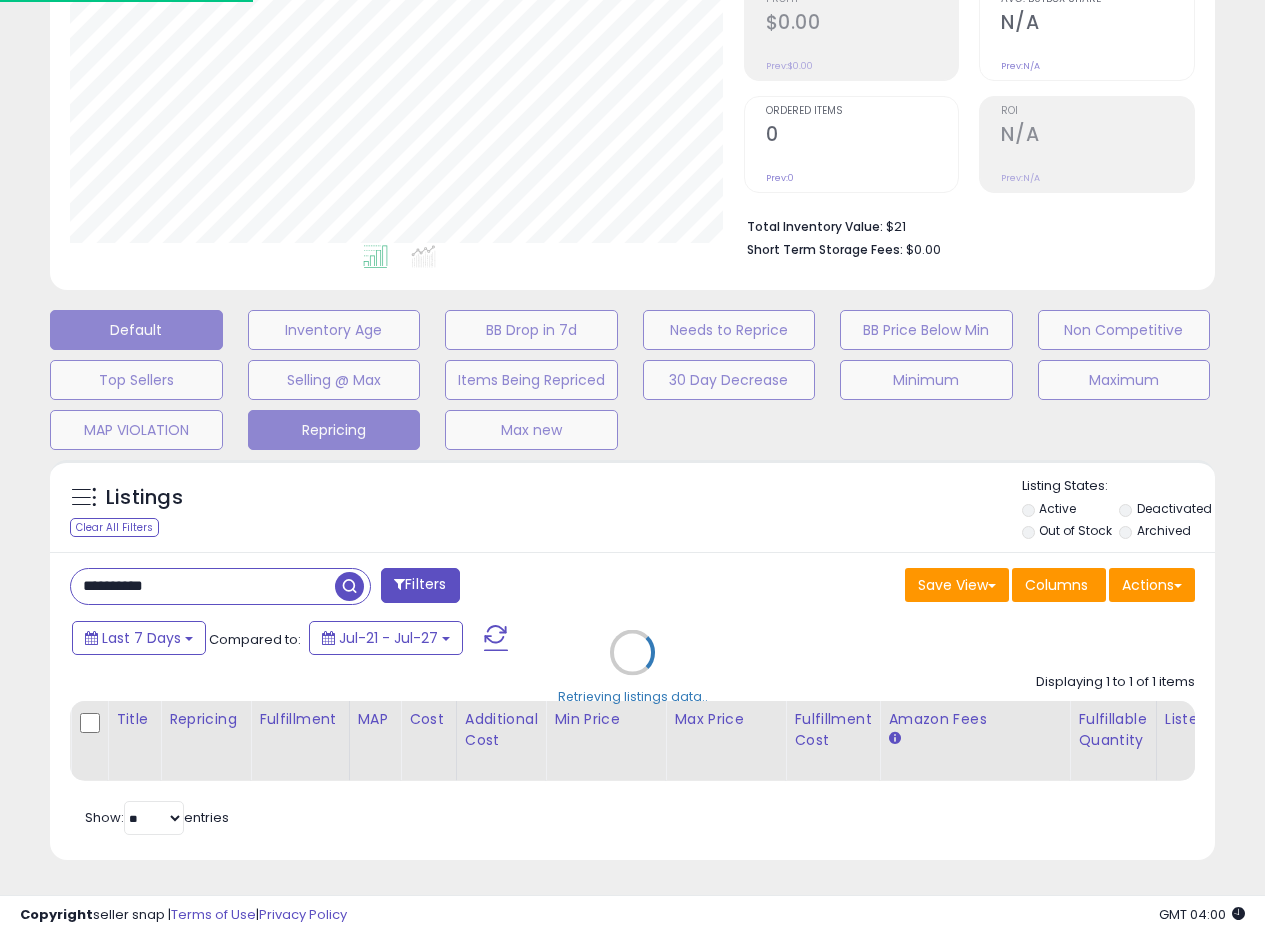 scroll, scrollTop: 999590, scrollLeft: 999317, axis: both 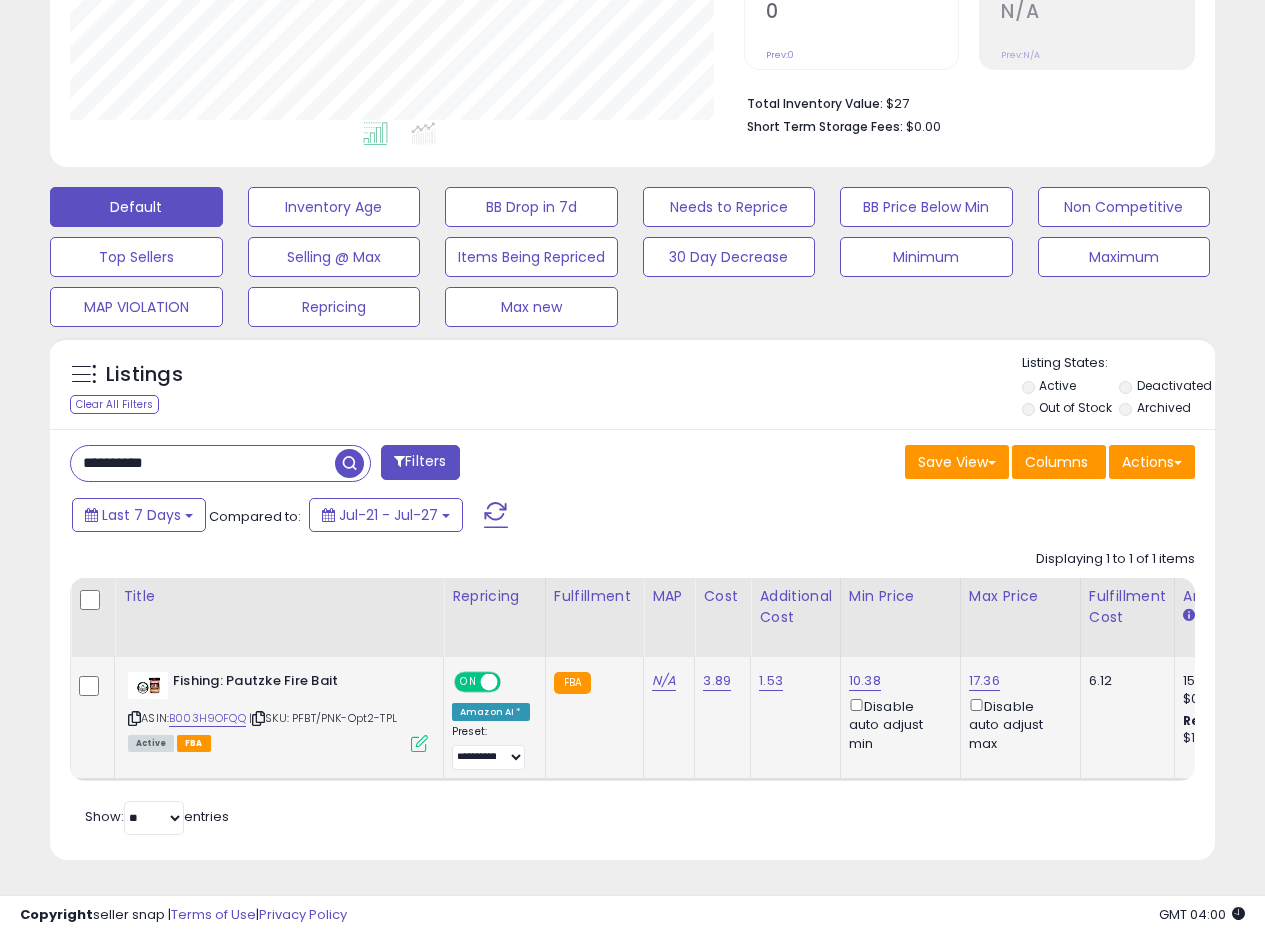 click at bounding box center (419, 743) 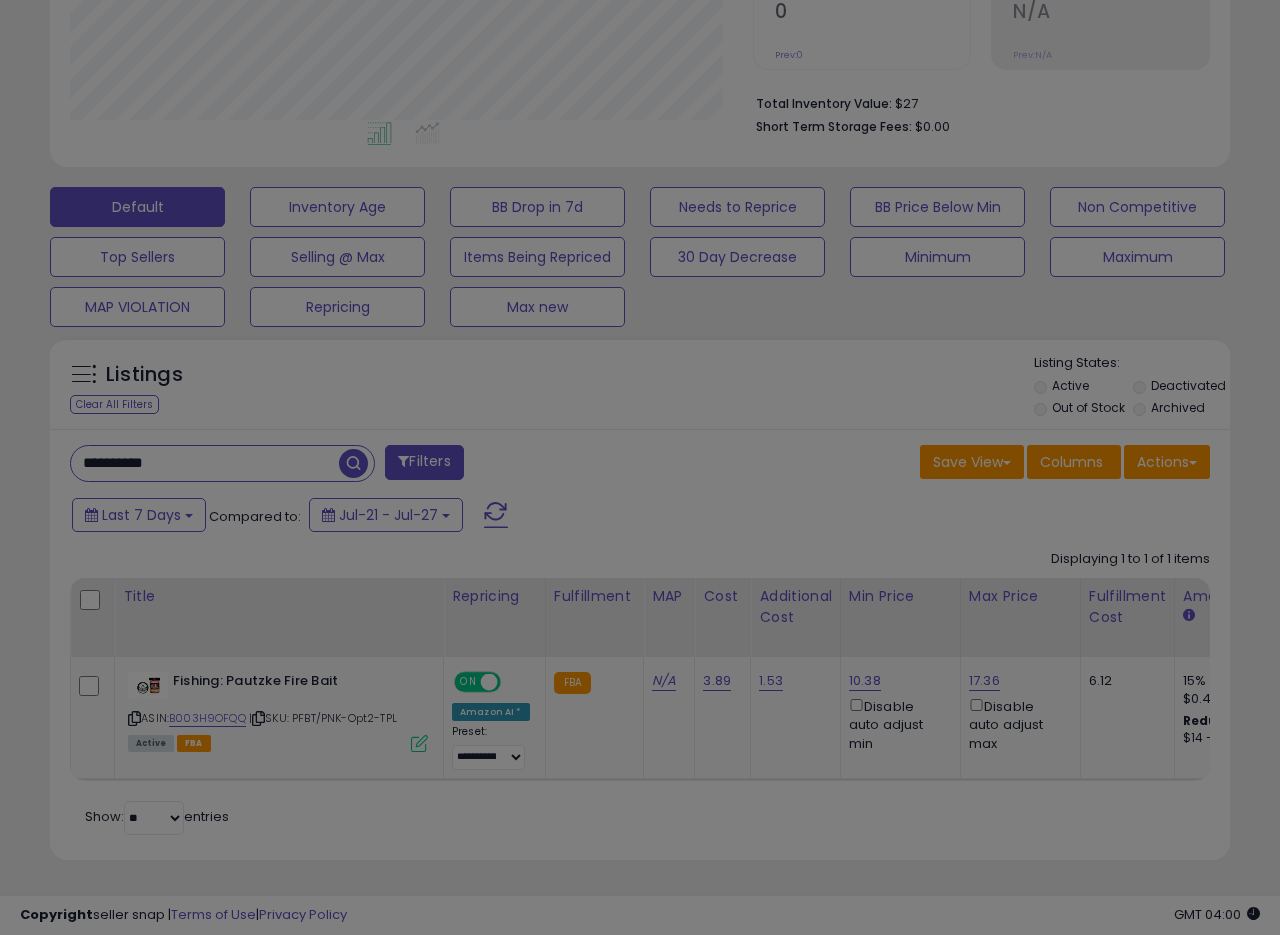 scroll, scrollTop: 999590, scrollLeft: 999317, axis: both 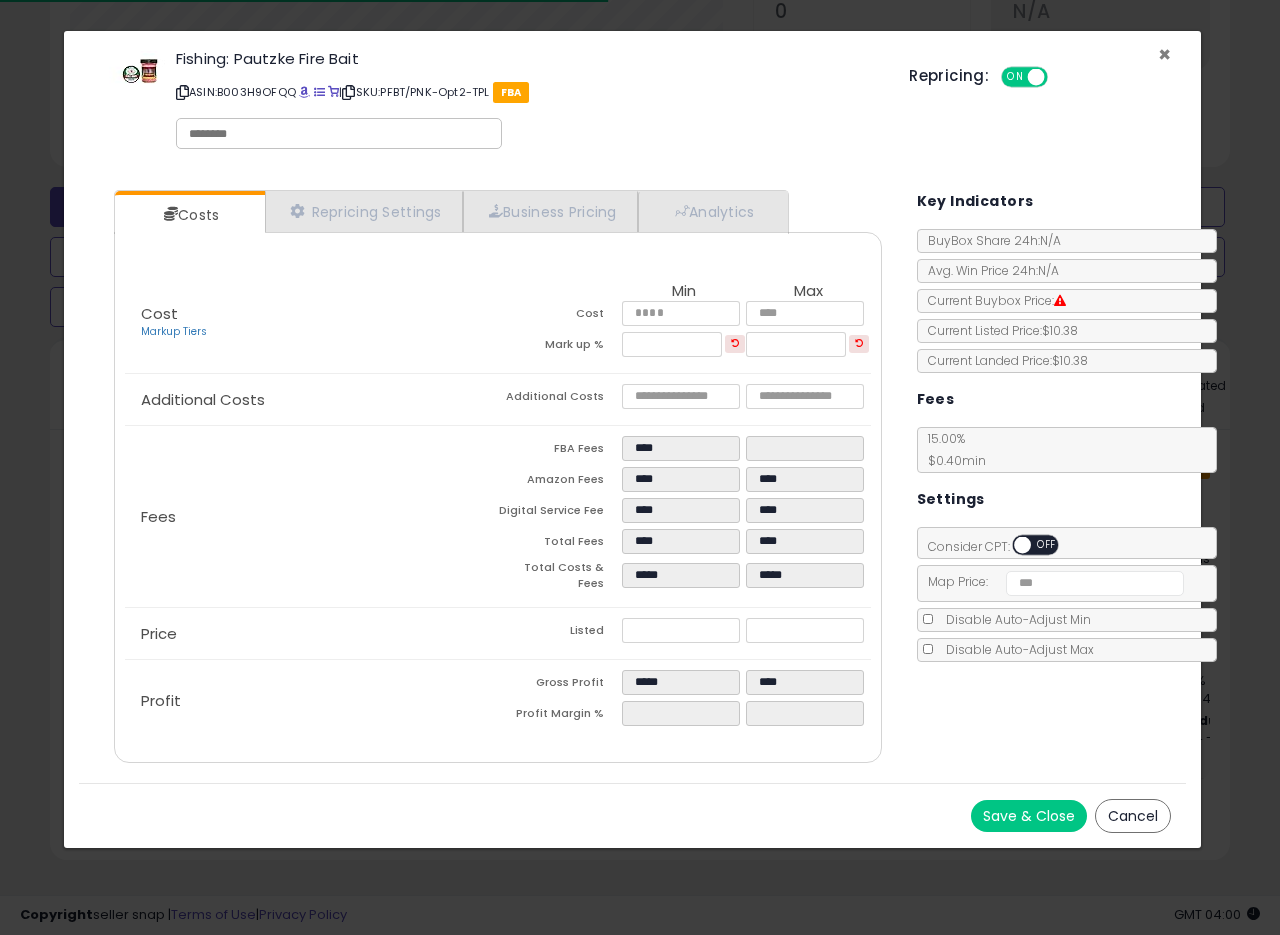 click on "×" at bounding box center [1164, 54] 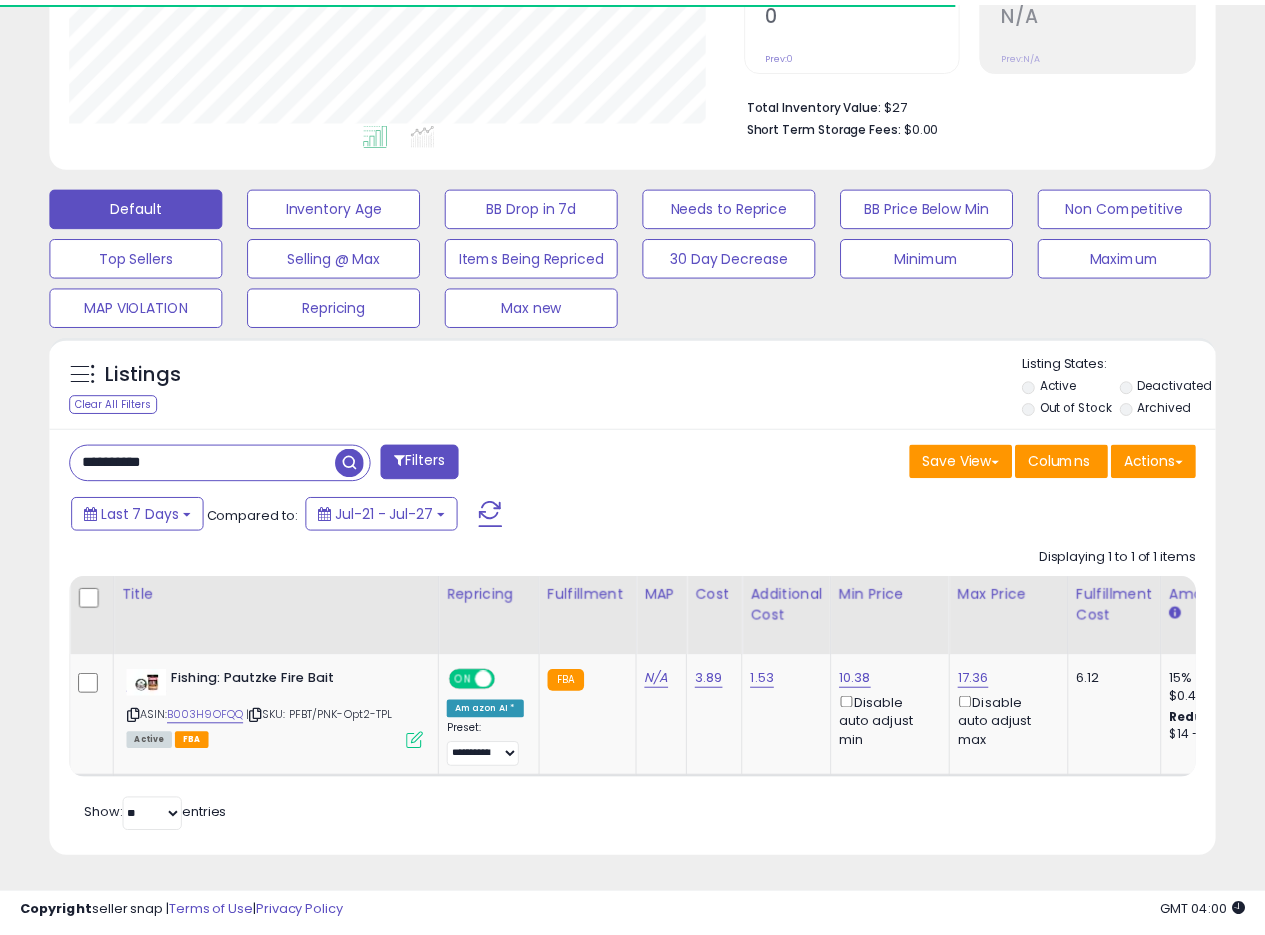 scroll, scrollTop: 410, scrollLeft: 674, axis: both 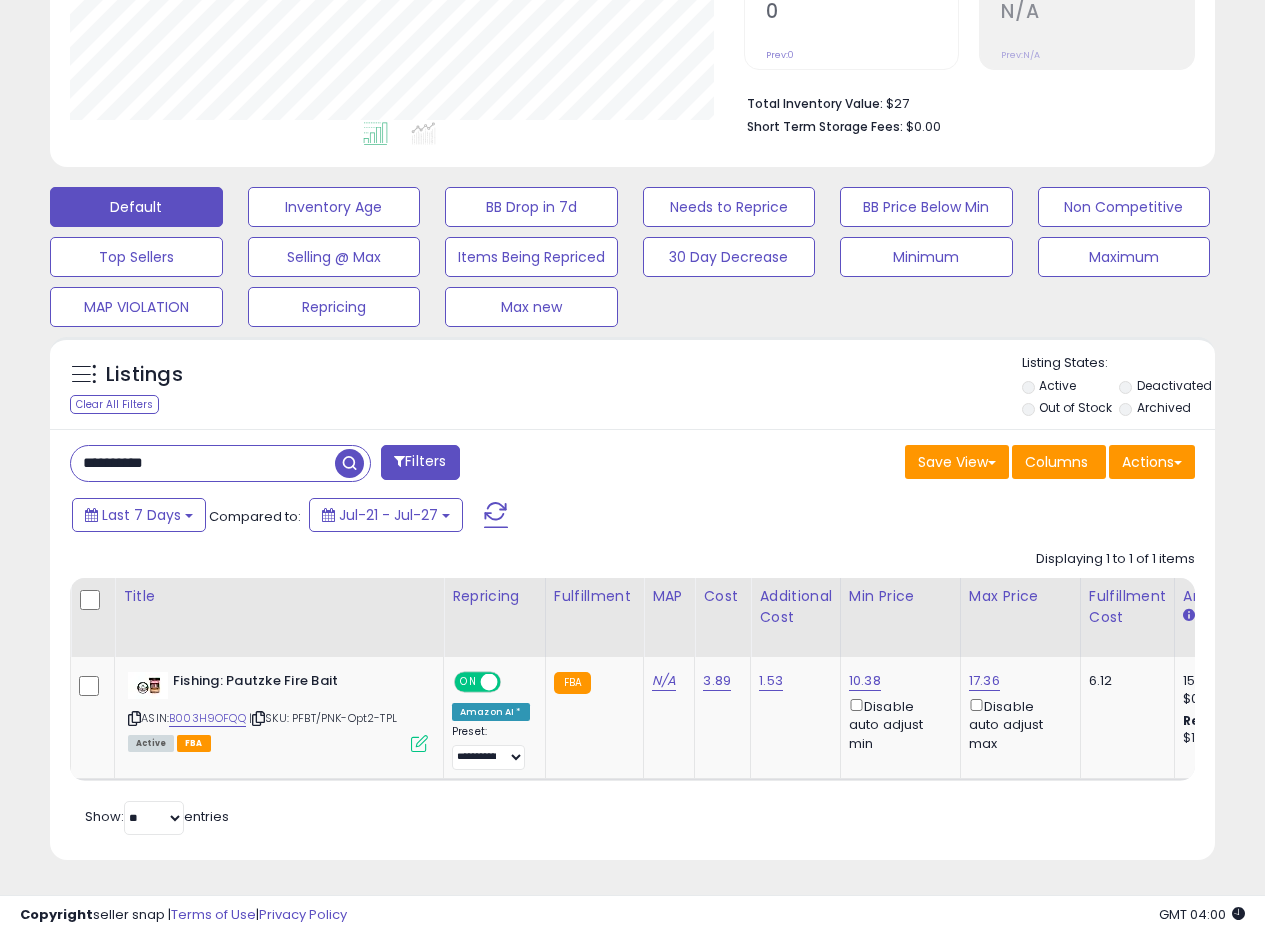 drag, startPoint x: 222, startPoint y: 452, endPoint x: 4, endPoint y: 446, distance: 218.08255 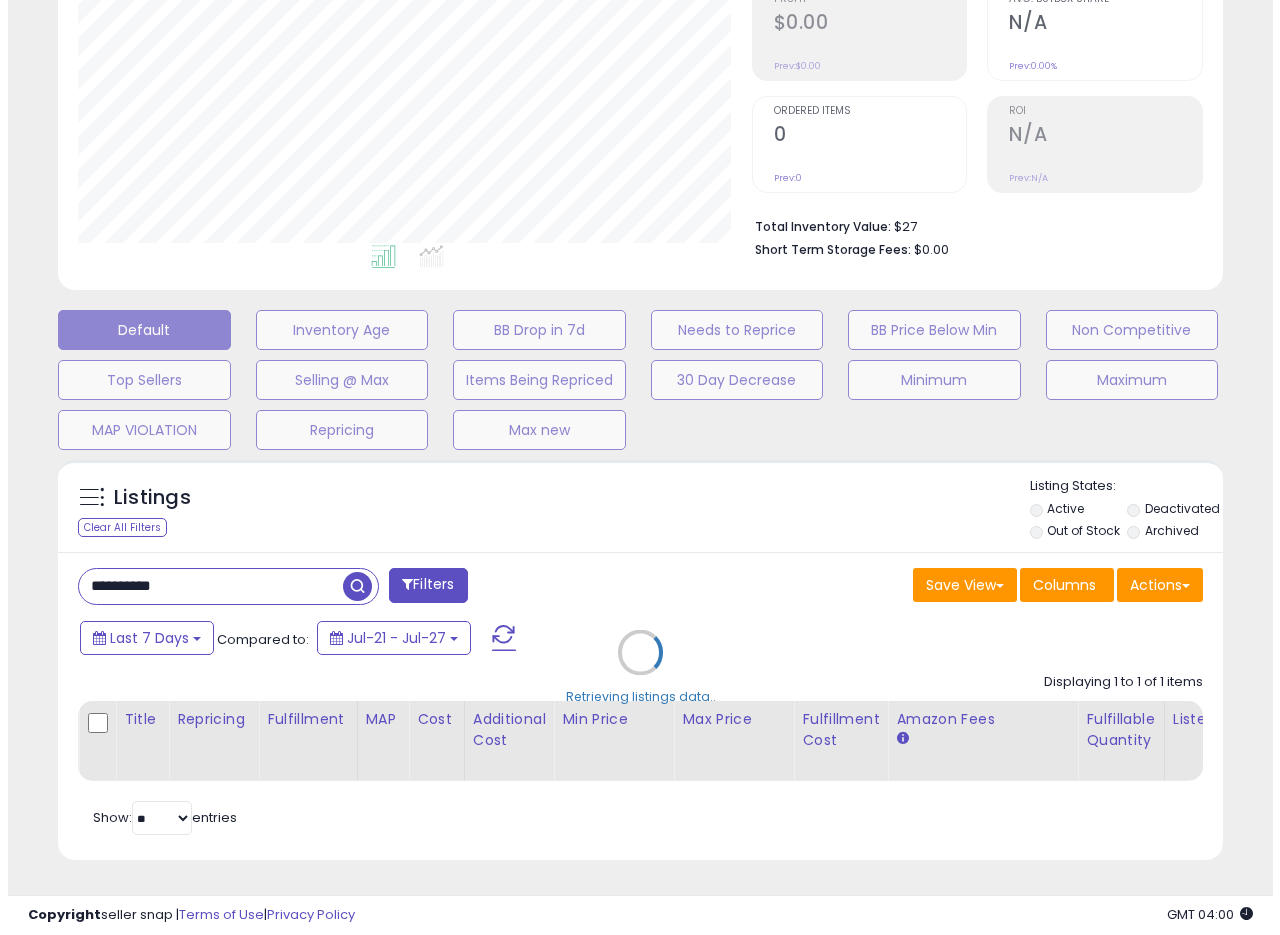 scroll, scrollTop: 335, scrollLeft: 0, axis: vertical 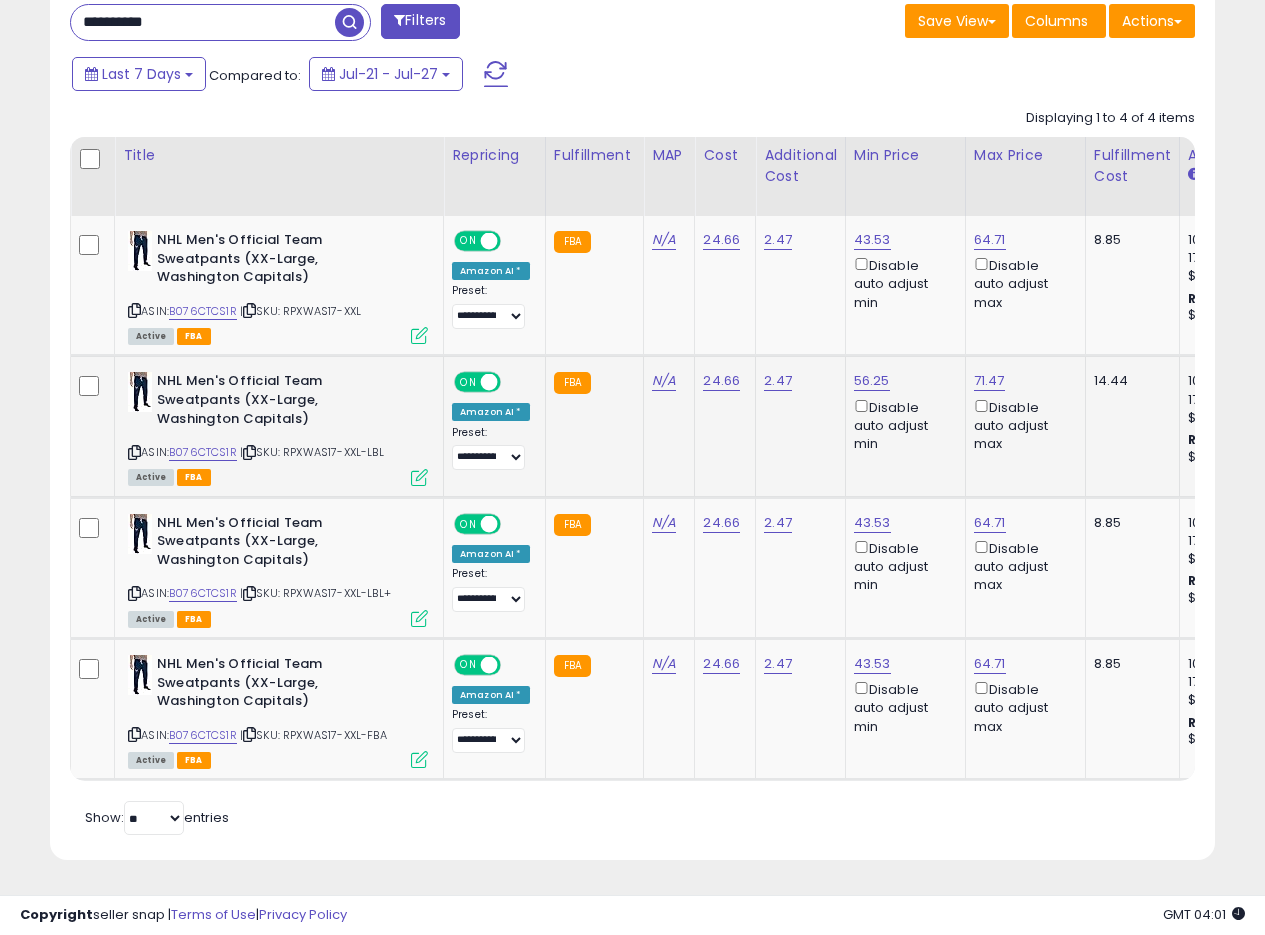 click on "FBA" 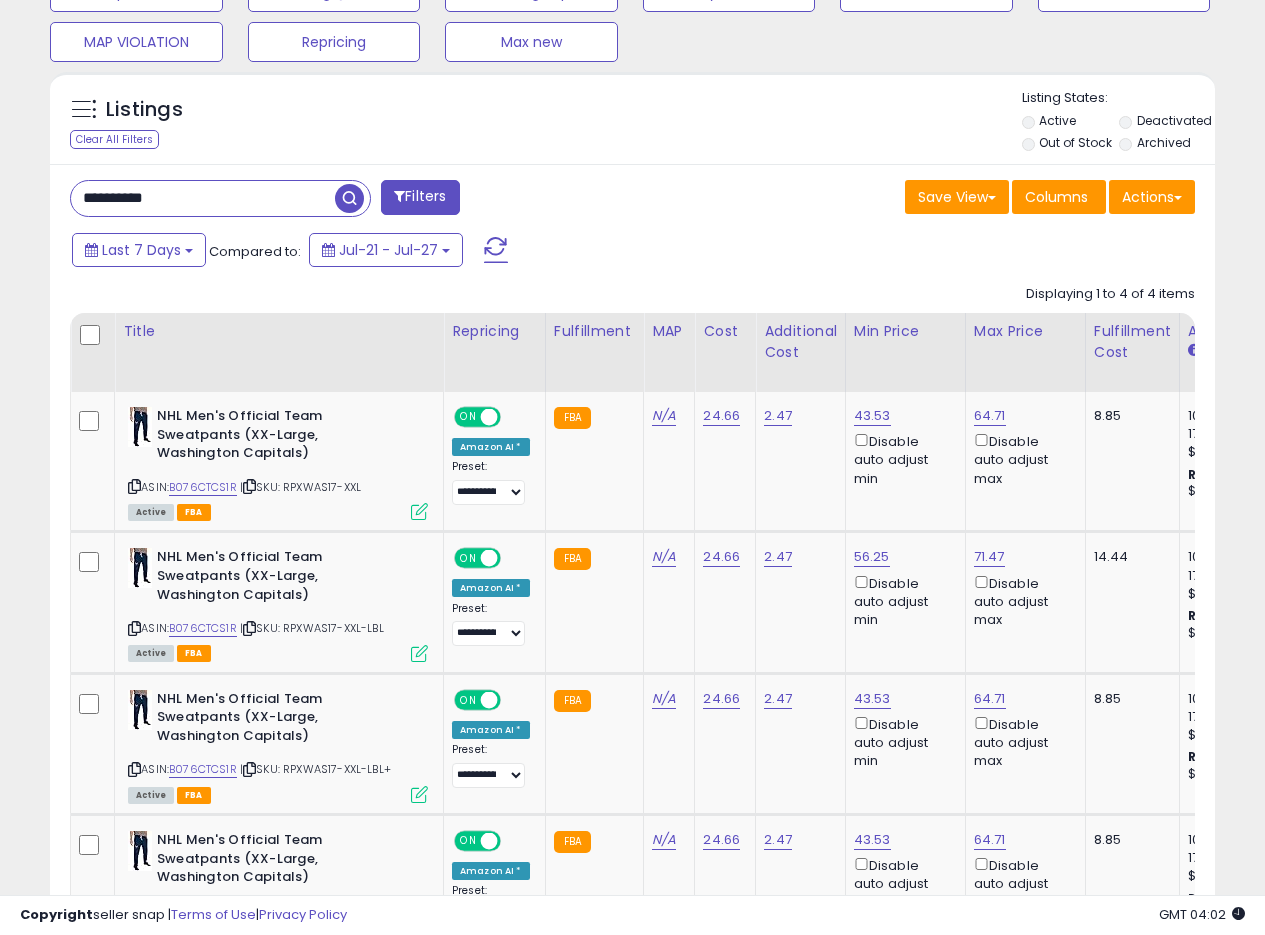 scroll, scrollTop: 699, scrollLeft: 0, axis: vertical 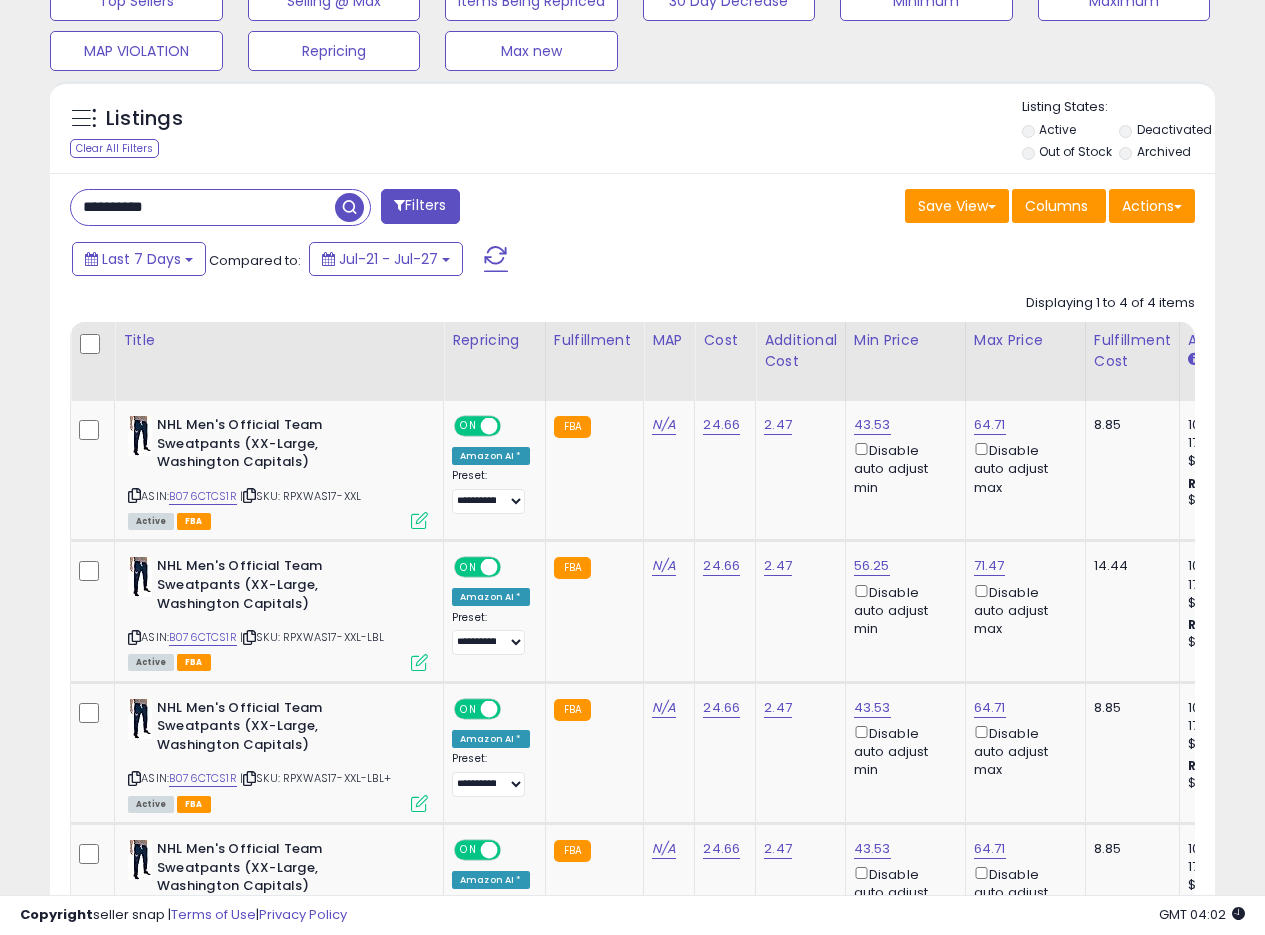 drag, startPoint x: 204, startPoint y: 210, endPoint x: 0, endPoint y: 253, distance: 208.48262 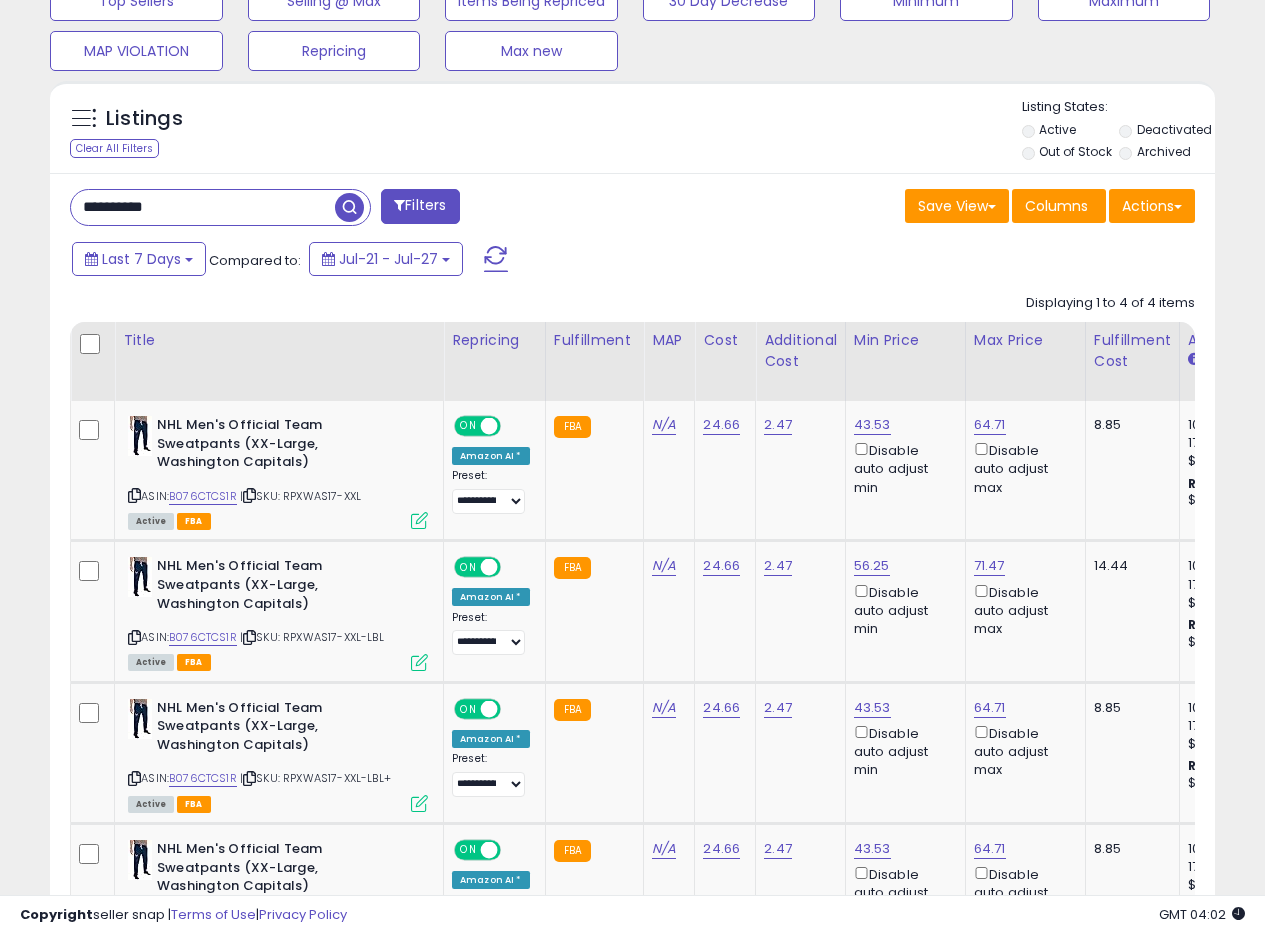 paste 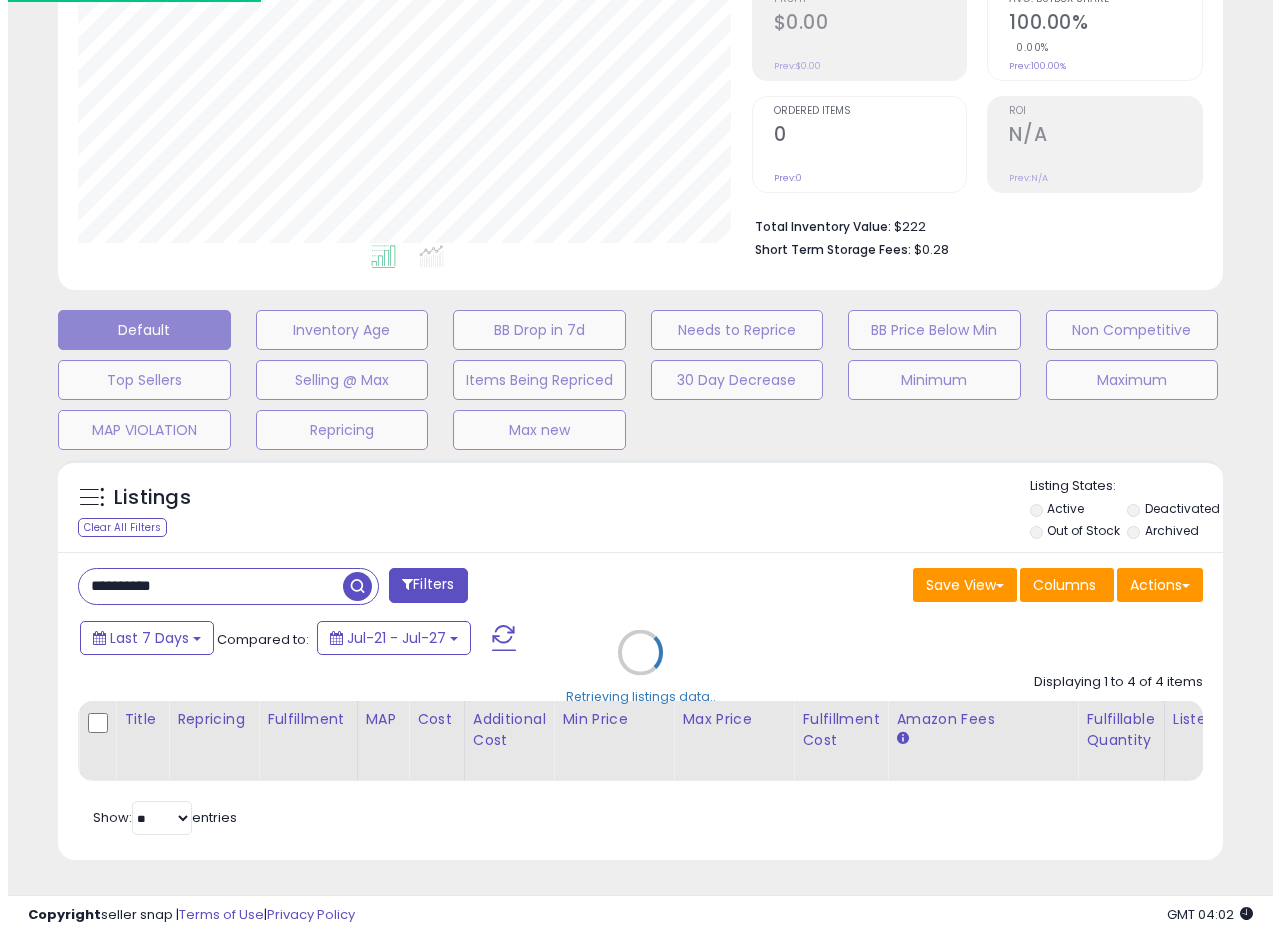 scroll, scrollTop: 335, scrollLeft: 0, axis: vertical 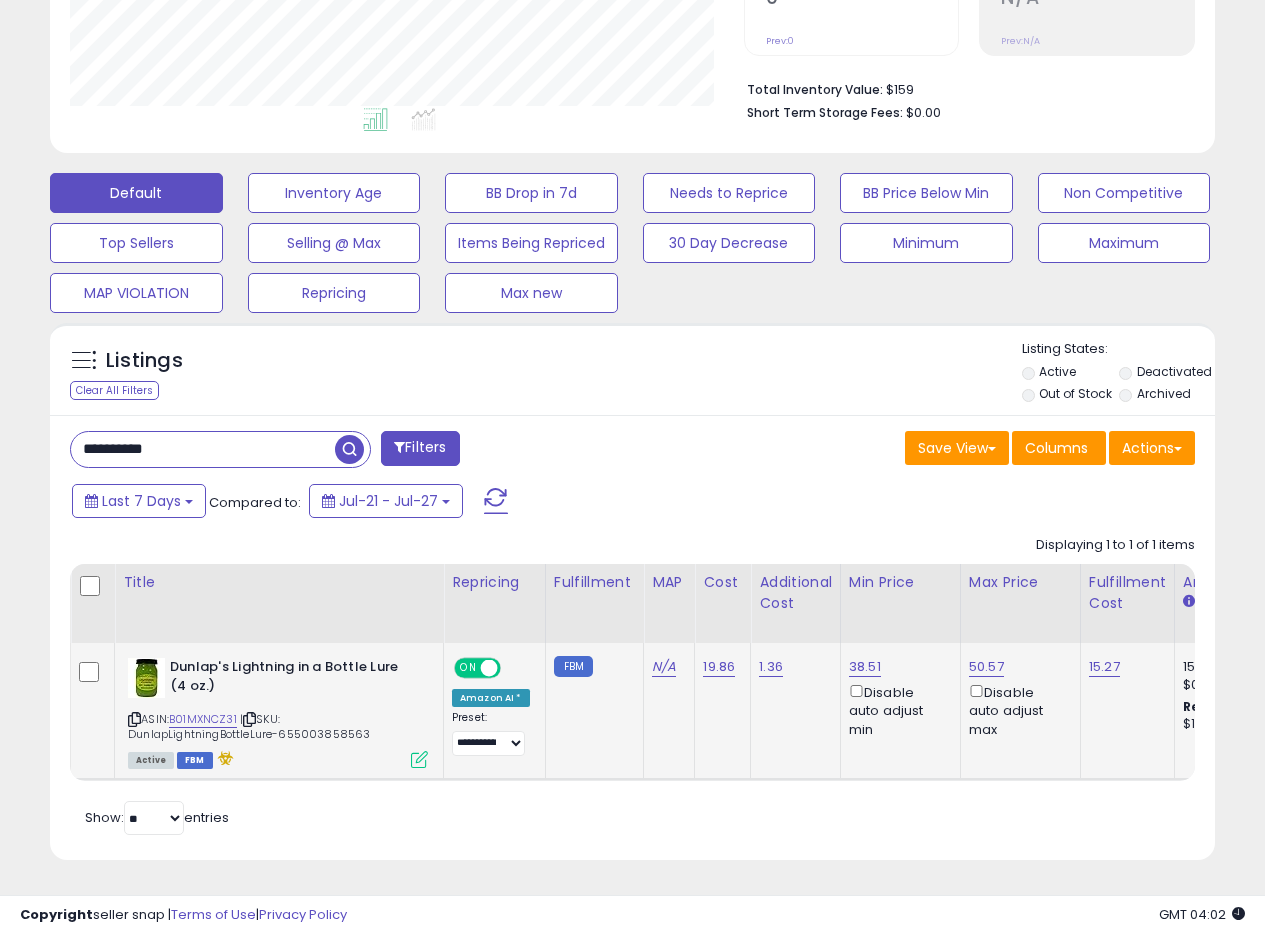 click at bounding box center (419, 759) 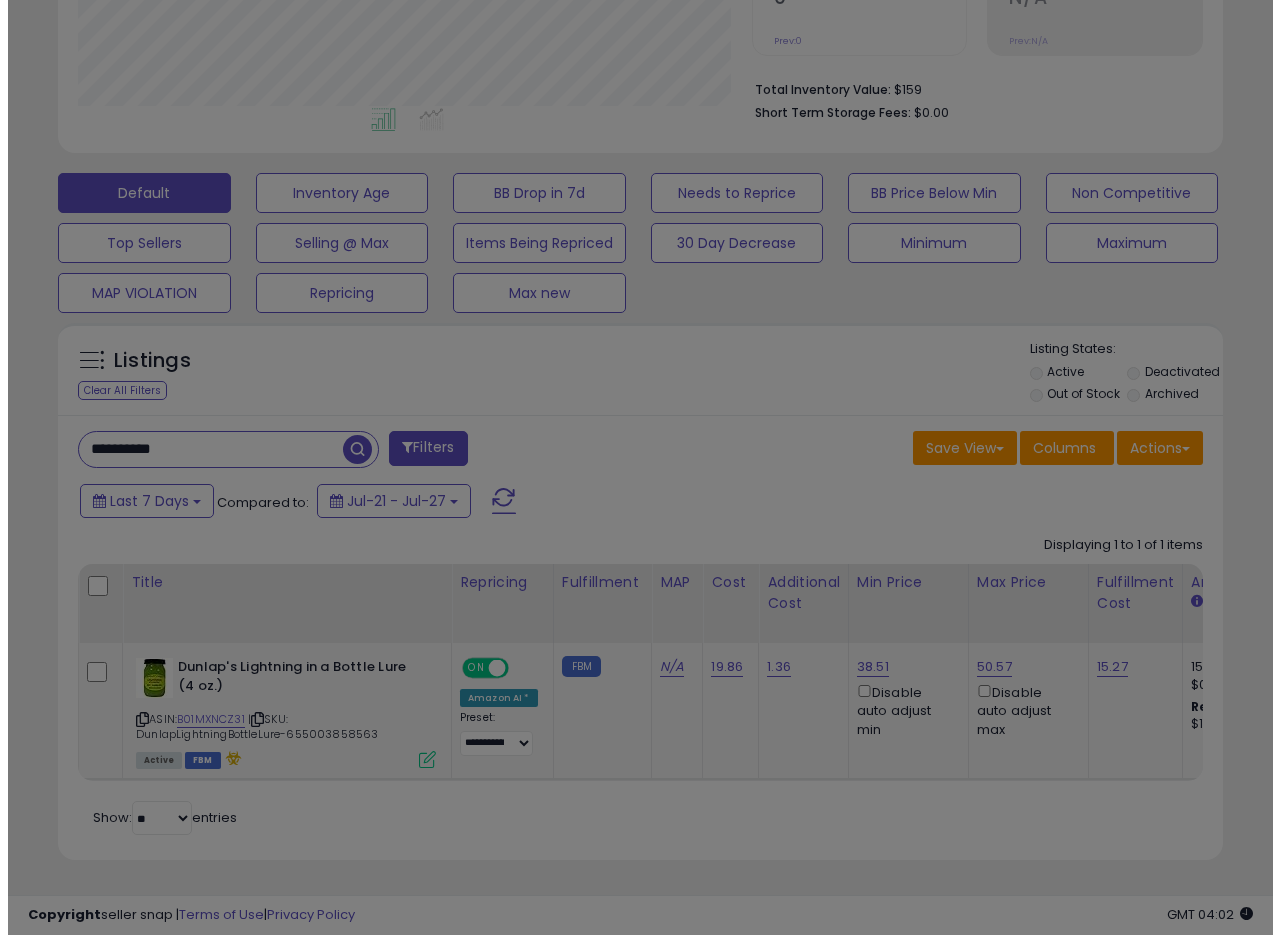 scroll, scrollTop: 999590, scrollLeft: 999317, axis: both 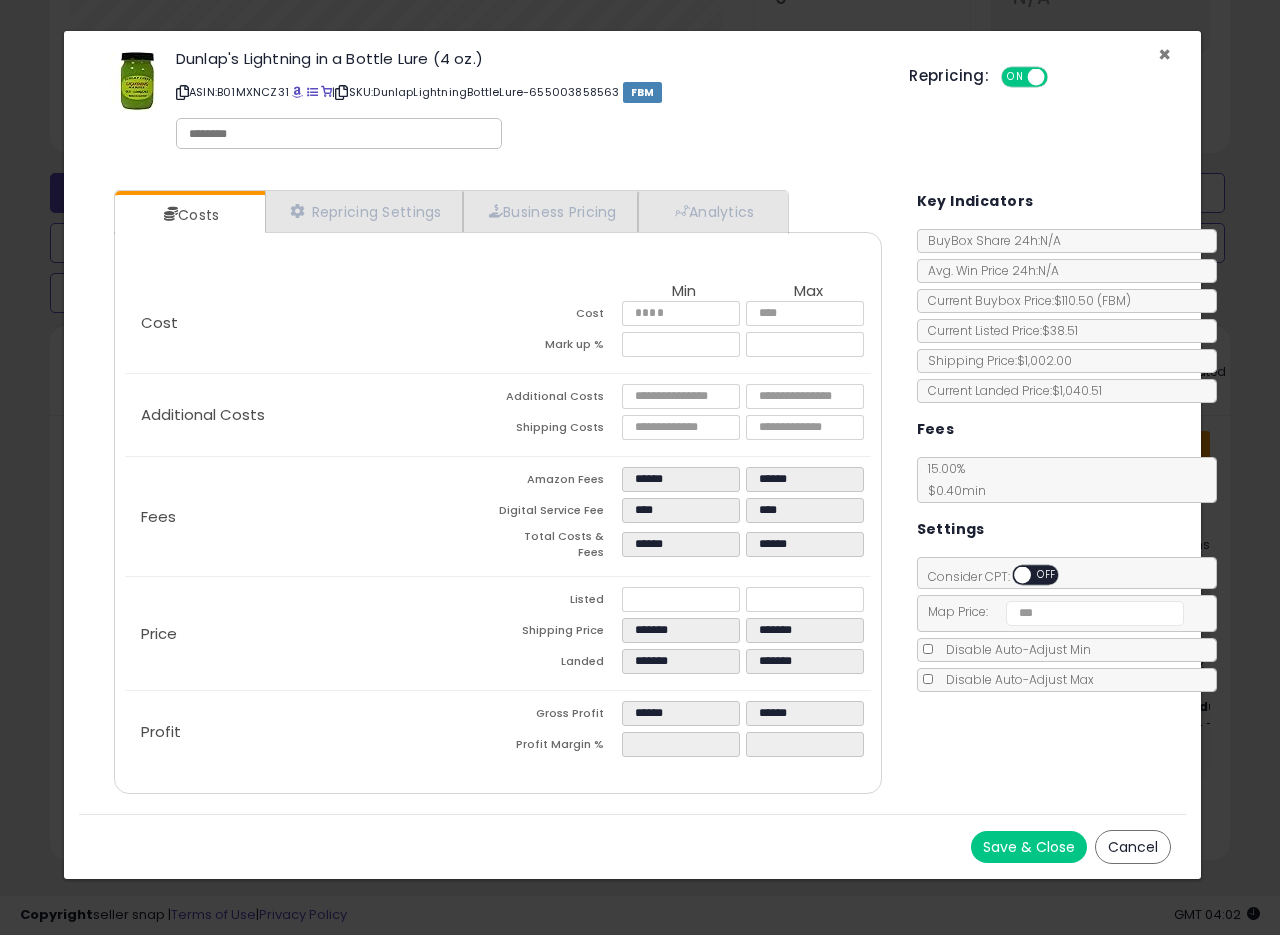 drag, startPoint x: 1166, startPoint y: 51, endPoint x: 841, endPoint y: 318, distance: 420.61145 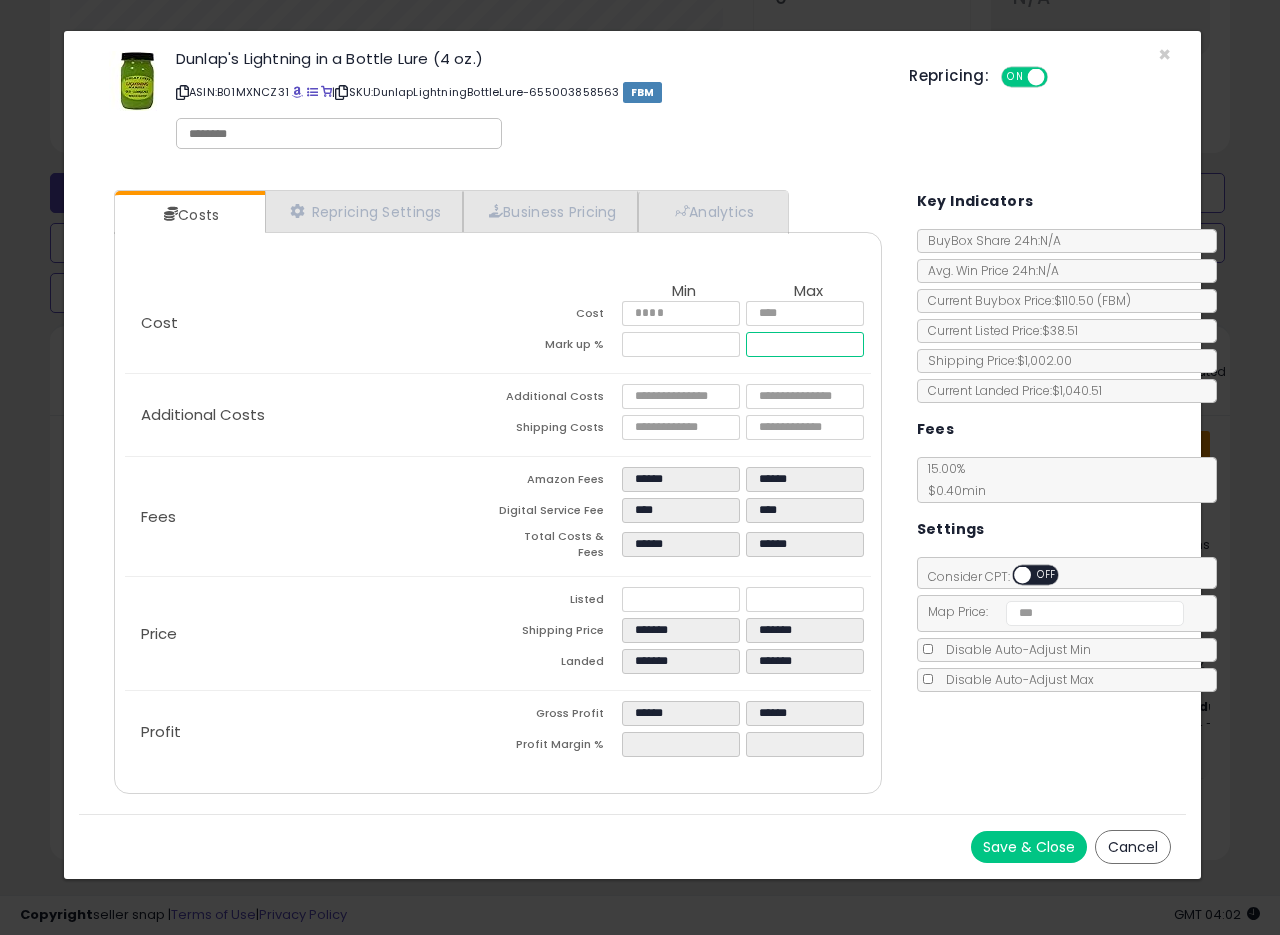 drag, startPoint x: 824, startPoint y: 342, endPoint x: 574, endPoint y: 356, distance: 250.3917 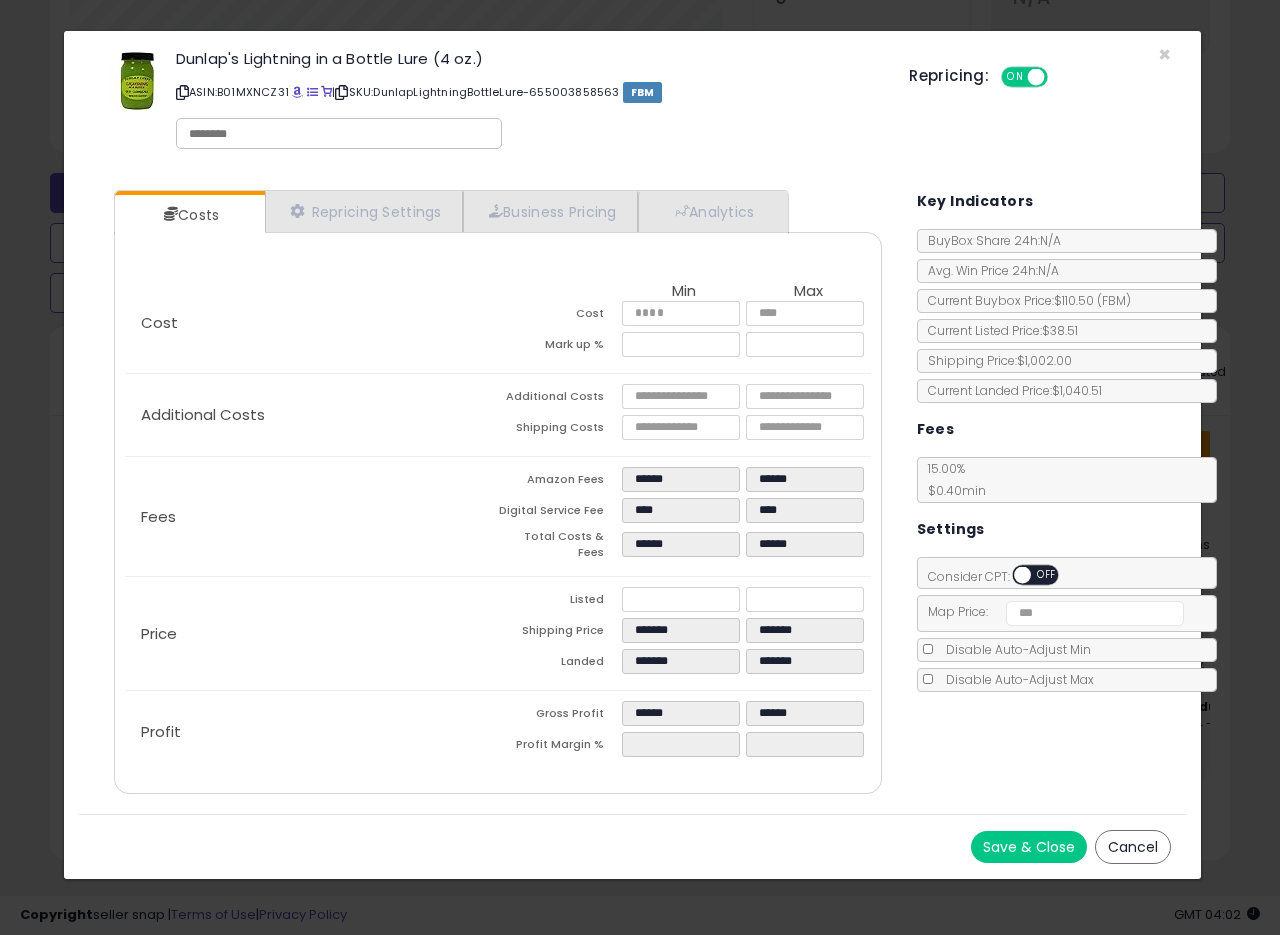 type on "*****" 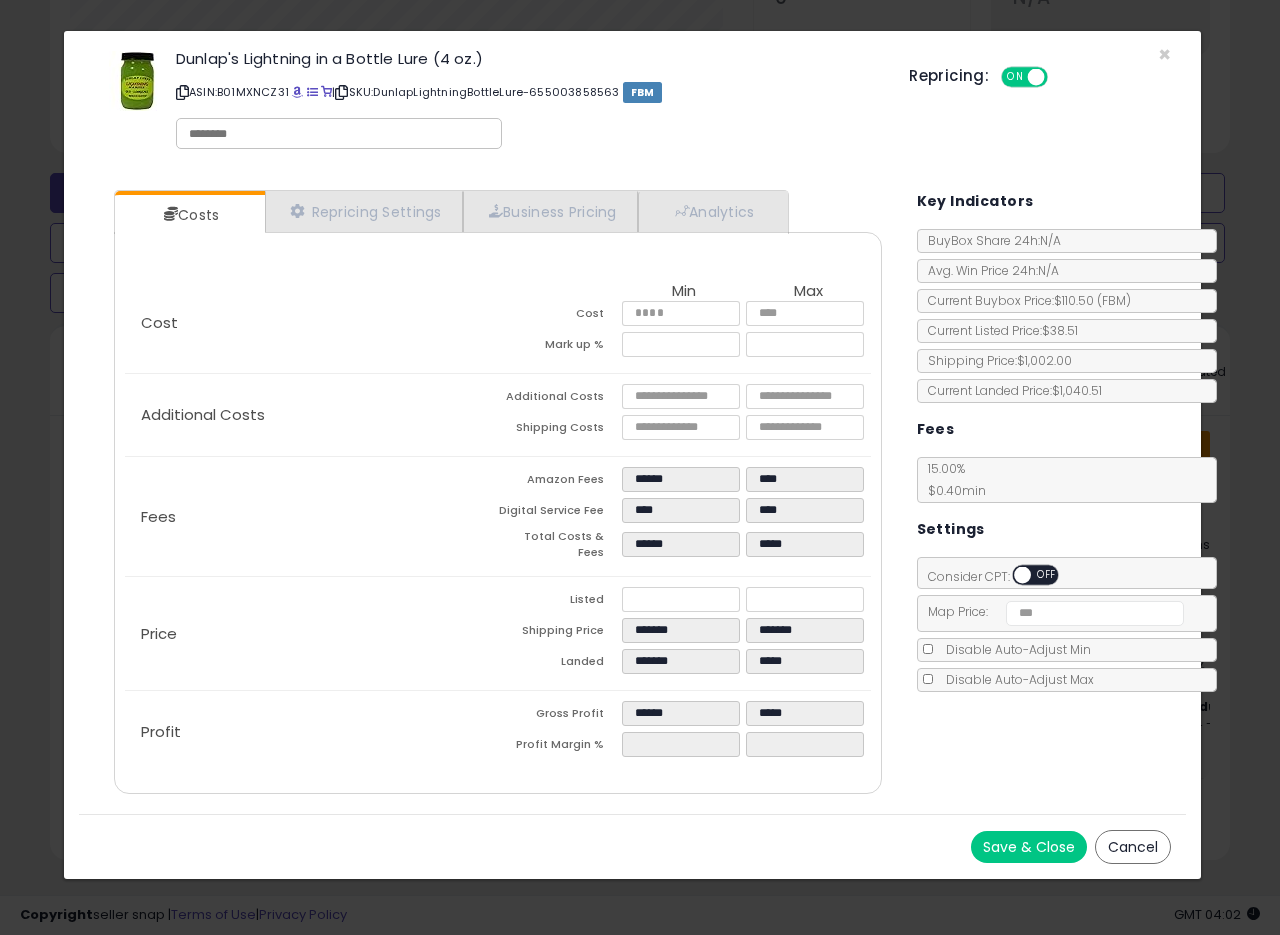 click on "Additional Costs
Additional Costs
****
****
Shipping Costs
*****
*****" 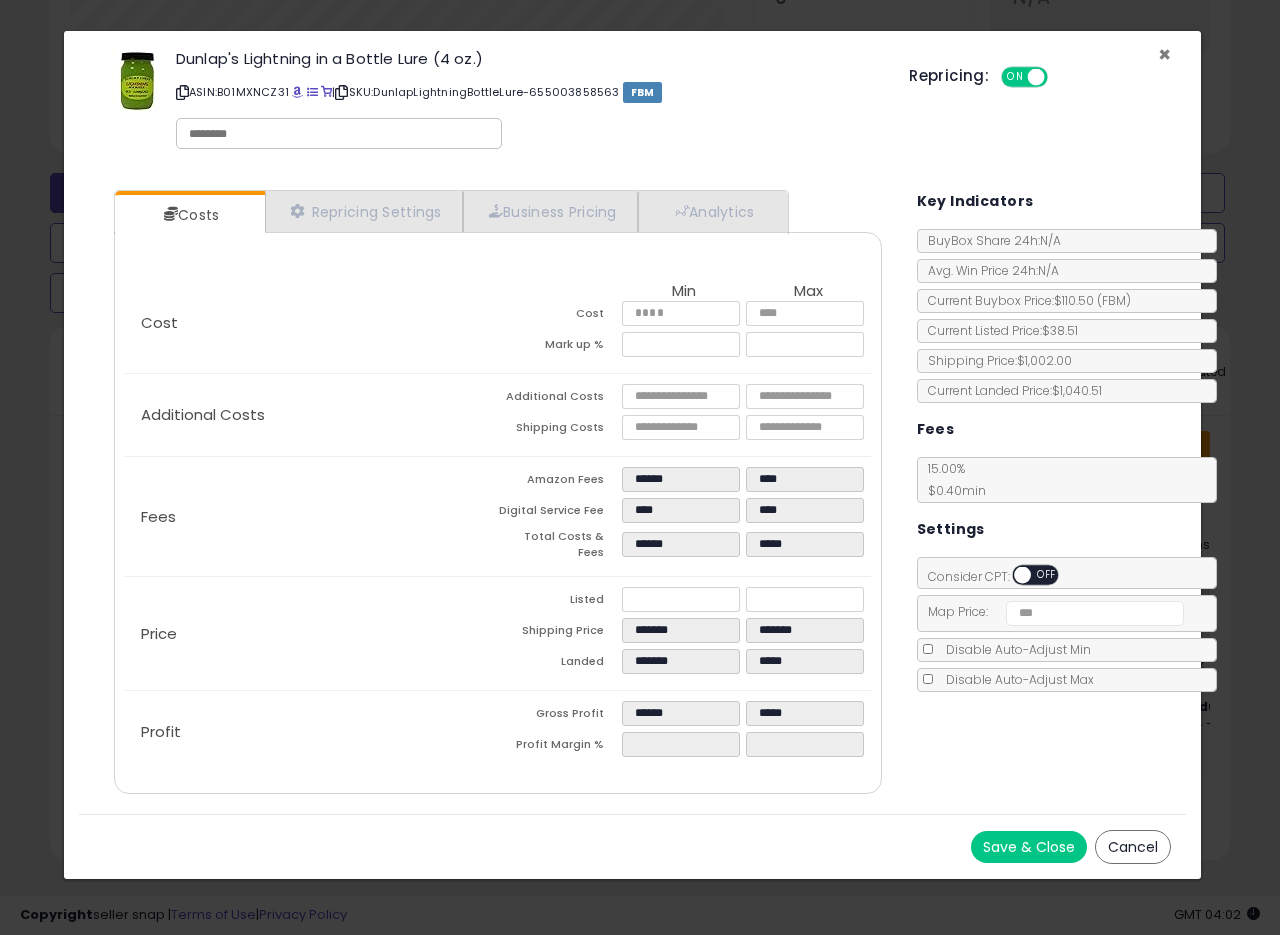 click on "×" at bounding box center (1164, 54) 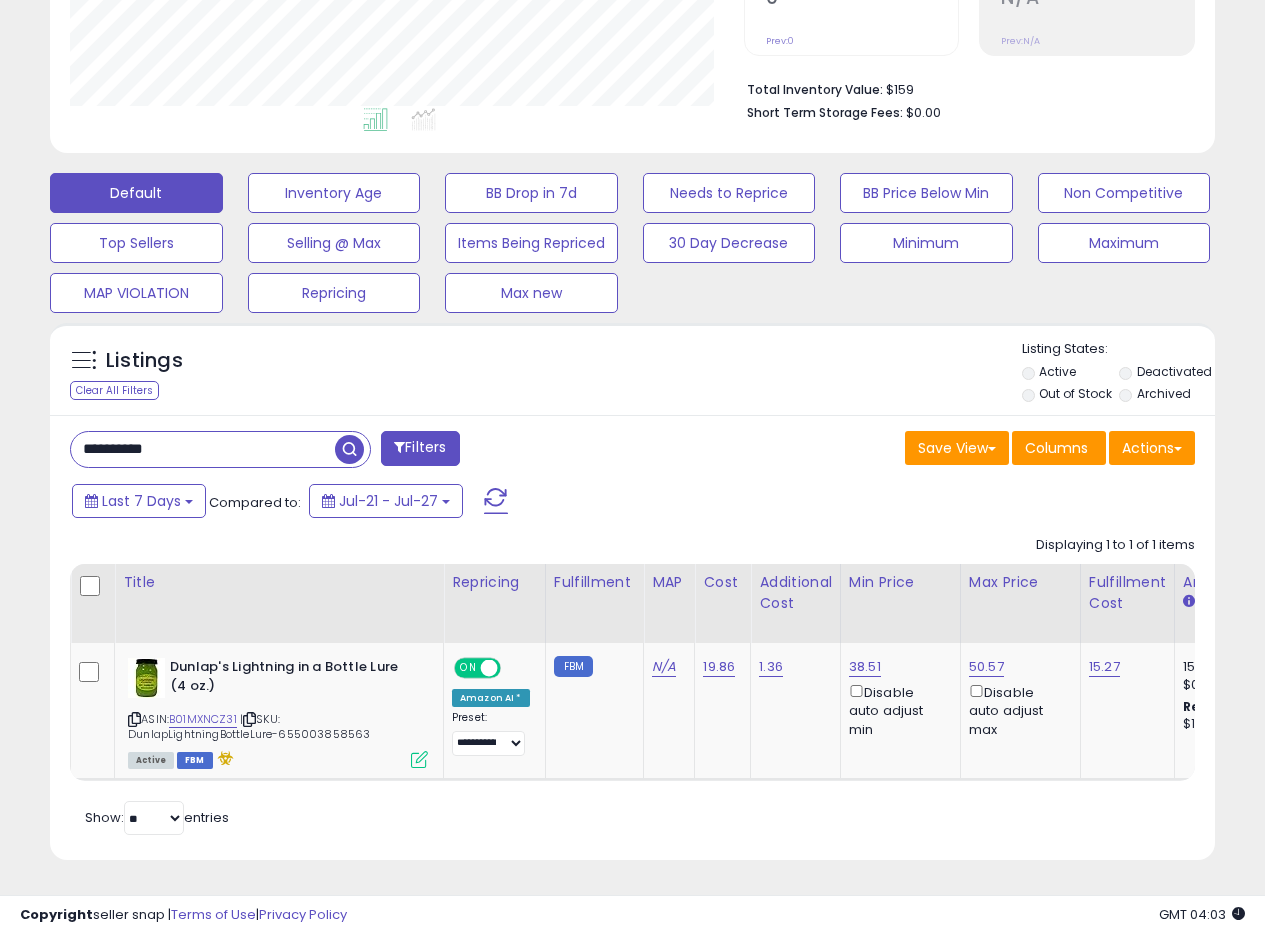scroll, scrollTop: 410, scrollLeft: 674, axis: both 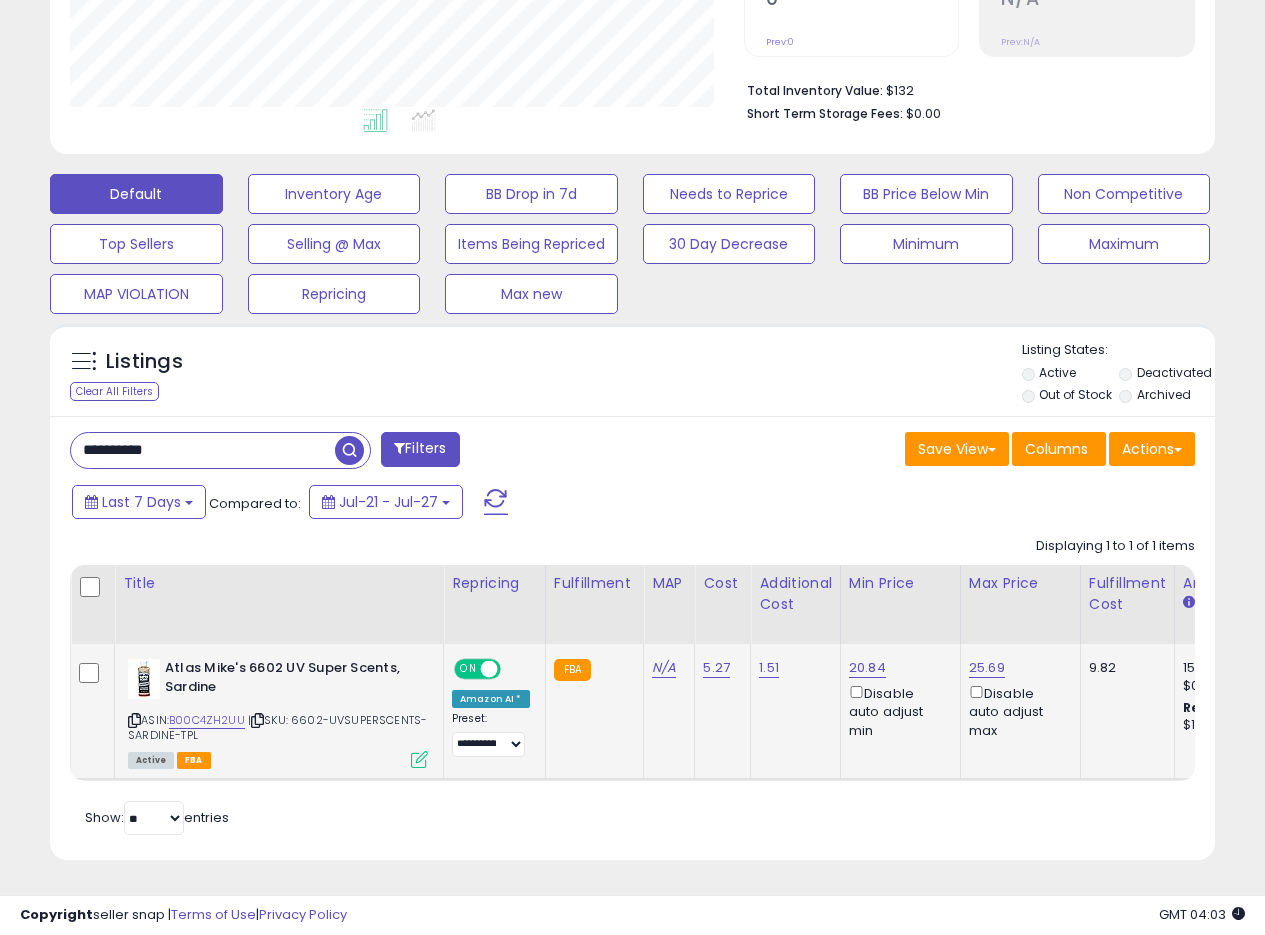click at bounding box center [419, 759] 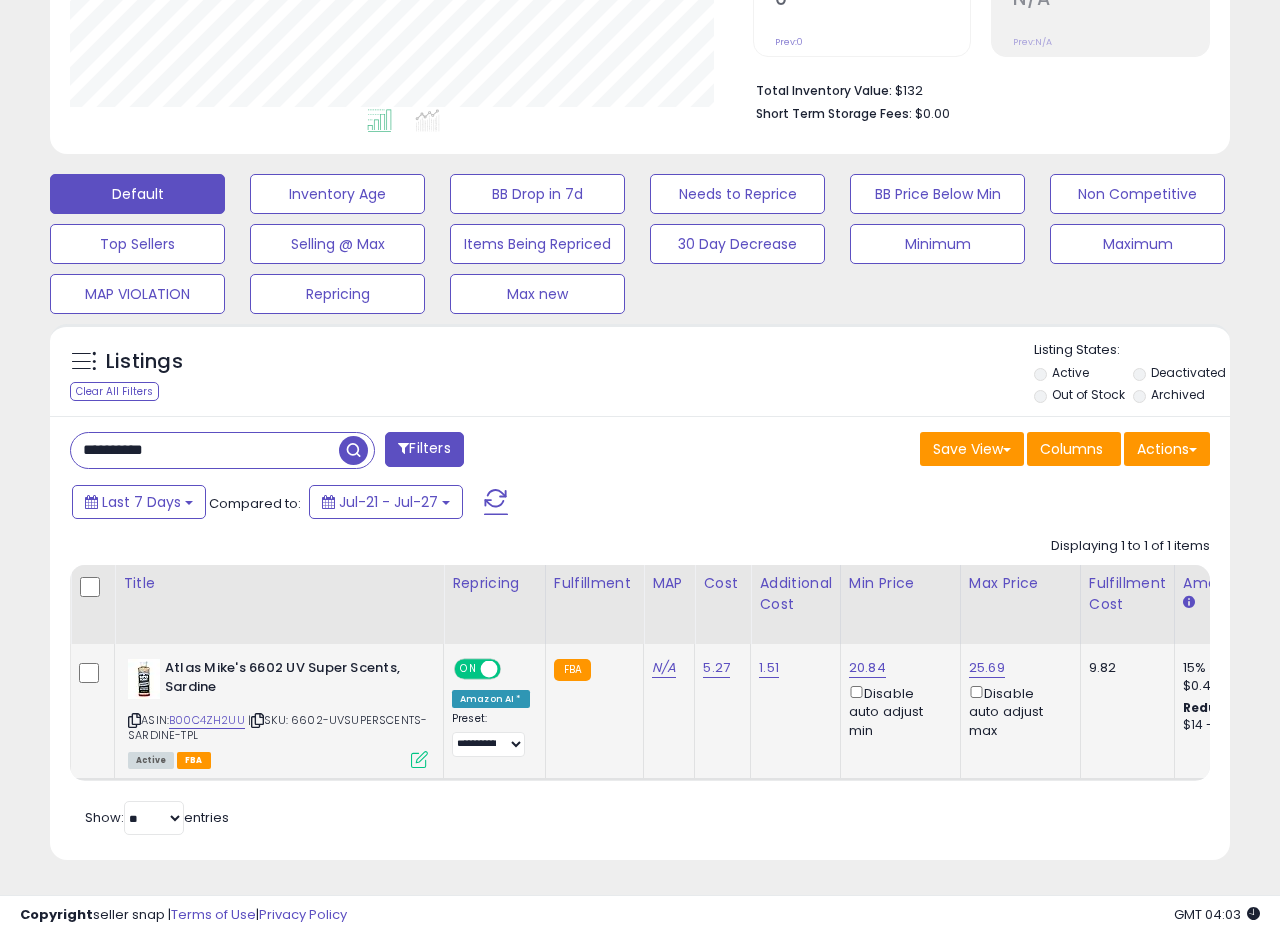 scroll, scrollTop: 999590, scrollLeft: 999317, axis: both 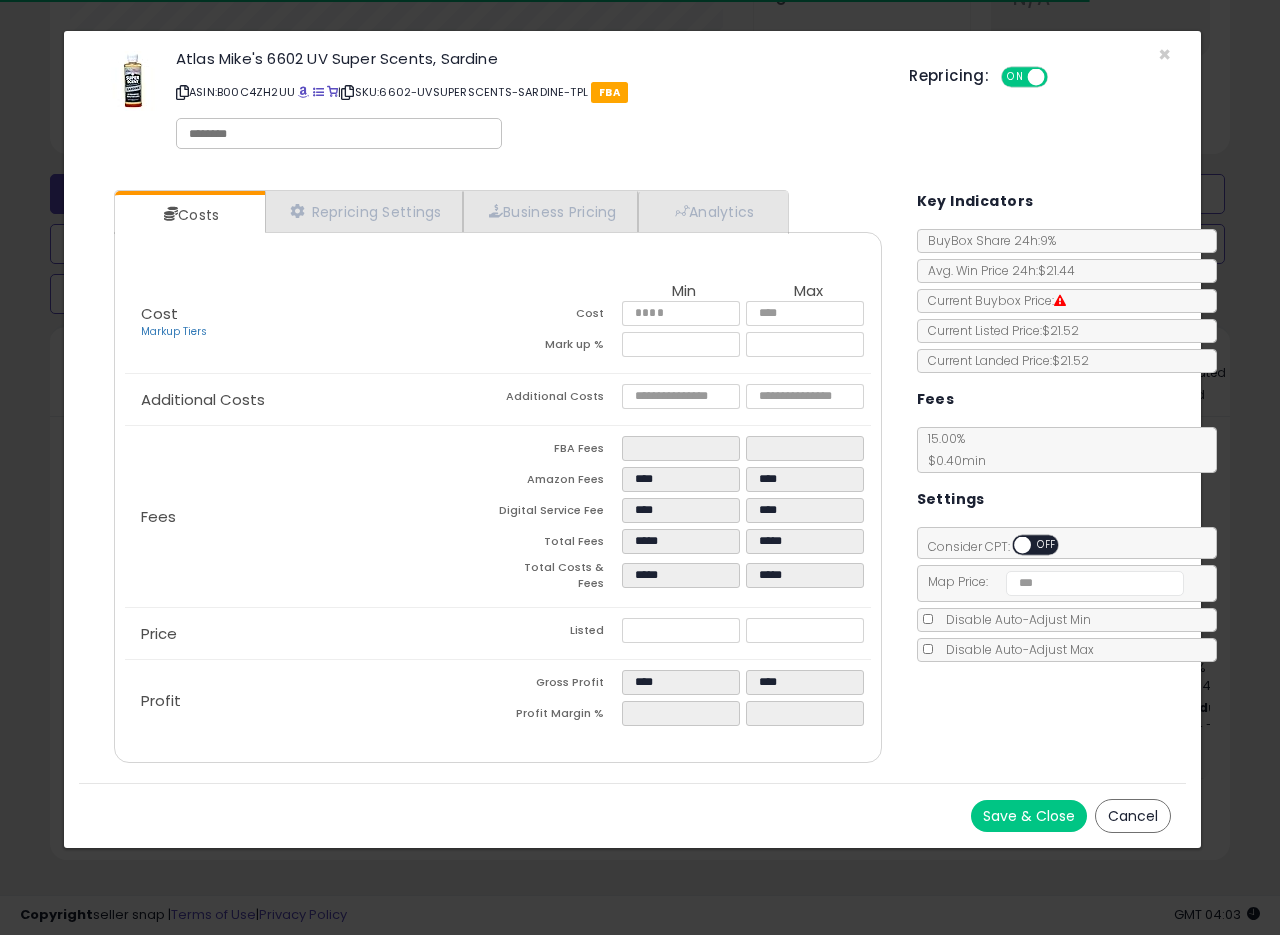 click on "Atlas Mike's 6602 UV Super Scents, Sardine
ASIN:  B00C4ZH2UU
|
SKU:  6602-UVSUPERSCENTS-SARDINE-TPL
FBA
Repricing:
ON   OFF" at bounding box center (632, 103) 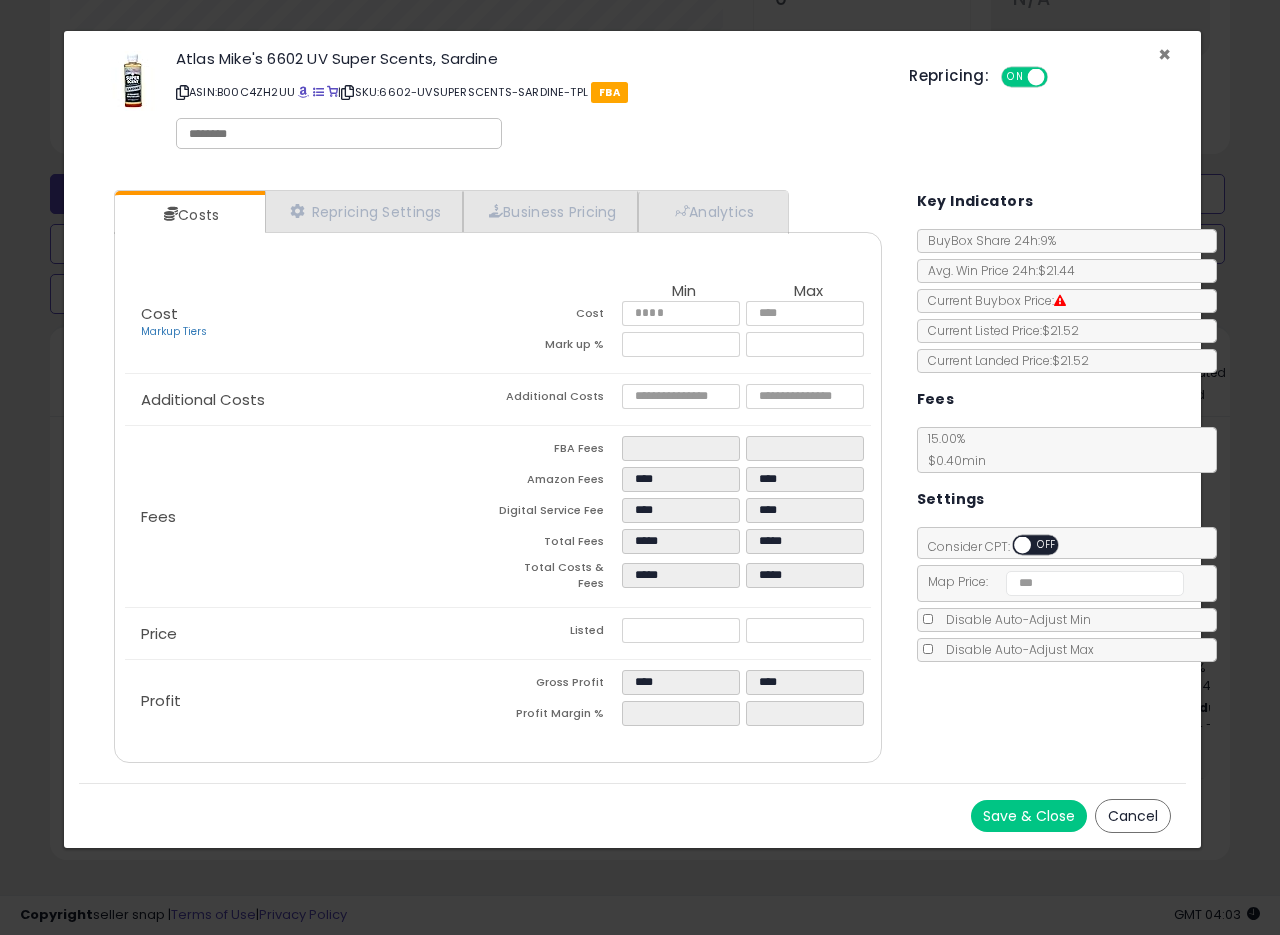 click on "×" at bounding box center [1164, 54] 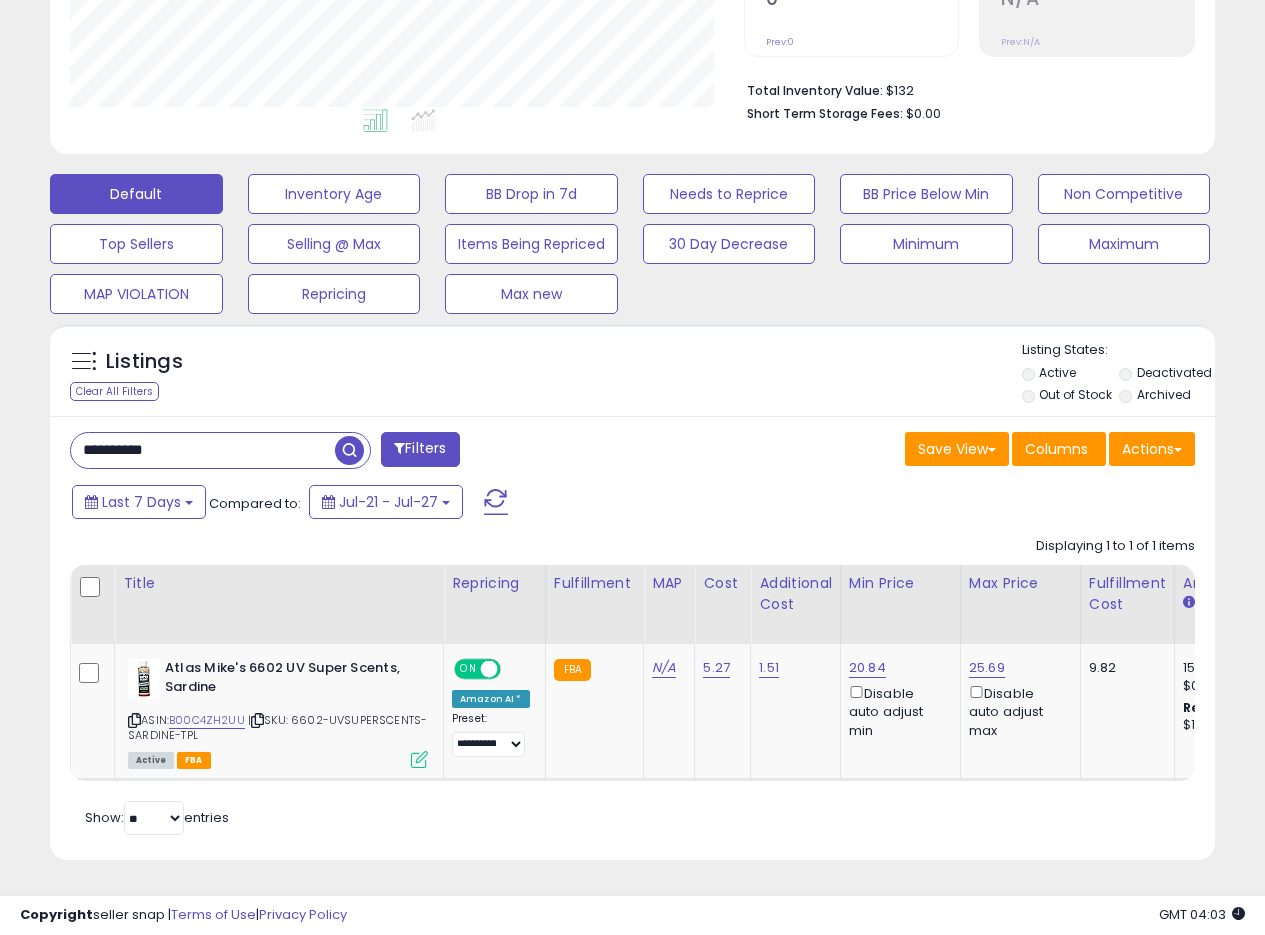 scroll, scrollTop: 410, scrollLeft: 674, axis: both 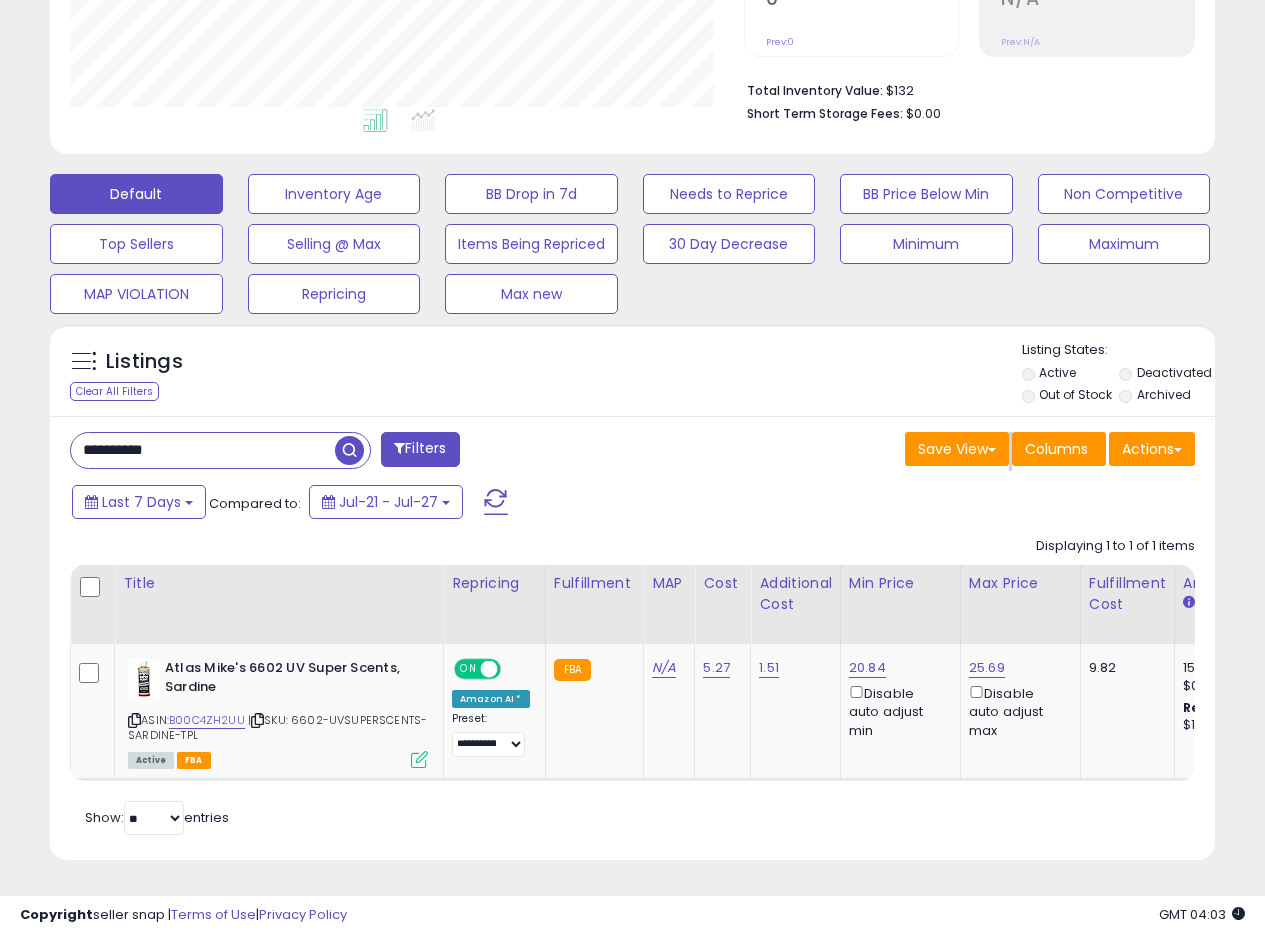 click on "Save View
Save As New View
Update Current View
Columns
Actions
Import  Export Visible Columns" at bounding box center [922, 451] 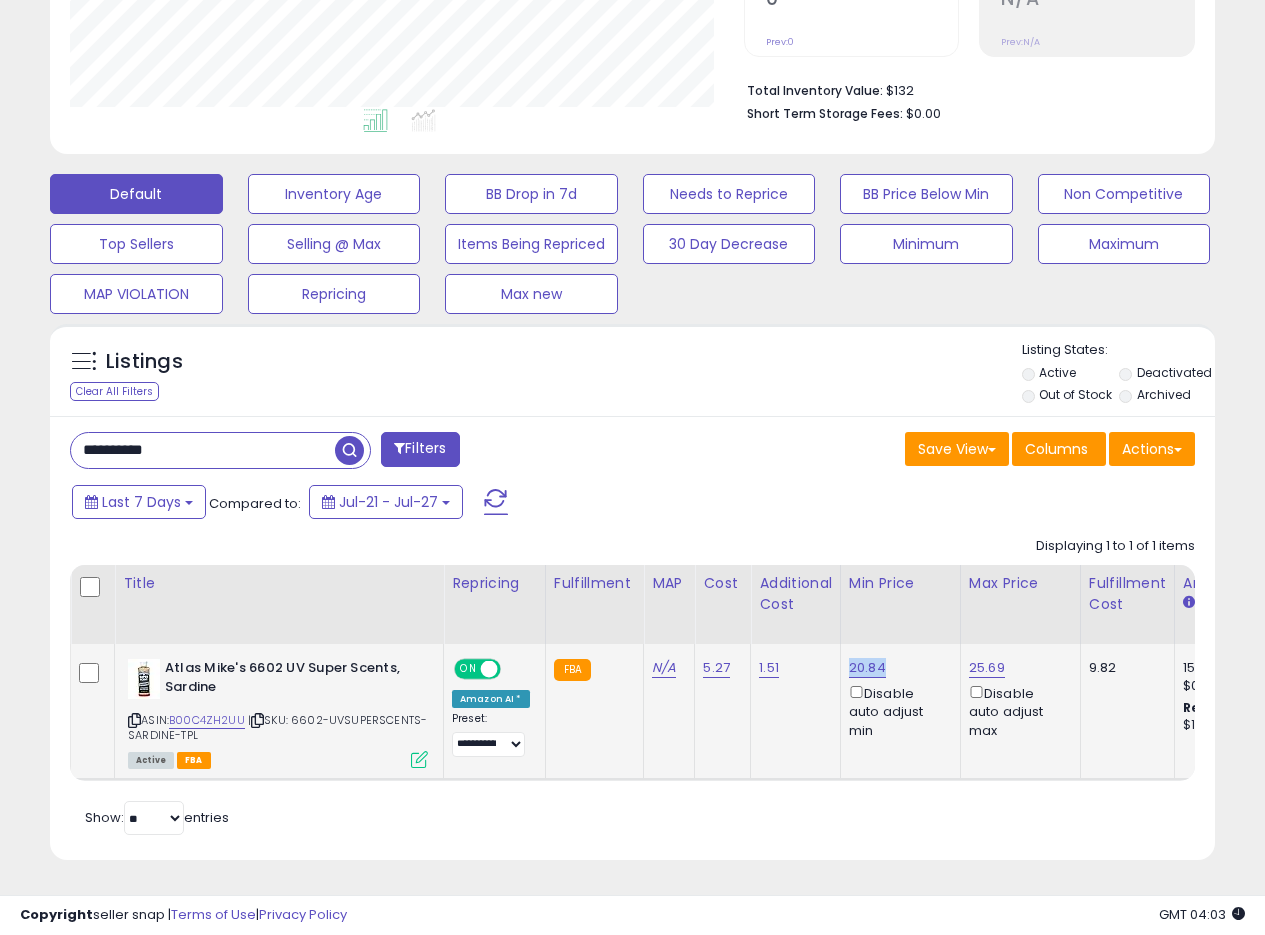 drag, startPoint x: 888, startPoint y: 661, endPoint x: 845, endPoint y: 659, distance: 43.046486 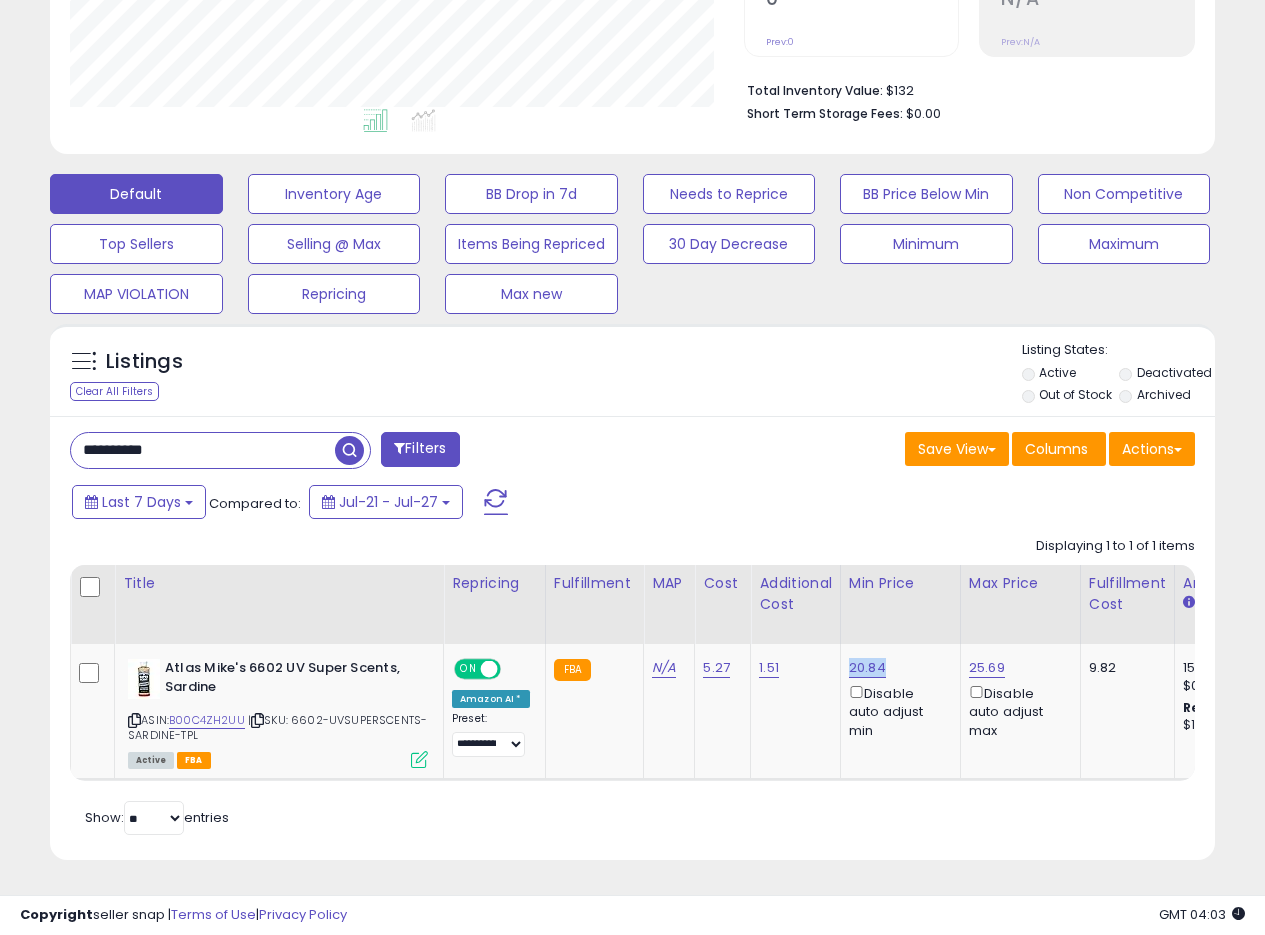 copy on "20.84" 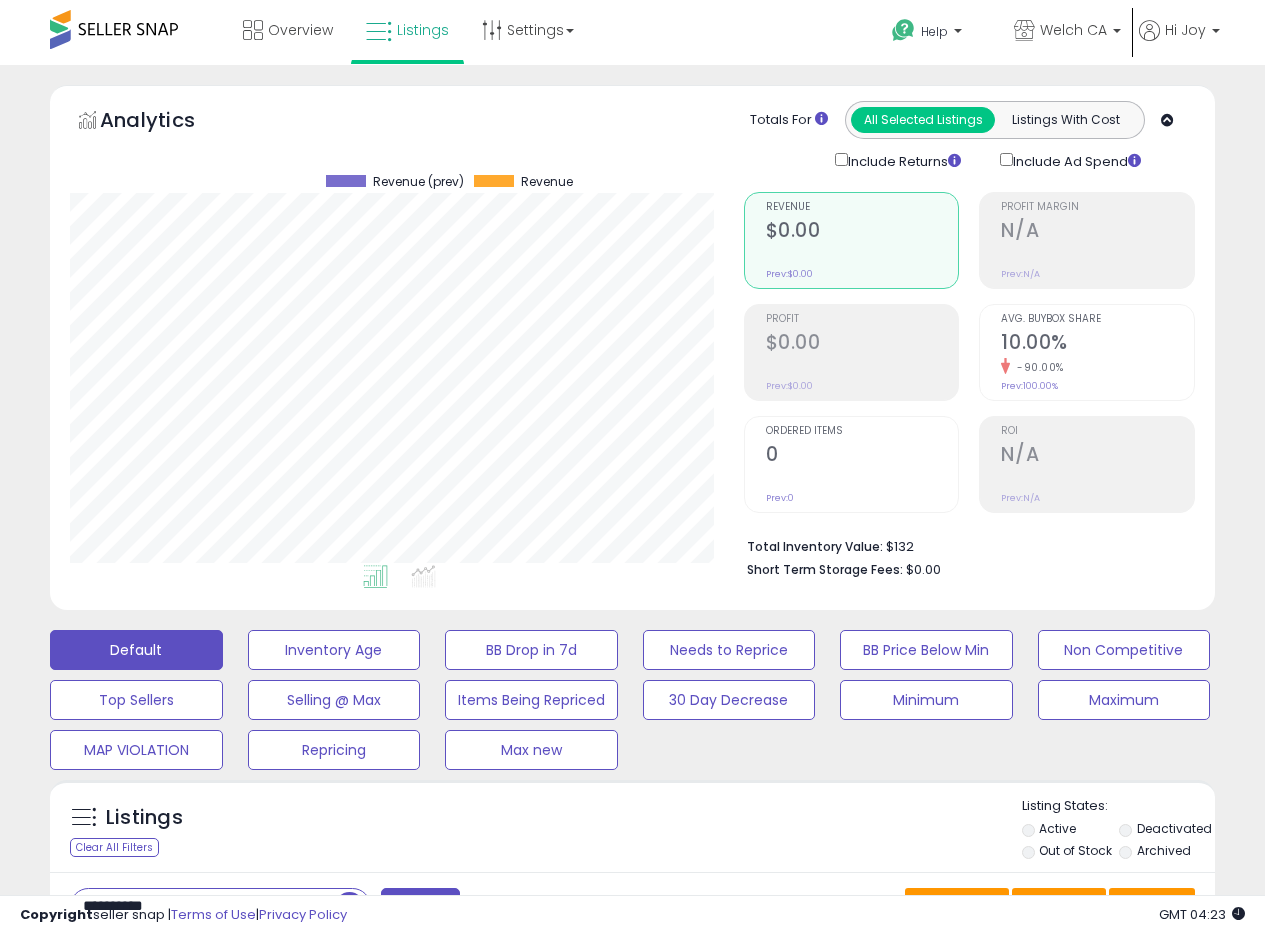 scroll, scrollTop: 358, scrollLeft: 0, axis: vertical 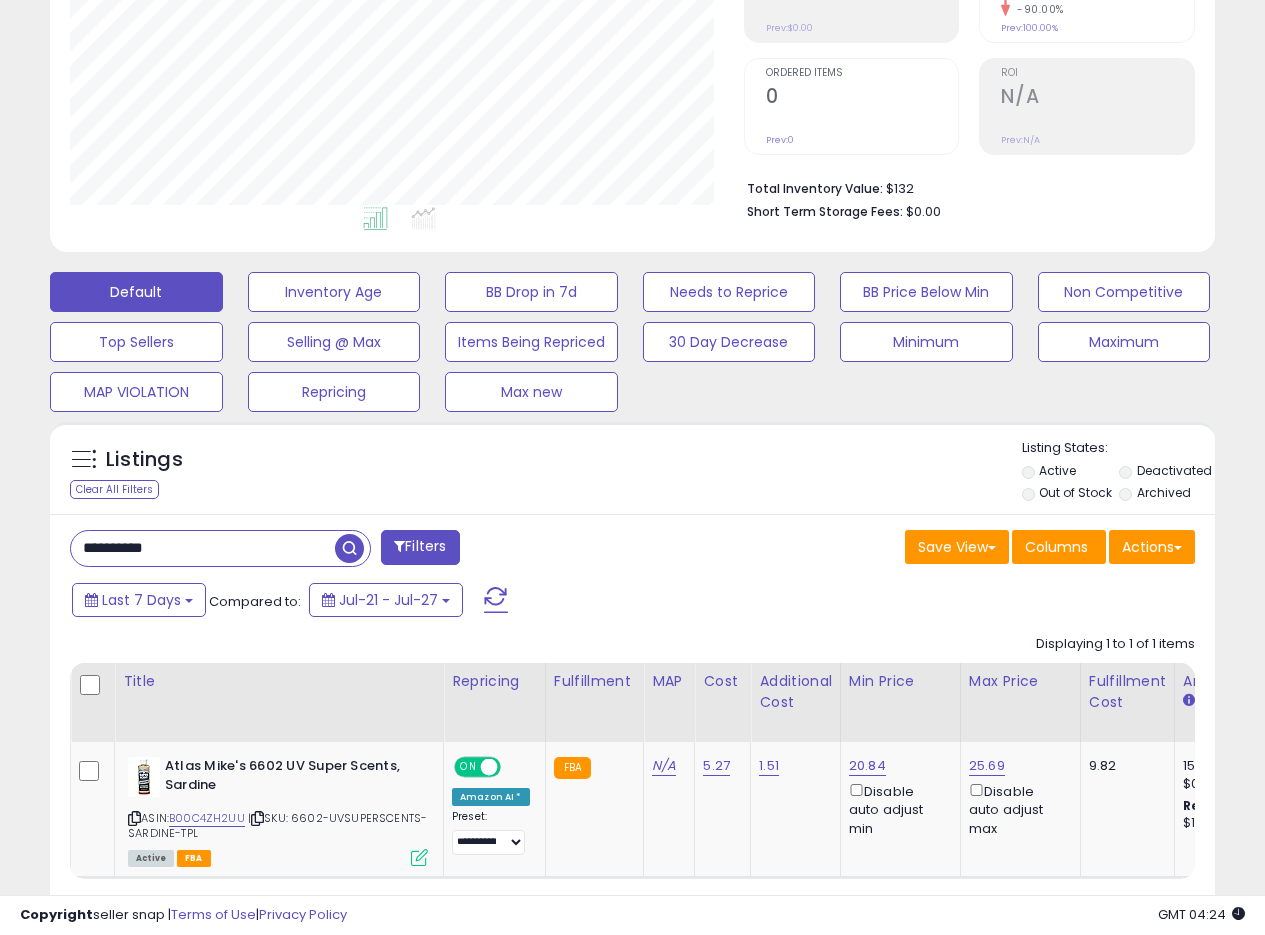 drag, startPoint x: 126, startPoint y: 548, endPoint x: 0, endPoint y: 510, distance: 131.60547 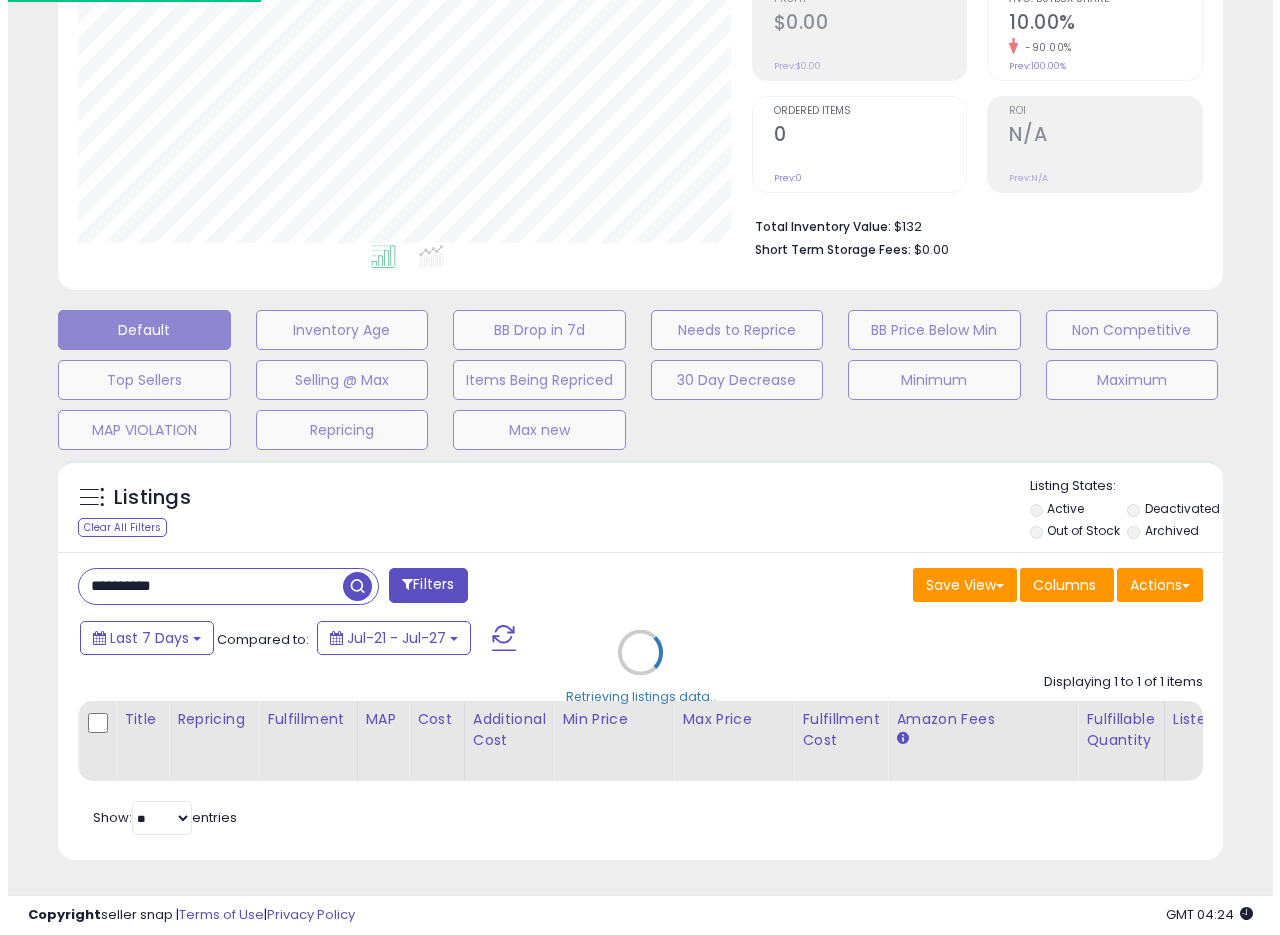 scroll, scrollTop: 335, scrollLeft: 0, axis: vertical 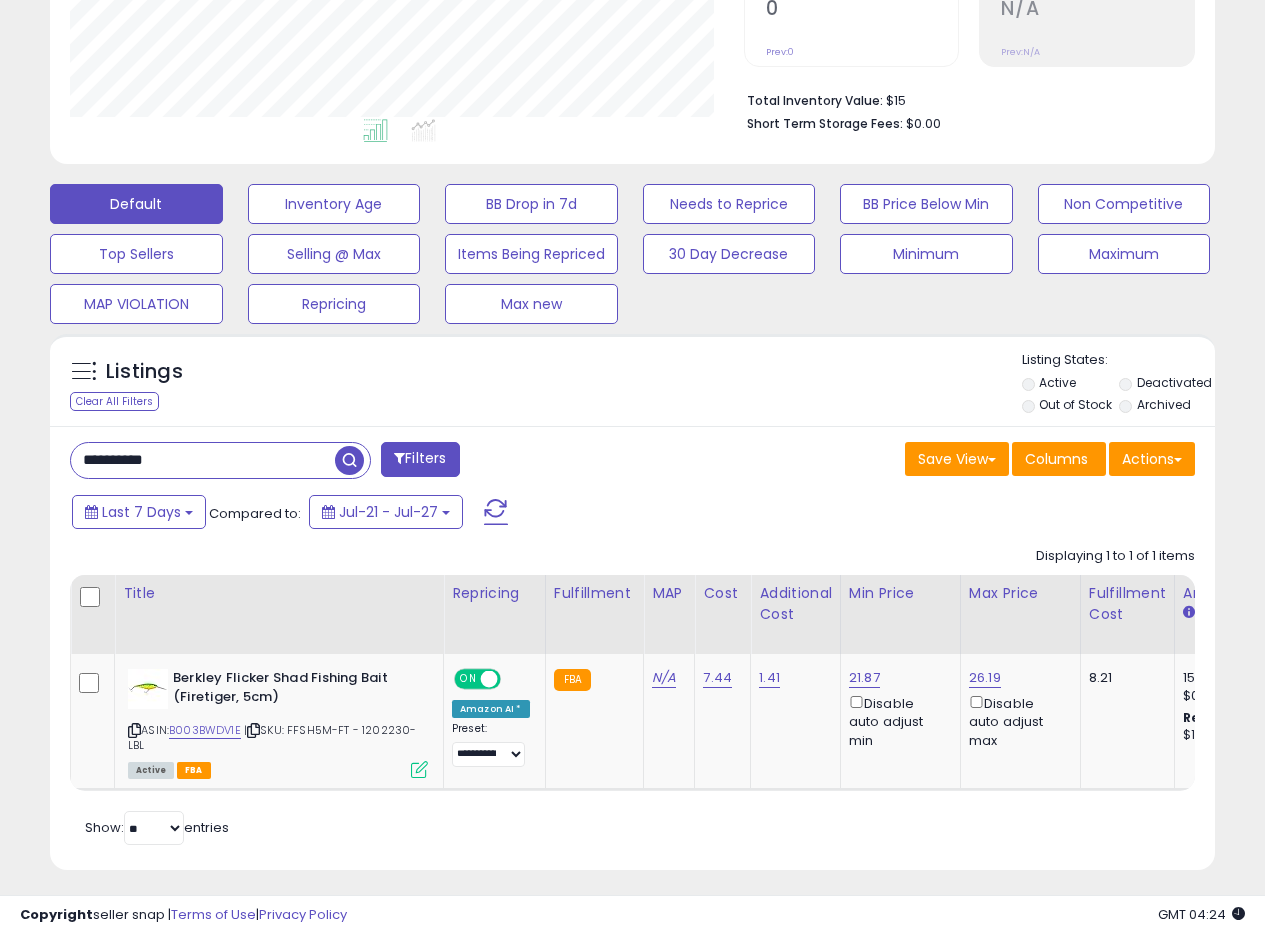 click on "**********" at bounding box center [632, 648] 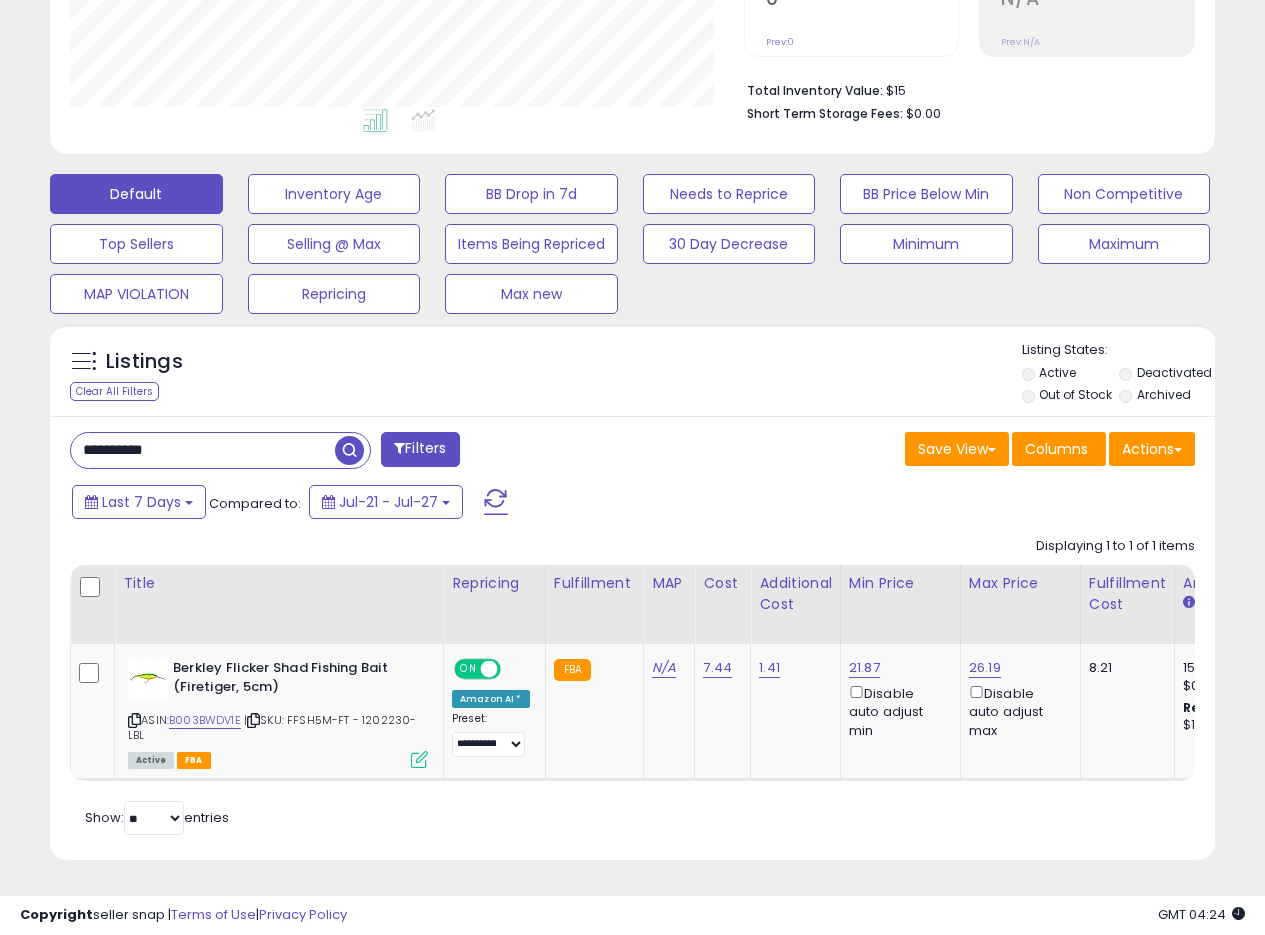 scroll, scrollTop: 463, scrollLeft: 0, axis: vertical 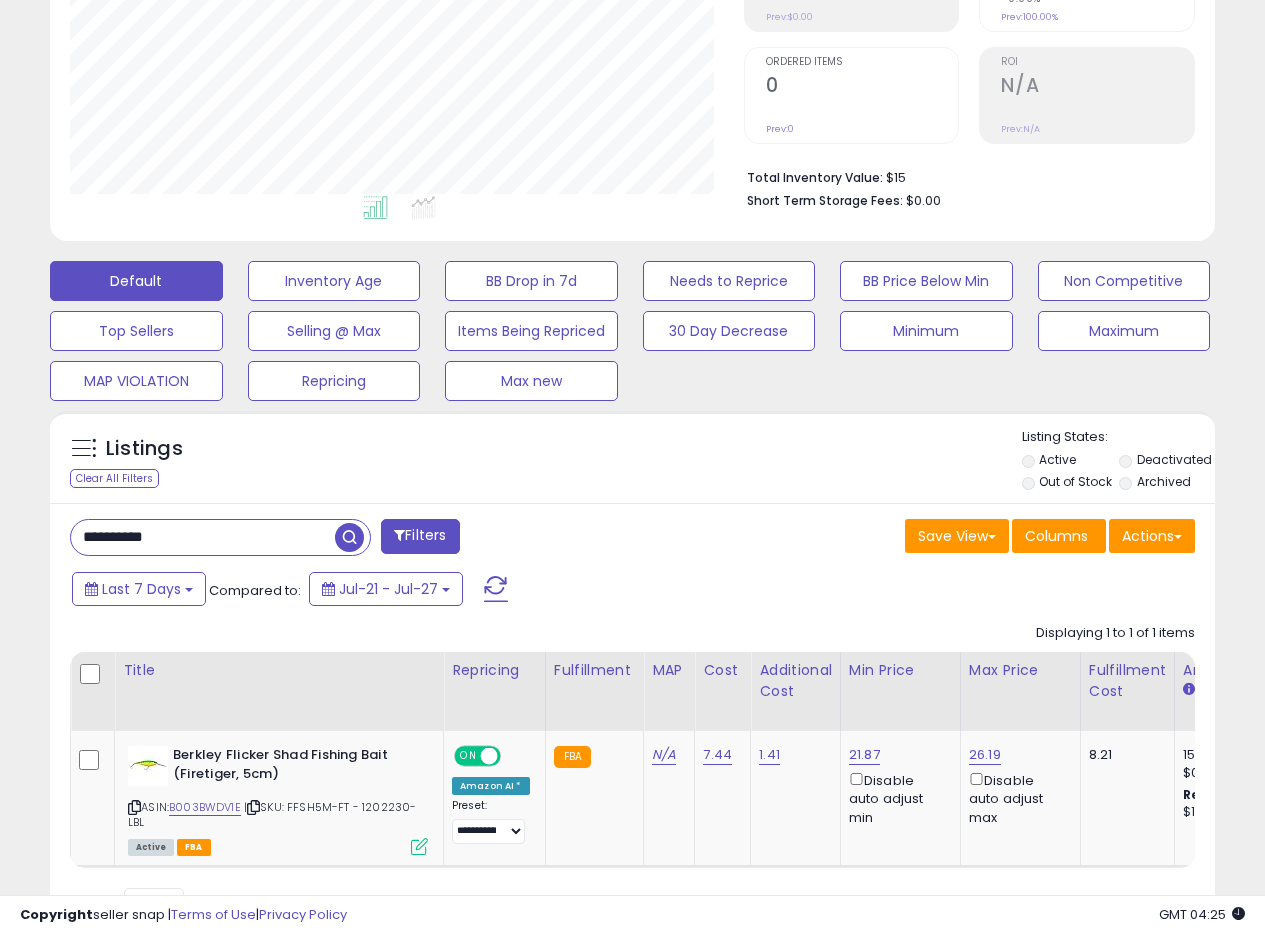 drag, startPoint x: 679, startPoint y: 505, endPoint x: 714, endPoint y: 531, distance: 43.60046 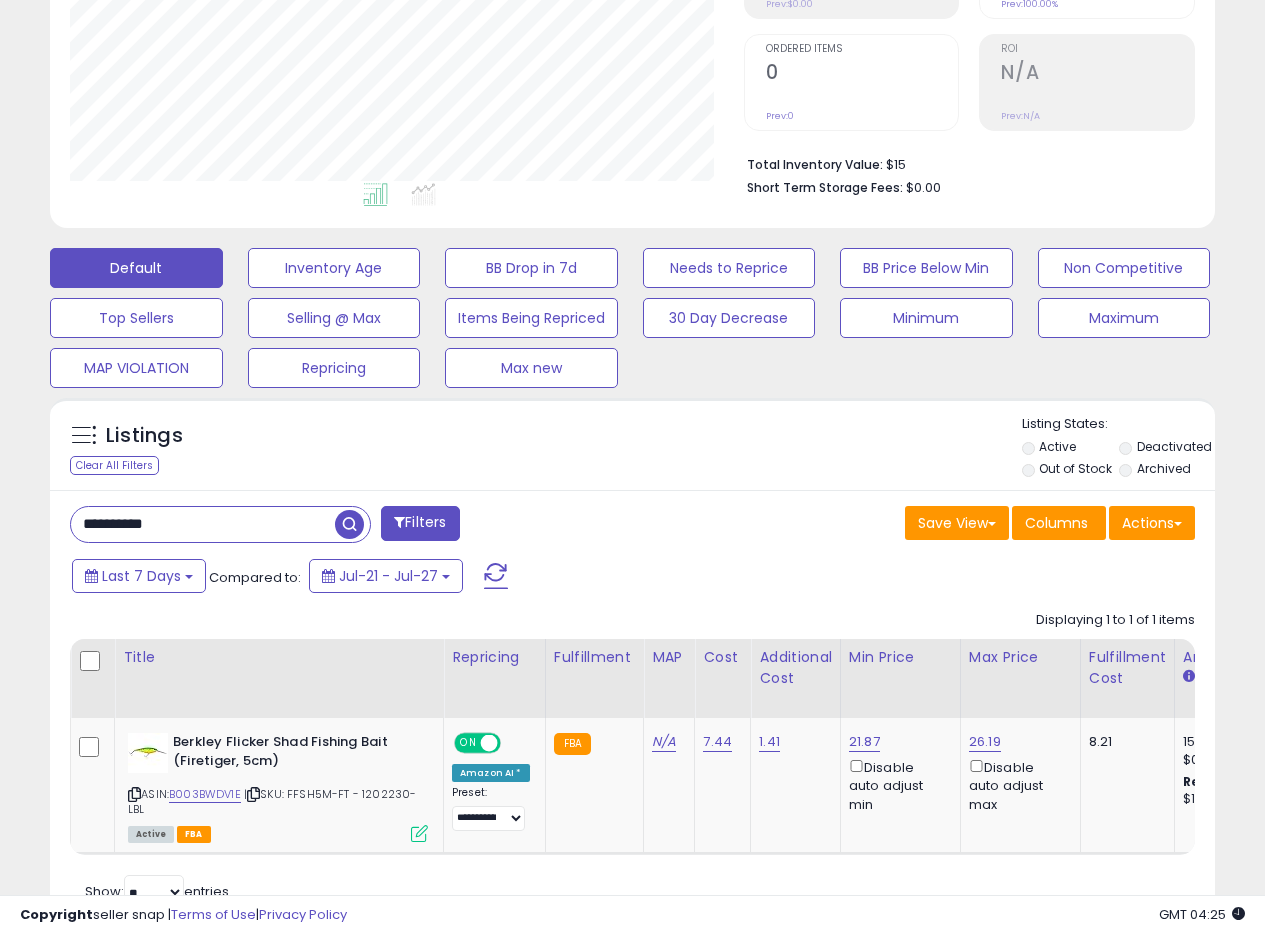 click on "Listings
Clear All Filters" at bounding box center [632, 673] 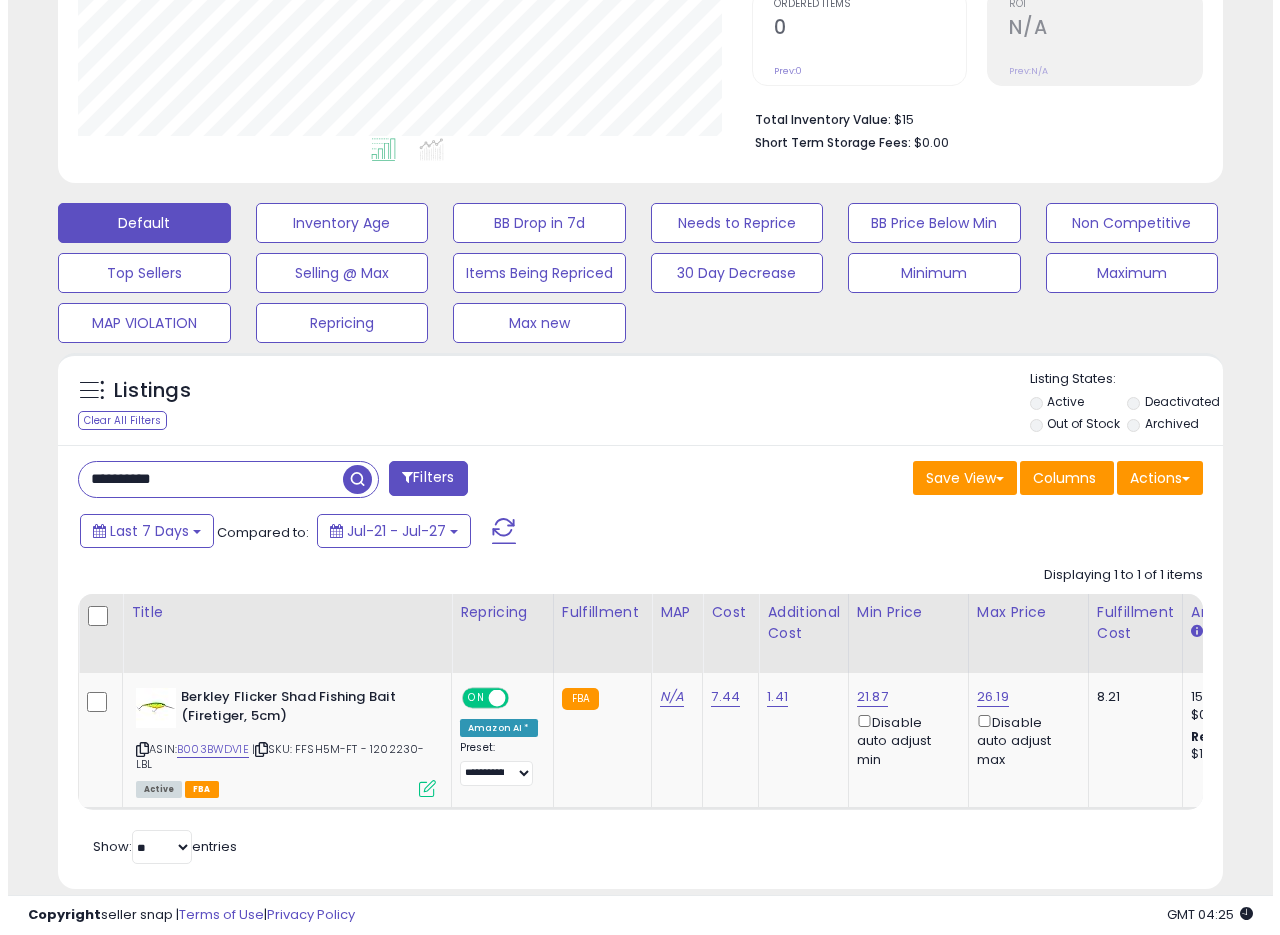 scroll, scrollTop: 430, scrollLeft: 0, axis: vertical 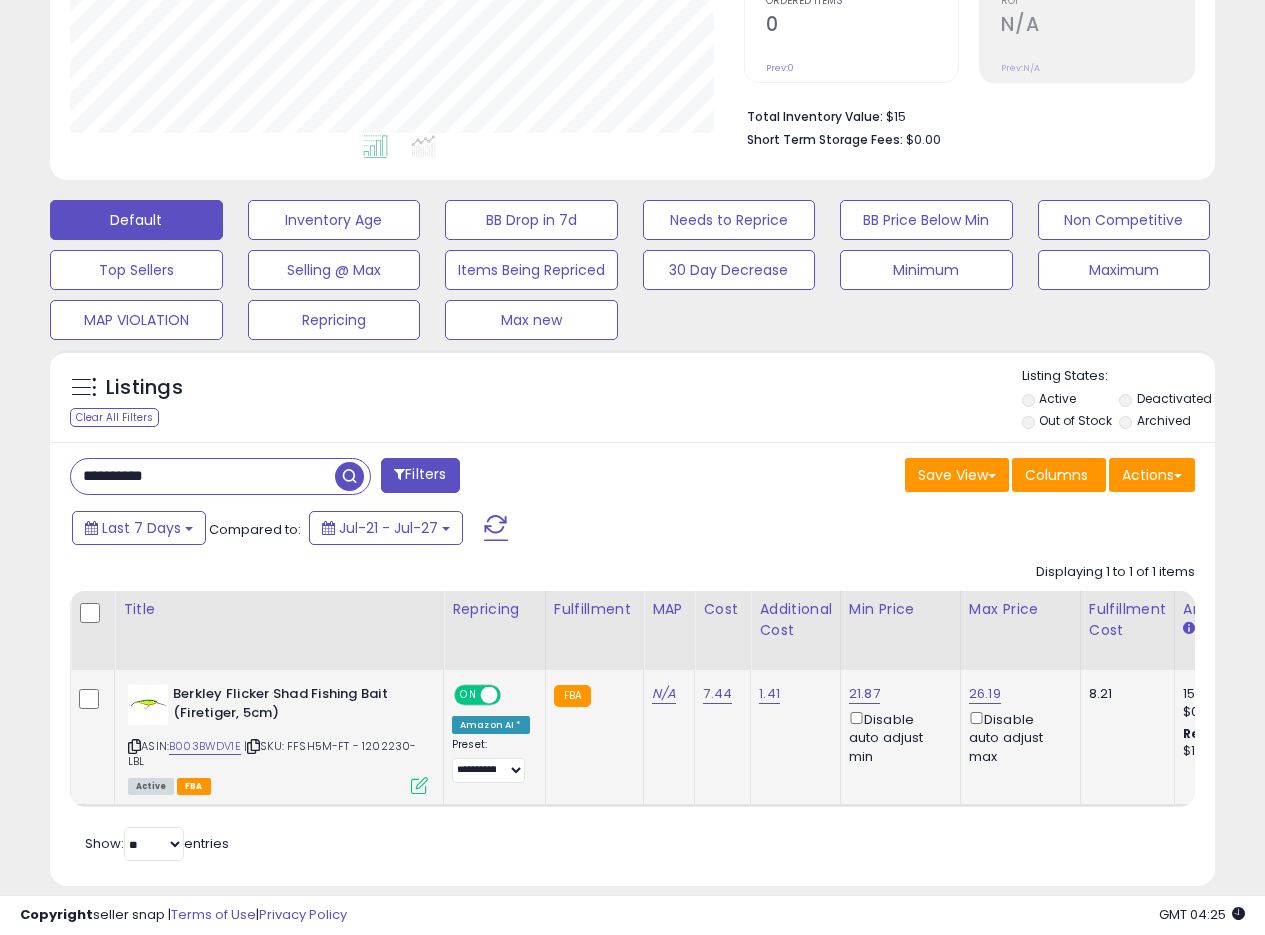 click at bounding box center (419, 785) 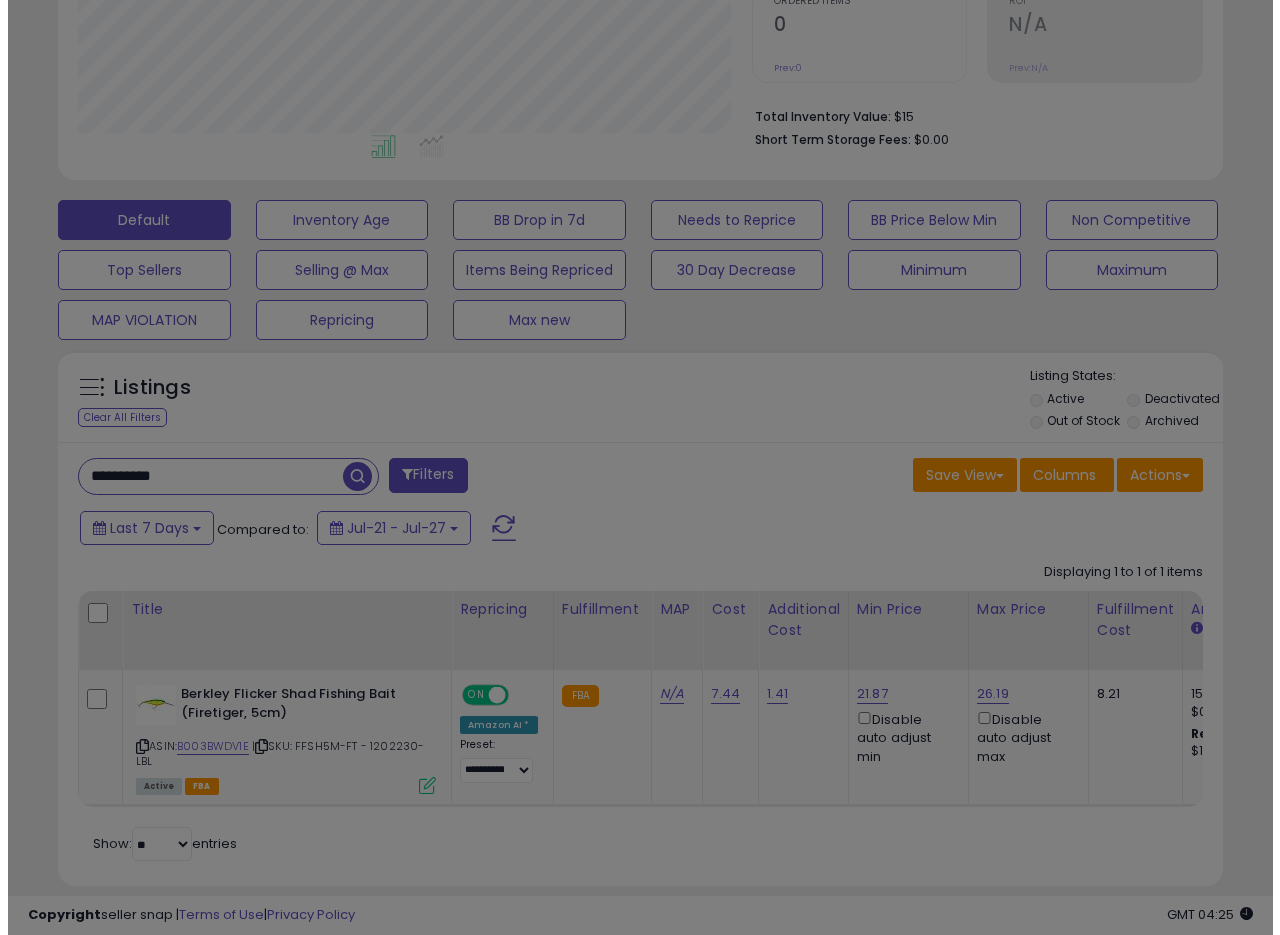 scroll, scrollTop: 999590, scrollLeft: 999317, axis: both 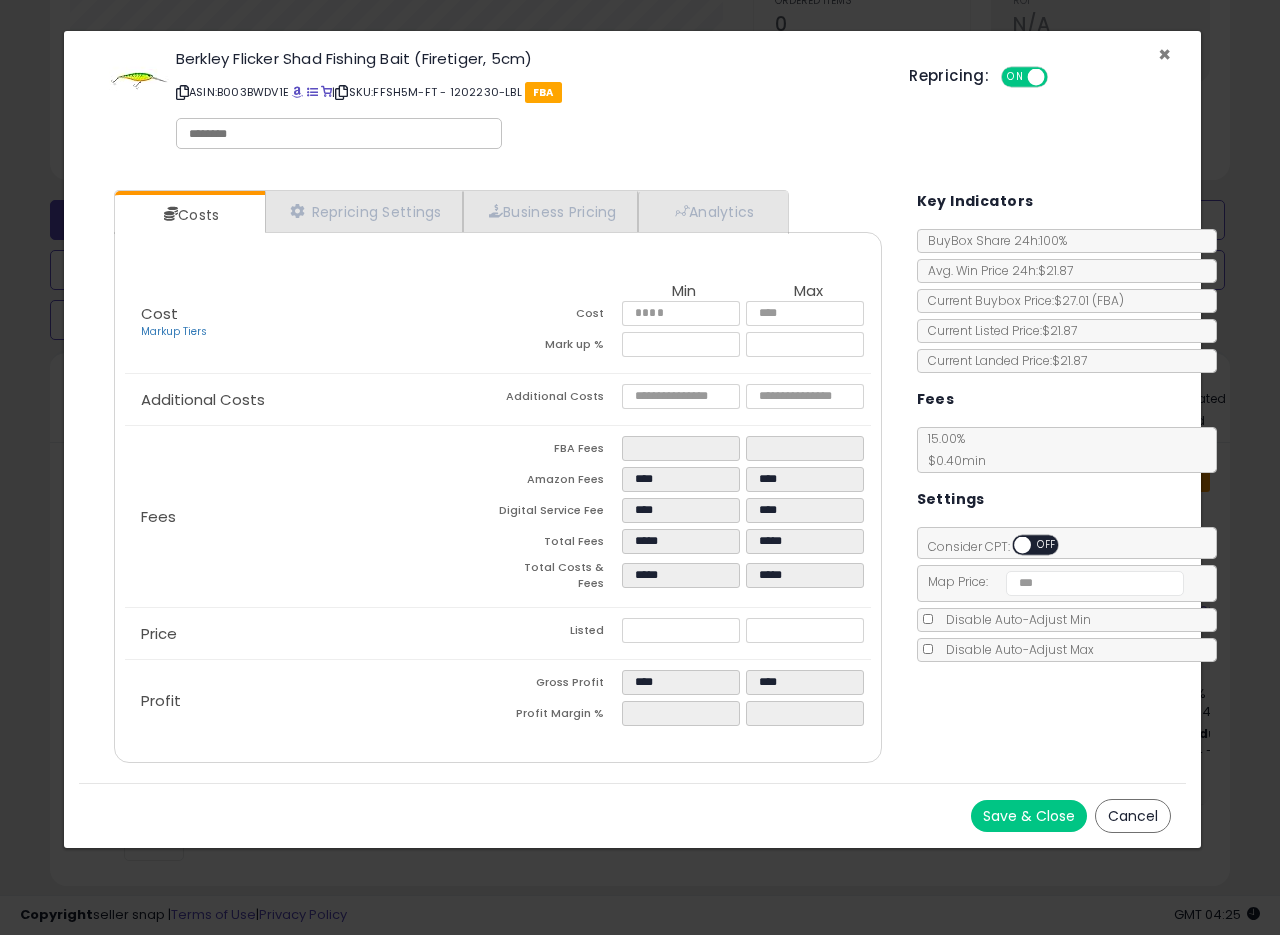 click on "×" at bounding box center (1164, 54) 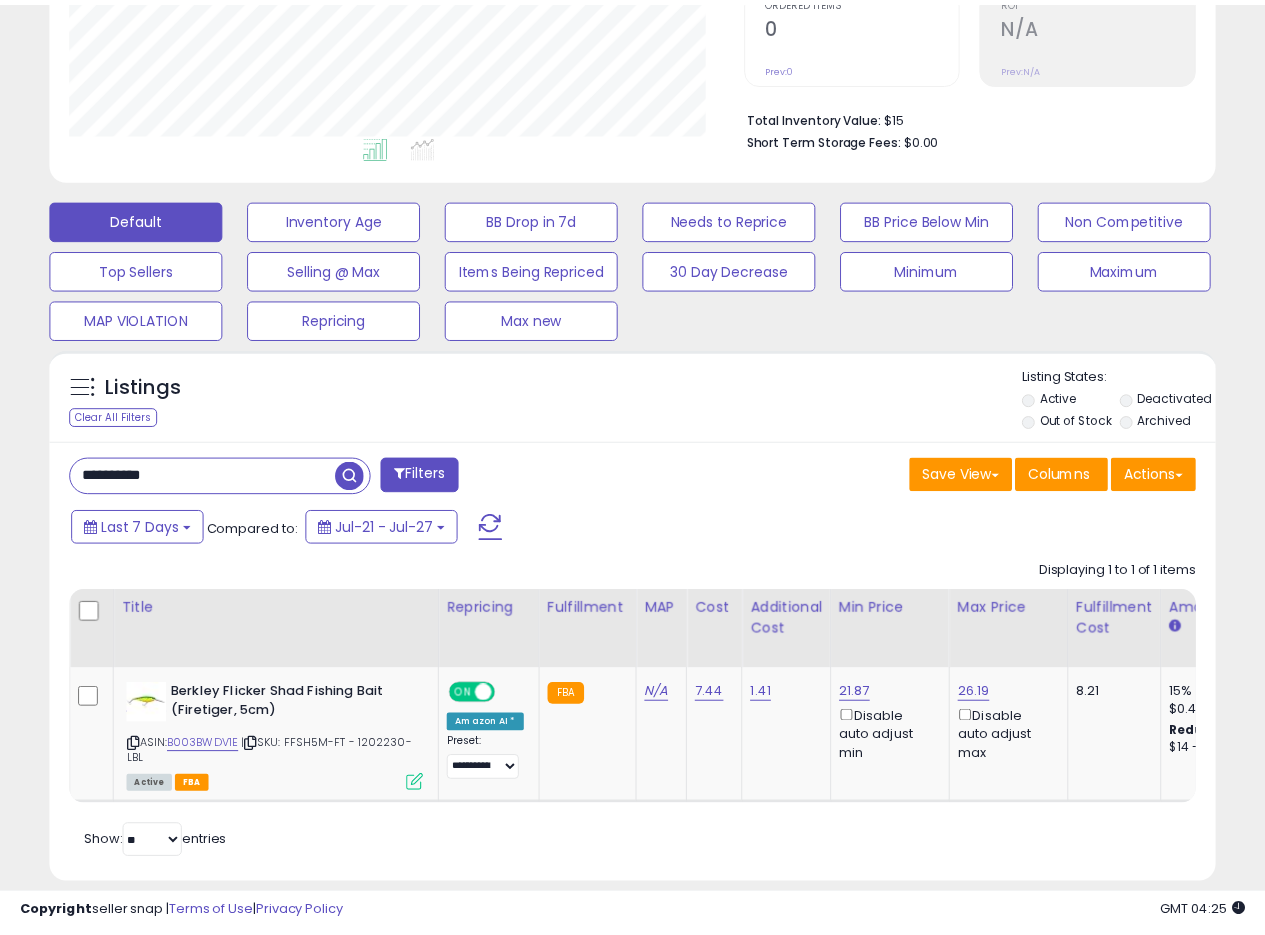 scroll, scrollTop: 410, scrollLeft: 674, axis: both 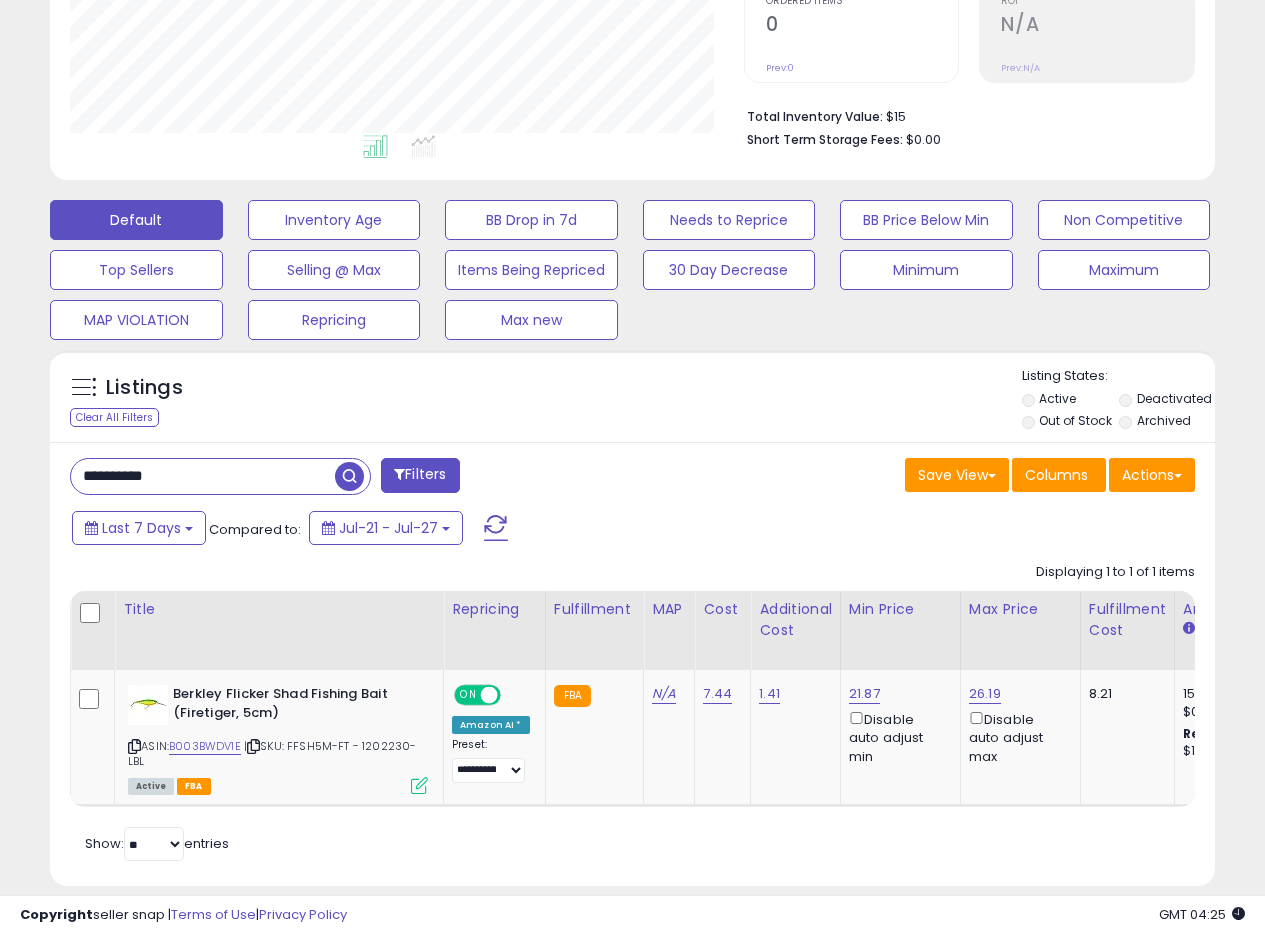 drag, startPoint x: 202, startPoint y: 483, endPoint x: 15, endPoint y: 480, distance: 187.02406 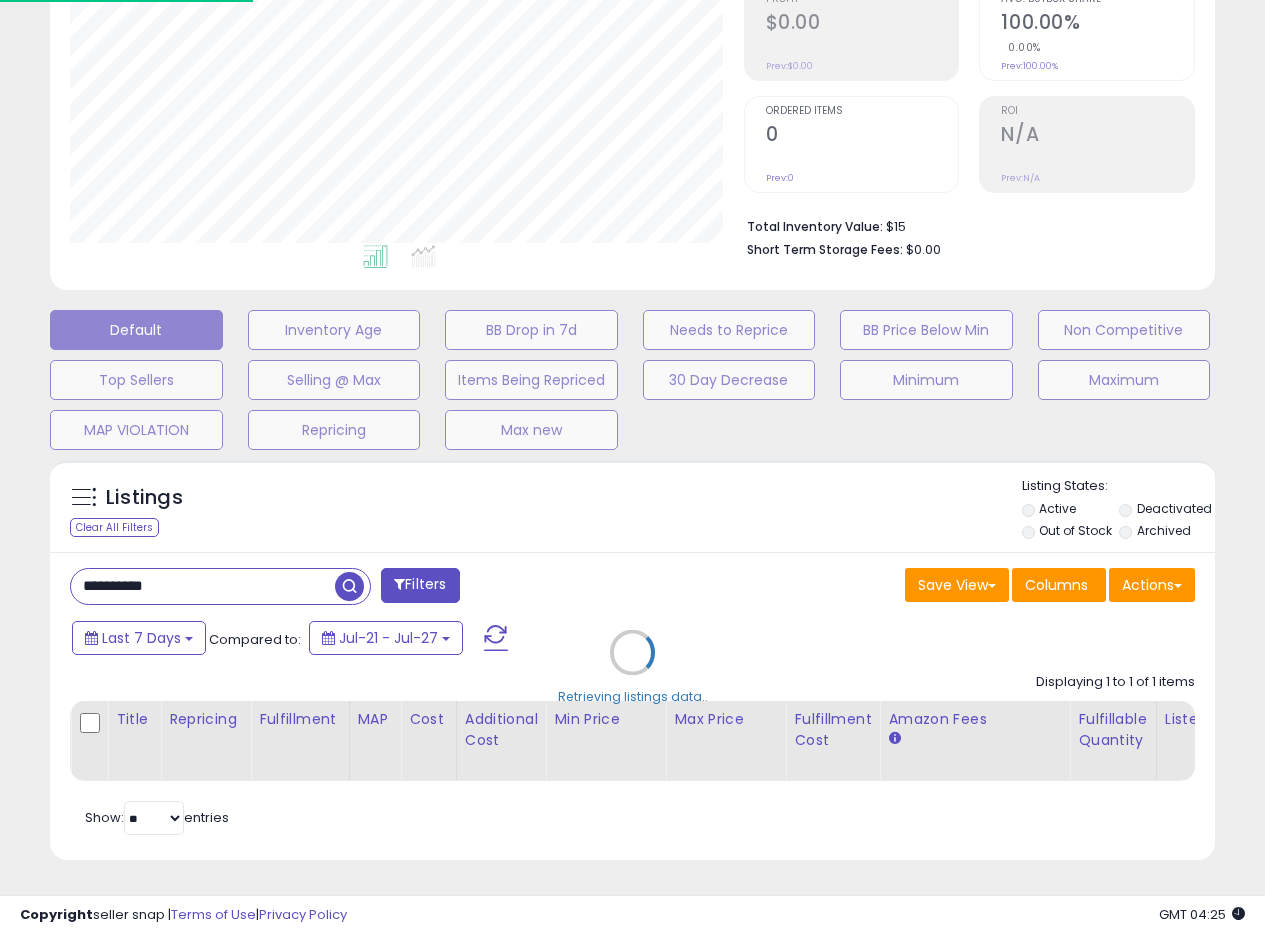 scroll, scrollTop: 999590, scrollLeft: 999317, axis: both 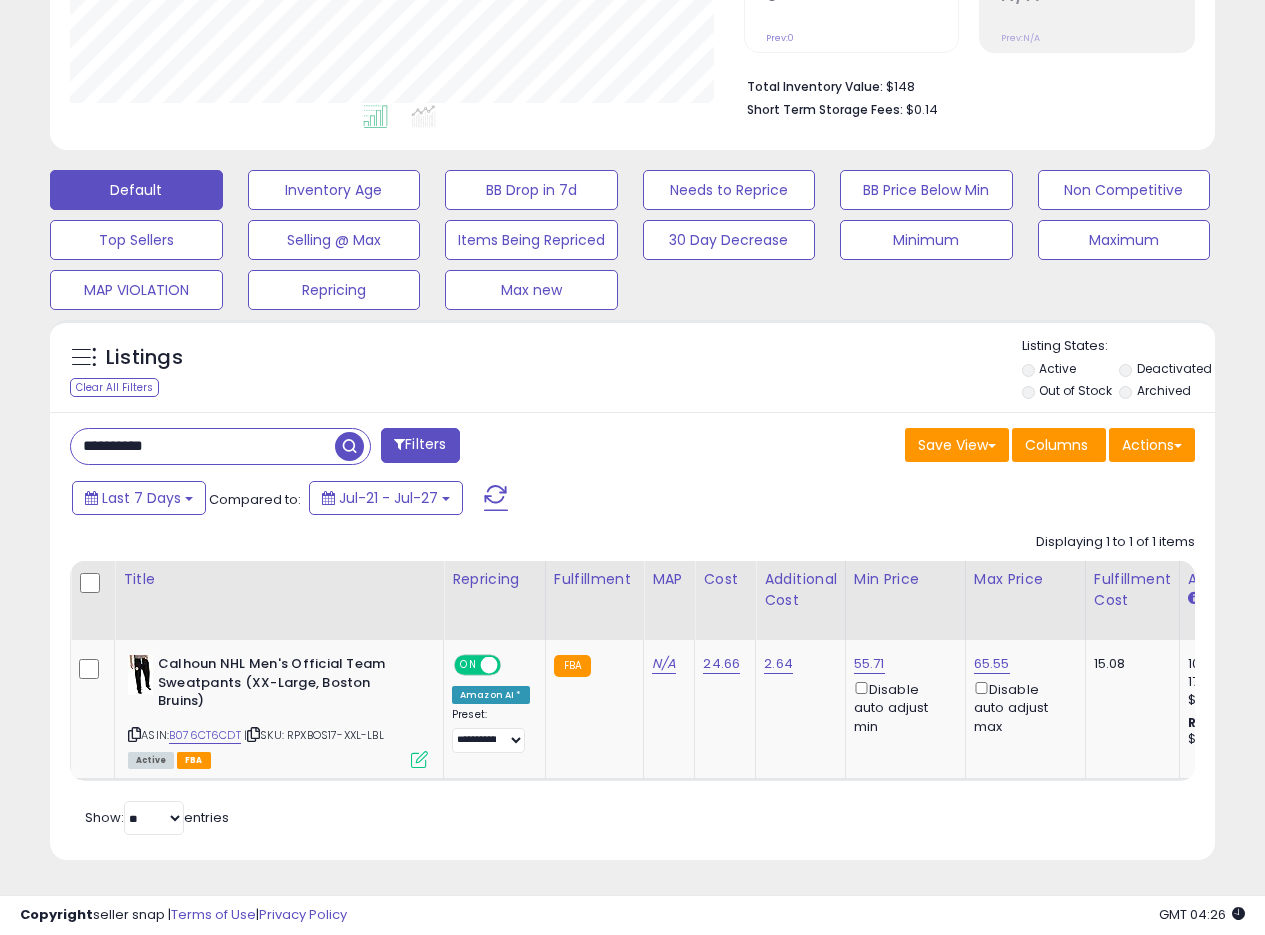drag, startPoint x: 239, startPoint y: 442, endPoint x: 47, endPoint y: 431, distance: 192.31485 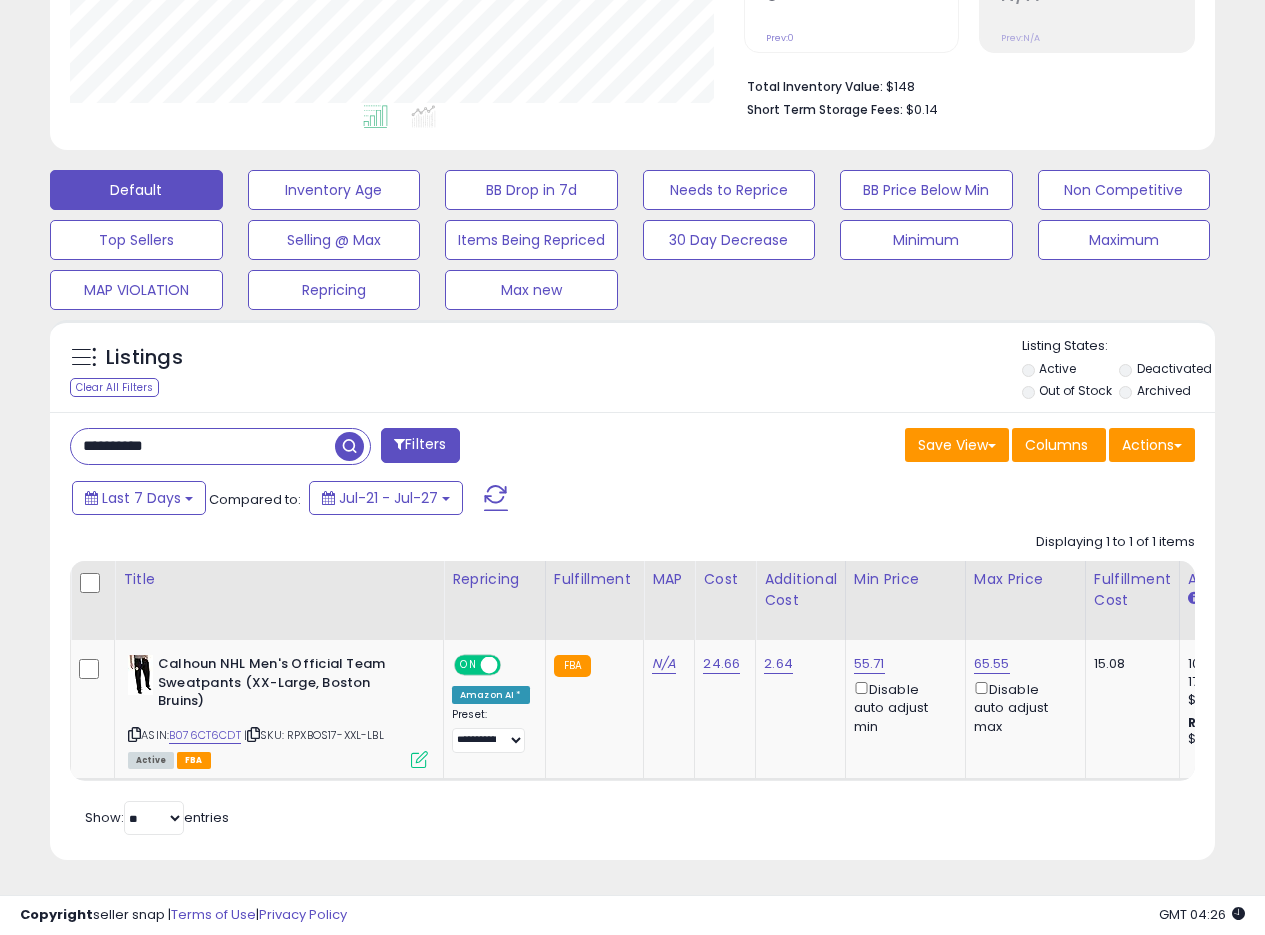paste 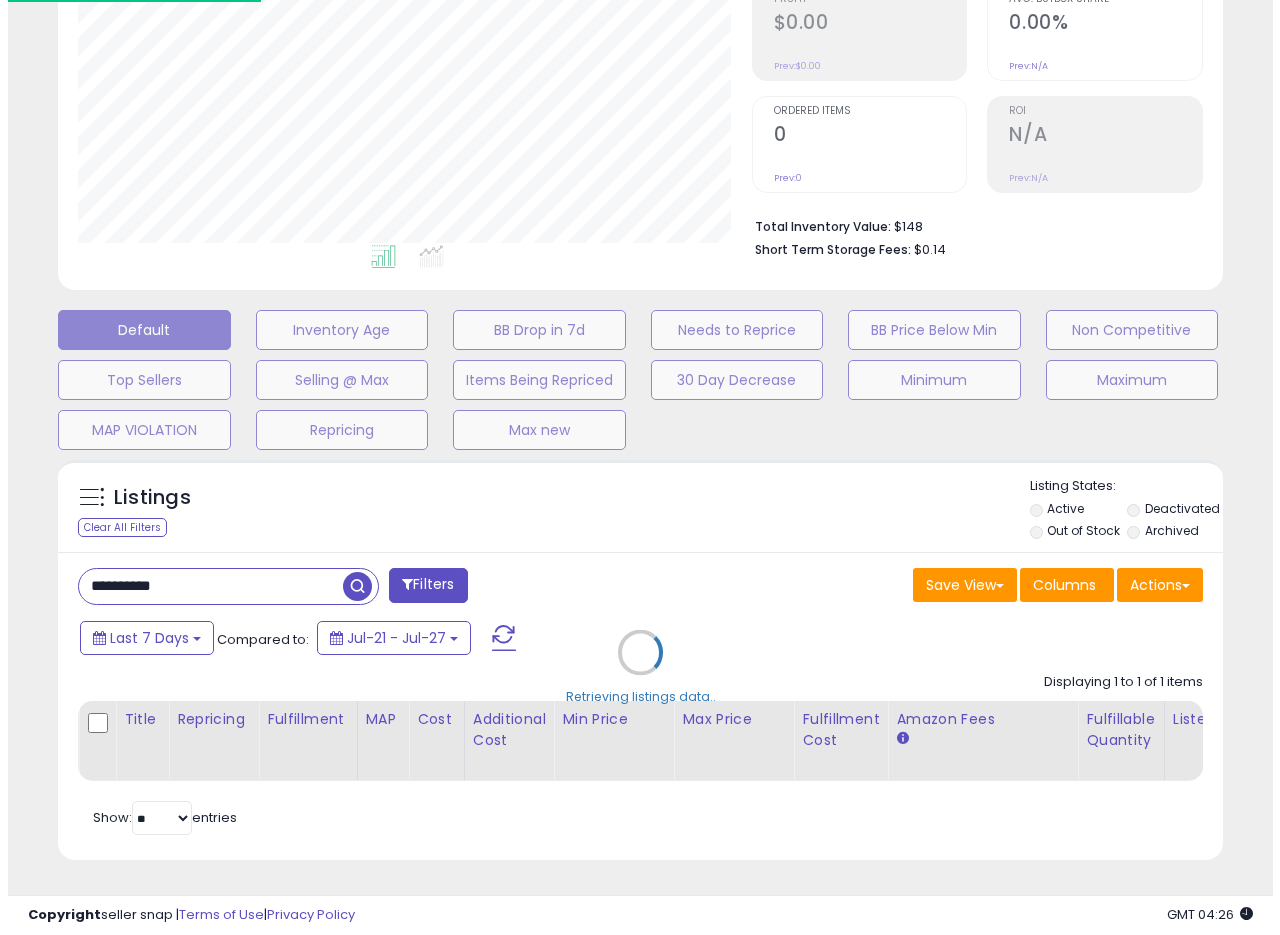 scroll, scrollTop: 335, scrollLeft: 0, axis: vertical 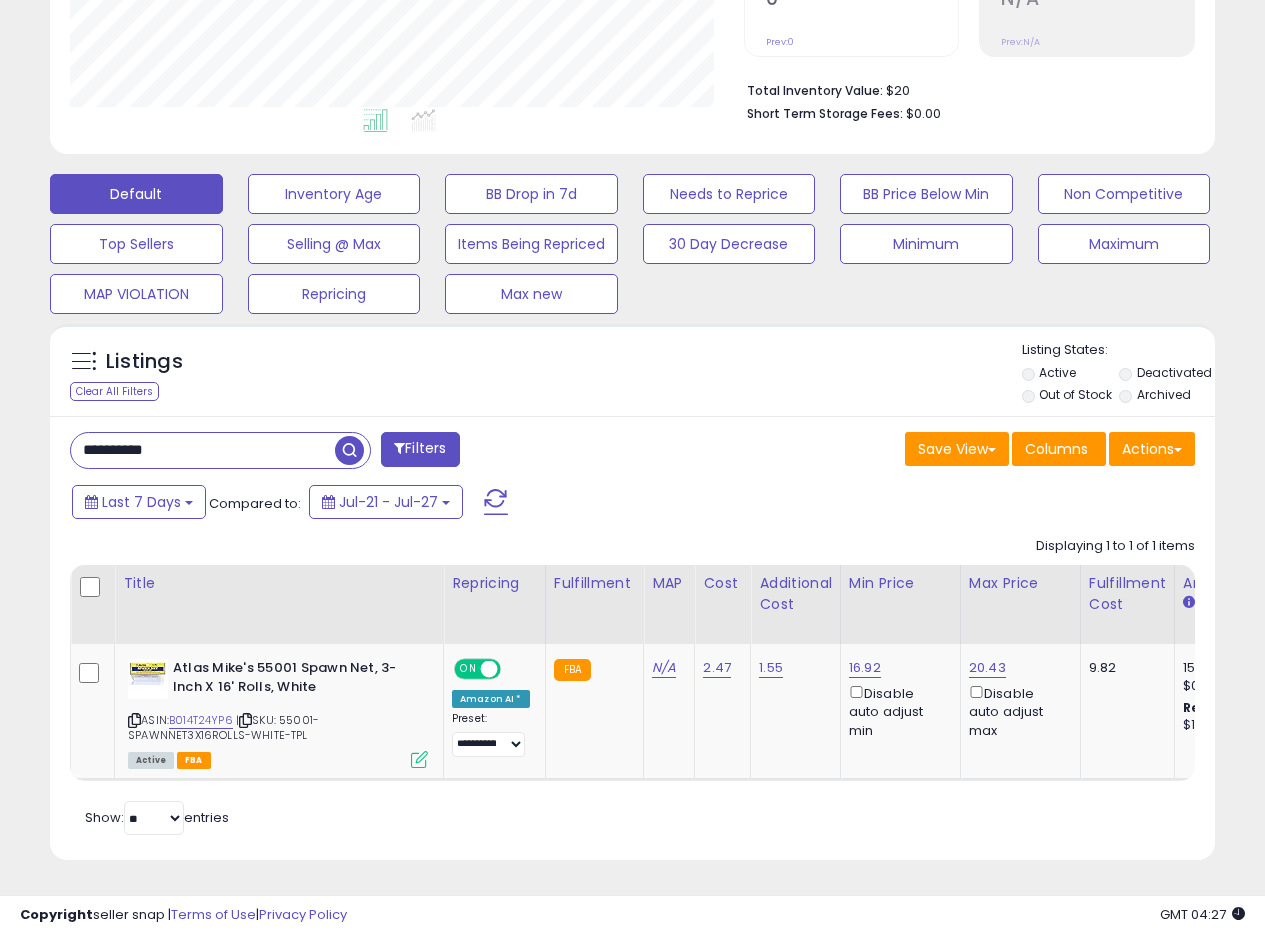 drag, startPoint x: 184, startPoint y: 436, endPoint x: 3, endPoint y: 404, distance: 183.80696 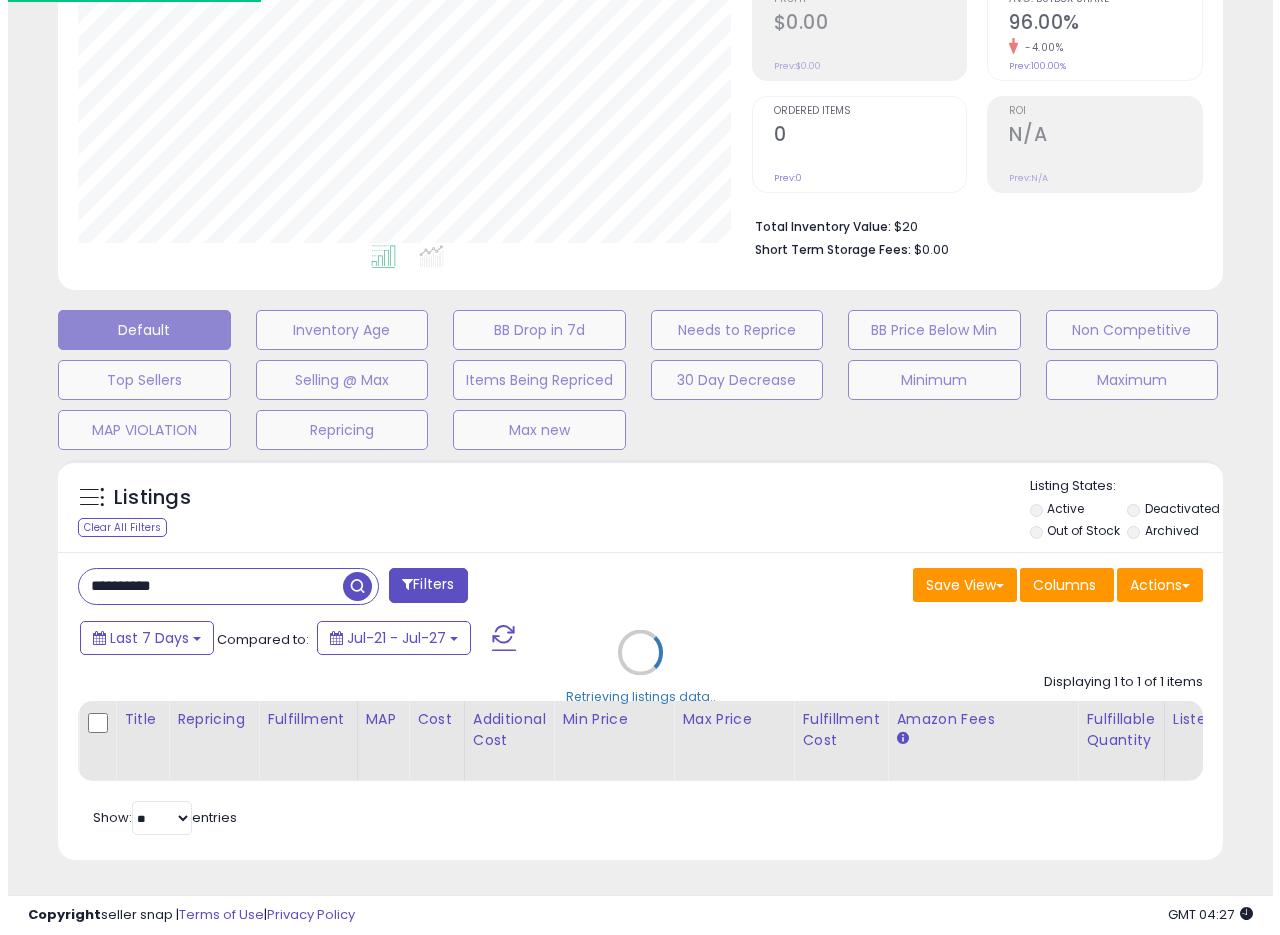 scroll, scrollTop: 335, scrollLeft: 0, axis: vertical 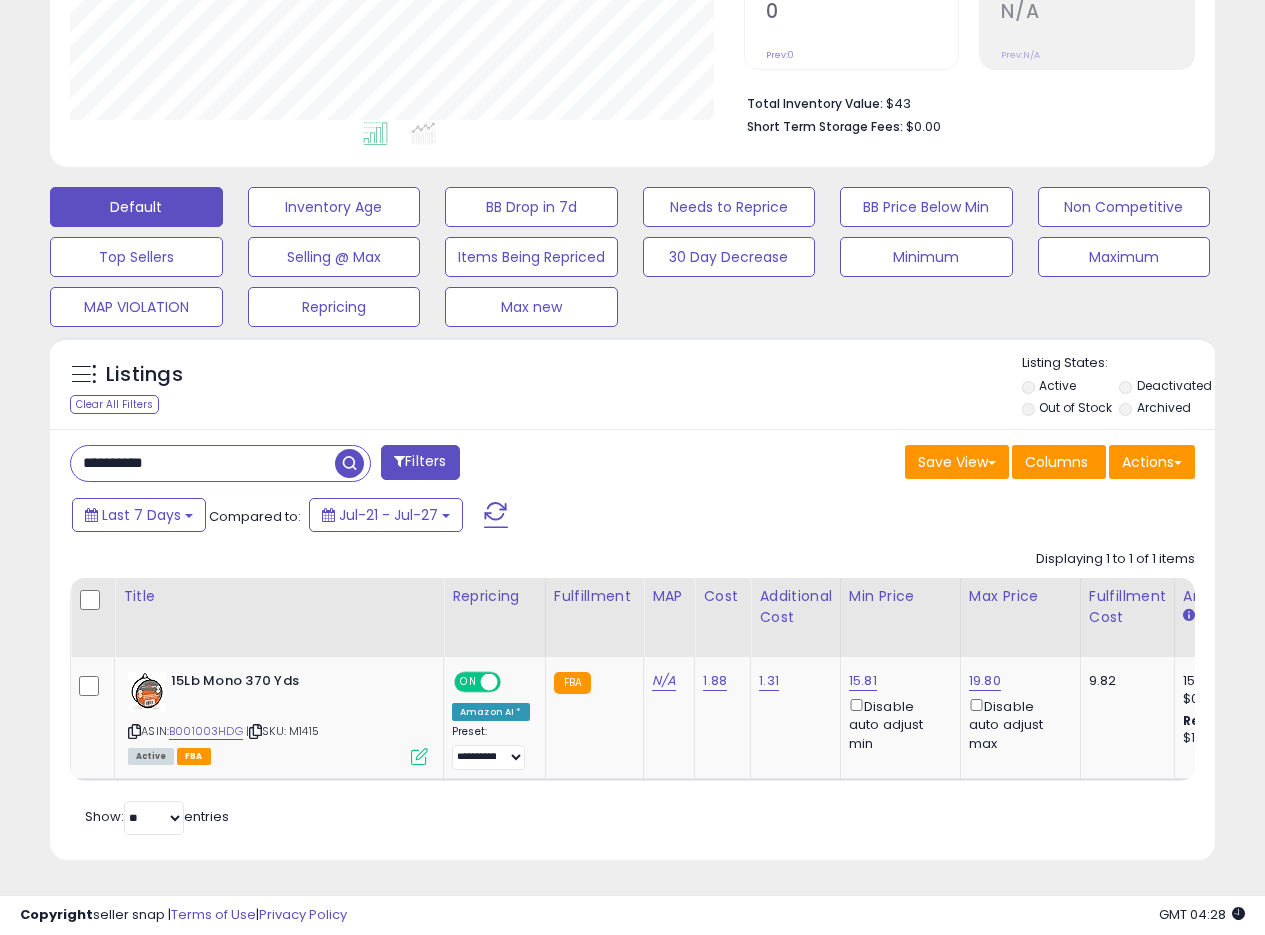 drag, startPoint x: 210, startPoint y: 448, endPoint x: 0, endPoint y: 443, distance: 210.05951 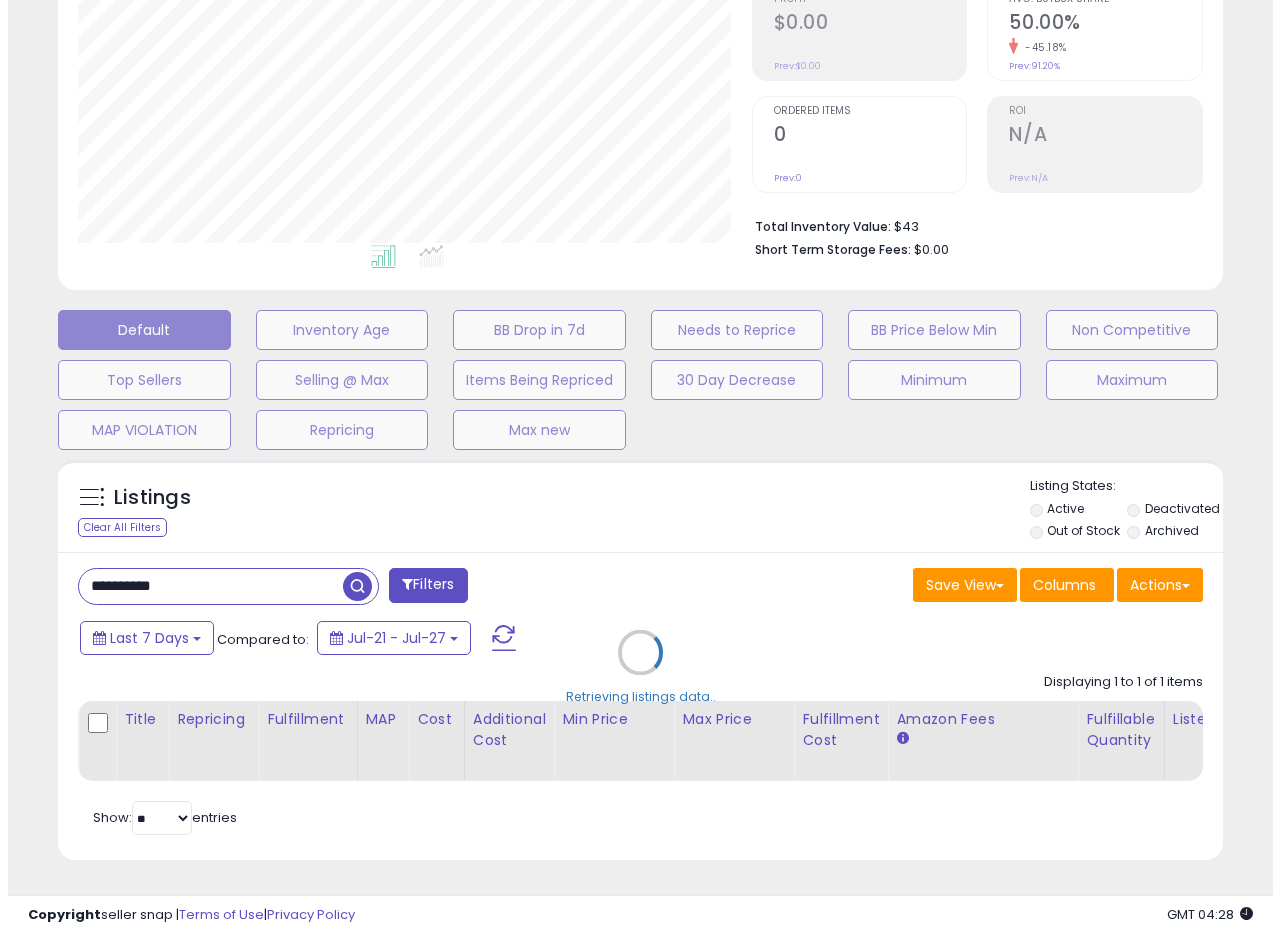 scroll, scrollTop: 335, scrollLeft: 0, axis: vertical 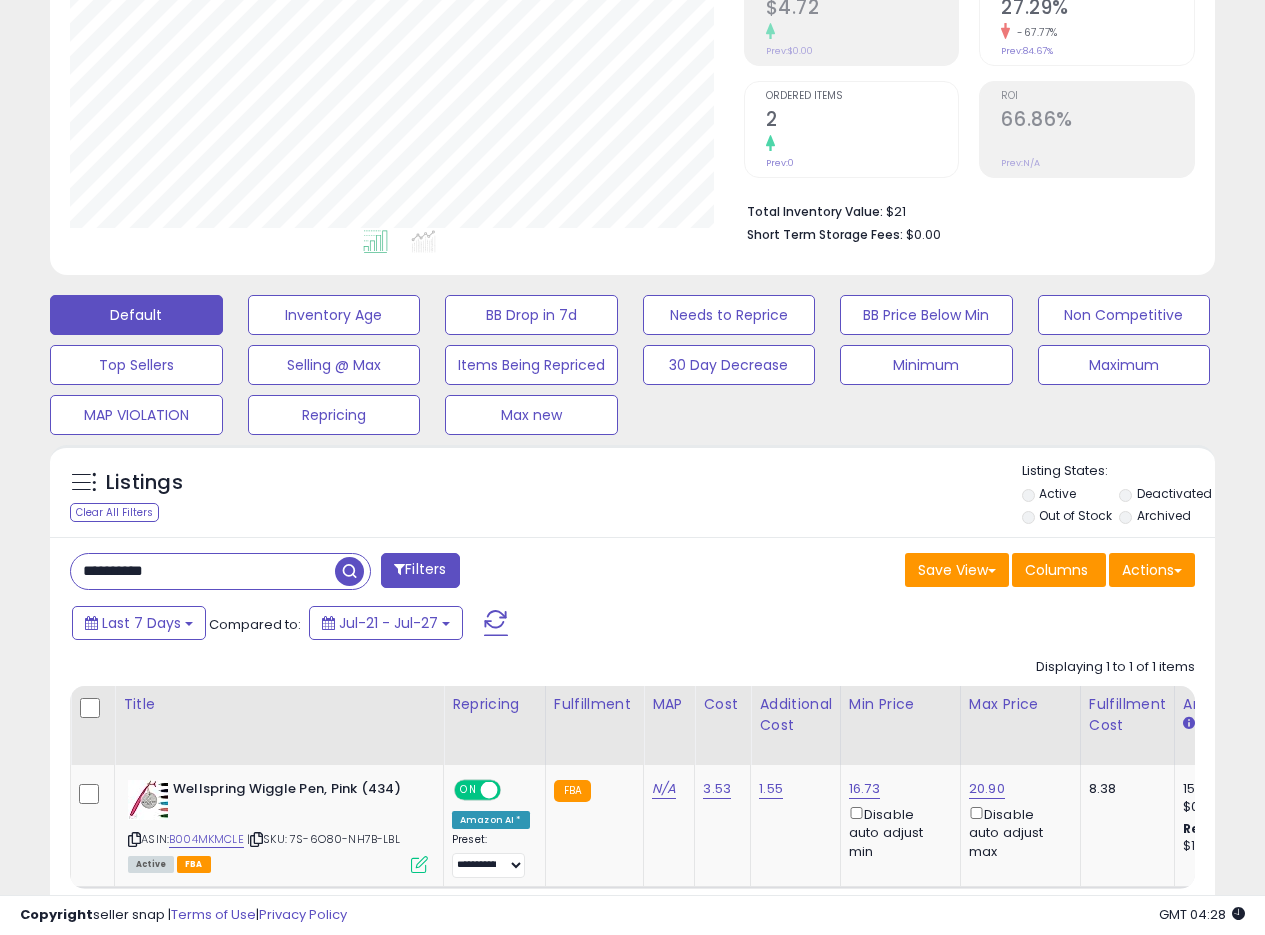 drag, startPoint x: 238, startPoint y: 567, endPoint x: 0, endPoint y: 540, distance: 239.52661 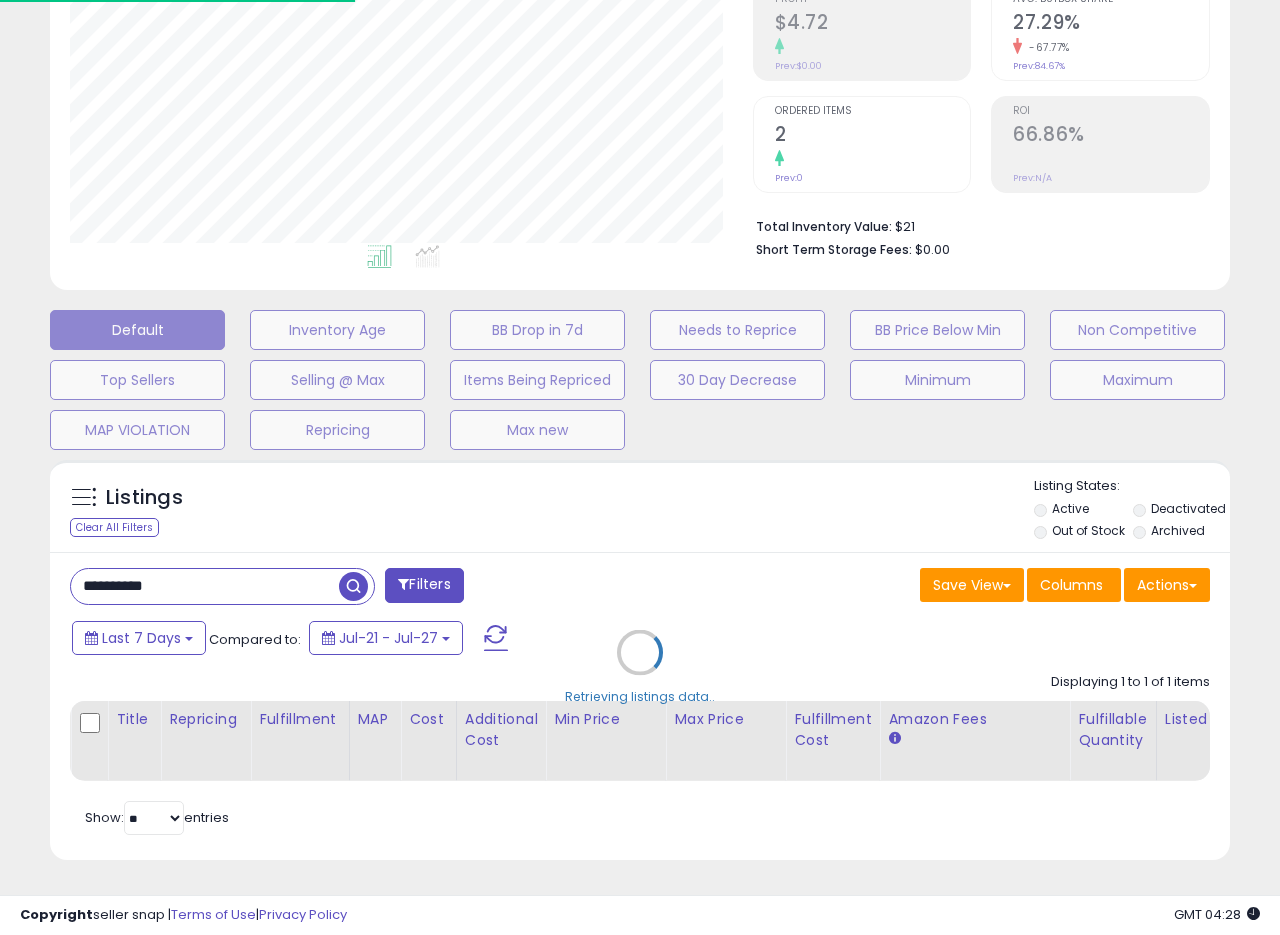click on "Retrieving listings data.." at bounding box center [640, 667] 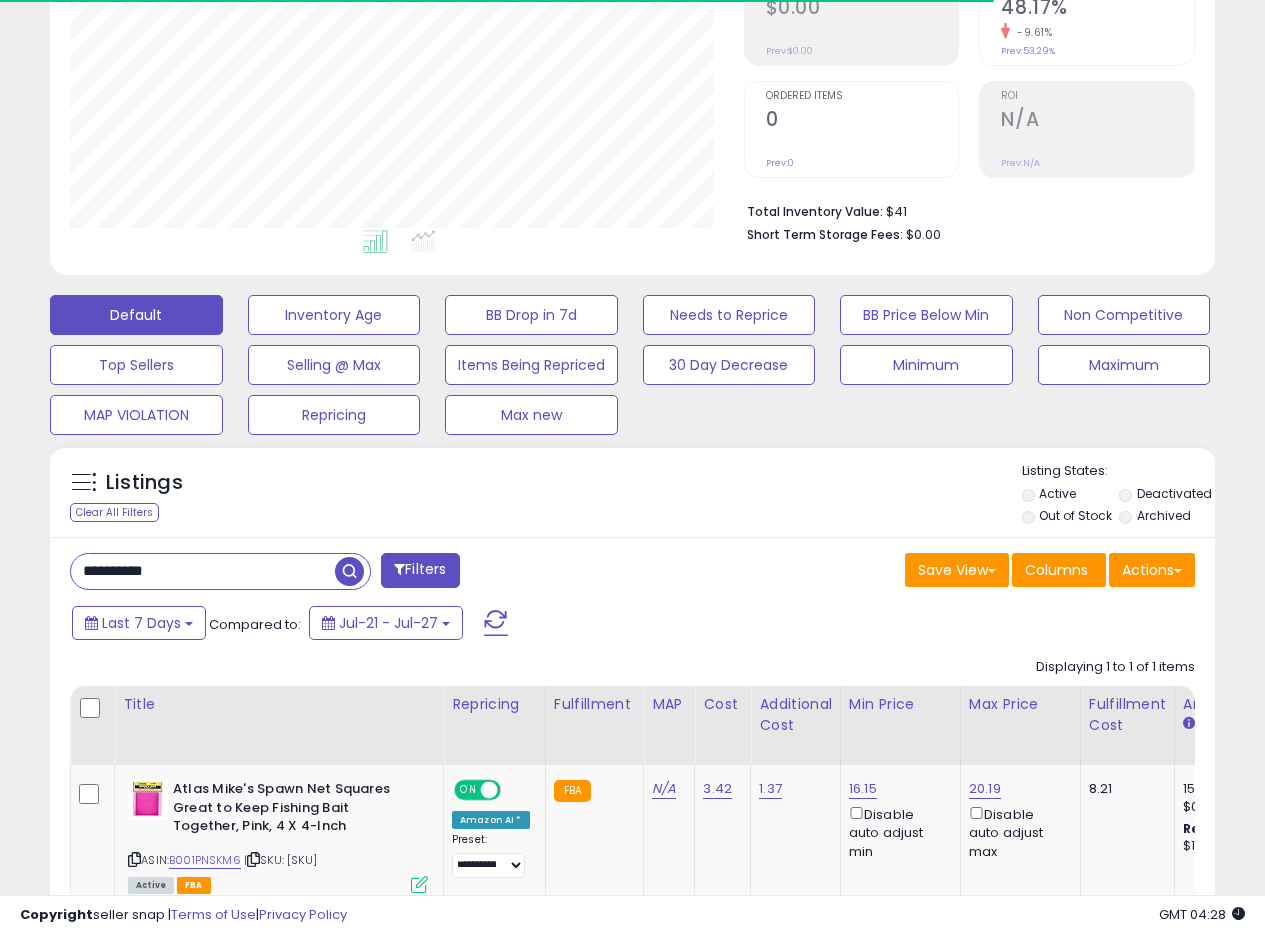 scroll, scrollTop: 999590, scrollLeft: 999326, axis: both 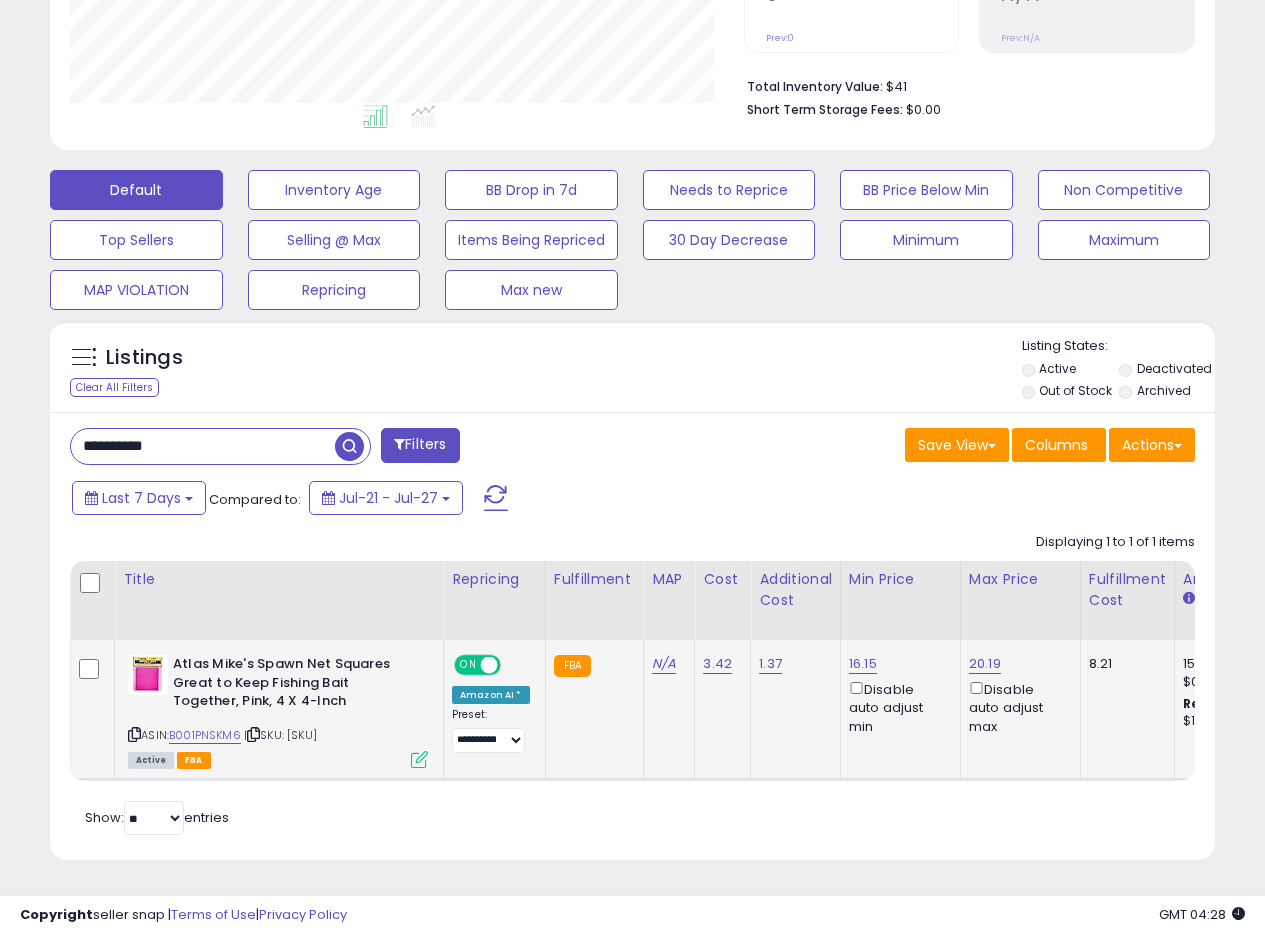 click at bounding box center (419, 759) 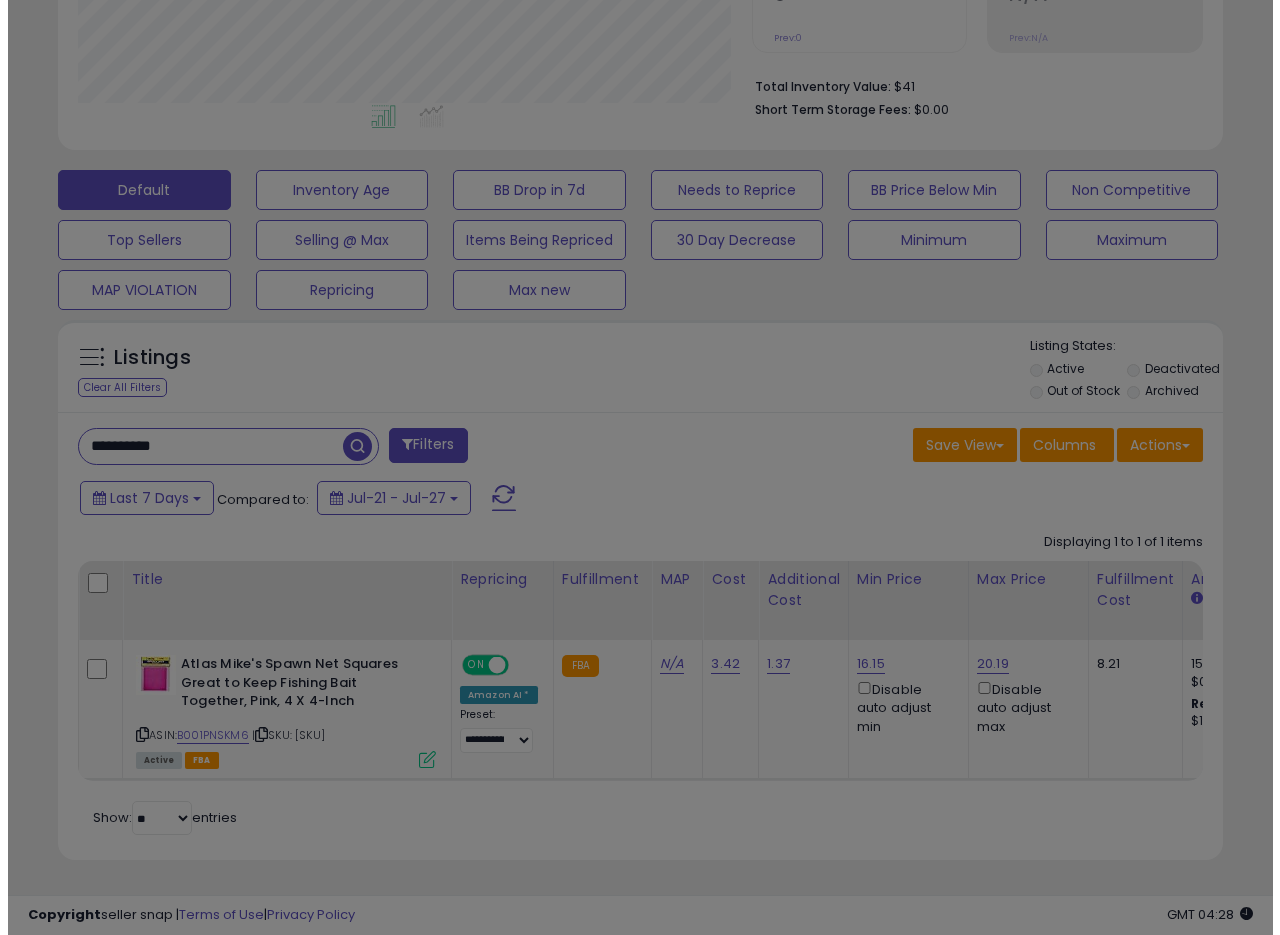 scroll, scrollTop: 999590, scrollLeft: 999317, axis: both 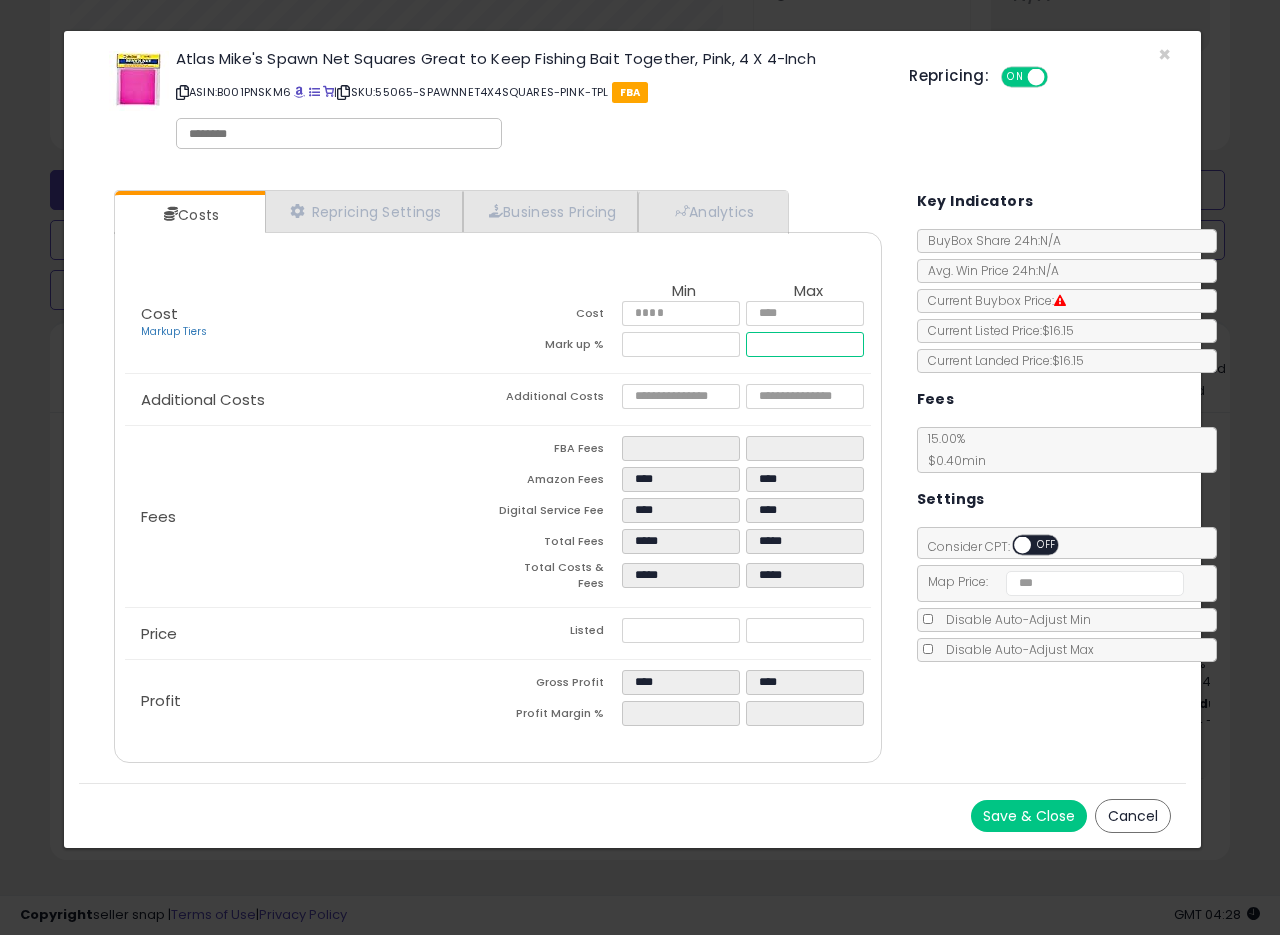 drag, startPoint x: 812, startPoint y: 345, endPoint x: 695, endPoint y: 352, distance: 117.20921 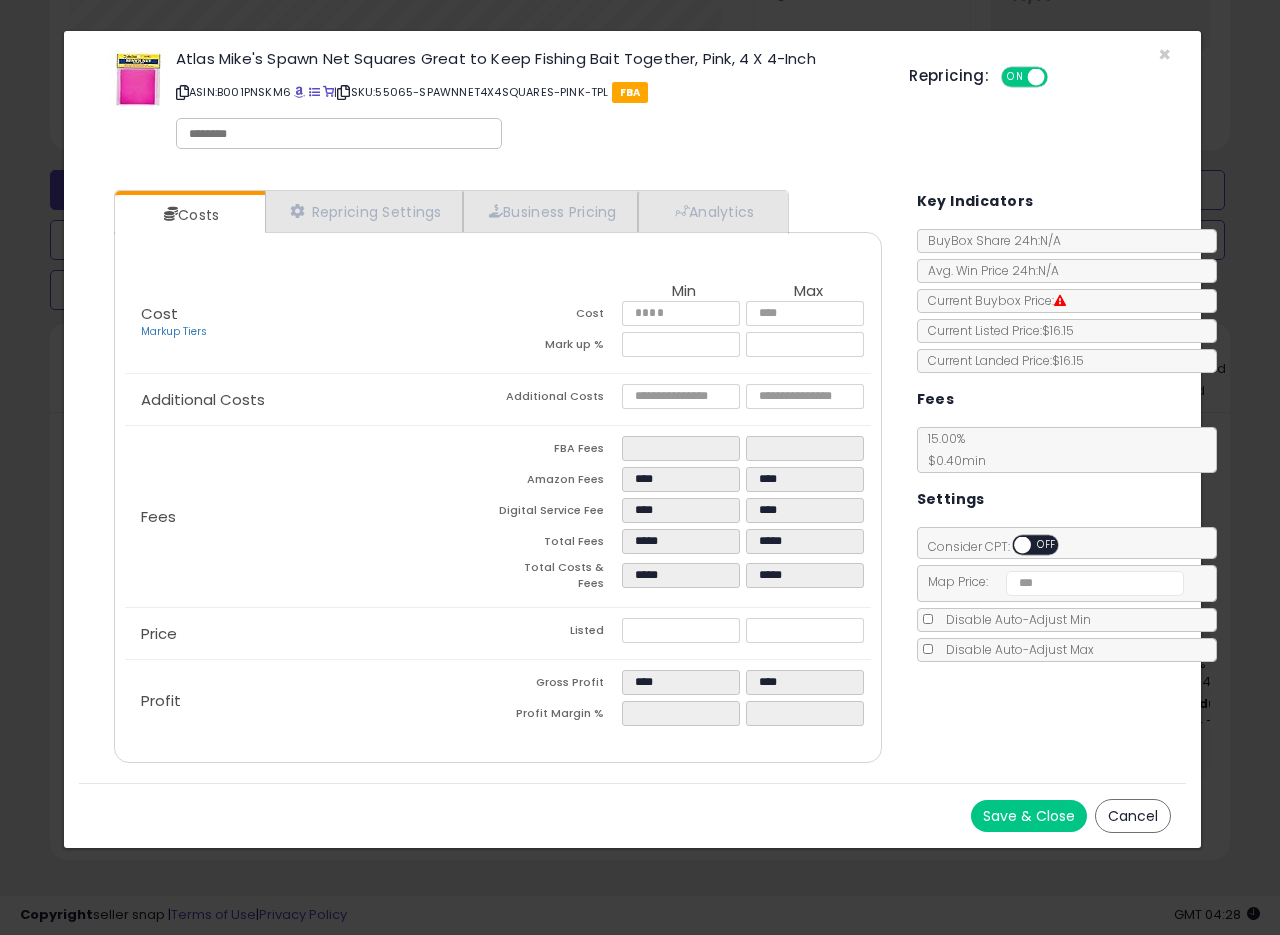 type on "*****" 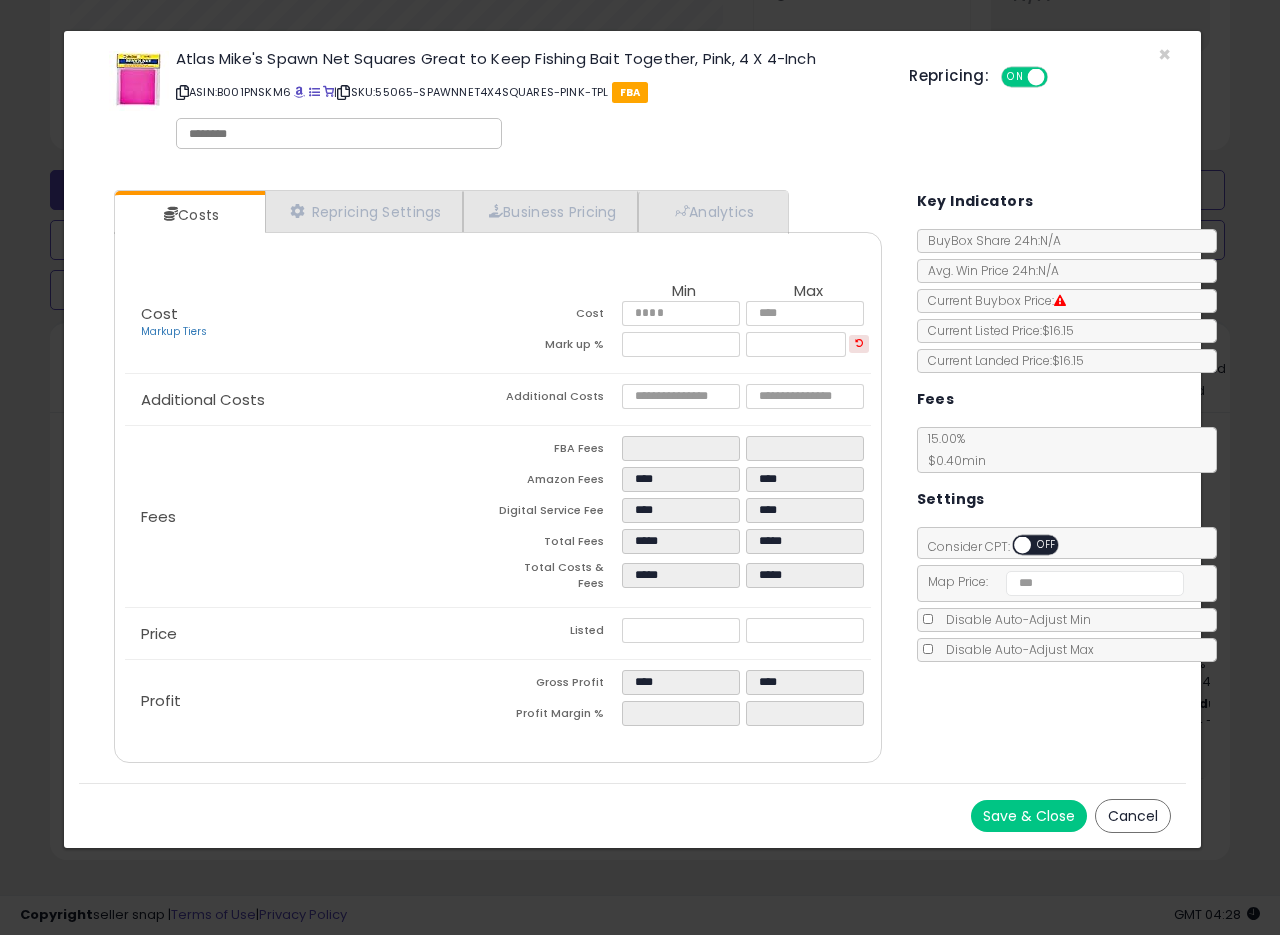 click on "Additional Costs" at bounding box center [560, 399] 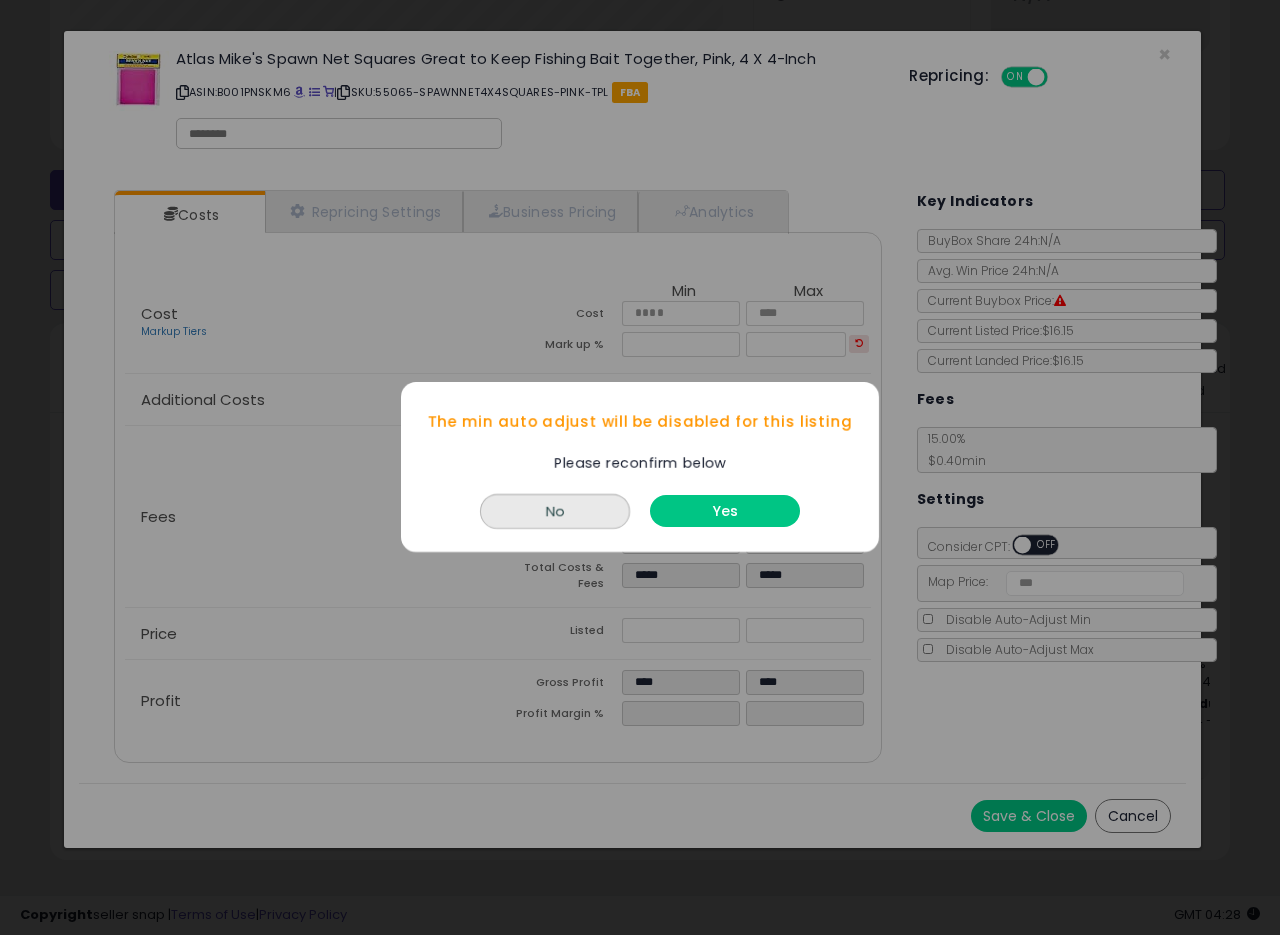 click on "Yes" at bounding box center (725, 512) 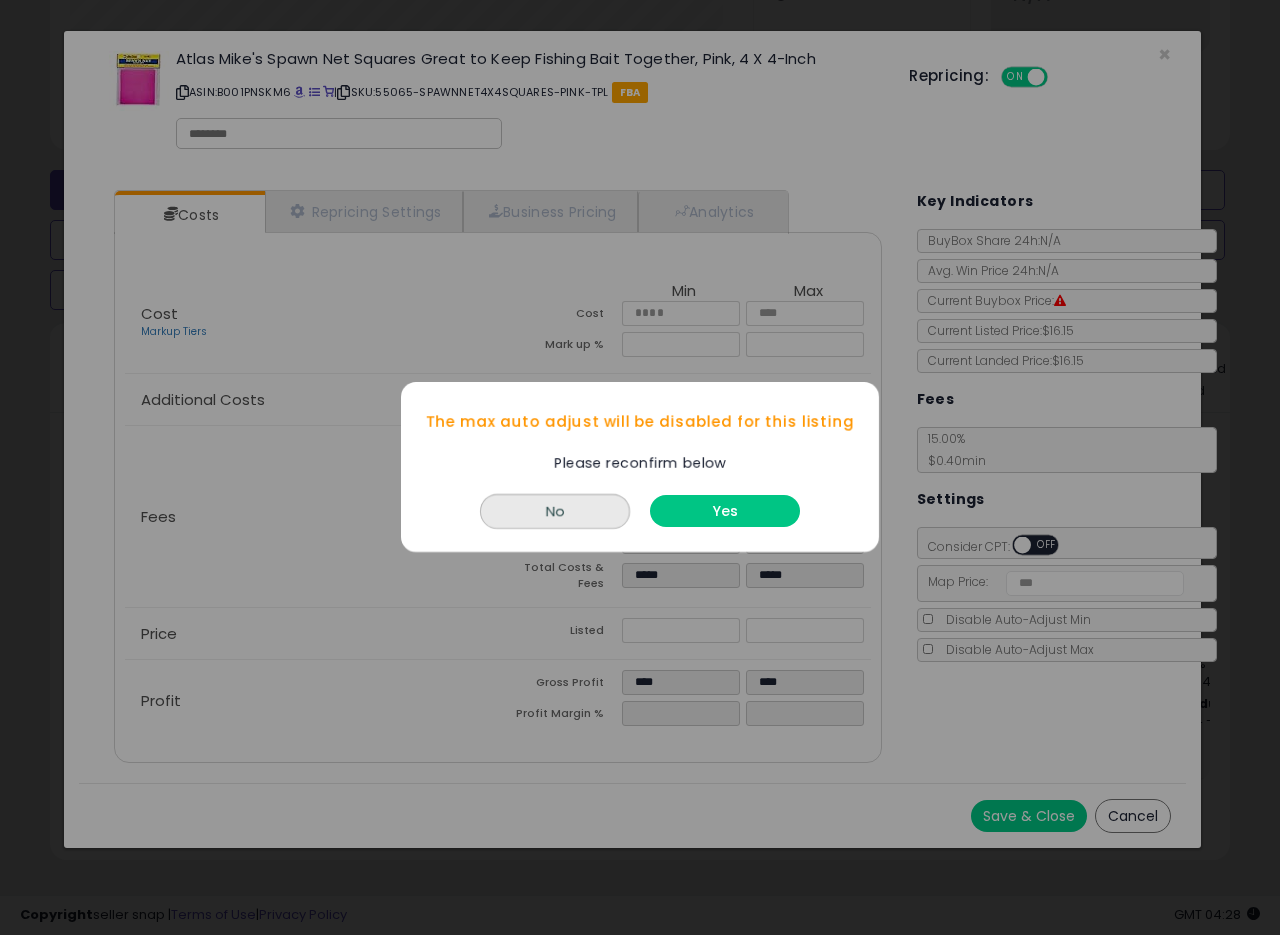 click on "Yes" at bounding box center (725, 512) 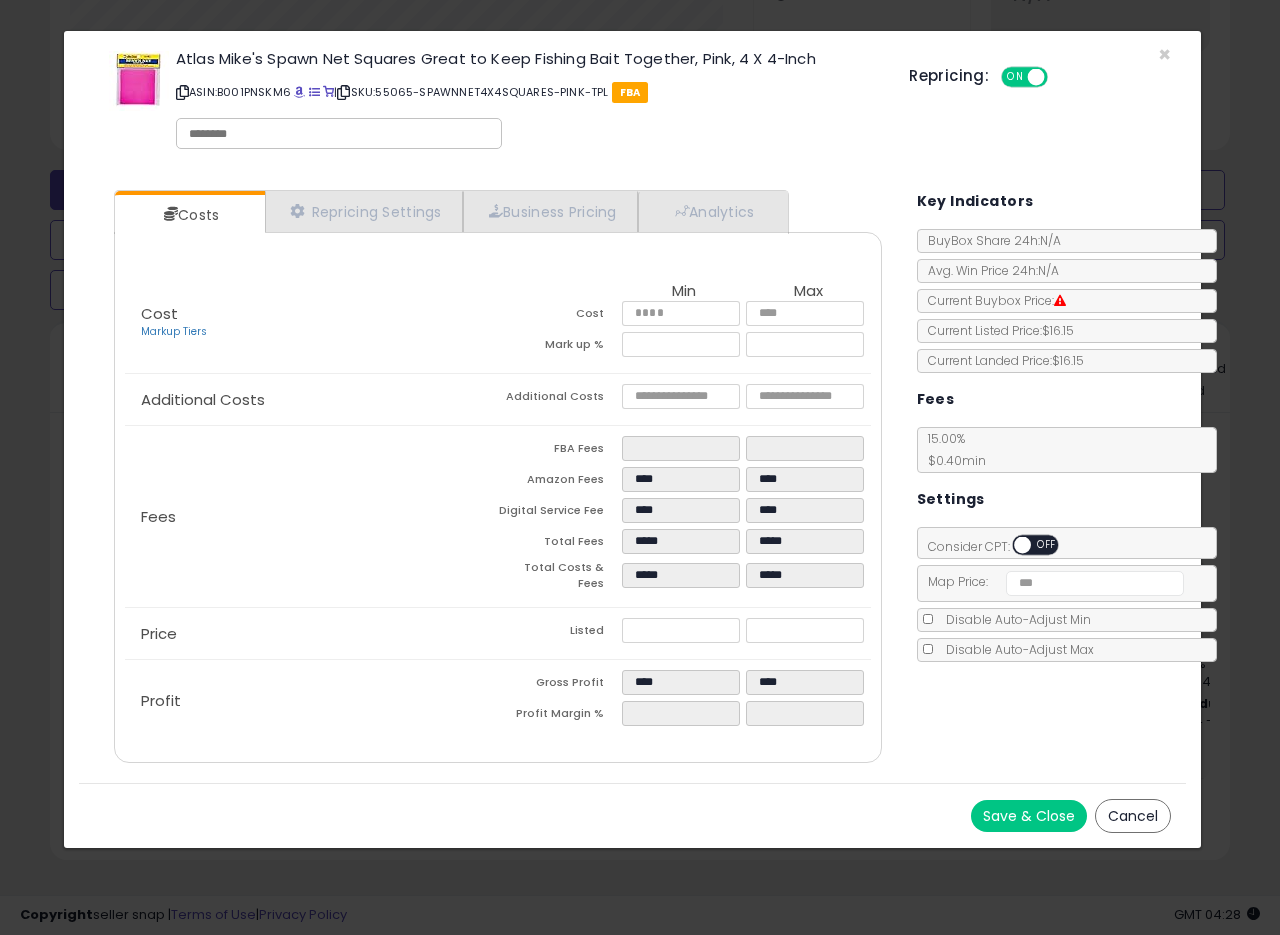 click on "Save & Close" at bounding box center (1029, 816) 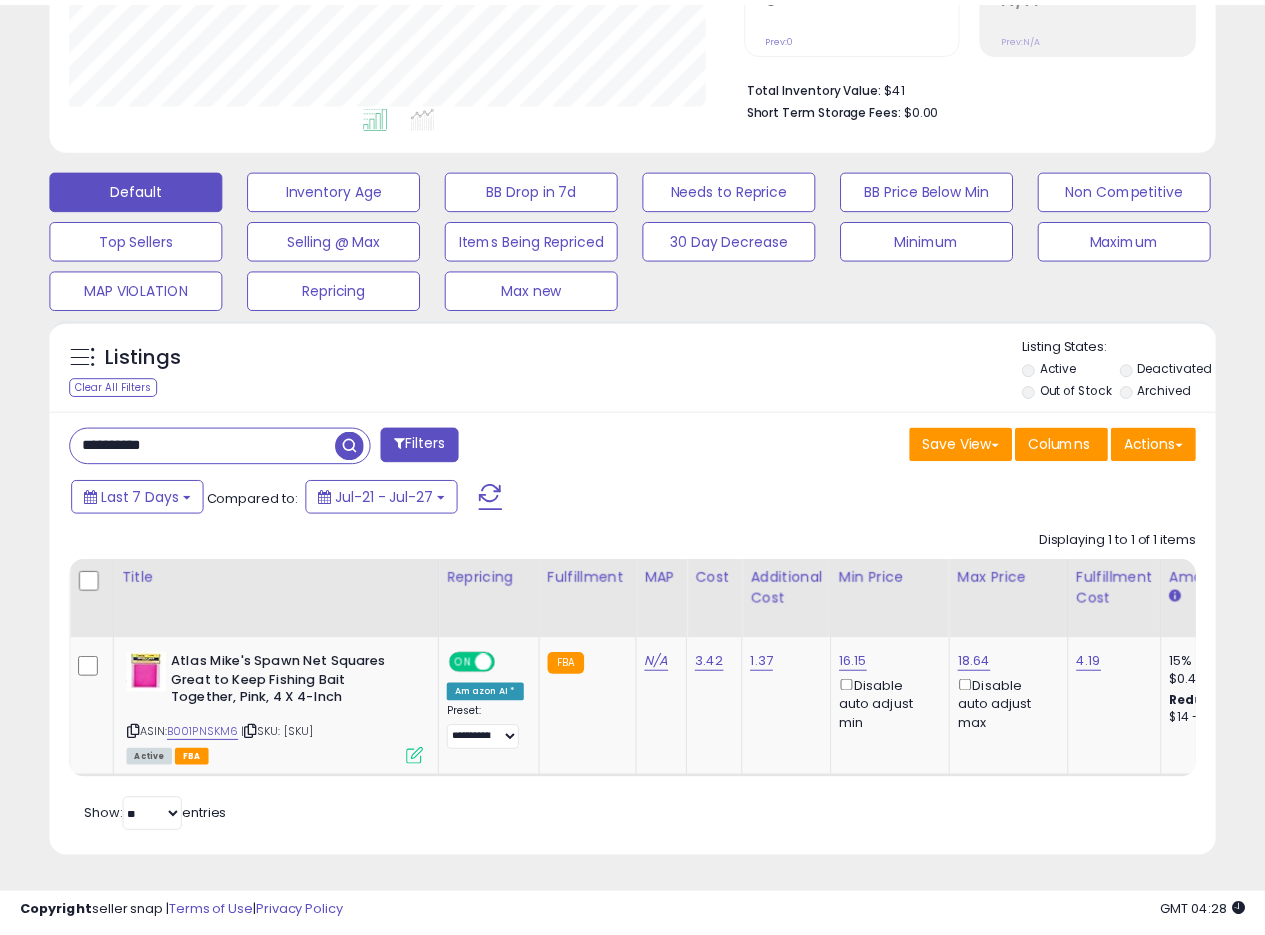 scroll, scrollTop: 410, scrollLeft: 674, axis: both 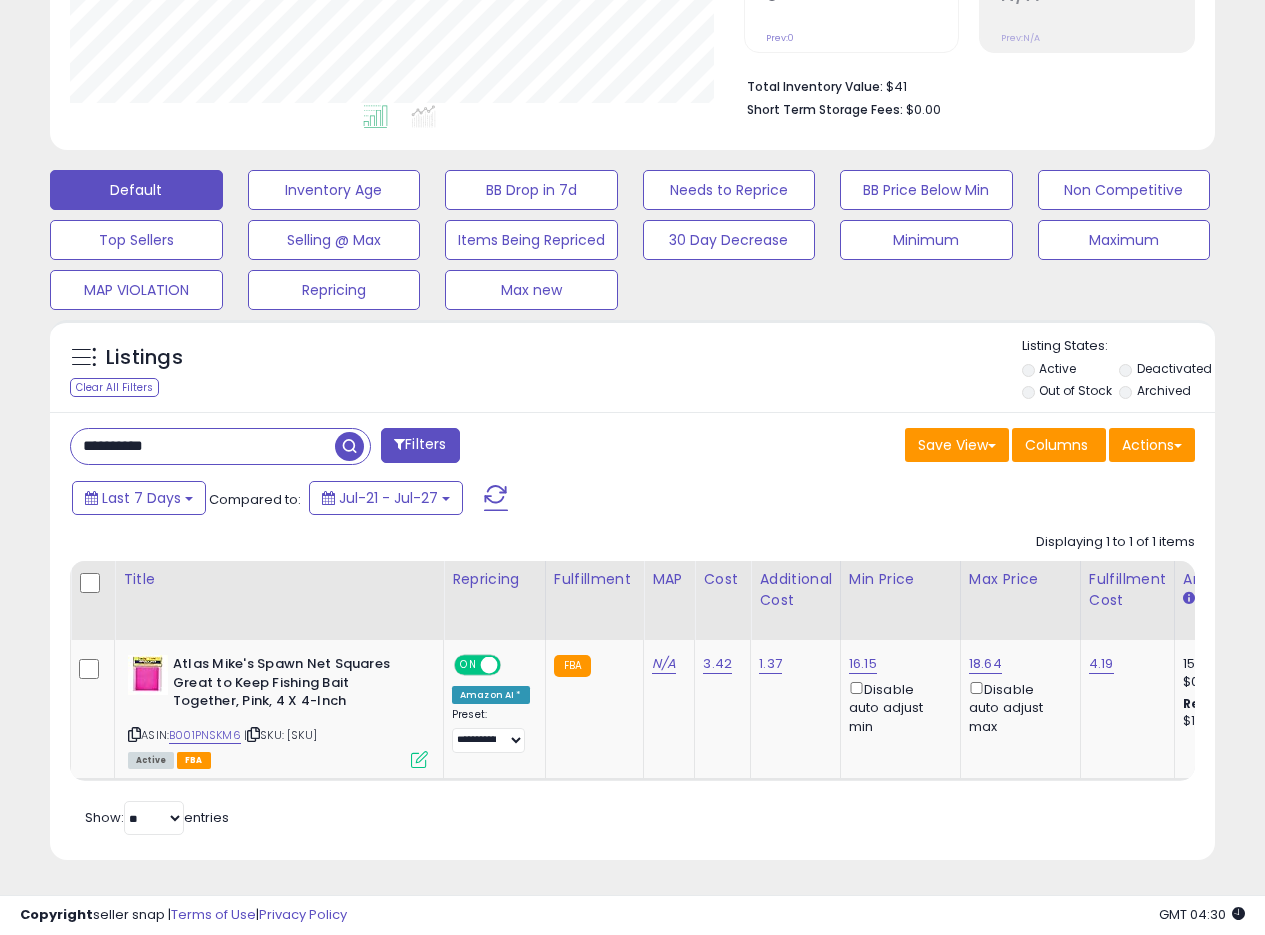 drag, startPoint x: 228, startPoint y: 418, endPoint x: 42, endPoint y: 392, distance: 187.80841 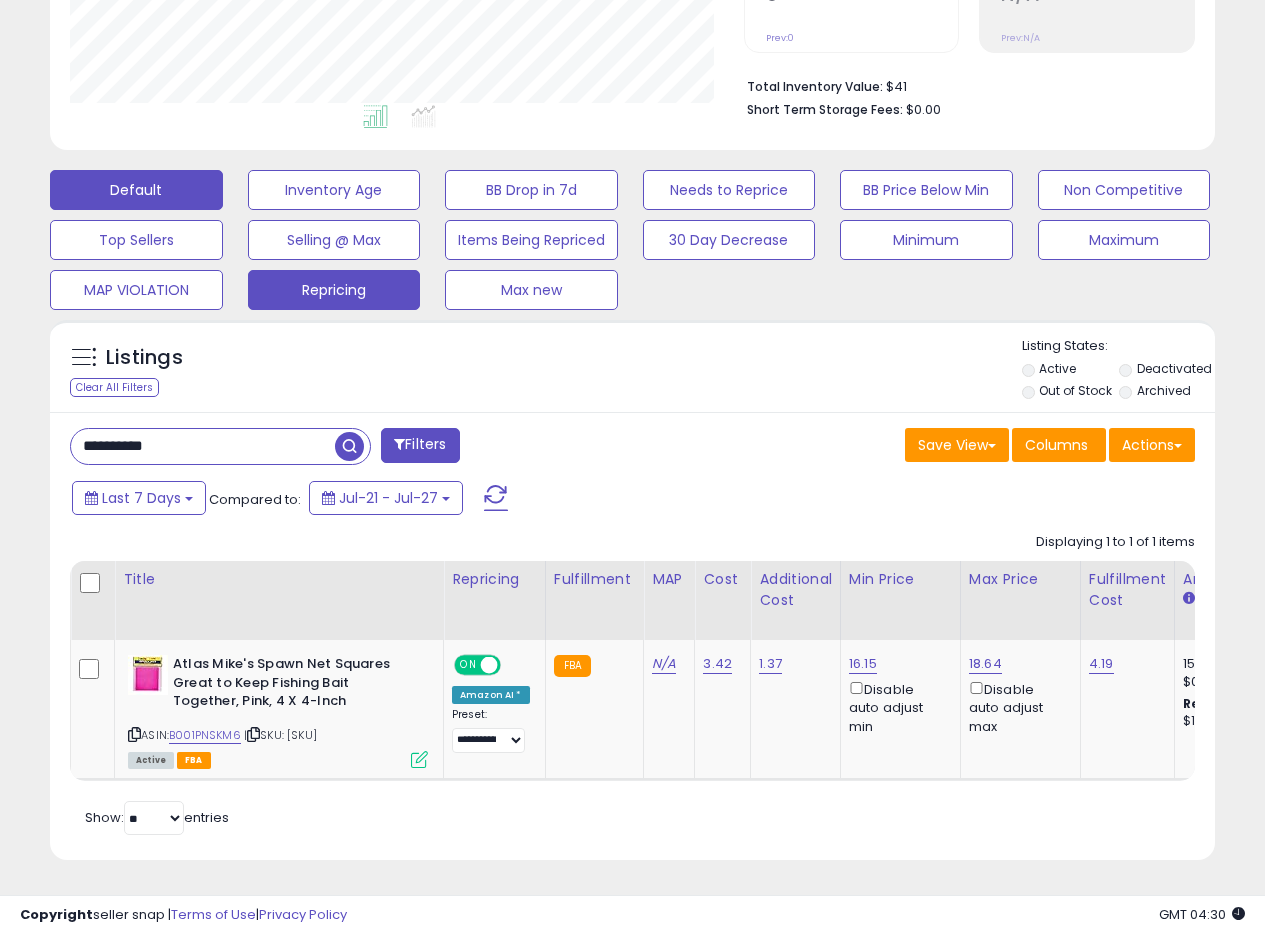 click at bounding box center [349, 446] 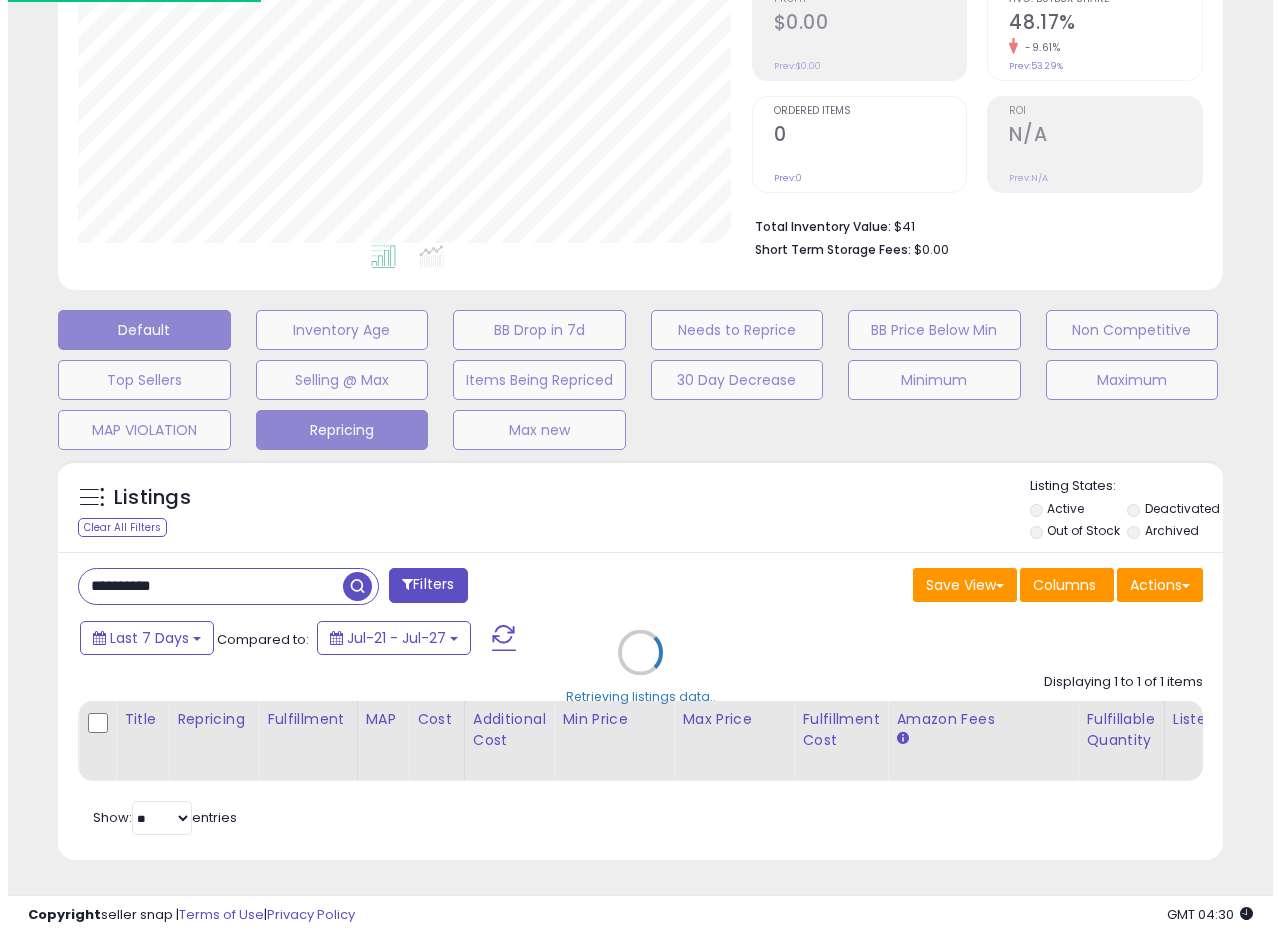 scroll, scrollTop: 335, scrollLeft: 0, axis: vertical 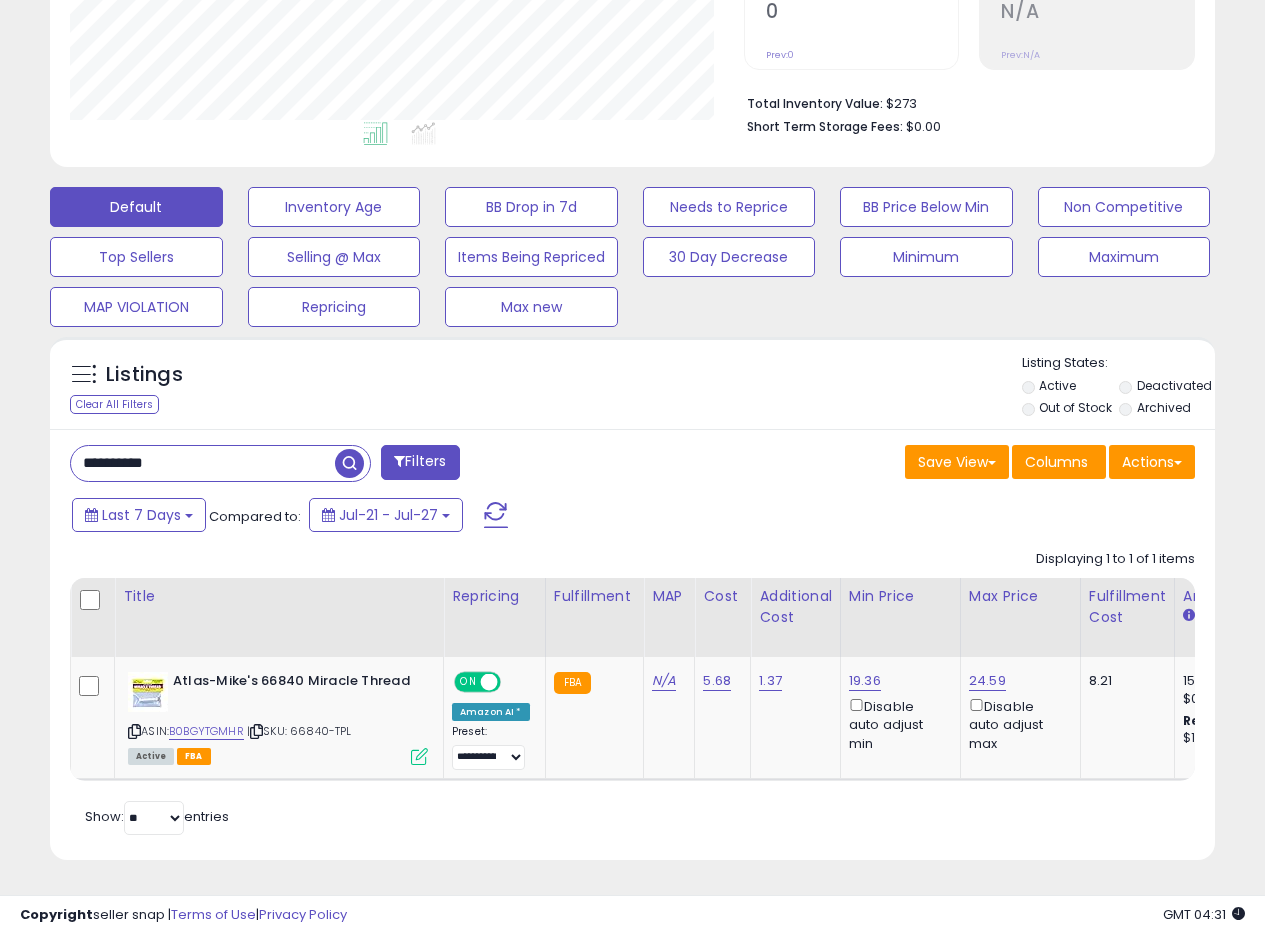 click on "Listings
Clear All Filters
Listing States:" at bounding box center (632, 388) 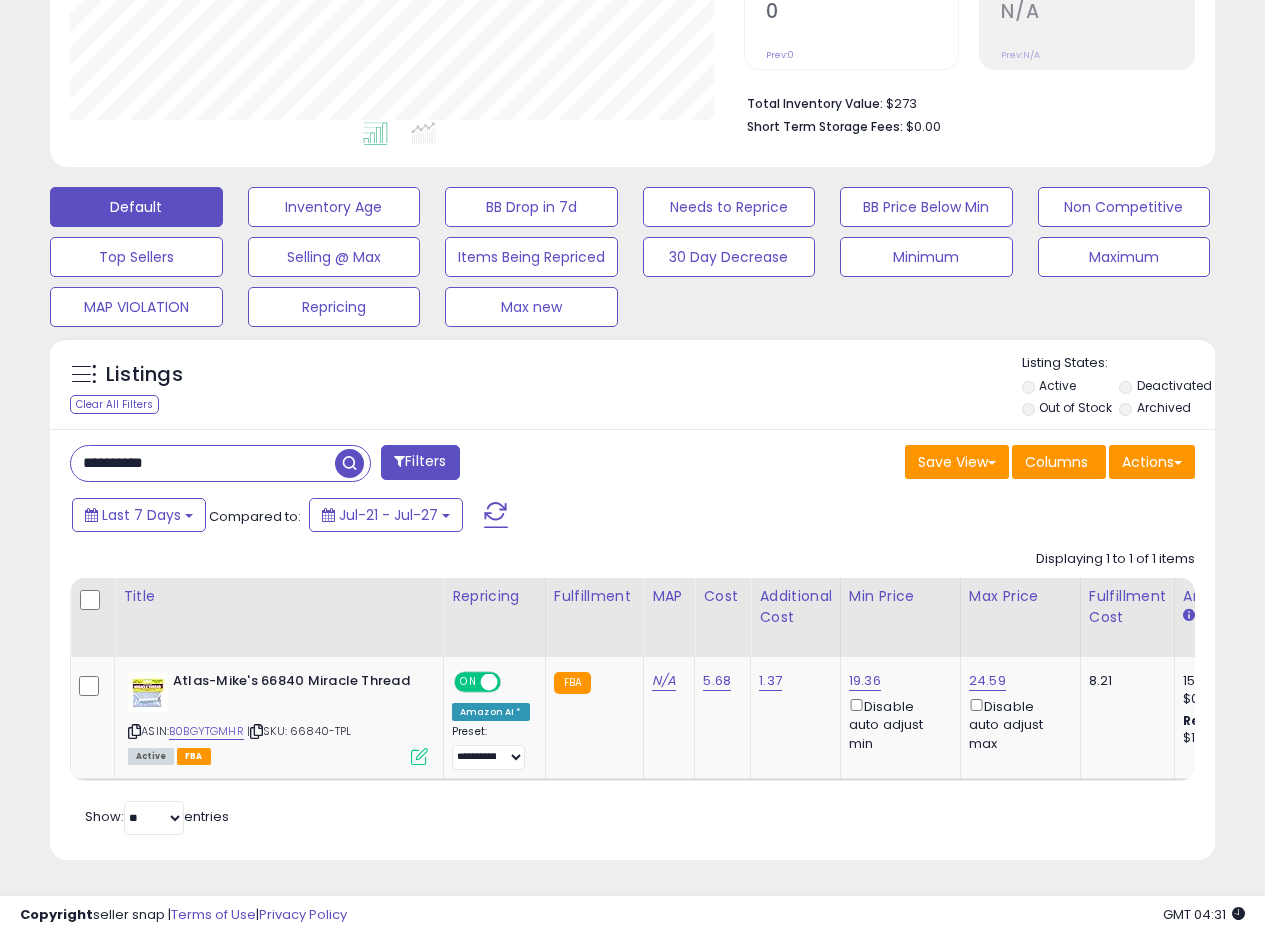 scroll, scrollTop: 458, scrollLeft: 0, axis: vertical 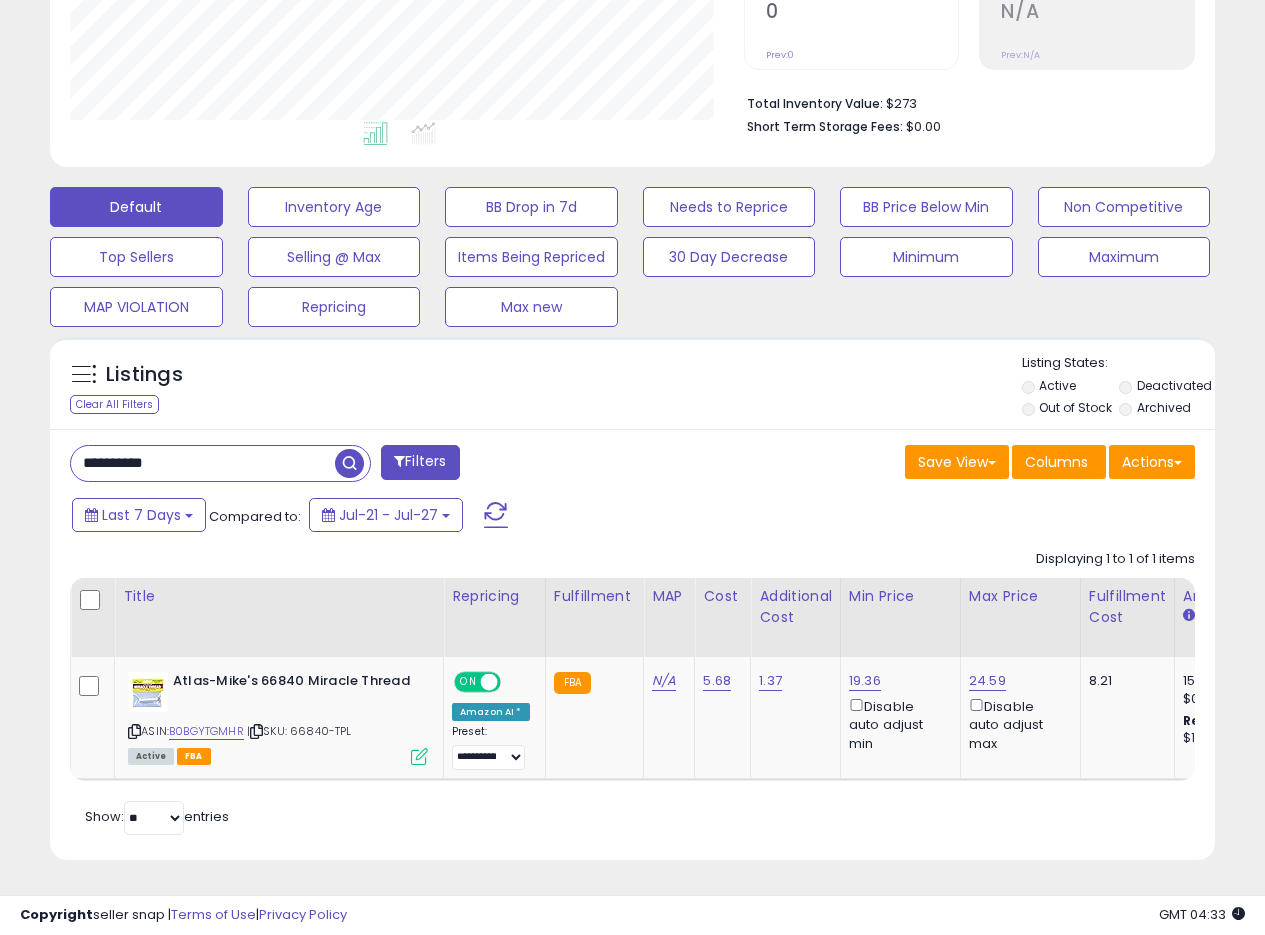 drag, startPoint x: 240, startPoint y: 444, endPoint x: 1, endPoint y: 452, distance: 239.13385 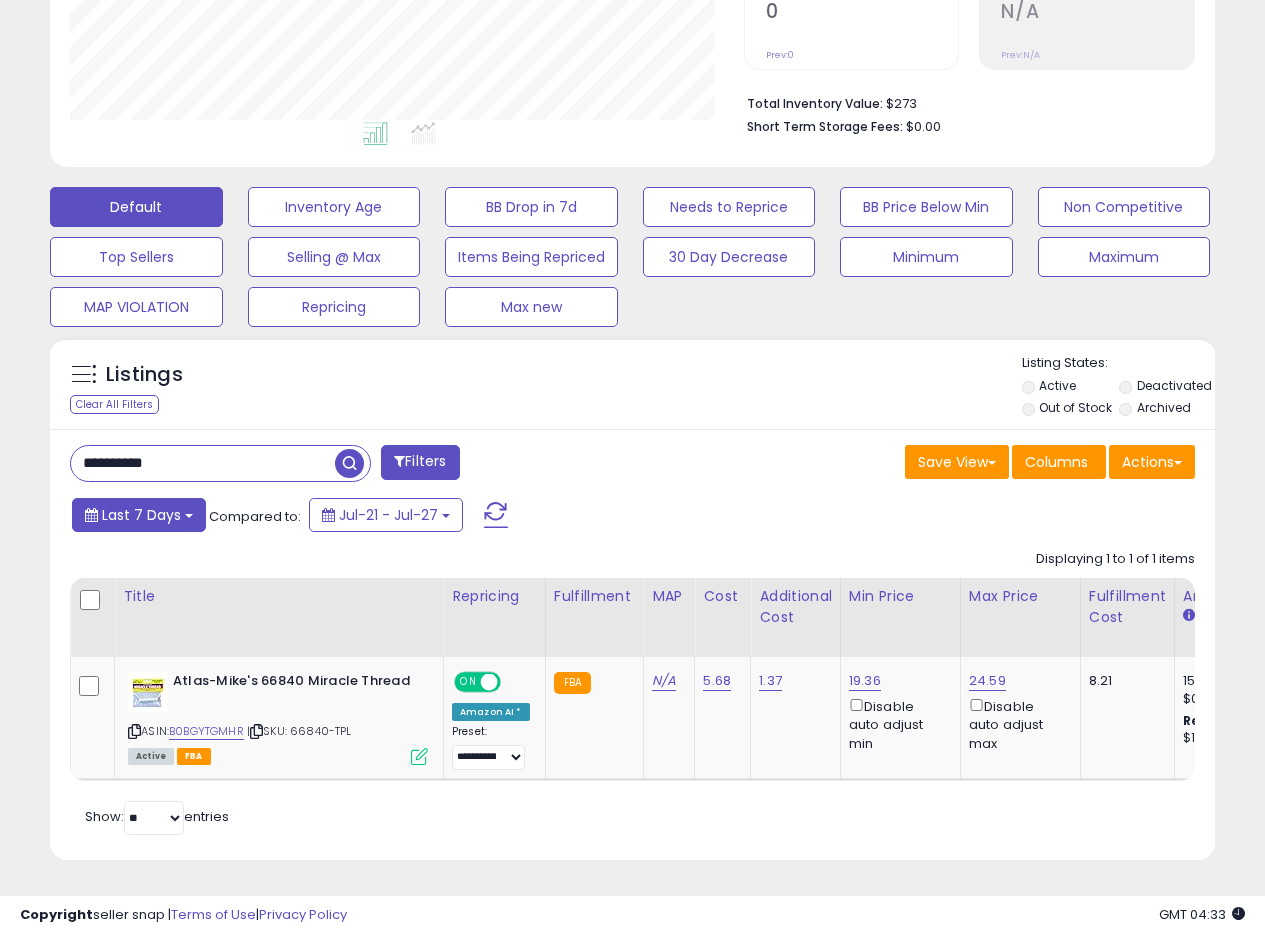 paste 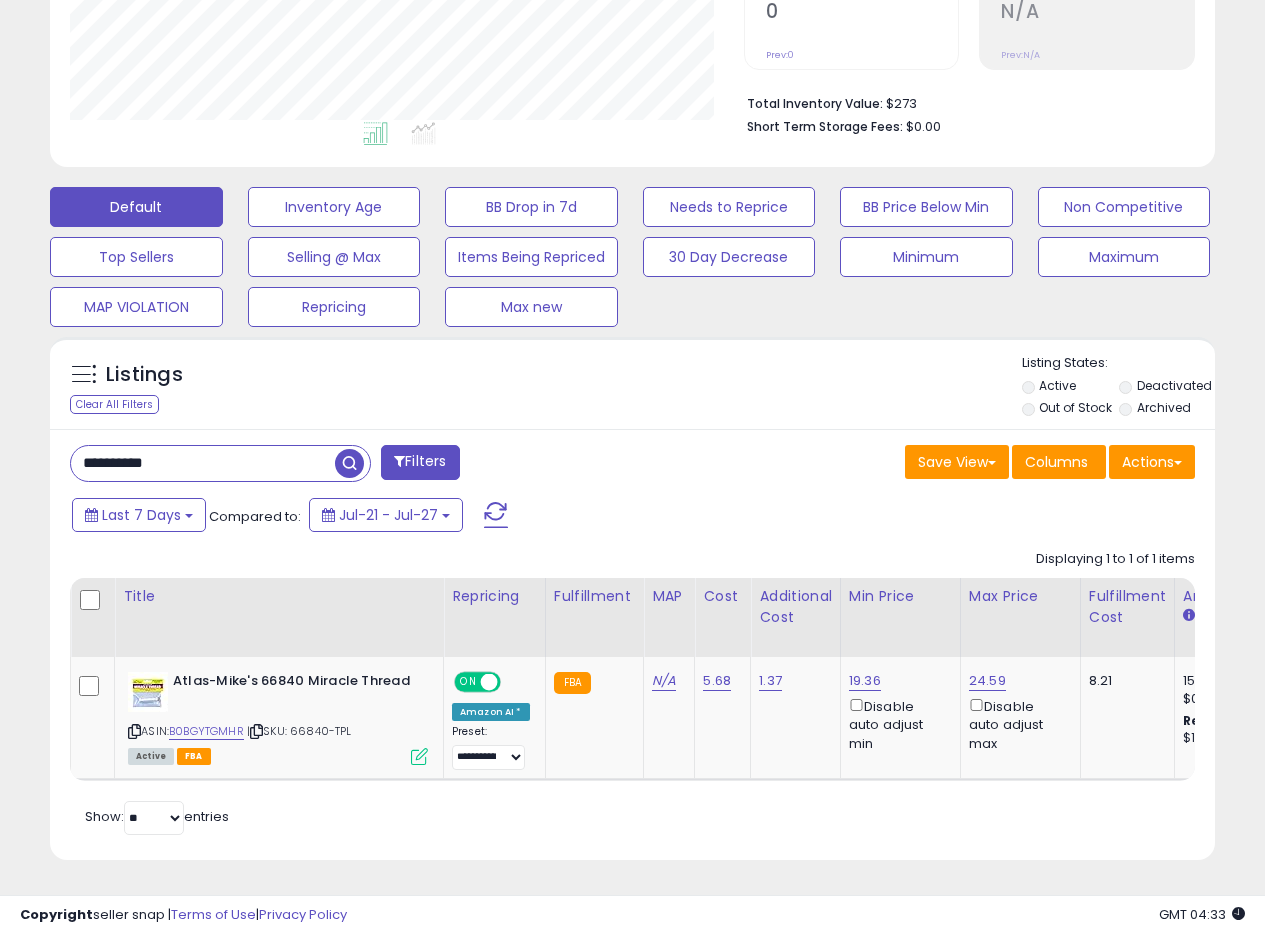 click at bounding box center (349, 463) 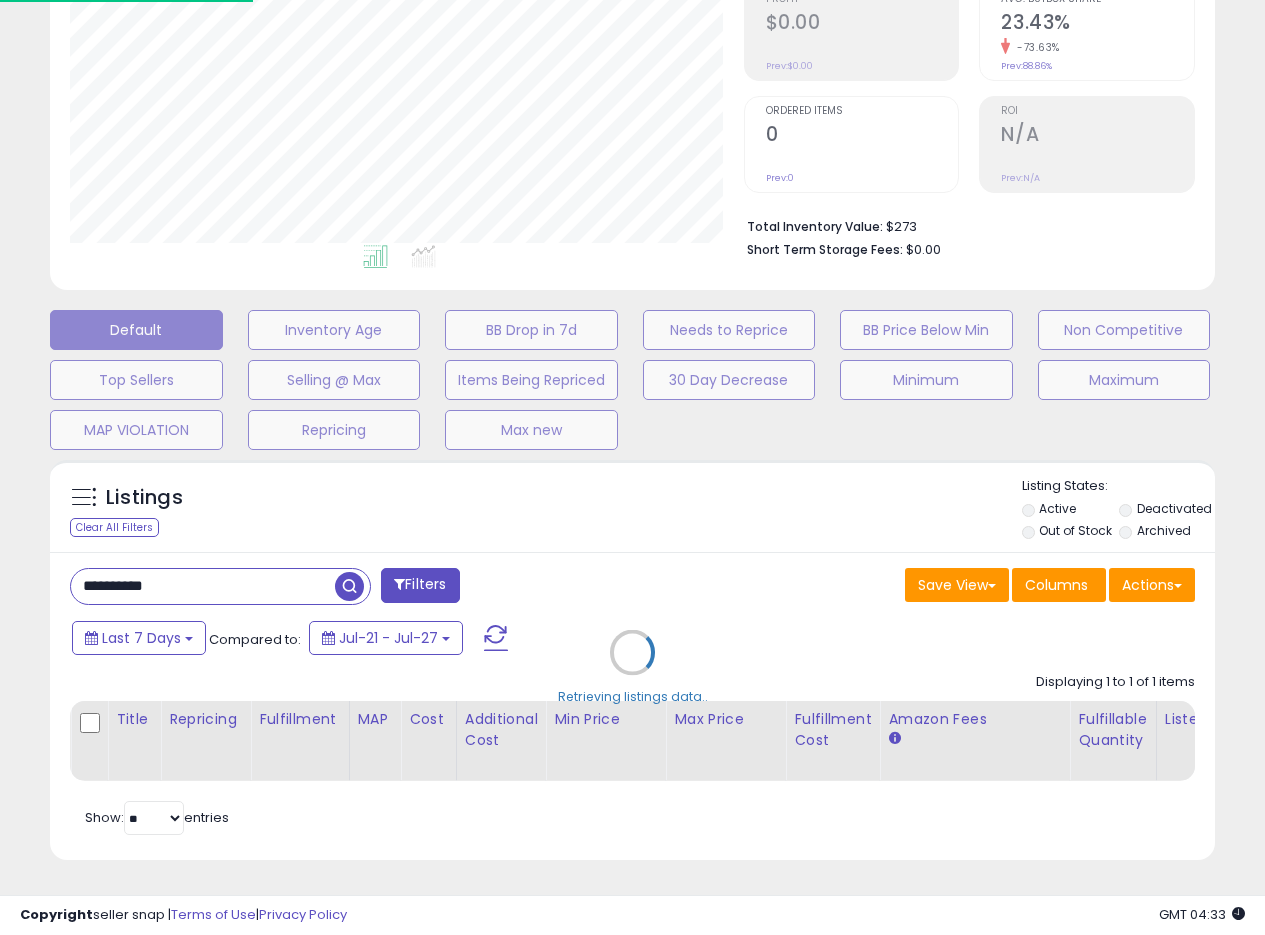 scroll, scrollTop: 999590, scrollLeft: 999317, axis: both 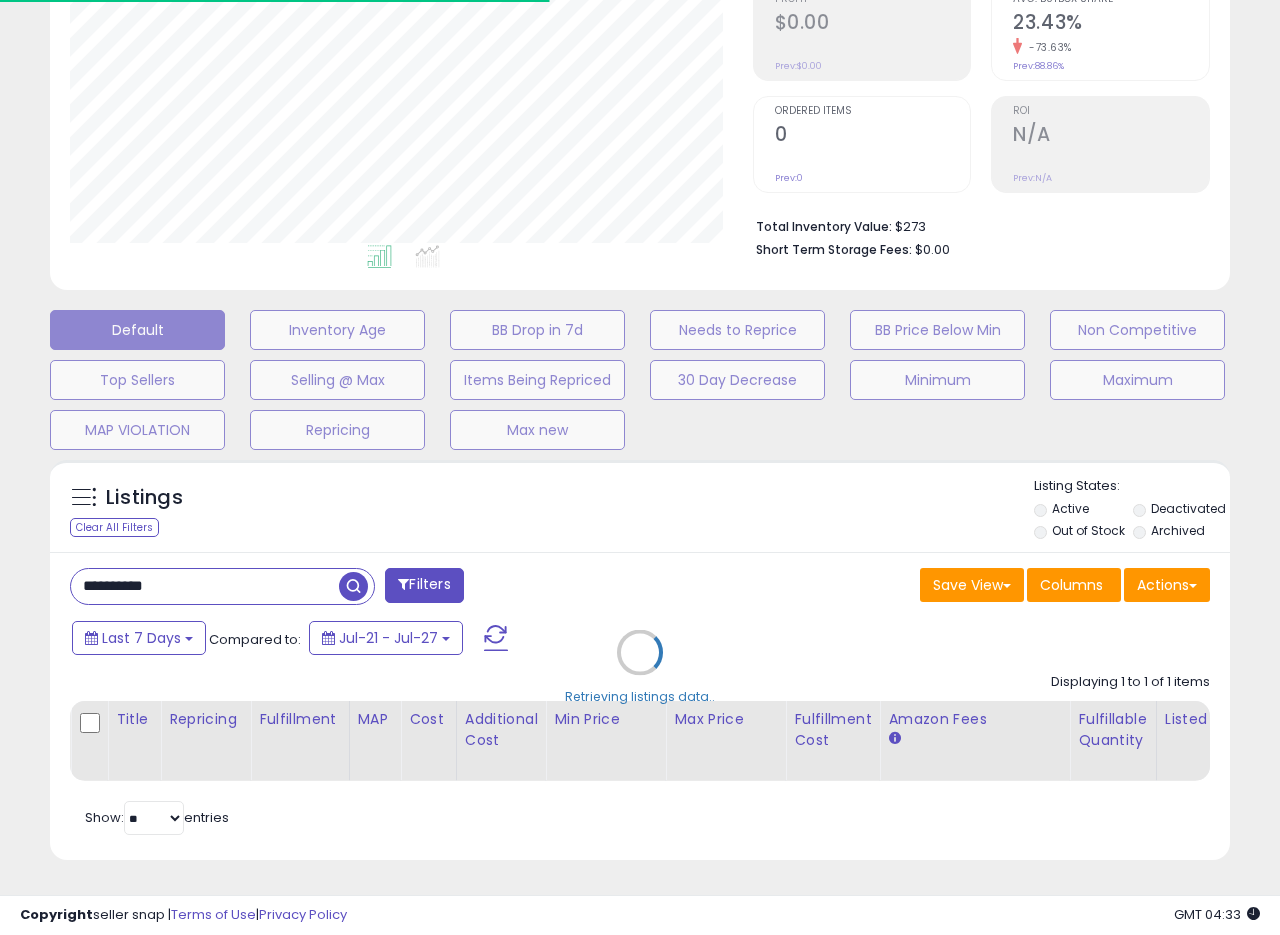 drag, startPoint x: 711, startPoint y: 561, endPoint x: 726, endPoint y: 550, distance: 18.601076 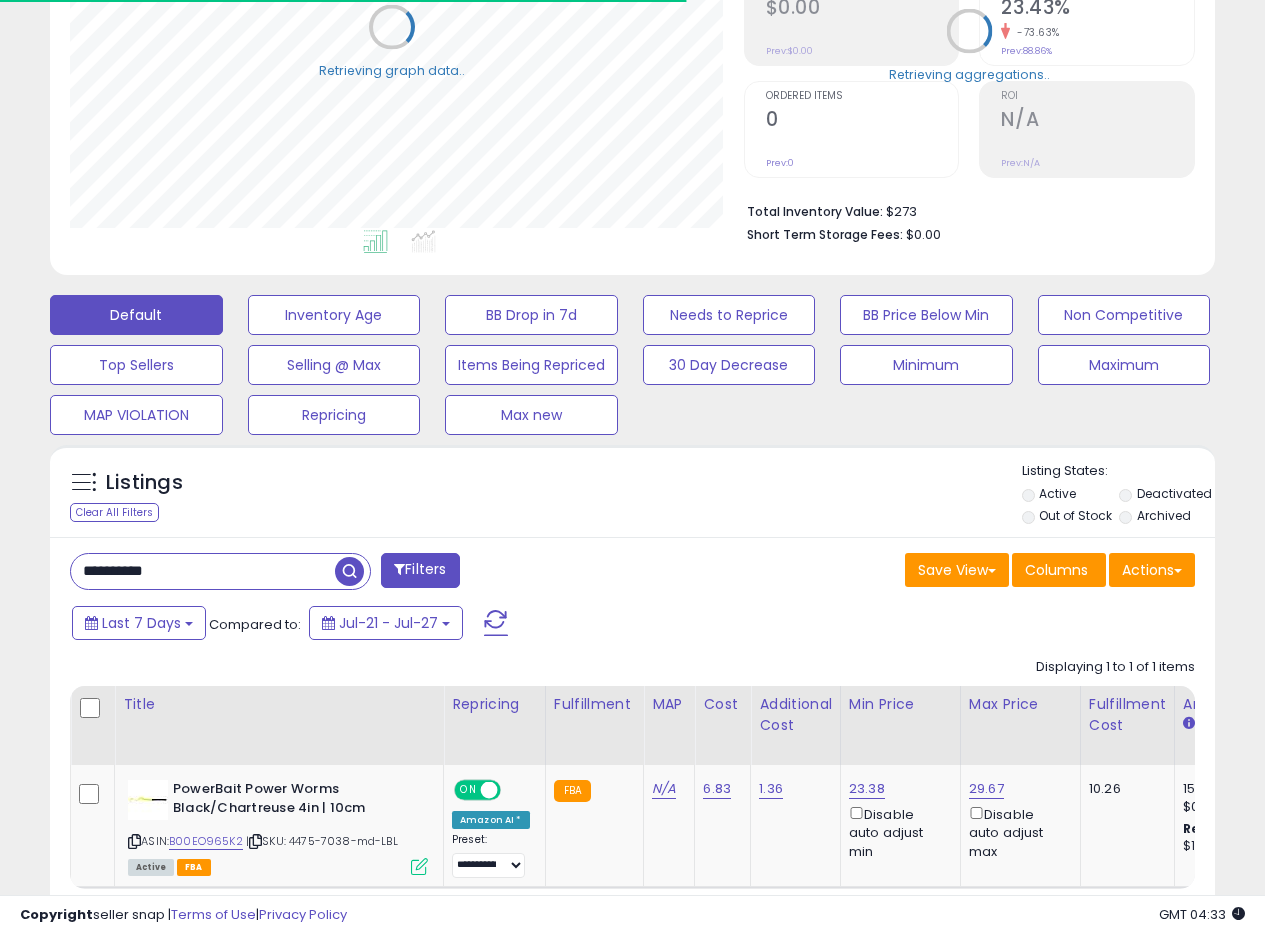 scroll, scrollTop: 410, scrollLeft: 674, axis: both 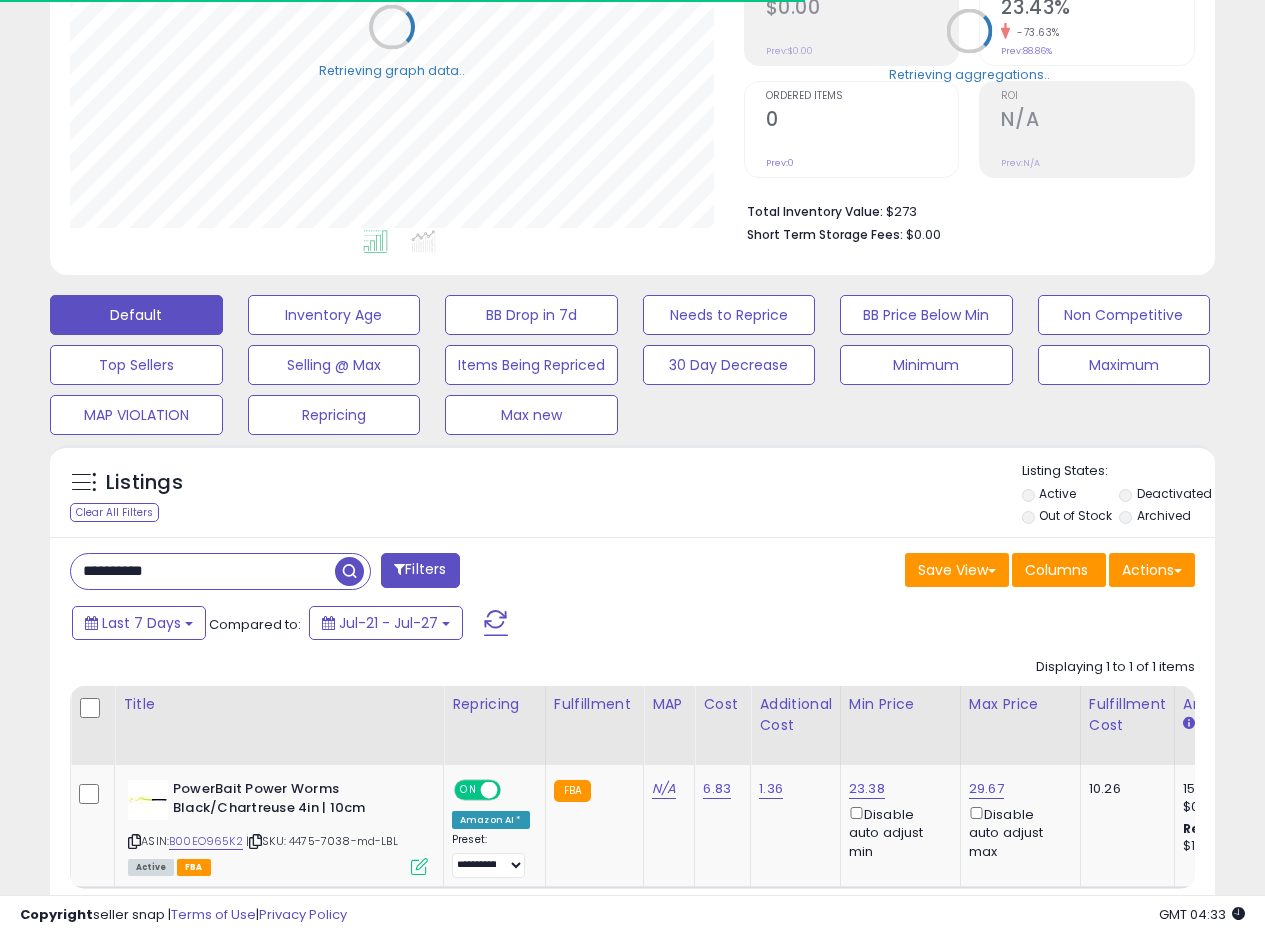 drag, startPoint x: 755, startPoint y: 541, endPoint x: 1042, endPoint y: 532, distance: 287.14108 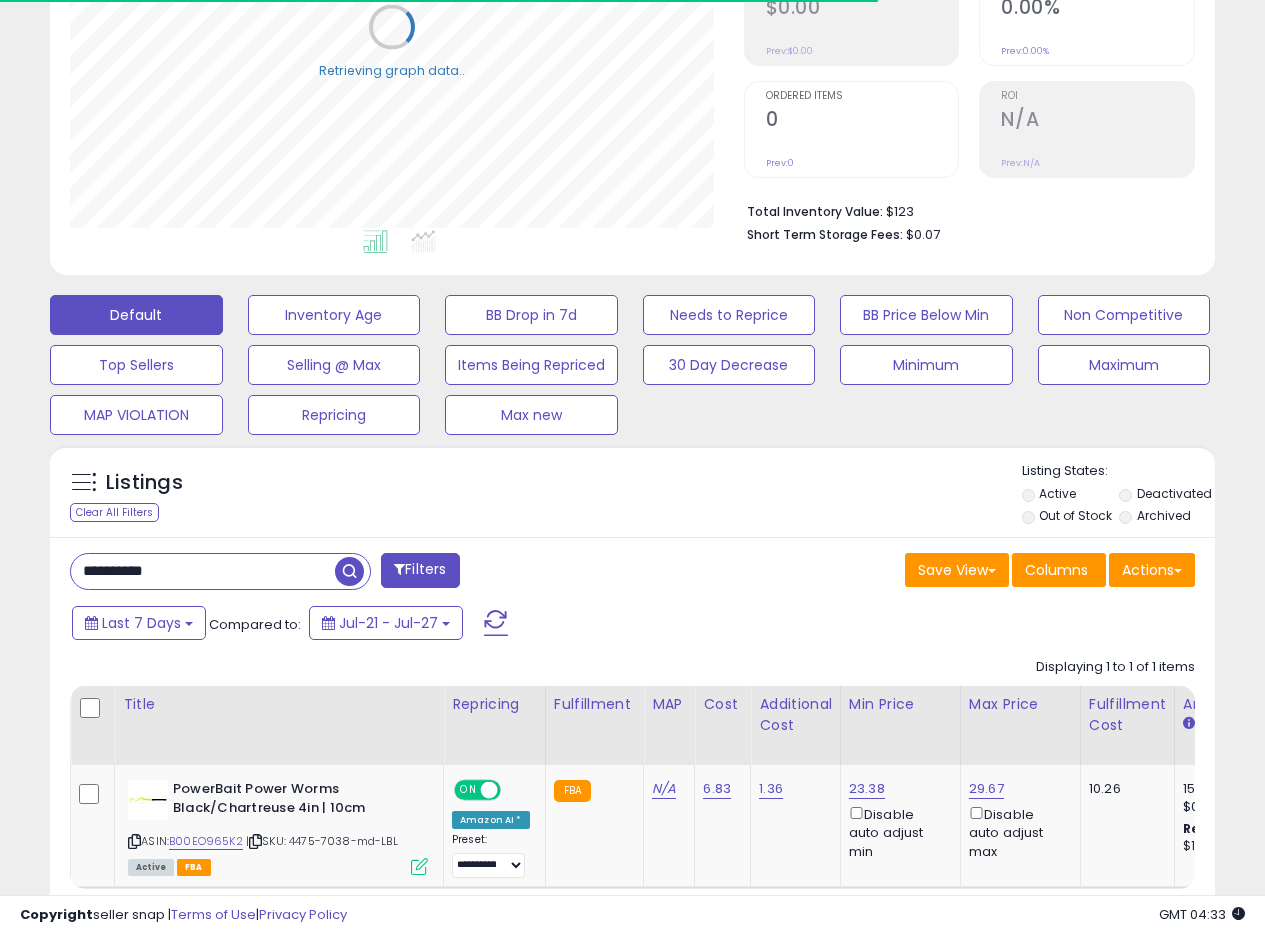 scroll, scrollTop: 458, scrollLeft: 0, axis: vertical 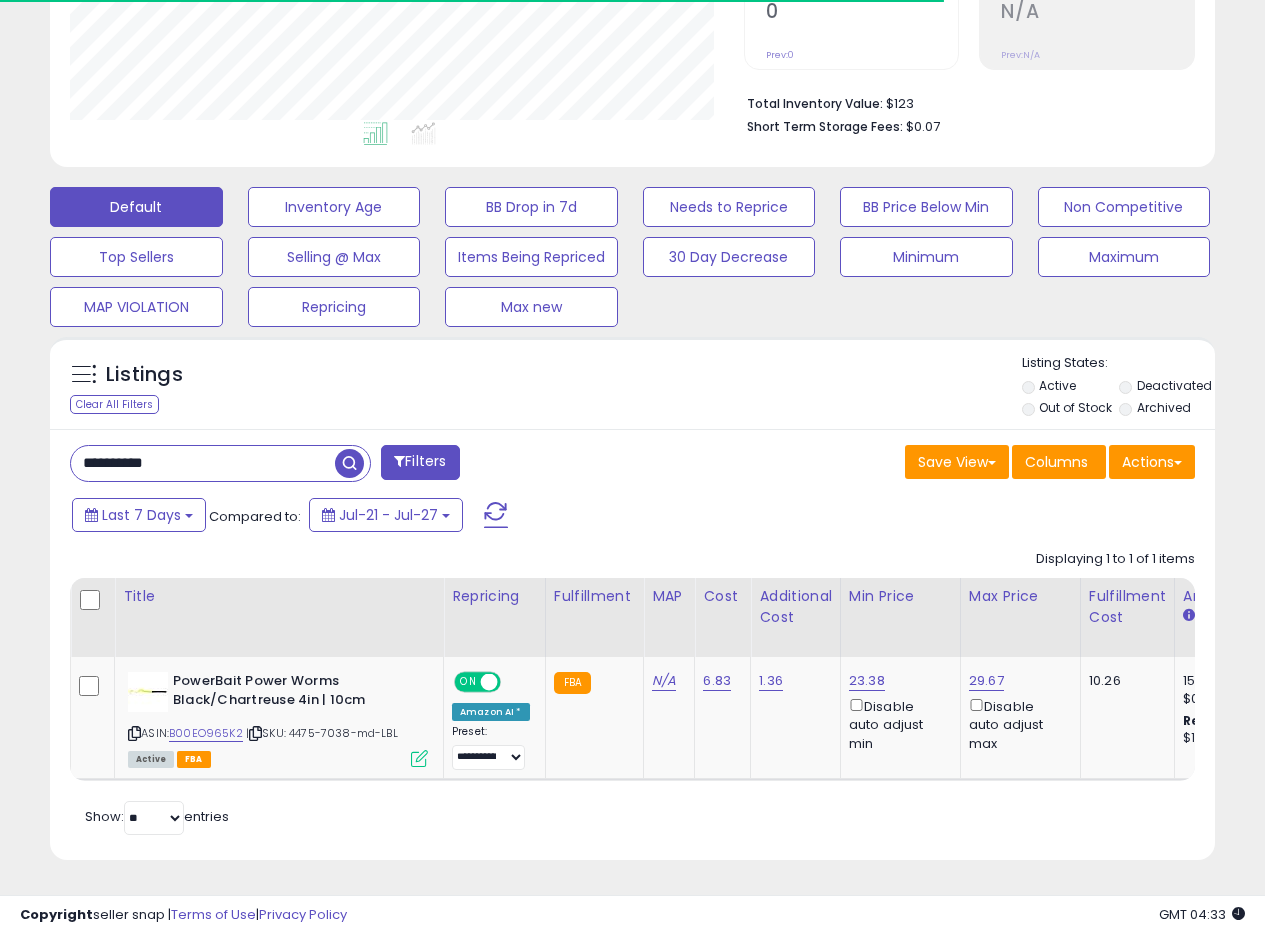 click on "Listings
Clear All Filters
Listing States:" at bounding box center (632, 388) 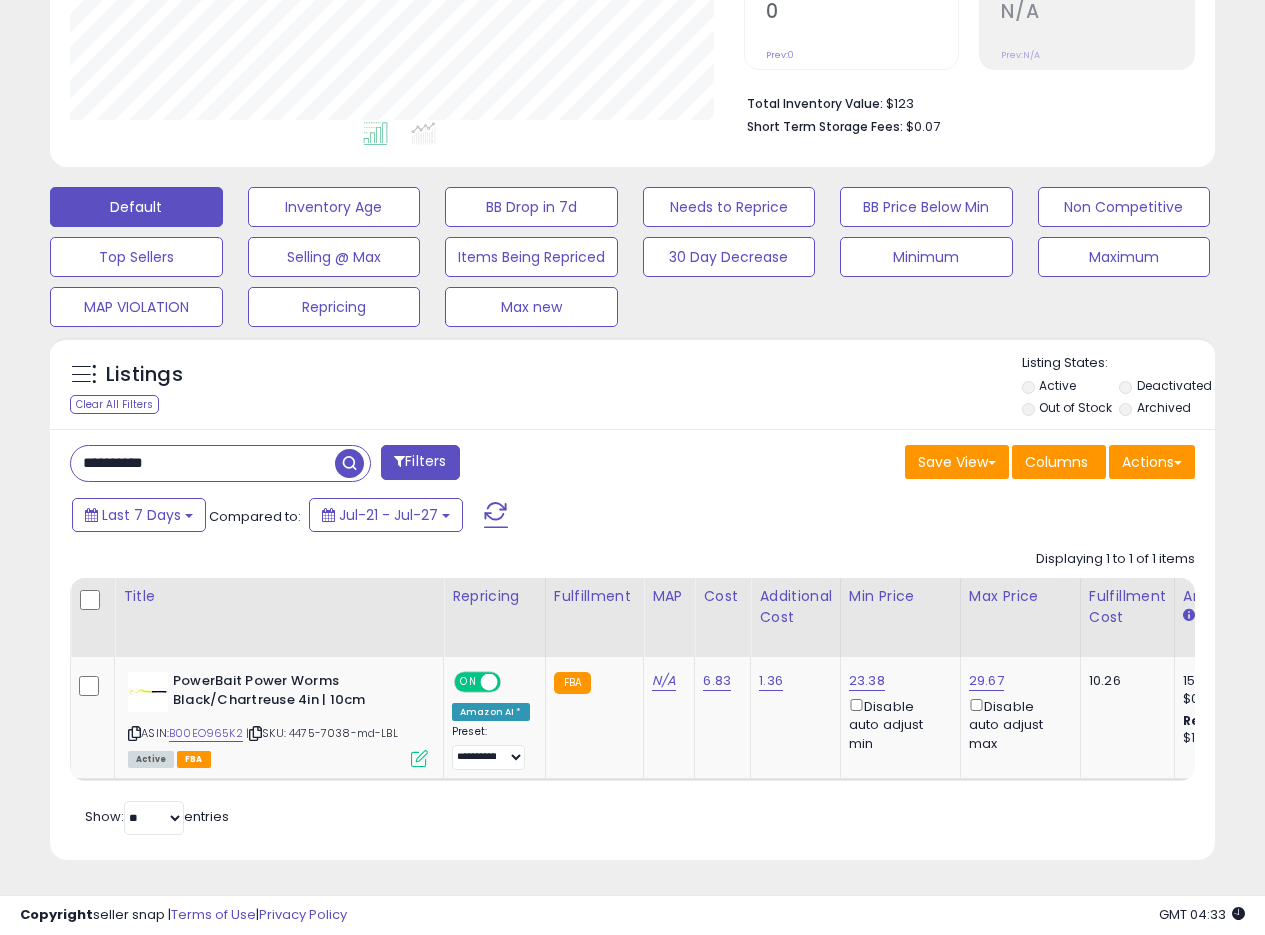 scroll, scrollTop: 999590, scrollLeft: 999326, axis: both 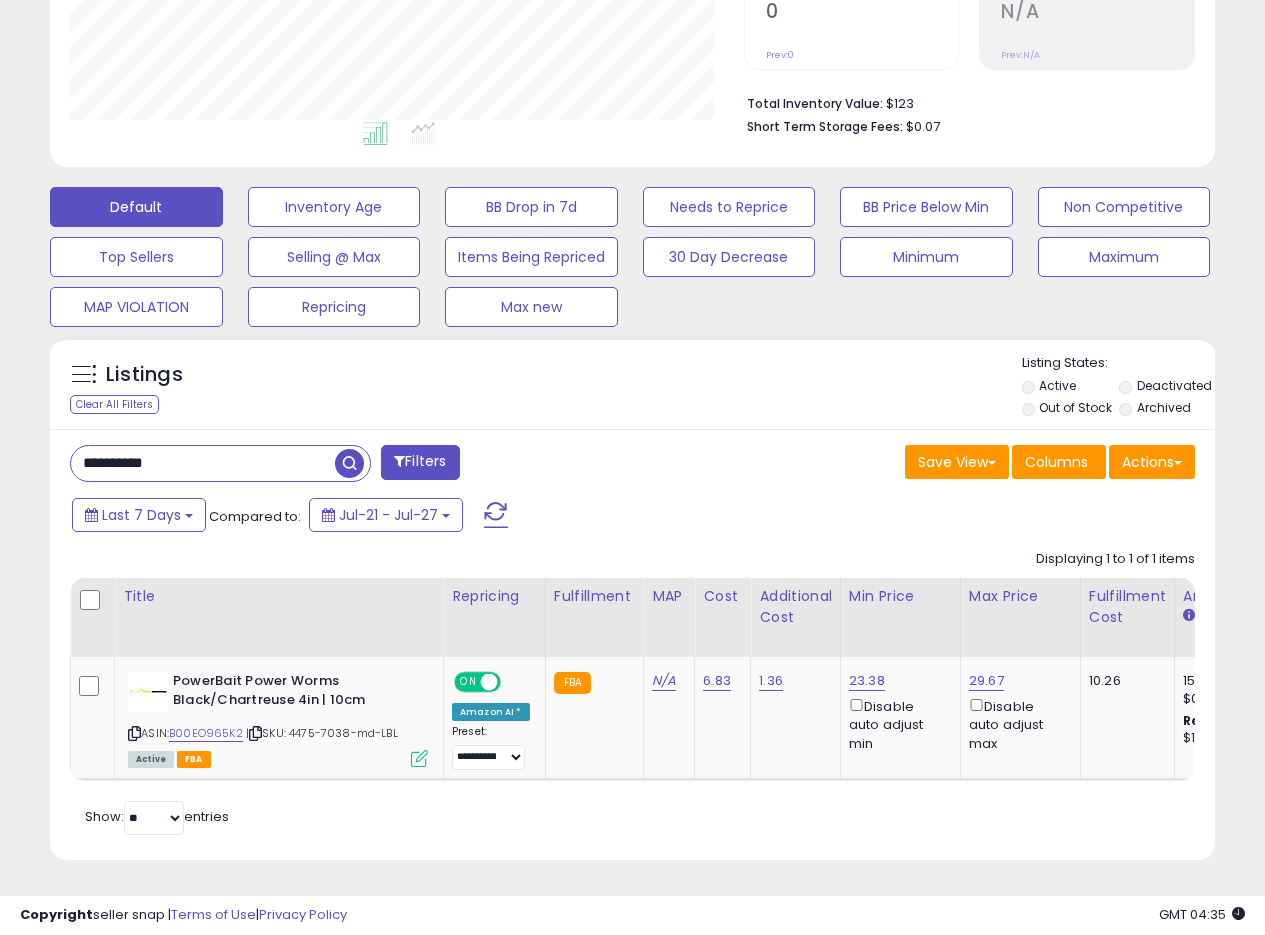 drag, startPoint x: 224, startPoint y: 448, endPoint x: 0, endPoint y: 432, distance: 224.5707 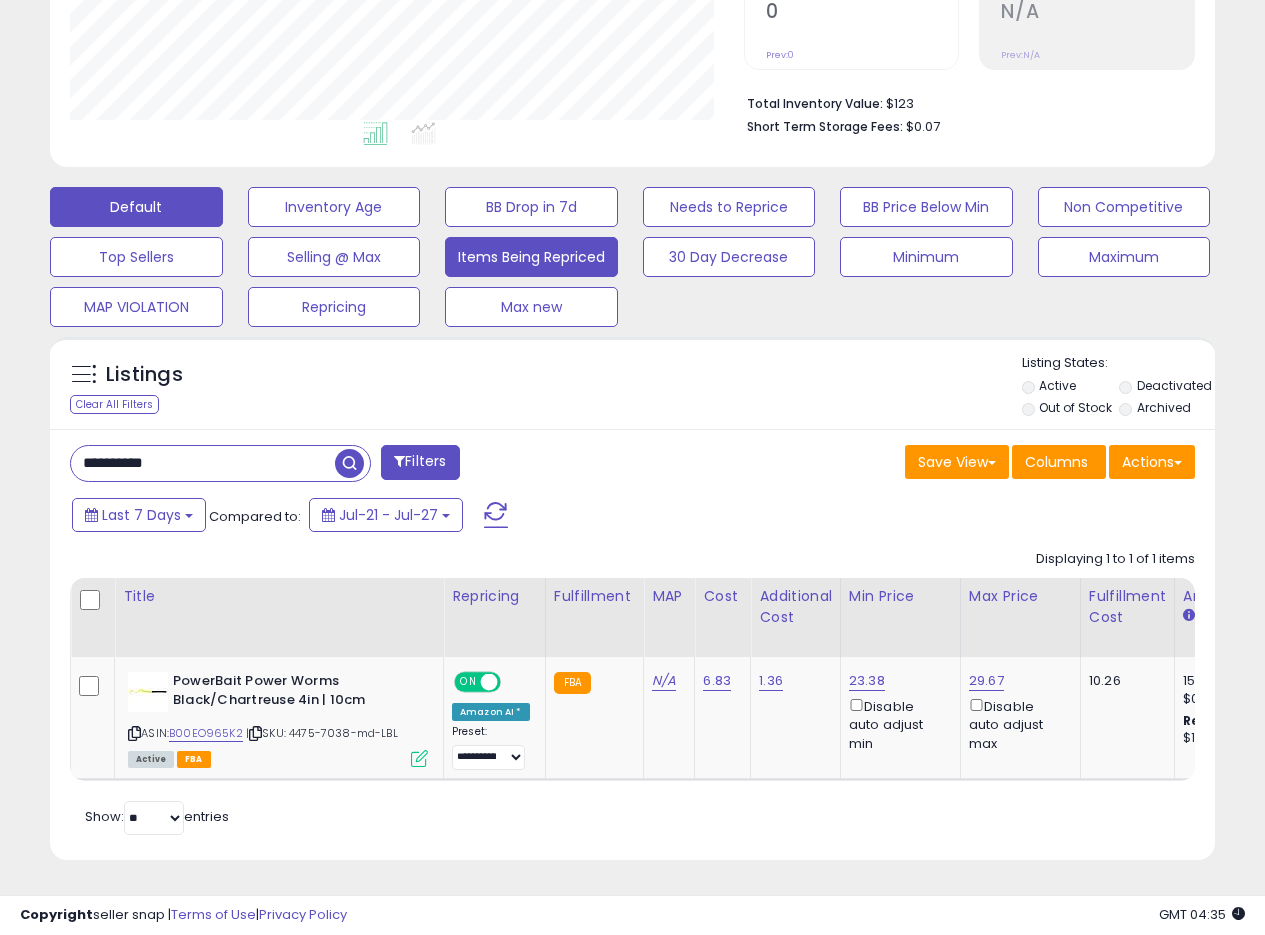 drag, startPoint x: 353, startPoint y: 444, endPoint x: 544, endPoint y: 384, distance: 200.2024 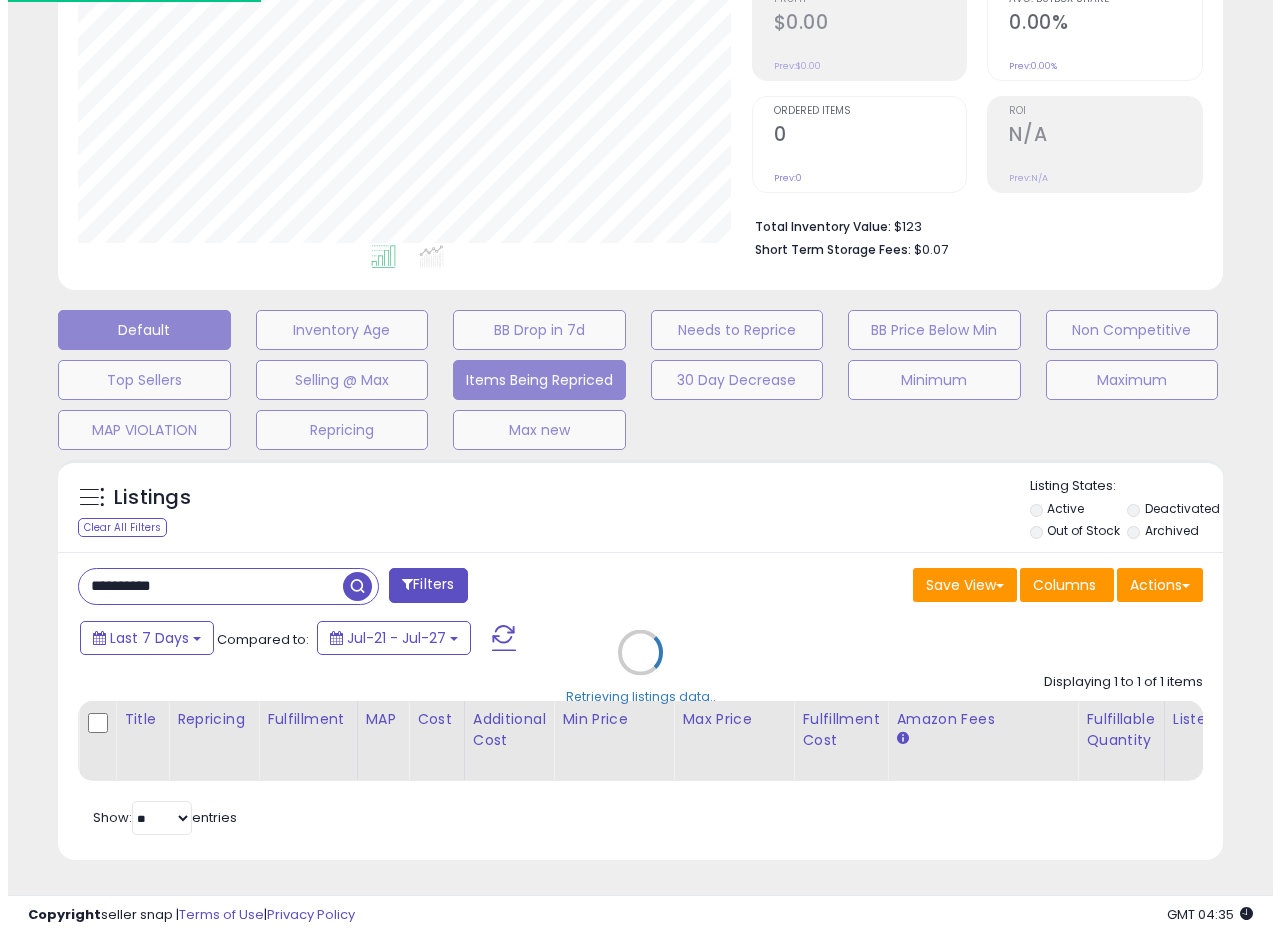 scroll, scrollTop: 335, scrollLeft: 0, axis: vertical 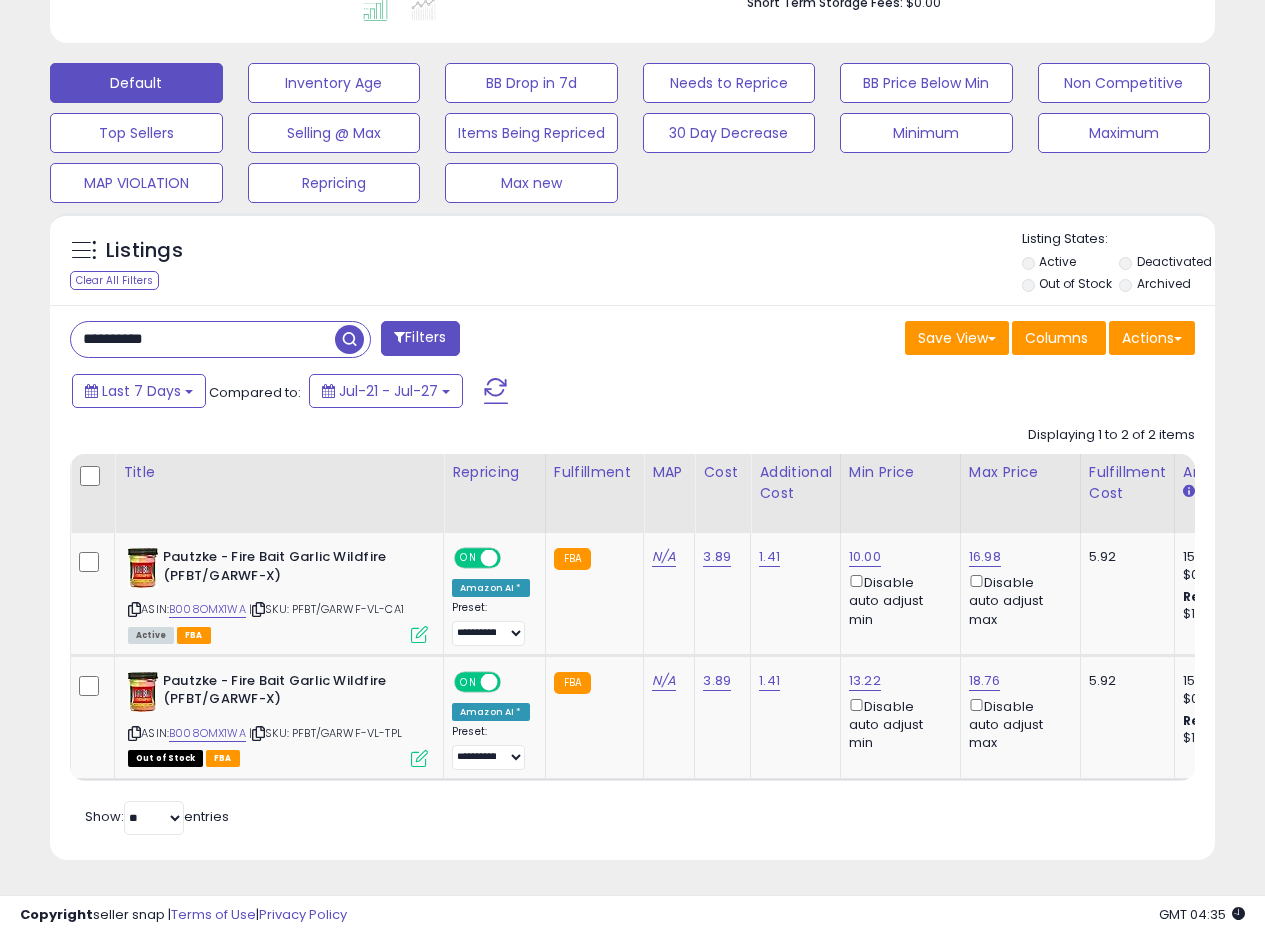 drag, startPoint x: 644, startPoint y: 350, endPoint x: 625, endPoint y: 365, distance: 24.207438 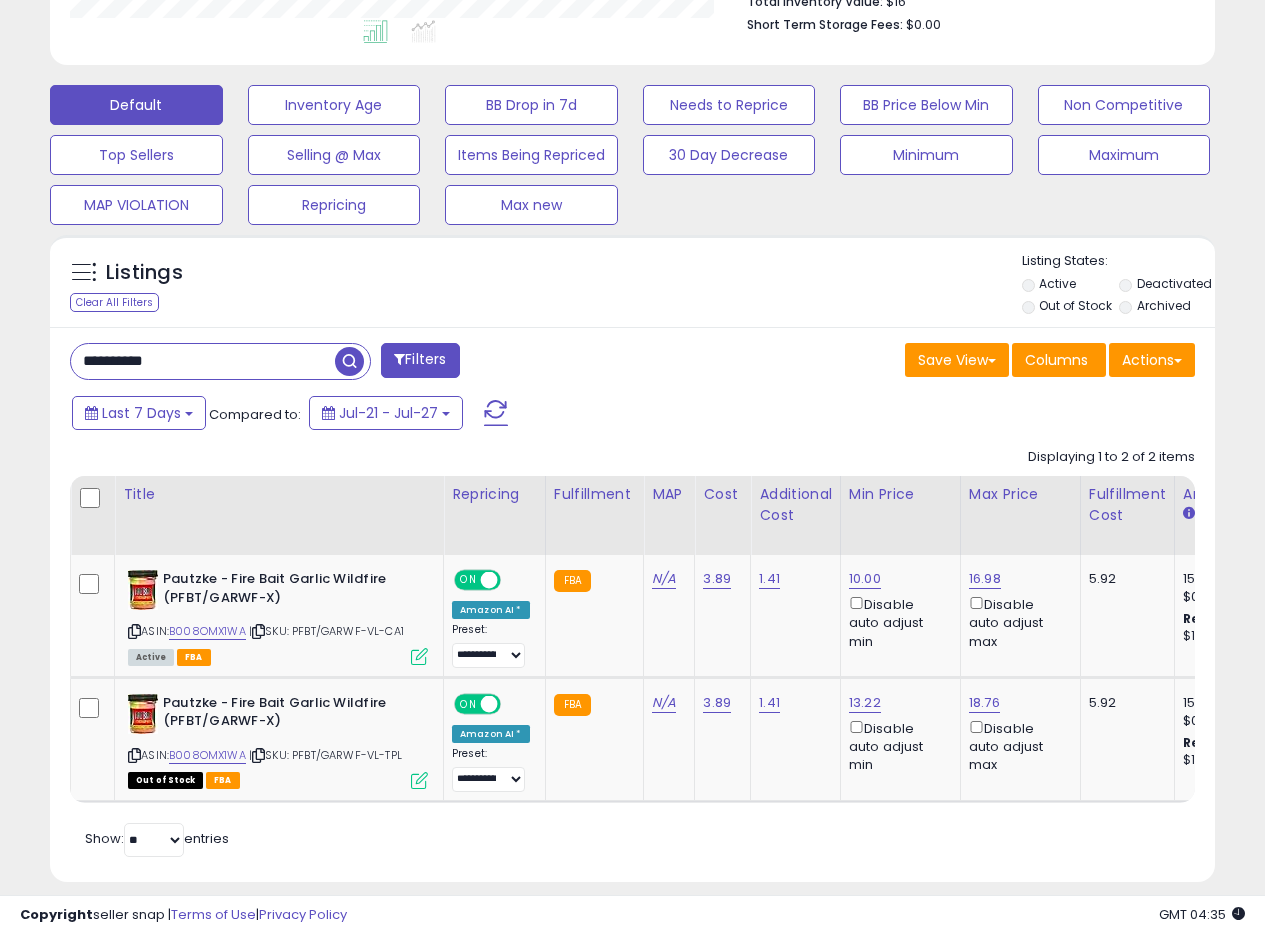 scroll, scrollTop: 538, scrollLeft: 0, axis: vertical 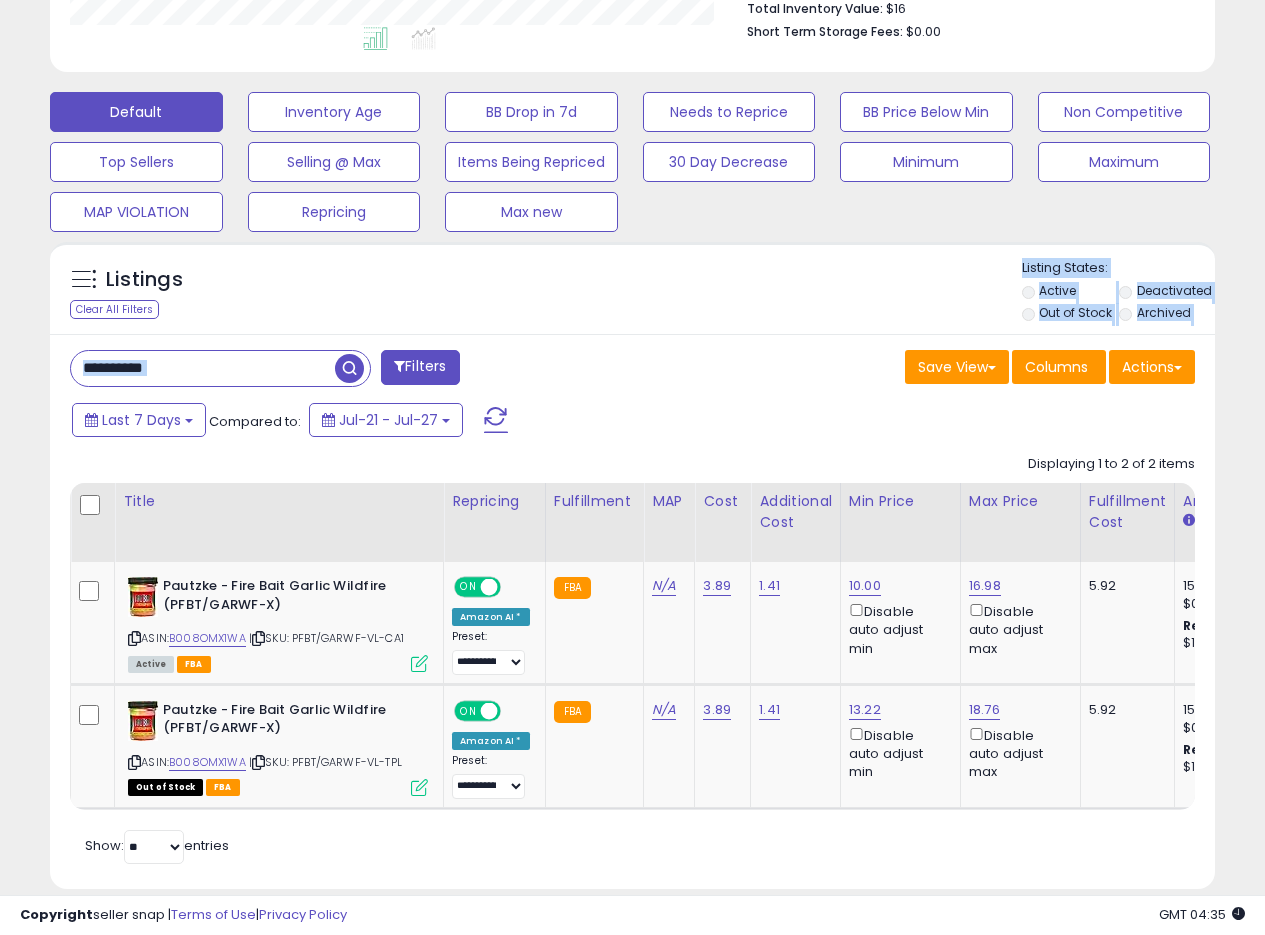 click on "Listings
Clear All Filters
Active" at bounding box center (632, 565) 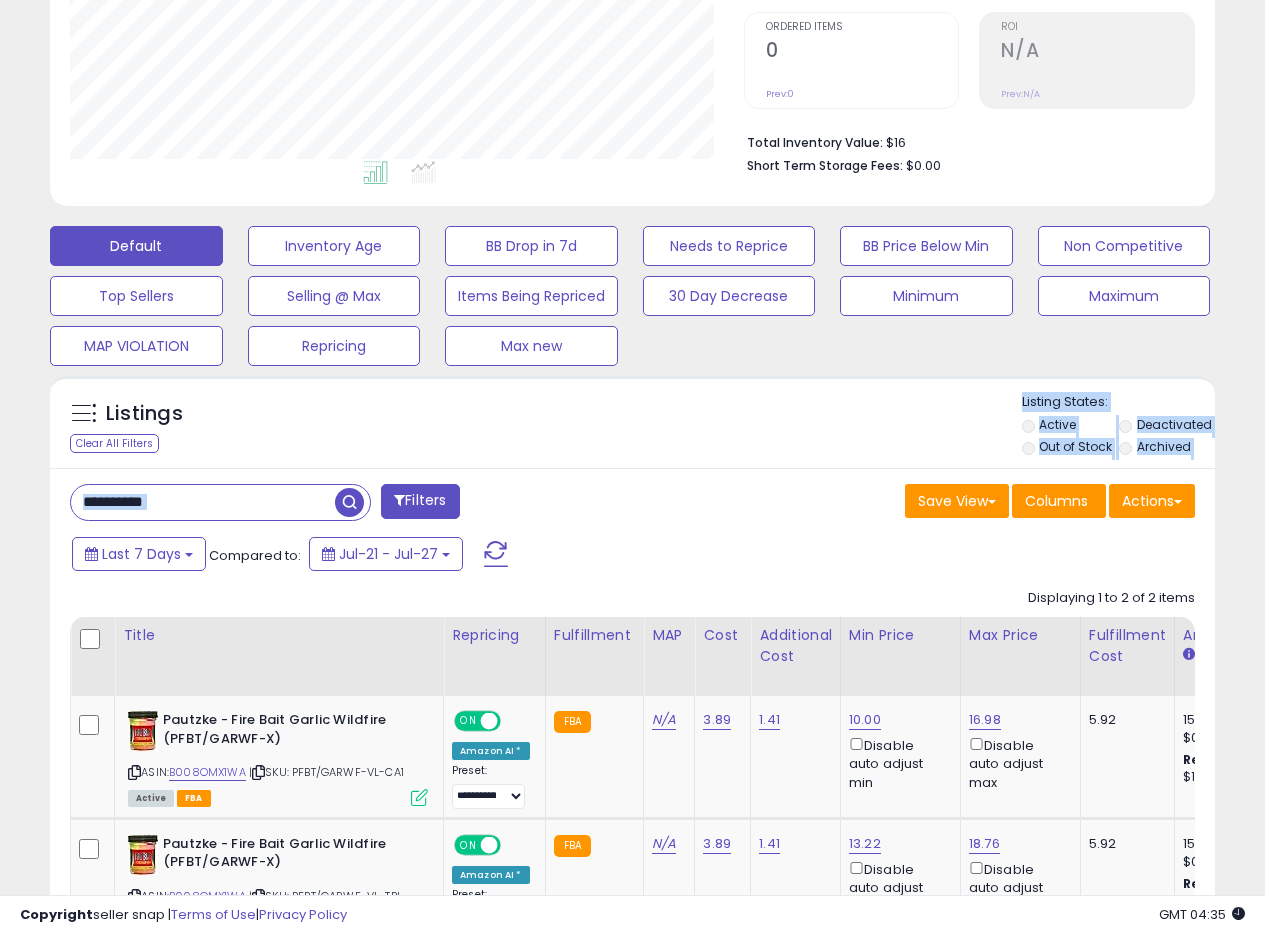 scroll, scrollTop: 382, scrollLeft: 0, axis: vertical 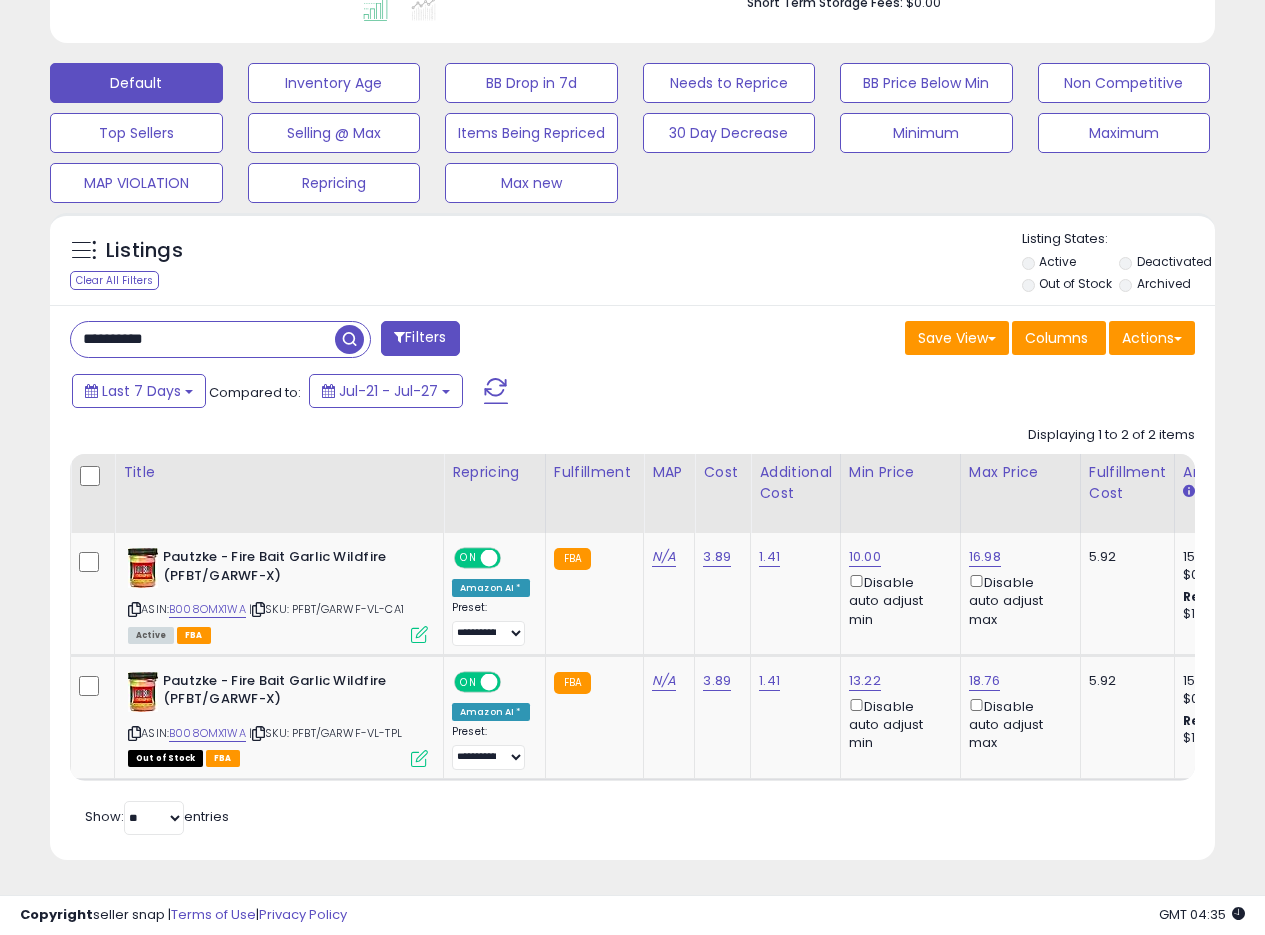 drag, startPoint x: 737, startPoint y: 373, endPoint x: 1279, endPoint y: 391, distance: 542.2988 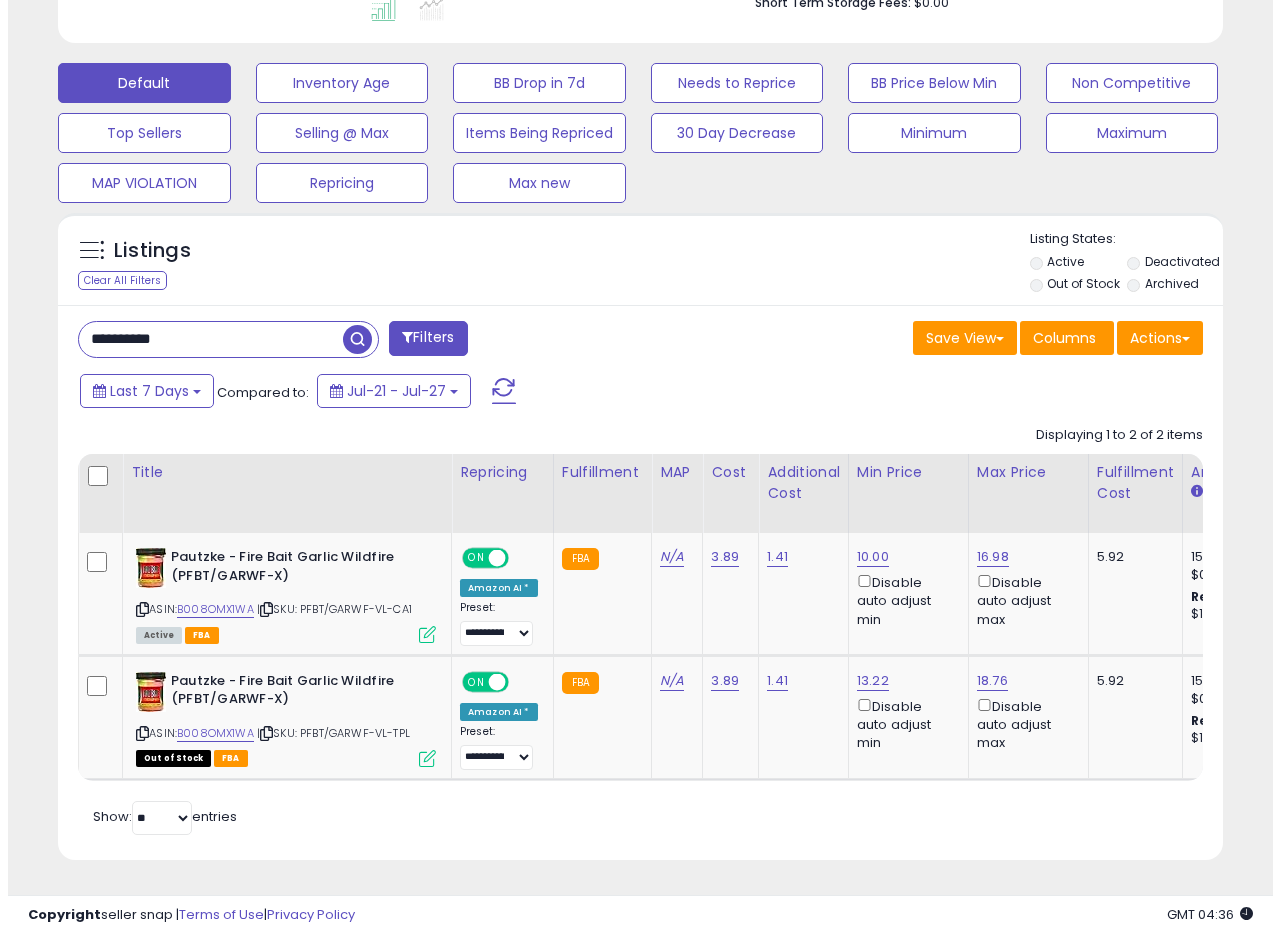 scroll, scrollTop: 582, scrollLeft: 0, axis: vertical 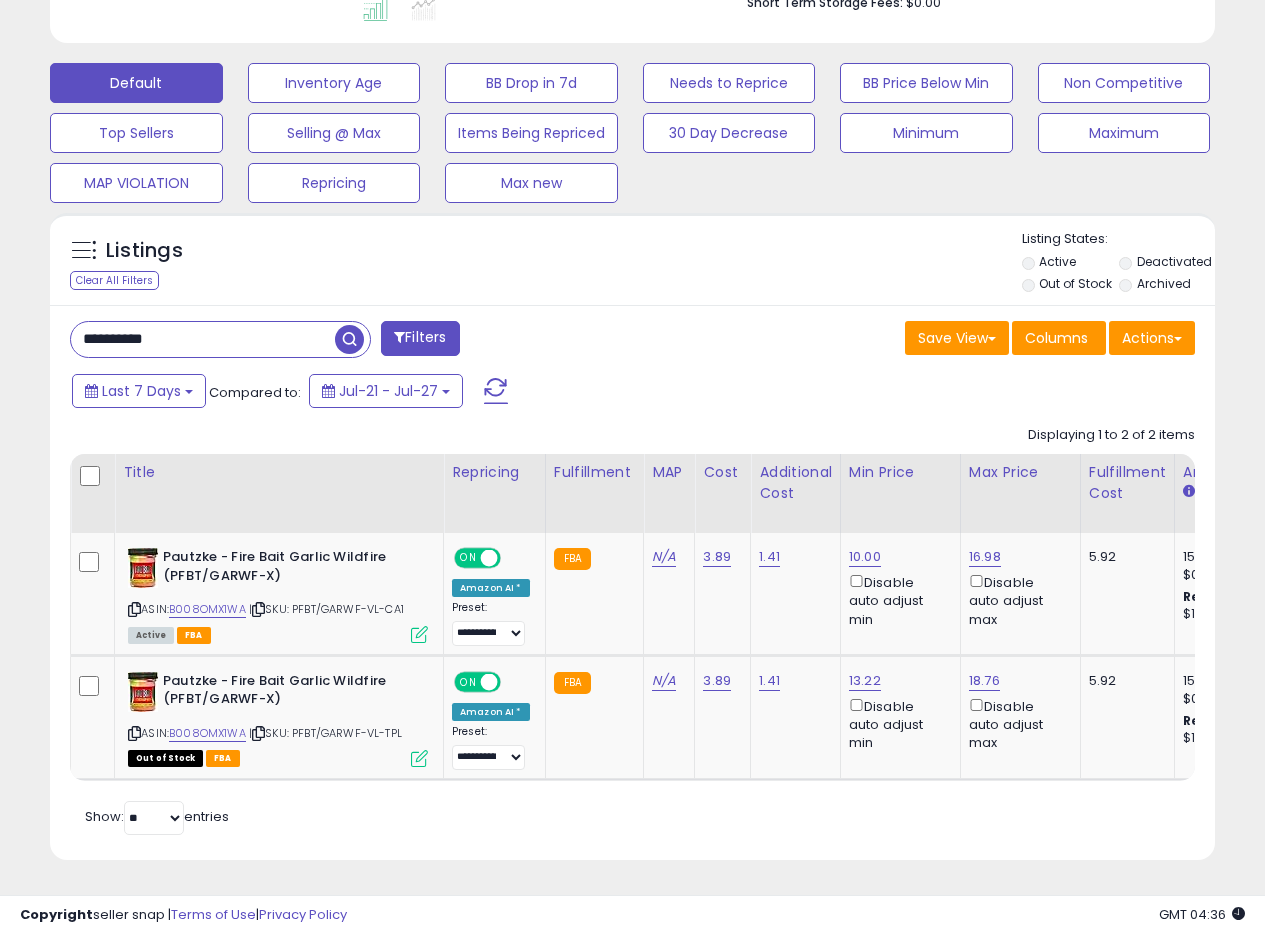 drag, startPoint x: 703, startPoint y: 309, endPoint x: 717, endPoint y: 316, distance: 15.652476 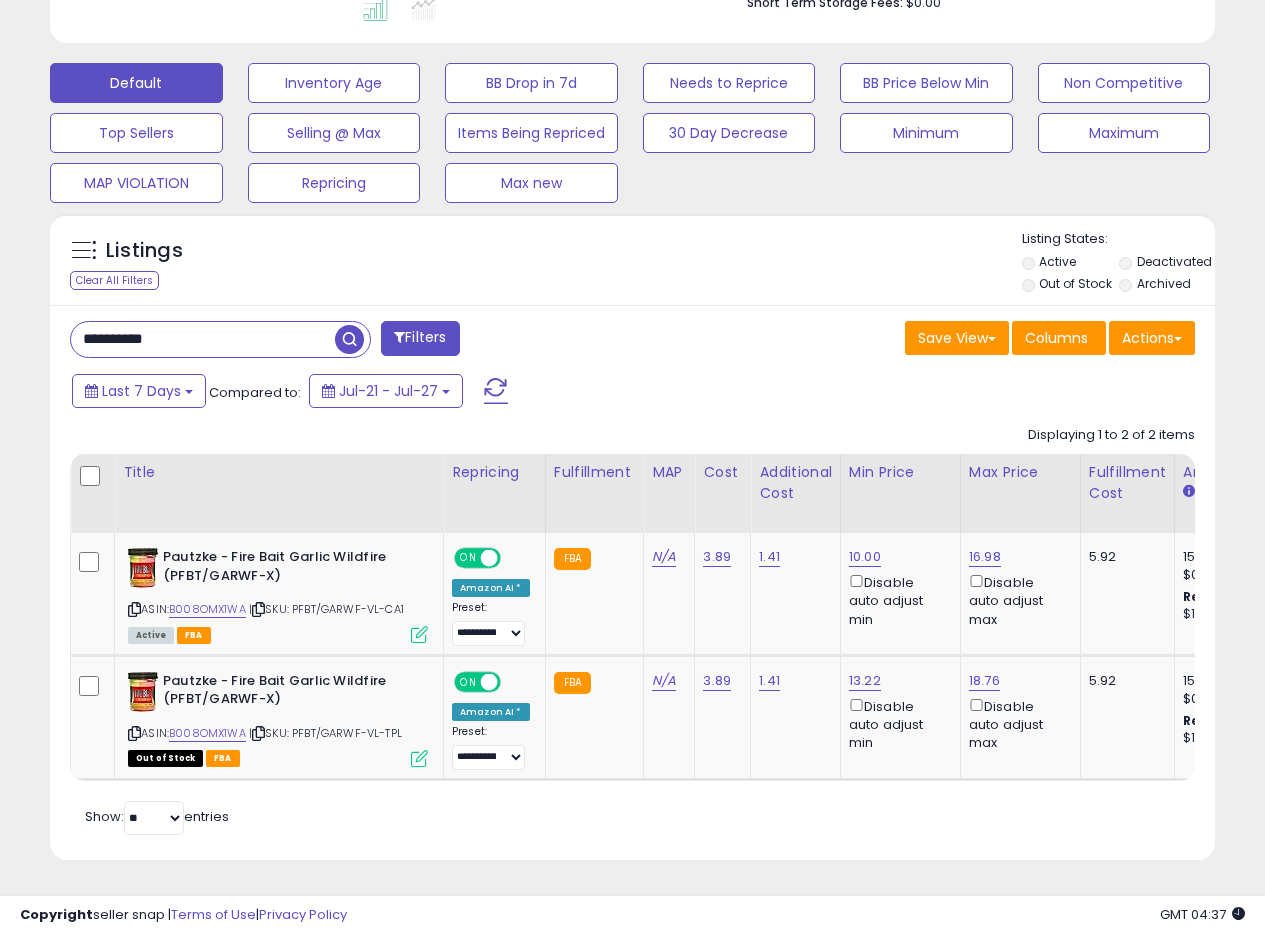 click on "**********" at bounding box center [632, 582] 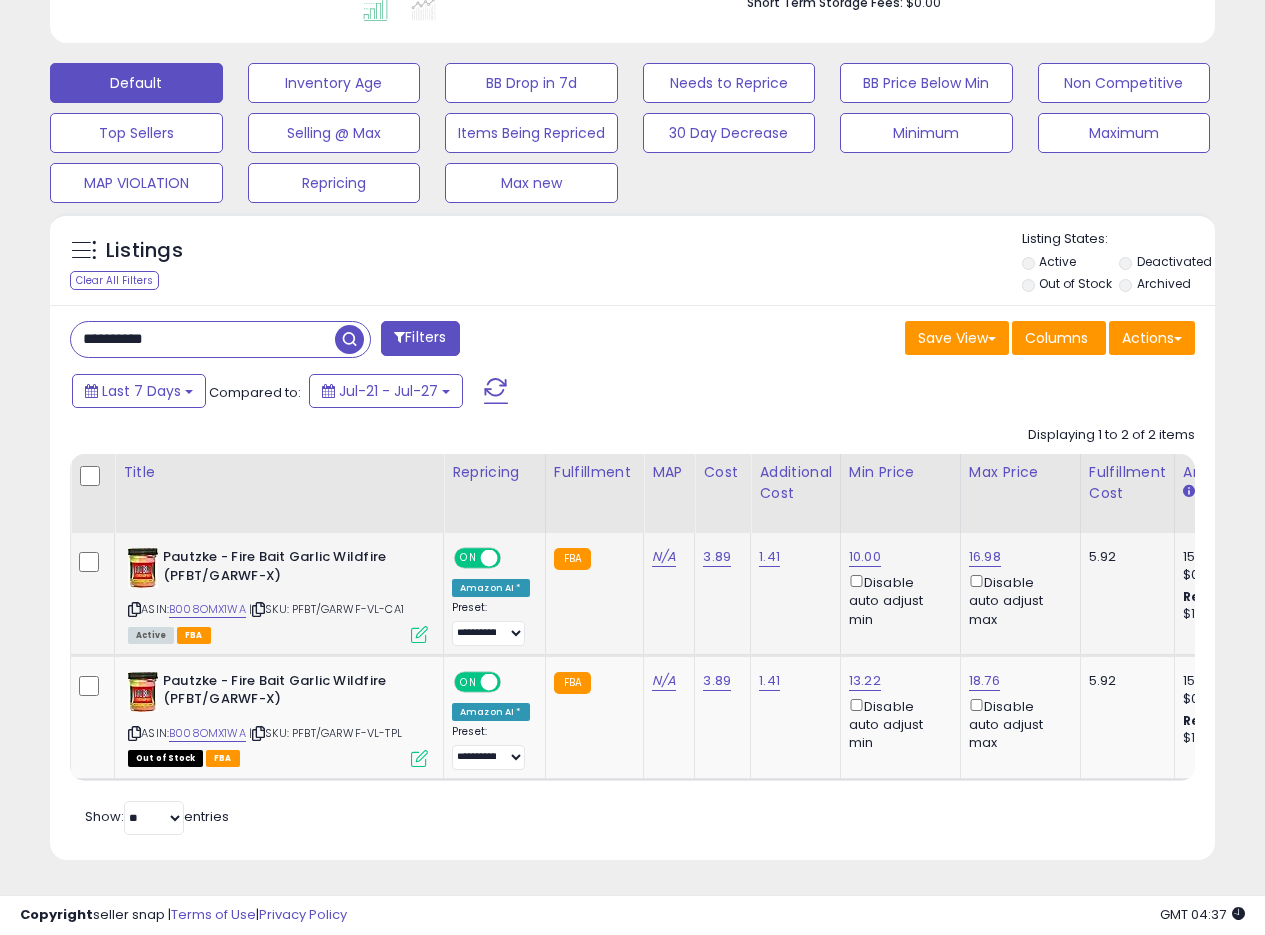 click at bounding box center (419, 634) 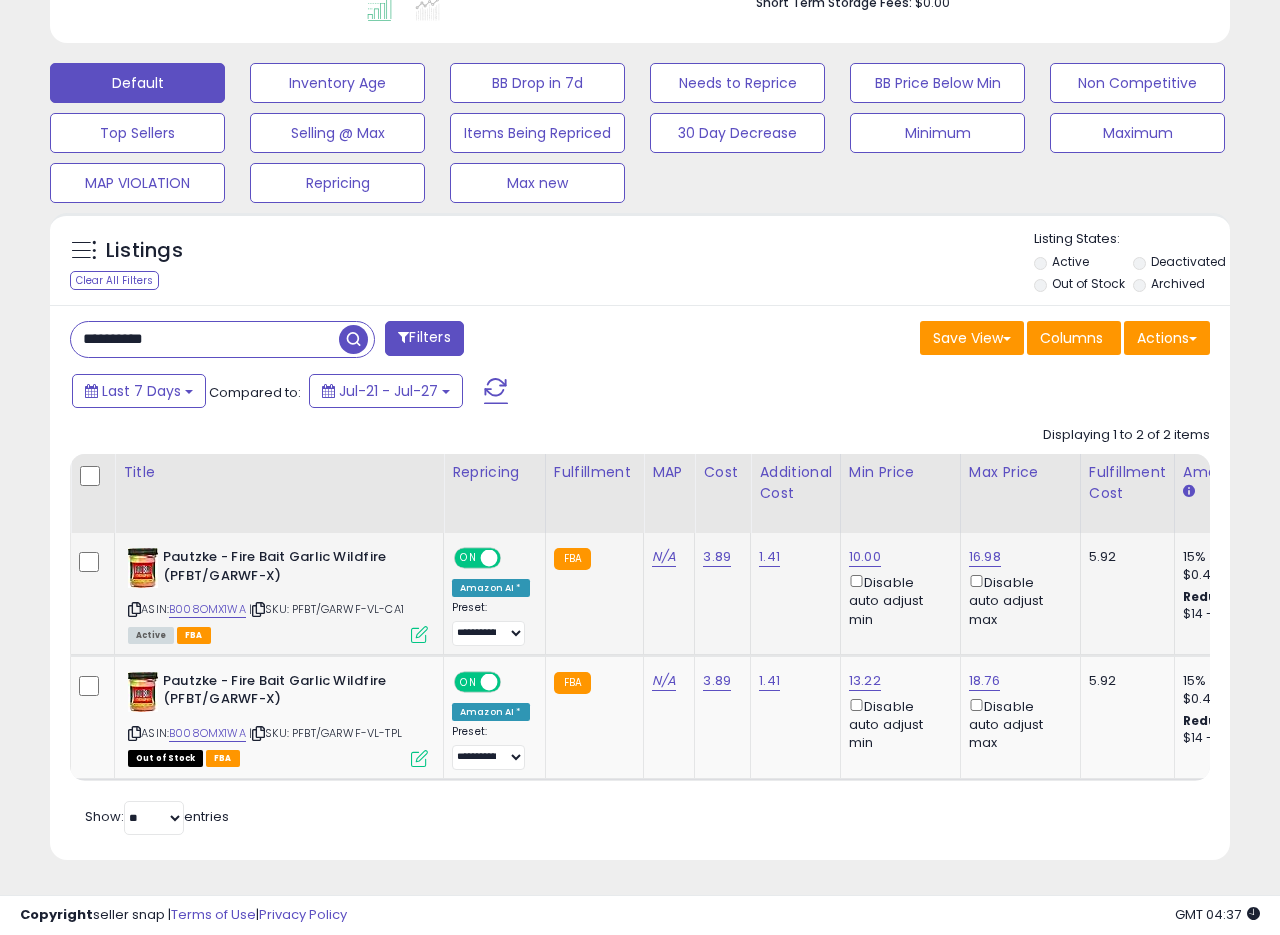 scroll, scrollTop: 999590, scrollLeft: 999317, axis: both 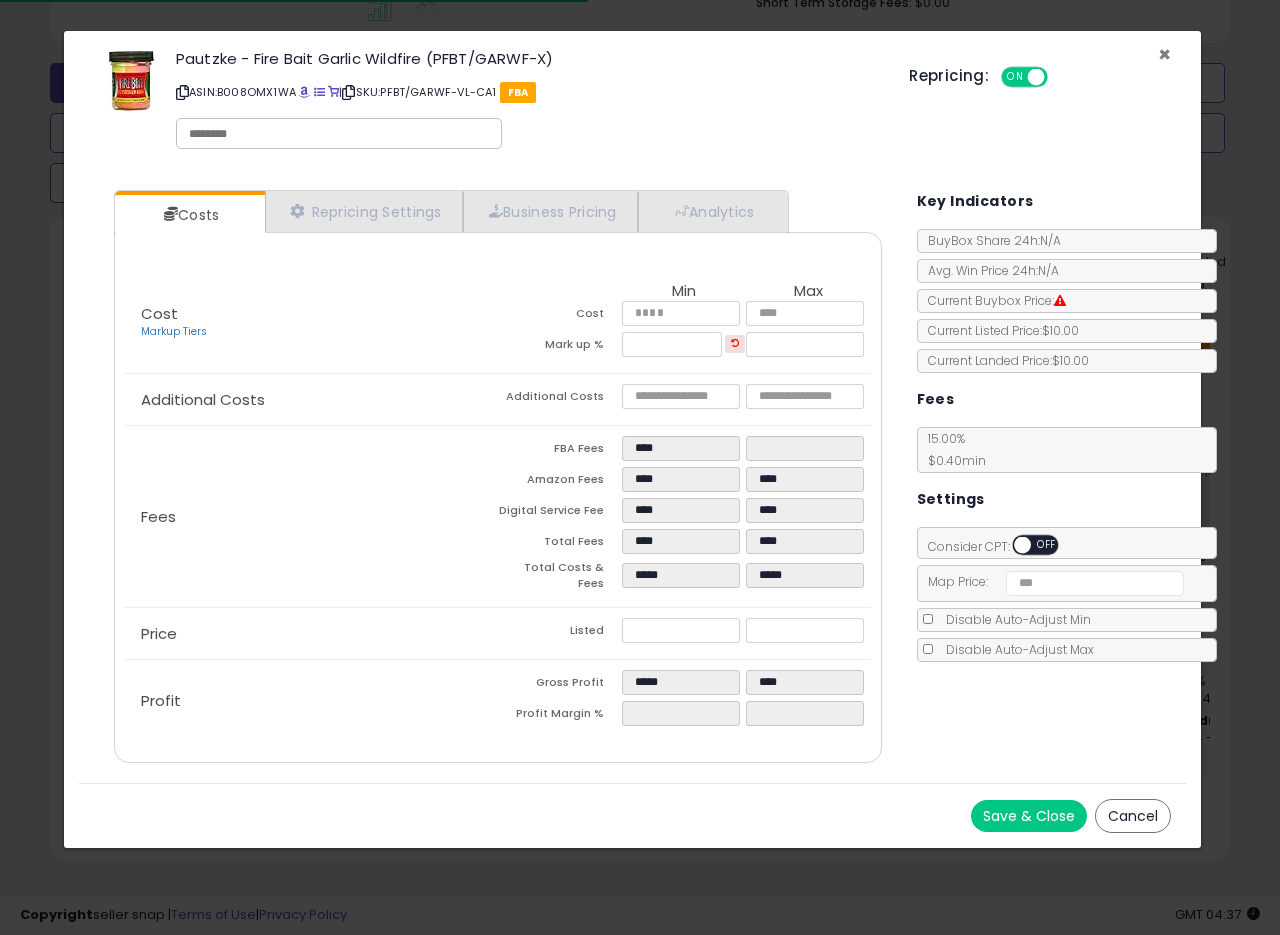 click on "×" at bounding box center (1164, 54) 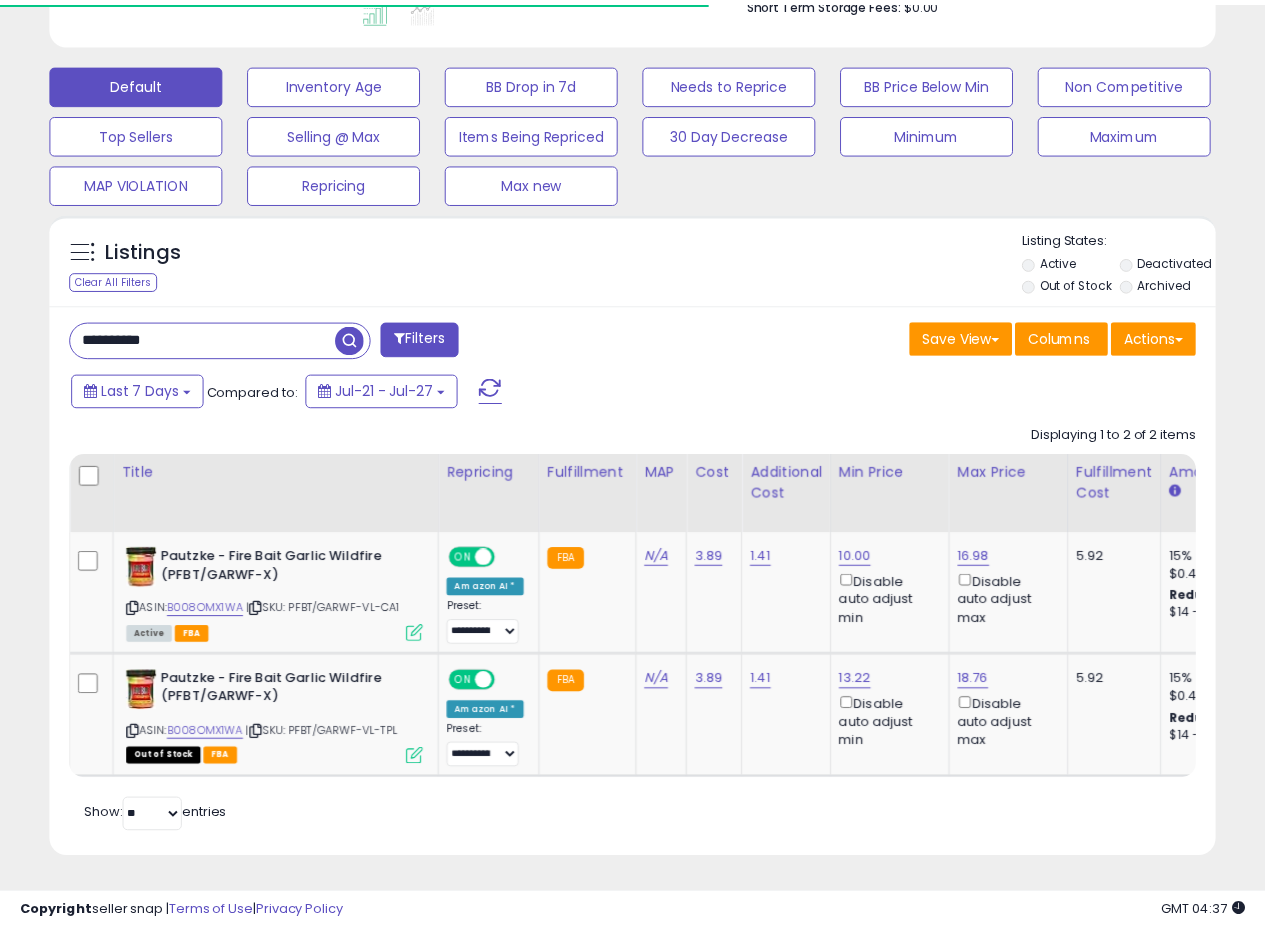 scroll, scrollTop: 410, scrollLeft: 674, axis: both 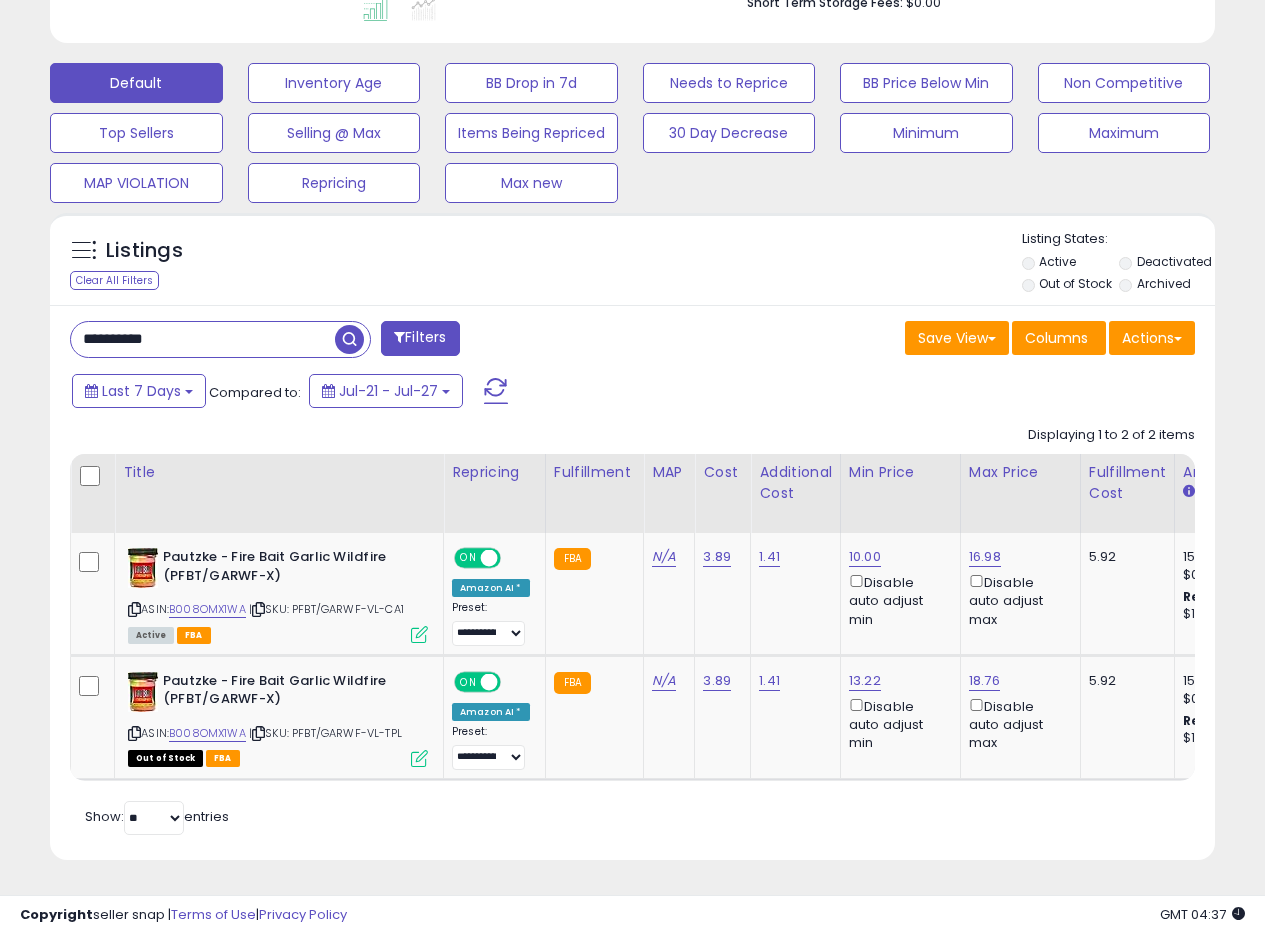 drag, startPoint x: 215, startPoint y: 324, endPoint x: 18, endPoint y: 305, distance: 197.91412 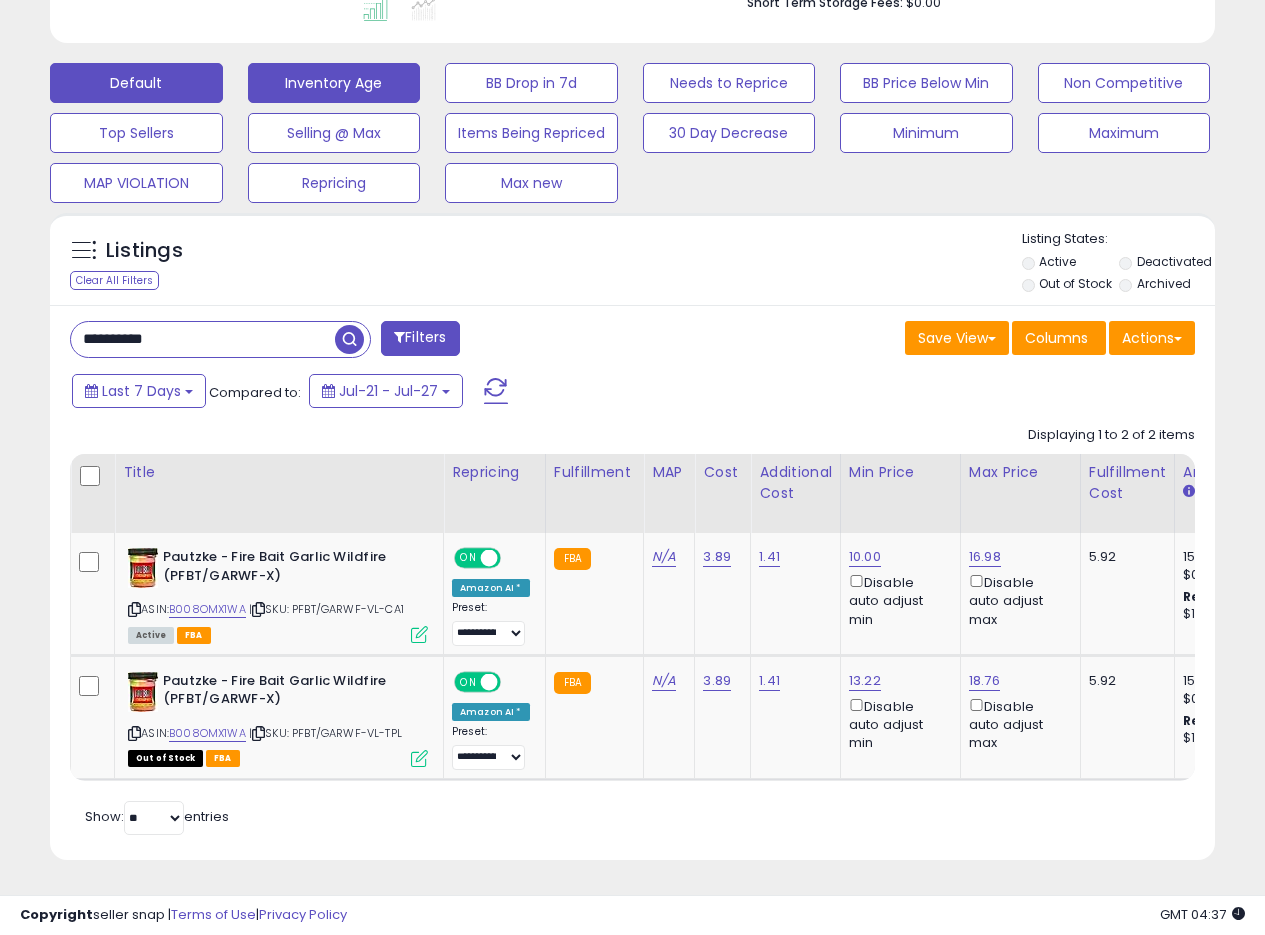click at bounding box center (349, 339) 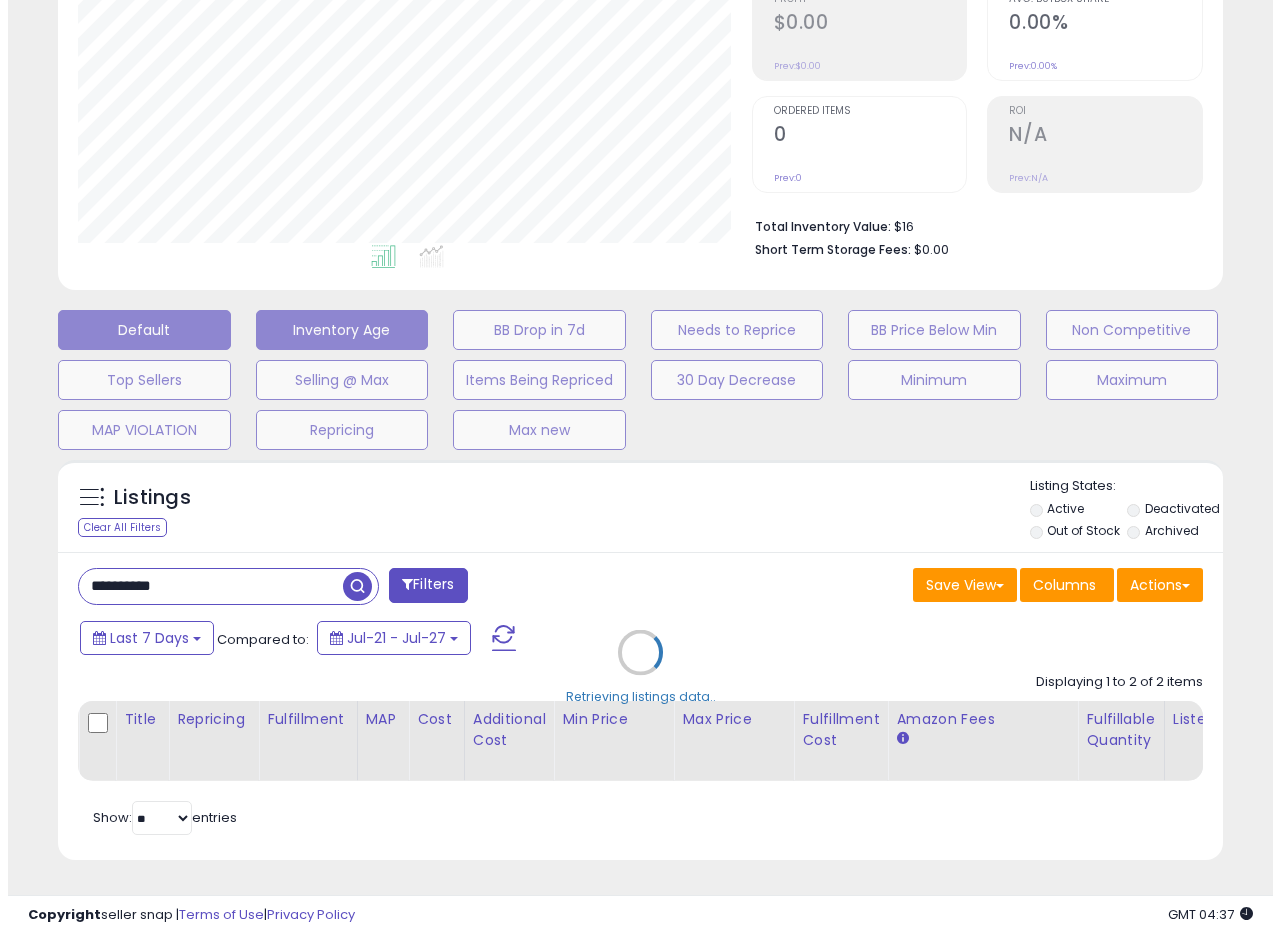 scroll, scrollTop: 335, scrollLeft: 0, axis: vertical 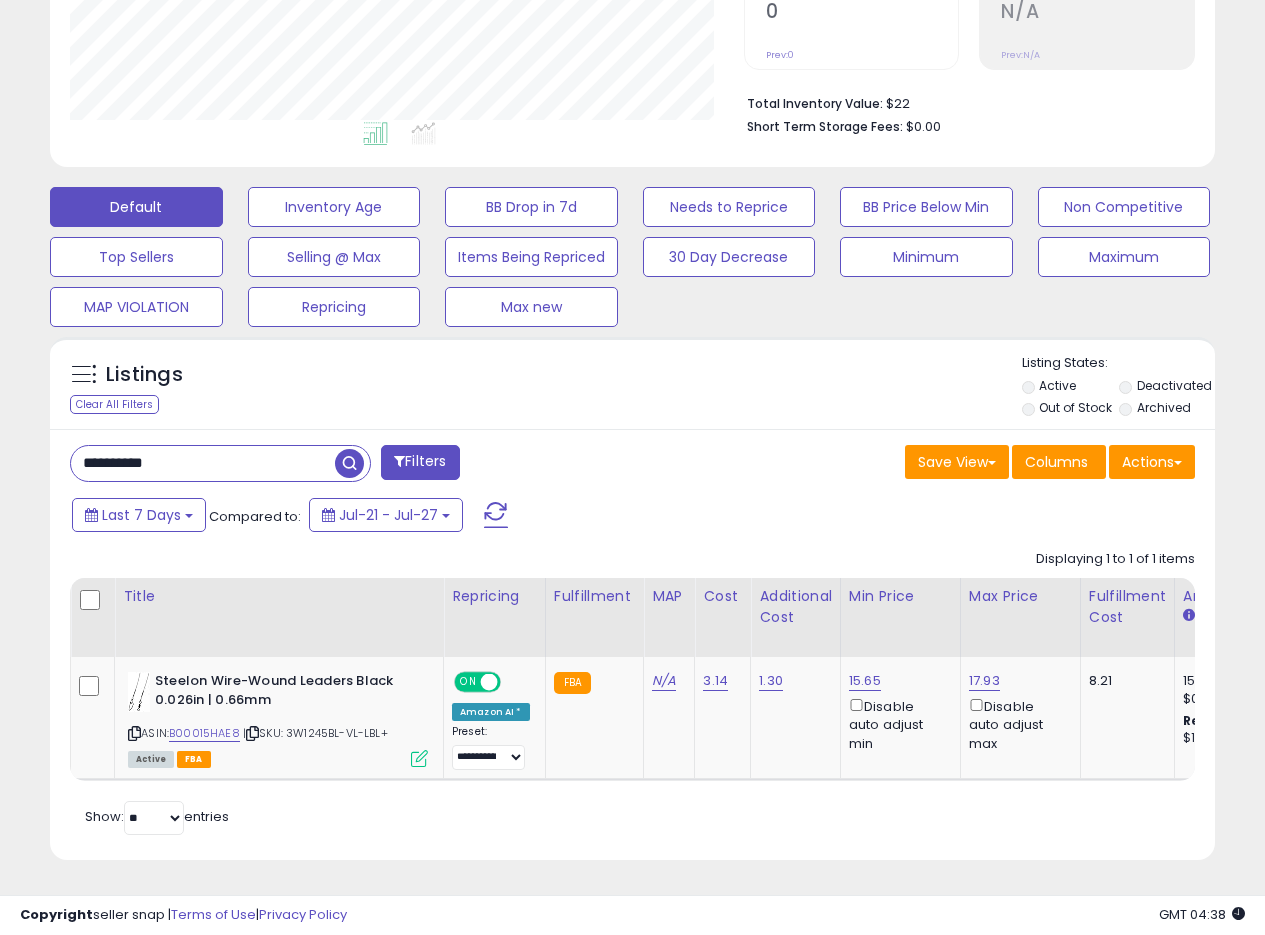 click on "Listings
Clear All Filters
Listing States:" at bounding box center [632, 388] 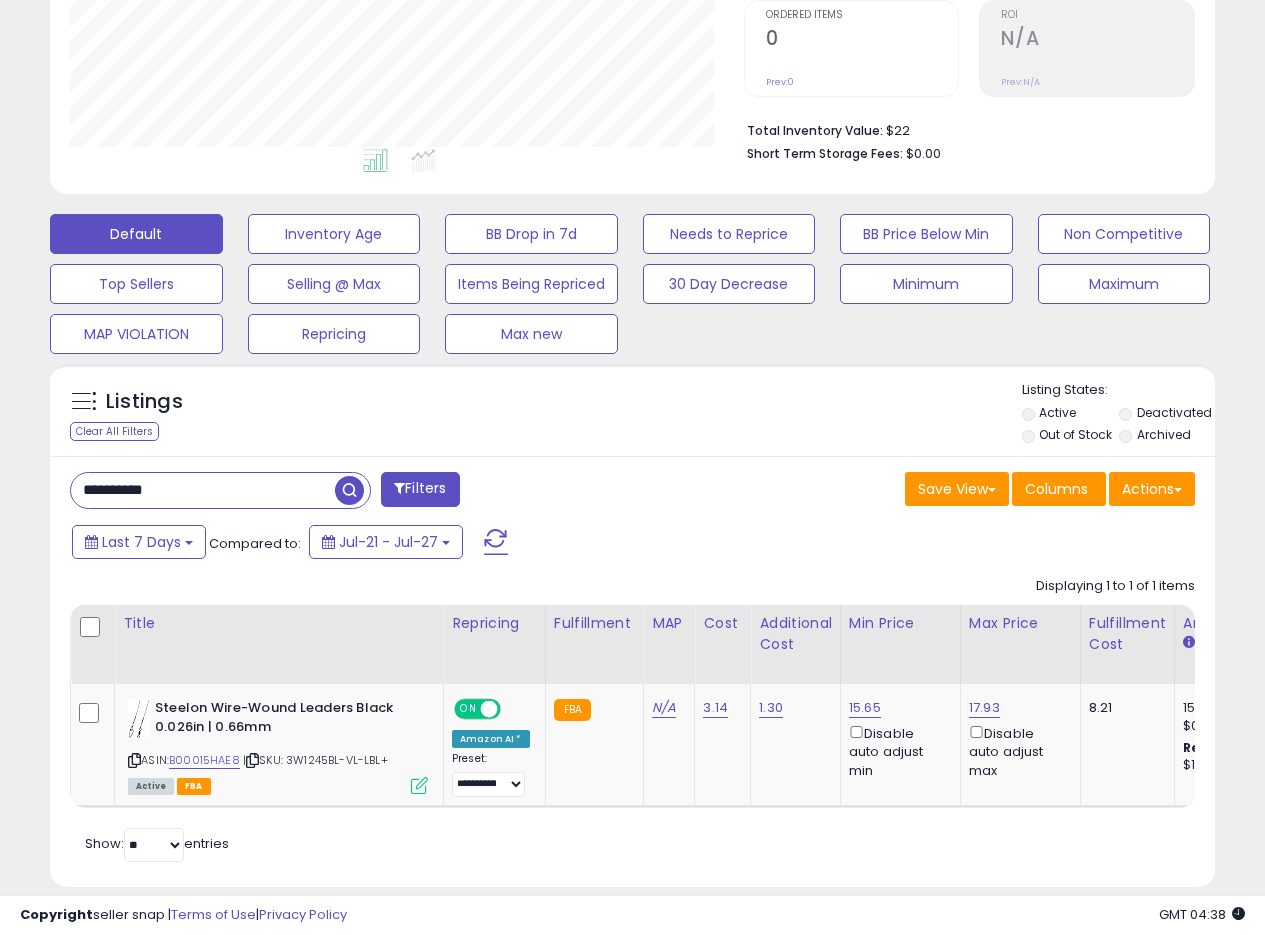 scroll, scrollTop: 458, scrollLeft: 0, axis: vertical 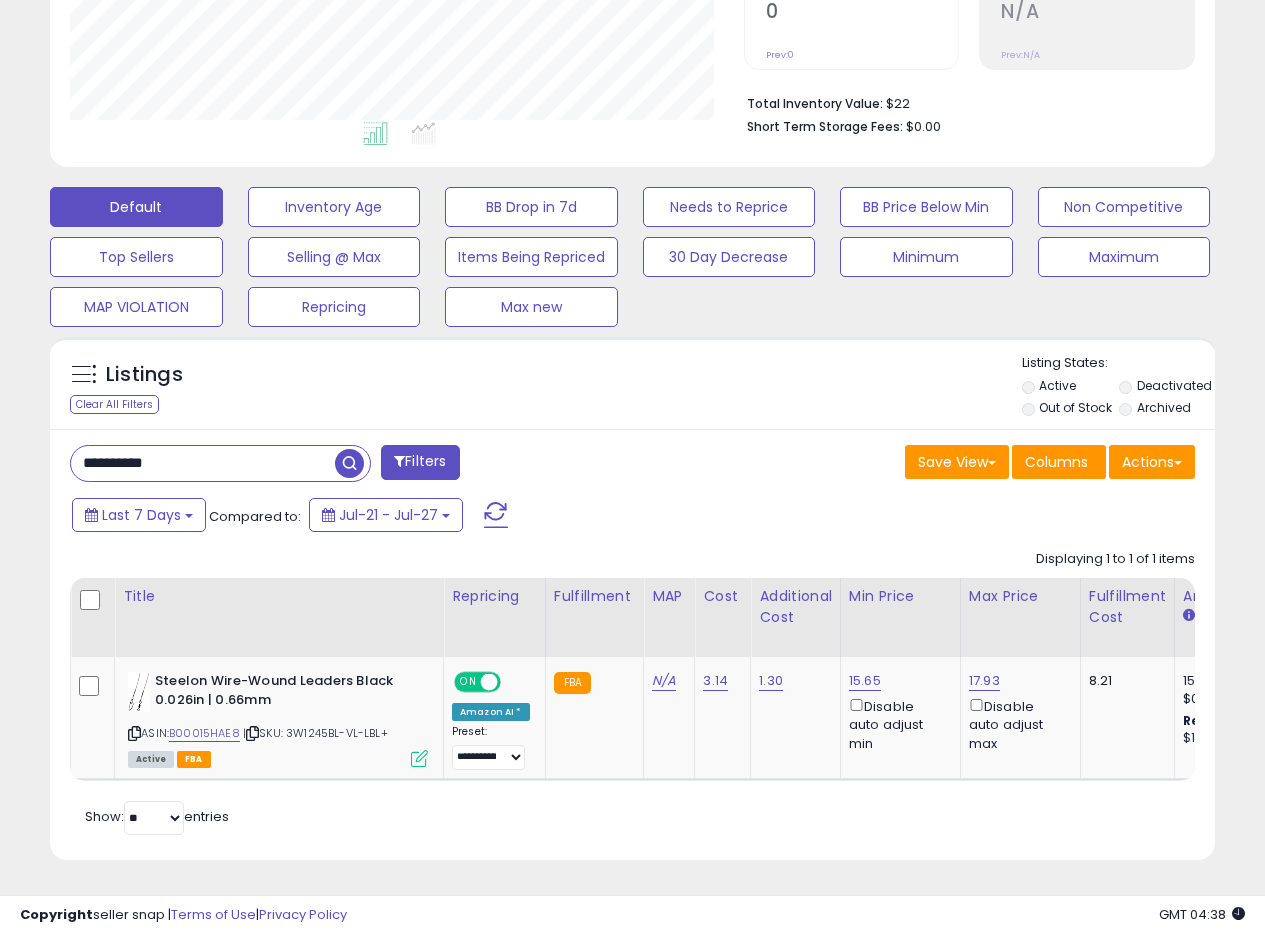 click on "Listings
Clear All Filters
Listing States:" at bounding box center (632, 388) 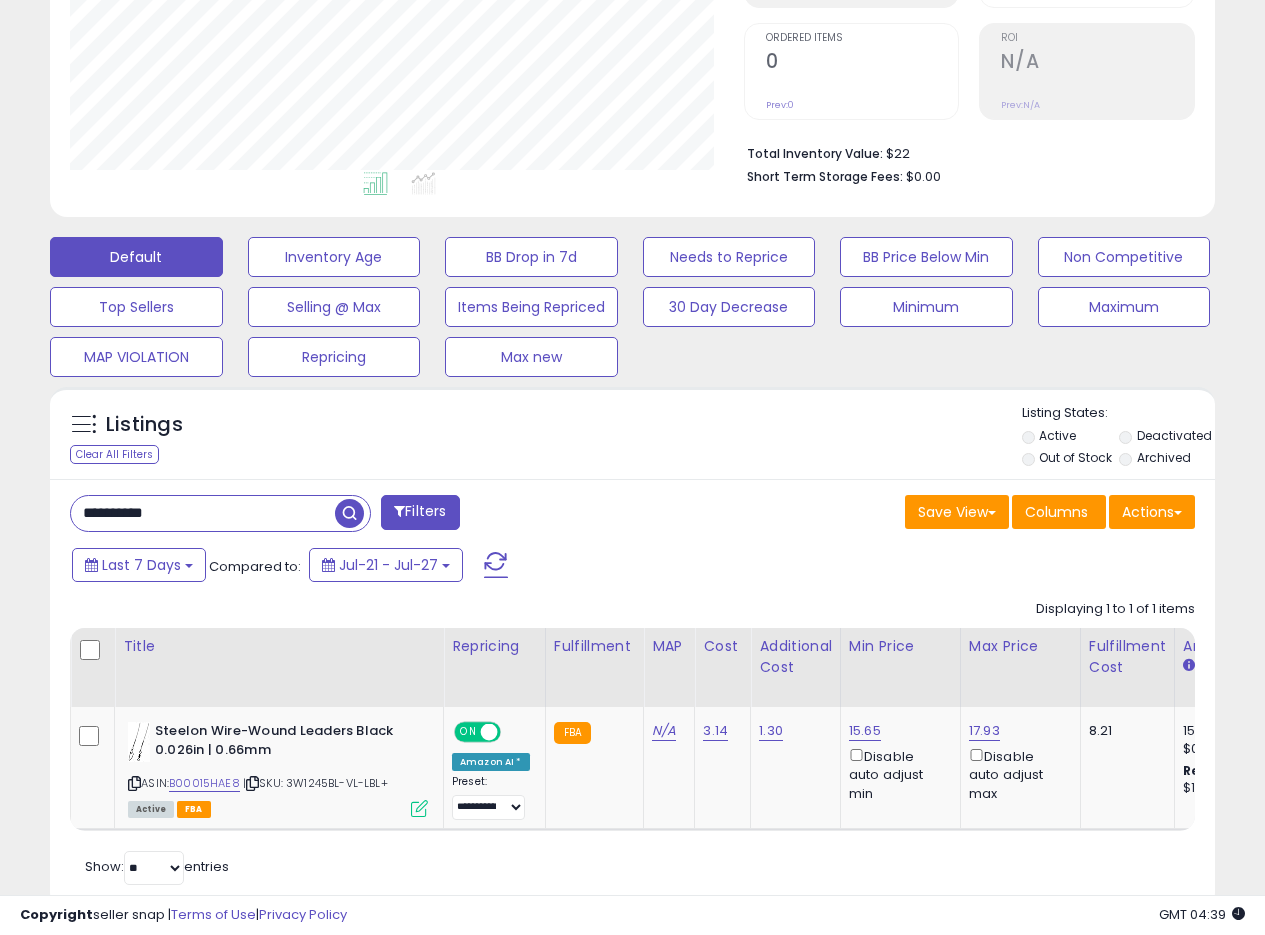 scroll, scrollTop: 358, scrollLeft: 0, axis: vertical 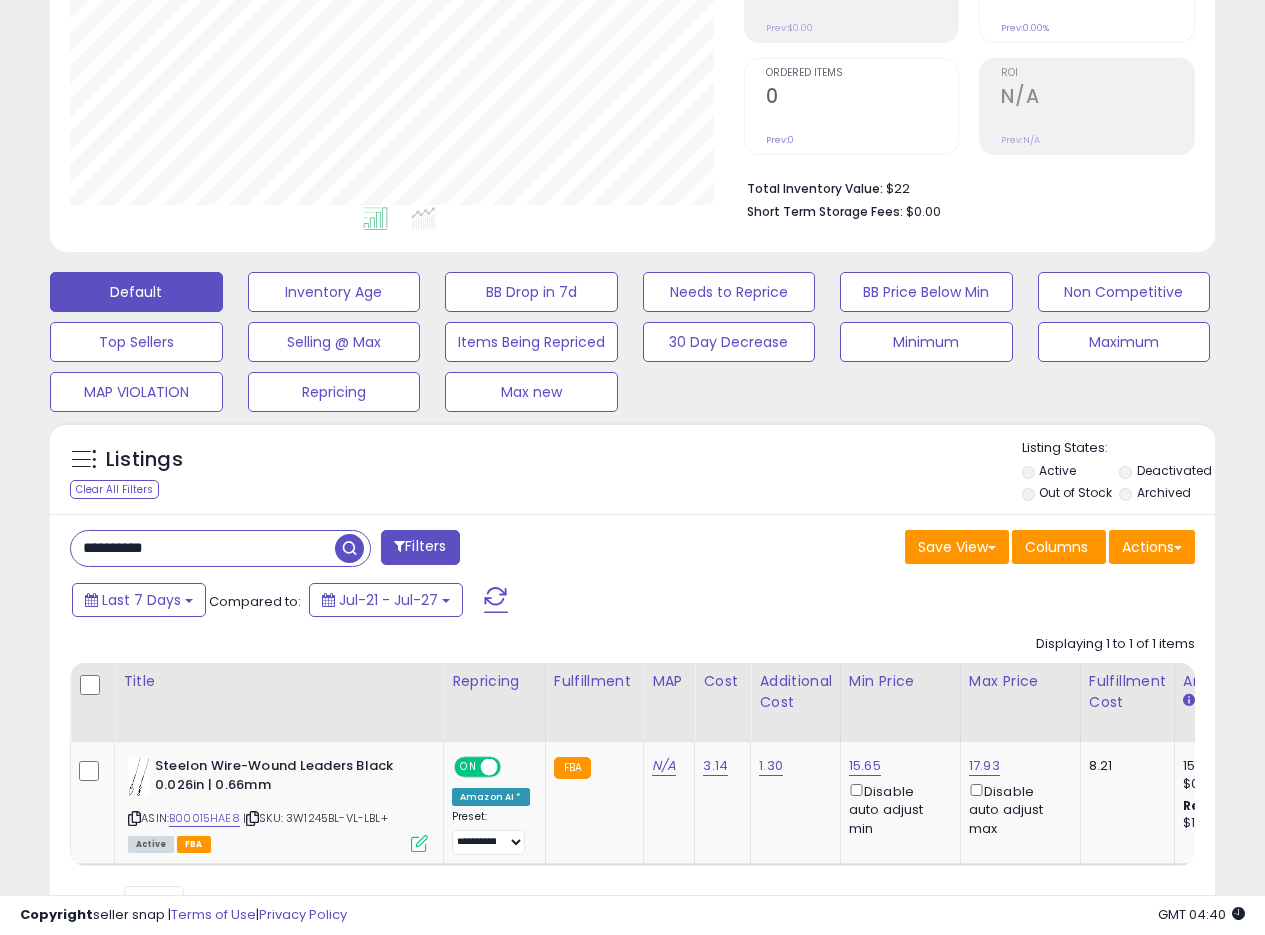 drag, startPoint x: 208, startPoint y: 546, endPoint x: 4, endPoint y: 533, distance: 204.4138 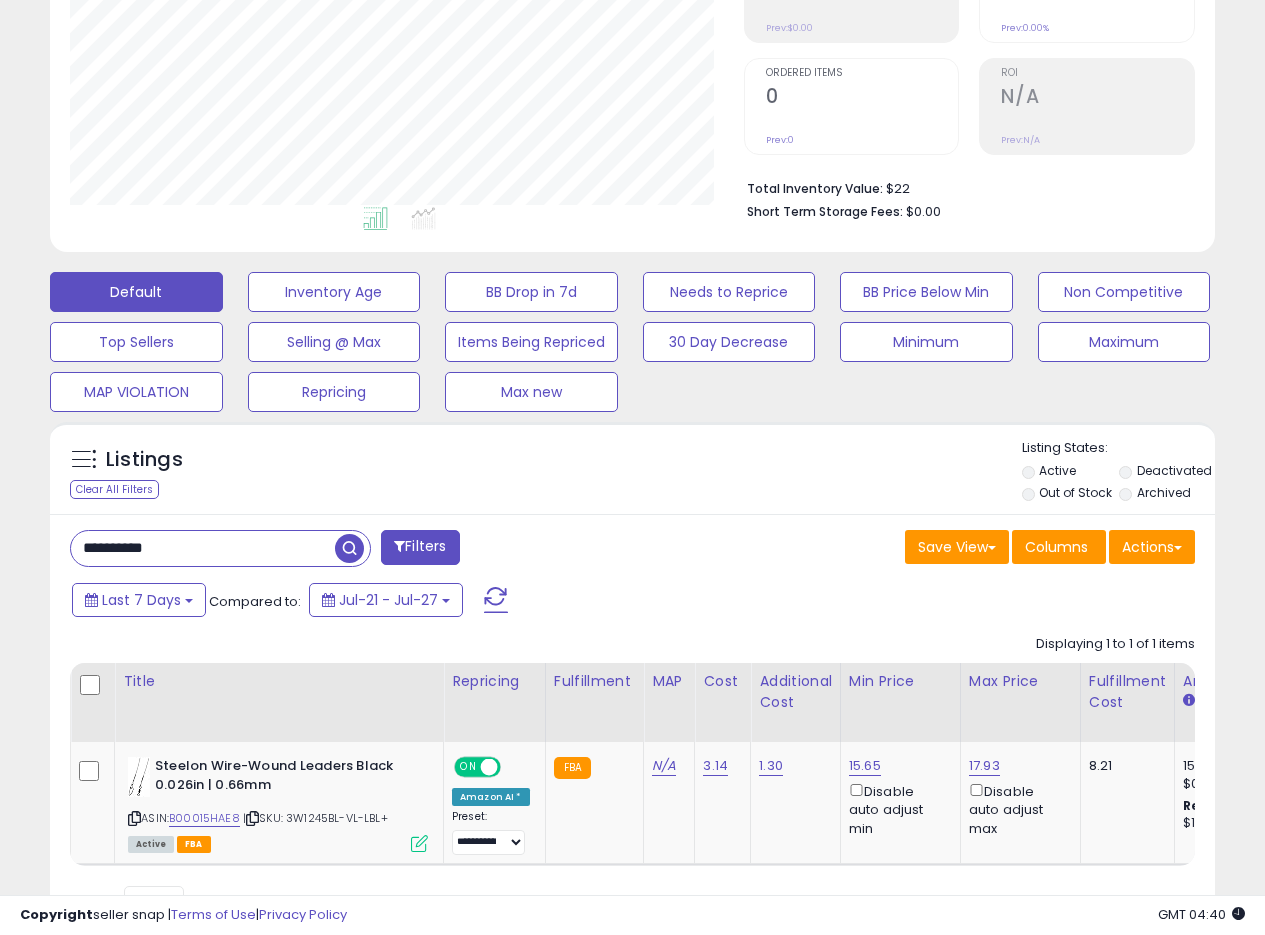 paste 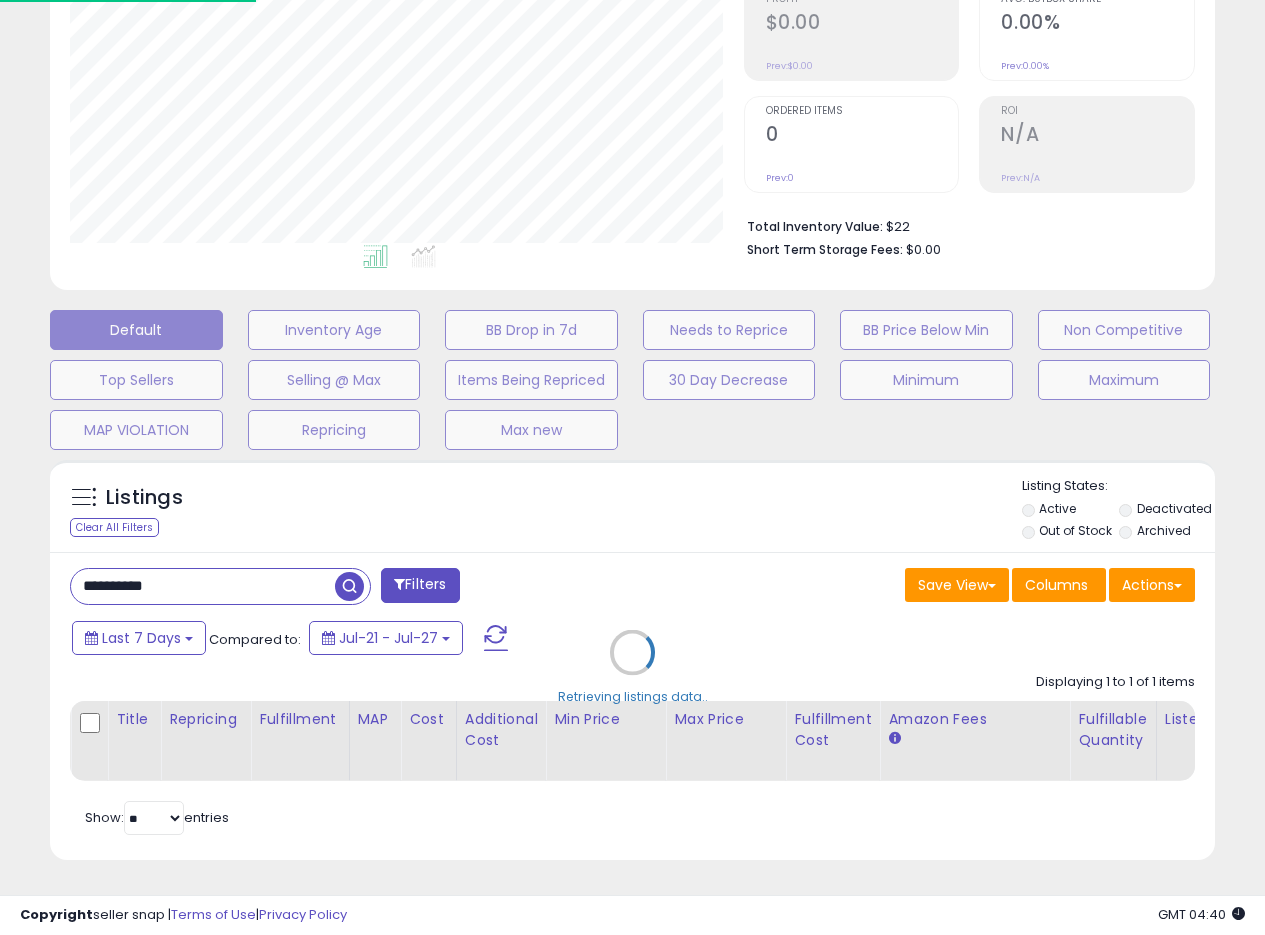 scroll, scrollTop: 999590, scrollLeft: 999317, axis: both 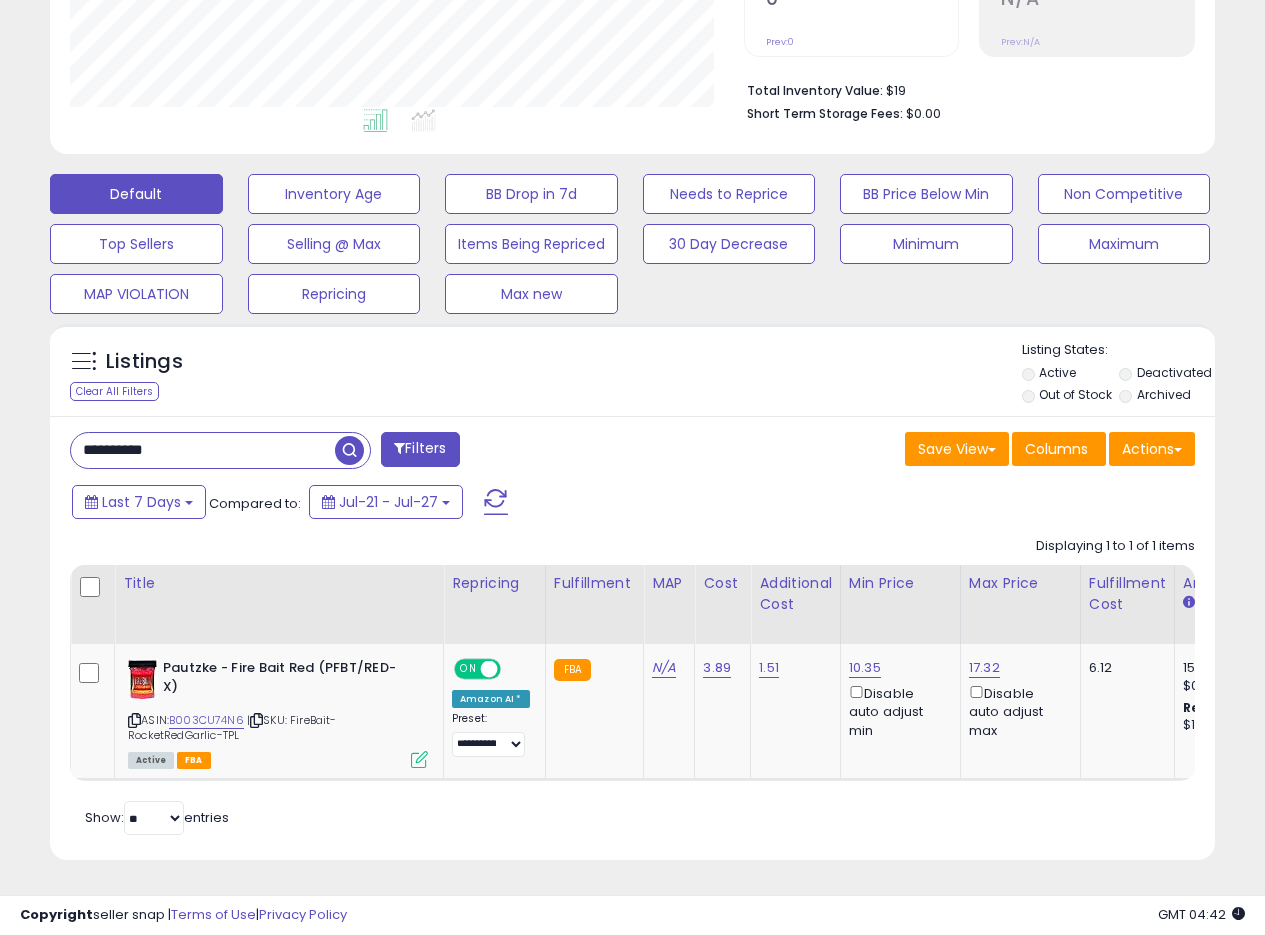 drag, startPoint x: 205, startPoint y: 435, endPoint x: 0, endPoint y: 420, distance: 205.54805 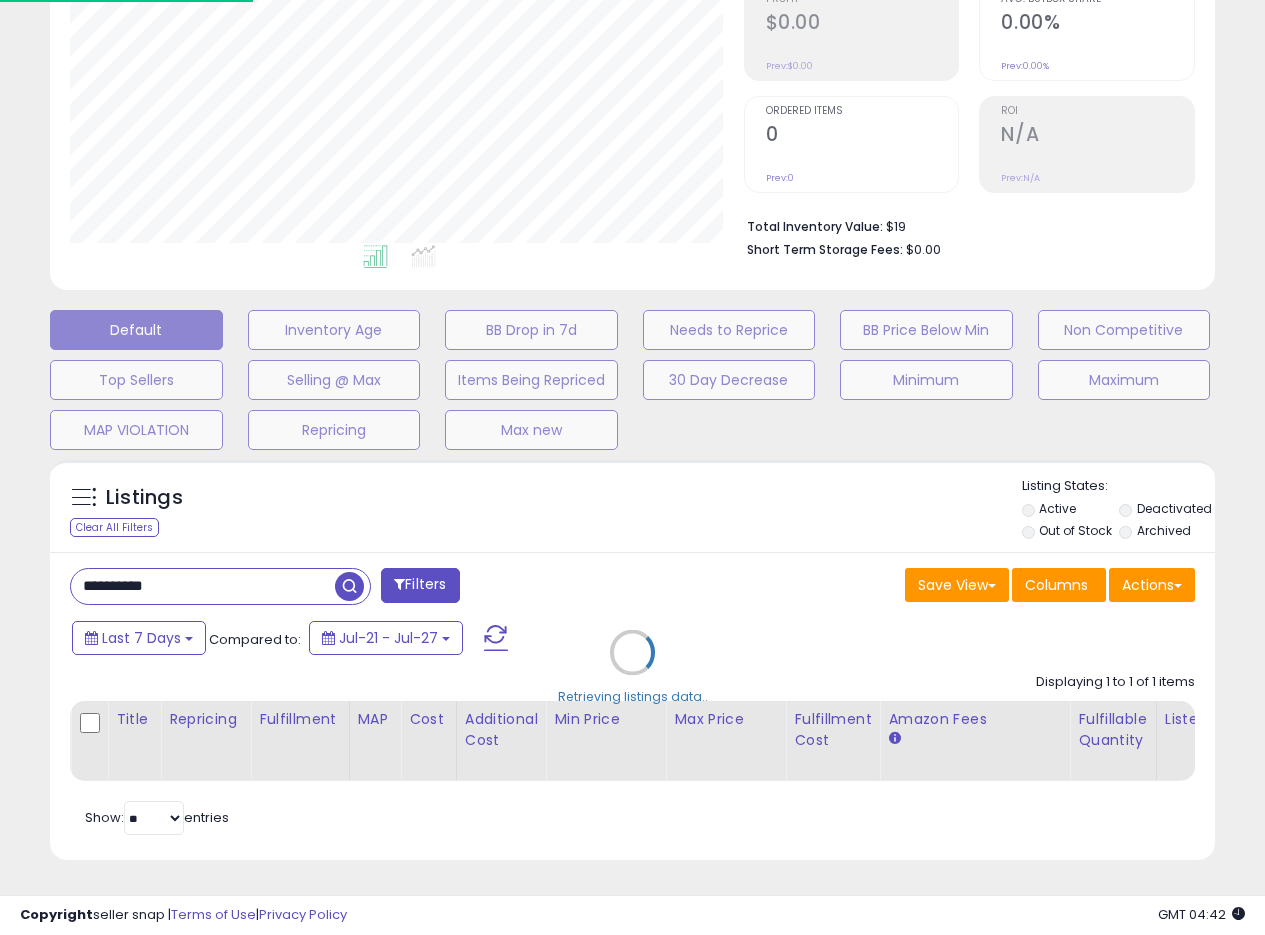 scroll, scrollTop: 999590, scrollLeft: 999317, axis: both 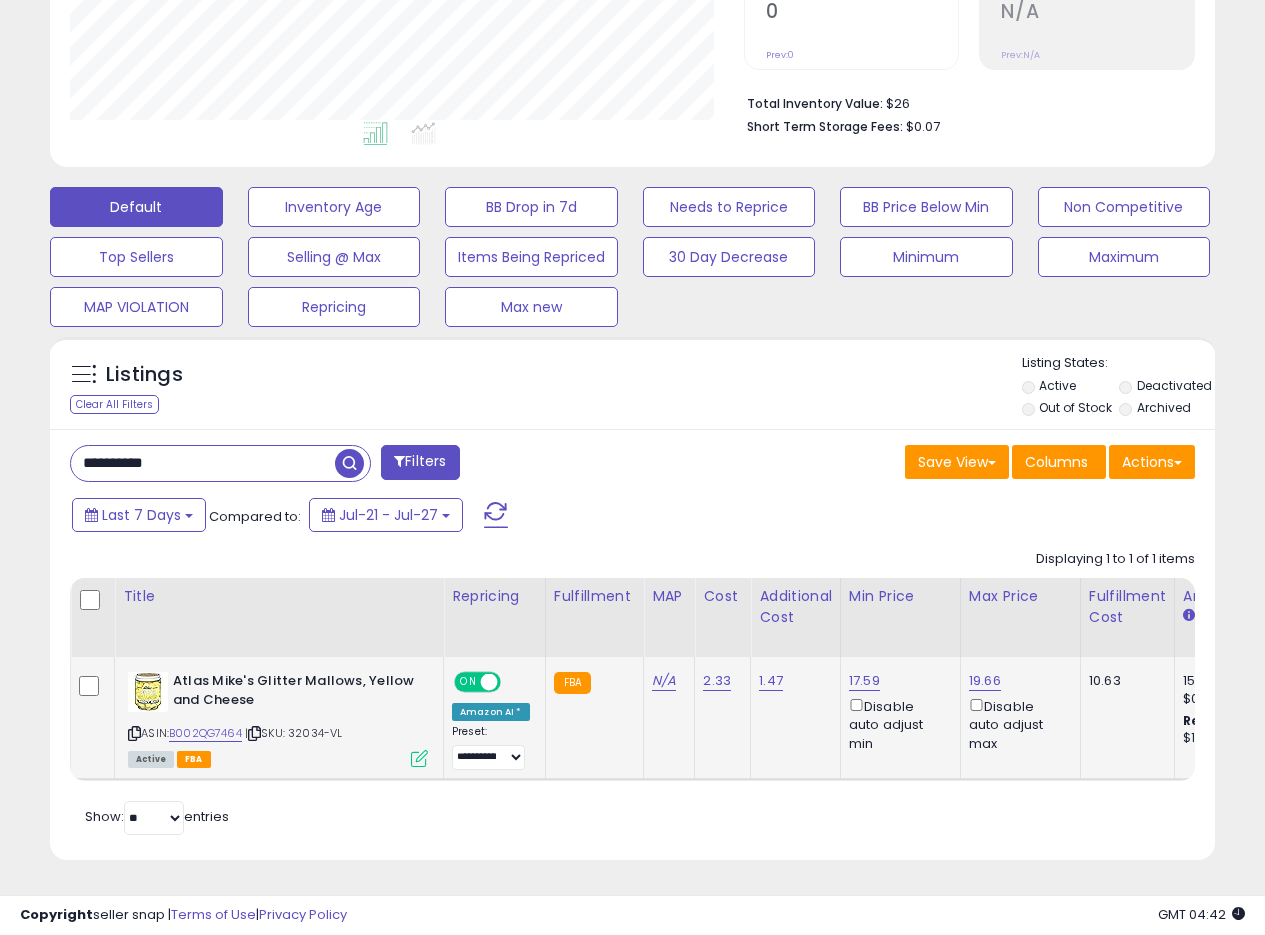 click at bounding box center (419, 758) 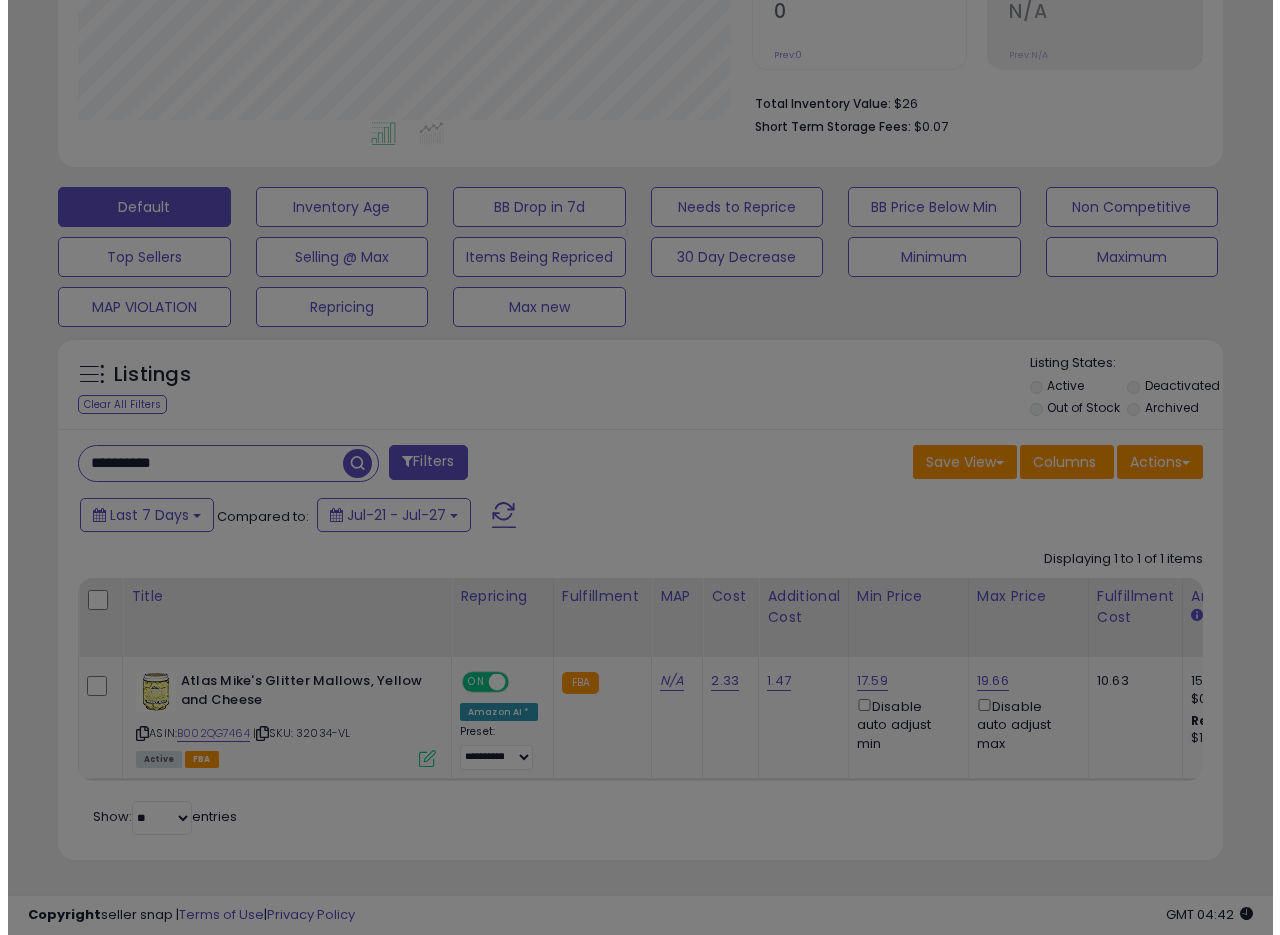 scroll, scrollTop: 999590, scrollLeft: 999317, axis: both 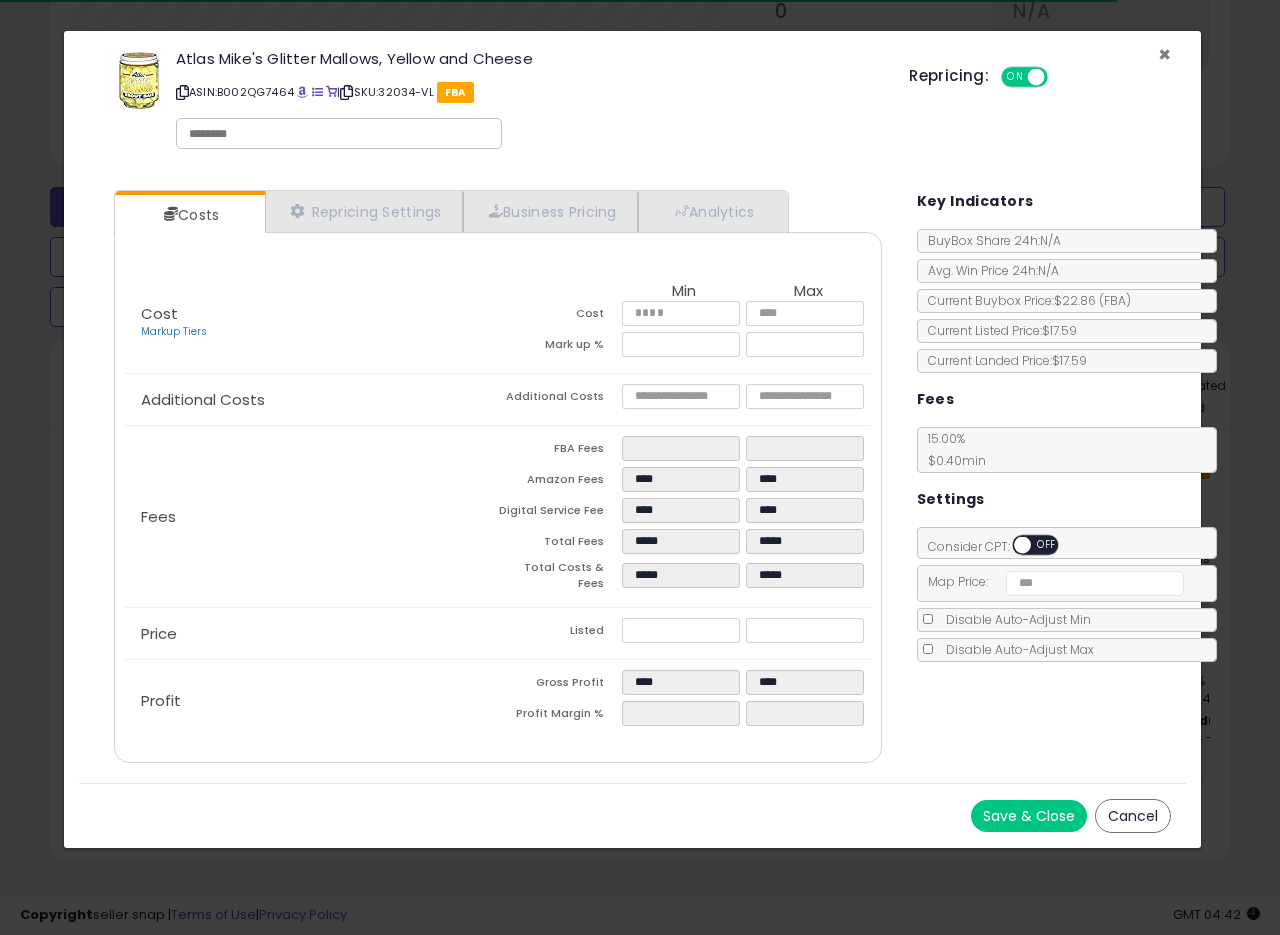 click on "×" at bounding box center [1164, 54] 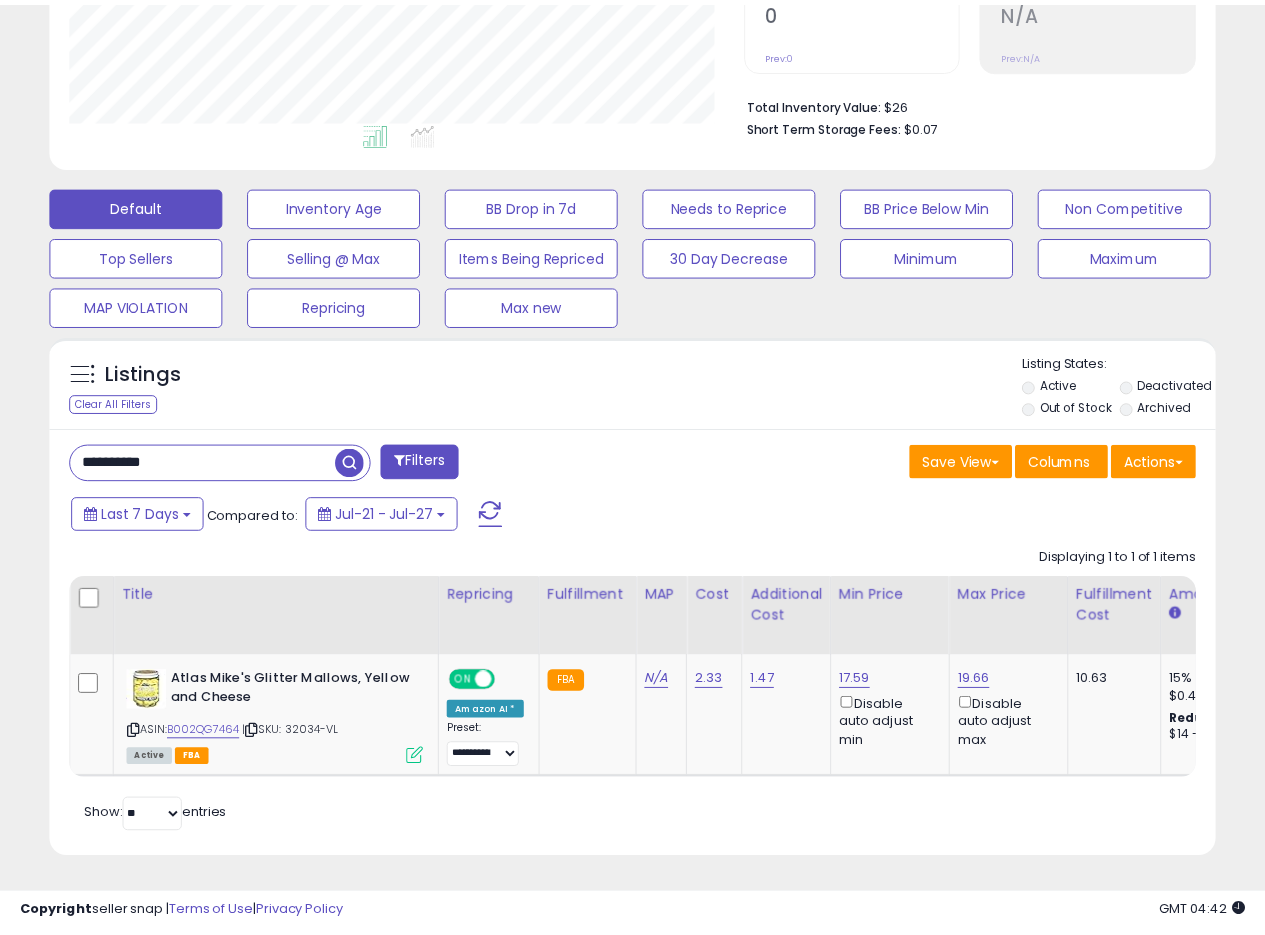 scroll, scrollTop: 410, scrollLeft: 674, axis: both 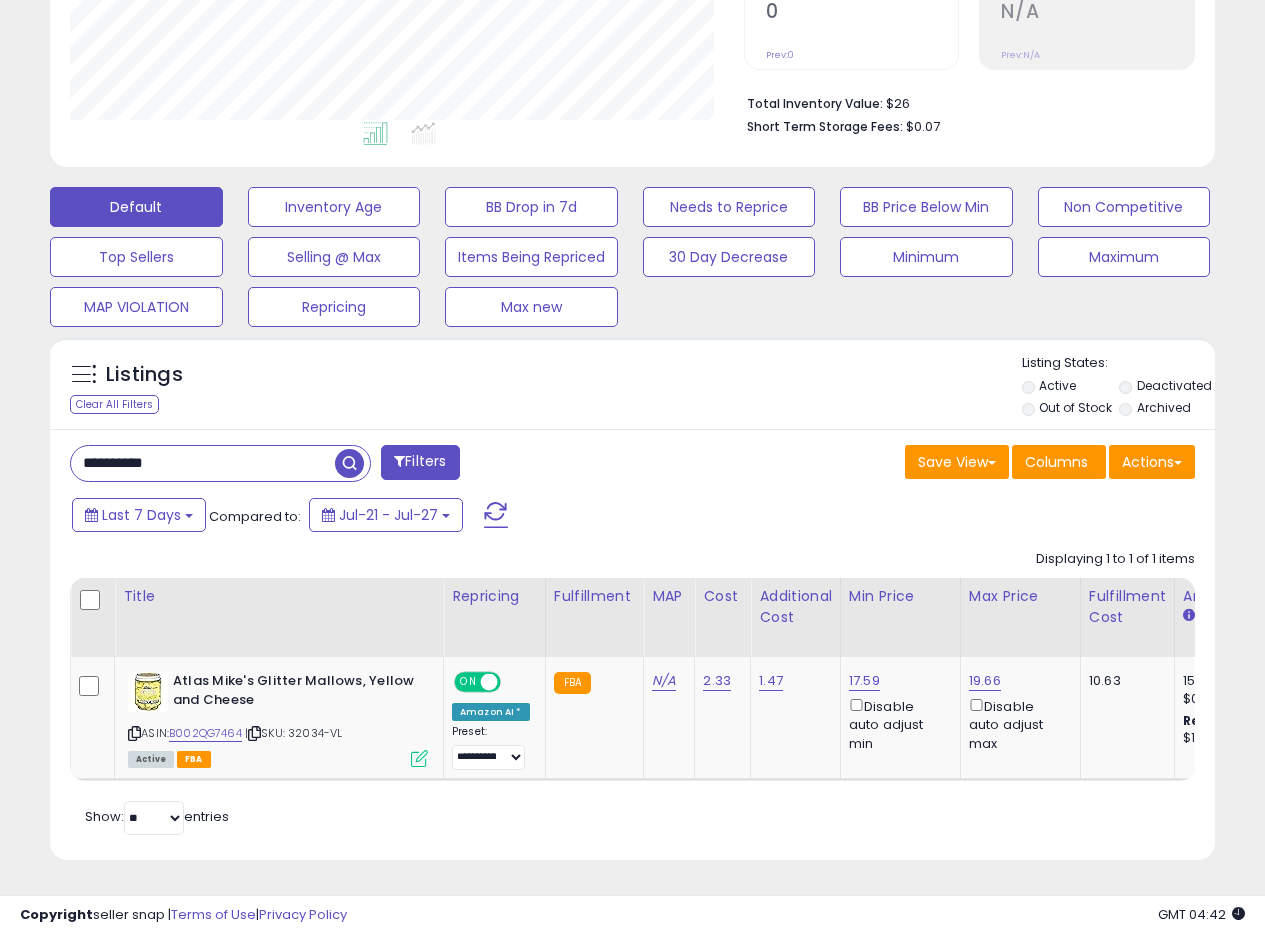 drag, startPoint x: 243, startPoint y: 451, endPoint x: 38, endPoint y: 437, distance: 205.4775 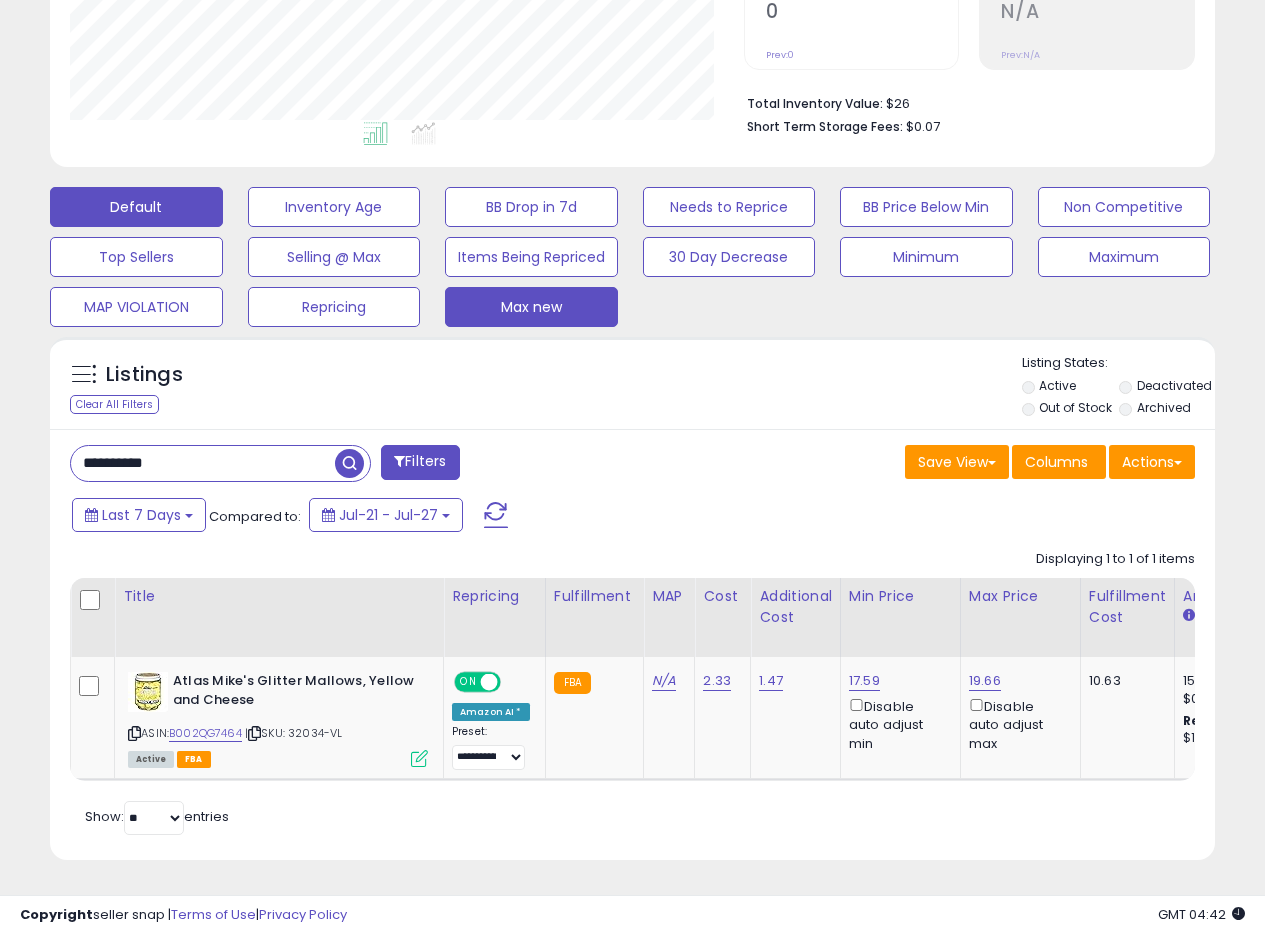 drag, startPoint x: 344, startPoint y: 448, endPoint x: 509, endPoint y: 405, distance: 170.511 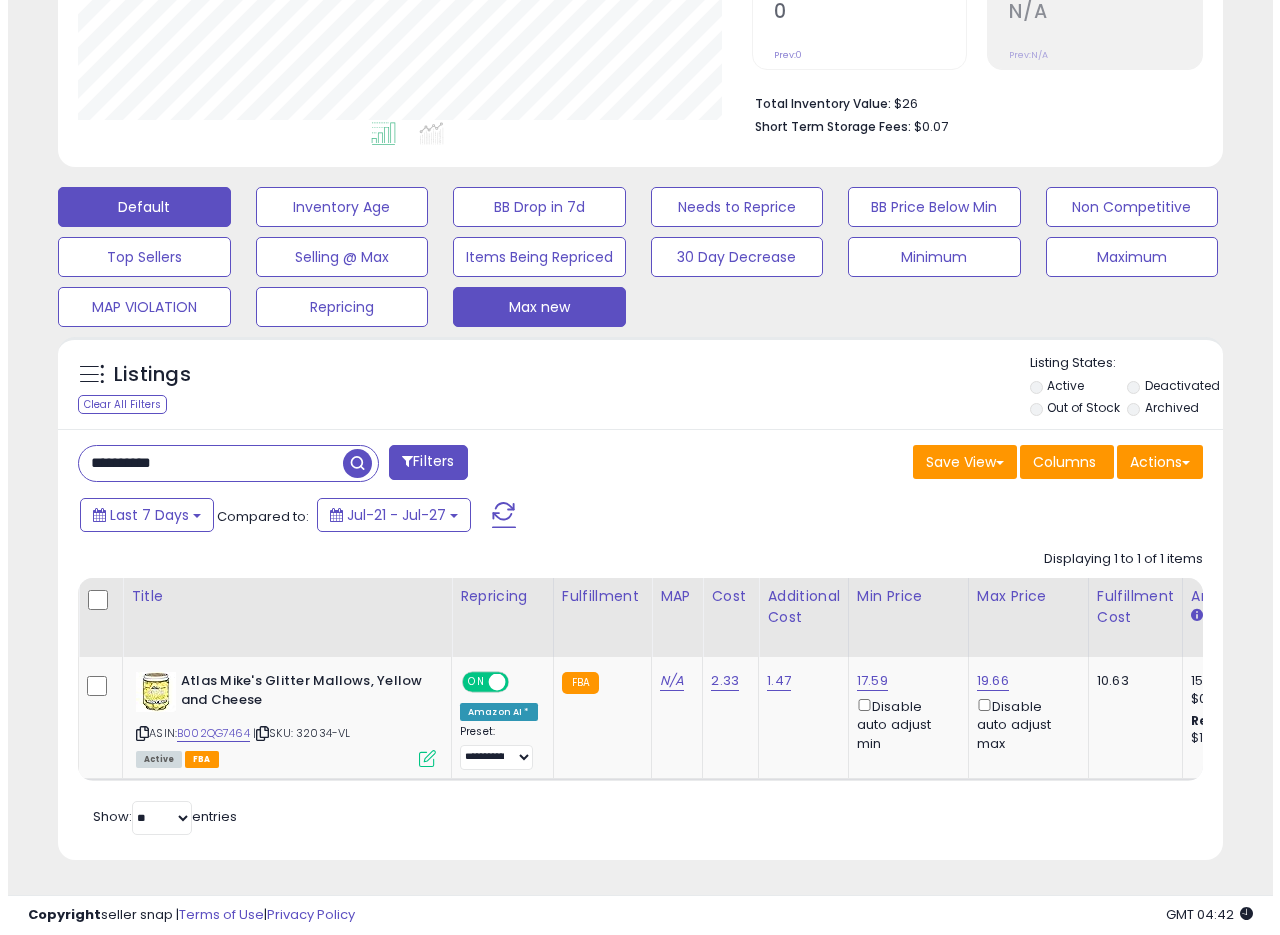 scroll, scrollTop: 335, scrollLeft: 0, axis: vertical 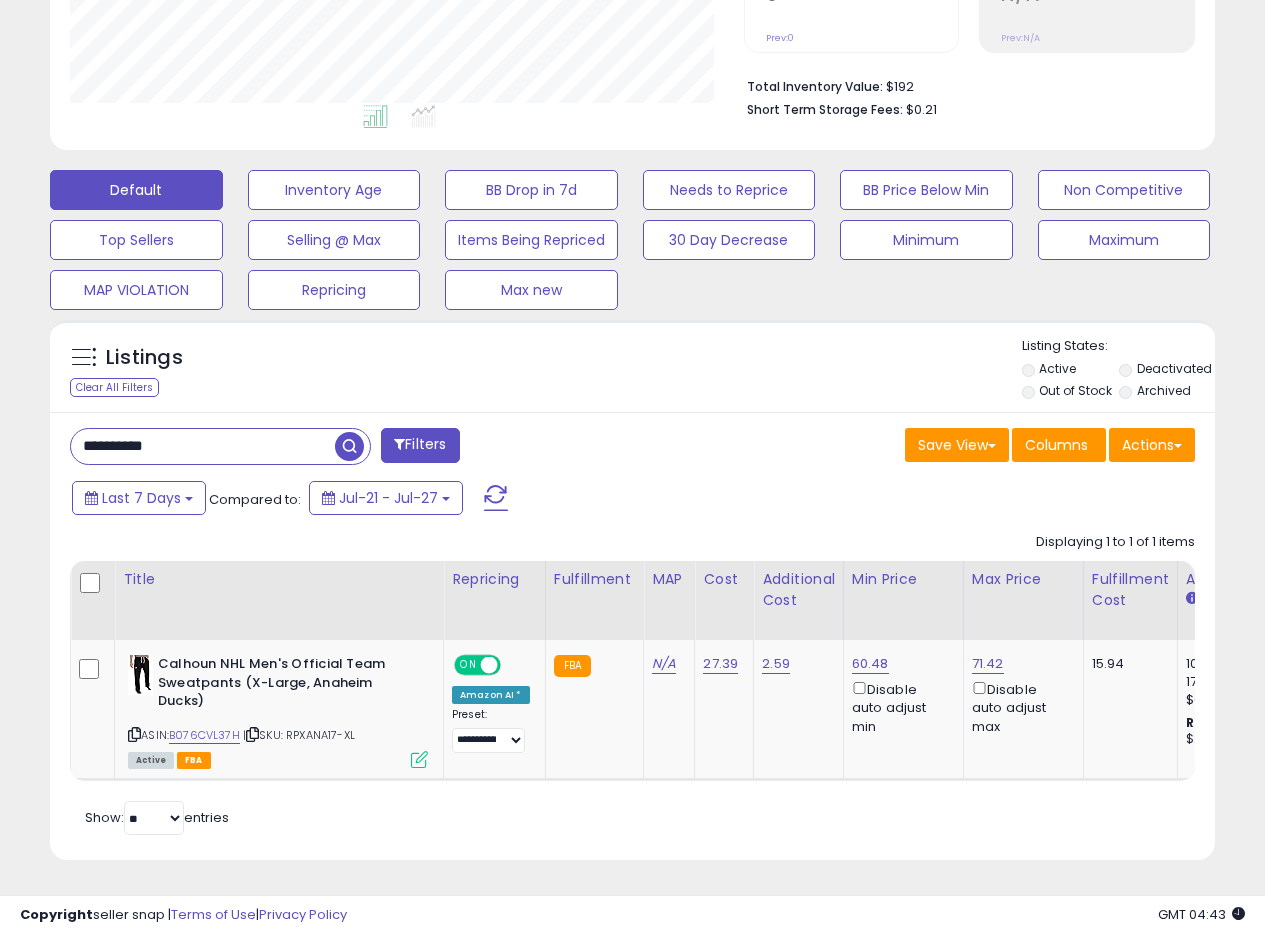 click on "Save View
Save As New View
Update Current View
Columns
Actions
Import  Export Visible Columns" at bounding box center [922, 447] 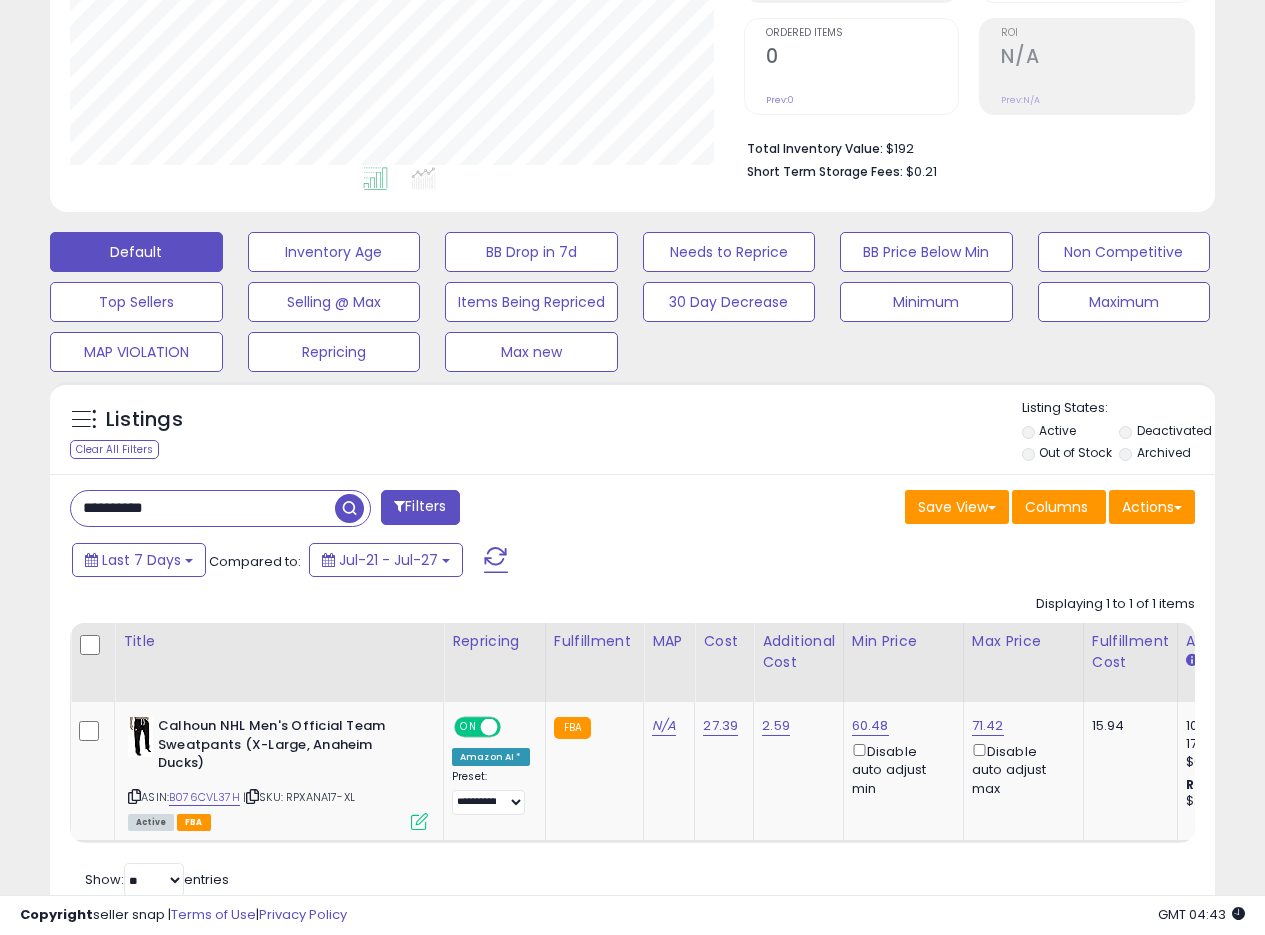 scroll, scrollTop: 475, scrollLeft: 0, axis: vertical 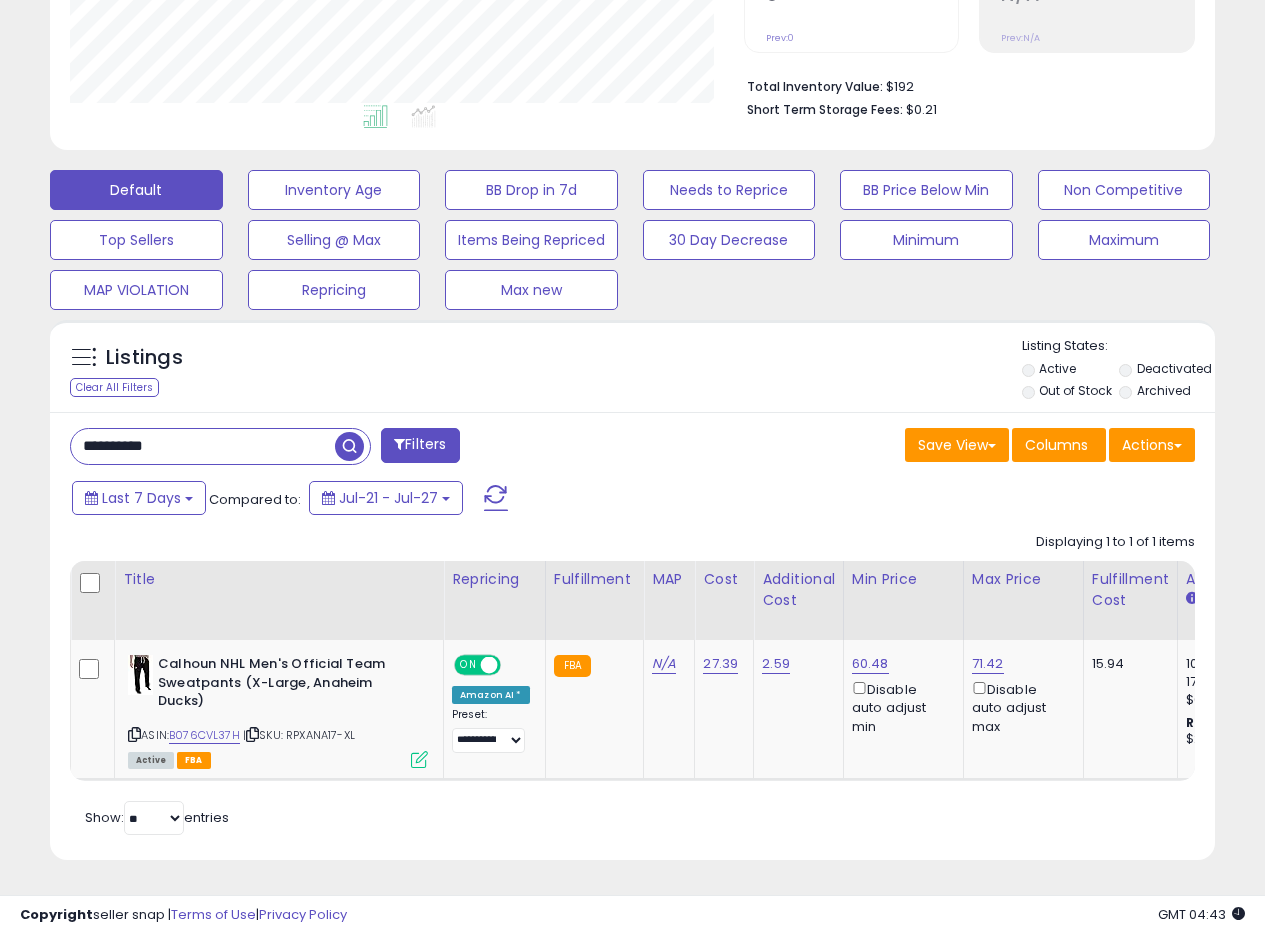click on "Save View
Save As New View
Update Current View
Columns
Actions
Import  Export Visible Columns" at bounding box center (922, 447) 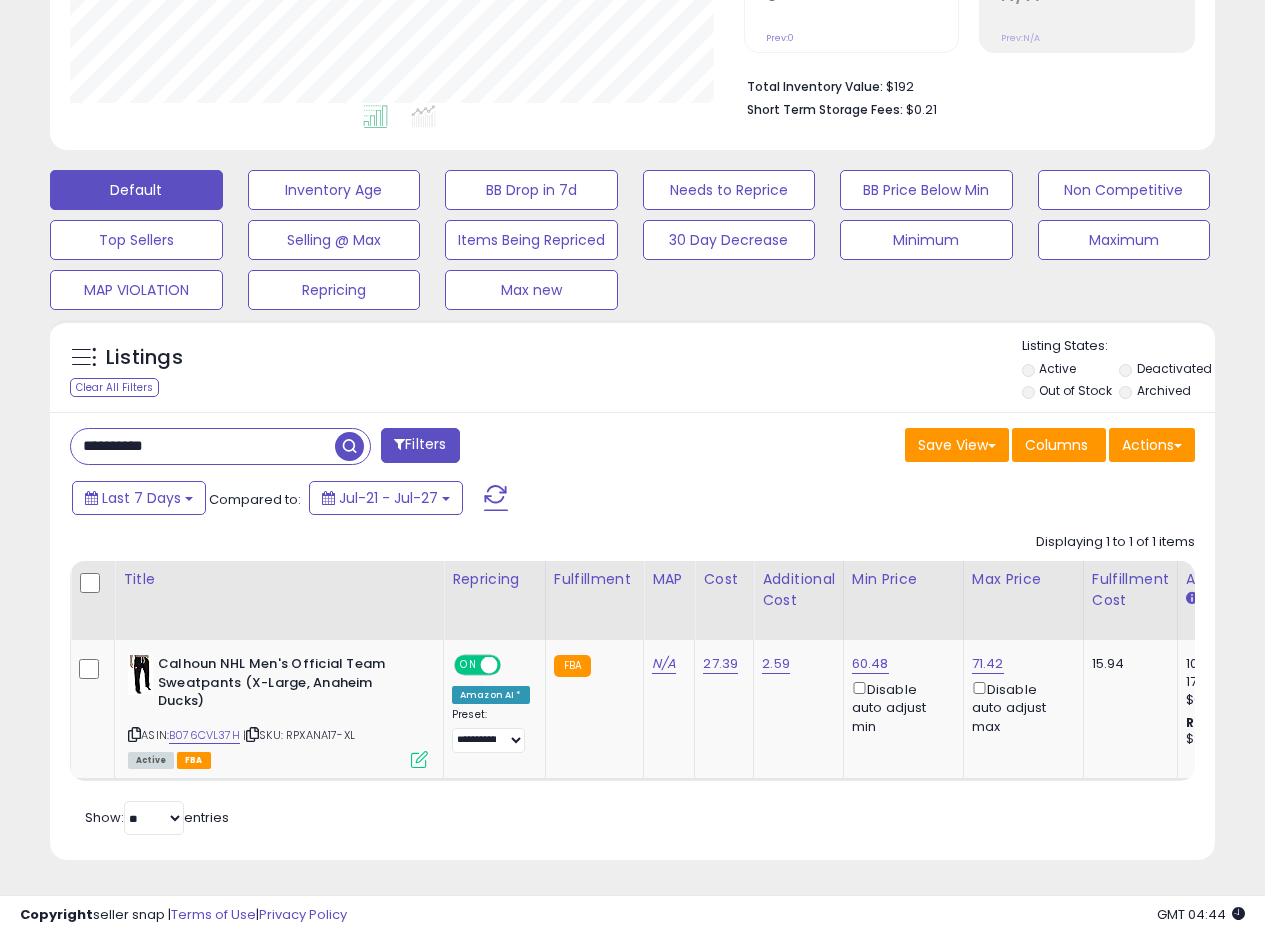 drag, startPoint x: 190, startPoint y: 424, endPoint x: 0, endPoint y: 420, distance: 190.0421 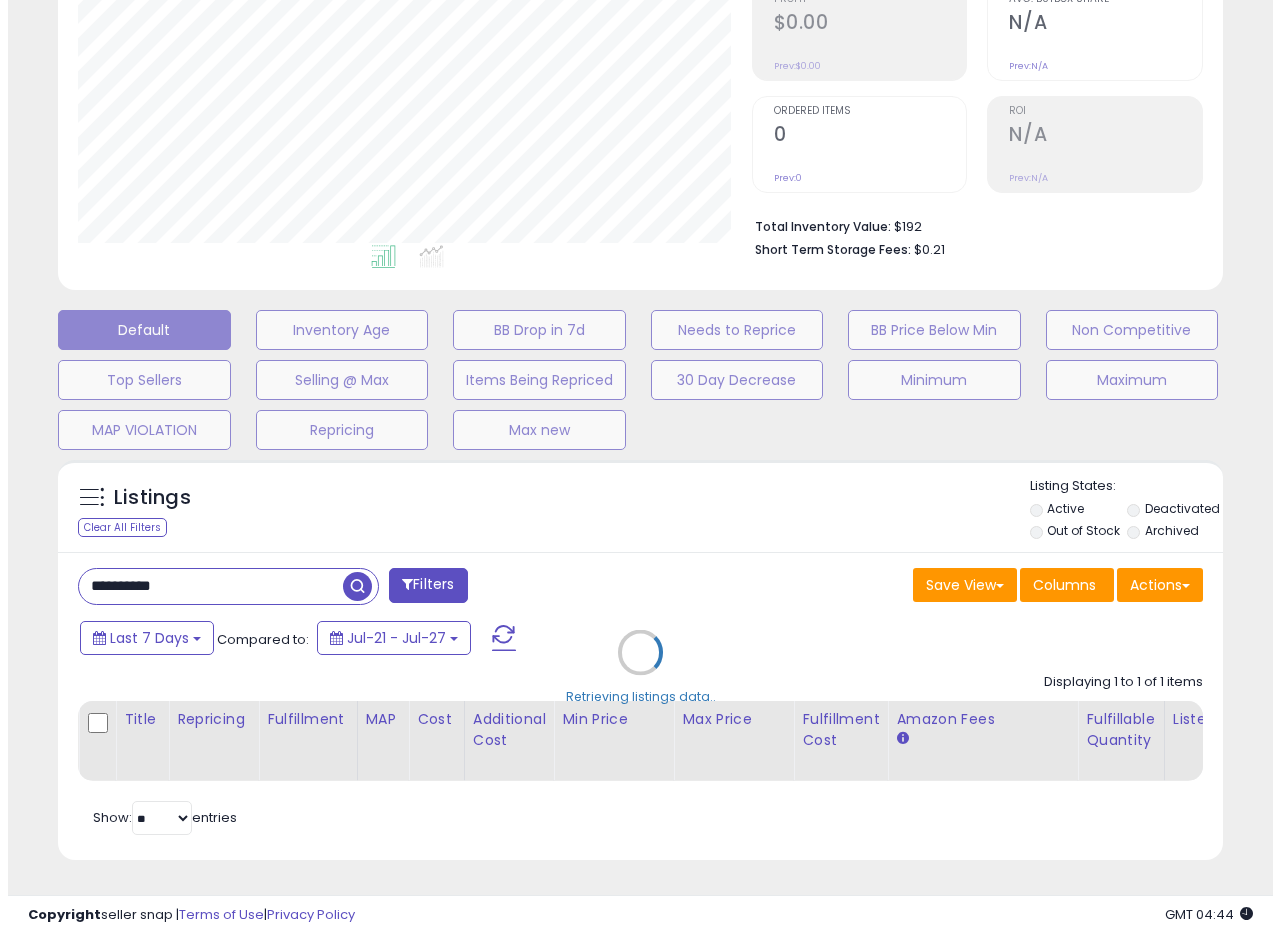 scroll, scrollTop: 335, scrollLeft: 0, axis: vertical 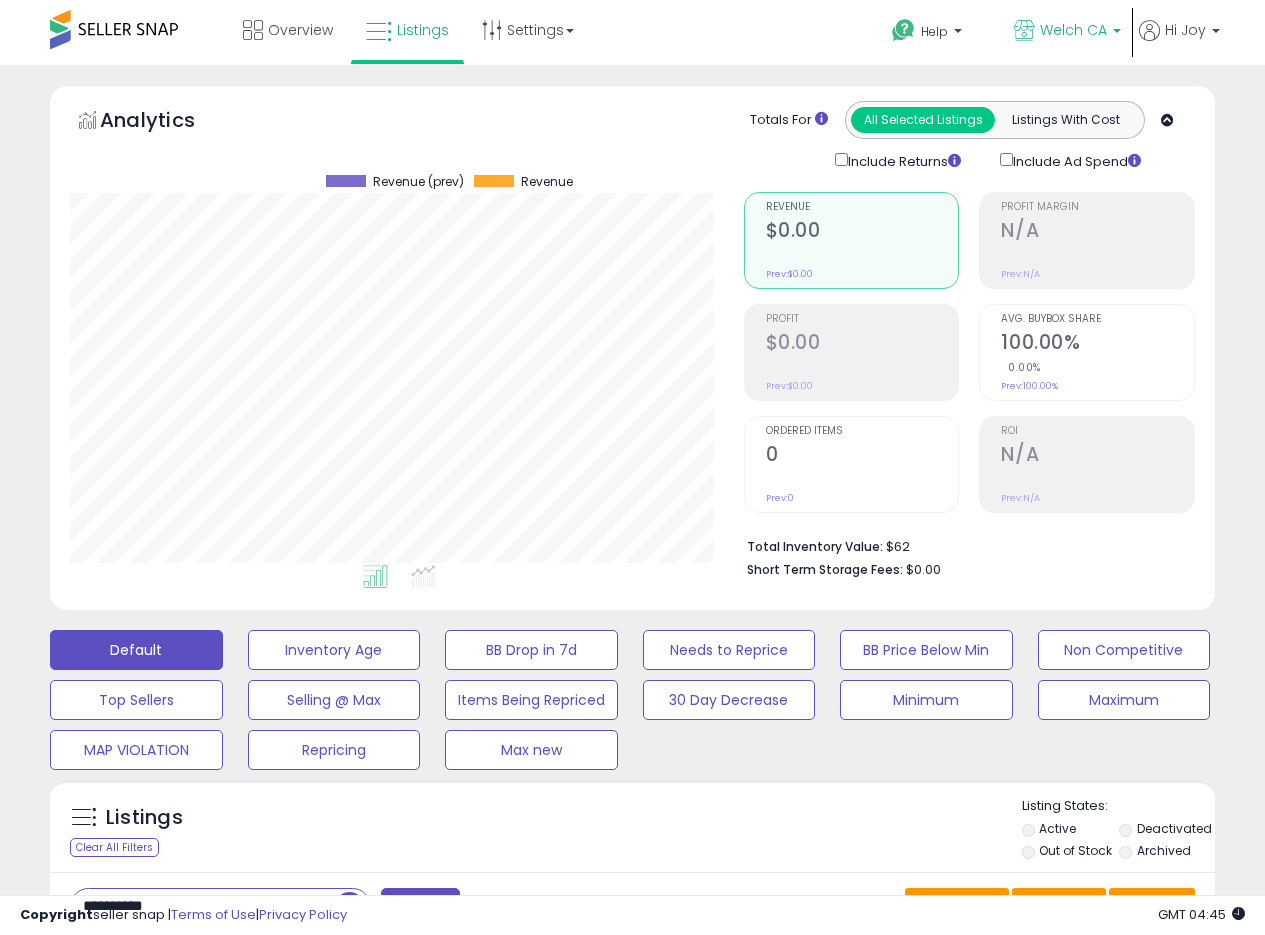 click on "Welch CA" at bounding box center [1067, 32] 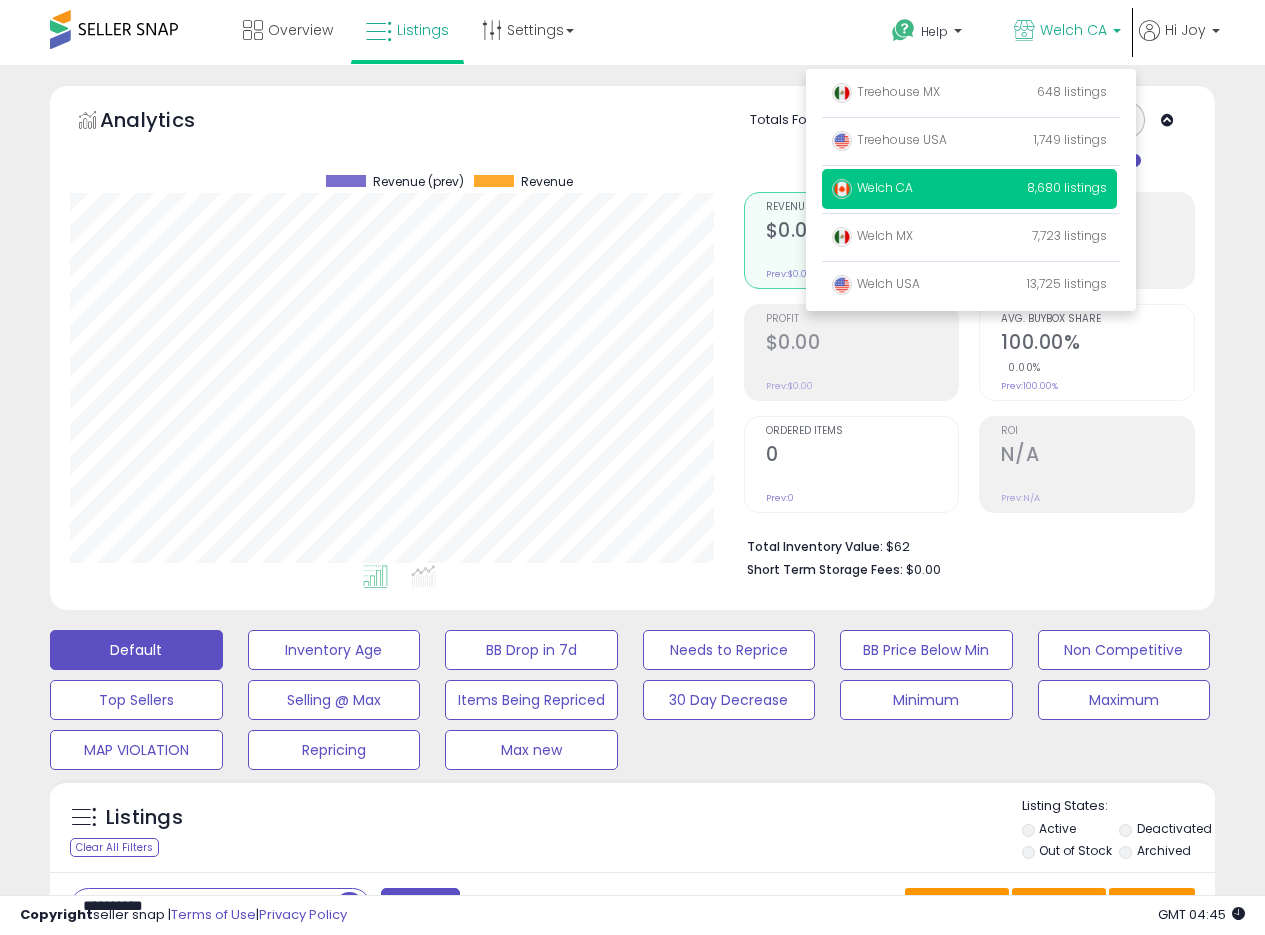 drag, startPoint x: 898, startPoint y: 280, endPoint x: 1041, endPoint y: 13, distance: 302.8828 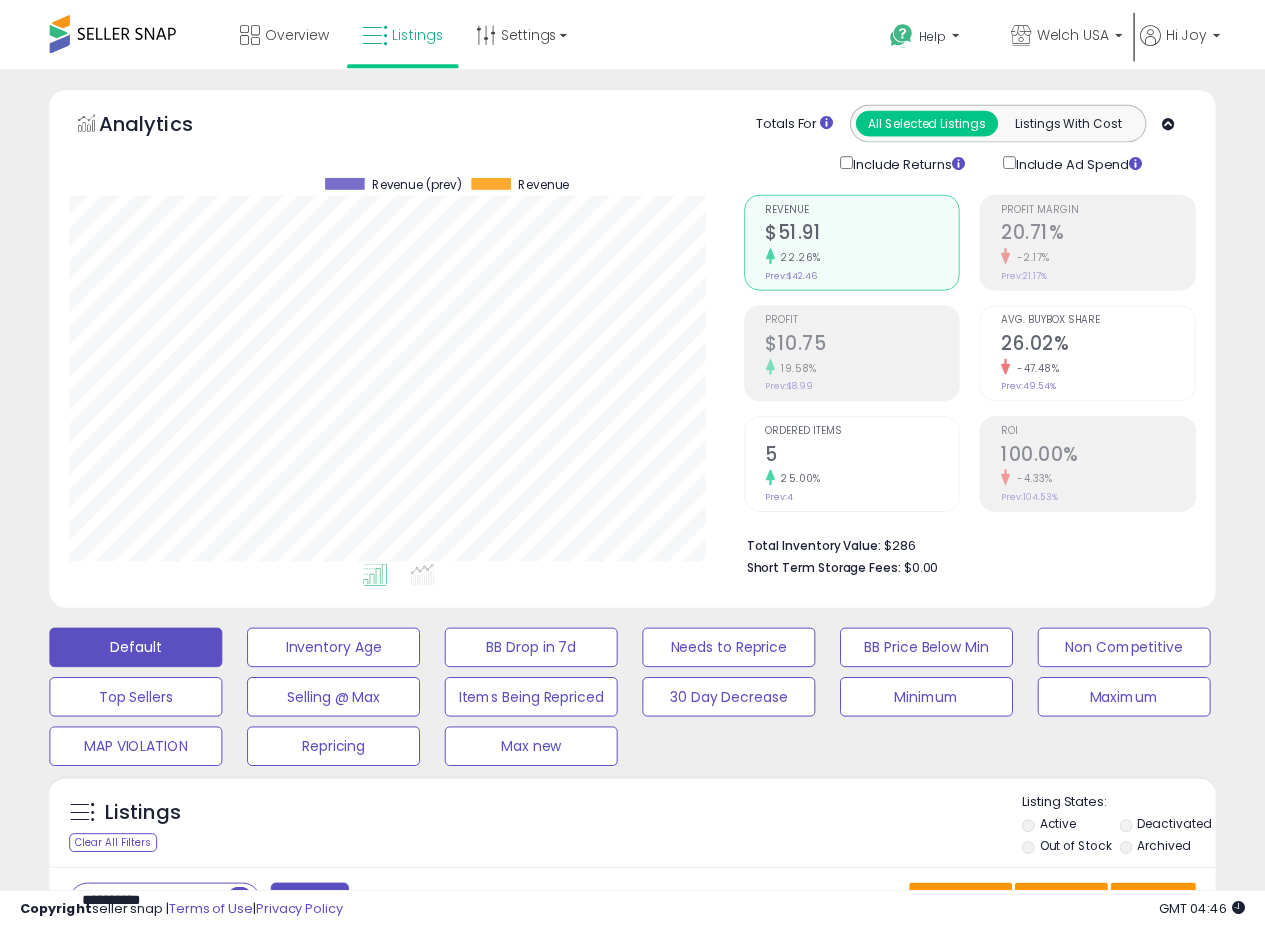 scroll, scrollTop: 0, scrollLeft: 0, axis: both 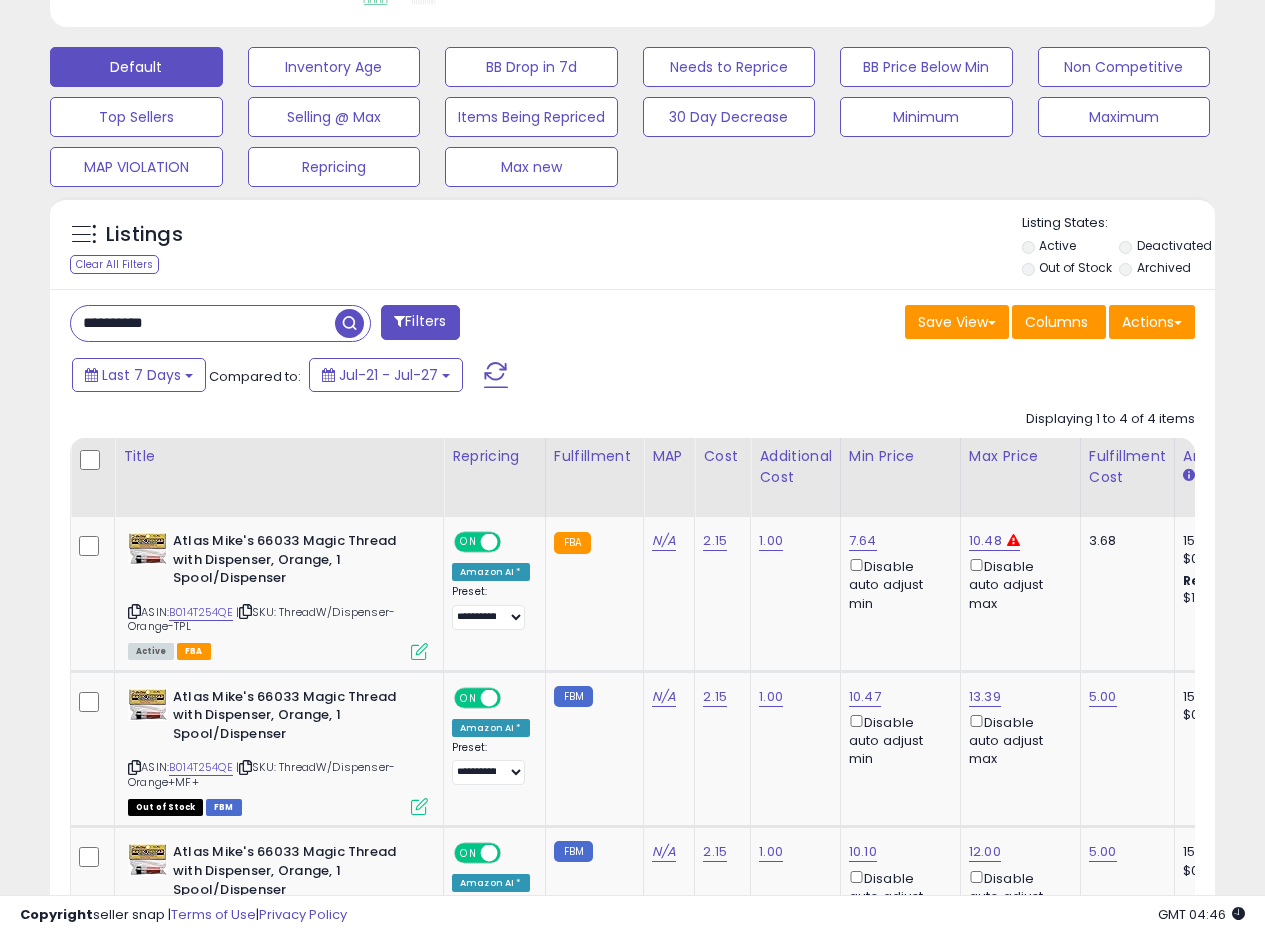 drag, startPoint x: 198, startPoint y: 319, endPoint x: 0, endPoint y: 278, distance: 202.2004 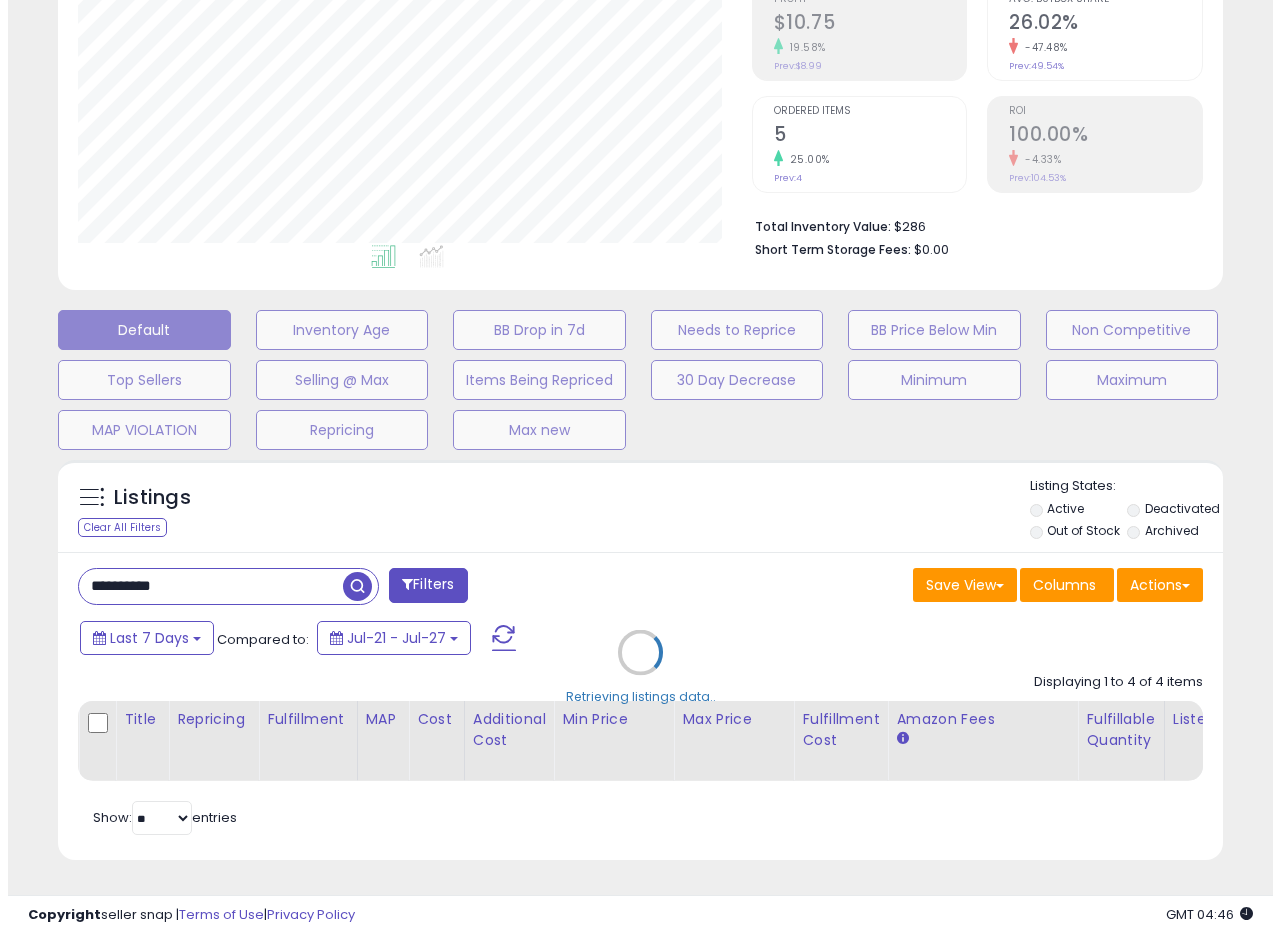 scroll, scrollTop: 335, scrollLeft: 0, axis: vertical 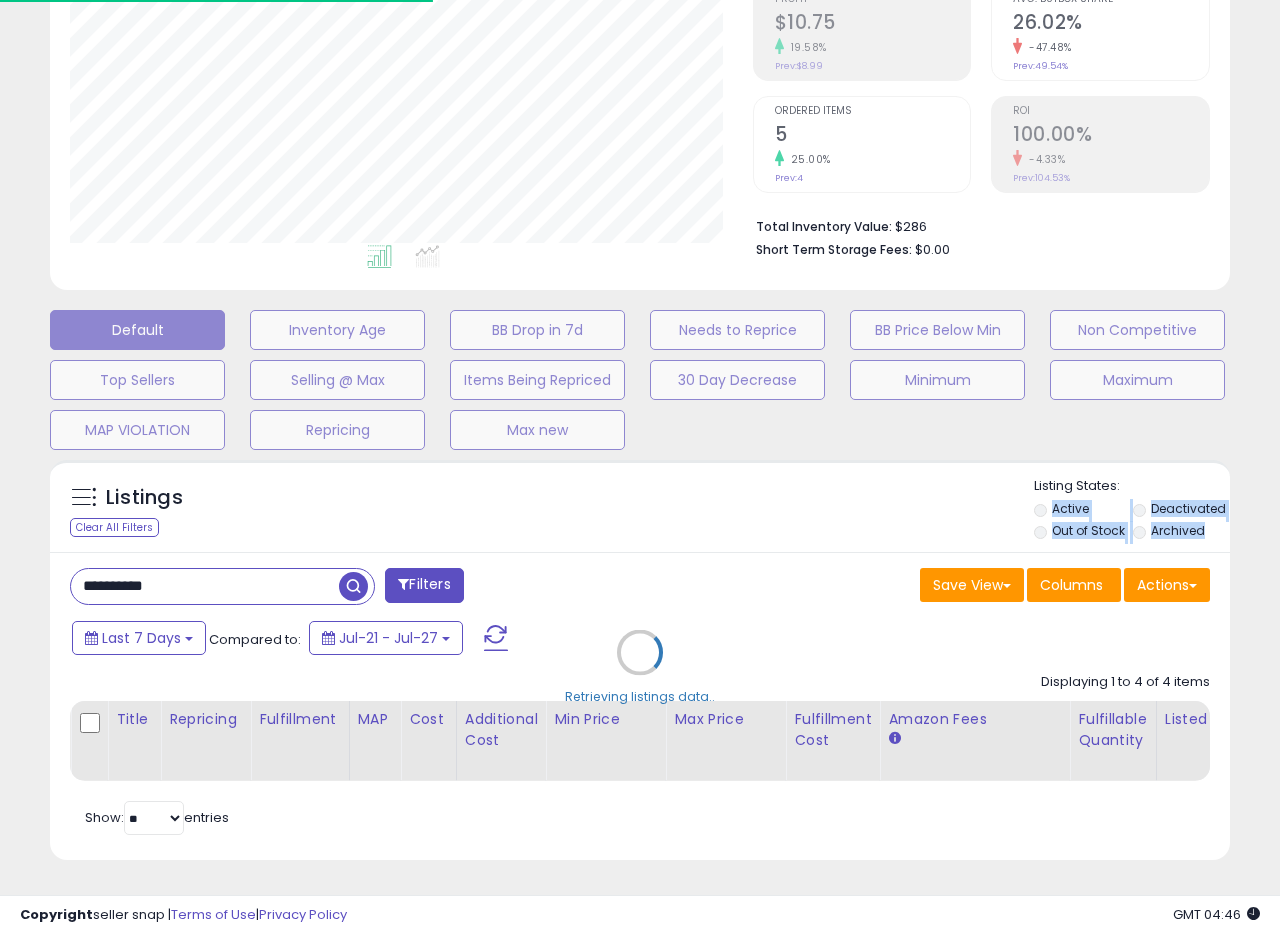drag, startPoint x: 1279, startPoint y: 520, endPoint x: 1279, endPoint y: 447, distance: 73 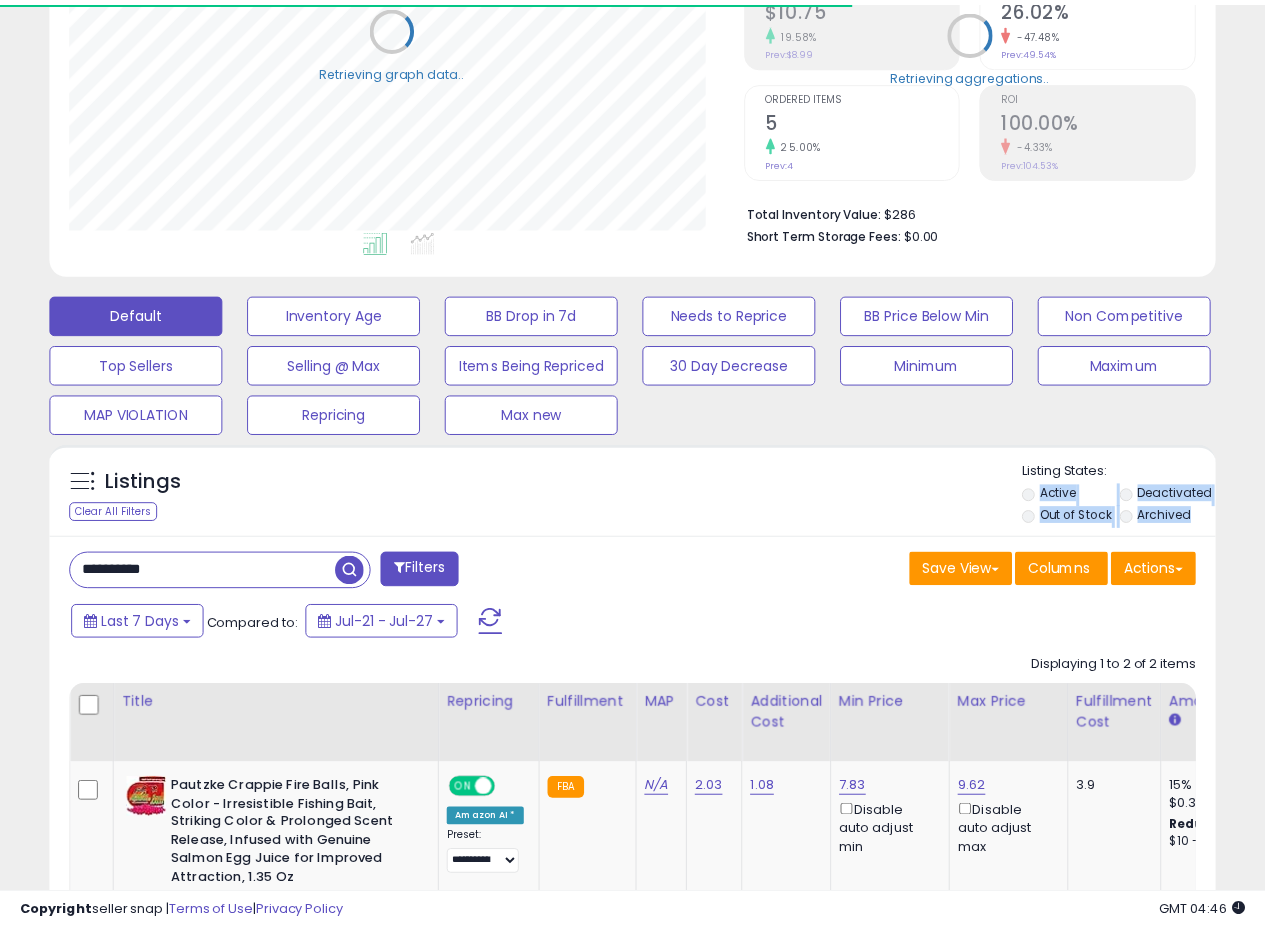 scroll, scrollTop: 410, scrollLeft: 674, axis: both 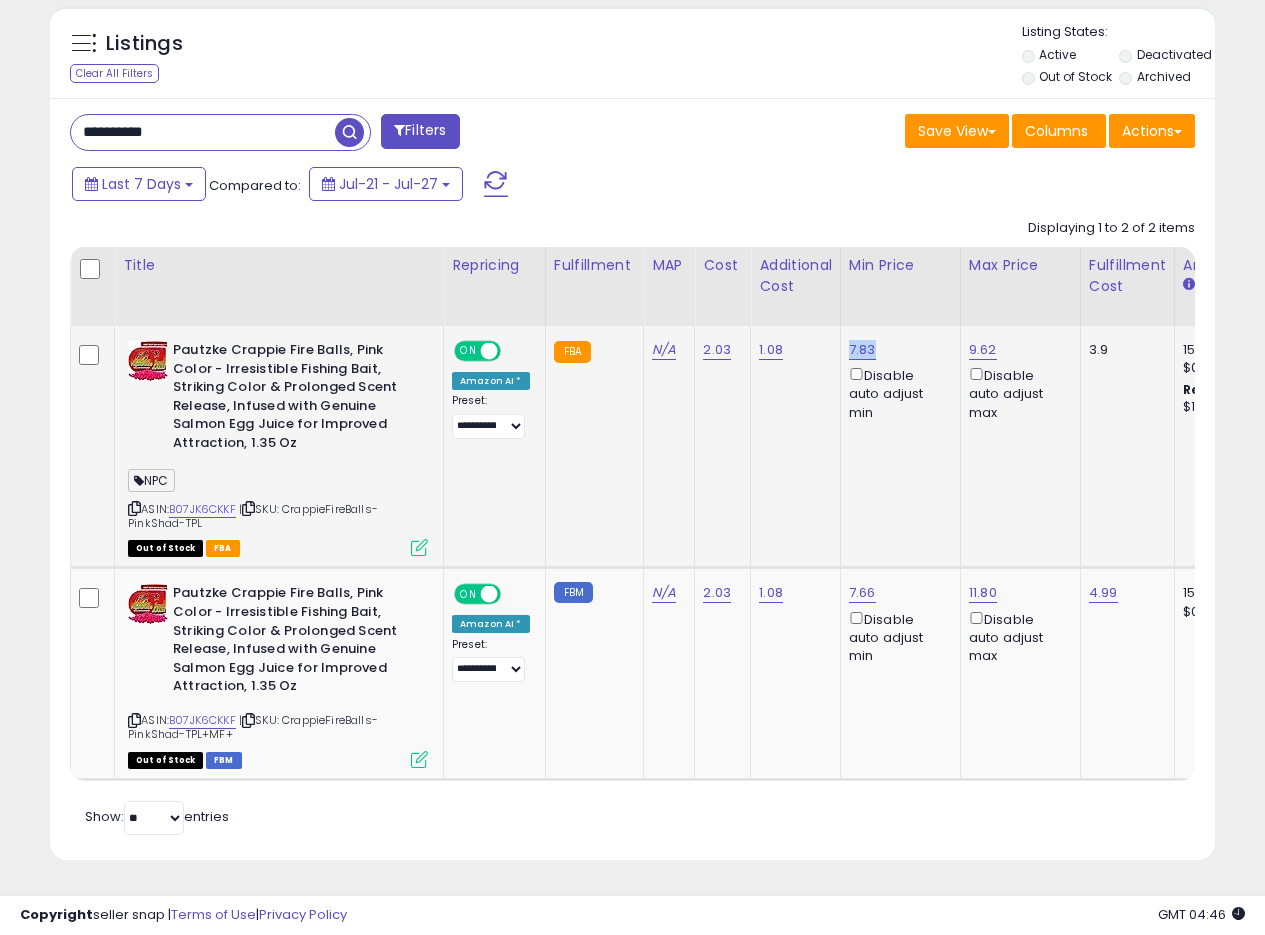 drag, startPoint x: 886, startPoint y: 330, endPoint x: 844, endPoint y: 338, distance: 42.755116 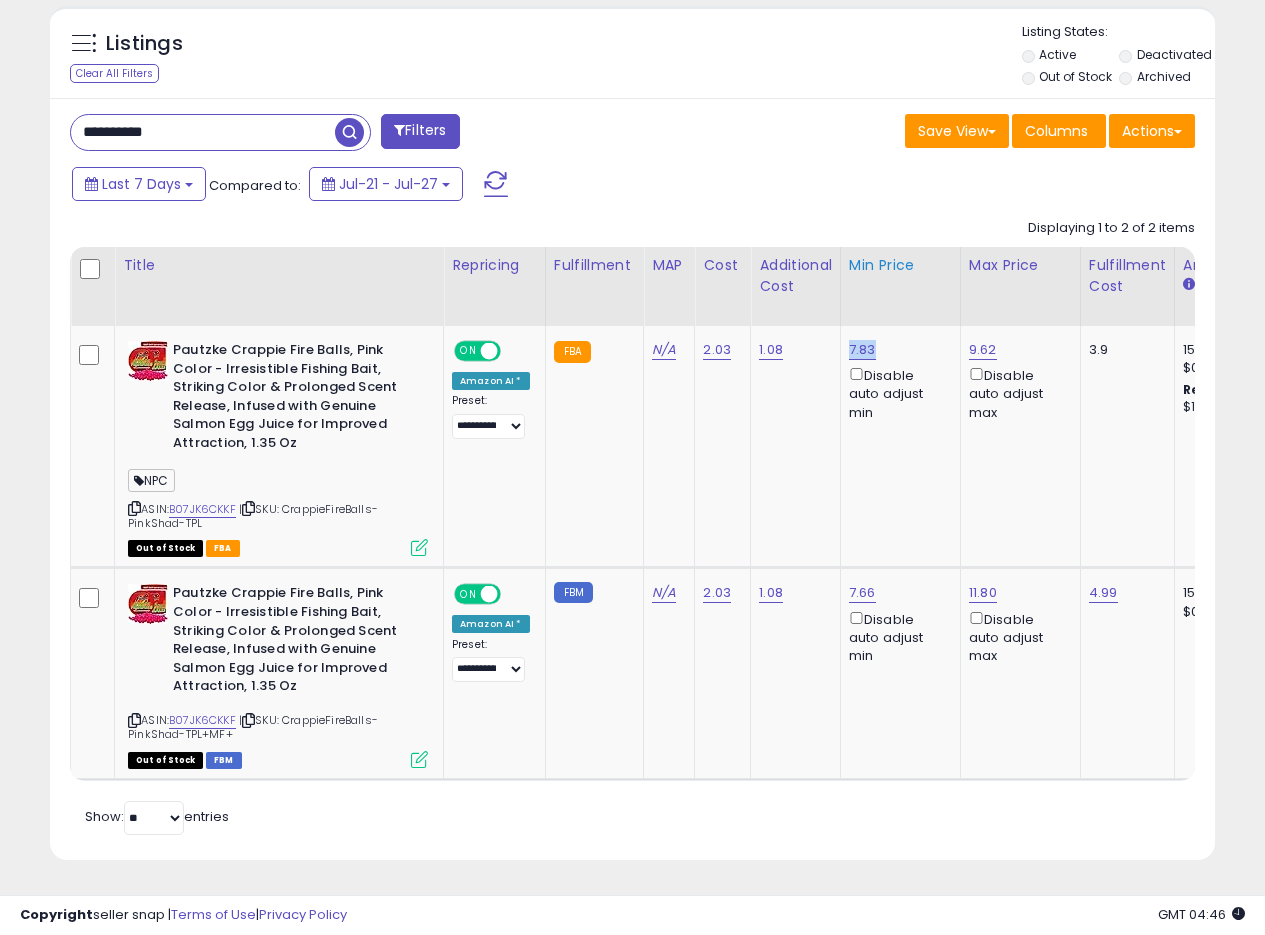copy on "7.83" 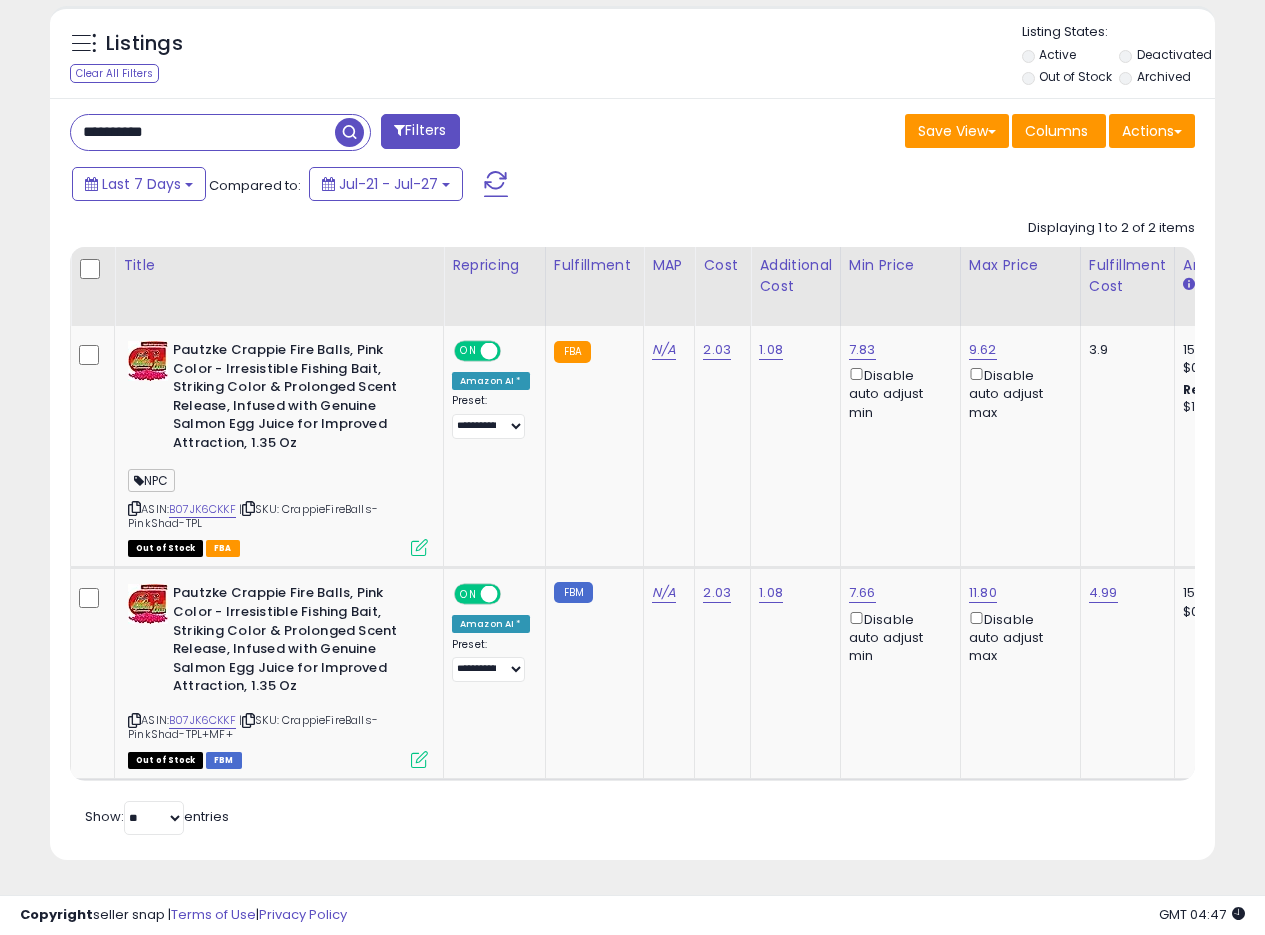 drag, startPoint x: 221, startPoint y: 112, endPoint x: 11, endPoint y: 107, distance: 210.05951 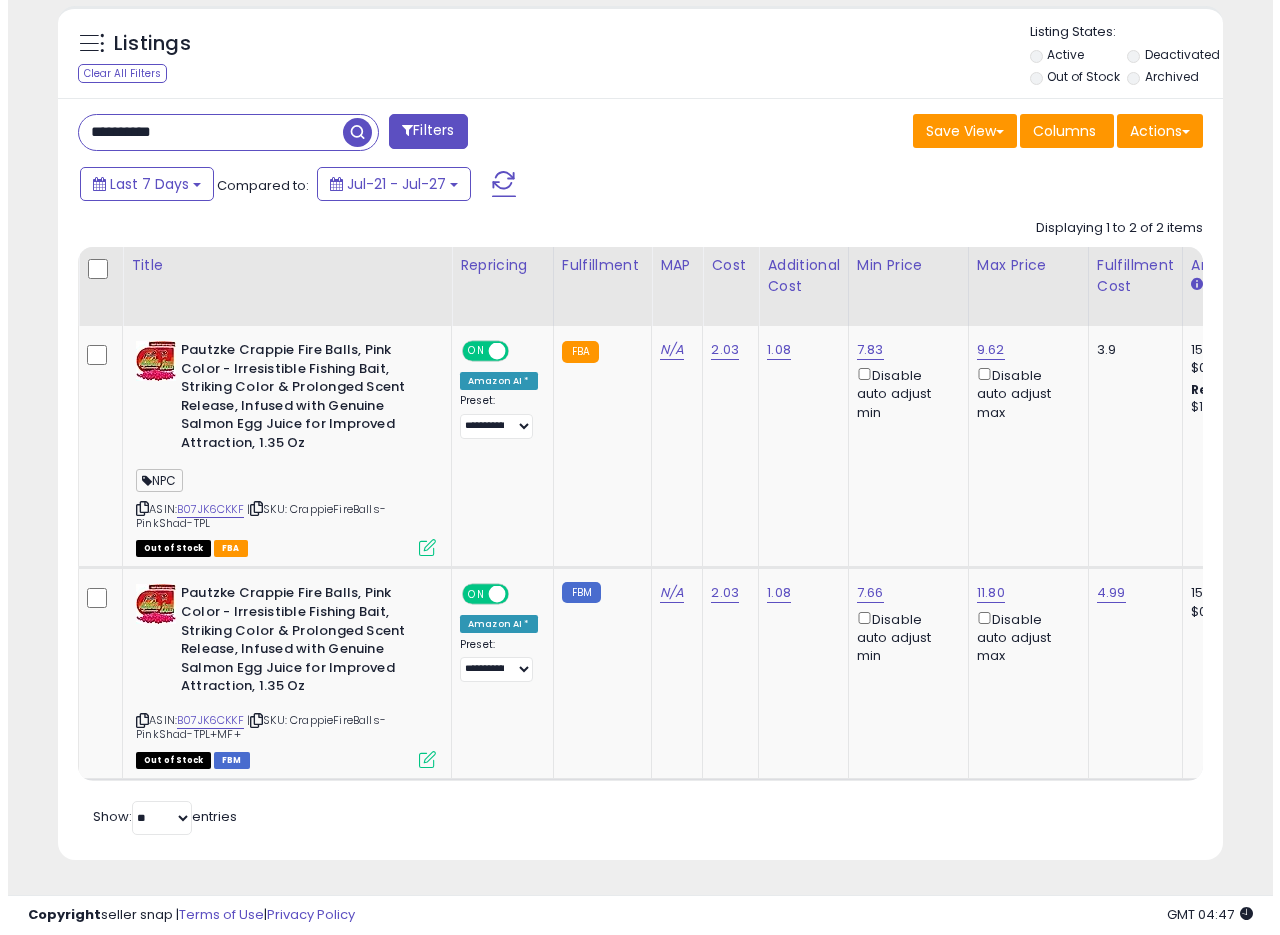 scroll, scrollTop: 335, scrollLeft: 0, axis: vertical 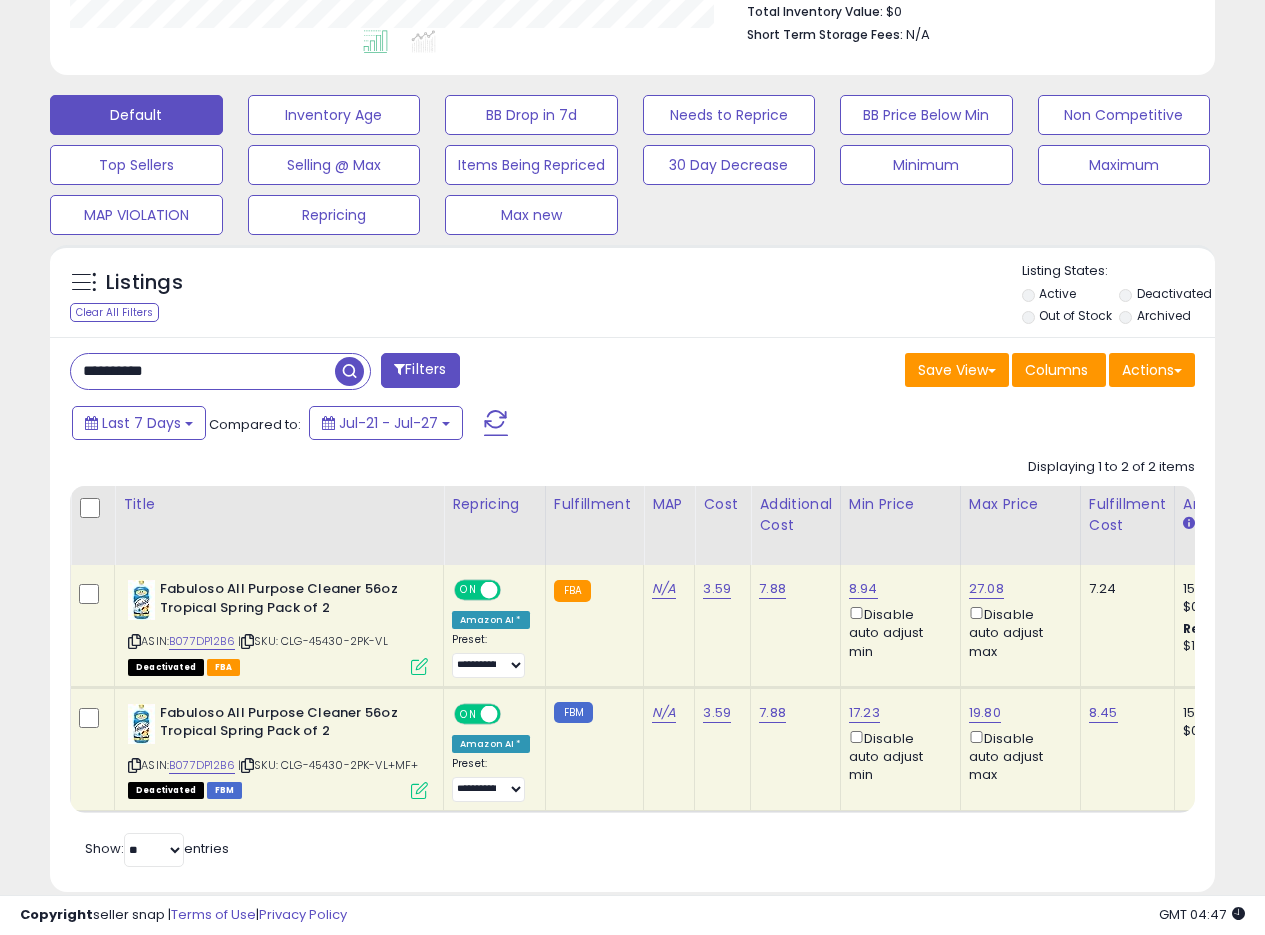 drag, startPoint x: 189, startPoint y: 374, endPoint x: 0, endPoint y: 369, distance: 189.06613 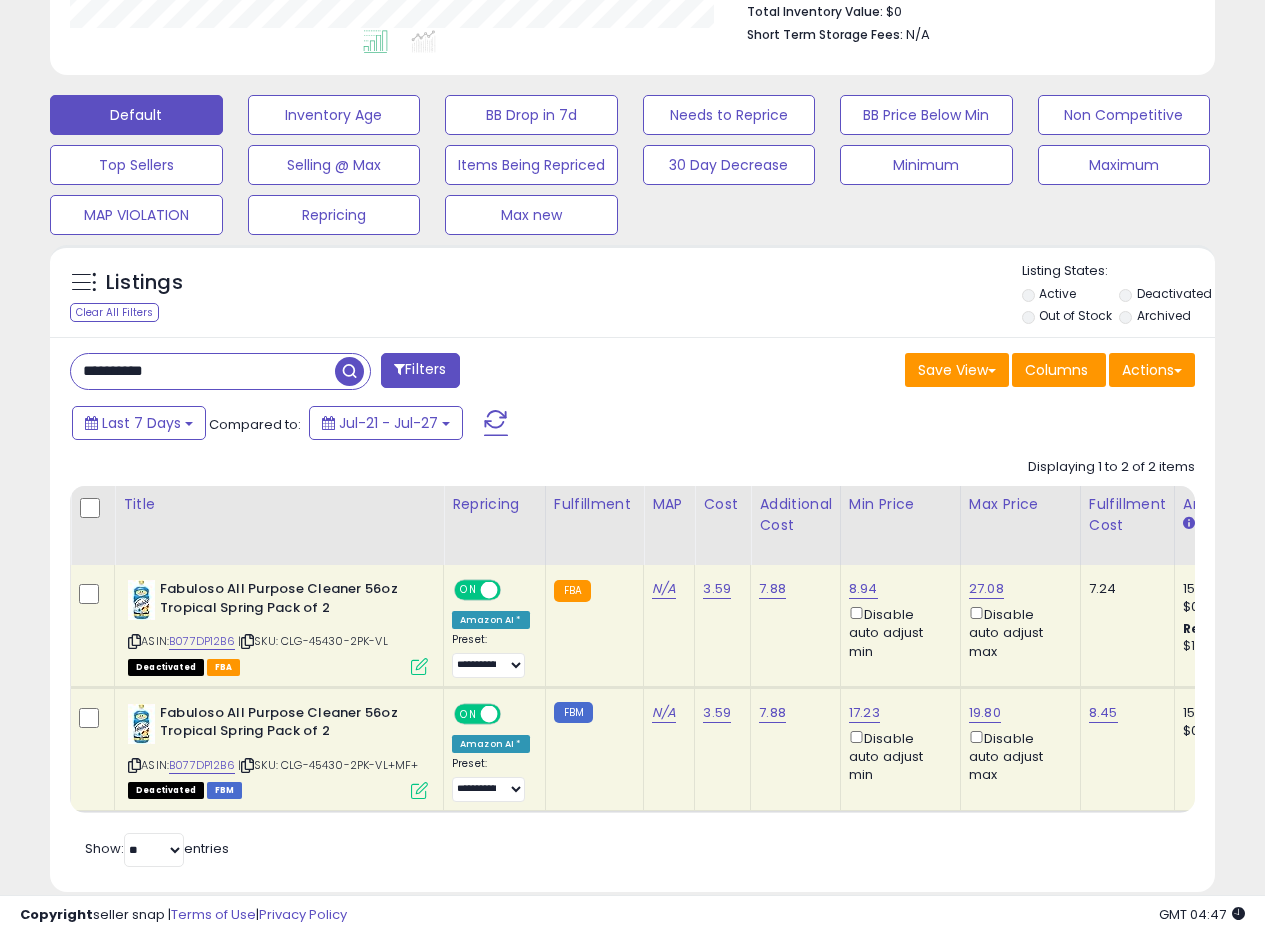paste 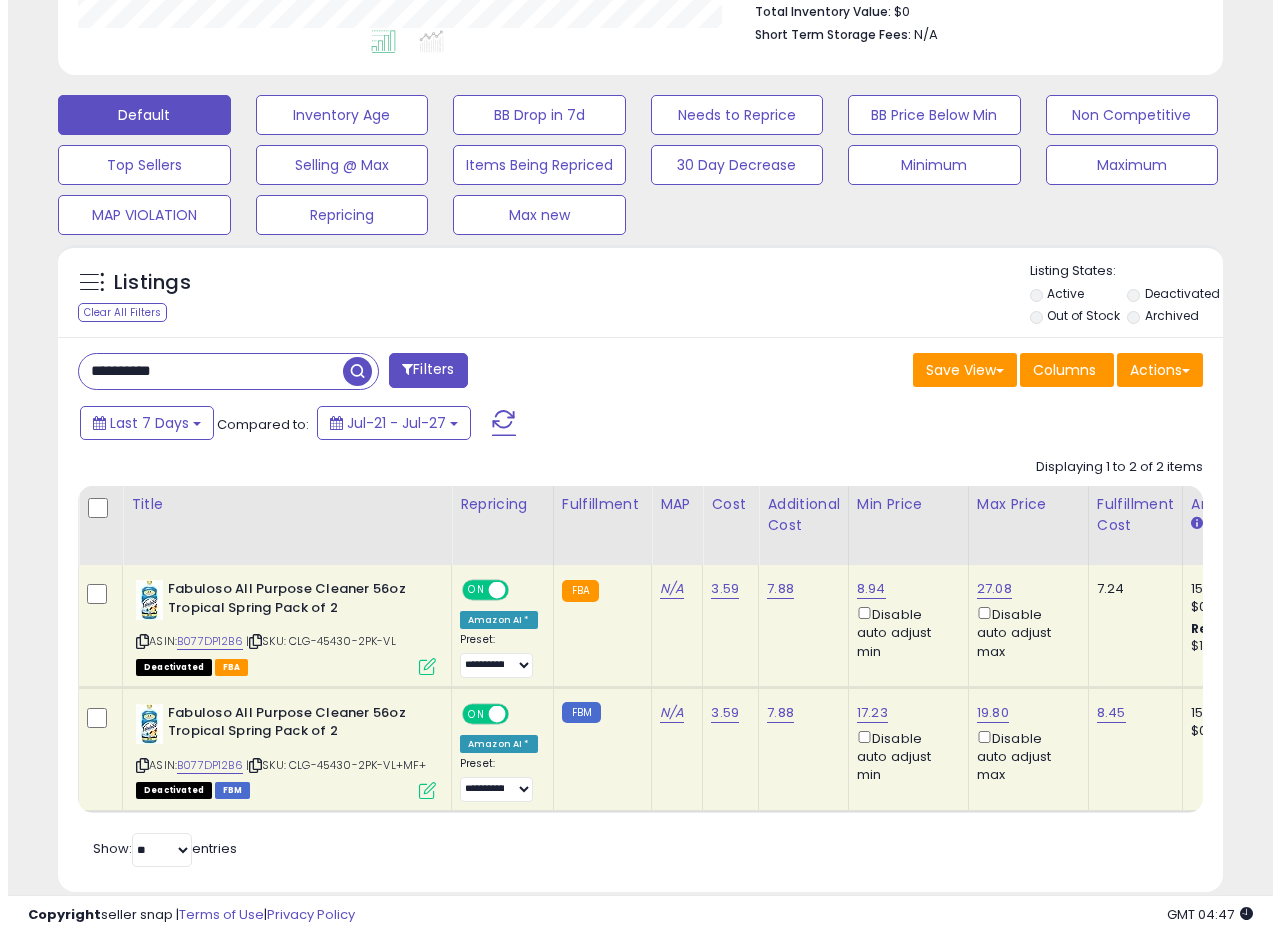 scroll, scrollTop: 335, scrollLeft: 0, axis: vertical 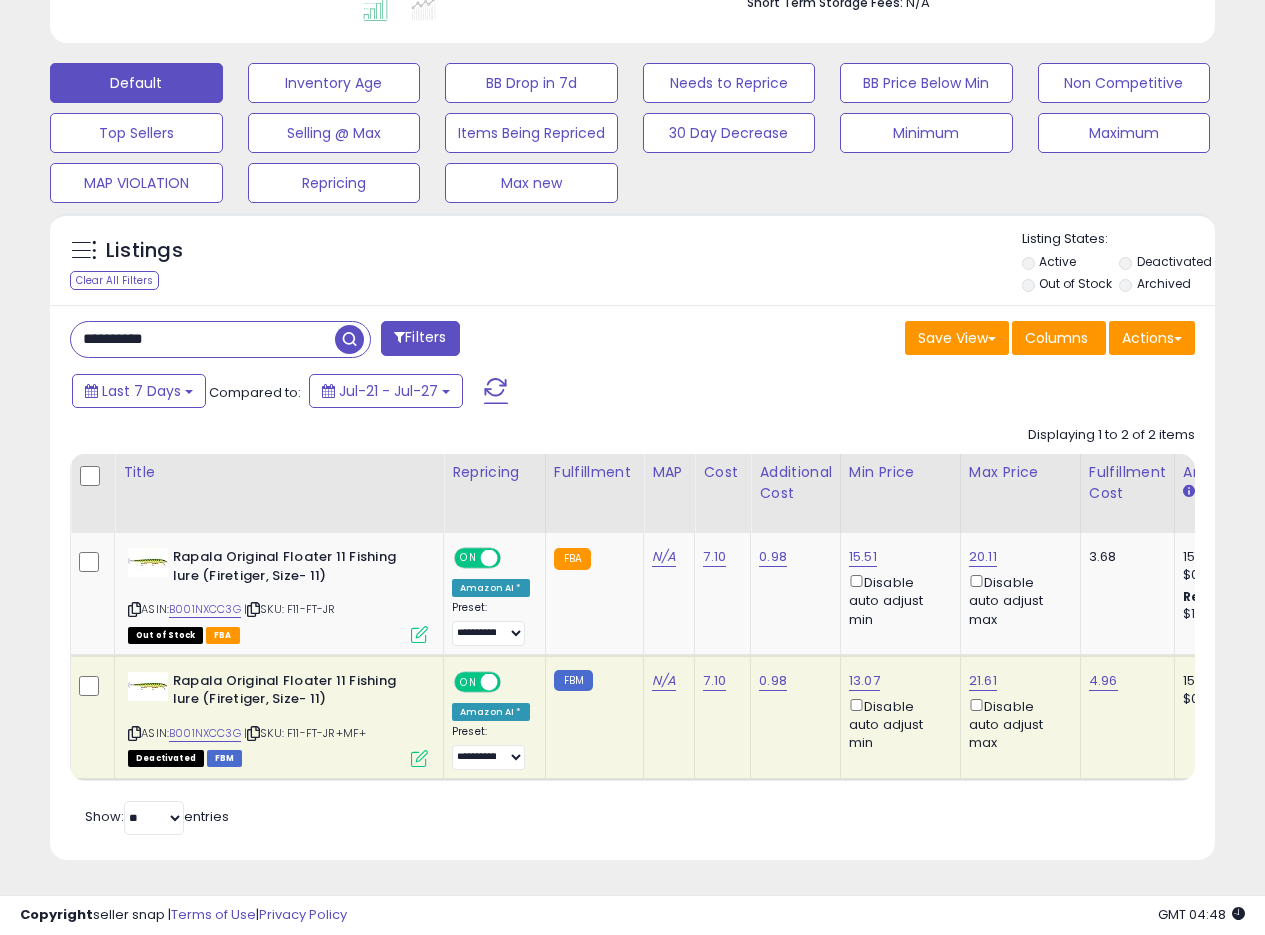 click at bounding box center (419, 758) 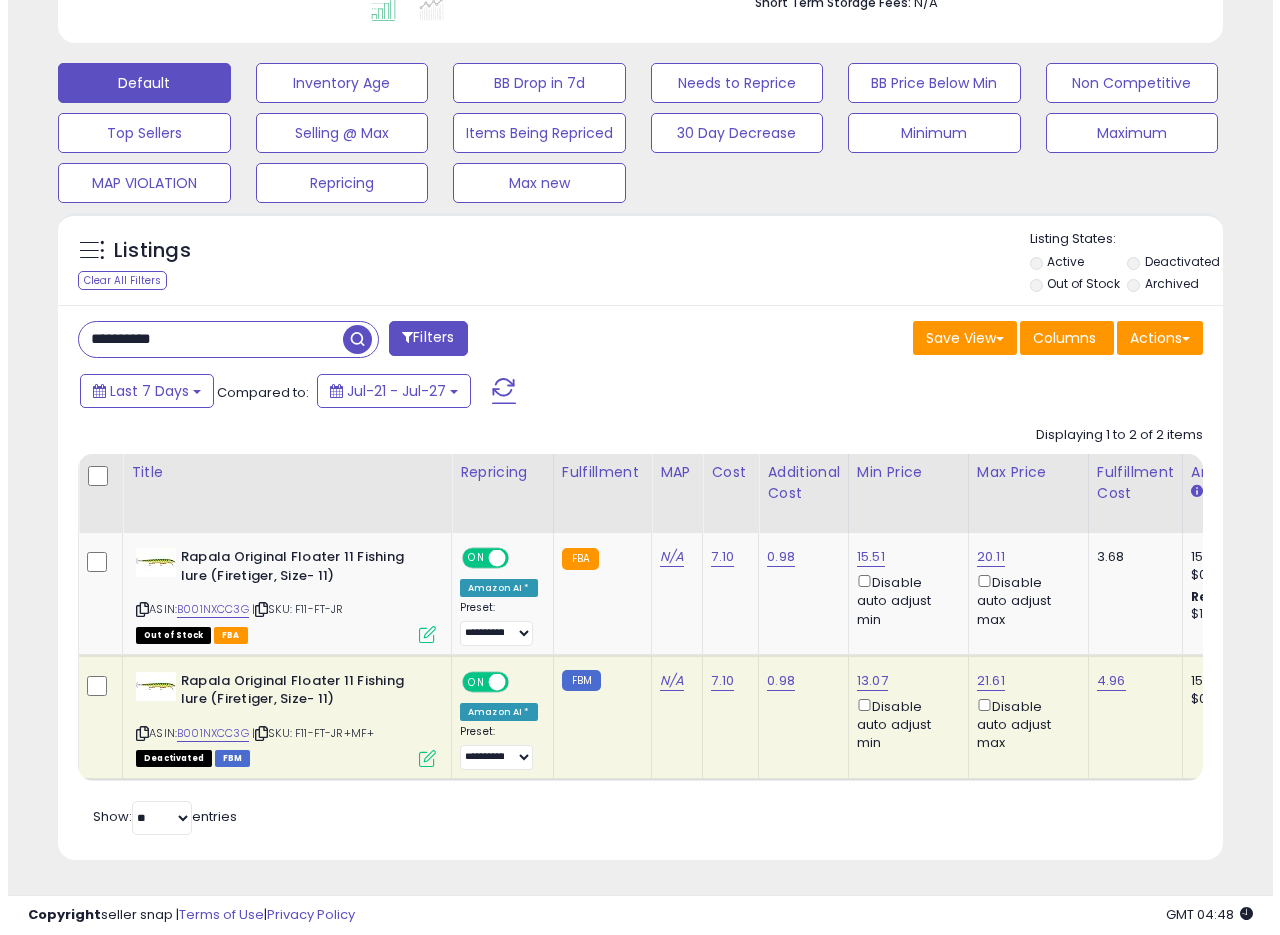scroll, scrollTop: 999590, scrollLeft: 999317, axis: both 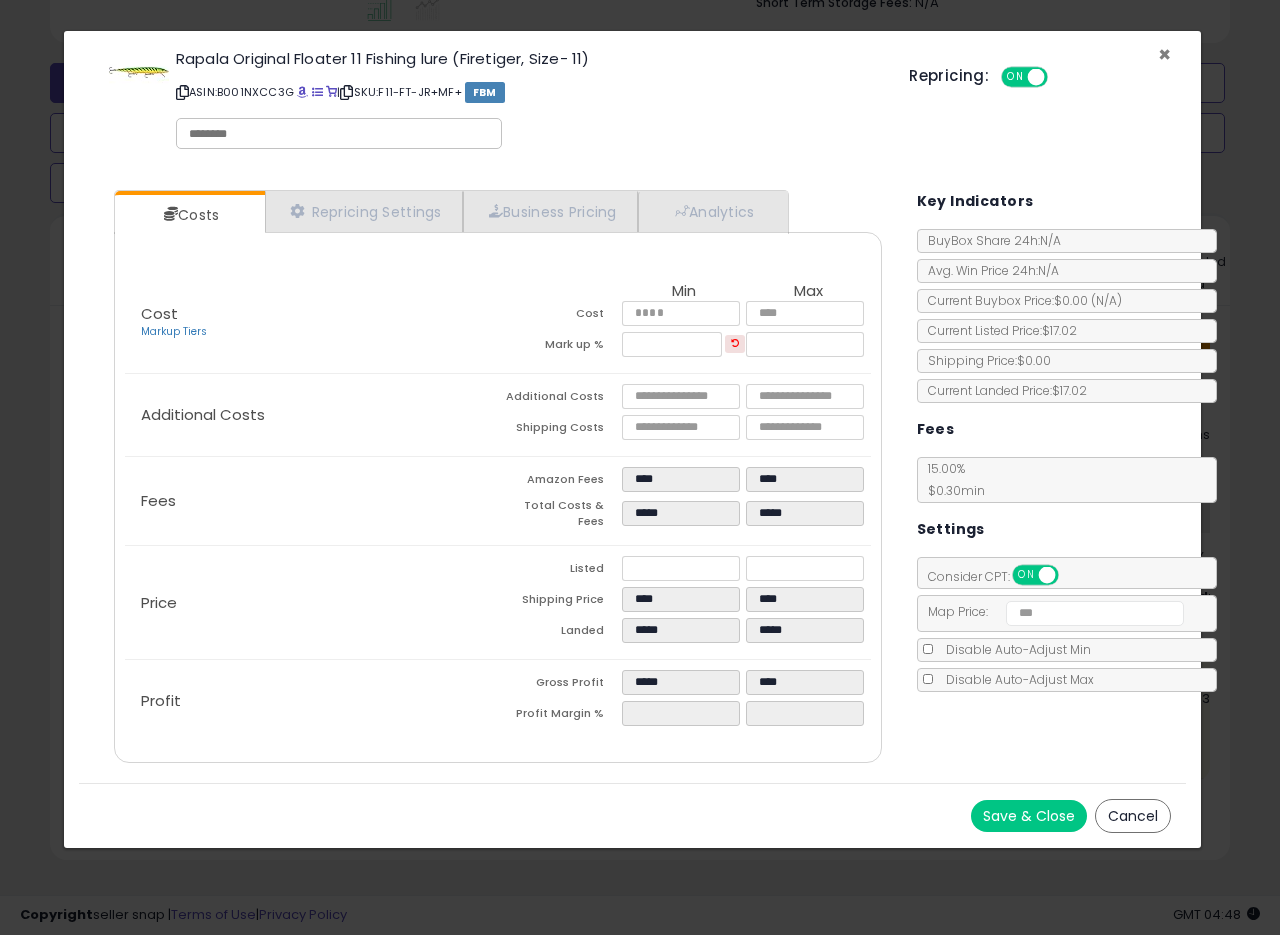 drag, startPoint x: 1167, startPoint y: 49, endPoint x: 1132, endPoint y: 13, distance: 50.20956 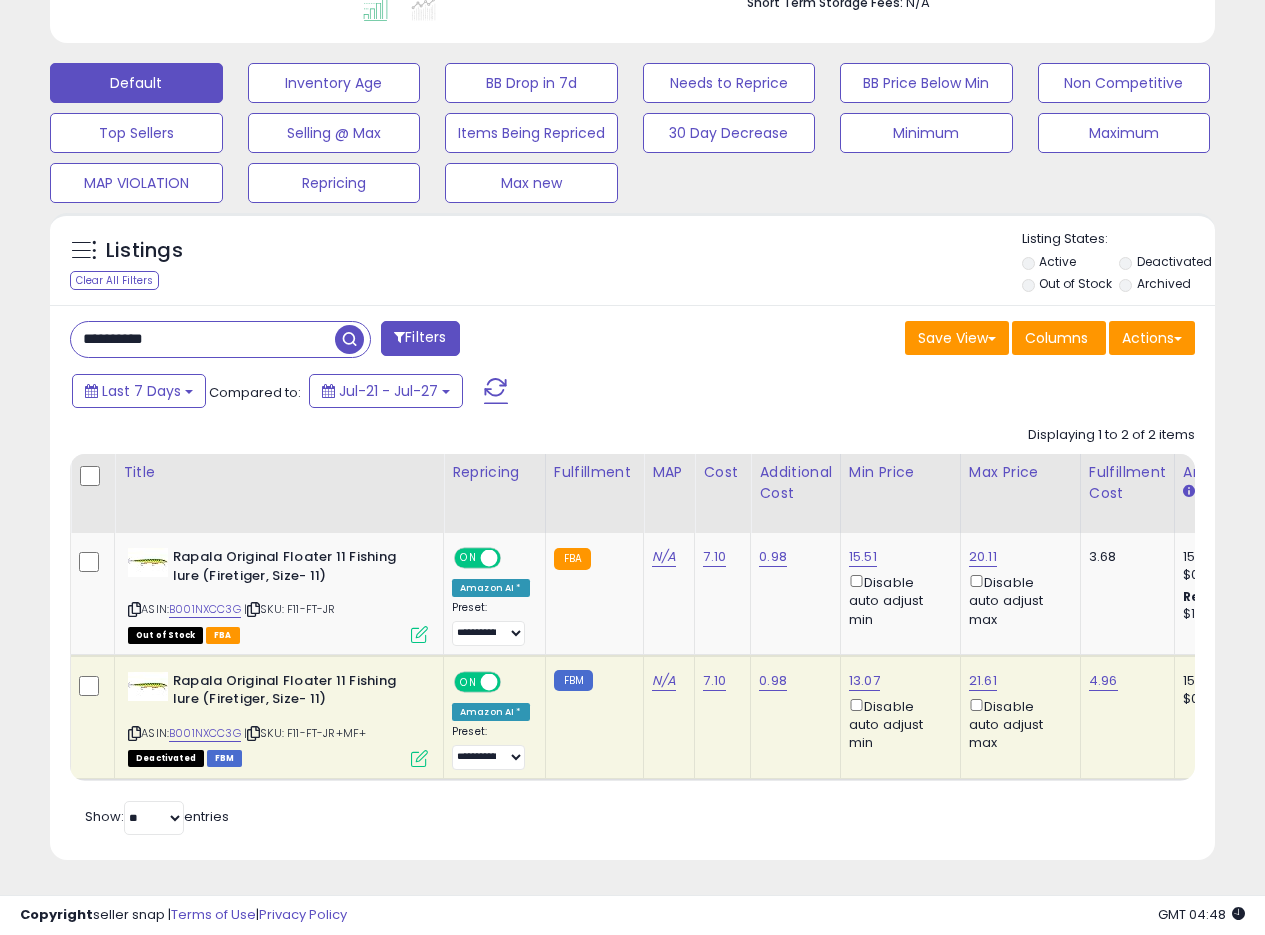 scroll, scrollTop: 410, scrollLeft: 674, axis: both 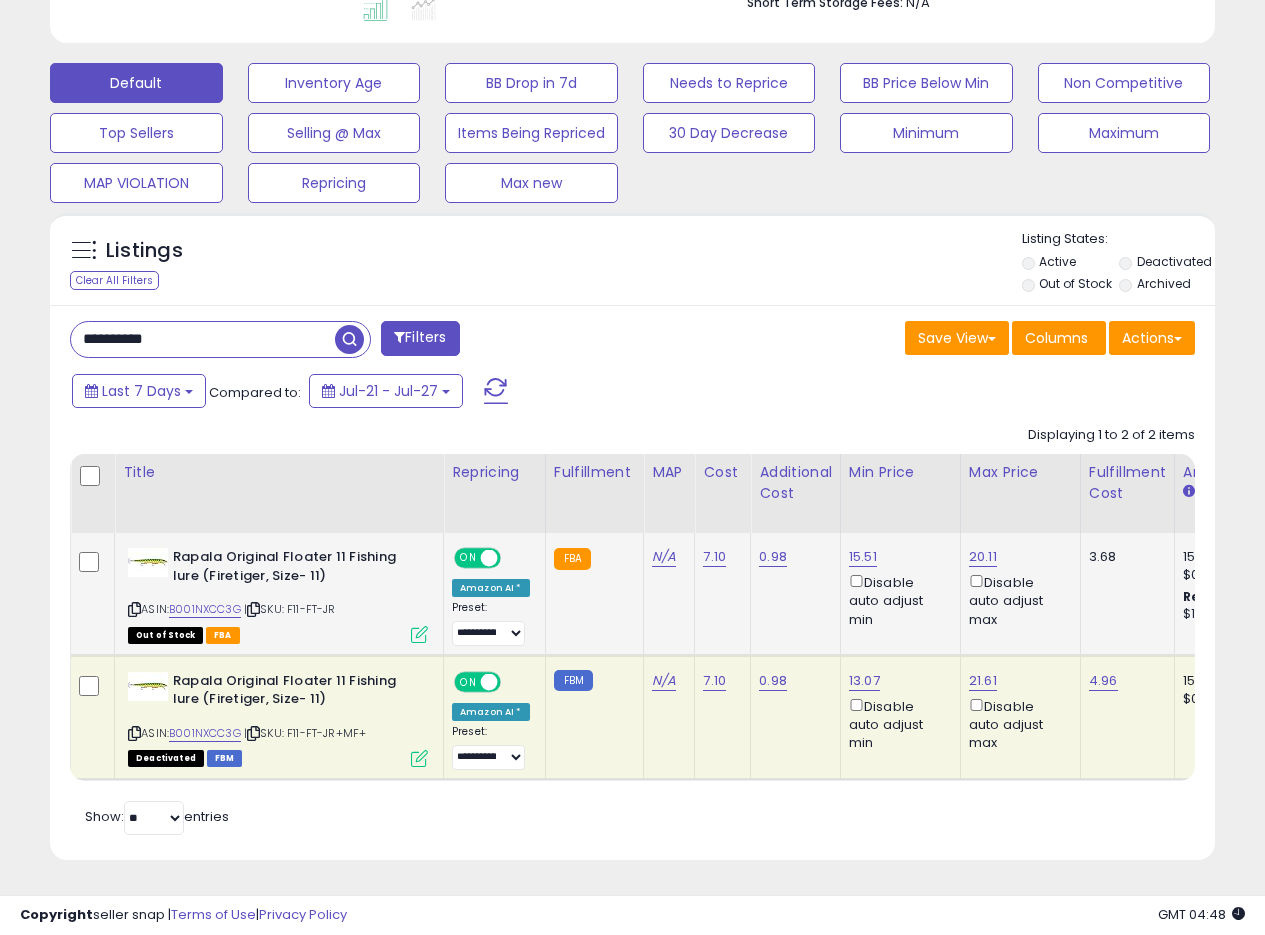 click on "ON" at bounding box center [468, 558] 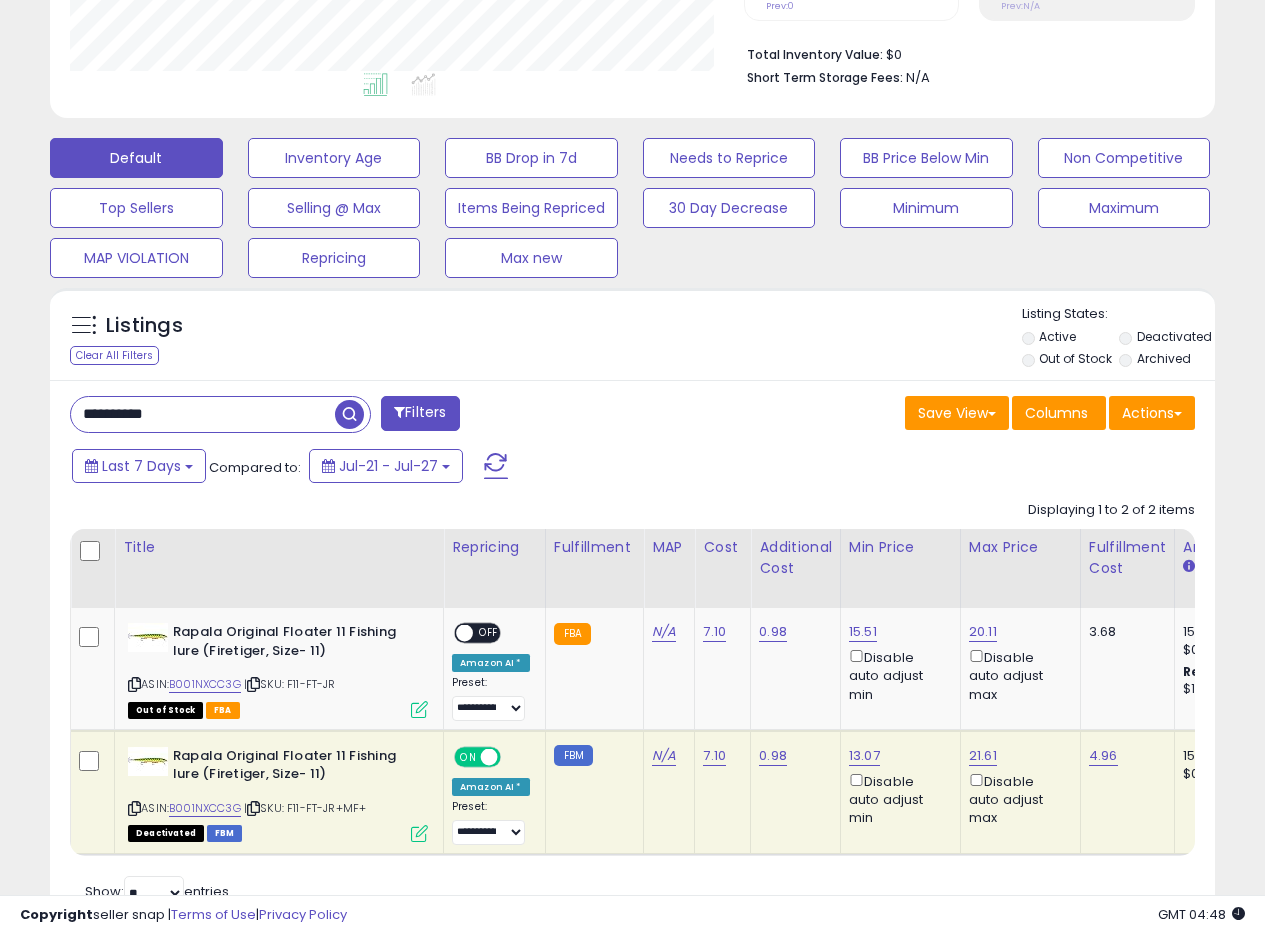 scroll, scrollTop: 382, scrollLeft: 0, axis: vertical 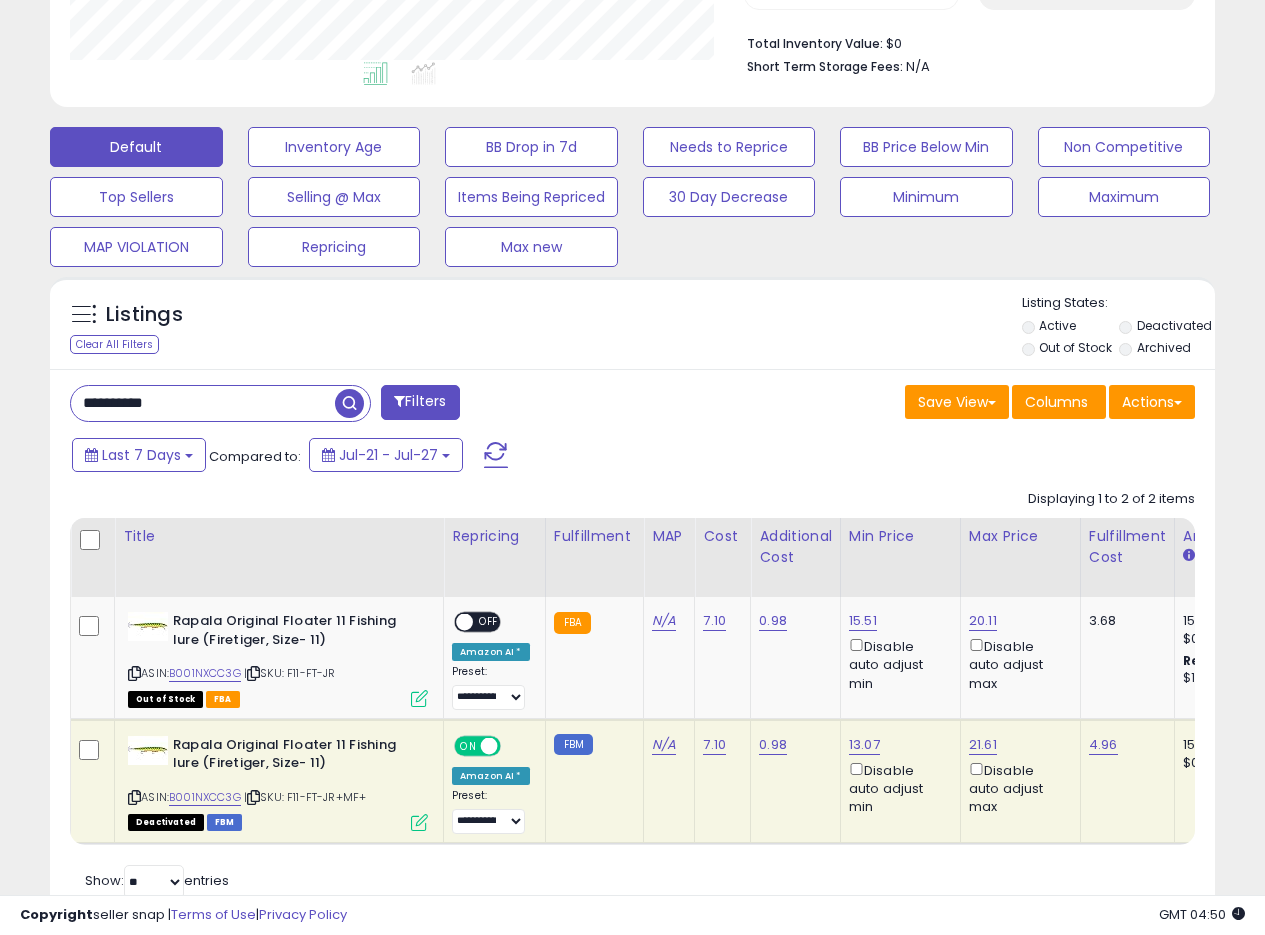 drag, startPoint x: 238, startPoint y: 406, endPoint x: 0, endPoint y: 413, distance: 238.10292 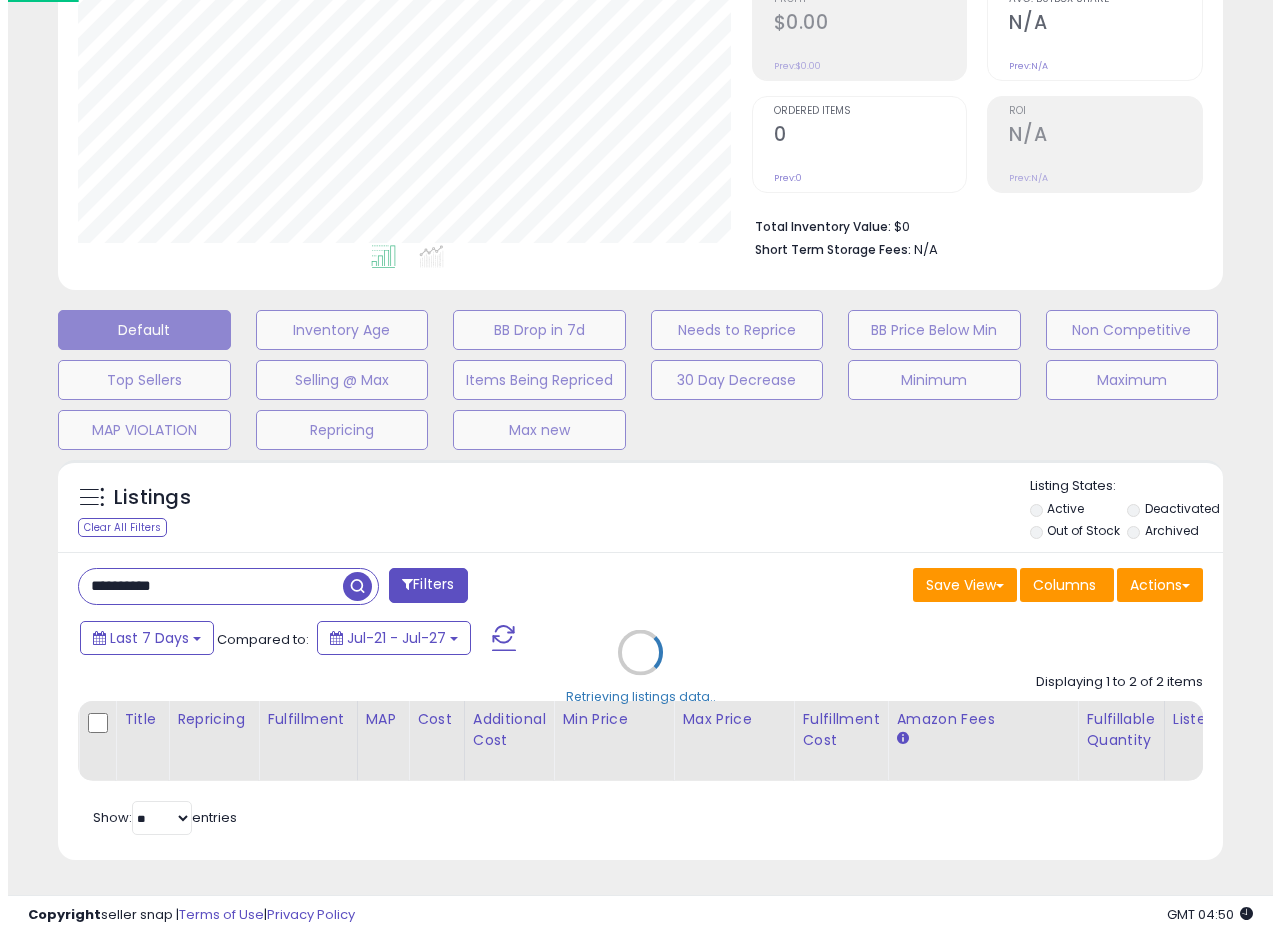 scroll, scrollTop: 335, scrollLeft: 0, axis: vertical 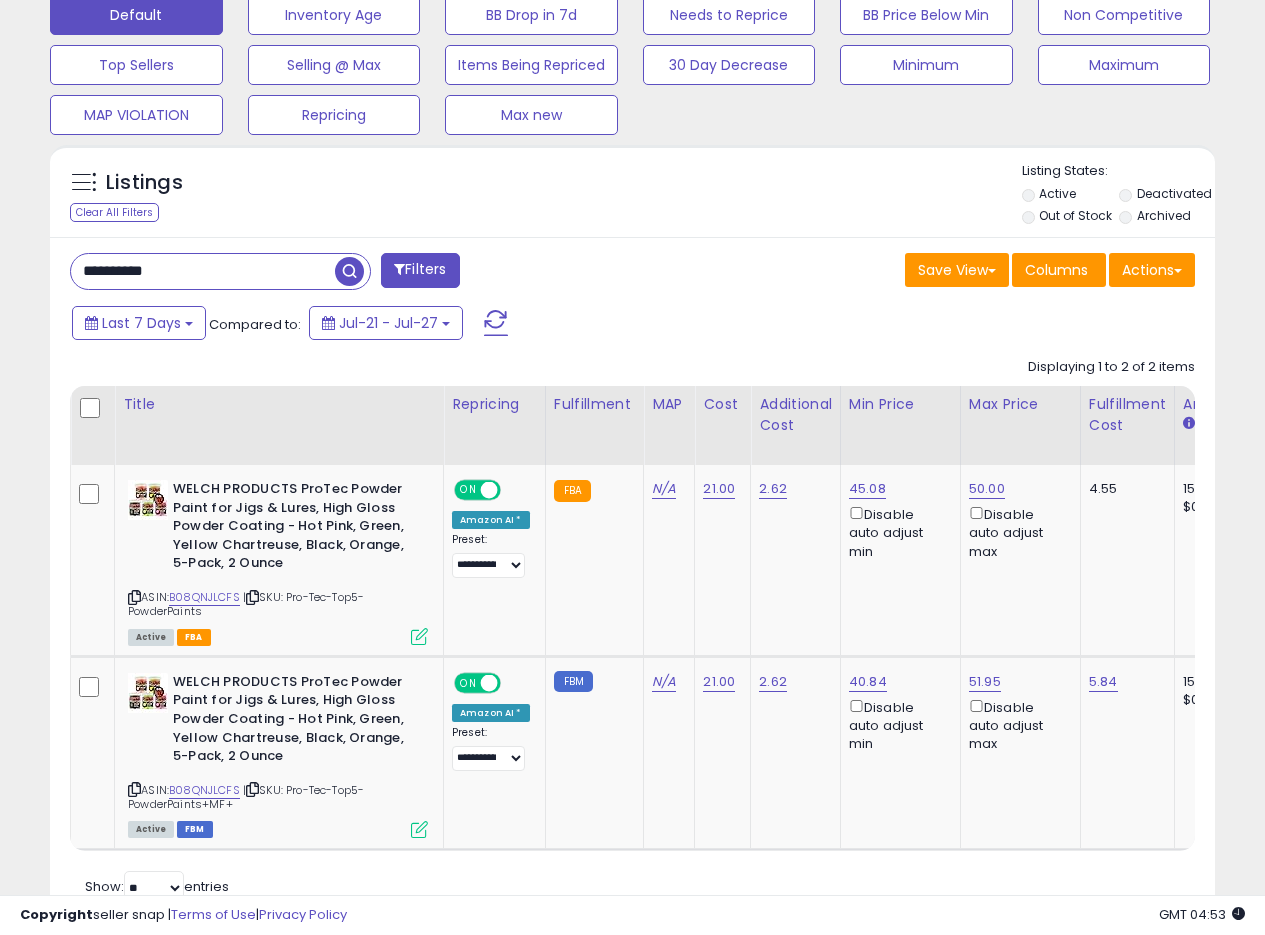 drag, startPoint x: 204, startPoint y: 276, endPoint x: 0, endPoint y: 246, distance: 206.19408 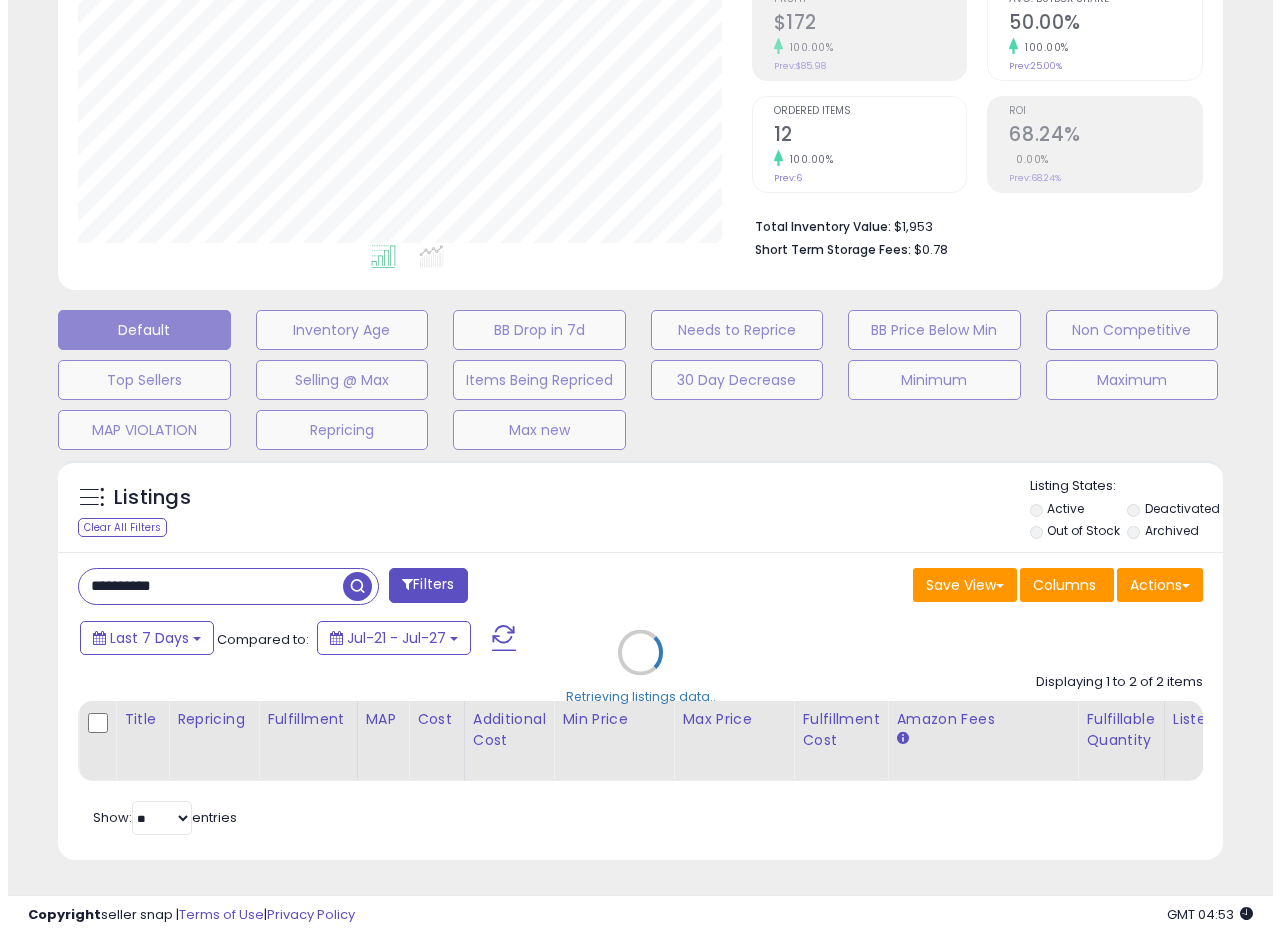 scroll, scrollTop: 335, scrollLeft: 0, axis: vertical 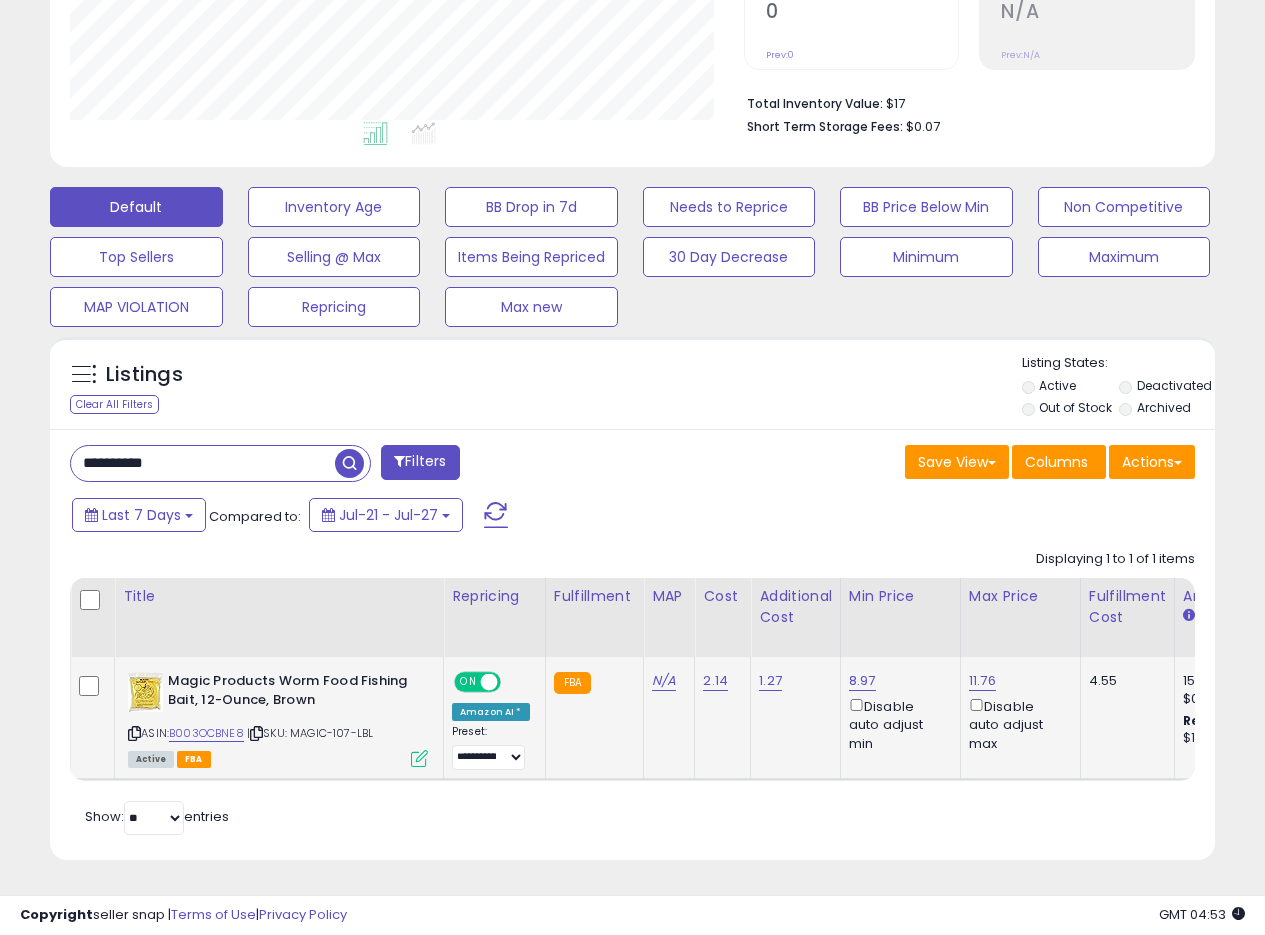 click at bounding box center (419, 758) 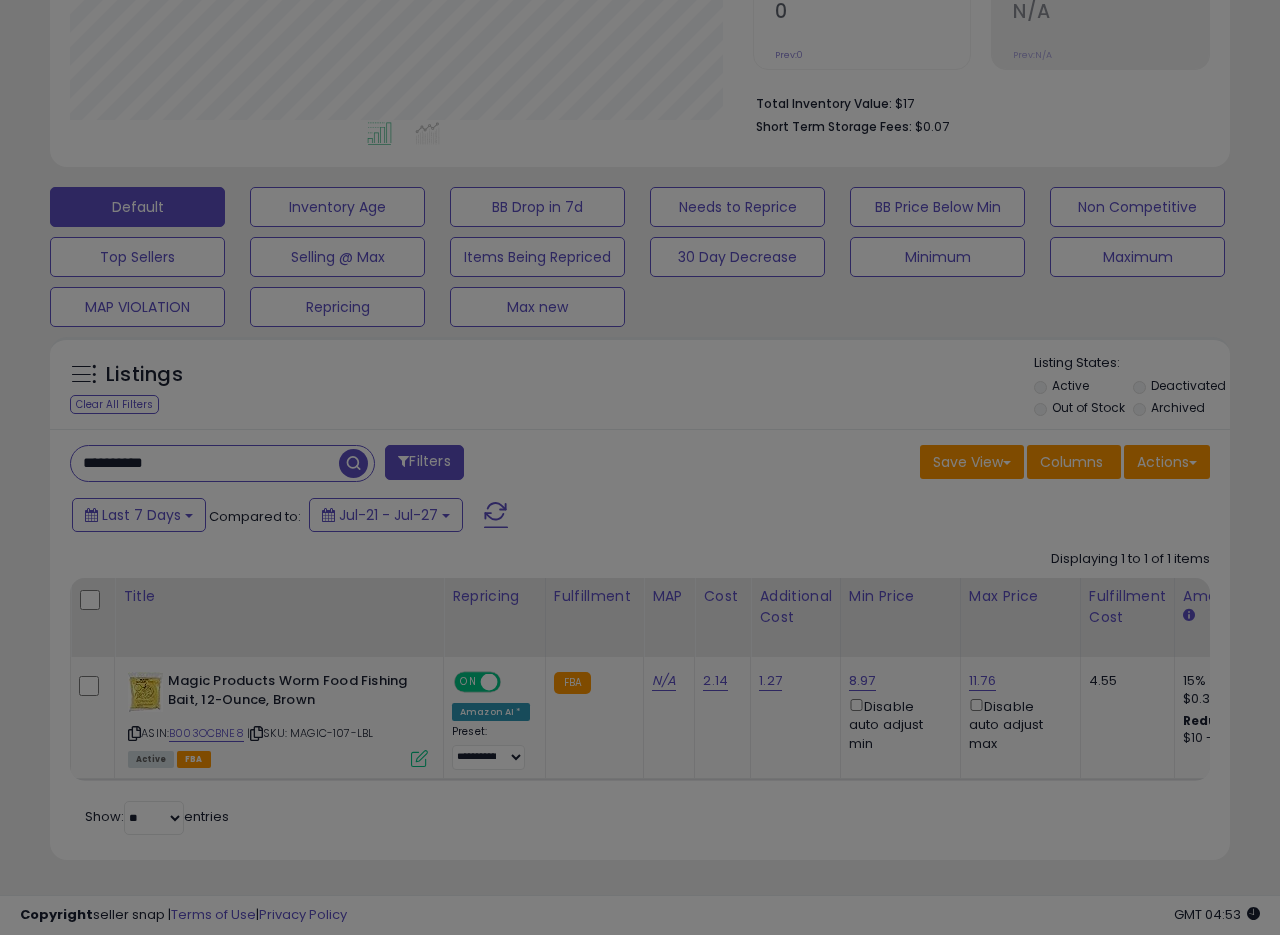 scroll, scrollTop: 999590, scrollLeft: 999317, axis: both 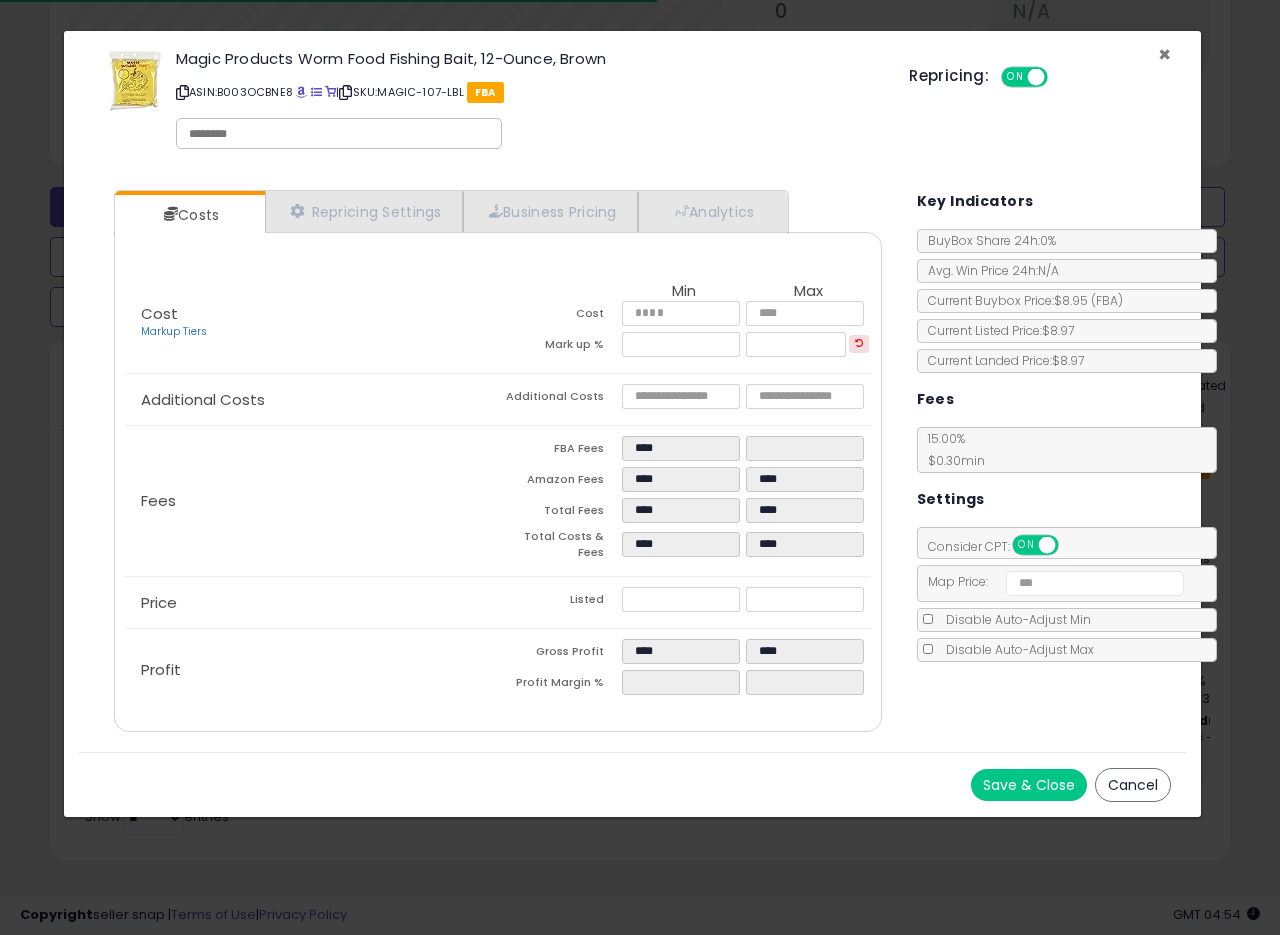 click on "×" at bounding box center (1164, 54) 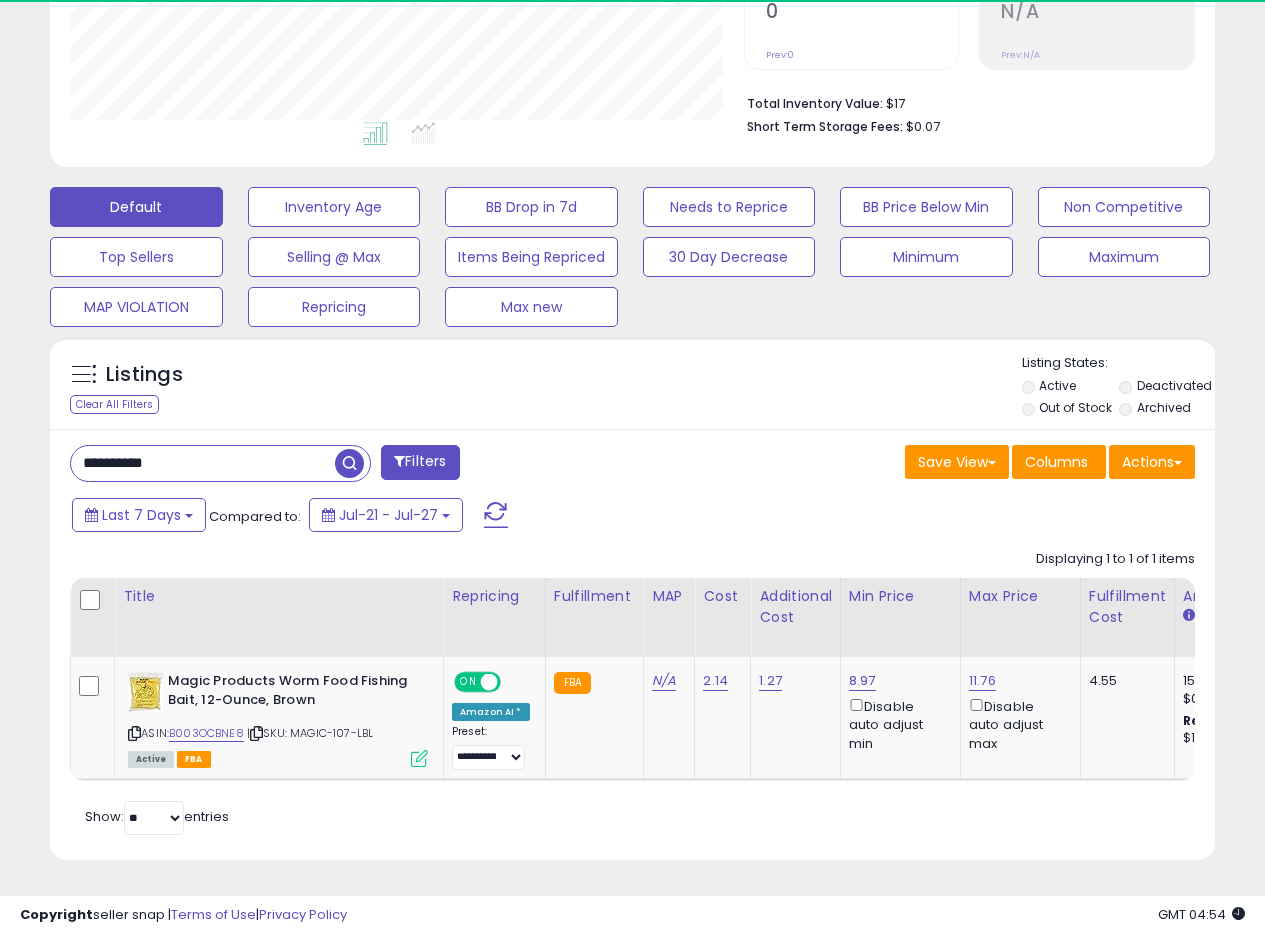 scroll, scrollTop: 410, scrollLeft: 674, axis: both 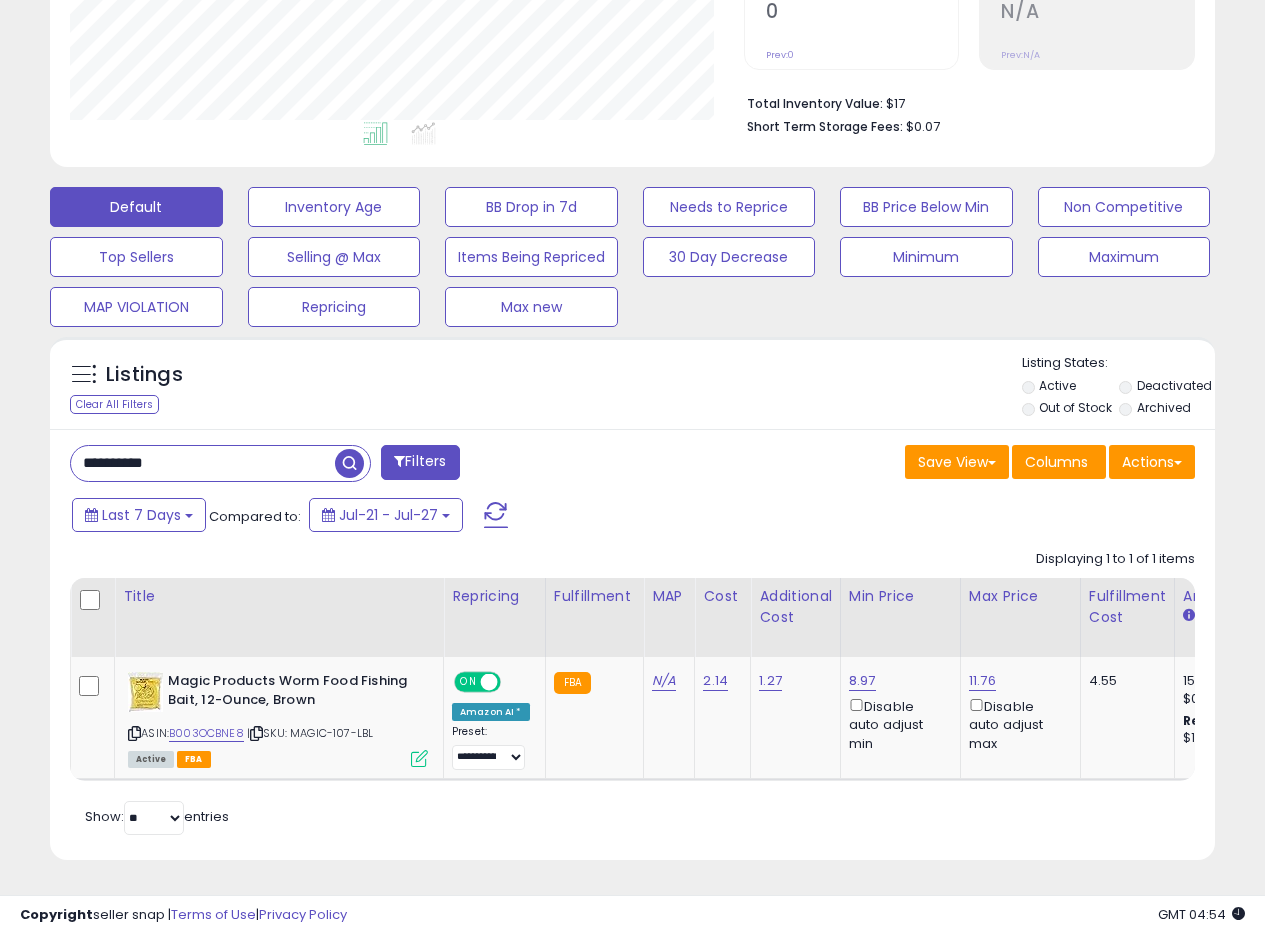 drag, startPoint x: 207, startPoint y: 432, endPoint x: 61, endPoint y: 450, distance: 147.10541 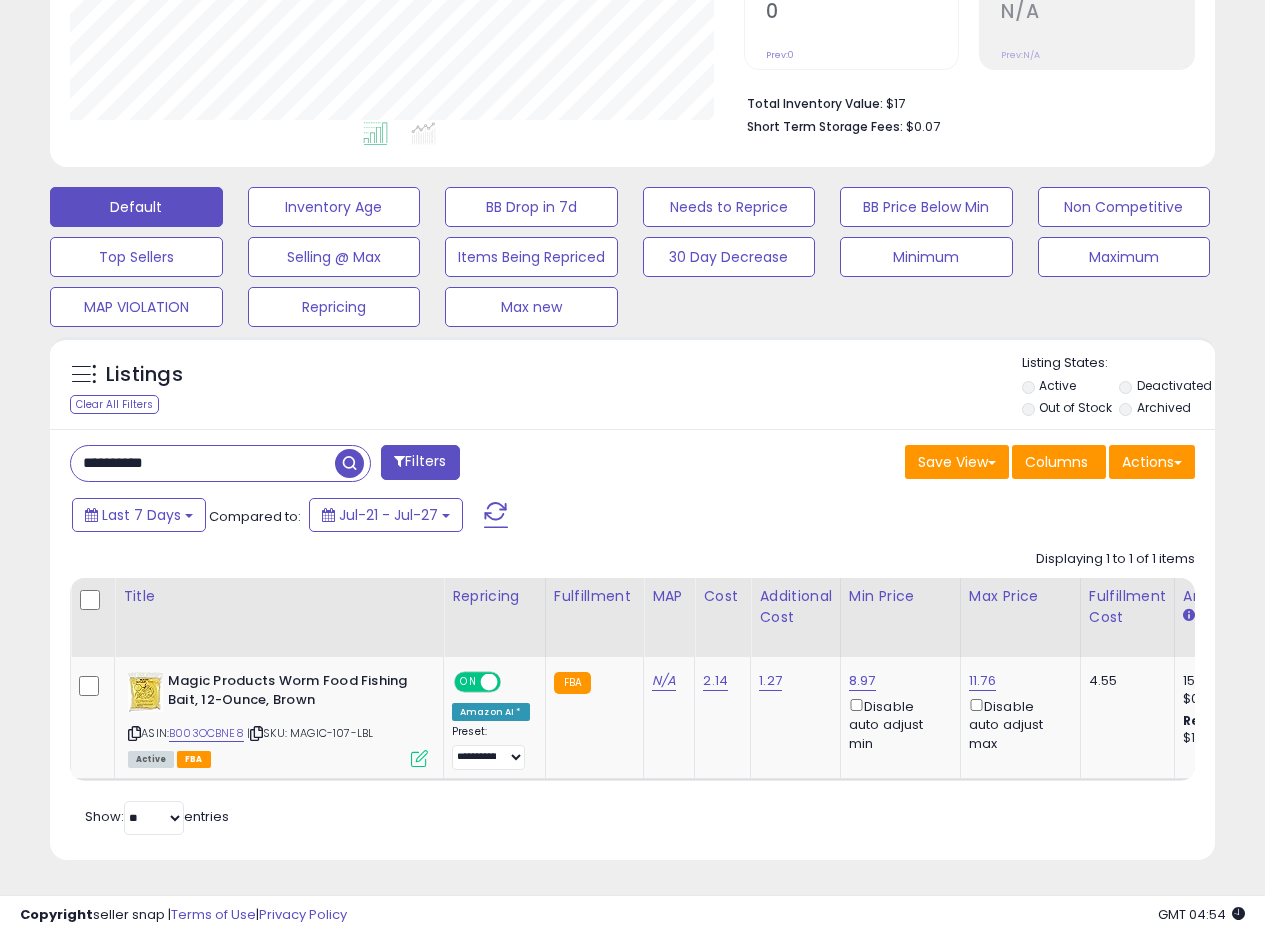 paste 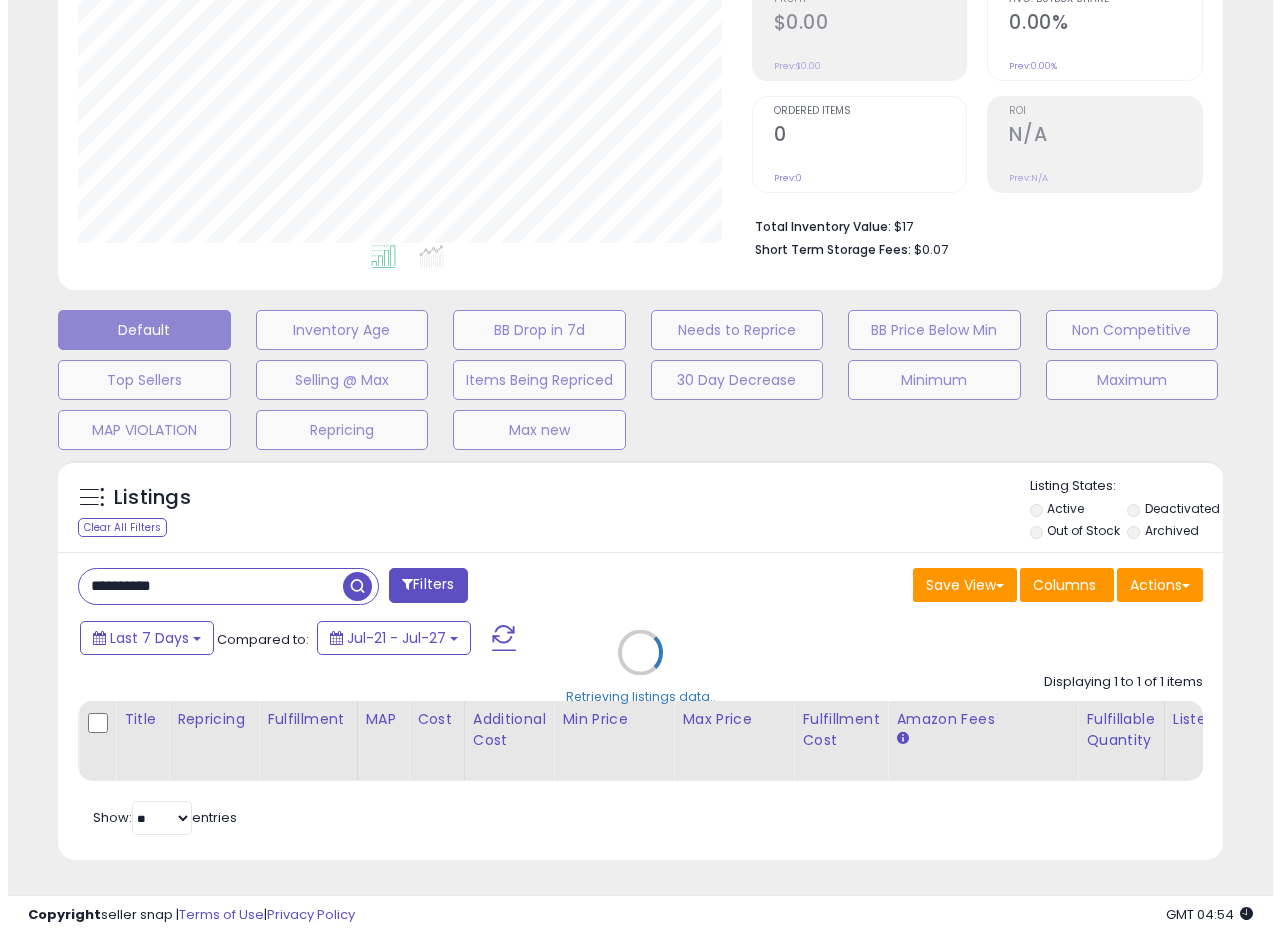scroll, scrollTop: 335, scrollLeft: 0, axis: vertical 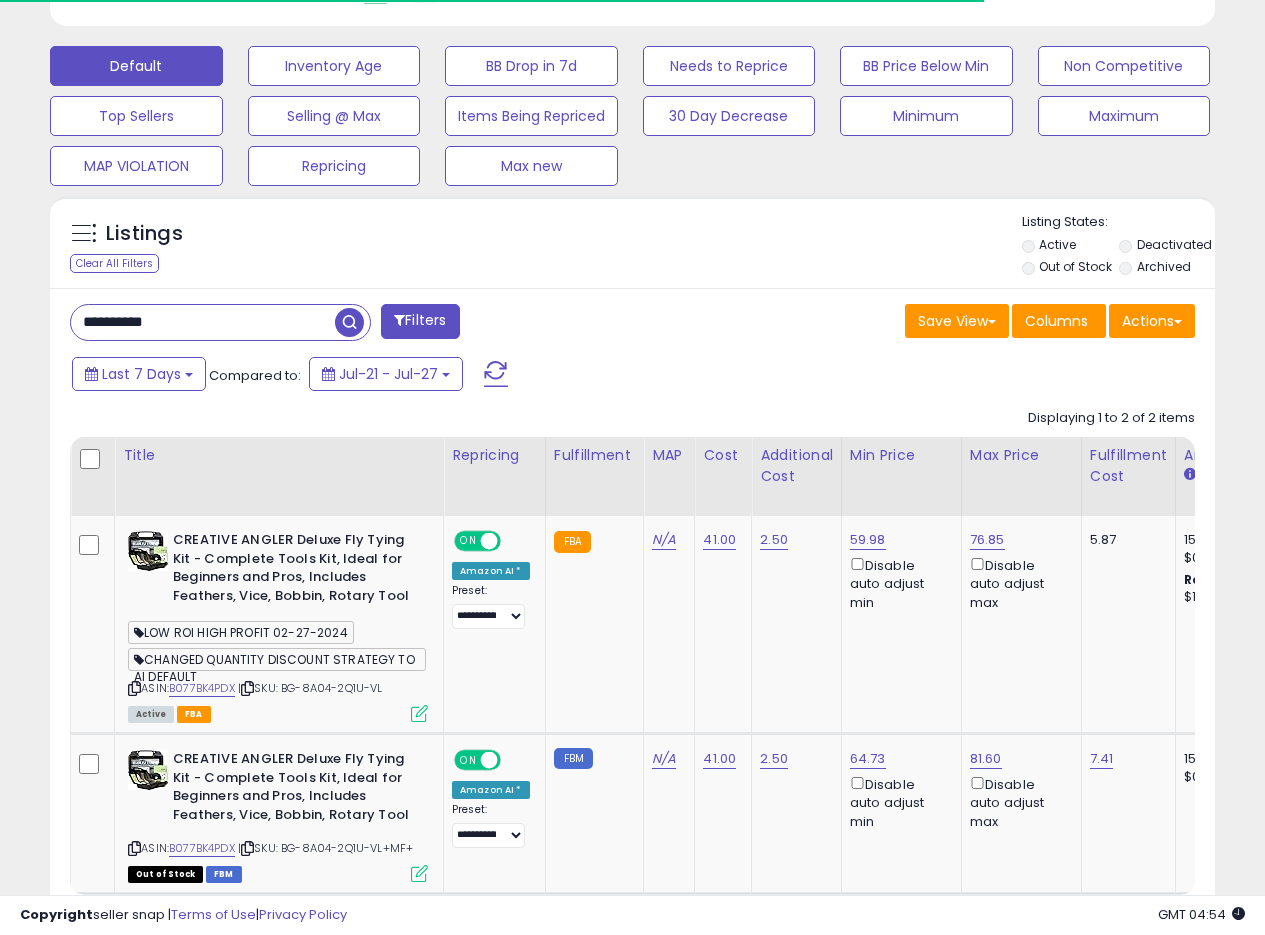 click on "**********" at bounding box center (632, 631) 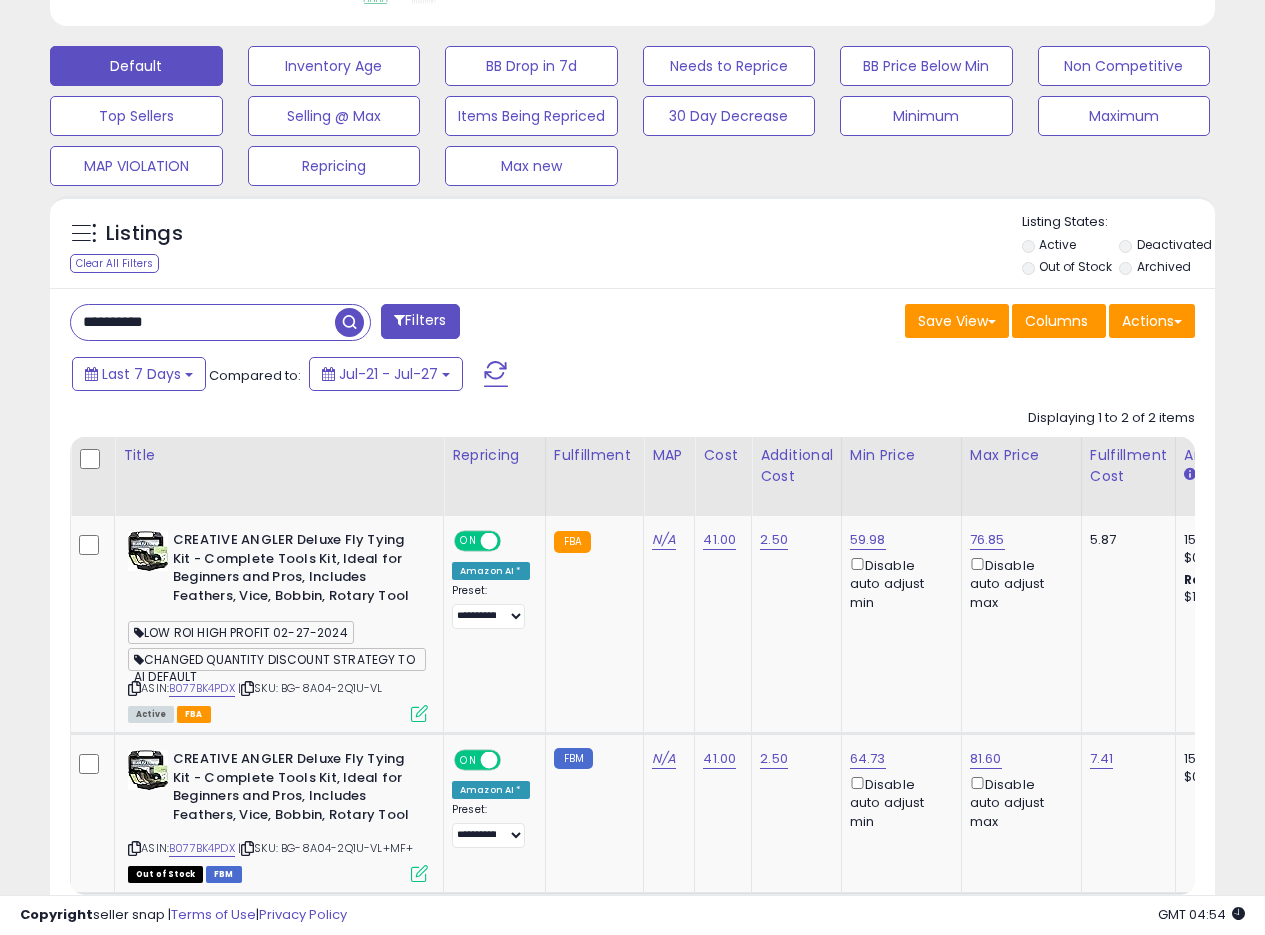 scroll, scrollTop: 999590, scrollLeft: 999326, axis: both 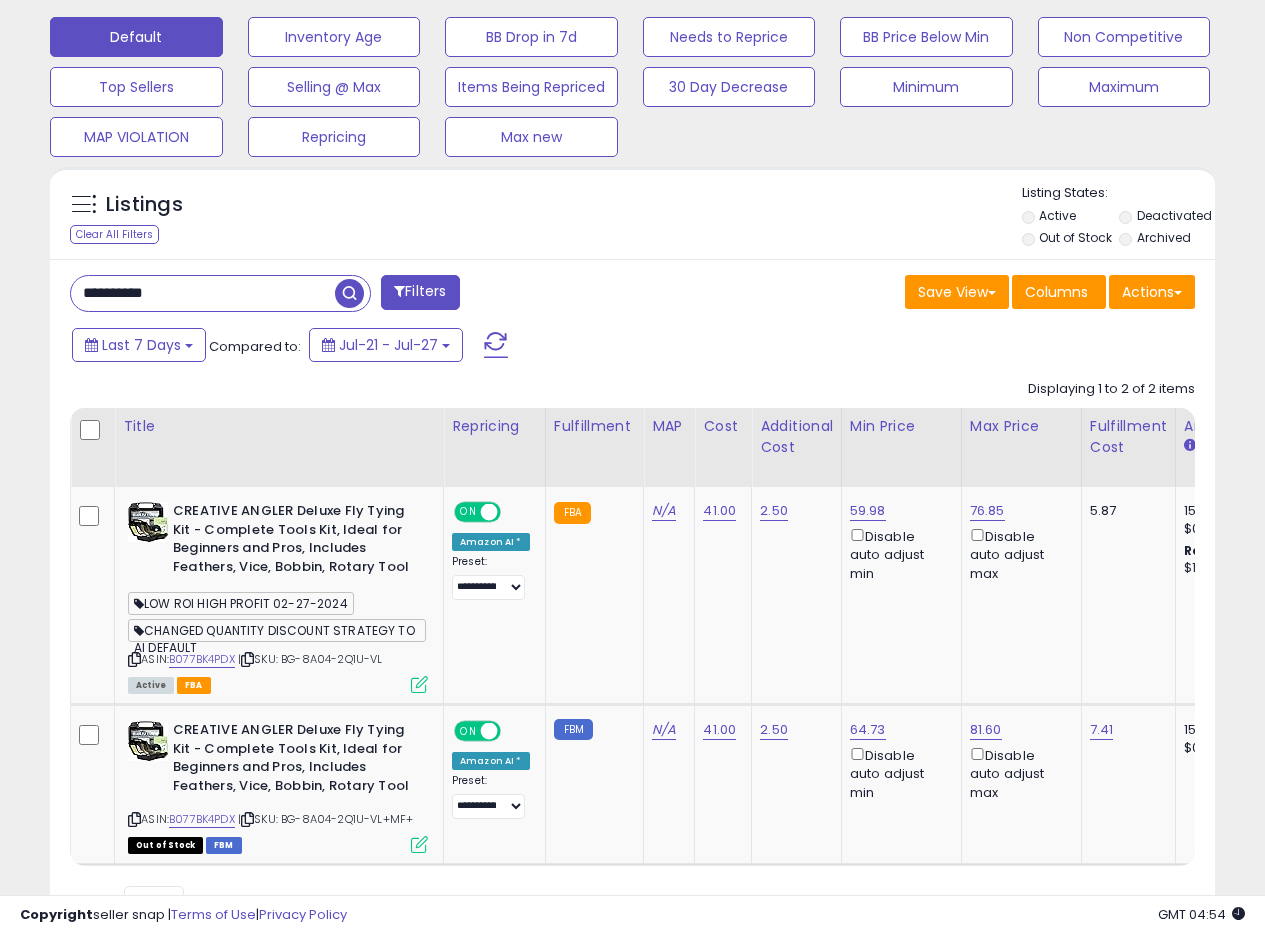click on "**********" at bounding box center [632, 602] 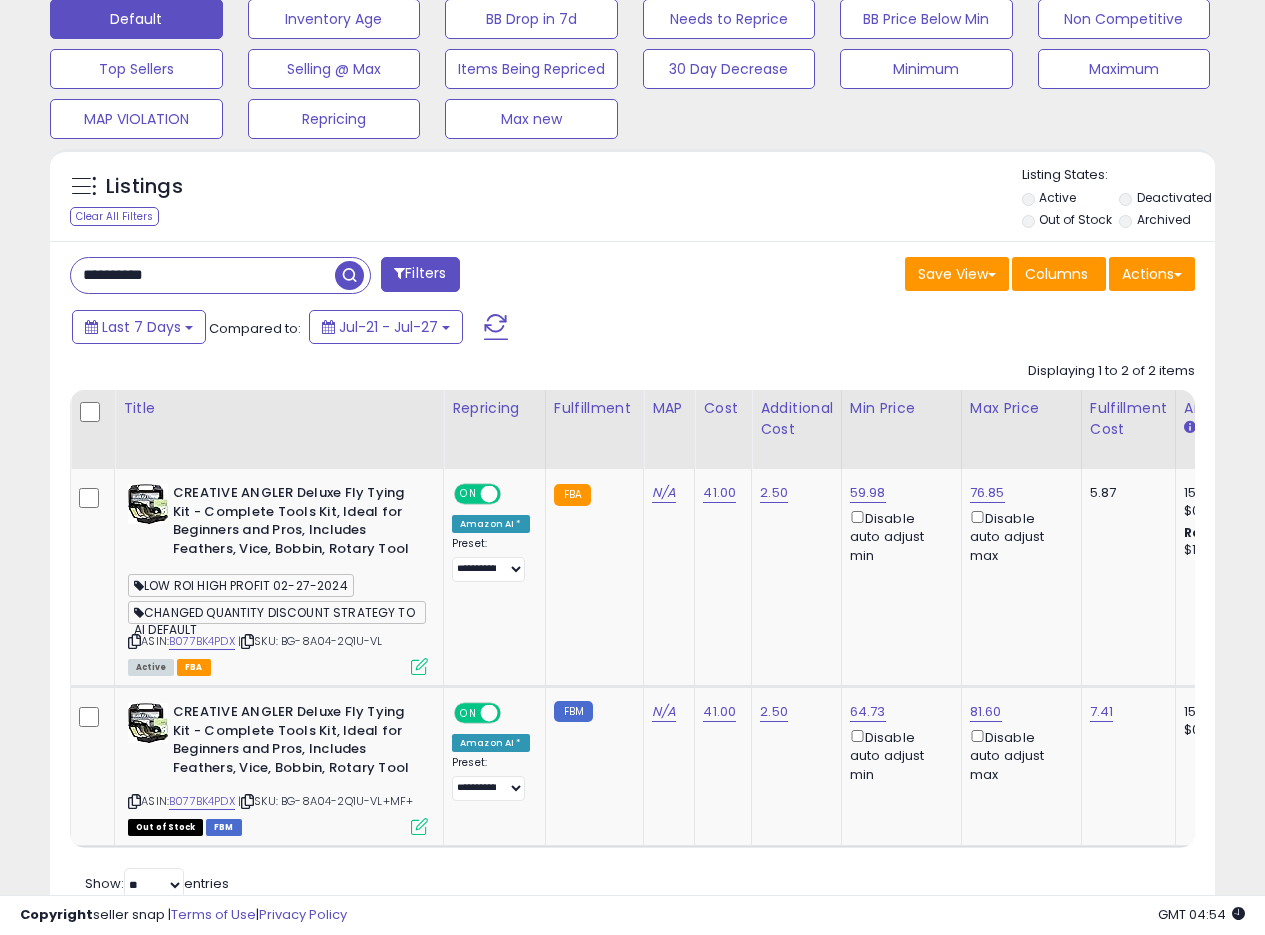 scroll, scrollTop: 694, scrollLeft: 0, axis: vertical 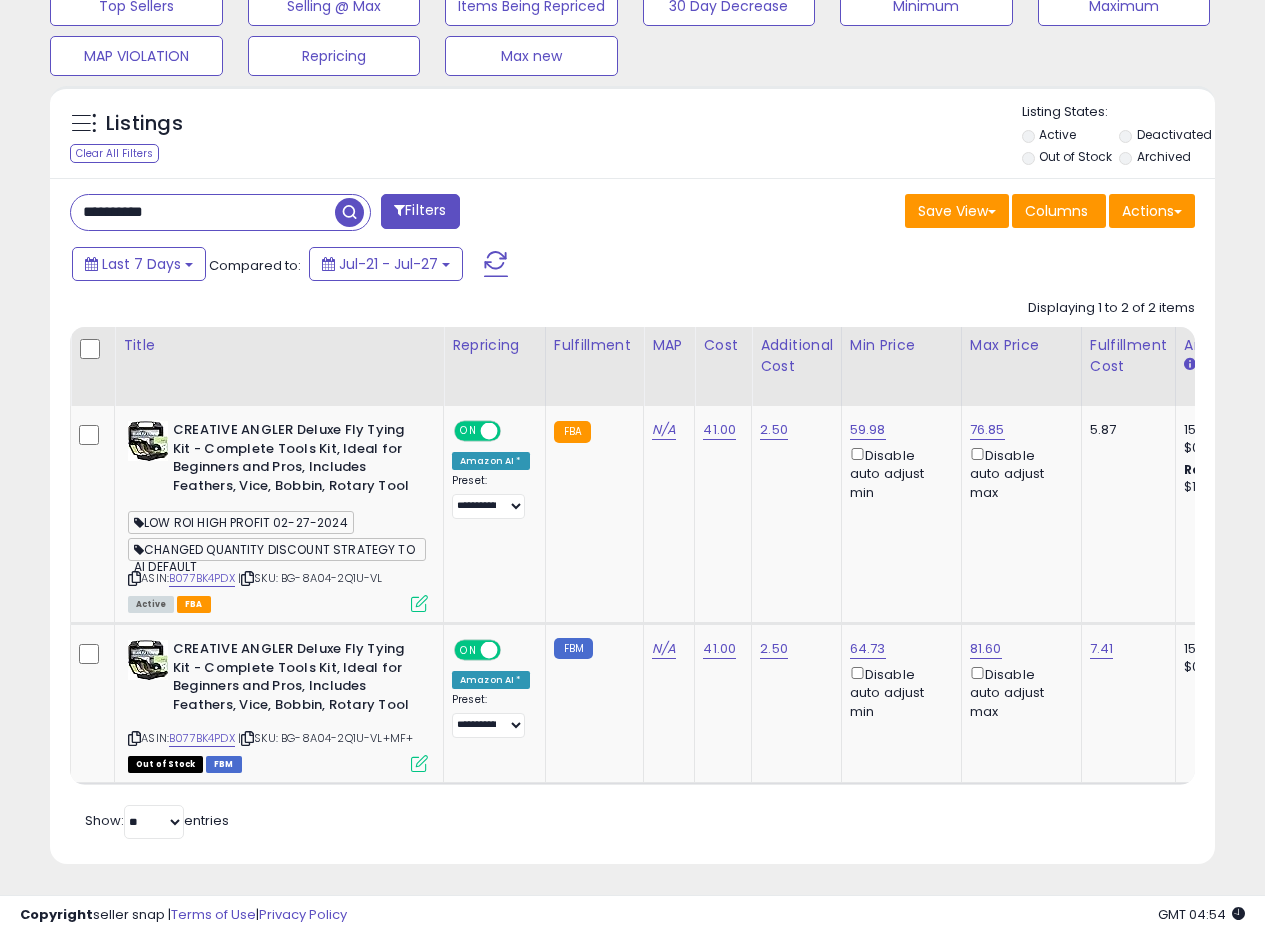 drag, startPoint x: 680, startPoint y: 551, endPoint x: 1001, endPoint y: 41, distance: 602.6118 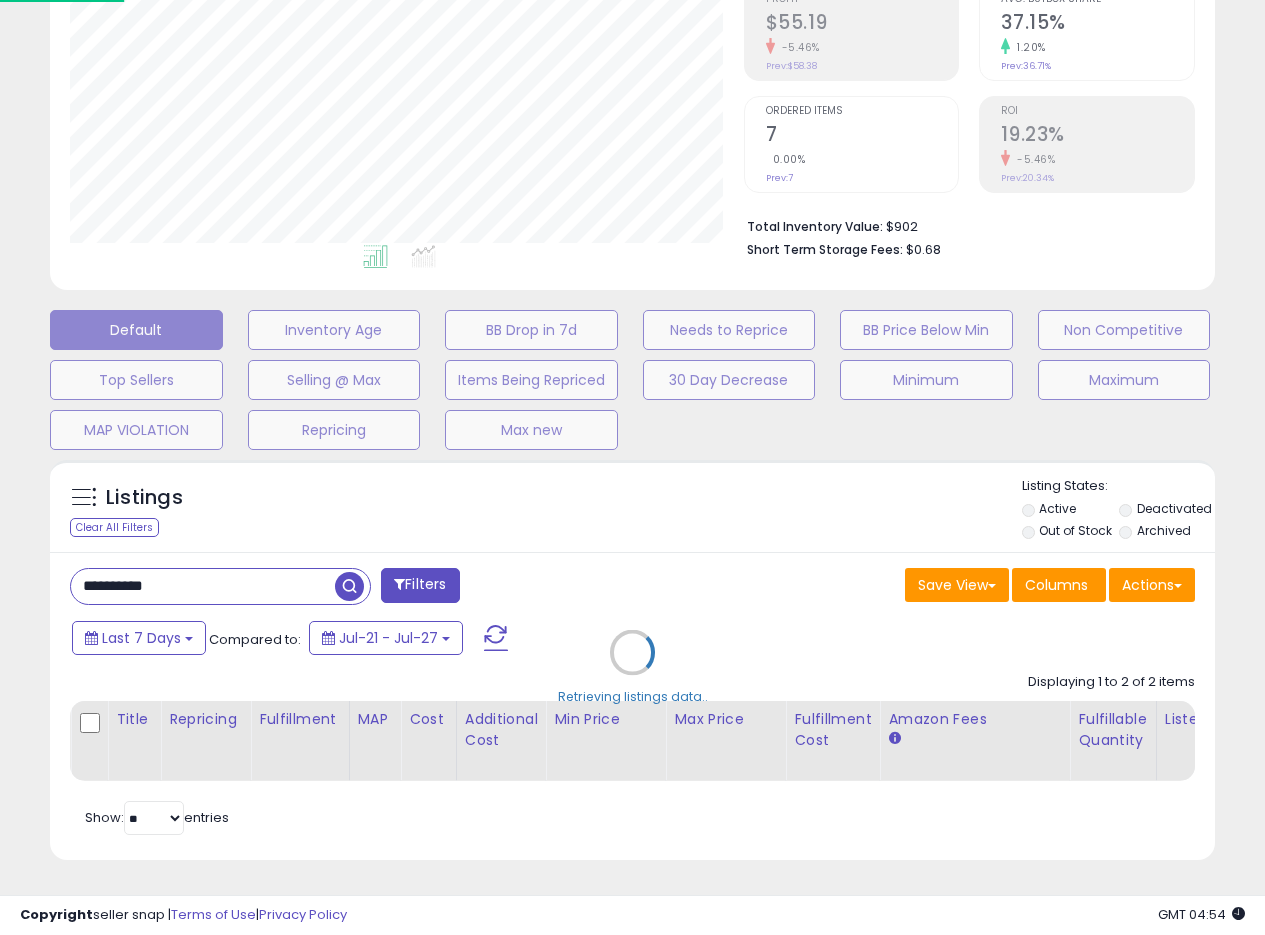 scroll, scrollTop: 999590, scrollLeft: 999317, axis: both 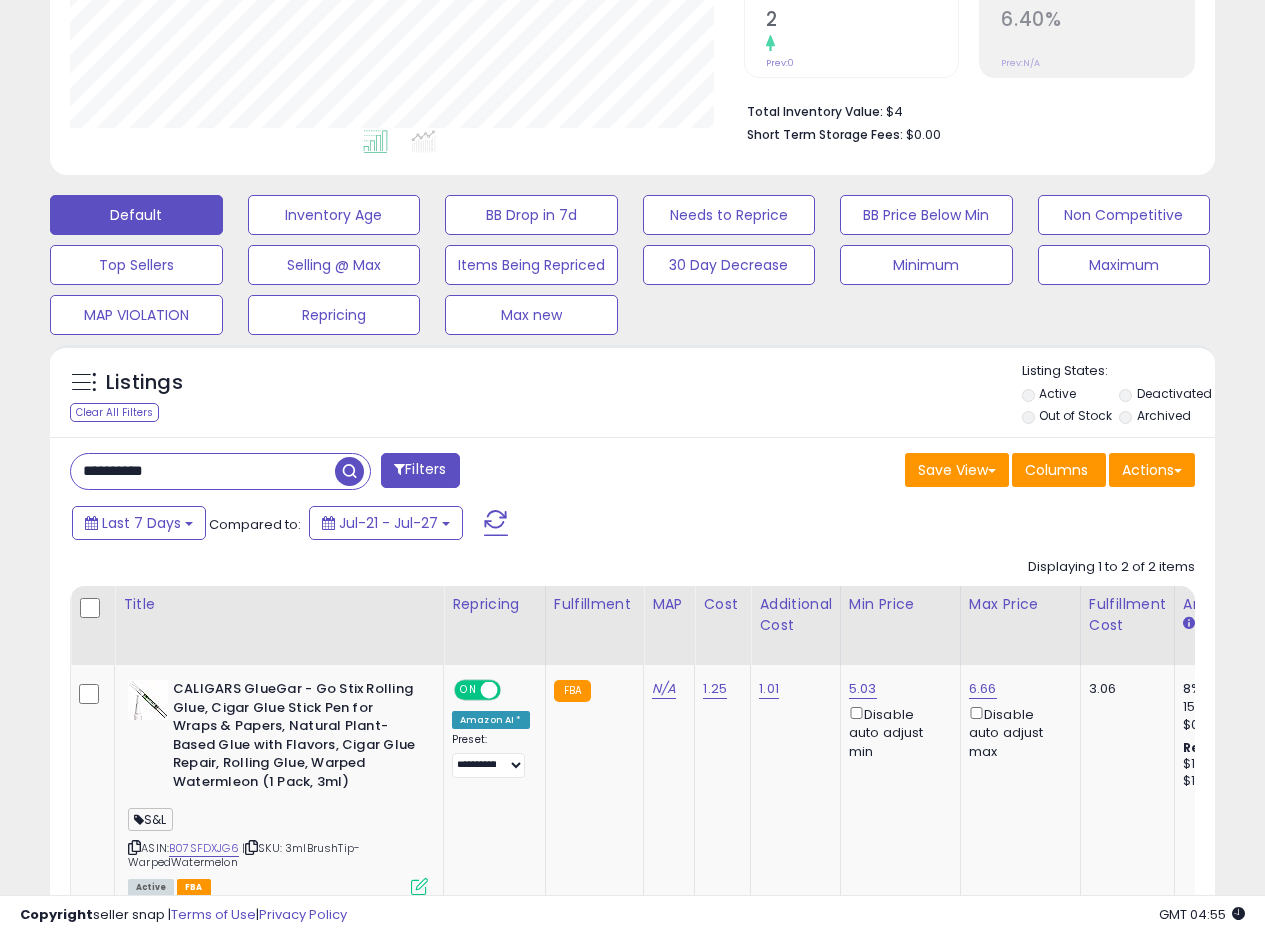 drag, startPoint x: 652, startPoint y: 424, endPoint x: 1279, endPoint y: 395, distance: 627.6703 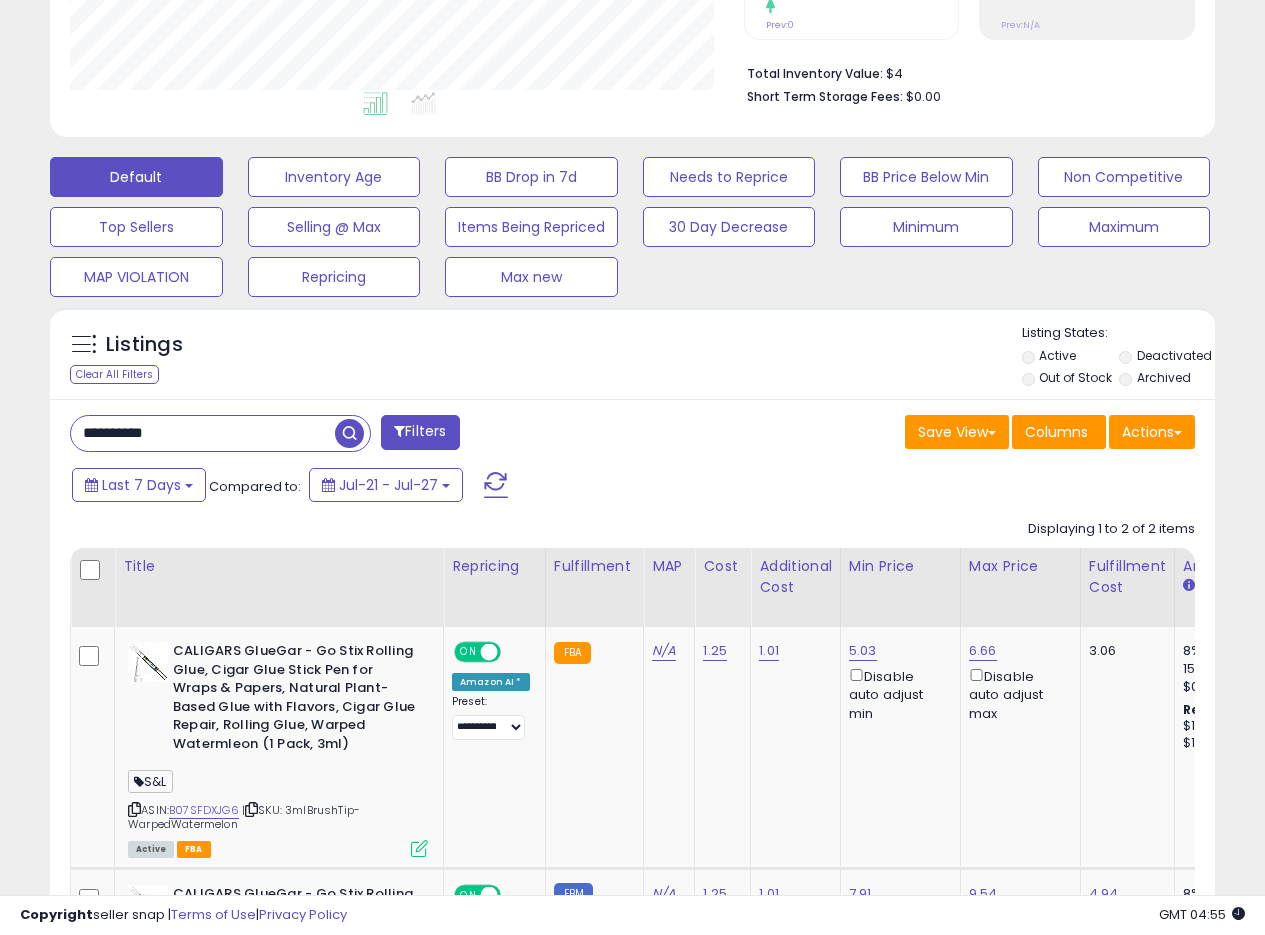 click on "Save View
Save As New View
Update Current View
Columns
Actions
Import  Export Visible Columns" at bounding box center [922, 434] 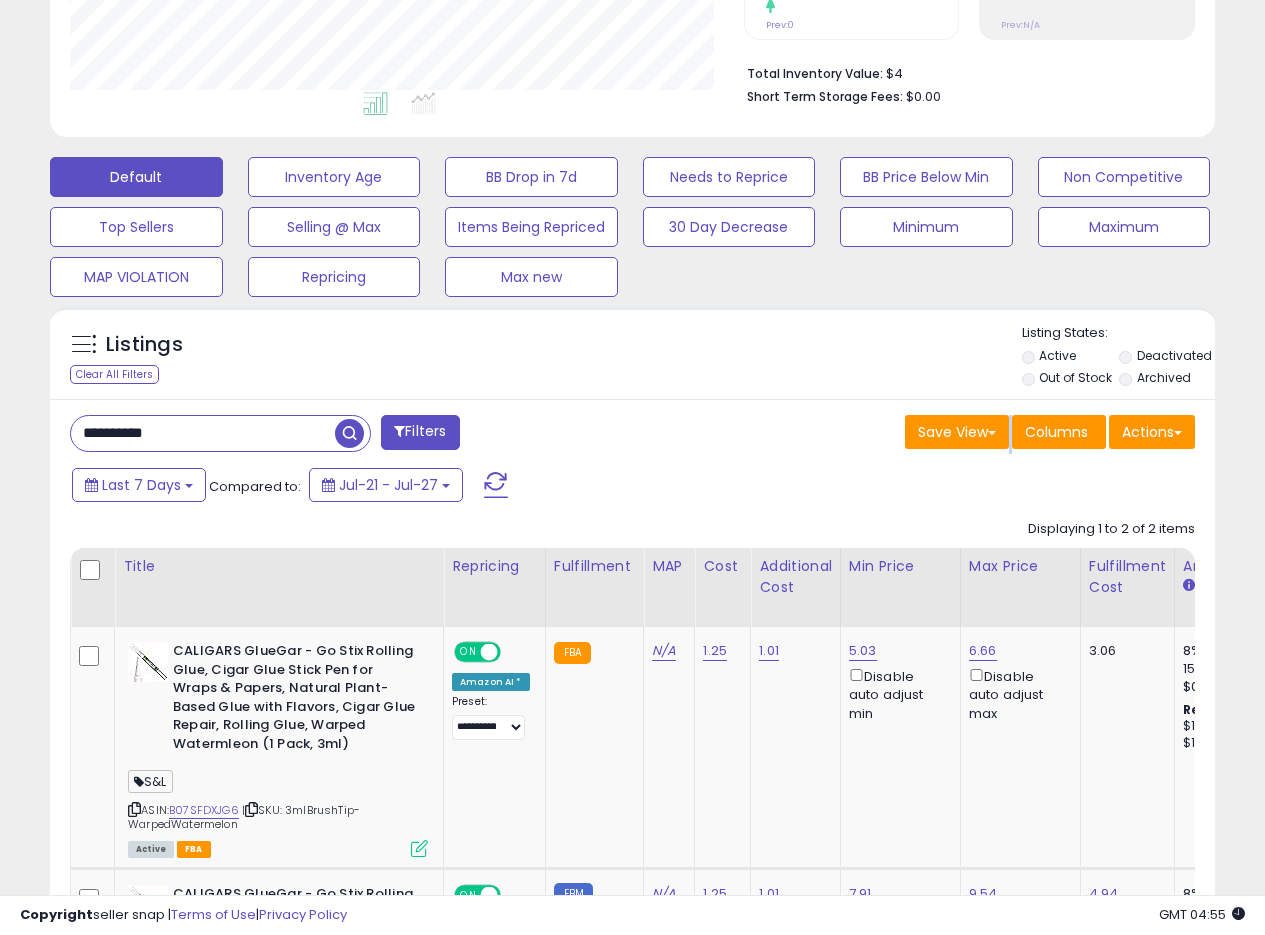 click on "Save View
Save As New View
Update Current View
Columns
Actions
Import  Export Visible Columns" at bounding box center [922, 434] 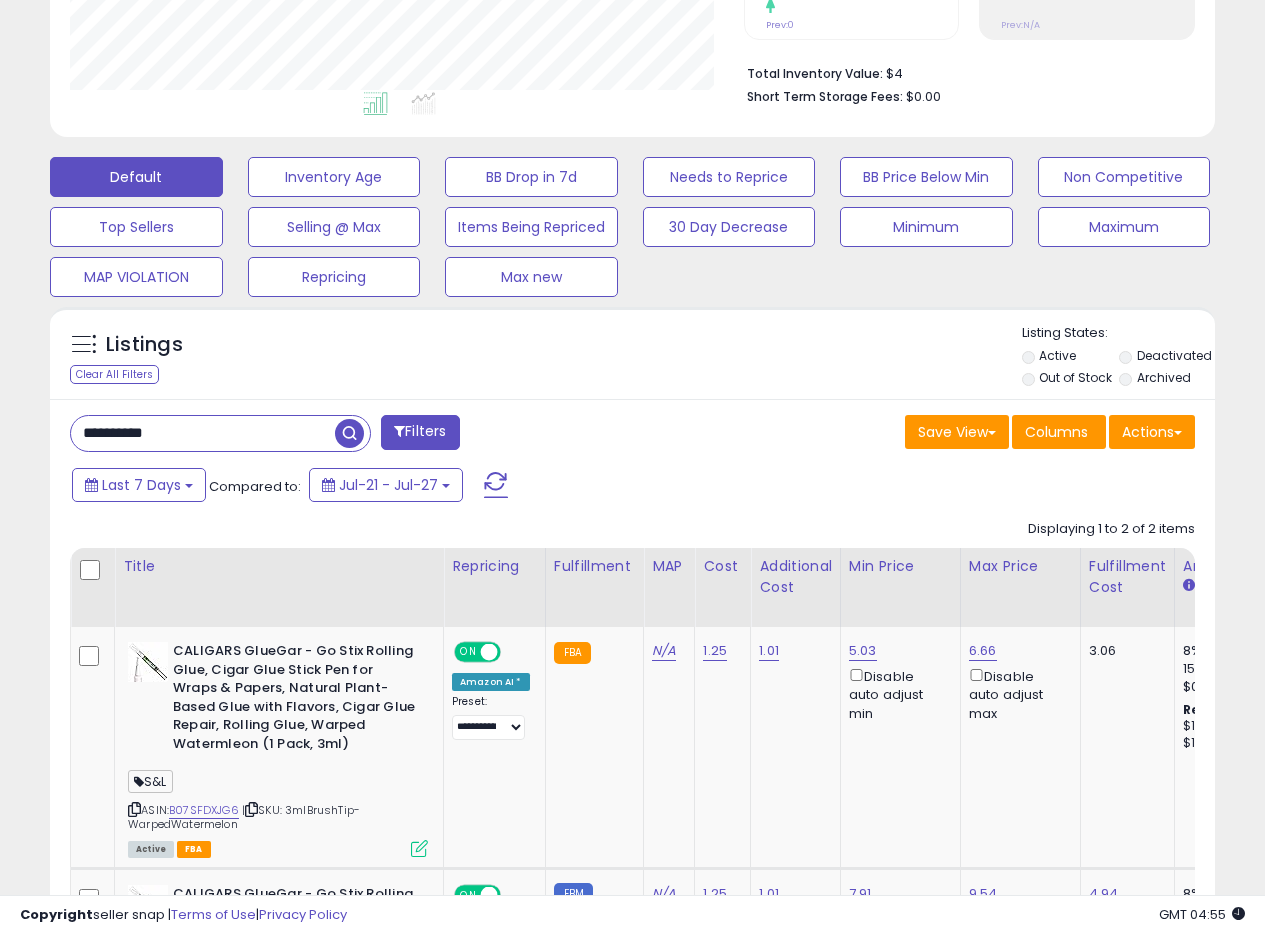 click on "Save View
Save As New View
Update Current View
Columns
Actions
Import  Export Visible Columns" at bounding box center [922, 434] 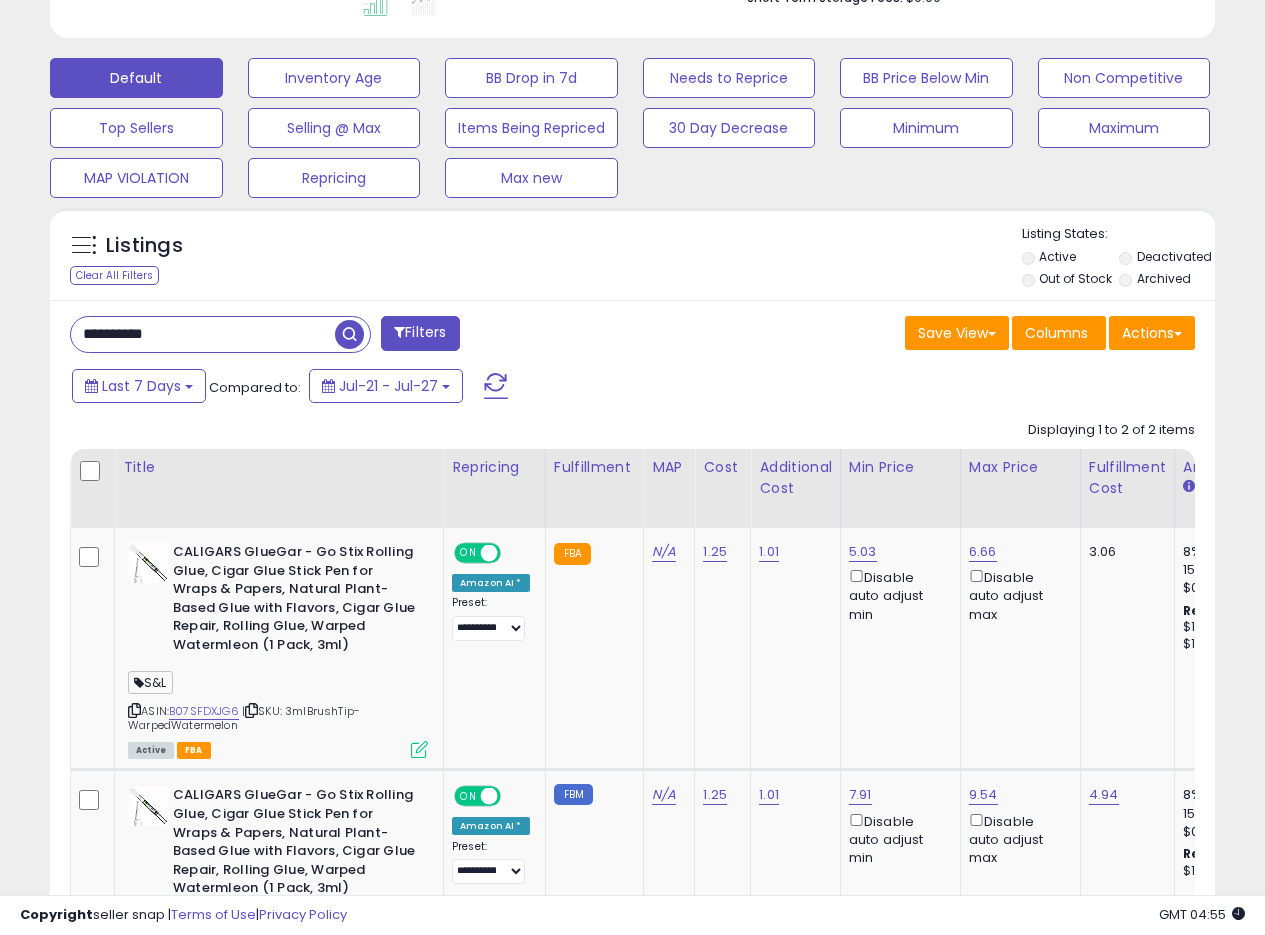 scroll, scrollTop: 573, scrollLeft: 0, axis: vertical 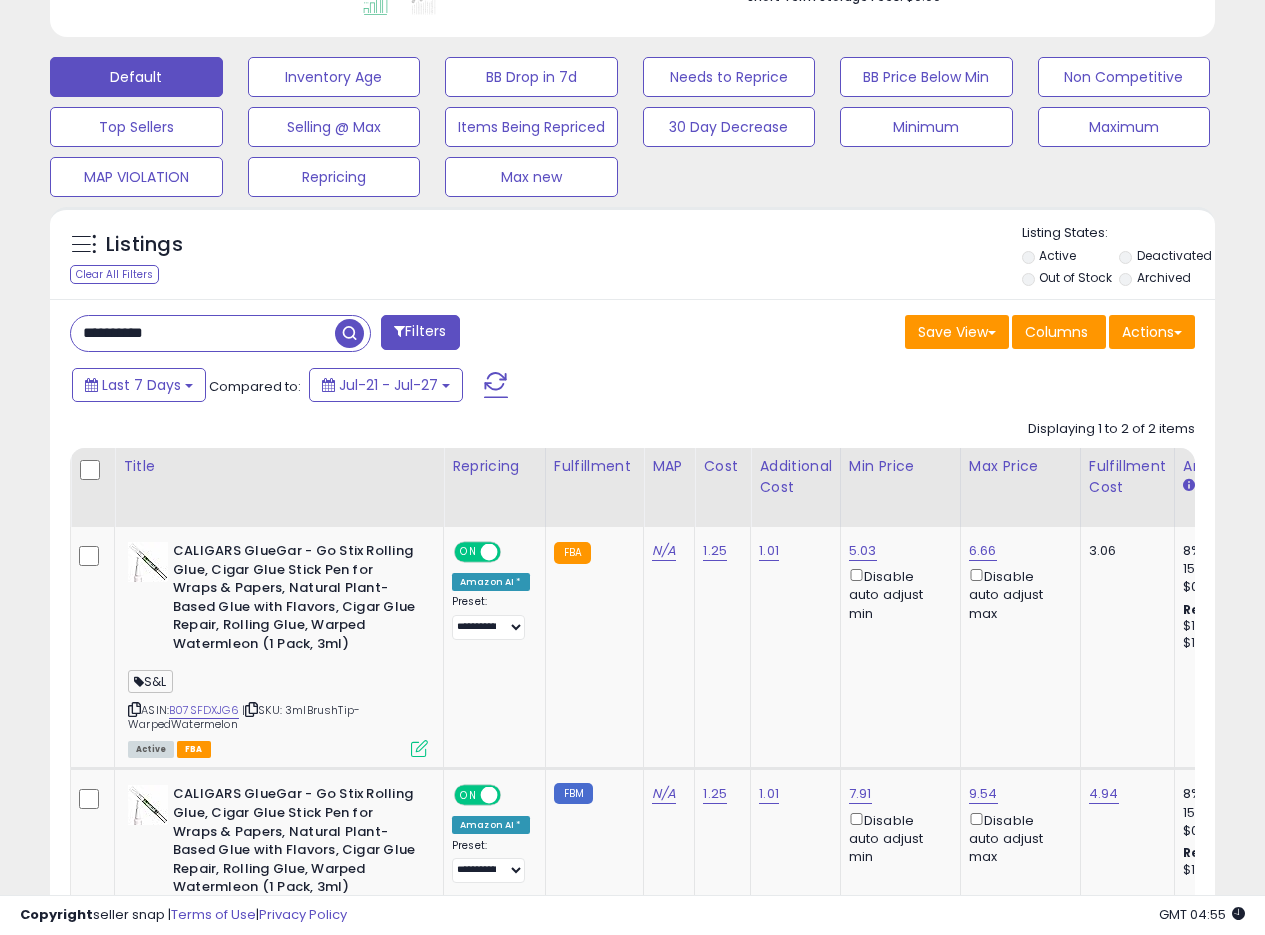drag, startPoint x: 710, startPoint y: 390, endPoint x: 734, endPoint y: 386, distance: 24.33105 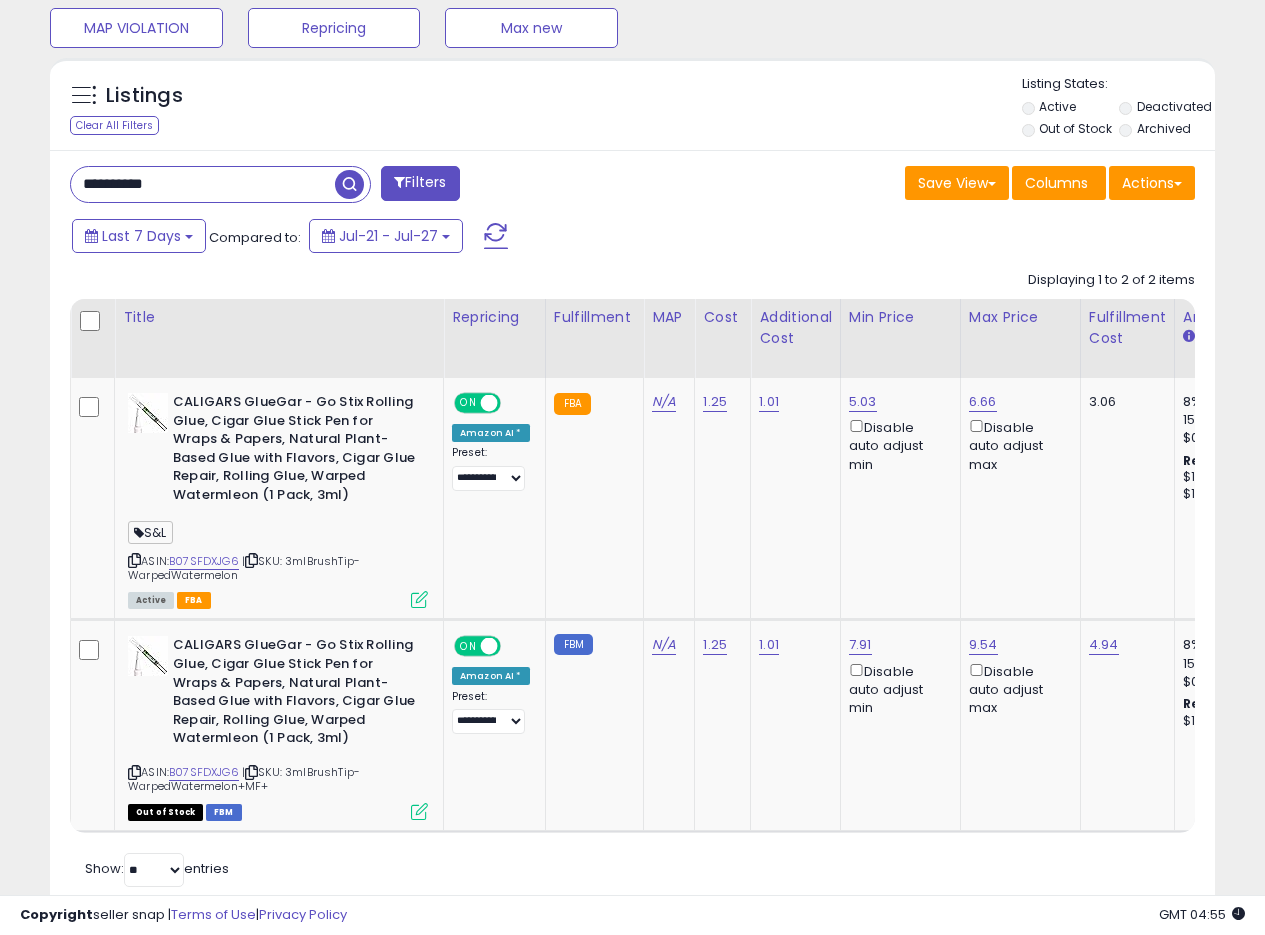 scroll, scrollTop: 689, scrollLeft: 0, axis: vertical 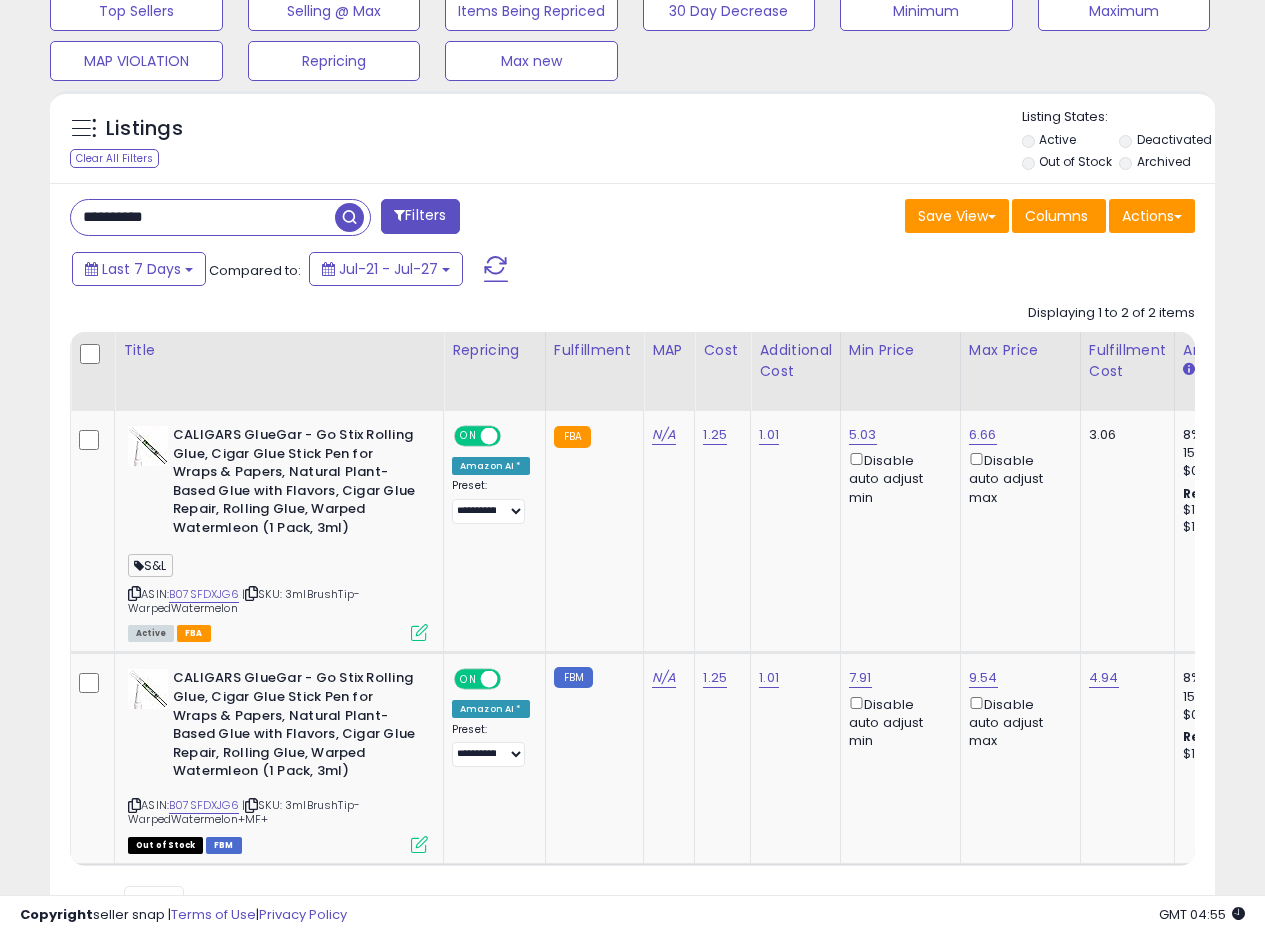click on "Save View
Save As New View
Update Current View
Columns
Actions
Import  Export Visible Columns" at bounding box center [922, 218] 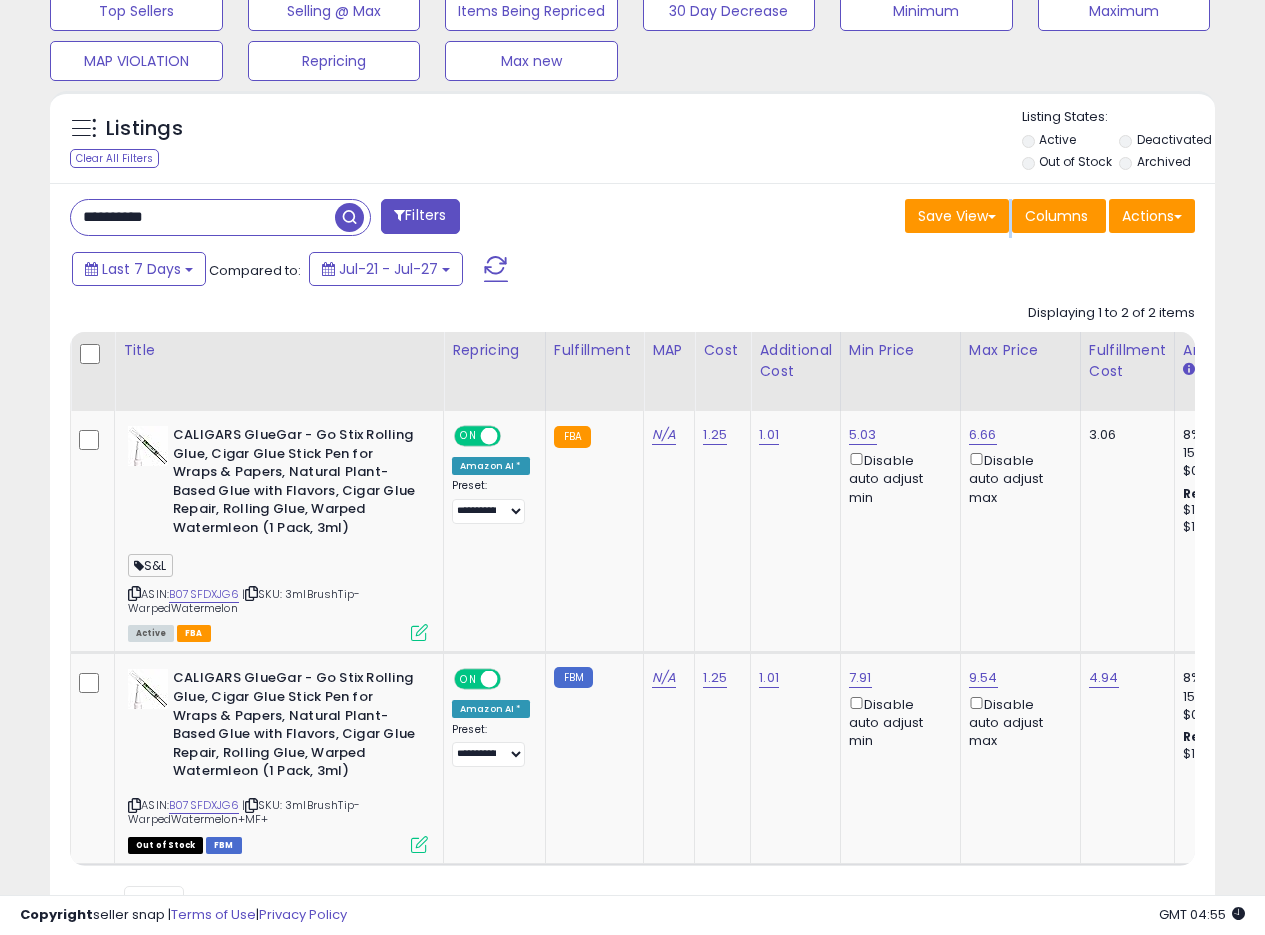 click on "Save View
Save As New View
Update Current View
Columns
Actions
Import  Export Visible Columns" at bounding box center [922, 218] 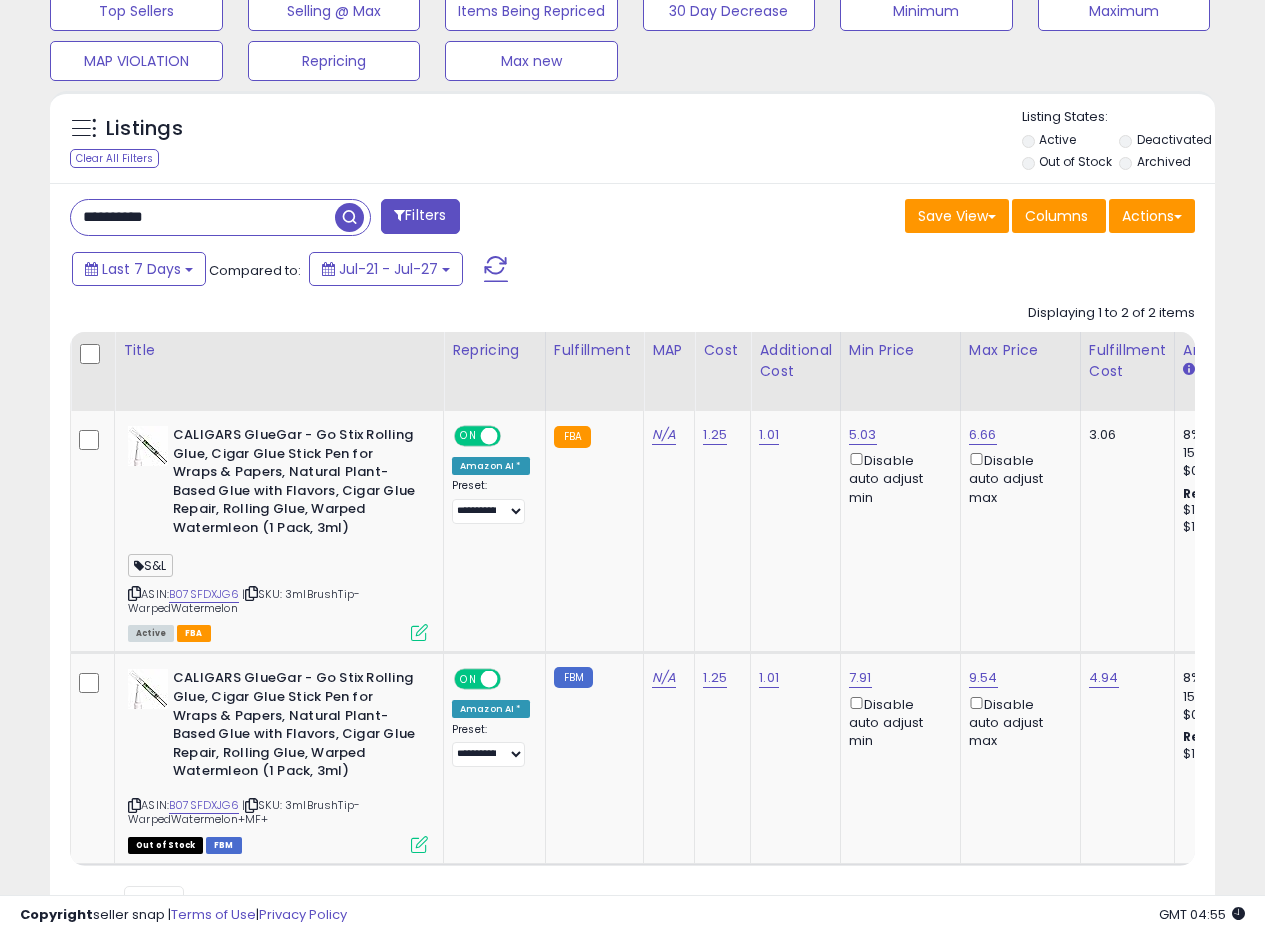 click on "Displaying 1 to 2 of 2 items
Title
Repricing" 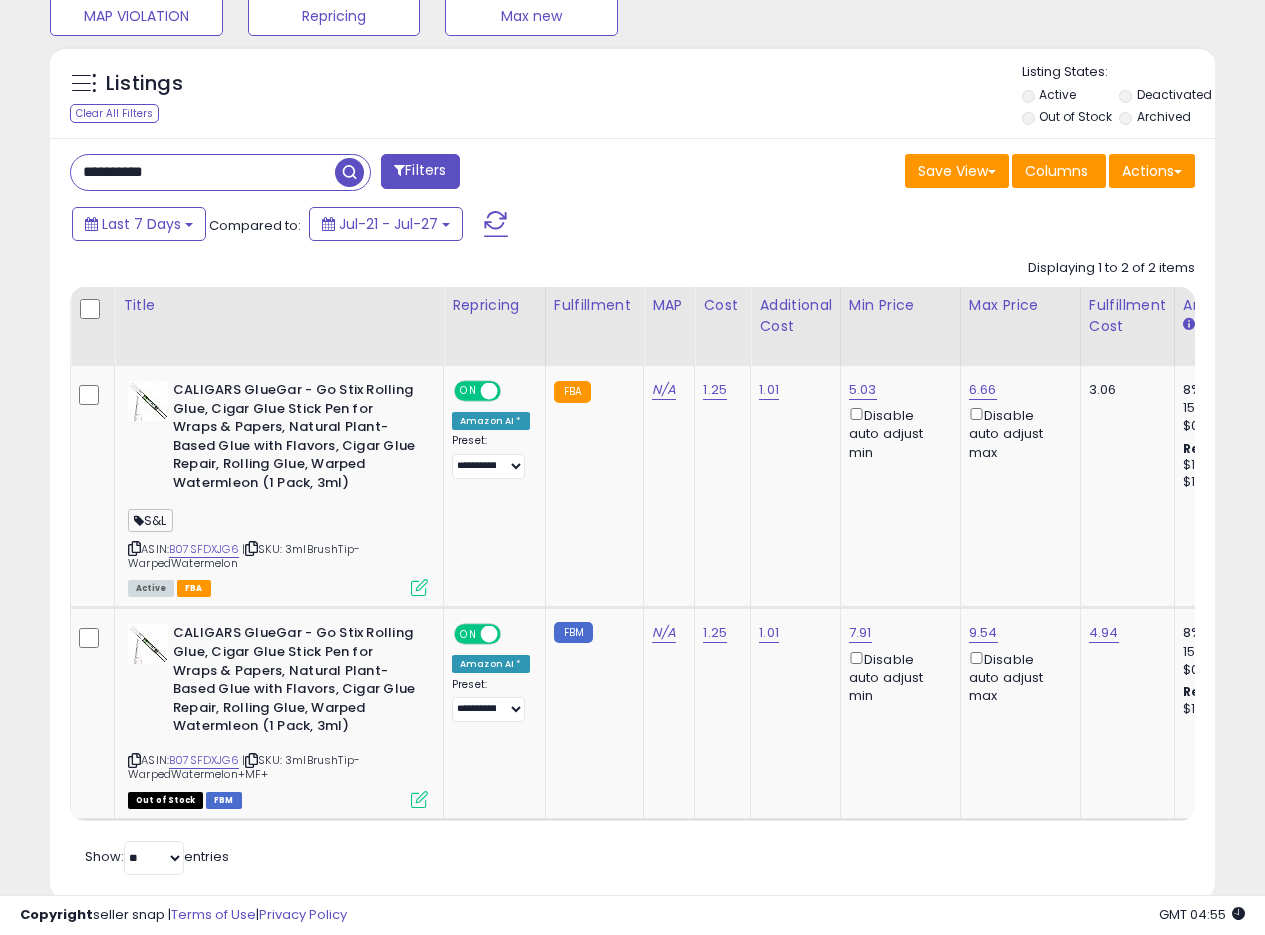 scroll, scrollTop: 689, scrollLeft: 0, axis: vertical 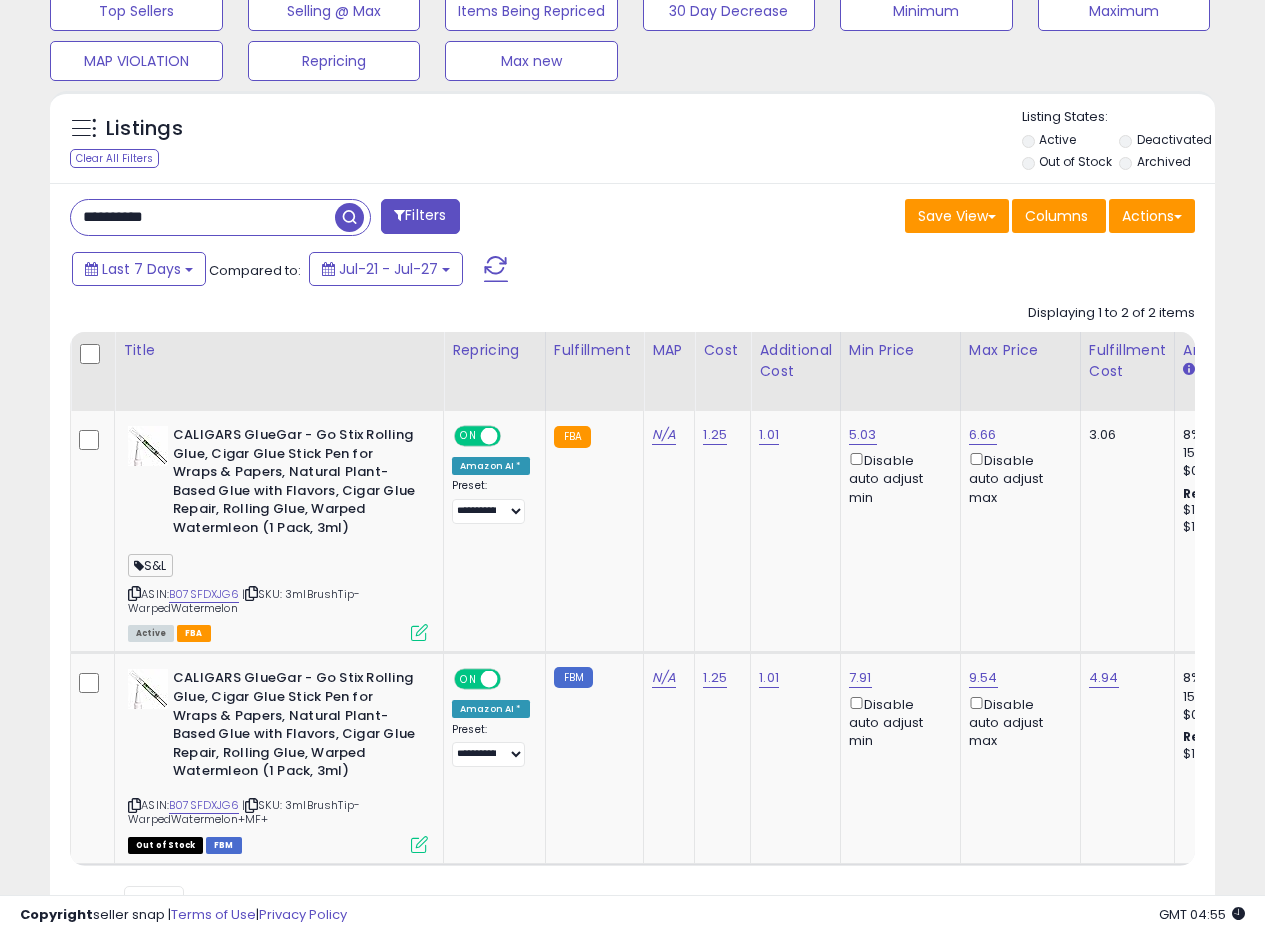 click on "Displaying 1 to 2 of 2 items
Title
Repricing" 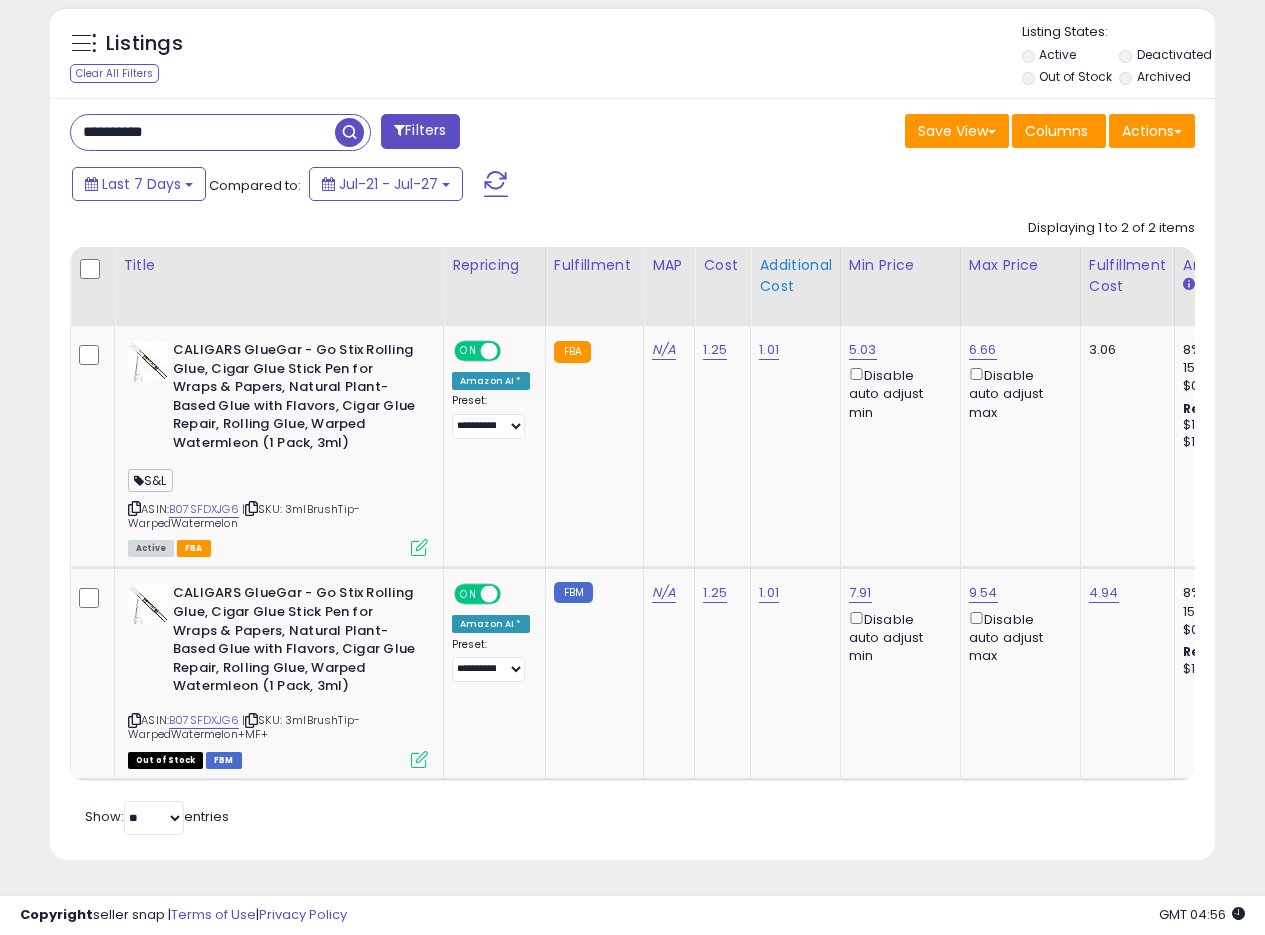 scroll, scrollTop: 689, scrollLeft: 0, axis: vertical 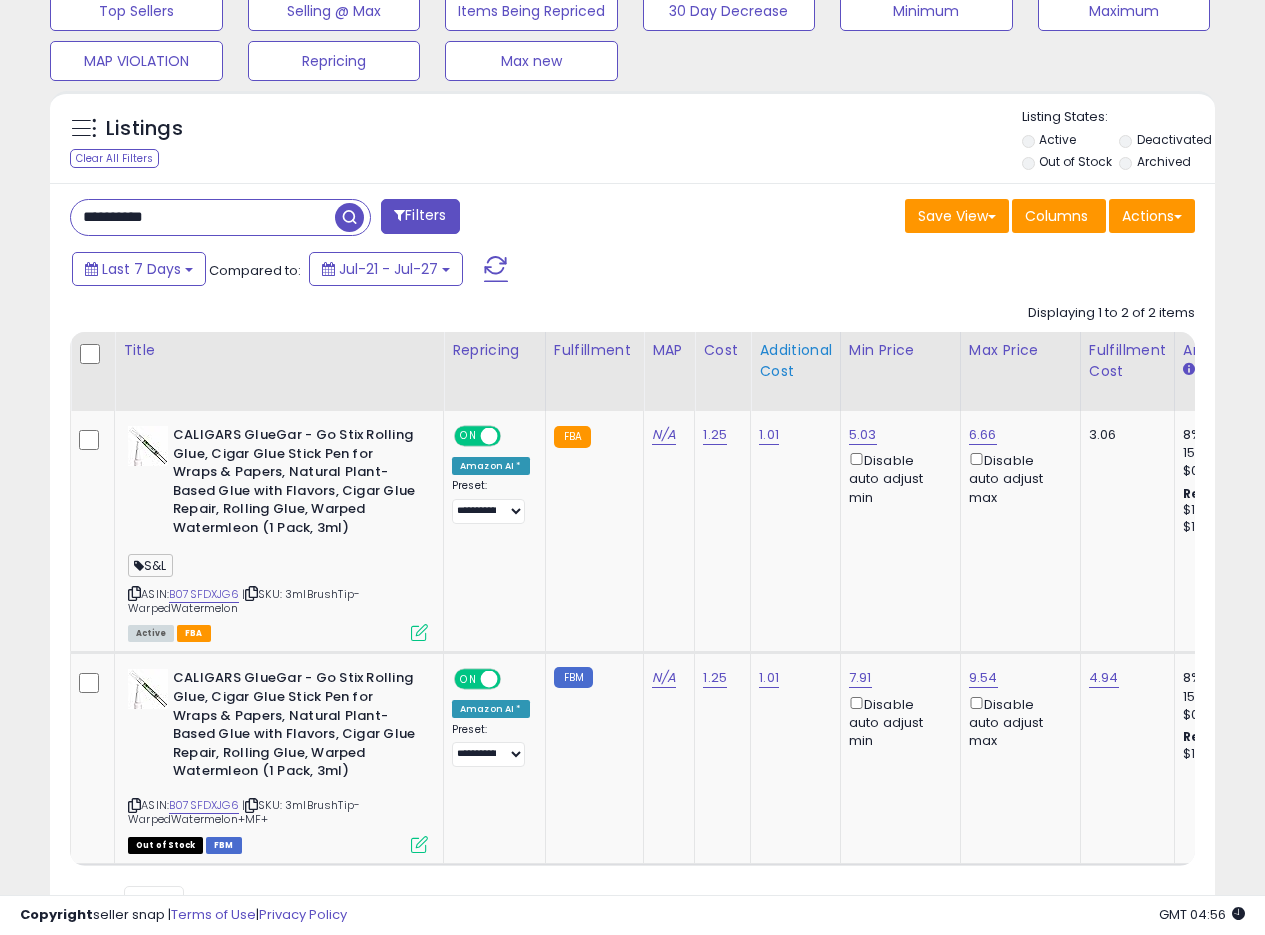 click on "Displaying 1 to 2 of 2 items
Title
Repricing" 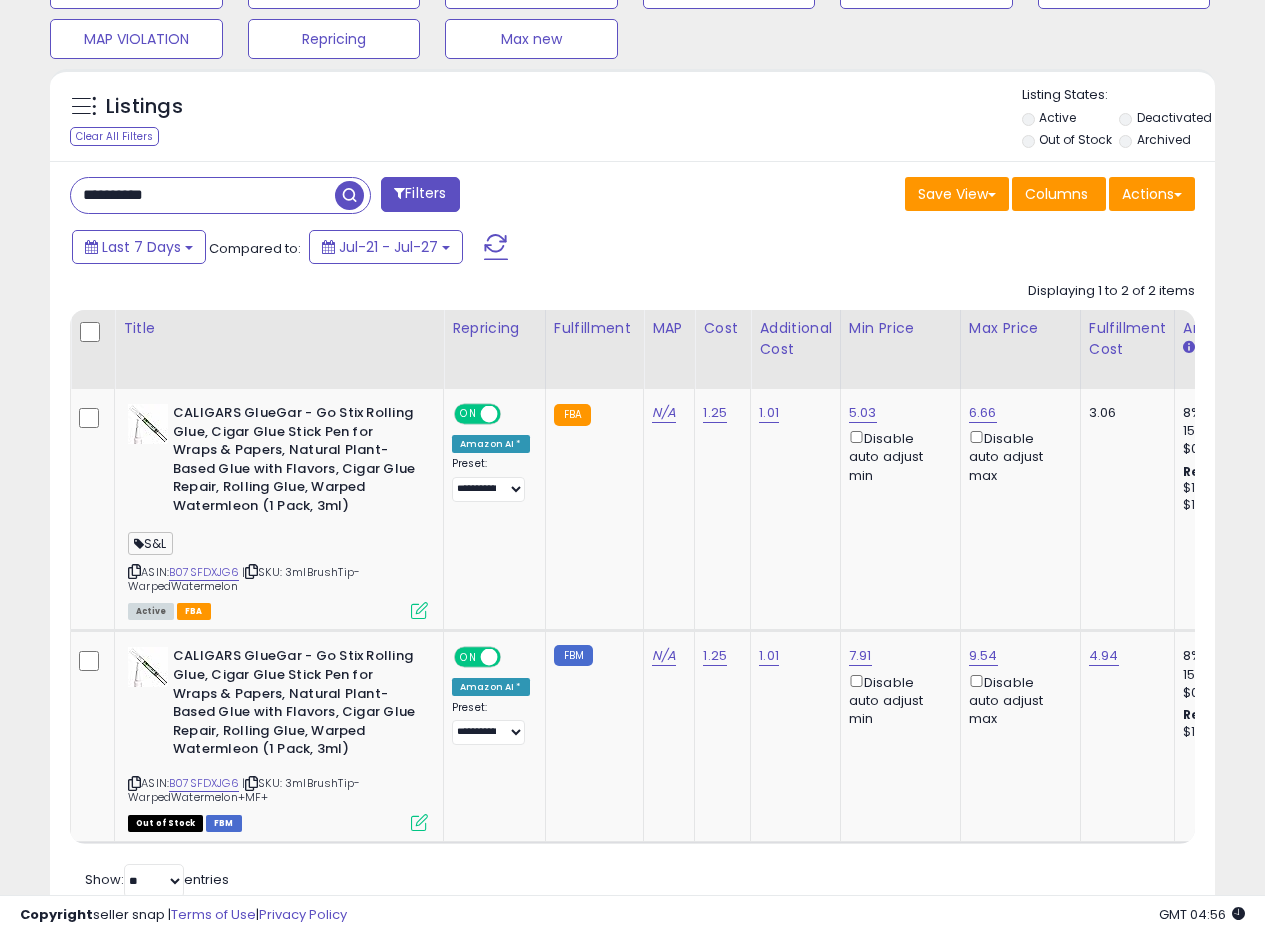 scroll, scrollTop: 589, scrollLeft: 0, axis: vertical 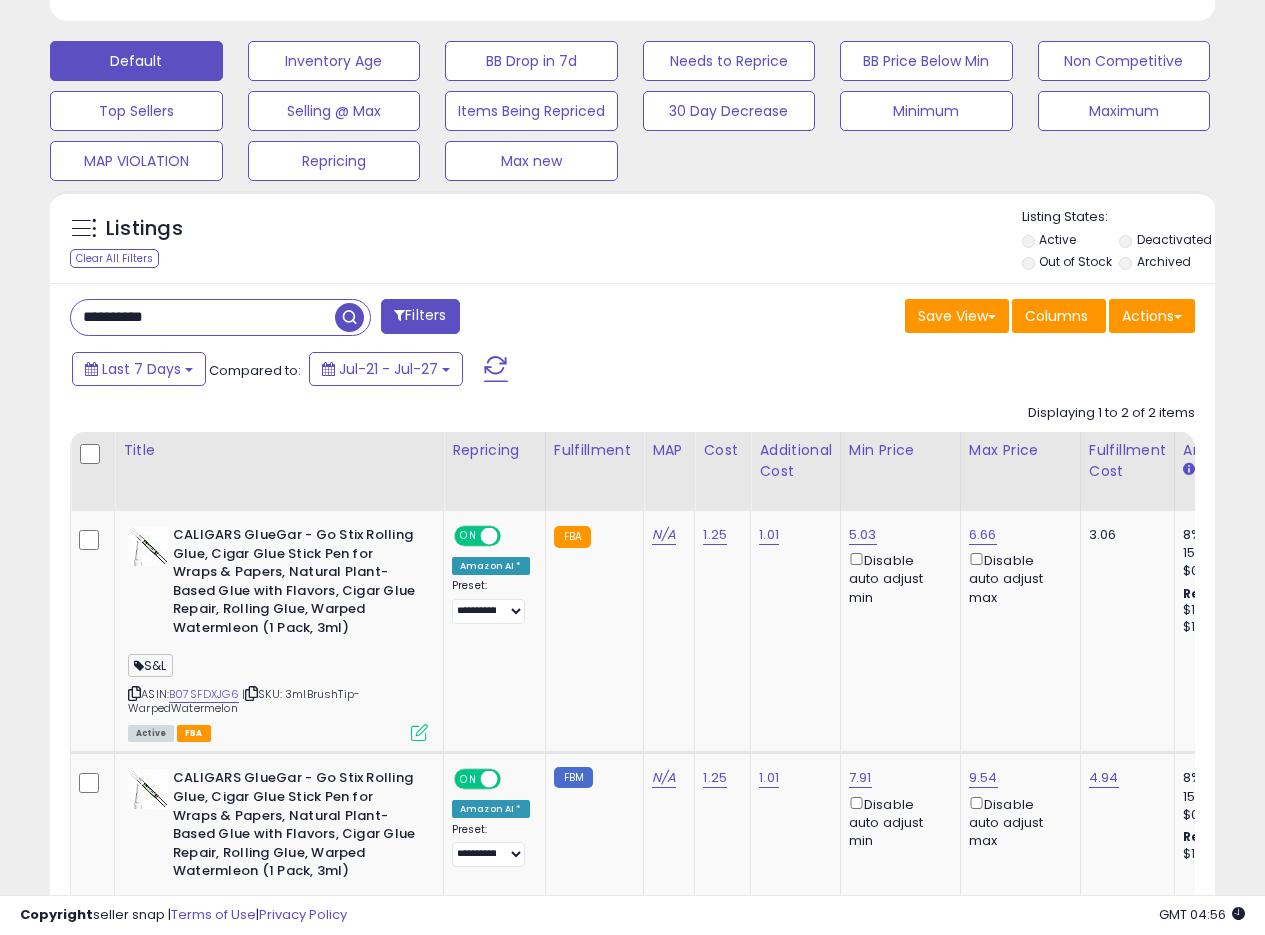 click on "**********" at bounding box center (632, 664) 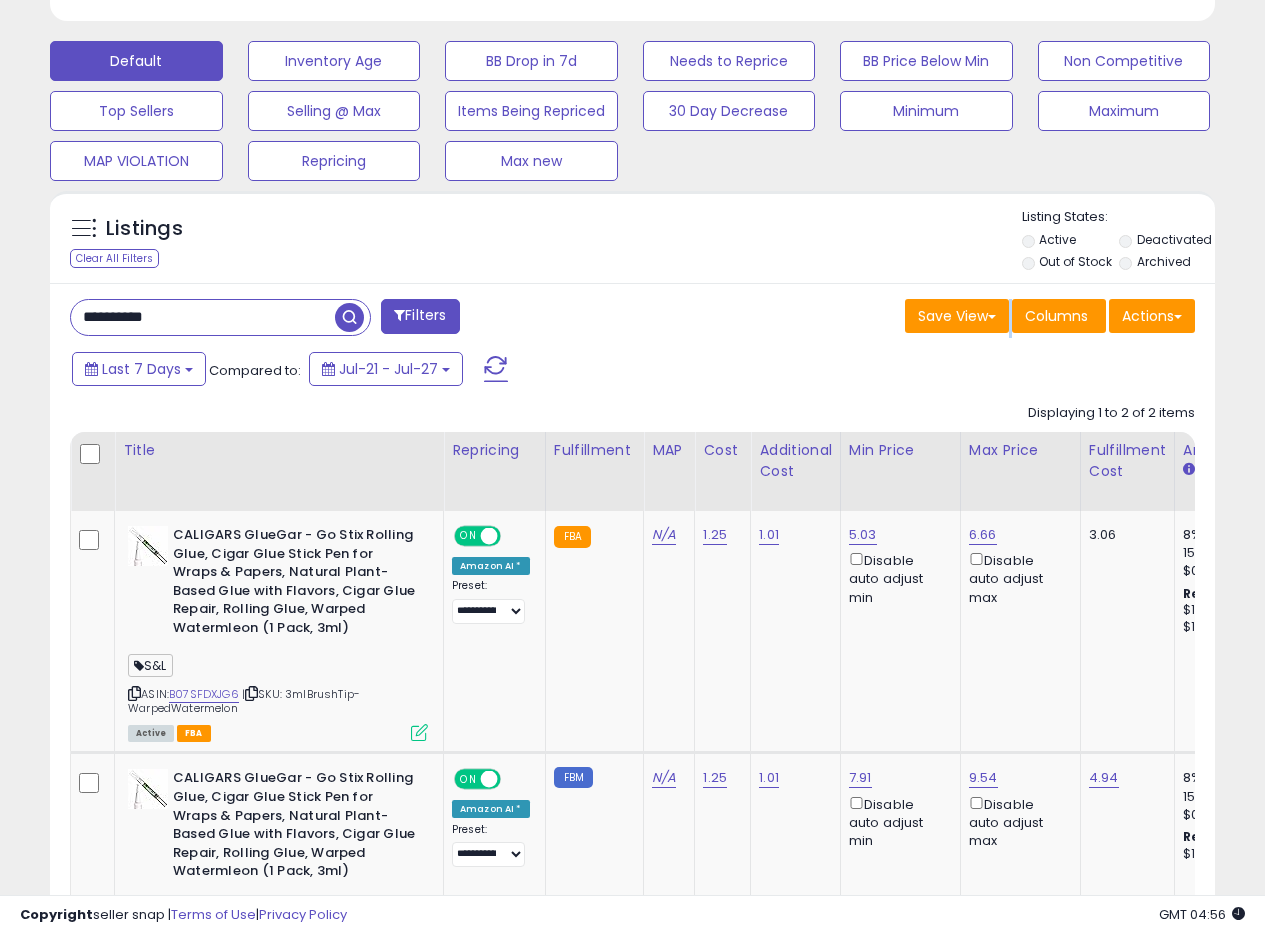 click on "**********" at bounding box center (632, 664) 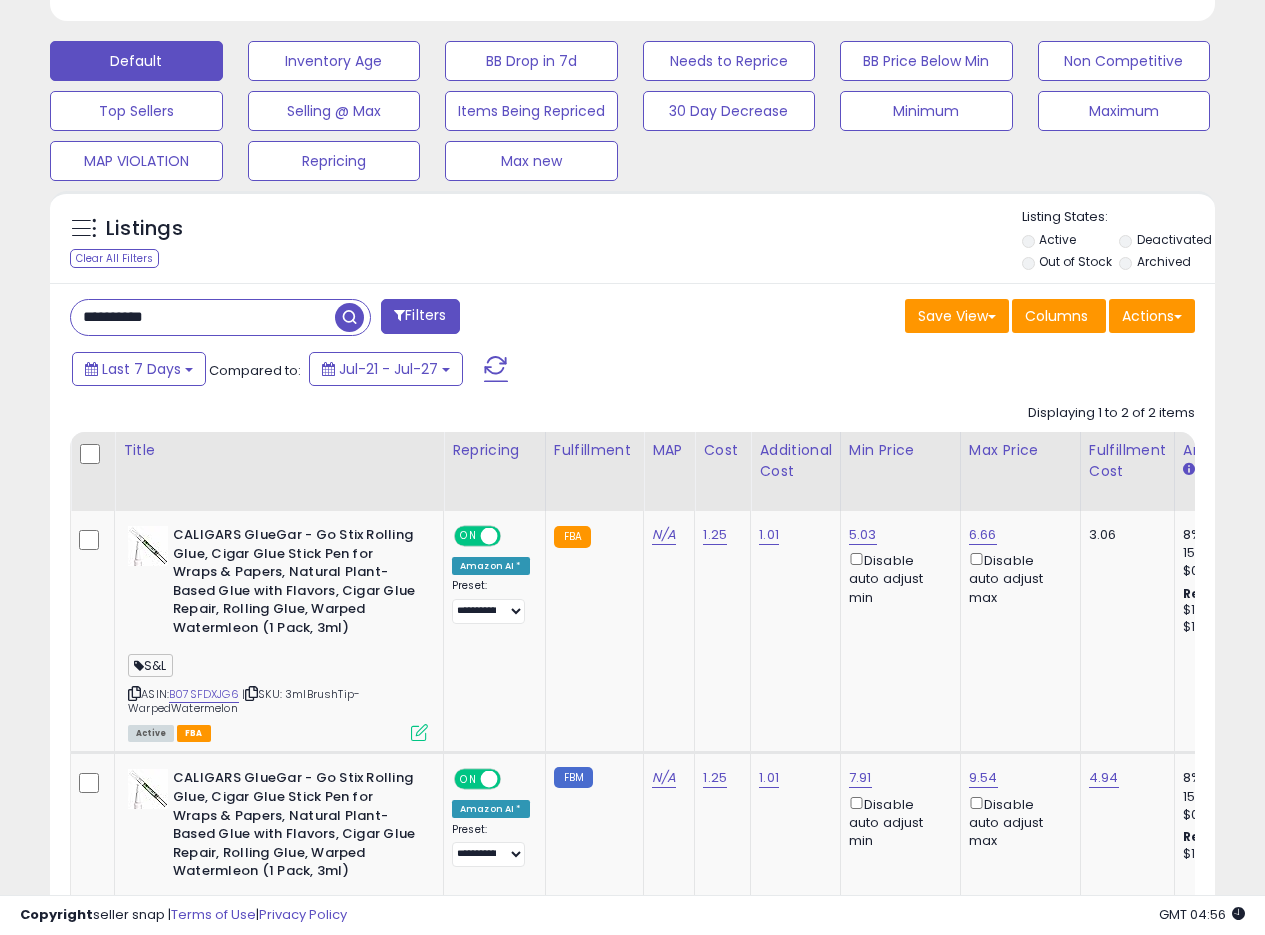 click on "**********" at bounding box center (632, 664) 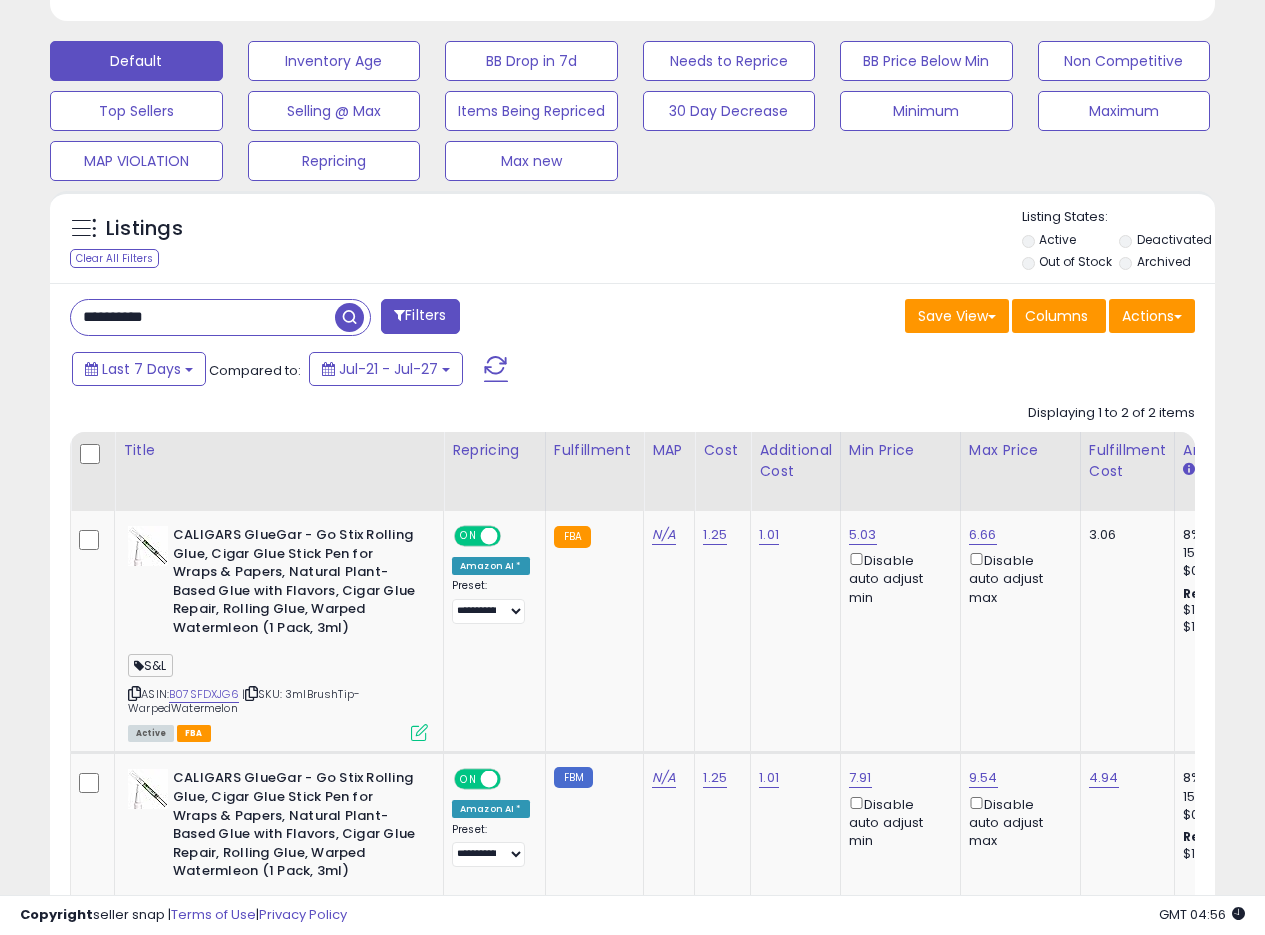 drag, startPoint x: 215, startPoint y: 325, endPoint x: 0, endPoint y: 319, distance: 215.08371 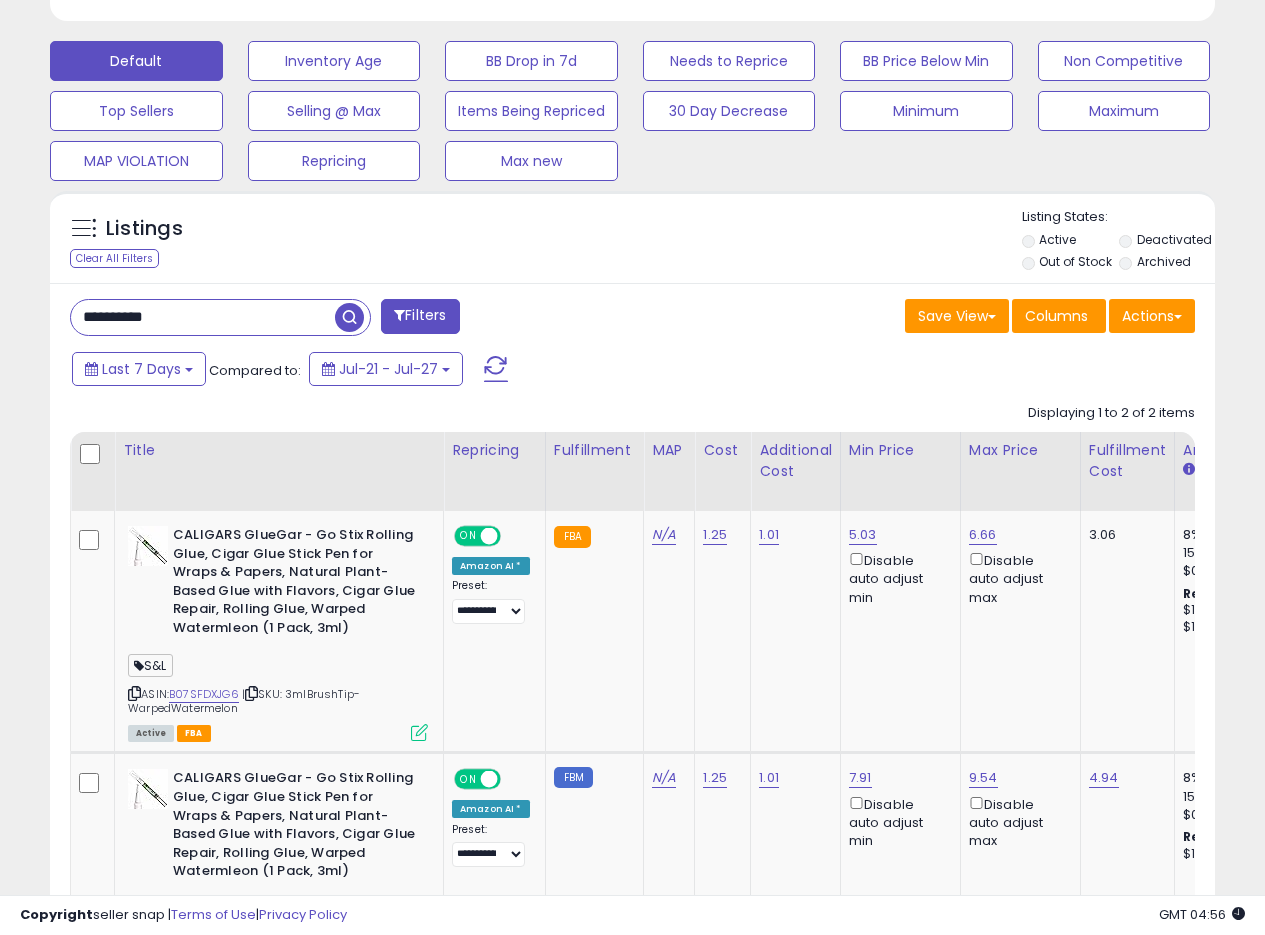 paste 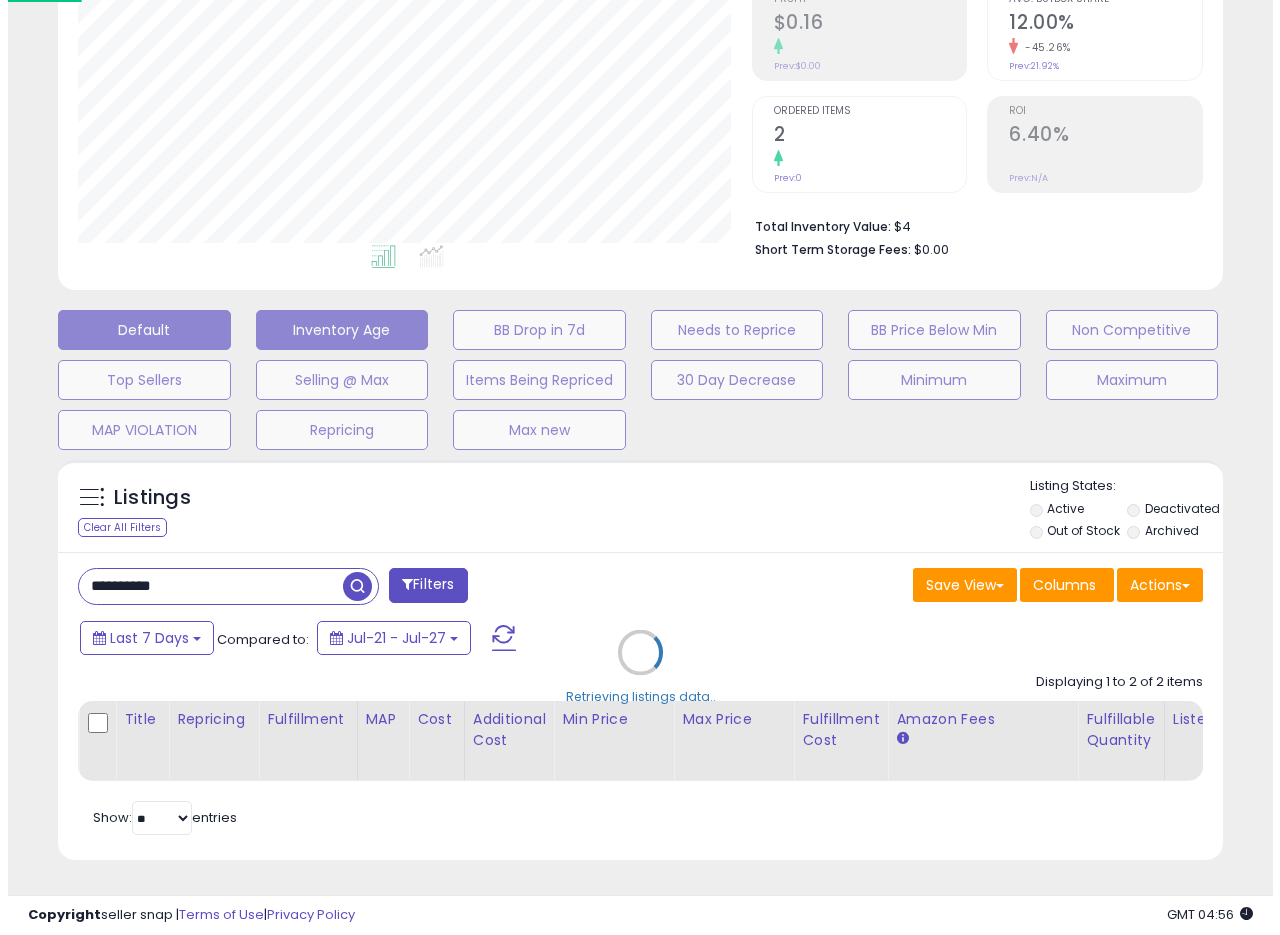 scroll, scrollTop: 335, scrollLeft: 0, axis: vertical 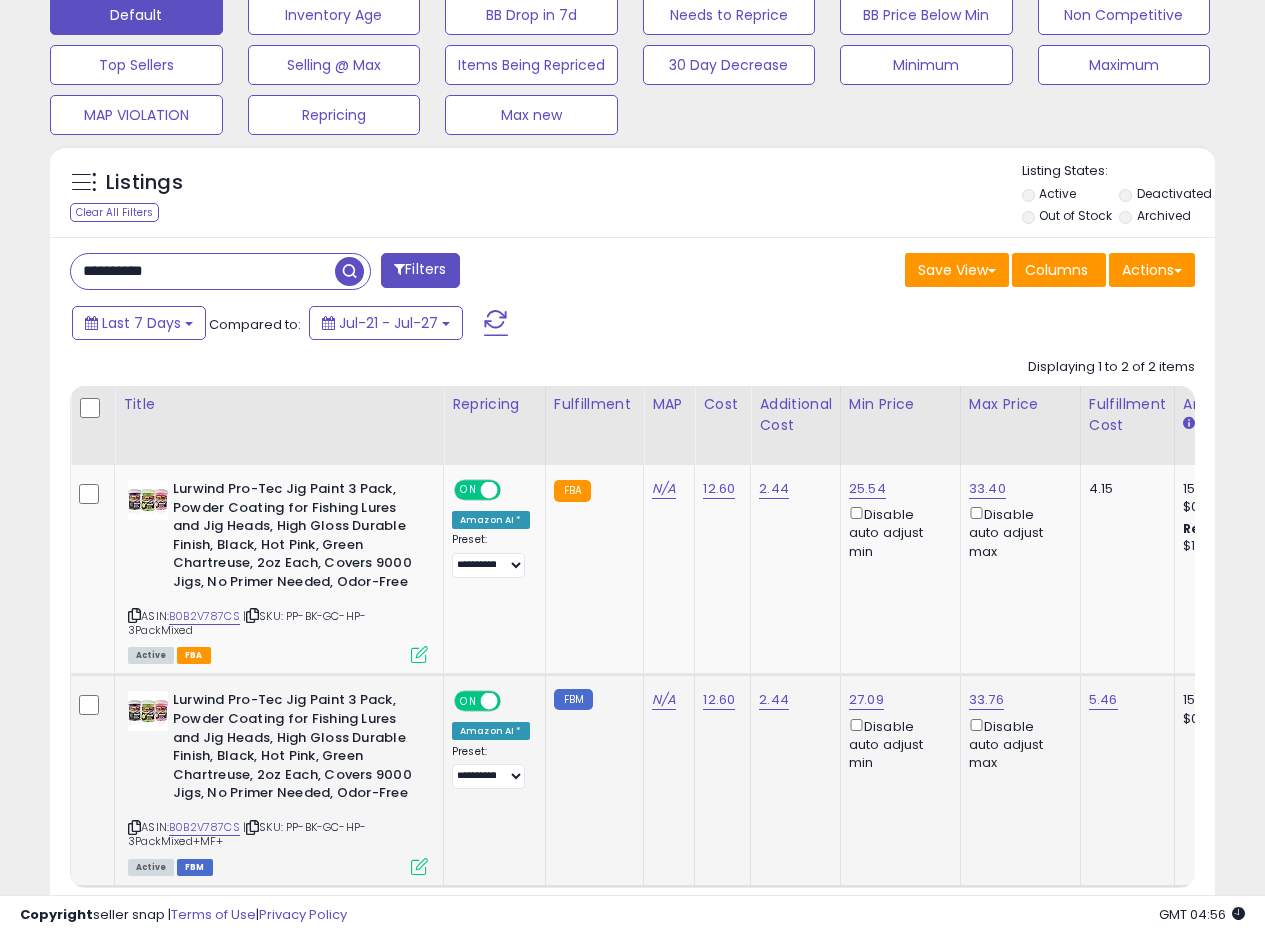 click at bounding box center [419, 866] 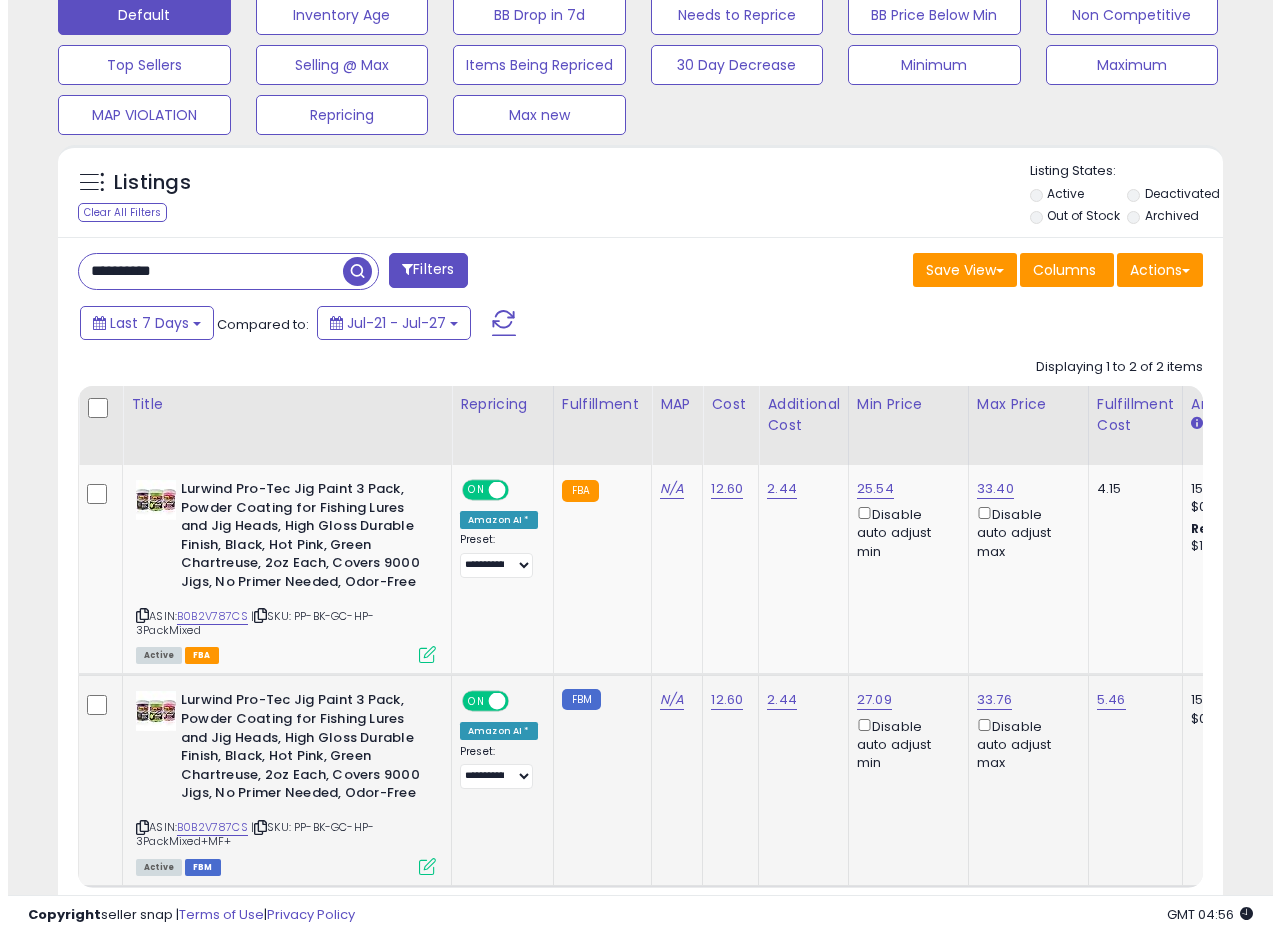 scroll, scrollTop: 999590, scrollLeft: 999317, axis: both 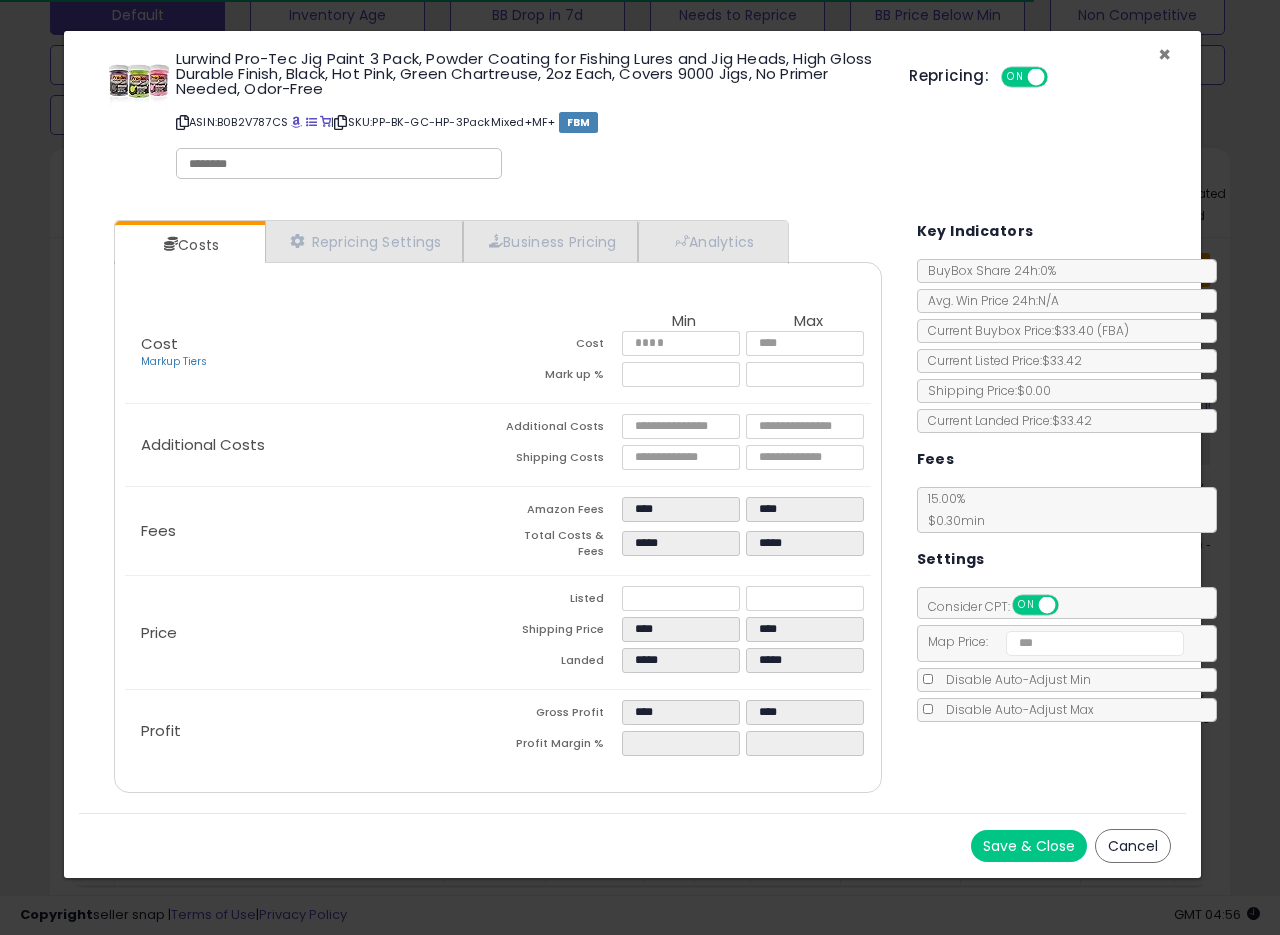 click on "×" at bounding box center (1164, 54) 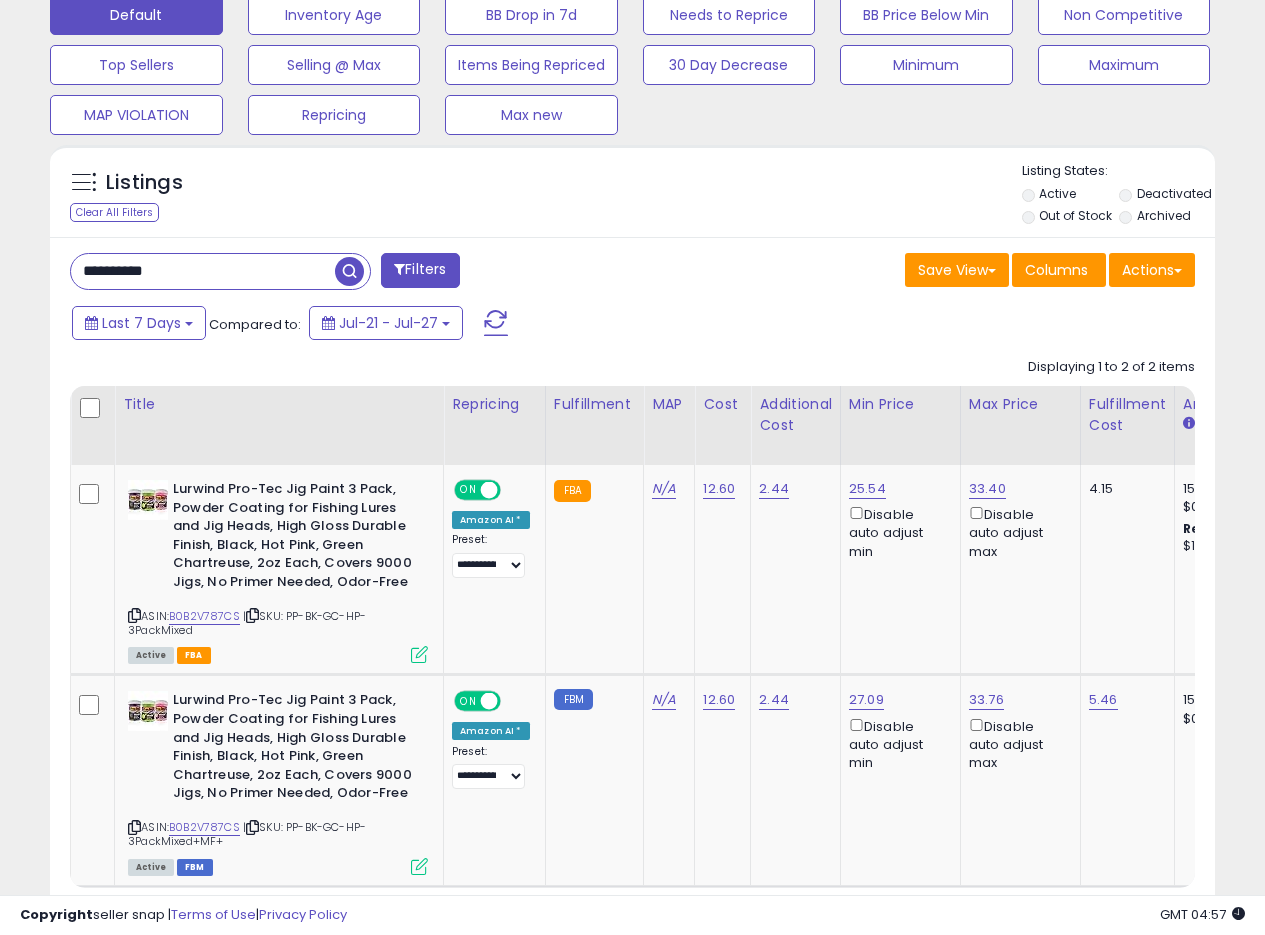 scroll, scrollTop: 410, scrollLeft: 674, axis: both 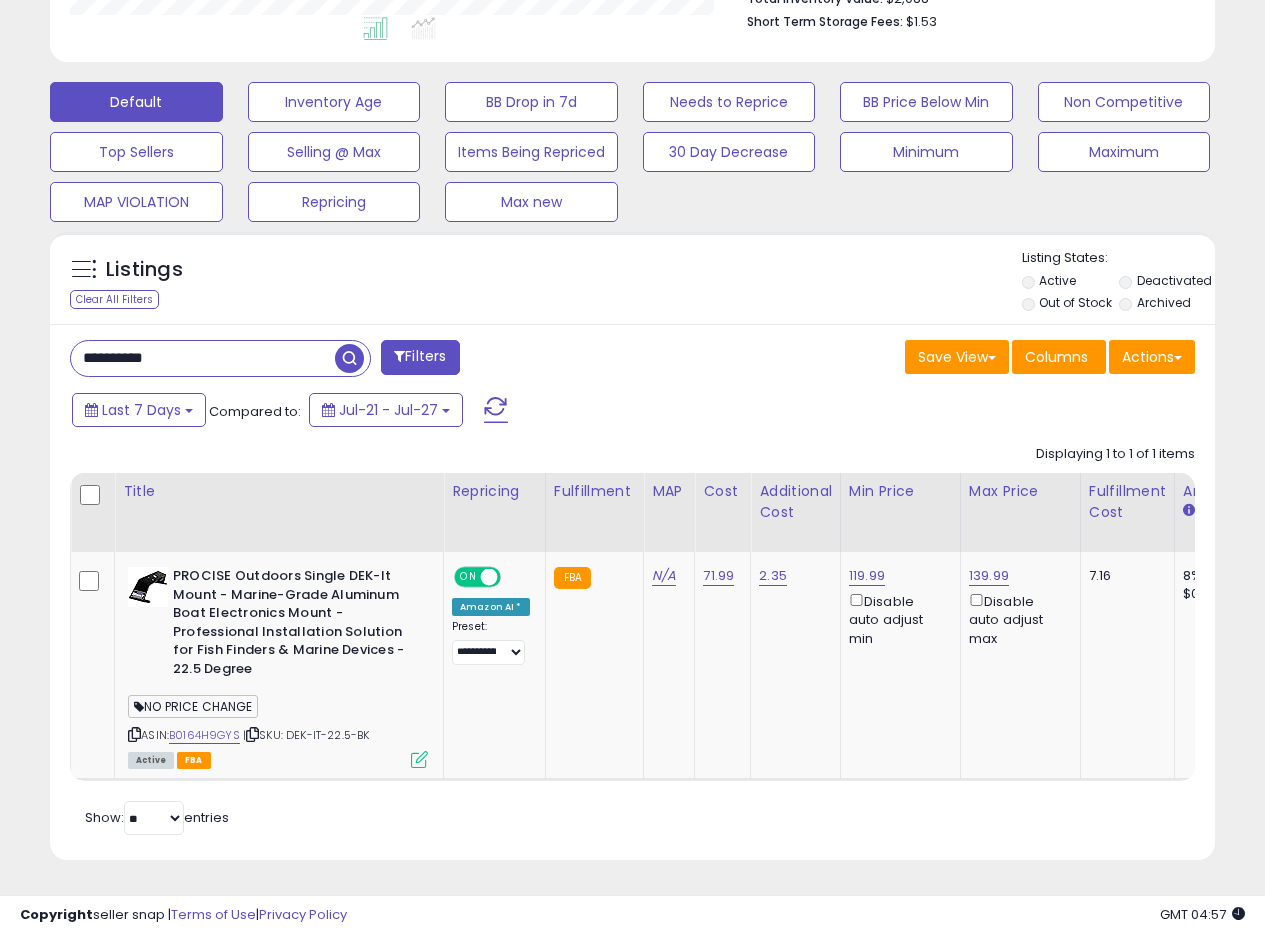 type 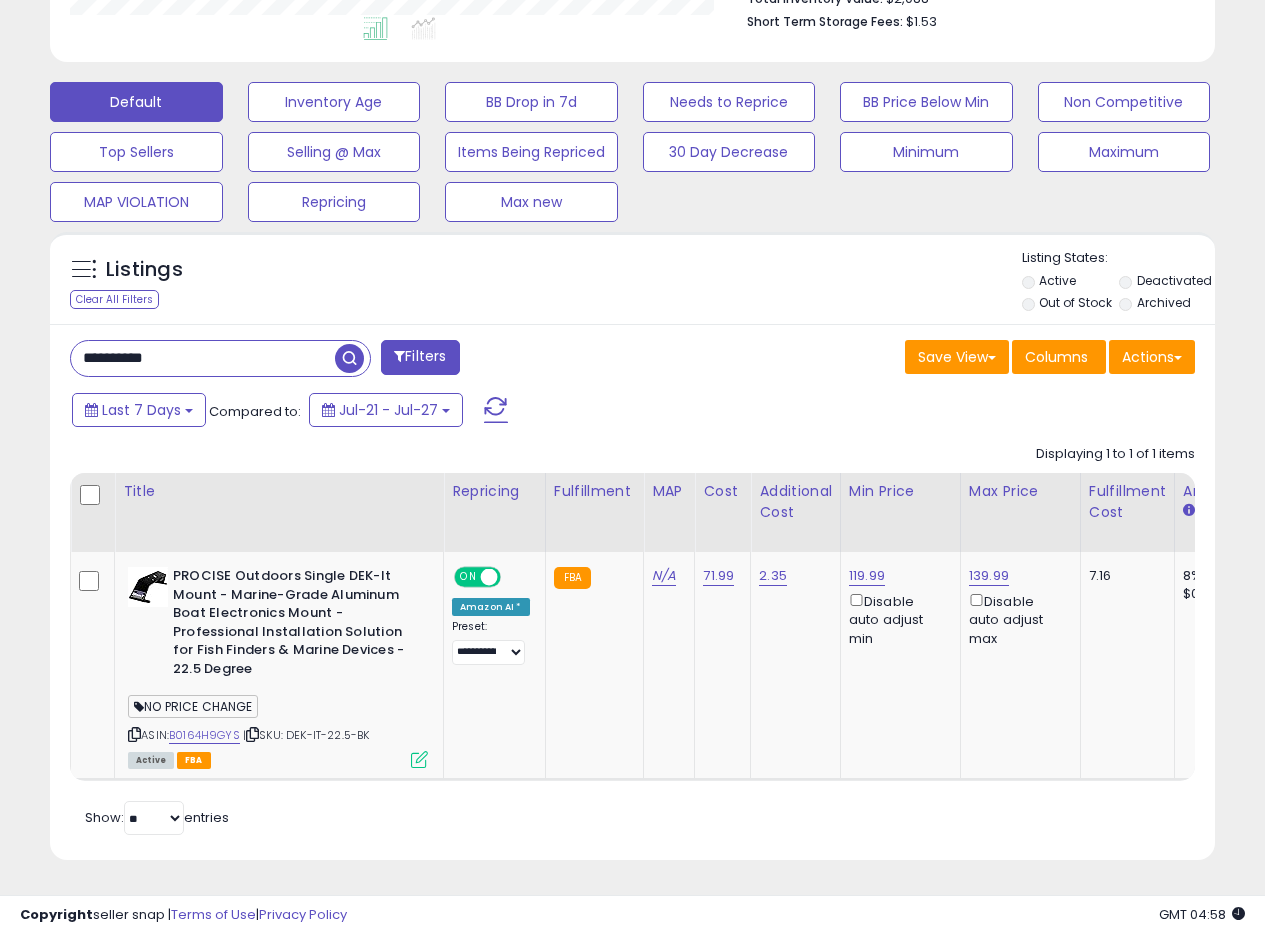 drag, startPoint x: 32, startPoint y: 349, endPoint x: 2, endPoint y: 342, distance: 30.805843 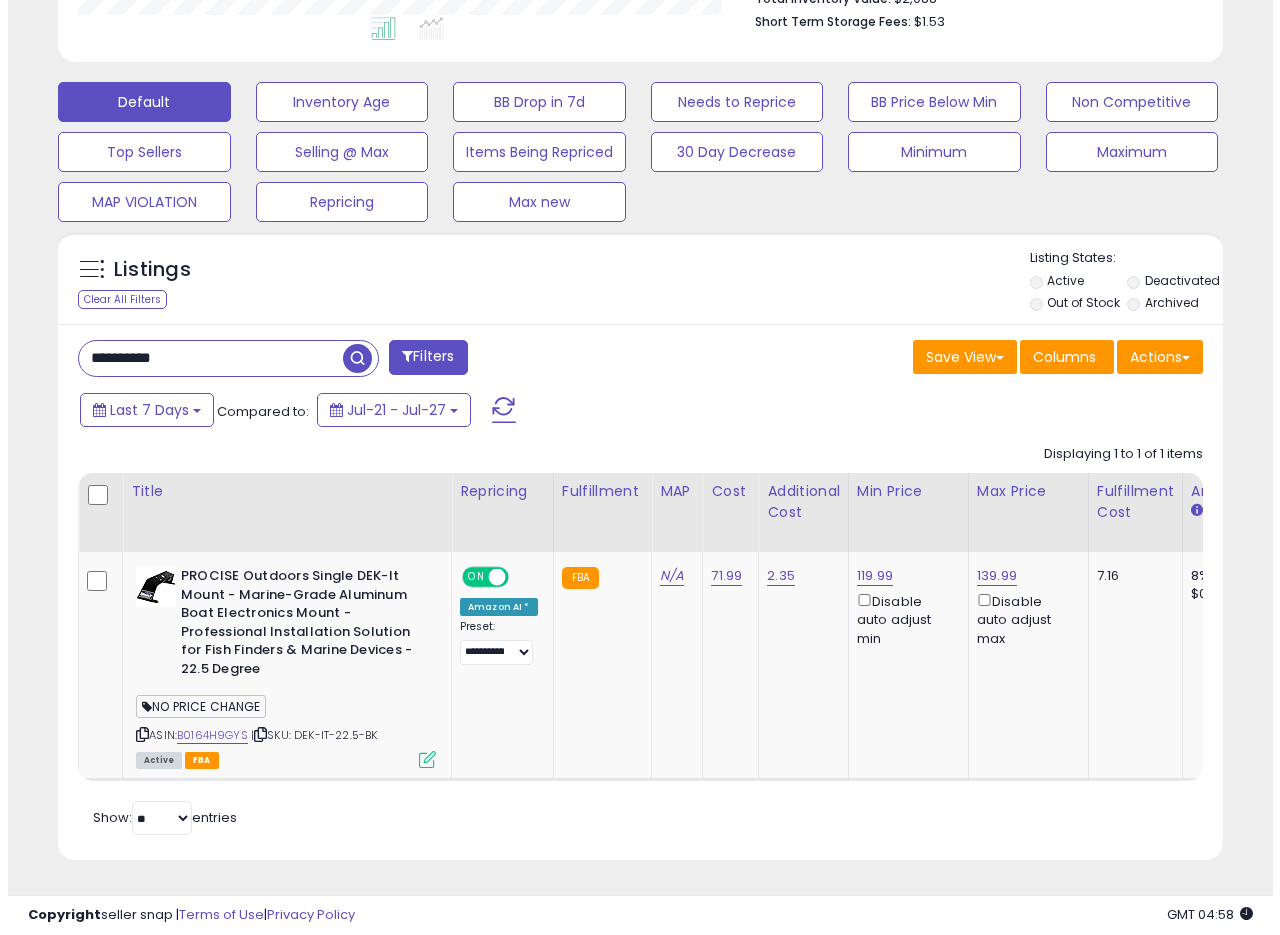 scroll, scrollTop: 335, scrollLeft: 0, axis: vertical 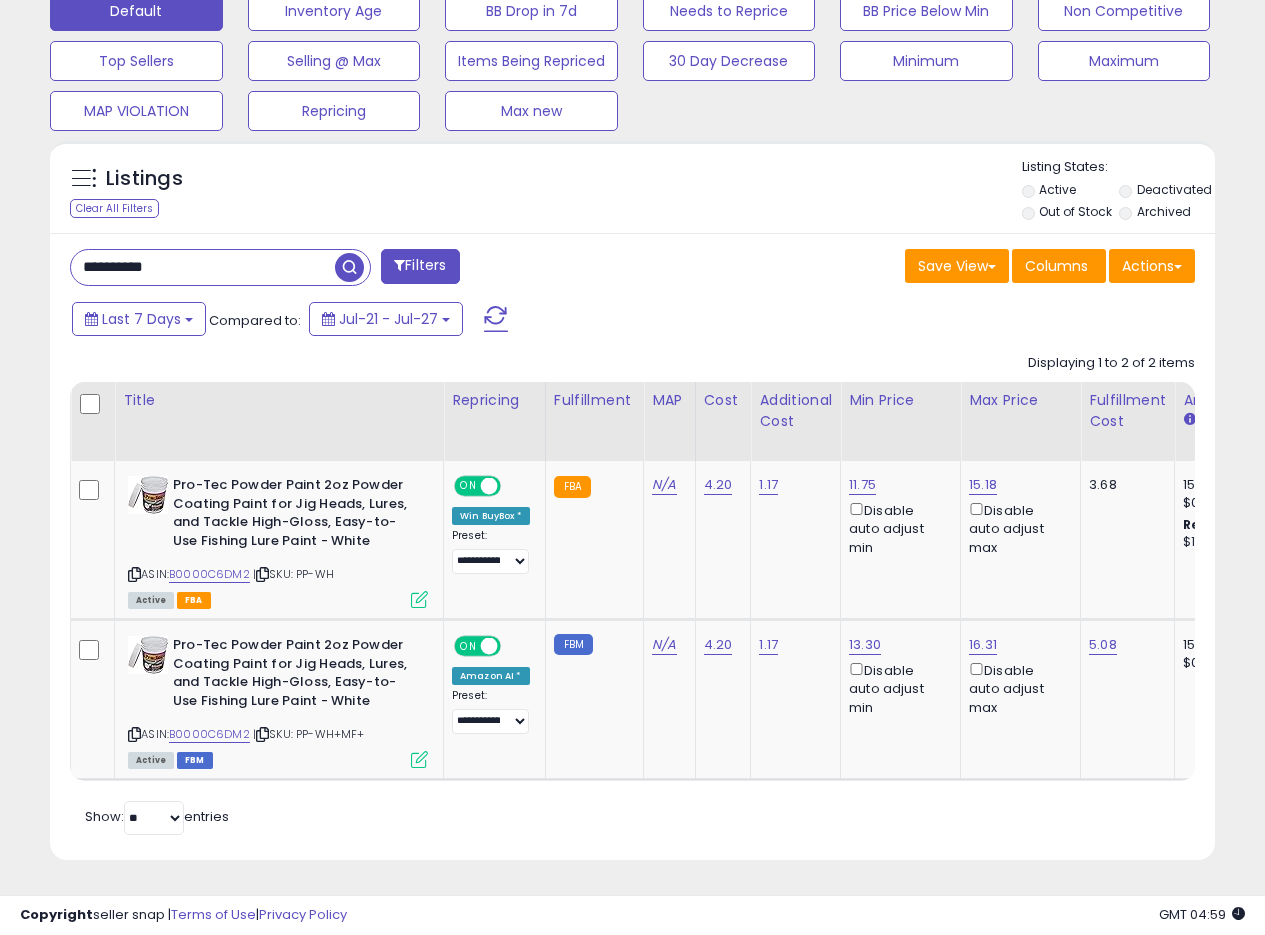 drag, startPoint x: 225, startPoint y: 254, endPoint x: 0, endPoint y: 234, distance: 225.88715 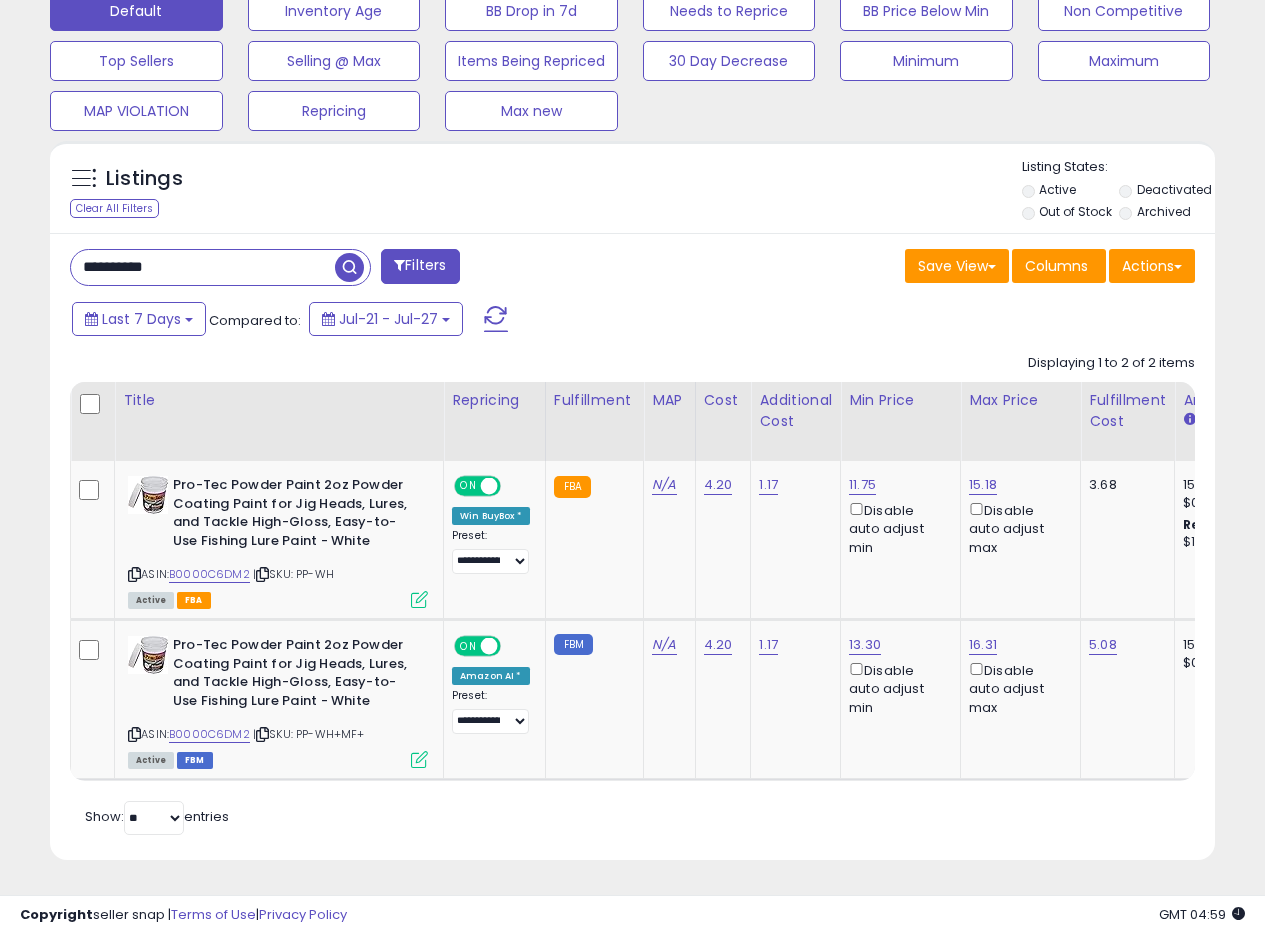 paste 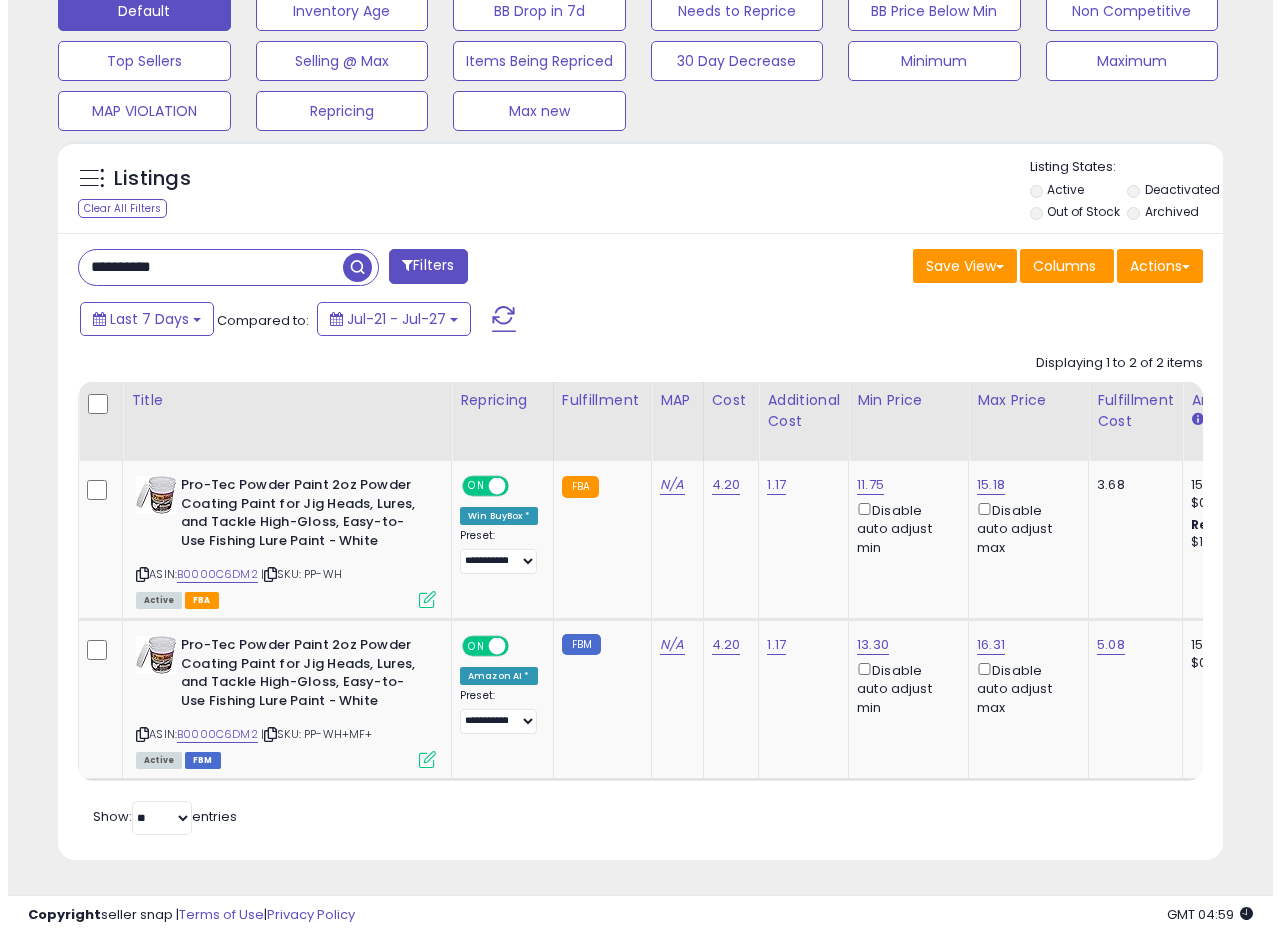 scroll, scrollTop: 335, scrollLeft: 0, axis: vertical 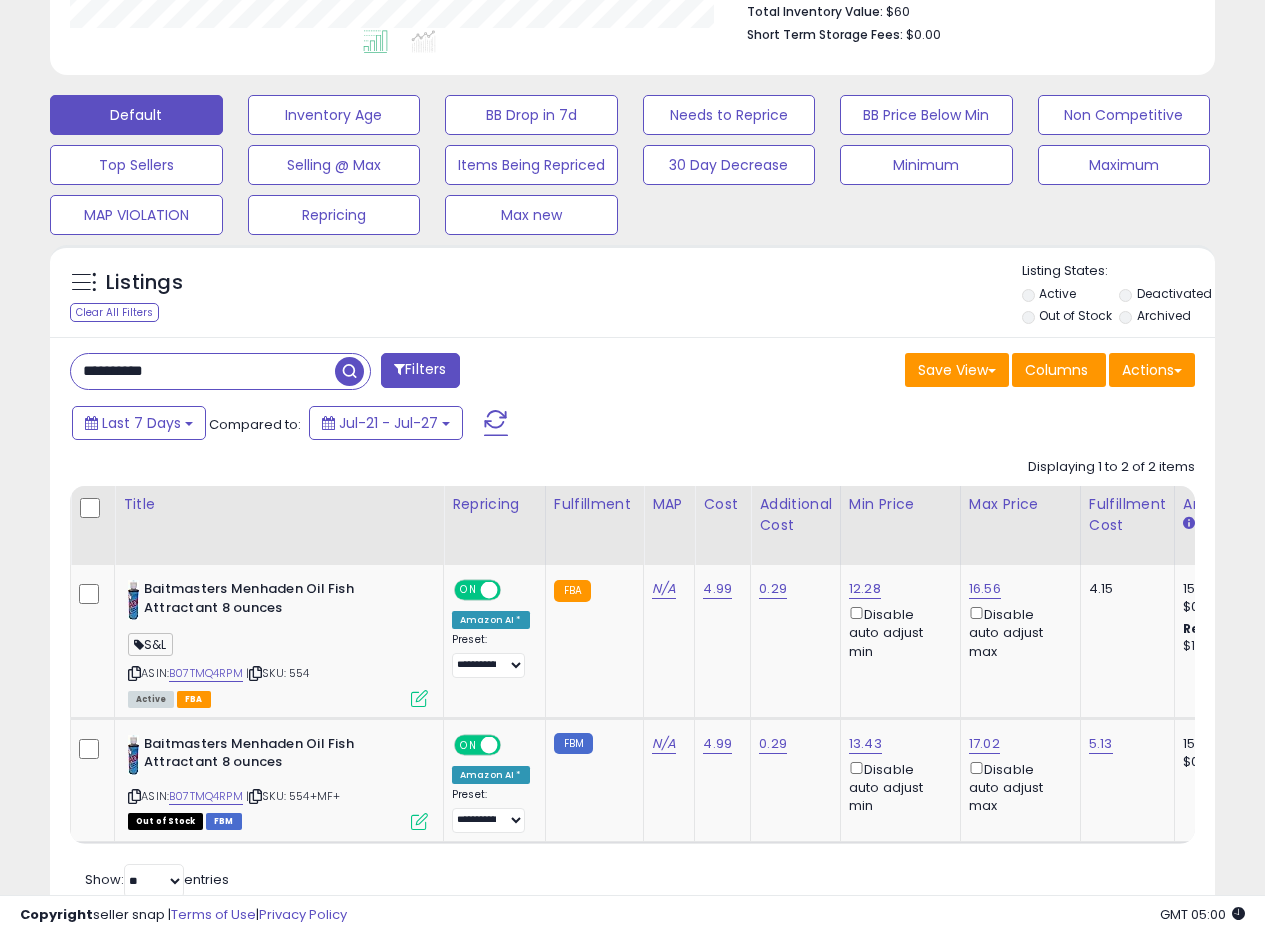 drag, startPoint x: 174, startPoint y: 378, endPoint x: 0, endPoint y: 352, distance: 175.93181 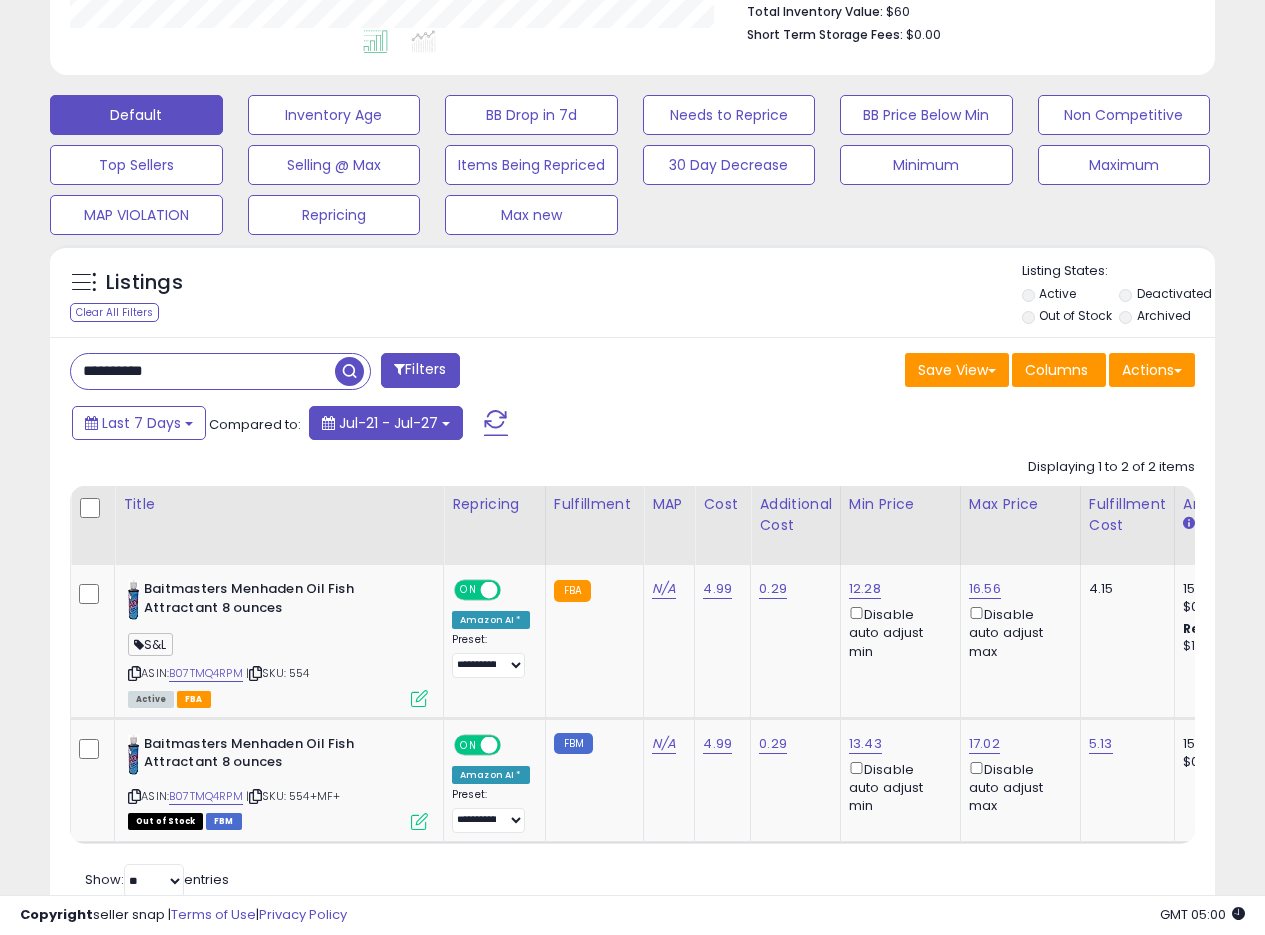 paste 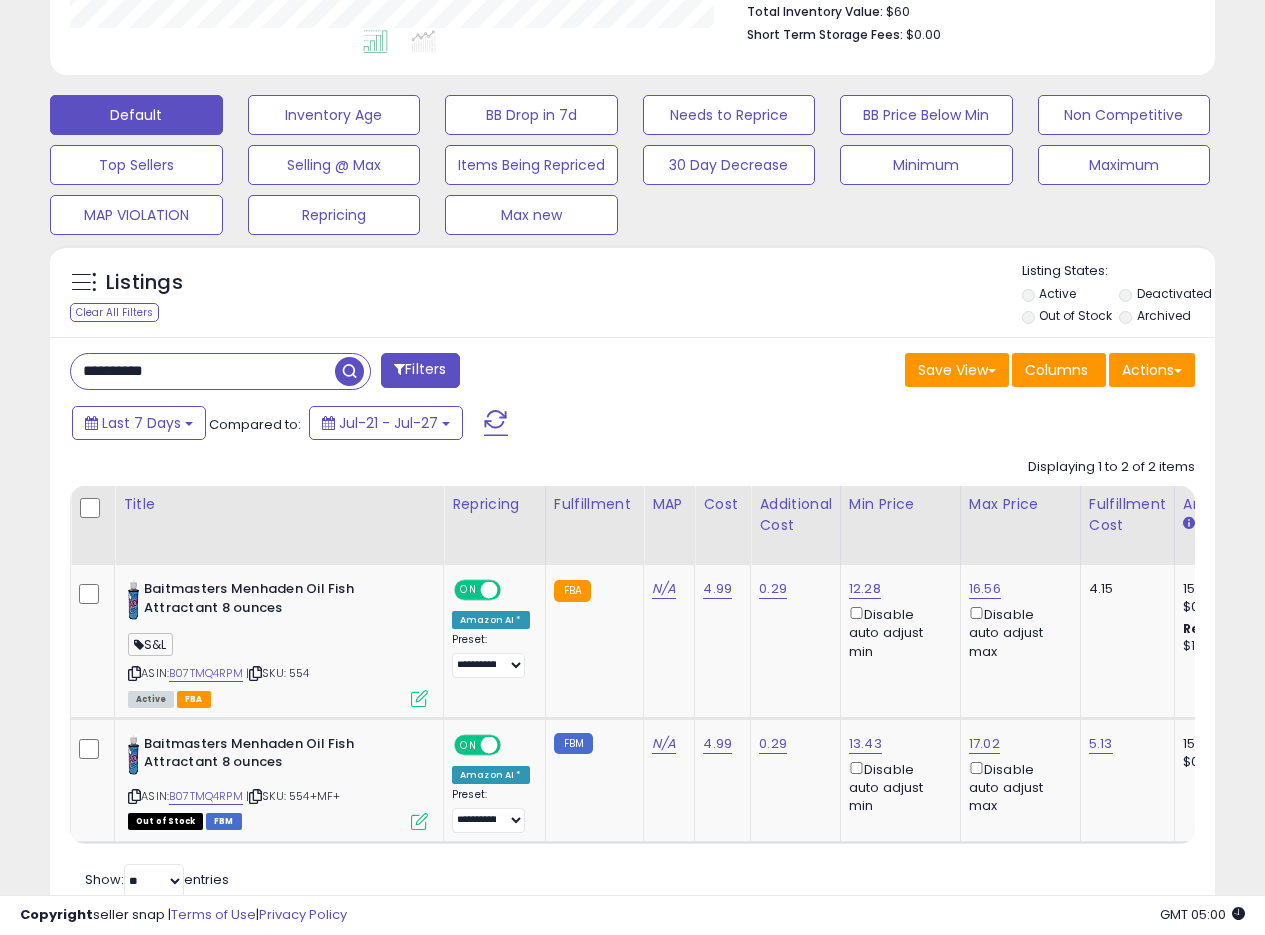 click at bounding box center (349, 371) 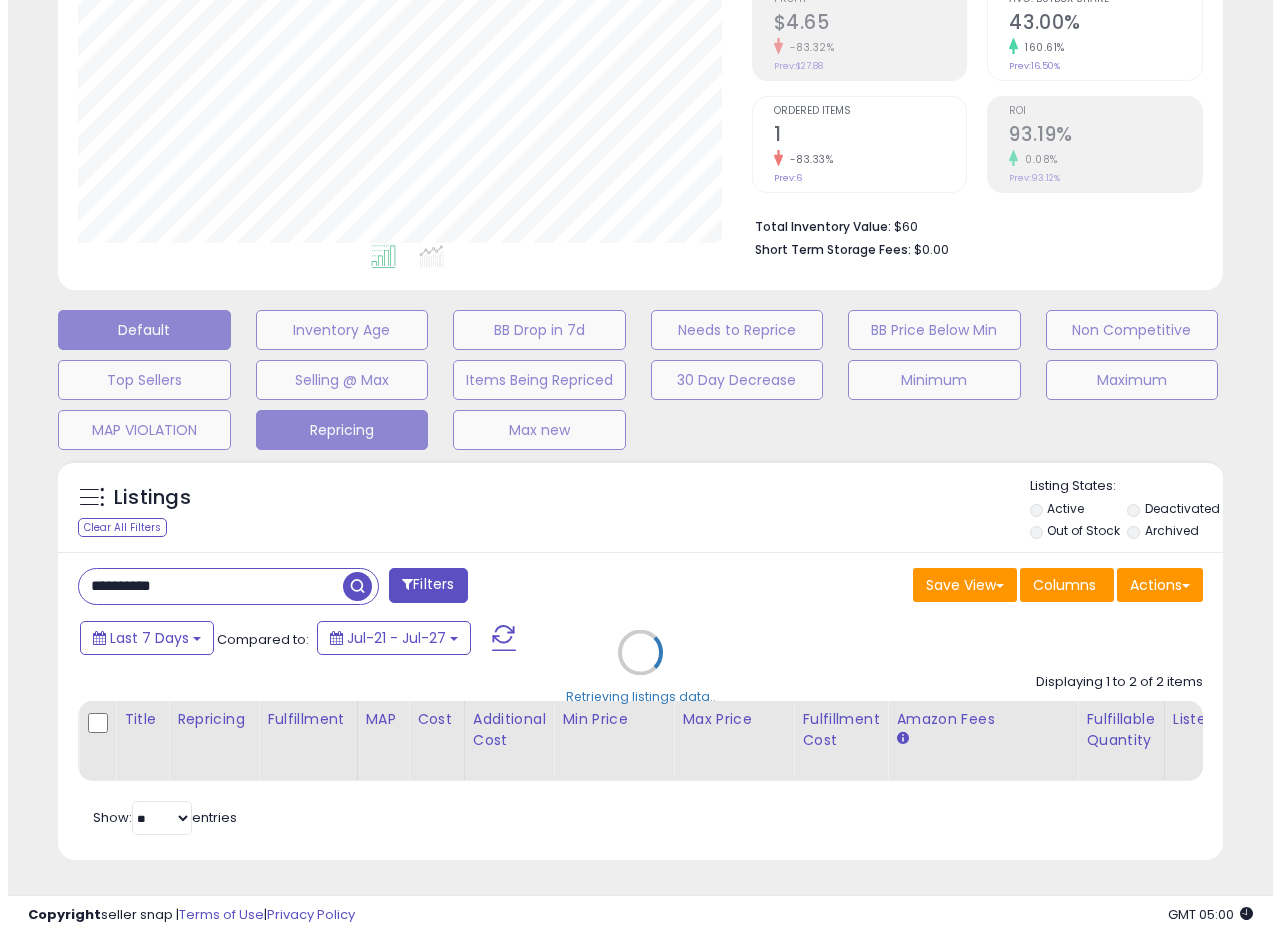 scroll, scrollTop: 335, scrollLeft: 0, axis: vertical 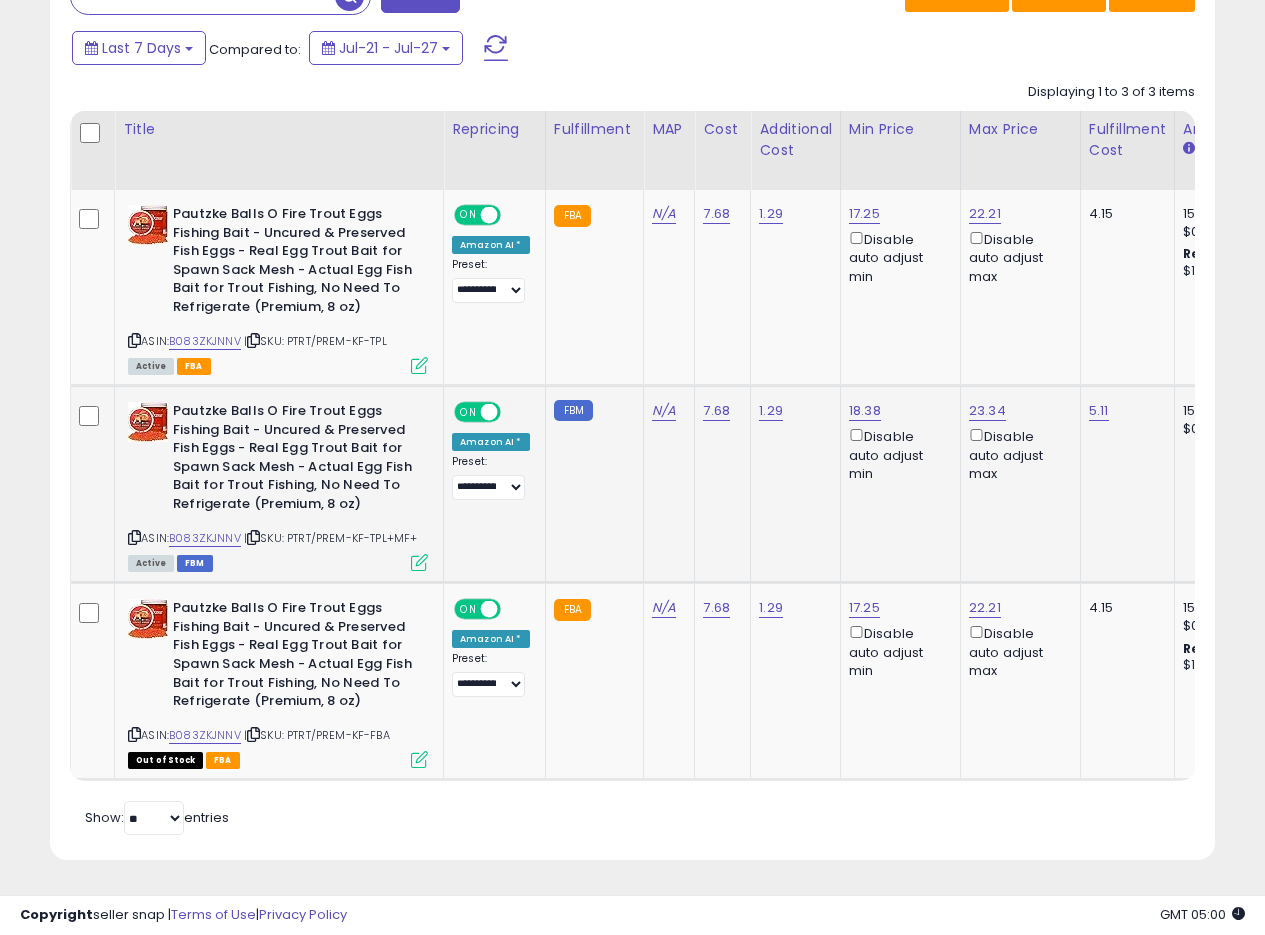 click at bounding box center [419, 562] 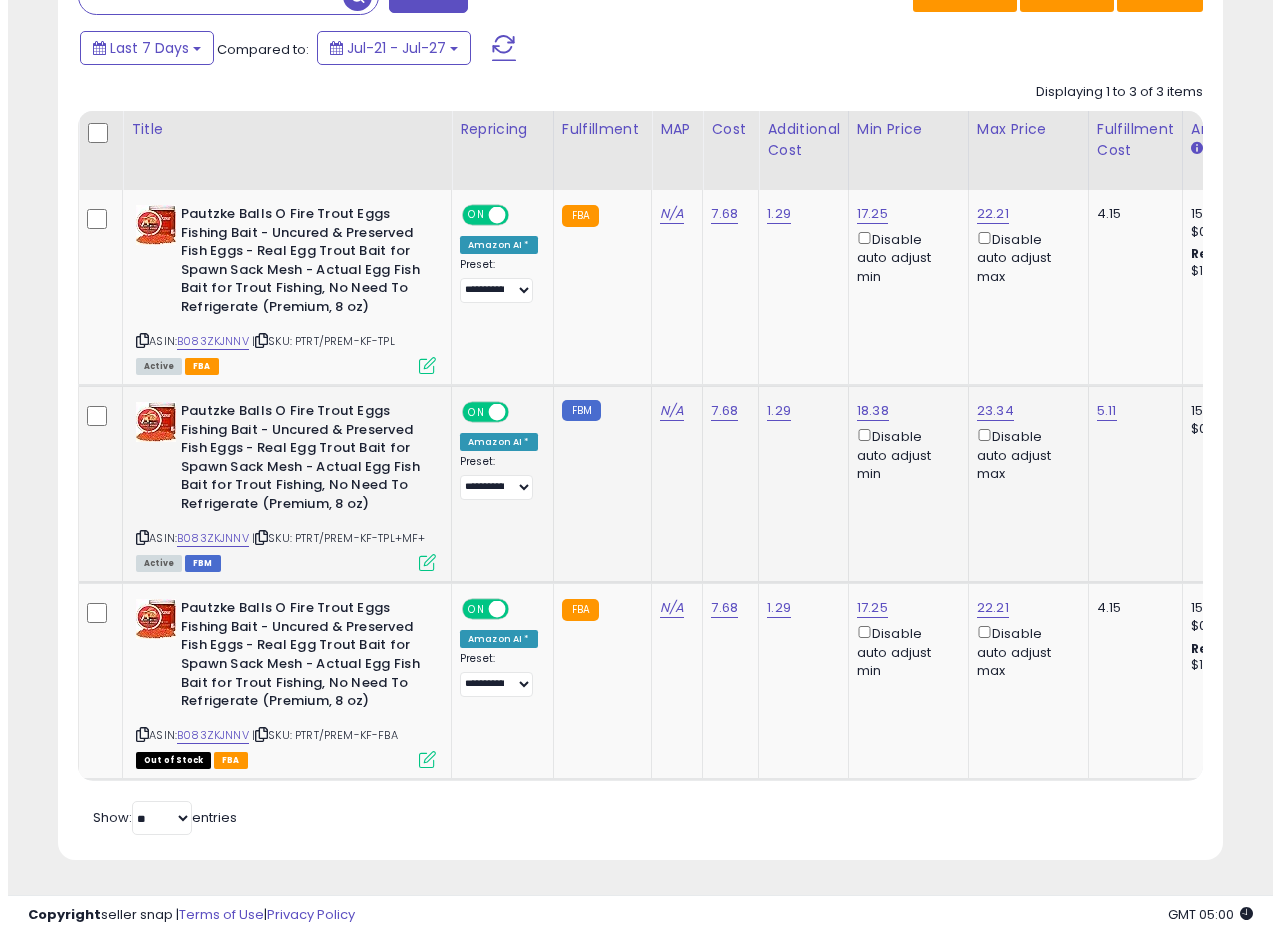 scroll, scrollTop: 999590, scrollLeft: 999317, axis: both 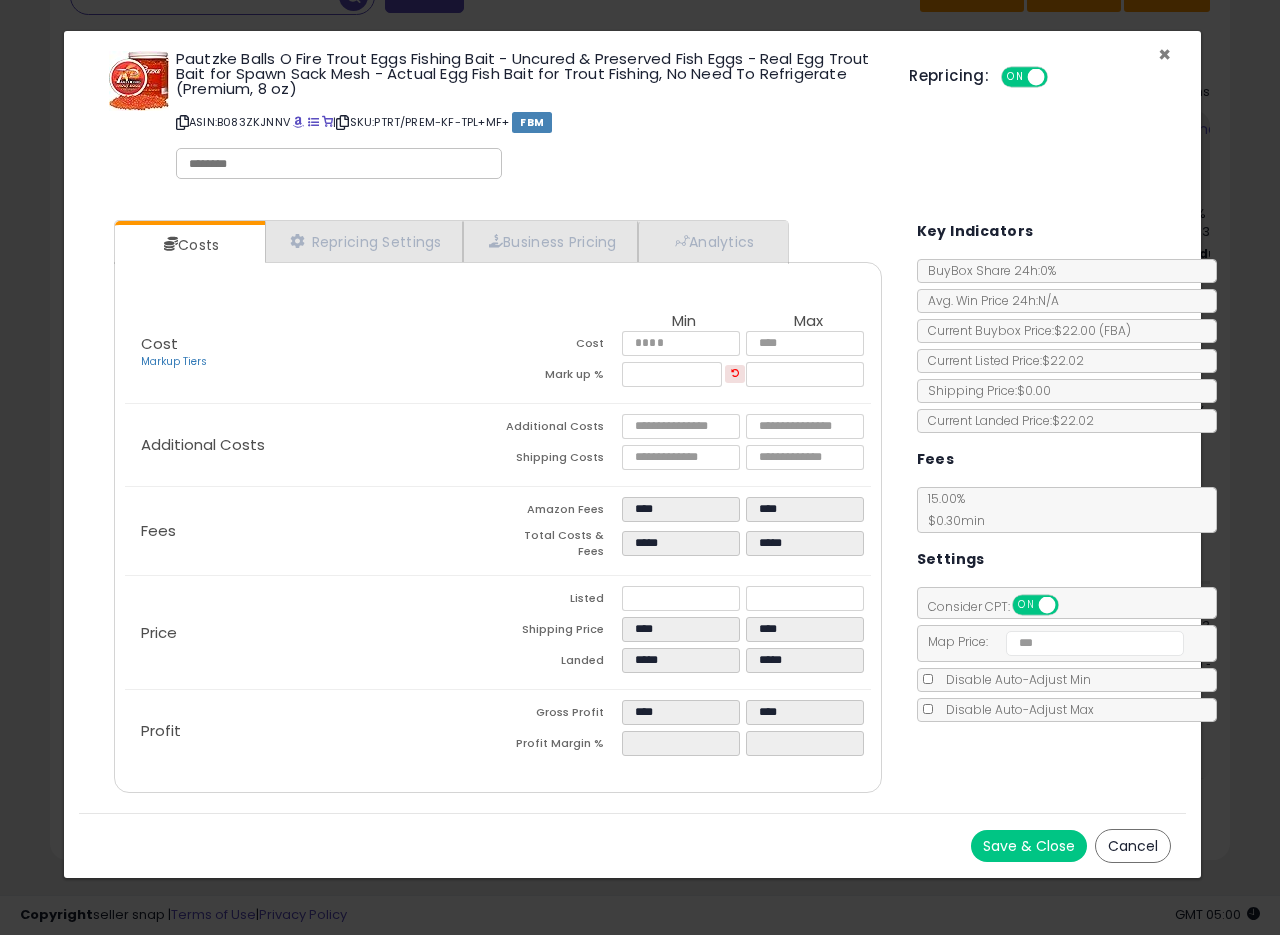 click on "×" at bounding box center [1164, 54] 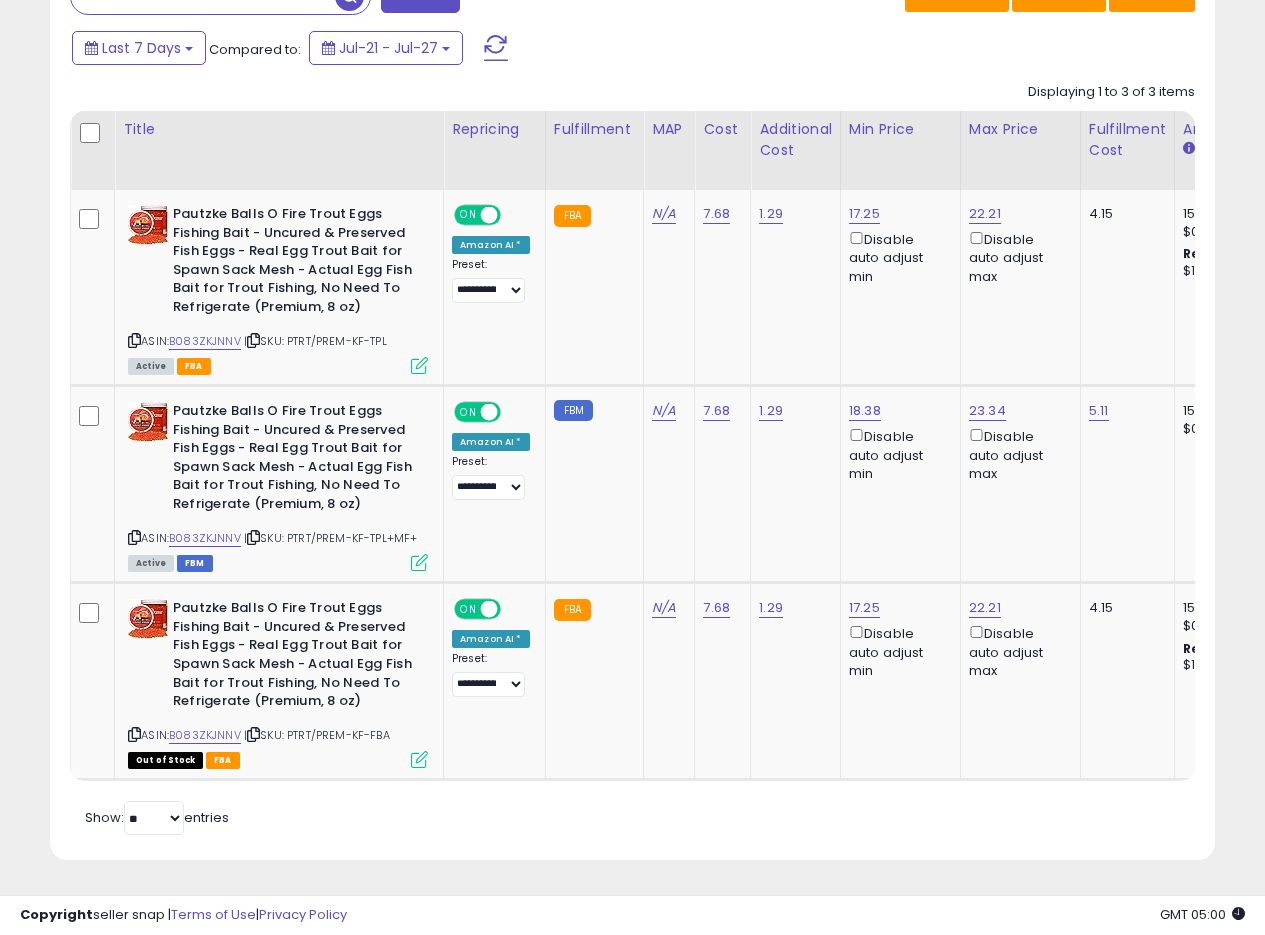 scroll, scrollTop: 410, scrollLeft: 674, axis: both 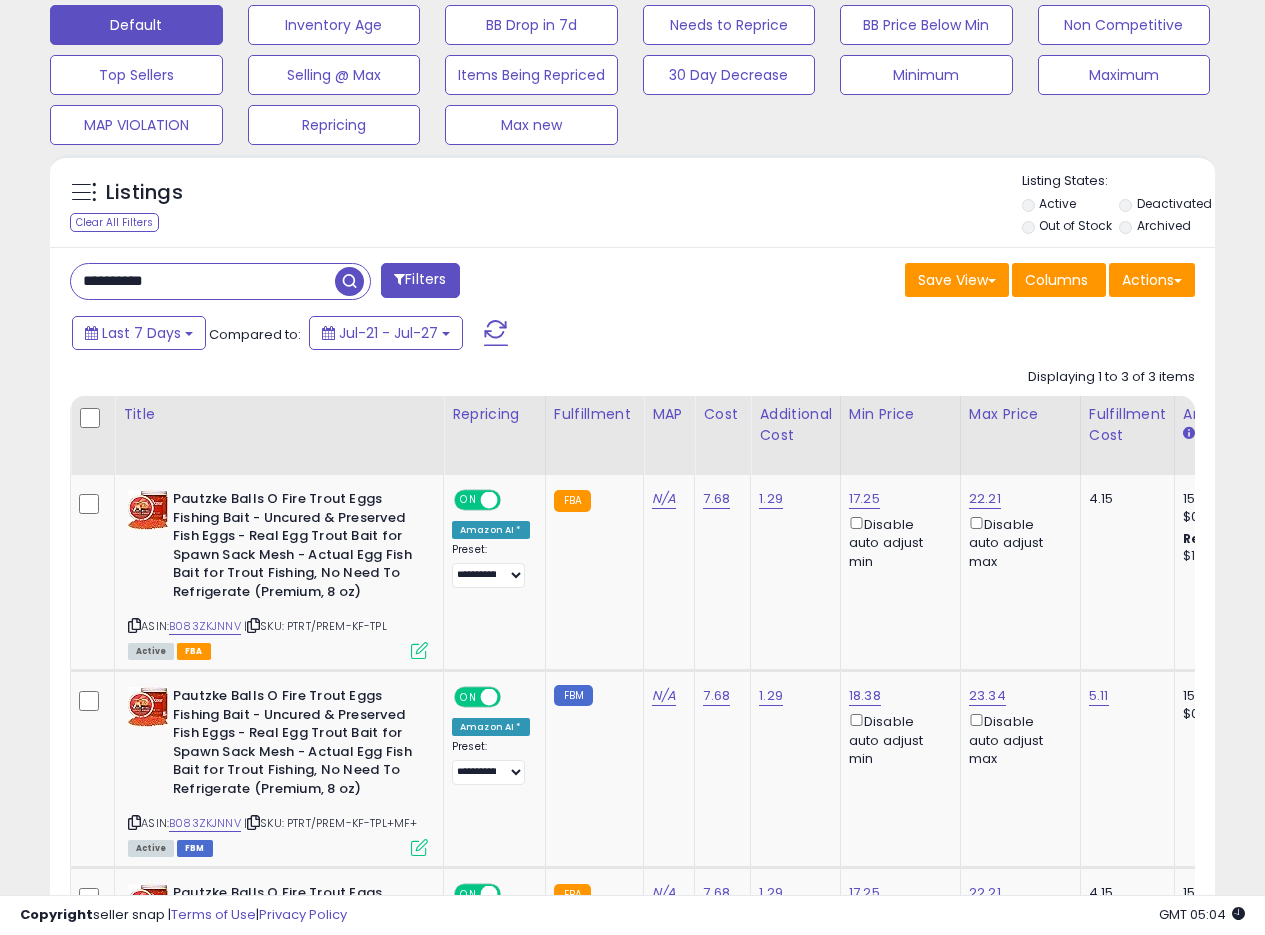 drag, startPoint x: 189, startPoint y: 286, endPoint x: 1, endPoint y: 273, distance: 188.44893 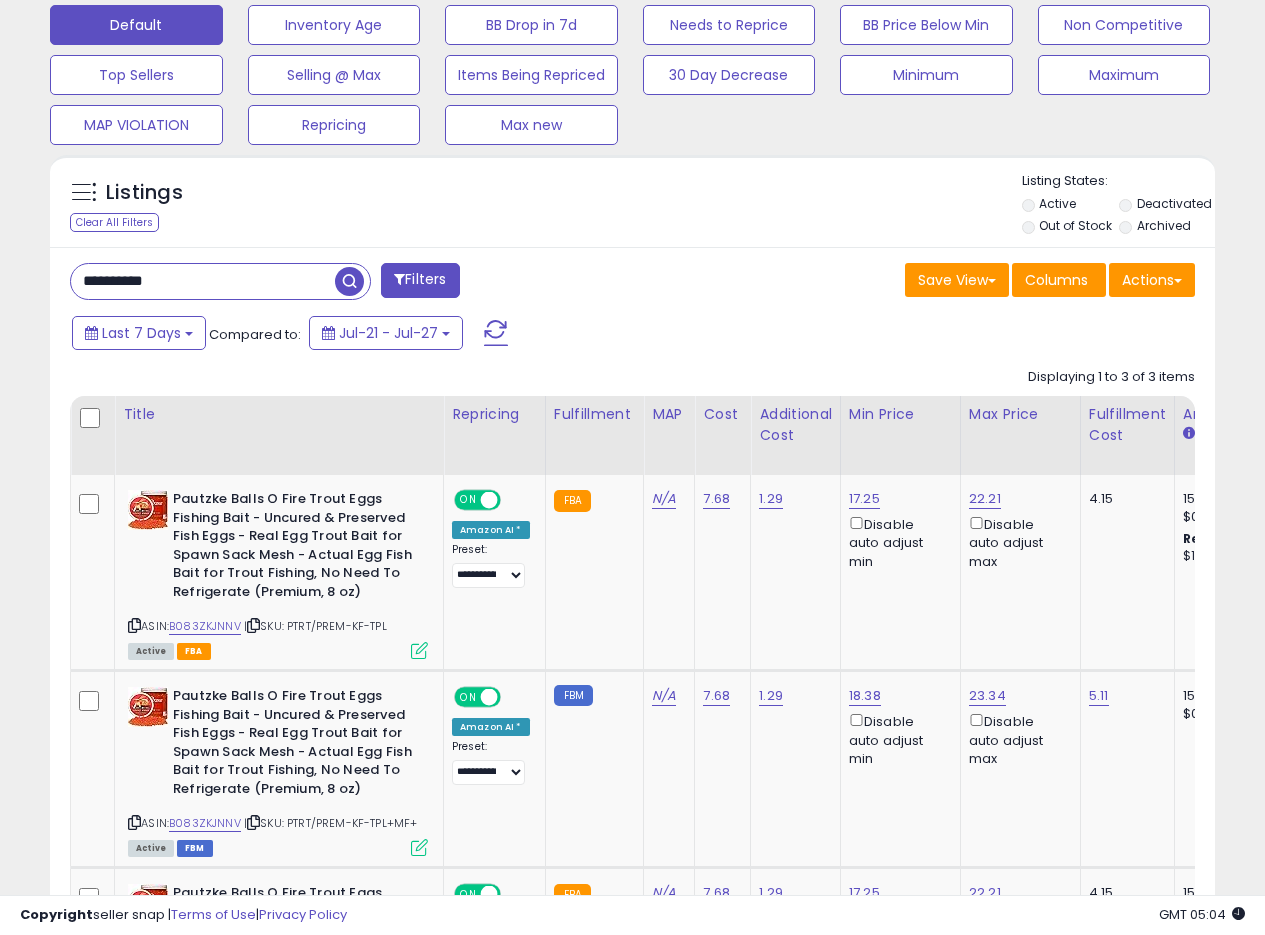 paste 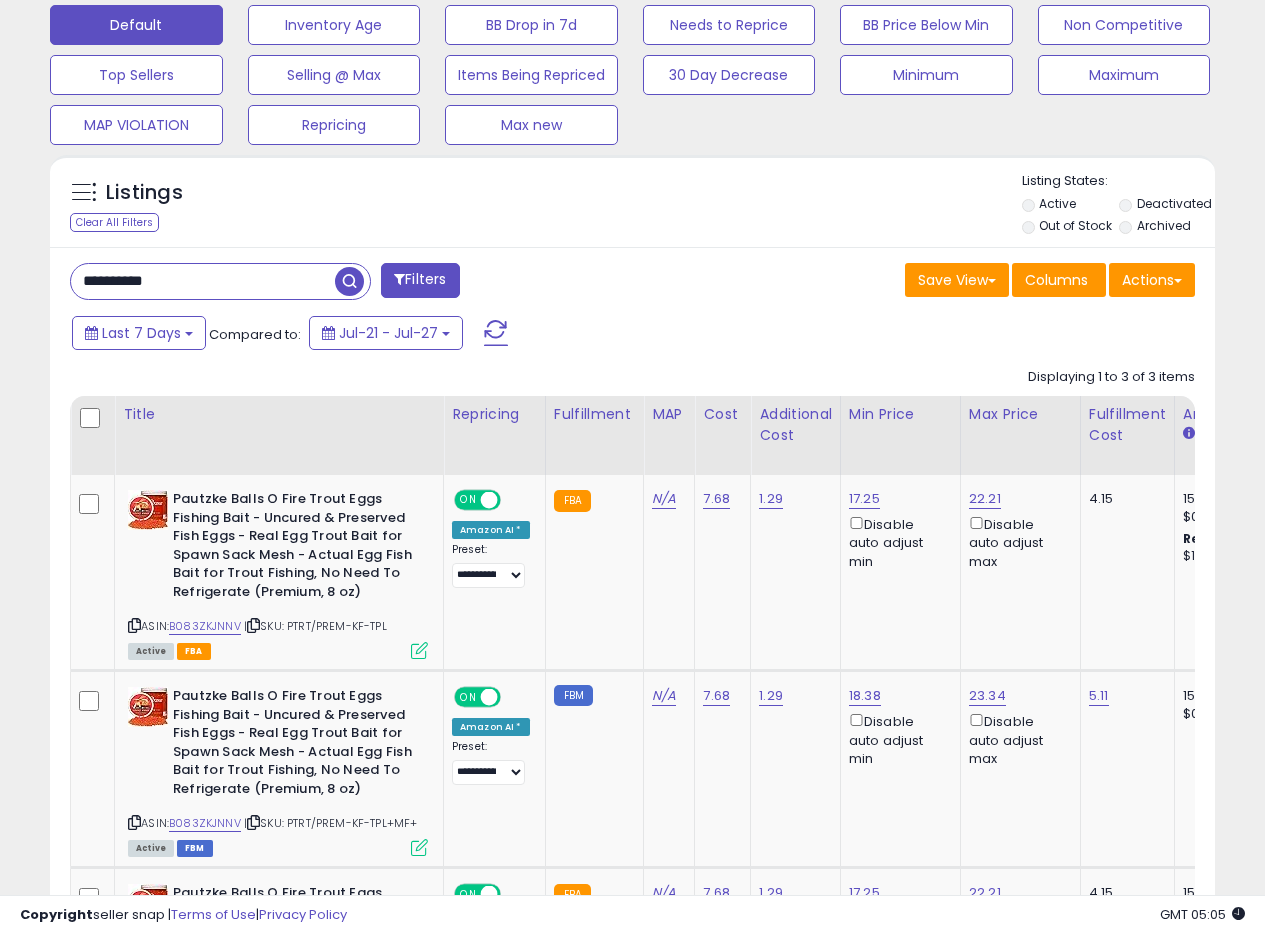 click at bounding box center [349, 281] 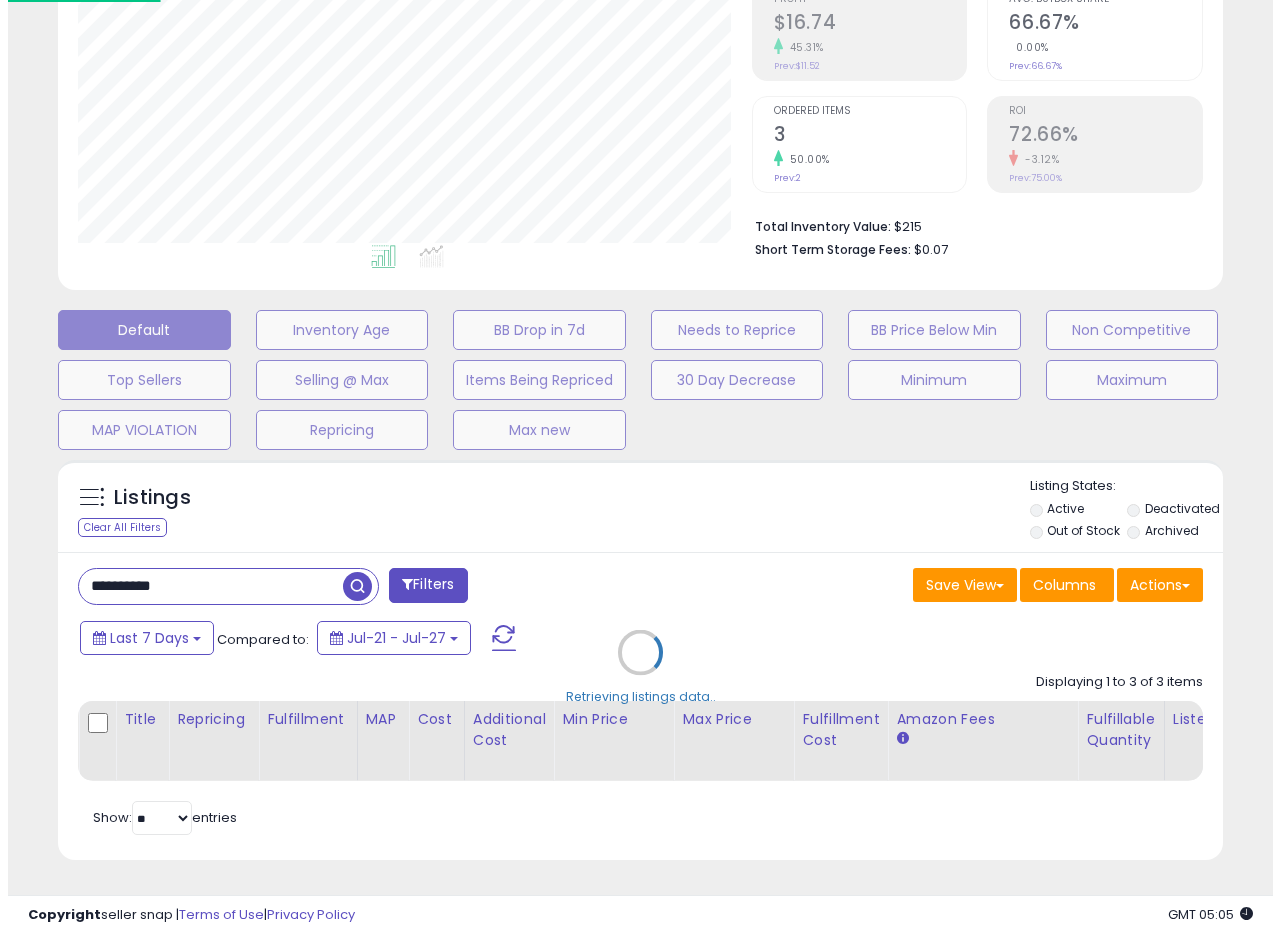 scroll, scrollTop: 335, scrollLeft: 0, axis: vertical 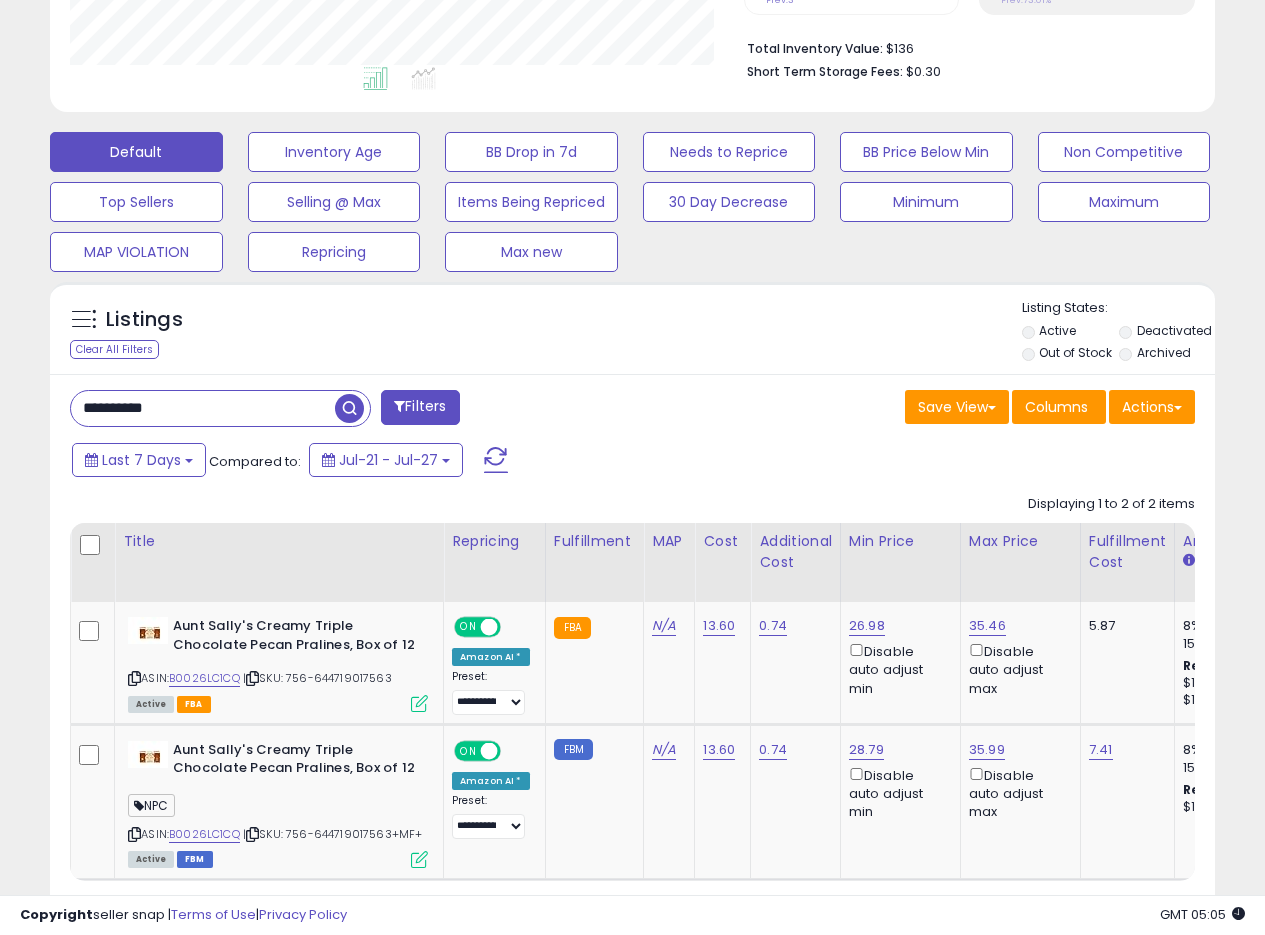 click on "Save View
Save As New View
Update Current View
Columns
Actions
Import  Export Visible Columns" at bounding box center [922, 409] 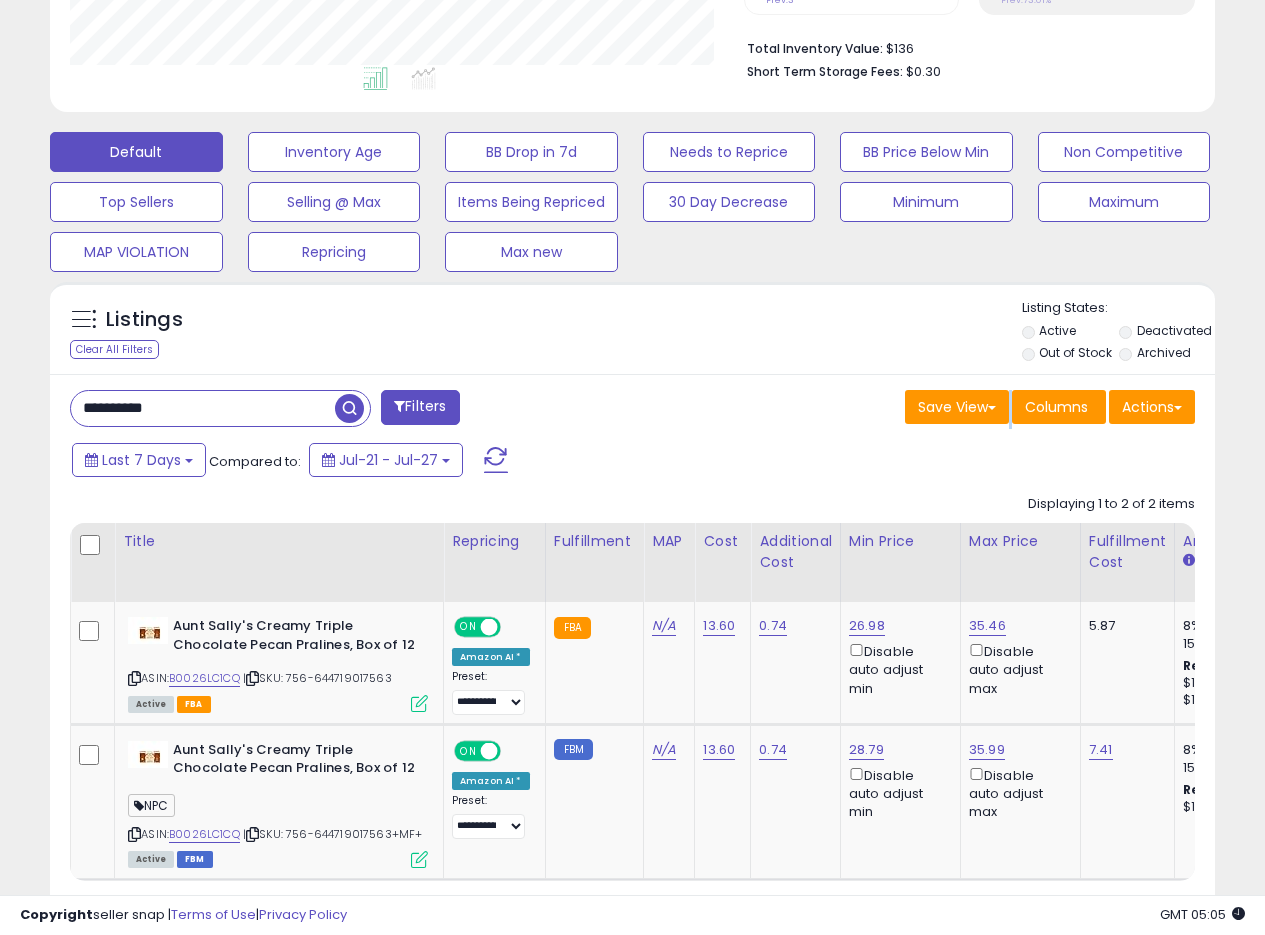 click on "Save View
Save As New View
Update Current View
Columns
Actions
Import  Export Visible Columns" at bounding box center [922, 409] 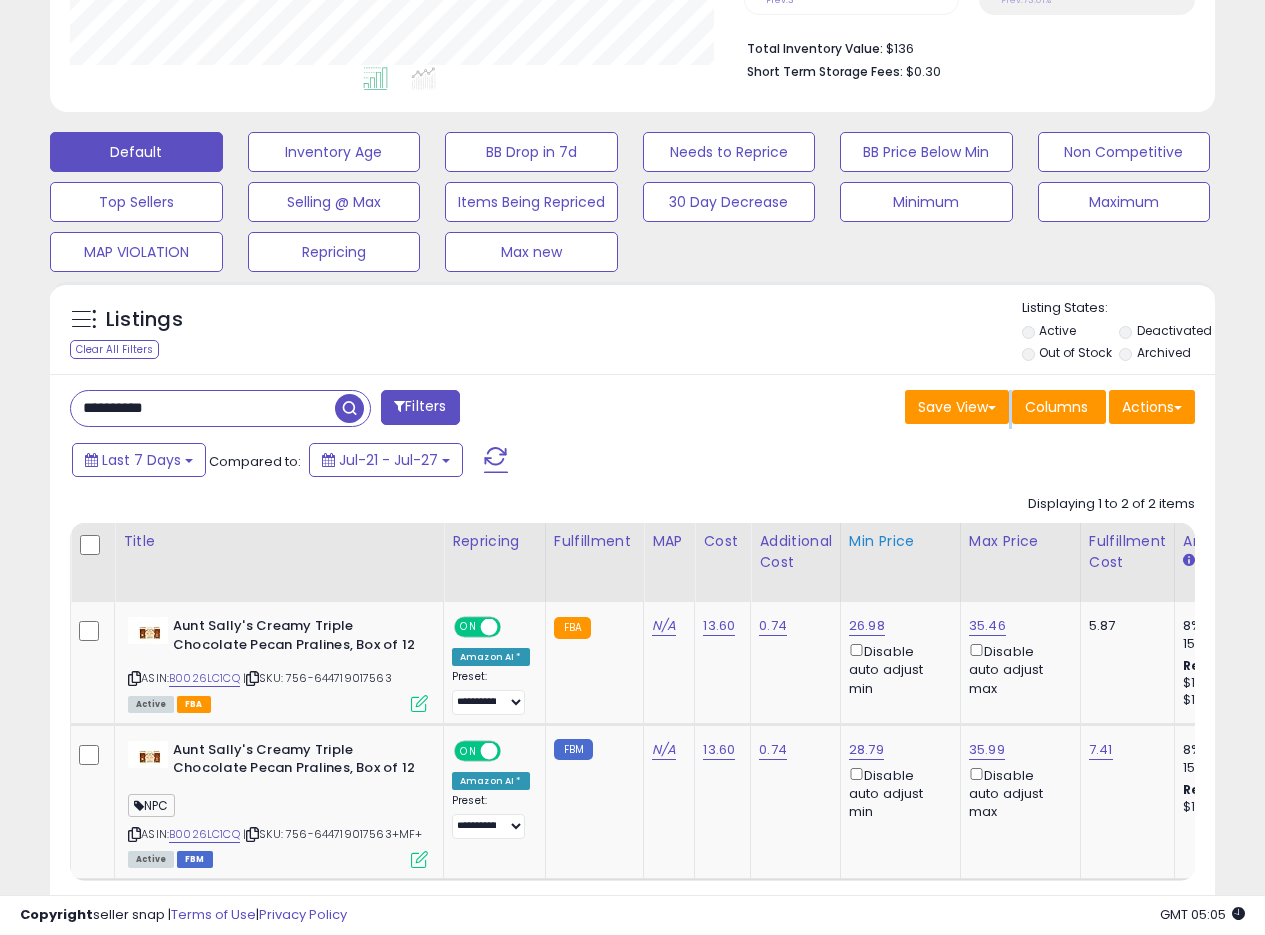 scroll, scrollTop: 613, scrollLeft: 0, axis: vertical 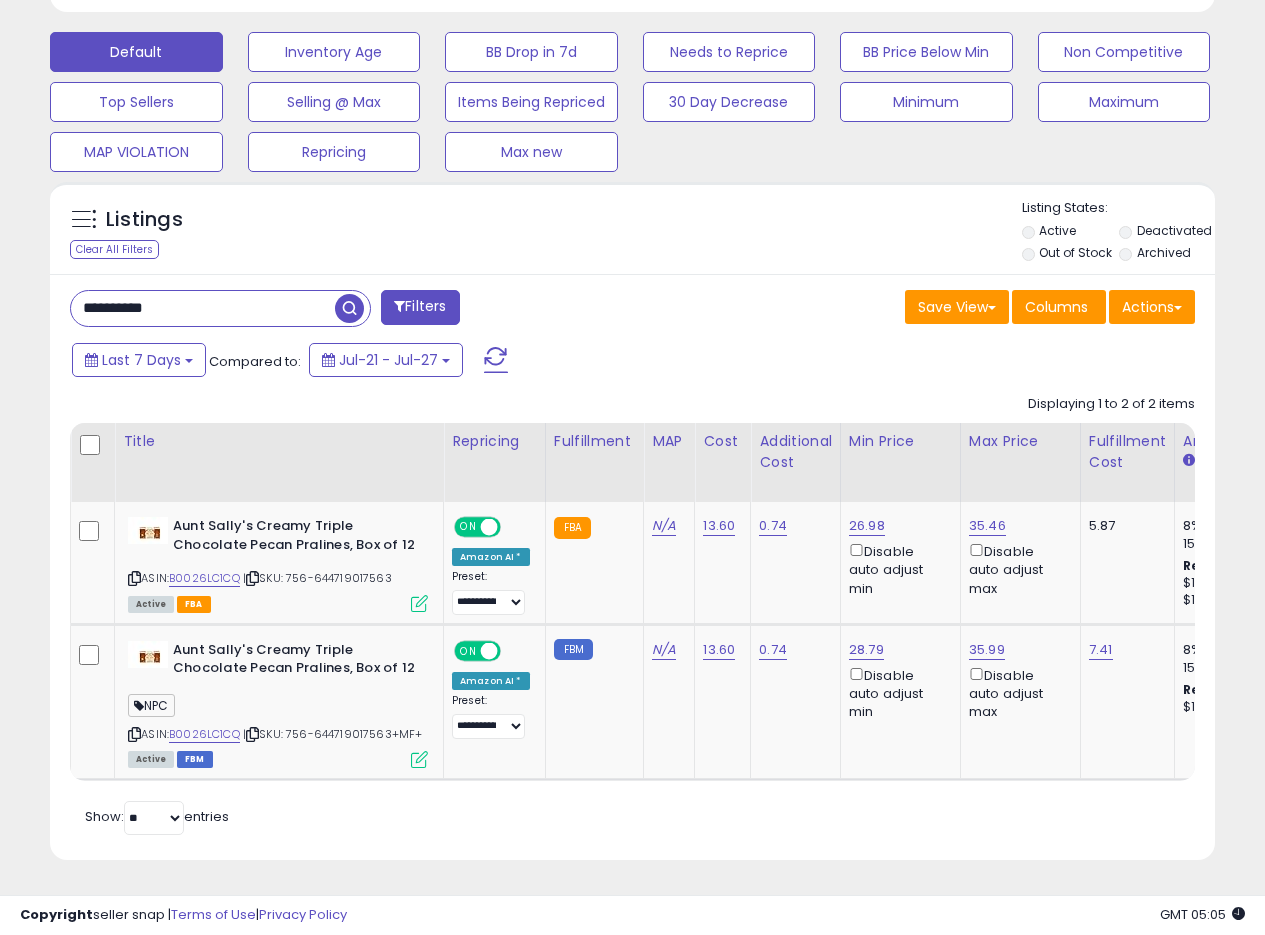 drag, startPoint x: 707, startPoint y: 347, endPoint x: 727, endPoint y: 330, distance: 26.24881 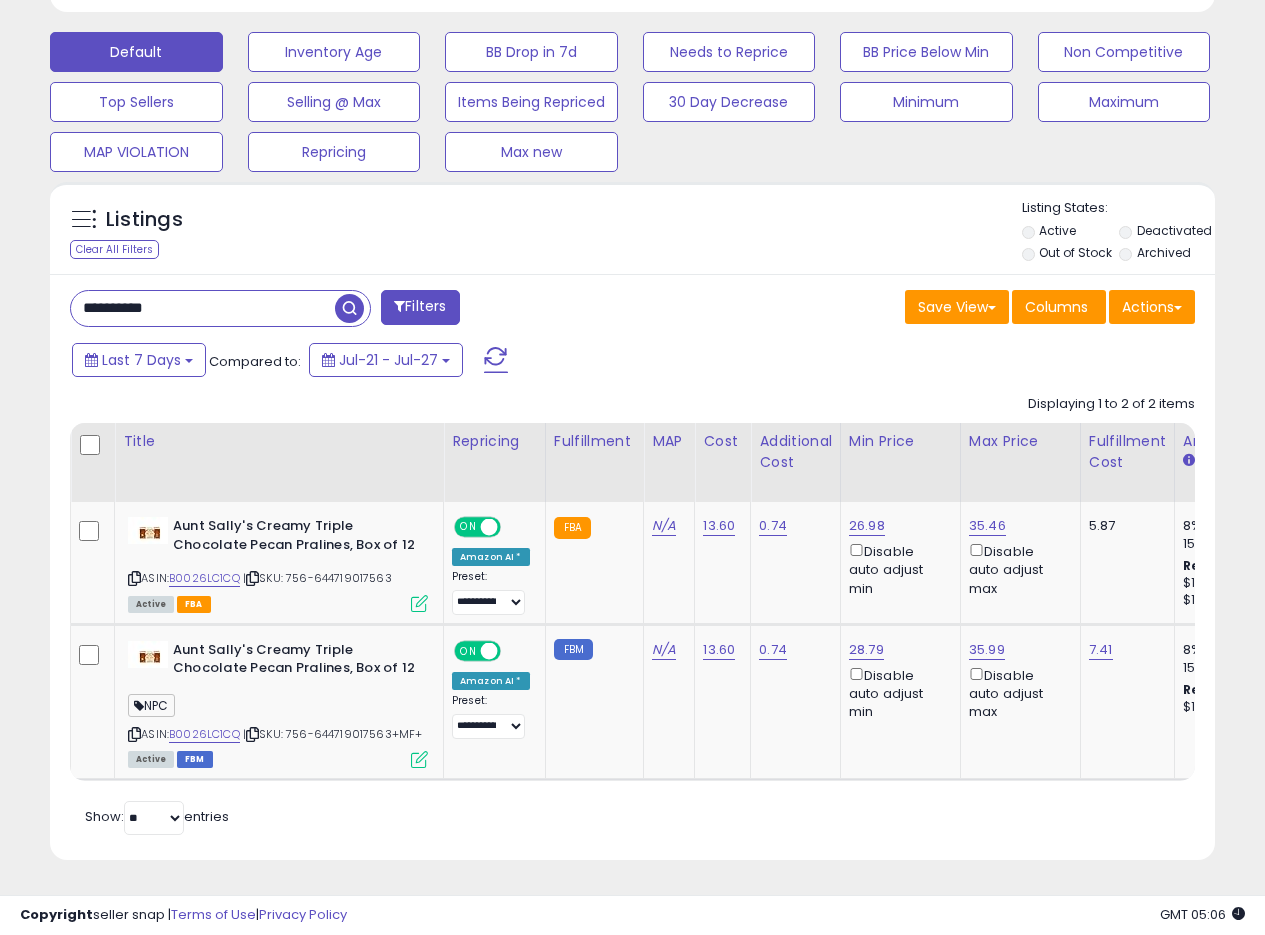 drag, startPoint x: 192, startPoint y: 289, endPoint x: 8, endPoint y: 270, distance: 184.97838 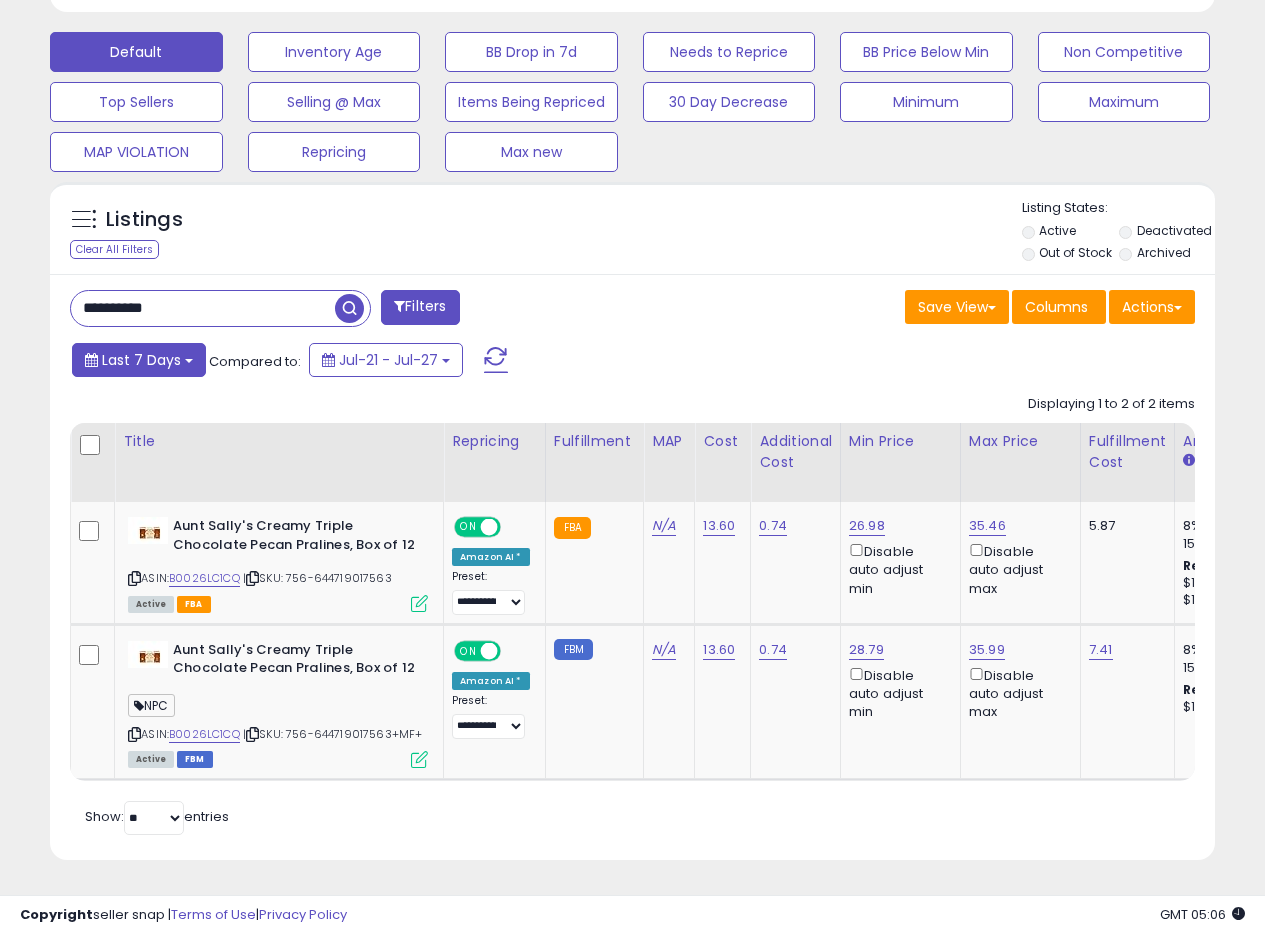 paste 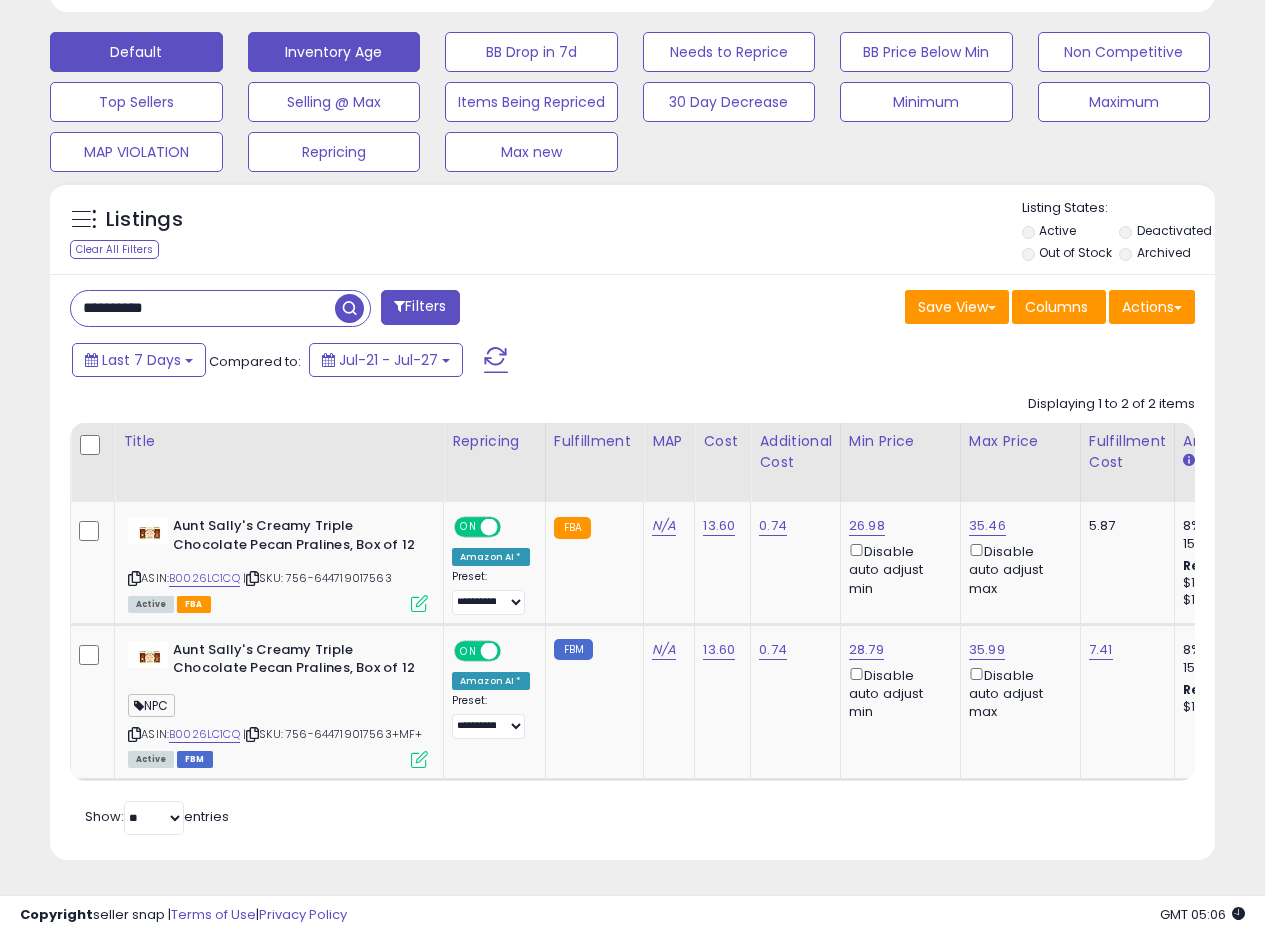 click at bounding box center (349, 308) 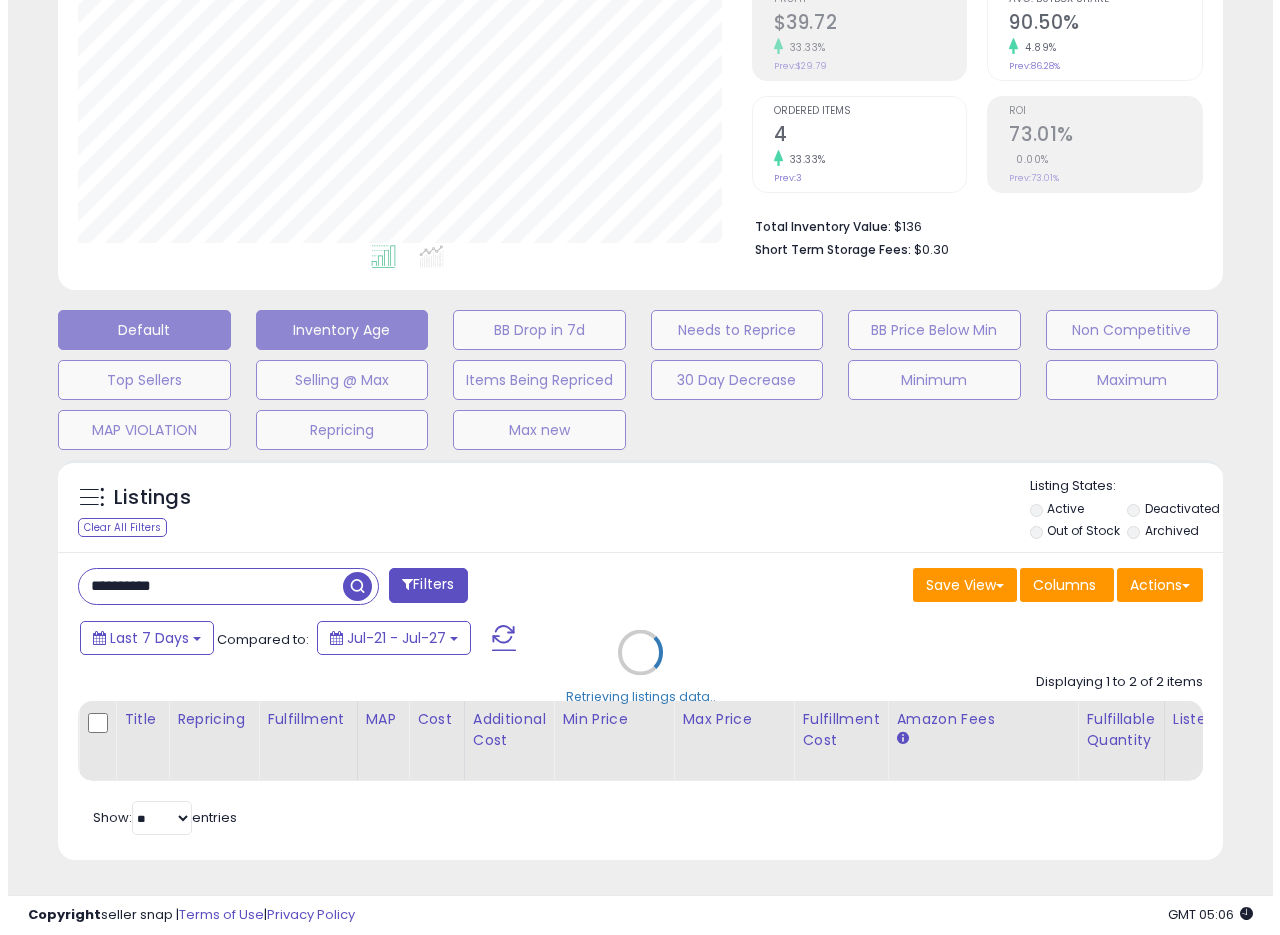 scroll, scrollTop: 335, scrollLeft: 0, axis: vertical 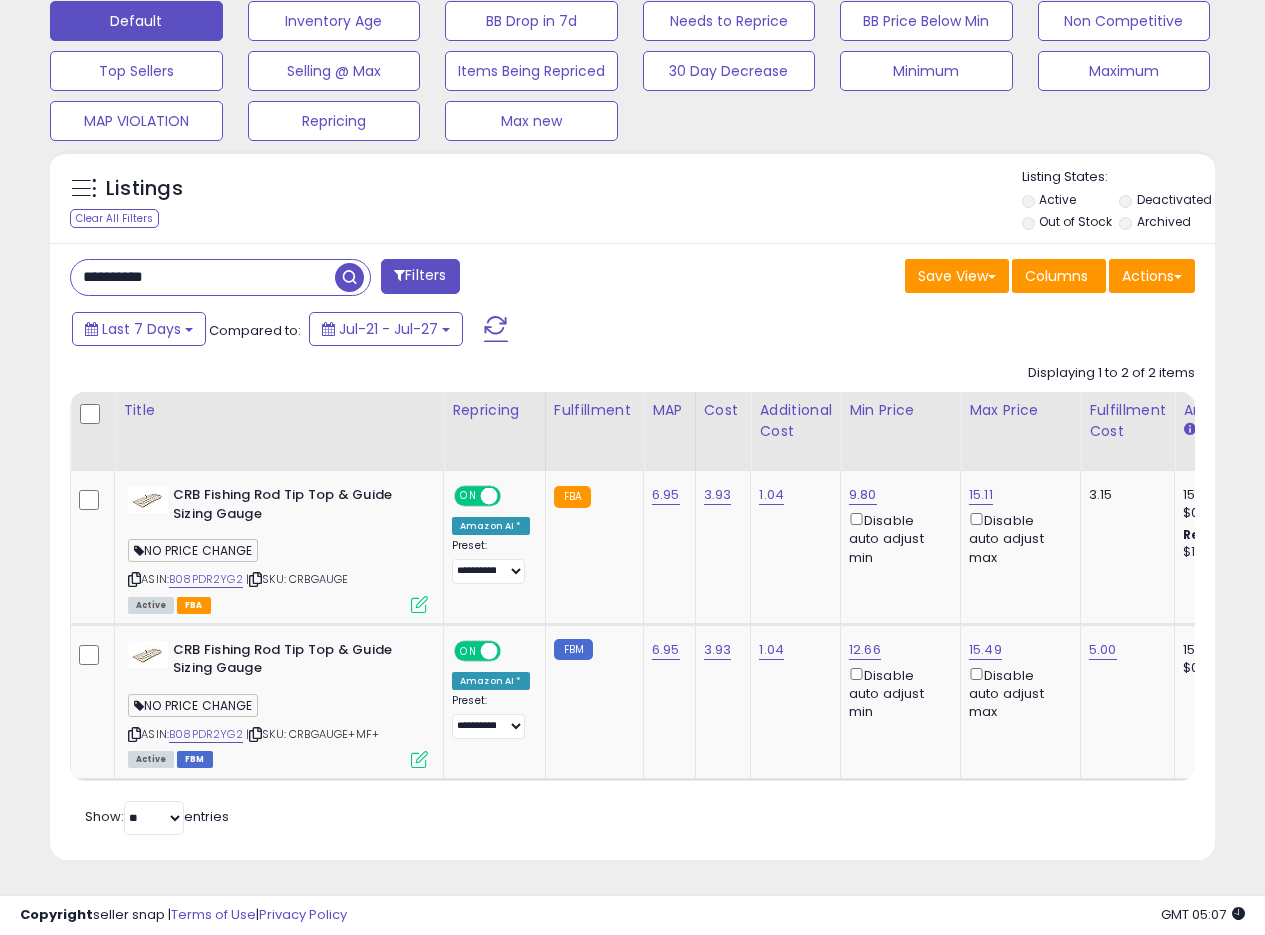 drag, startPoint x: 236, startPoint y: 271, endPoint x: 73, endPoint y: 266, distance: 163.07668 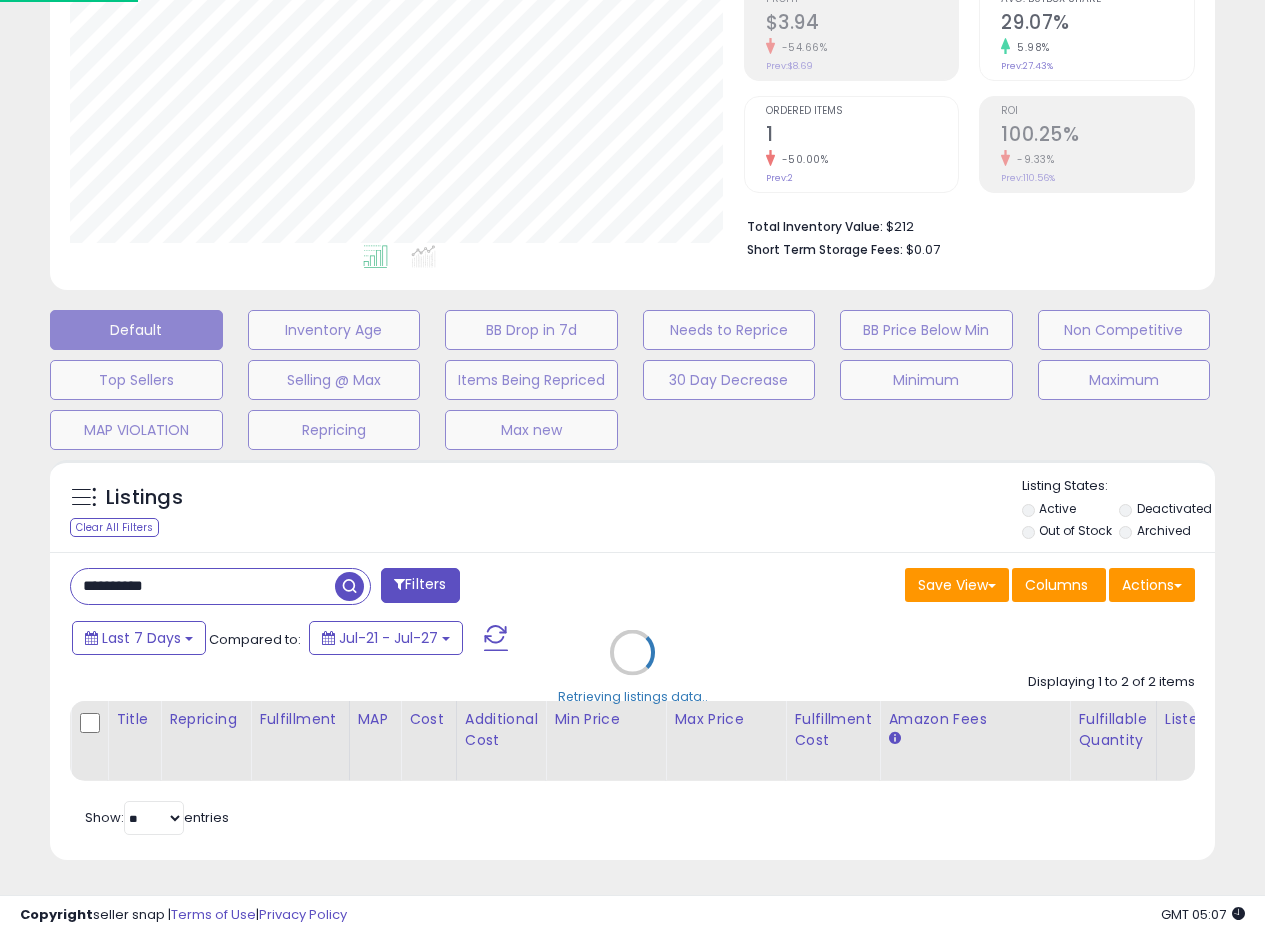 scroll, scrollTop: 999590, scrollLeft: 999317, axis: both 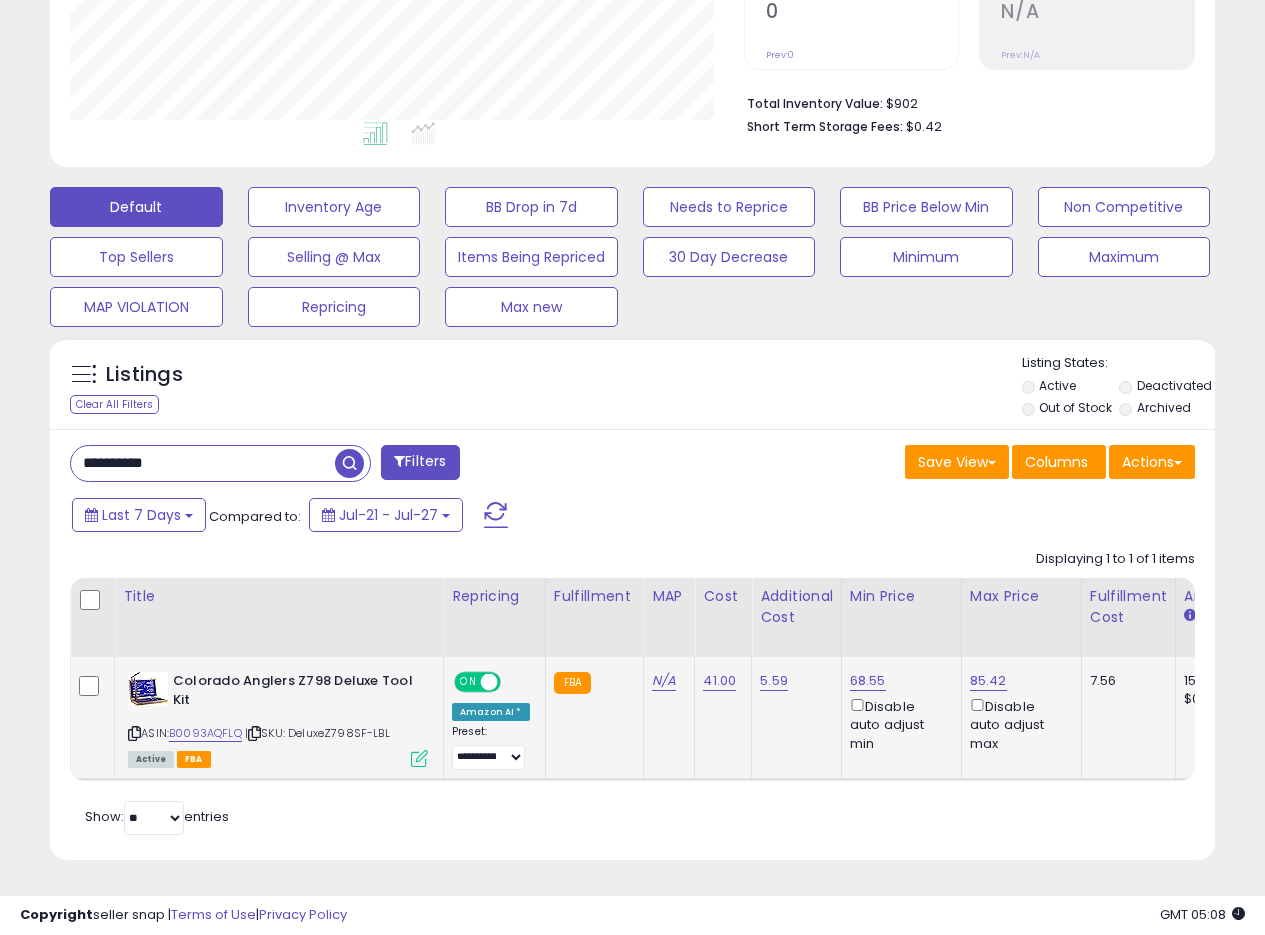 click at bounding box center (419, 758) 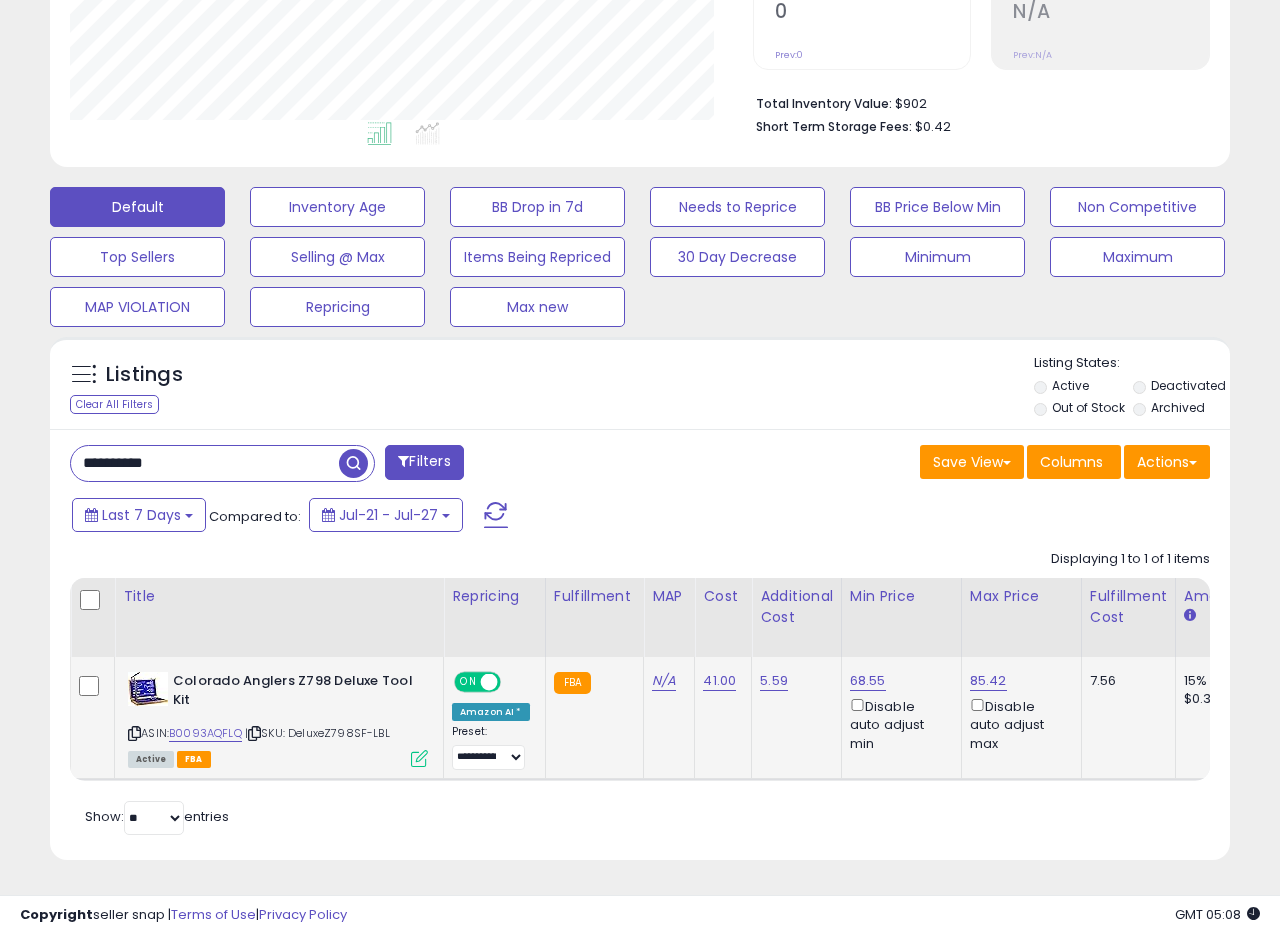 scroll, scrollTop: 999590, scrollLeft: 999317, axis: both 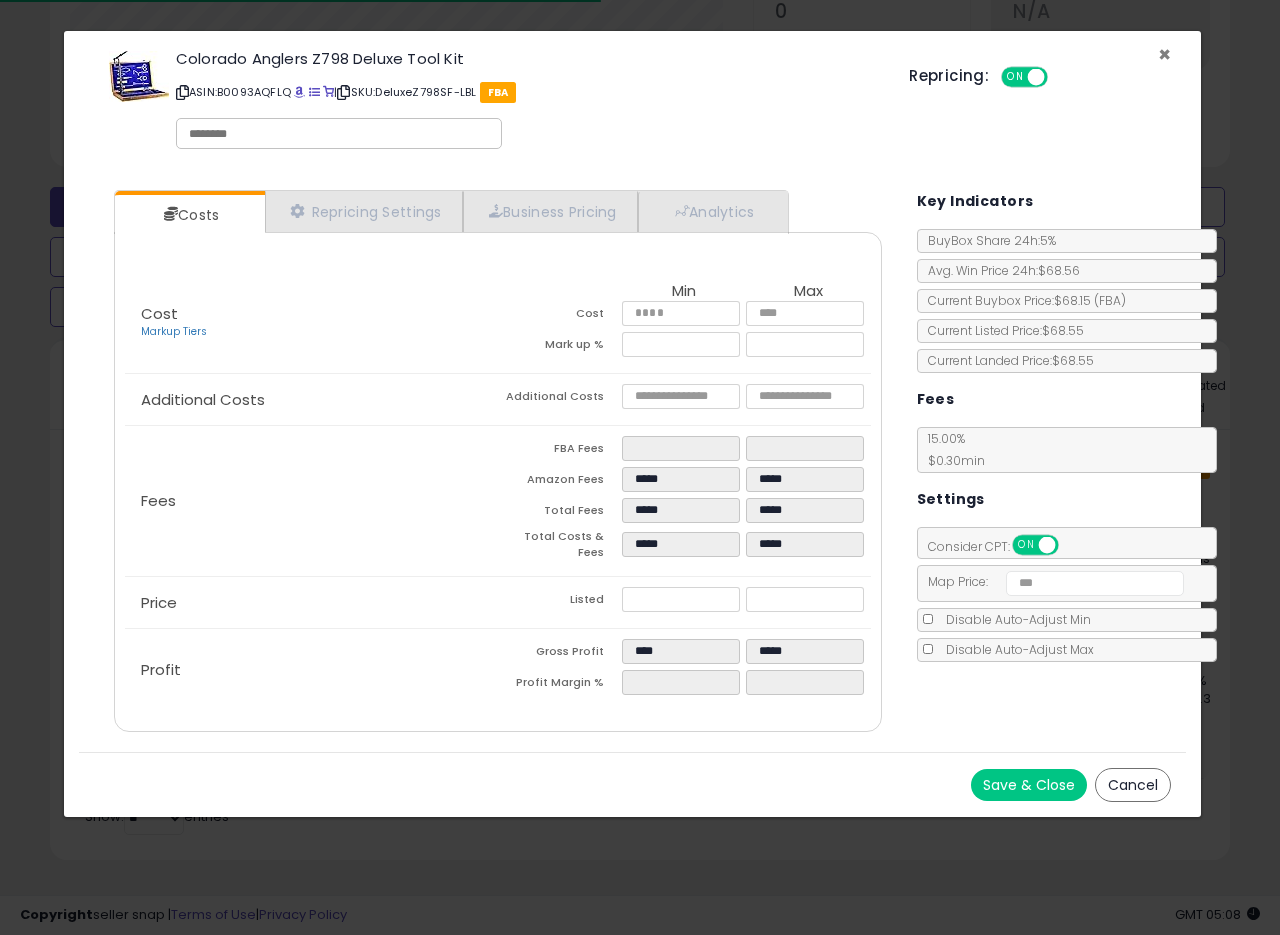 click on "×" at bounding box center (1164, 54) 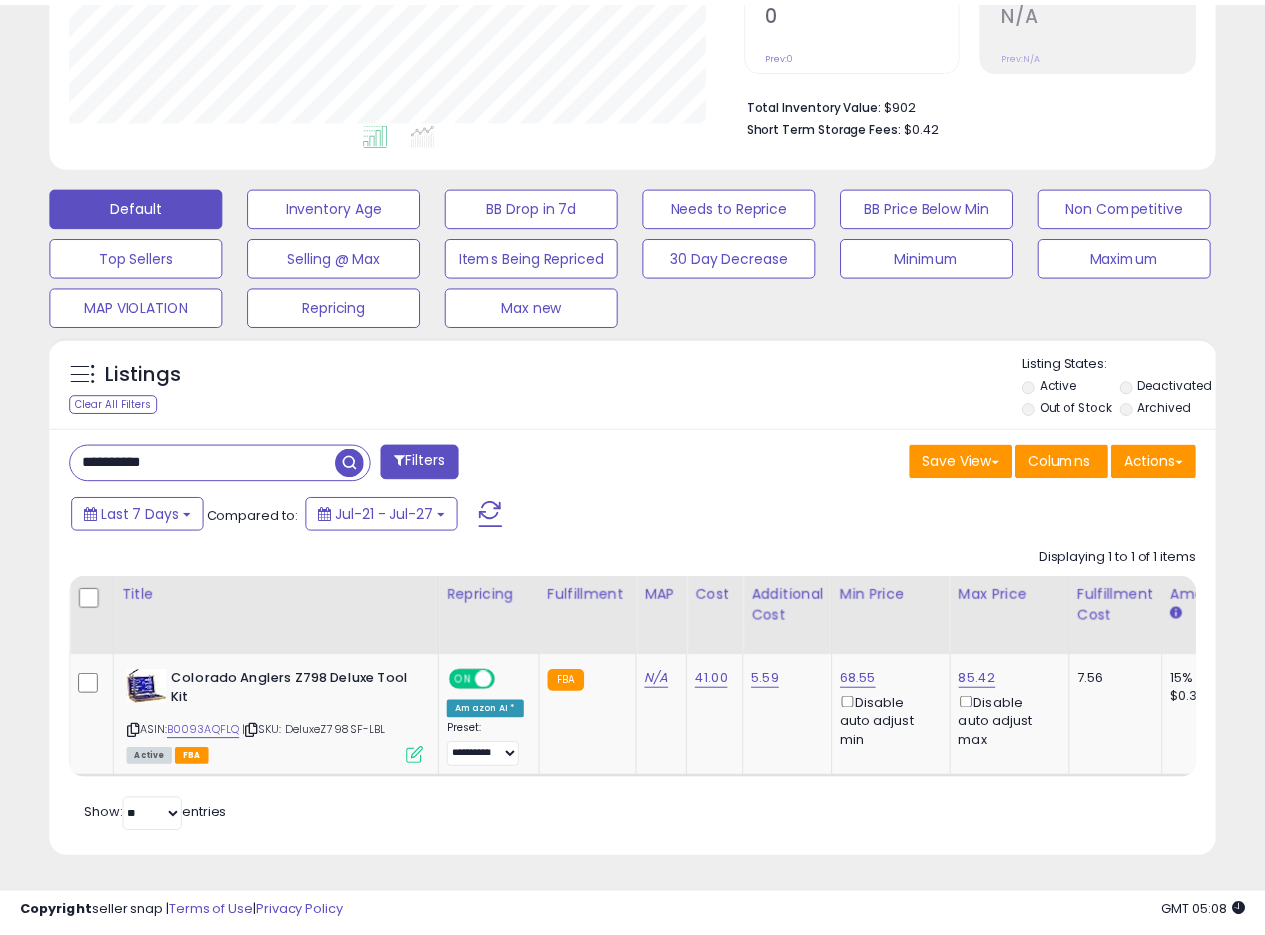 scroll, scrollTop: 410, scrollLeft: 674, axis: both 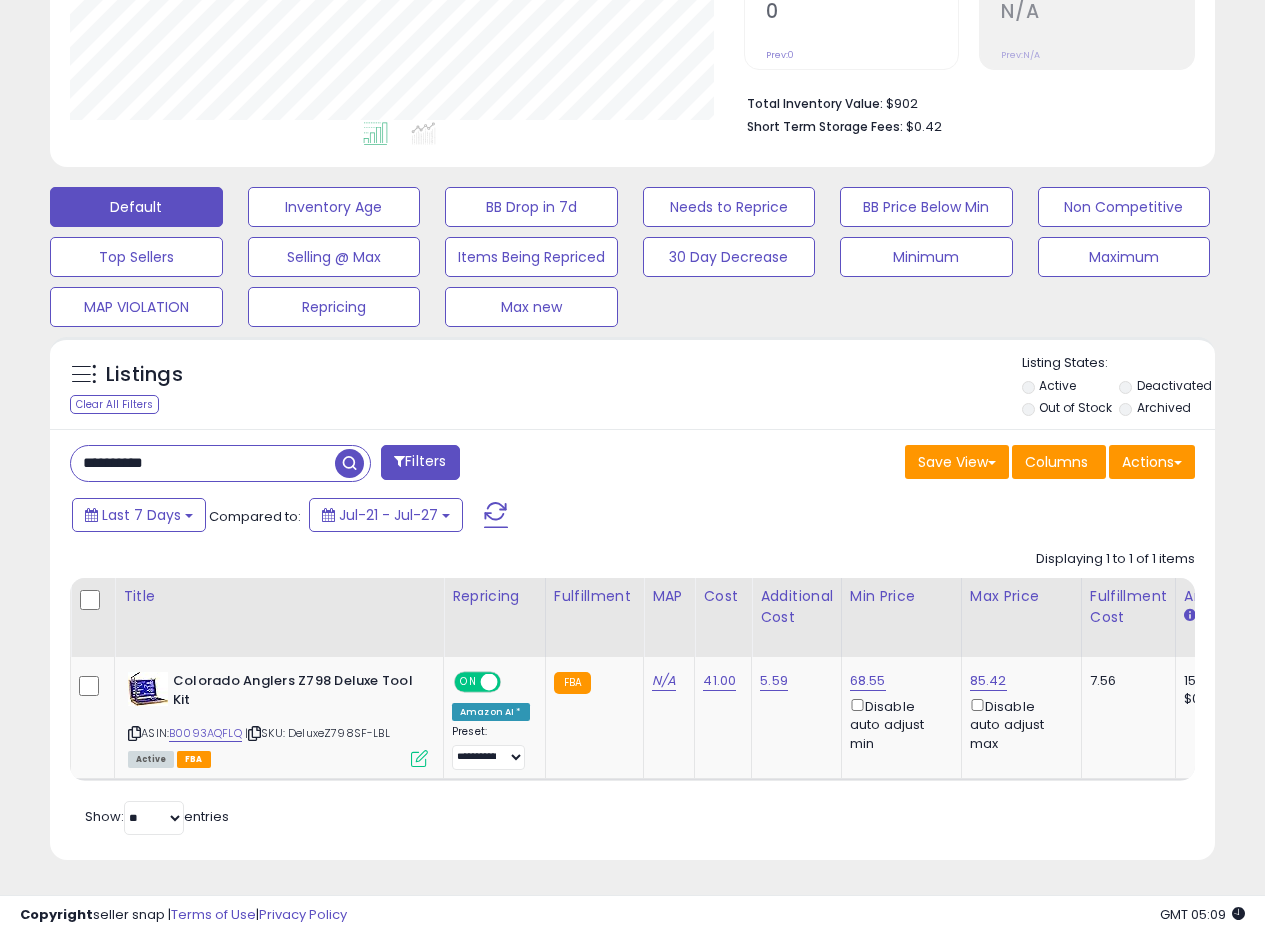 drag, startPoint x: 204, startPoint y: 445, endPoint x: 0, endPoint y: 430, distance: 204.55072 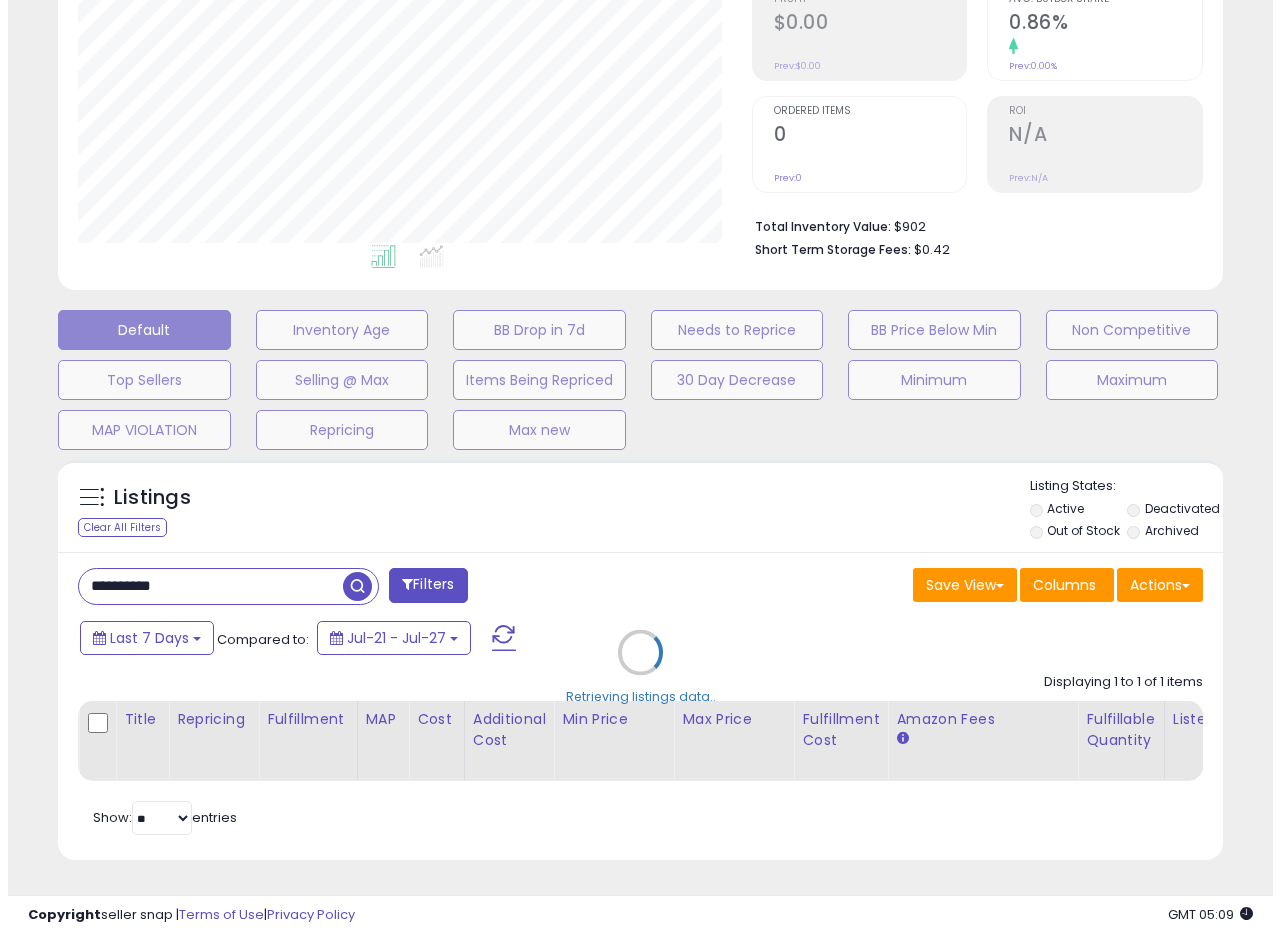 scroll, scrollTop: 335, scrollLeft: 0, axis: vertical 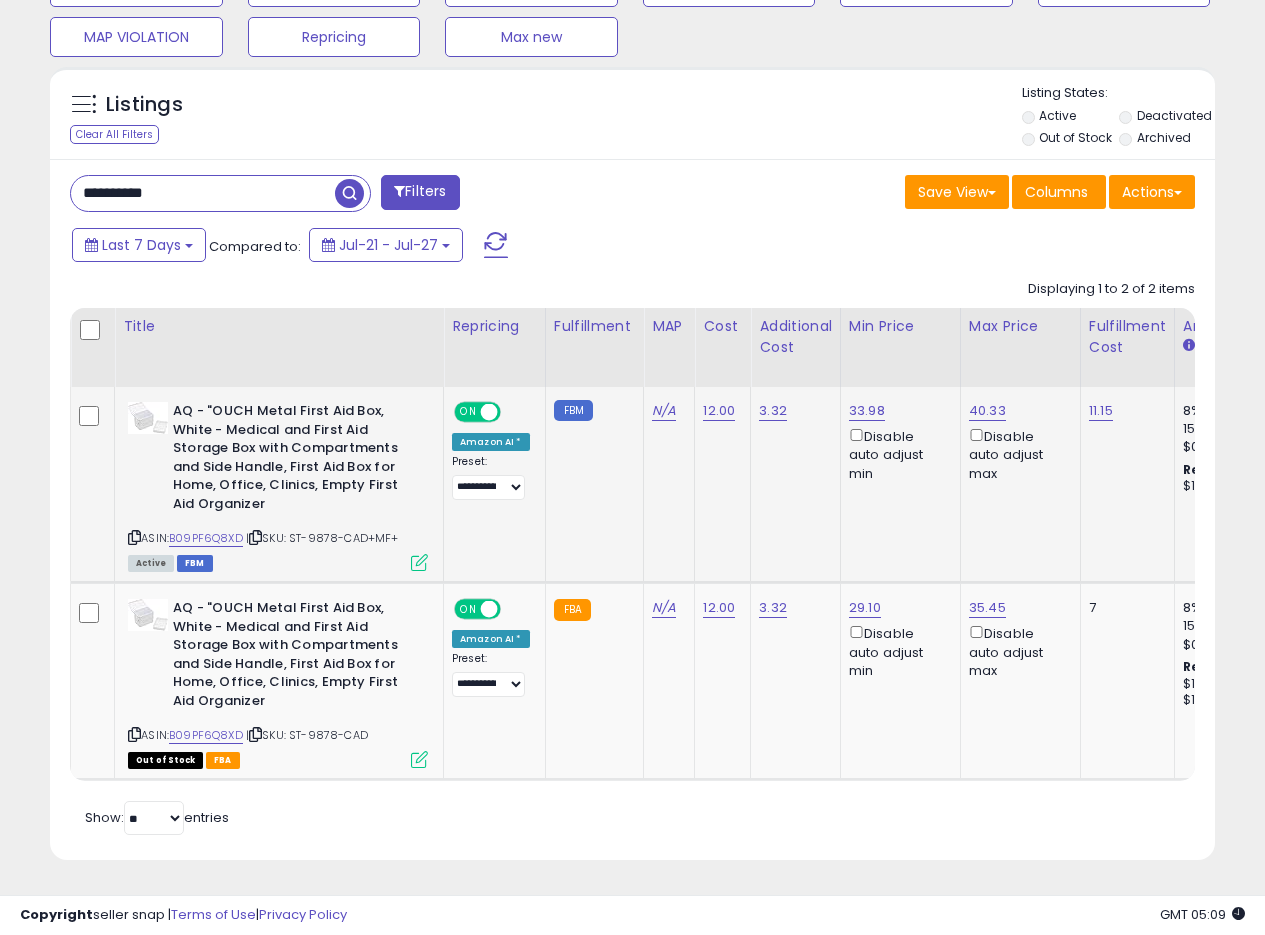 click at bounding box center [419, 562] 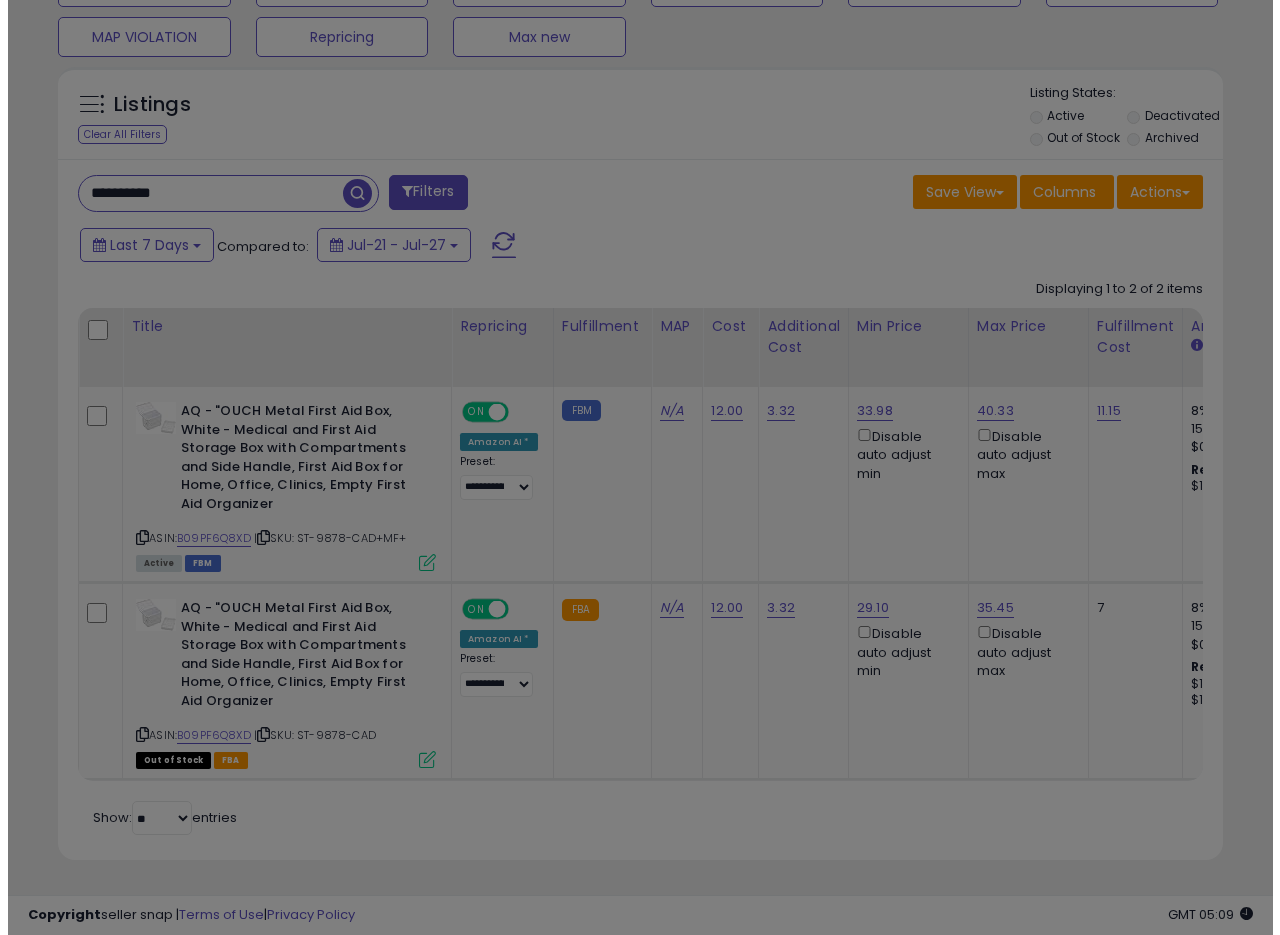 scroll, scrollTop: 999590, scrollLeft: 999317, axis: both 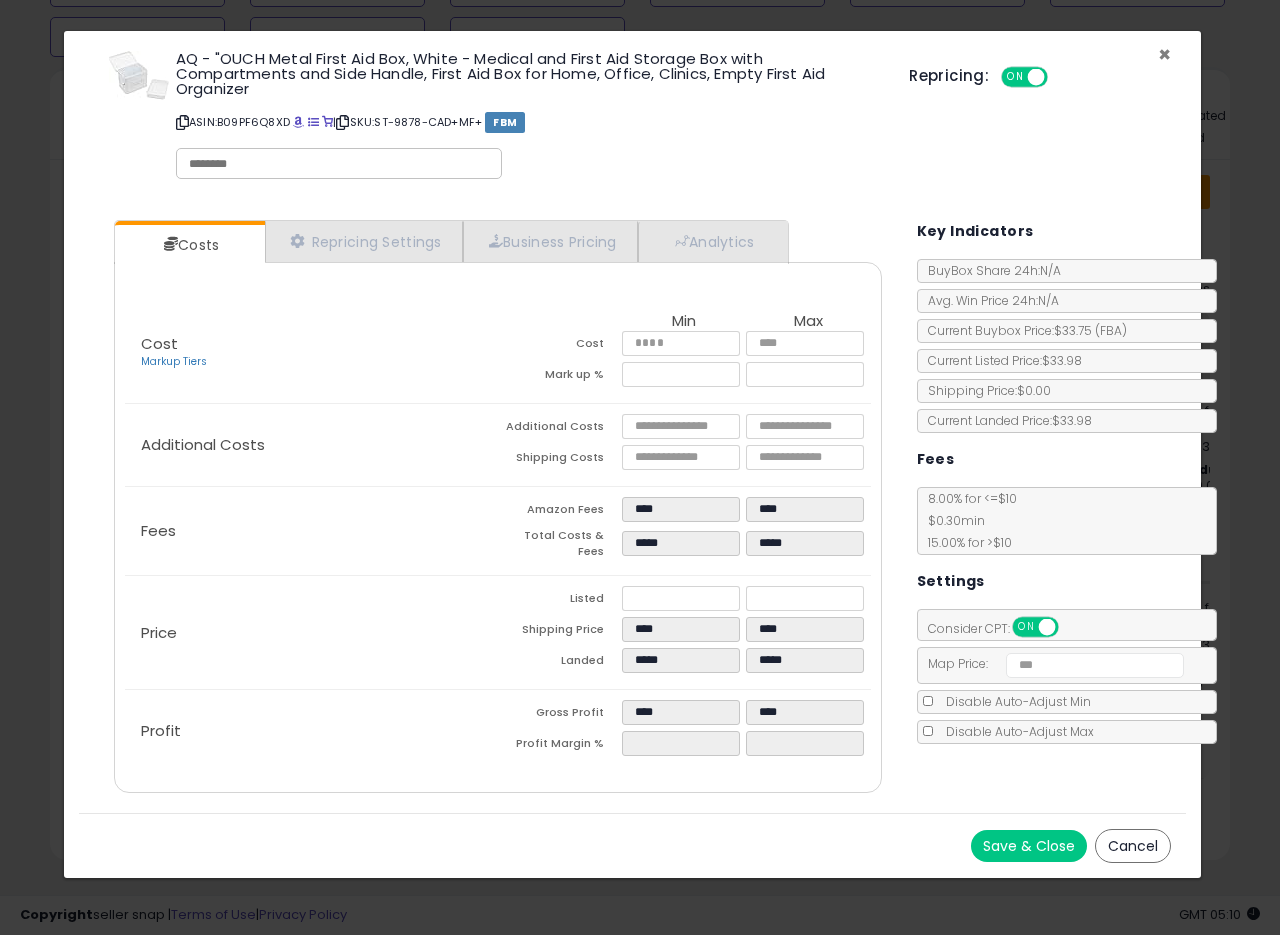 click on "×" at bounding box center (1164, 54) 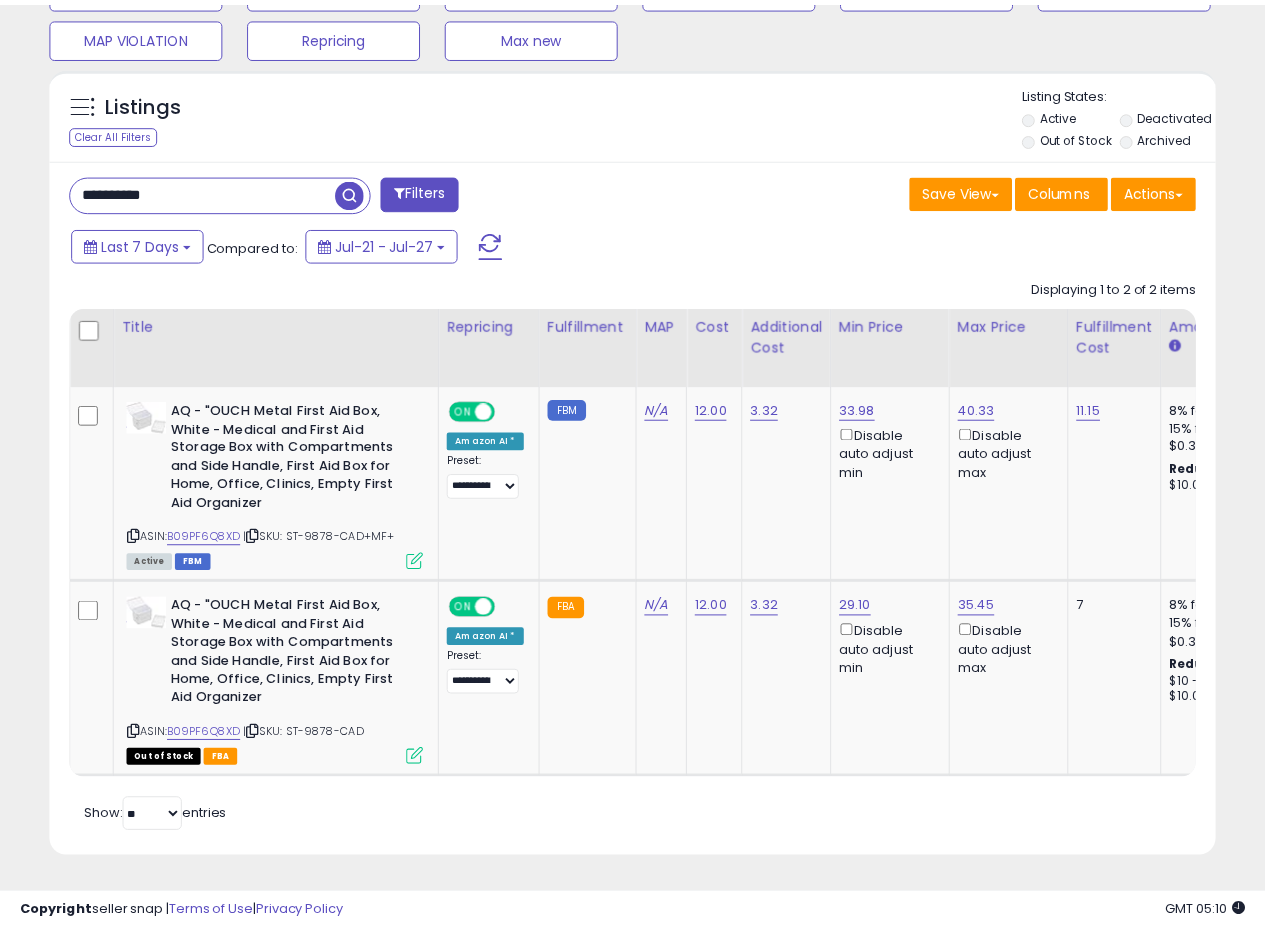 scroll, scrollTop: 410, scrollLeft: 674, axis: both 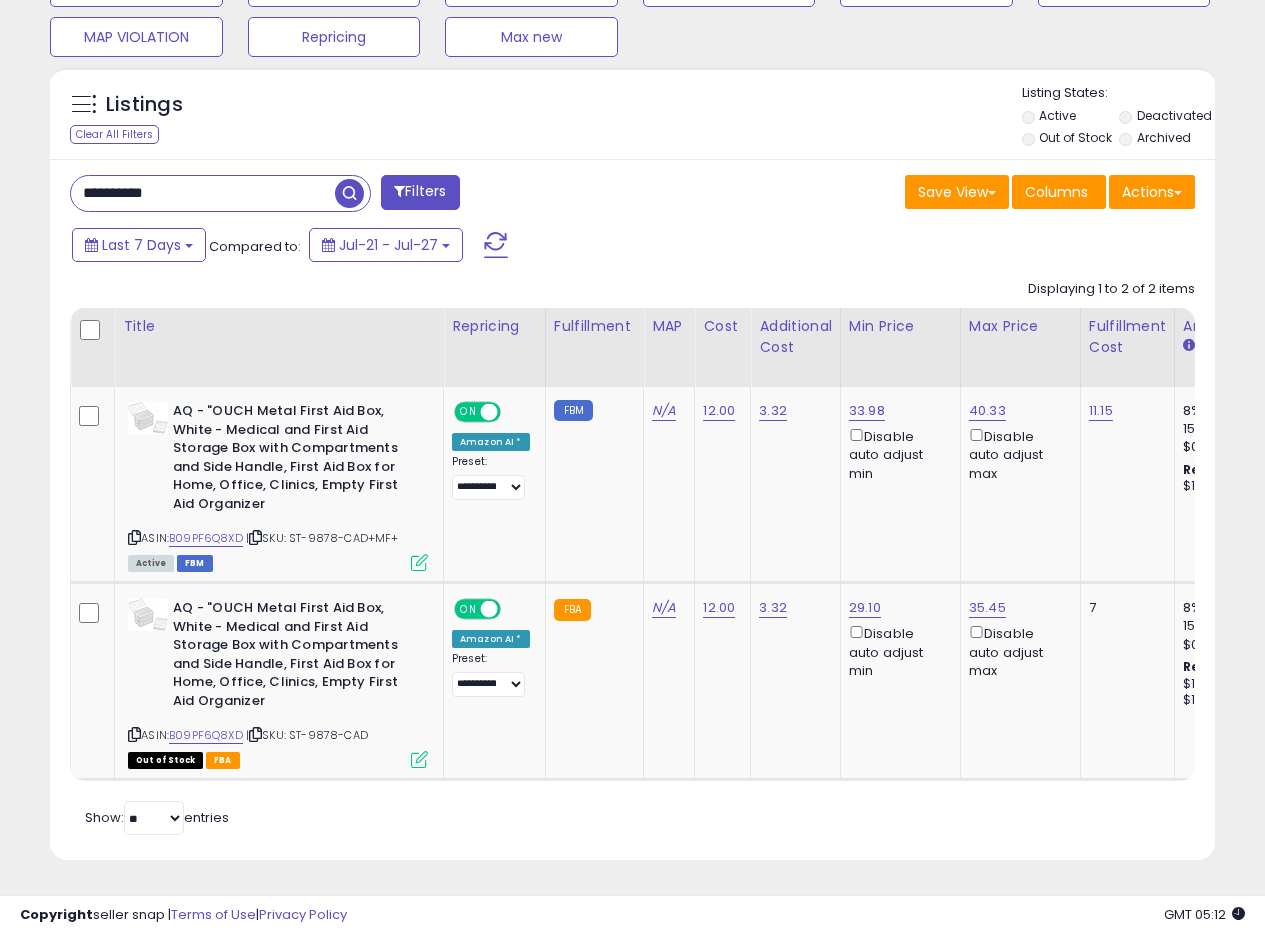 drag, startPoint x: 58, startPoint y: 169, endPoint x: 0, endPoint y: 161, distance: 58.549126 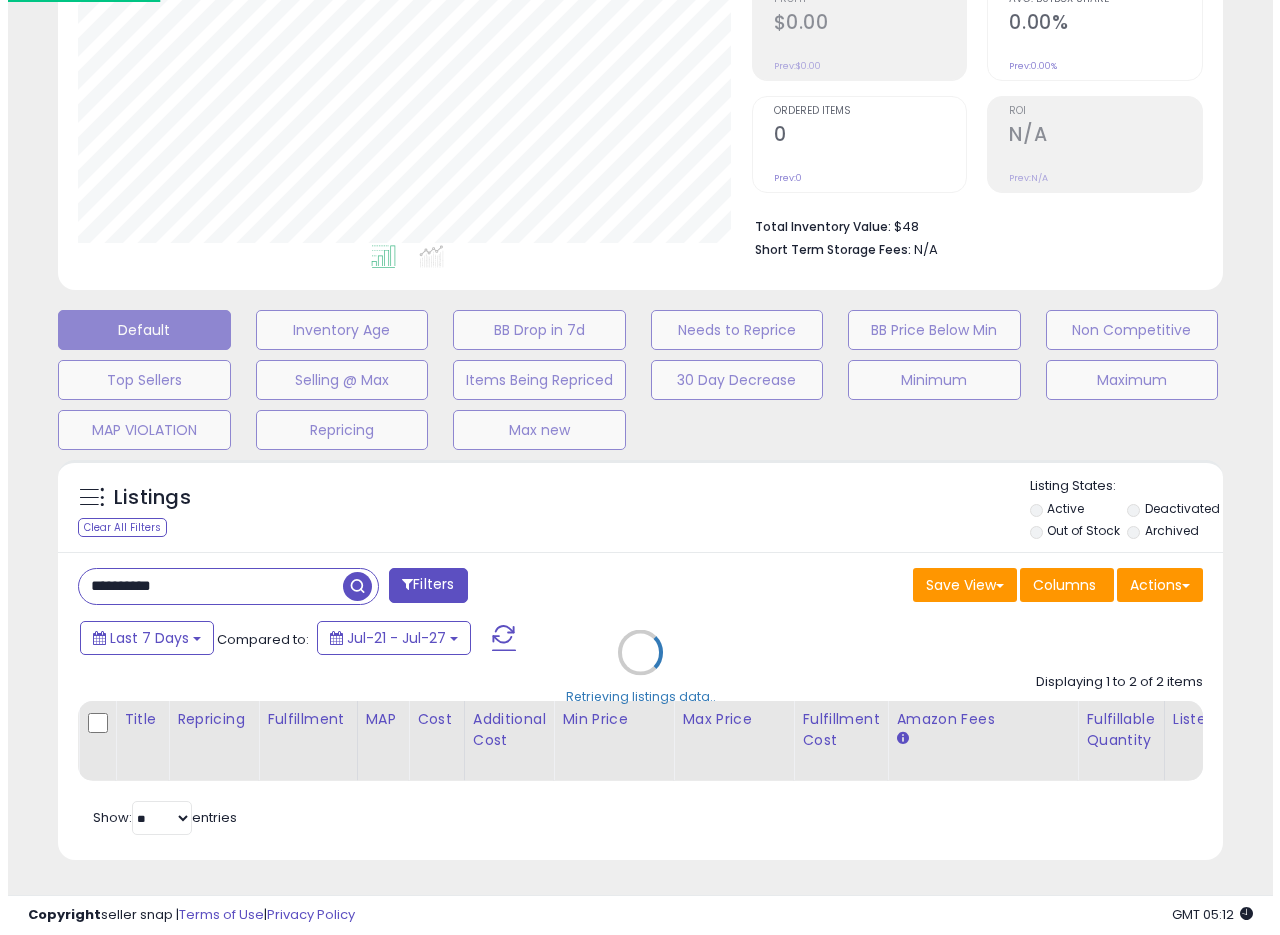 scroll, scrollTop: 335, scrollLeft: 0, axis: vertical 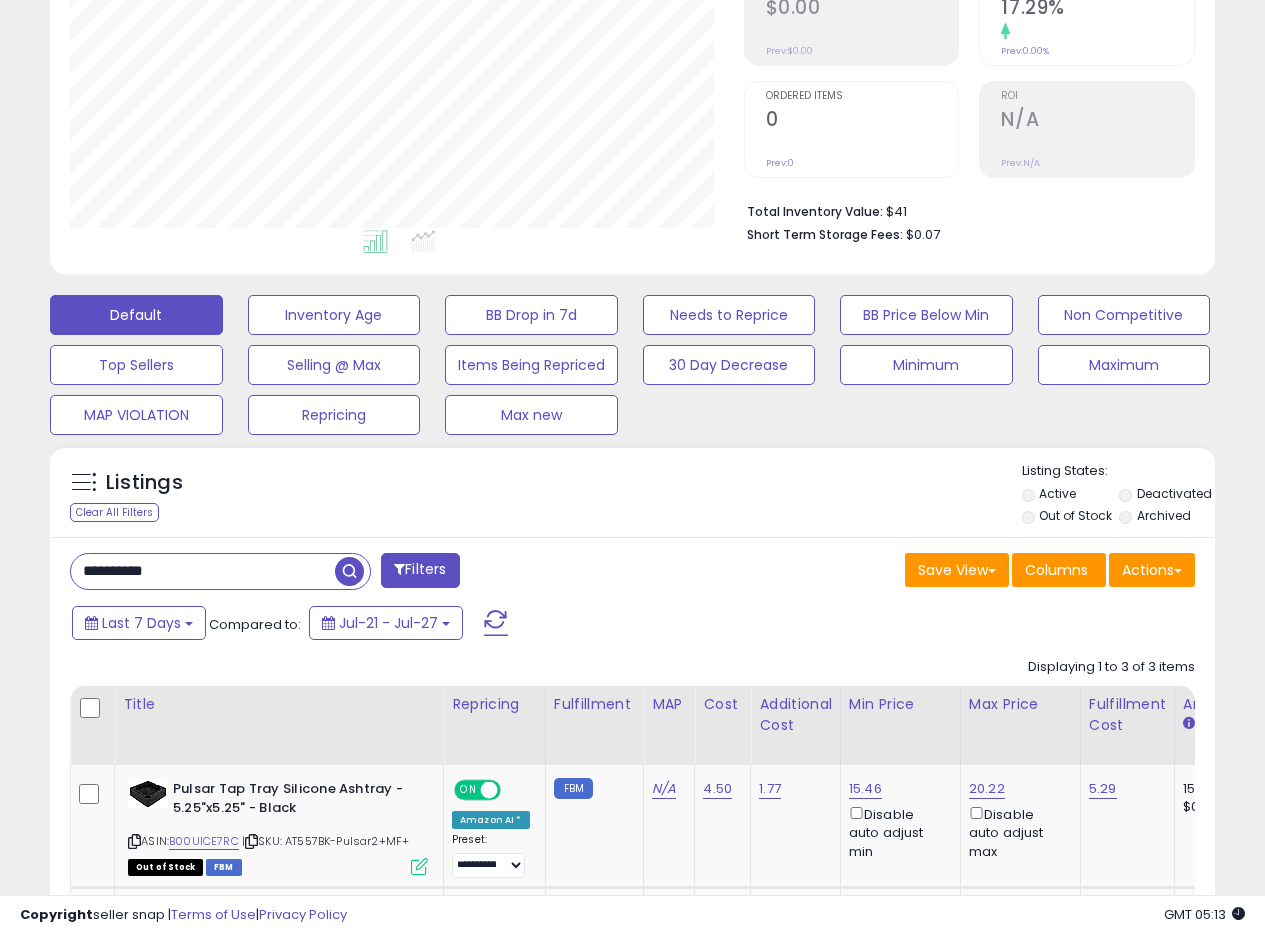 drag, startPoint x: 208, startPoint y: 577, endPoint x: 0, endPoint y: 562, distance: 208.54016 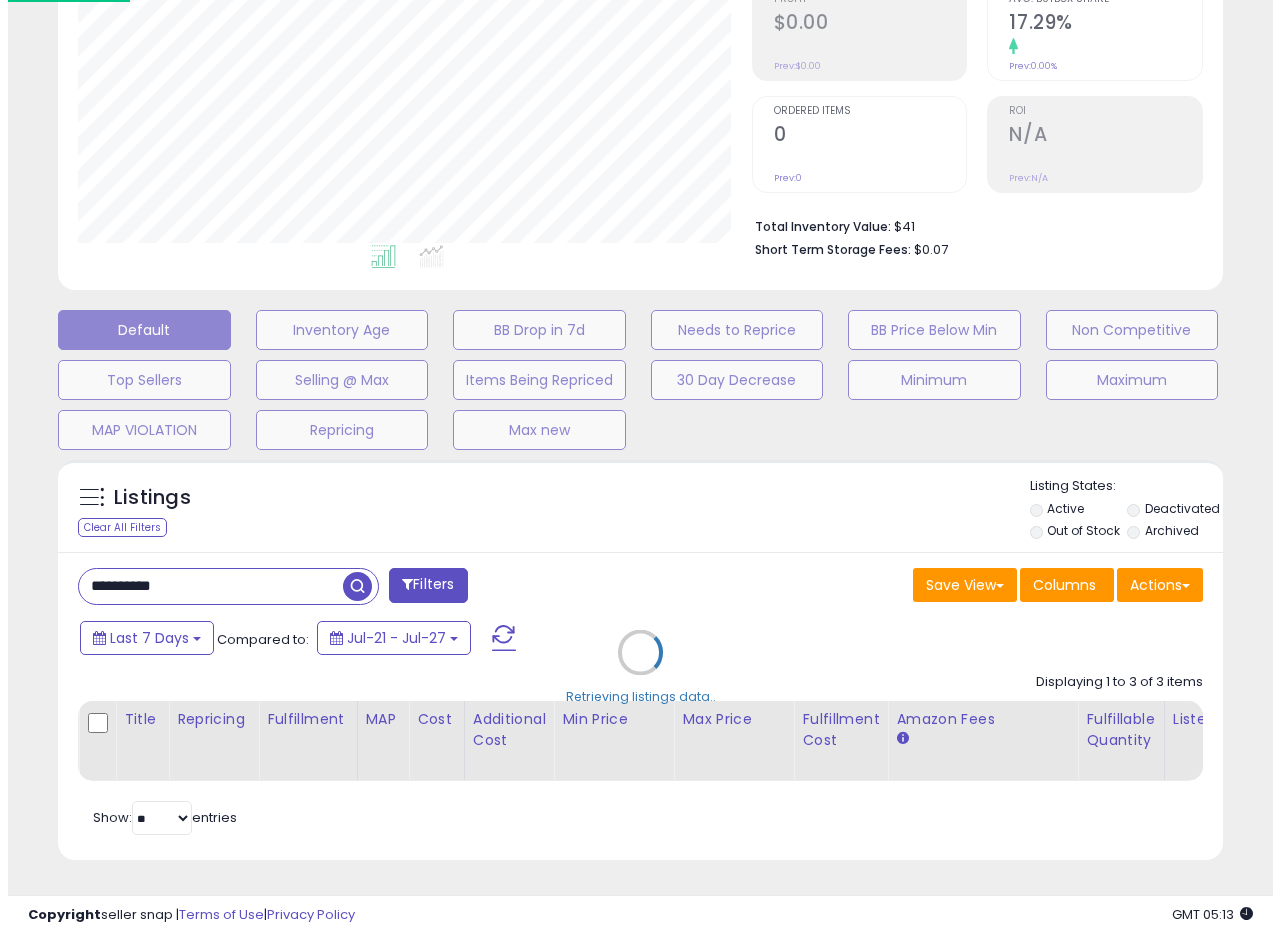 scroll, scrollTop: 999590, scrollLeft: 999317, axis: both 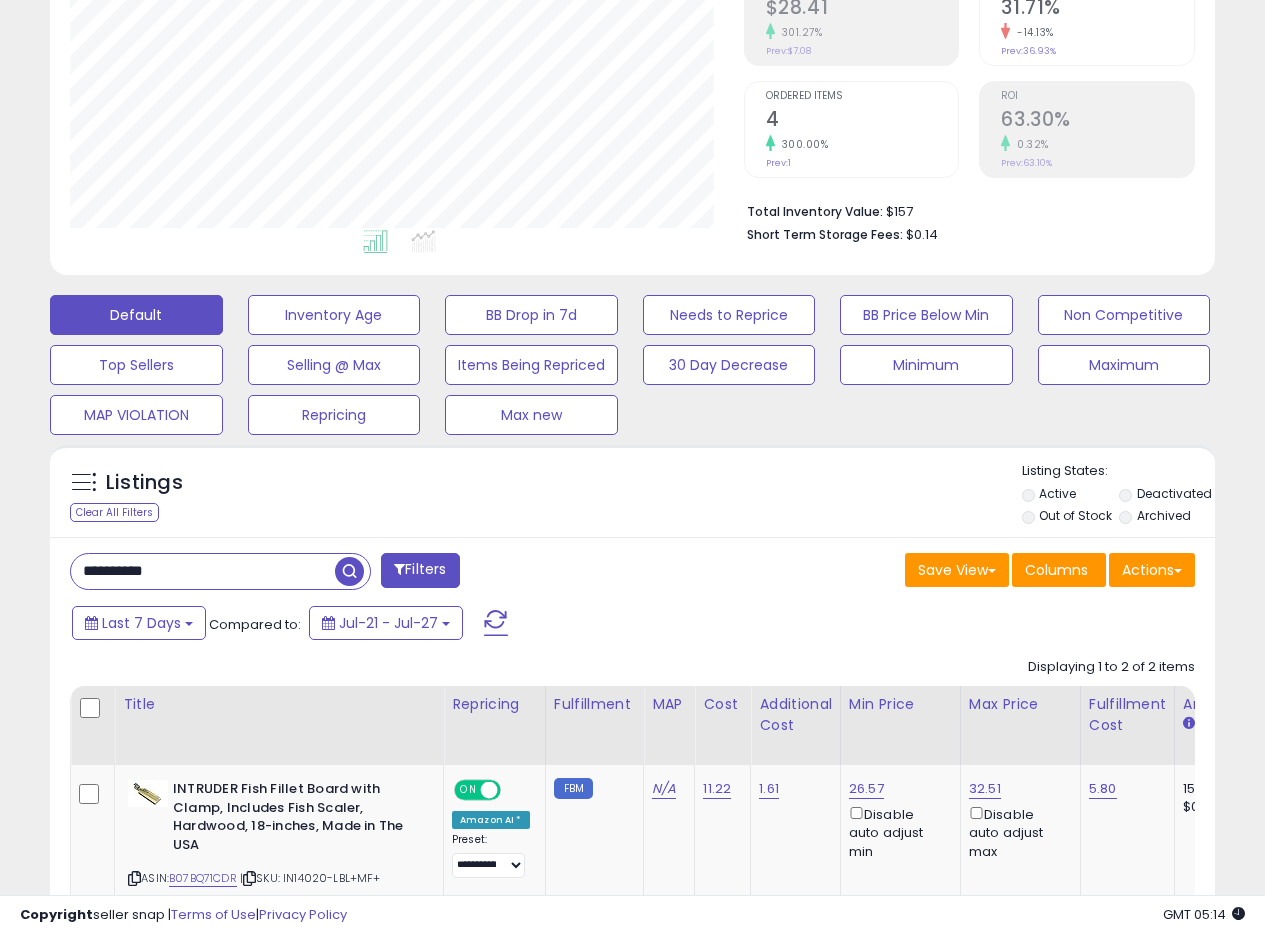 drag, startPoint x: 164, startPoint y: 582, endPoint x: 0, endPoint y: 572, distance: 164.3046 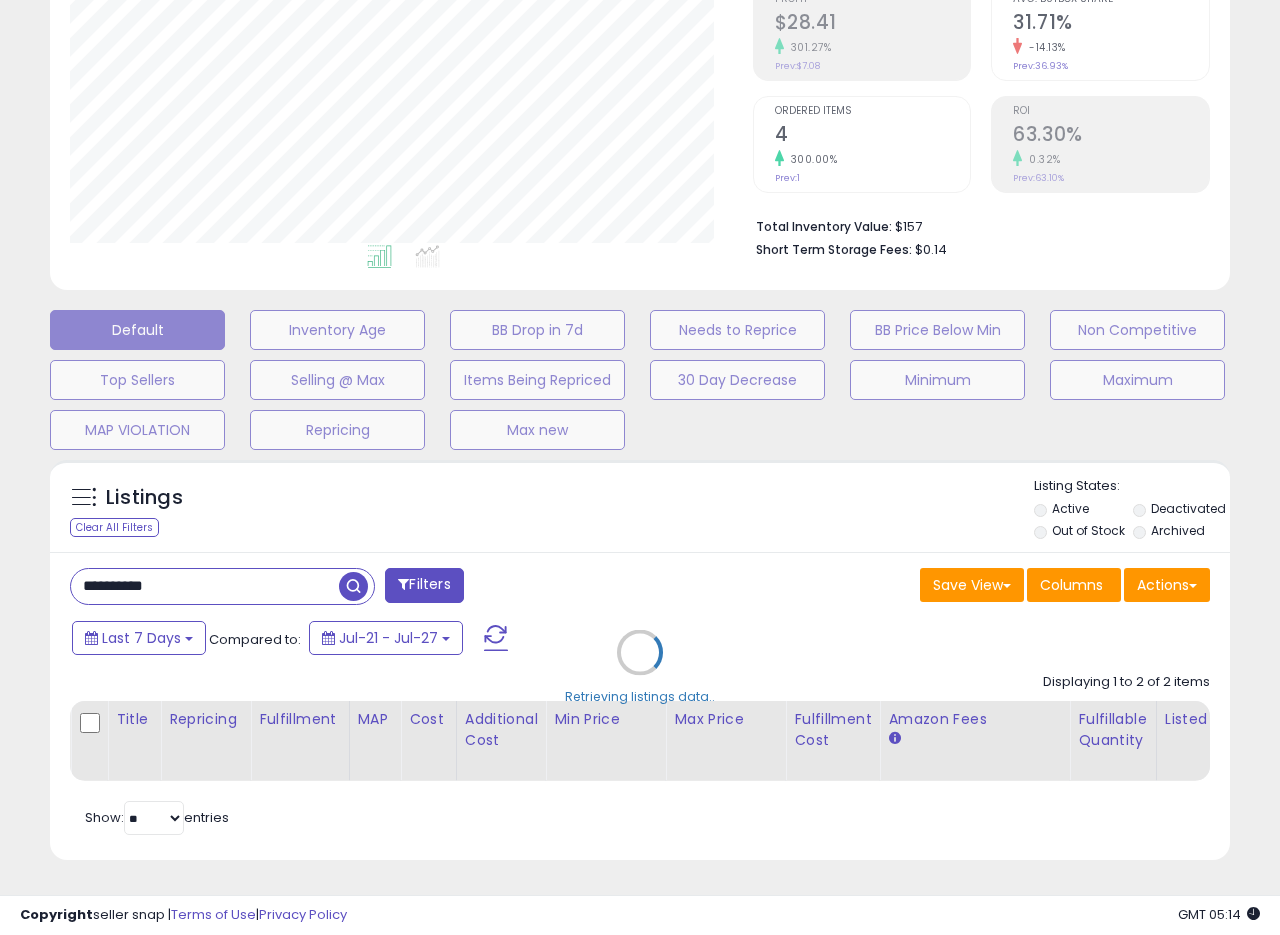 scroll, scrollTop: 999590, scrollLeft: 999317, axis: both 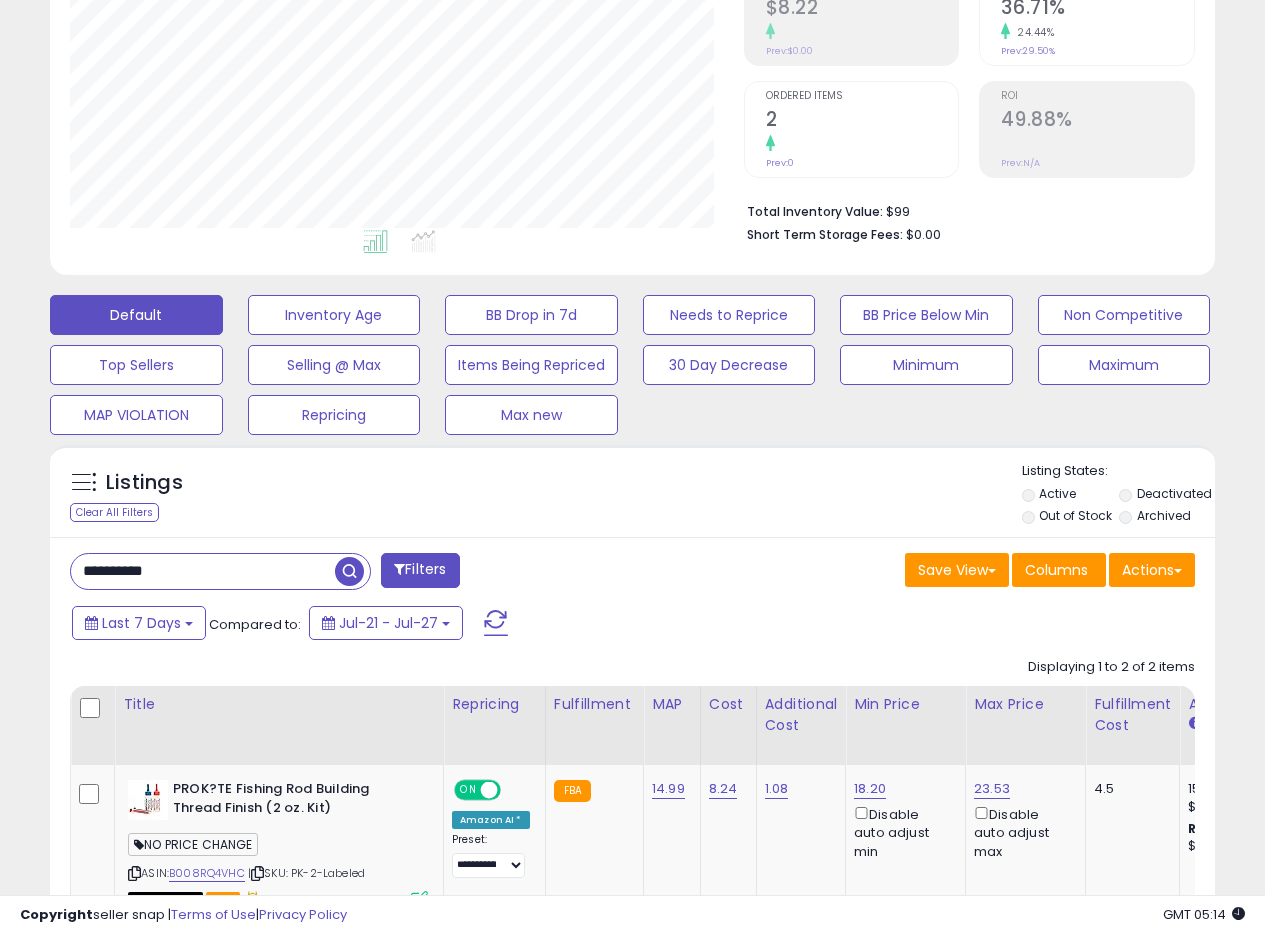 drag, startPoint x: 191, startPoint y: 580, endPoint x: 1, endPoint y: 578, distance: 190.01053 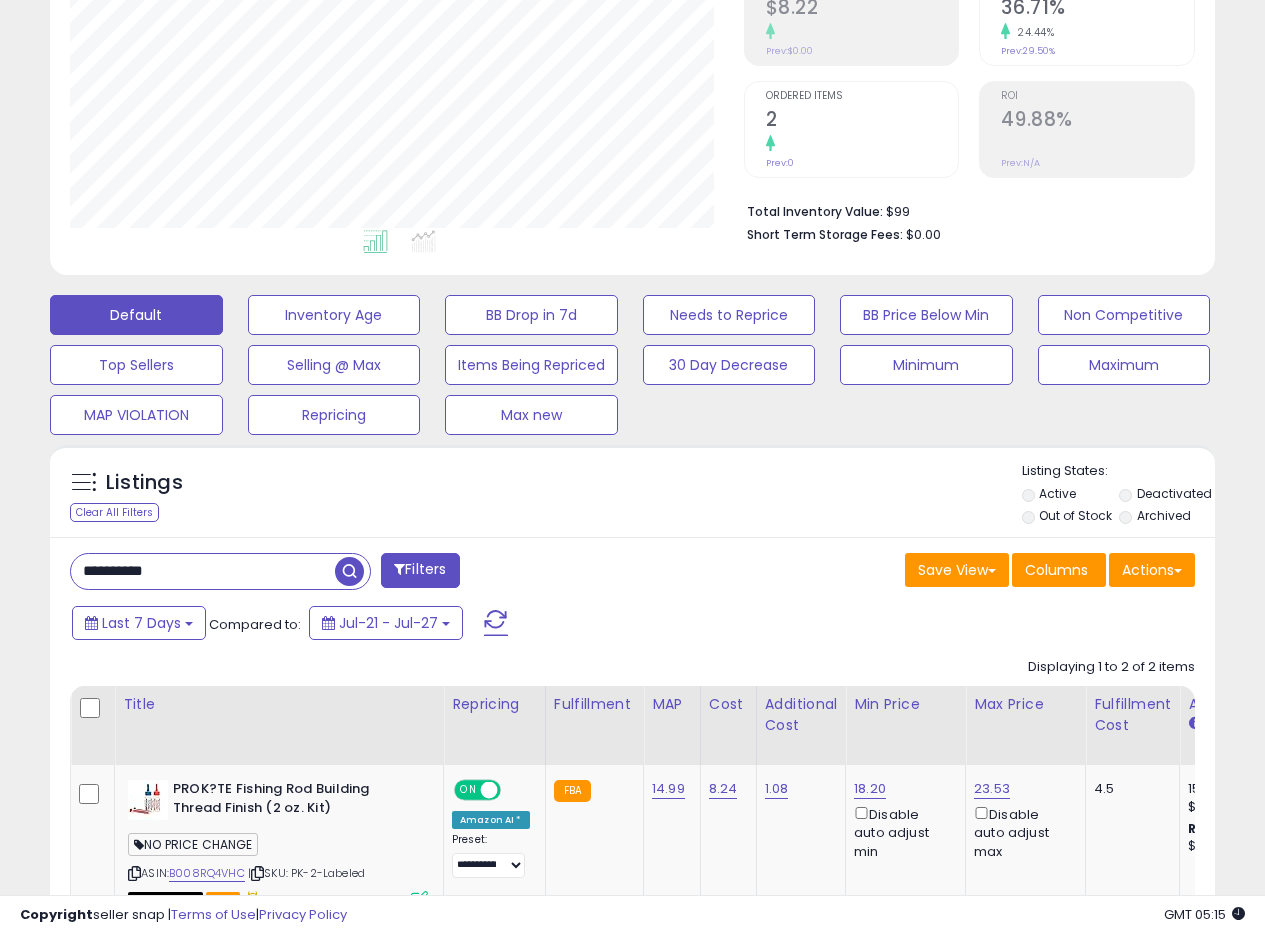 click at bounding box center [349, 571] 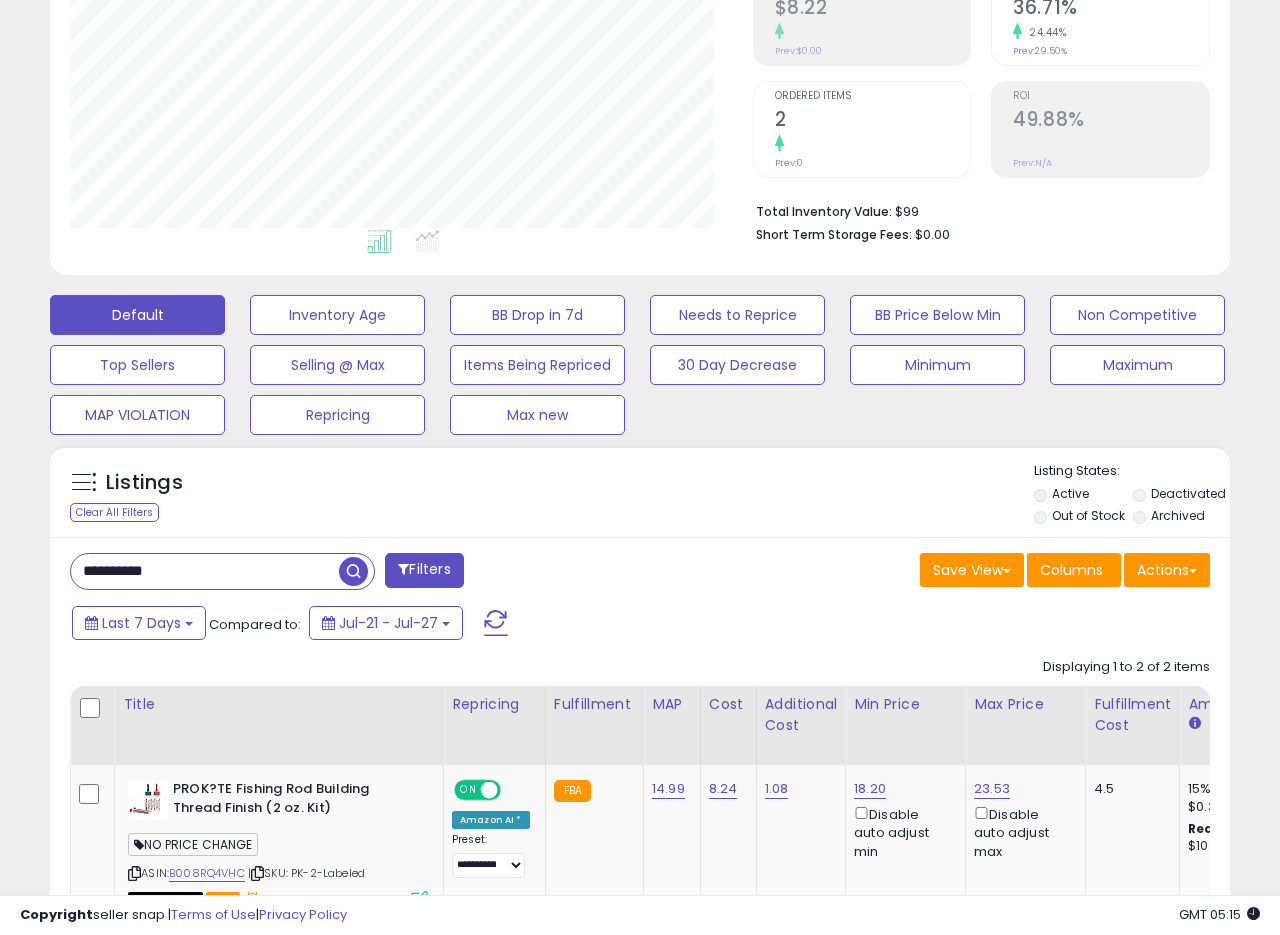 scroll, scrollTop: 999590, scrollLeft: 999317, axis: both 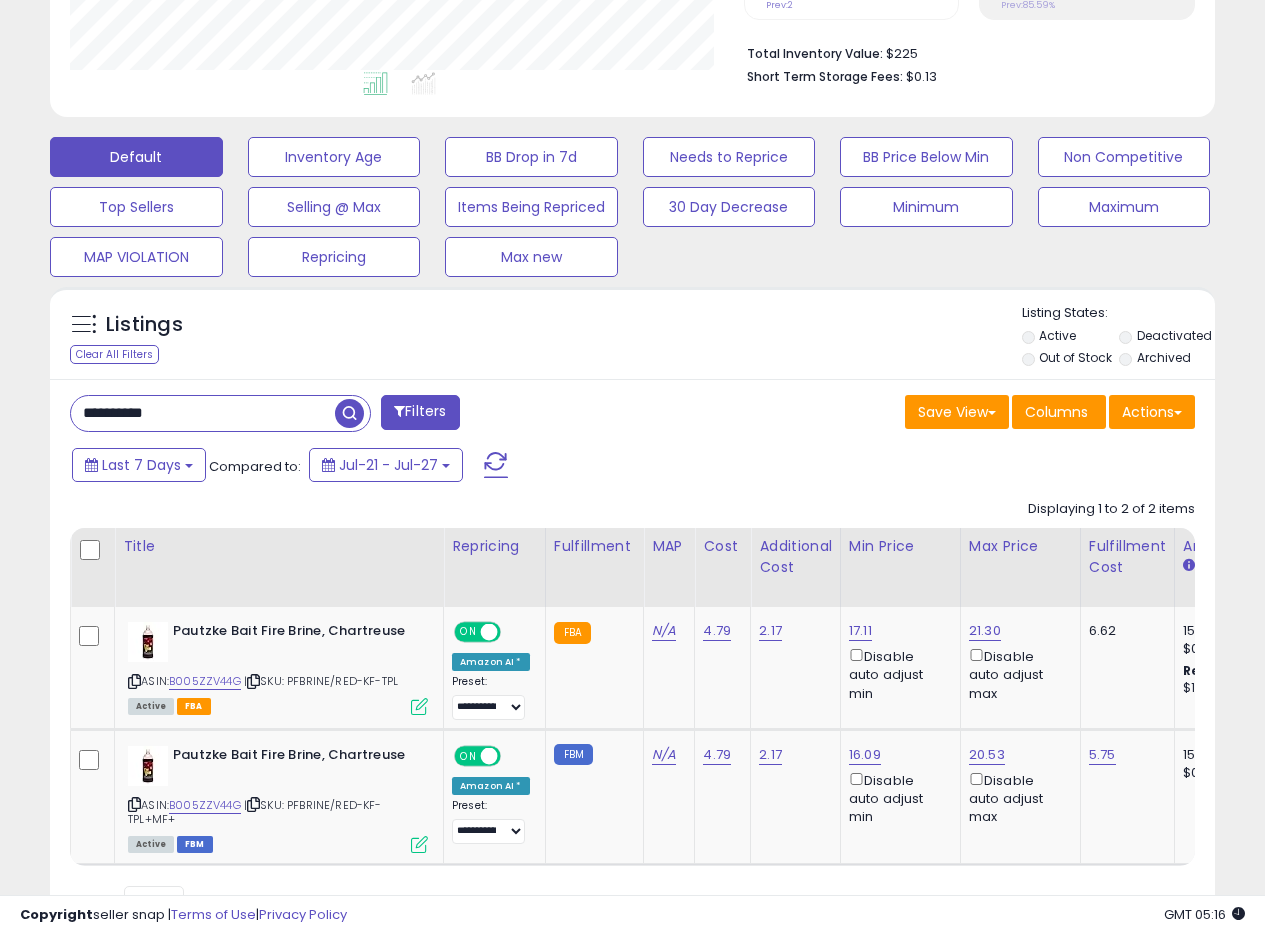 drag, startPoint x: 194, startPoint y: 417, endPoint x: 0, endPoint y: 415, distance: 194.01031 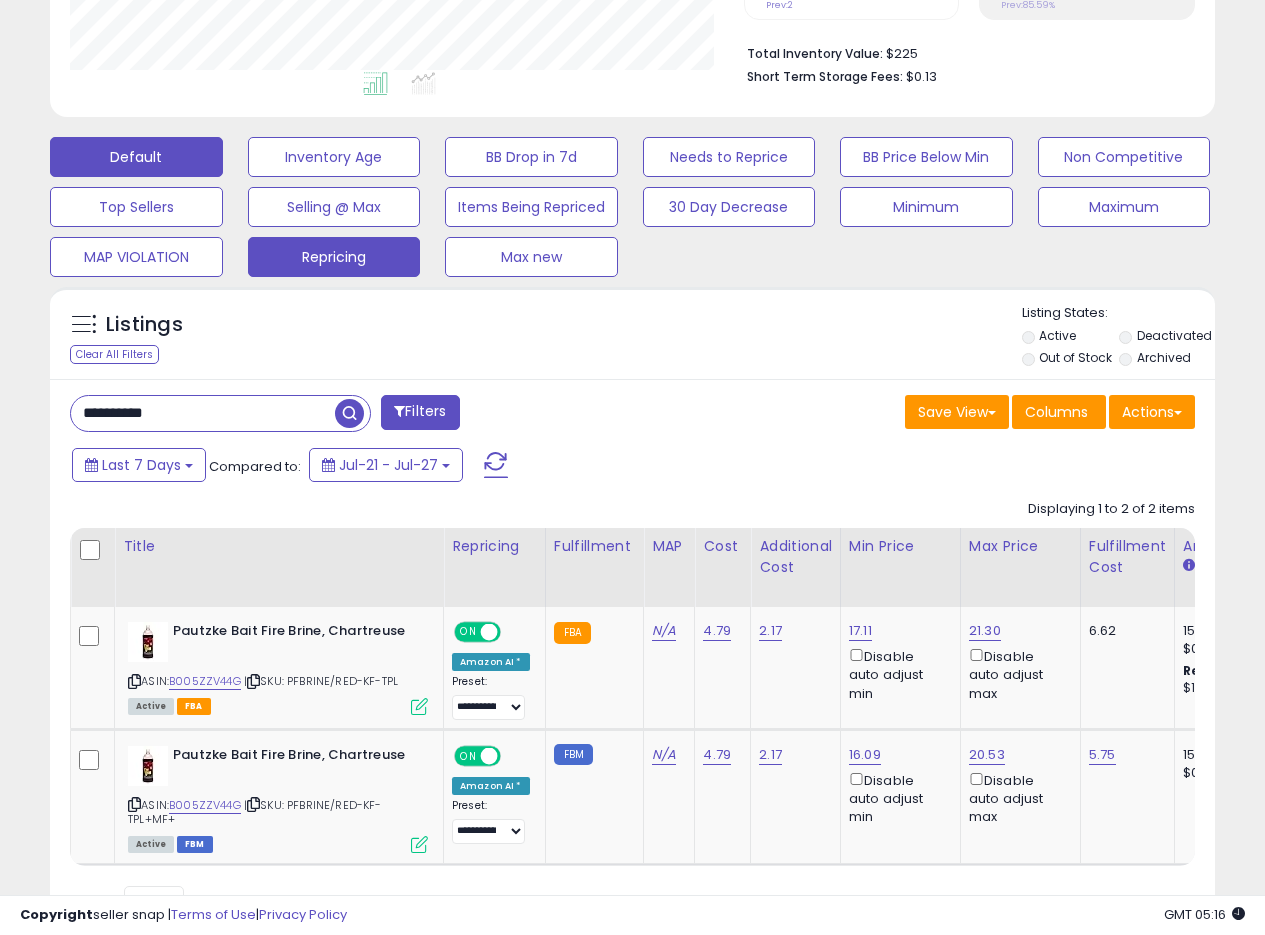 click at bounding box center (349, 413) 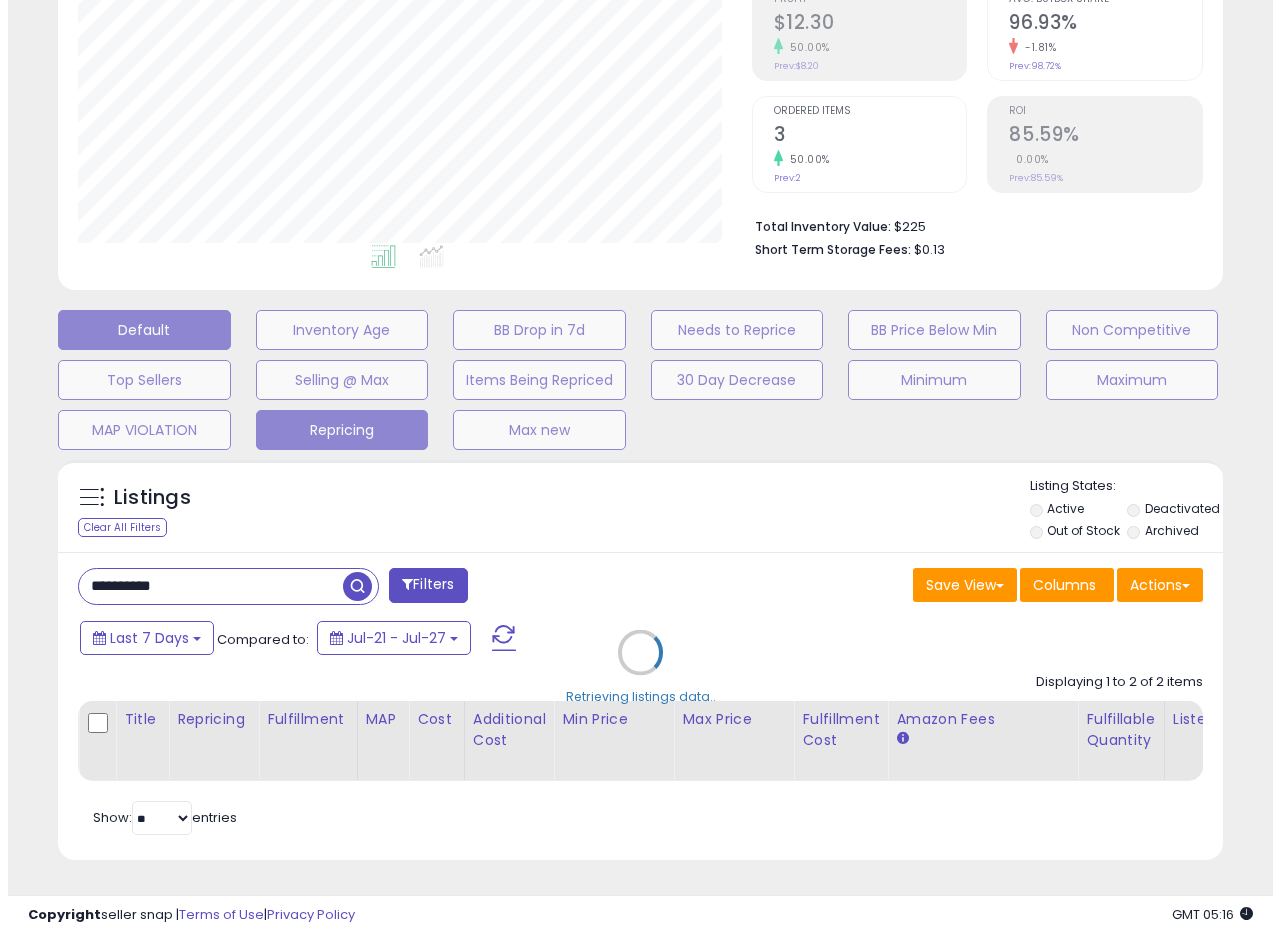 scroll, scrollTop: 335, scrollLeft: 0, axis: vertical 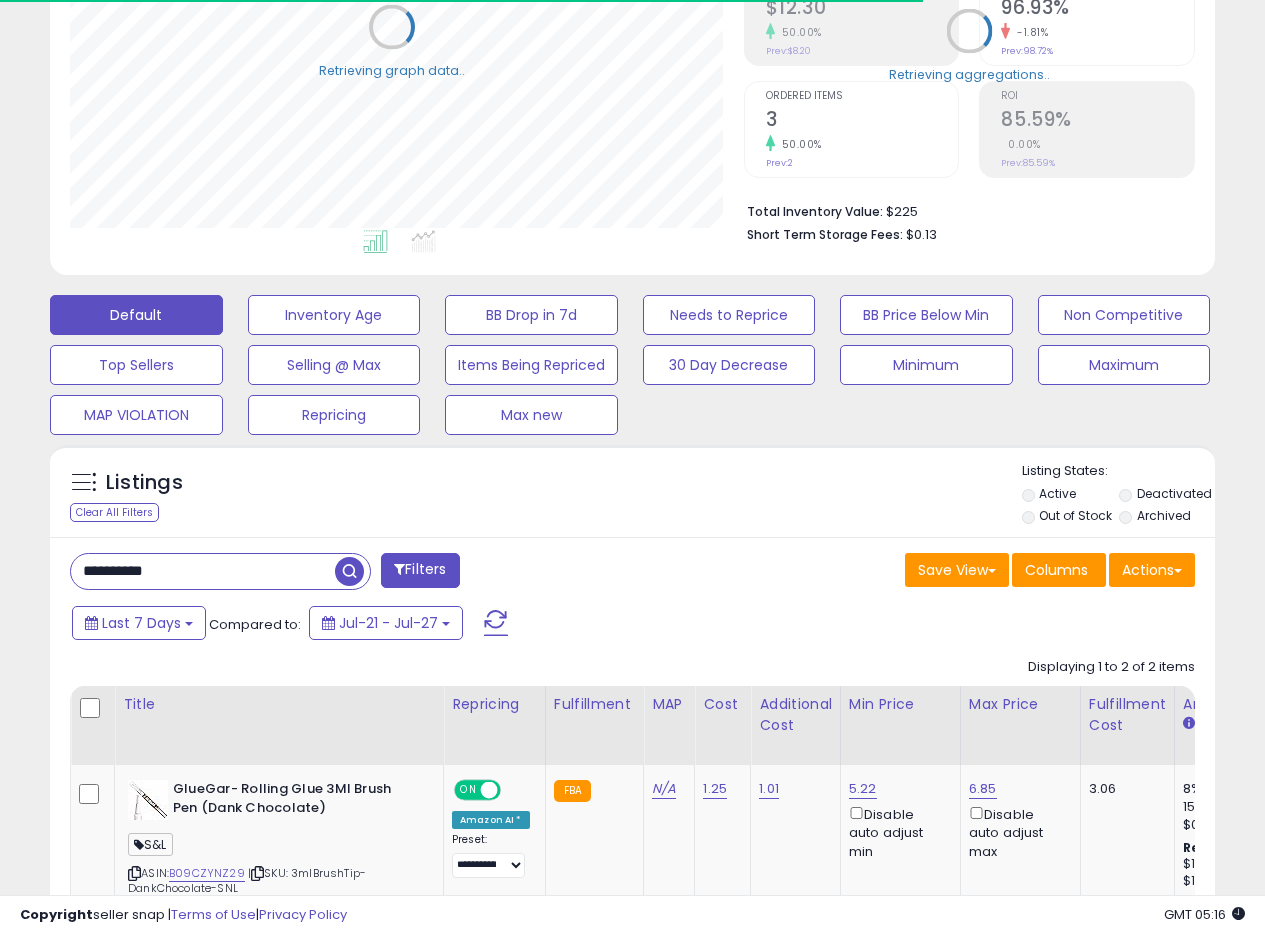 click on "Listings
Clear All Filters
Listing States:" at bounding box center [632, 496] 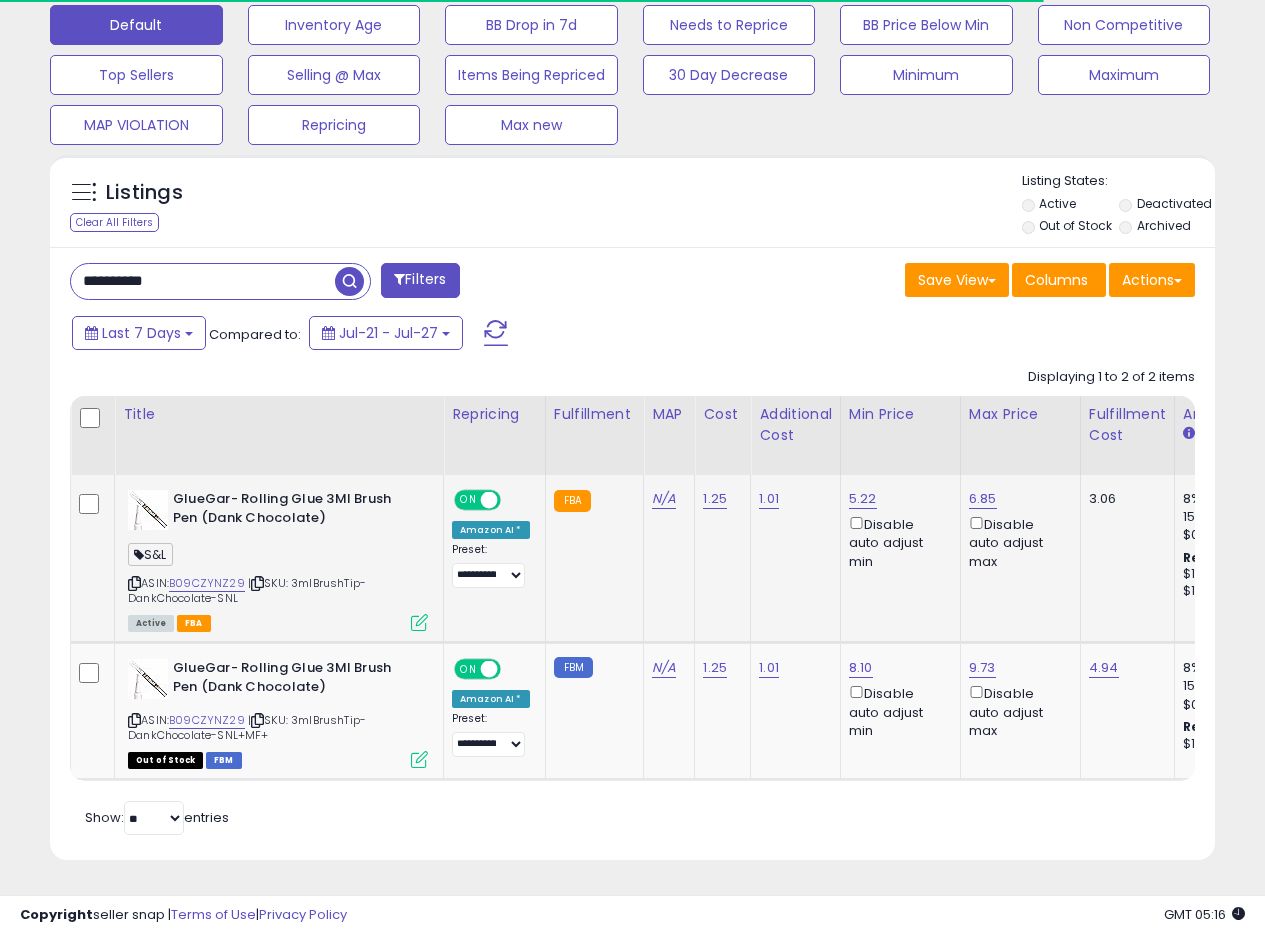 scroll, scrollTop: 640, scrollLeft: 0, axis: vertical 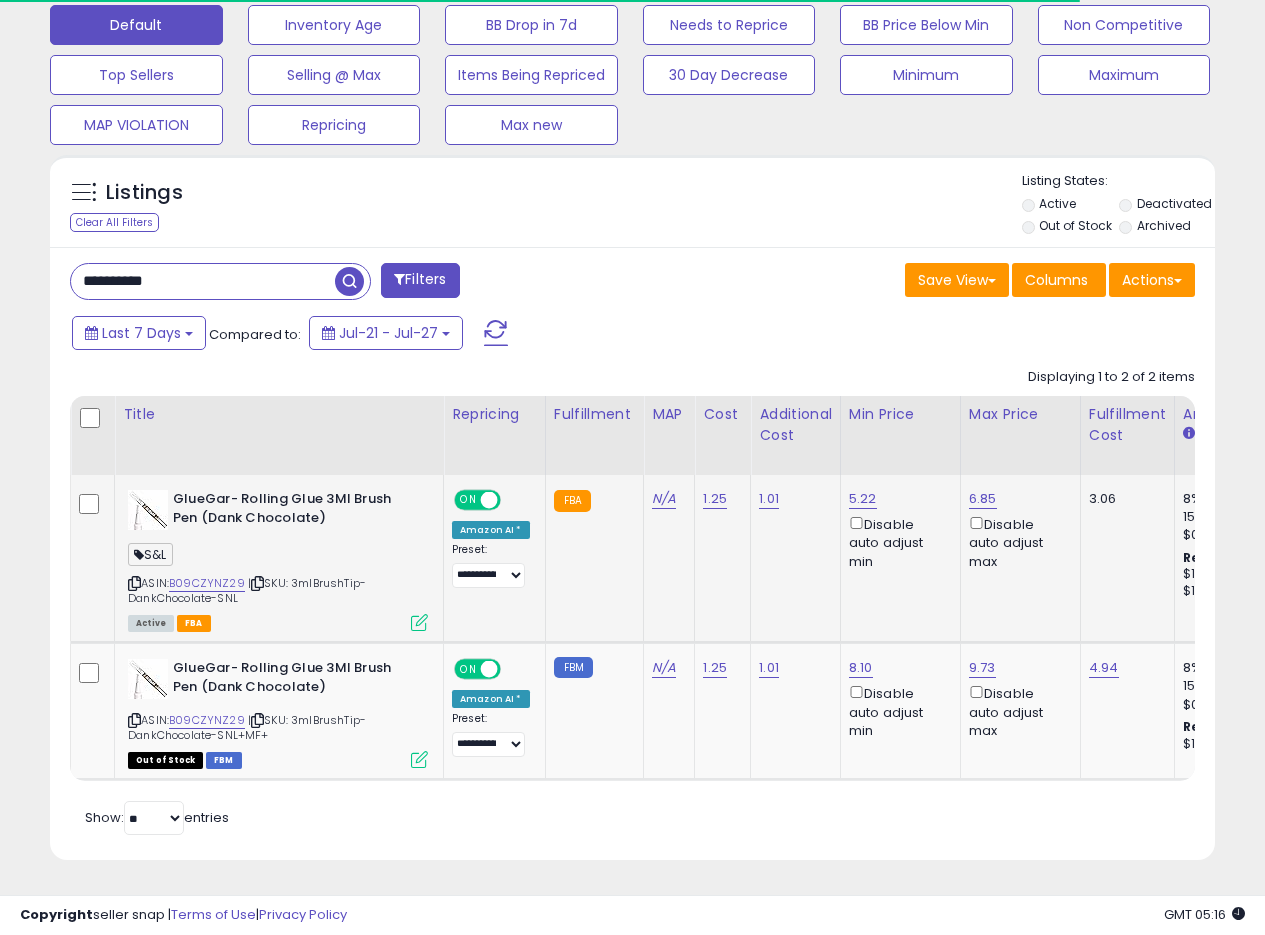 click on "N/A" 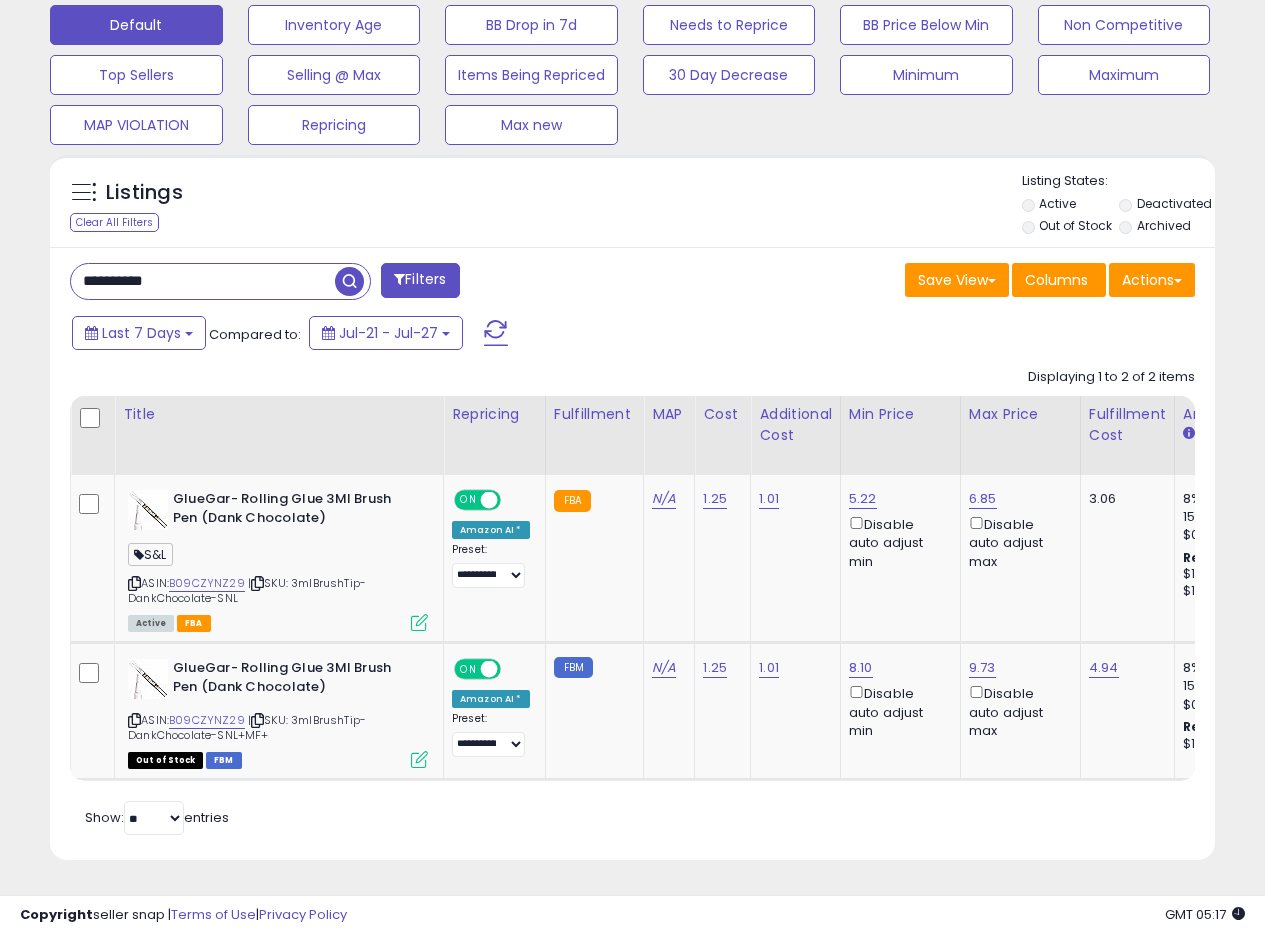scroll, scrollTop: 999590, scrollLeft: 999326, axis: both 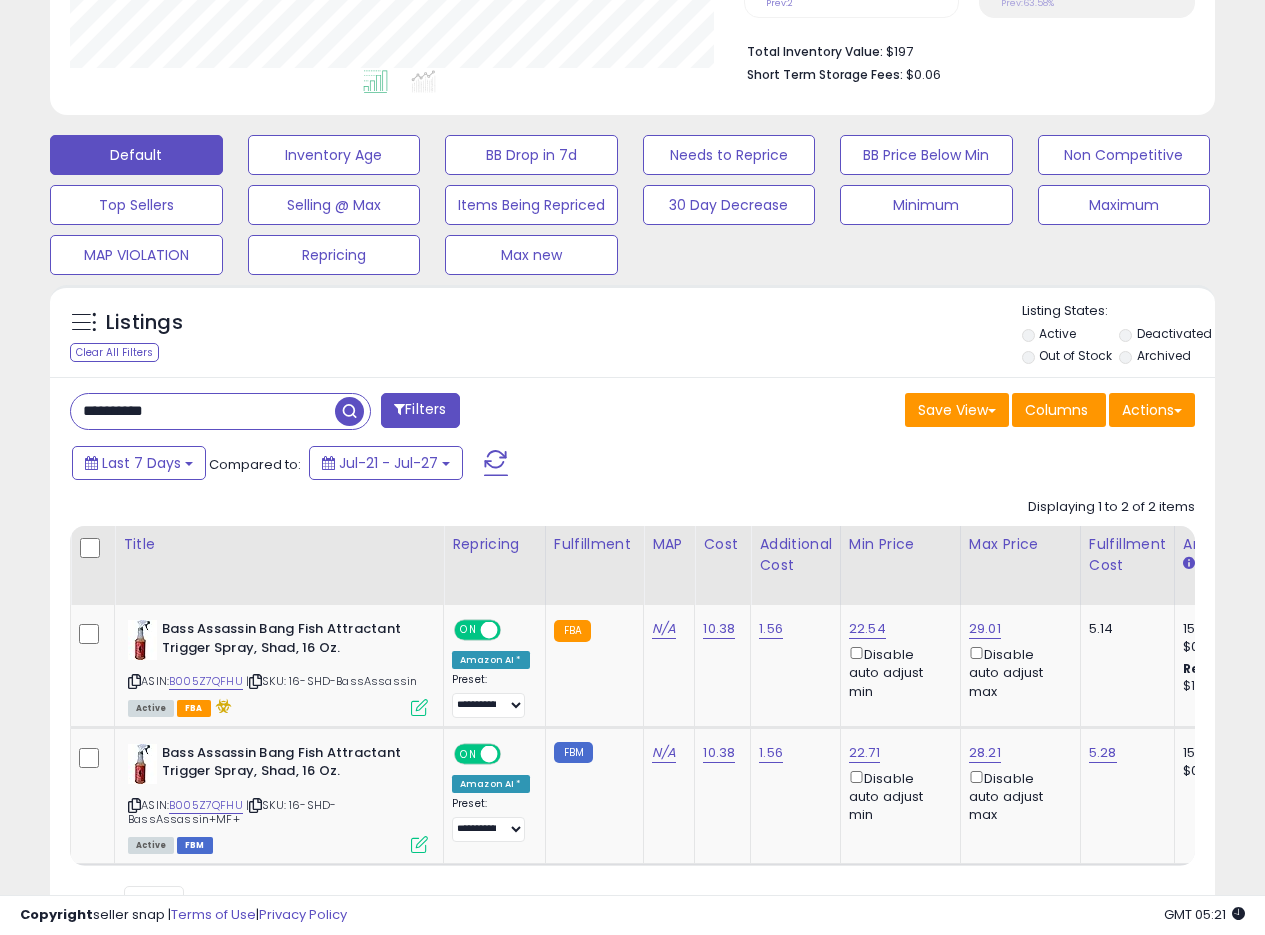 drag, startPoint x: 223, startPoint y: 397, endPoint x: 23, endPoint y: 398, distance: 200.0025 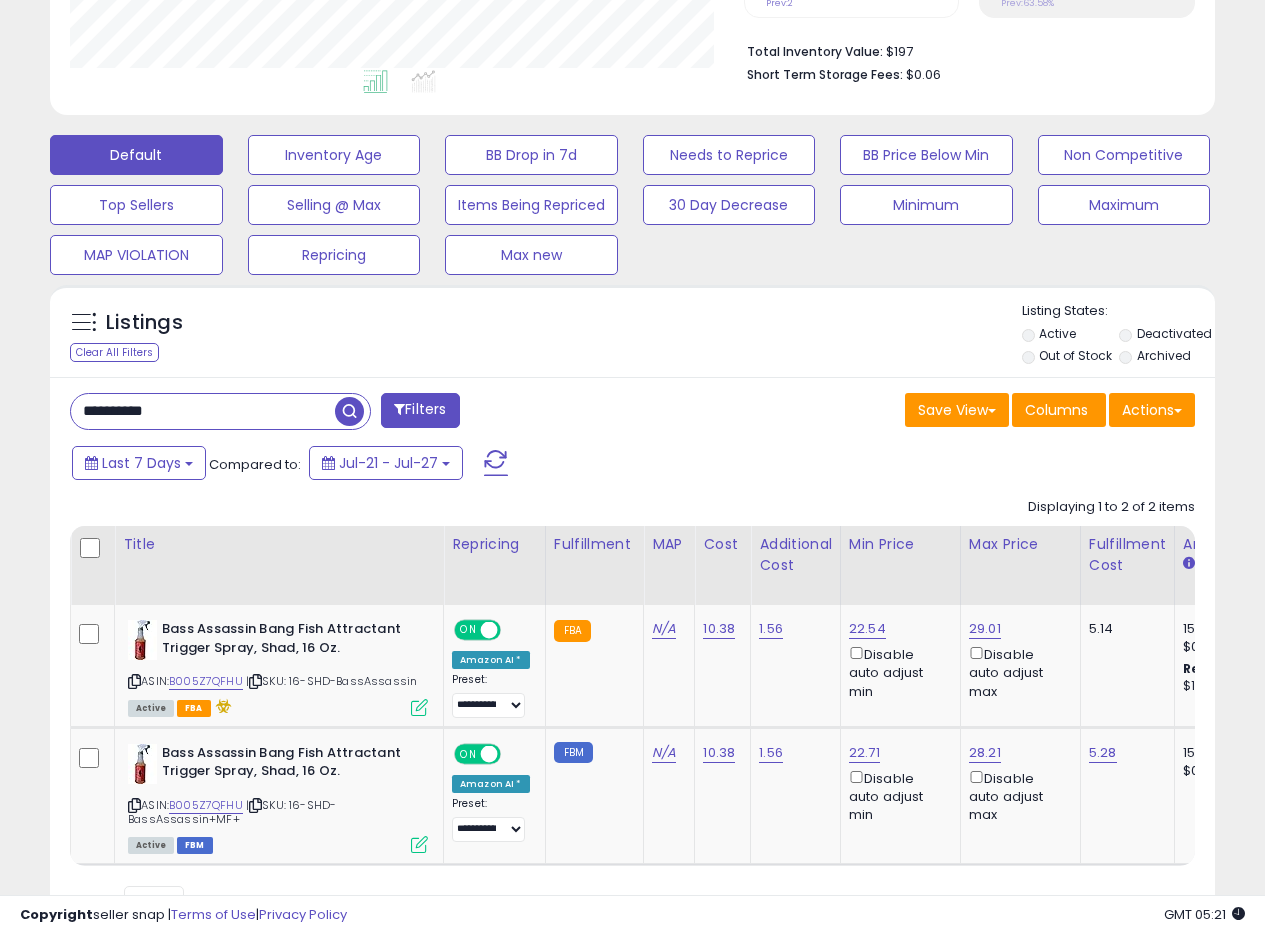 paste 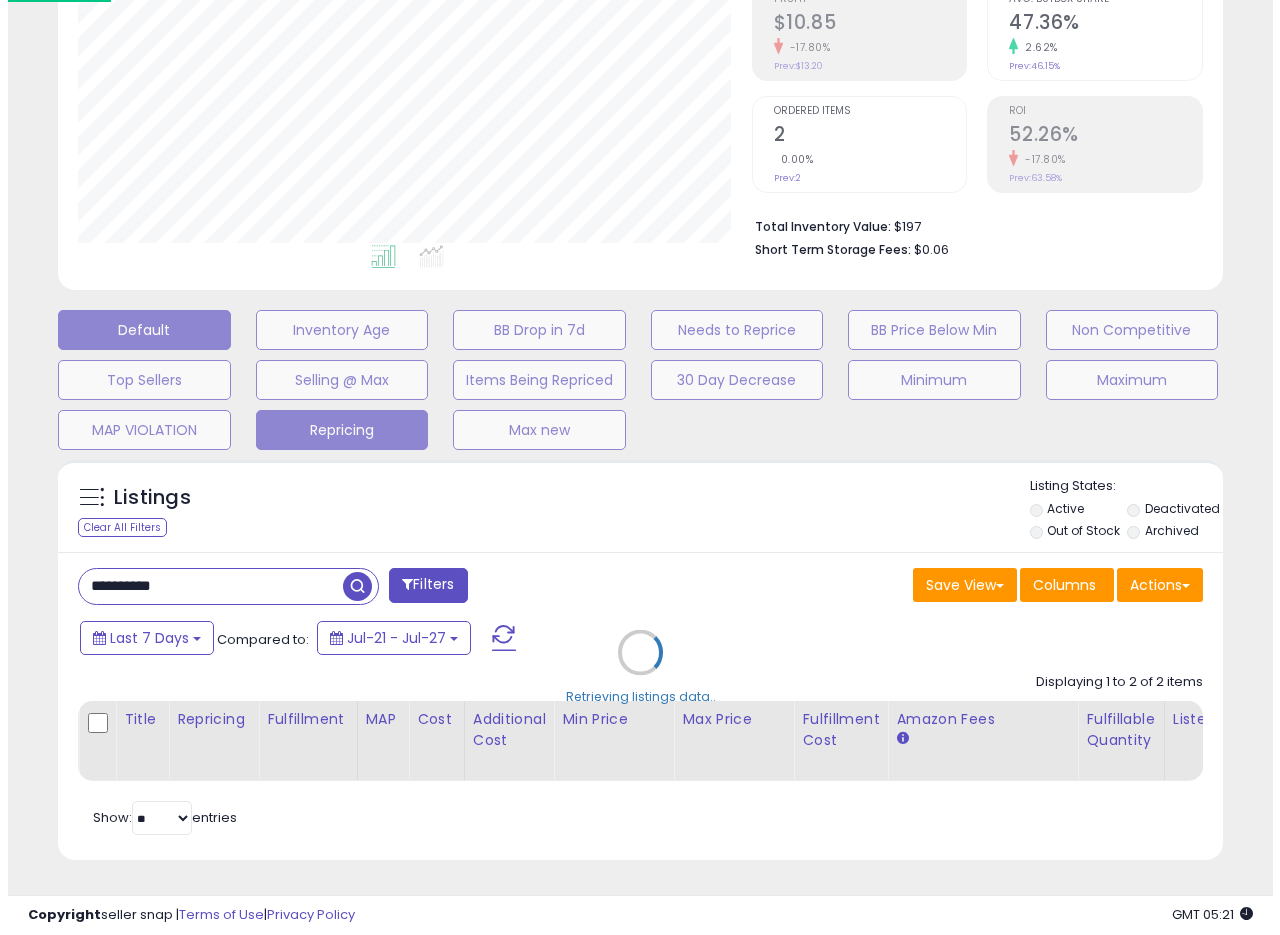 scroll, scrollTop: 335, scrollLeft: 0, axis: vertical 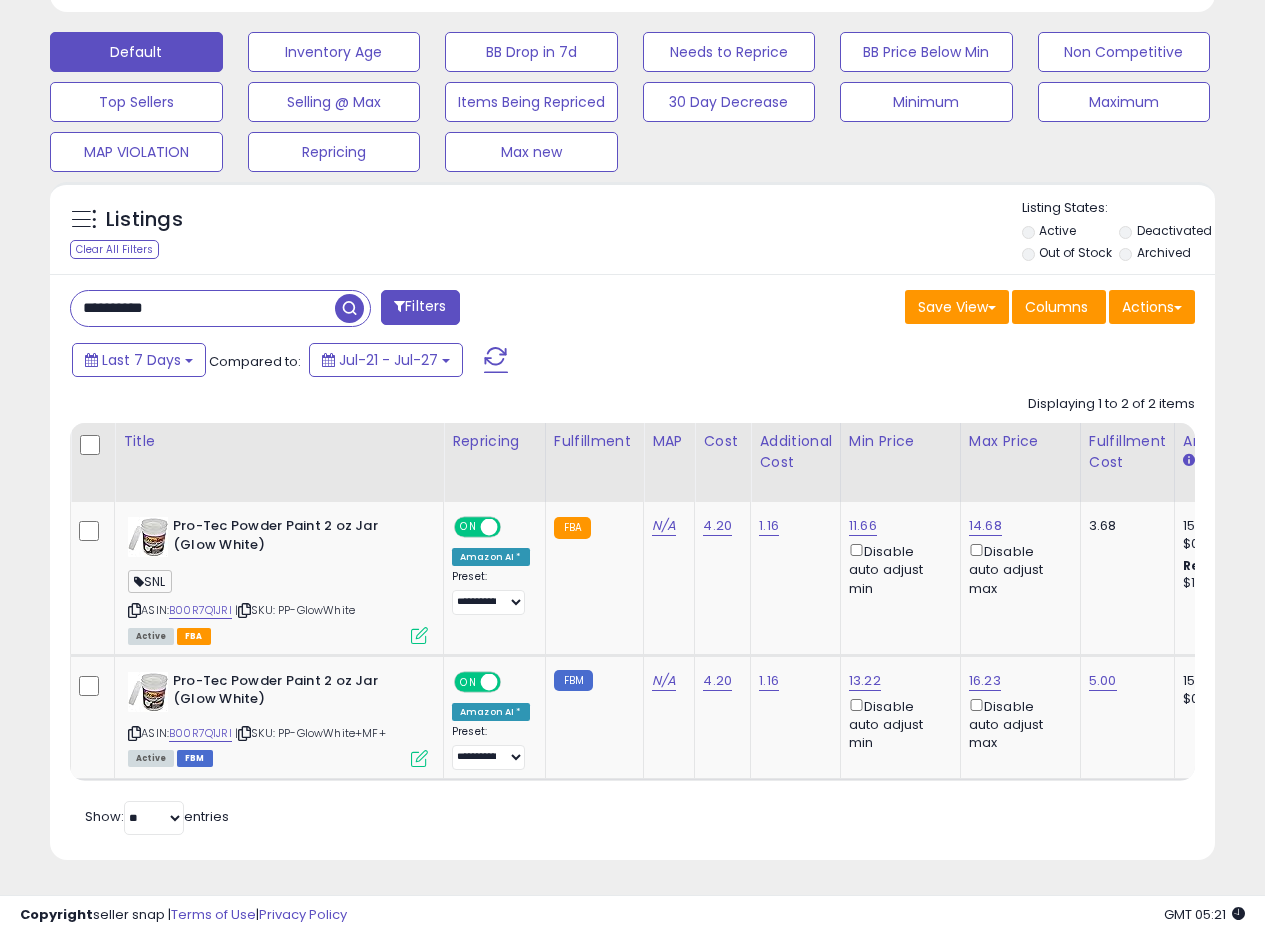 drag, startPoint x: 191, startPoint y: 294, endPoint x: 0, endPoint y: 291, distance: 191.02356 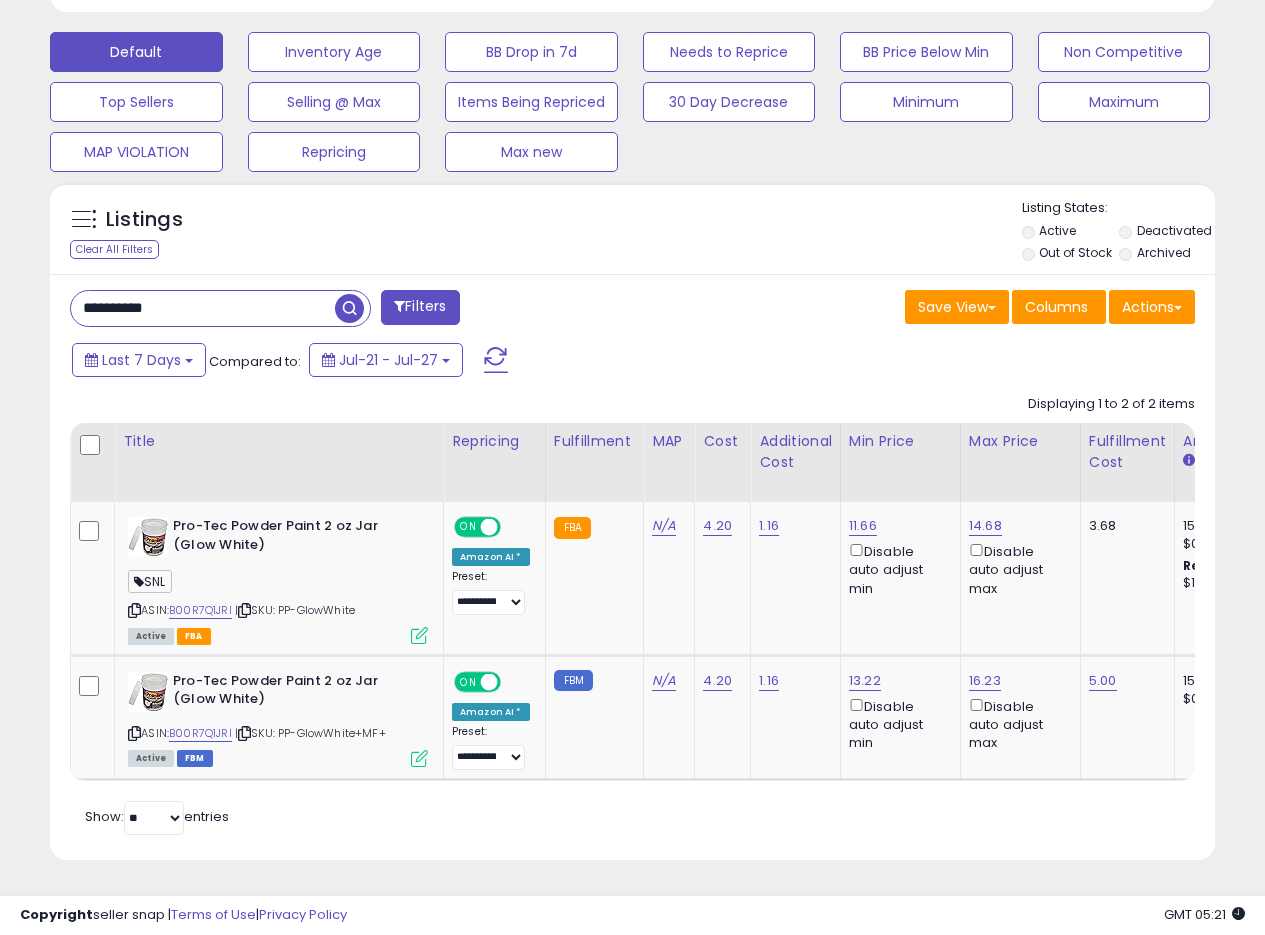 click at bounding box center (349, 308) 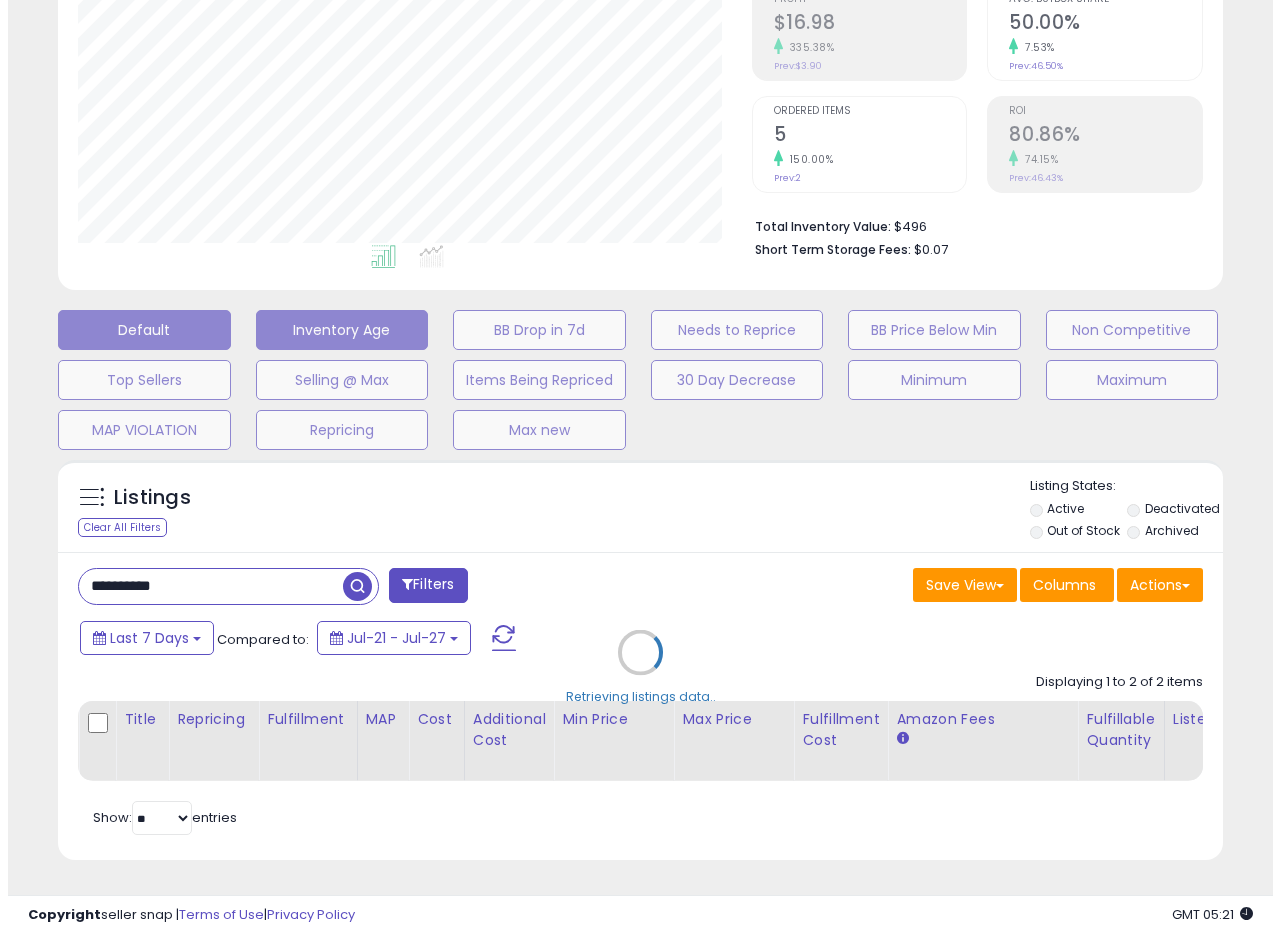 scroll, scrollTop: 335, scrollLeft: 0, axis: vertical 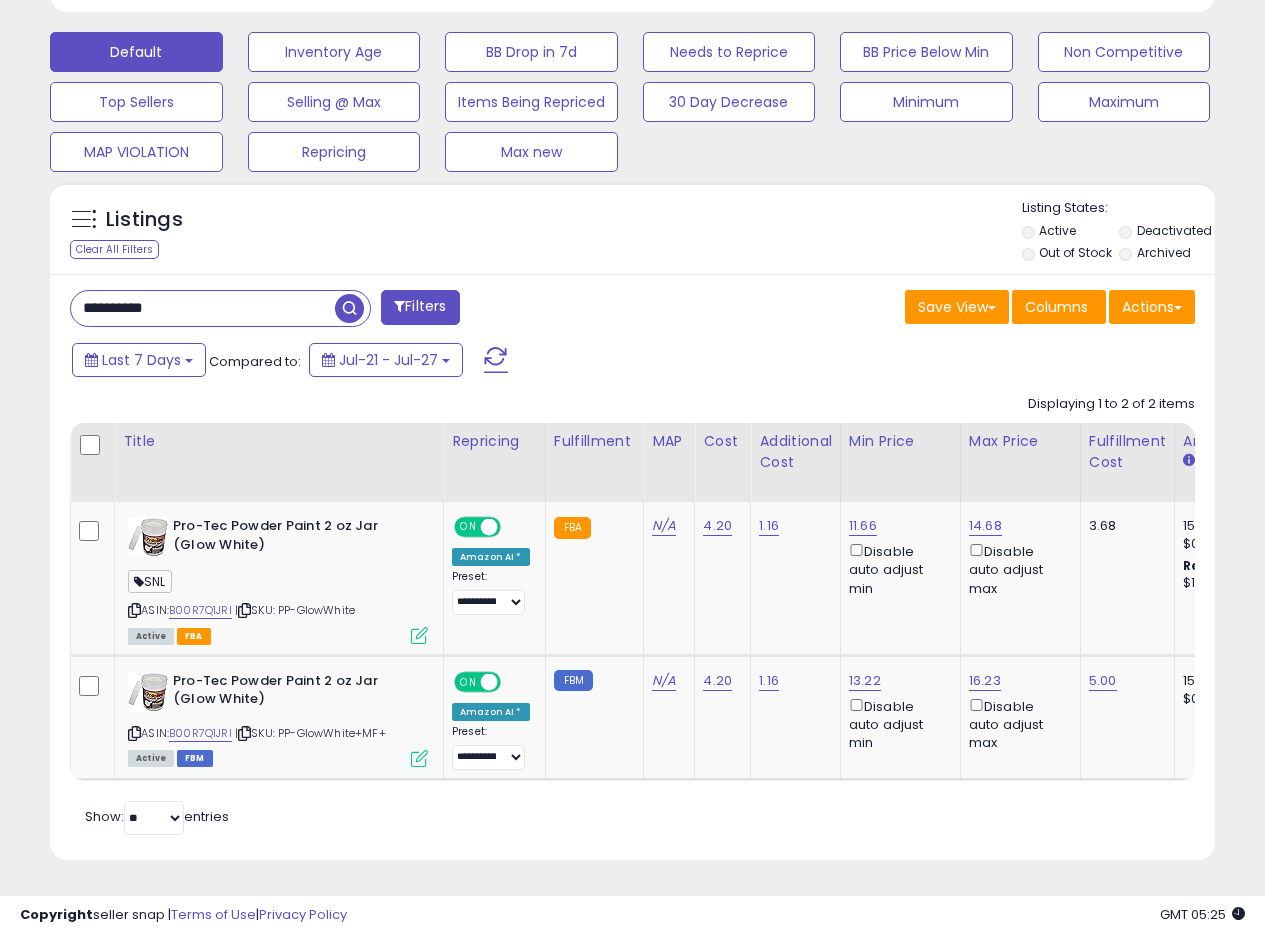 click on "Save View
Save As New View
Update Current View
Columns
Actions
Import  Export Visible Columns" at bounding box center [922, 309] 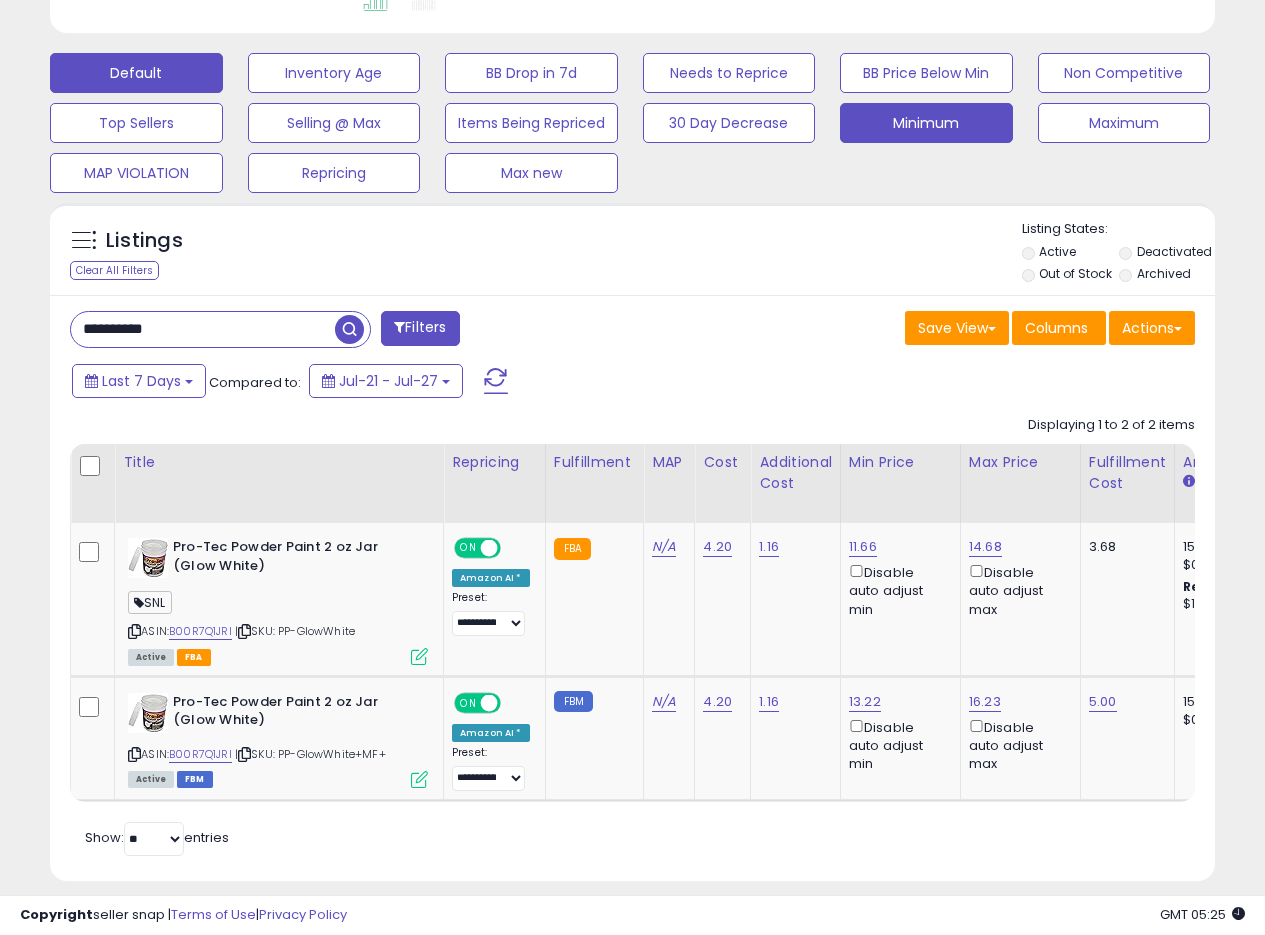 scroll, scrollTop: 613, scrollLeft: 0, axis: vertical 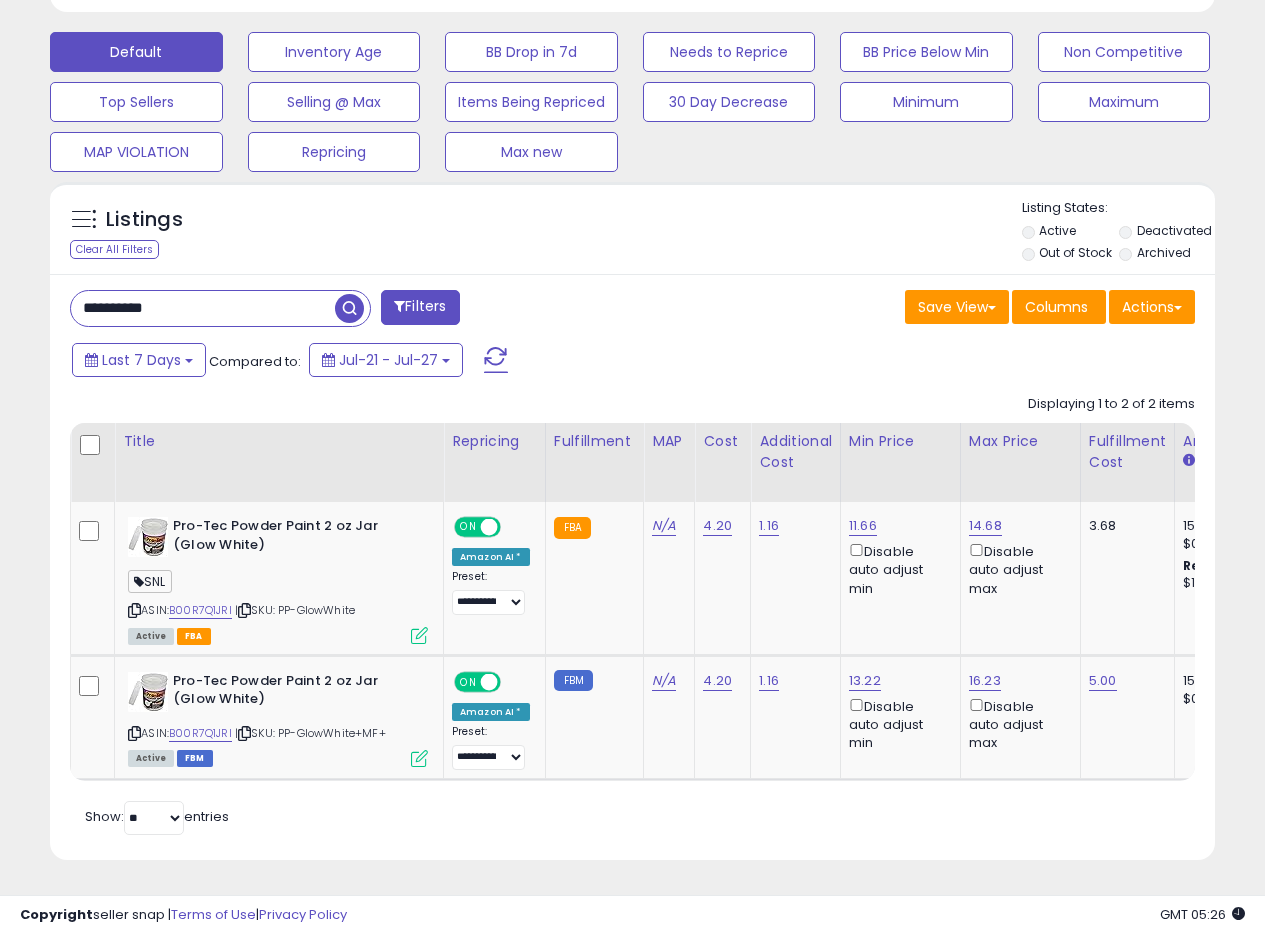 drag, startPoint x: 189, startPoint y: 296, endPoint x: 0, endPoint y: 299, distance: 189.0238 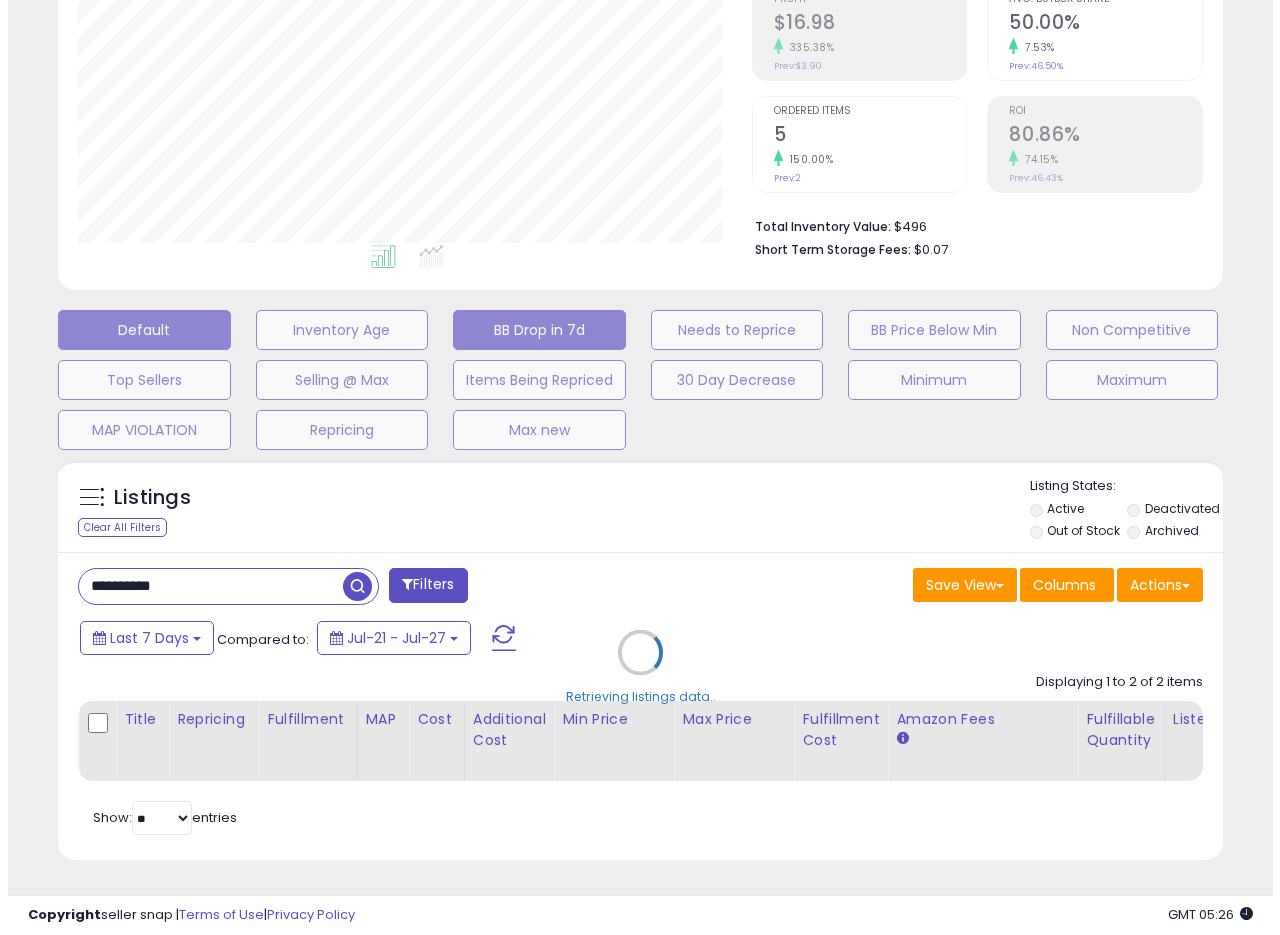 scroll, scrollTop: 335, scrollLeft: 0, axis: vertical 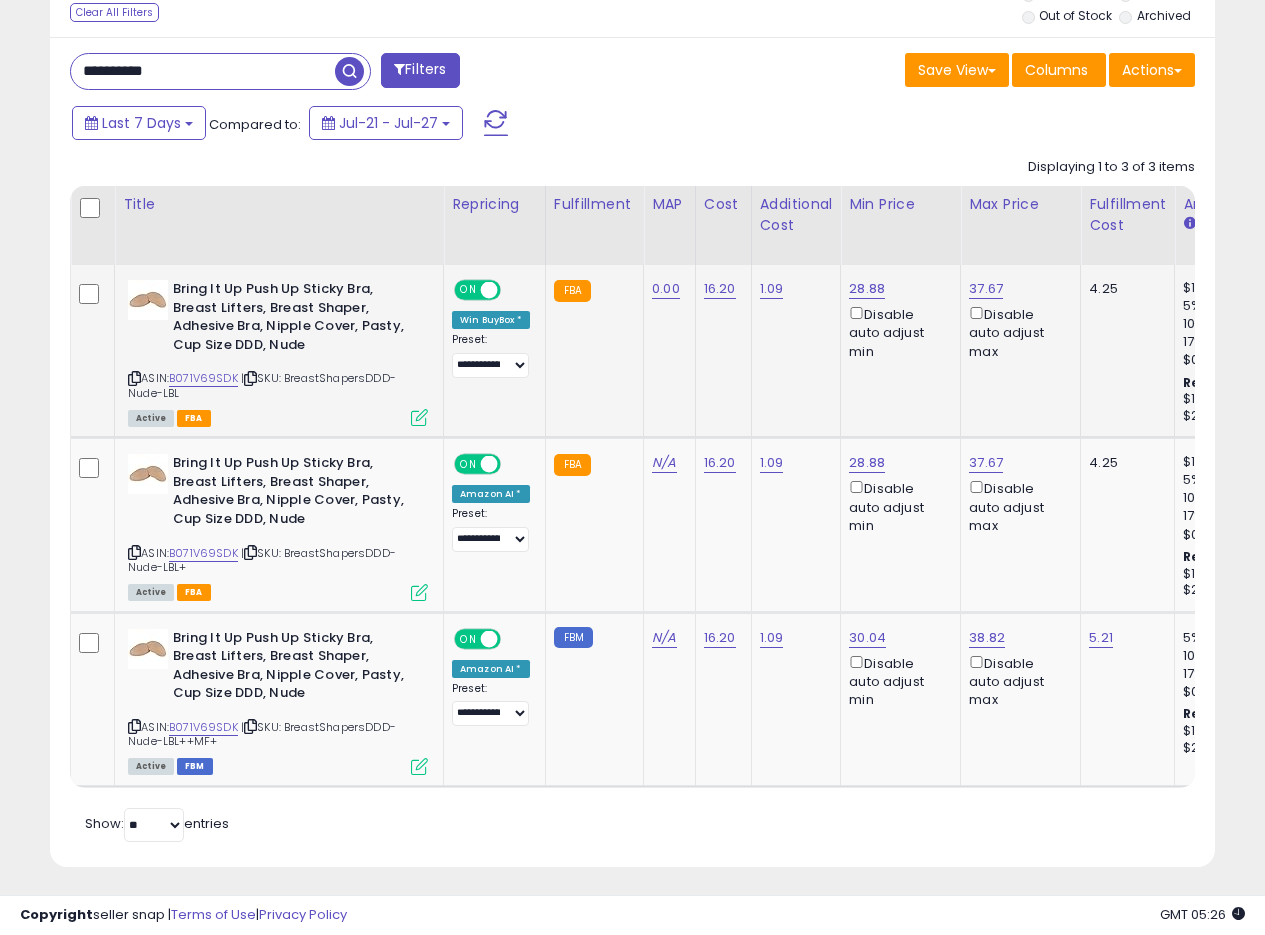 click on "FBA" 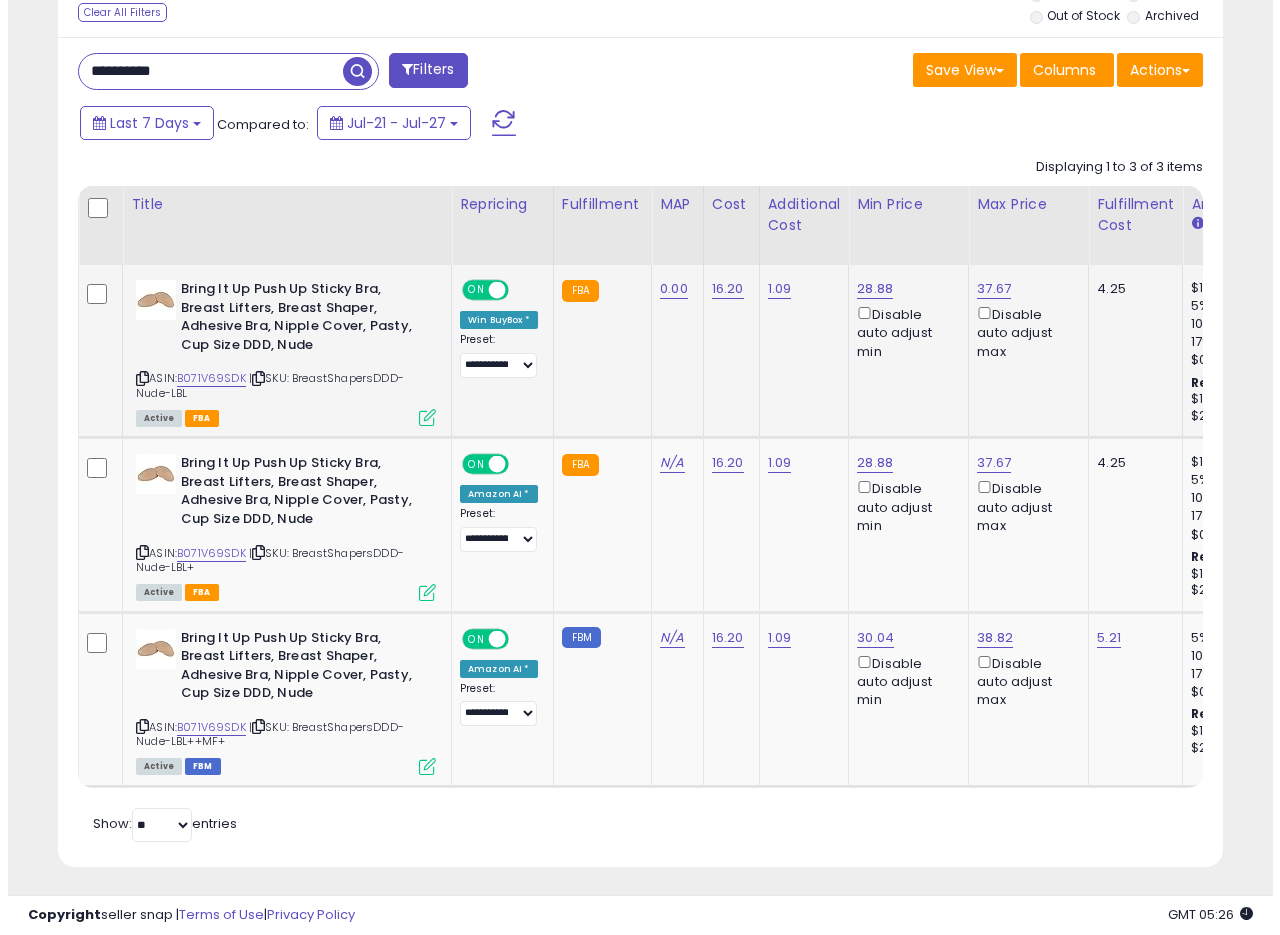 scroll, scrollTop: 999590, scrollLeft: 999317, axis: both 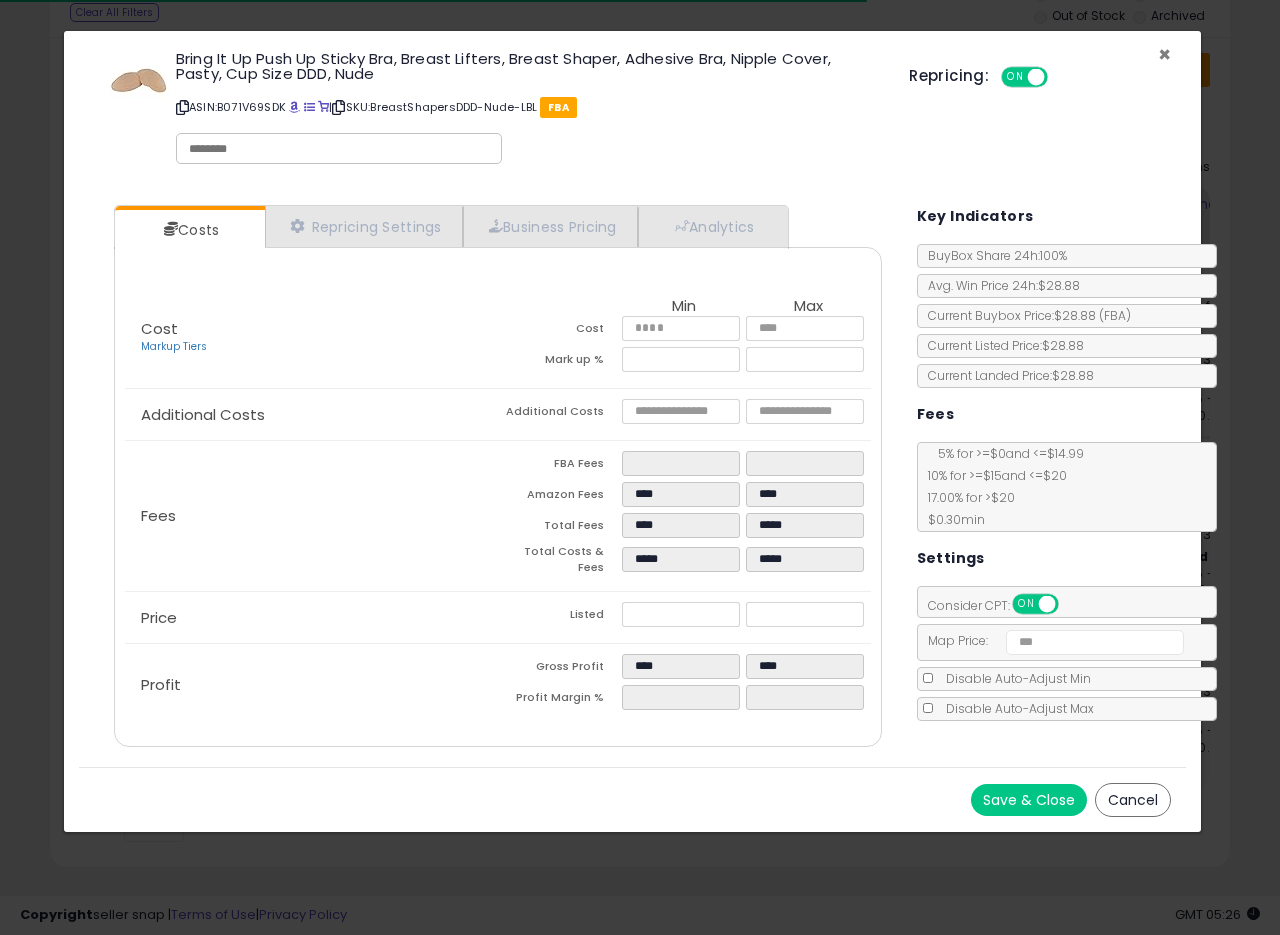 click on "×" at bounding box center [1164, 54] 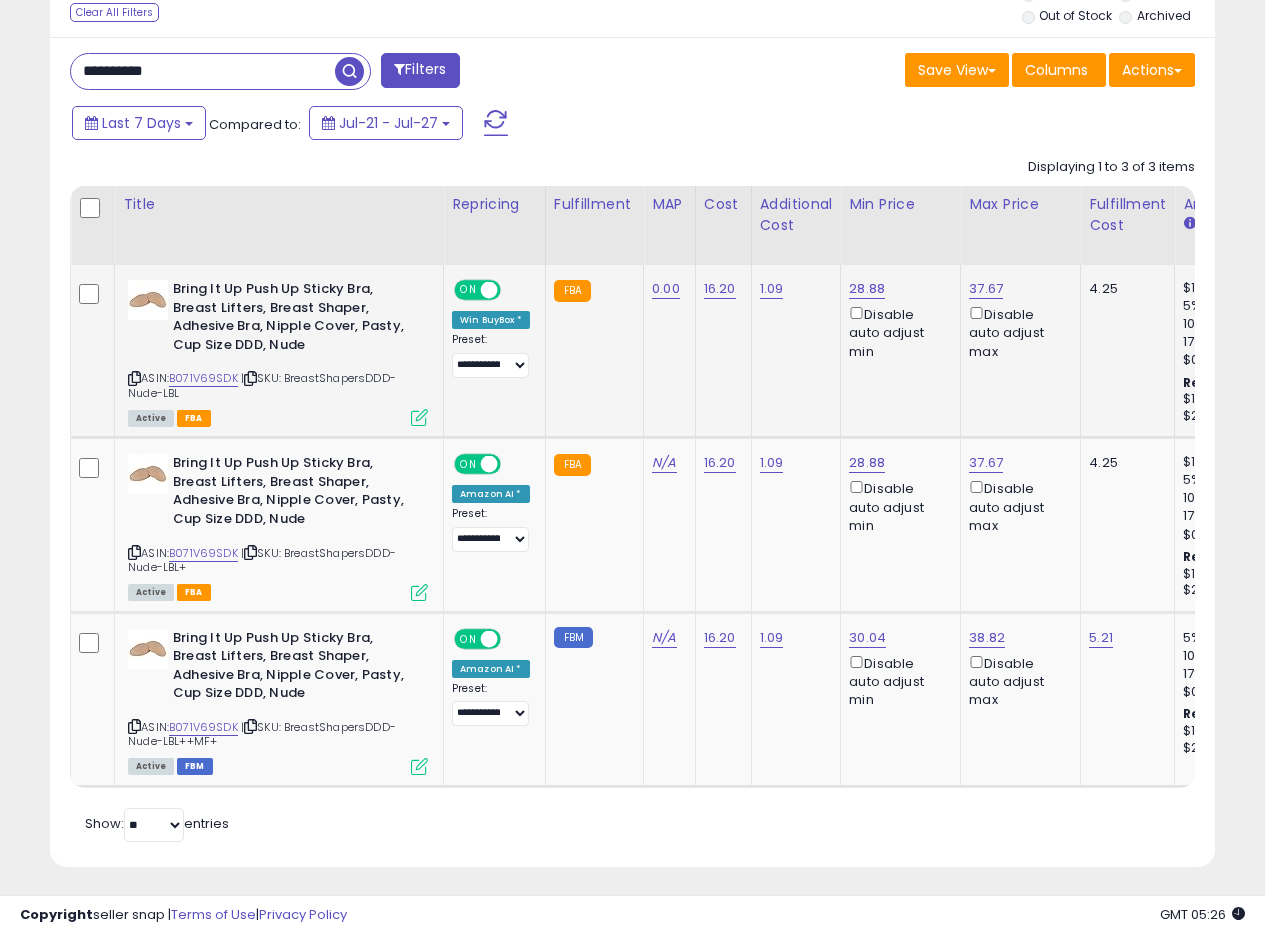 scroll, scrollTop: 410, scrollLeft: 674, axis: both 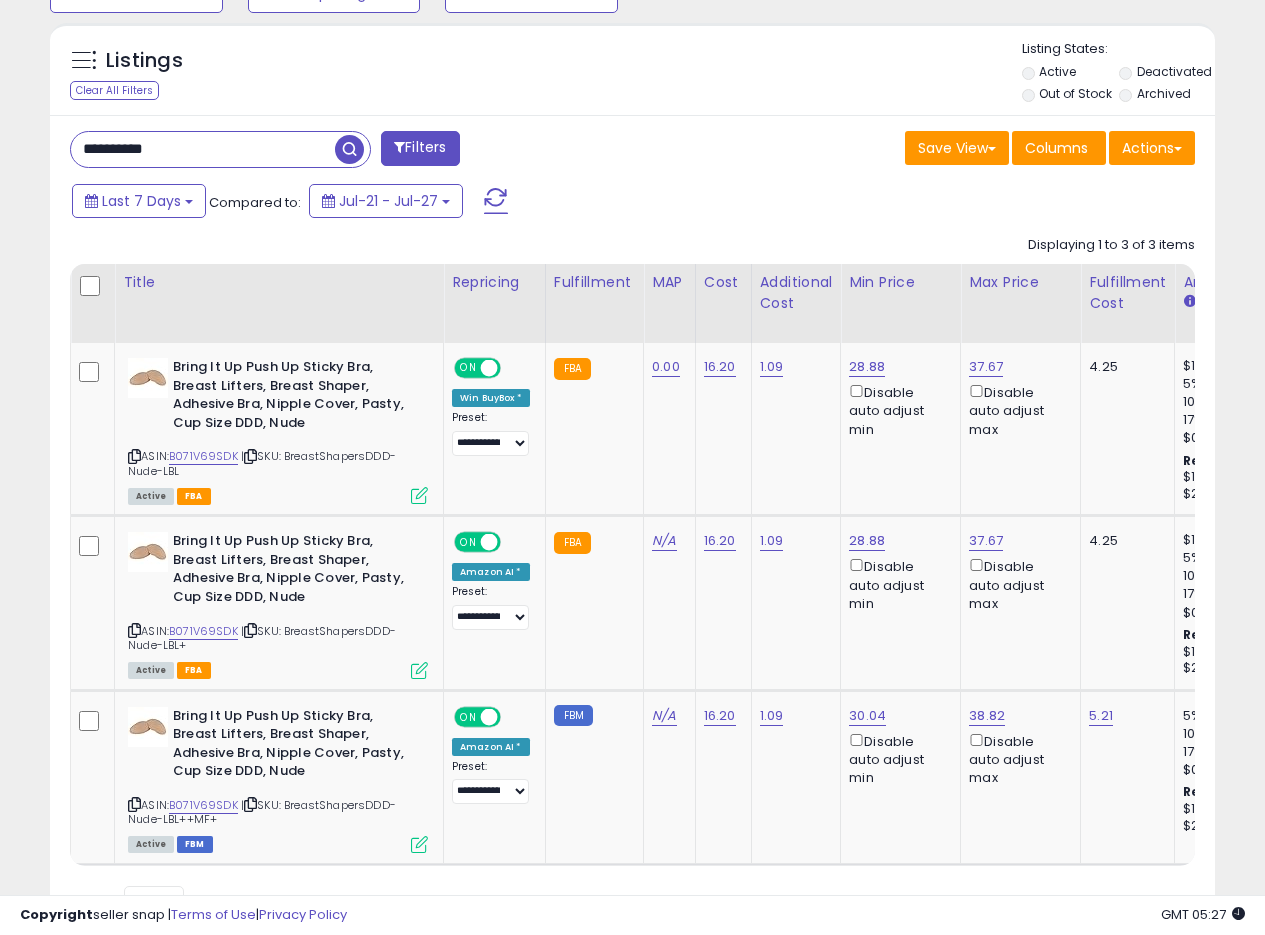 drag, startPoint x: 218, startPoint y: 149, endPoint x: 0, endPoint y: 114, distance: 220.79176 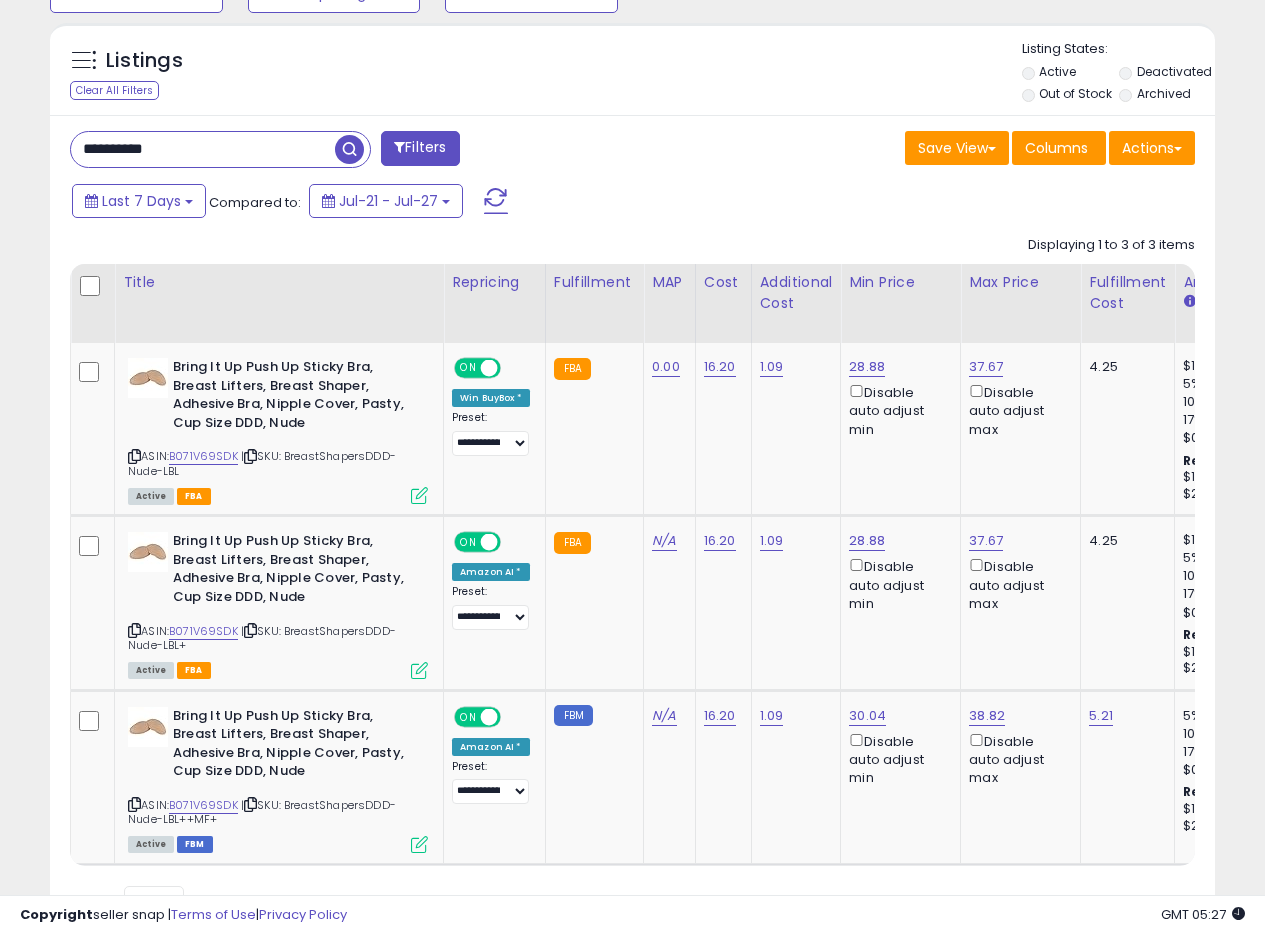 paste 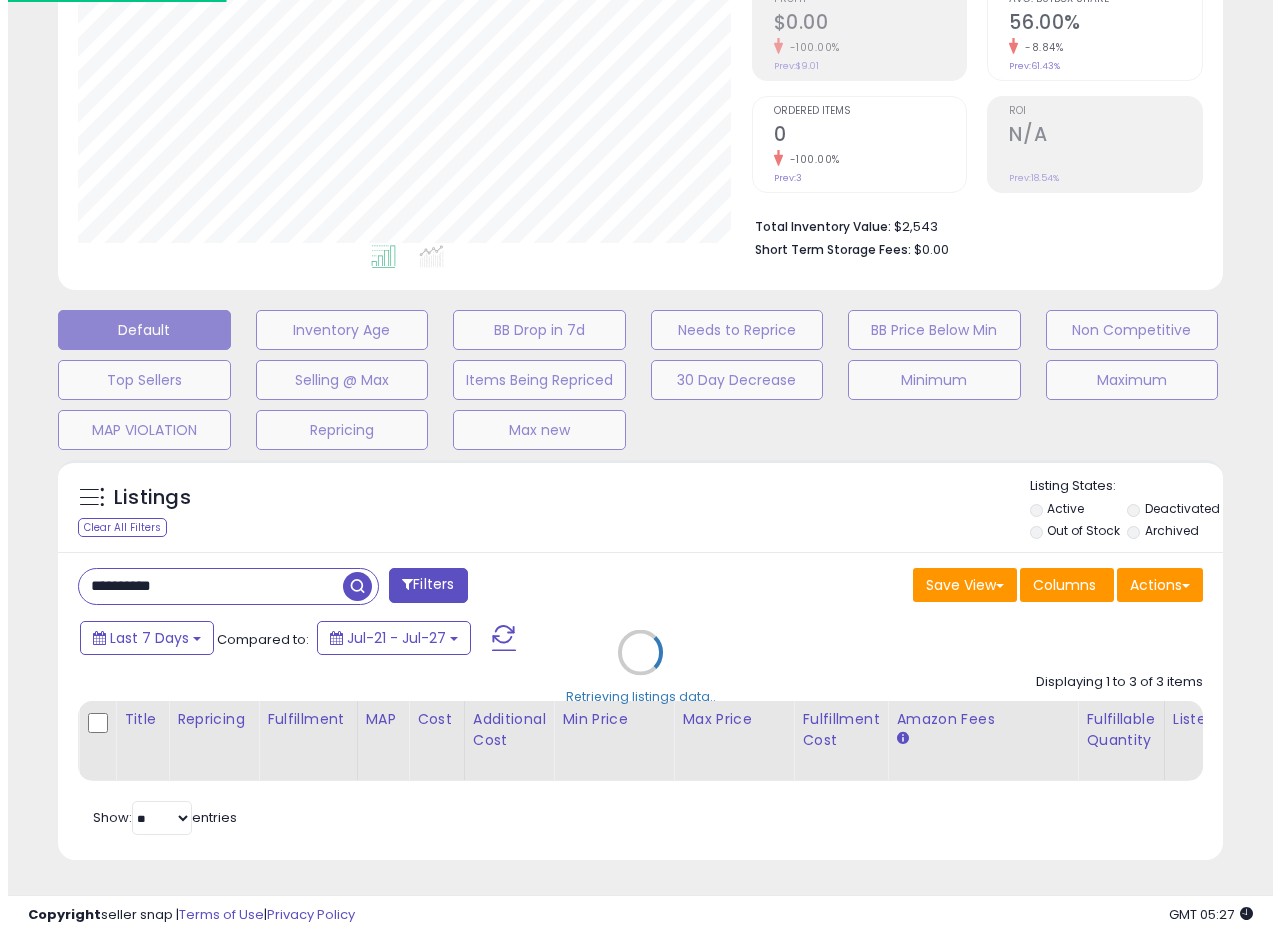 scroll, scrollTop: 335, scrollLeft: 0, axis: vertical 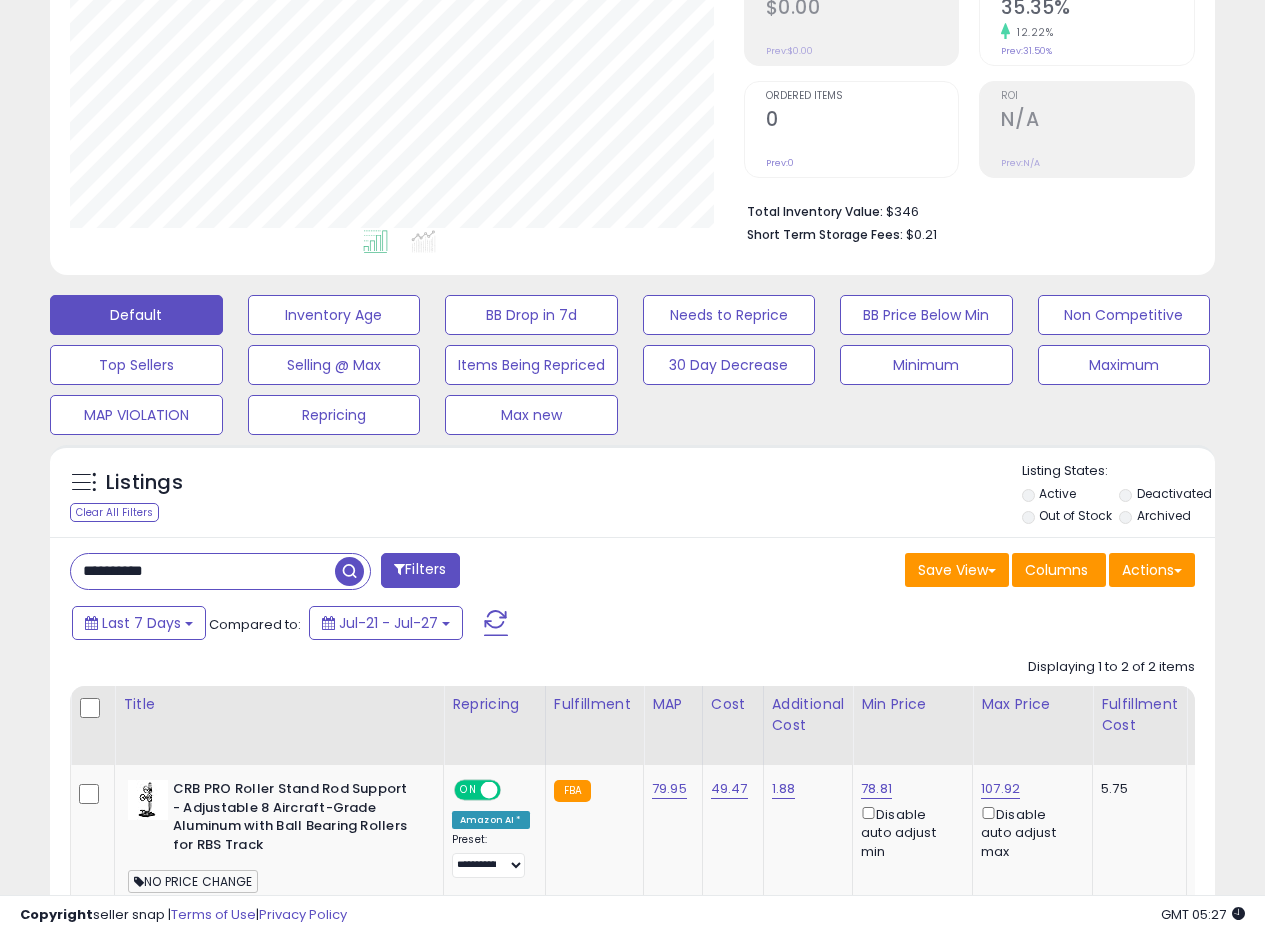 drag, startPoint x: 233, startPoint y: 578, endPoint x: 0, endPoint y: 556, distance: 234.03632 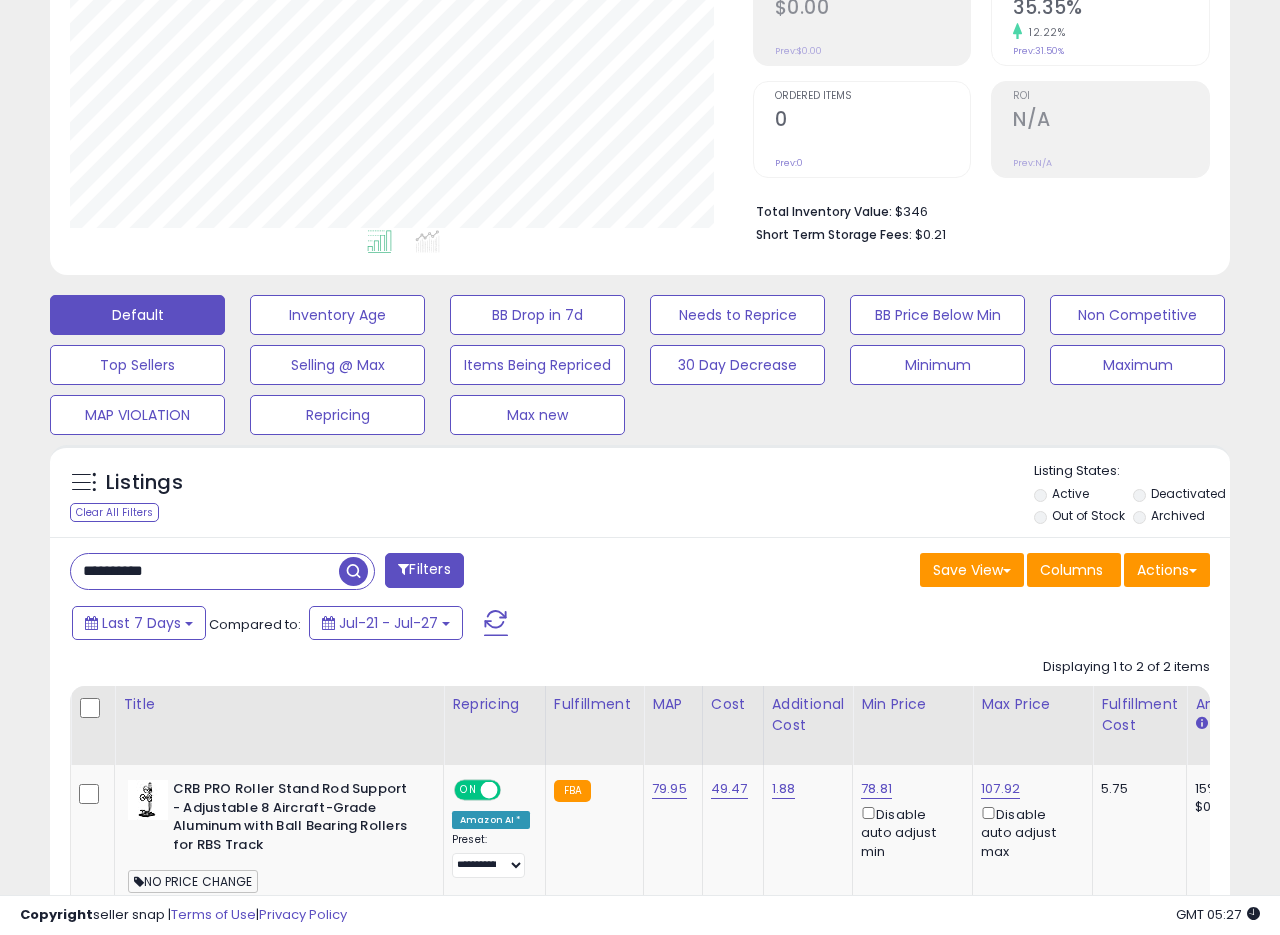 scroll, scrollTop: 999590, scrollLeft: 999317, axis: both 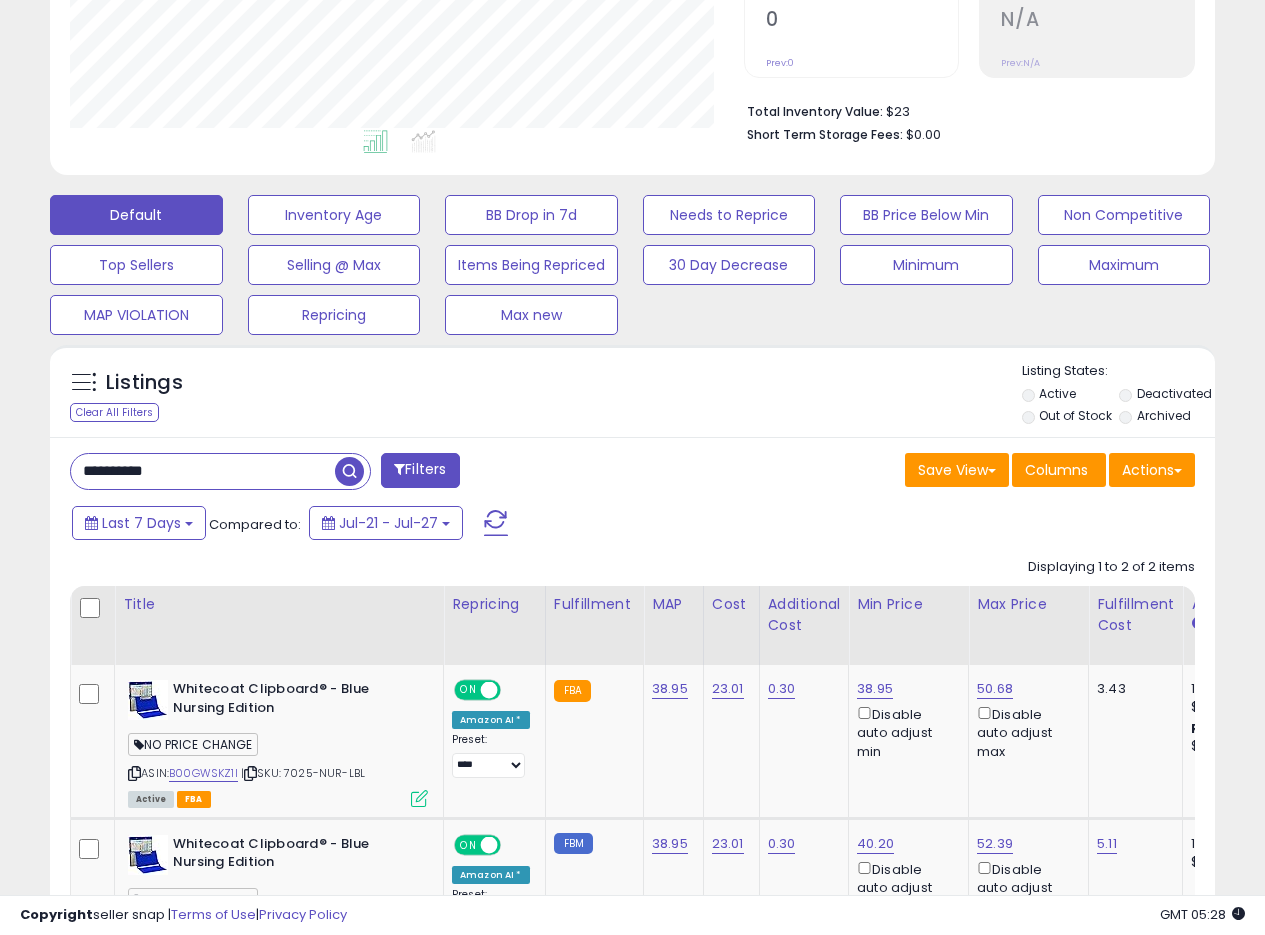 drag, startPoint x: 214, startPoint y: 462, endPoint x: 0, endPoint y: 450, distance: 214.33618 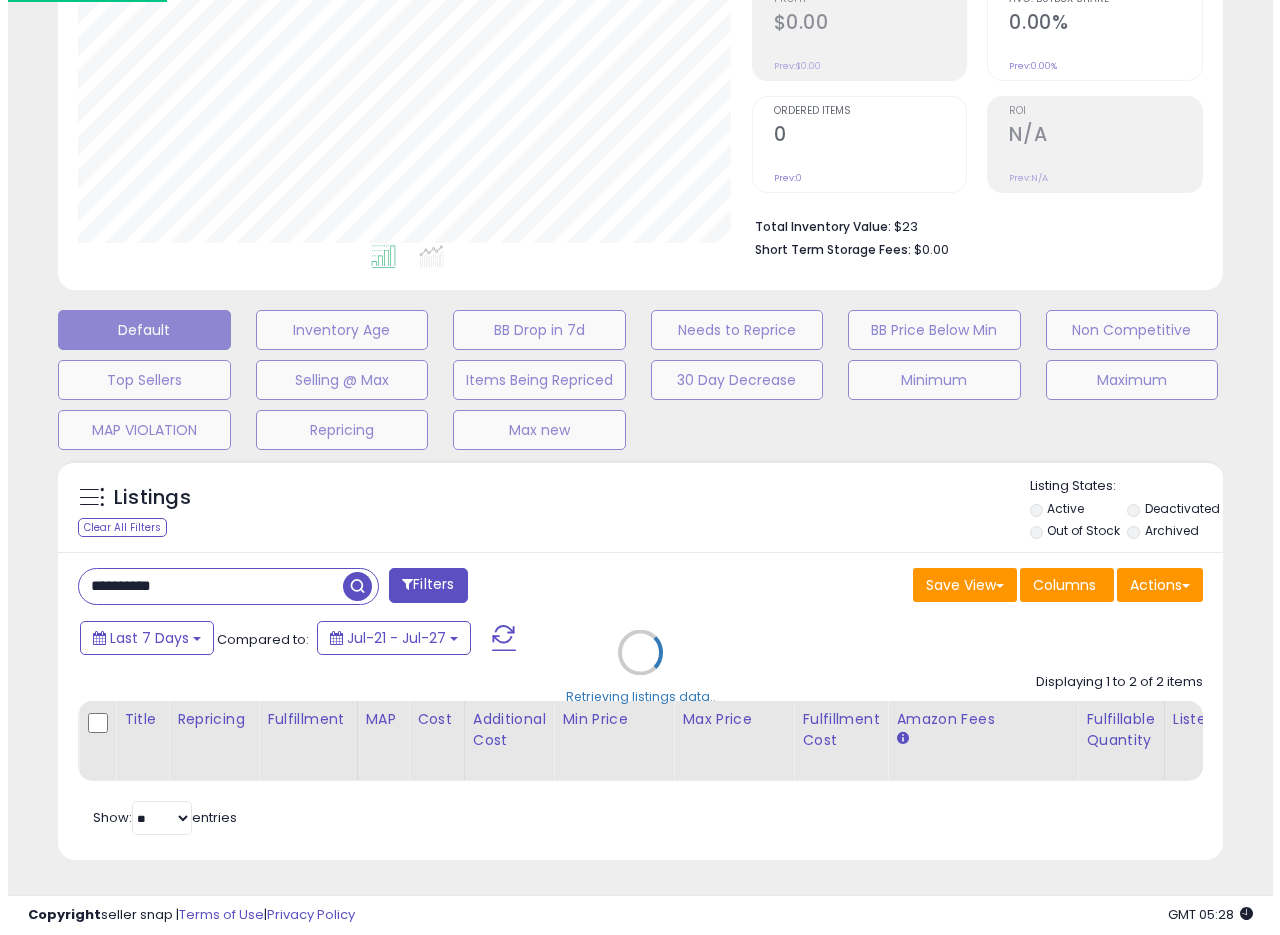 scroll, scrollTop: 335, scrollLeft: 0, axis: vertical 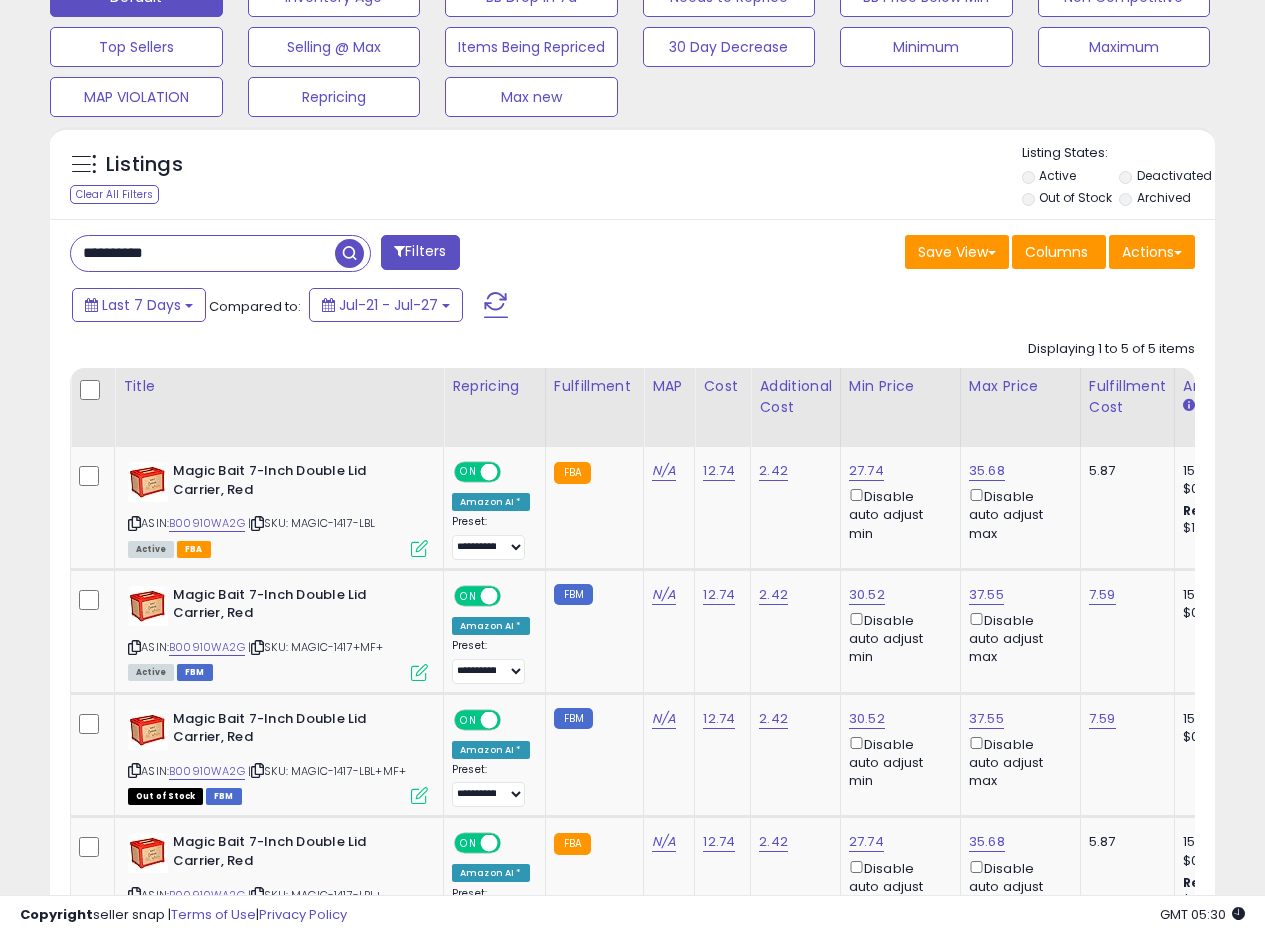 drag, startPoint x: 226, startPoint y: 255, endPoint x: 0, endPoint y: 268, distance: 226.37358 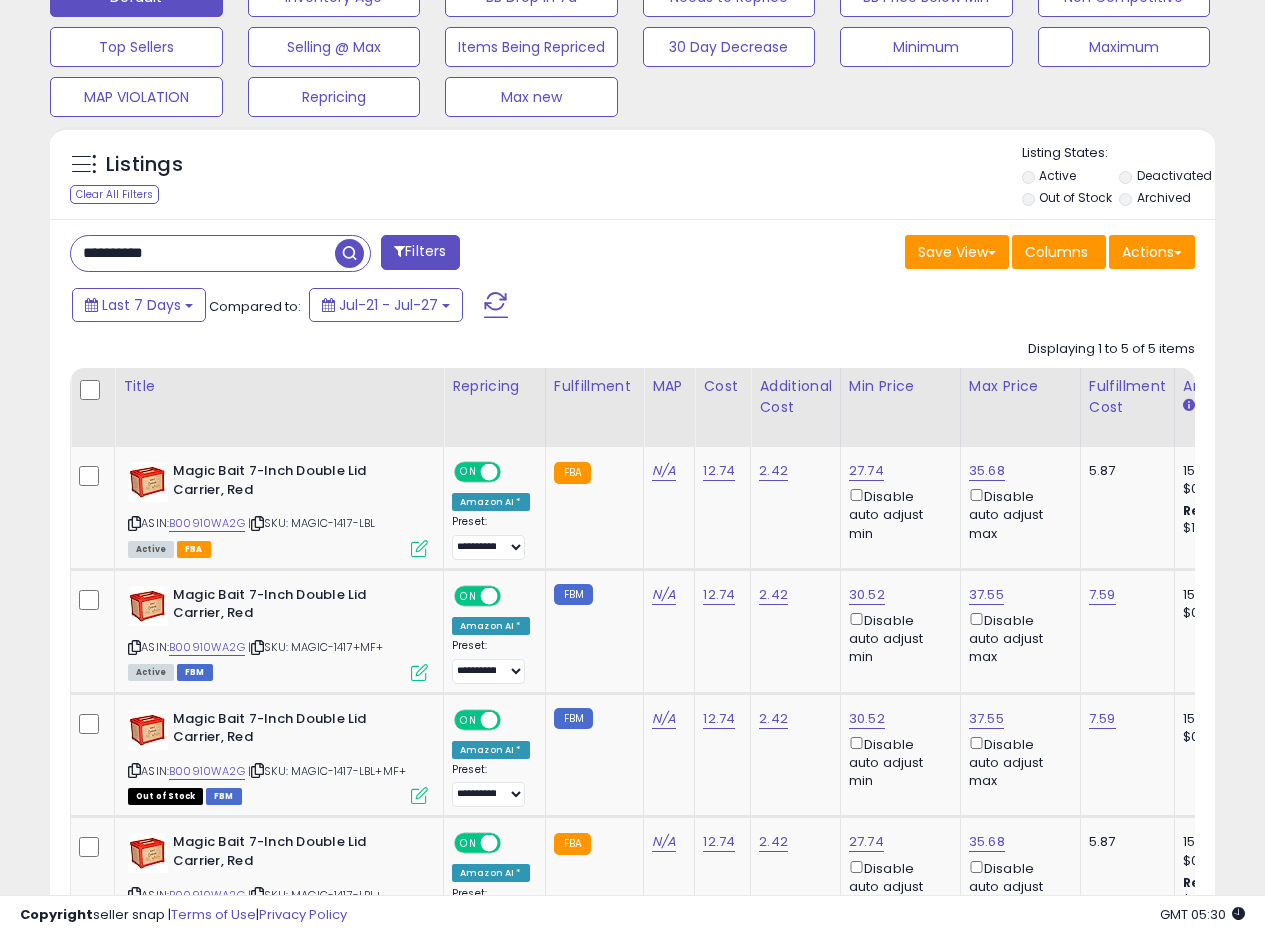 paste 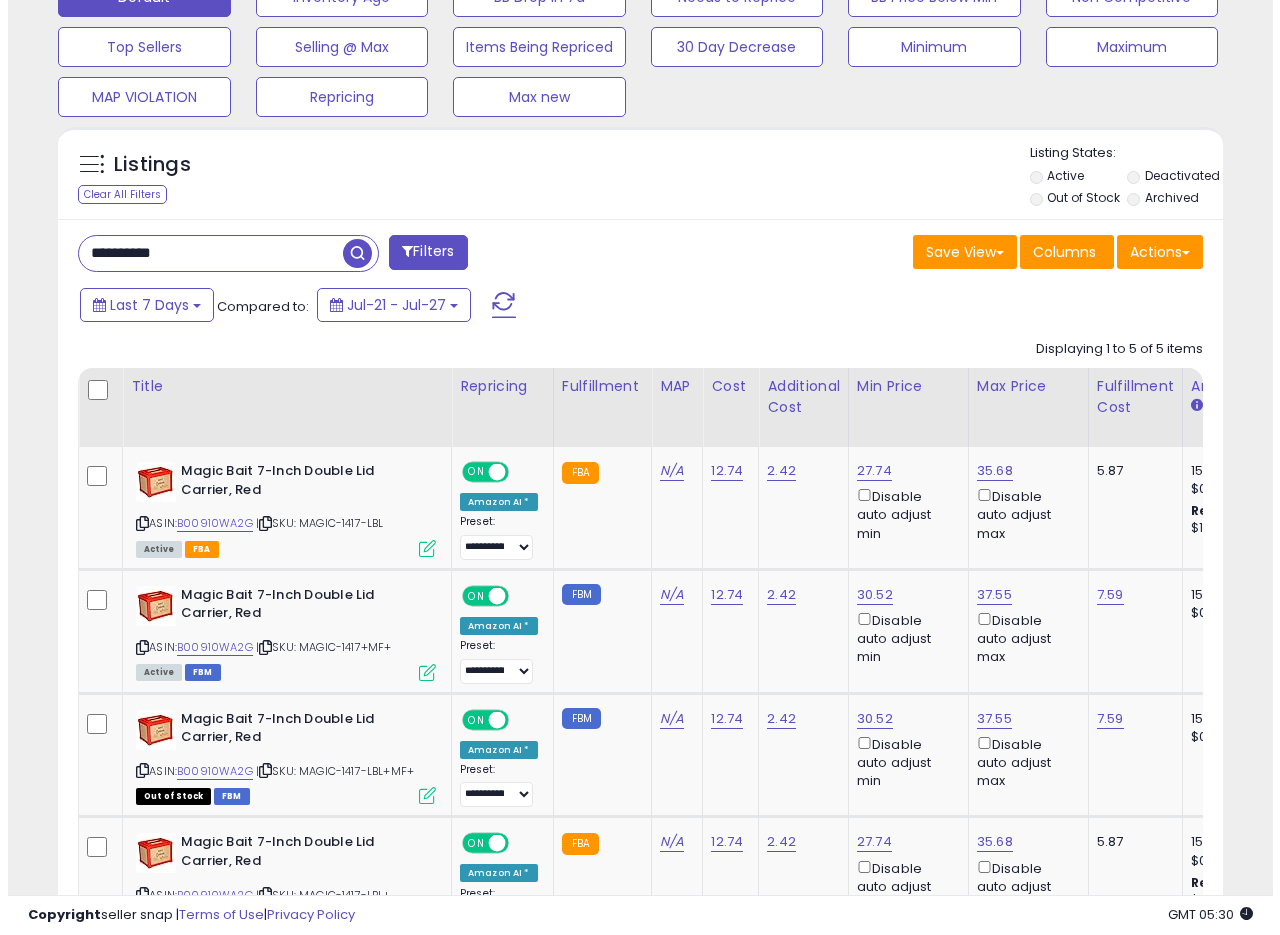 scroll, scrollTop: 335, scrollLeft: 0, axis: vertical 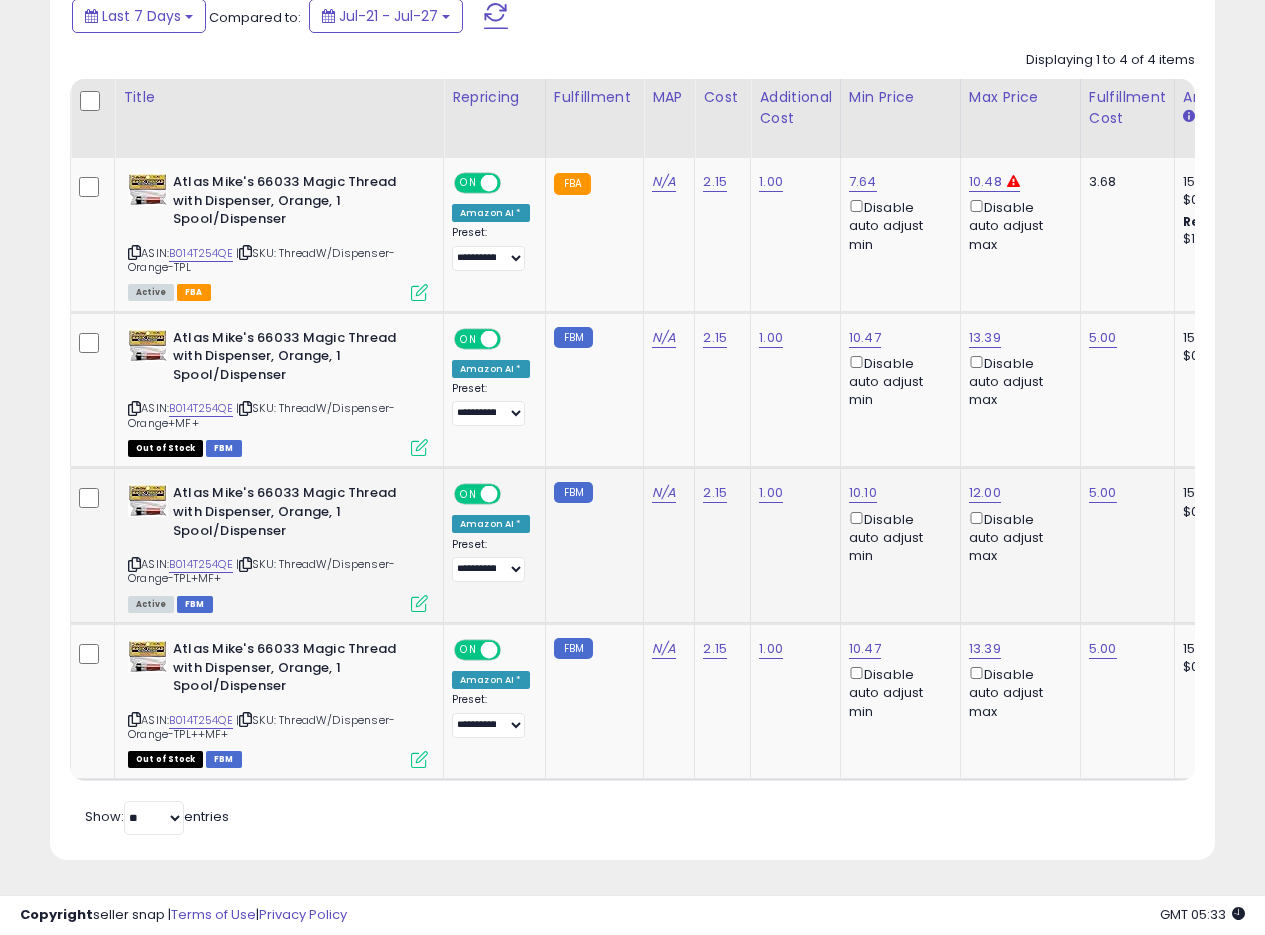 click at bounding box center (419, 603) 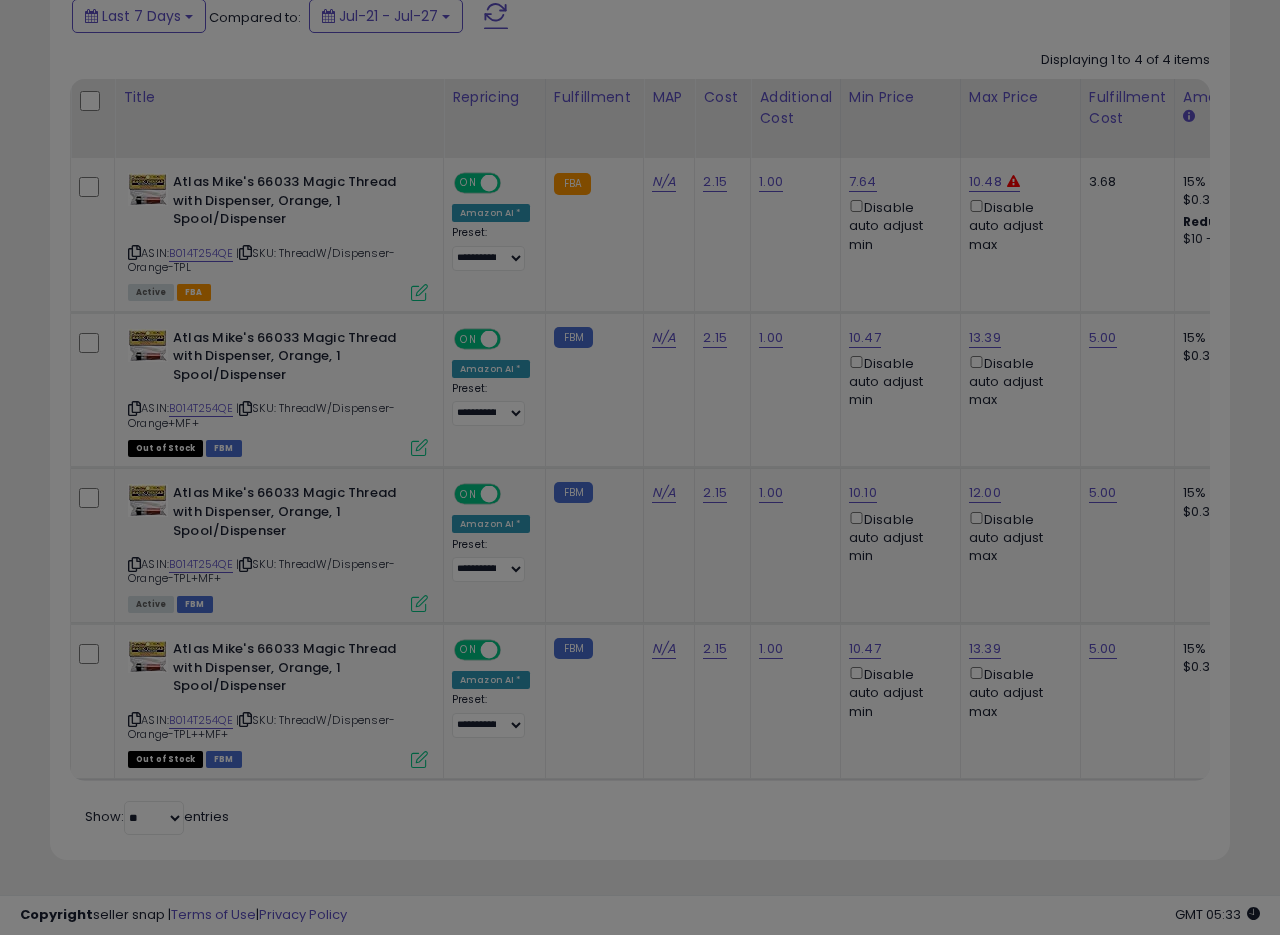 scroll, scrollTop: 999590, scrollLeft: 999317, axis: both 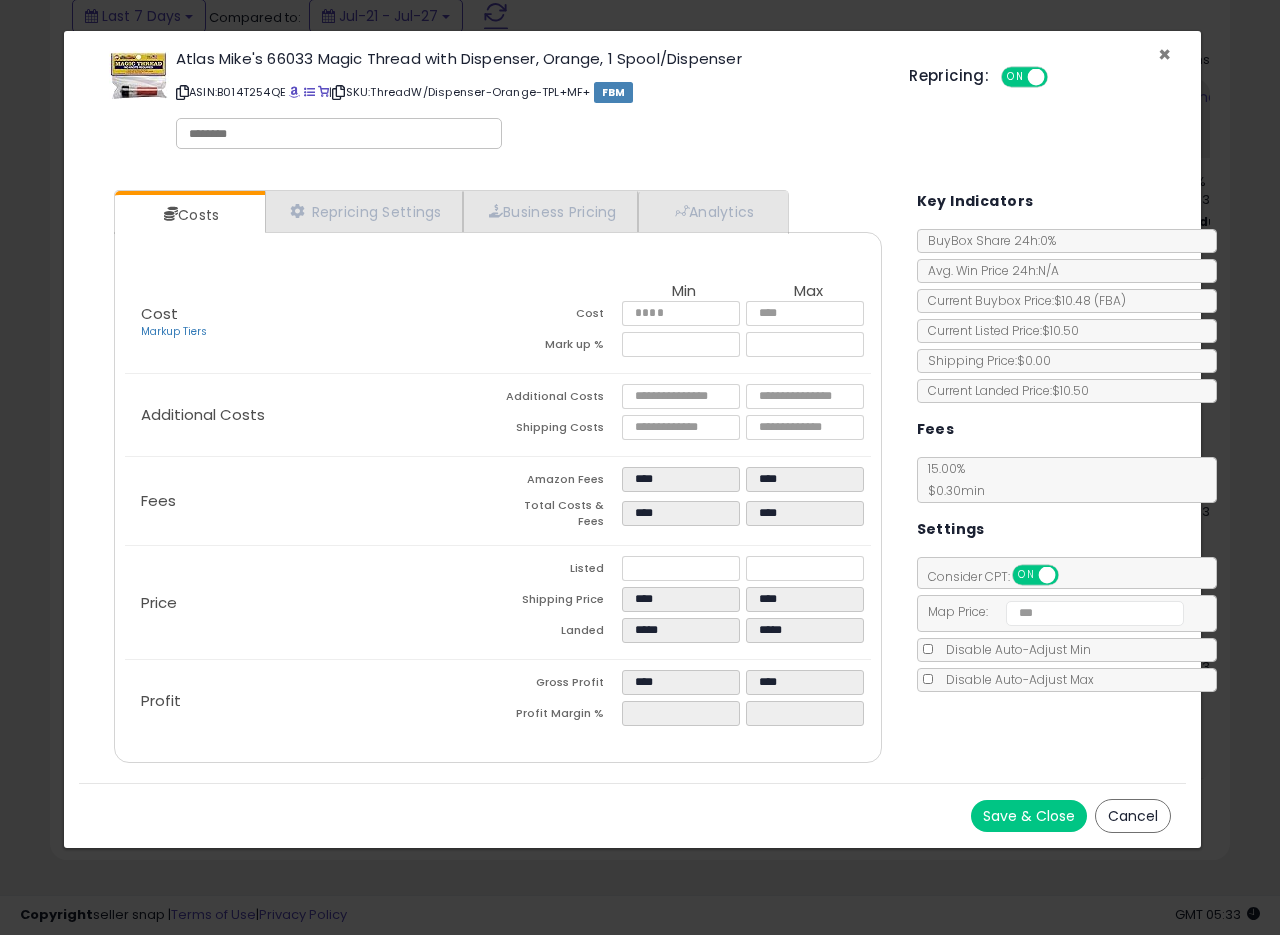 click on "×" at bounding box center (1164, 54) 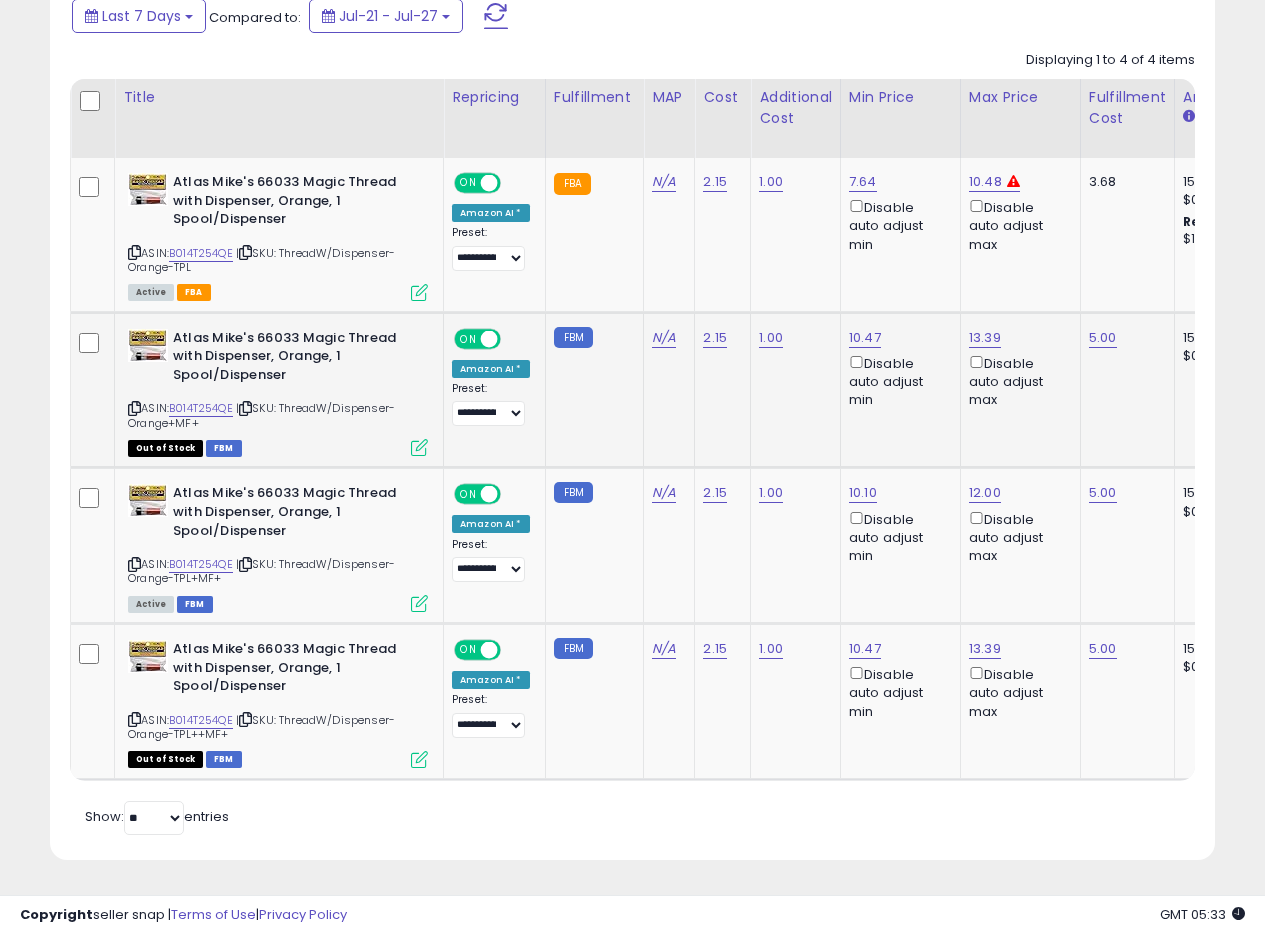 scroll, scrollTop: 410, scrollLeft: 674, axis: both 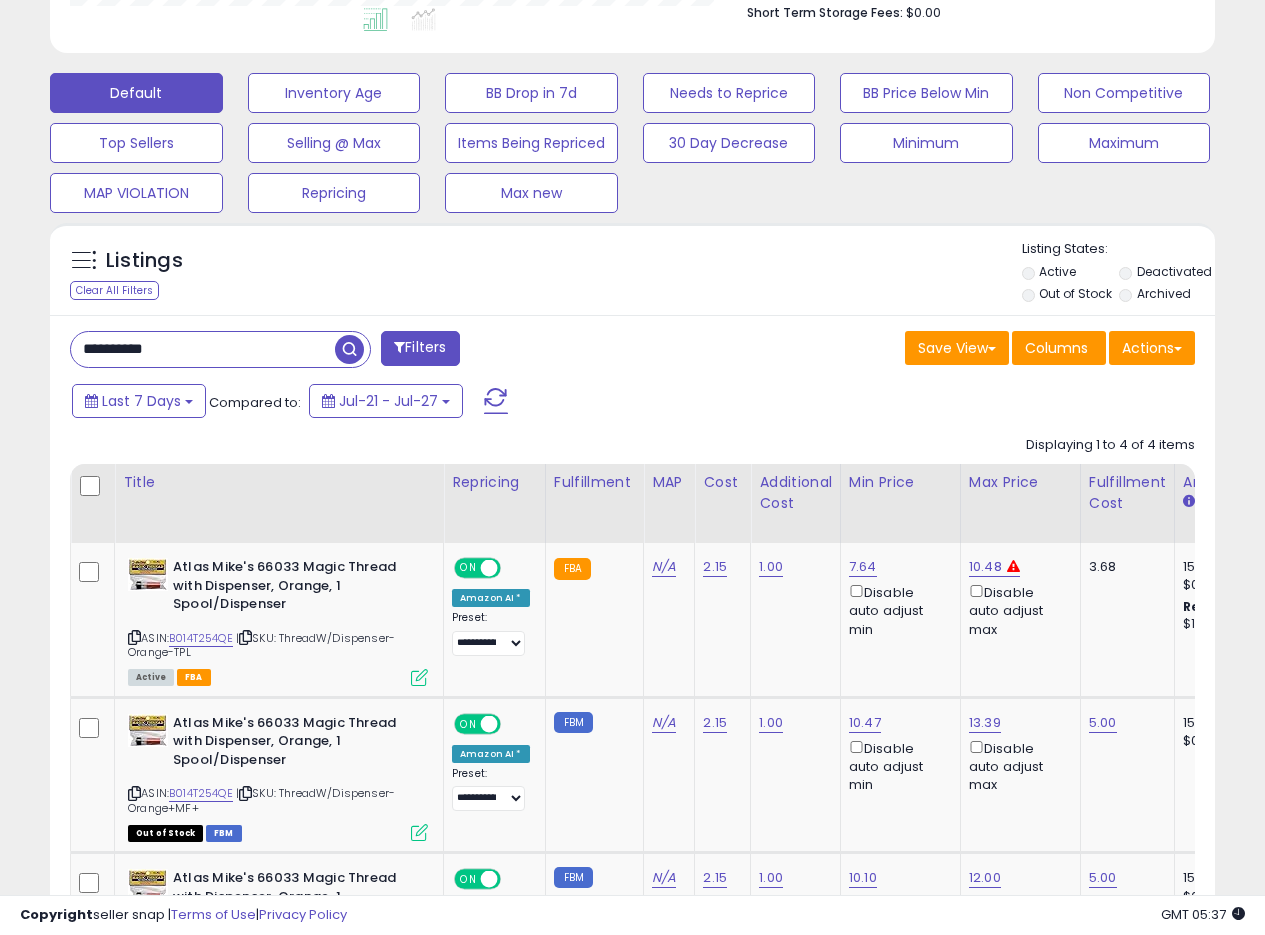 drag, startPoint x: 198, startPoint y: 349, endPoint x: 0, endPoint y: 341, distance: 198.16154 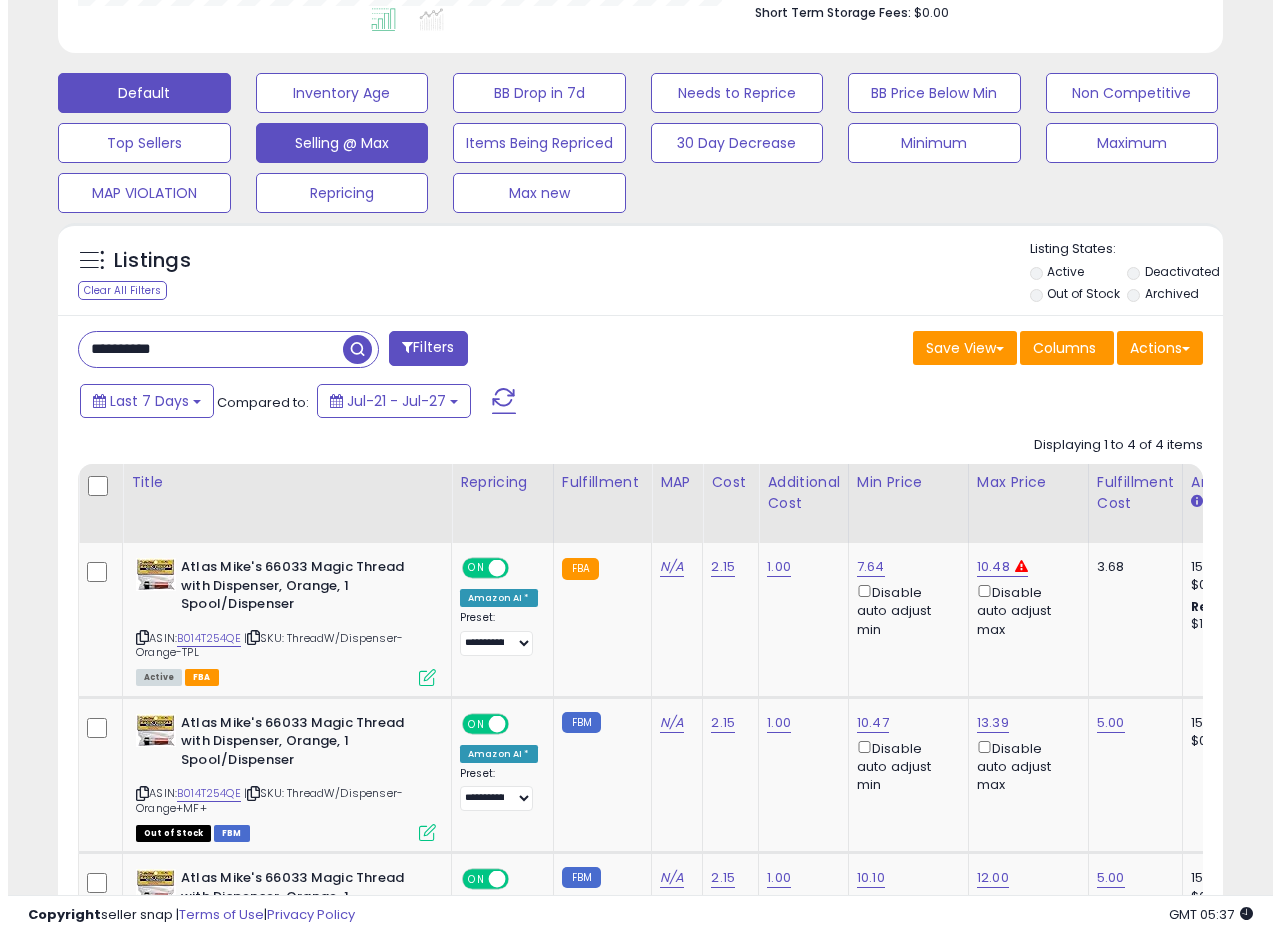 scroll, scrollTop: 335, scrollLeft: 0, axis: vertical 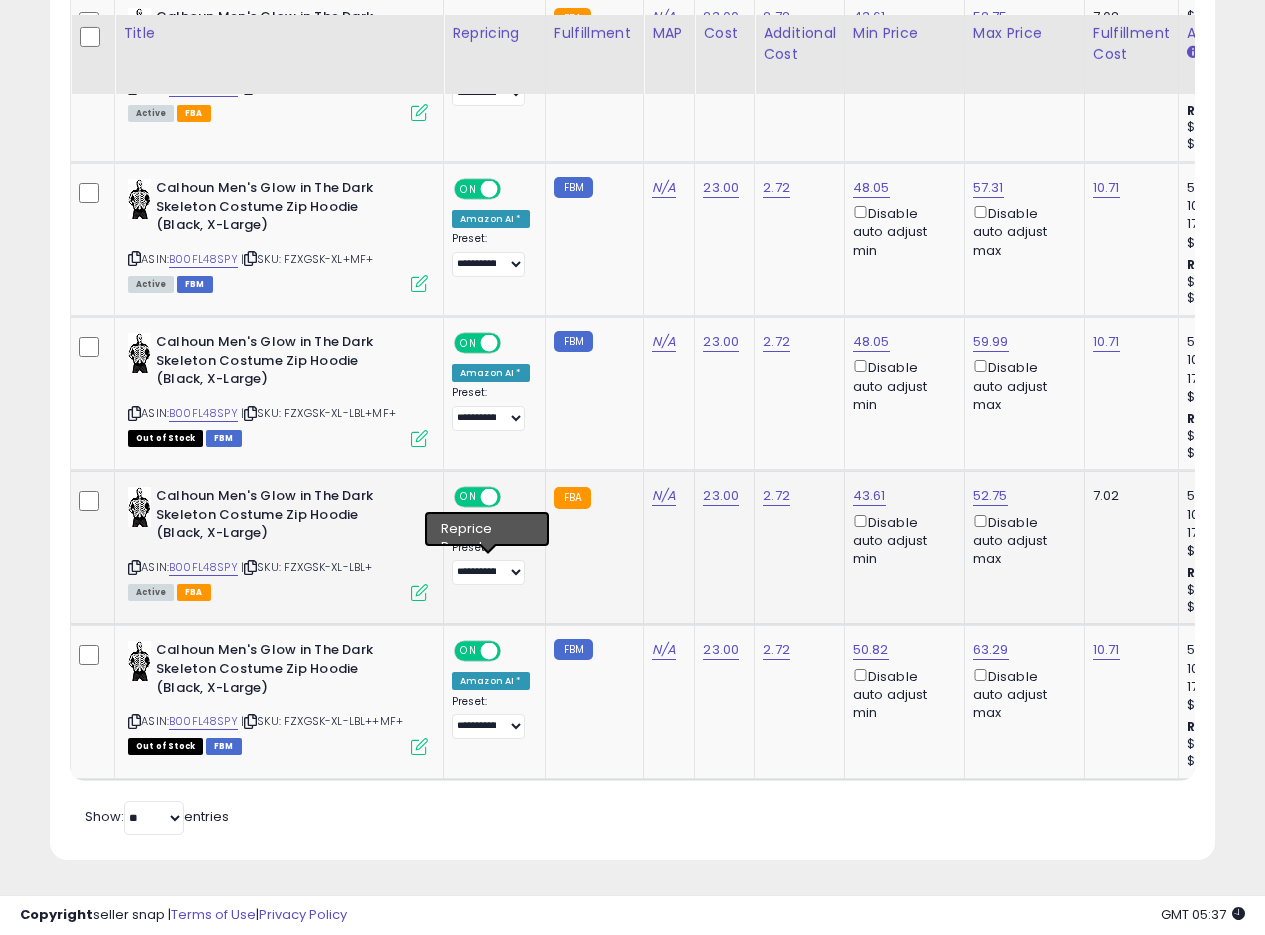 click at bounding box center [419, 592] 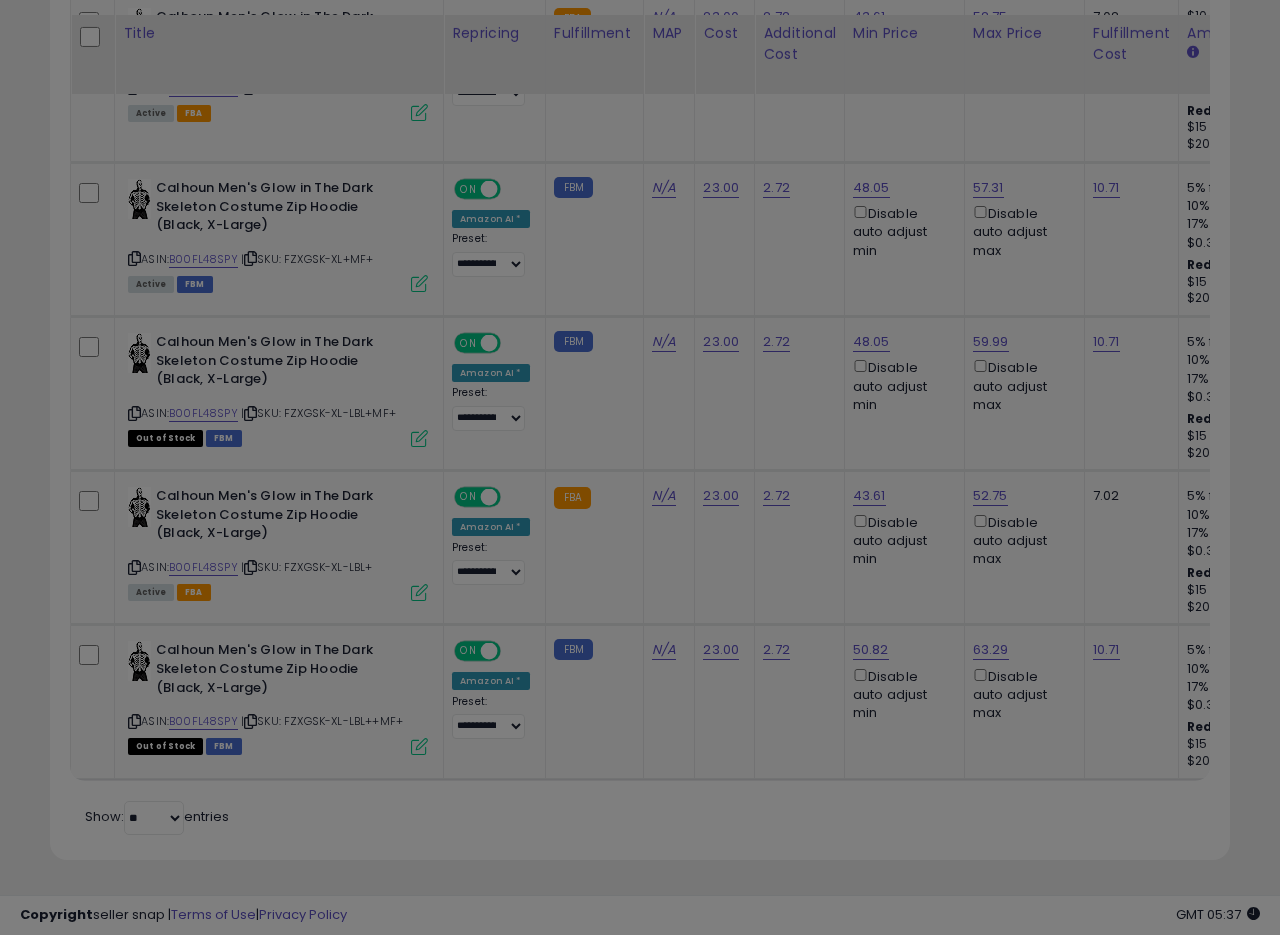 scroll, scrollTop: 999590, scrollLeft: 999317, axis: both 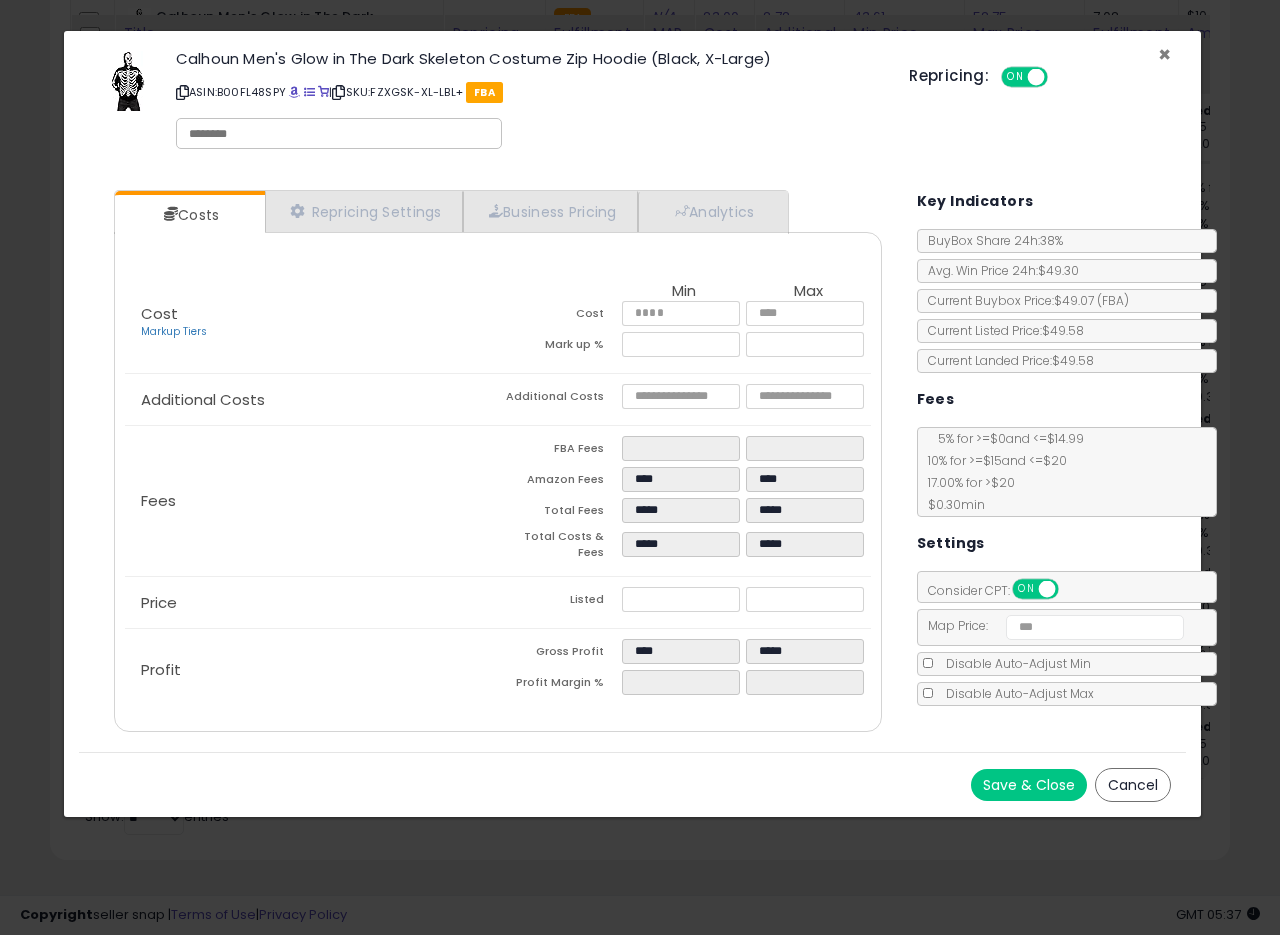 click on "×" at bounding box center (1164, 54) 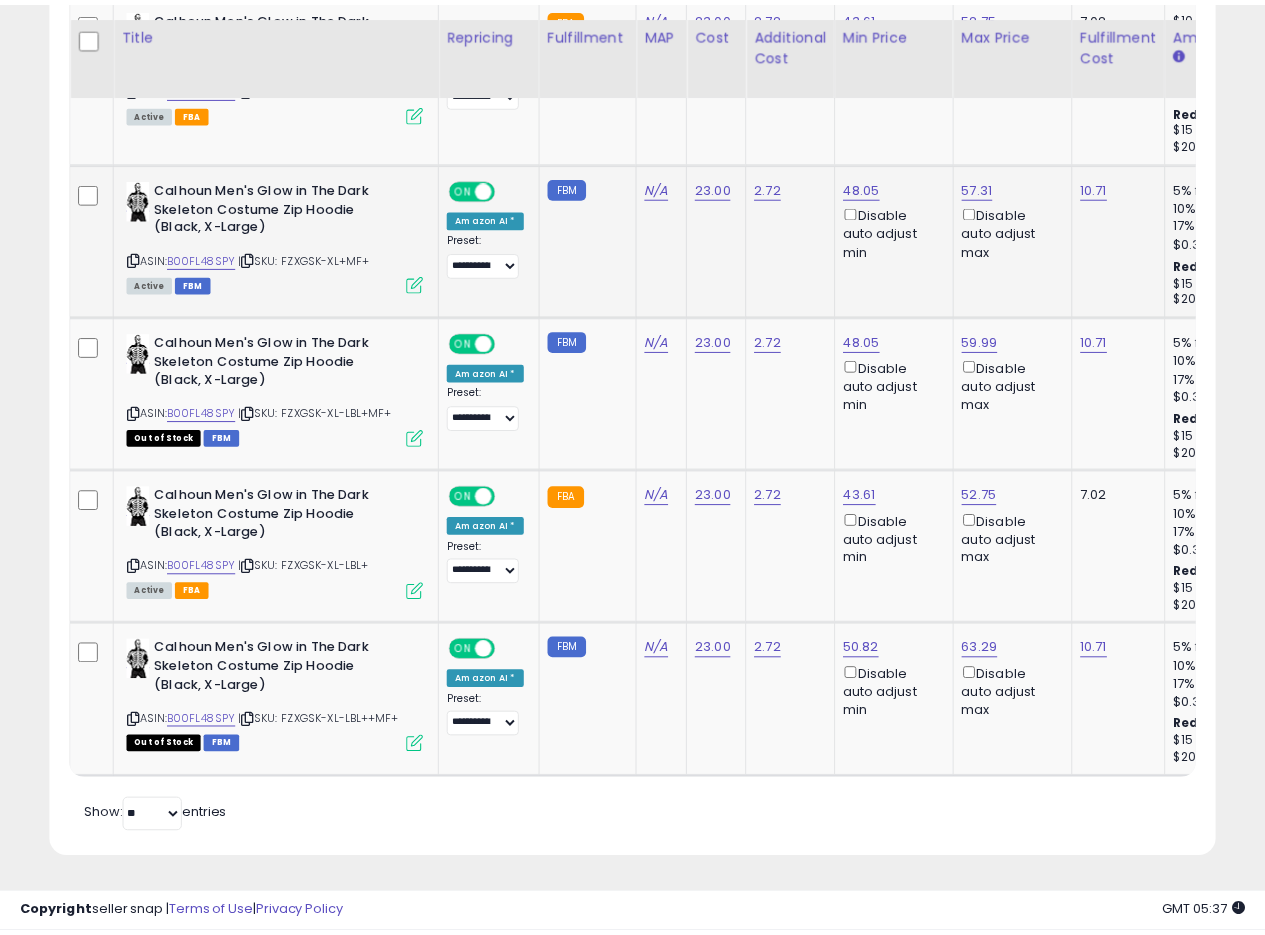 scroll, scrollTop: 410, scrollLeft: 674, axis: both 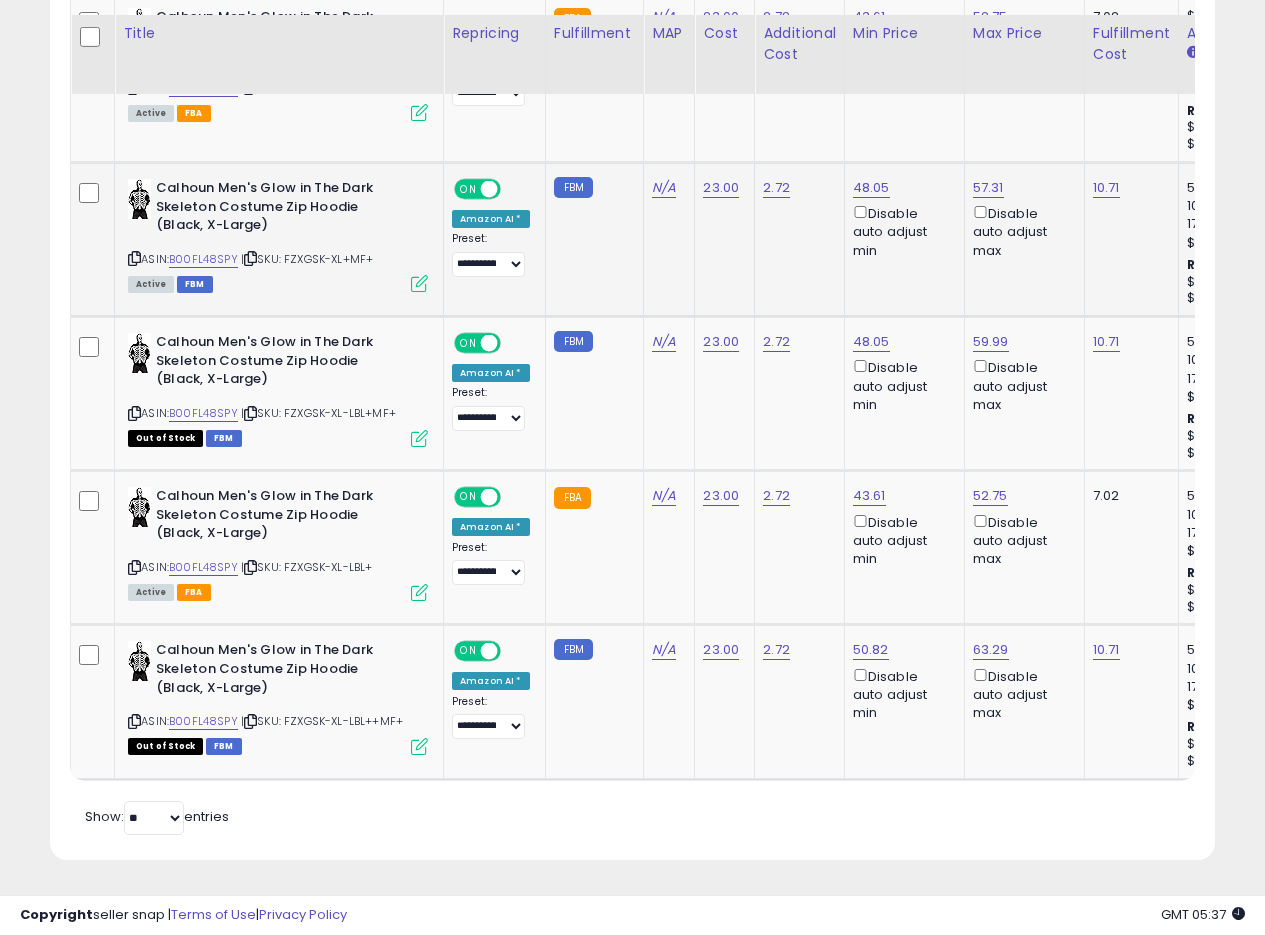 click at bounding box center (419, 283) 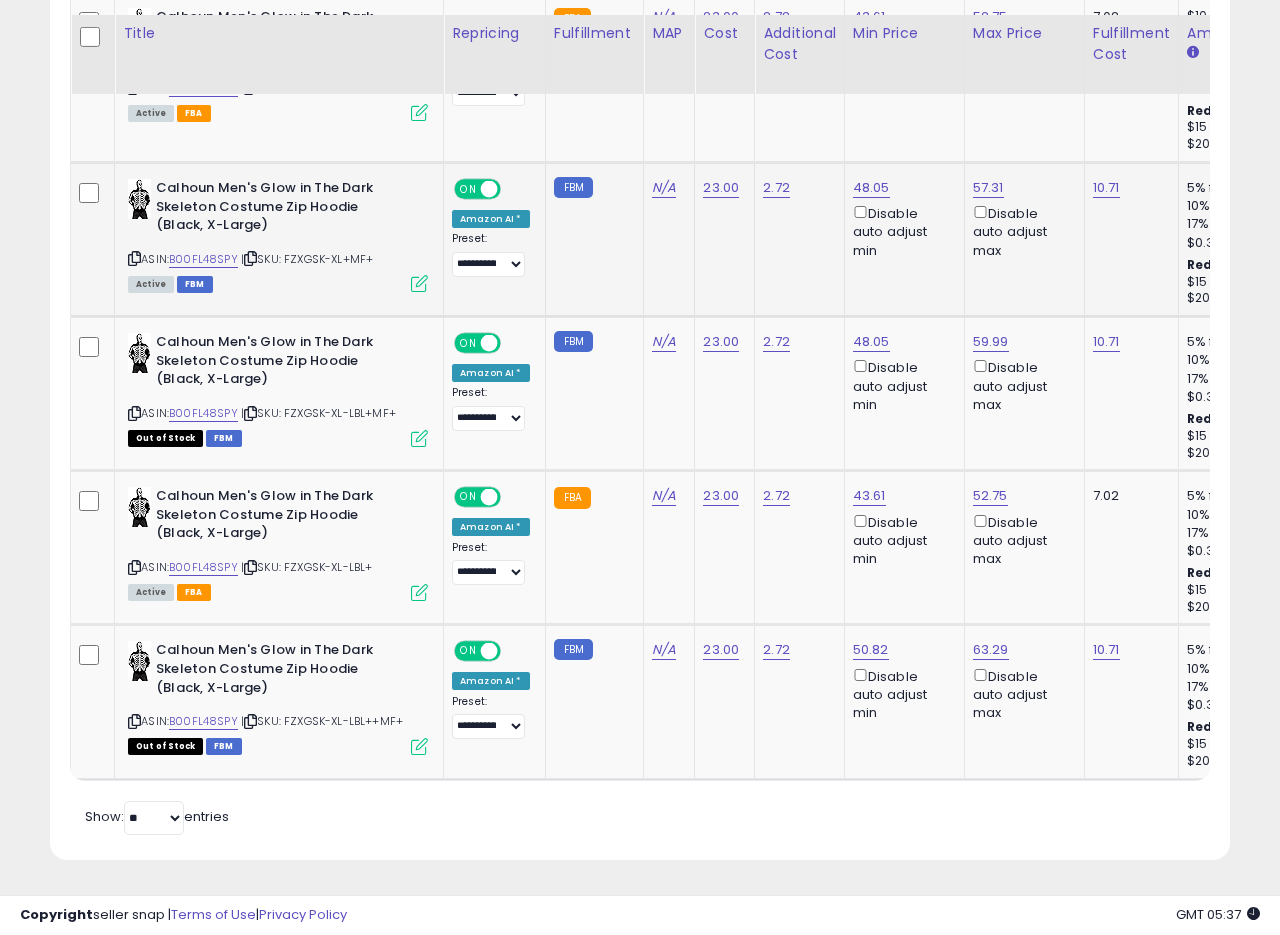 scroll, scrollTop: 999590, scrollLeft: 999317, axis: both 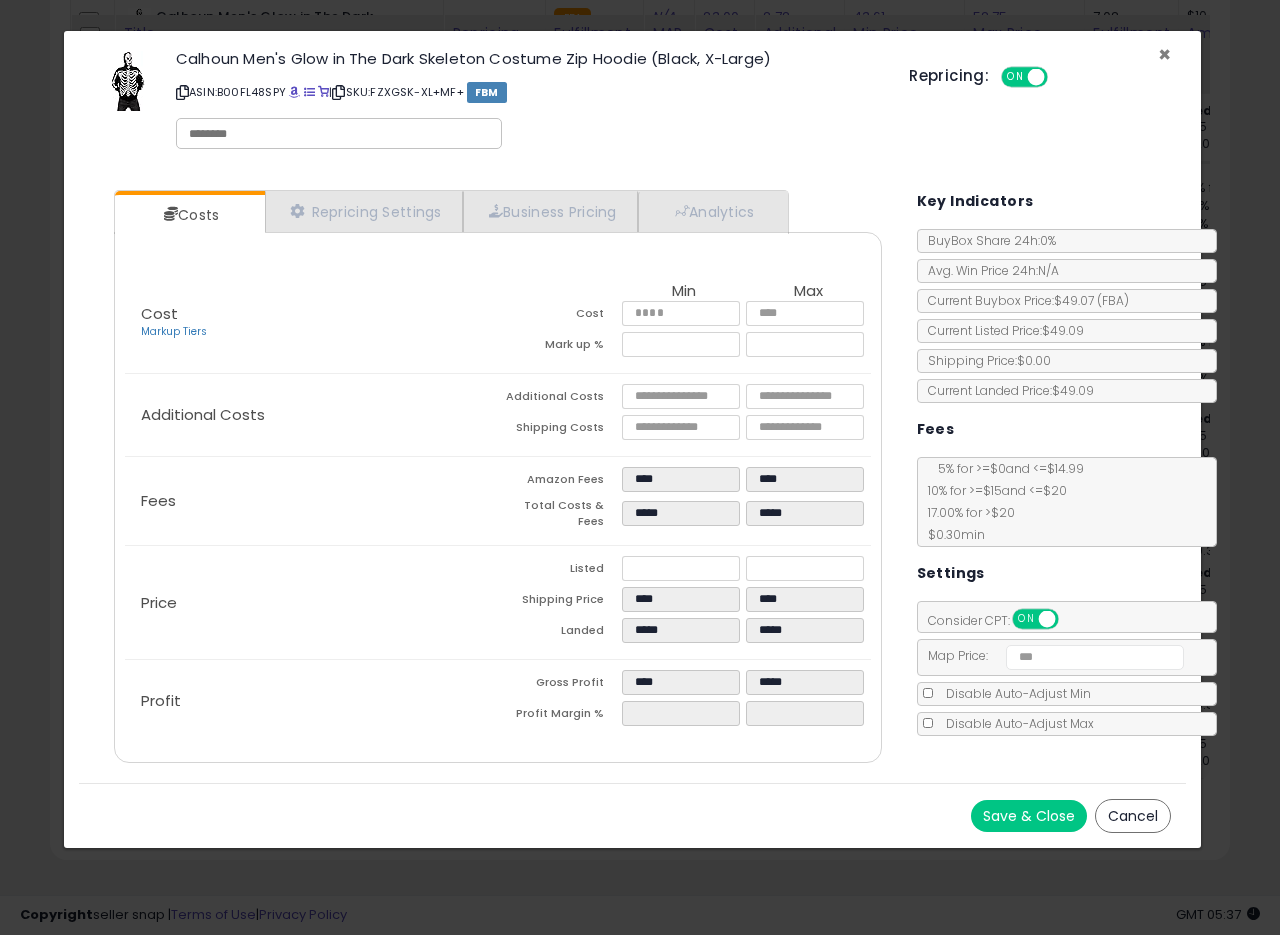 click on "×" at bounding box center [1164, 54] 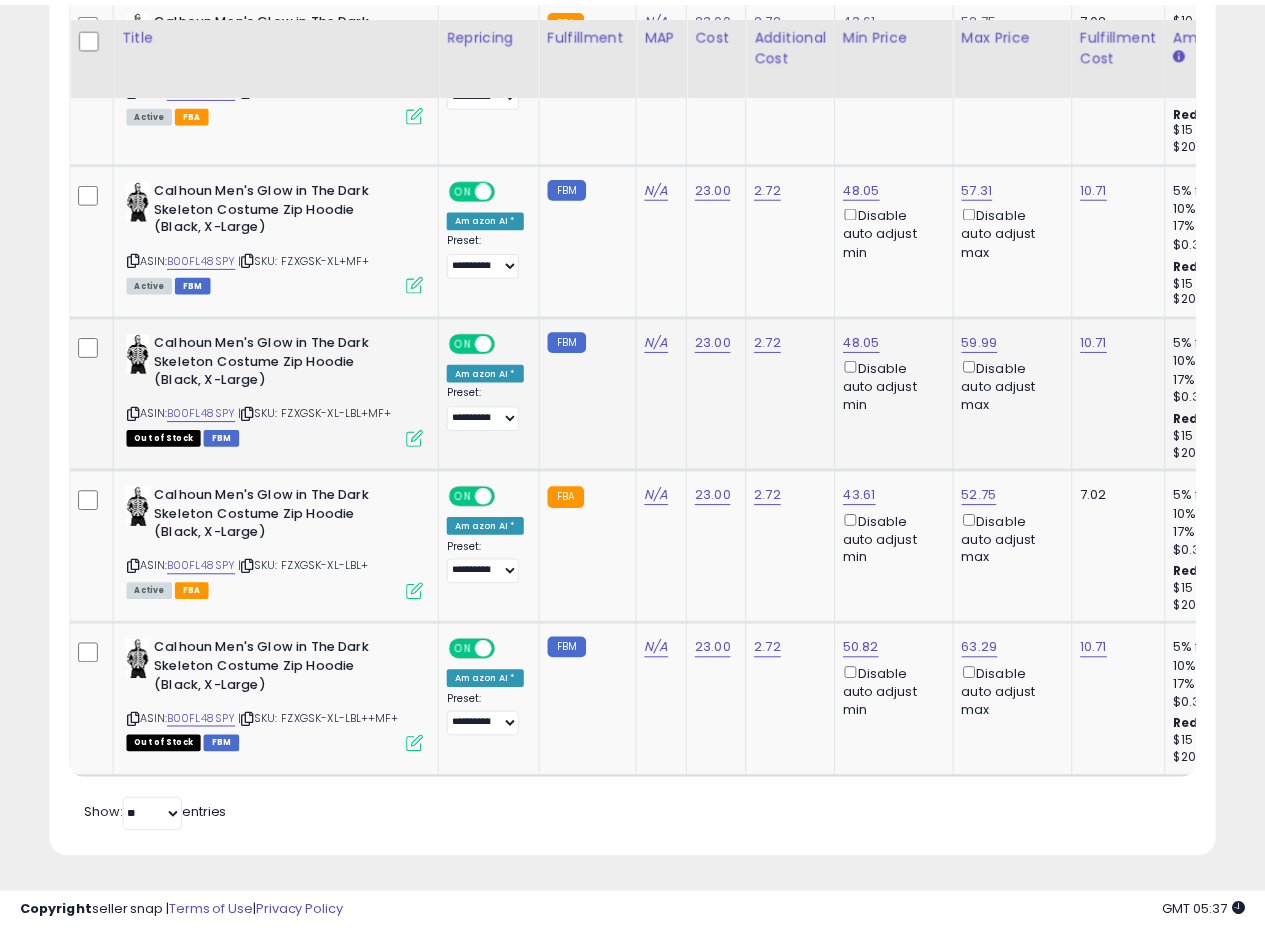 scroll, scrollTop: 410, scrollLeft: 674, axis: both 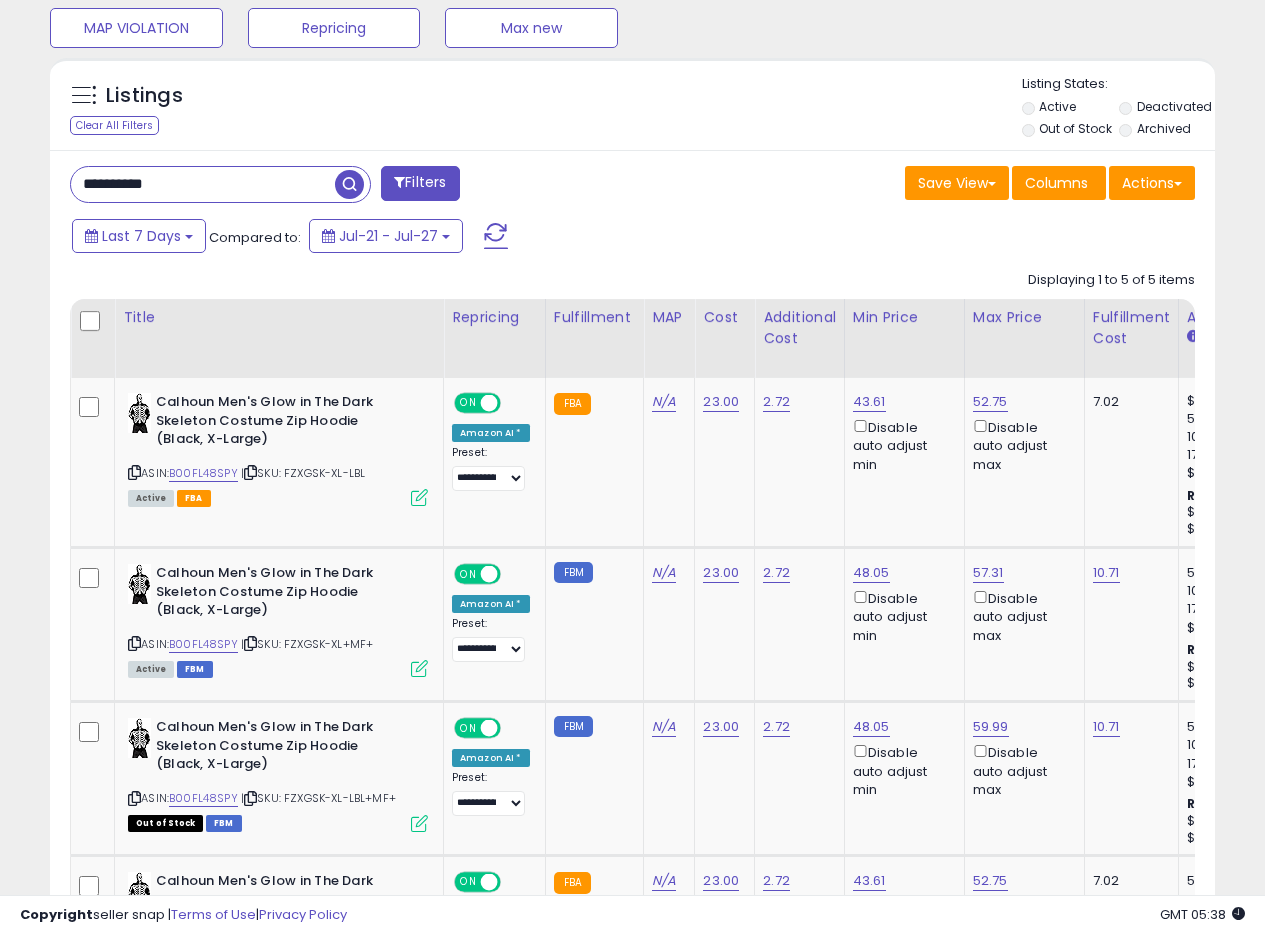 drag, startPoint x: 203, startPoint y: 177, endPoint x: 0, endPoint y: 129, distance: 208.5977 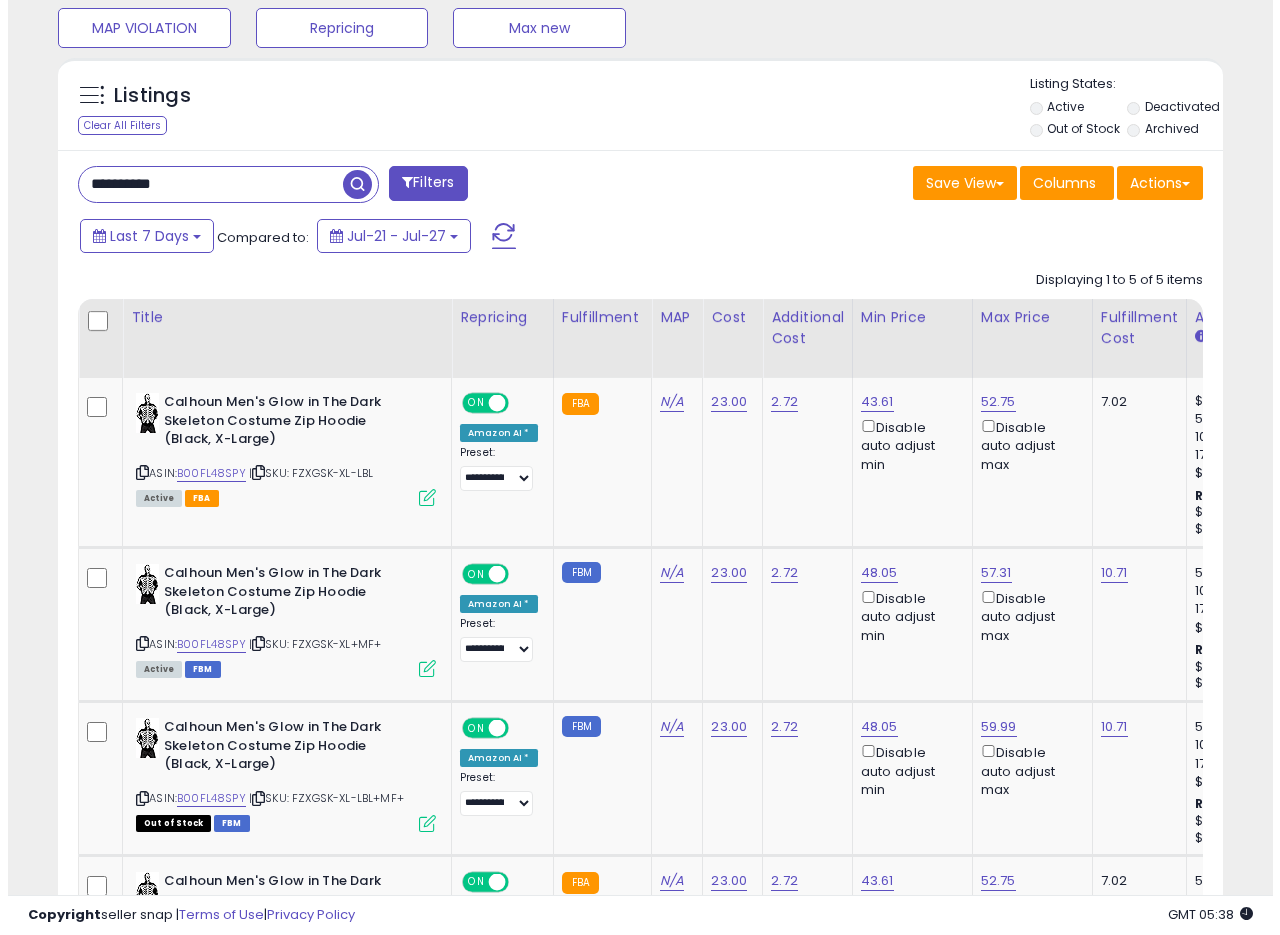 scroll, scrollTop: 335, scrollLeft: 0, axis: vertical 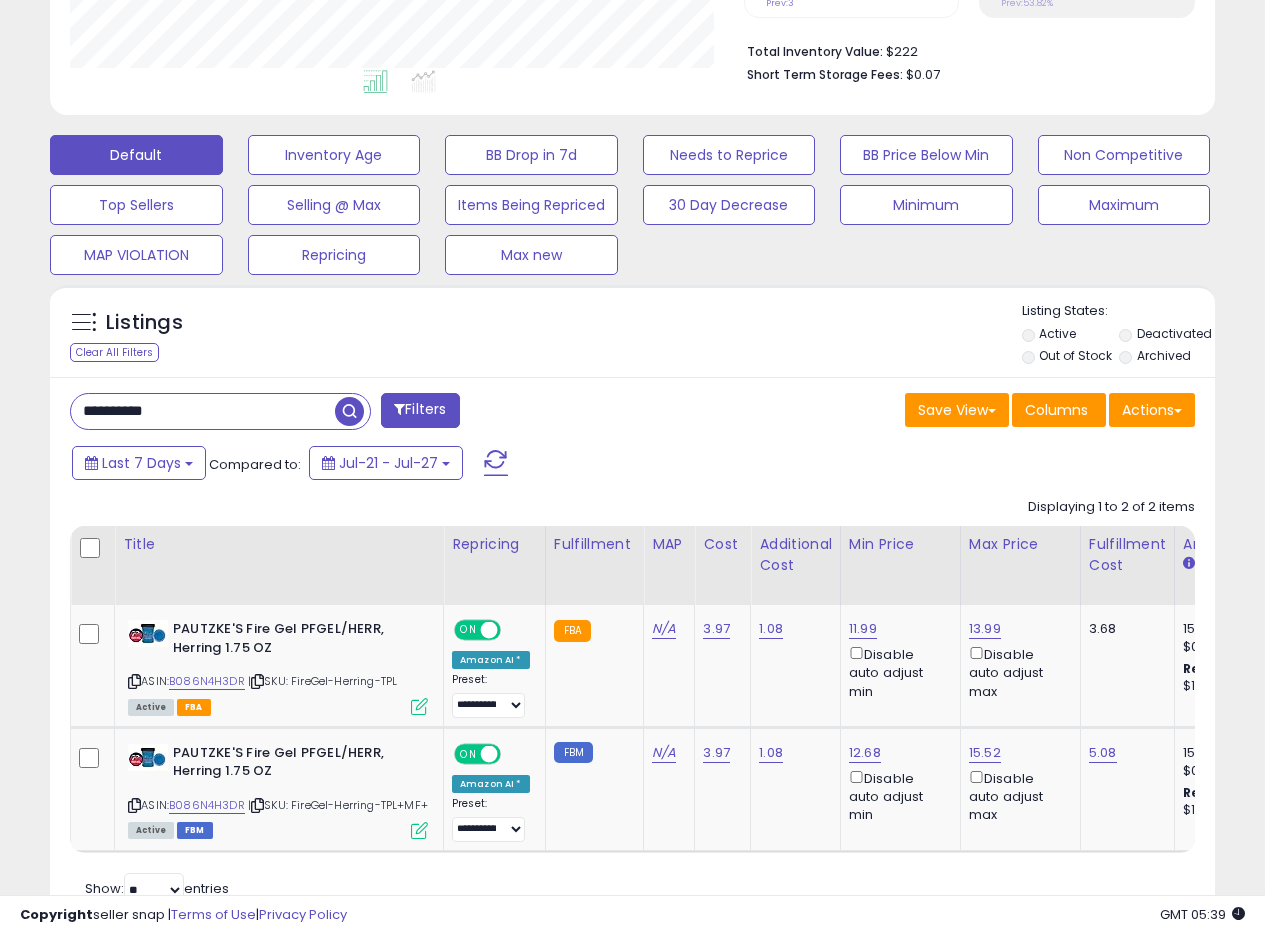 click on "Save View
Save As New View
Update Current View
Columns
Actions
Import  Export Visible Columns" at bounding box center [922, 412] 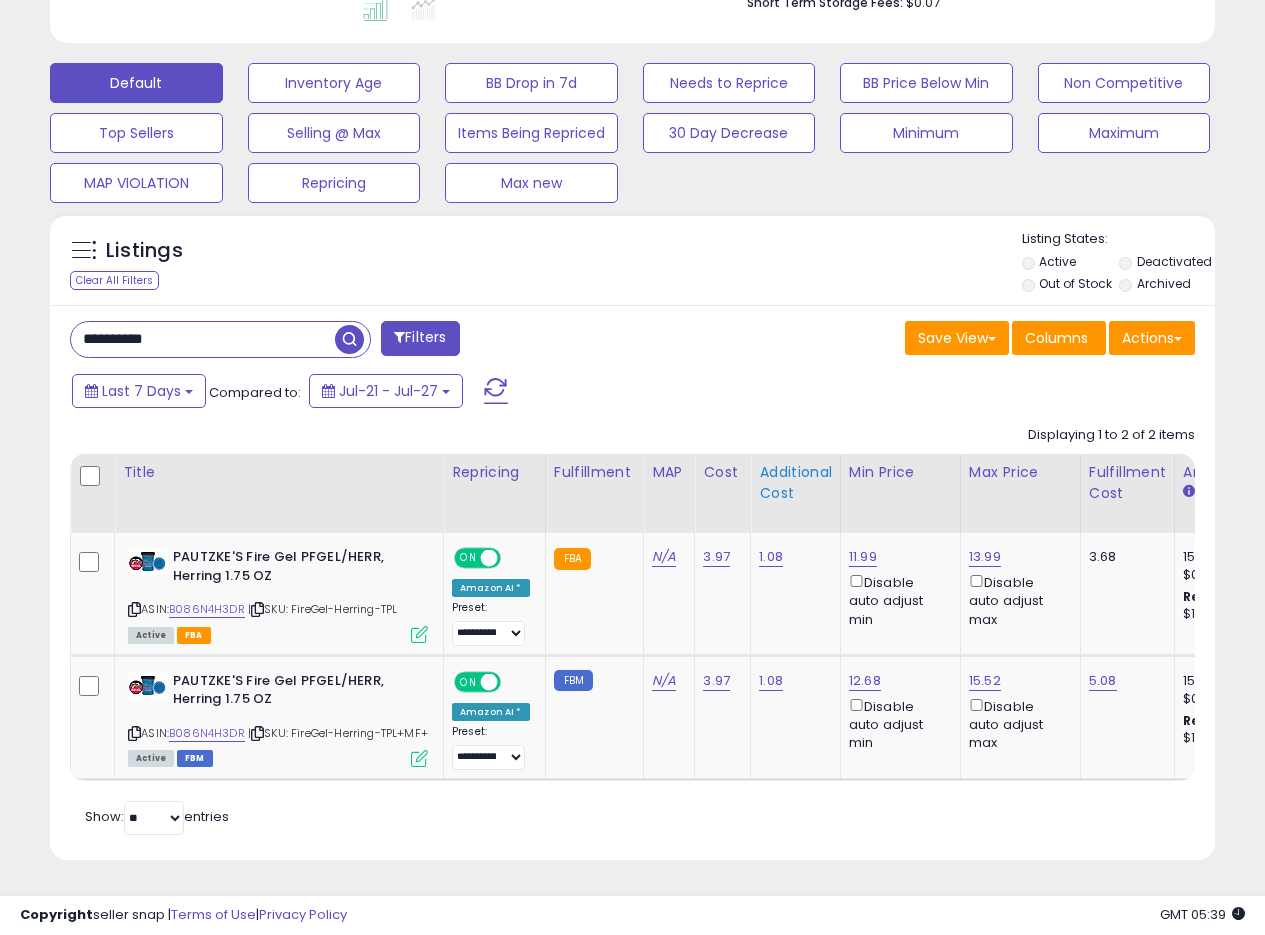 scroll, scrollTop: 495, scrollLeft: 0, axis: vertical 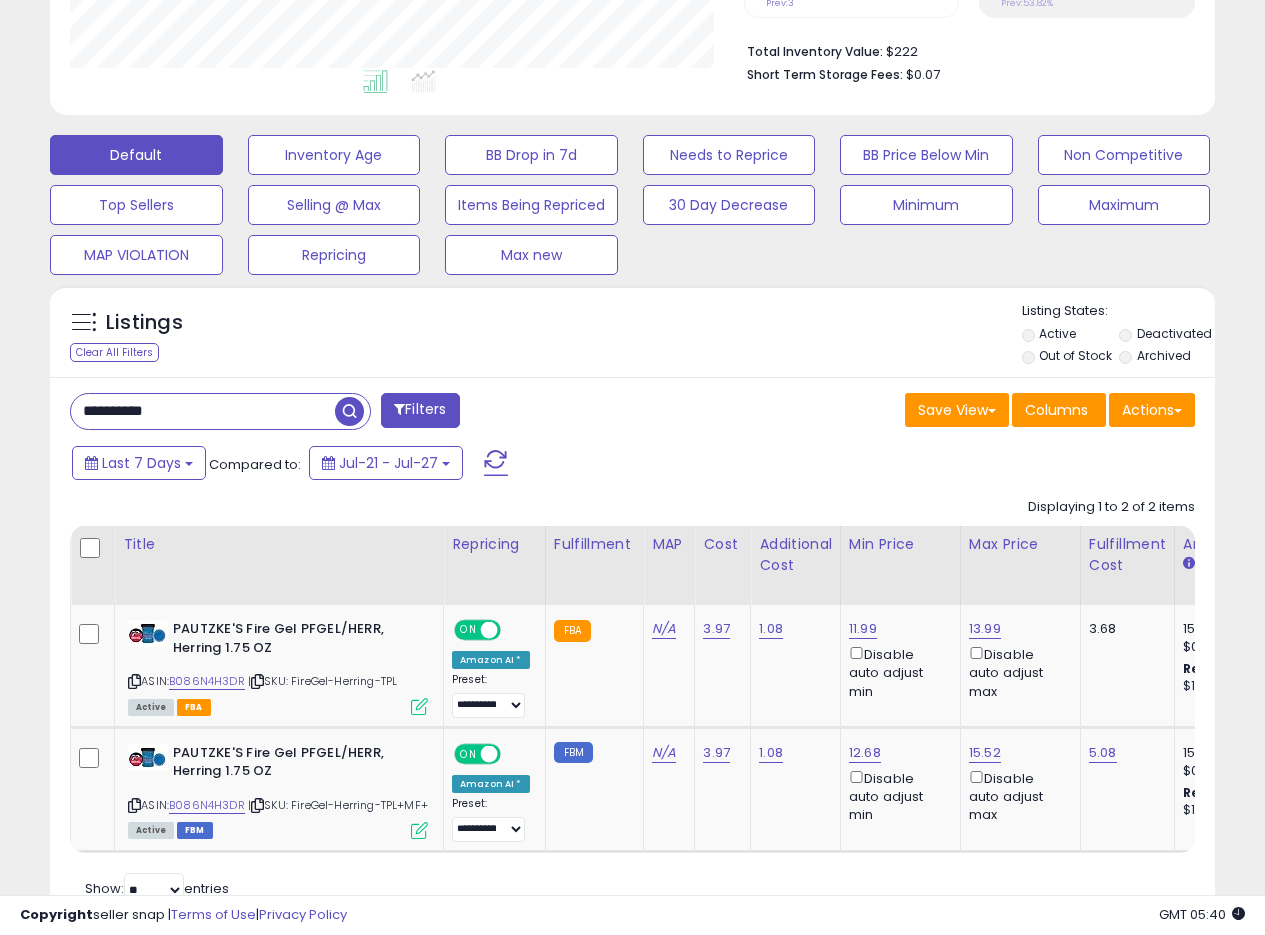drag, startPoint x: 745, startPoint y: 351, endPoint x: 765, endPoint y: 331, distance: 28.284271 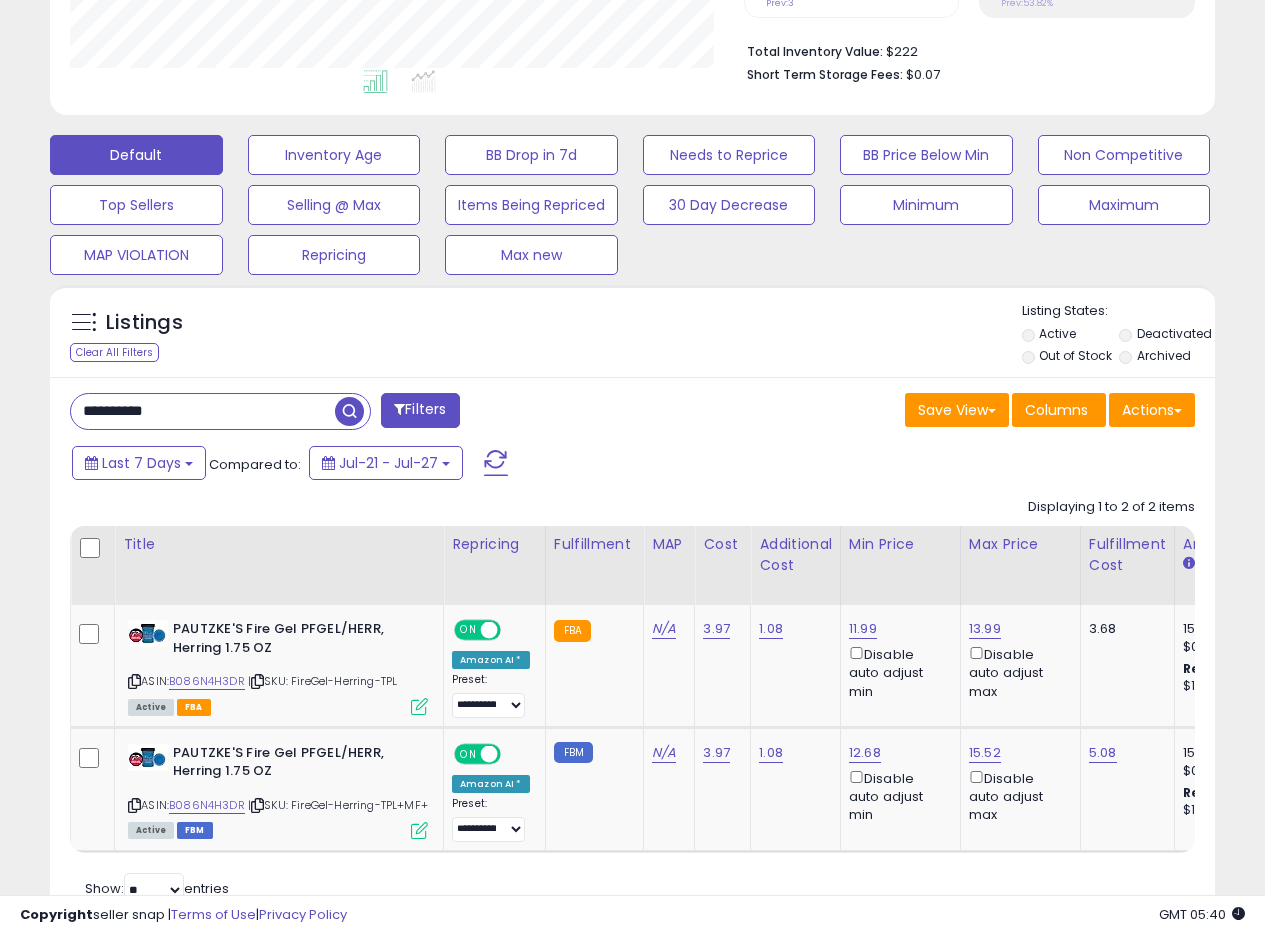 scroll, scrollTop: 595, scrollLeft: 0, axis: vertical 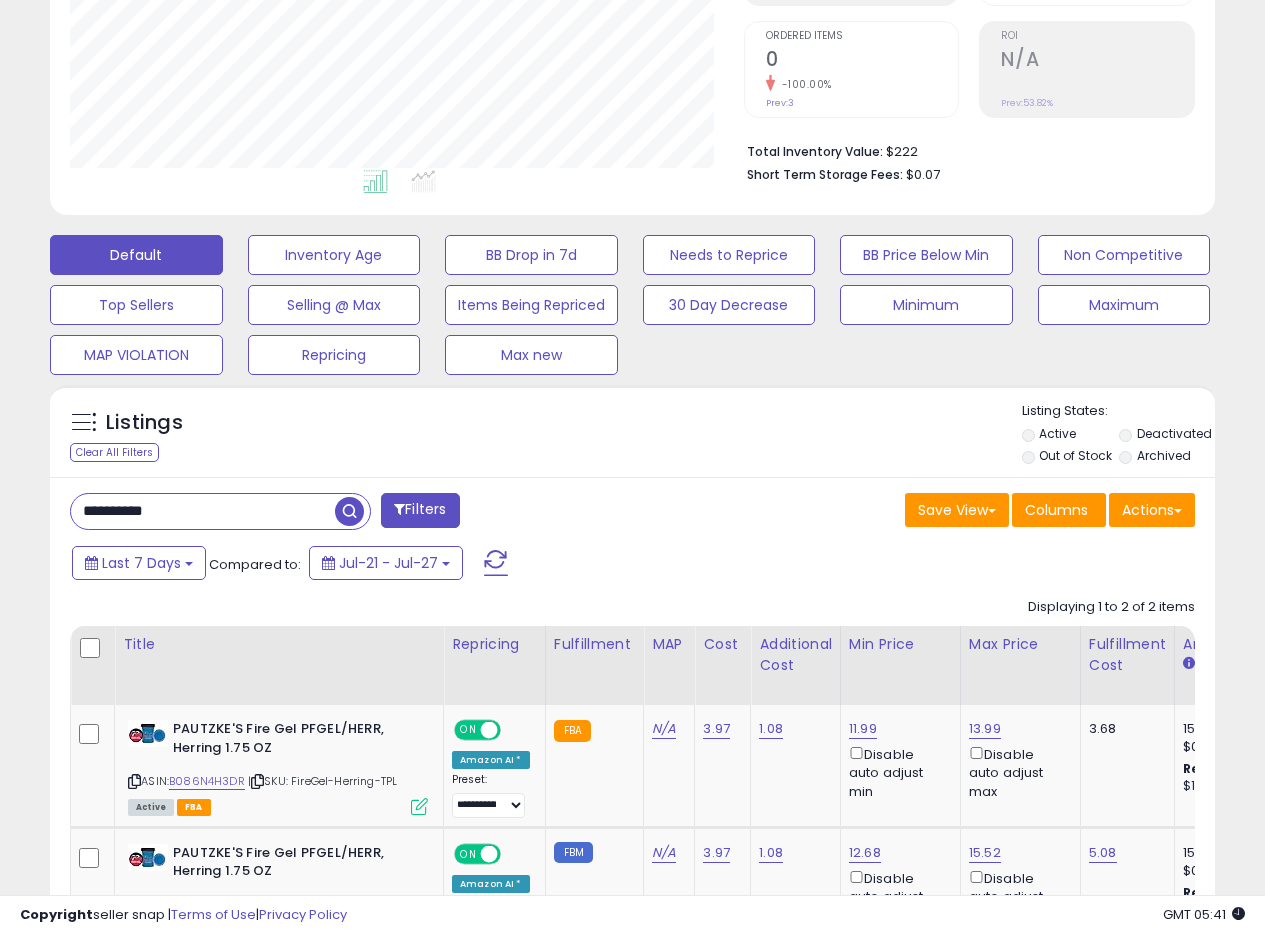 drag, startPoint x: 213, startPoint y: 507, endPoint x: 24, endPoint y: 501, distance: 189.09521 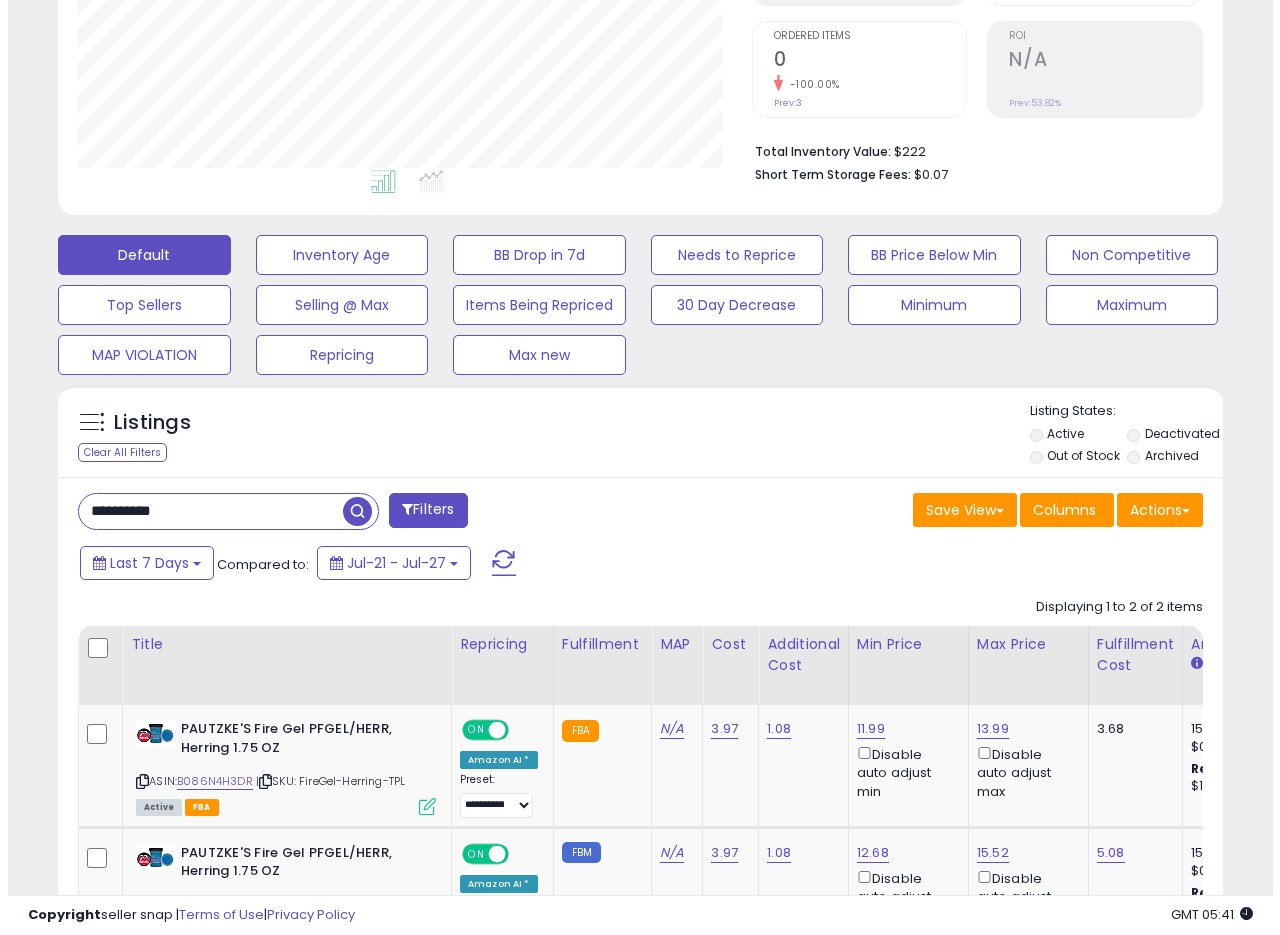 scroll, scrollTop: 335, scrollLeft: 0, axis: vertical 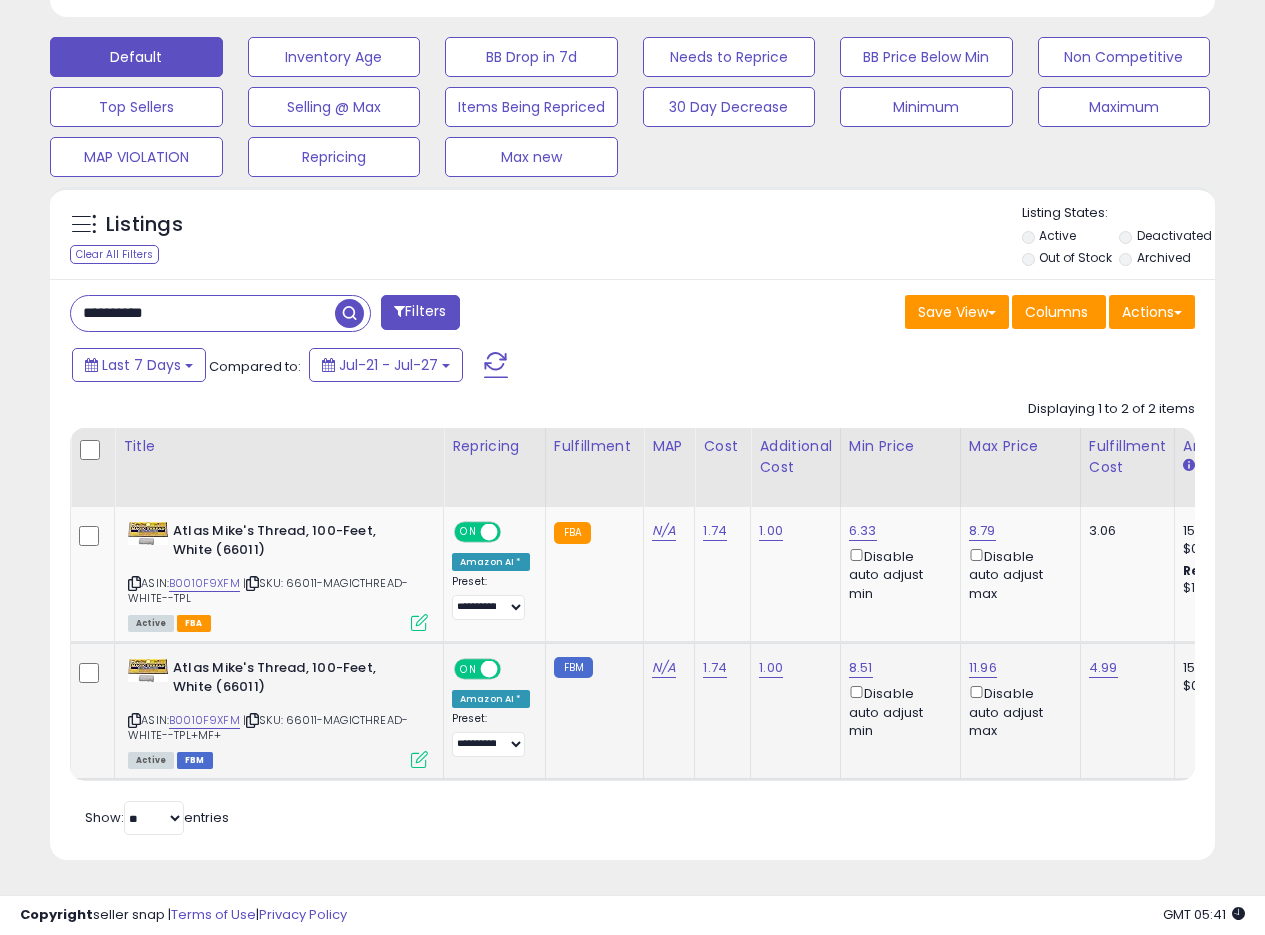 click at bounding box center [419, 759] 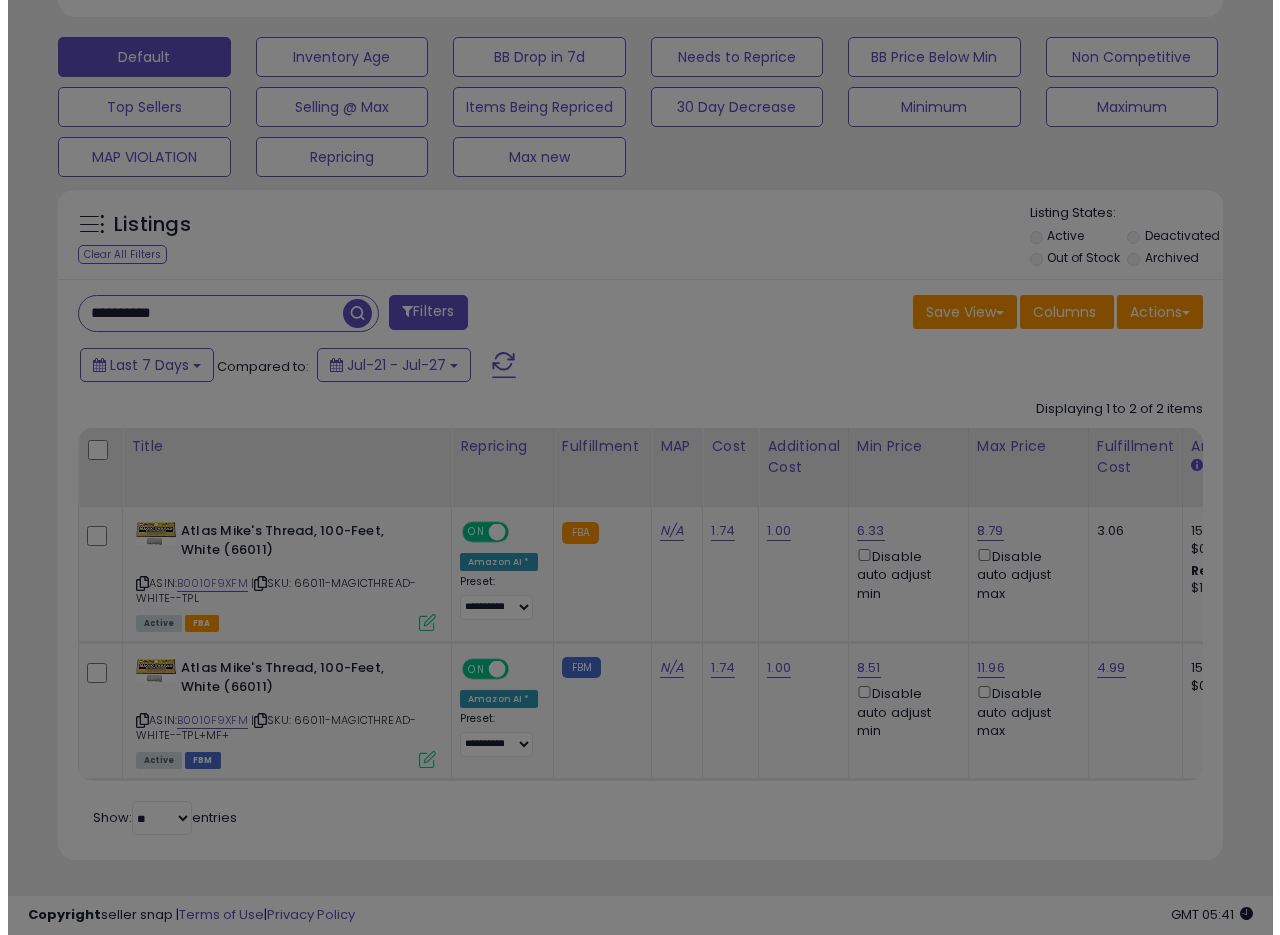 scroll, scrollTop: 999590, scrollLeft: 999317, axis: both 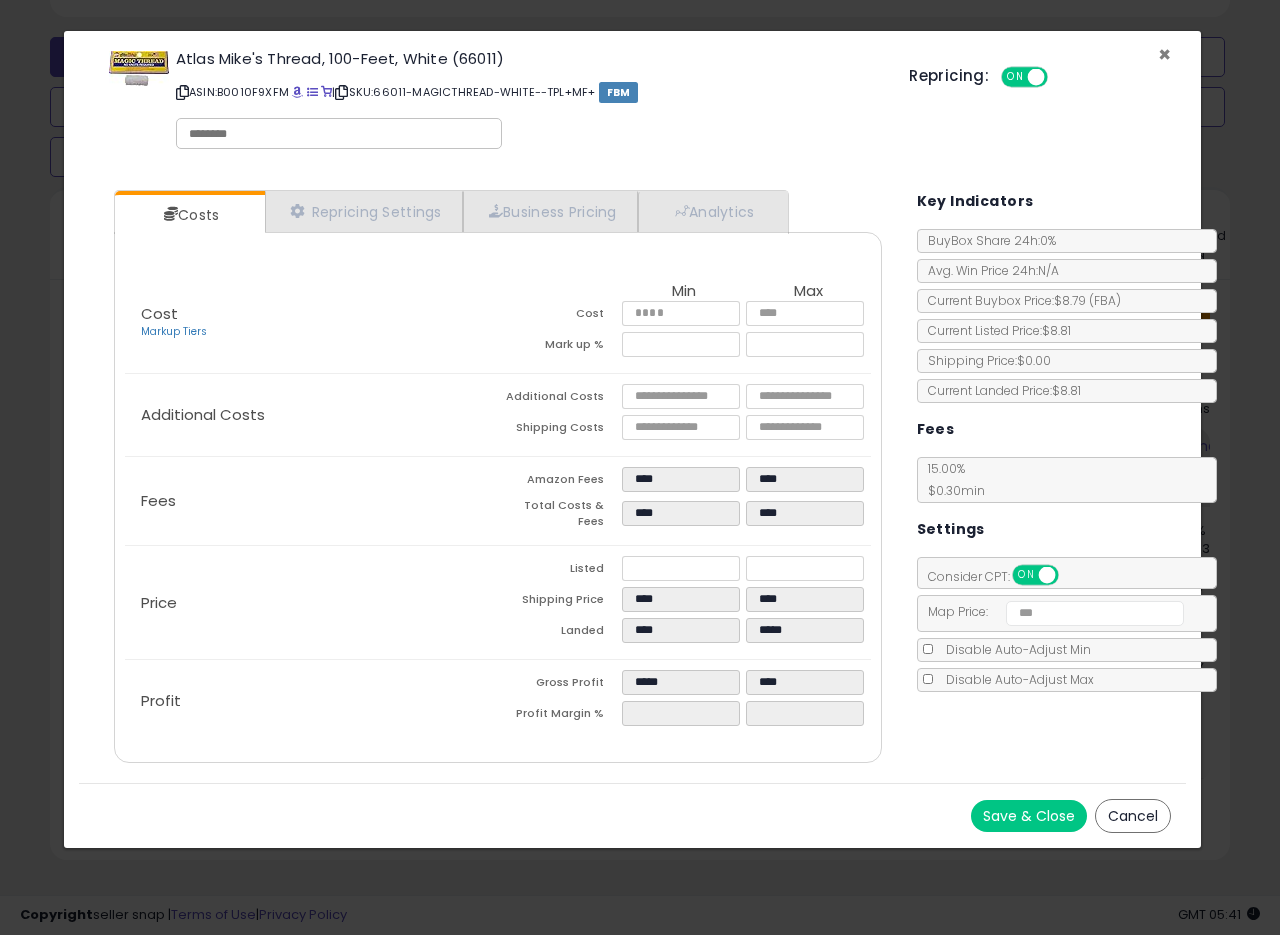 click on "×" at bounding box center (1164, 54) 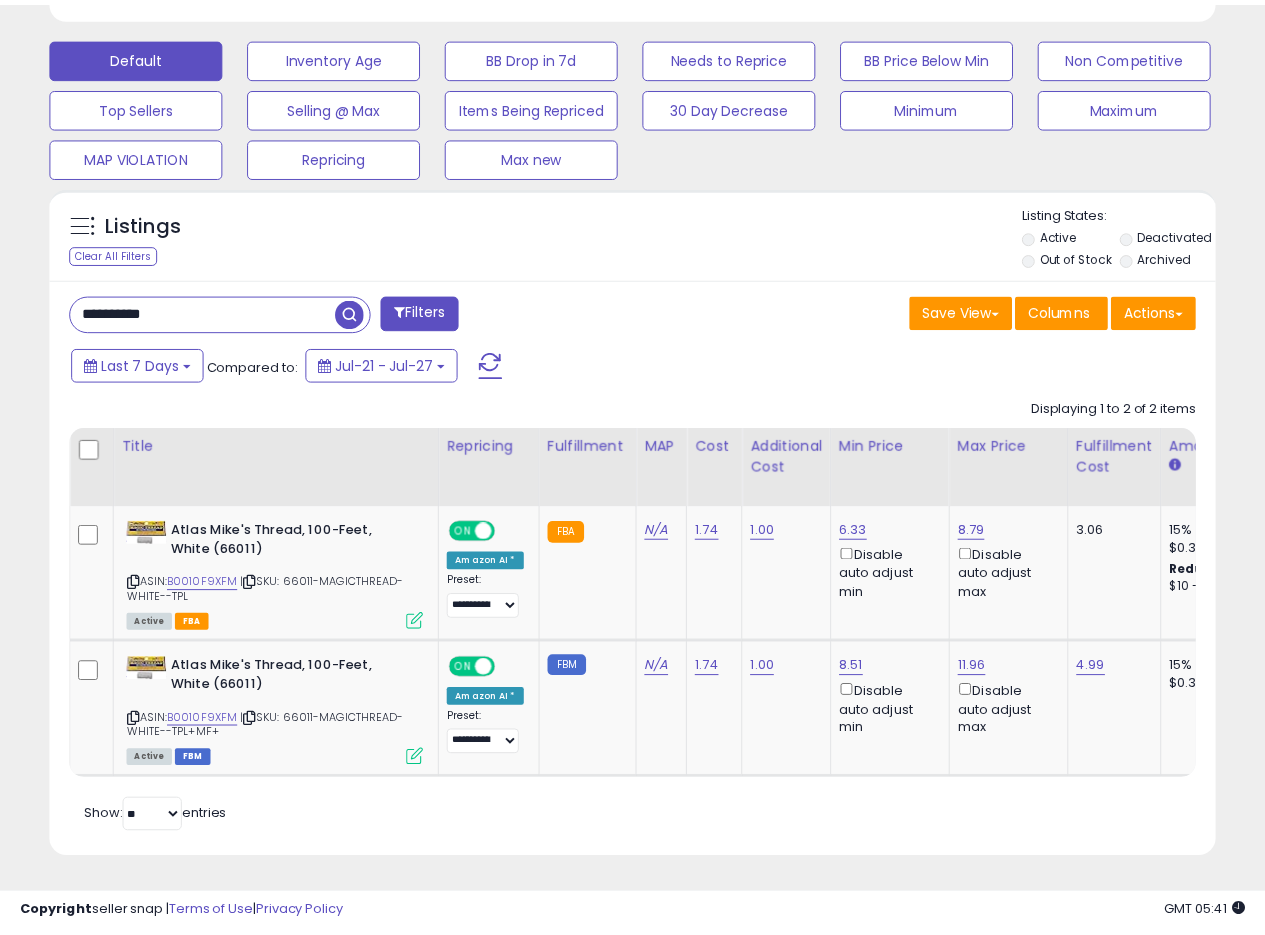scroll, scrollTop: 410, scrollLeft: 674, axis: both 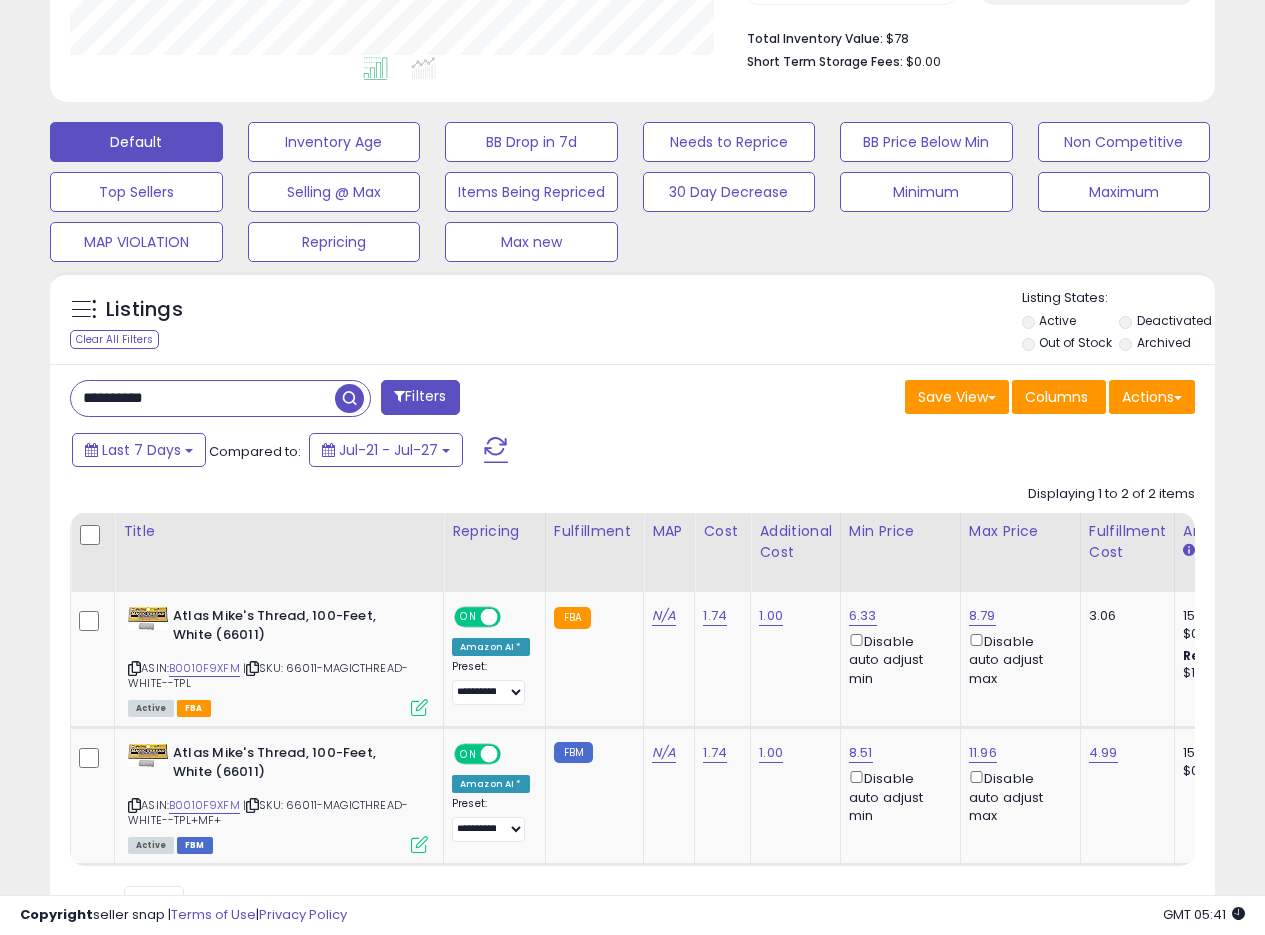 drag, startPoint x: 95, startPoint y: 403, endPoint x: 0, endPoint y: 401, distance: 95.02105 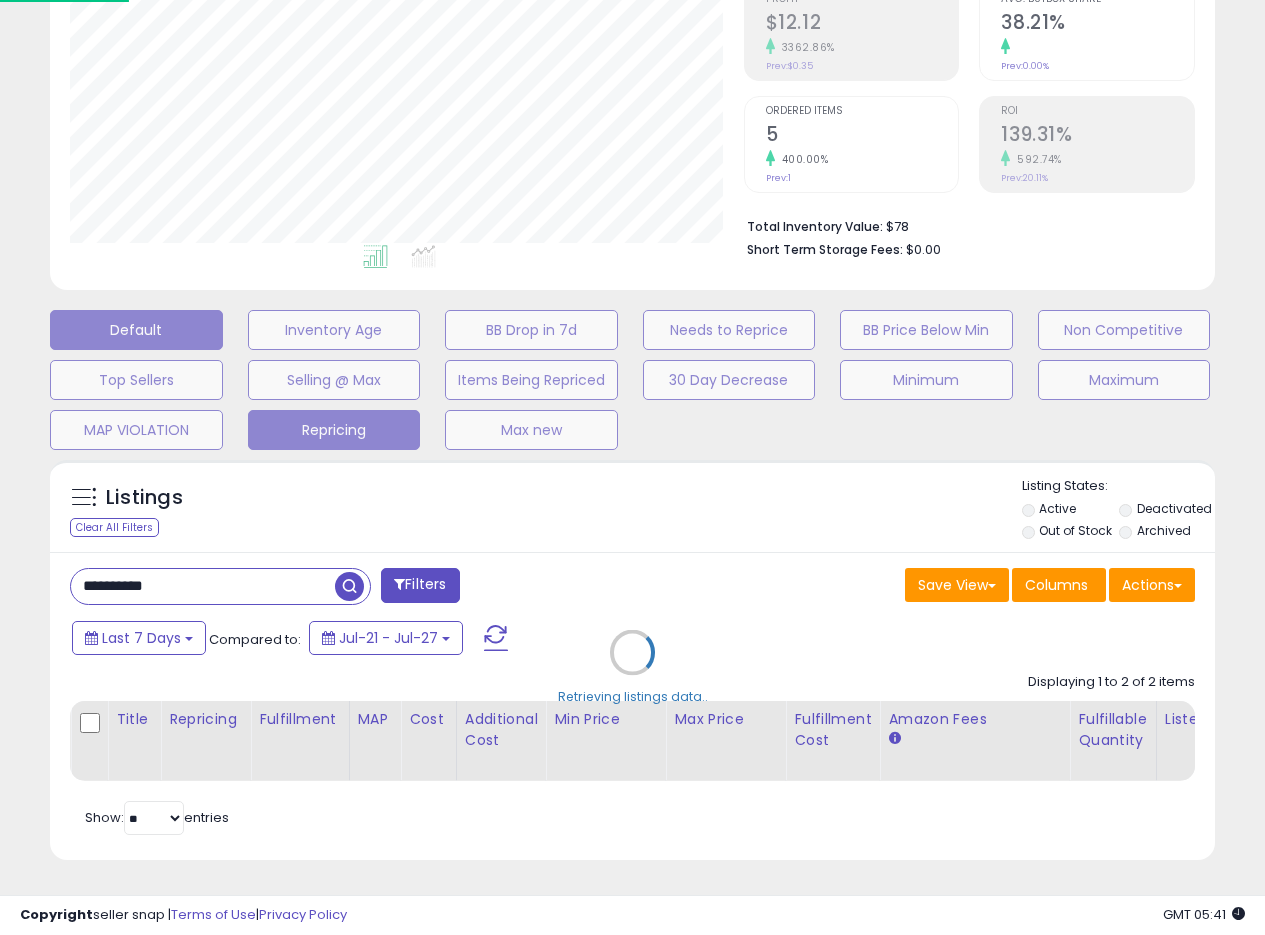 scroll, scrollTop: 999590, scrollLeft: 999317, axis: both 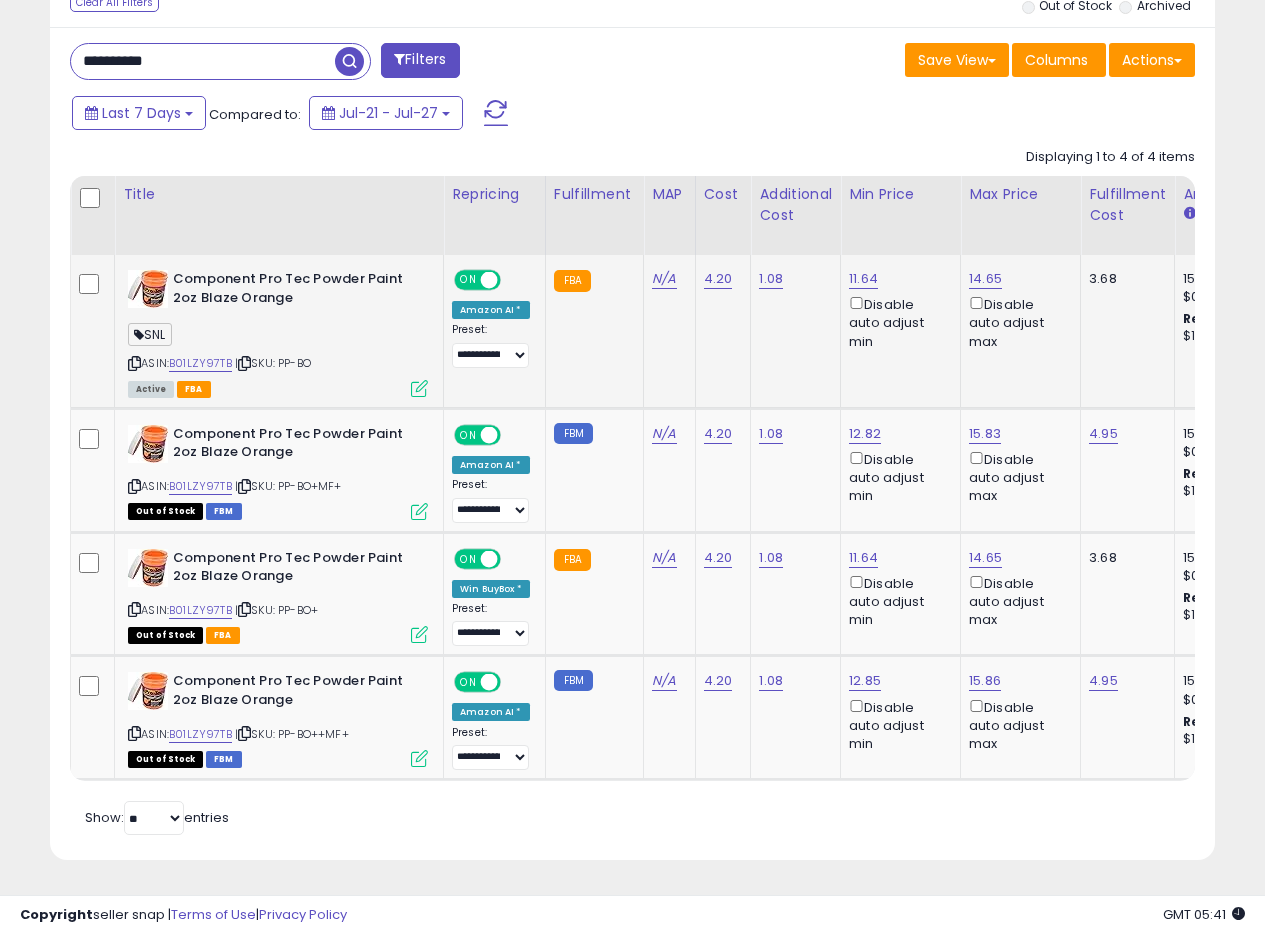 click at bounding box center (244, 363) 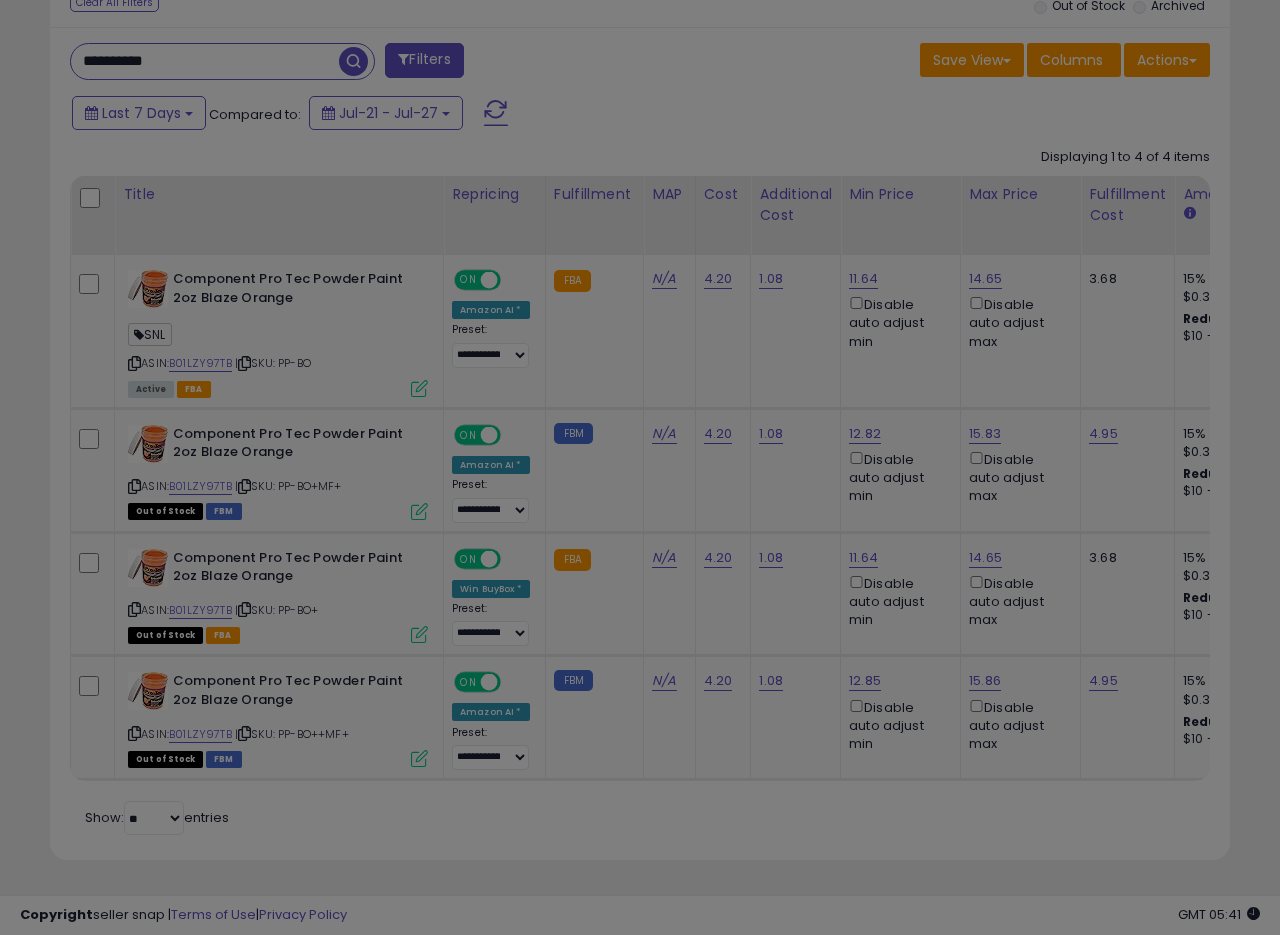 scroll, scrollTop: 999590, scrollLeft: 999317, axis: both 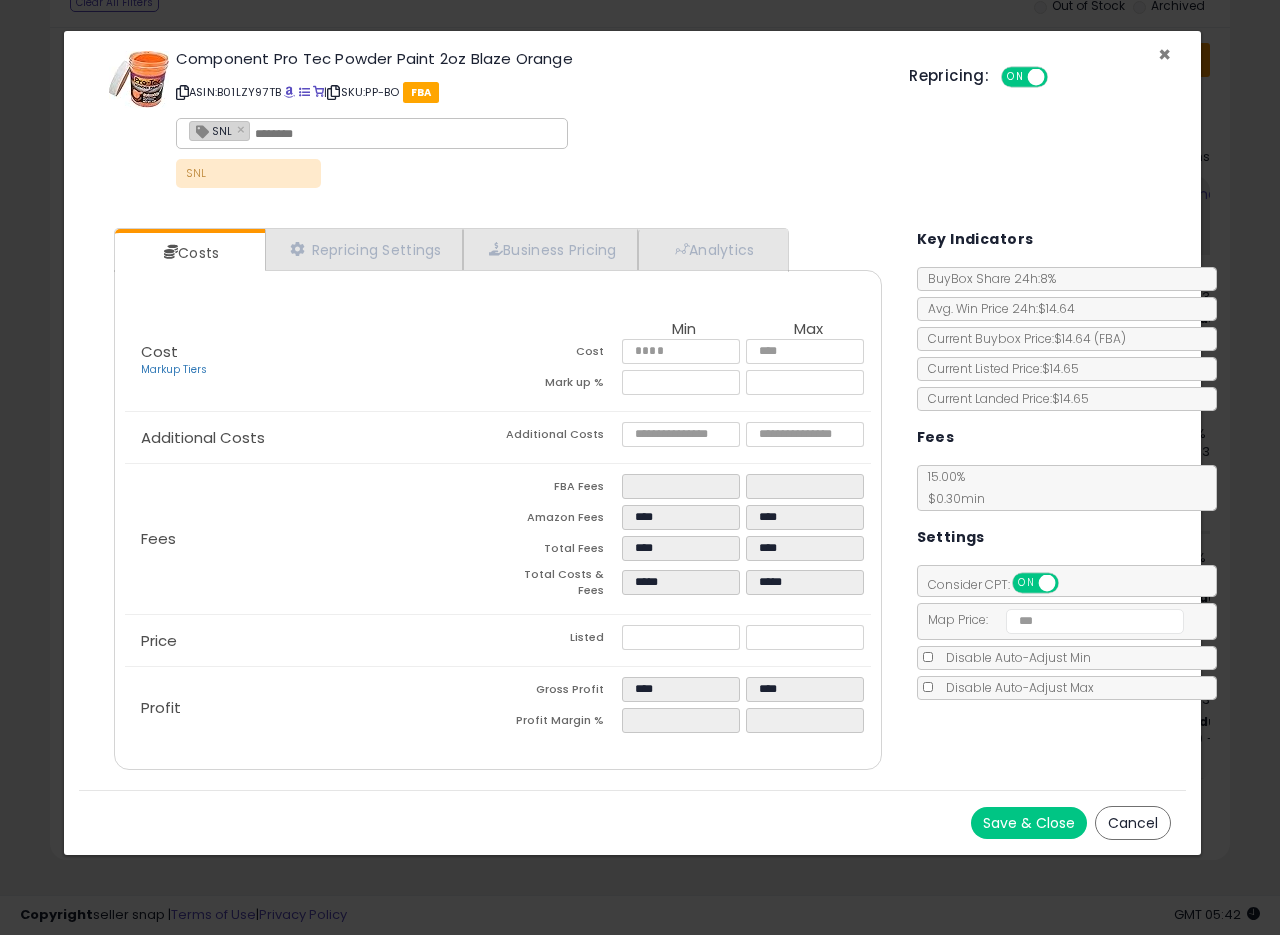 click on "×" at bounding box center (1164, 54) 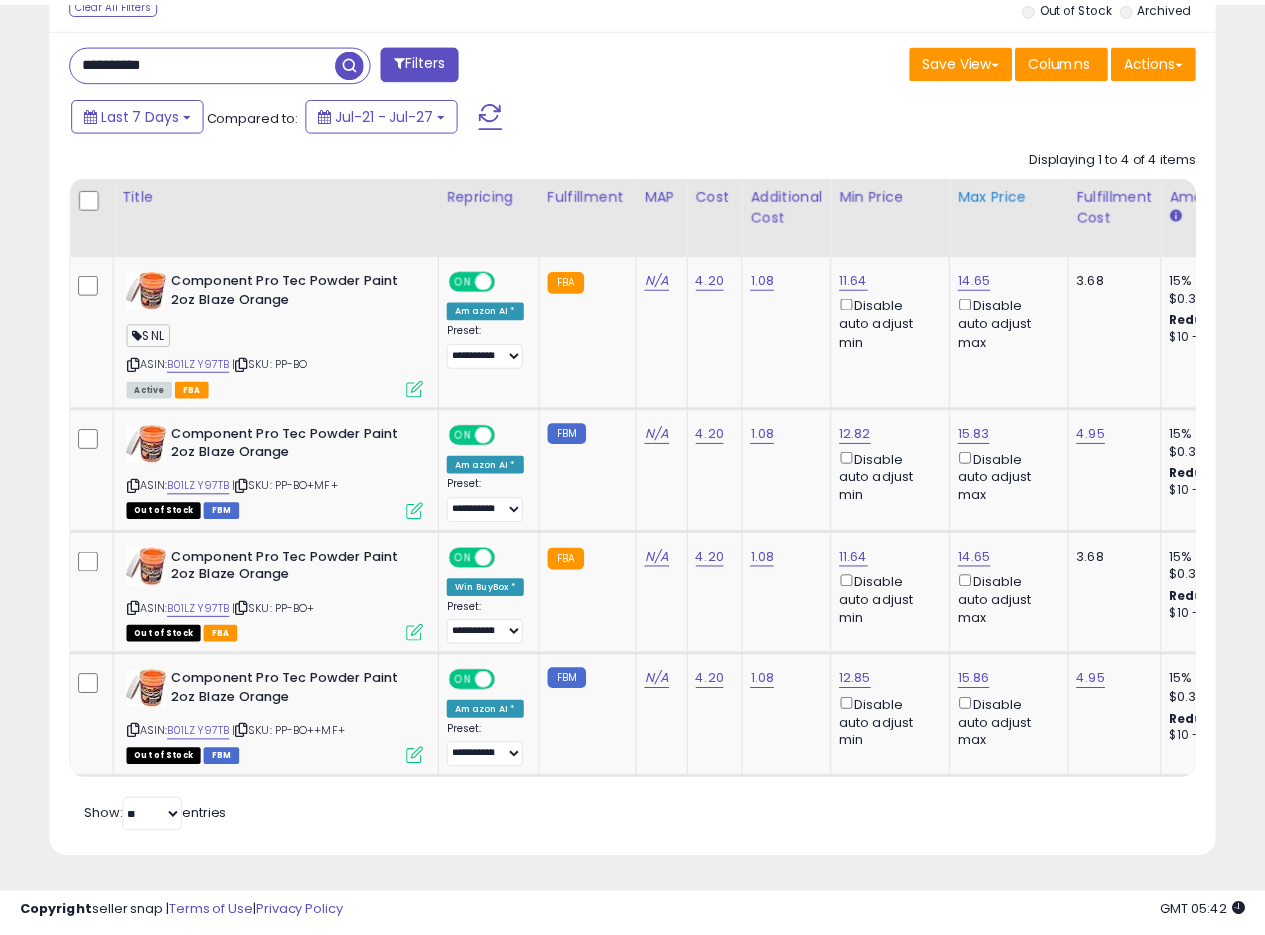 scroll, scrollTop: 410, scrollLeft: 674, axis: both 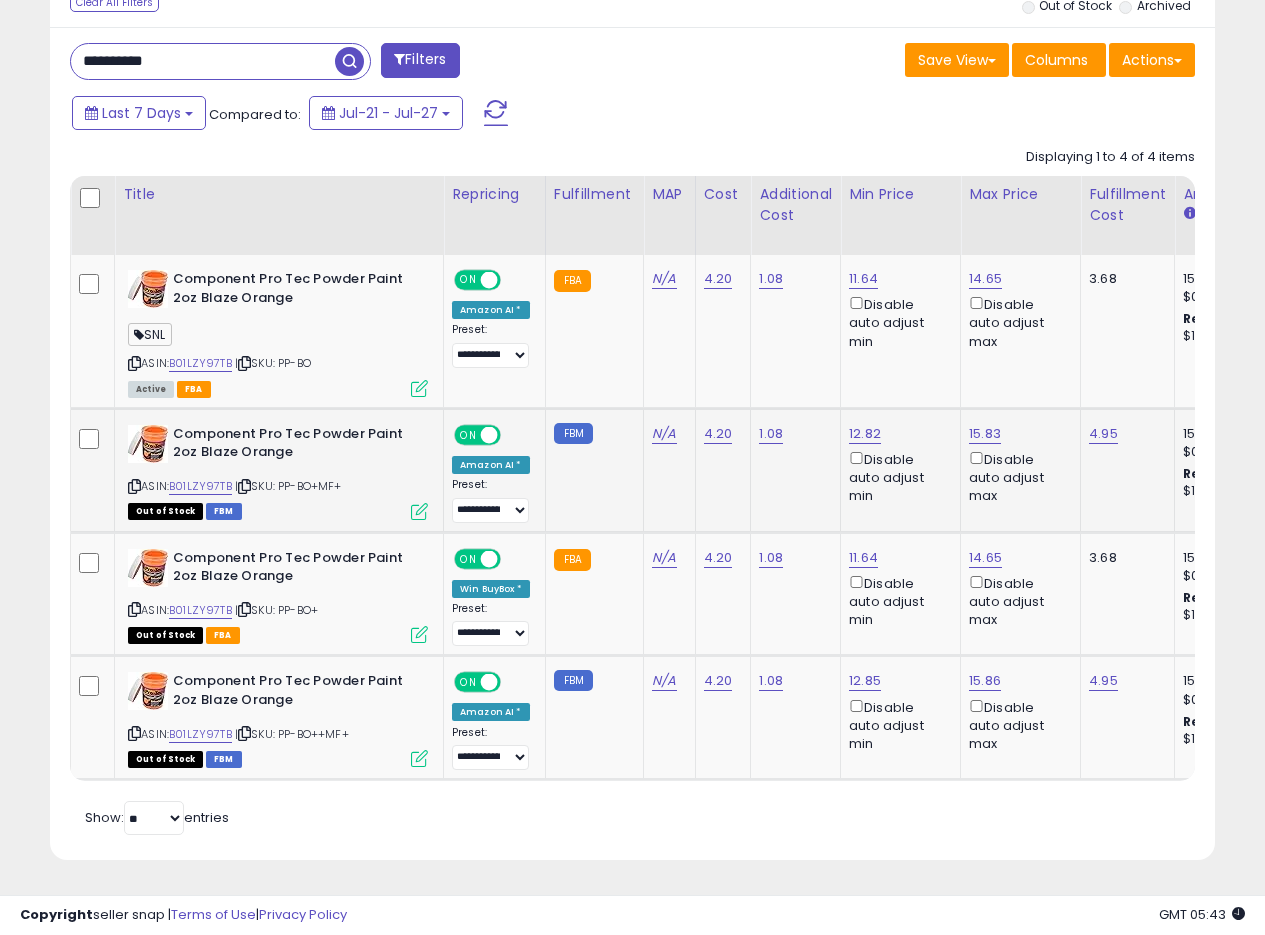 click at bounding box center (419, 511) 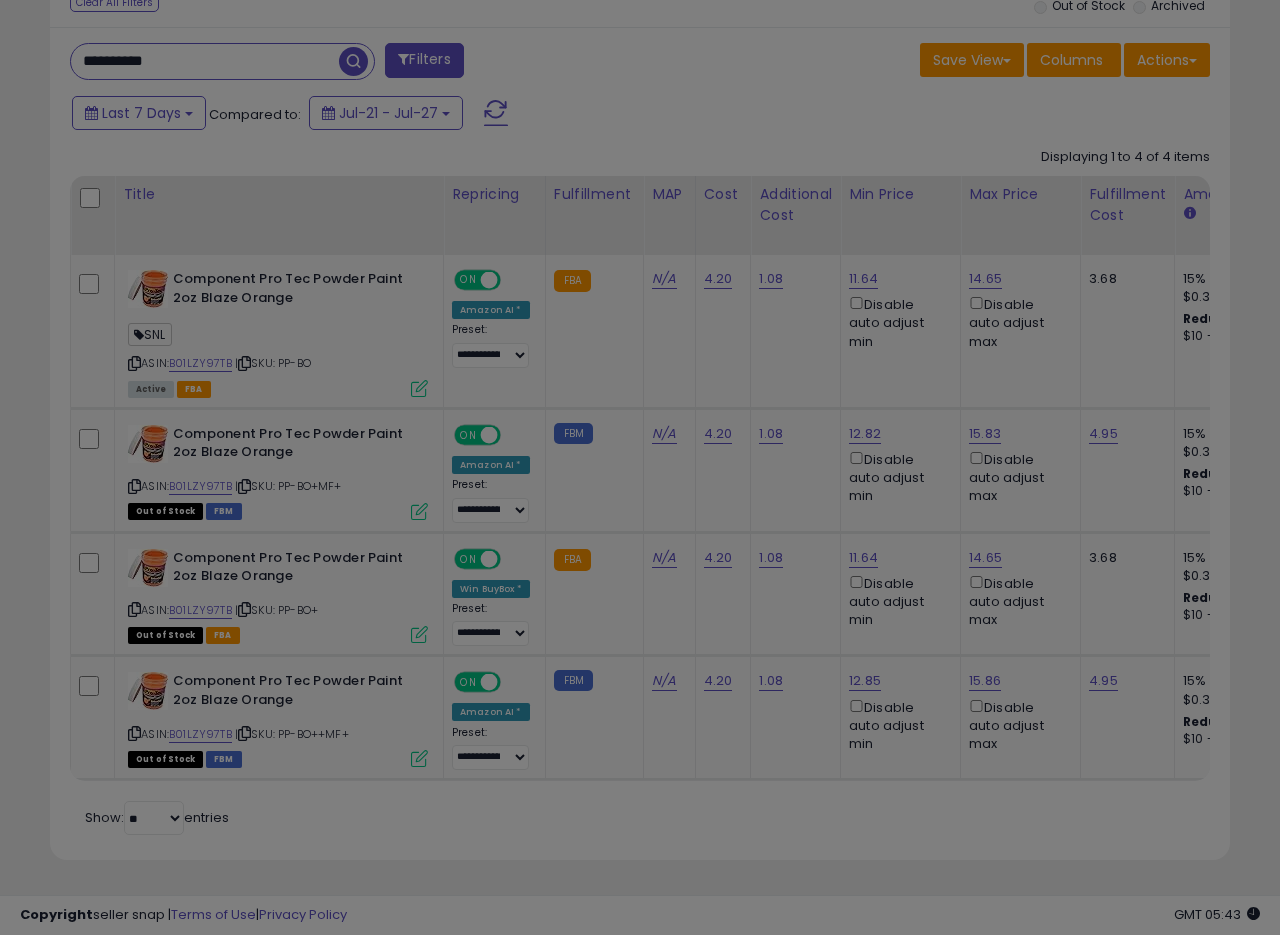 scroll, scrollTop: 999590, scrollLeft: 999317, axis: both 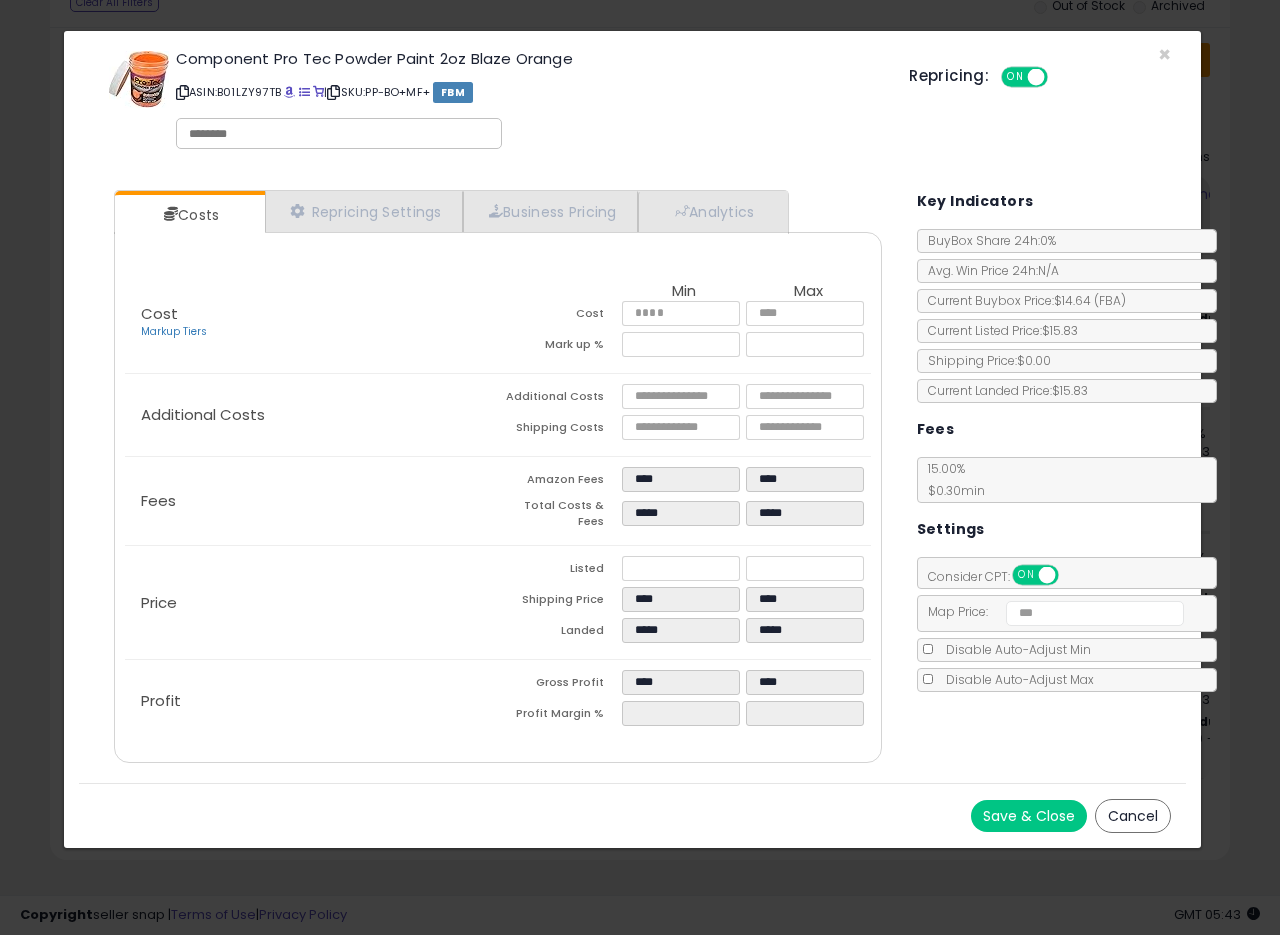drag, startPoint x: 845, startPoint y: 142, endPoint x: 858, endPoint y: 139, distance: 13.341664 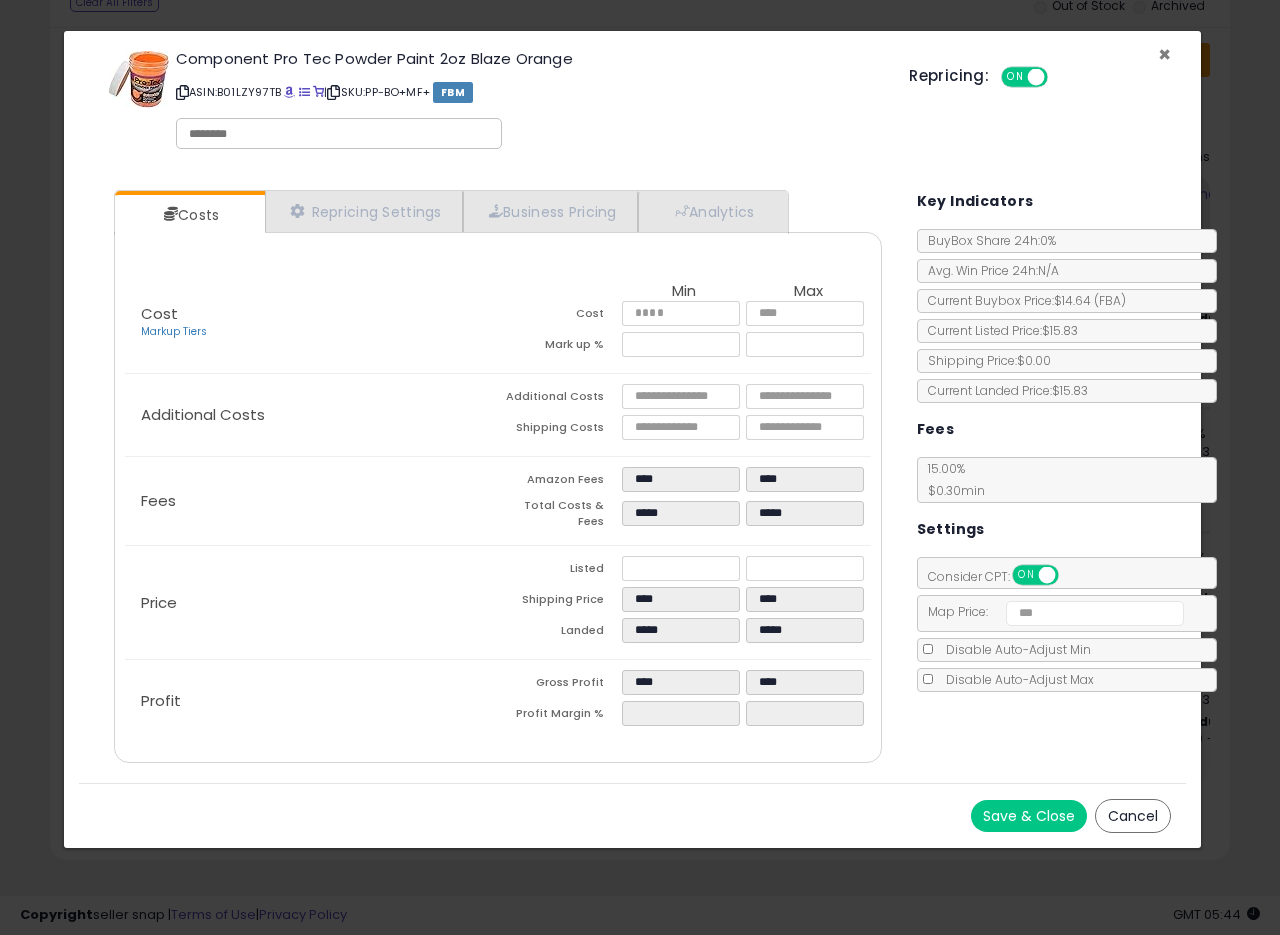 click on "×" at bounding box center (1164, 54) 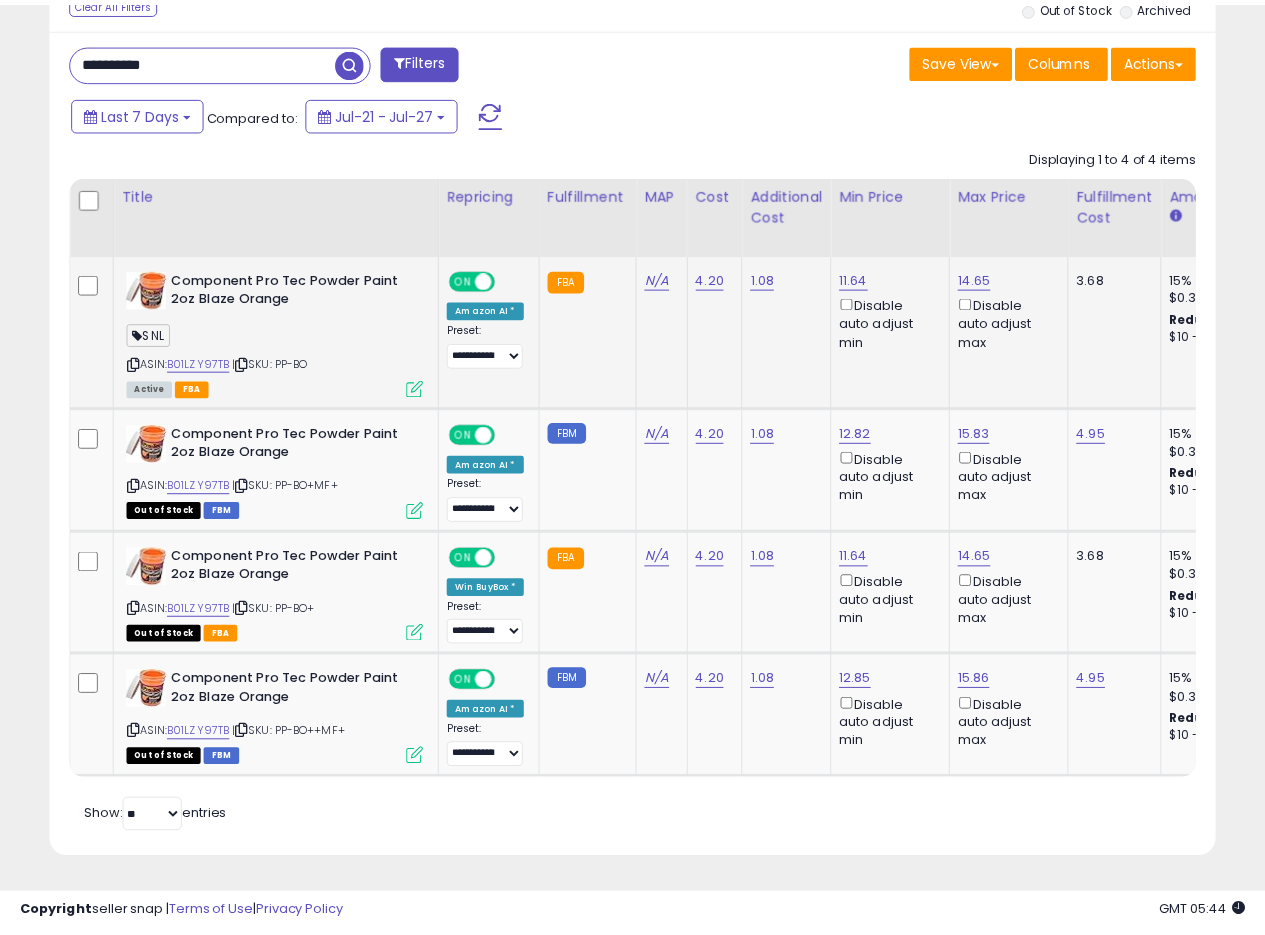 scroll, scrollTop: 410, scrollLeft: 674, axis: both 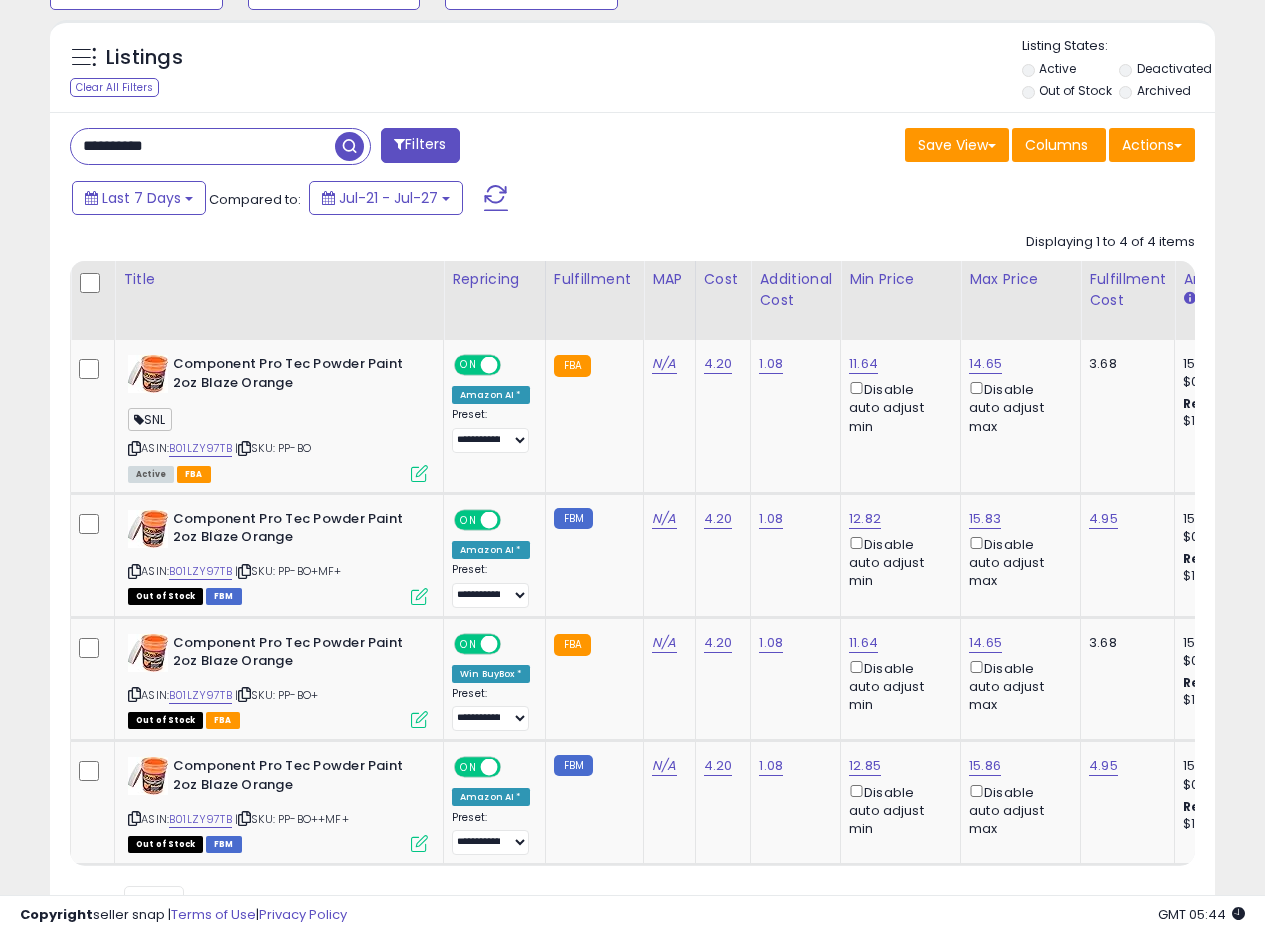 drag, startPoint x: 205, startPoint y: 141, endPoint x: 0, endPoint y: 117, distance: 206.4001 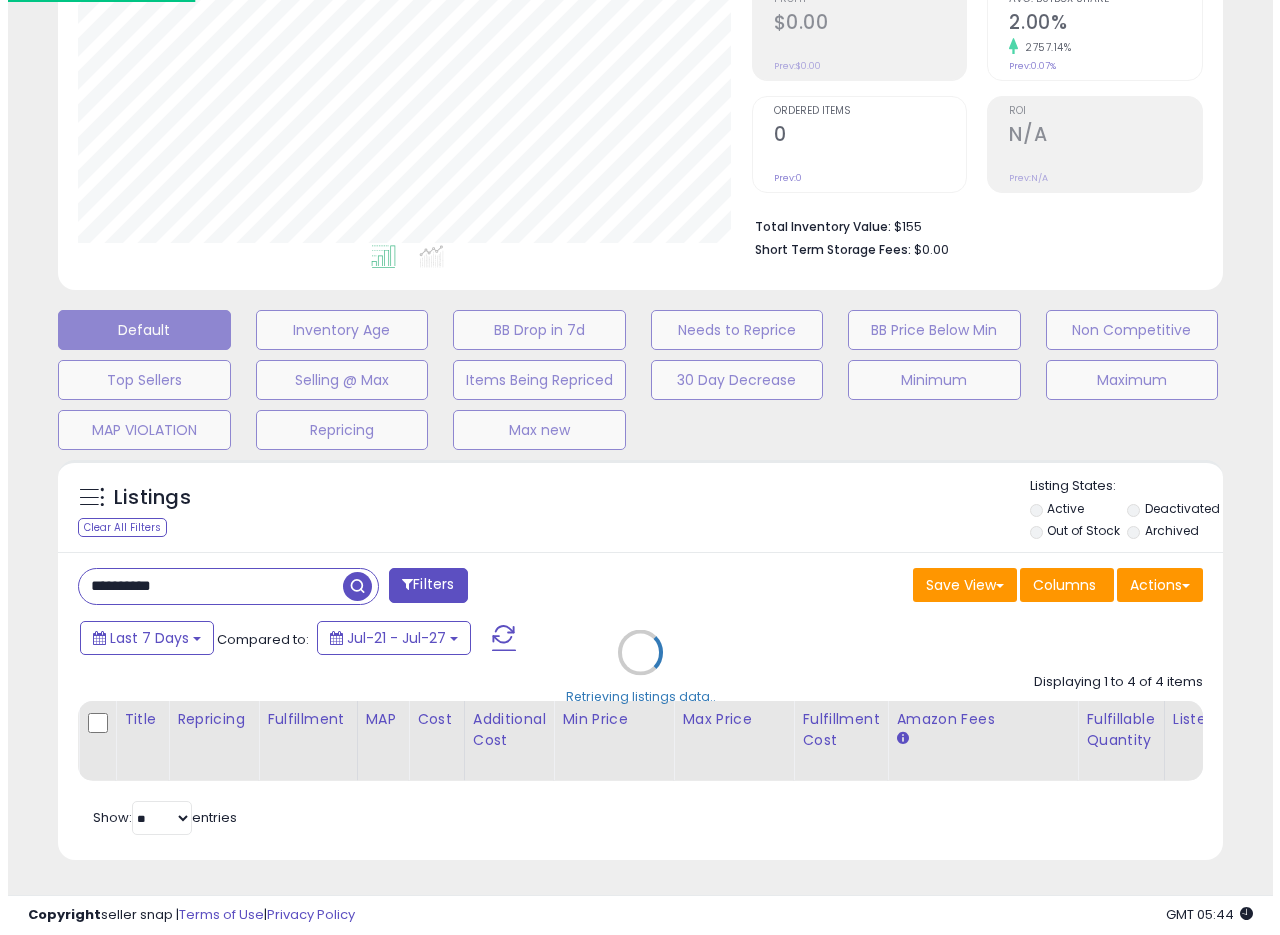 scroll, scrollTop: 335, scrollLeft: 0, axis: vertical 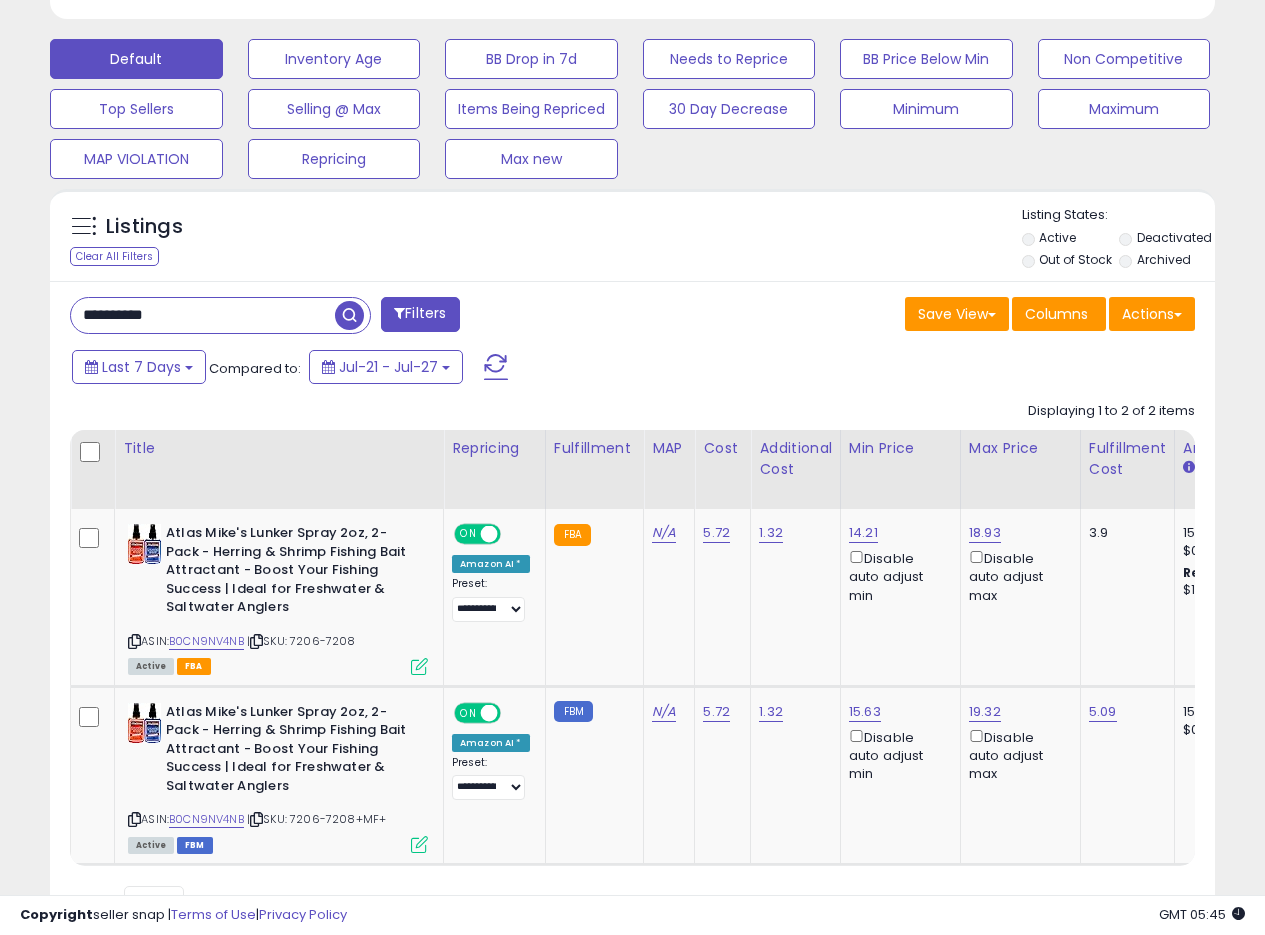 drag, startPoint x: 220, startPoint y: 328, endPoint x: 0, endPoint y: 310, distance: 220.73514 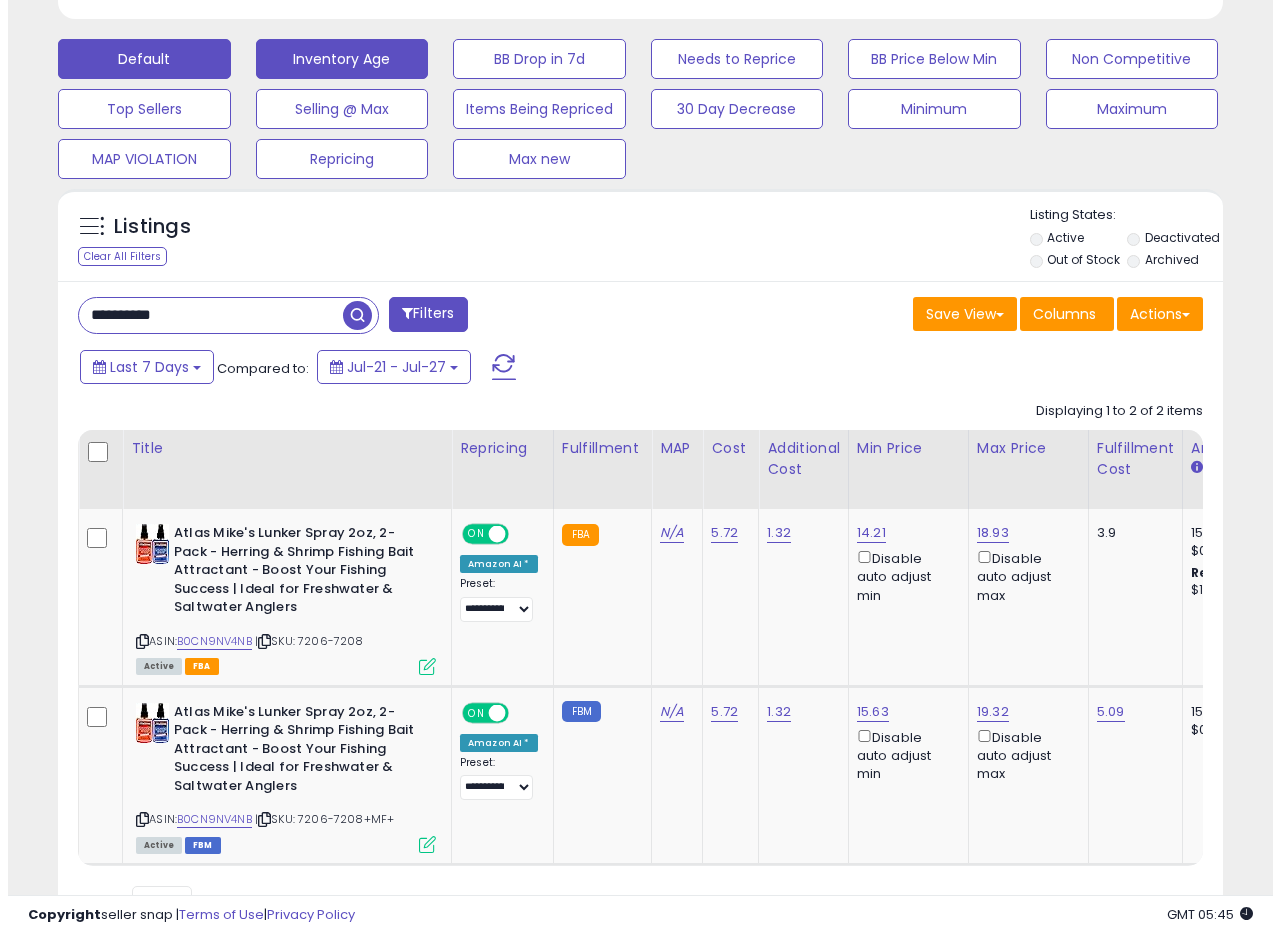 scroll, scrollTop: 335, scrollLeft: 0, axis: vertical 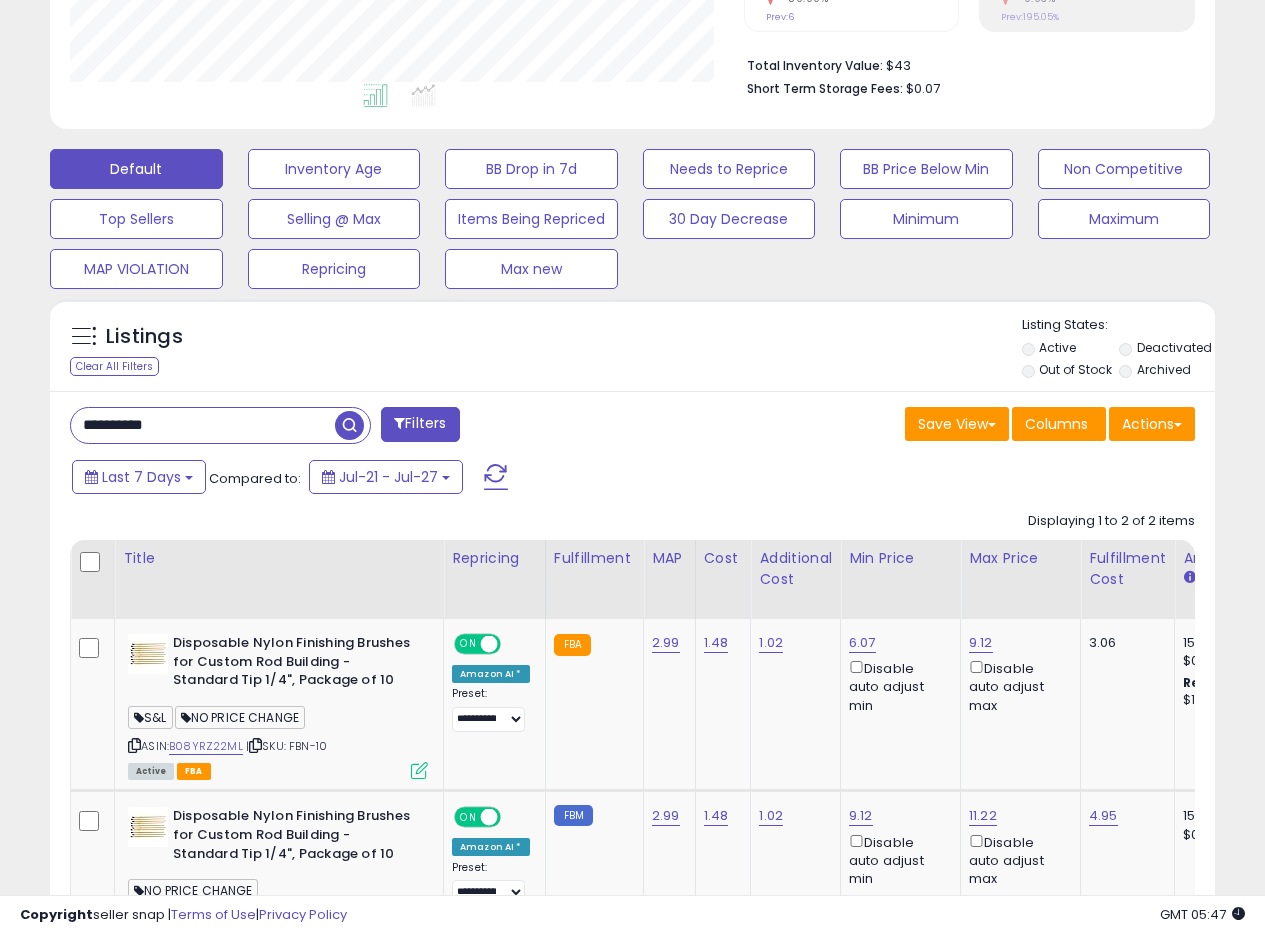 drag, startPoint x: 207, startPoint y: 421, endPoint x: 62, endPoint y: 425, distance: 145.05516 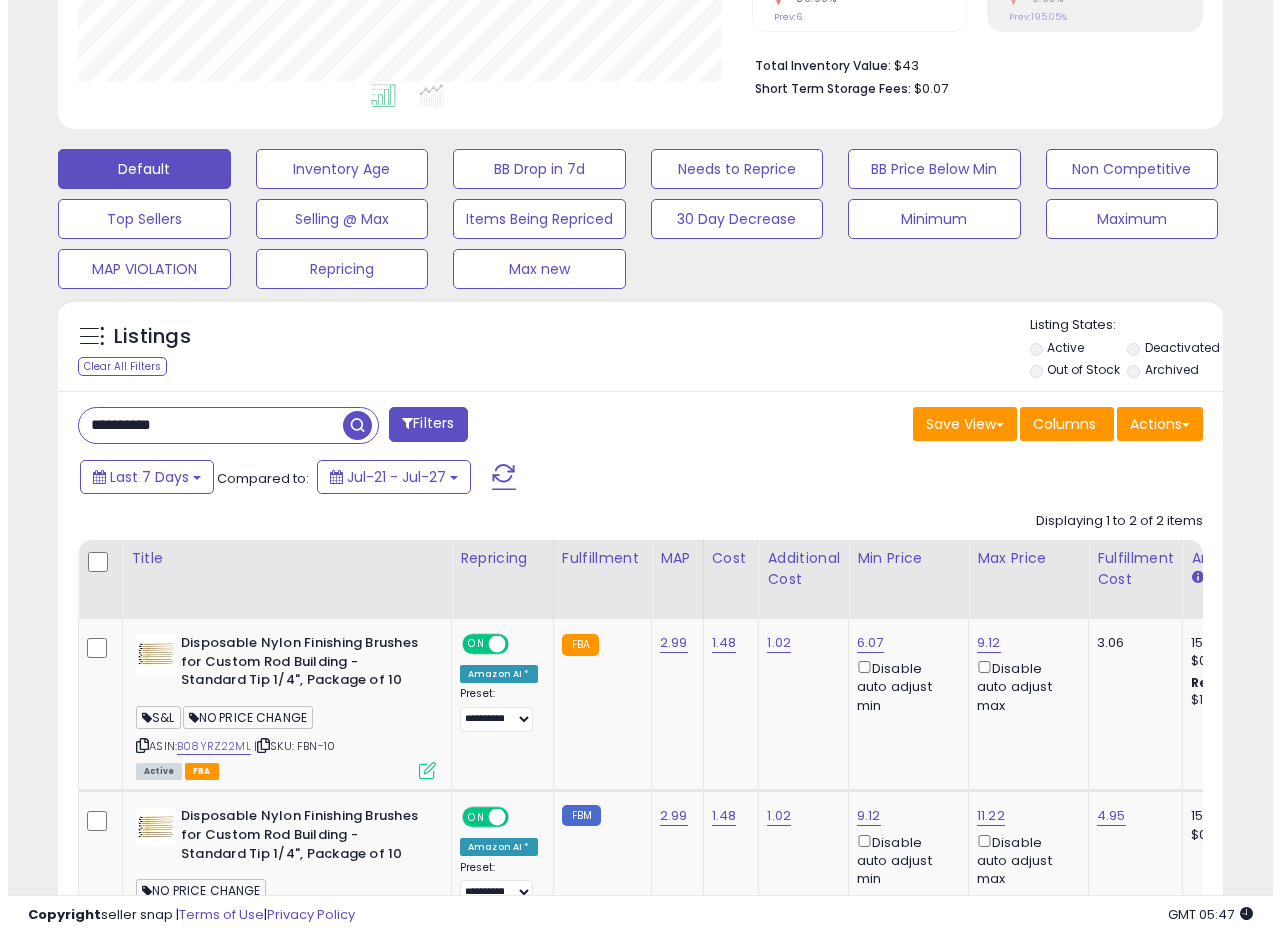 scroll, scrollTop: 335, scrollLeft: 0, axis: vertical 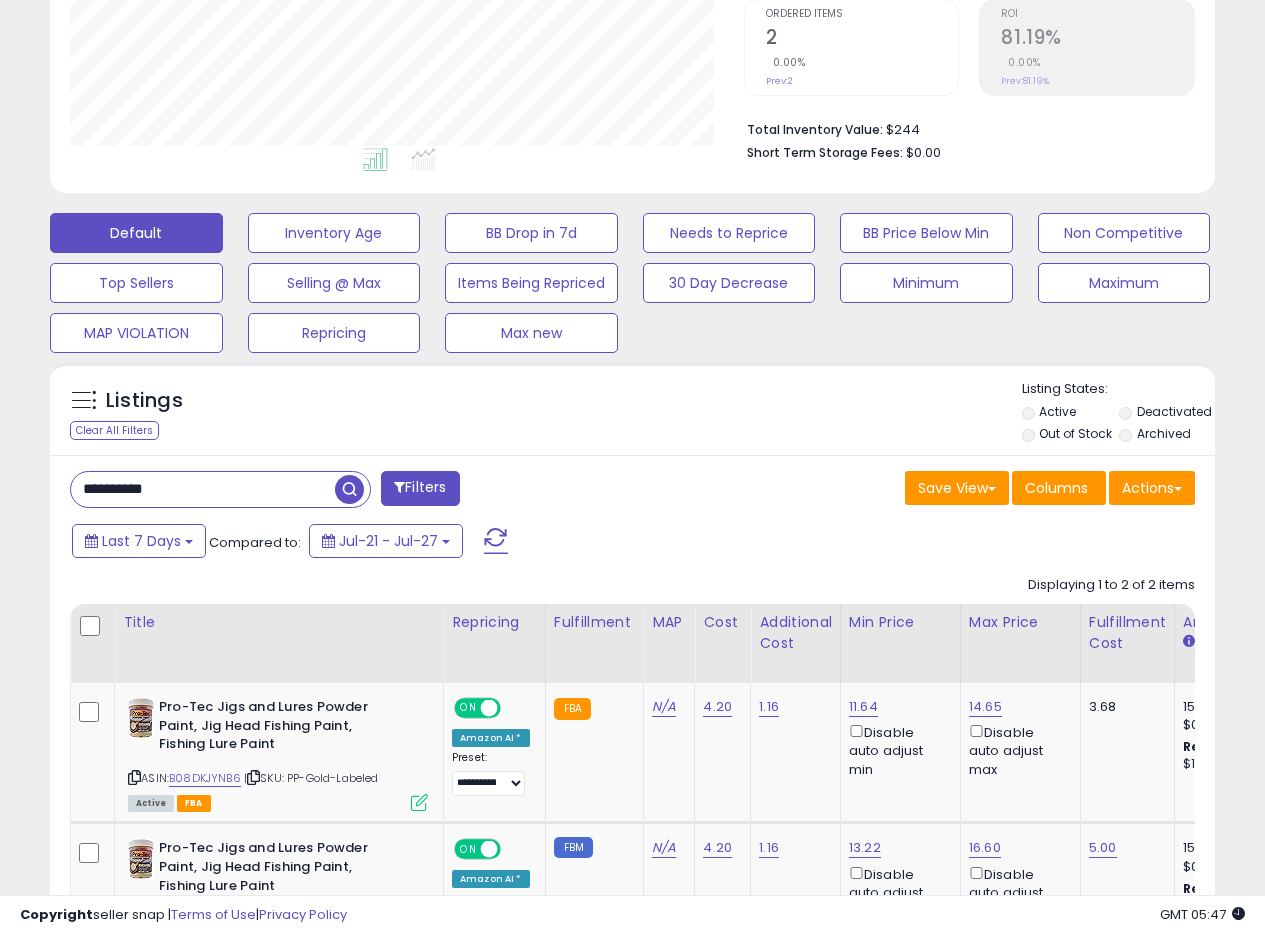 drag, startPoint x: 215, startPoint y: 487, endPoint x: 1, endPoint y: 484, distance: 214.02103 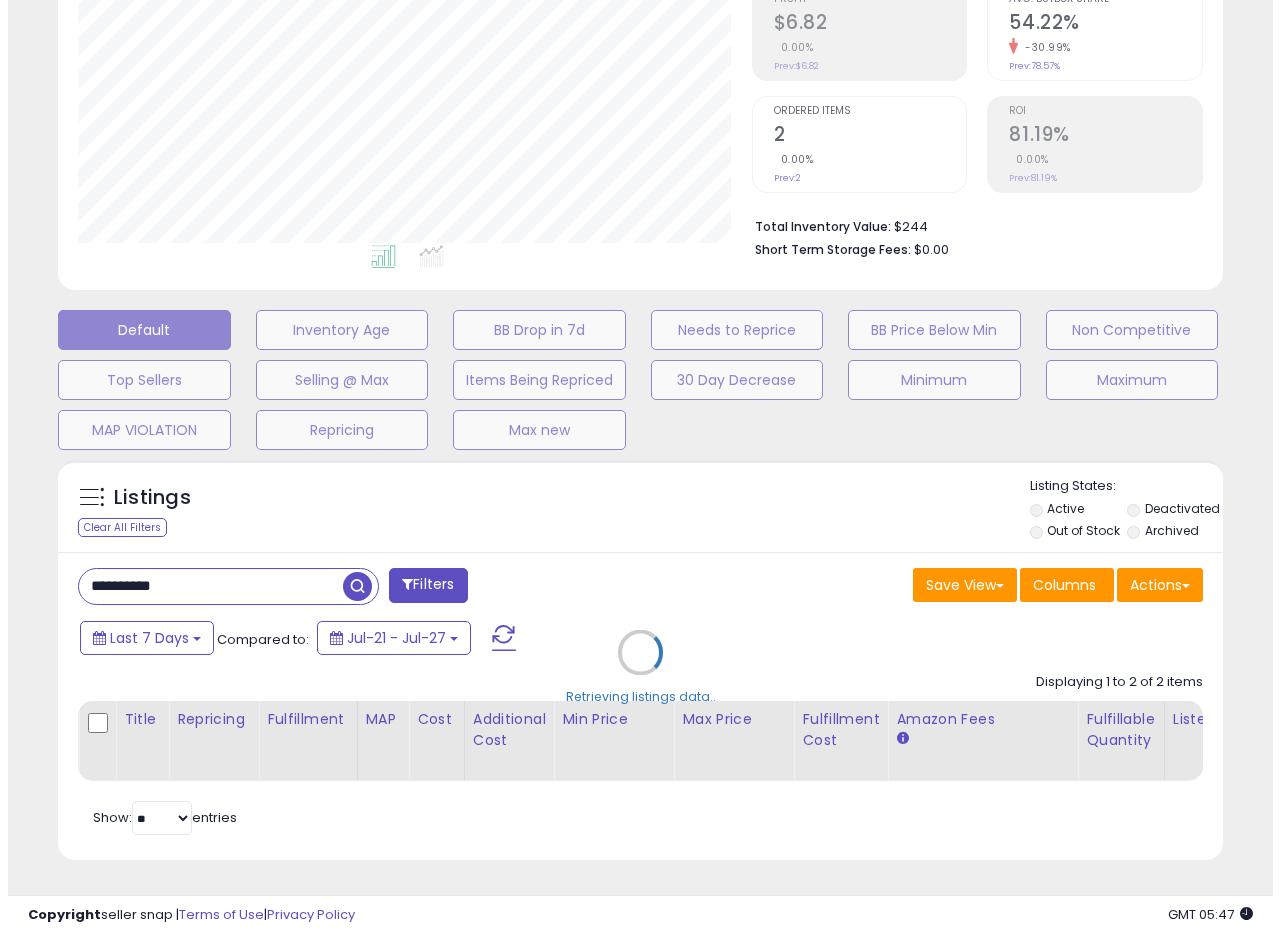 scroll, scrollTop: 335, scrollLeft: 0, axis: vertical 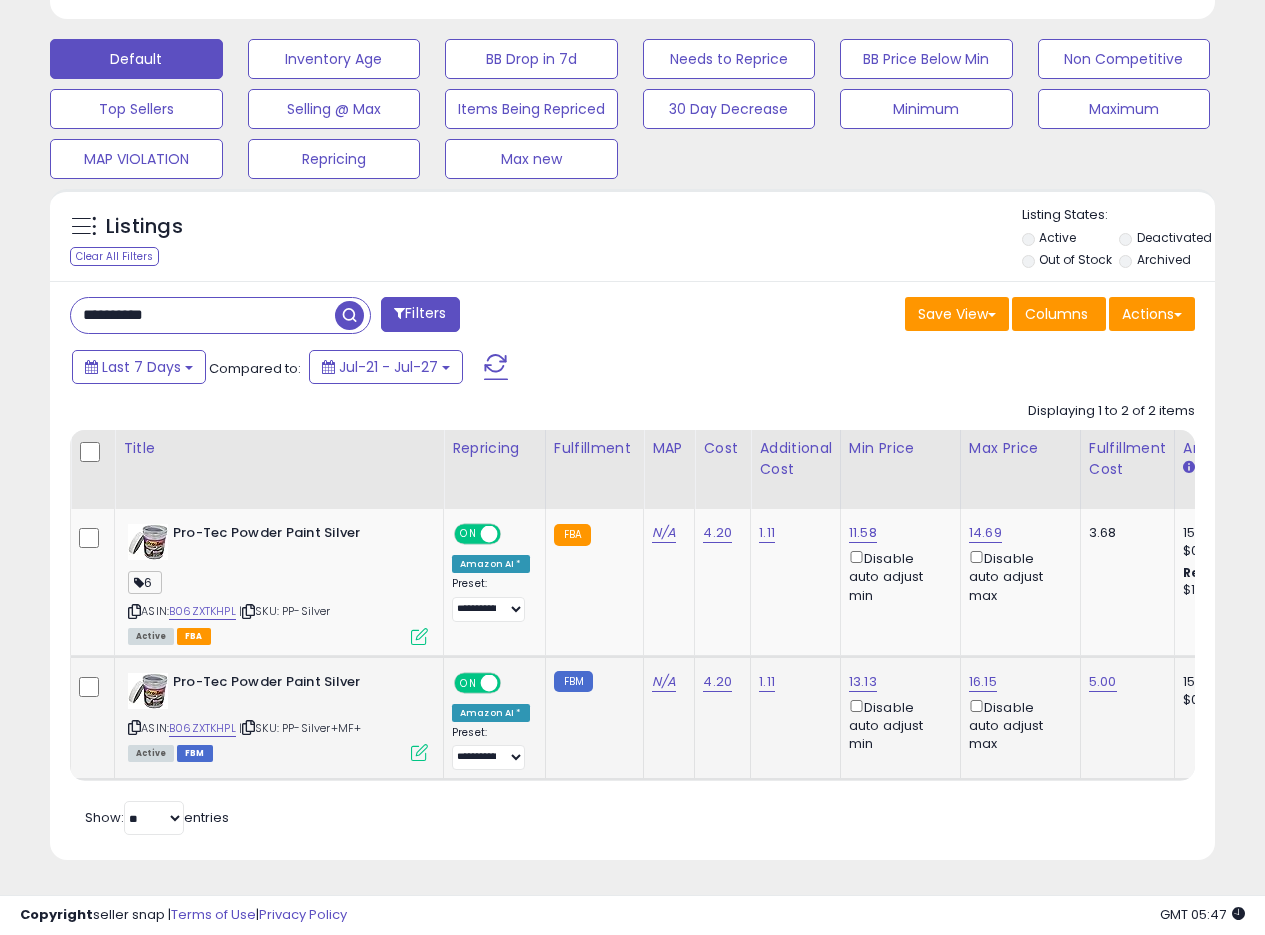 click at bounding box center (419, 752) 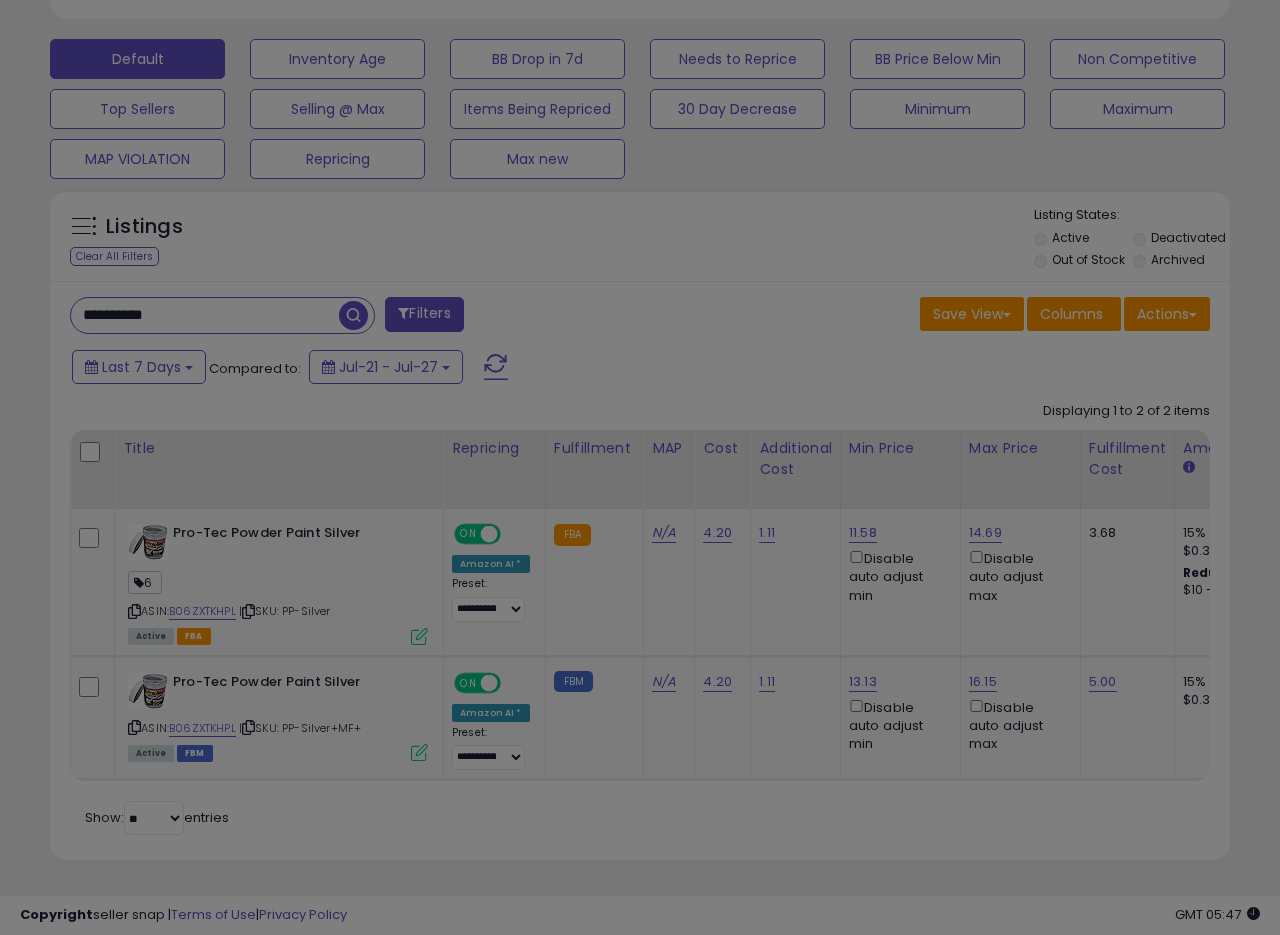 scroll, scrollTop: 999590, scrollLeft: 999317, axis: both 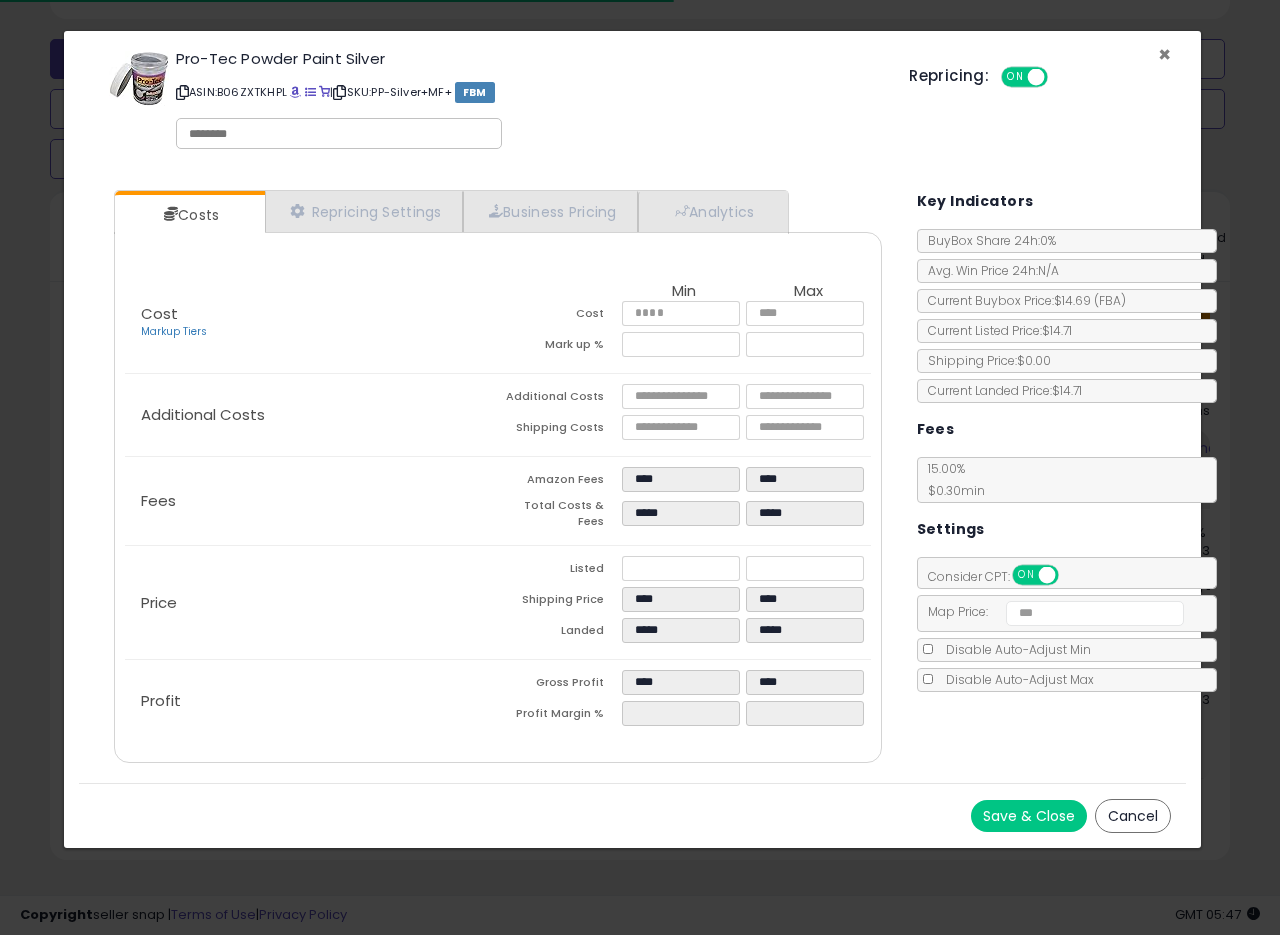 click on "×" at bounding box center [1164, 54] 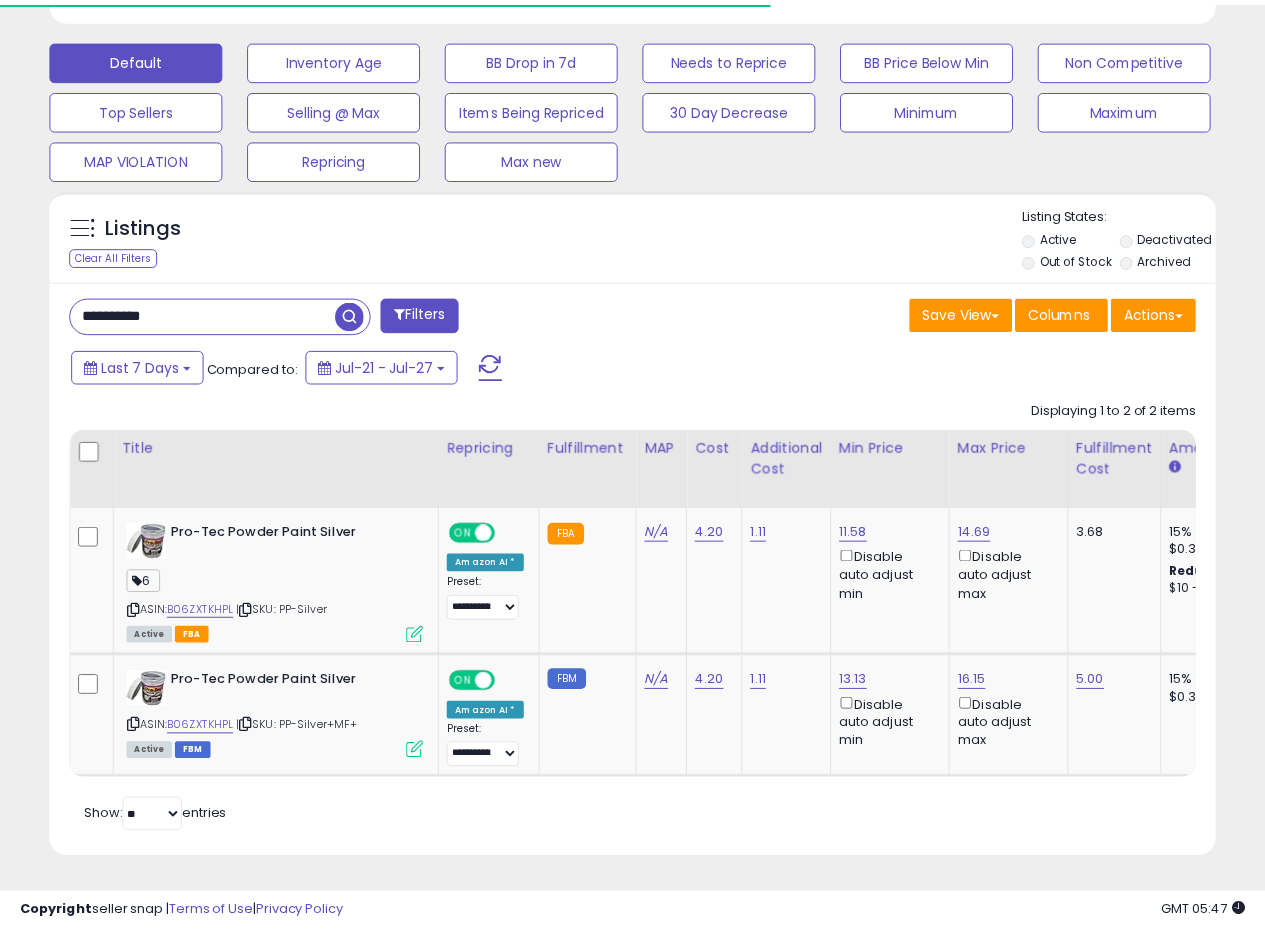 scroll, scrollTop: 410, scrollLeft: 674, axis: both 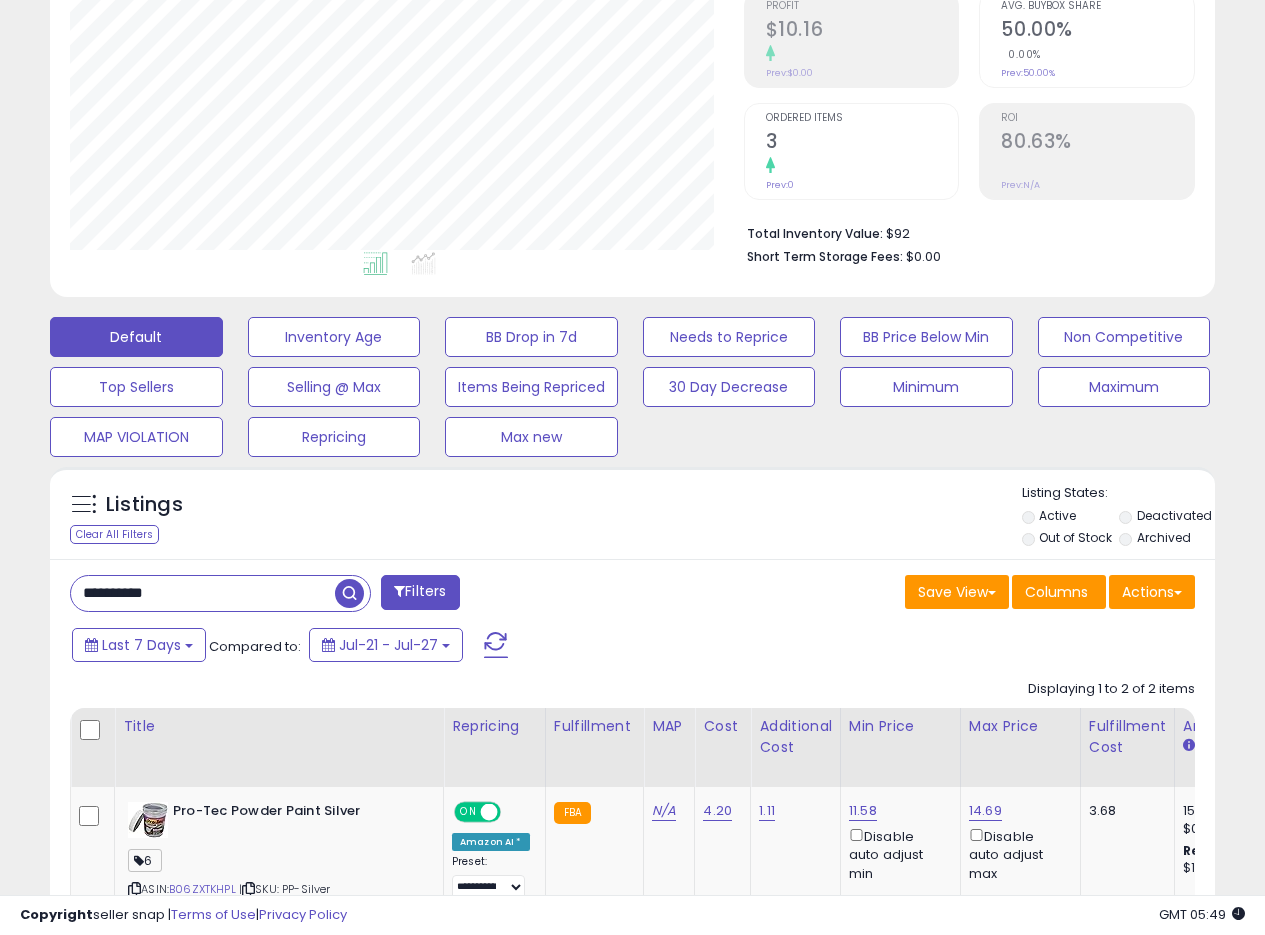 drag, startPoint x: 199, startPoint y: 597, endPoint x: 0, endPoint y: 473, distance: 234.47174 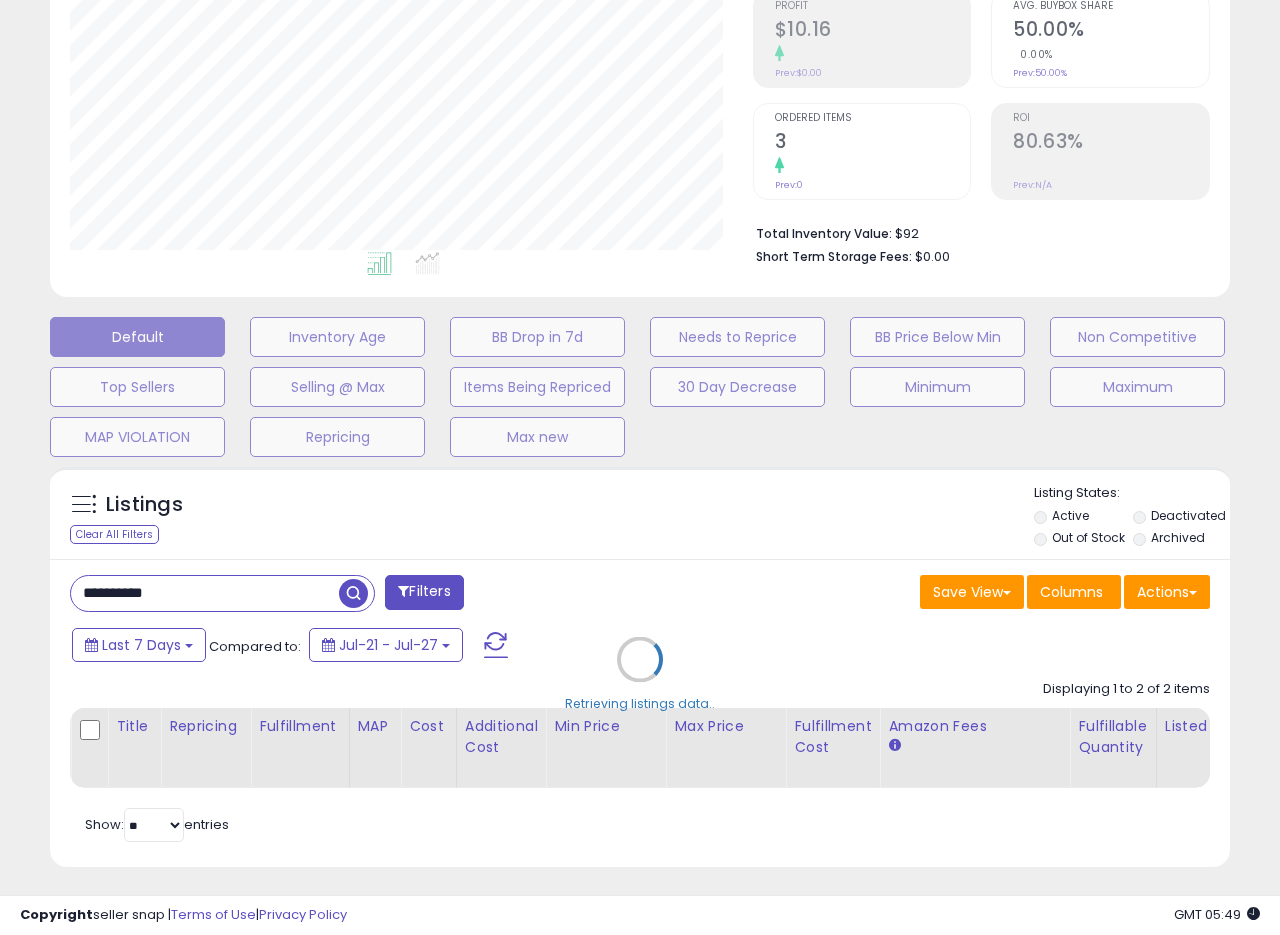 scroll, scrollTop: 999590, scrollLeft: 999317, axis: both 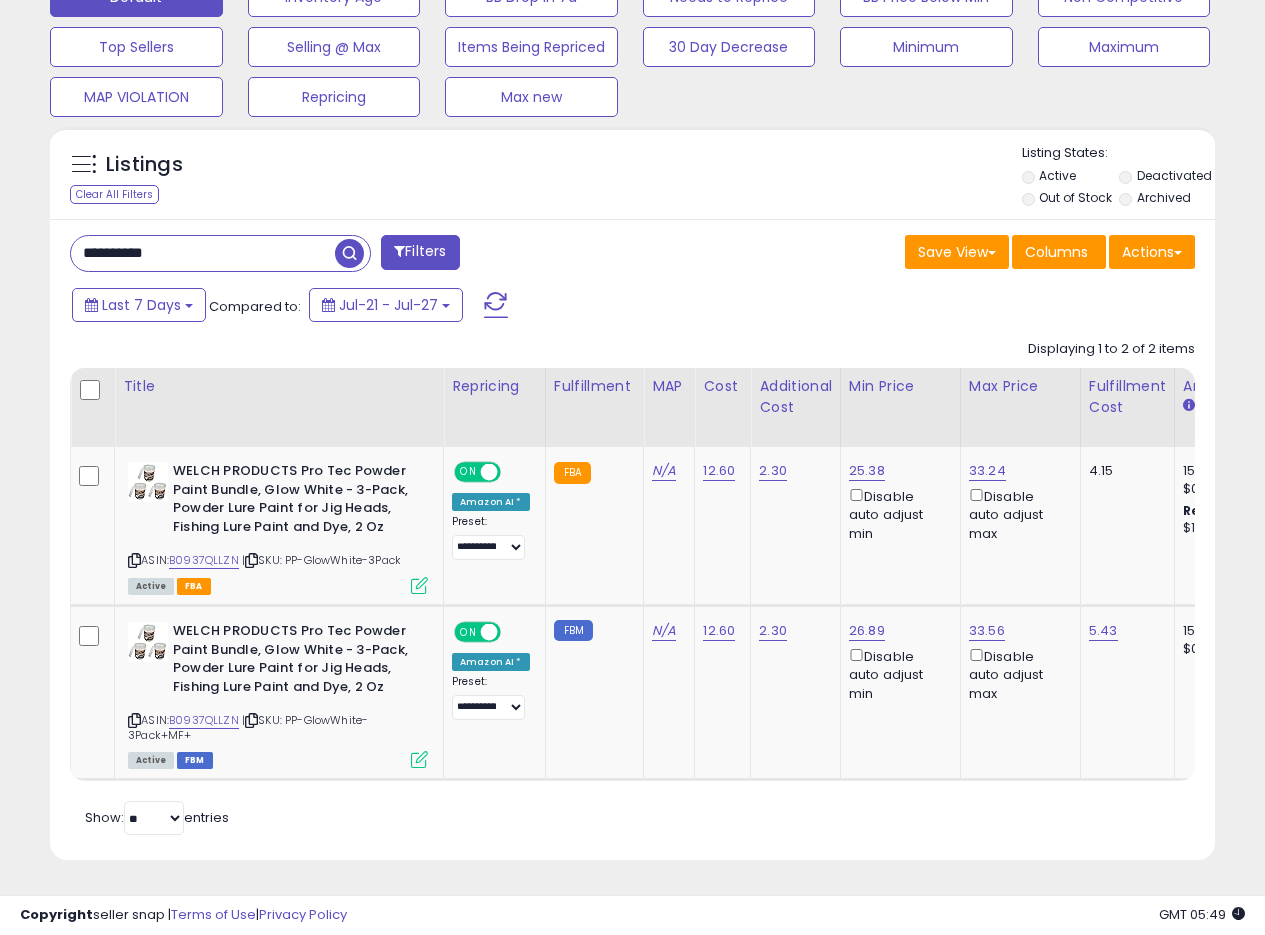 drag, startPoint x: 201, startPoint y: 237, endPoint x: 0, endPoint y: 226, distance: 201.30077 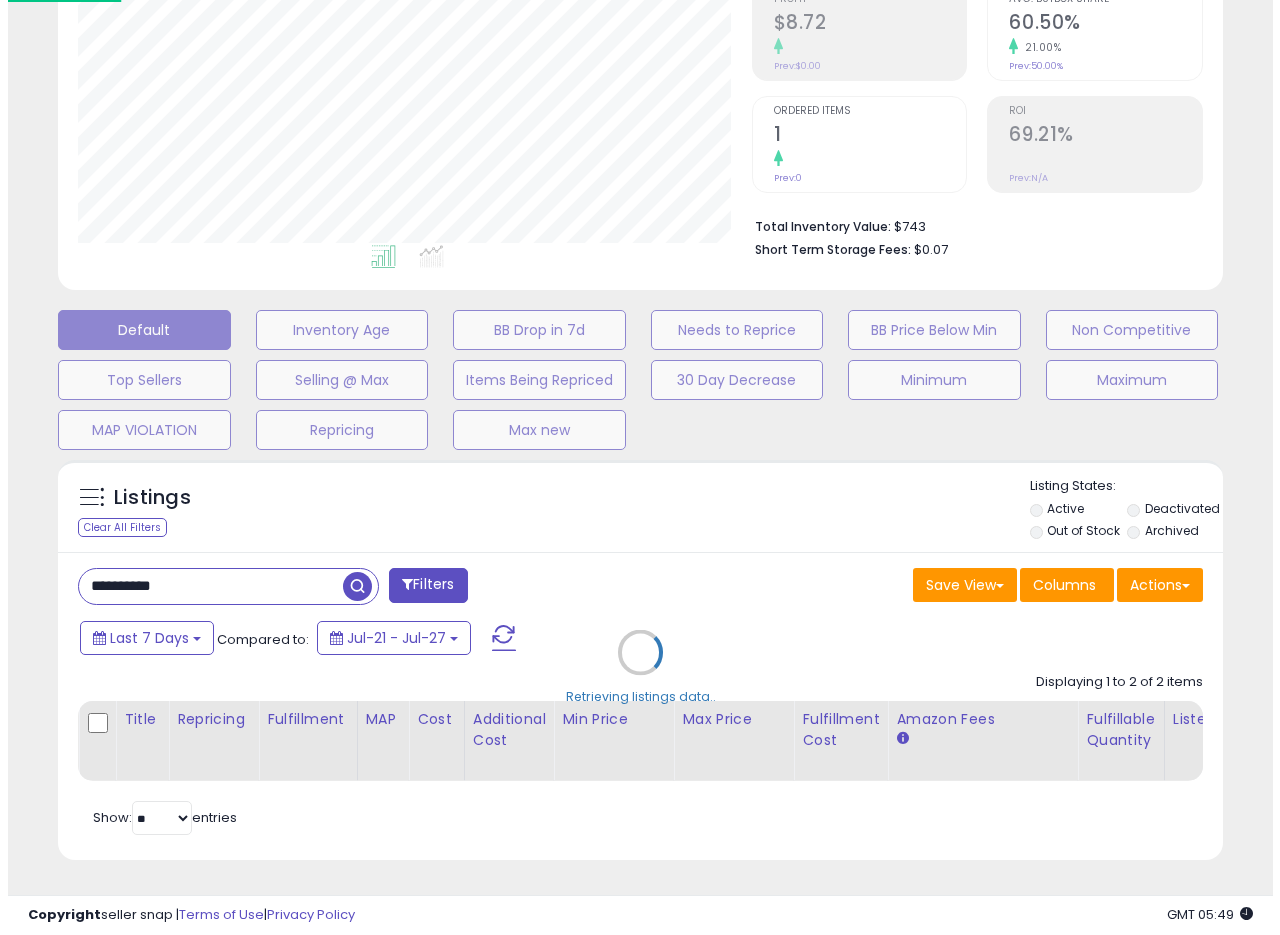 scroll, scrollTop: 335, scrollLeft: 0, axis: vertical 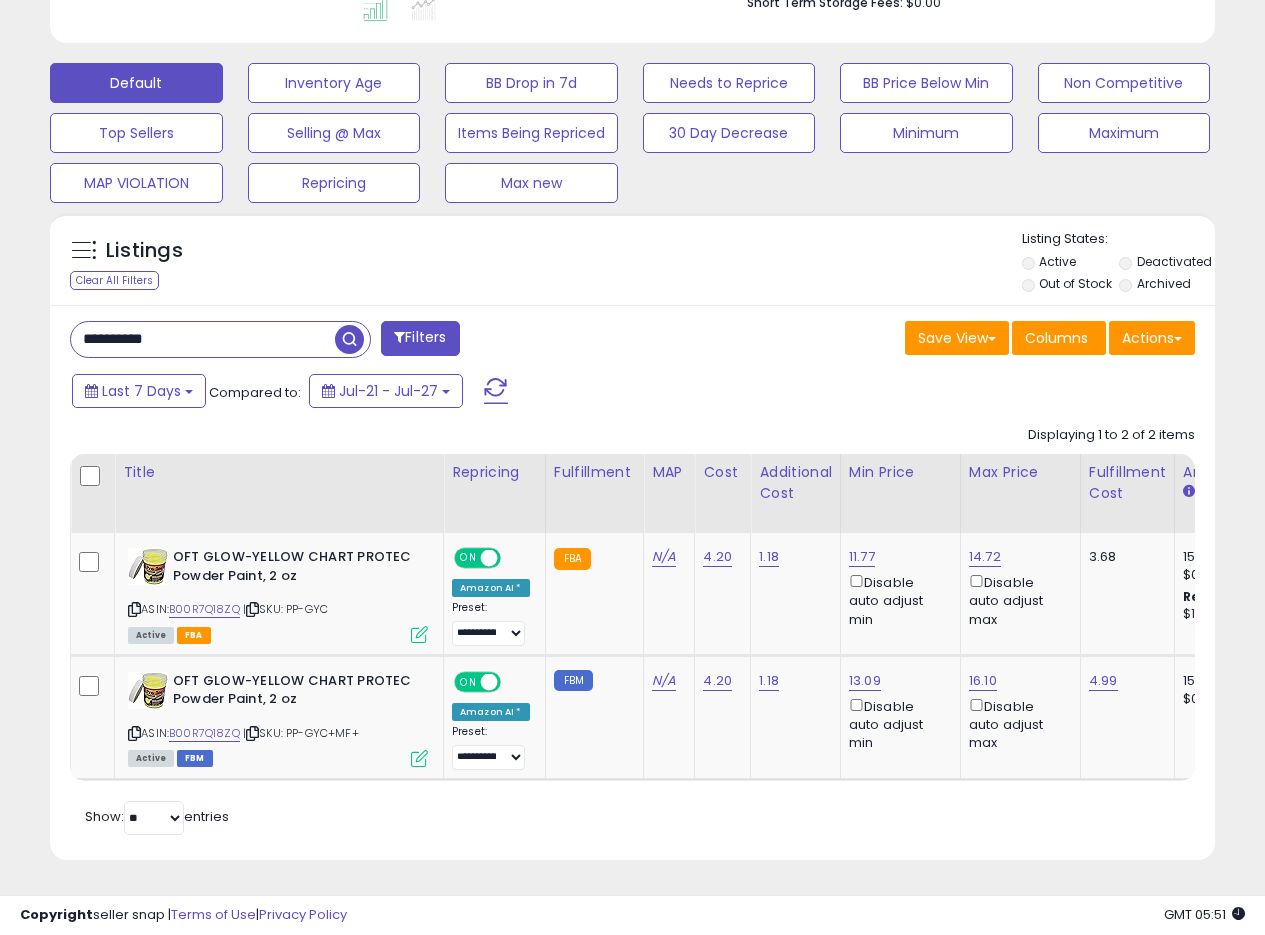 drag, startPoint x: 193, startPoint y: 338, endPoint x: 0, endPoint y: 320, distance: 193.83755 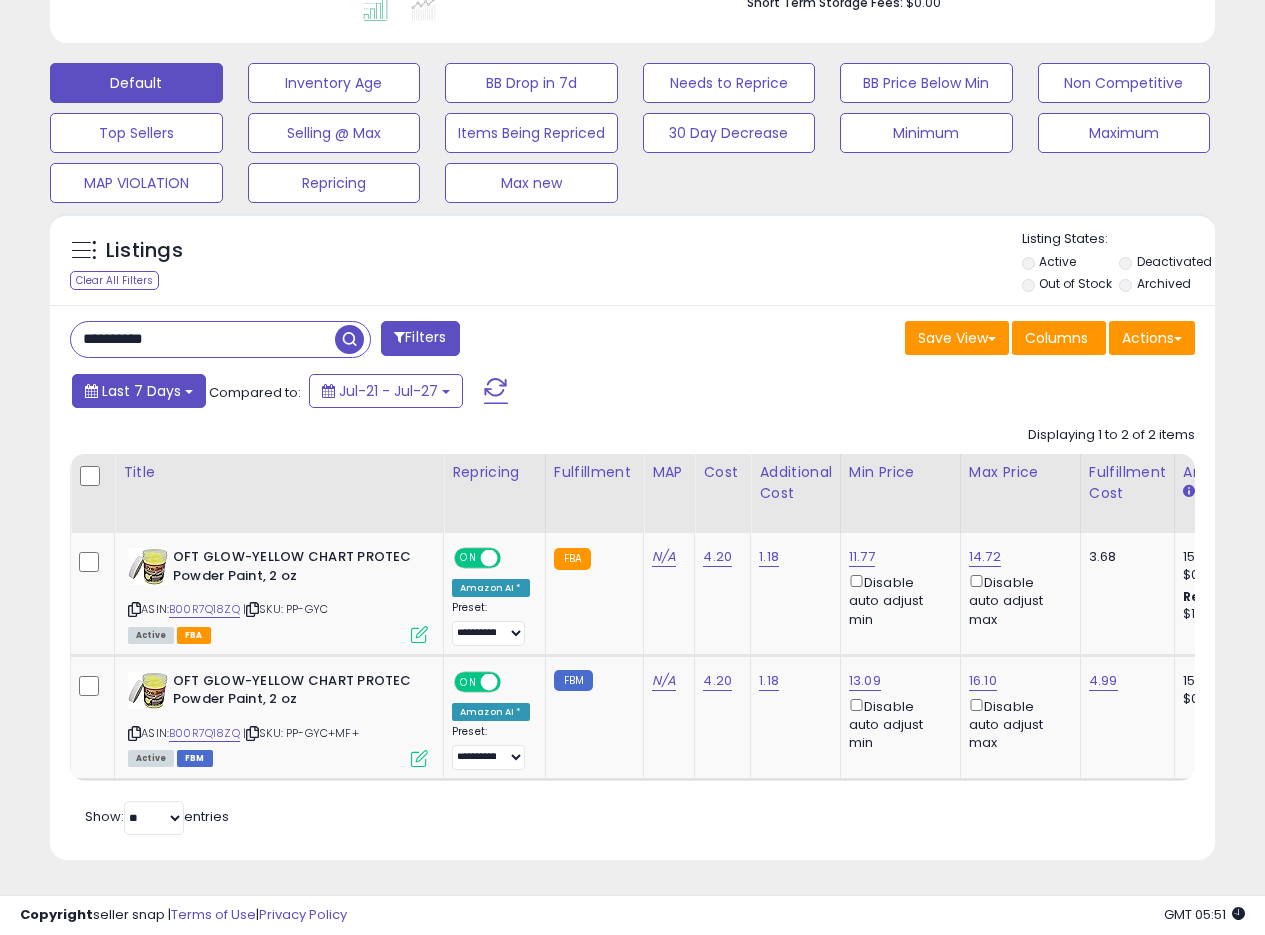 paste 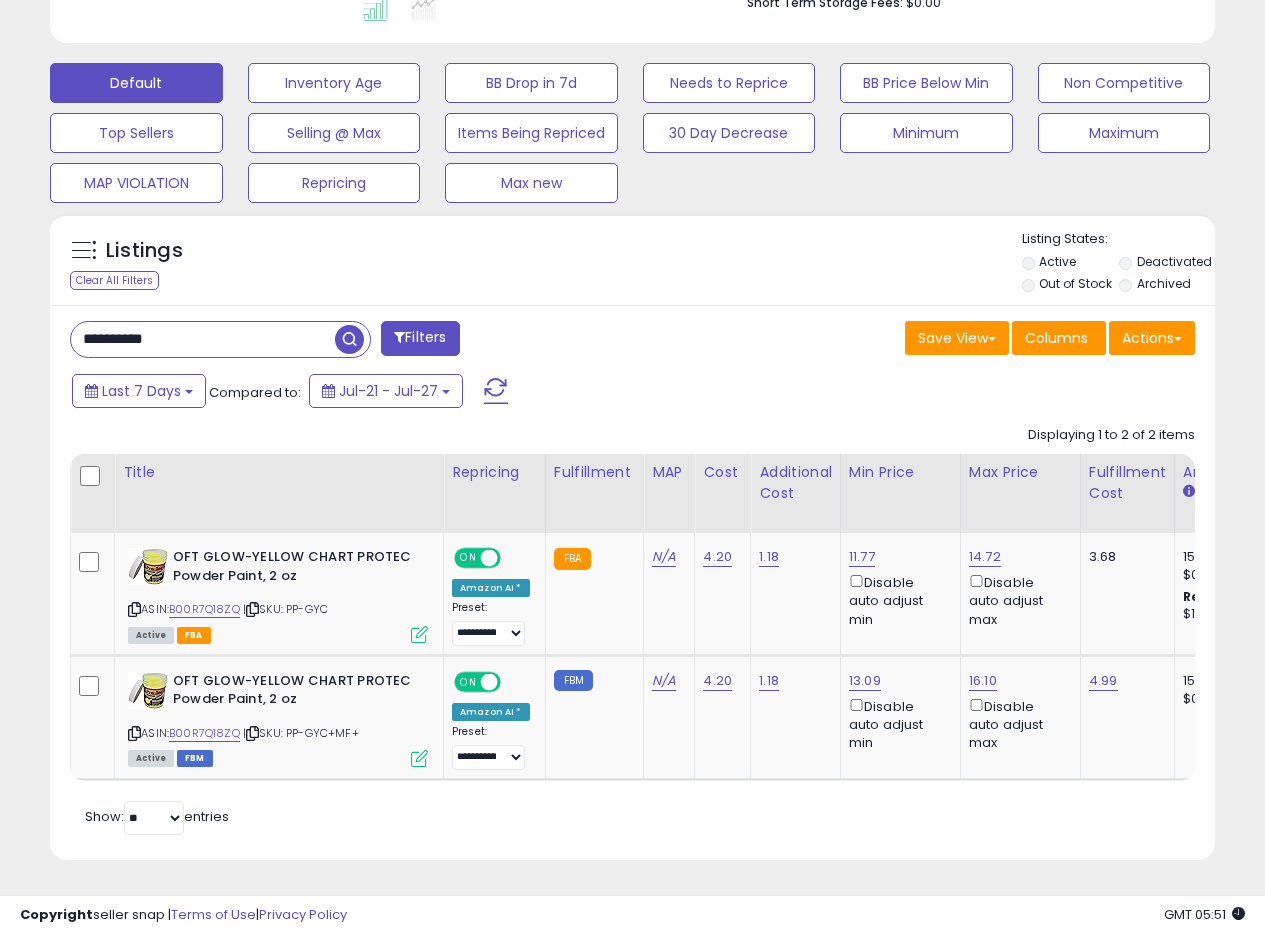 drag, startPoint x: 346, startPoint y: 325, endPoint x: 369, endPoint y: 336, distance: 25.495098 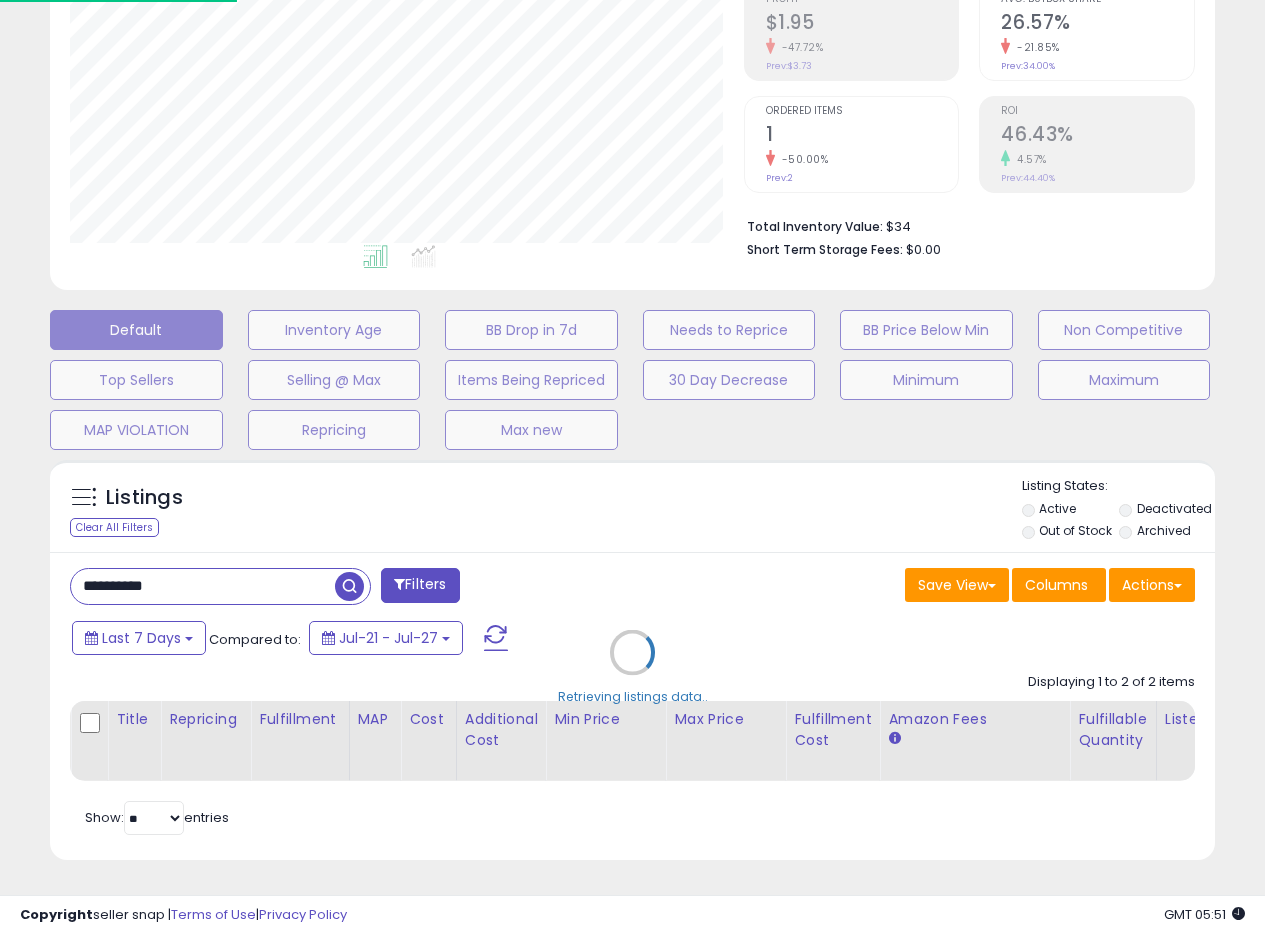 scroll, scrollTop: 999590, scrollLeft: 999317, axis: both 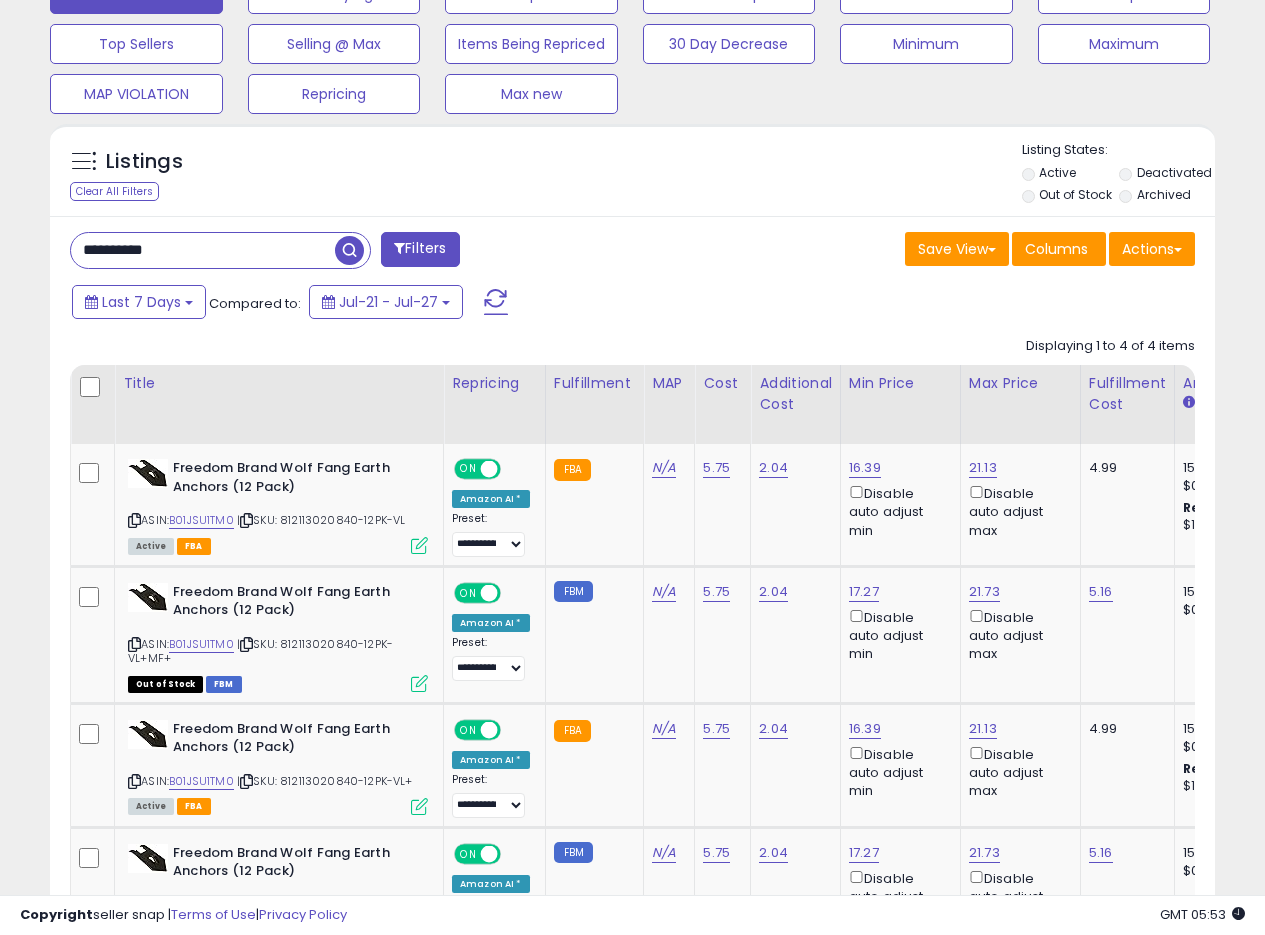 drag, startPoint x: 195, startPoint y: 253, endPoint x: 0, endPoint y: 238, distance: 195.57607 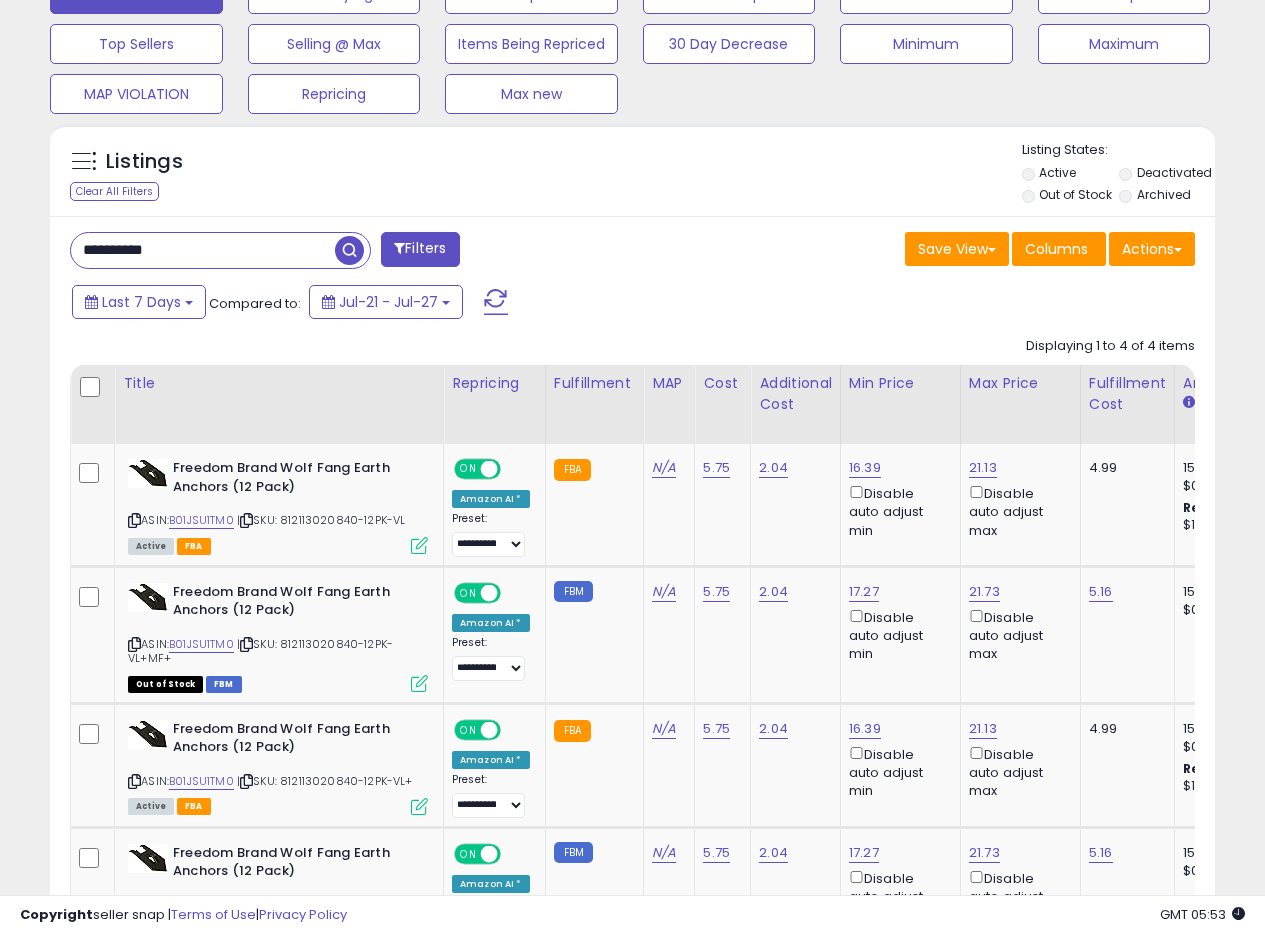 paste 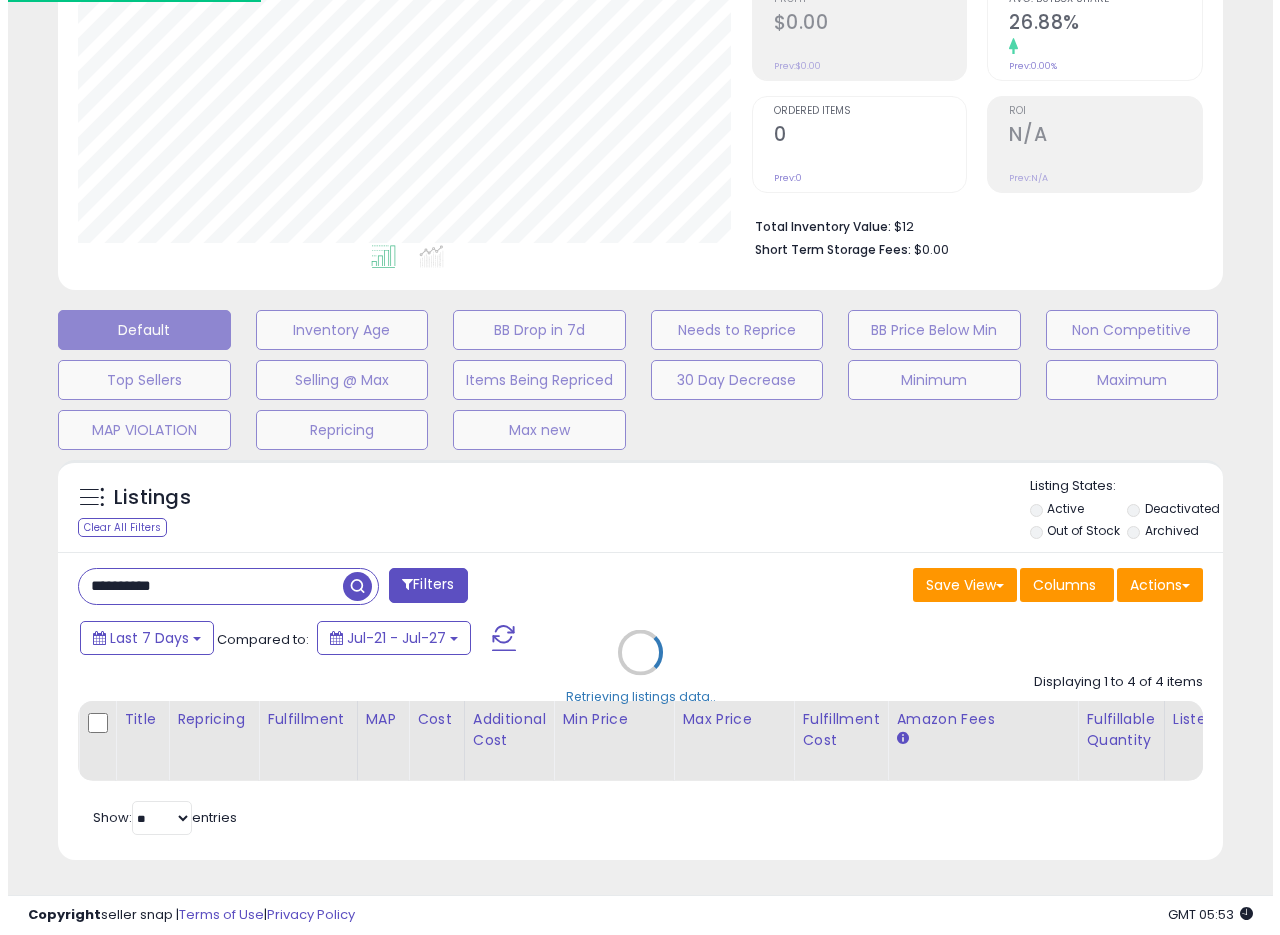 scroll, scrollTop: 335, scrollLeft: 0, axis: vertical 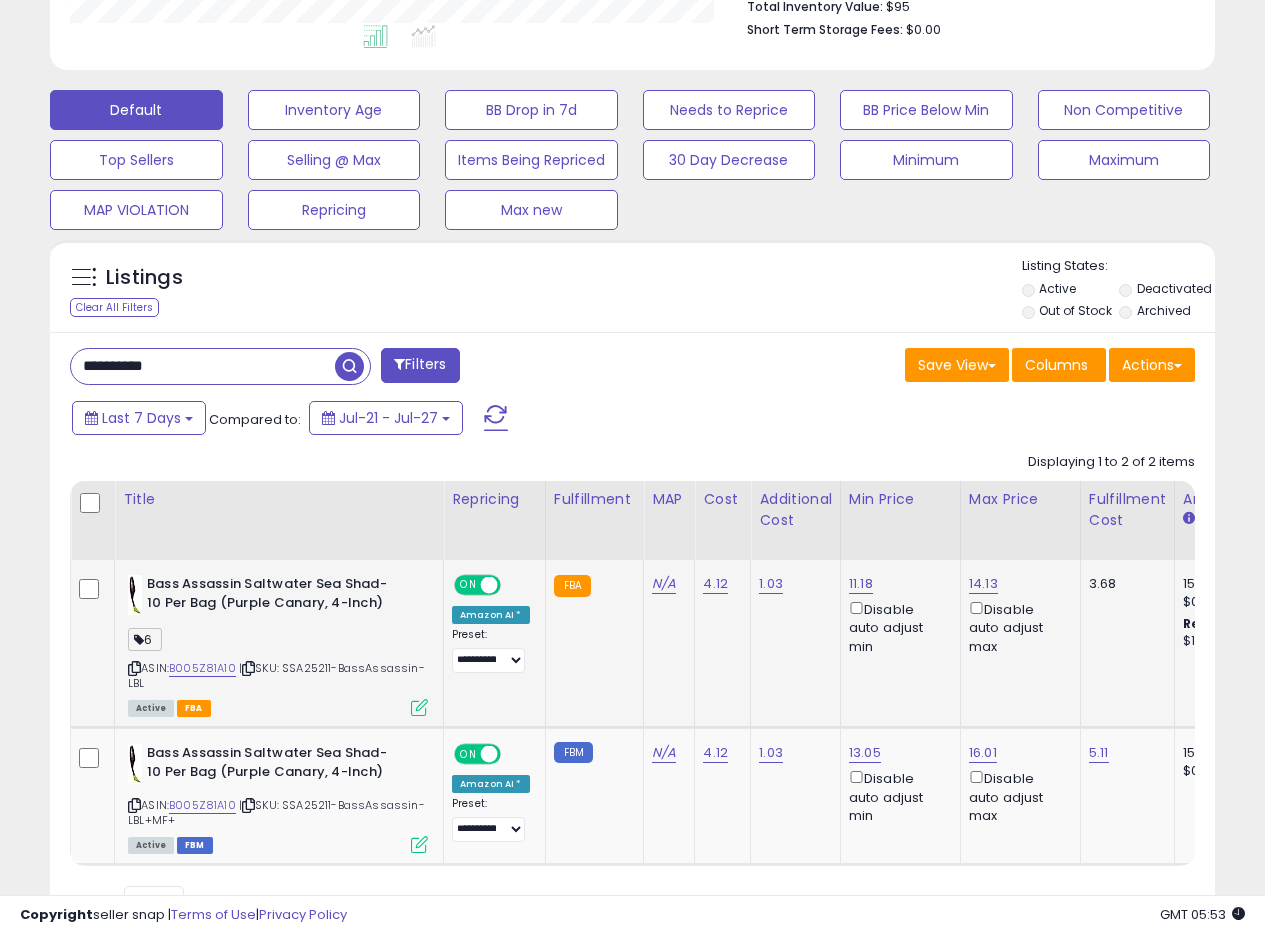 click on "4.12" 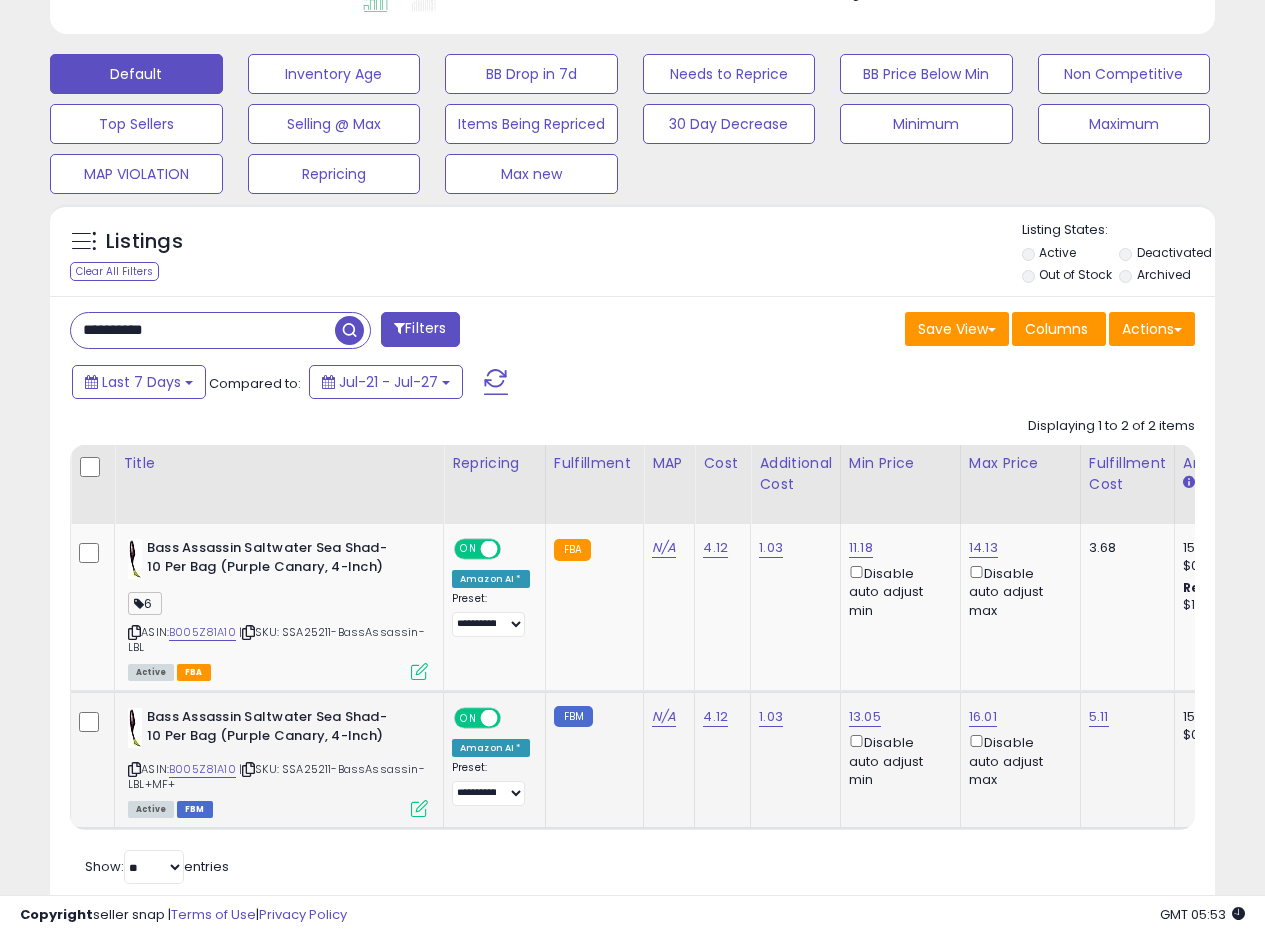 scroll, scrollTop: 640, scrollLeft: 0, axis: vertical 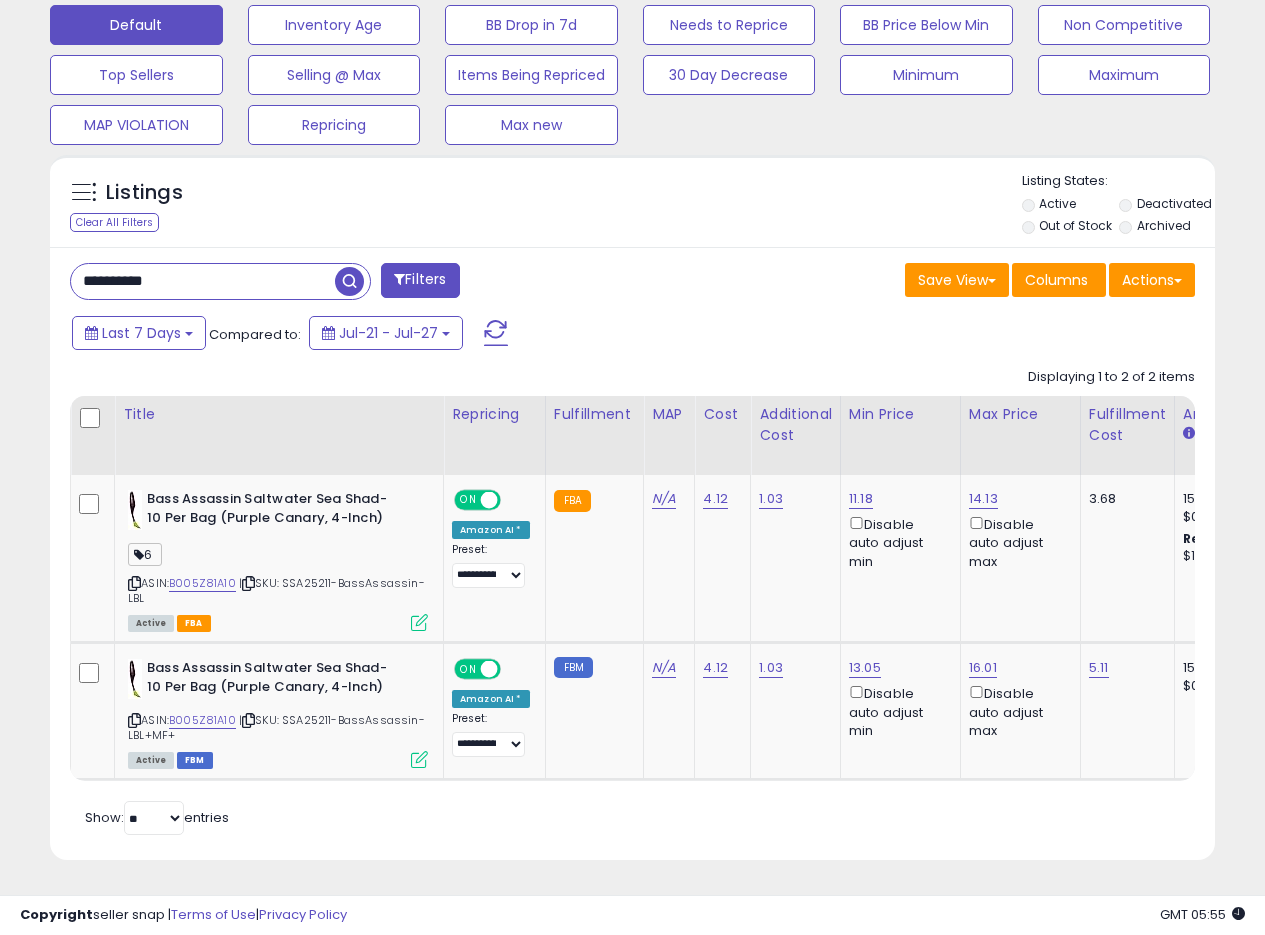 drag, startPoint x: 250, startPoint y: 262, endPoint x: 0, endPoint y: 253, distance: 250.16194 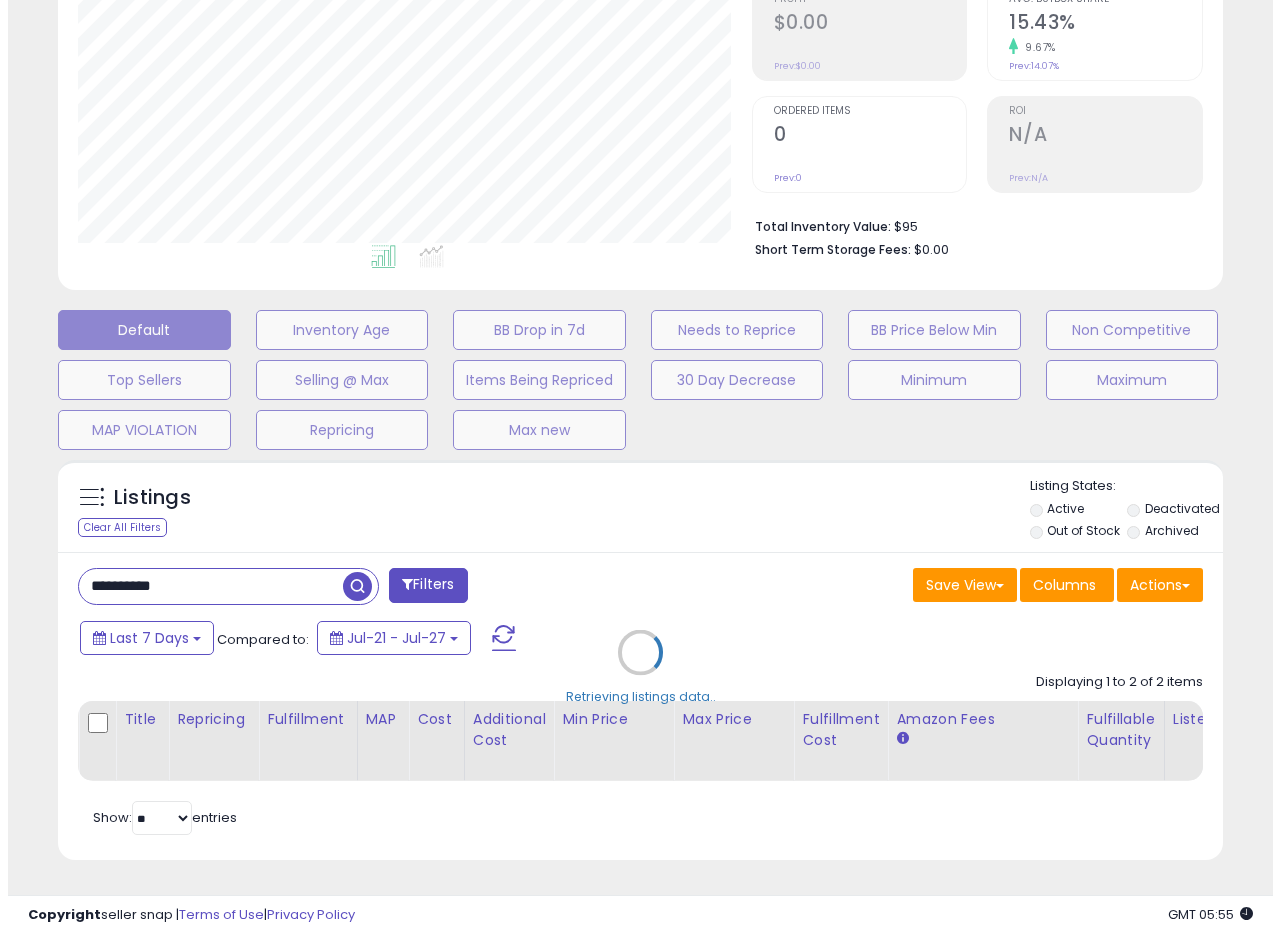 scroll, scrollTop: 335, scrollLeft: 0, axis: vertical 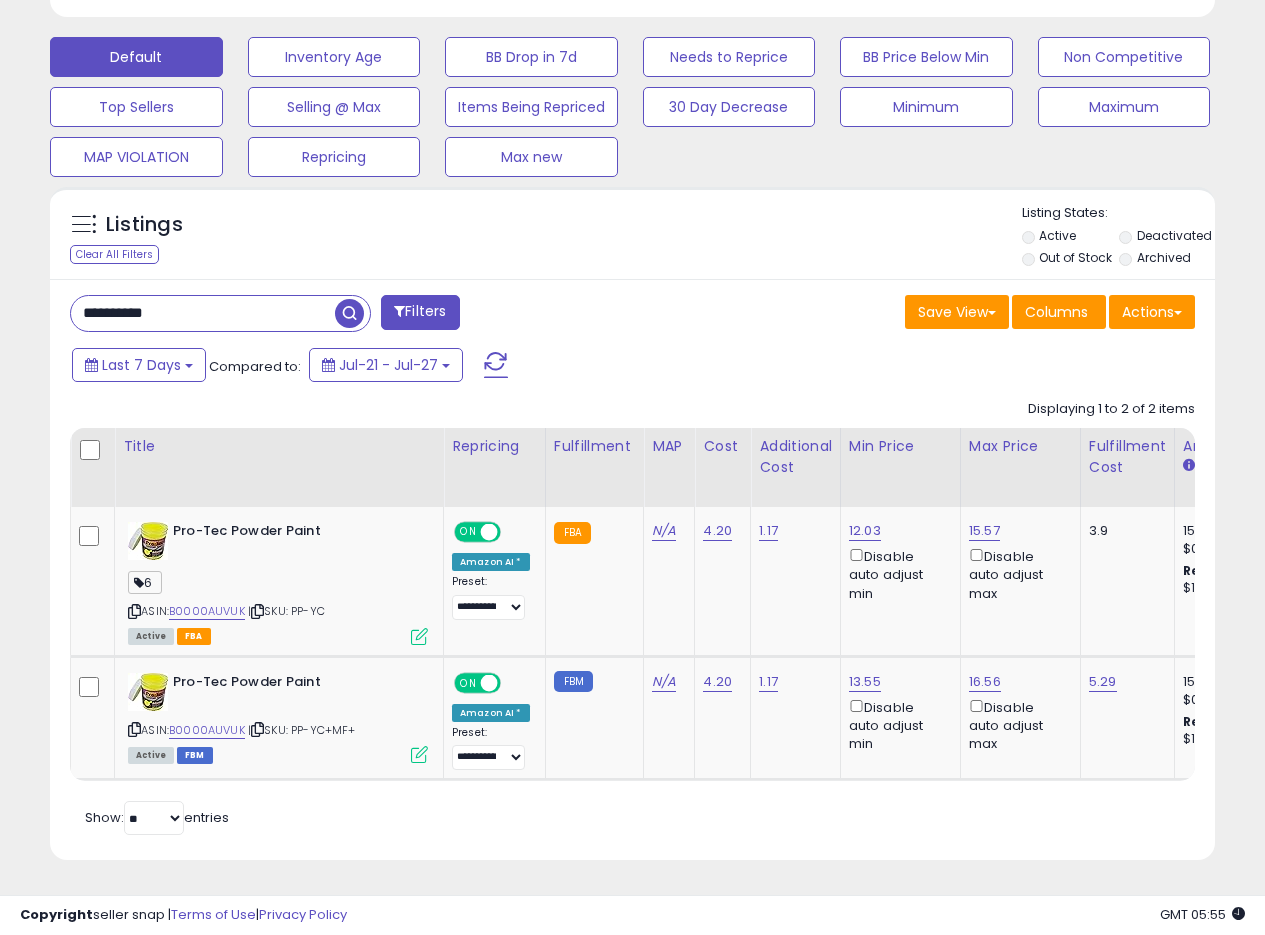 drag, startPoint x: 739, startPoint y: 299, endPoint x: 744, endPoint y: 310, distance: 12.083046 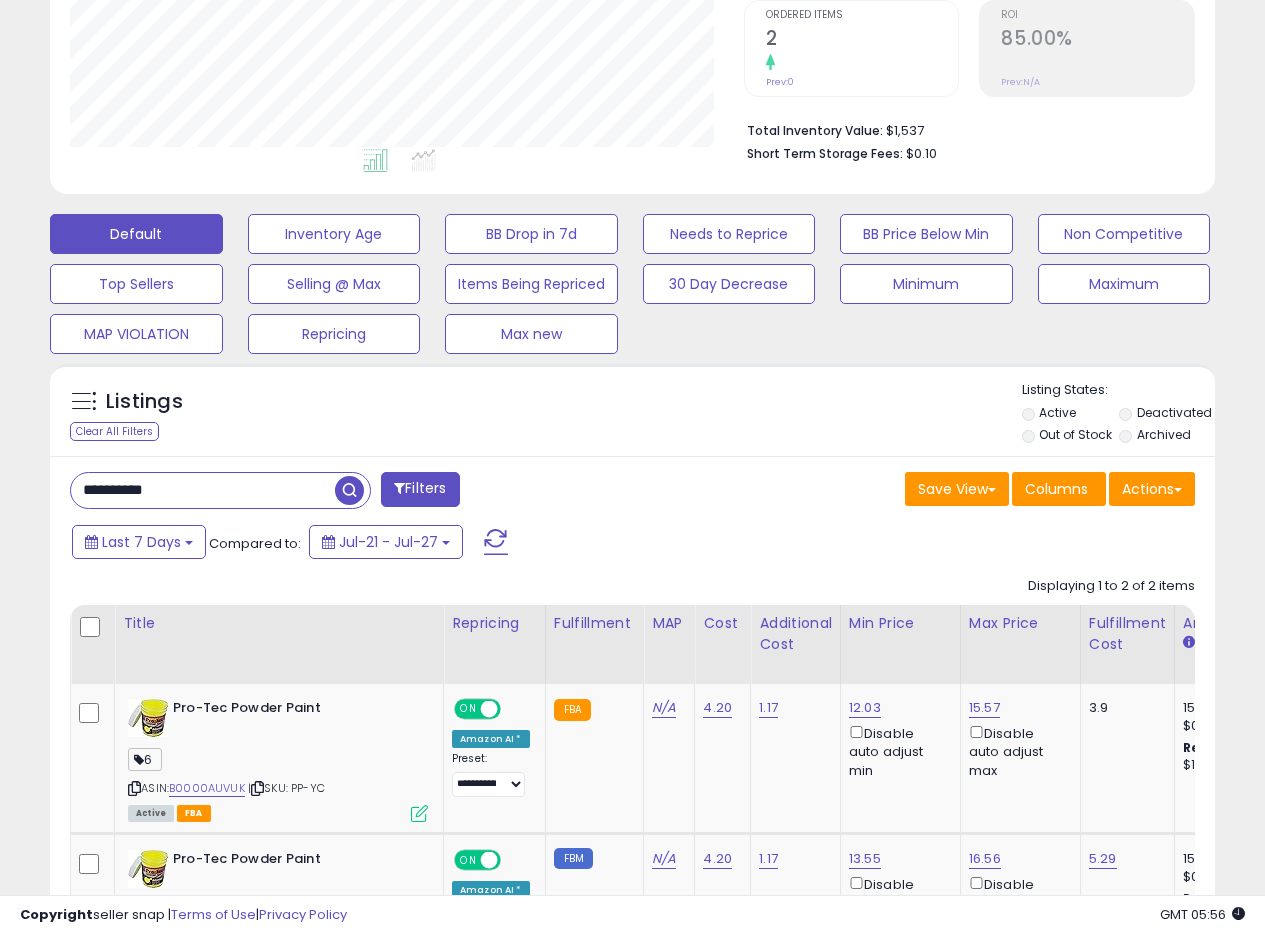 scroll, scrollTop: 408, scrollLeft: 0, axis: vertical 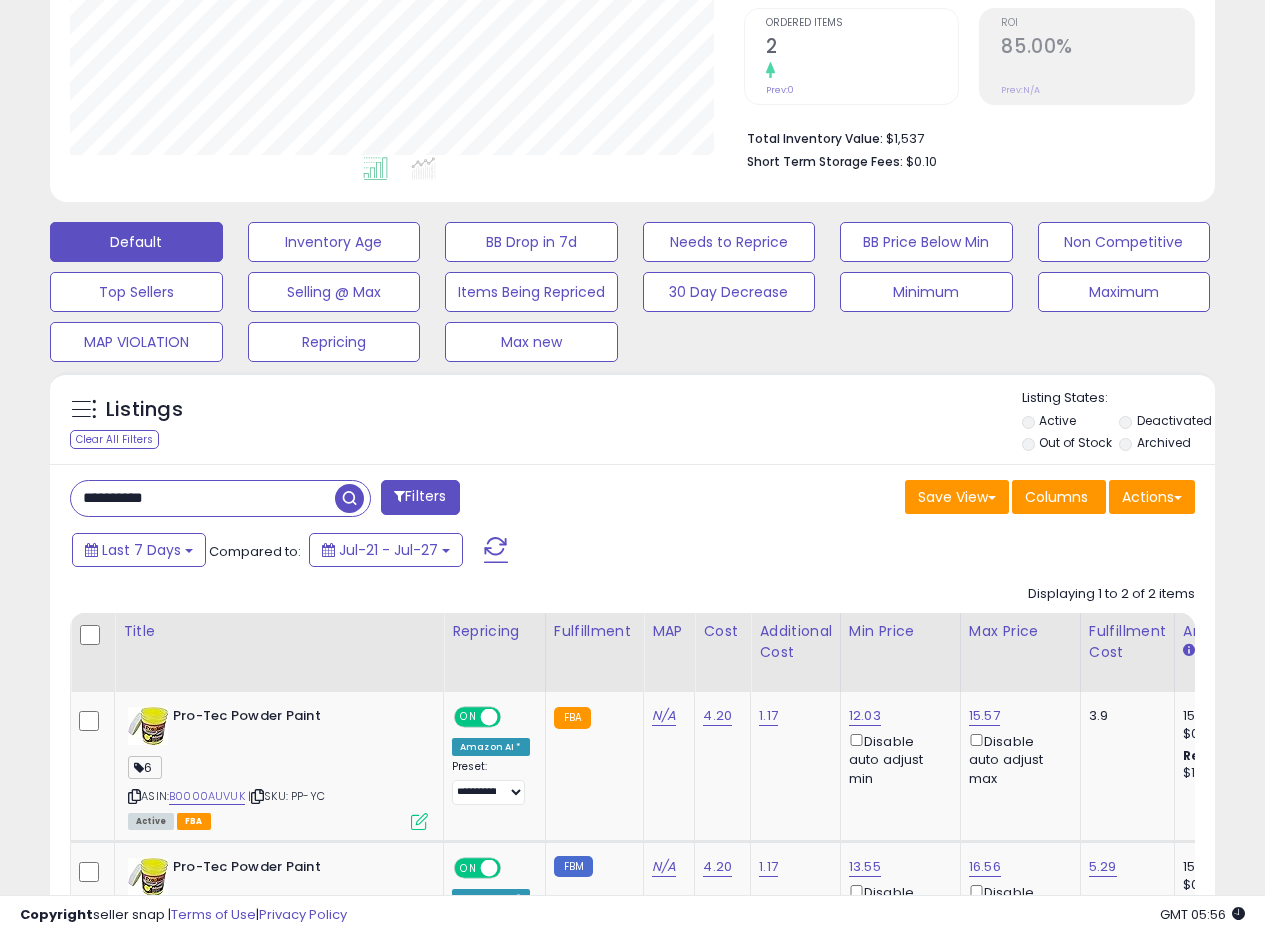click on "**********" at bounding box center (632, 755) 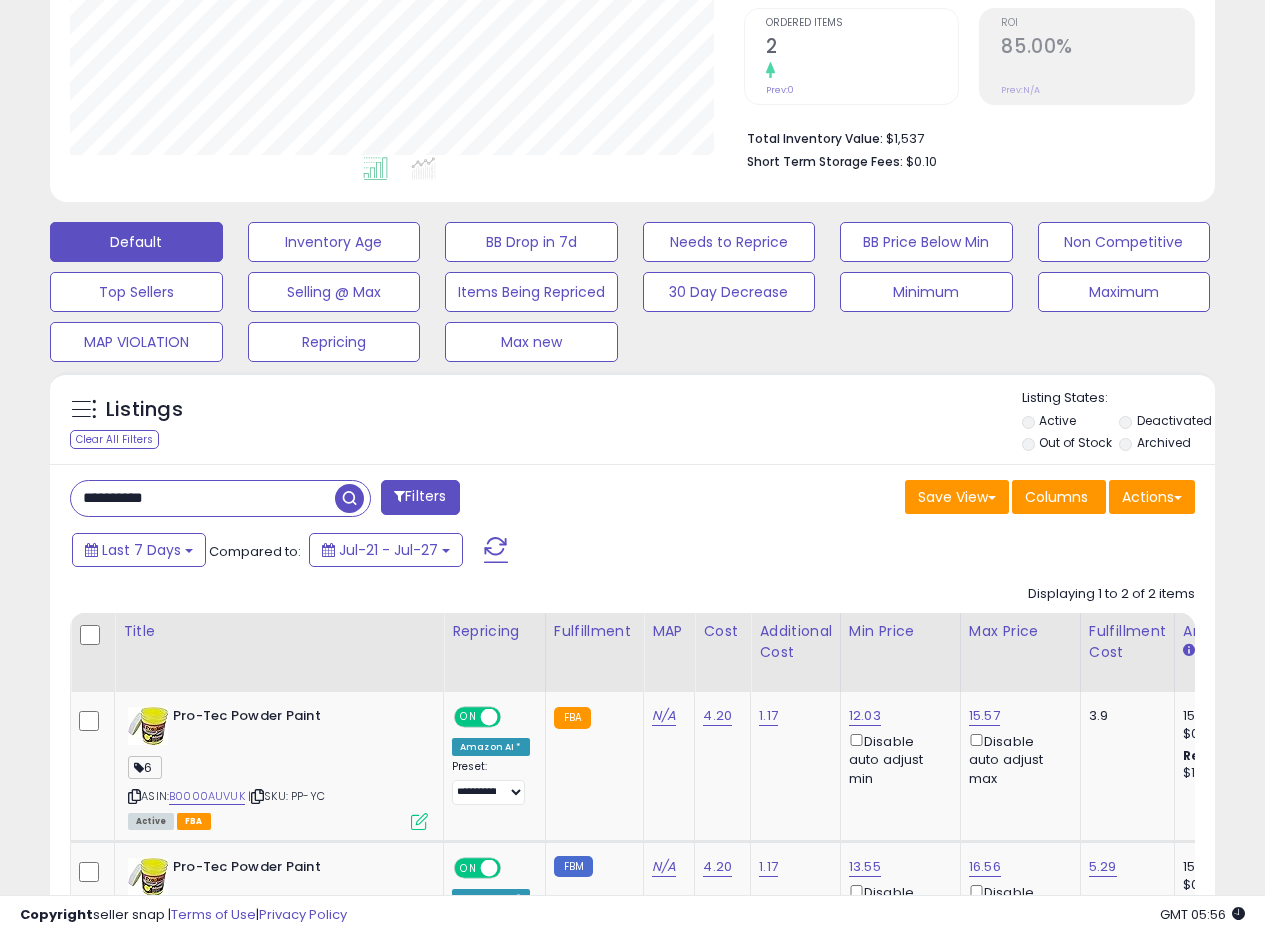 drag, startPoint x: 202, startPoint y: 509, endPoint x: 2, endPoint y: 494, distance: 200.5617 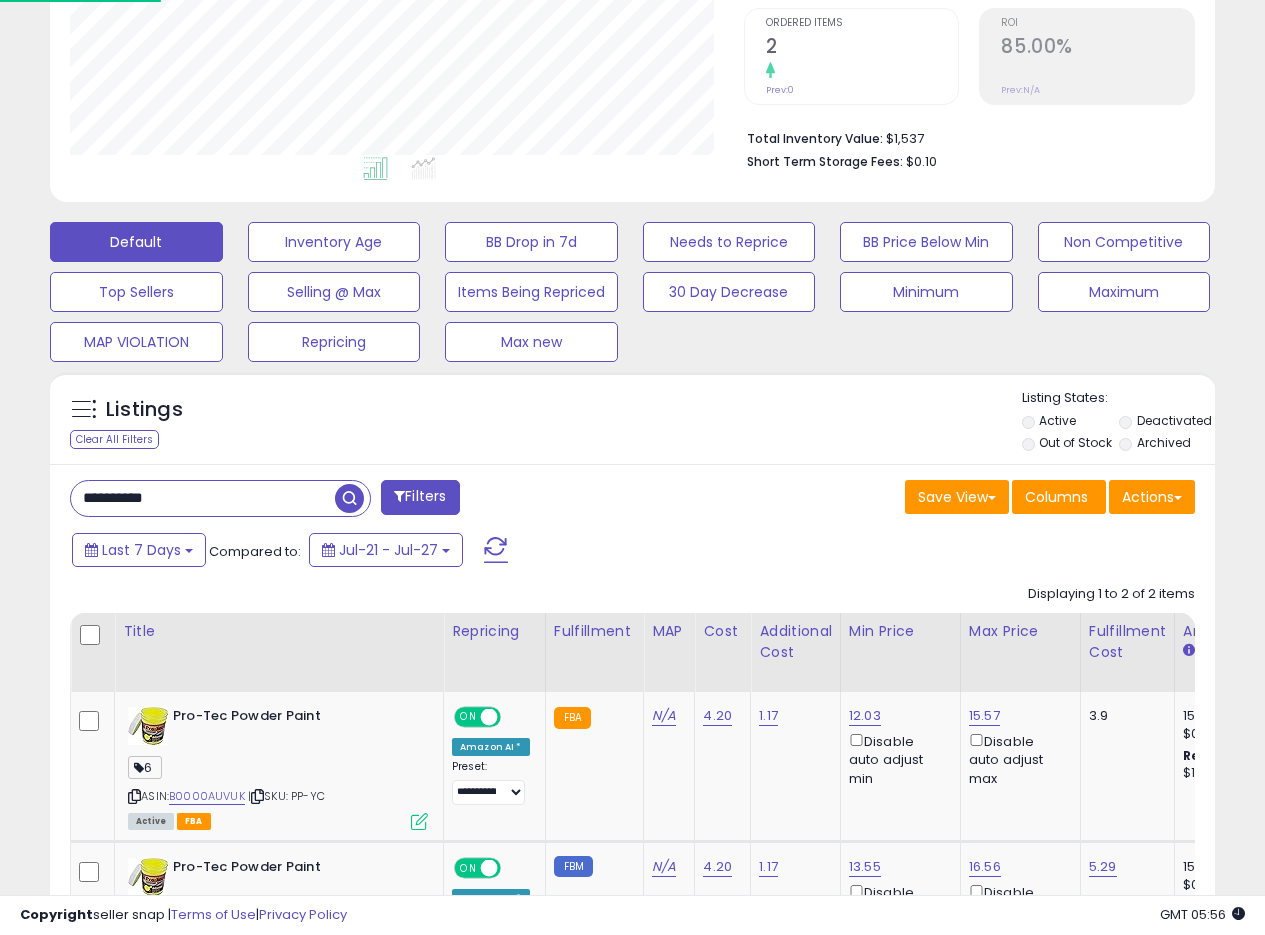 paste 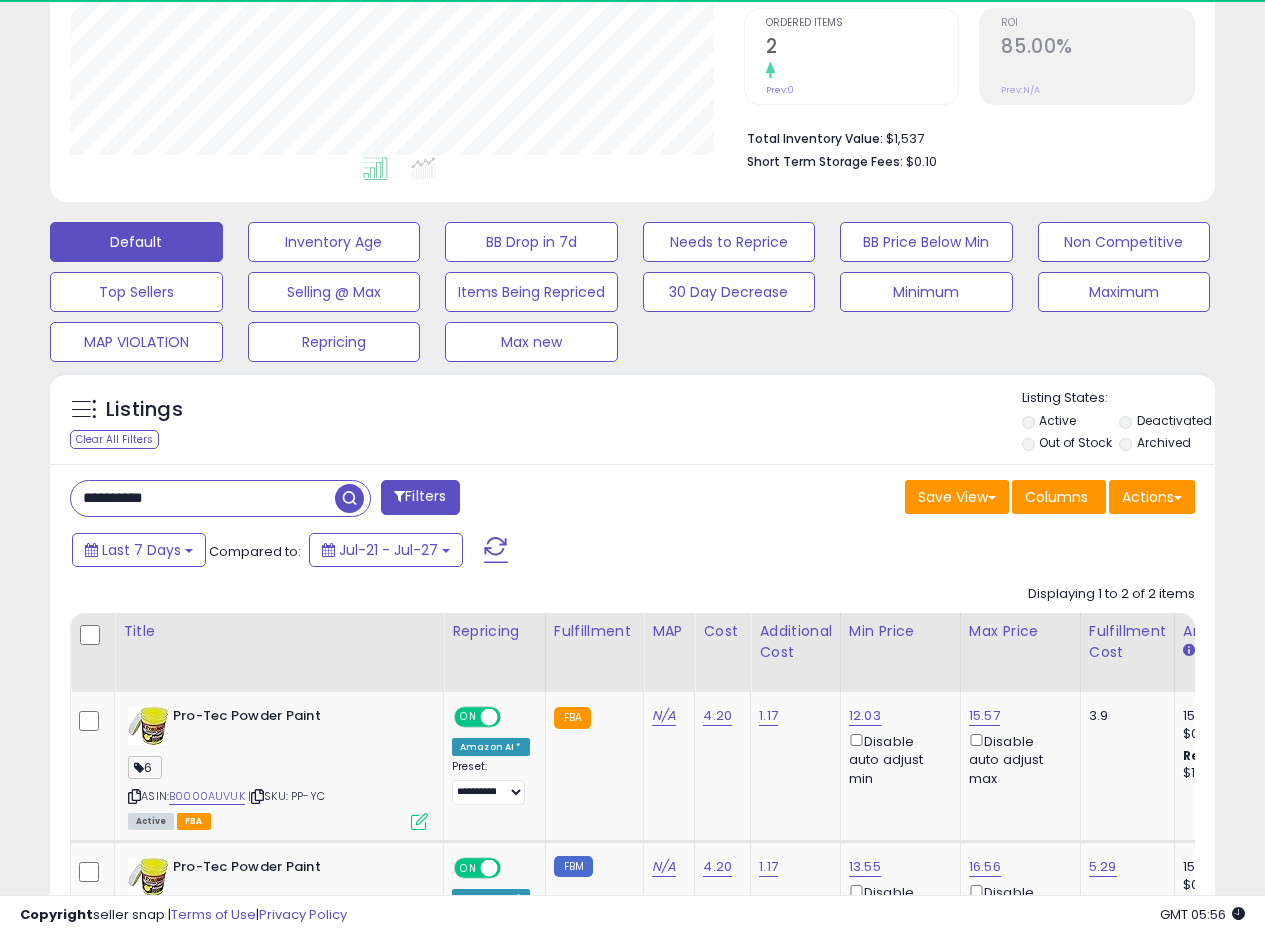 drag, startPoint x: 347, startPoint y: 499, endPoint x: 303, endPoint y: 500, distance: 44.011364 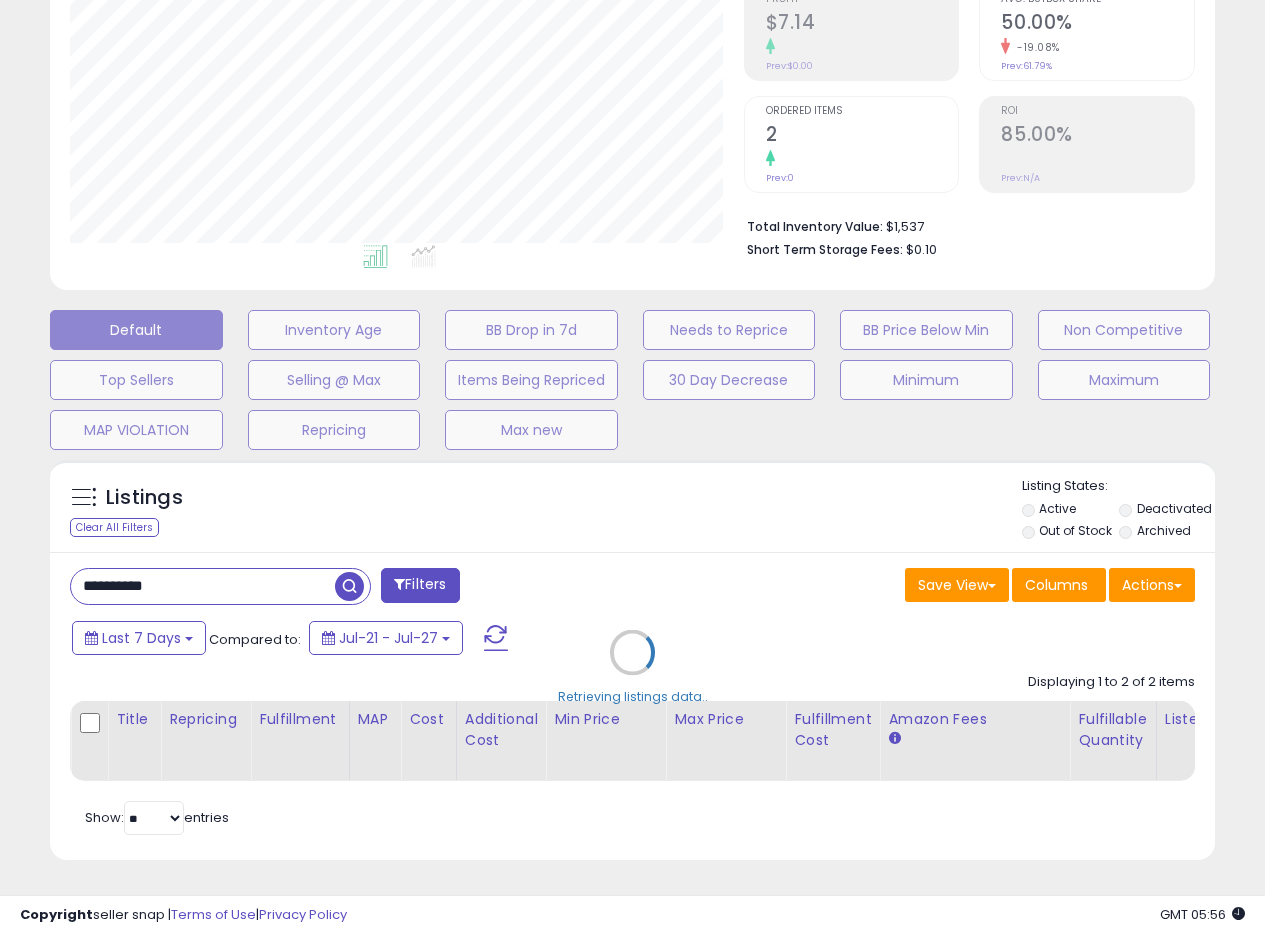 scroll, scrollTop: 999590, scrollLeft: 999317, axis: both 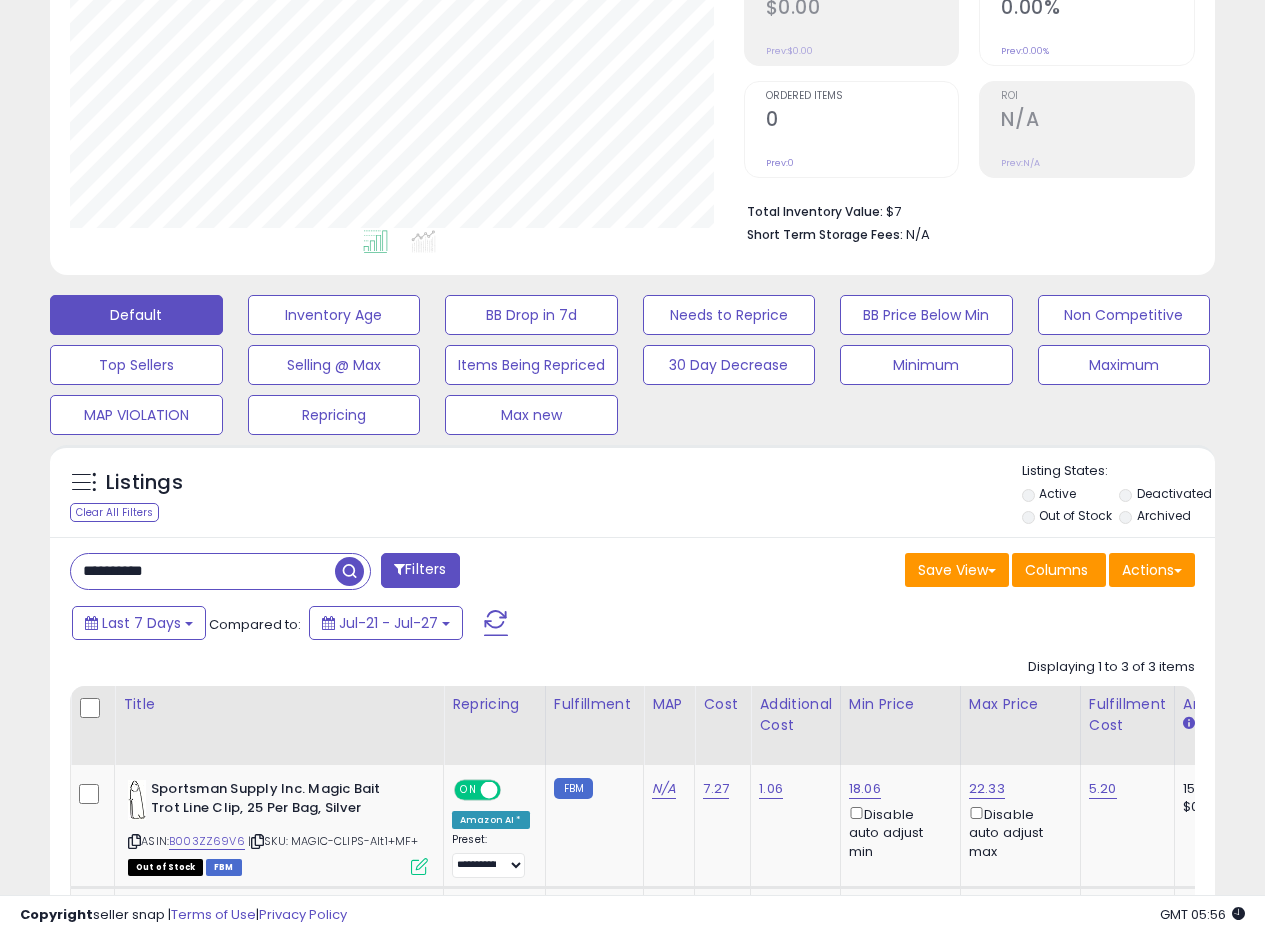 drag, startPoint x: 194, startPoint y: 582, endPoint x: 2, endPoint y: 583, distance: 192.00261 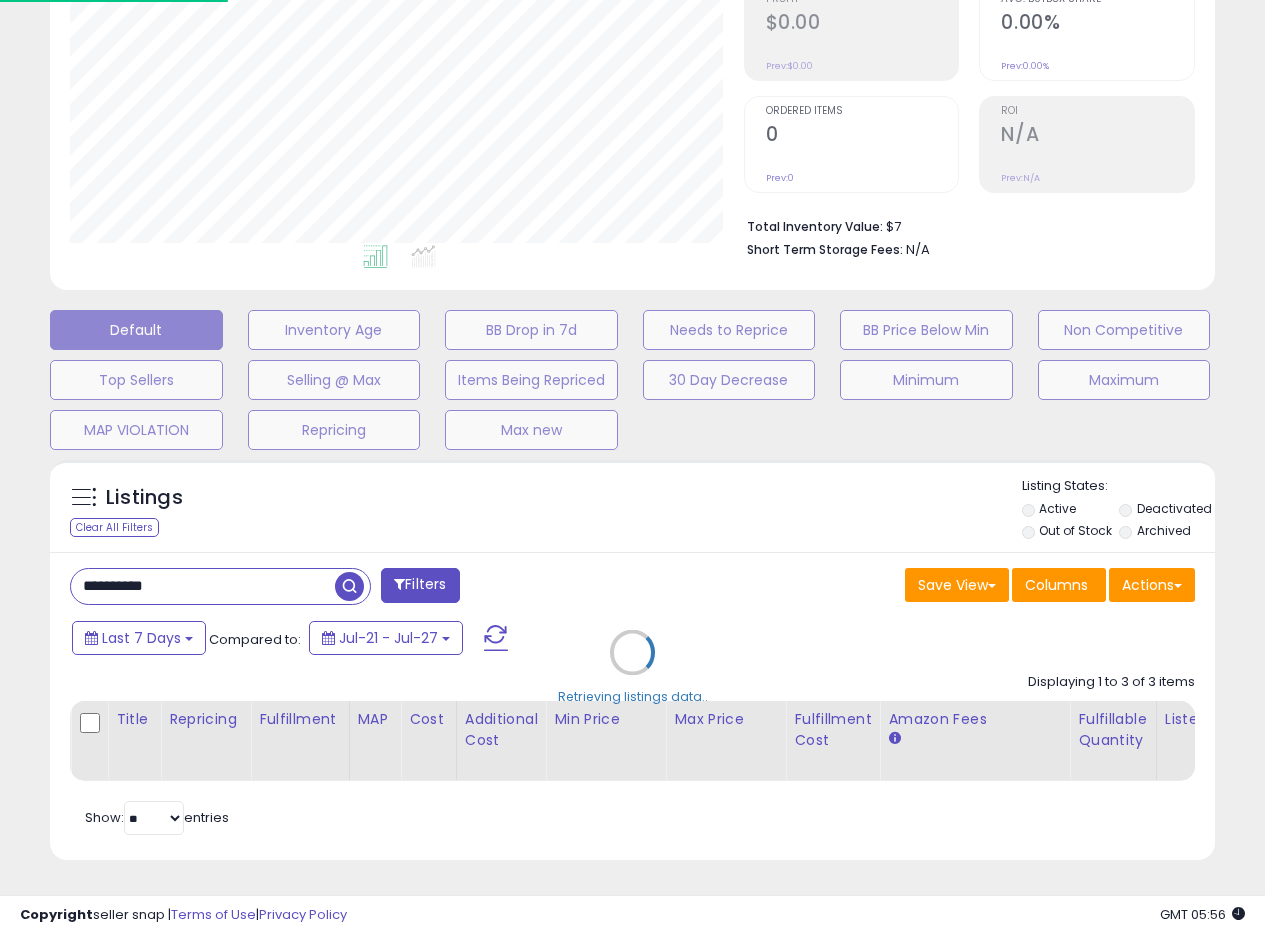 scroll, scrollTop: 999590, scrollLeft: 999317, axis: both 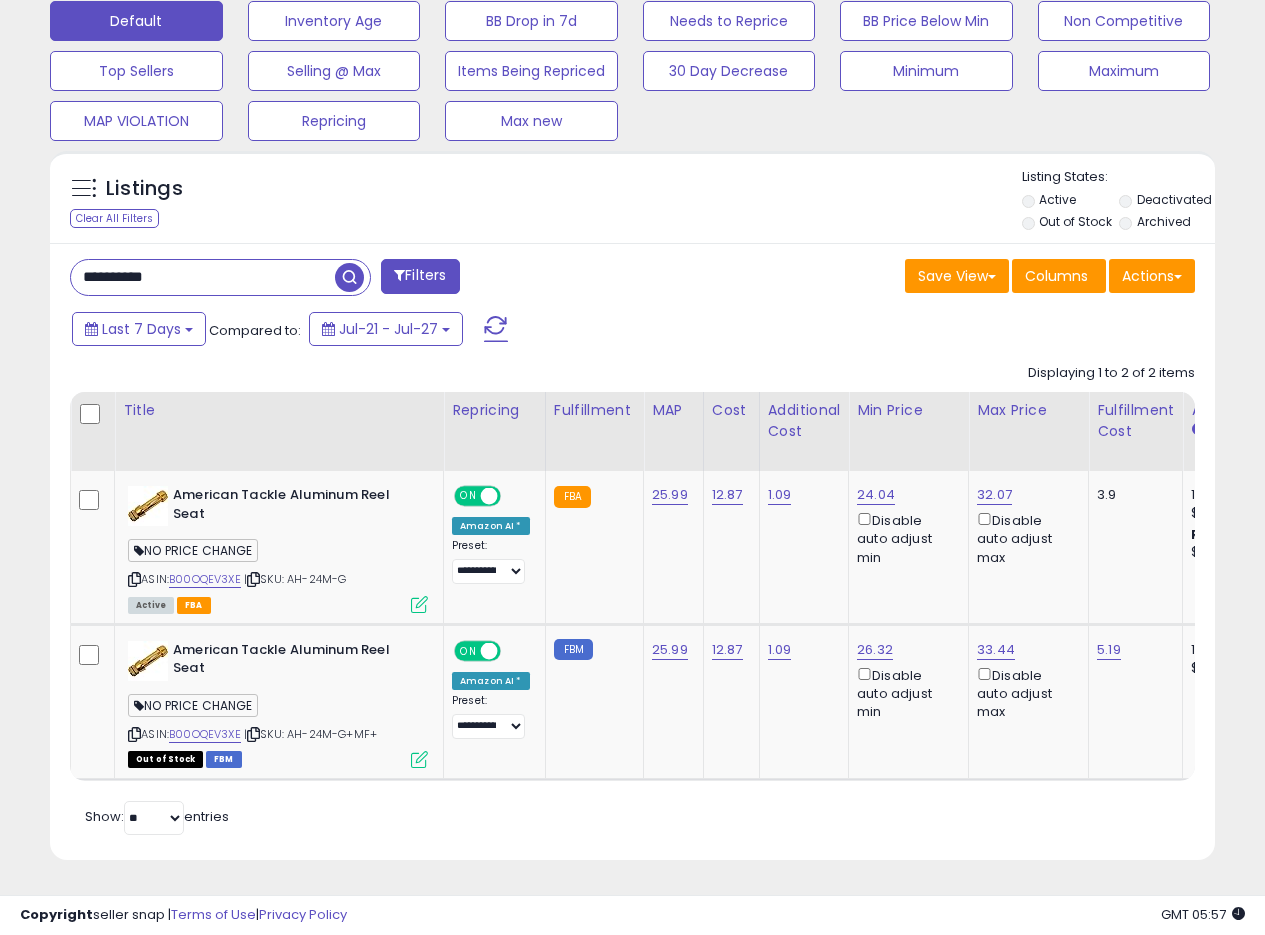 click on "Listings
Clear All Filters
Listing States:" at bounding box center (632, 202) 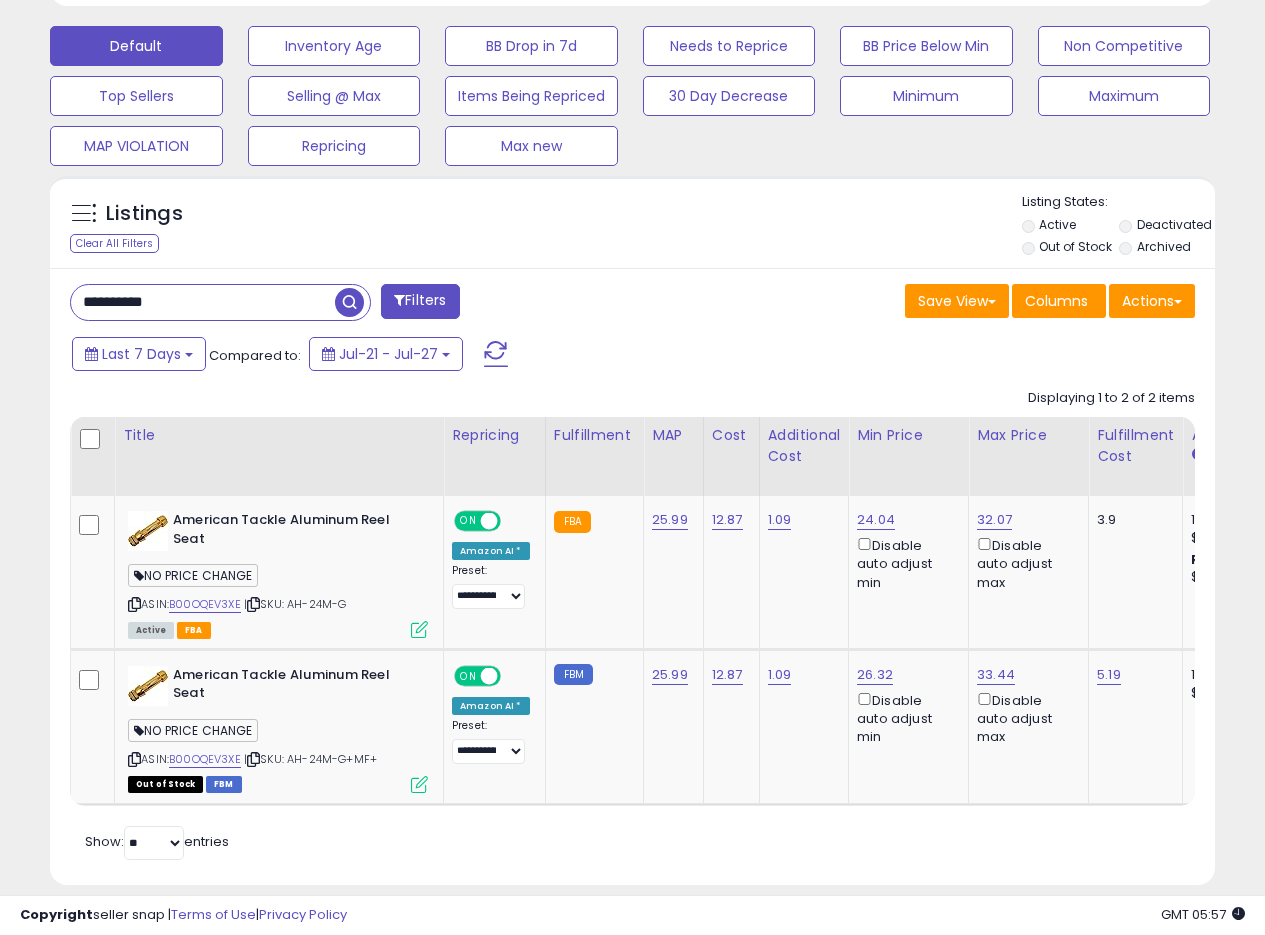 scroll, scrollTop: 644, scrollLeft: 0, axis: vertical 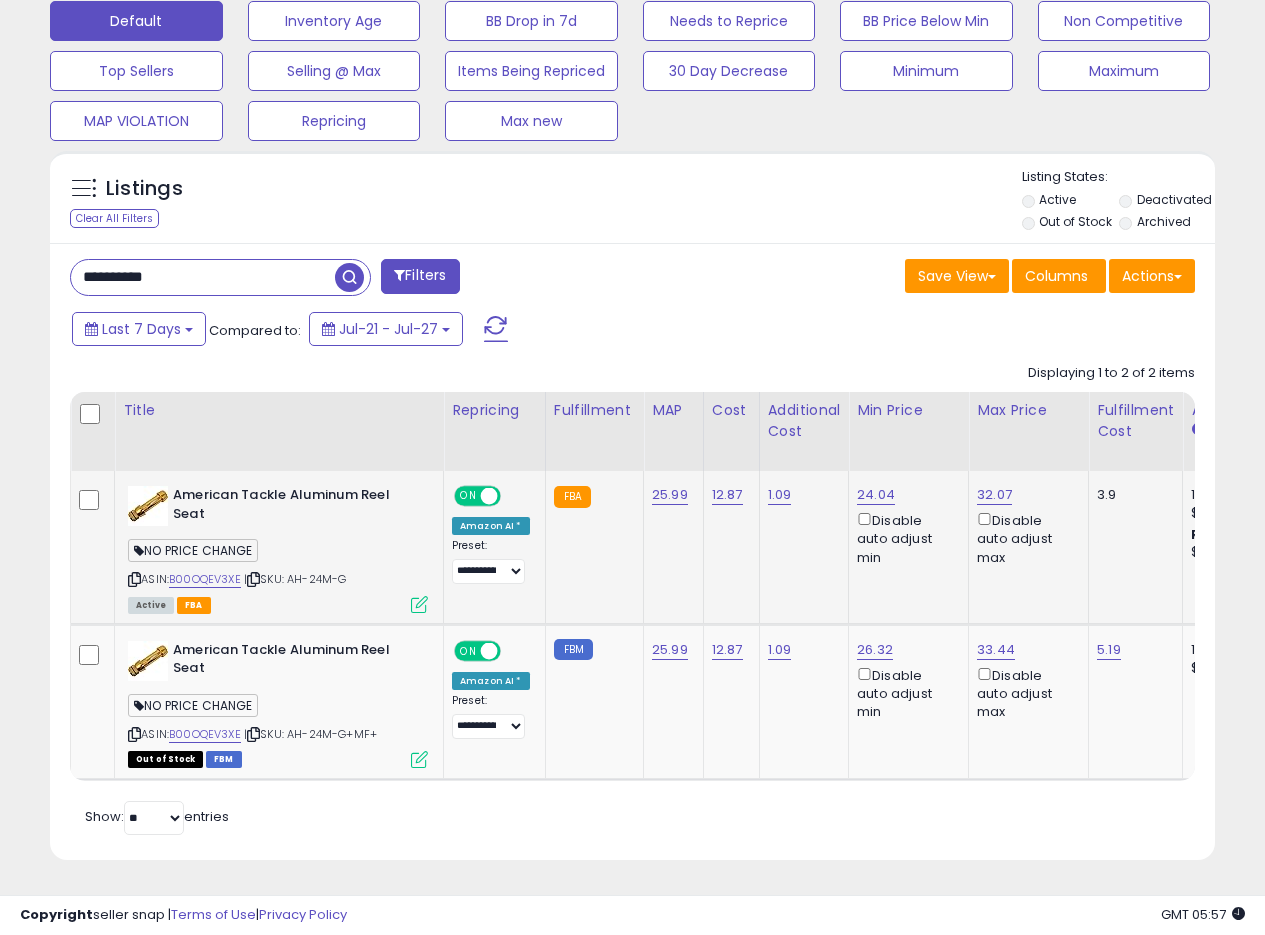 click on "12.87" 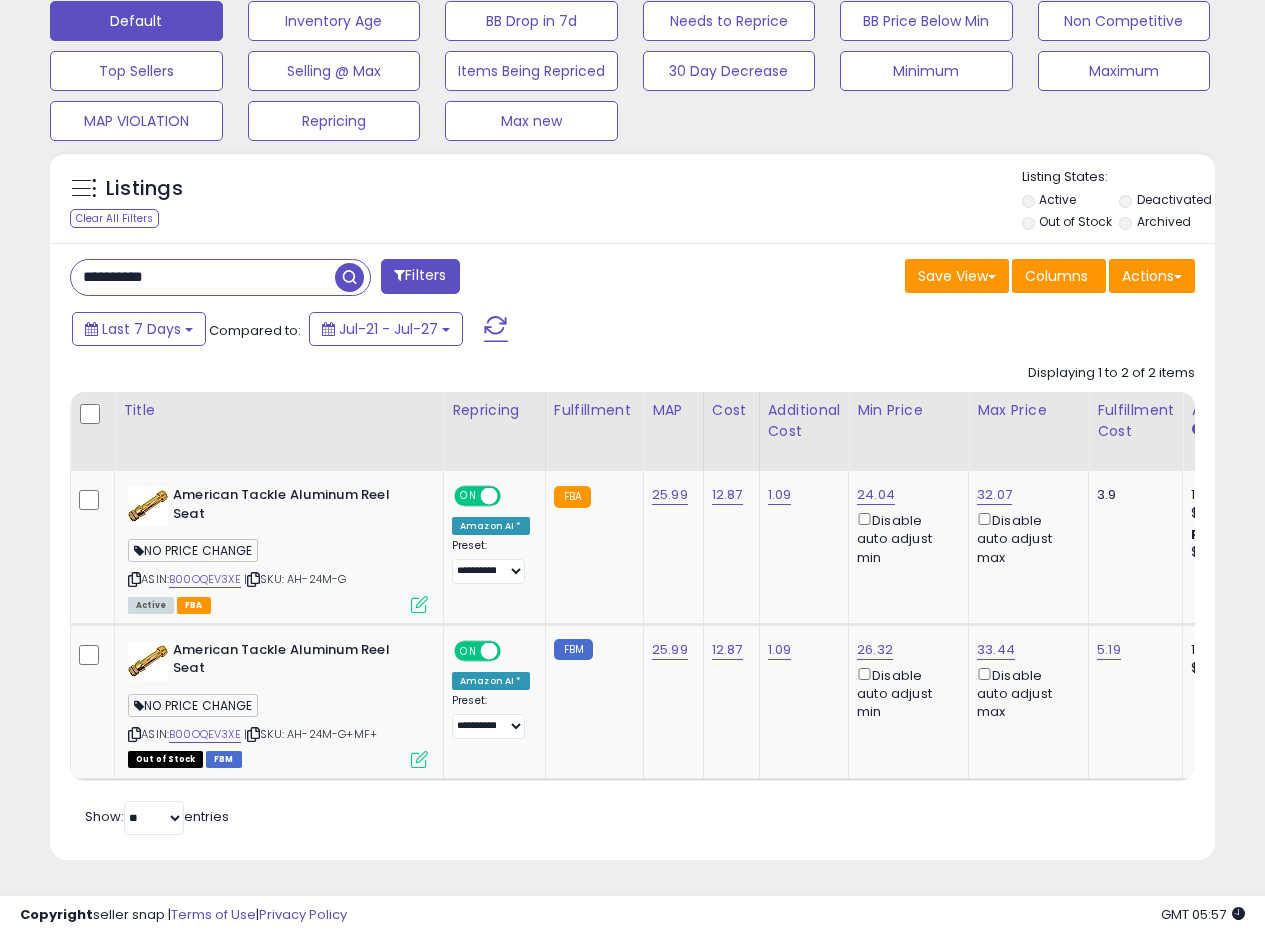 drag, startPoint x: 220, startPoint y: 256, endPoint x: 0, endPoint y: 220, distance: 222.926 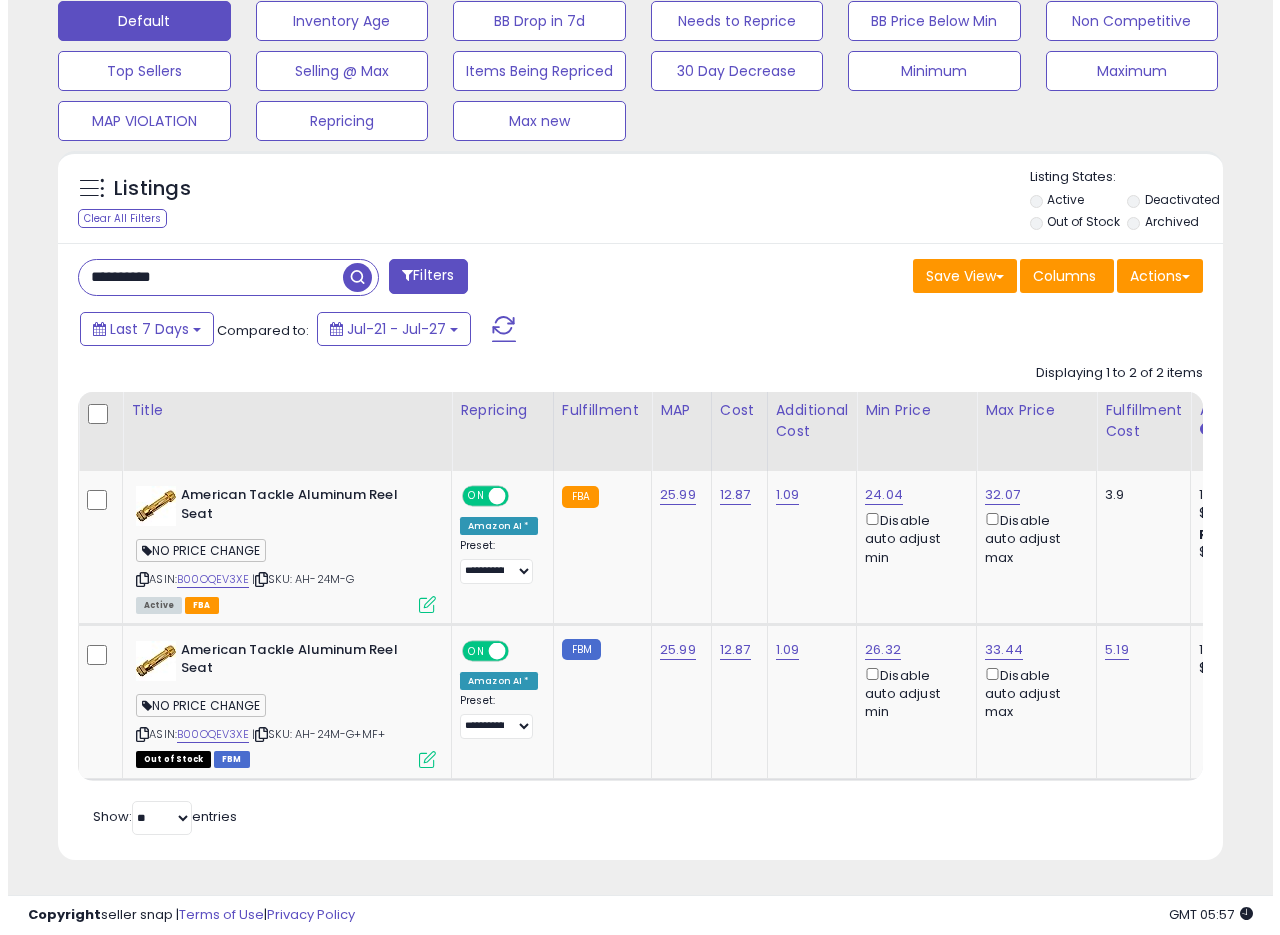 scroll, scrollTop: 335, scrollLeft: 0, axis: vertical 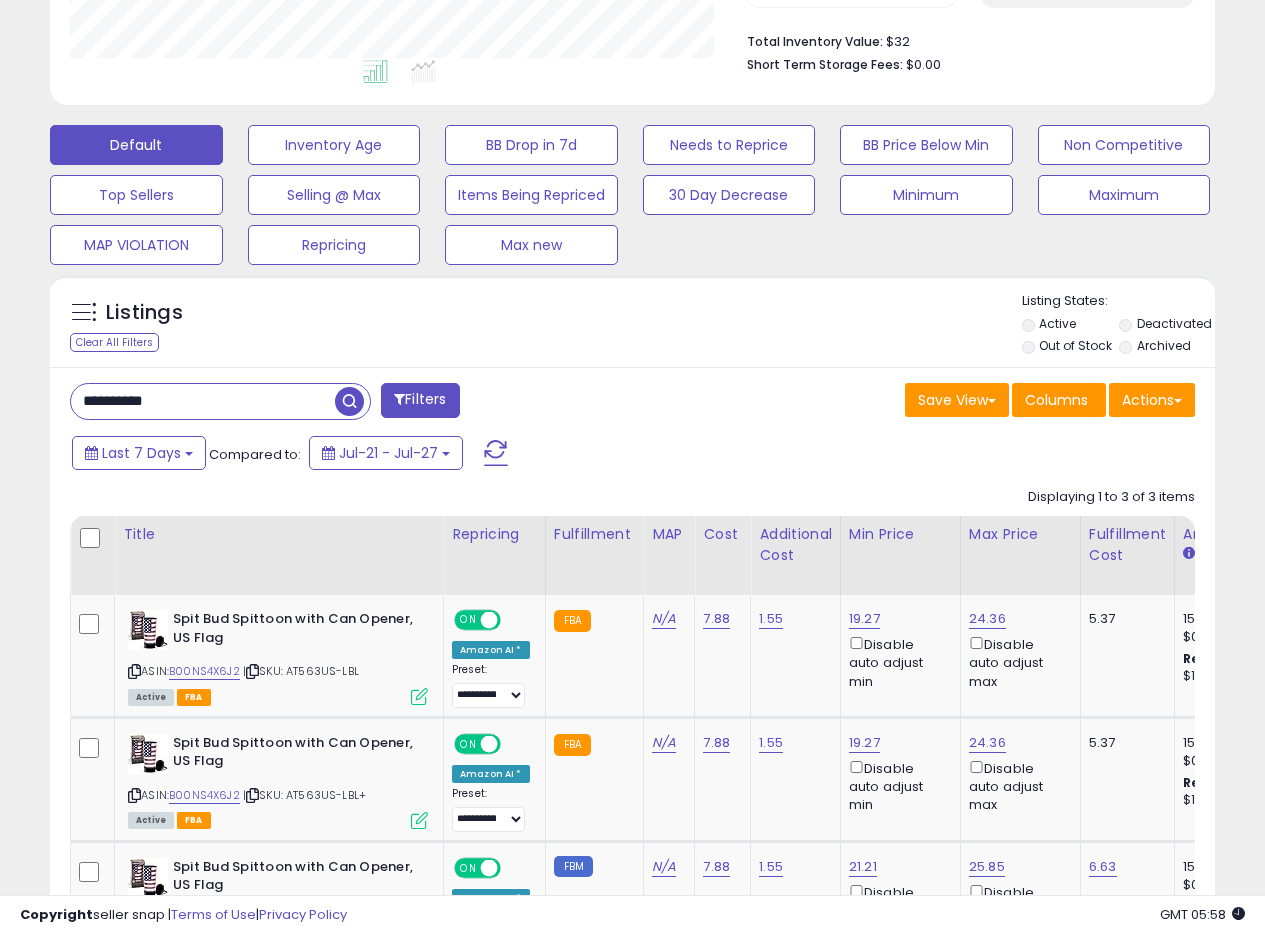 drag, startPoint x: 220, startPoint y: 405, endPoint x: 0, endPoint y: 393, distance: 220.32703 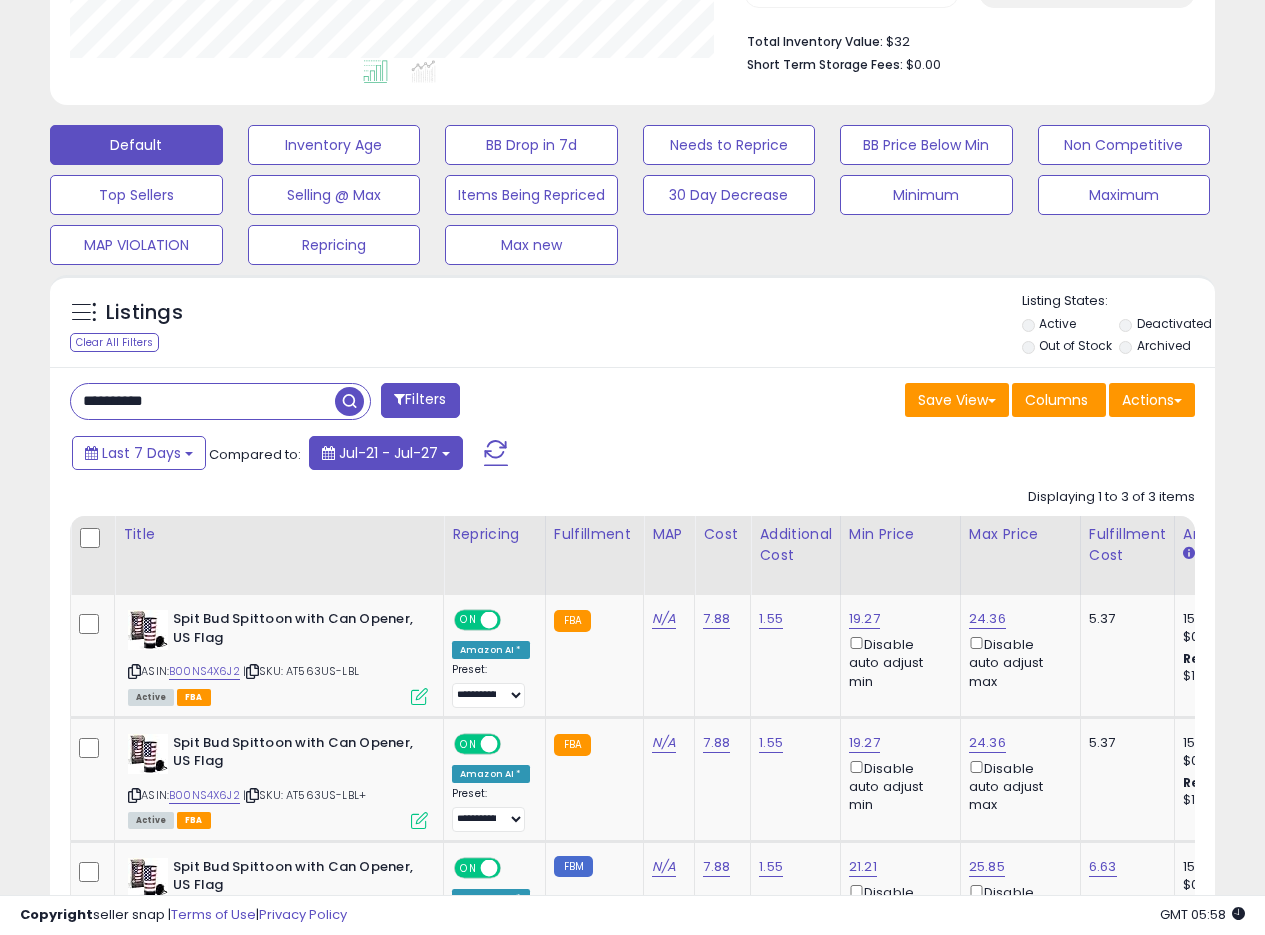 paste 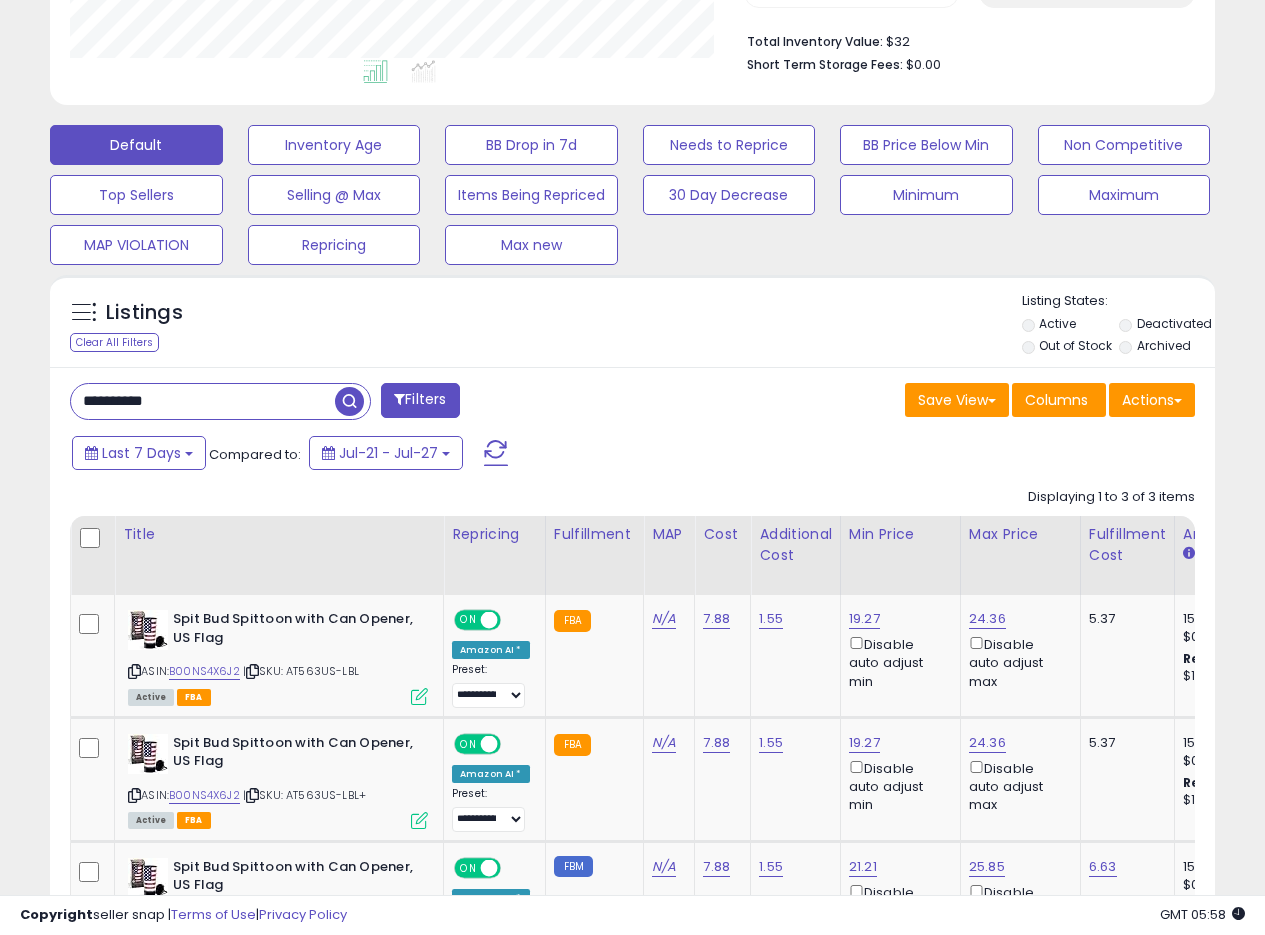 click at bounding box center (349, 401) 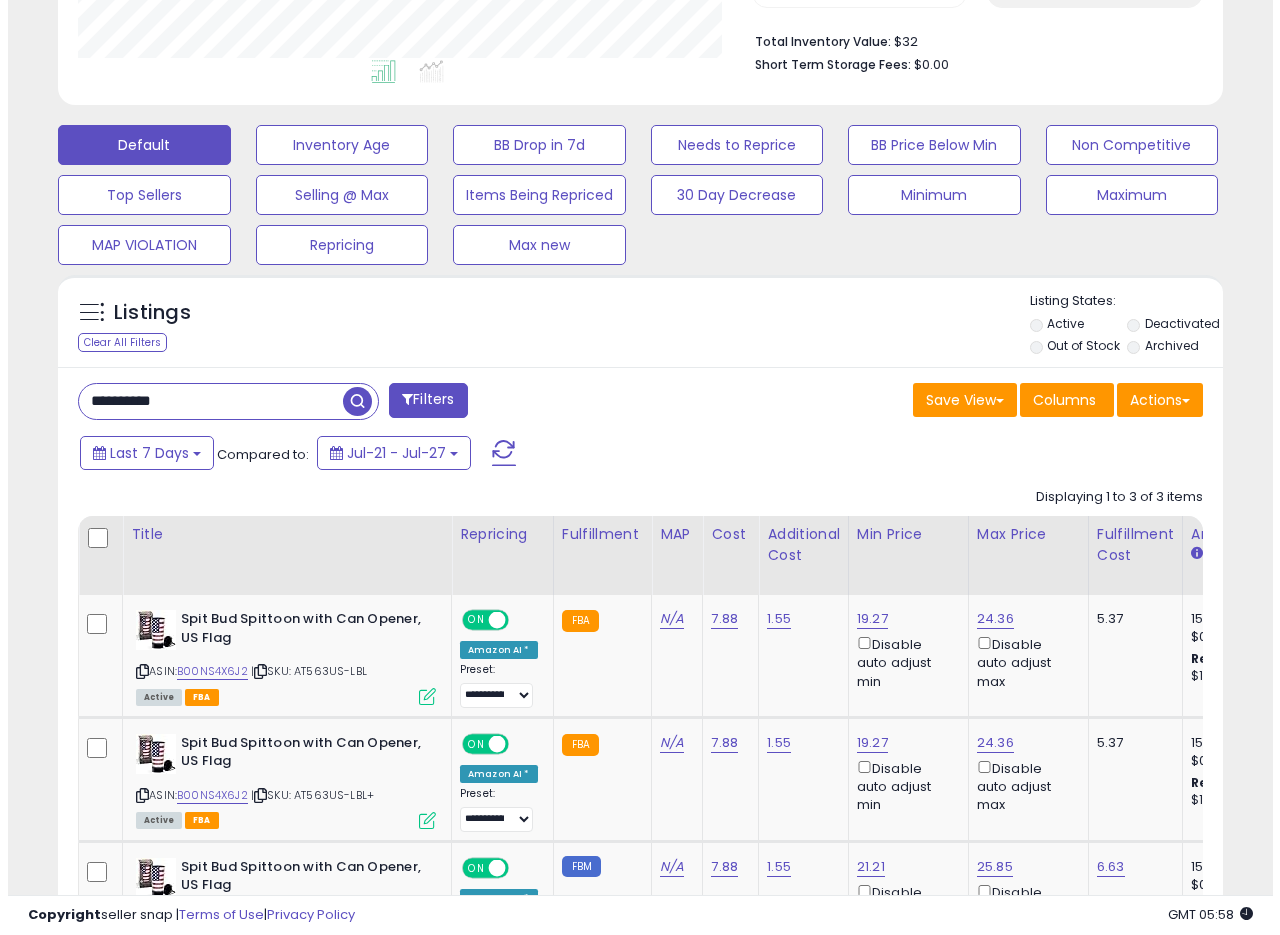 scroll, scrollTop: 335, scrollLeft: 0, axis: vertical 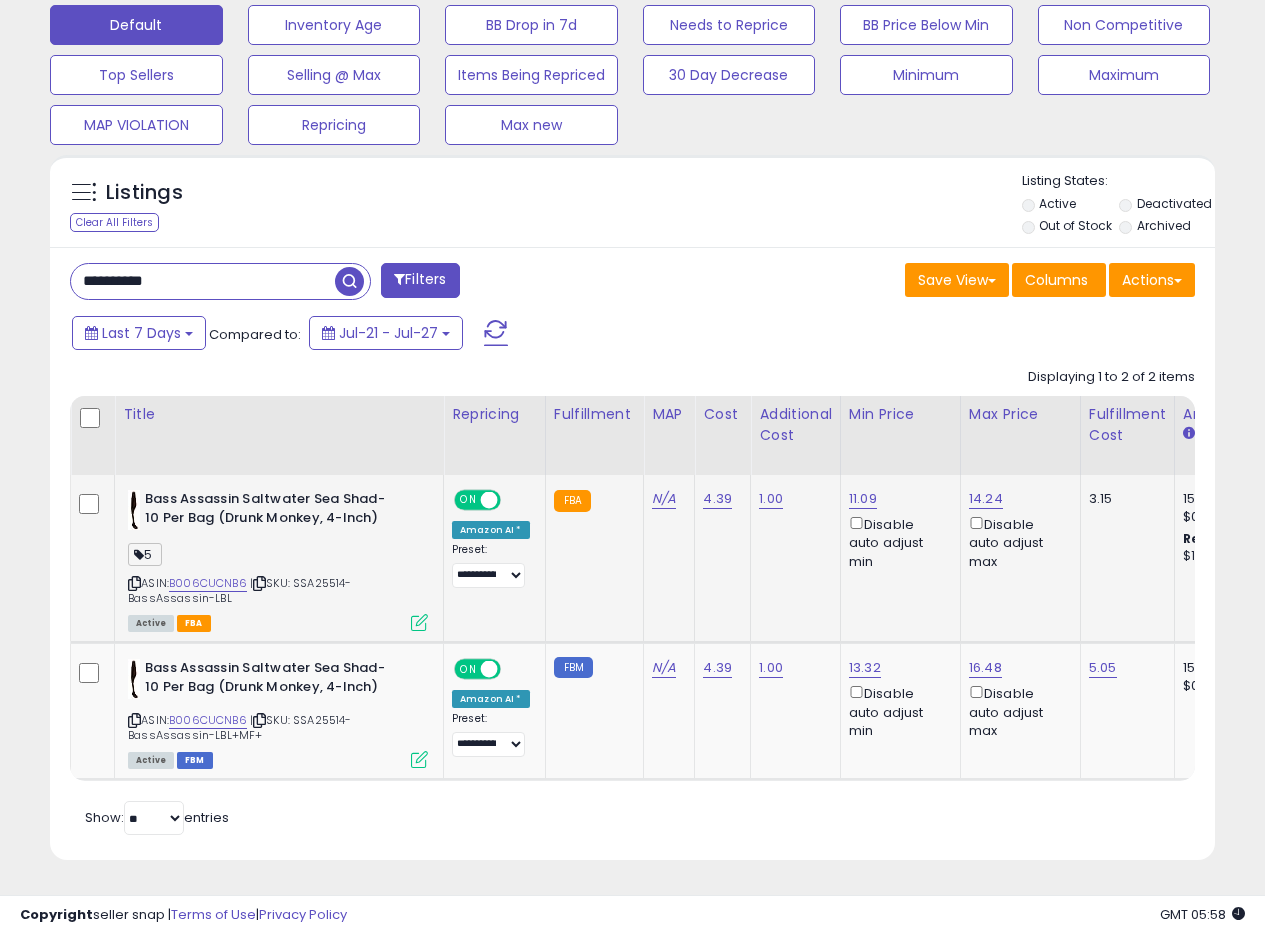 click on "FBA" 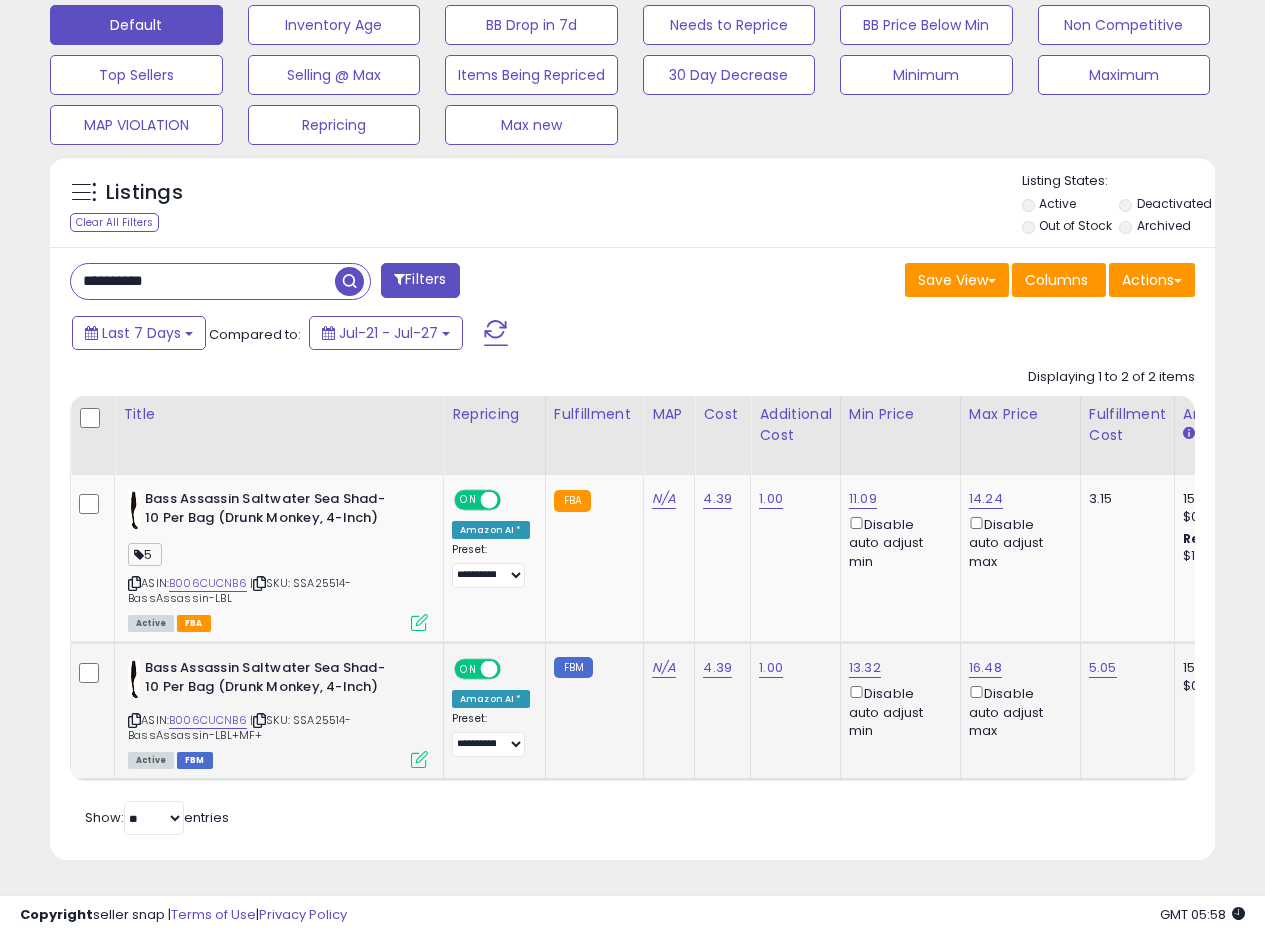 click at bounding box center (419, 759) 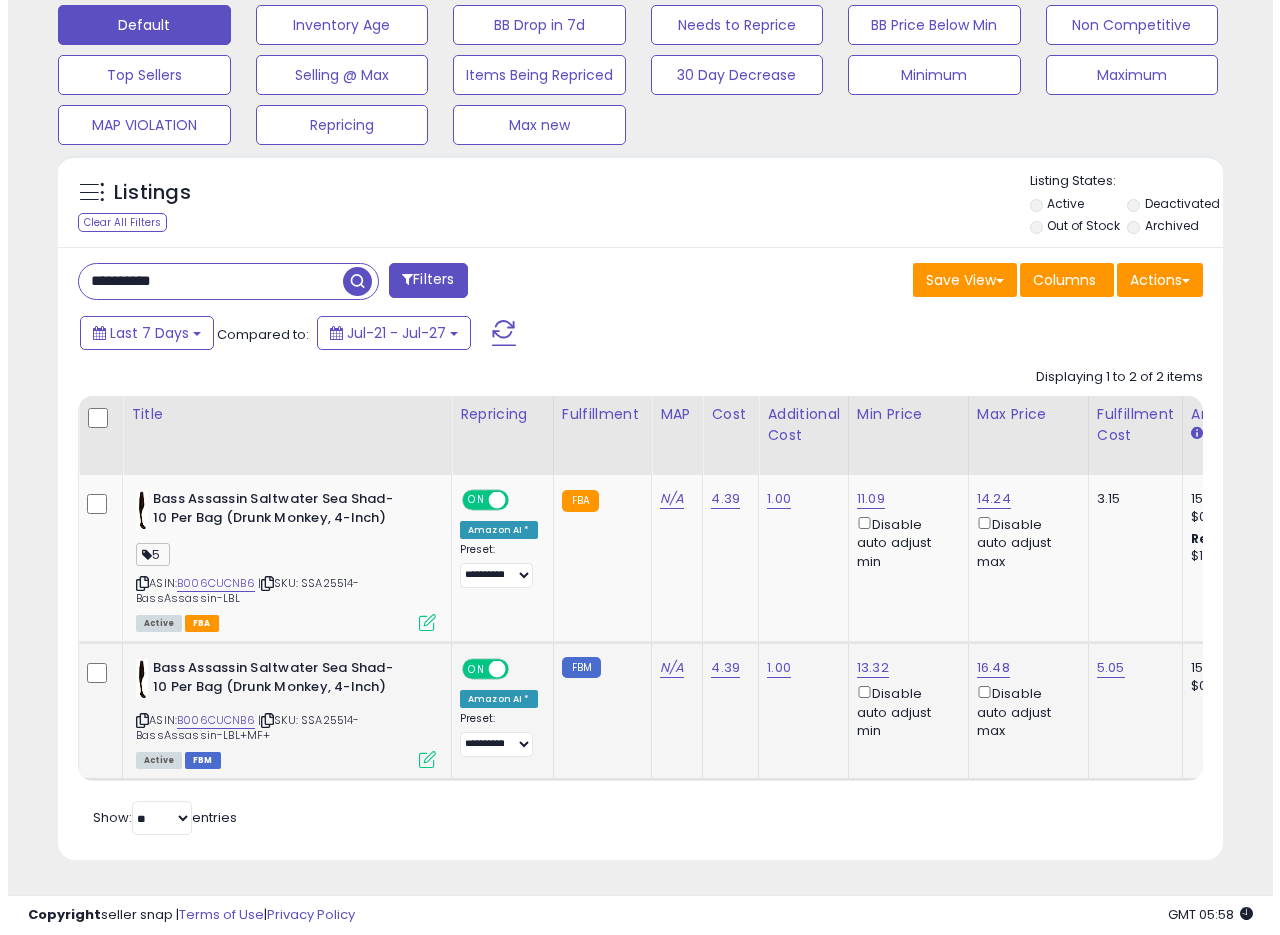 scroll, scrollTop: 999590, scrollLeft: 999317, axis: both 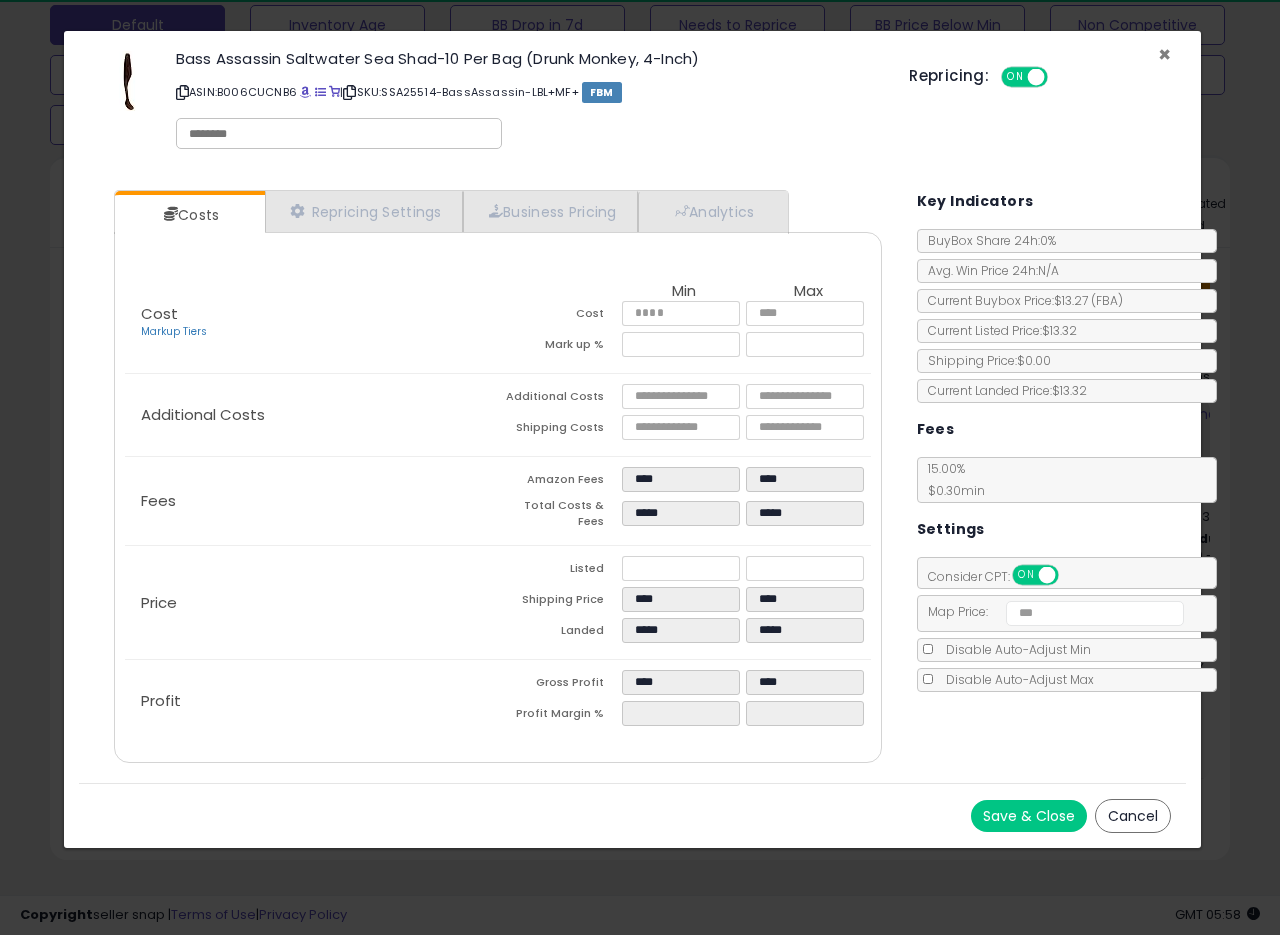 click on "×" at bounding box center [1164, 54] 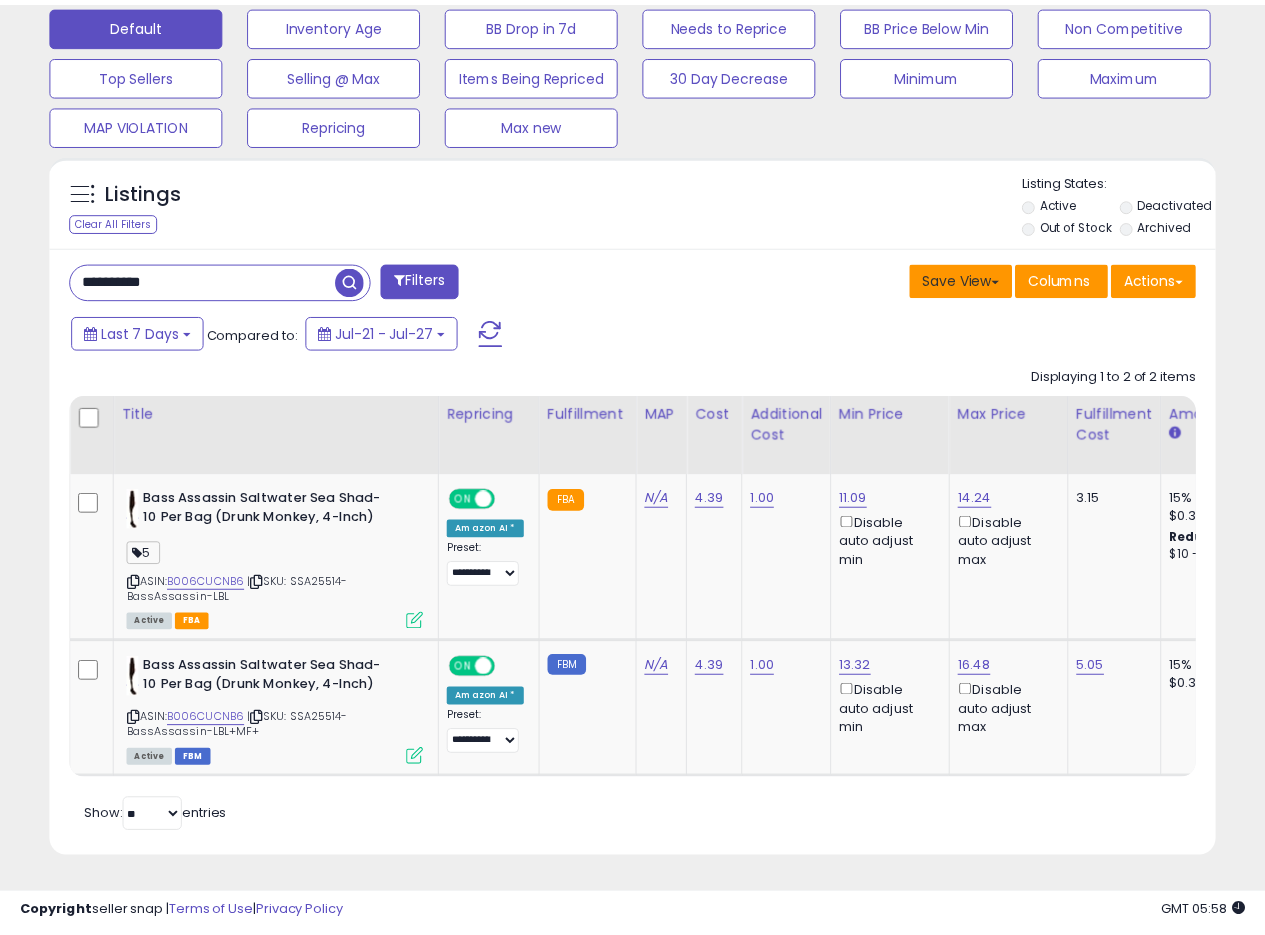 scroll, scrollTop: 410, scrollLeft: 674, axis: both 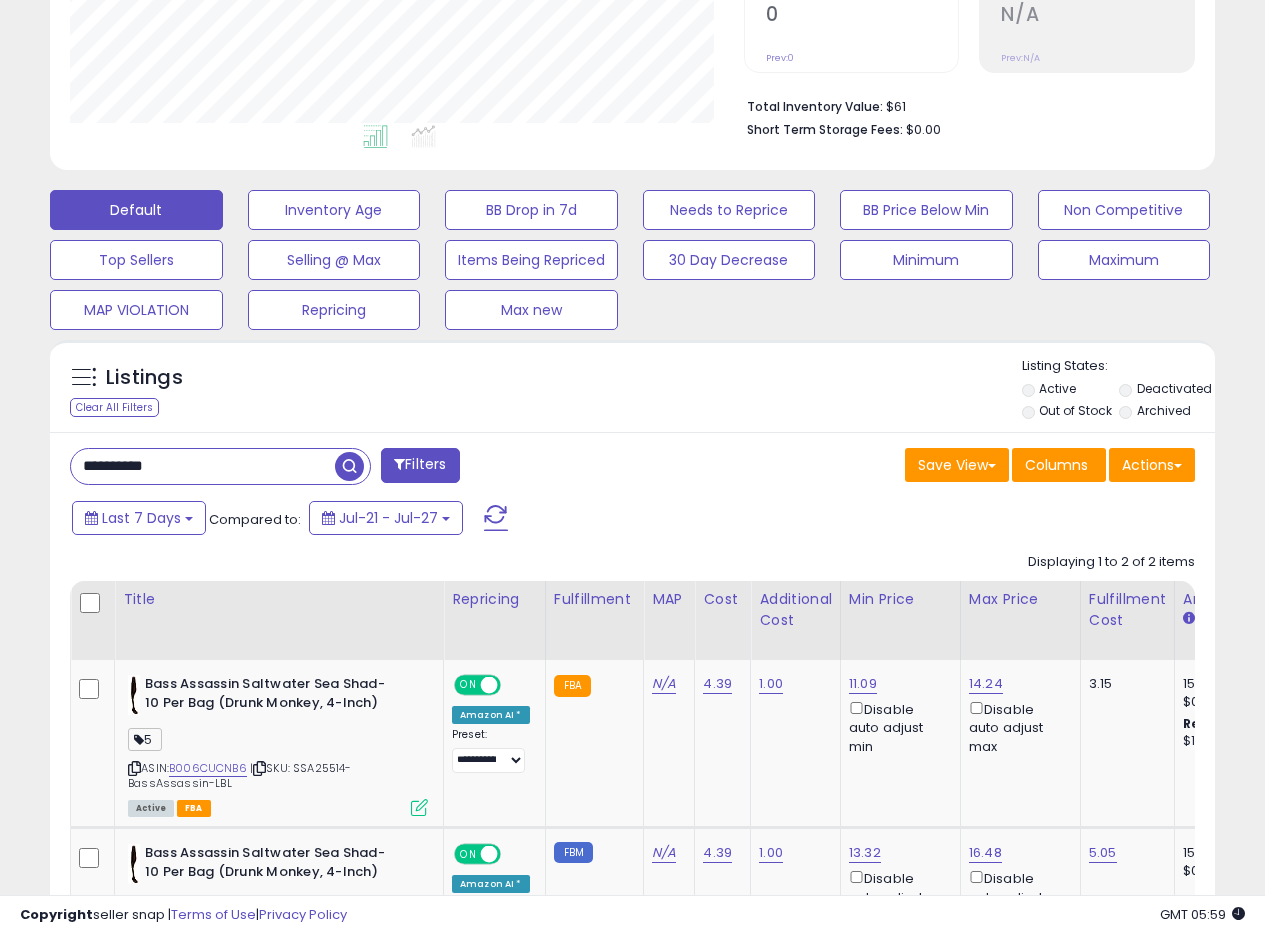 drag, startPoint x: 221, startPoint y: 466, endPoint x: 0, endPoint y: 456, distance: 221.22614 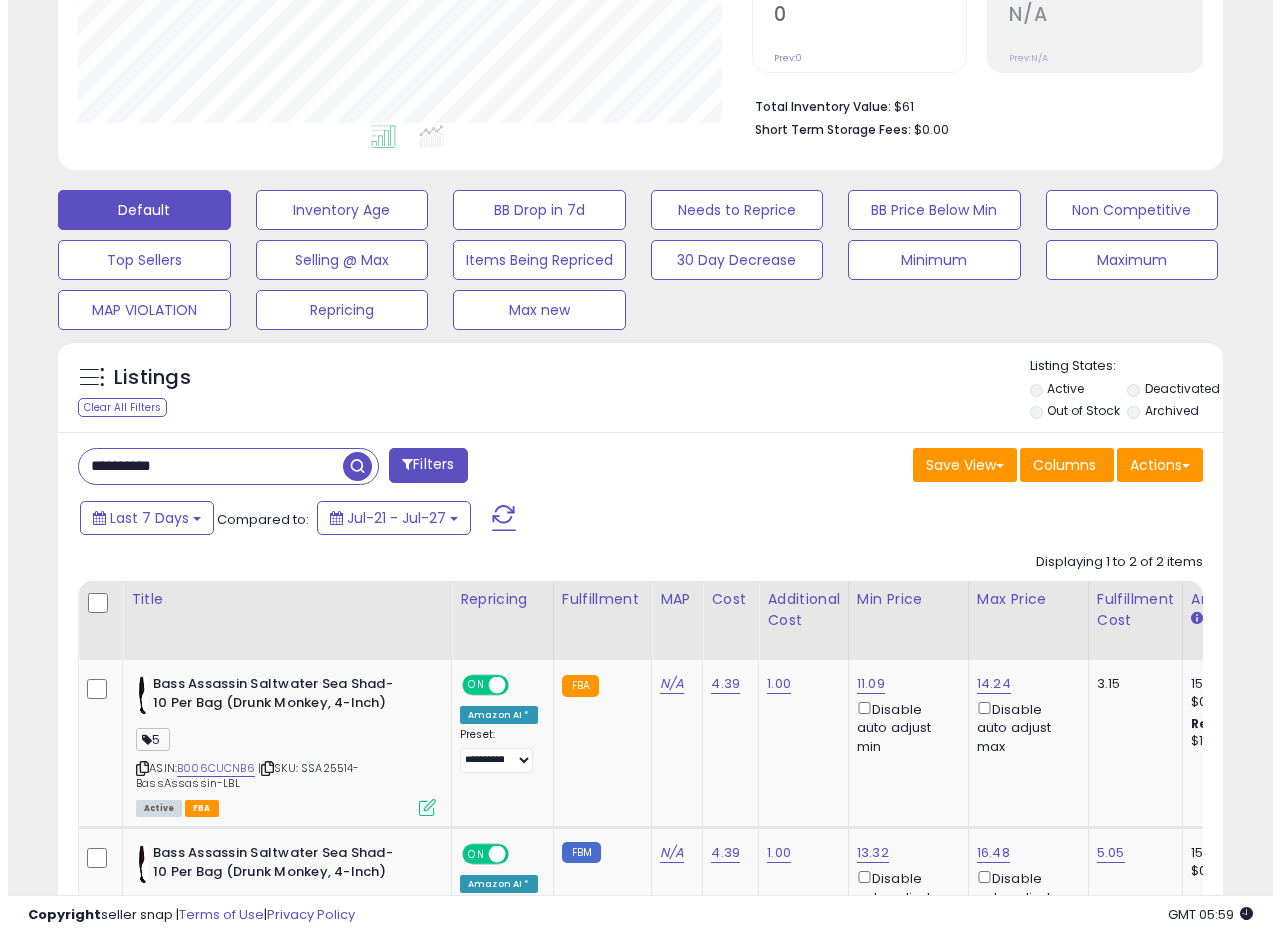 scroll, scrollTop: 335, scrollLeft: 0, axis: vertical 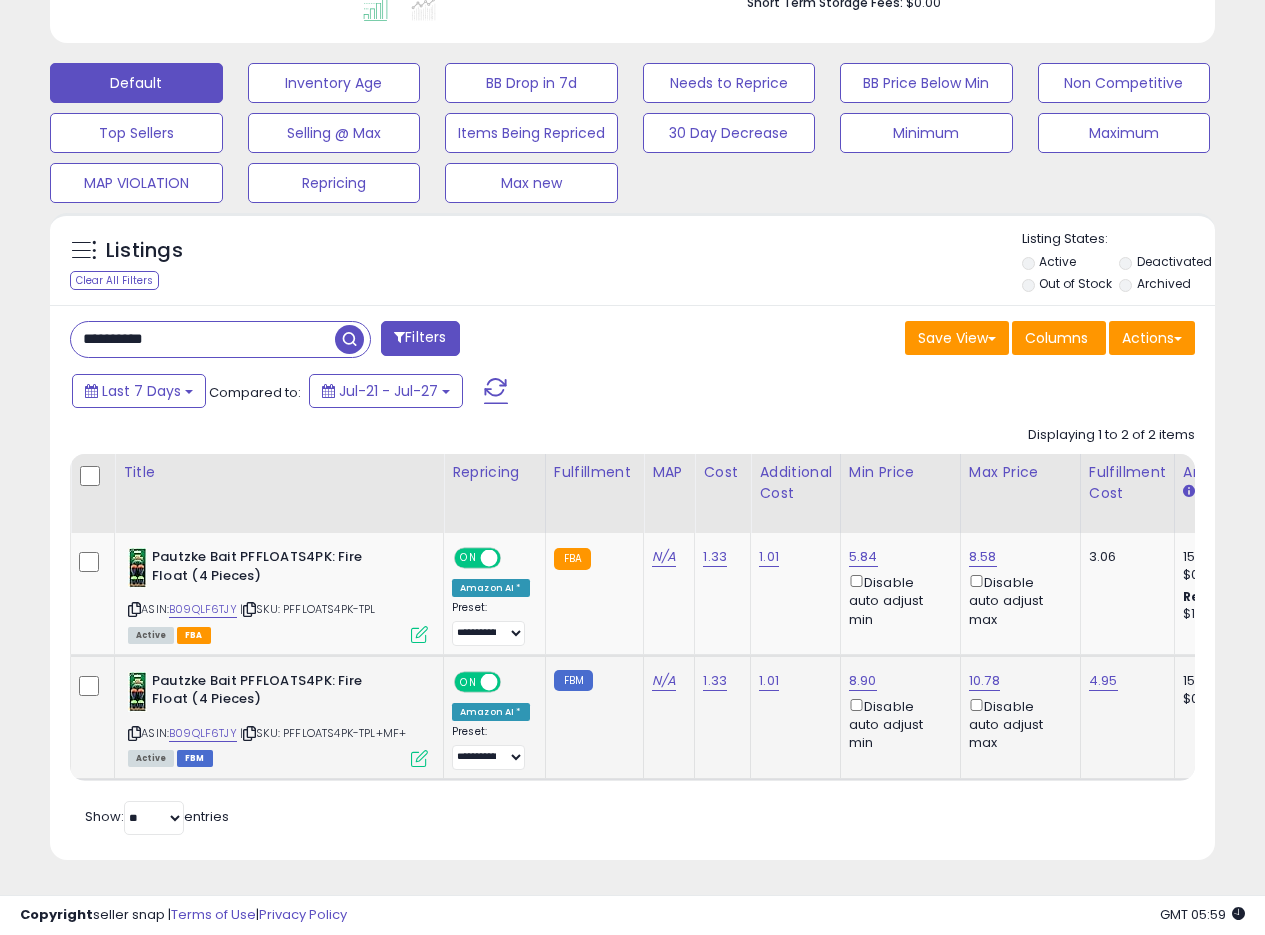 click on "Pautzke Bait PFFLOATS4PK: Fire Float (4 Pieces)  ASIN:  [ASIN]    |   SKU: PFFLOATS4PK-TPL+MF+ Active FBM" 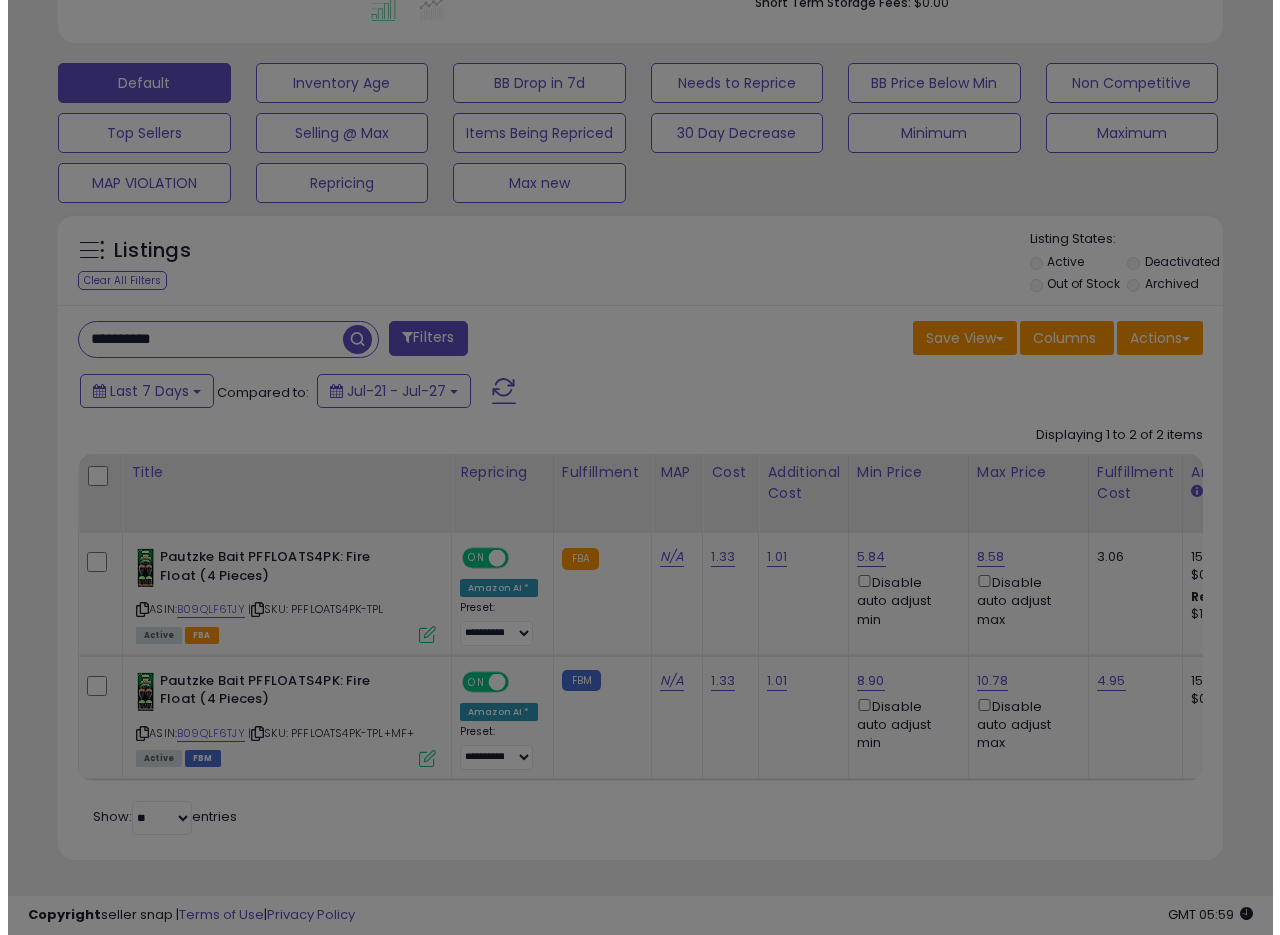 scroll, scrollTop: 999590, scrollLeft: 999317, axis: both 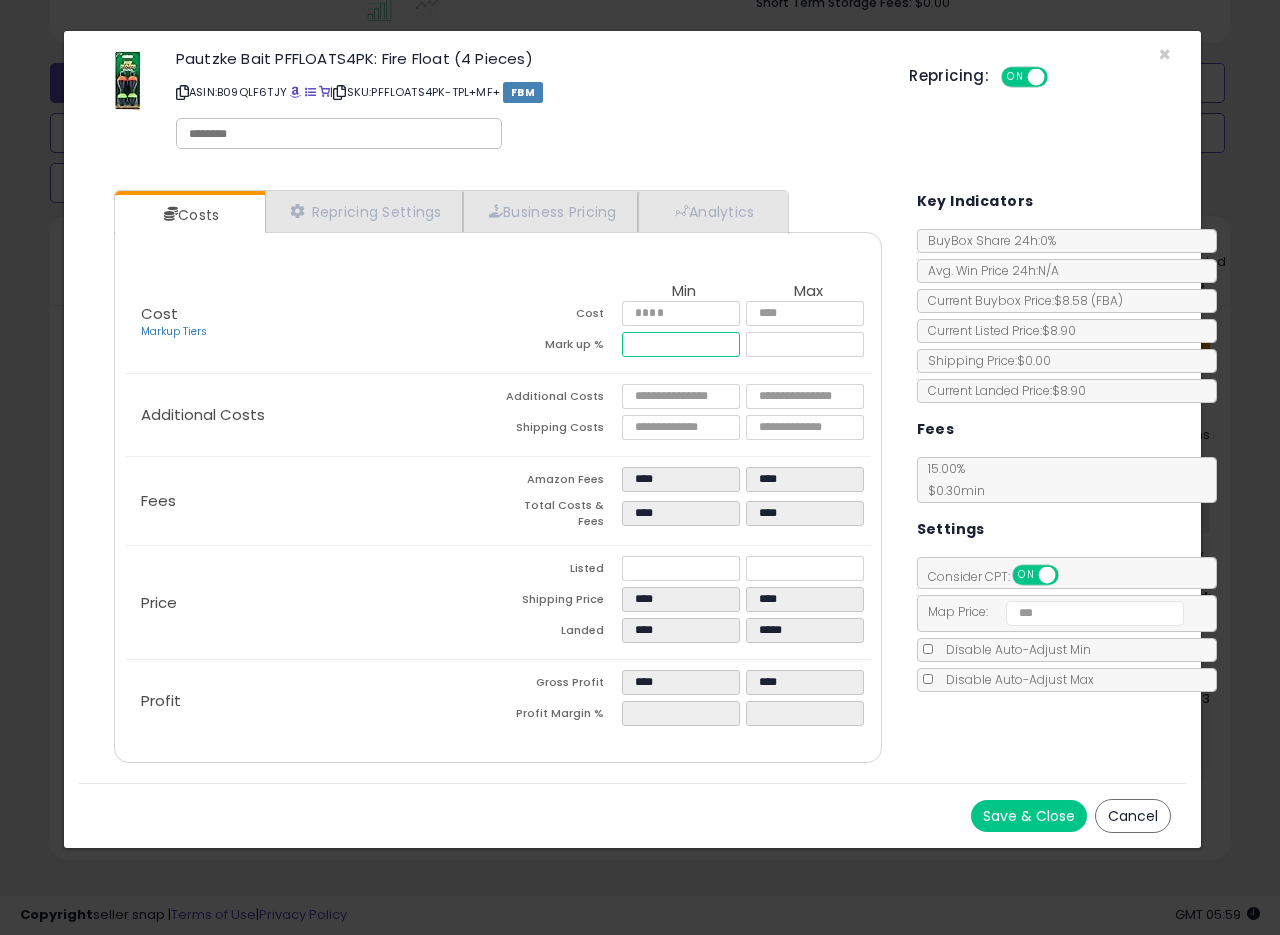 drag, startPoint x: 678, startPoint y: 341, endPoint x: 582, endPoint y: 354, distance: 96.87621 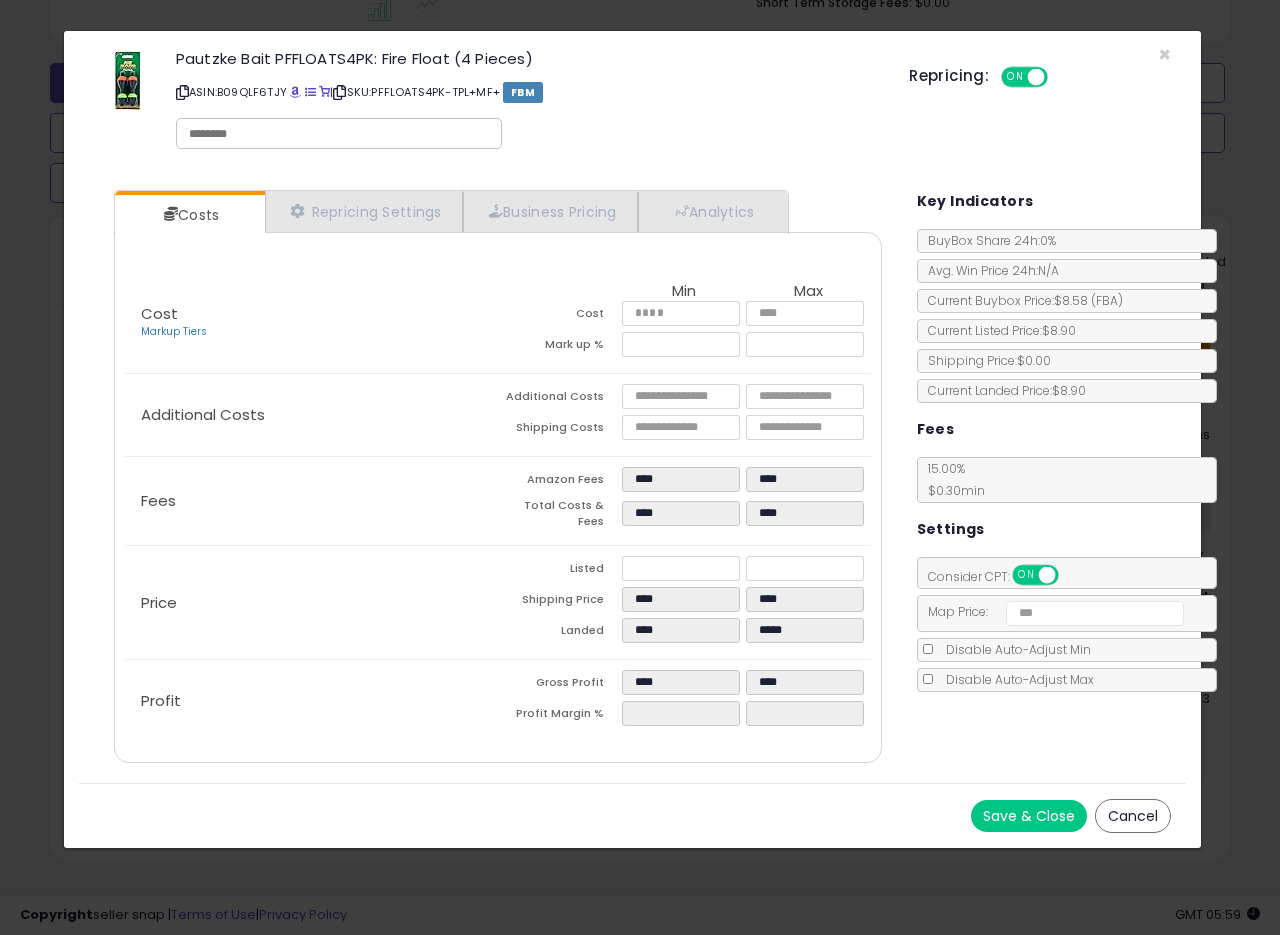 type on "*****" 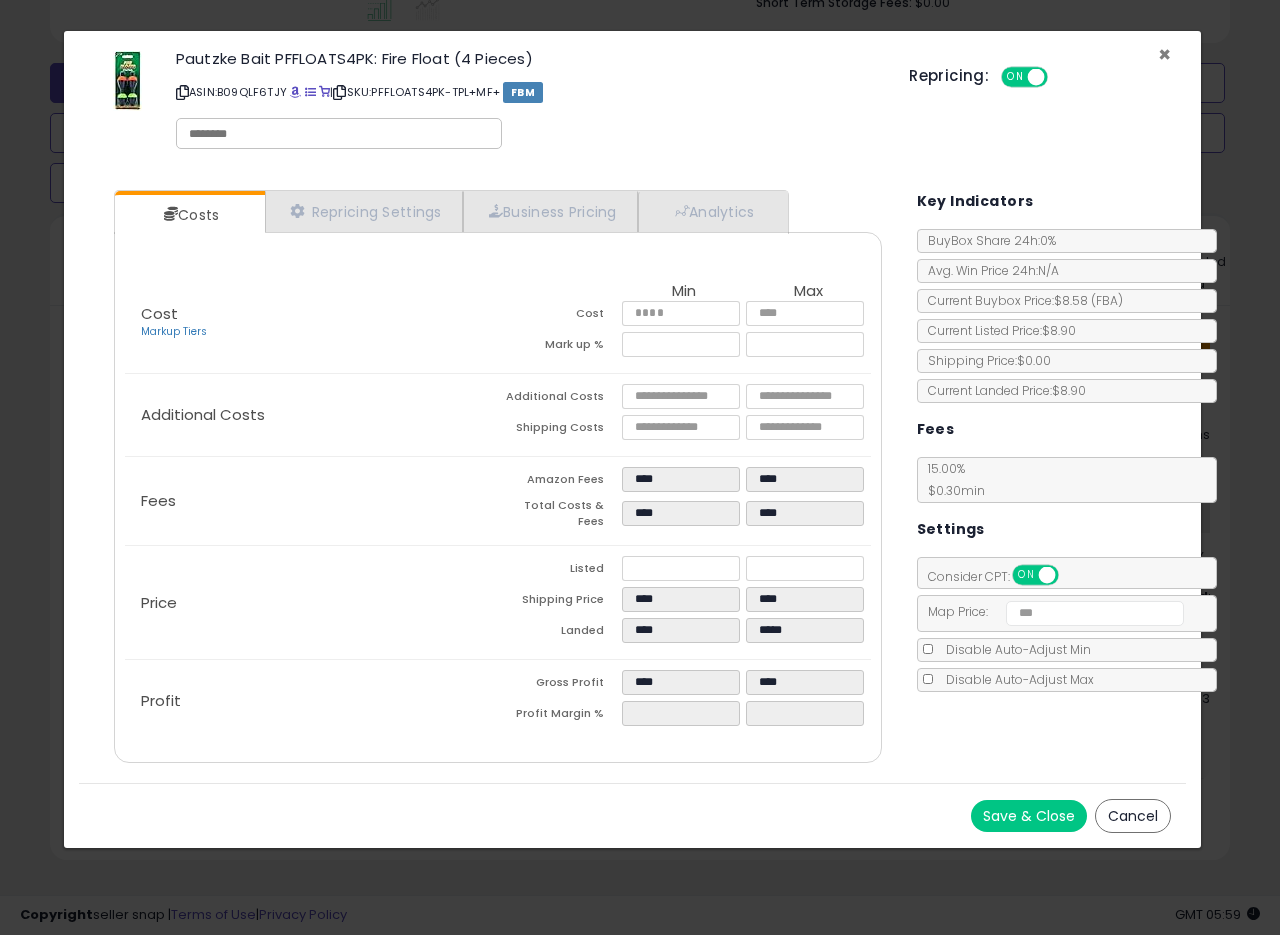 click on "×" at bounding box center [1164, 54] 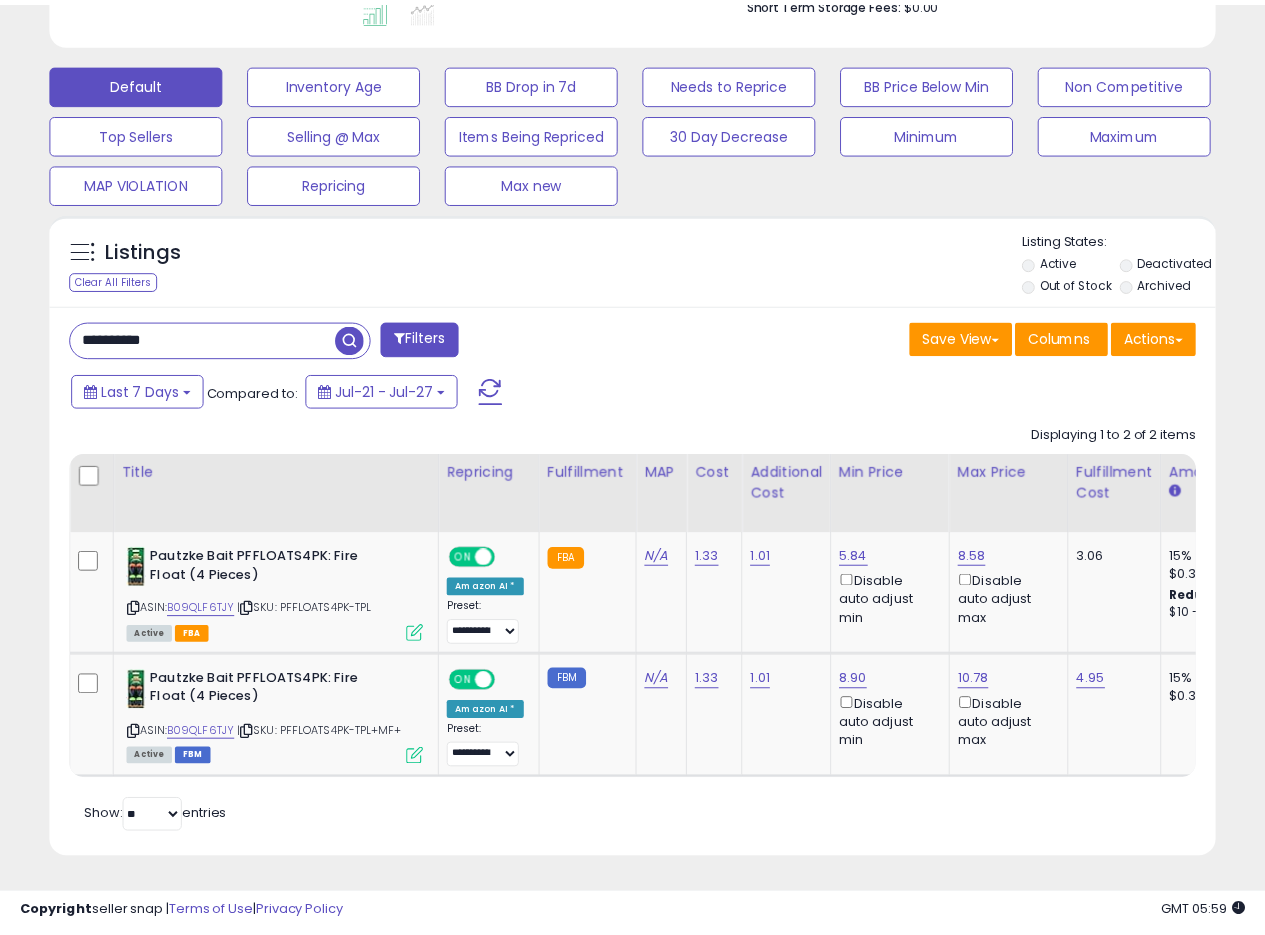 scroll, scrollTop: 410, scrollLeft: 674, axis: both 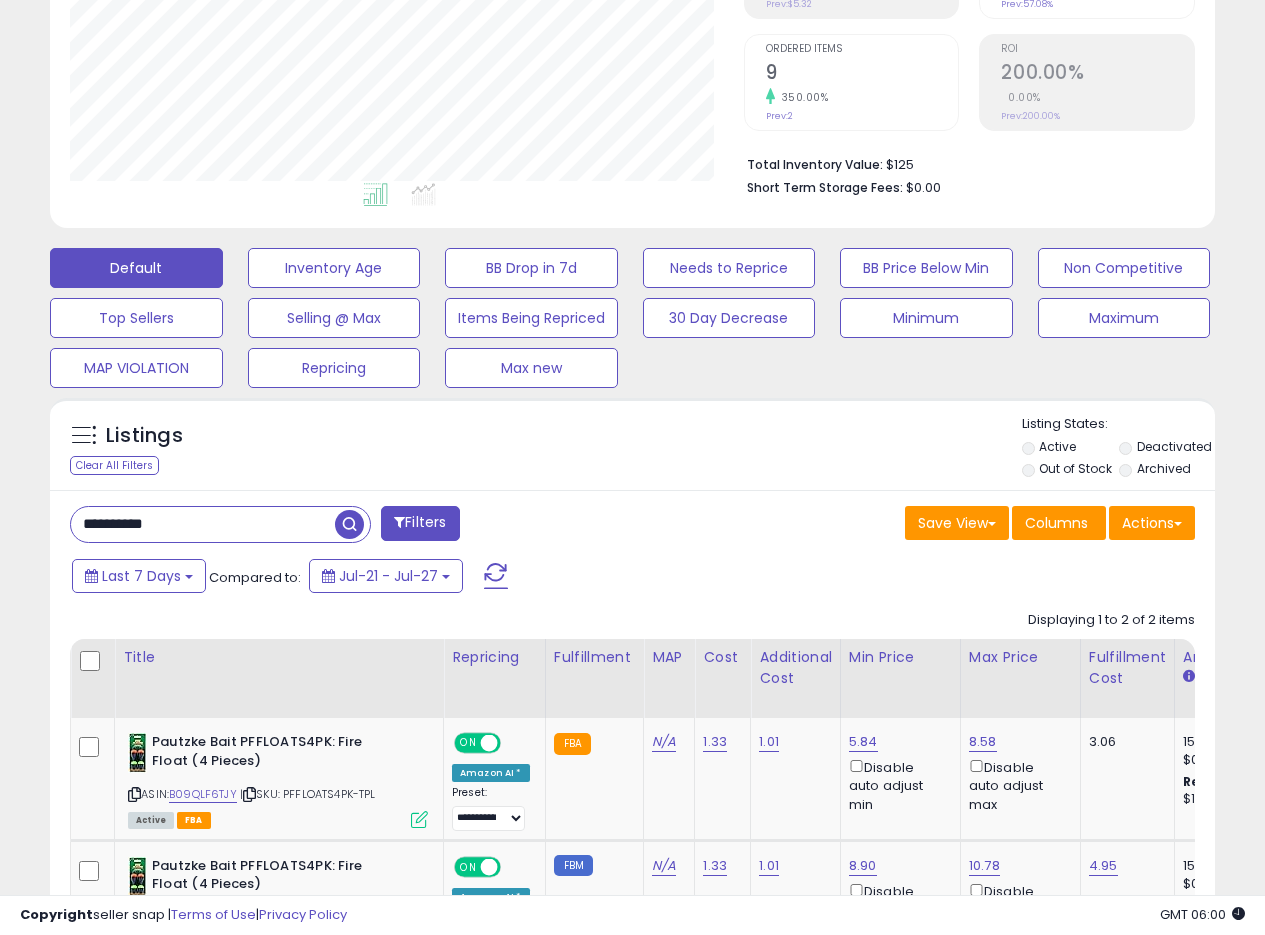 drag, startPoint x: 182, startPoint y: 520, endPoint x: 0, endPoint y: 470, distance: 188.74321 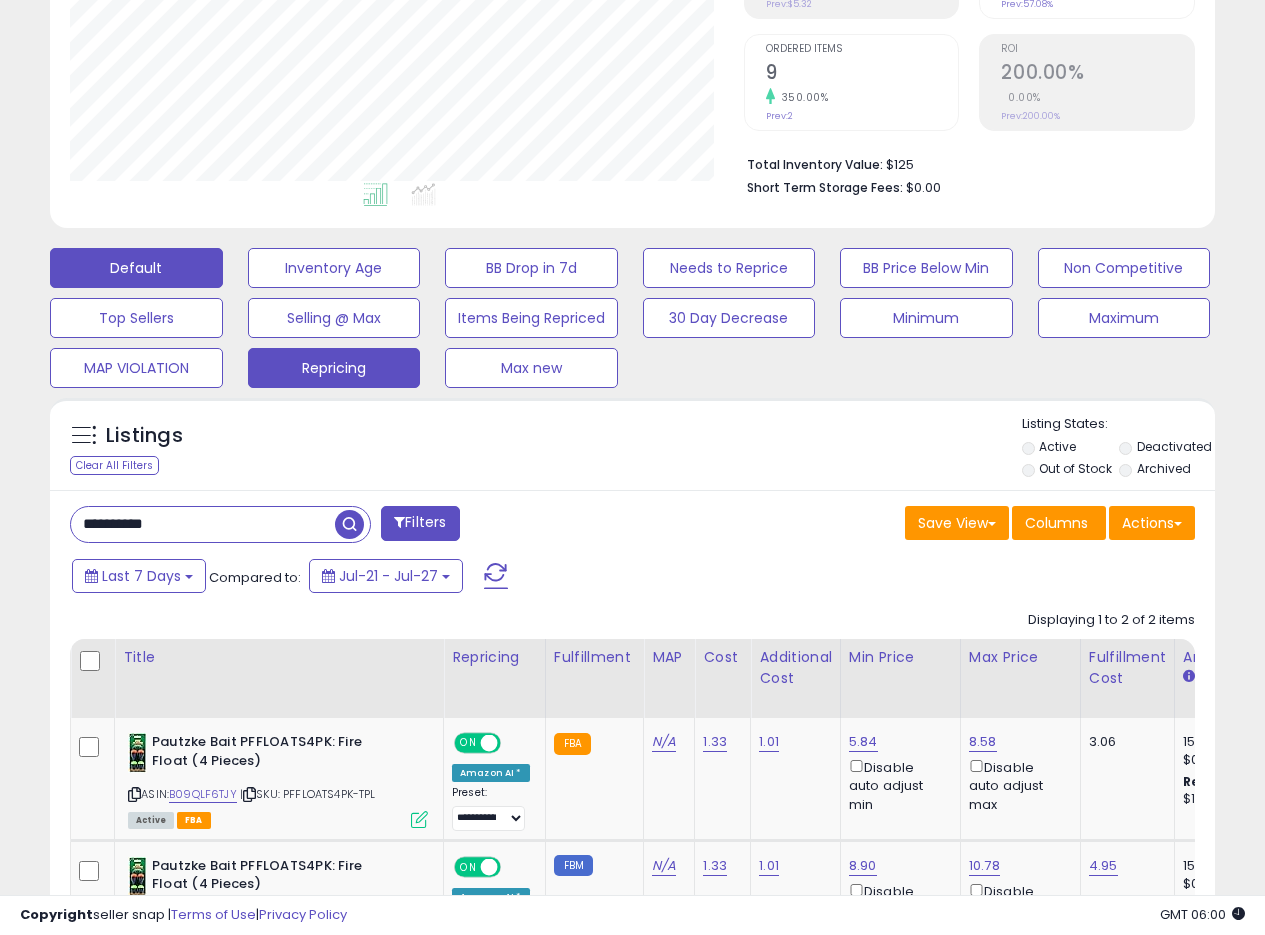 paste 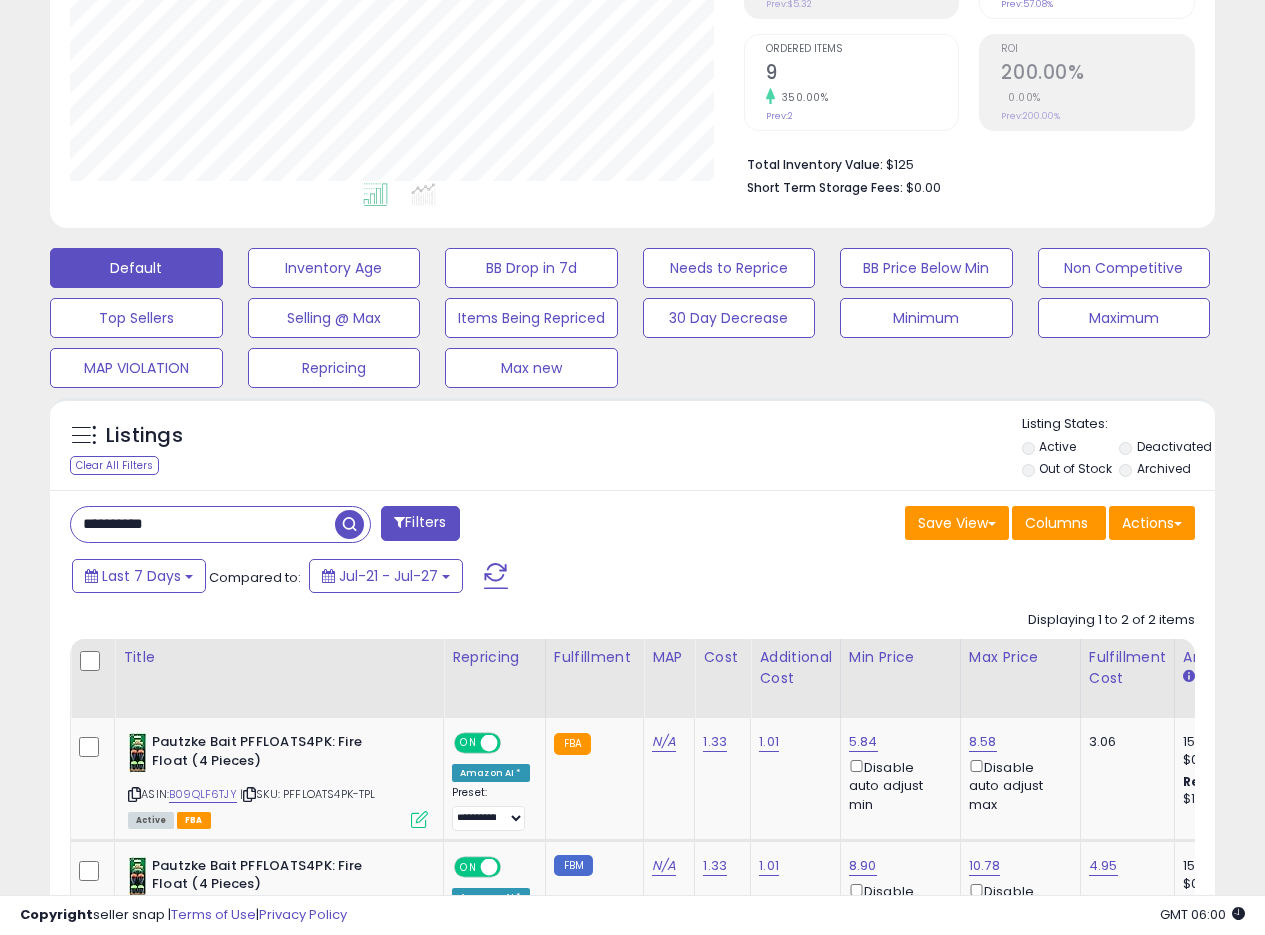 click at bounding box center [349, 524] 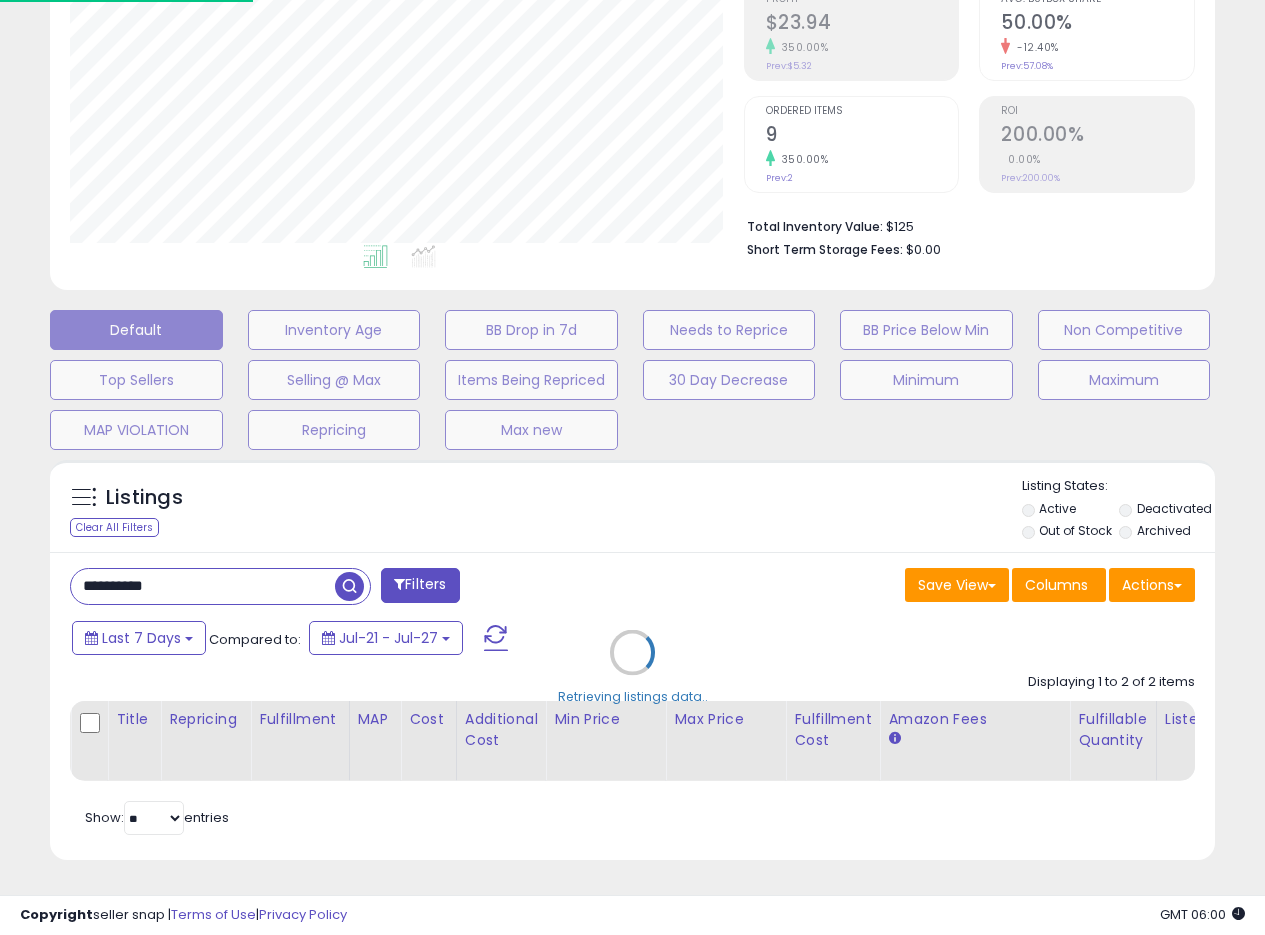 scroll, scrollTop: 999590, scrollLeft: 999317, axis: both 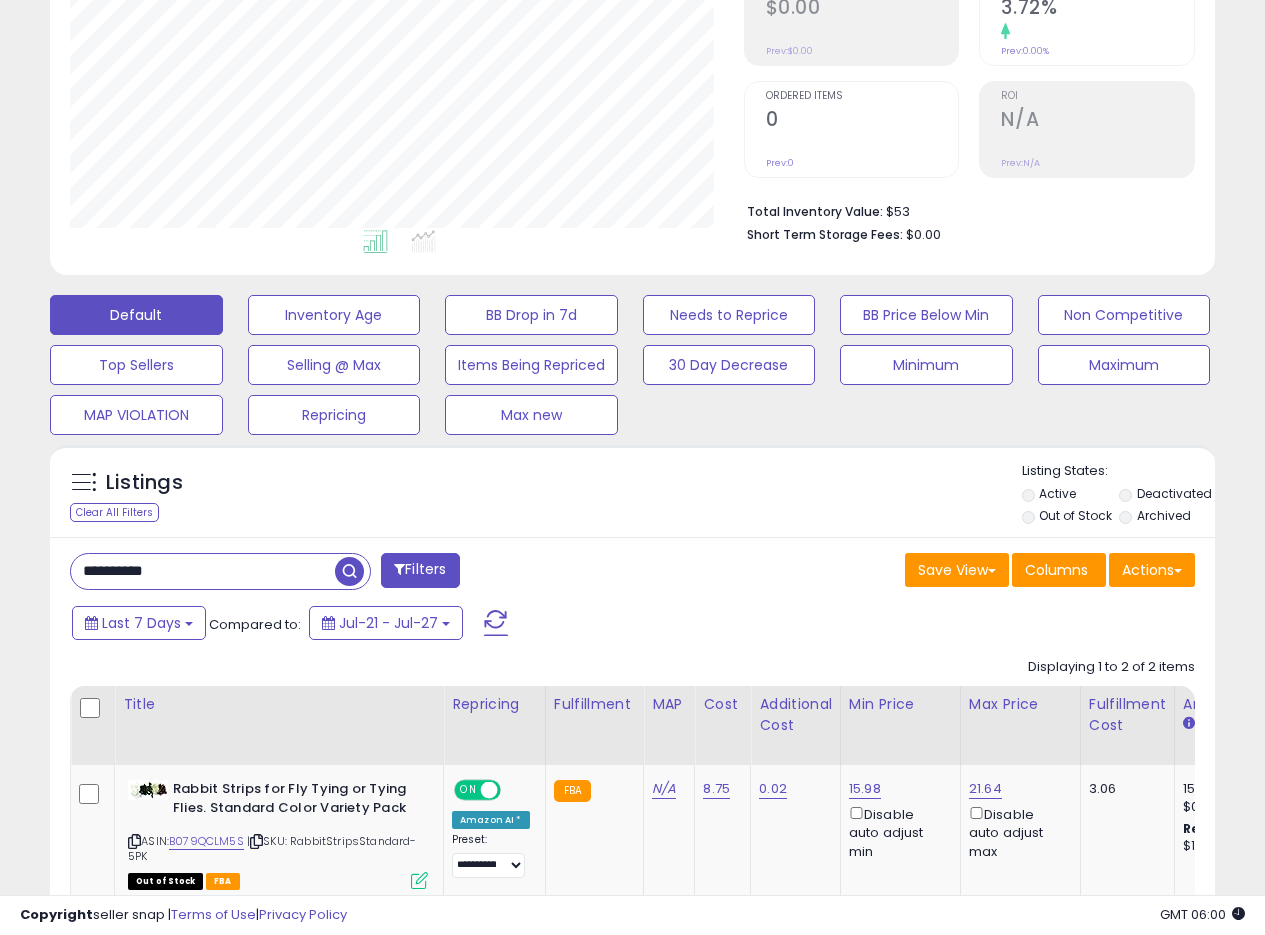 drag, startPoint x: 219, startPoint y: 583, endPoint x: 1, endPoint y: 549, distance: 220.63545 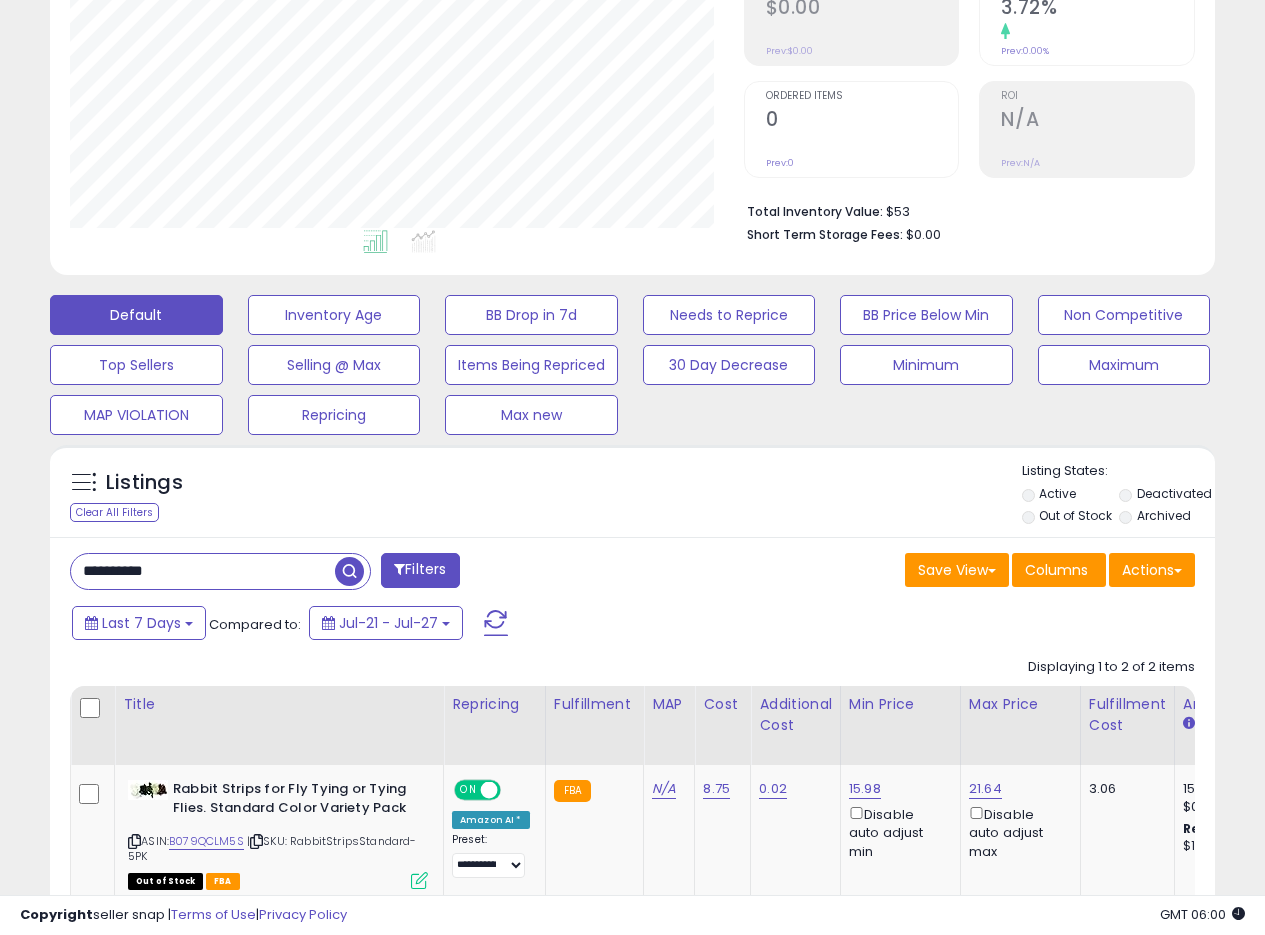 paste 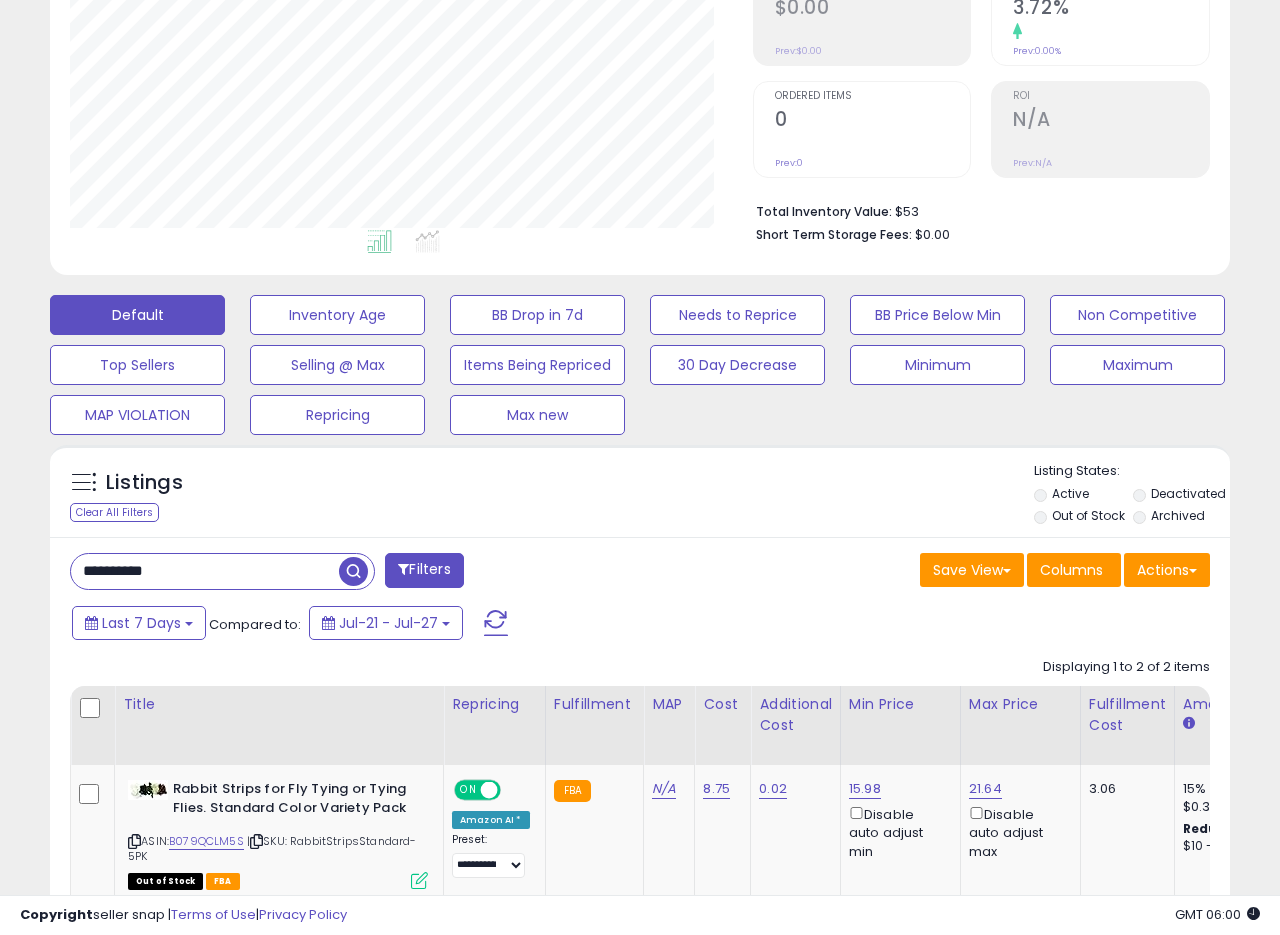 scroll, scrollTop: 999590, scrollLeft: 999317, axis: both 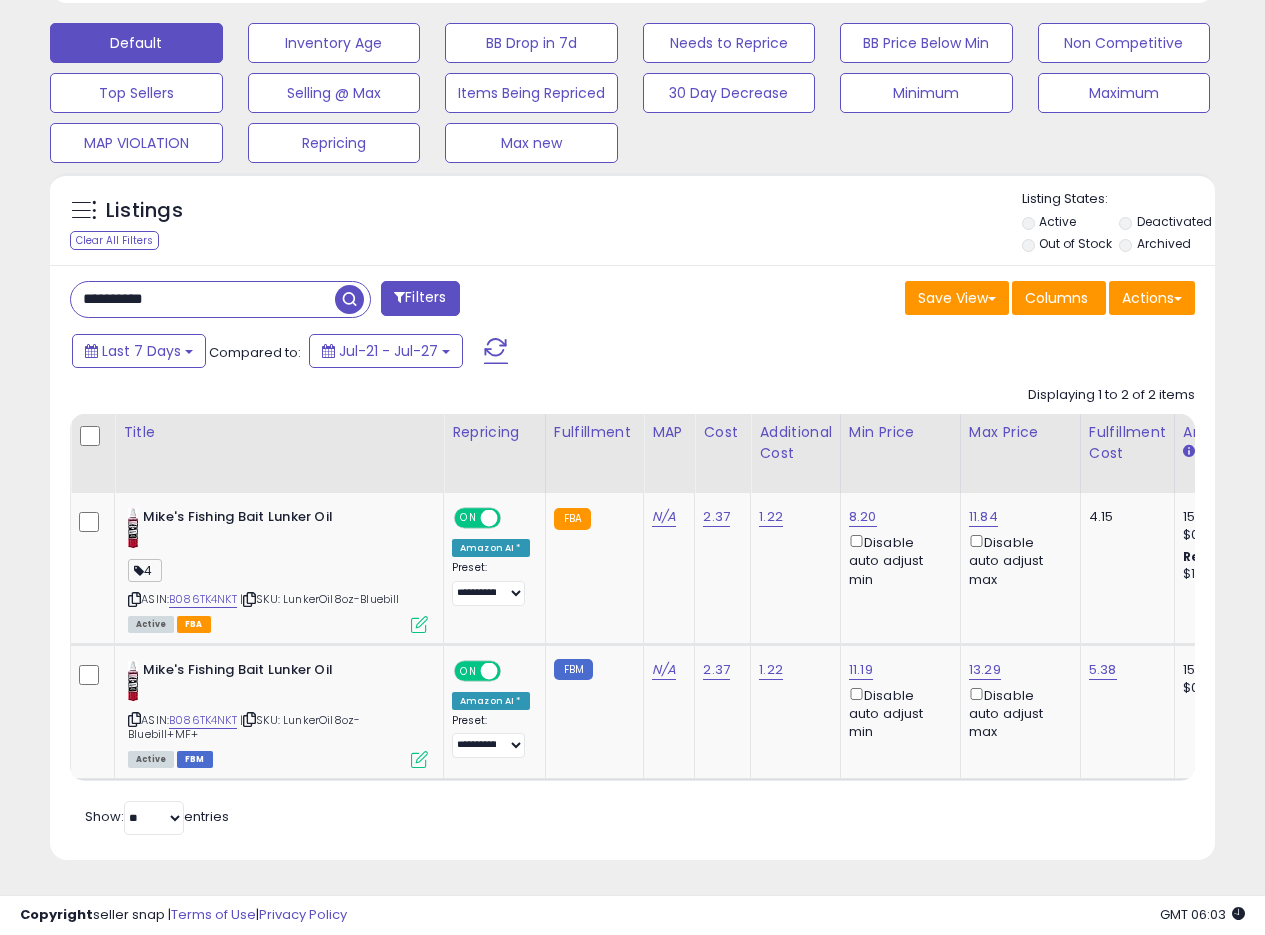 drag, startPoint x: 258, startPoint y: 282, endPoint x: 1, endPoint y: 272, distance: 257.1945 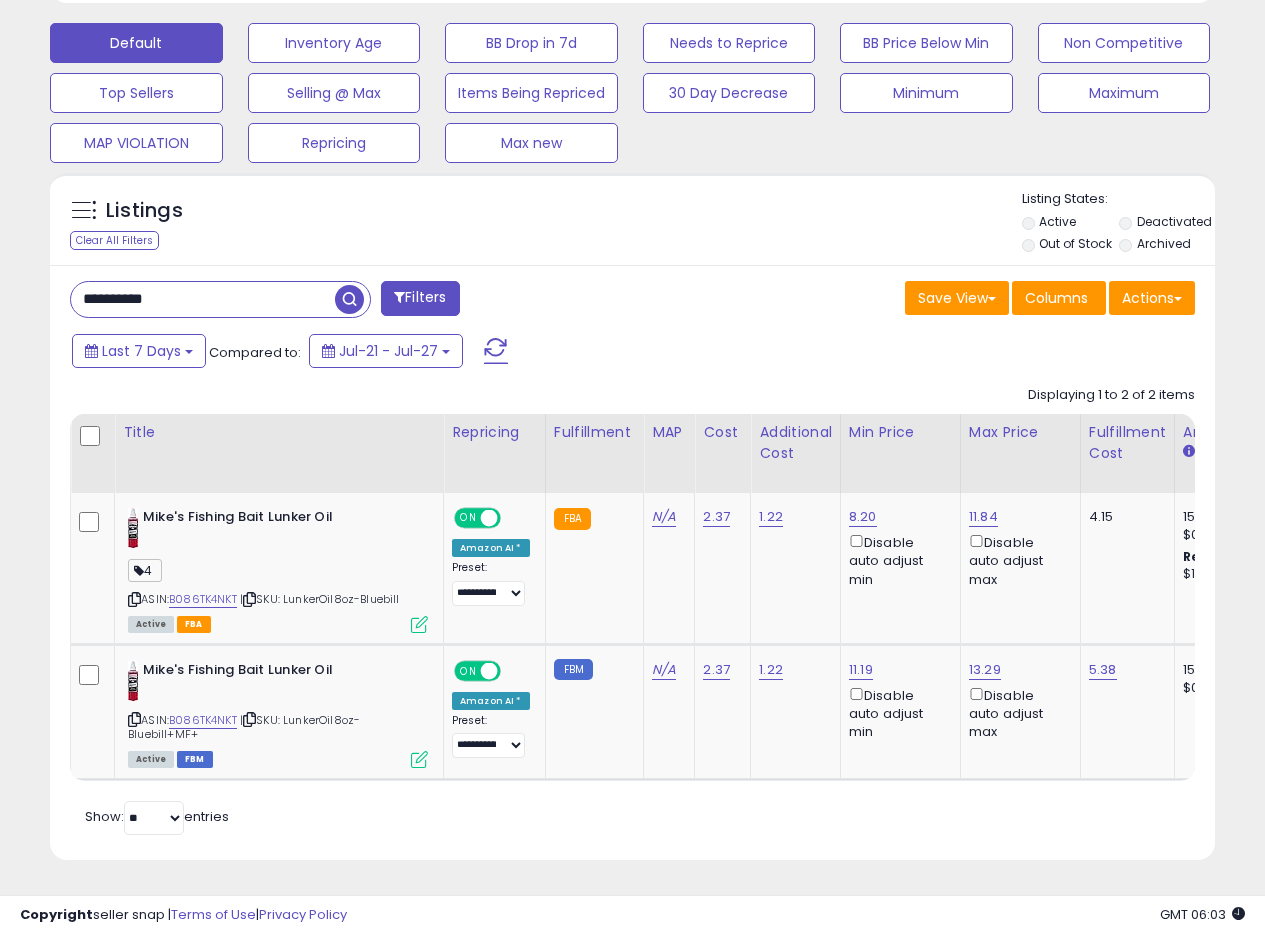 paste 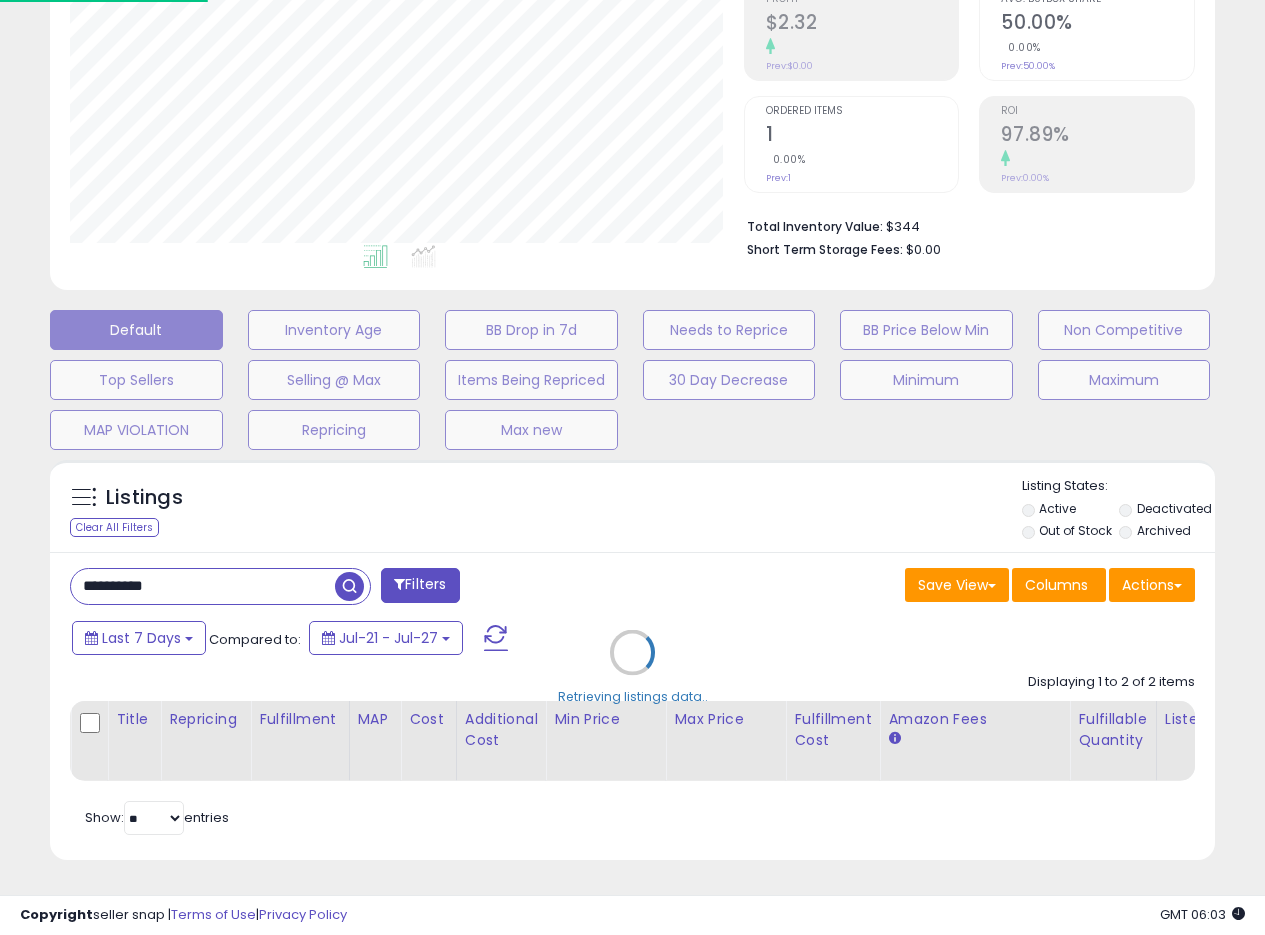 scroll, scrollTop: 999590, scrollLeft: 999317, axis: both 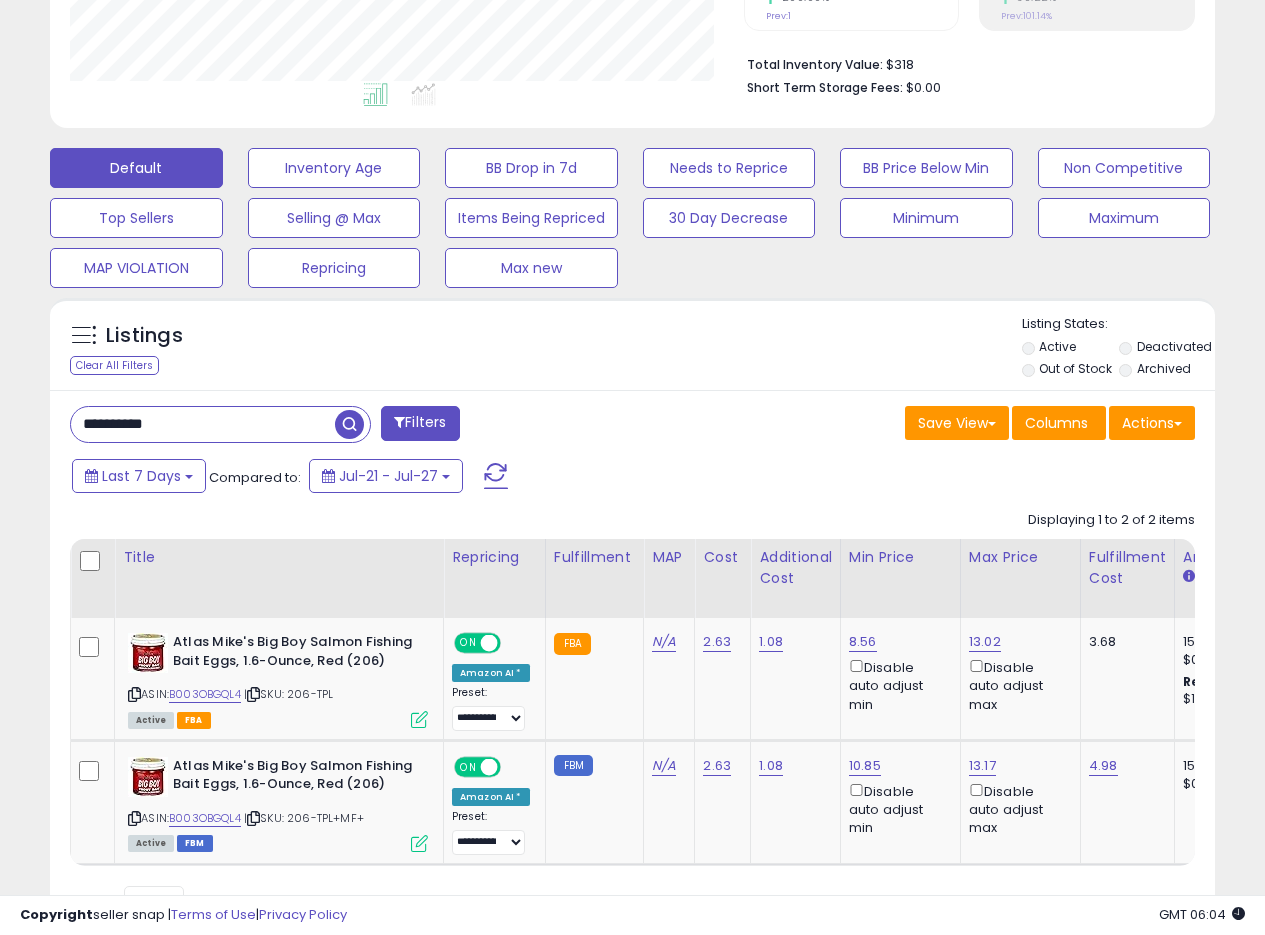 drag, startPoint x: 192, startPoint y: 434, endPoint x: 0, endPoint y: 427, distance: 192.12756 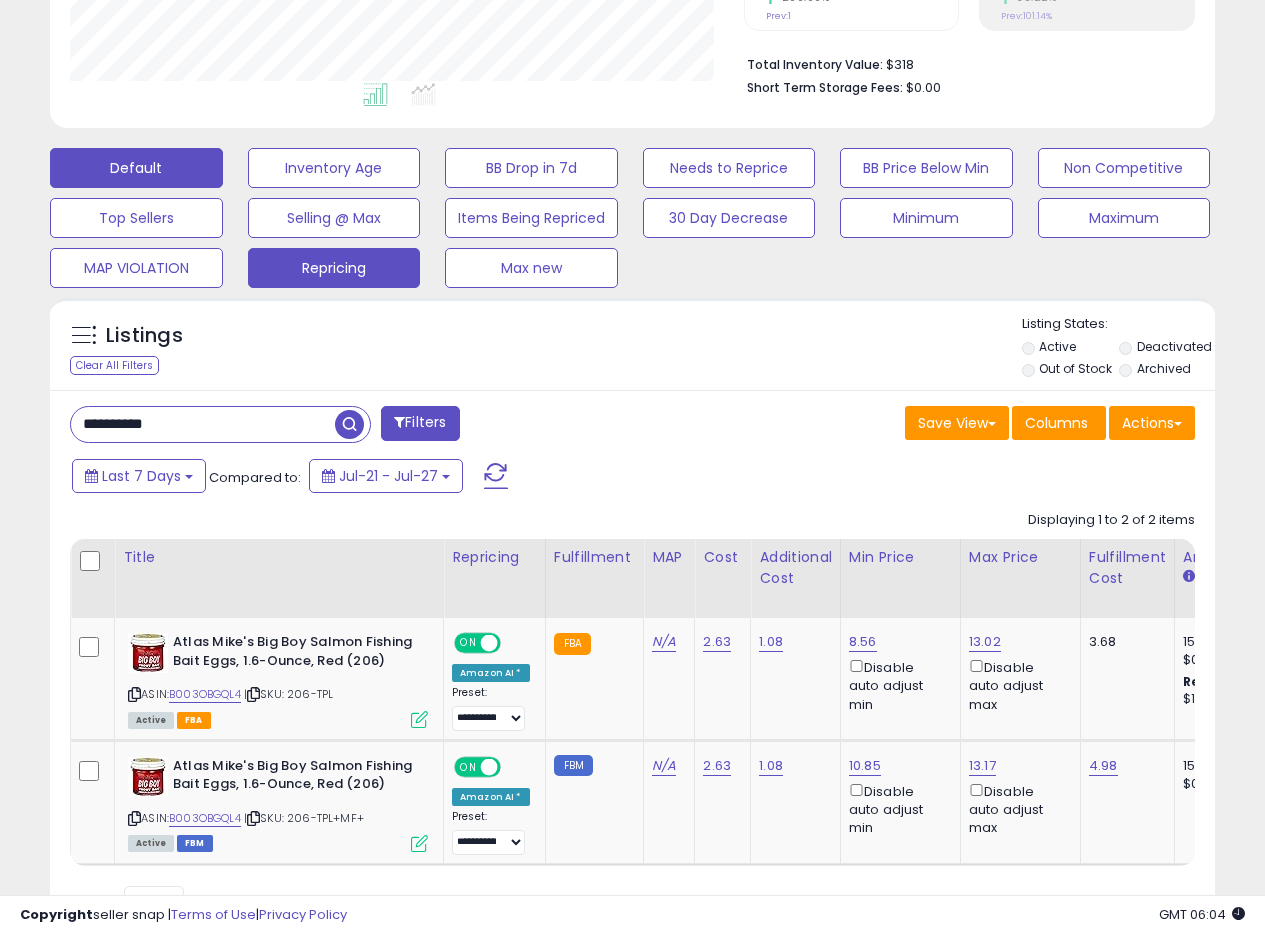 drag, startPoint x: 347, startPoint y: 427, endPoint x: 310, endPoint y: 431, distance: 37.215588 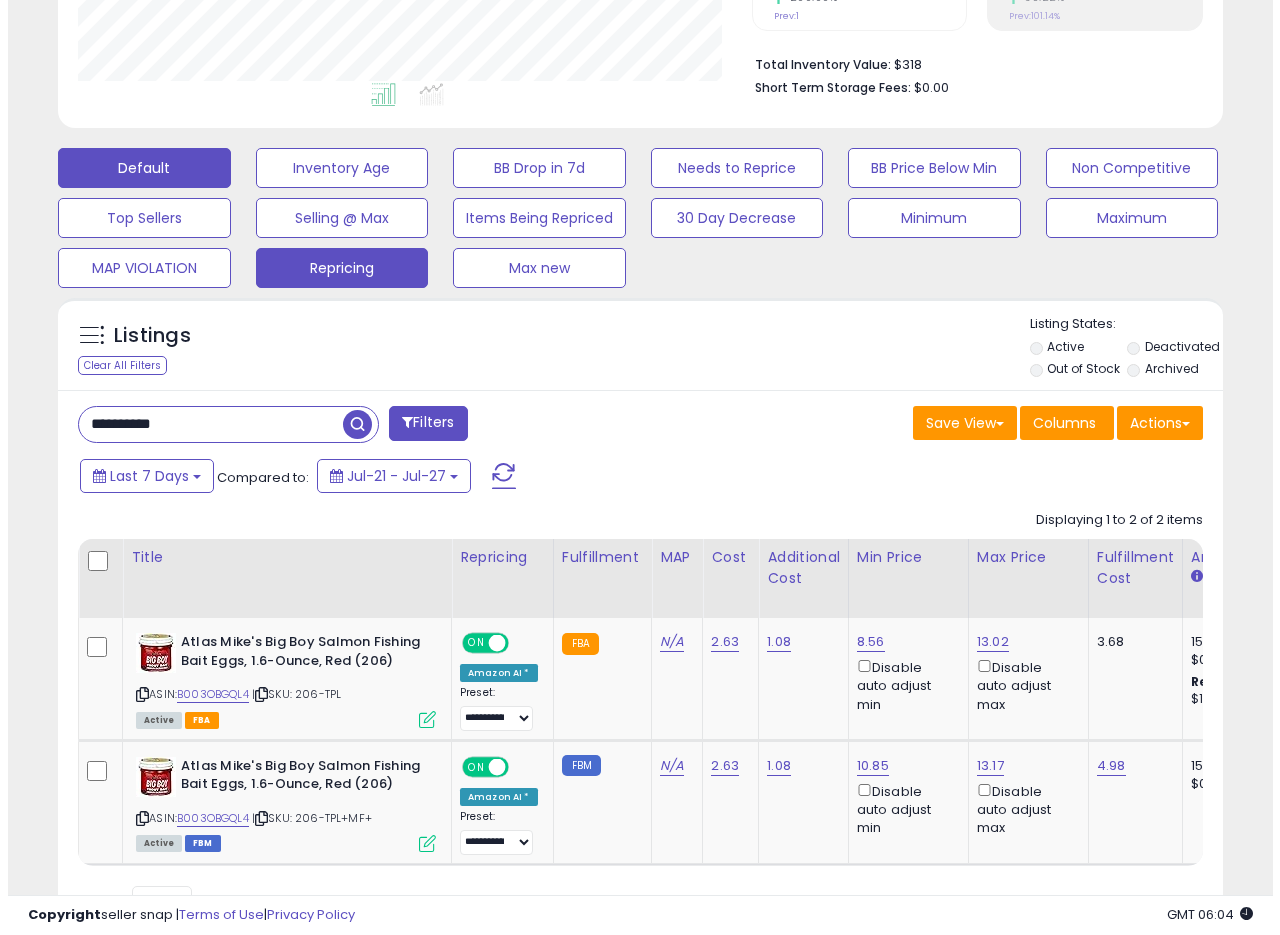 scroll, scrollTop: 335, scrollLeft: 0, axis: vertical 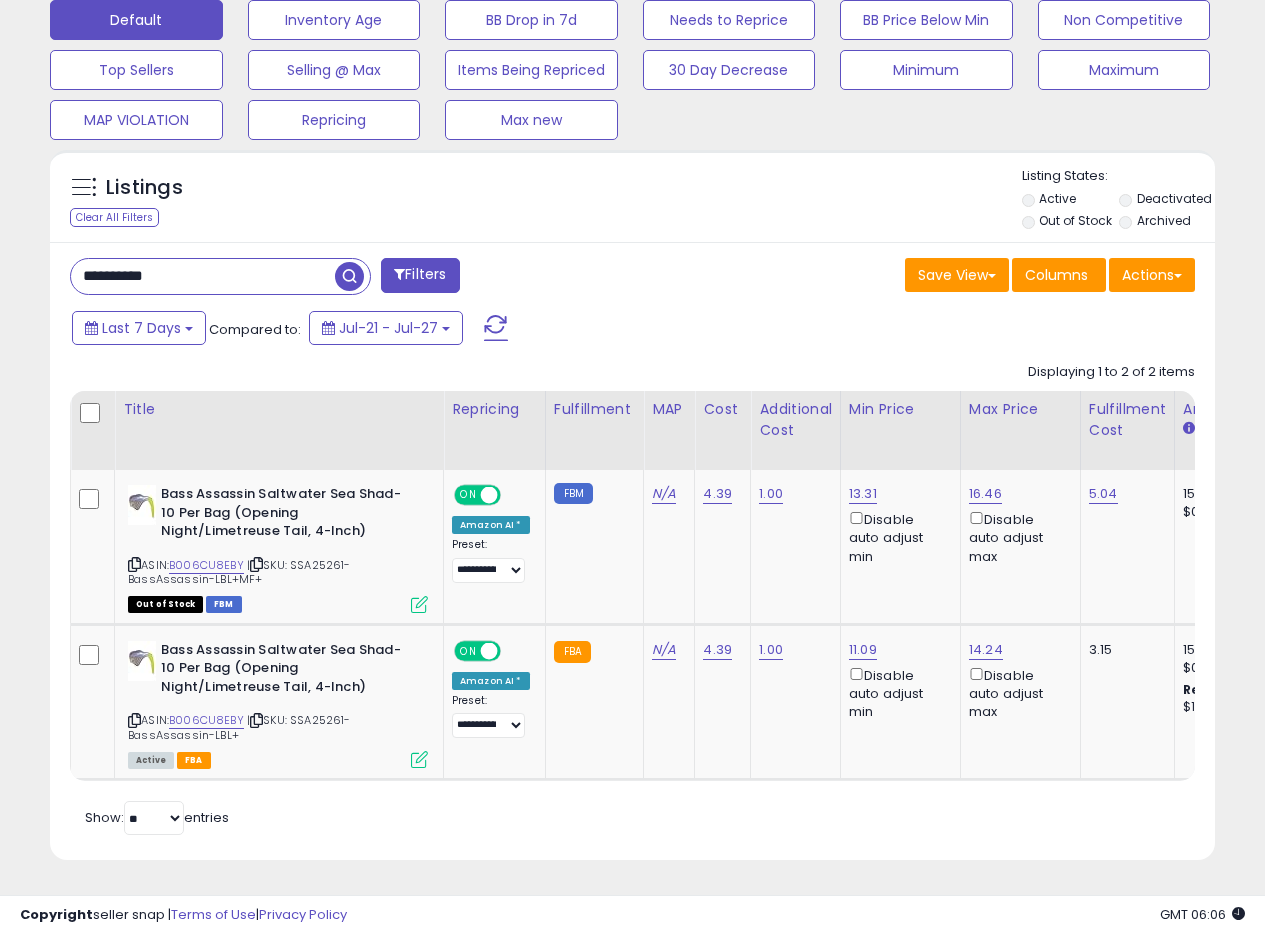 drag, startPoint x: 252, startPoint y: 267, endPoint x: 2, endPoint y: 254, distance: 250.33777 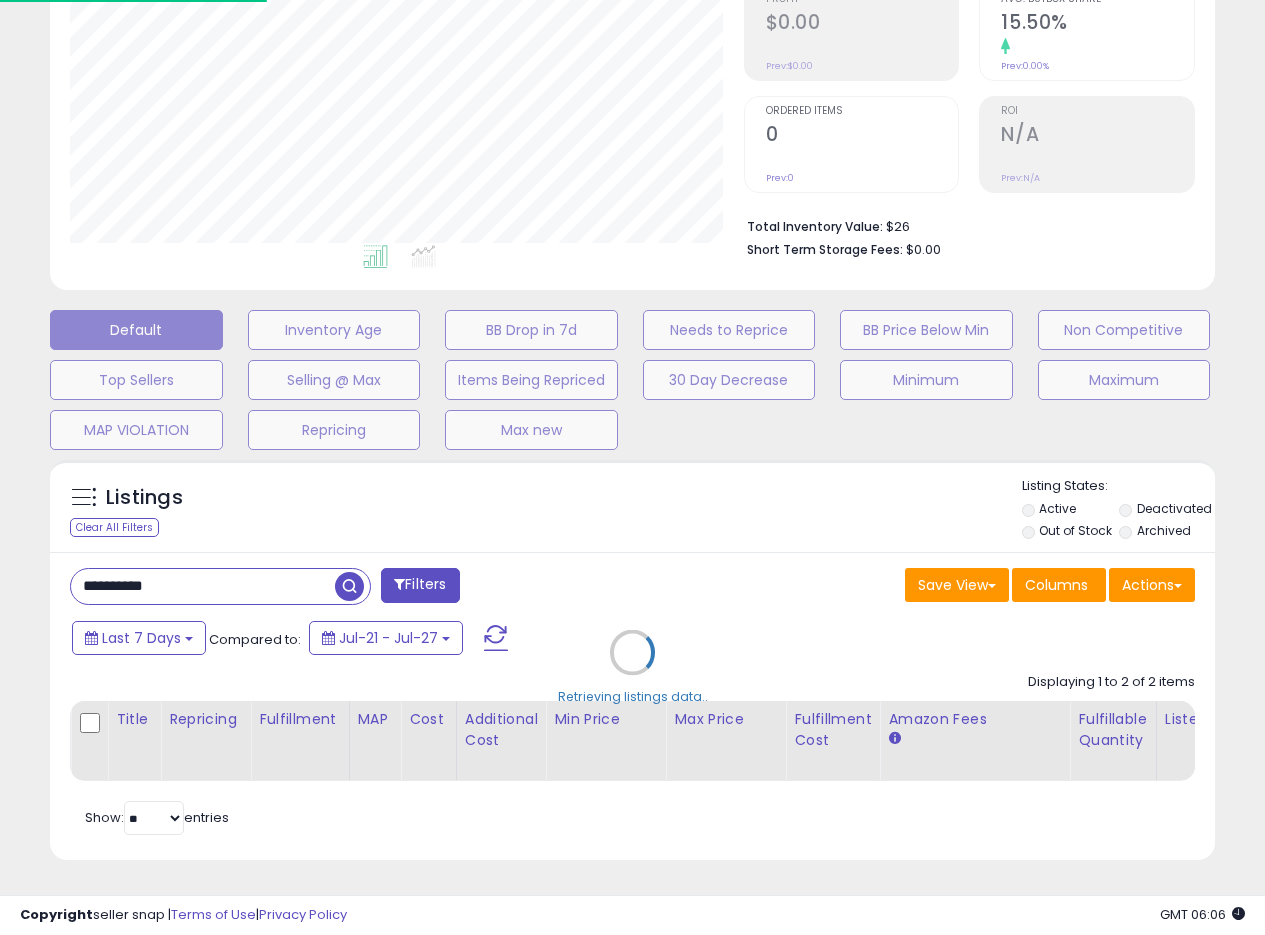 scroll, scrollTop: 999590, scrollLeft: 999317, axis: both 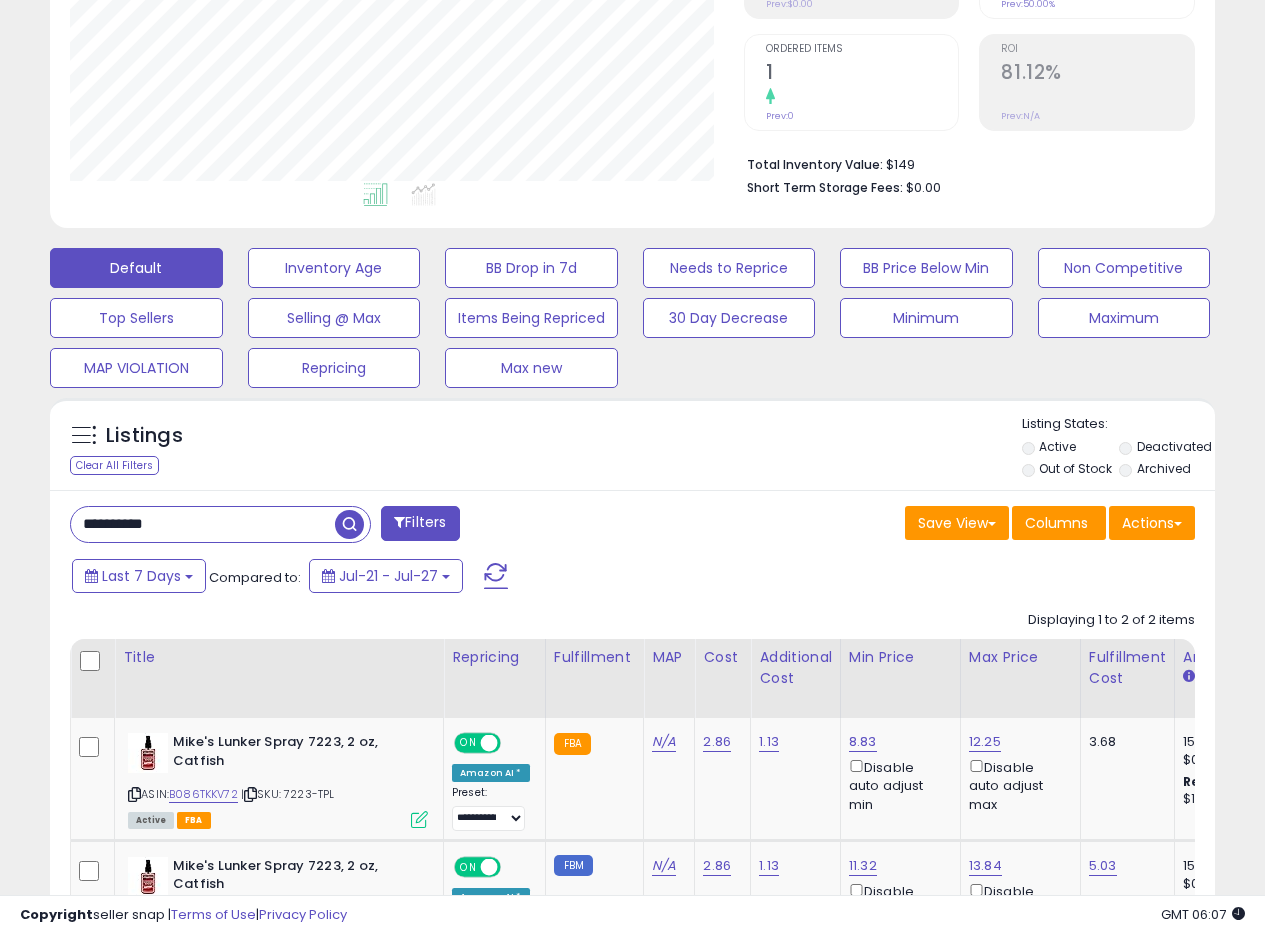 drag, startPoint x: 182, startPoint y: 538, endPoint x: 16, endPoint y: 524, distance: 166.58931 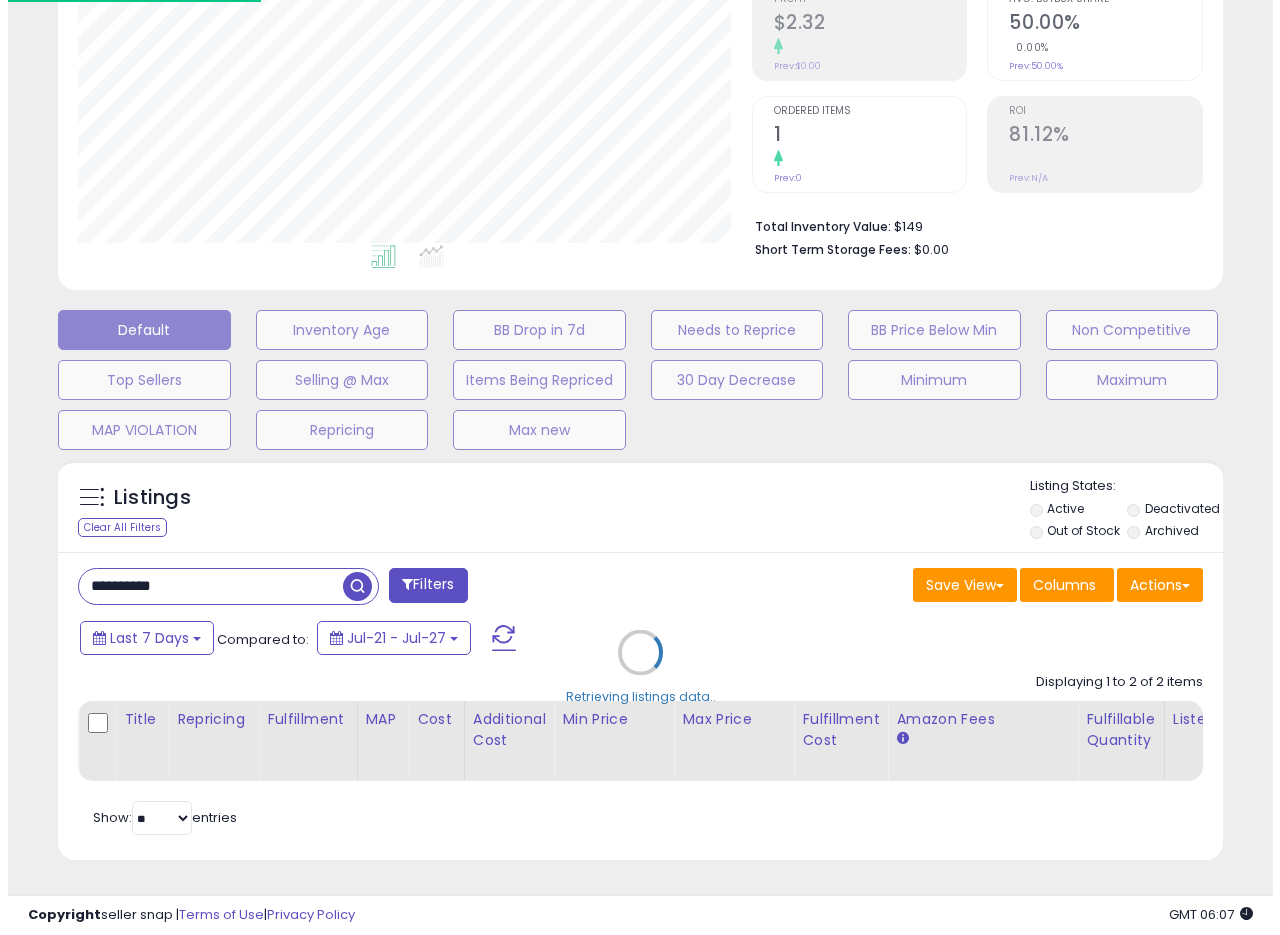 scroll, scrollTop: 335, scrollLeft: 0, axis: vertical 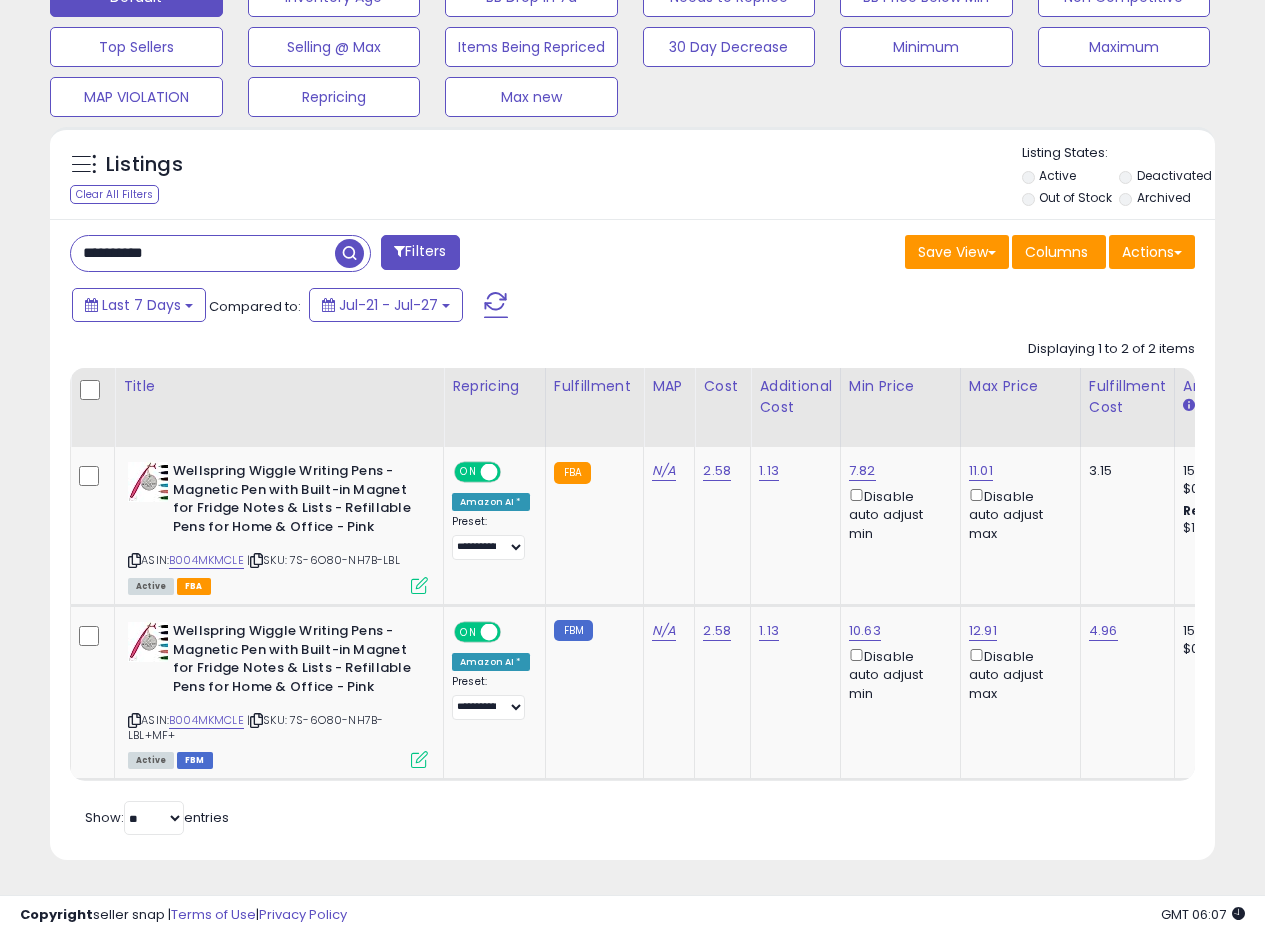 drag, startPoint x: 220, startPoint y: 249, endPoint x: 0, endPoint y: 211, distance: 223.2577 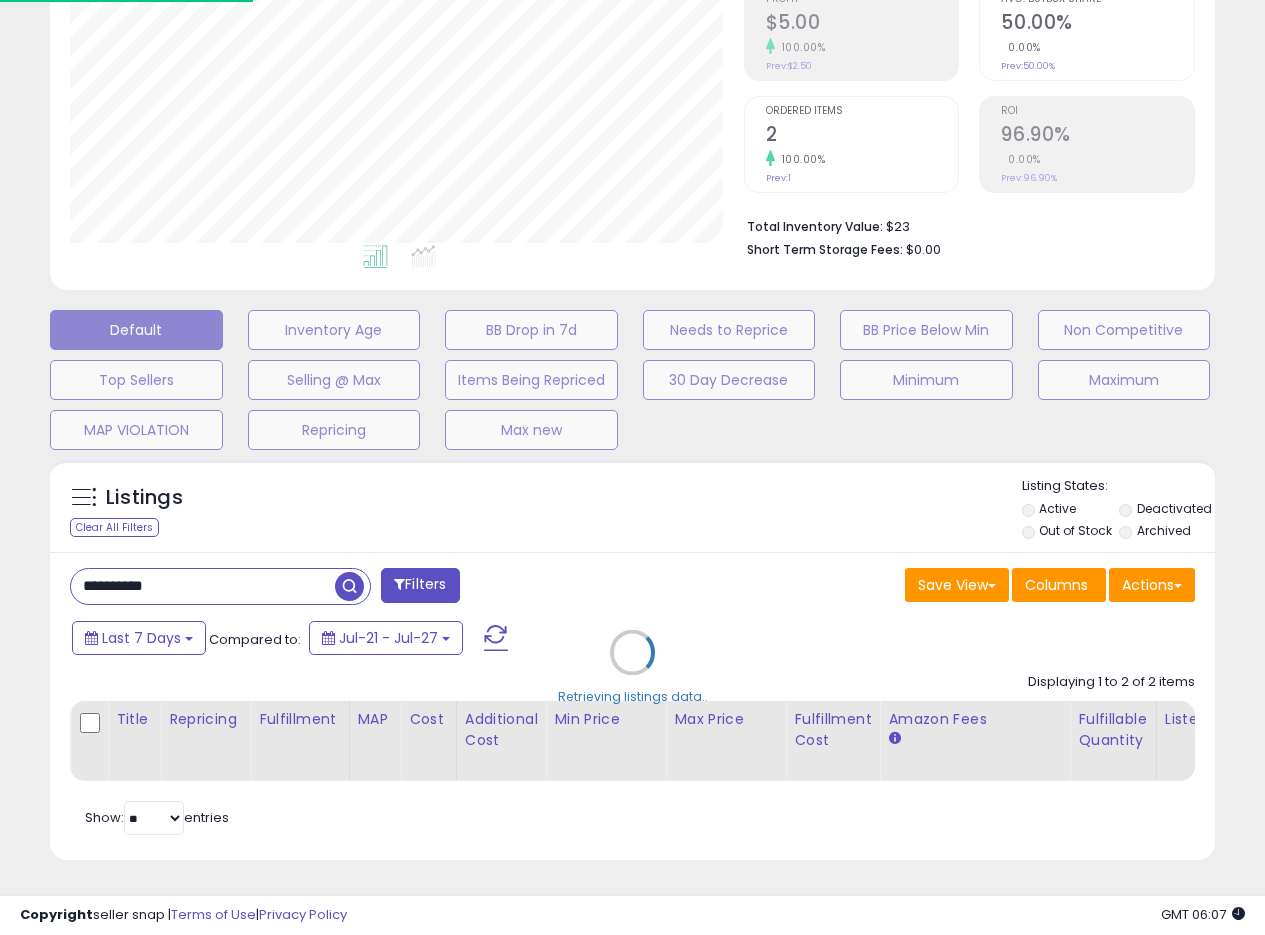 scroll, scrollTop: 999590, scrollLeft: 999317, axis: both 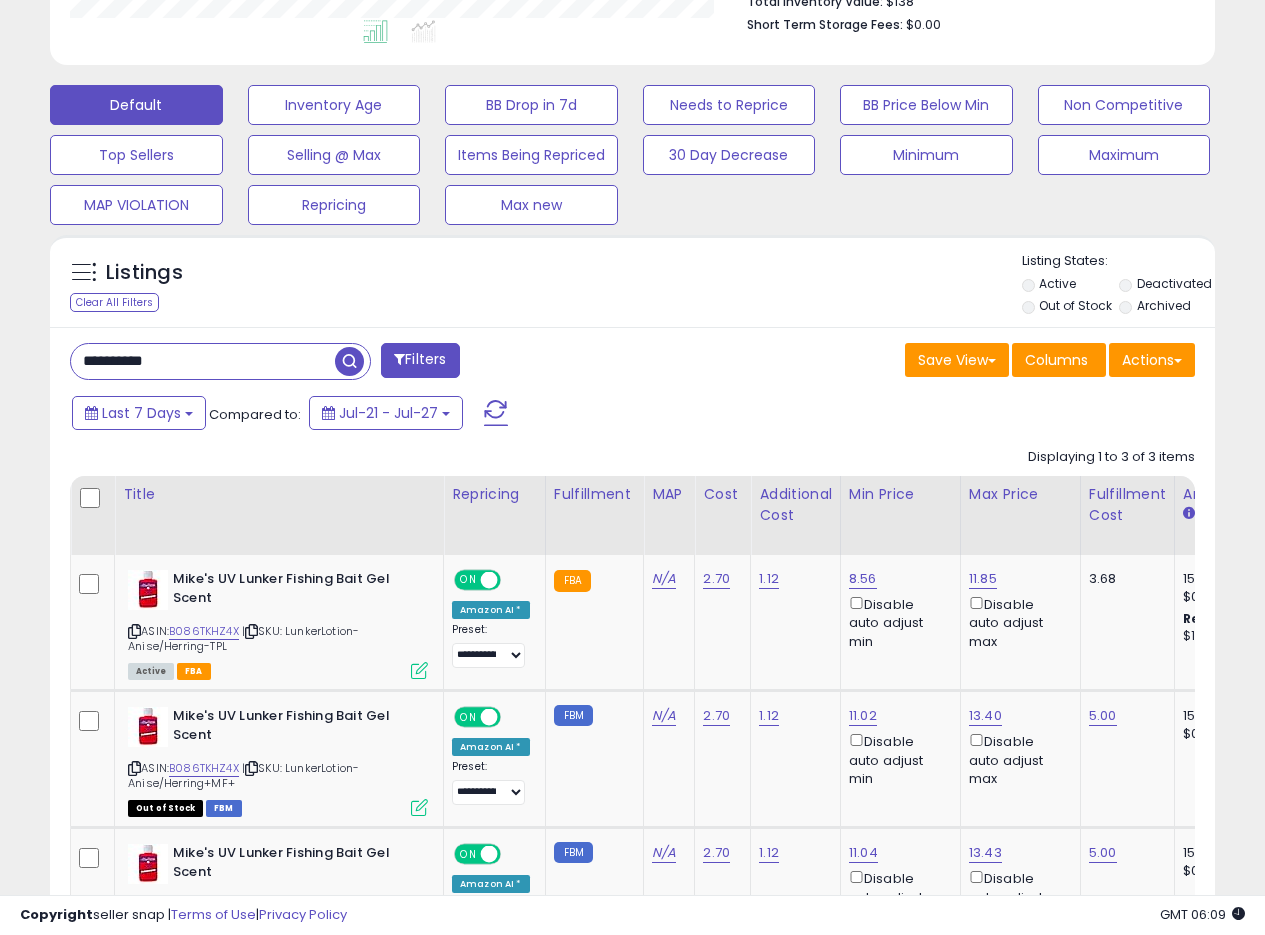 drag, startPoint x: 112, startPoint y: 366, endPoint x: 0, endPoint y: 382, distance: 113.137085 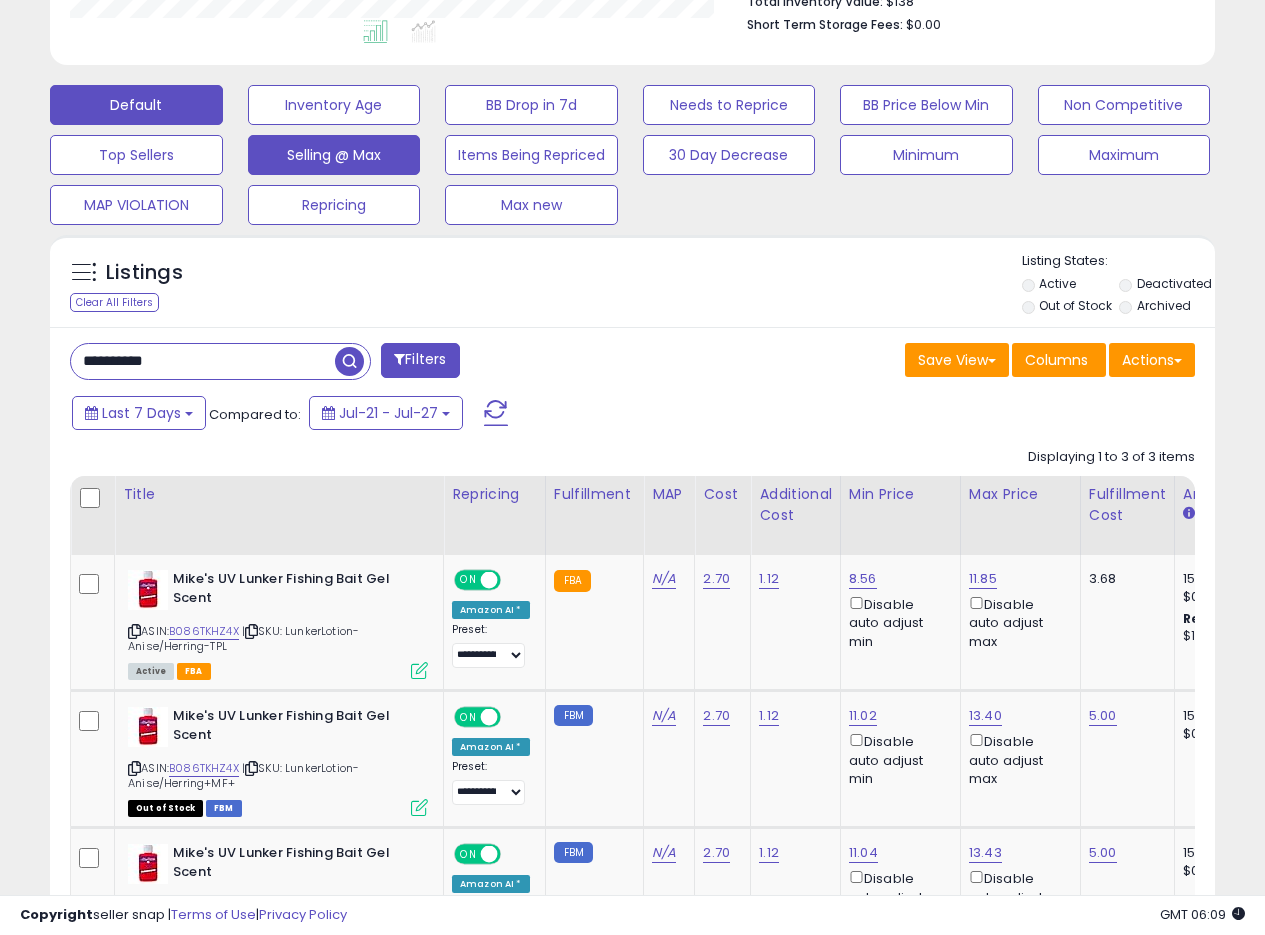 scroll, scrollTop: 999590, scrollLeft: 999317, axis: both 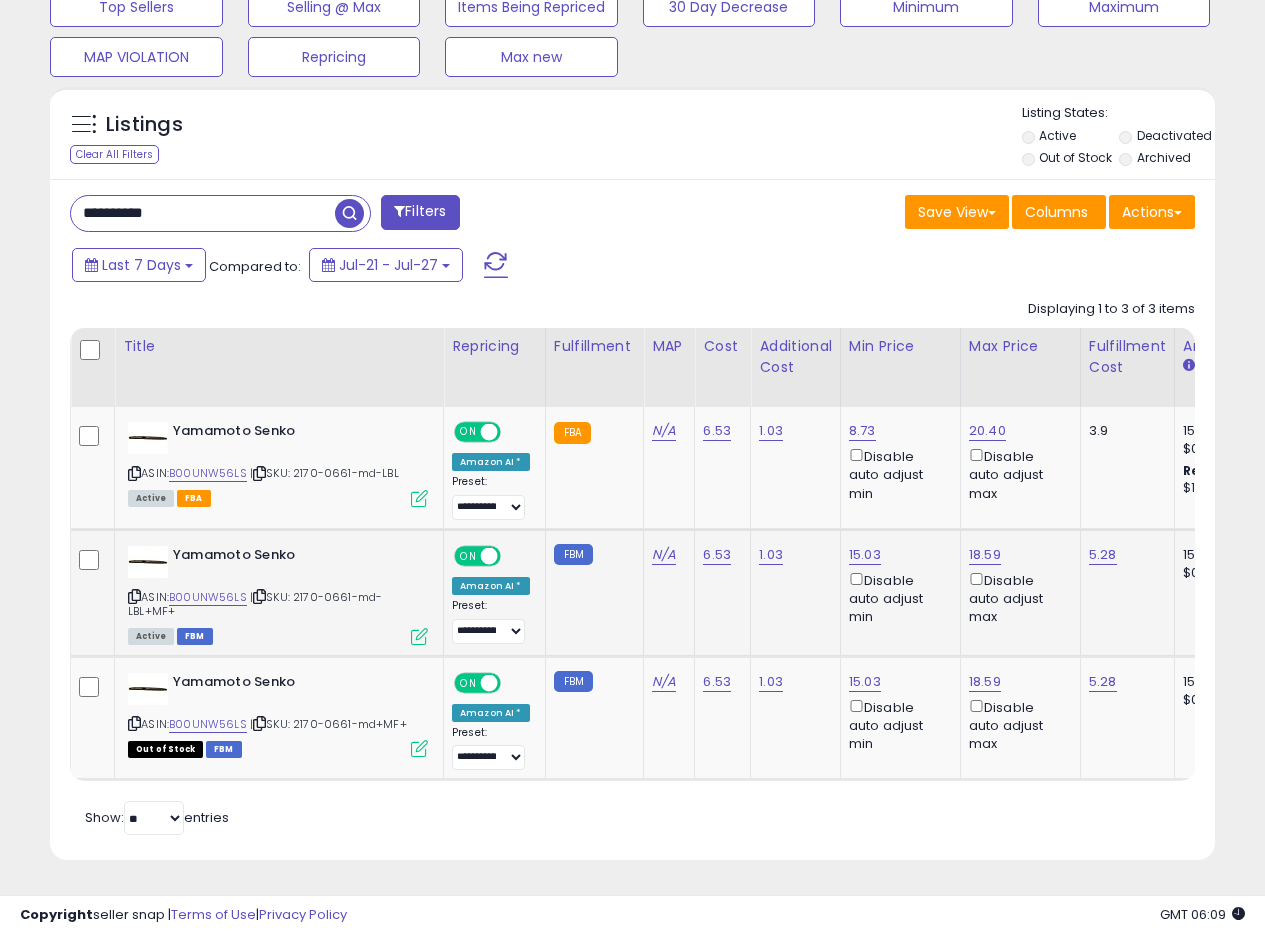 click at bounding box center [419, 636] 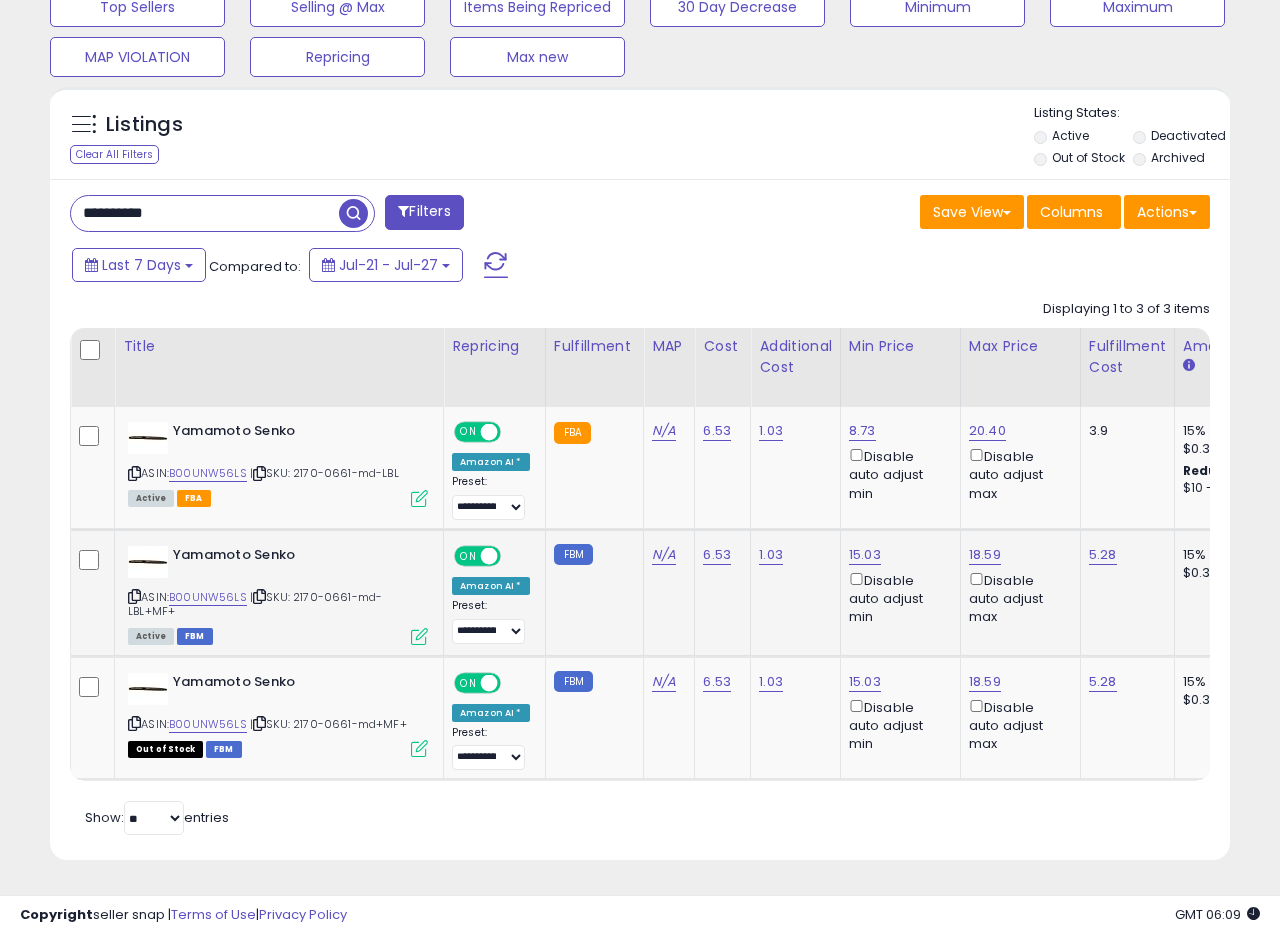 scroll, scrollTop: 999590, scrollLeft: 999317, axis: both 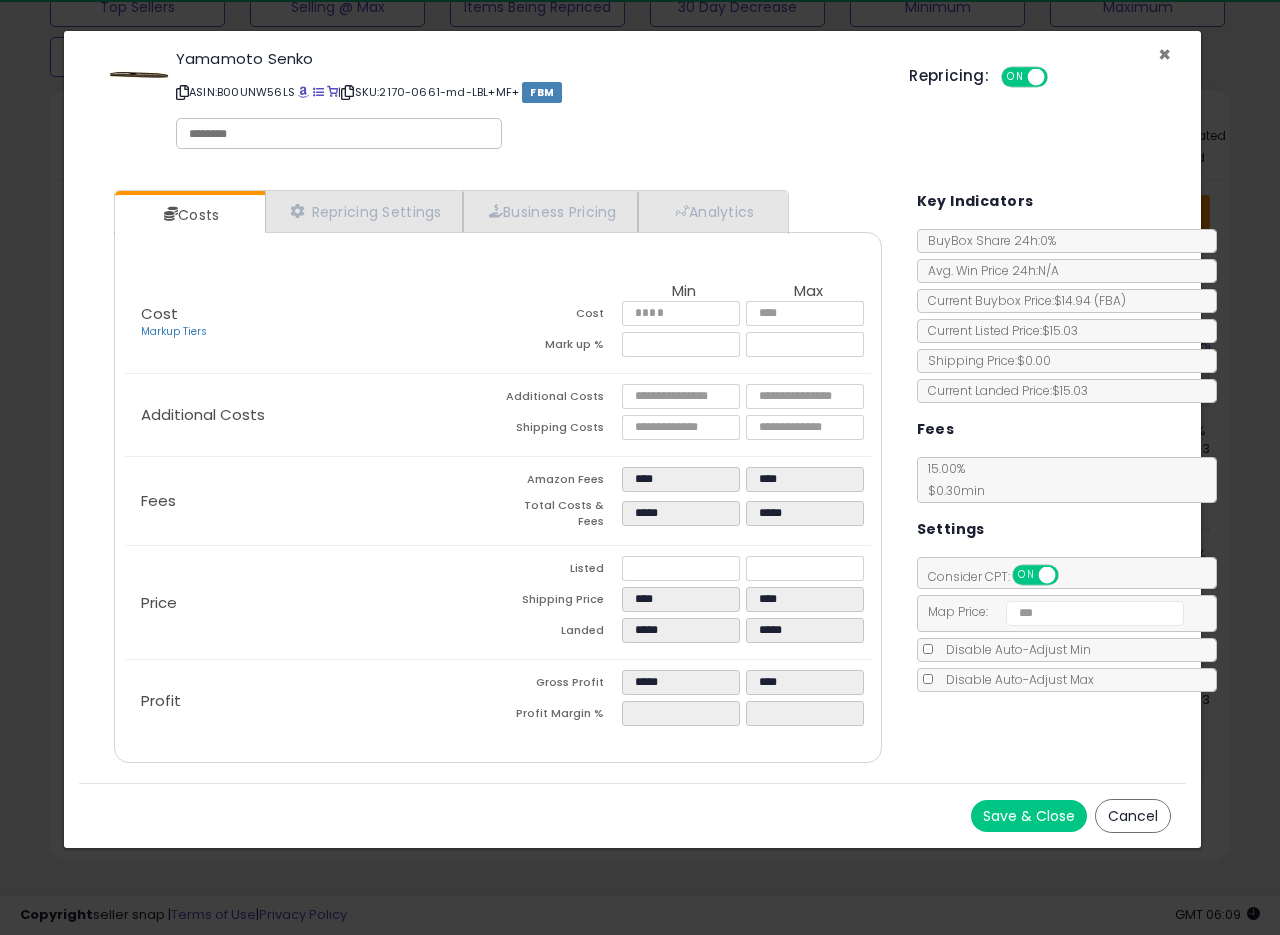 click on "×" at bounding box center [1164, 54] 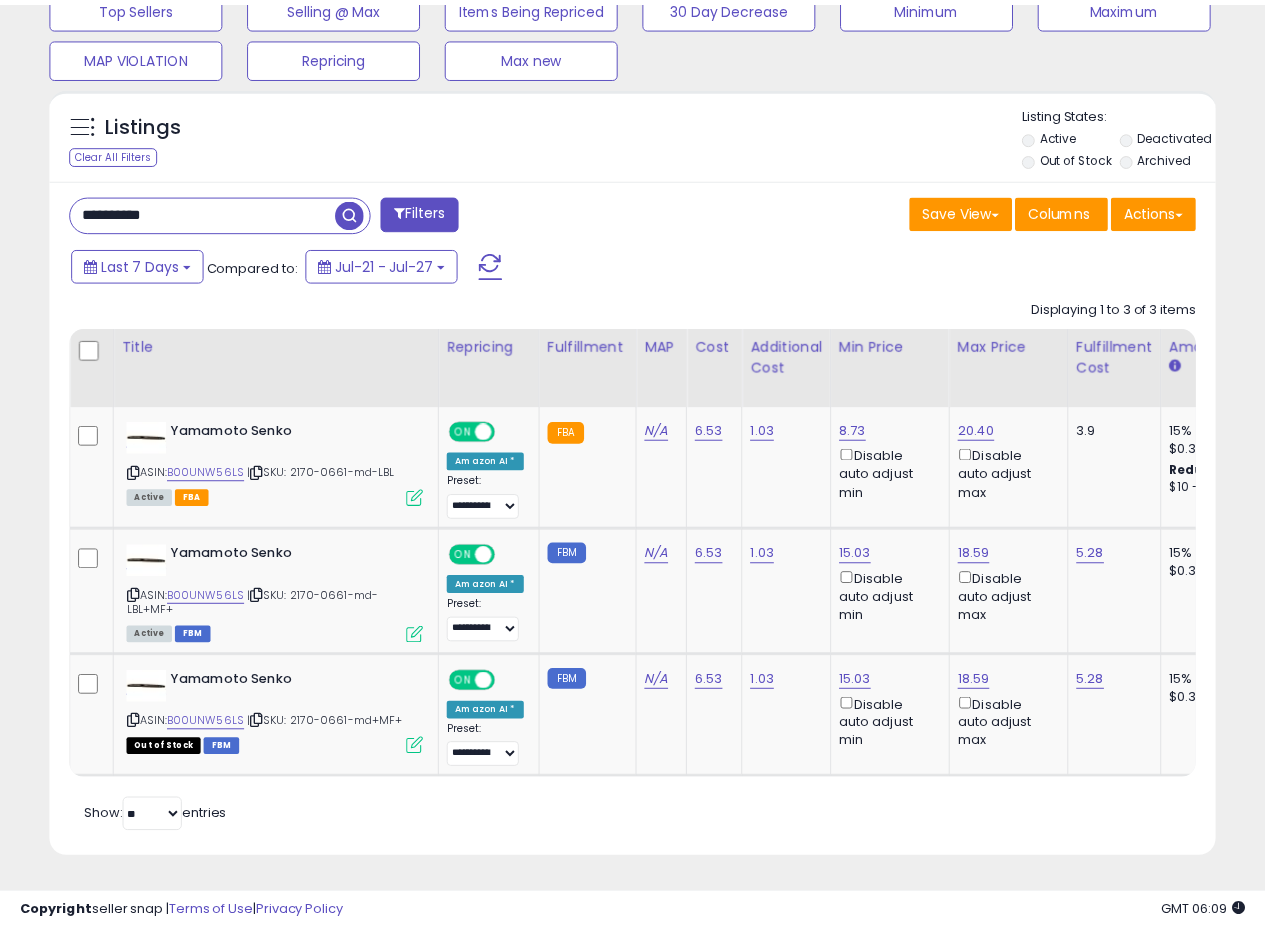 scroll, scrollTop: 410, scrollLeft: 674, axis: both 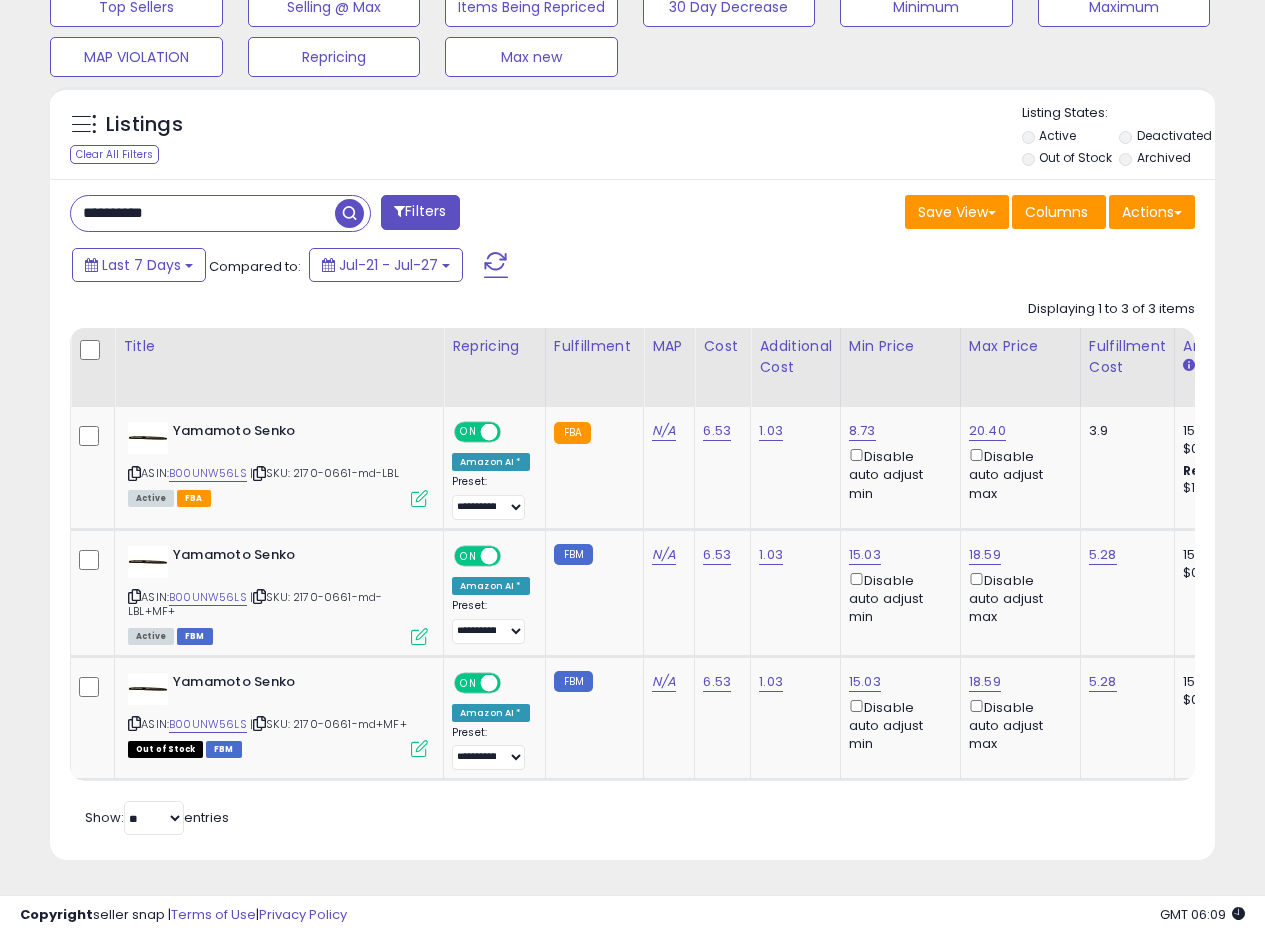 drag, startPoint x: 193, startPoint y: 201, endPoint x: 0, endPoint y: 163, distance: 196.70537 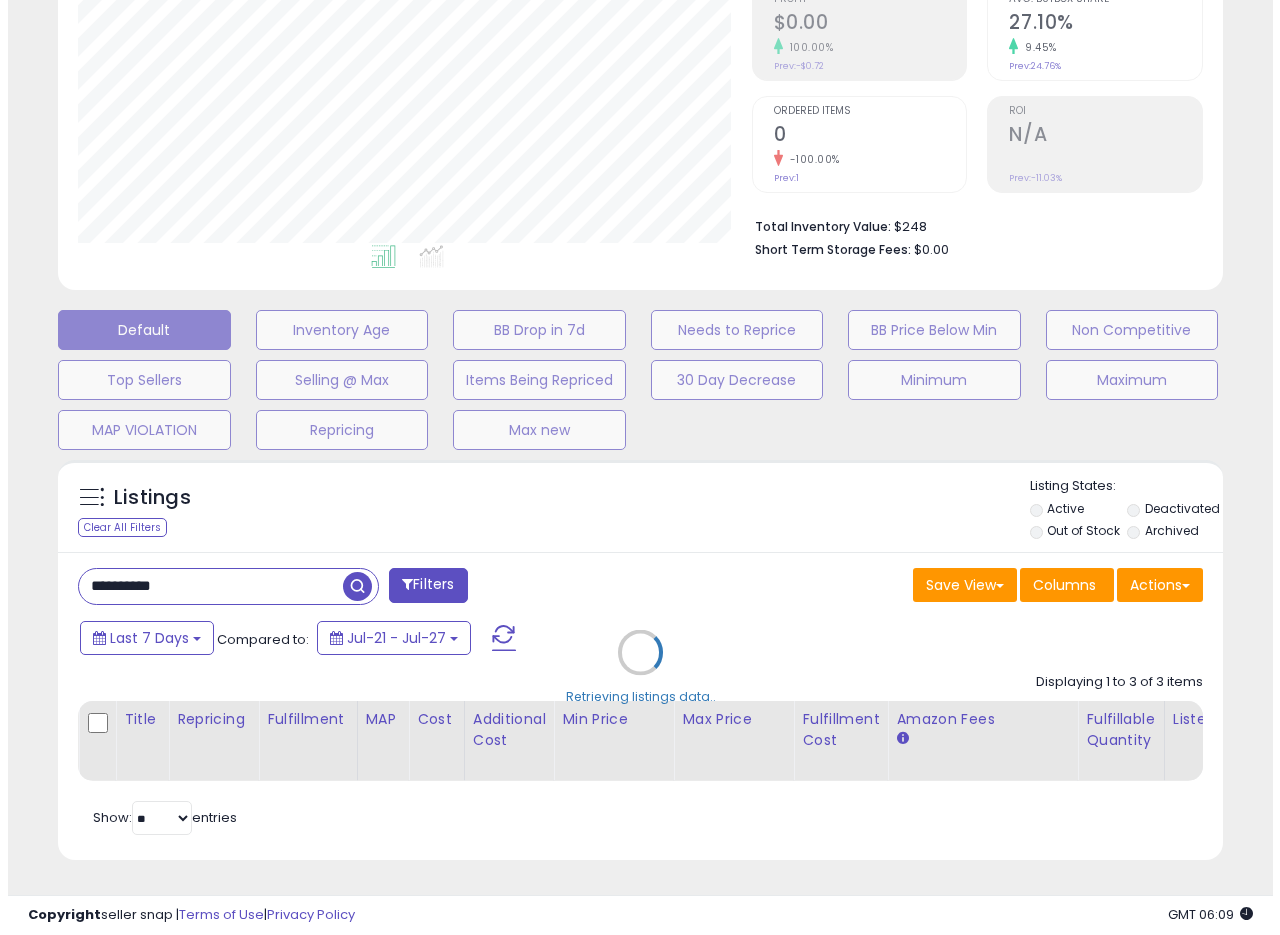 scroll, scrollTop: 335, scrollLeft: 0, axis: vertical 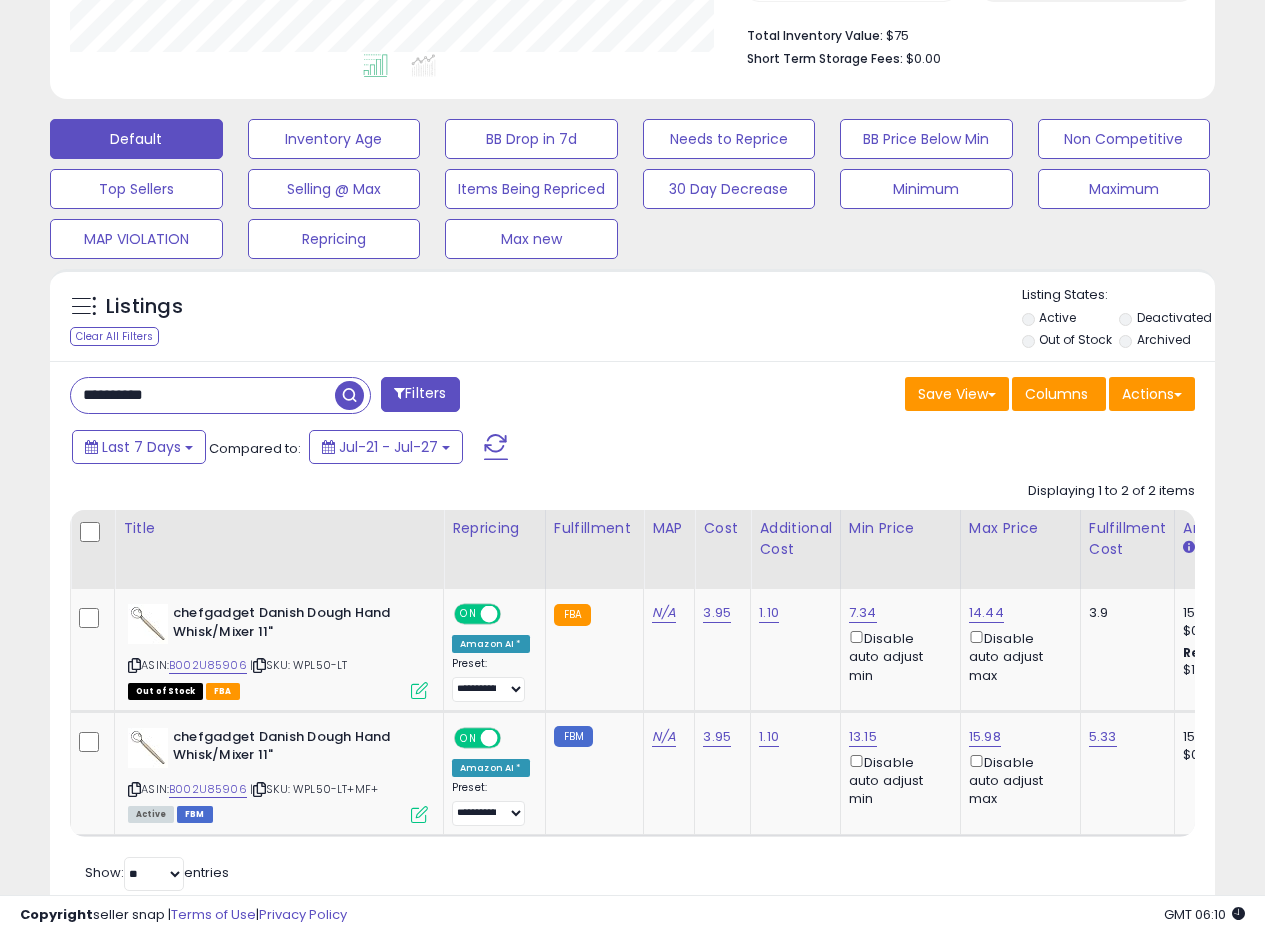 click on "**********" at bounding box center [344, 397] 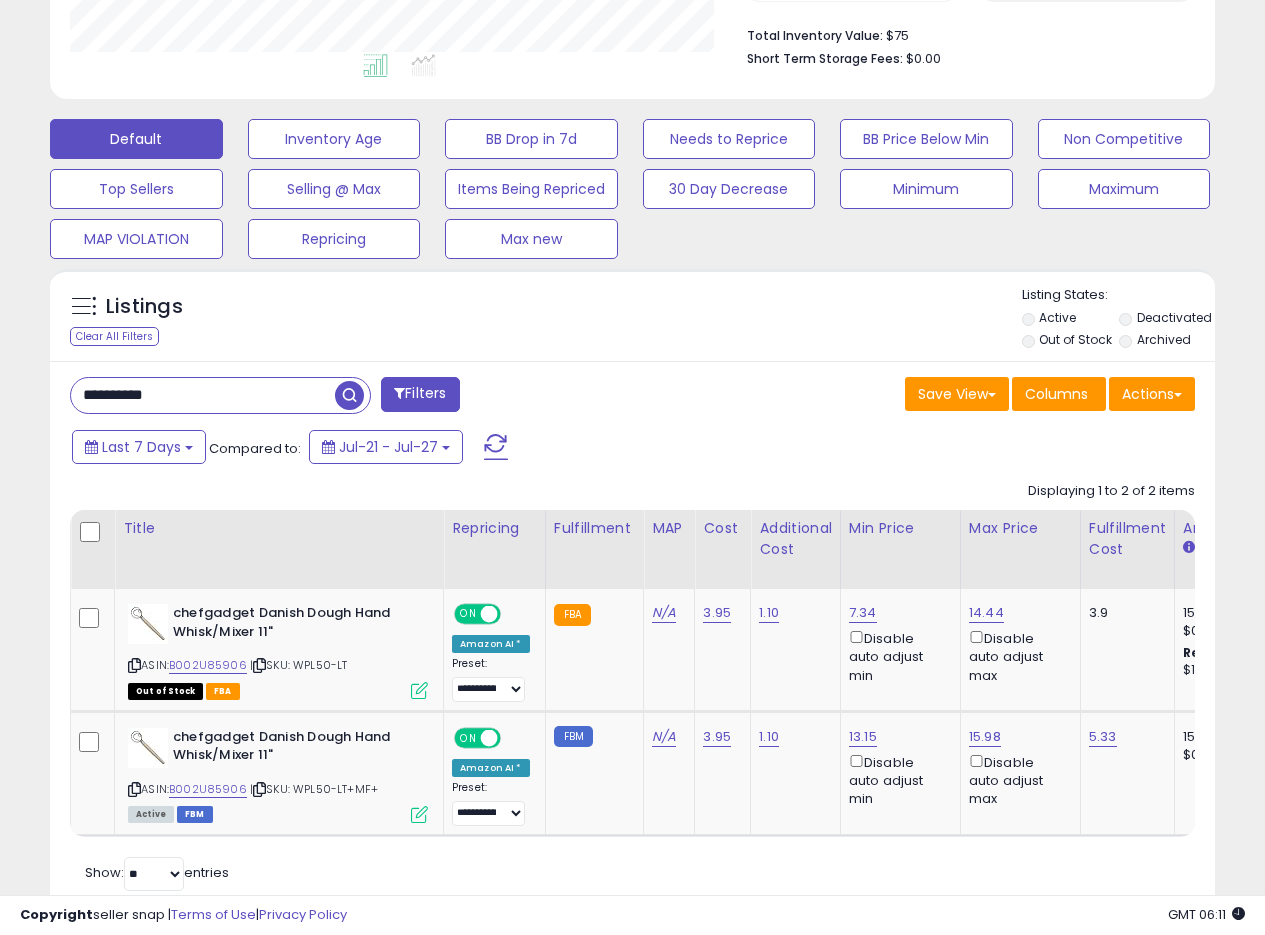 drag, startPoint x: 199, startPoint y: 407, endPoint x: 0, endPoint y: 371, distance: 202.23007 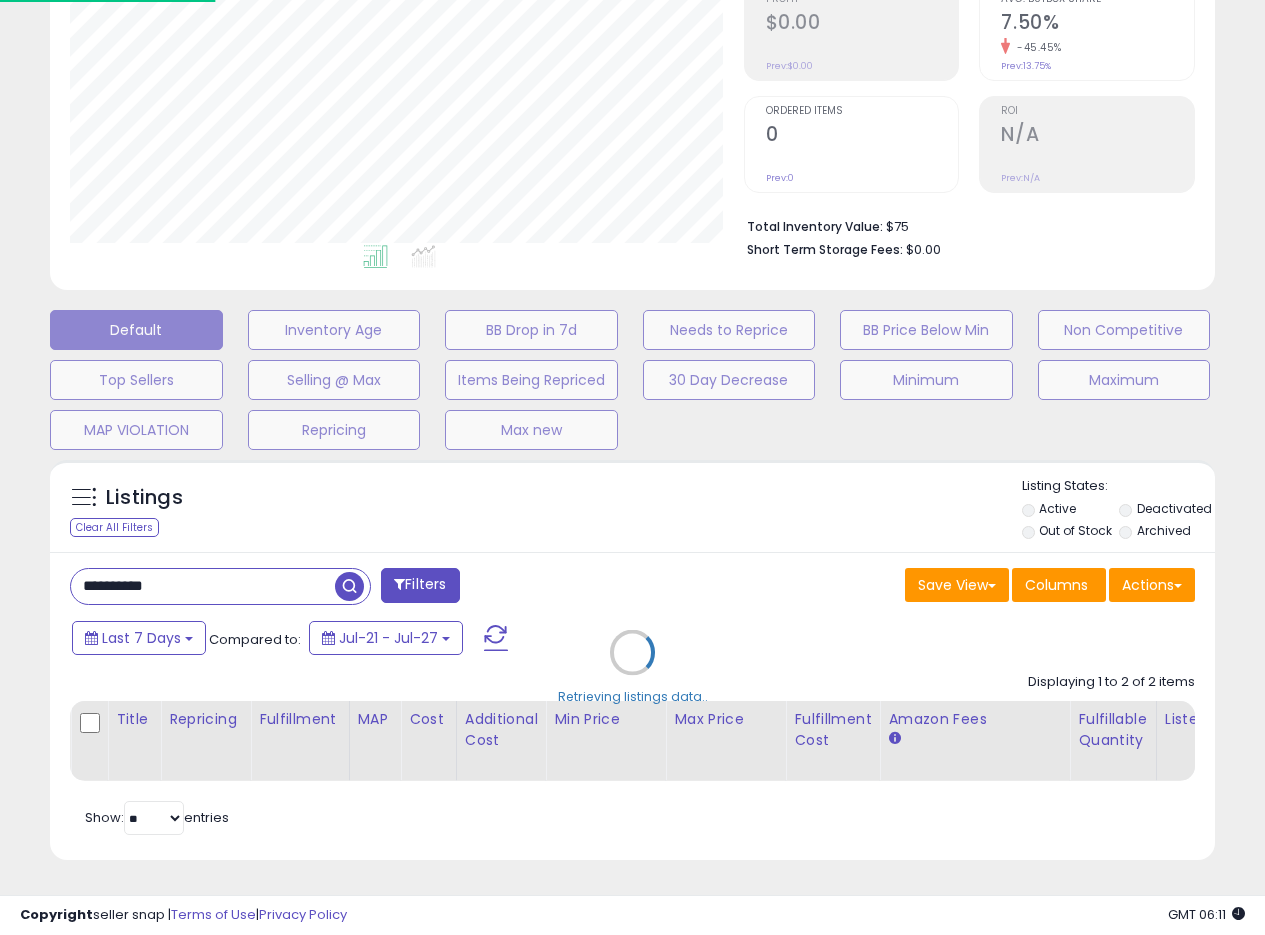scroll, scrollTop: 999590, scrollLeft: 999317, axis: both 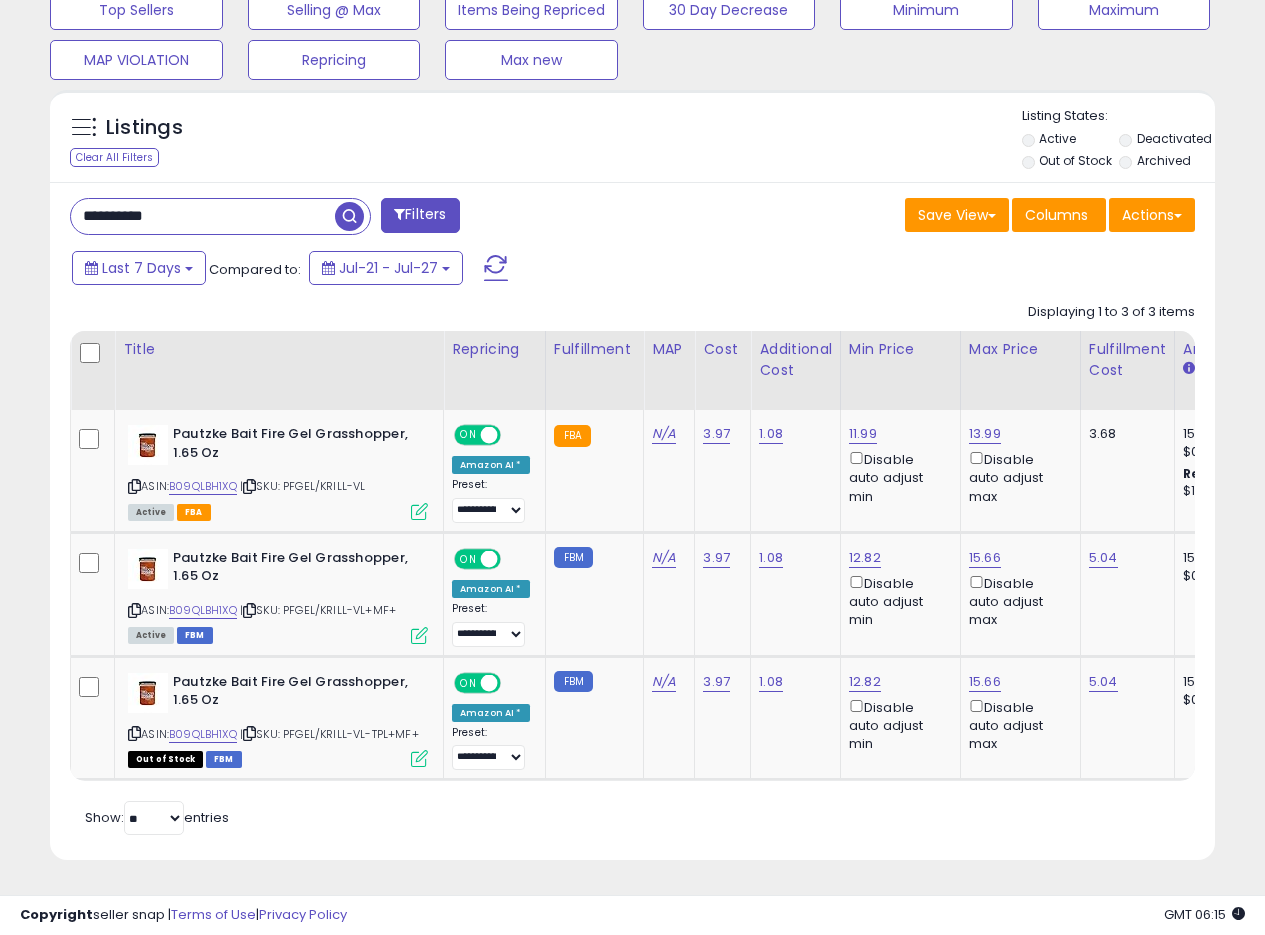 drag, startPoint x: 238, startPoint y: 212, endPoint x: 5, endPoint y: 199, distance: 233.36238 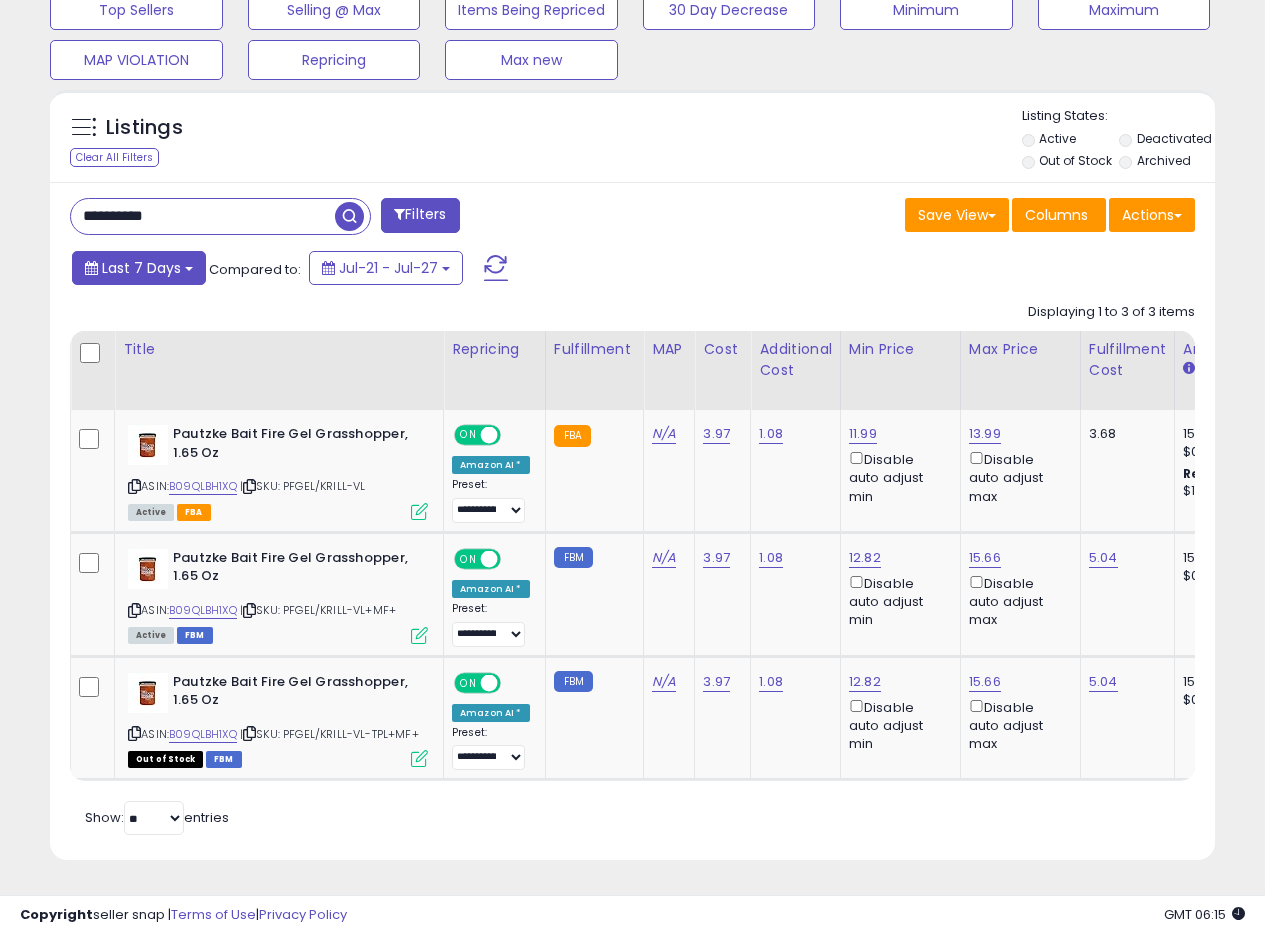 paste 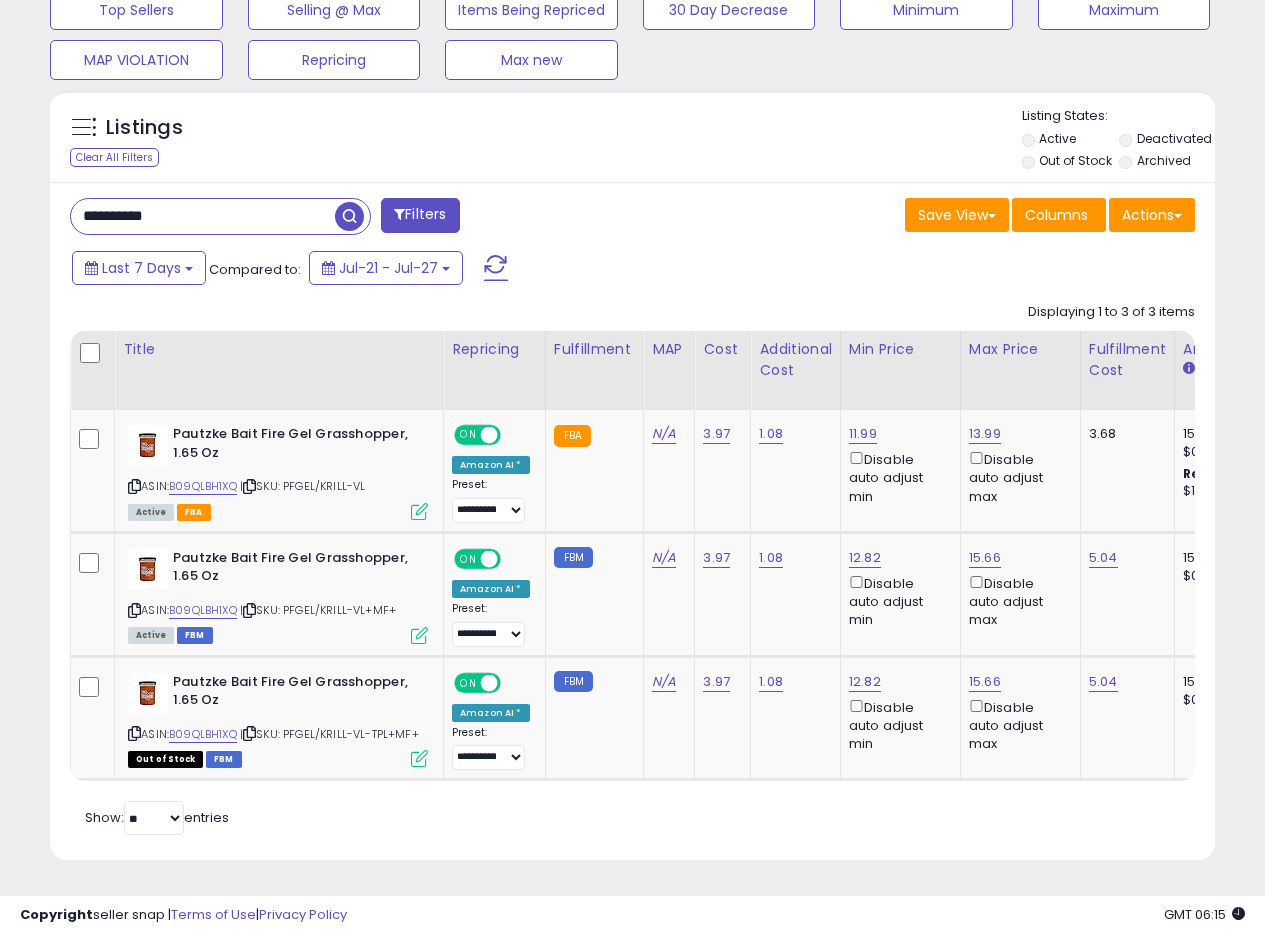 click at bounding box center (349, 216) 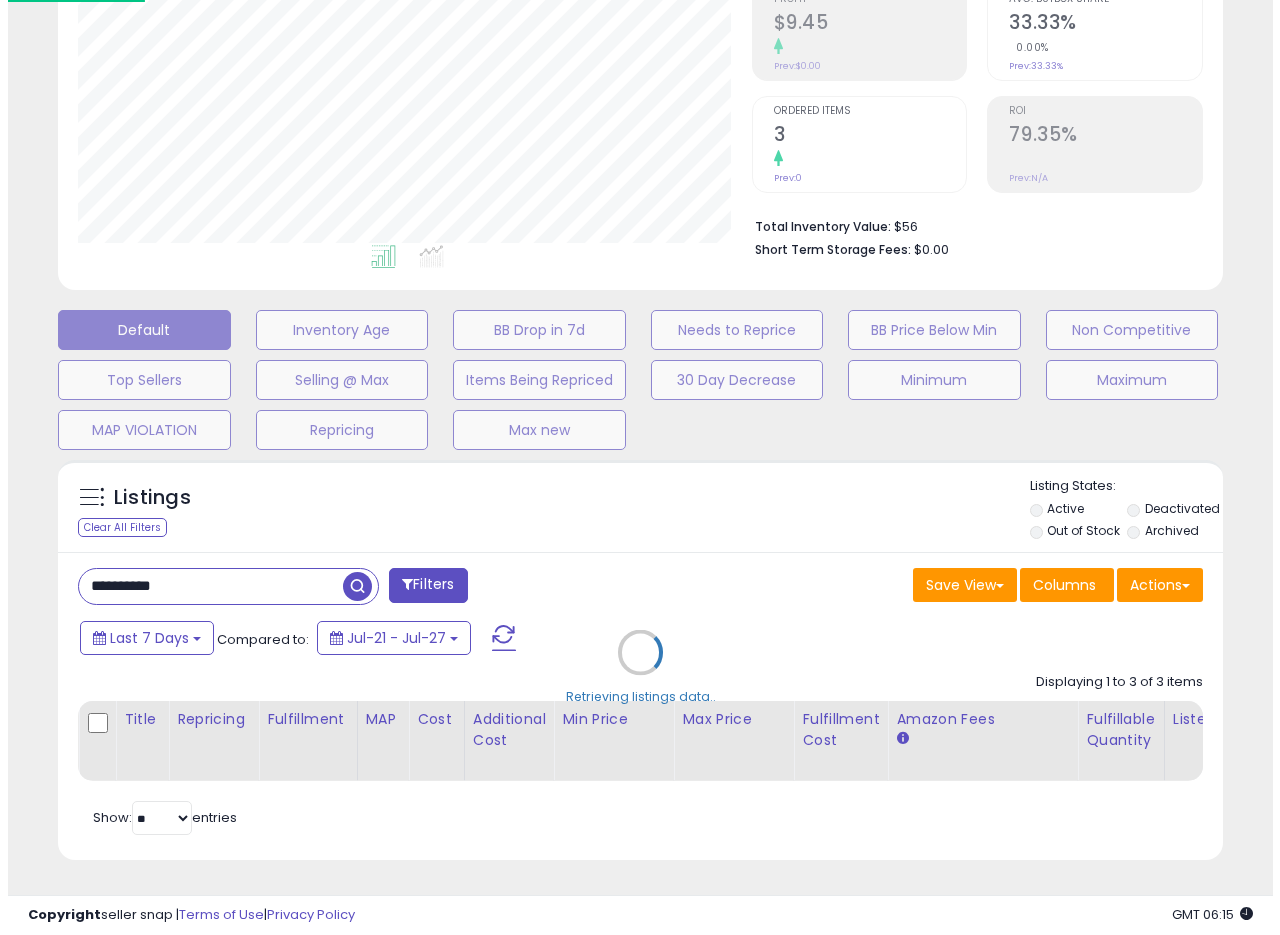 scroll, scrollTop: 335, scrollLeft: 0, axis: vertical 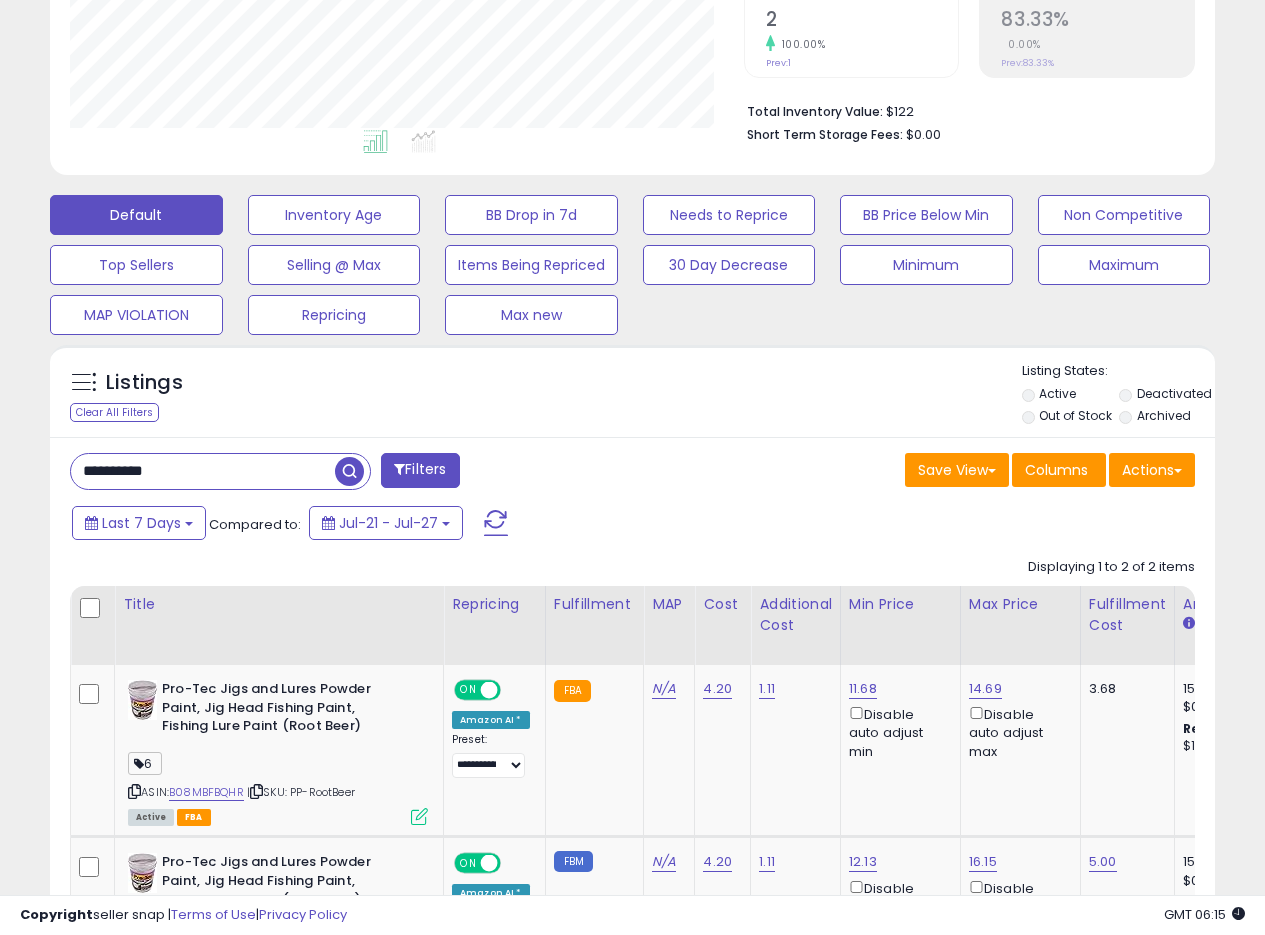 drag, startPoint x: 196, startPoint y: 475, endPoint x: 8, endPoint y: 462, distance: 188.44893 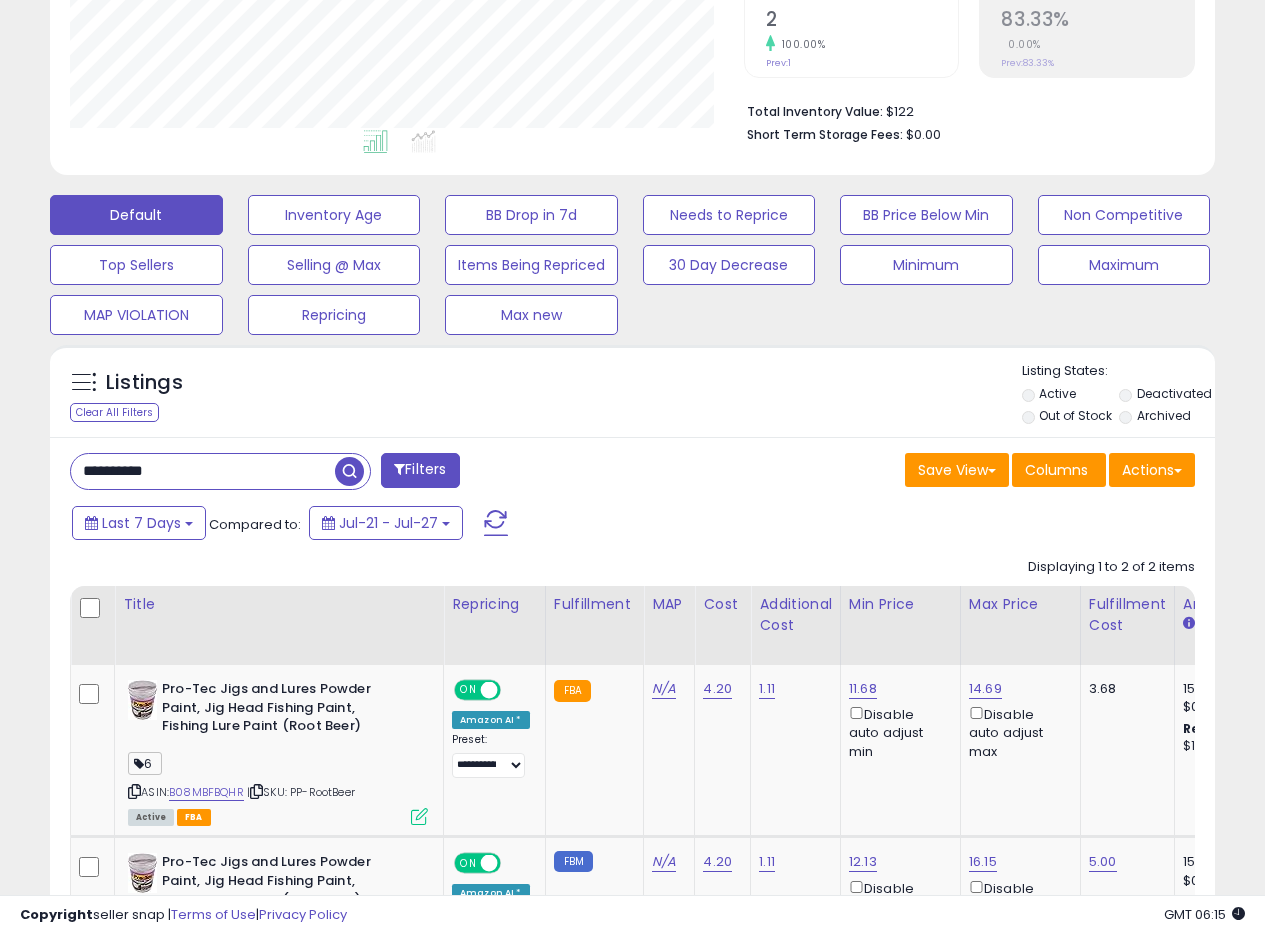 paste 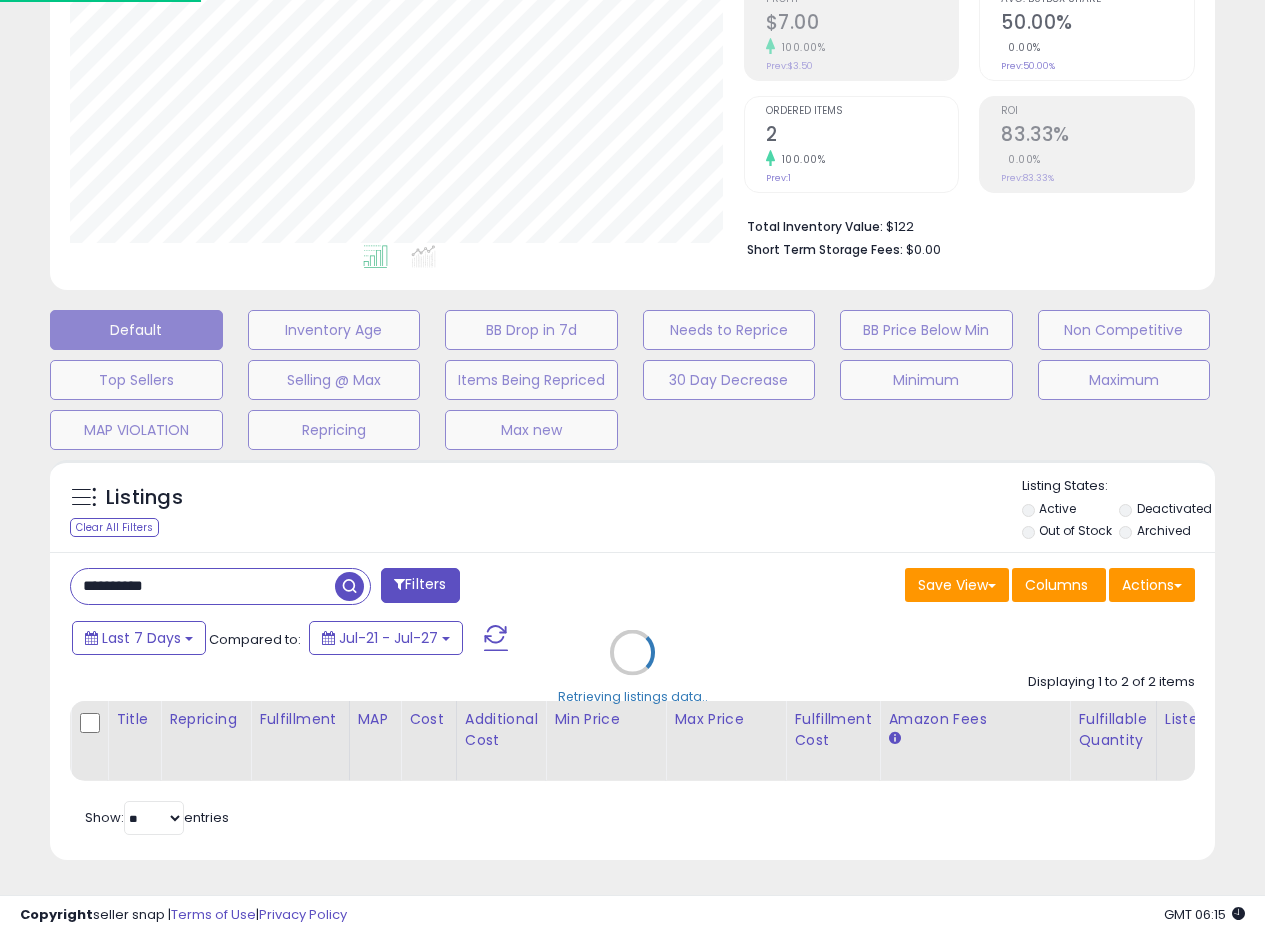 scroll, scrollTop: 999590, scrollLeft: 999317, axis: both 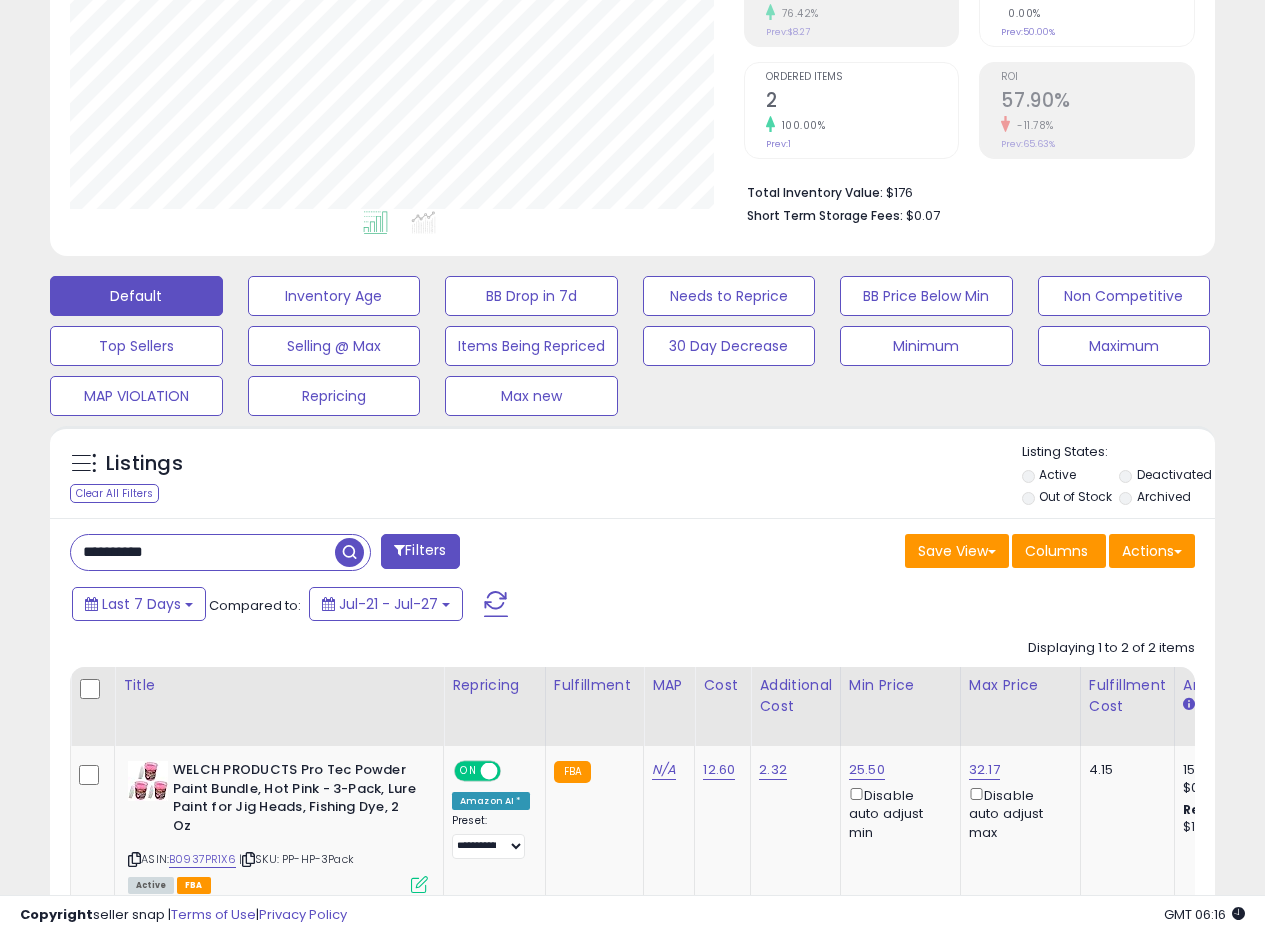 drag, startPoint x: 204, startPoint y: 547, endPoint x: 1, endPoint y: 547, distance: 203 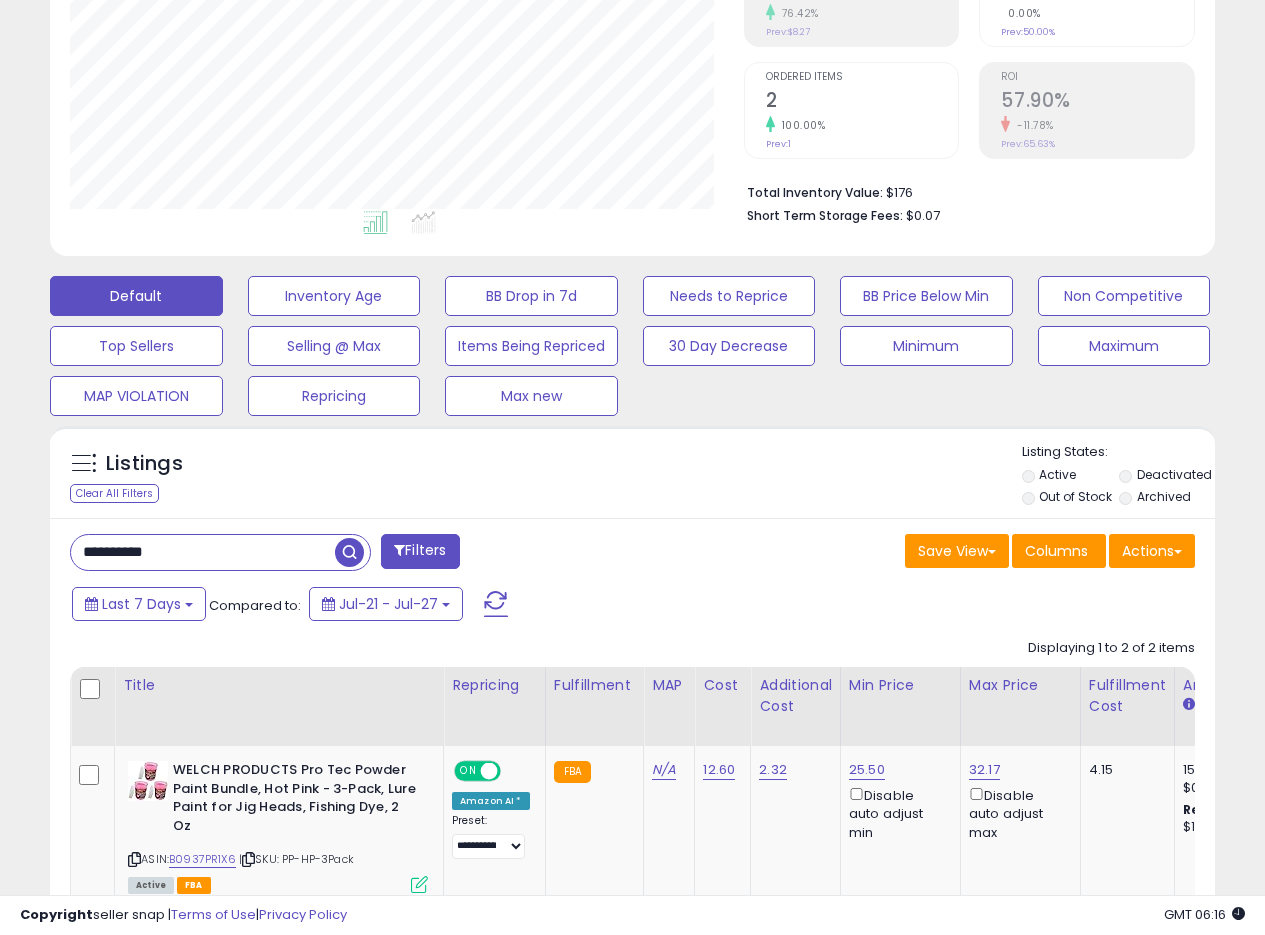 paste 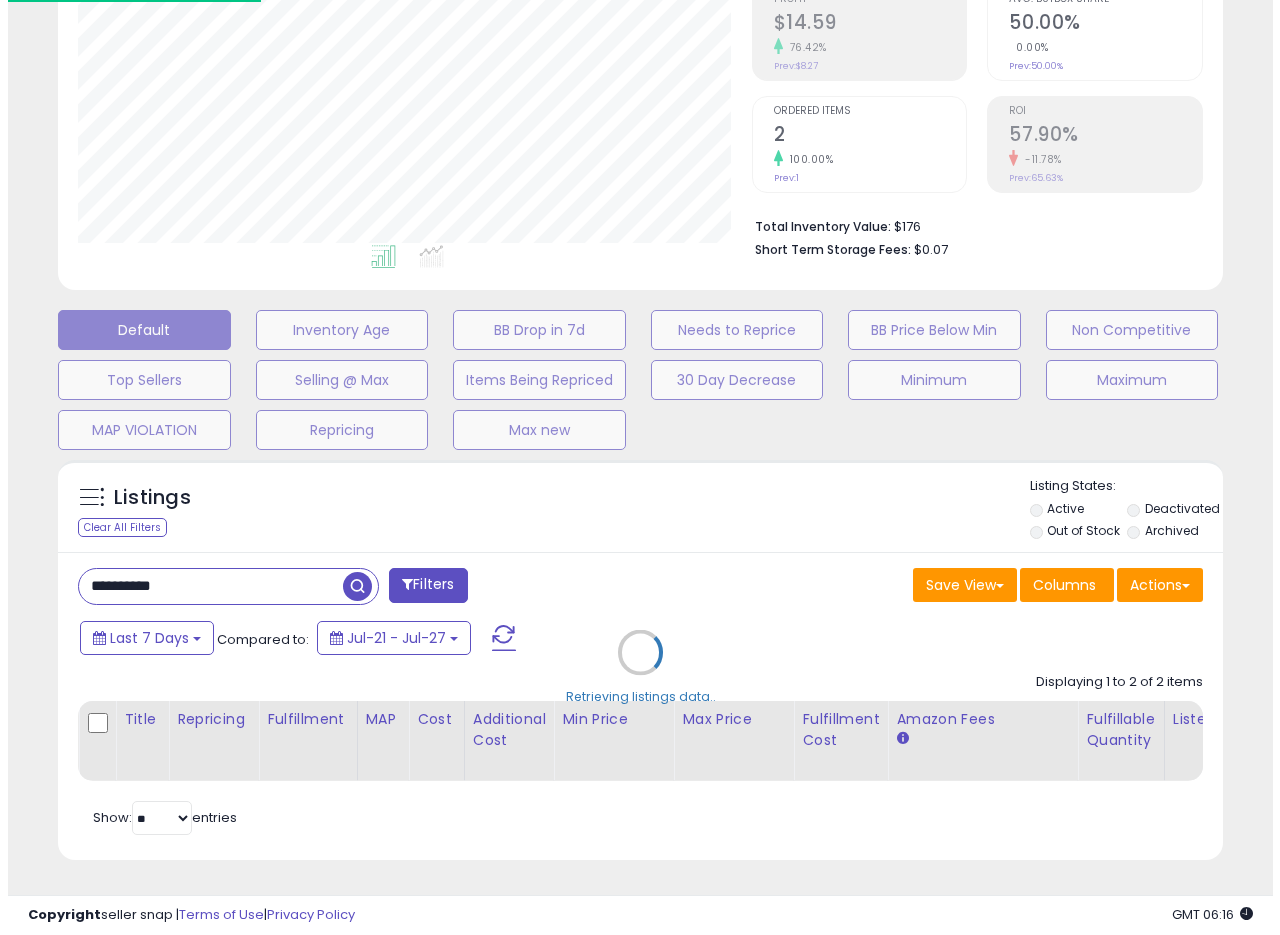 scroll, scrollTop: 335, scrollLeft: 0, axis: vertical 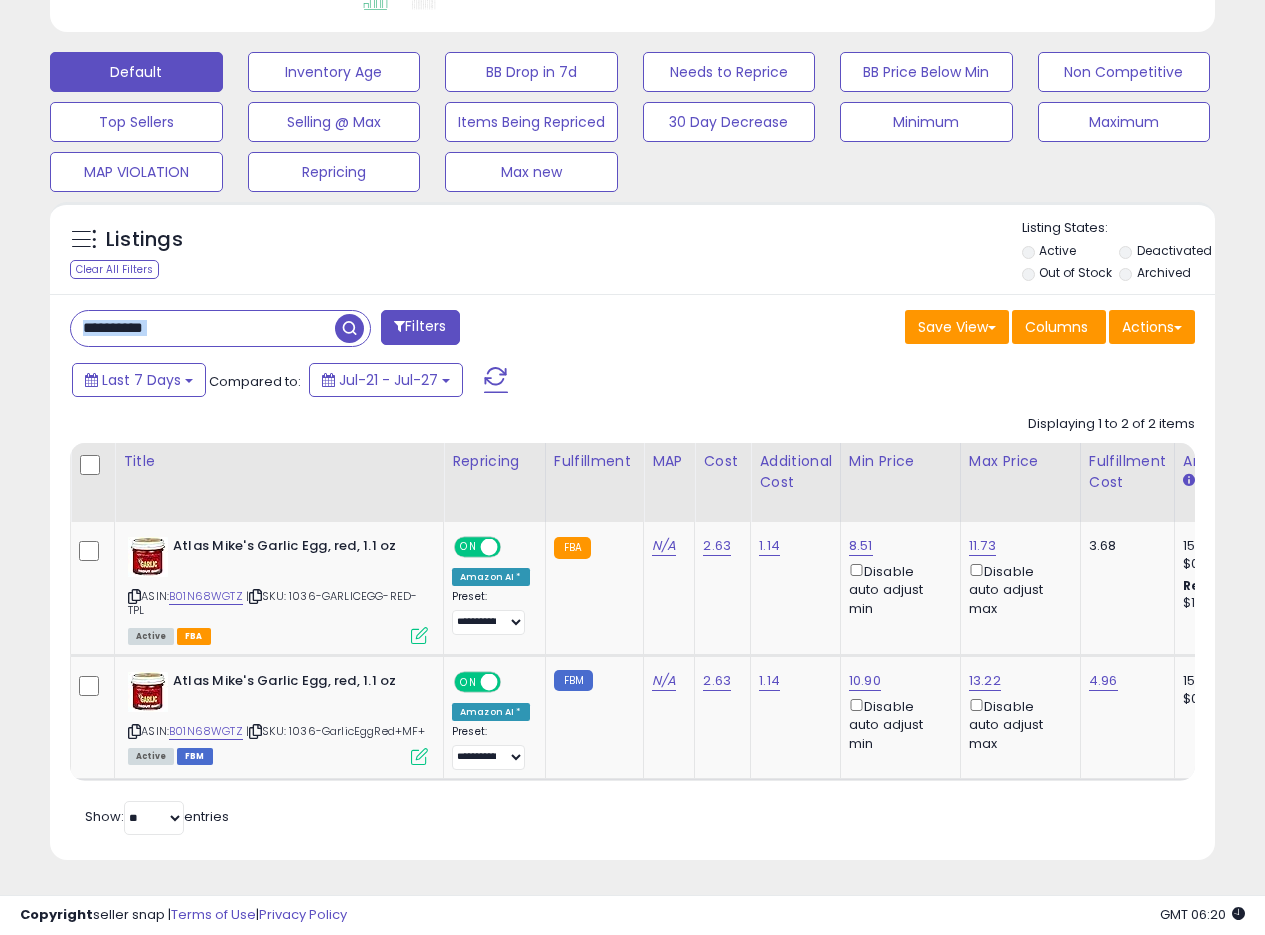 drag, startPoint x: 217, startPoint y: 282, endPoint x: 0, endPoint y: 285, distance: 217.02074 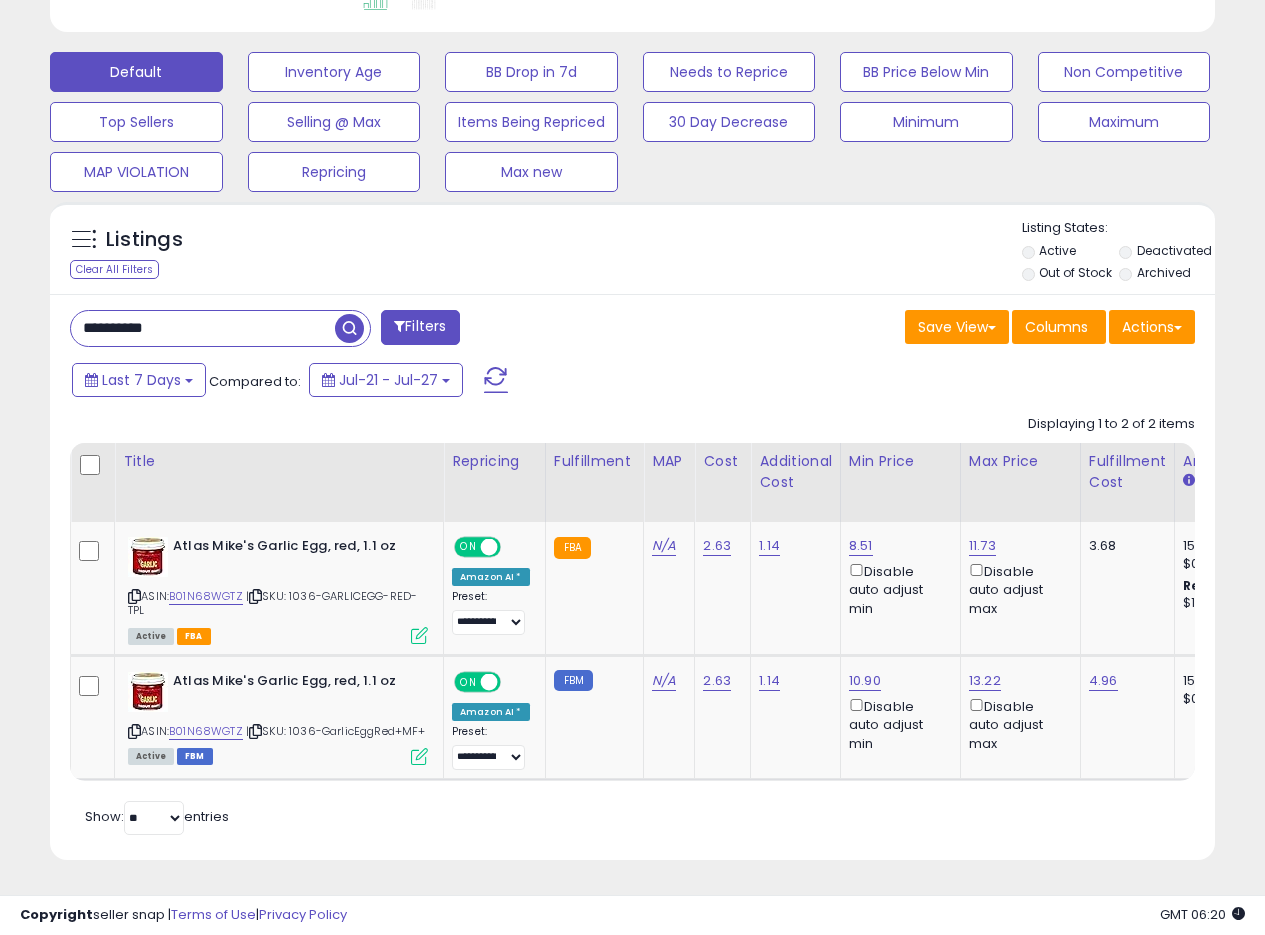 click on "Listings
Clear All Filters" at bounding box center [151, 252] 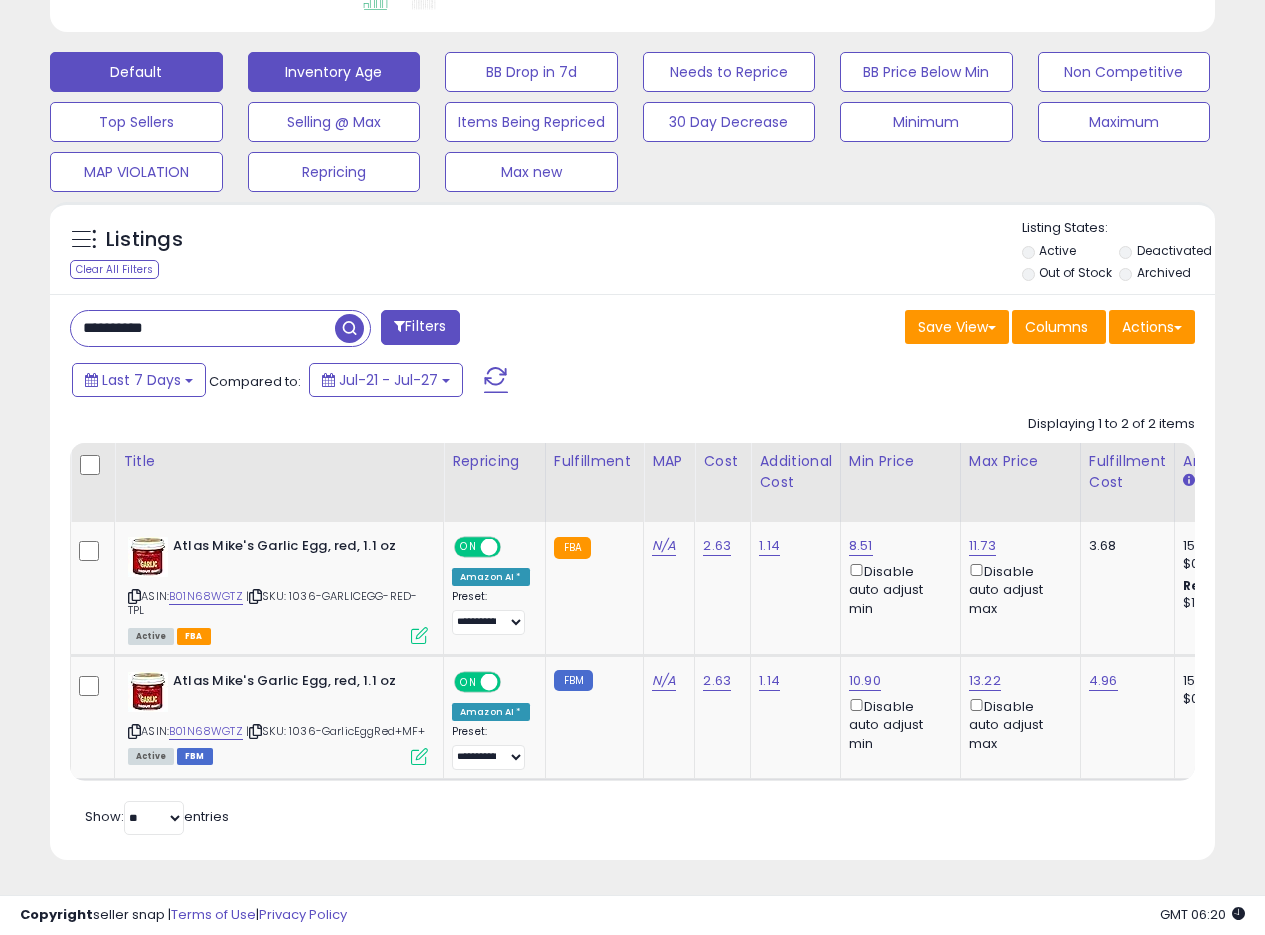 type on "**********" 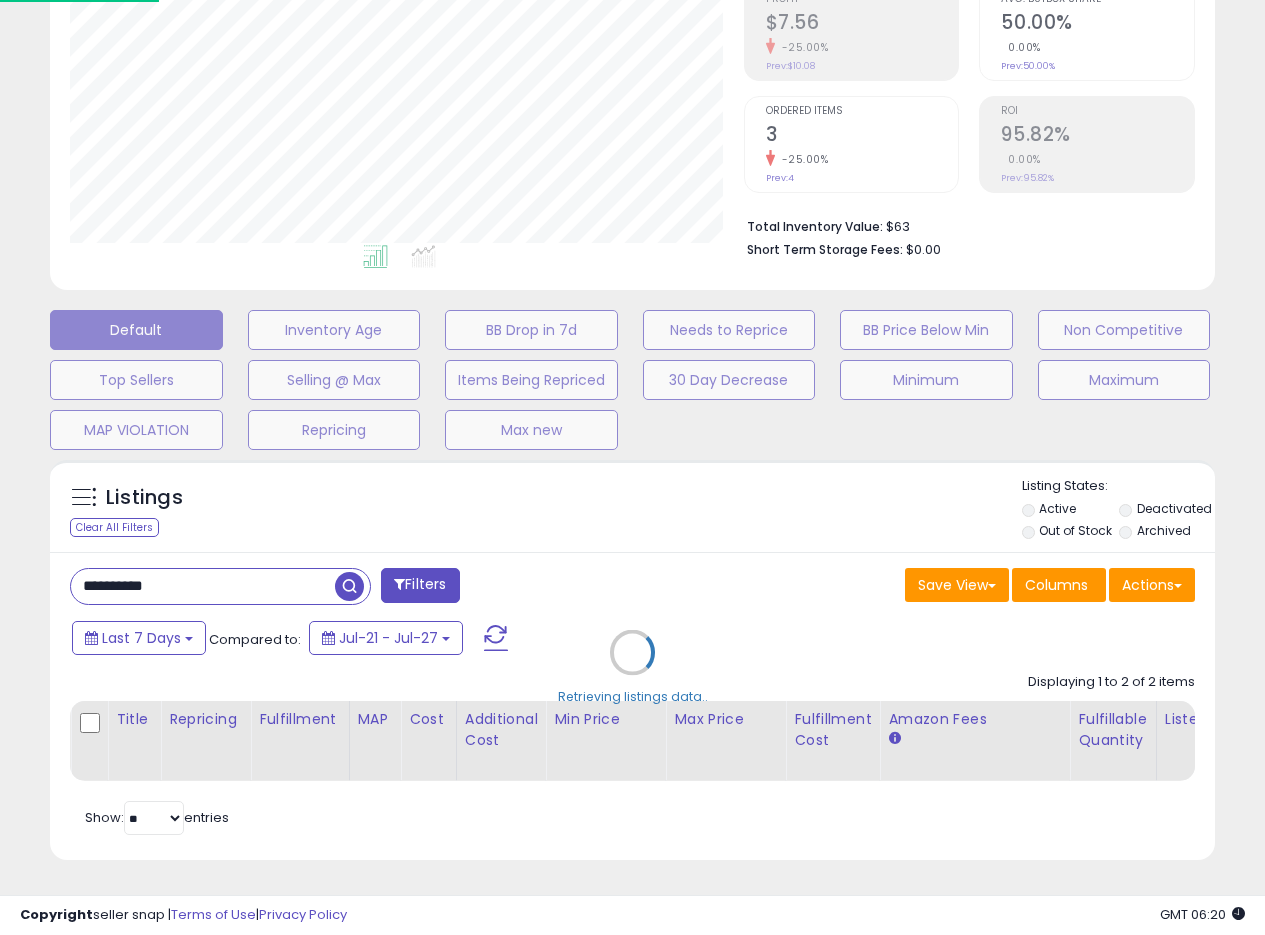 scroll, scrollTop: 999590, scrollLeft: 999317, axis: both 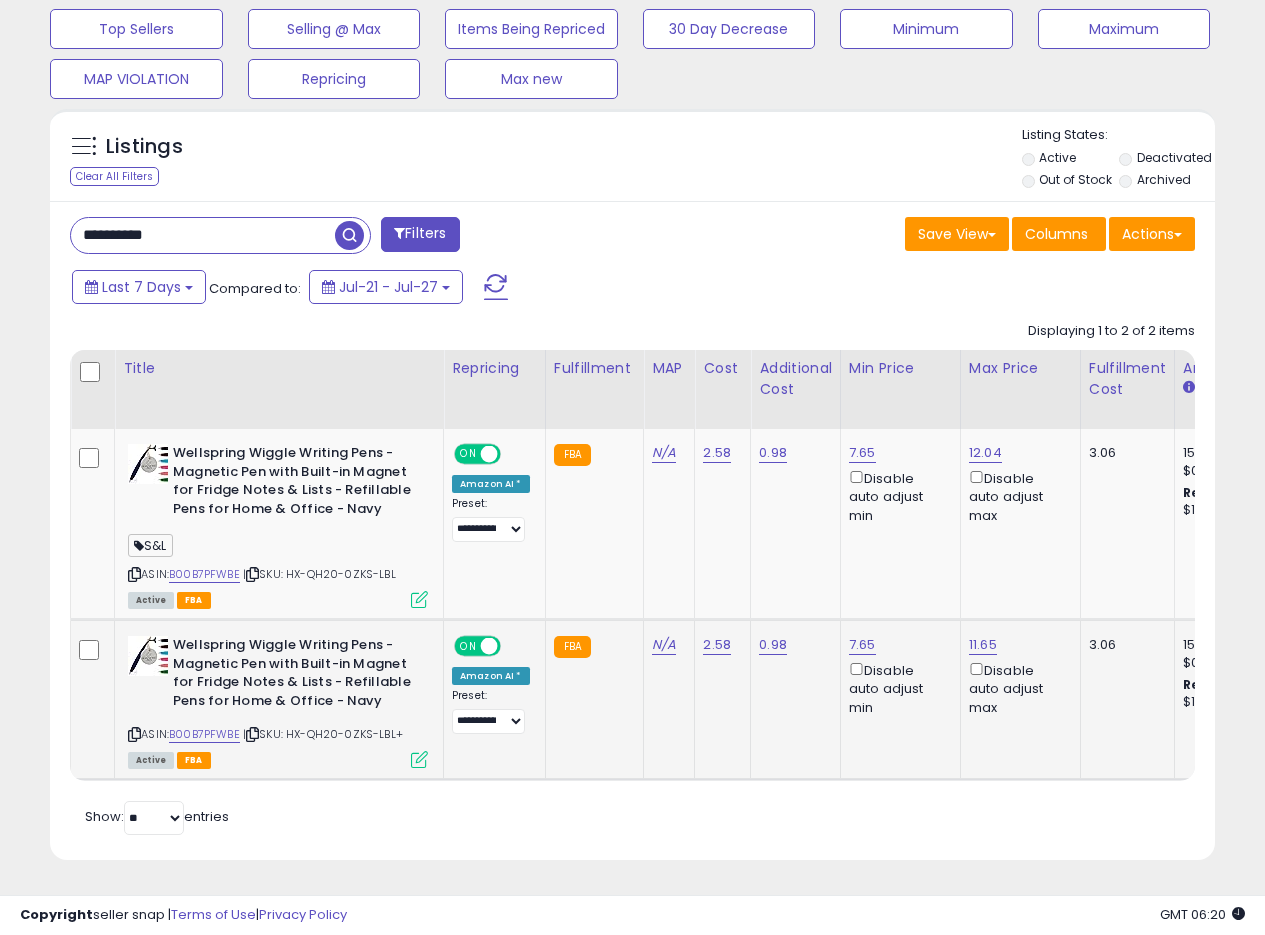 click at bounding box center (419, 759) 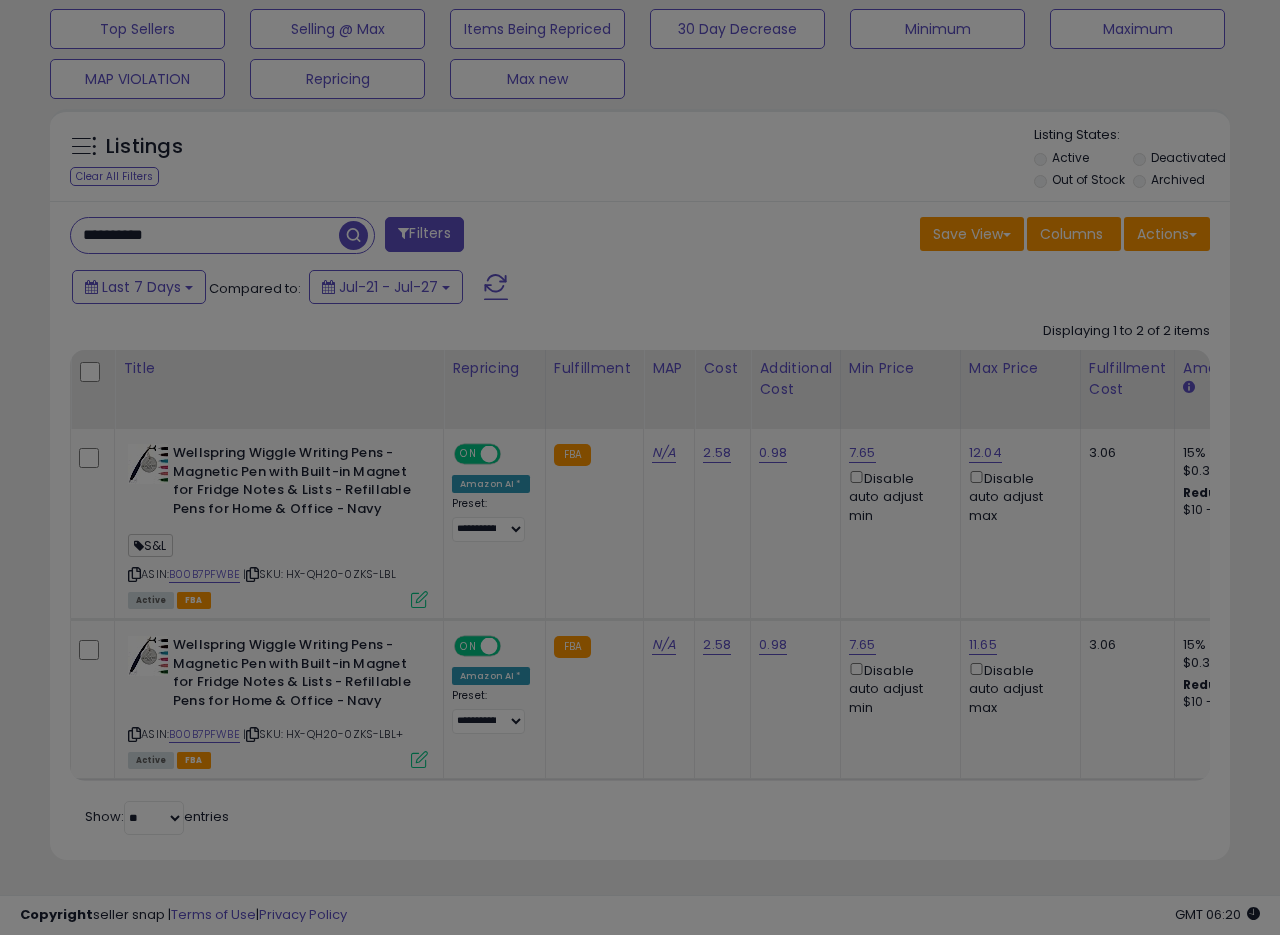 scroll, scrollTop: 999590, scrollLeft: 999317, axis: both 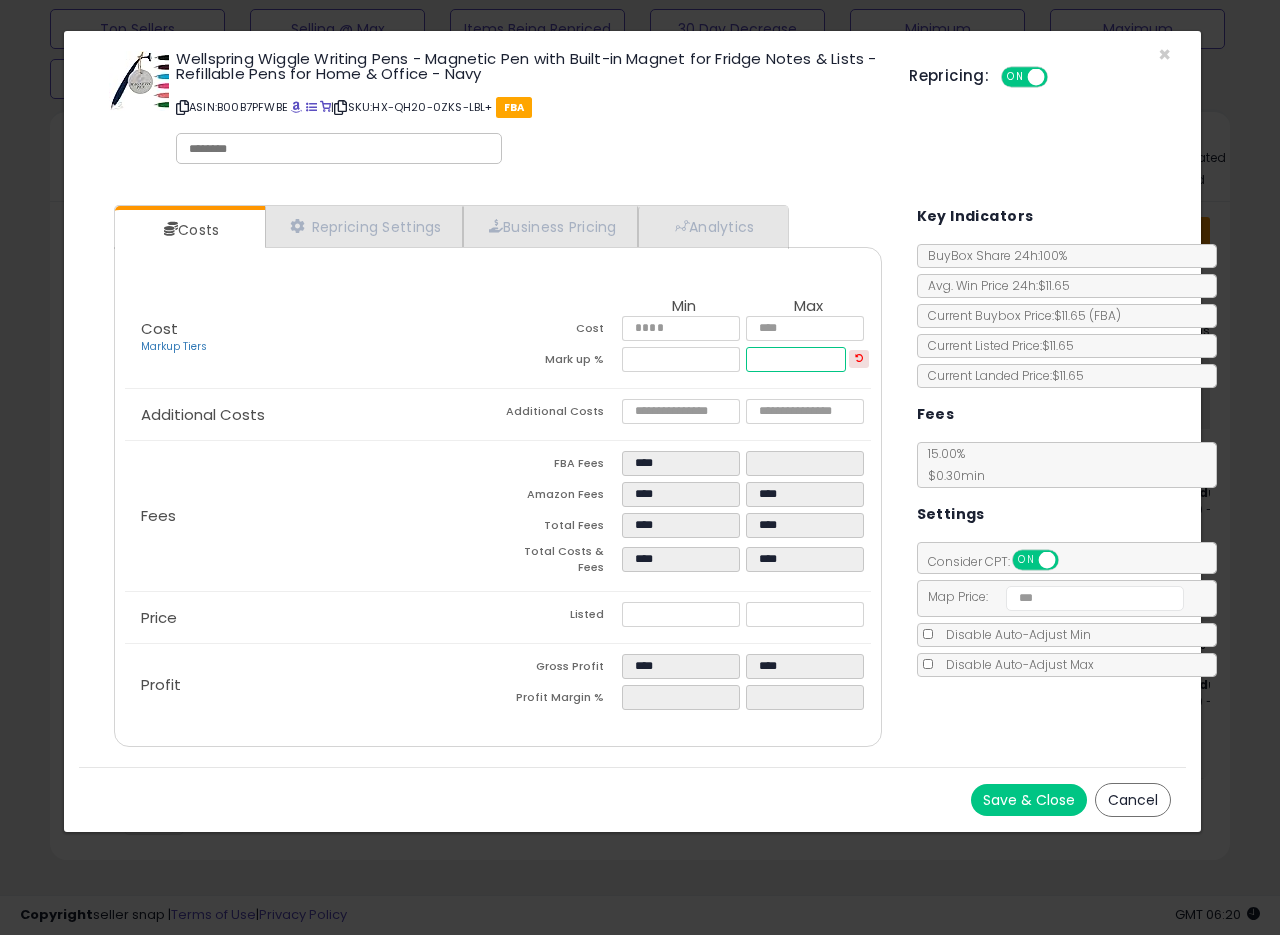 drag, startPoint x: 798, startPoint y: 361, endPoint x: 674, endPoint y: 375, distance: 124.78782 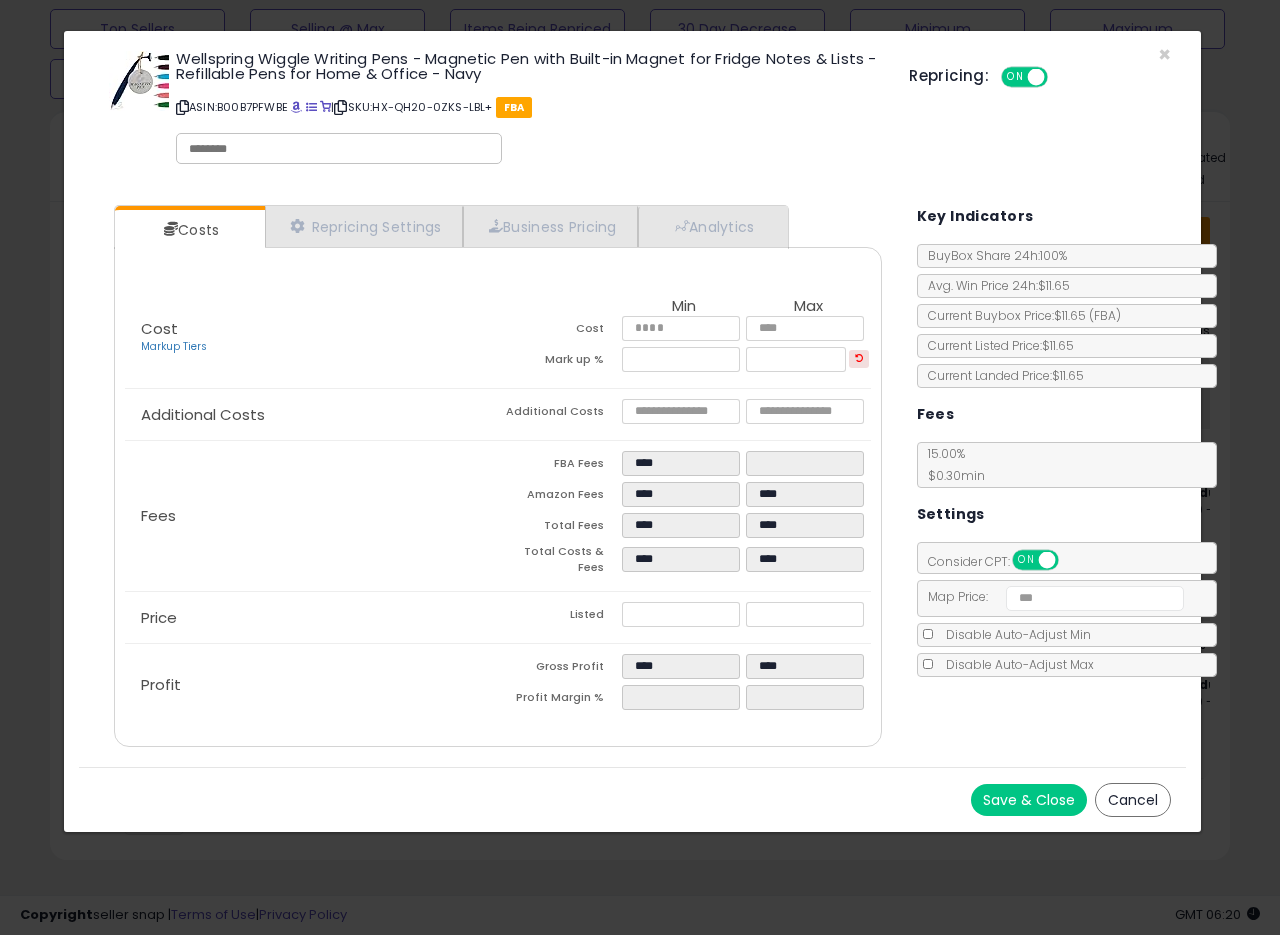 type on "*****" 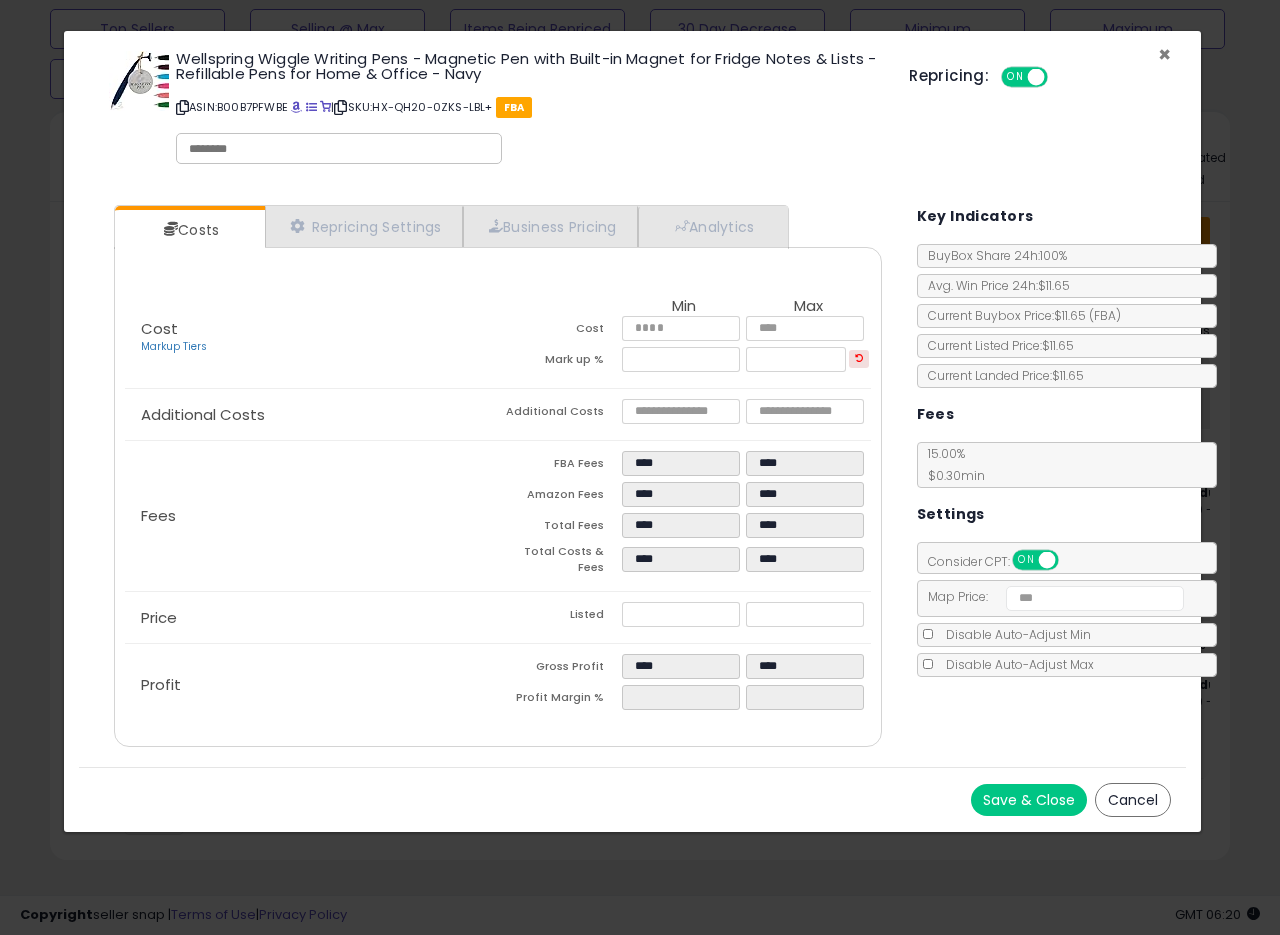 click on "×" at bounding box center (1164, 54) 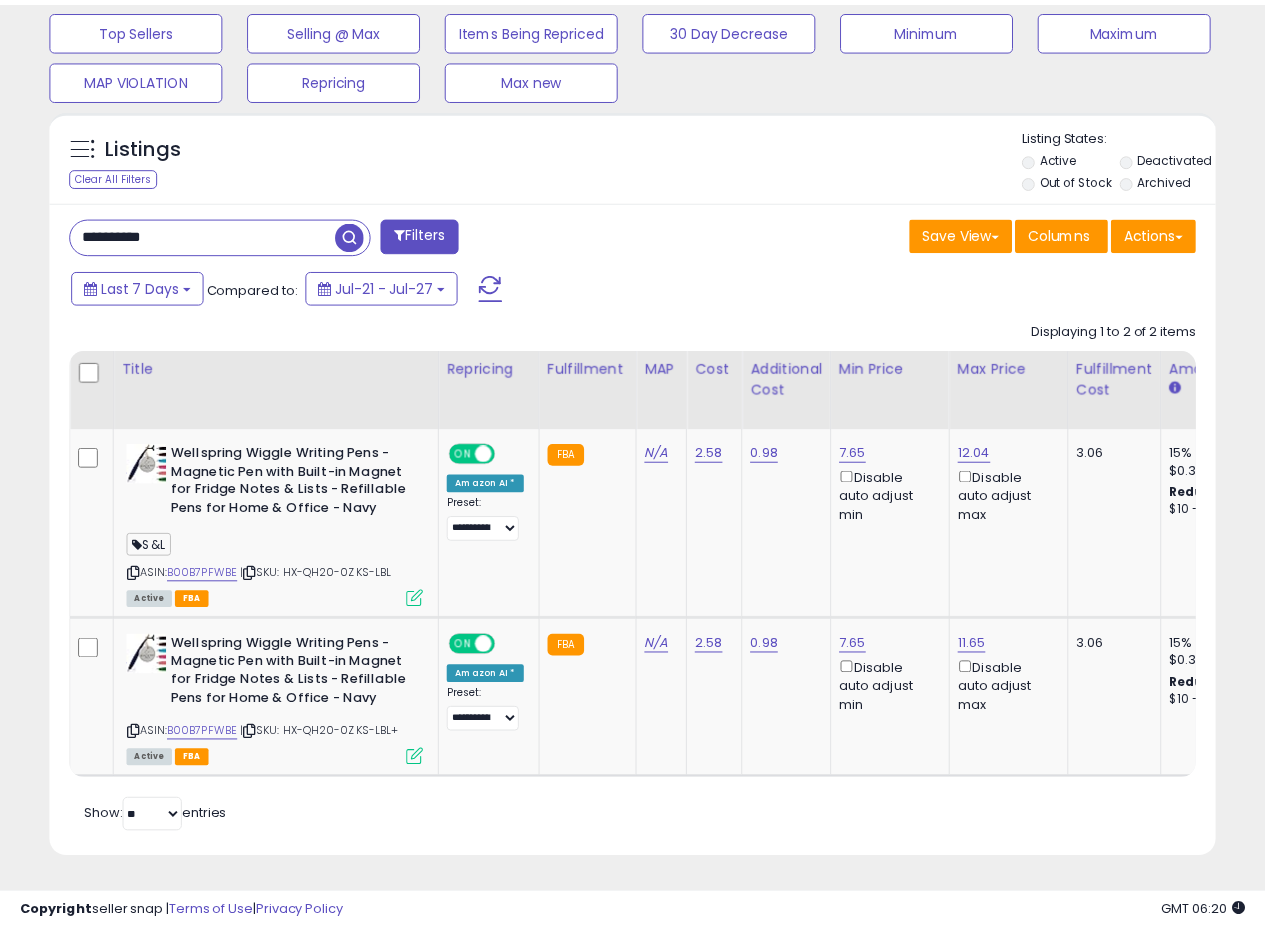scroll, scrollTop: 410, scrollLeft: 674, axis: both 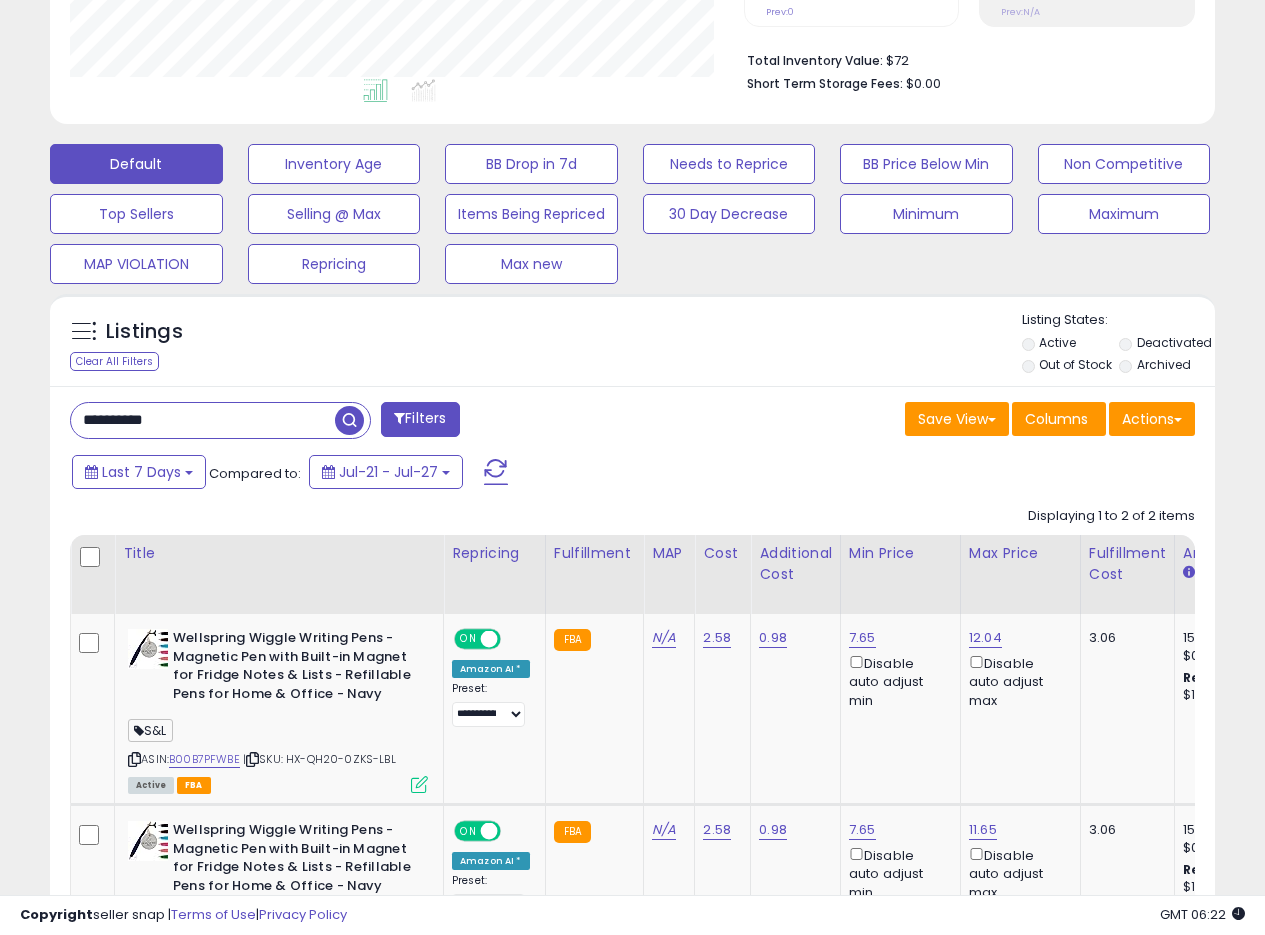 drag, startPoint x: 204, startPoint y: 423, endPoint x: 1, endPoint y: 412, distance: 203.2978 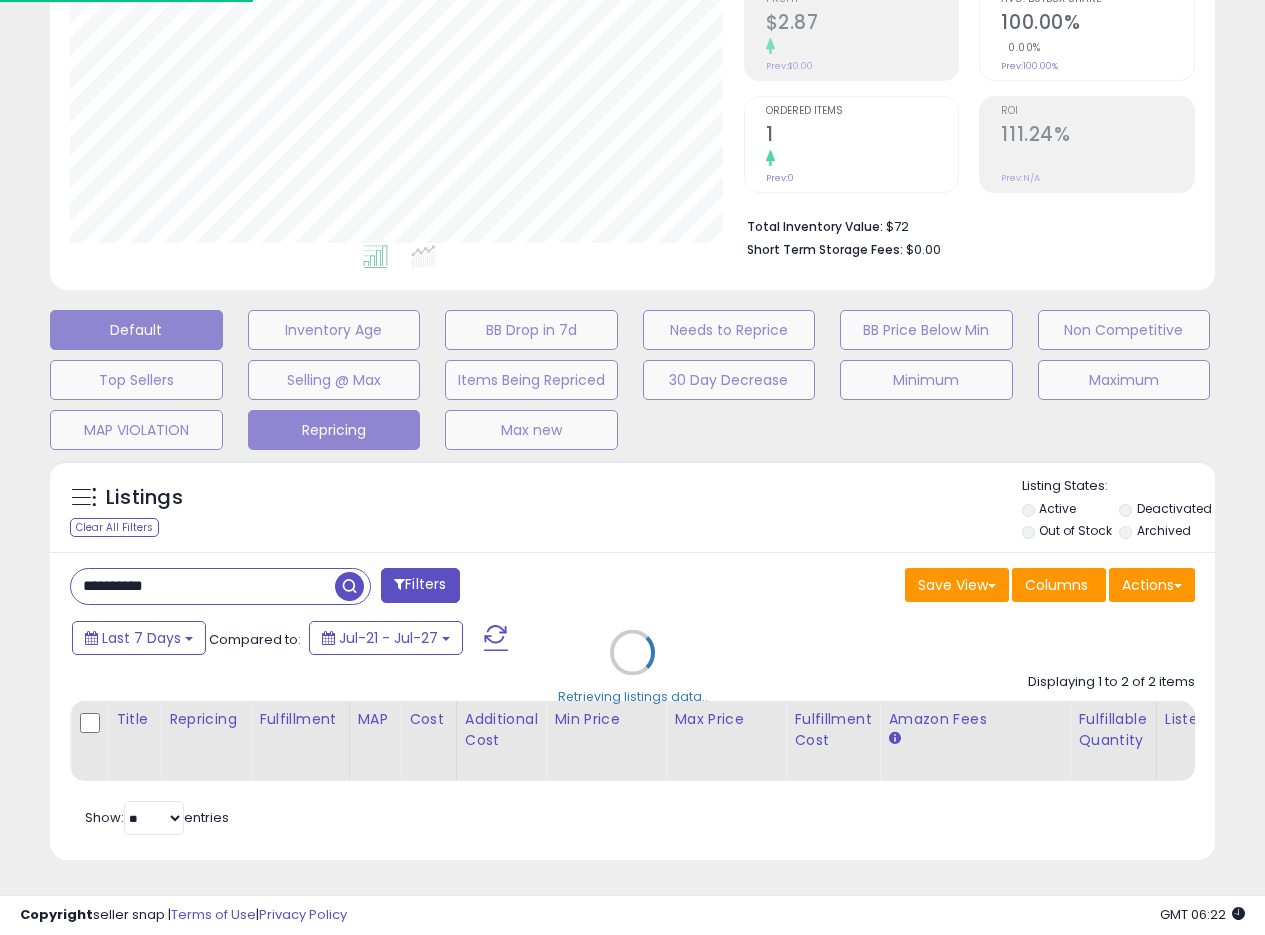 scroll, scrollTop: 999590, scrollLeft: 999317, axis: both 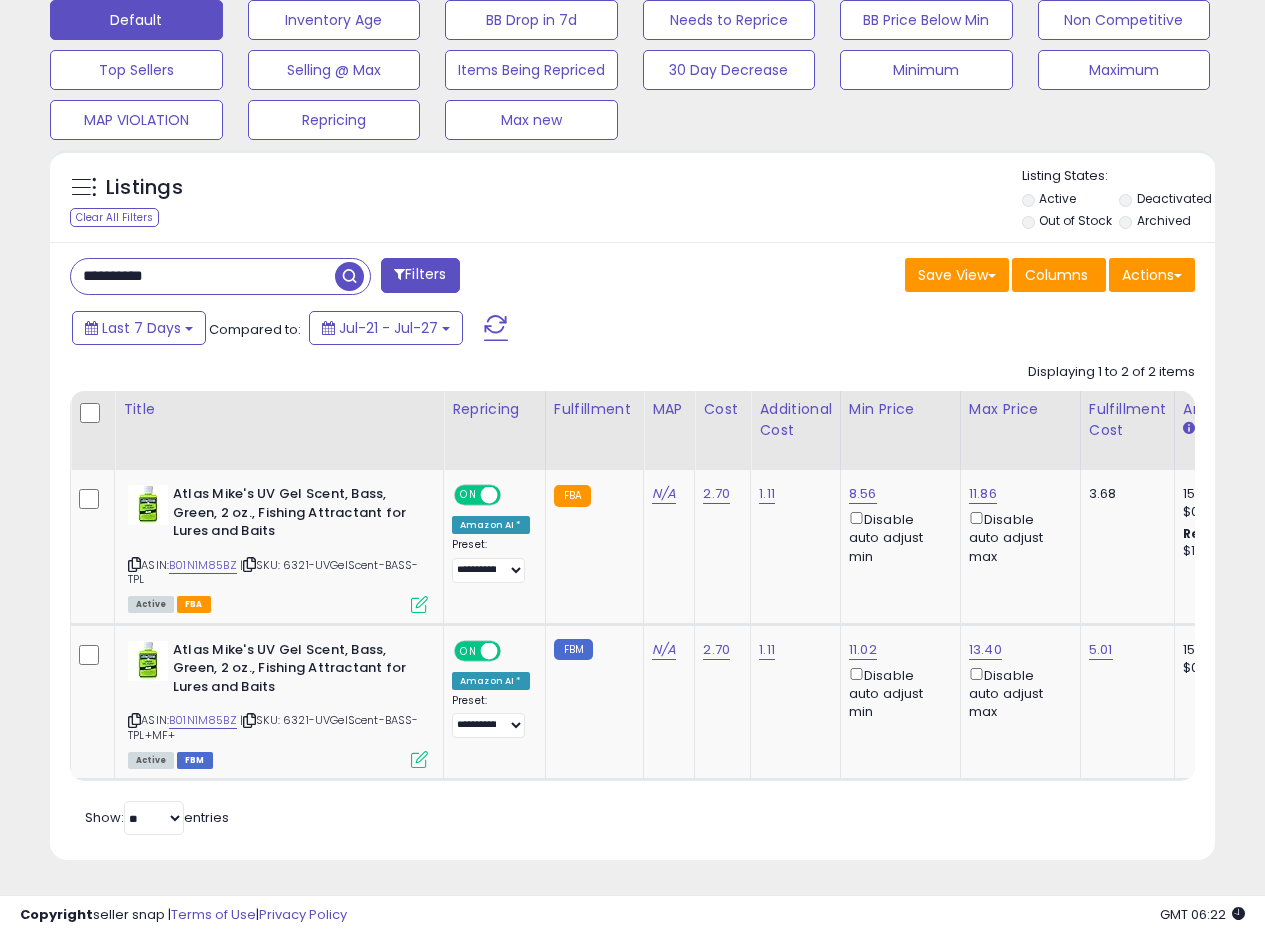 drag, startPoint x: 182, startPoint y: 259, endPoint x: 5, endPoint y: 251, distance: 177.1807 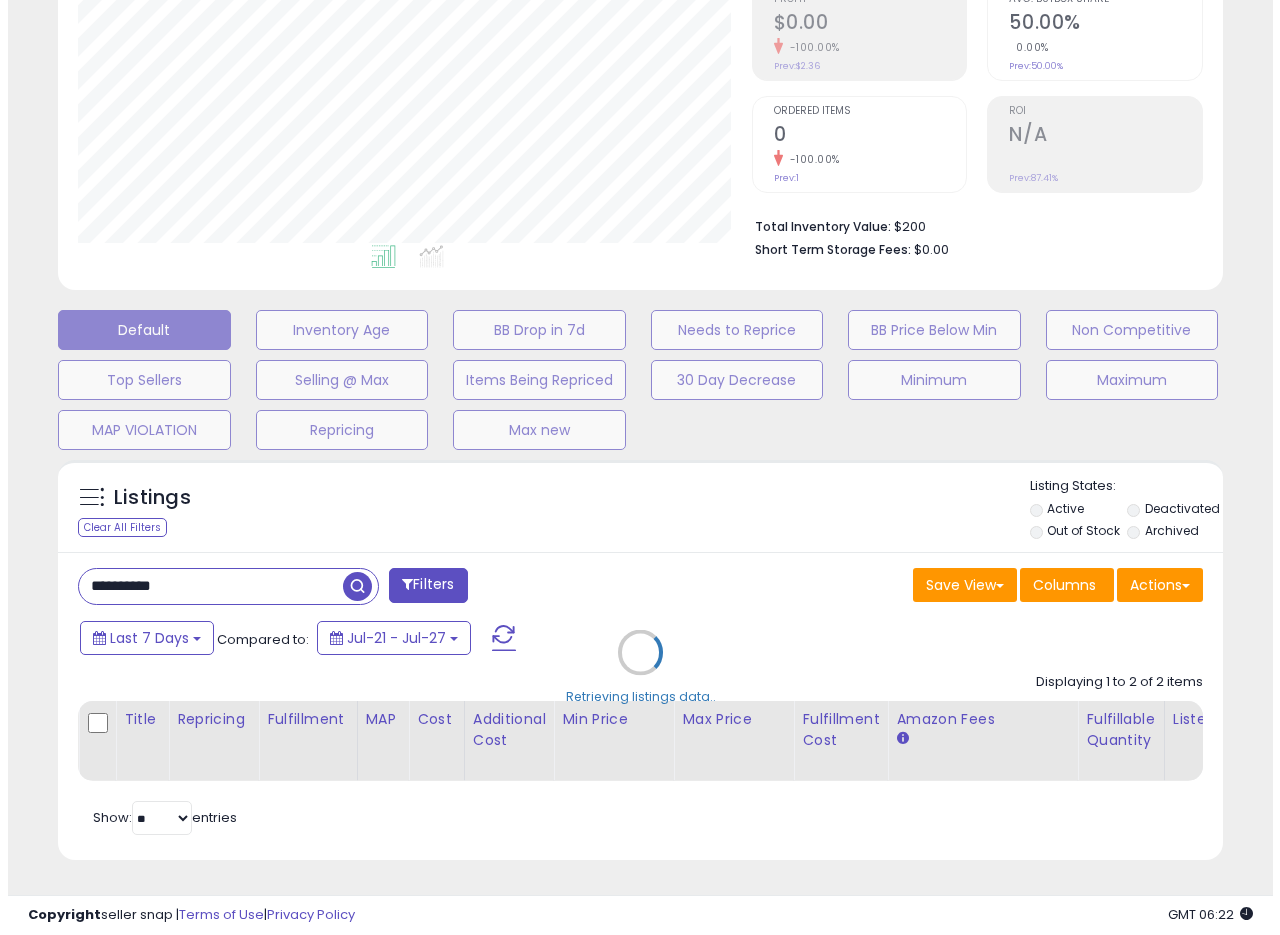 scroll, scrollTop: 335, scrollLeft: 0, axis: vertical 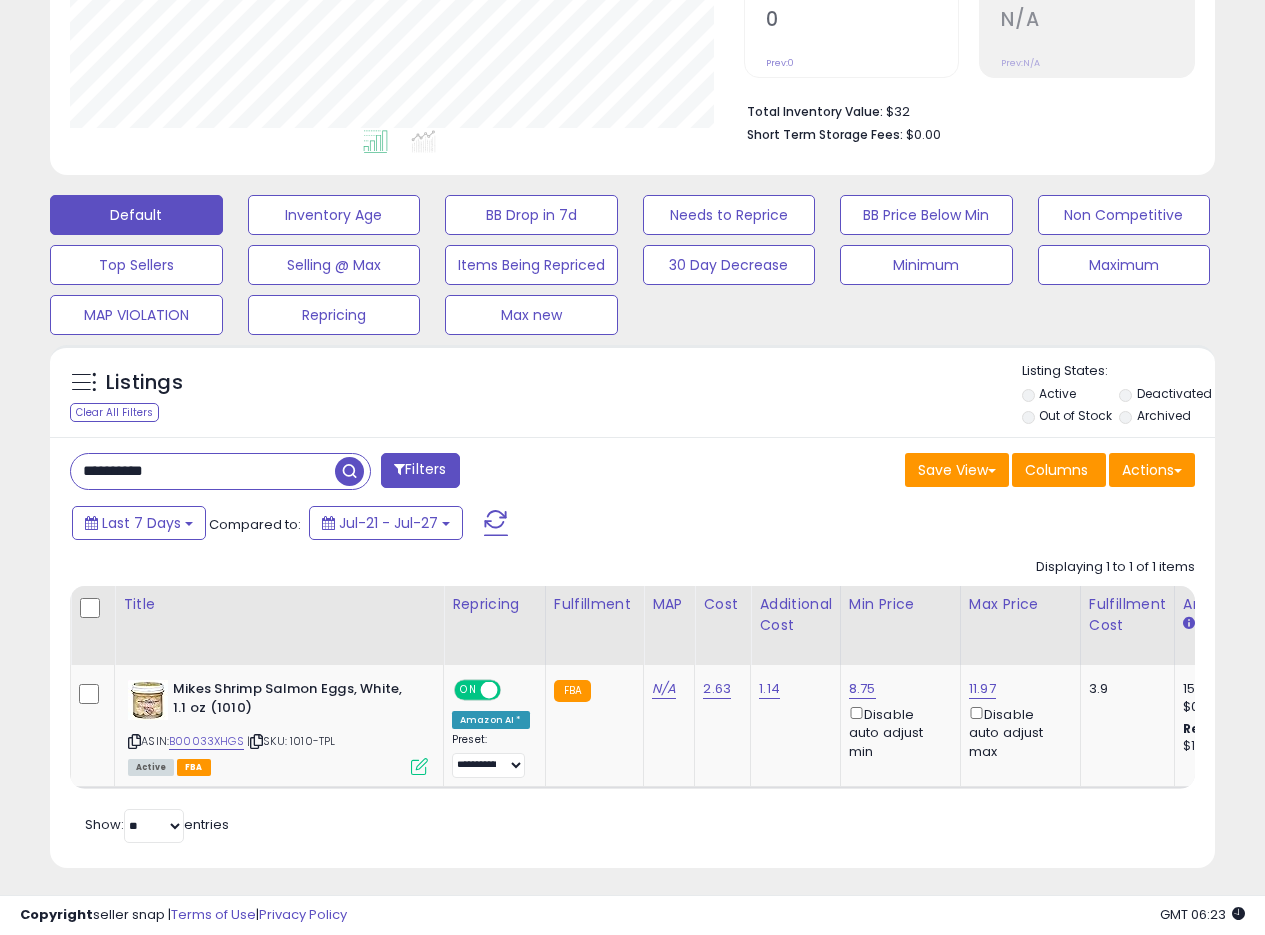 drag, startPoint x: 191, startPoint y: 468, endPoint x: 0, endPoint y: 450, distance: 191.8463 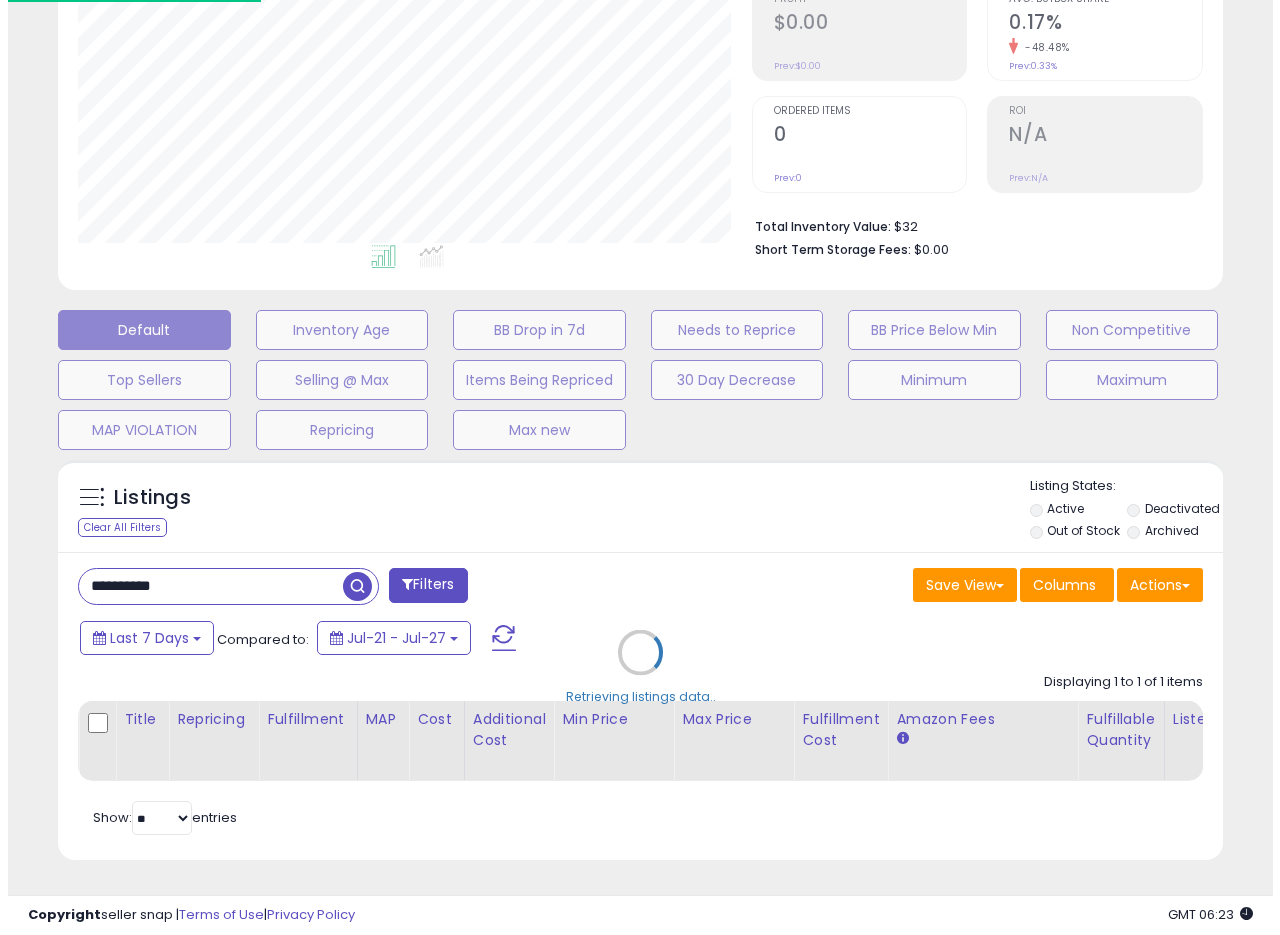 scroll, scrollTop: 335, scrollLeft: 0, axis: vertical 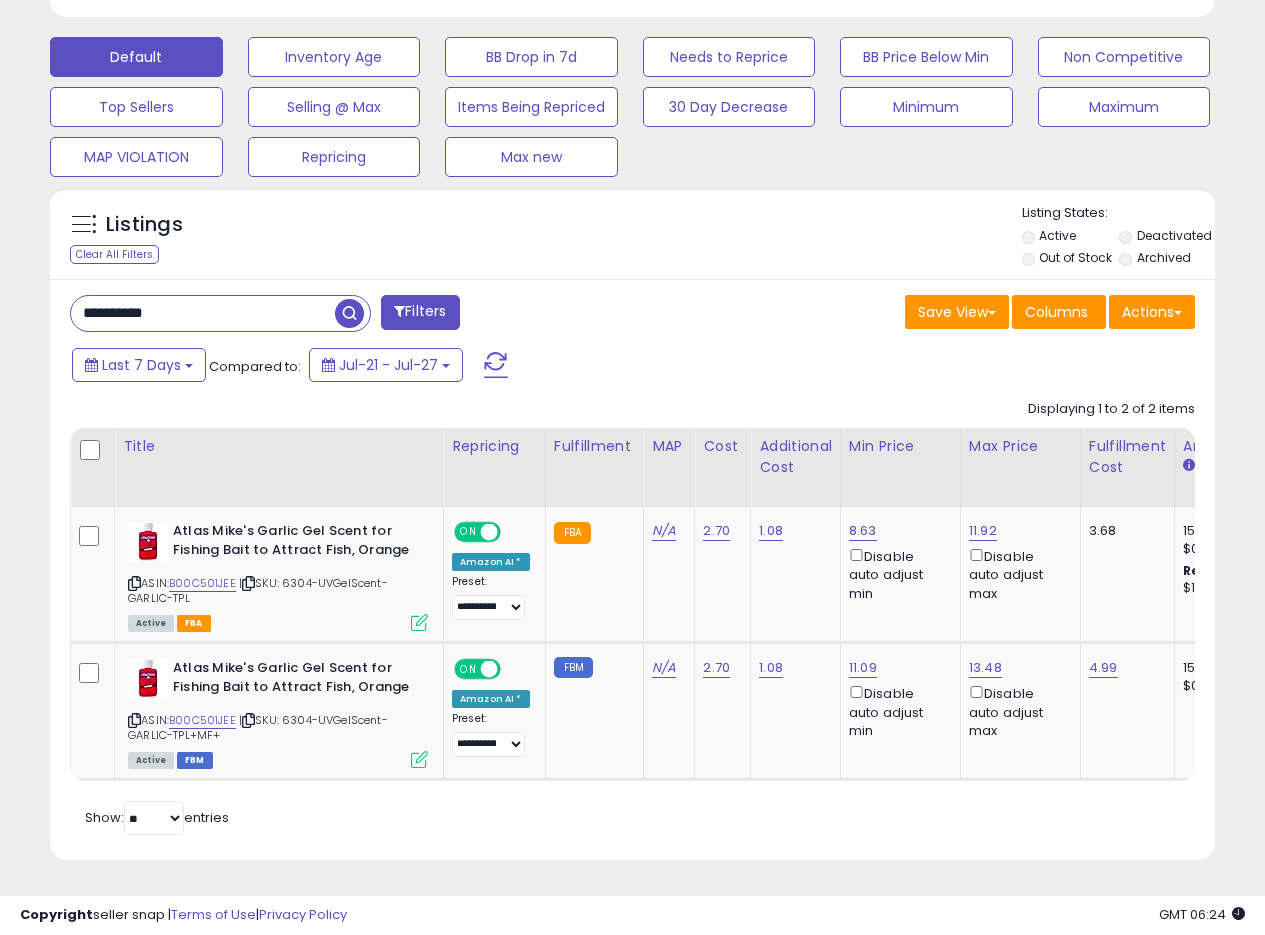 drag, startPoint x: 198, startPoint y: 310, endPoint x: 184, endPoint y: 296, distance: 19.79899 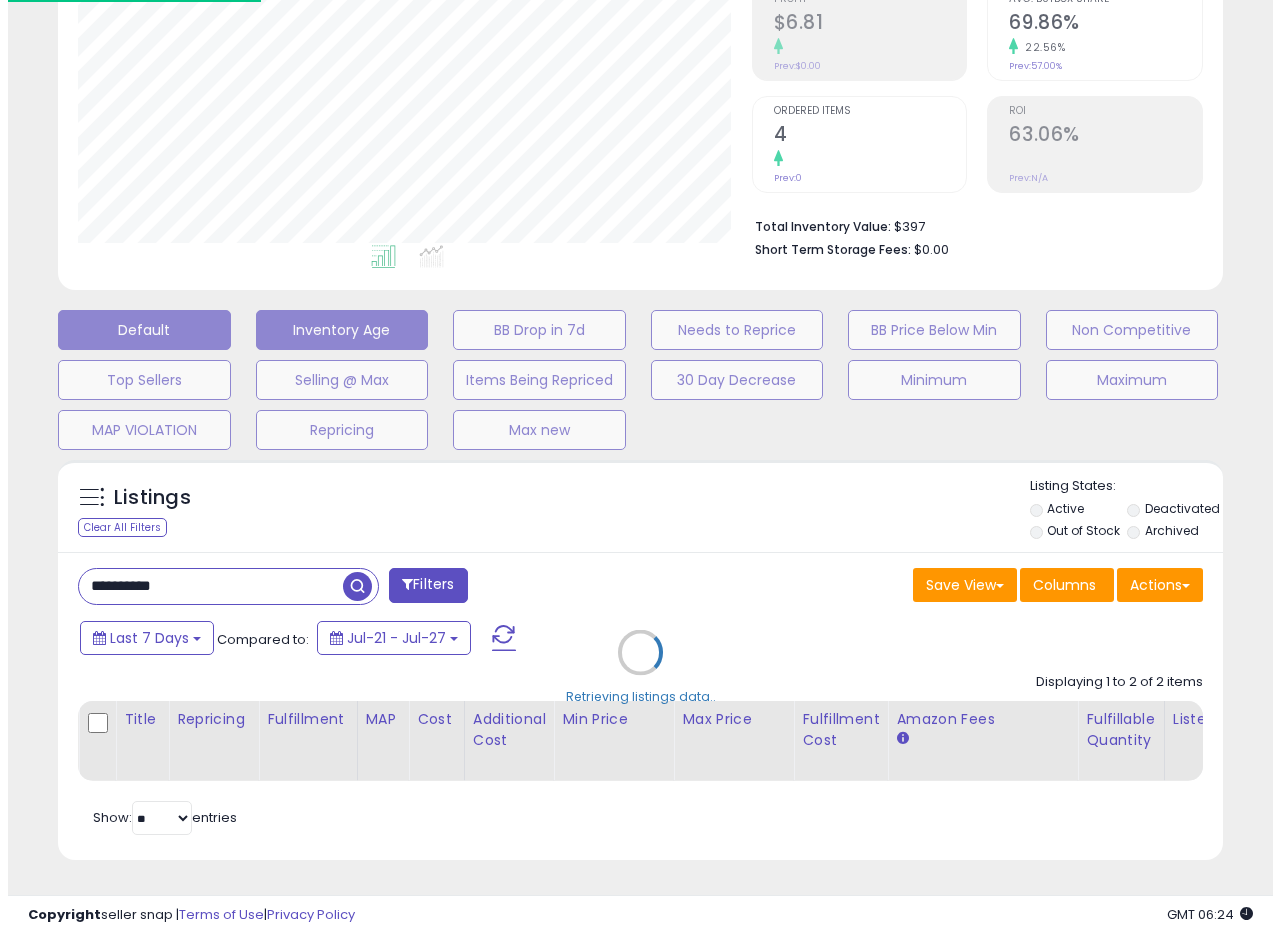 scroll, scrollTop: 335, scrollLeft: 0, axis: vertical 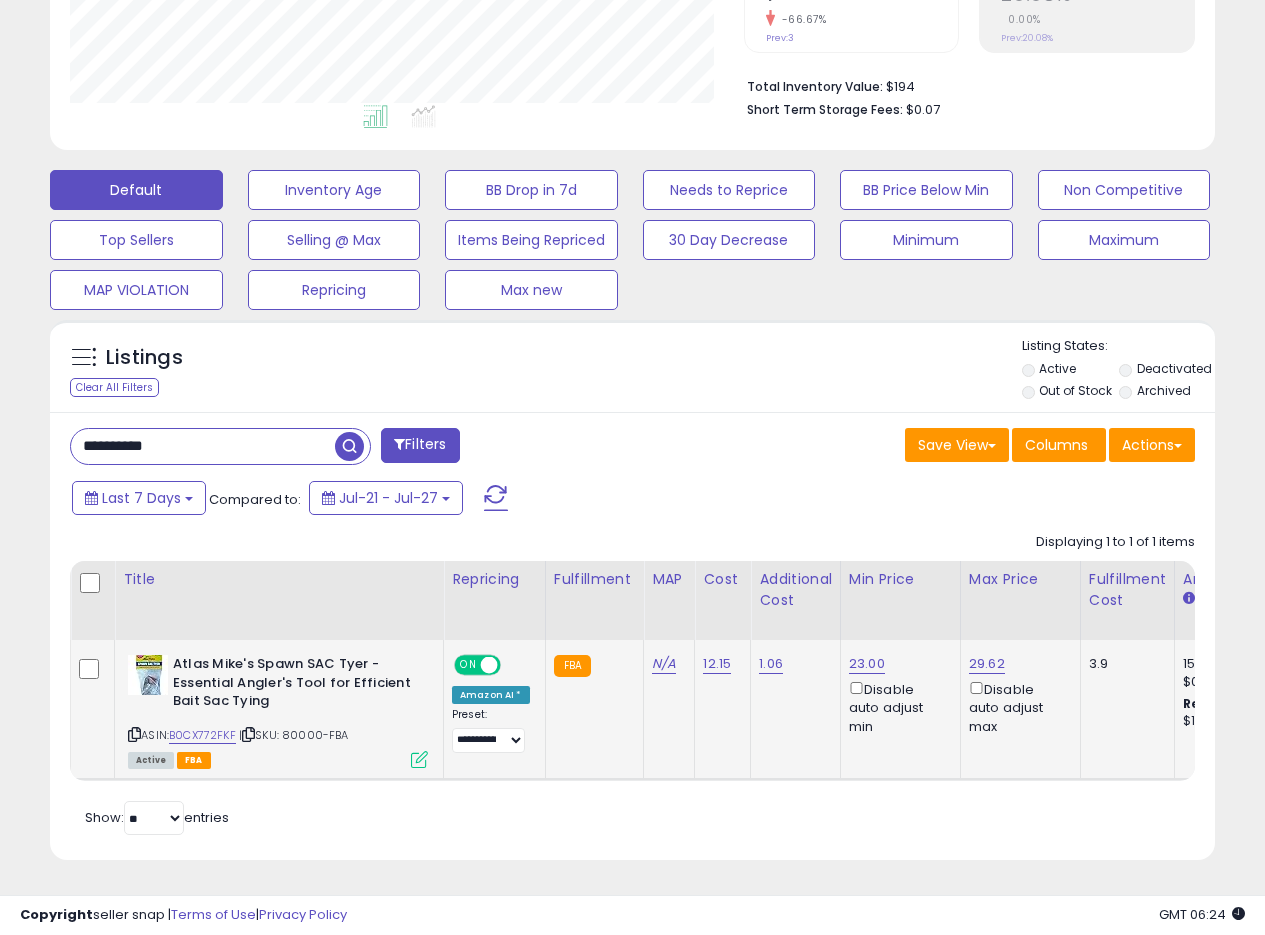 click at bounding box center (419, 759) 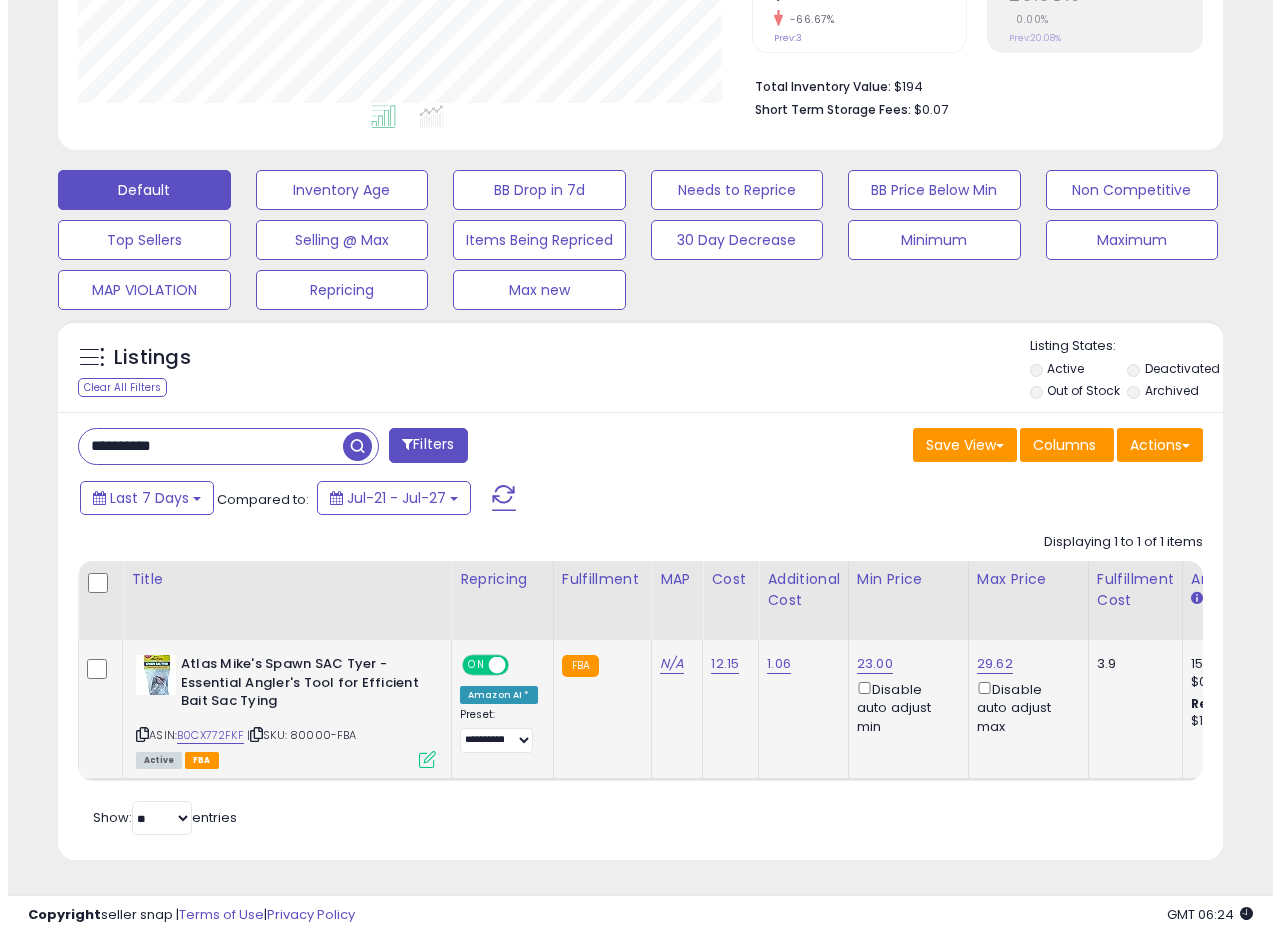scroll, scrollTop: 999590, scrollLeft: 999317, axis: both 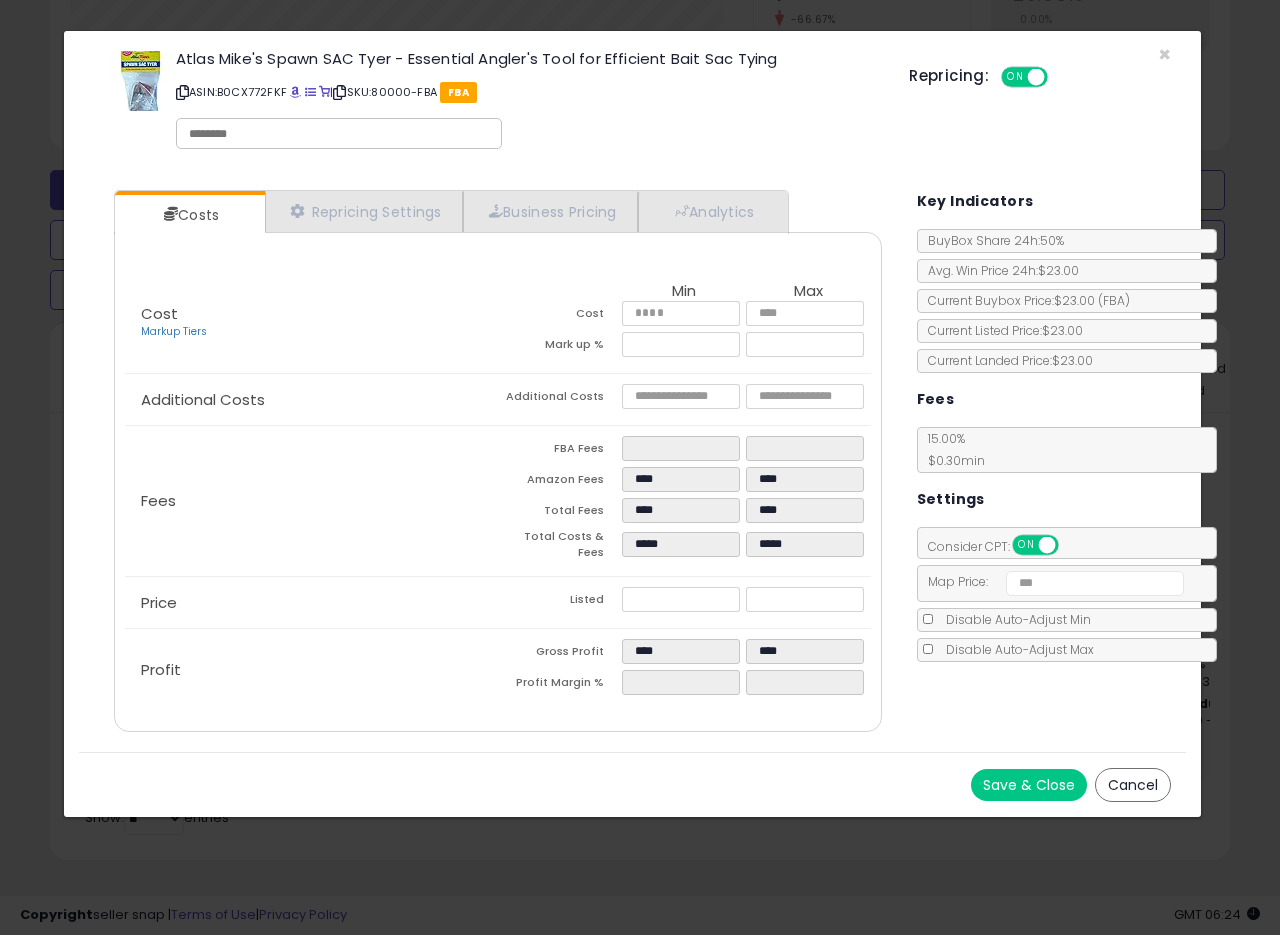 click on "Atlas Mike's Spawn SAC Tyer - Essential Angler's Tool for Efficient Bait Sac Tying
ASIN:  B0CX772FKF
|
SKU:  80000-FBA
FBA
Repricing:
ON   OFF" at bounding box center (632, 103) 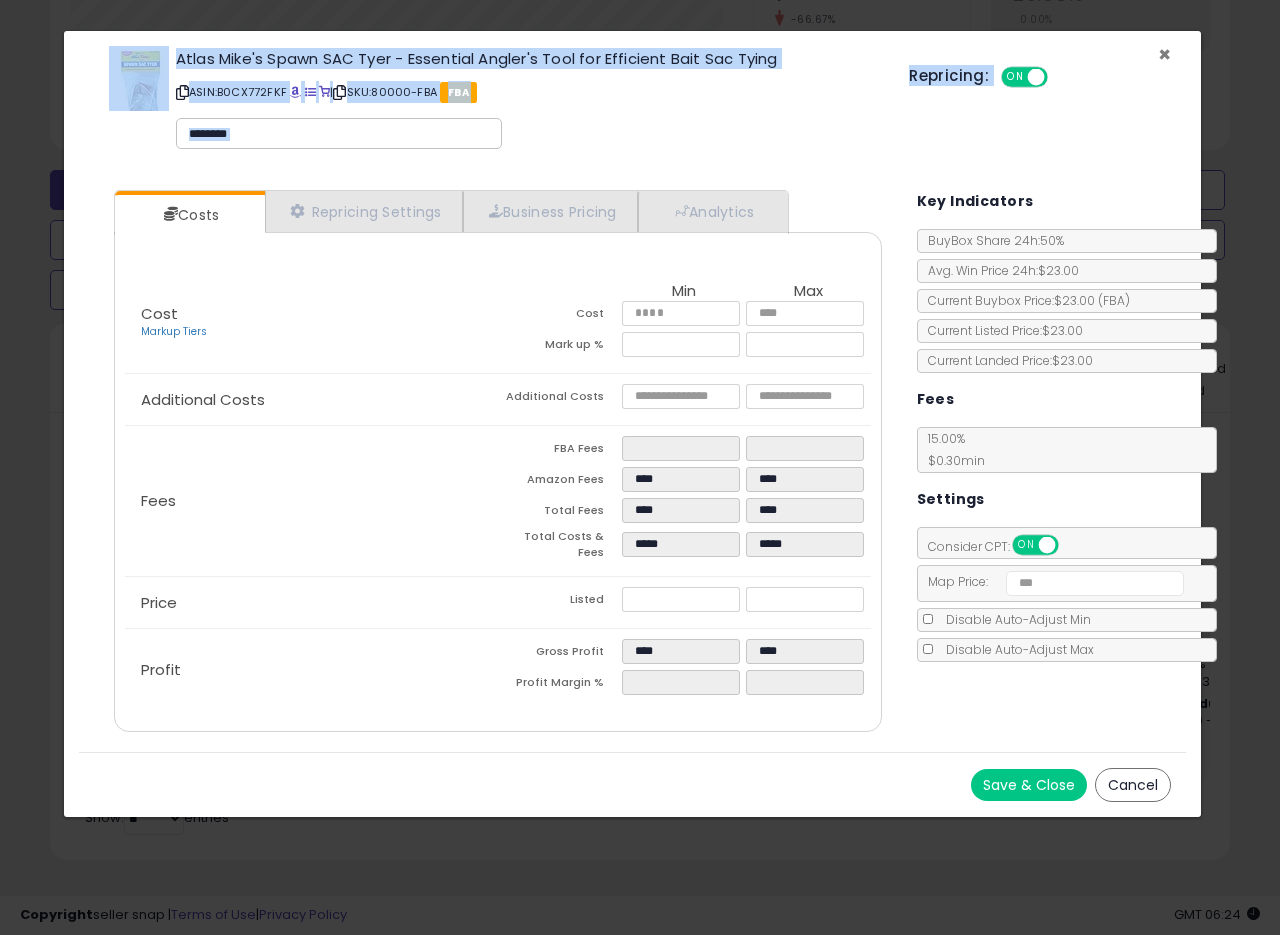 click on "× Close
Atlas Mike's Spawn SAC Tyer - Essential Angler's Tool for Efficient Bait Sac Tying
ASIN:  B0CX772FKF
|
SKU:  80000-FBA
FBA
Repricing:
ON   OFF" at bounding box center [632, 103] 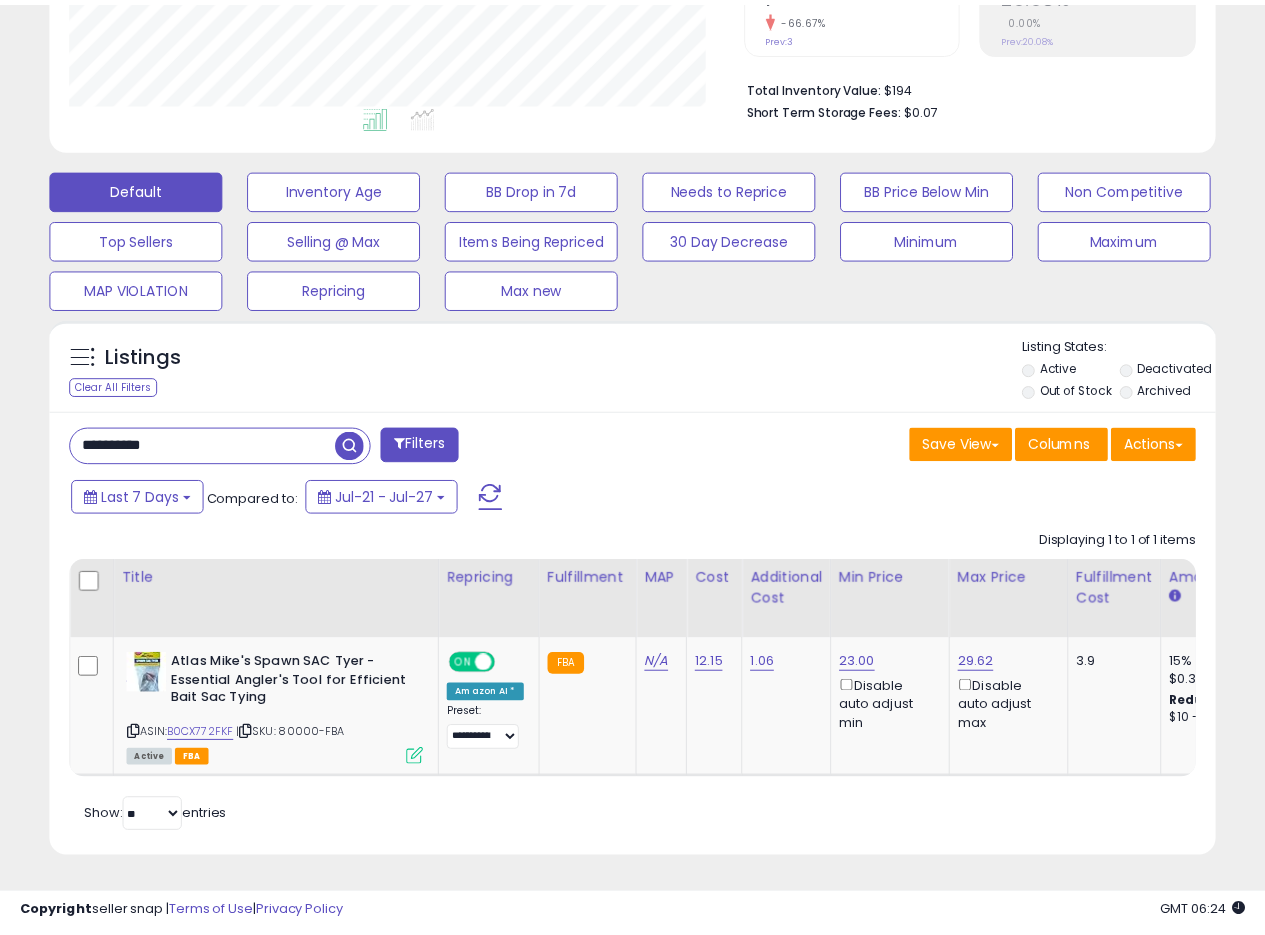 scroll, scrollTop: 410, scrollLeft: 674, axis: both 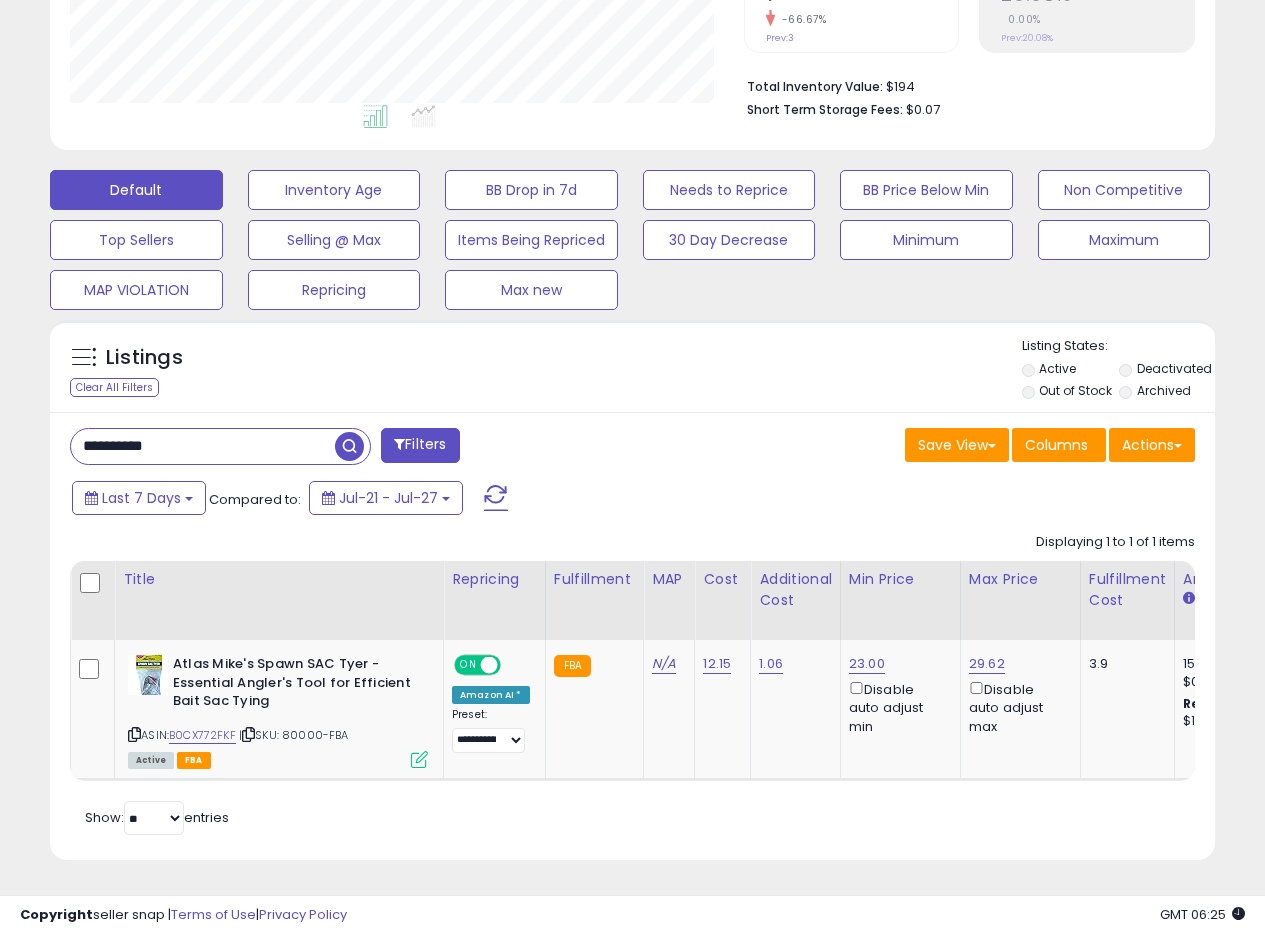 click on "Save View
Save As New View
Update Current View
Columns
Actions
Import  Export Visible Columns" at bounding box center (922, 447) 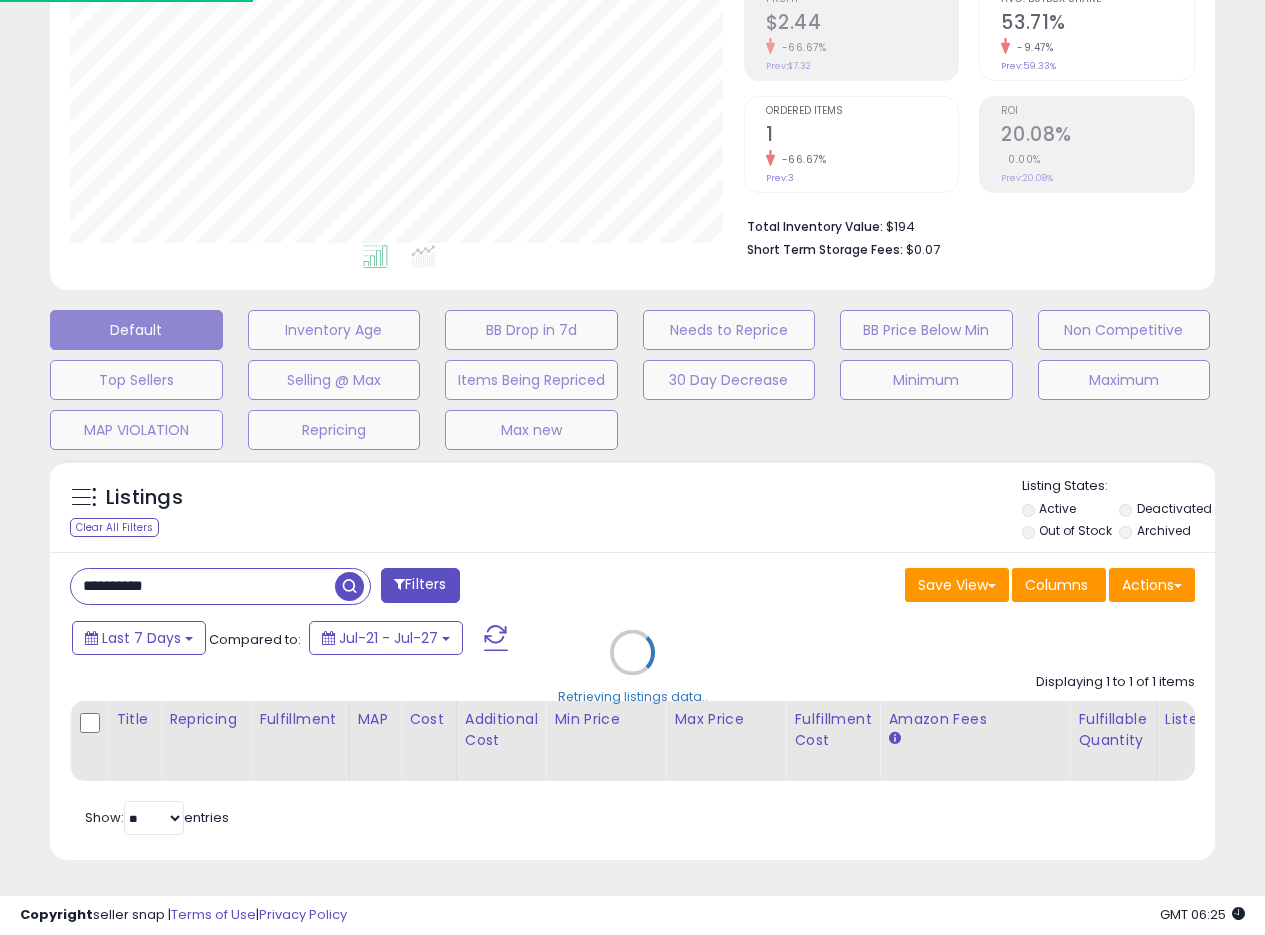 scroll, scrollTop: 999590, scrollLeft: 999317, axis: both 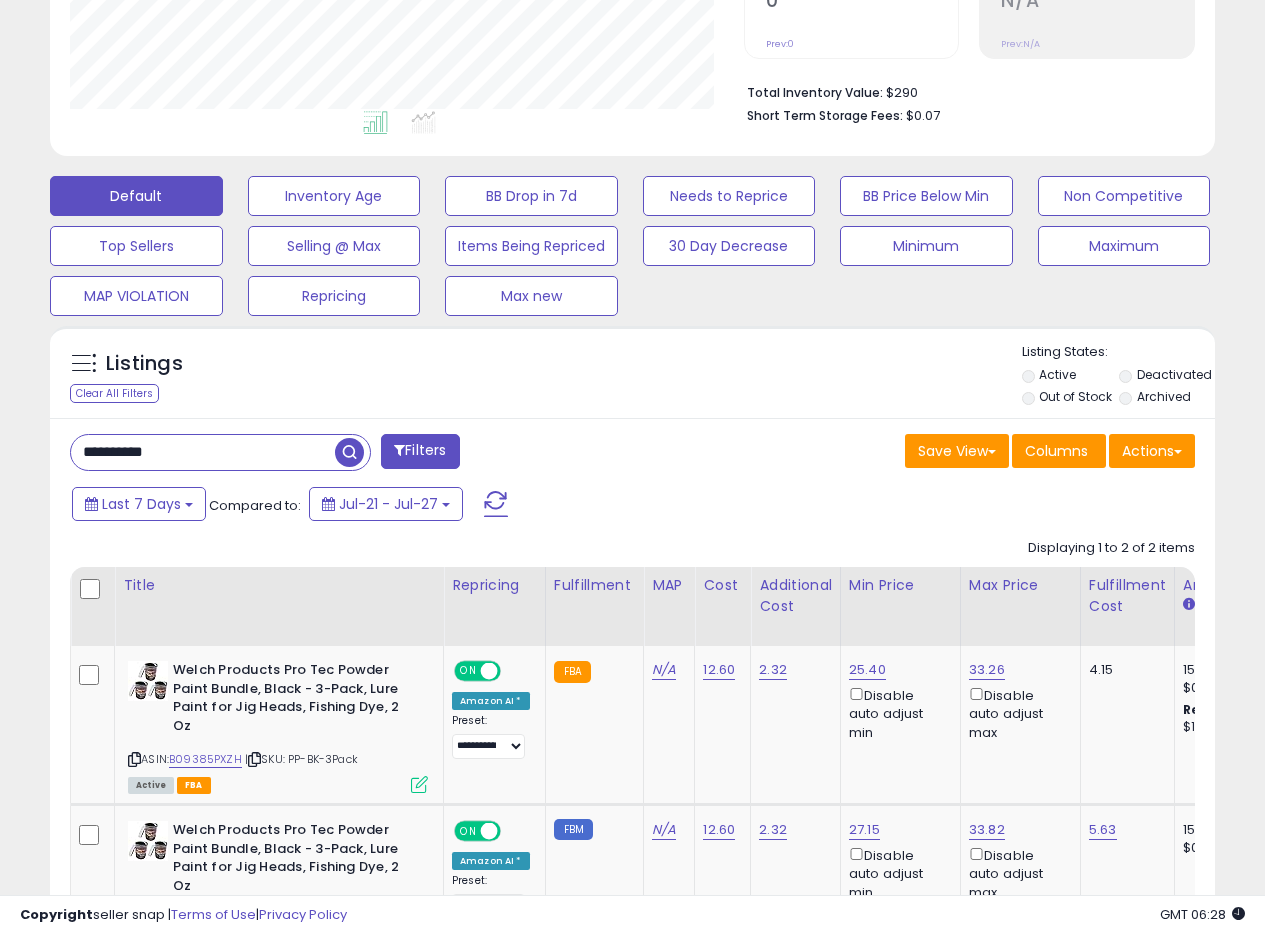 drag, startPoint x: 206, startPoint y: 461, endPoint x: 12, endPoint y: 457, distance: 194.04123 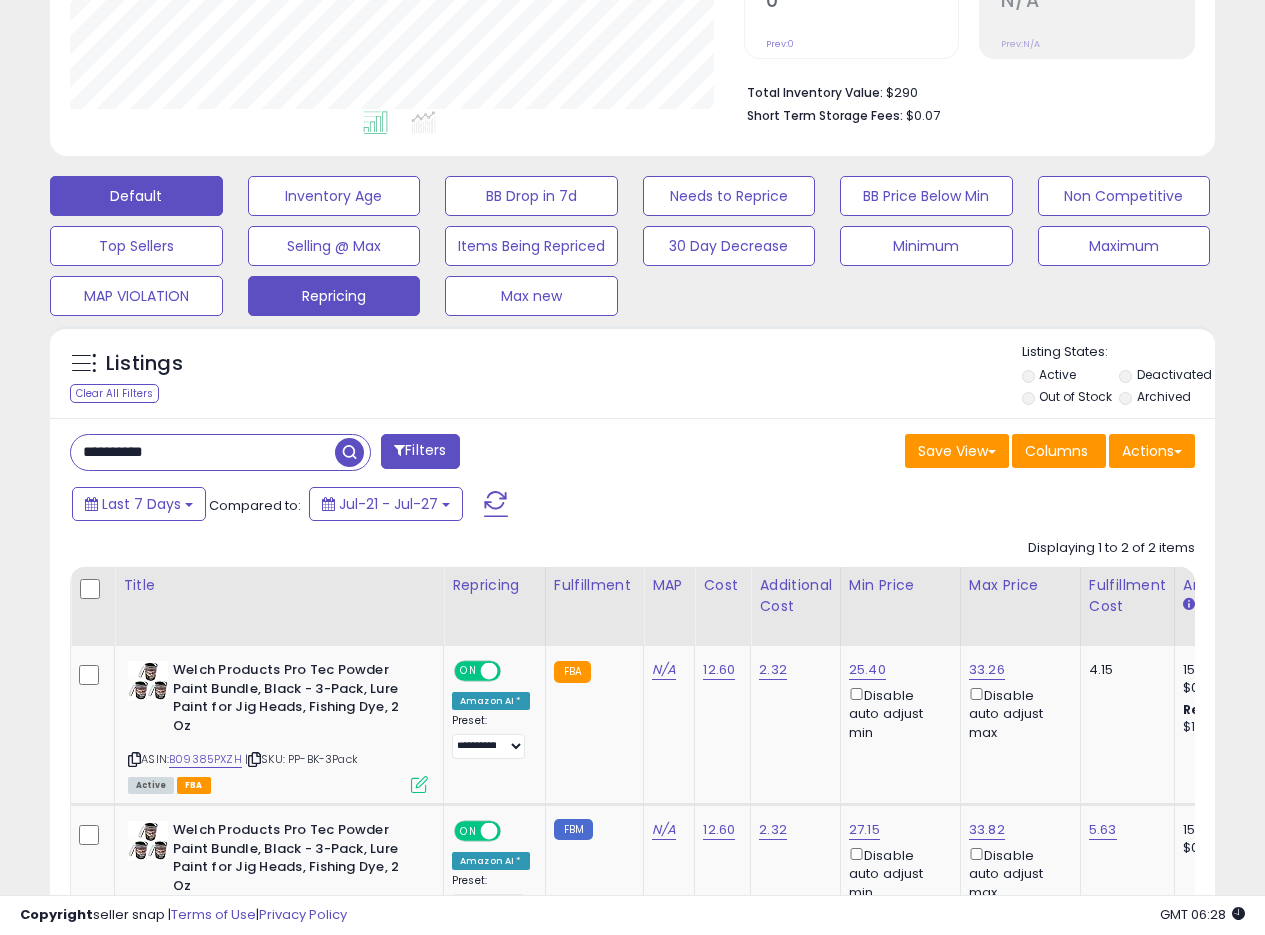 drag, startPoint x: 343, startPoint y: 456, endPoint x: 343, endPoint y: 431, distance: 25 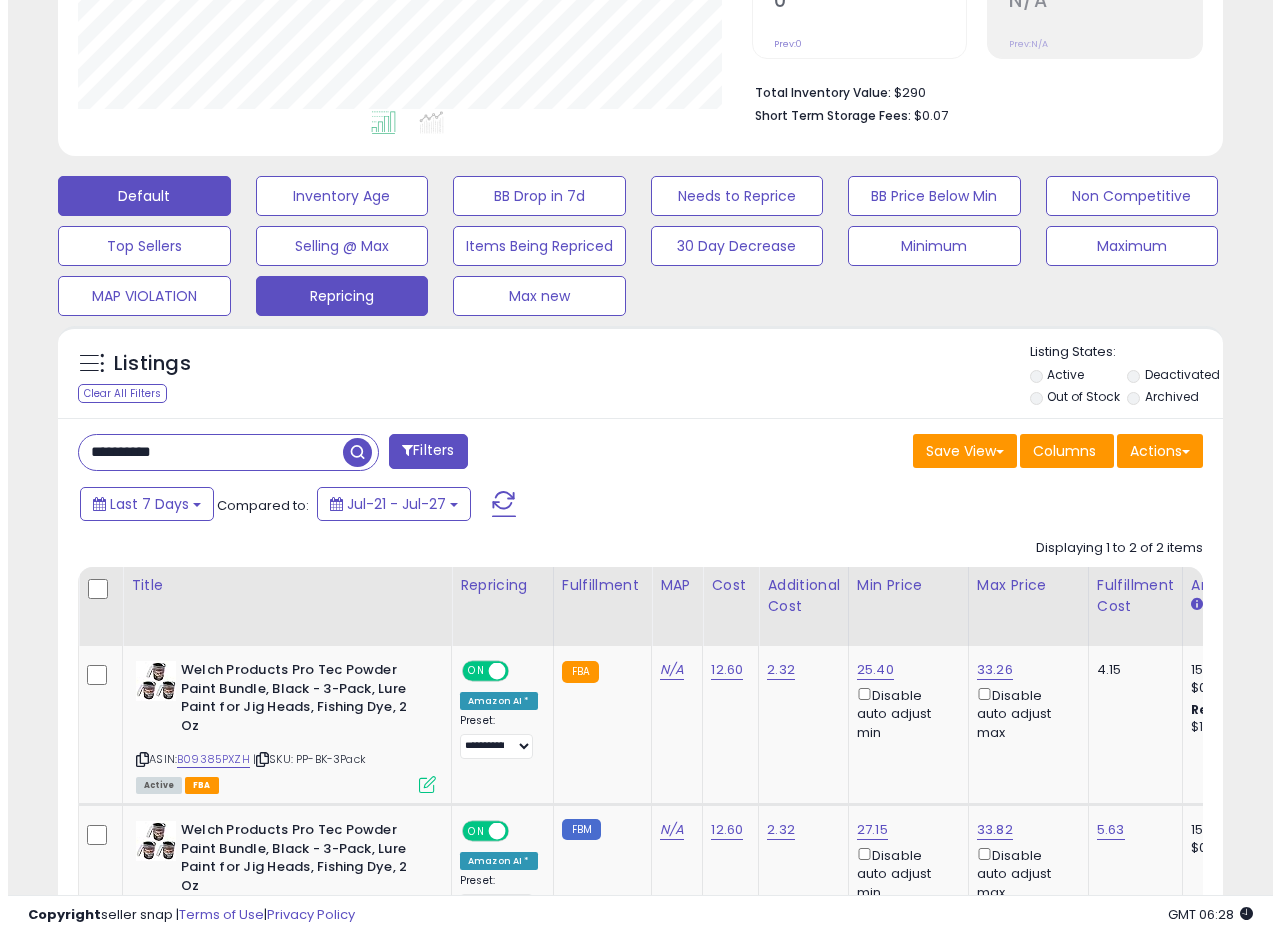 scroll, scrollTop: 335, scrollLeft: 0, axis: vertical 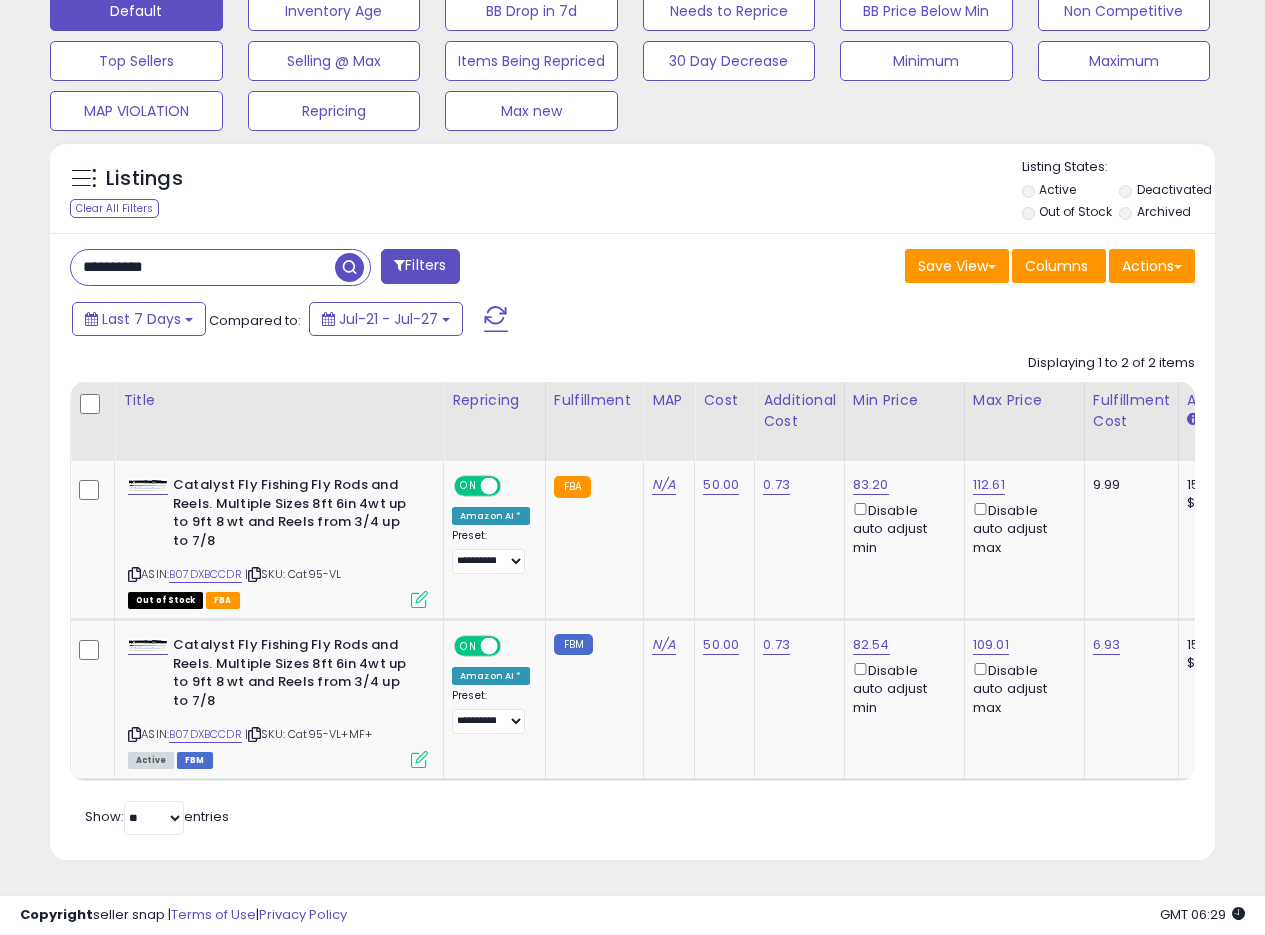 click on "**********" at bounding box center [344, 269] 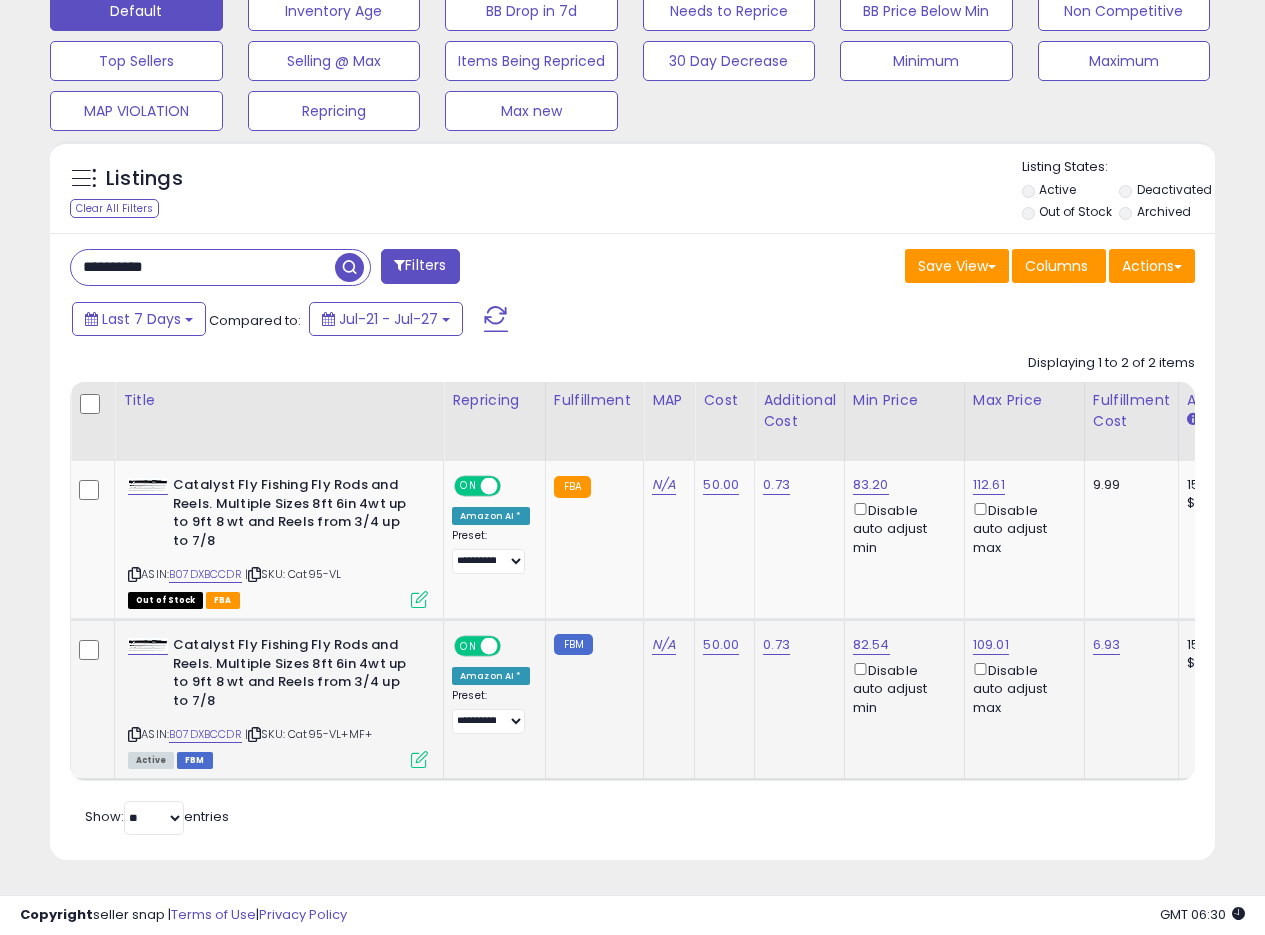 click on "ASIN:  B07DXBCCDR    |   SKU: Cat95-VL+MF+ Active FBM" at bounding box center (278, 701) 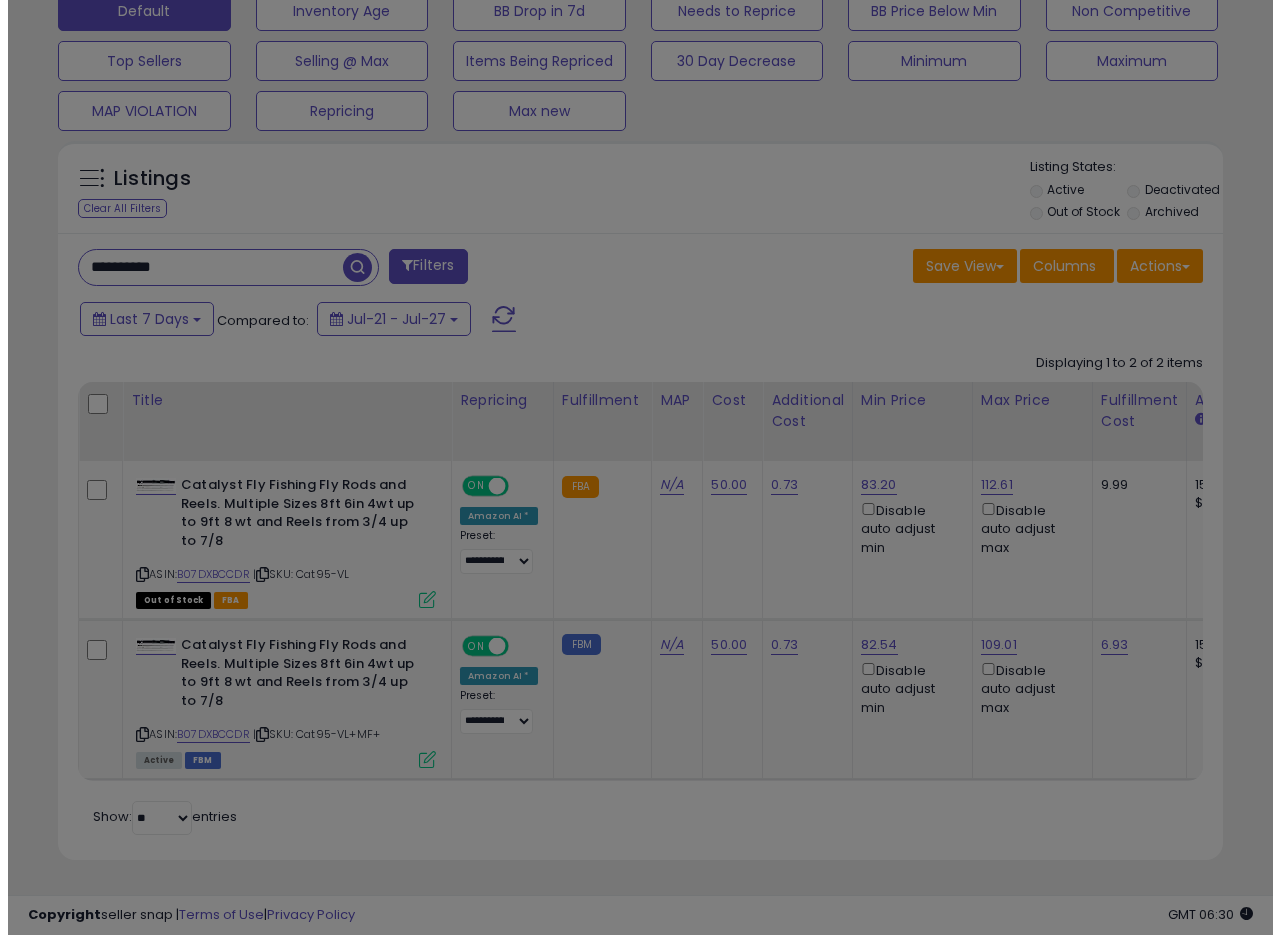 scroll, scrollTop: 999590, scrollLeft: 999317, axis: both 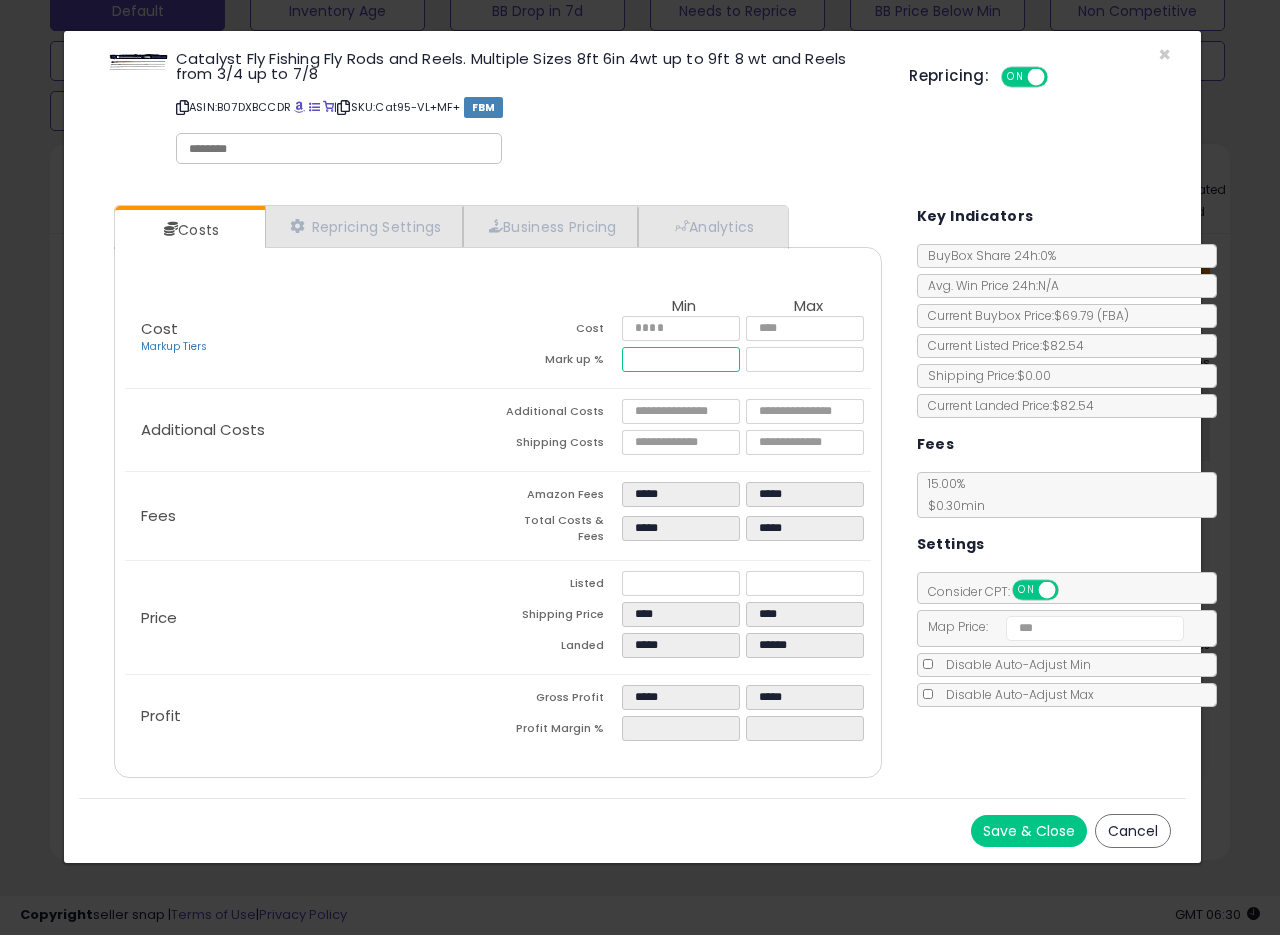 click on "*****" at bounding box center [681, 359] 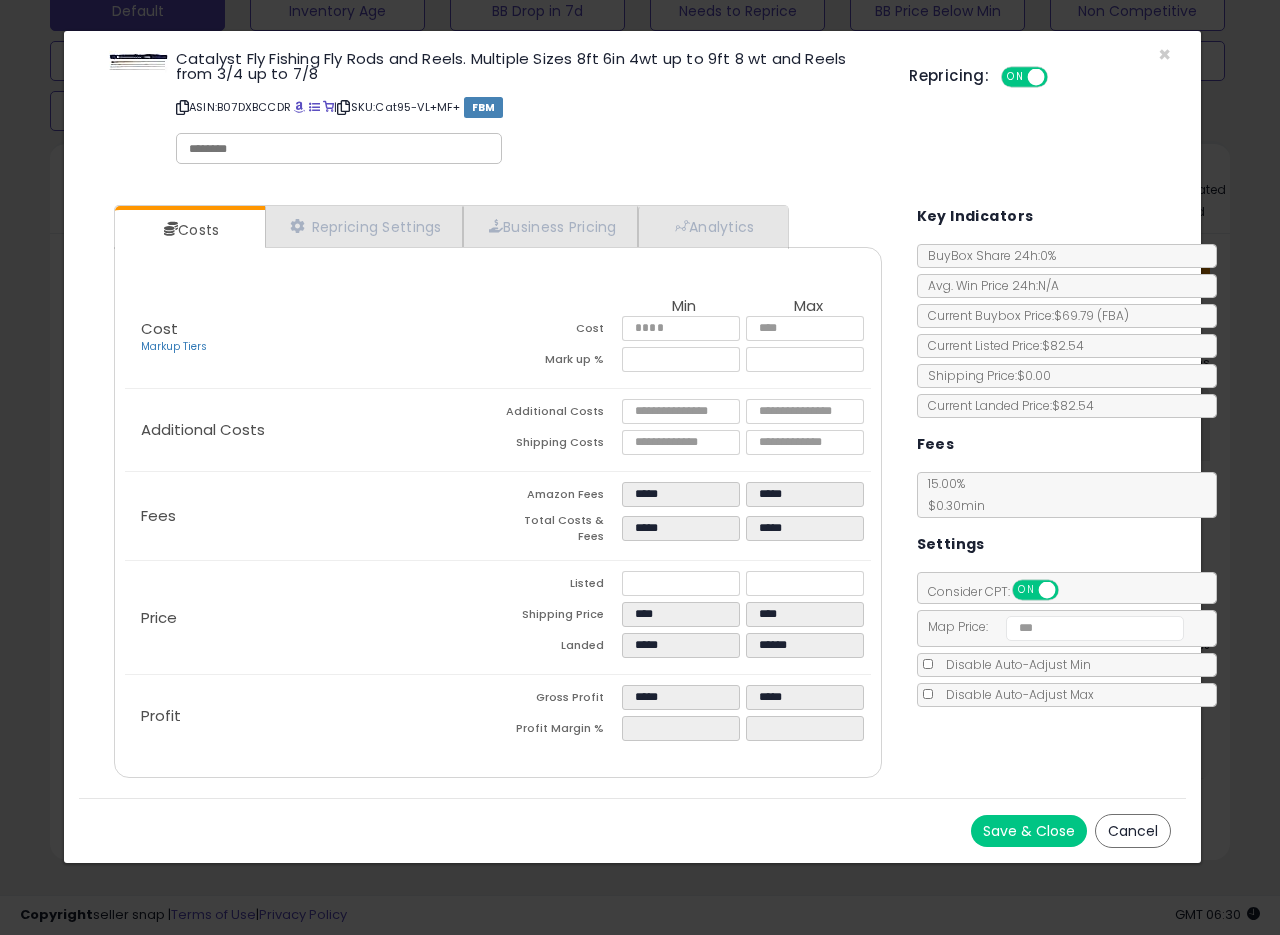 type on "*****" 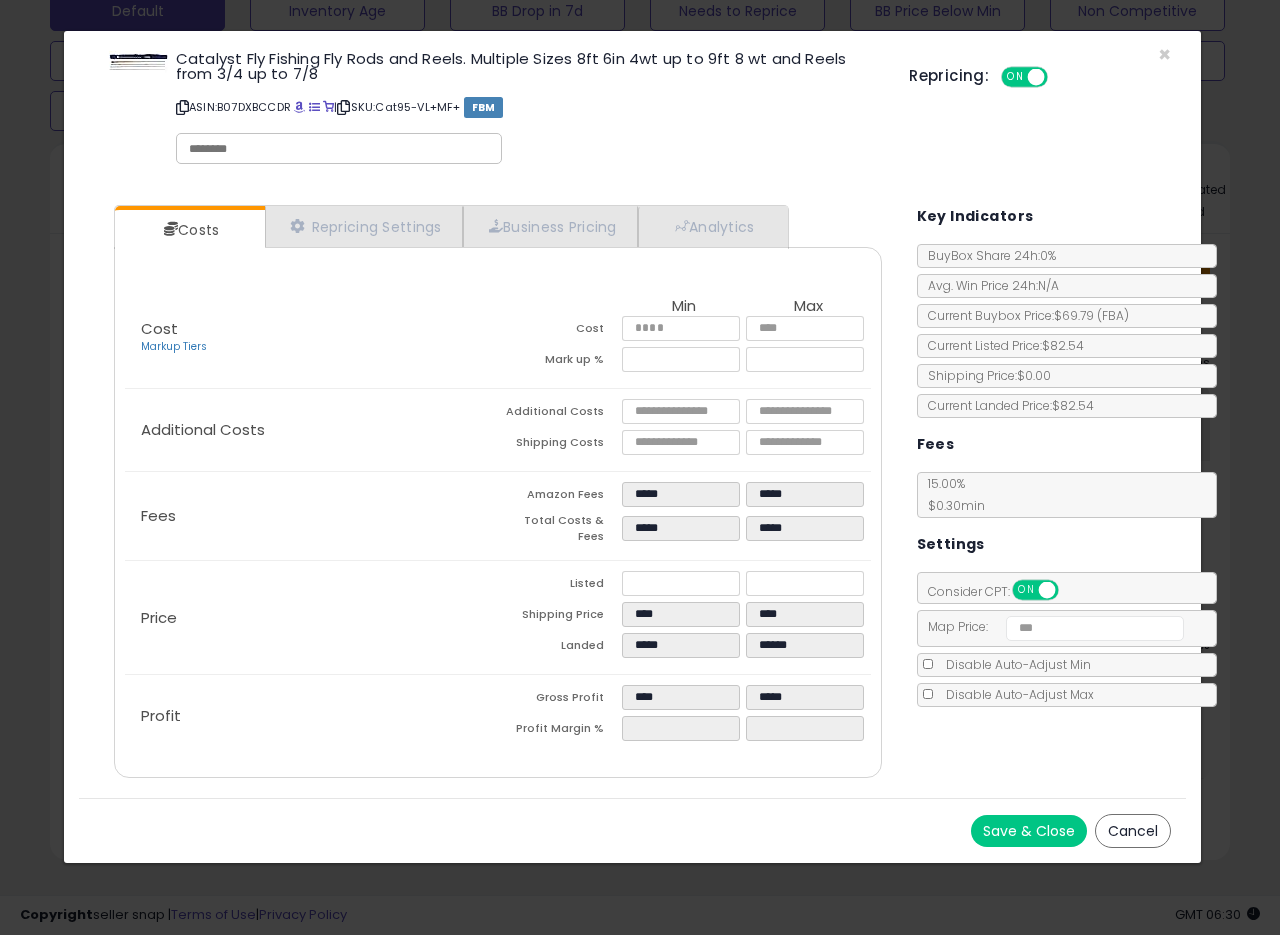 click on "Mark up %" at bounding box center (560, 362) 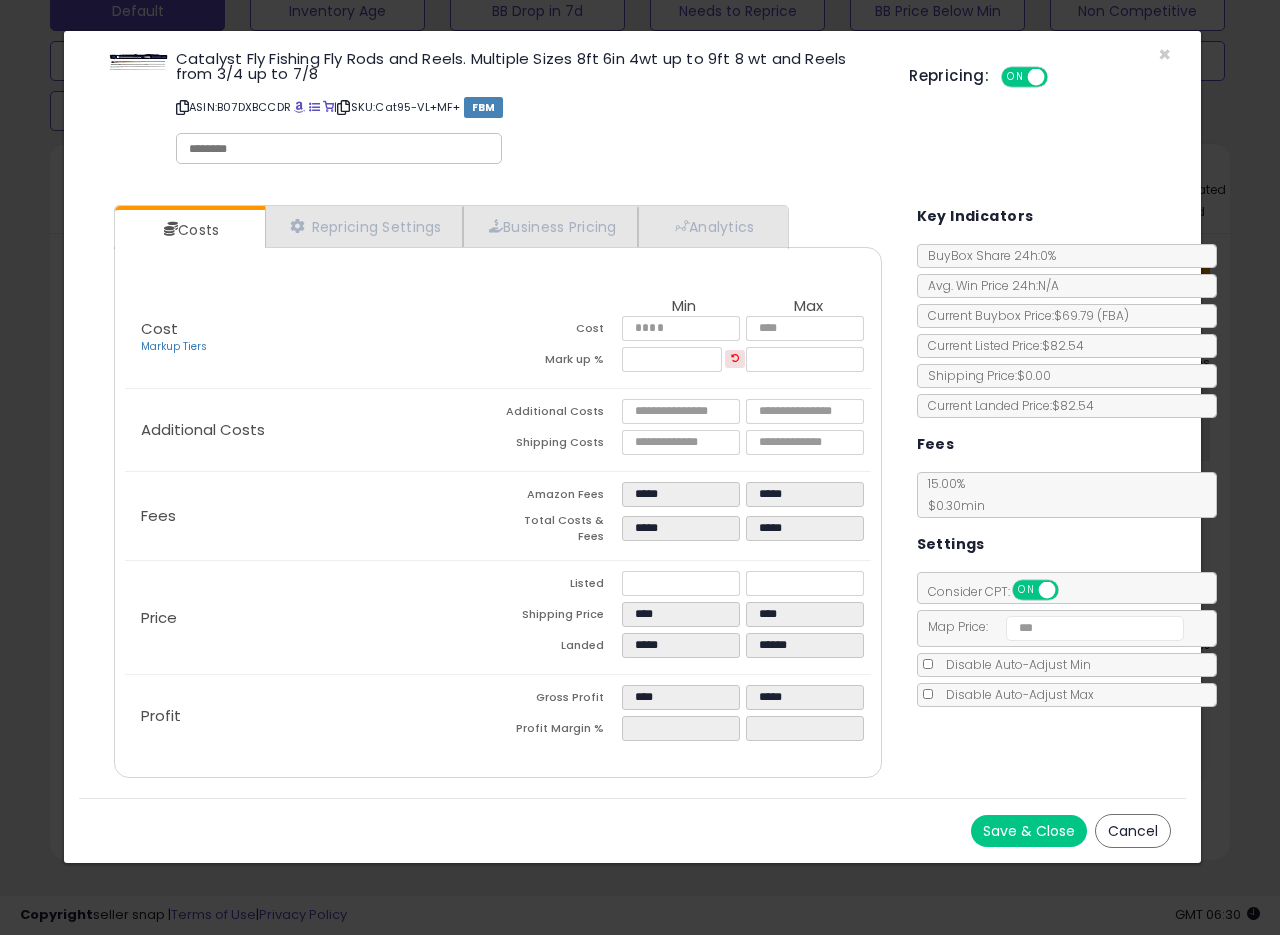 click on "Save & Close" at bounding box center (1029, 831) 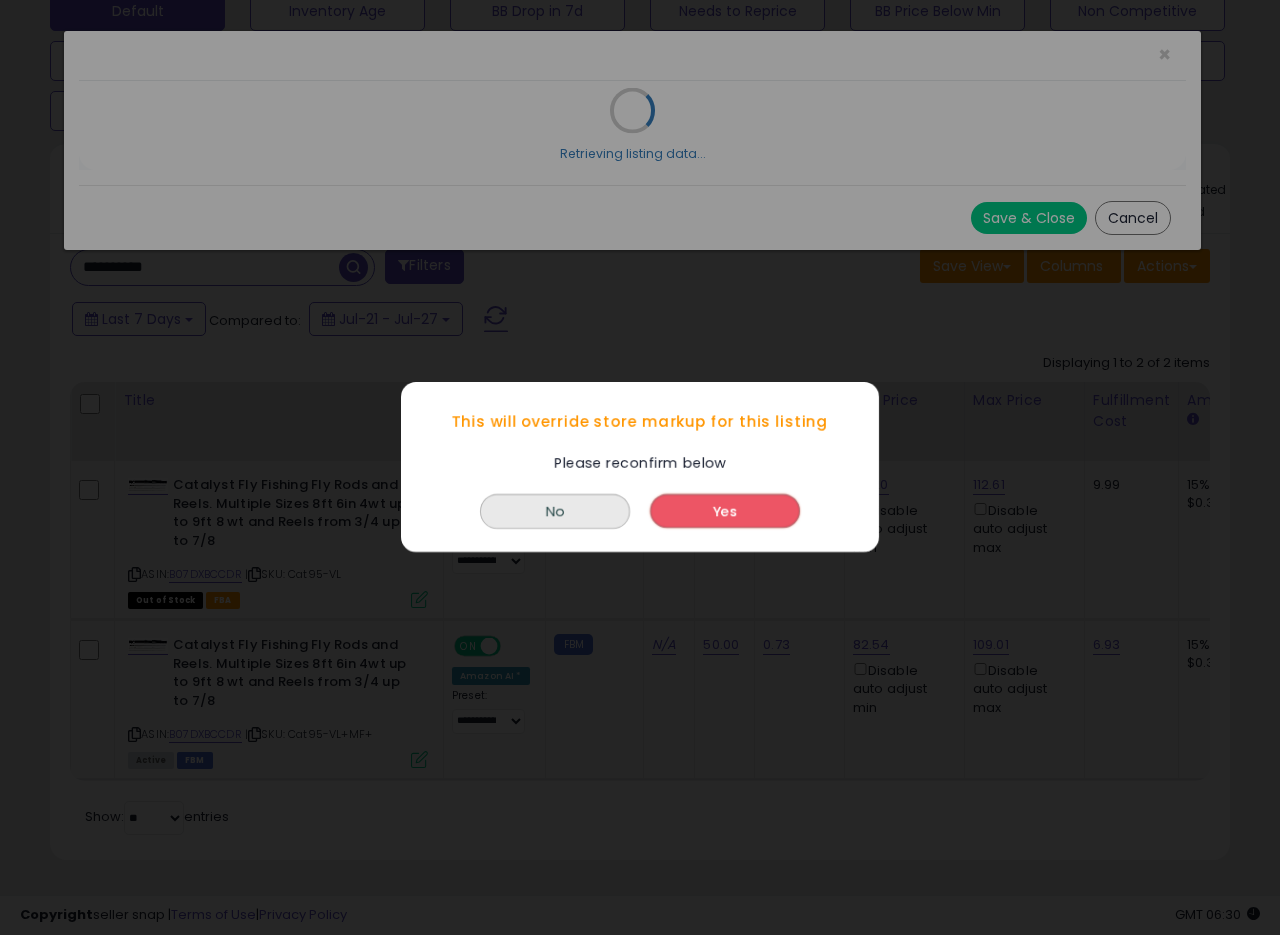 click on "Yes" at bounding box center (725, 512) 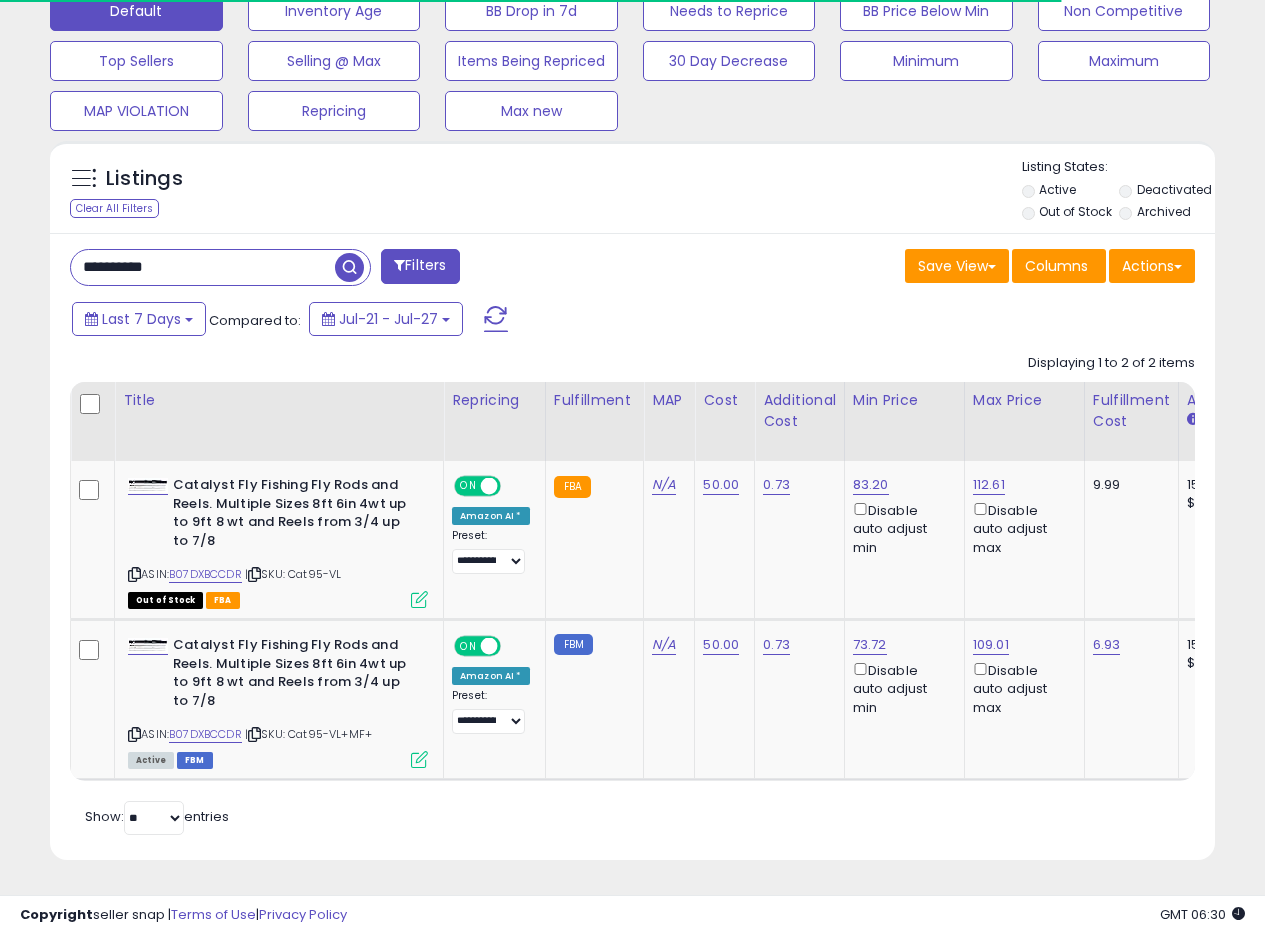 scroll, scrollTop: 410, scrollLeft: 674, axis: both 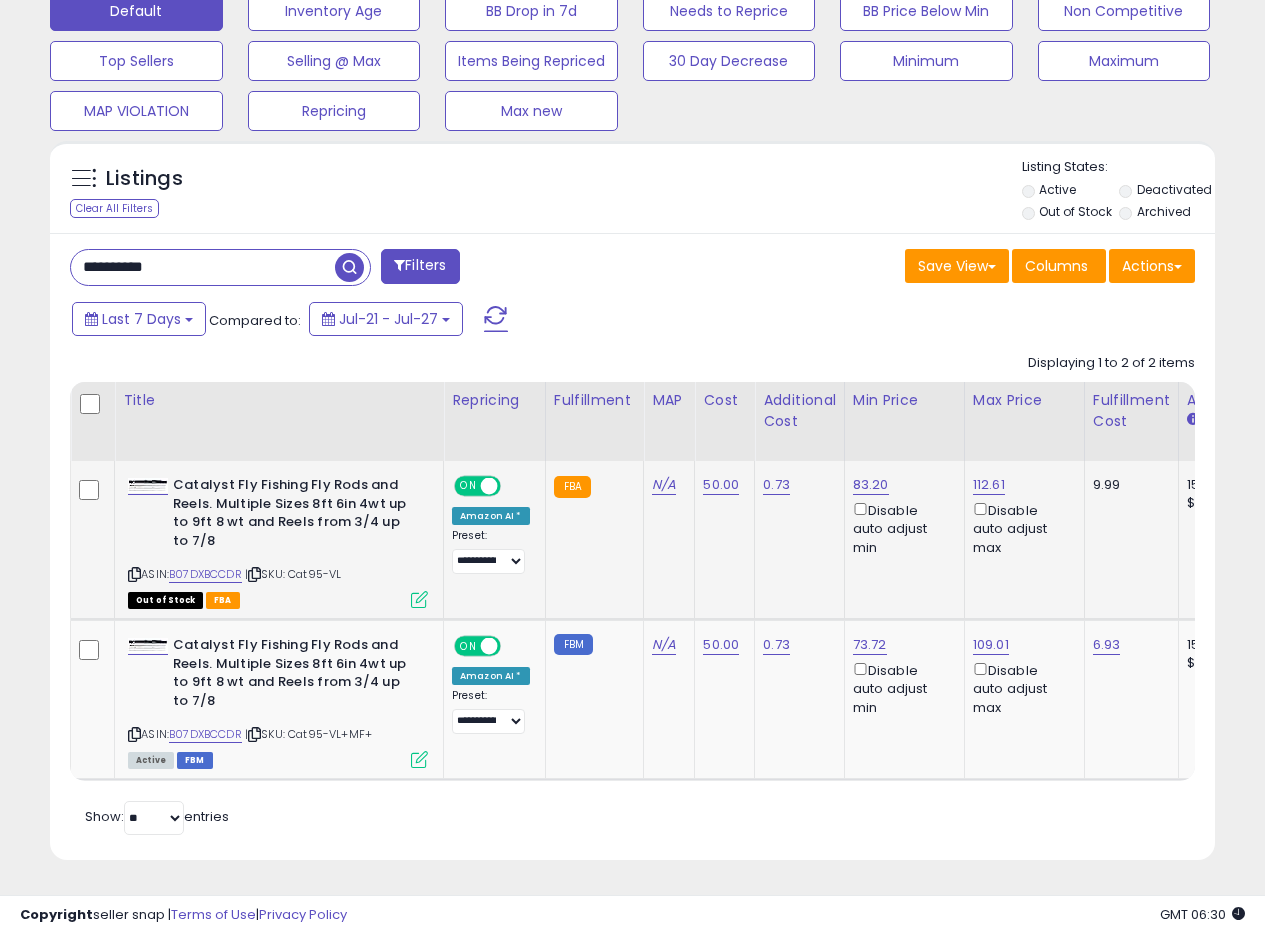 click on "Catalyst Fly Fishing Fly Rods and Reels. Multiple Sizes 8ft 6in 4wt up to 9ft 8 wt and Reels from 3/4 up to 7/8  ASIN:  [ASIN]    |   SKU: Cat95-VL Out of Stock FBA" 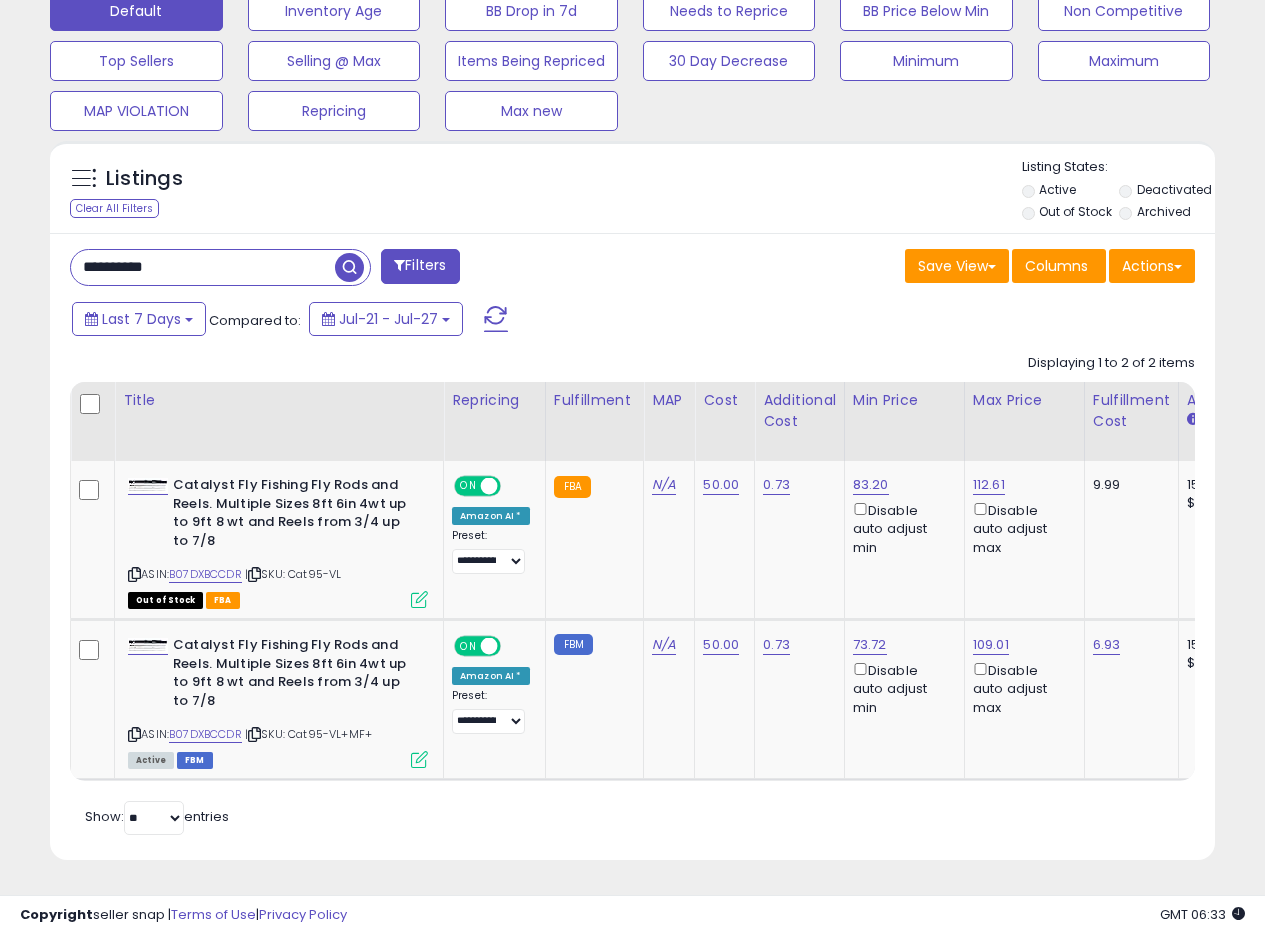 click on "**********" at bounding box center (632, 546) 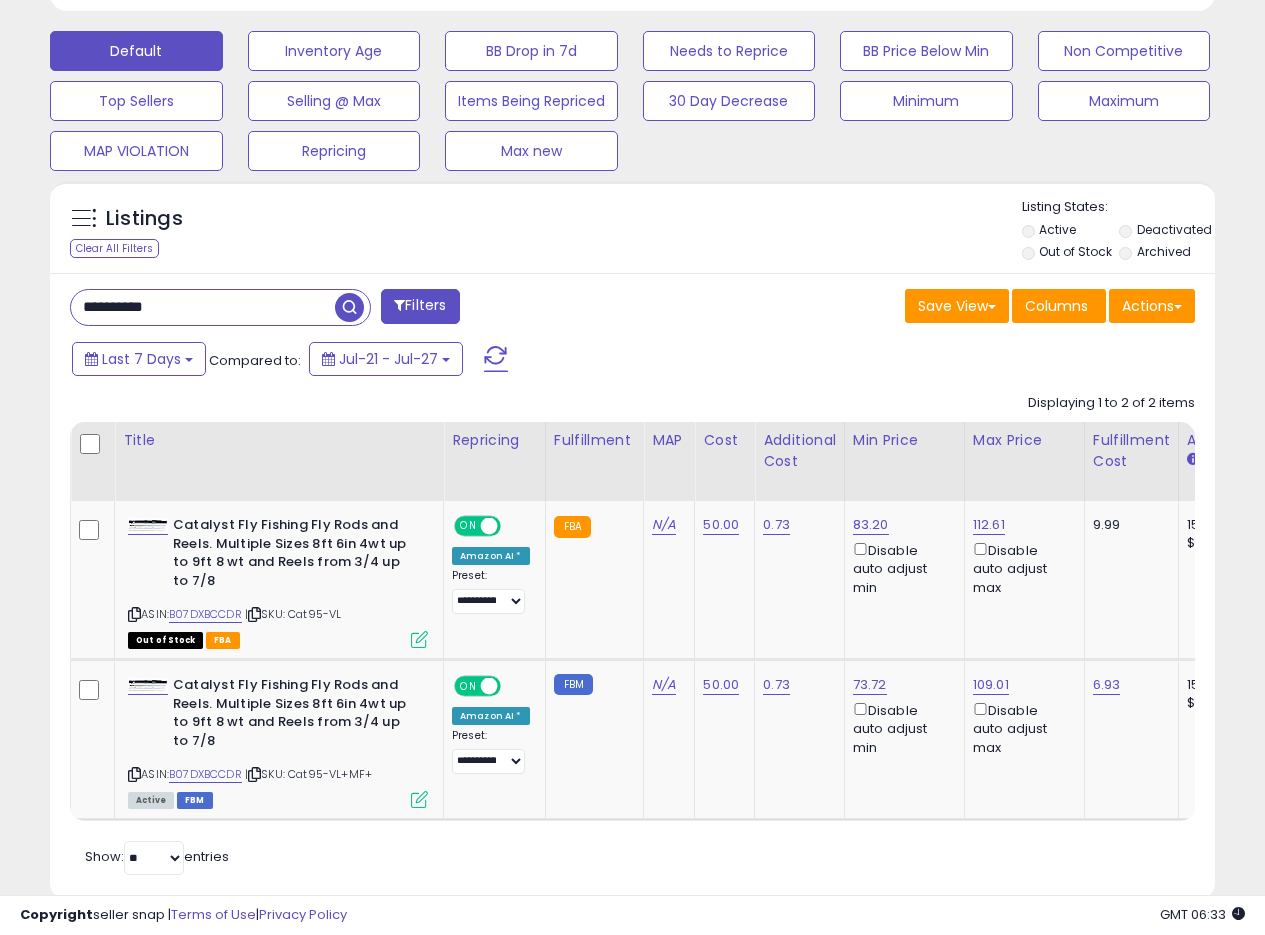 click on "Save View
Save As New View
Update Current View
Columns
Actions
Import  Export Visible Columns" at bounding box center [922, 308] 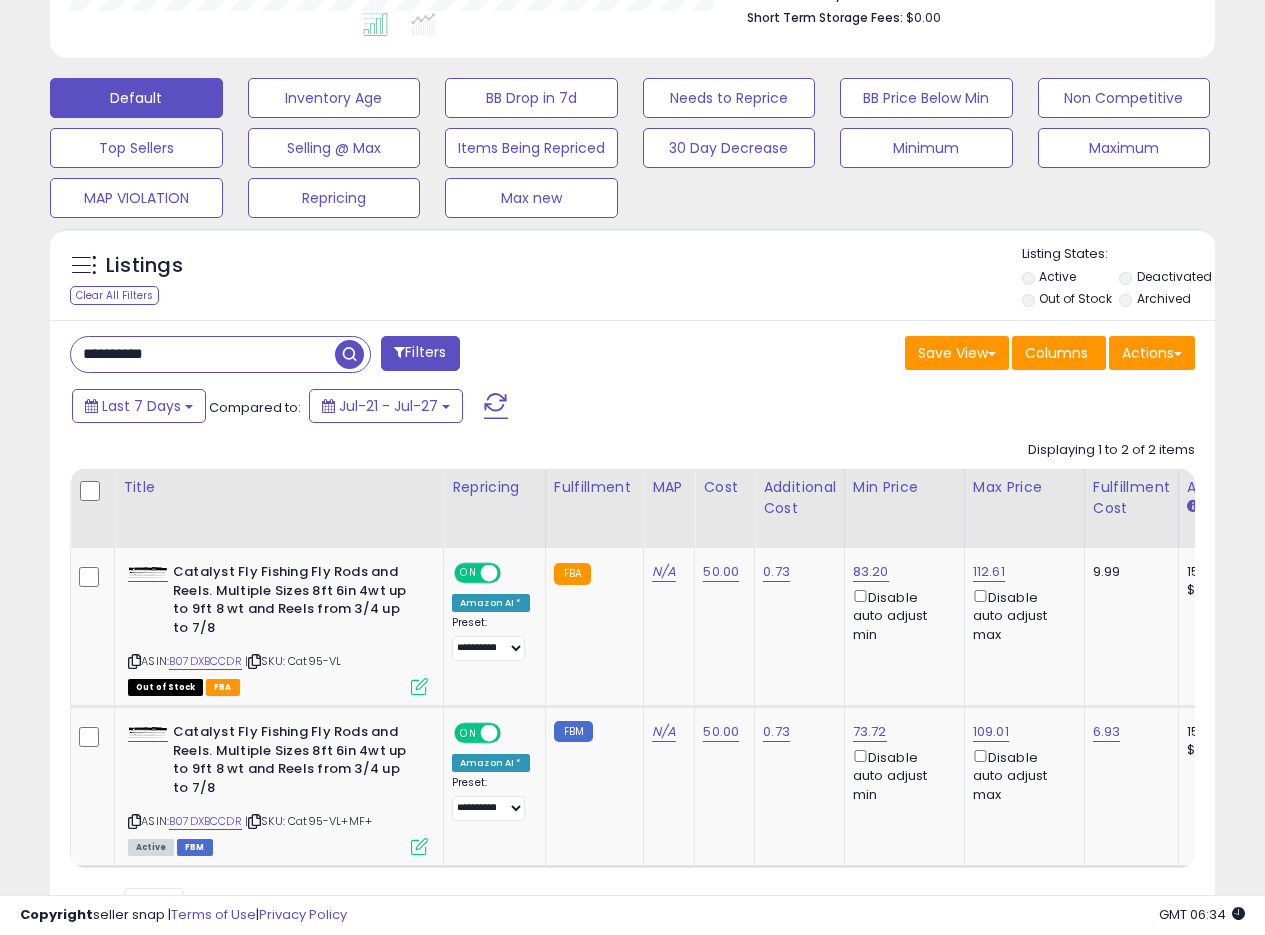 scroll, scrollTop: 454, scrollLeft: 0, axis: vertical 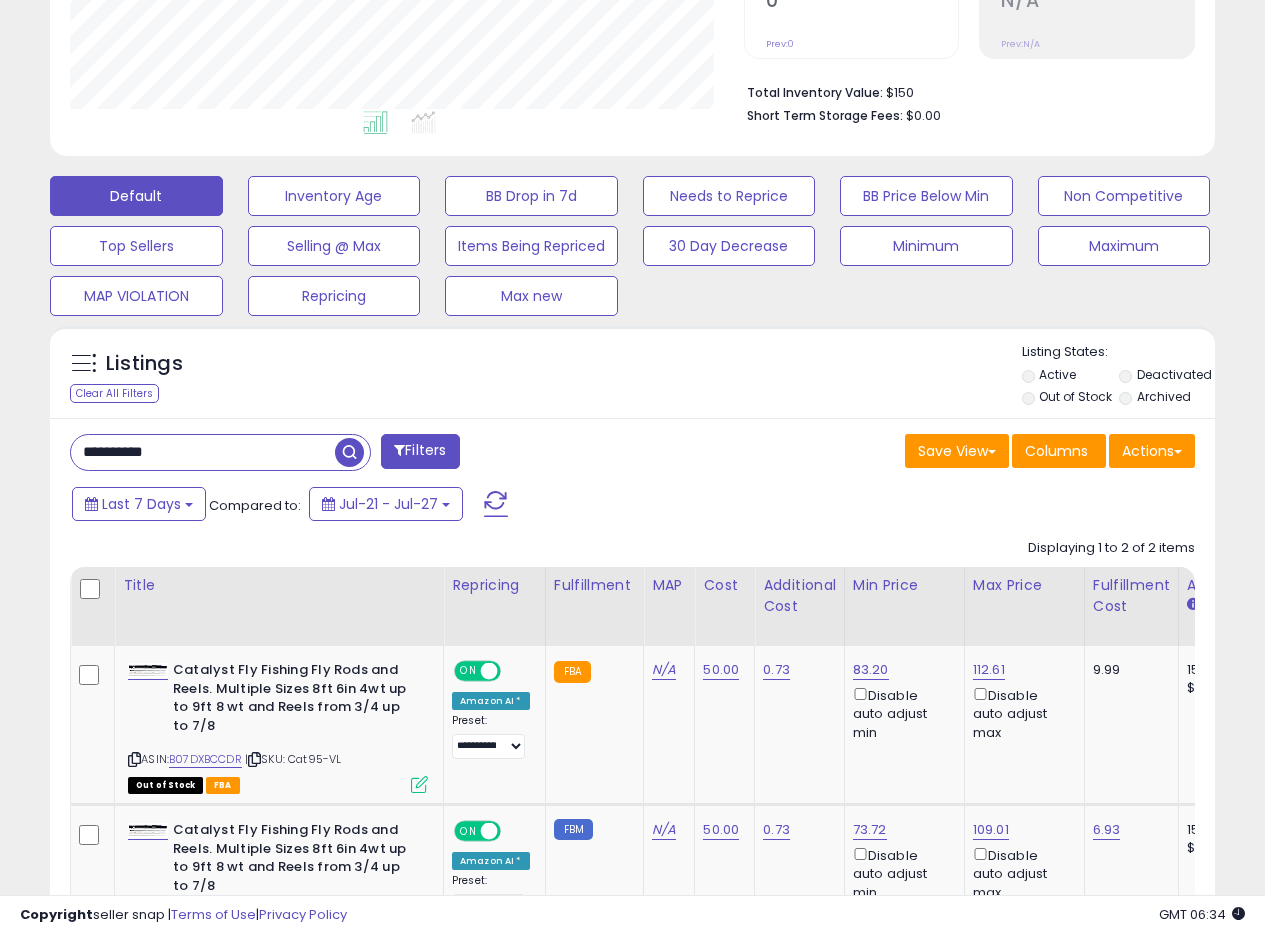 drag, startPoint x: 234, startPoint y: 455, endPoint x: 56, endPoint y: 443, distance: 178.40404 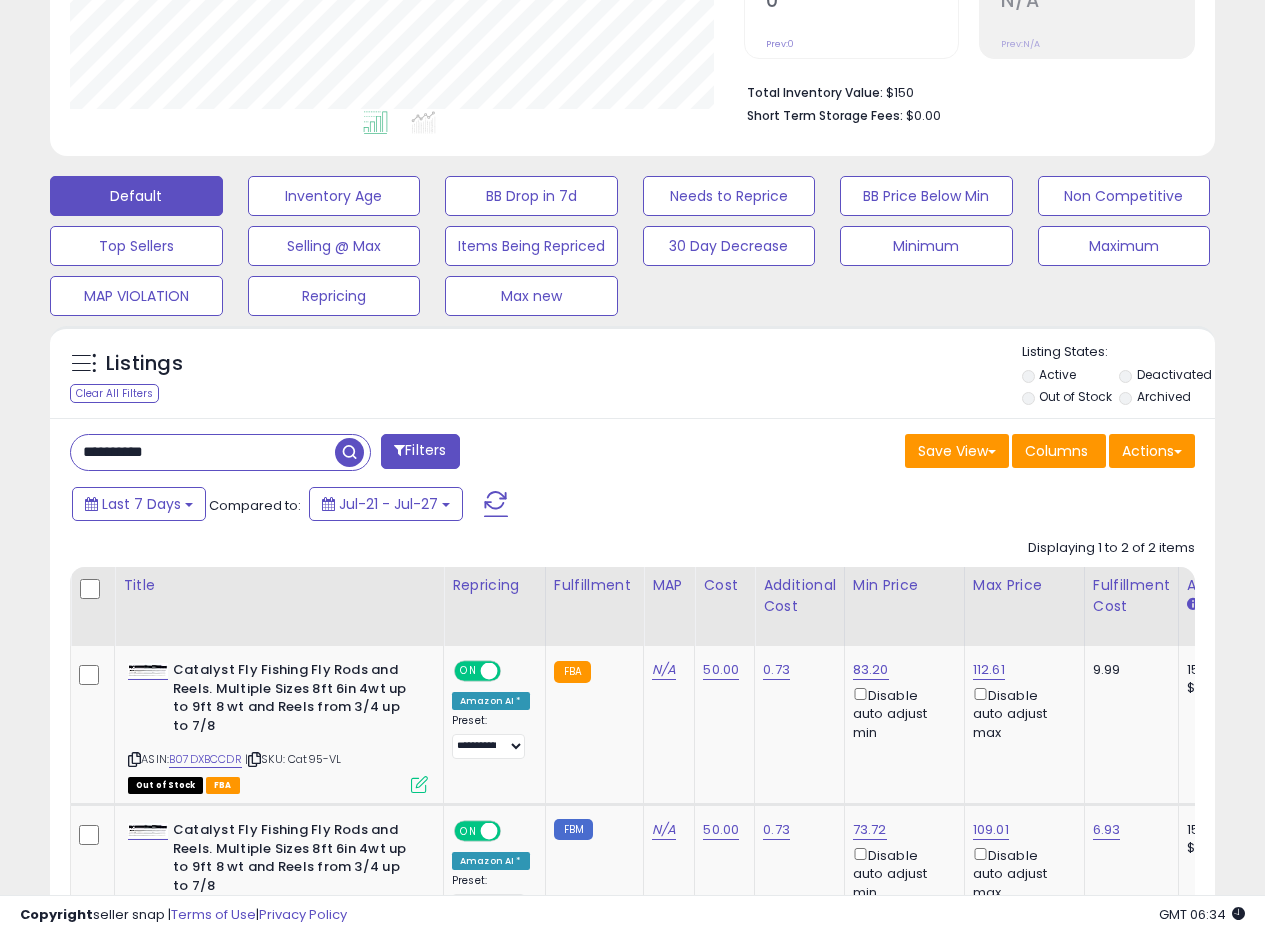 paste on "**********" 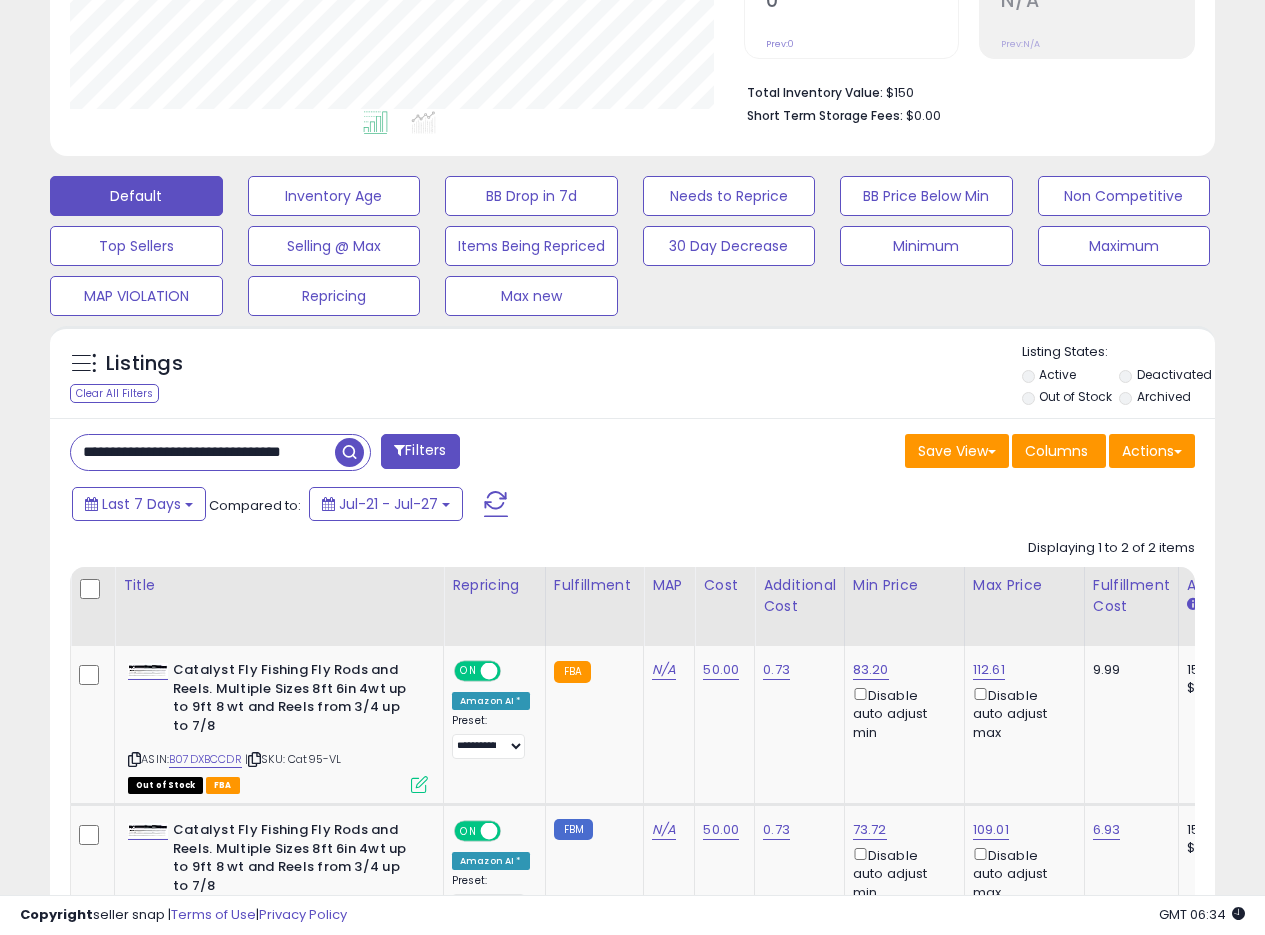 scroll, scrollTop: 0, scrollLeft: 61, axis: horizontal 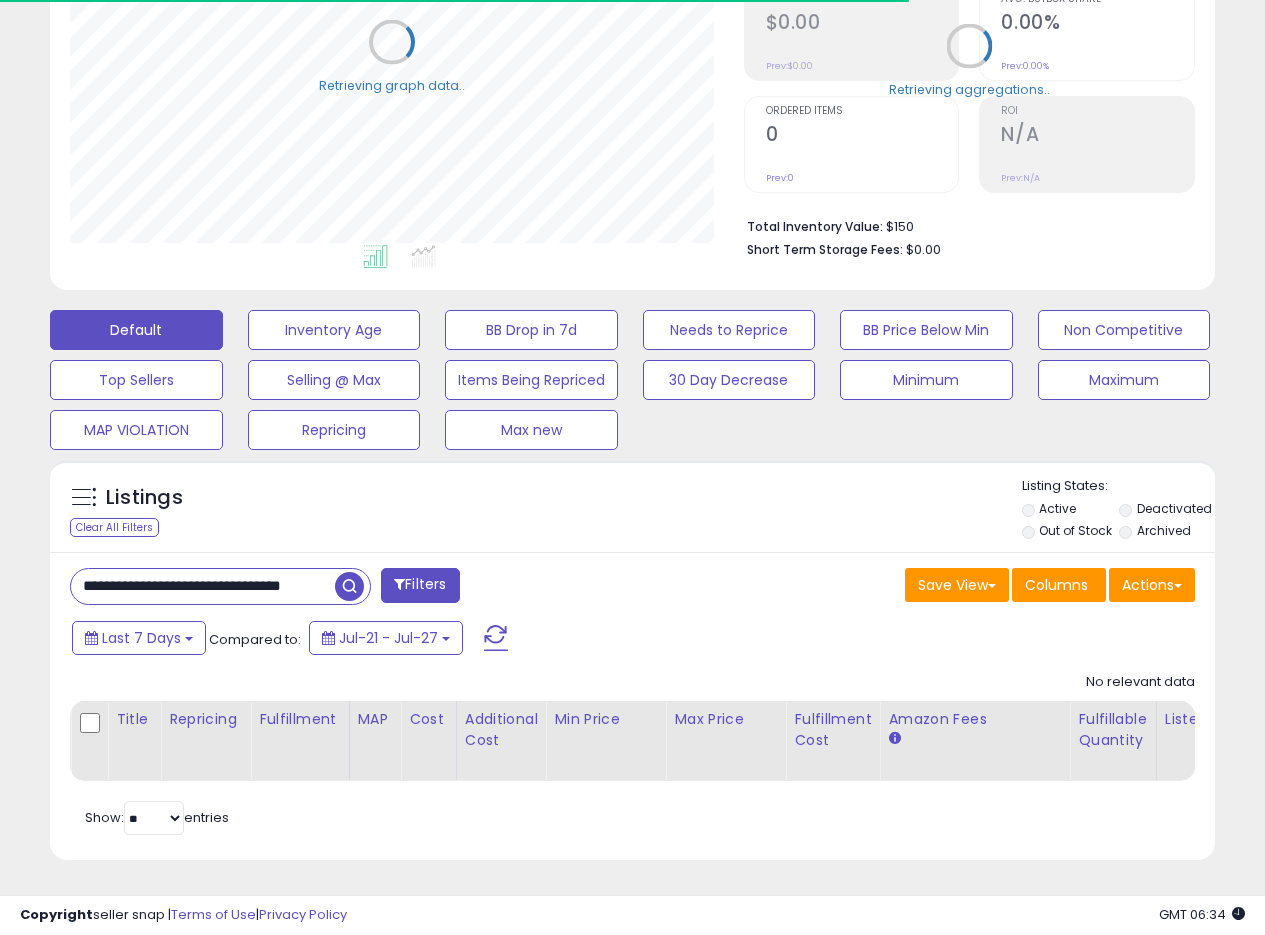drag, startPoint x: 704, startPoint y: 519, endPoint x: 714, endPoint y: 520, distance: 10.049875 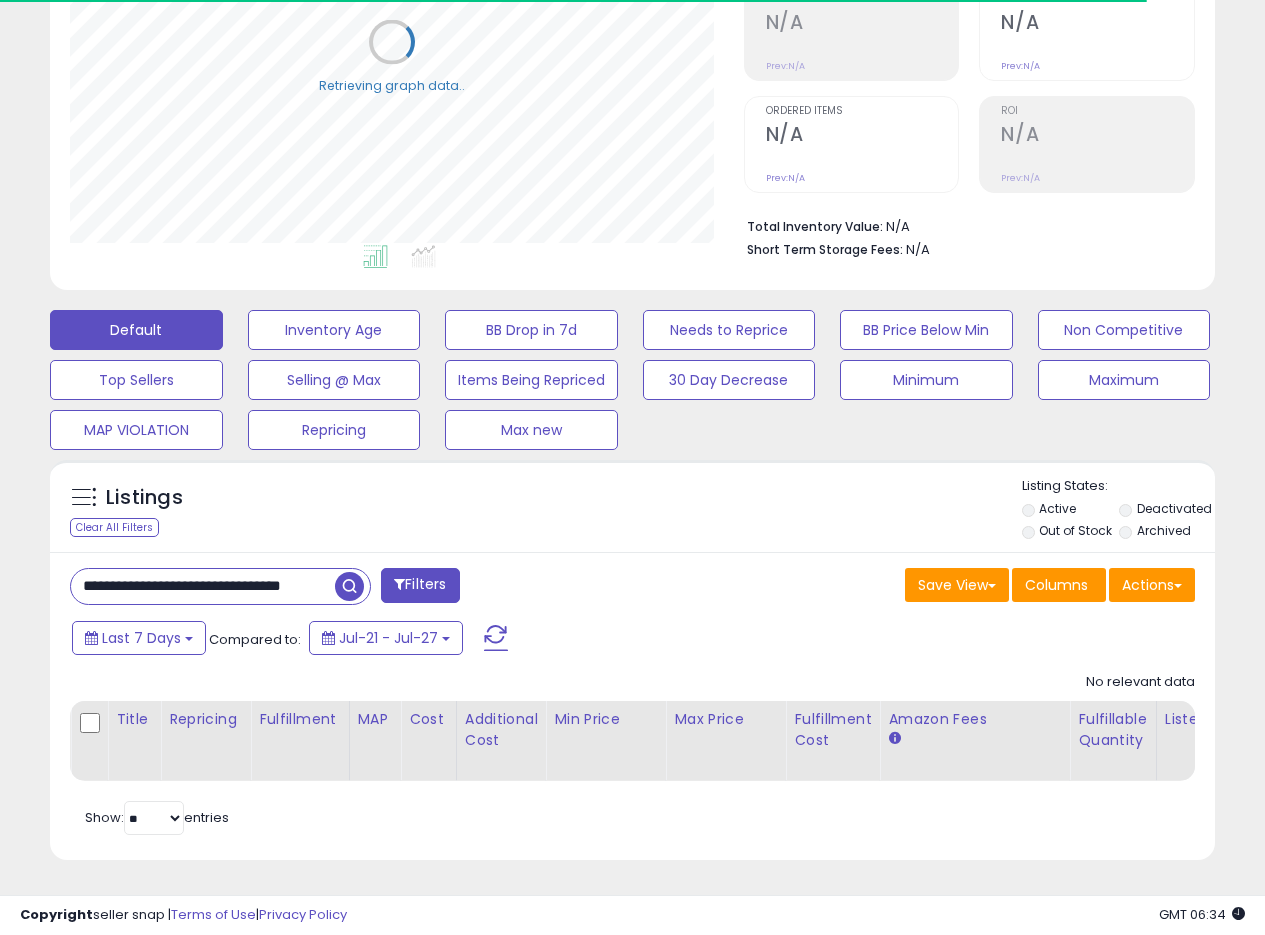 scroll, scrollTop: 245, scrollLeft: 0, axis: vertical 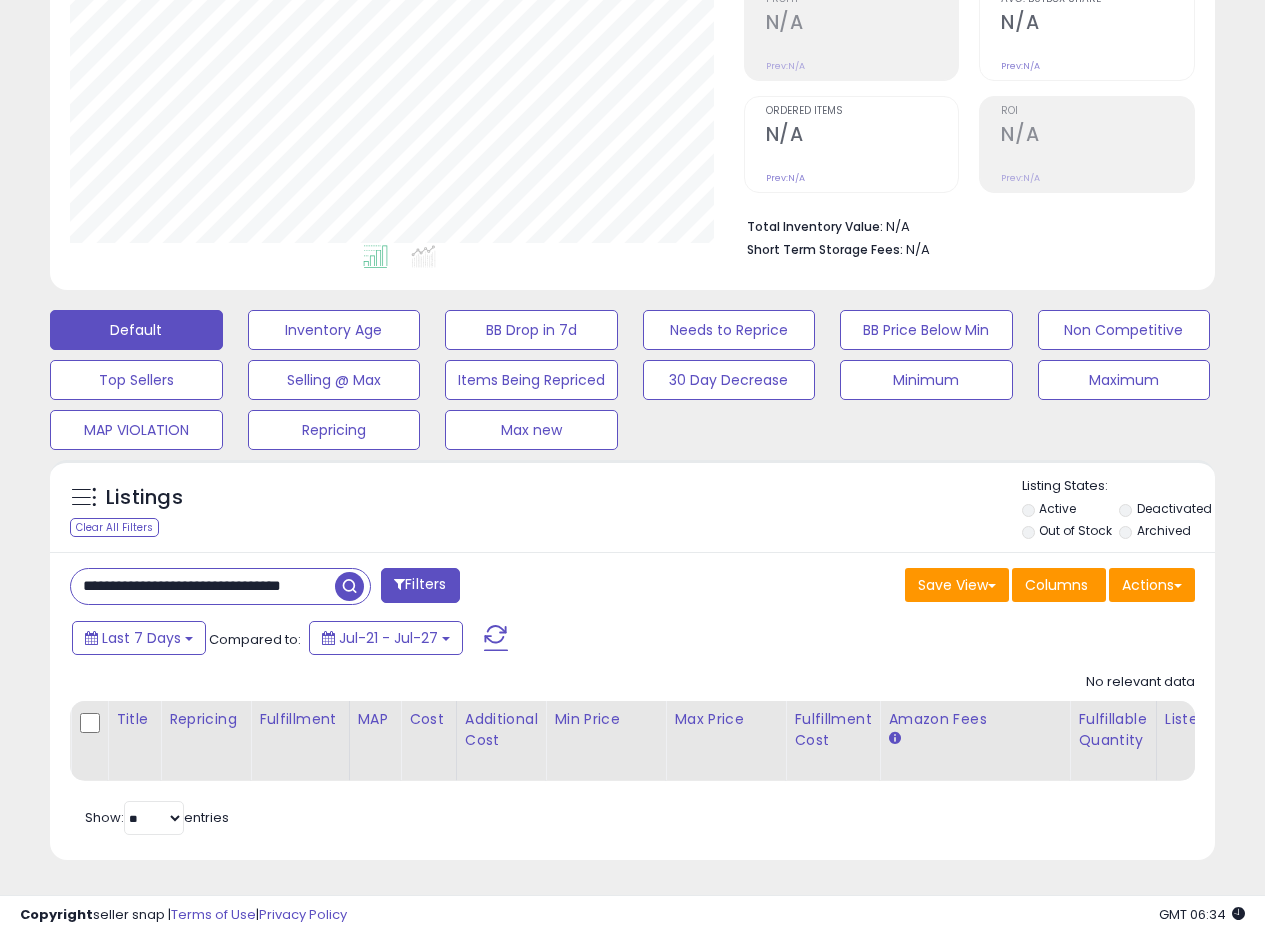 click on "**********" at bounding box center [203, 586] 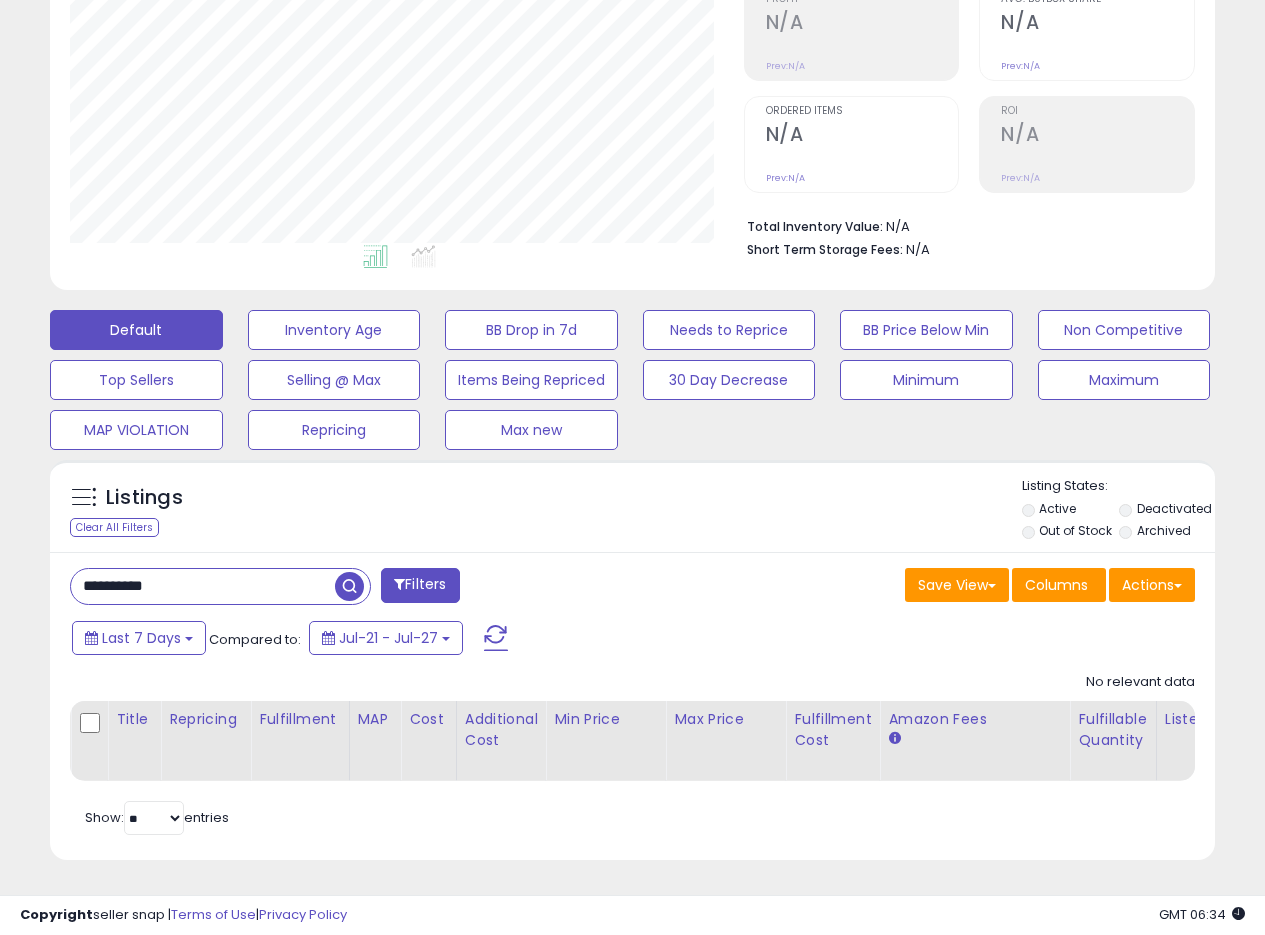 type on "**********" 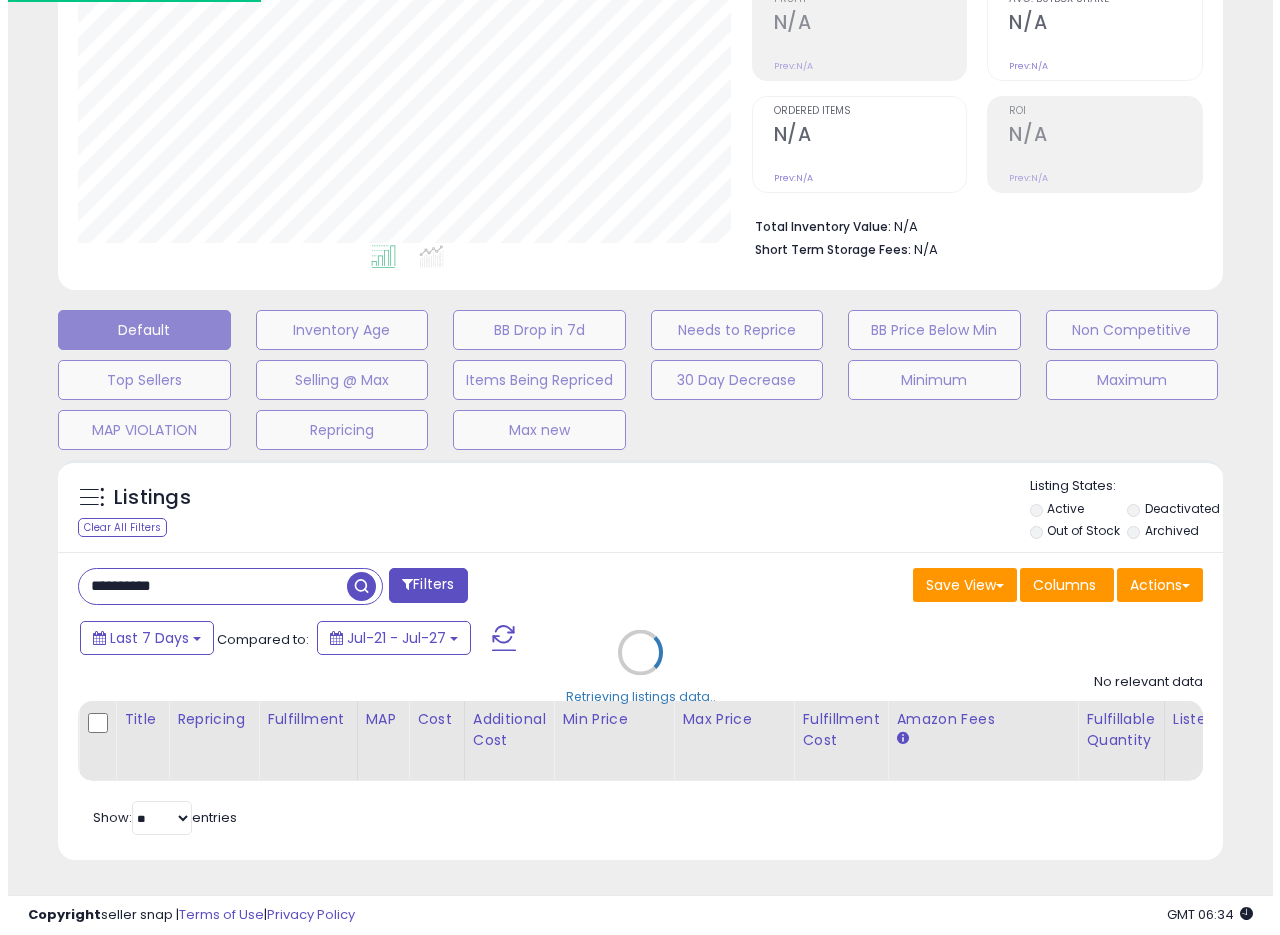 scroll, scrollTop: 999590, scrollLeft: 999317, axis: both 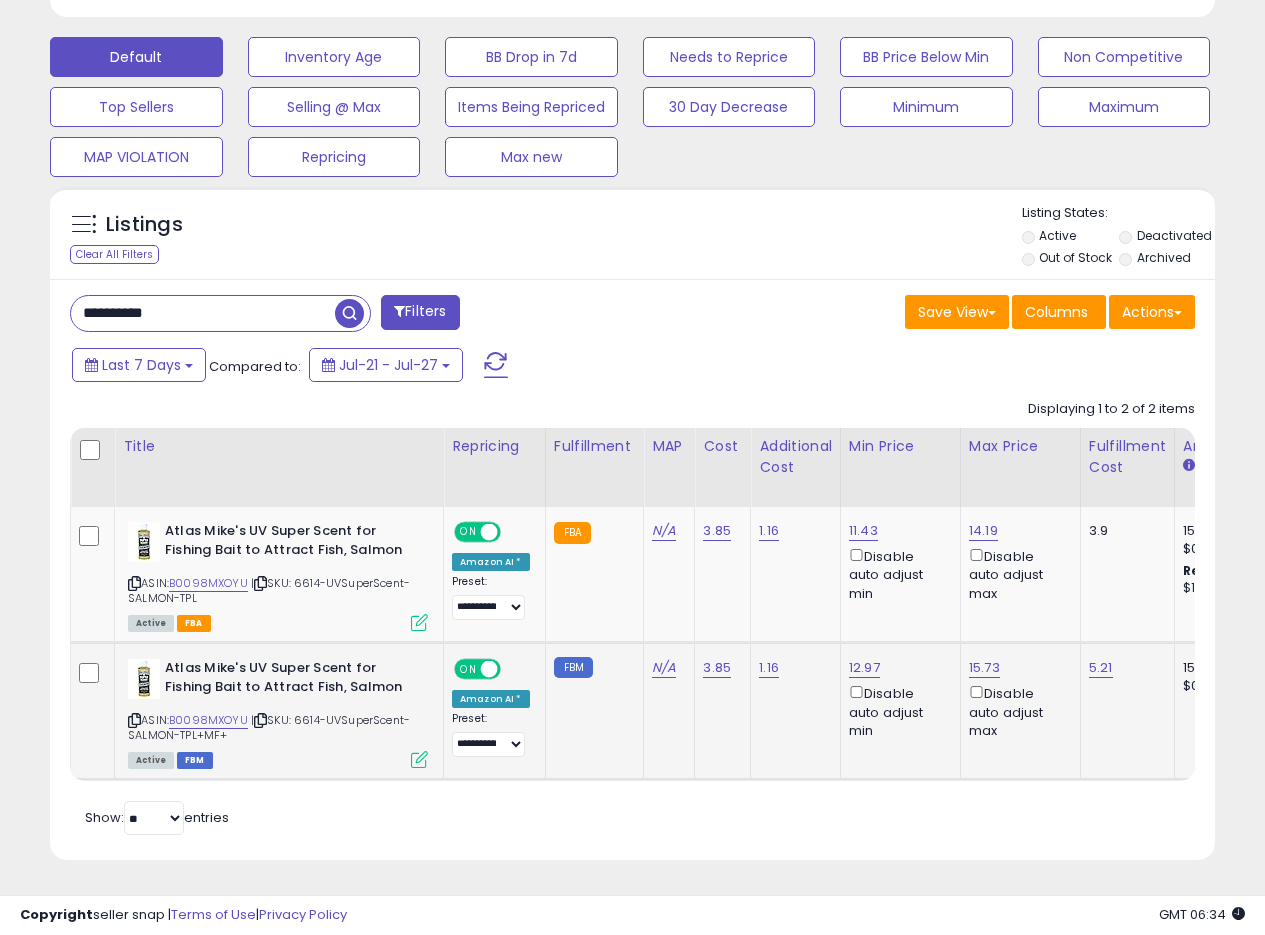 click on "ASIN:  B0098MXOYU    |   SKU: 6614-UVSuperScent-SALMON-TPL+MF+ Active FBM" at bounding box center (278, 712) 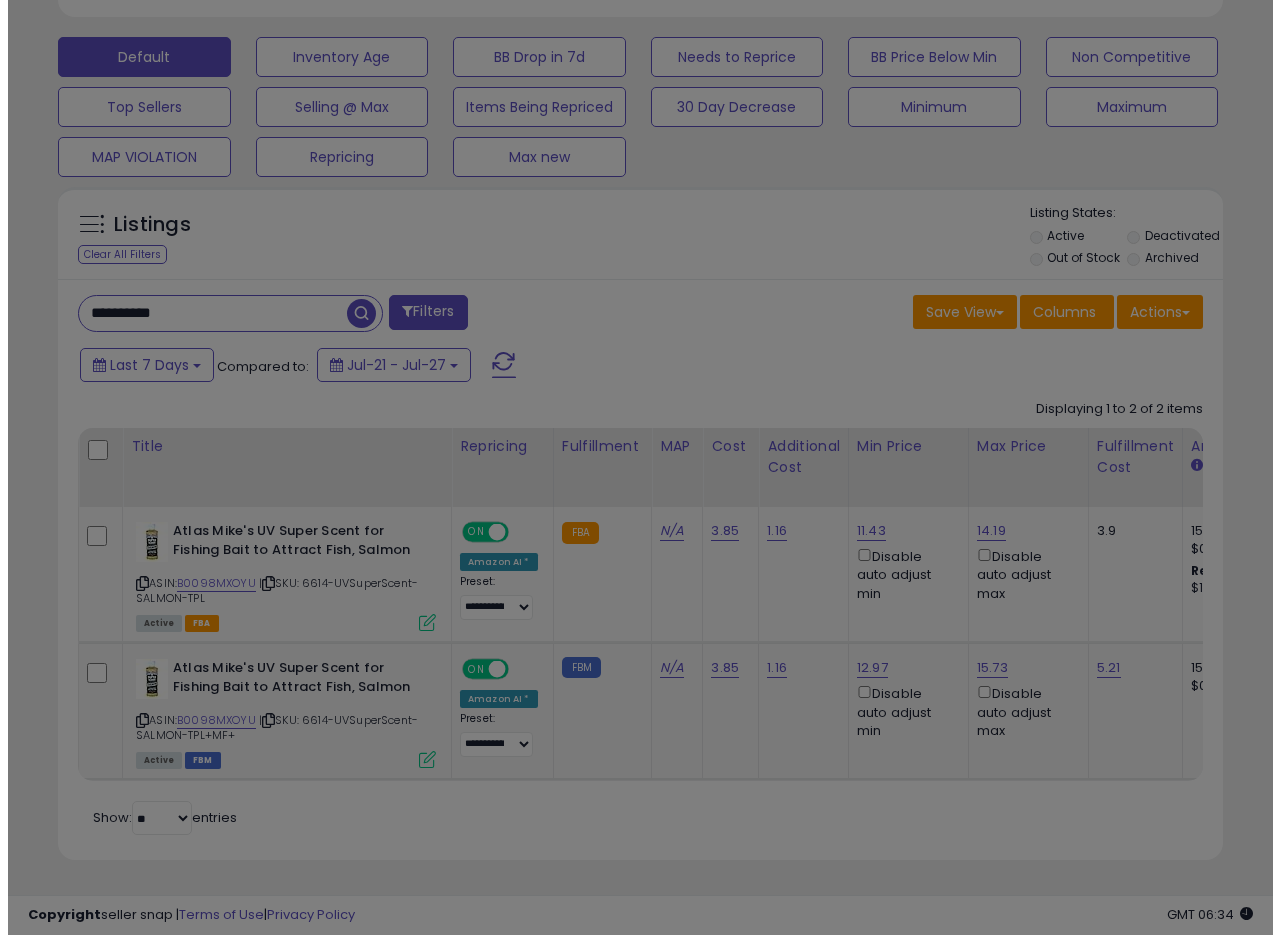 scroll, scrollTop: 999590, scrollLeft: 999317, axis: both 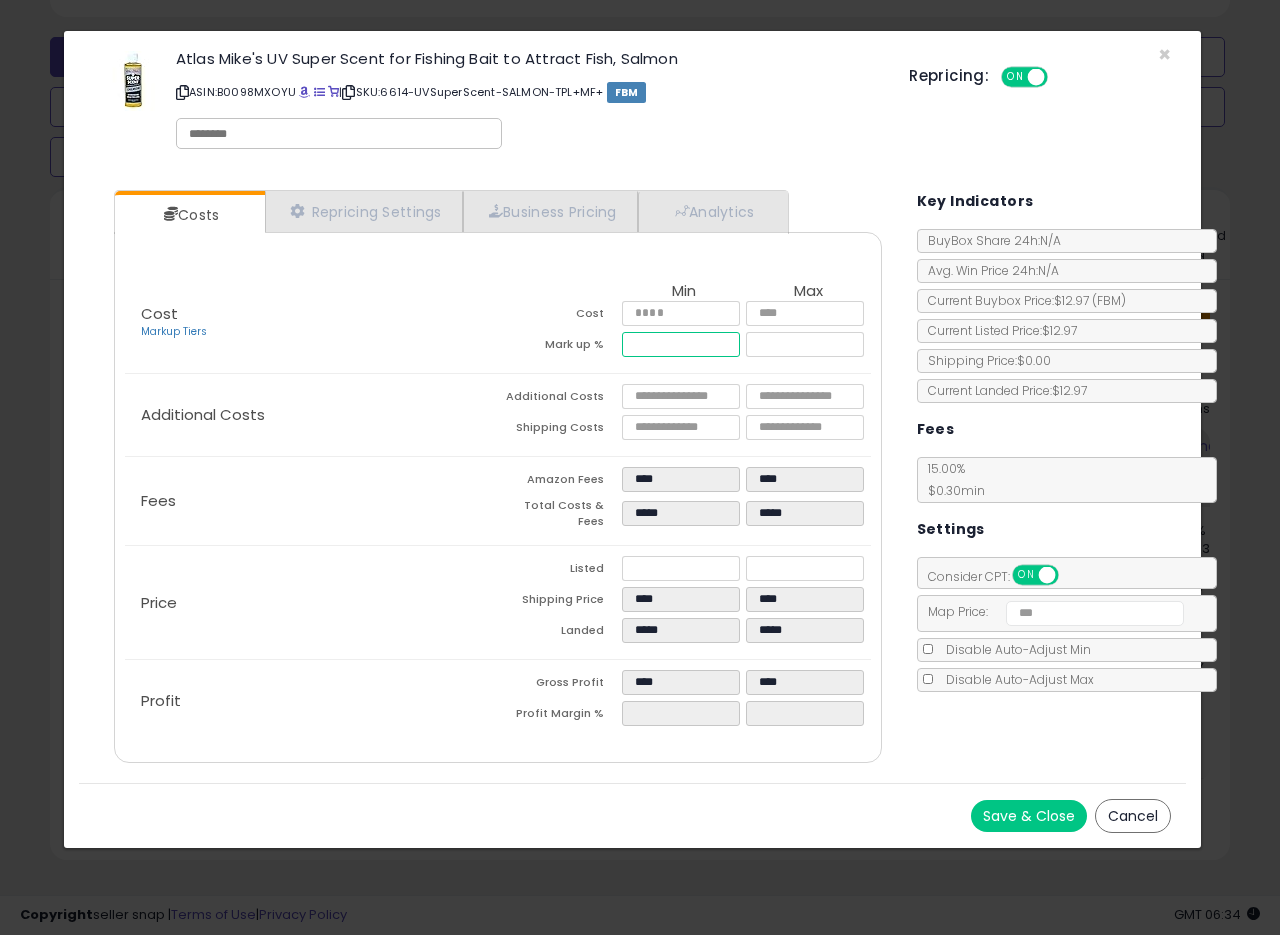 drag, startPoint x: 651, startPoint y: 343, endPoint x: 701, endPoint y: 343, distance: 50 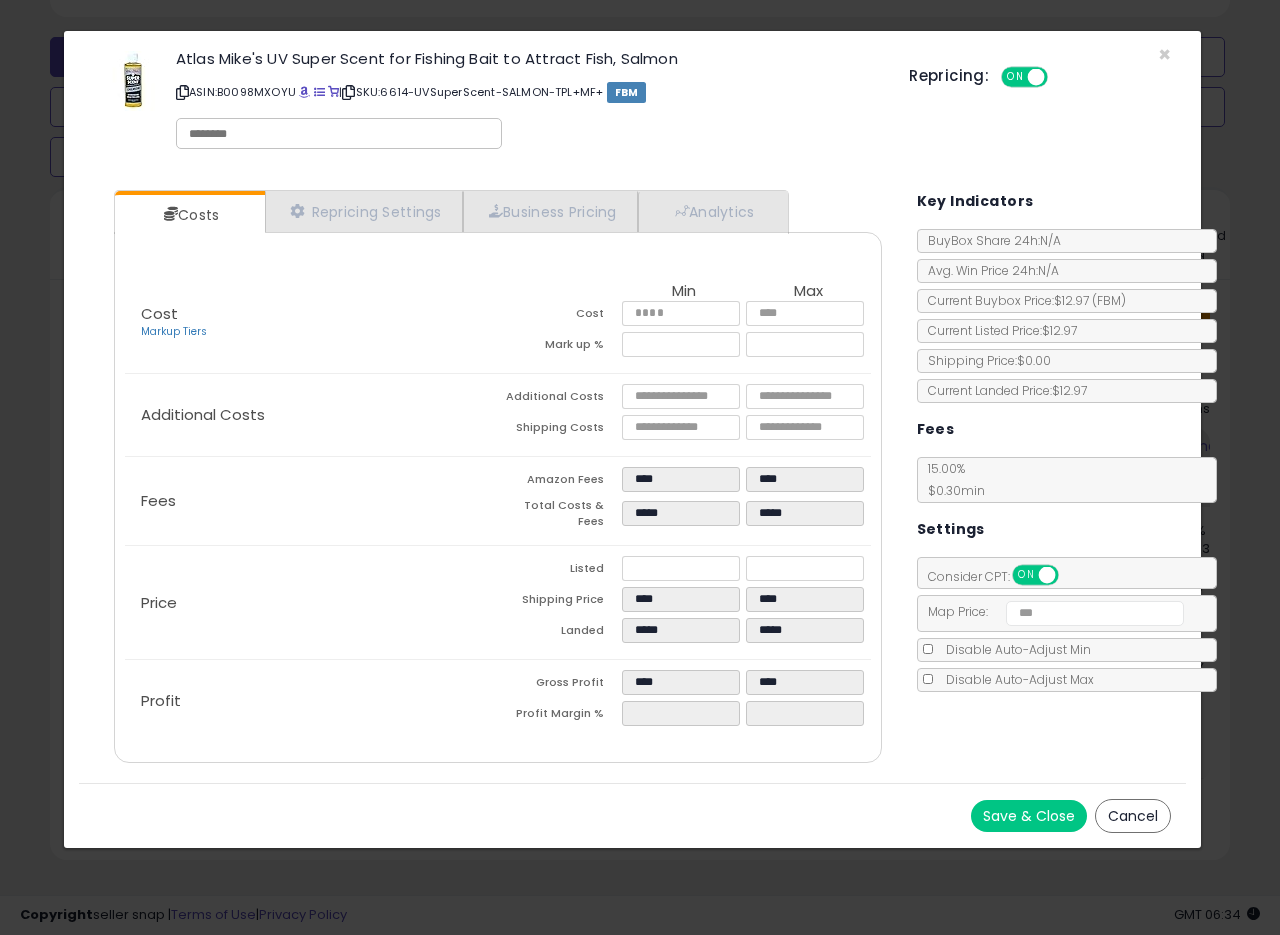 type on "*****" 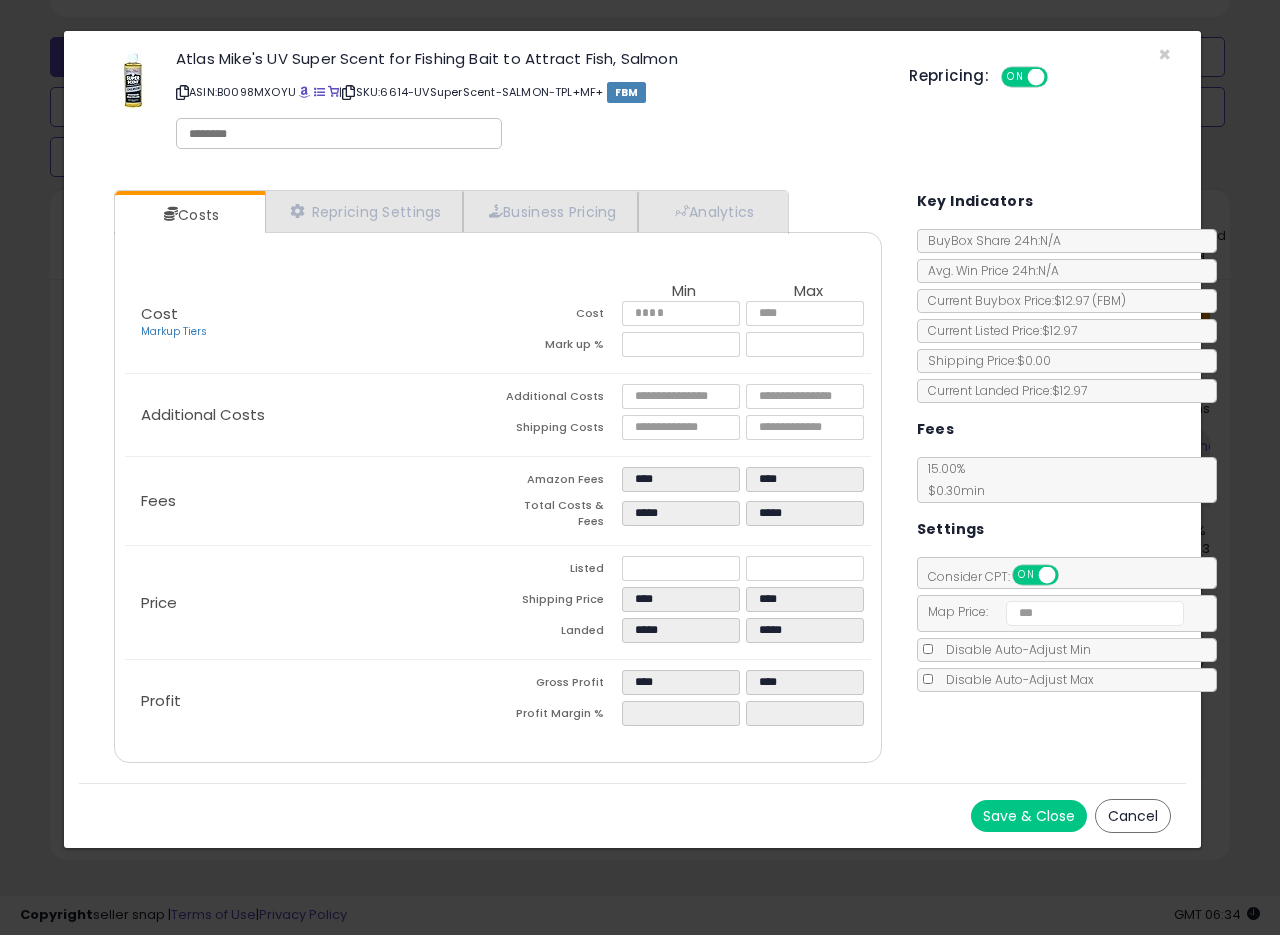 click on "Save & Close" at bounding box center [1029, 816] 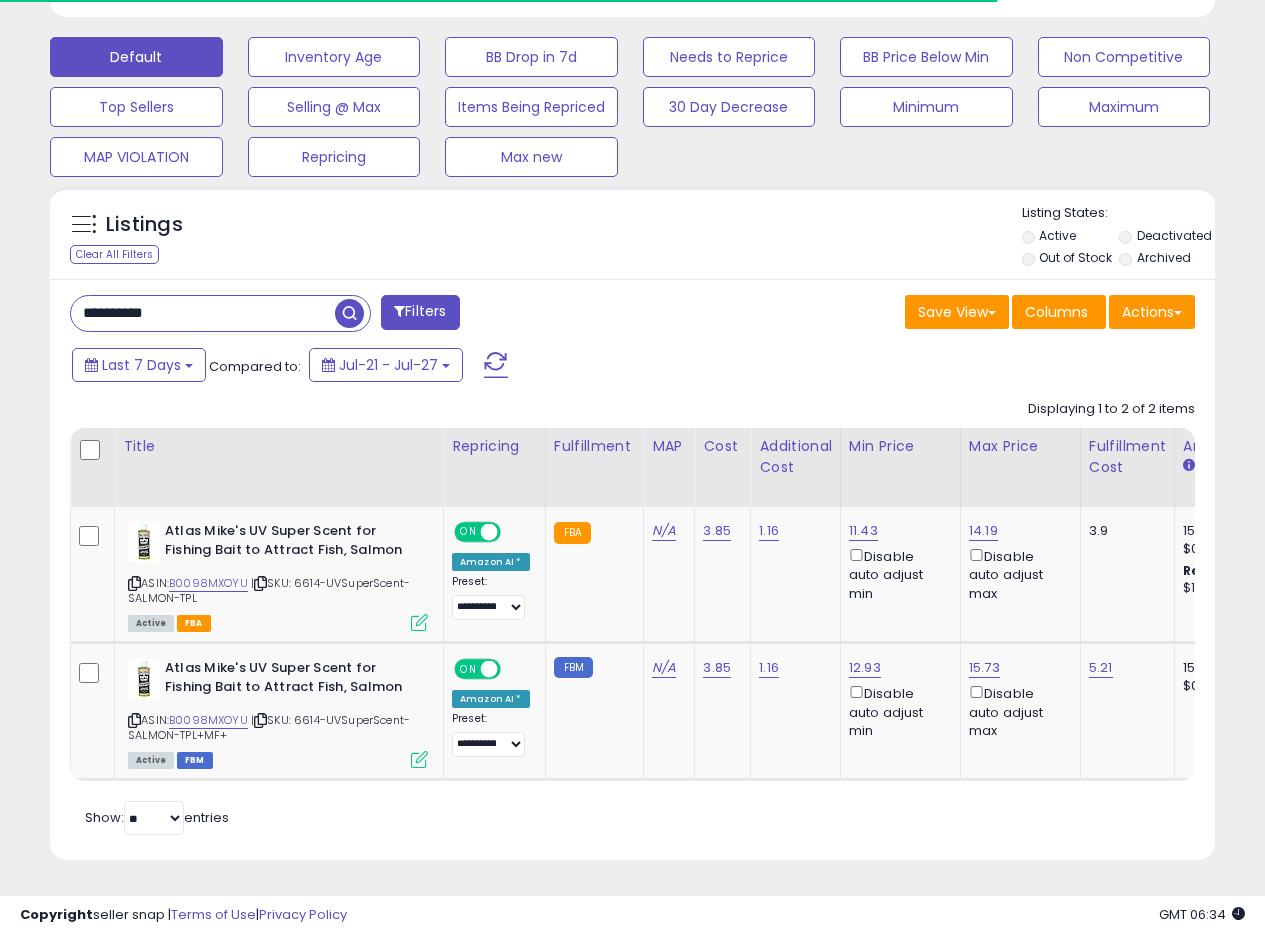 scroll, scrollTop: 410, scrollLeft: 674, axis: both 